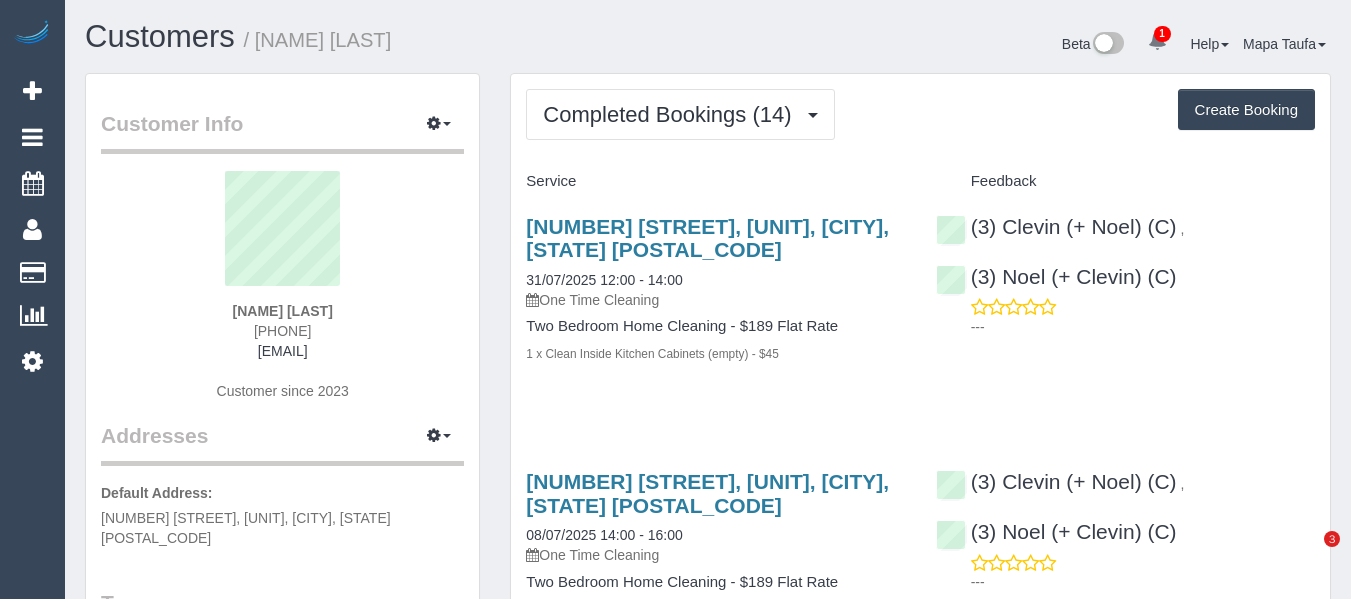 scroll, scrollTop: 0, scrollLeft: 0, axis: both 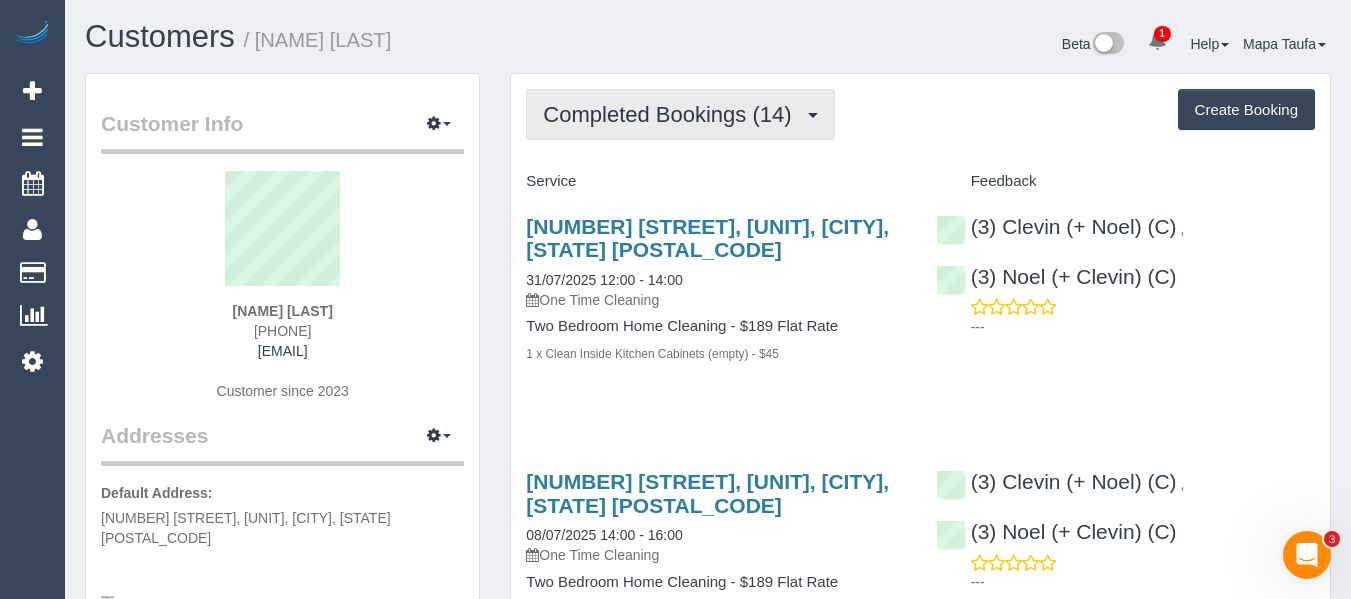 click on "Completed Bookings (14)" at bounding box center (672, 114) 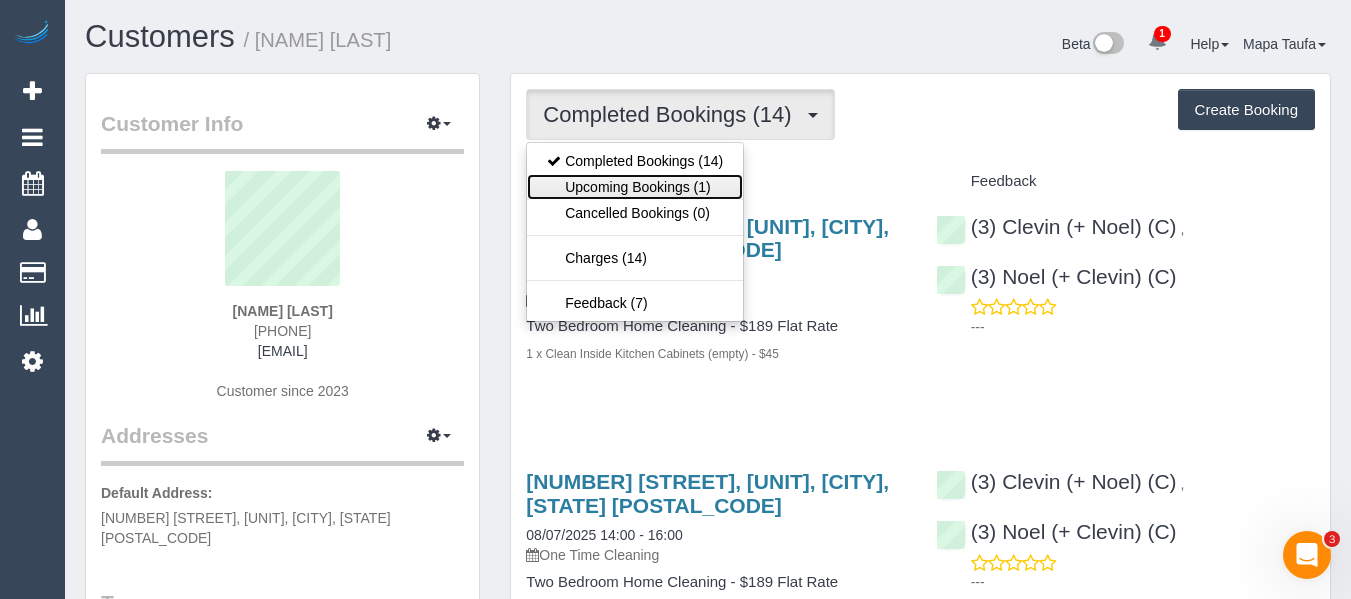 click on "Upcoming Bookings (1)" at bounding box center [635, 187] 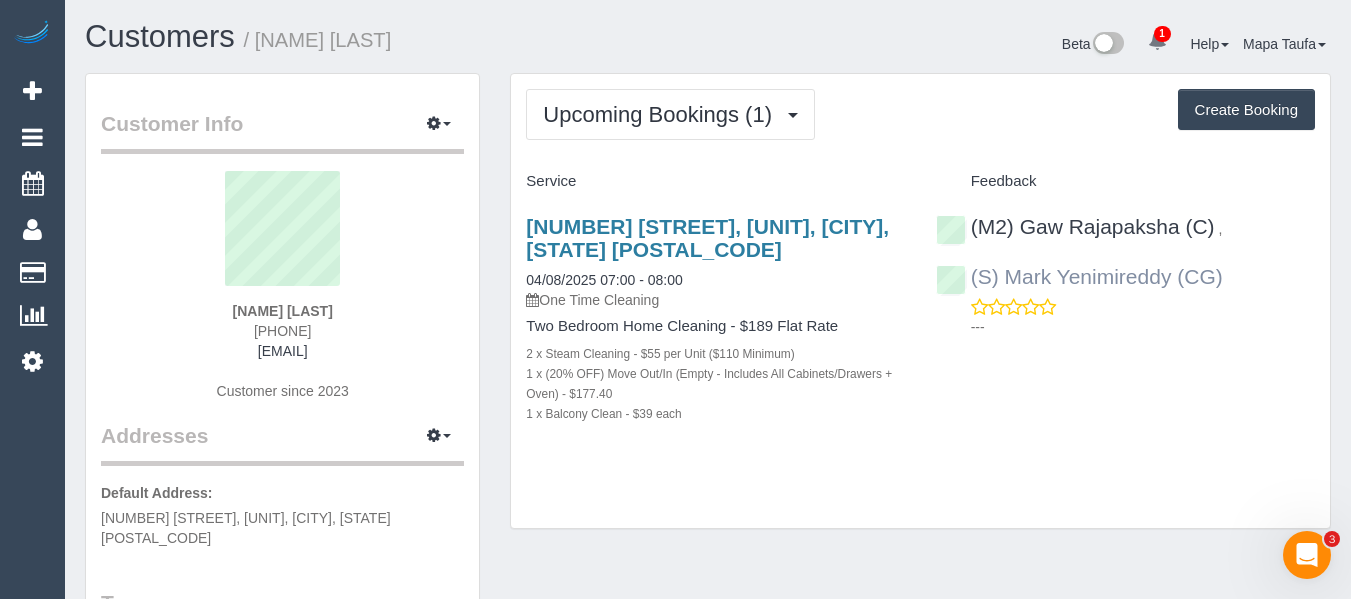 drag, startPoint x: 1106, startPoint y: 279, endPoint x: 1013, endPoint y: 282, distance: 93.04838 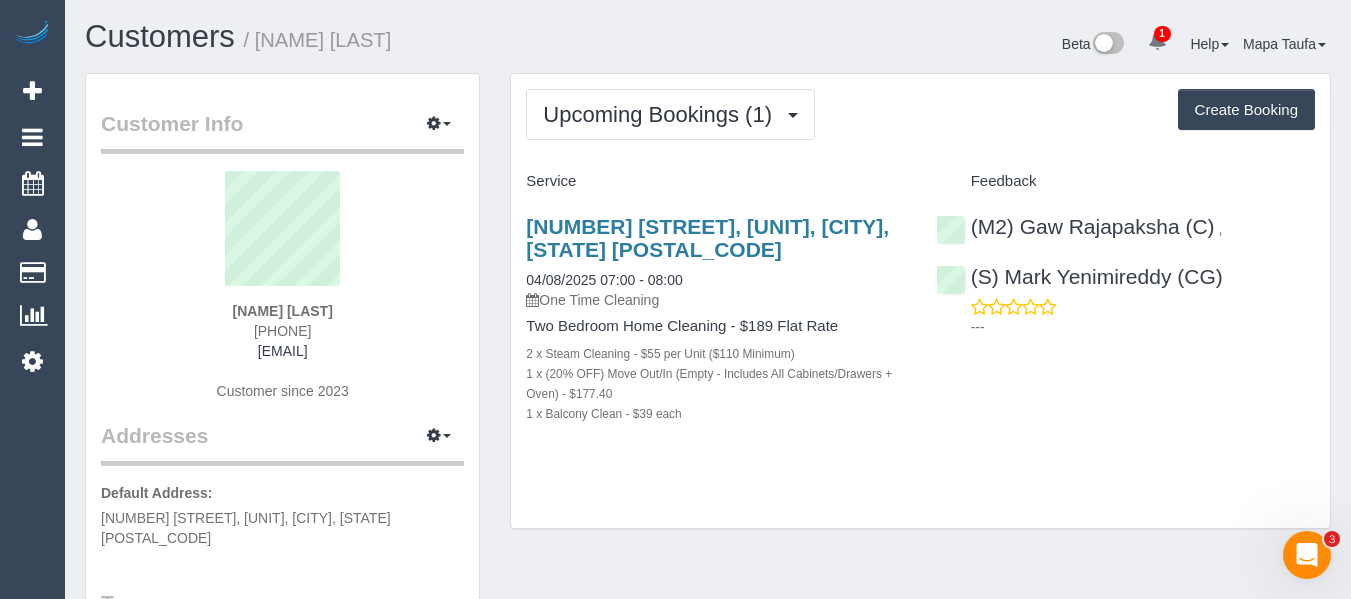 copy on "Mark Yenimireddy (CG)" 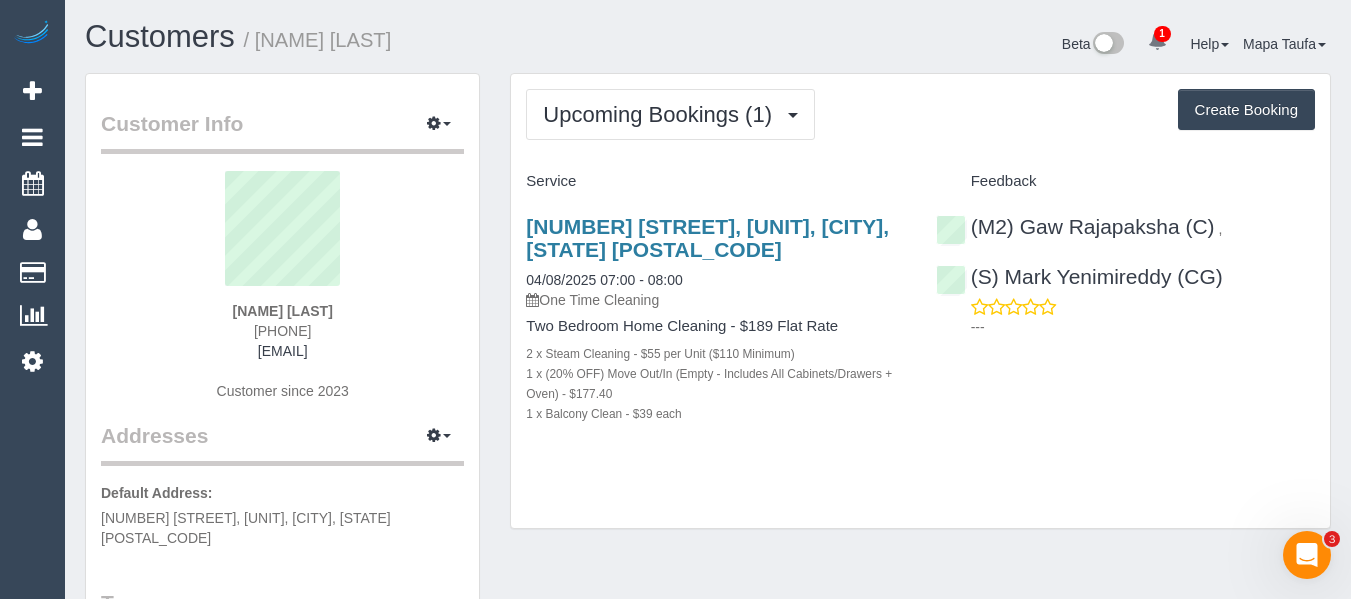 click on "Santheep Surendra
0497848909
sansurendra1@gmail.com
Customer since 2023" at bounding box center (282, 296) 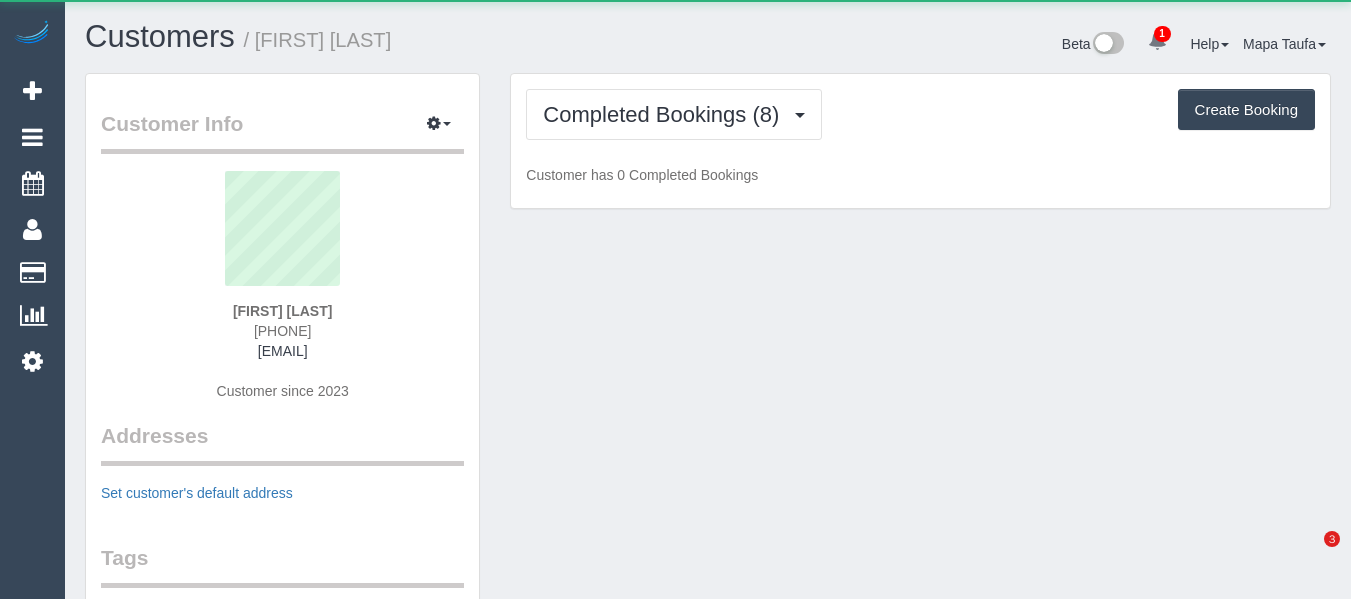 scroll, scrollTop: 0, scrollLeft: 0, axis: both 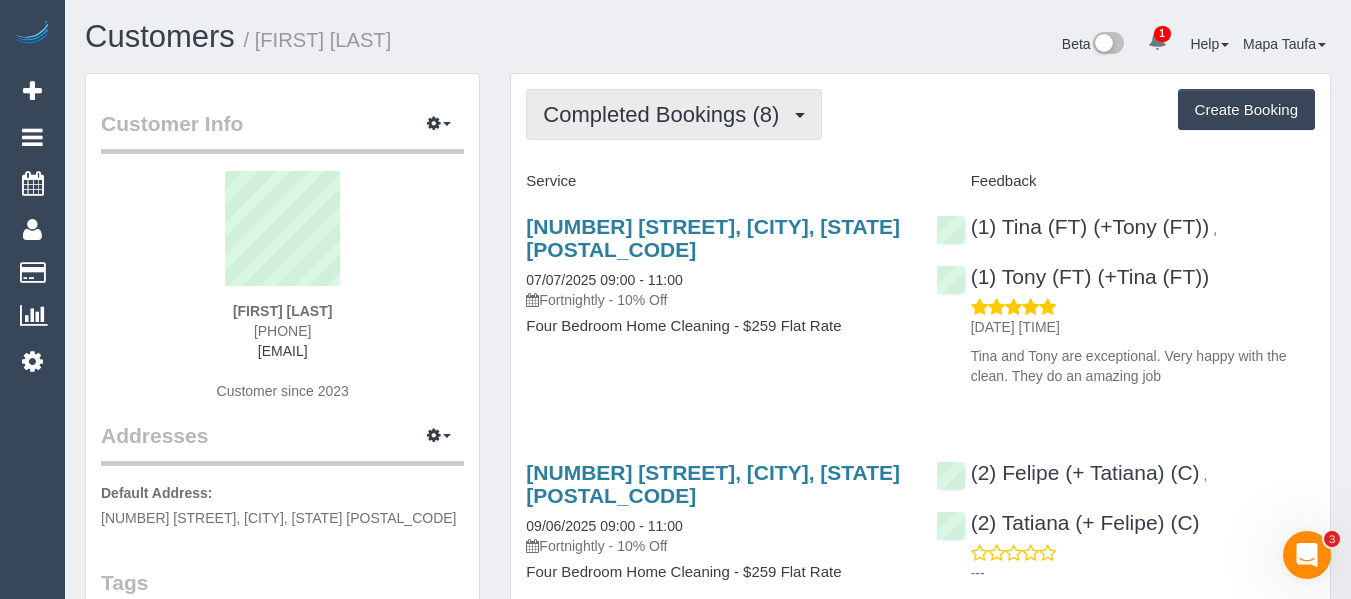 click on "Completed Bookings (8)" at bounding box center (666, 114) 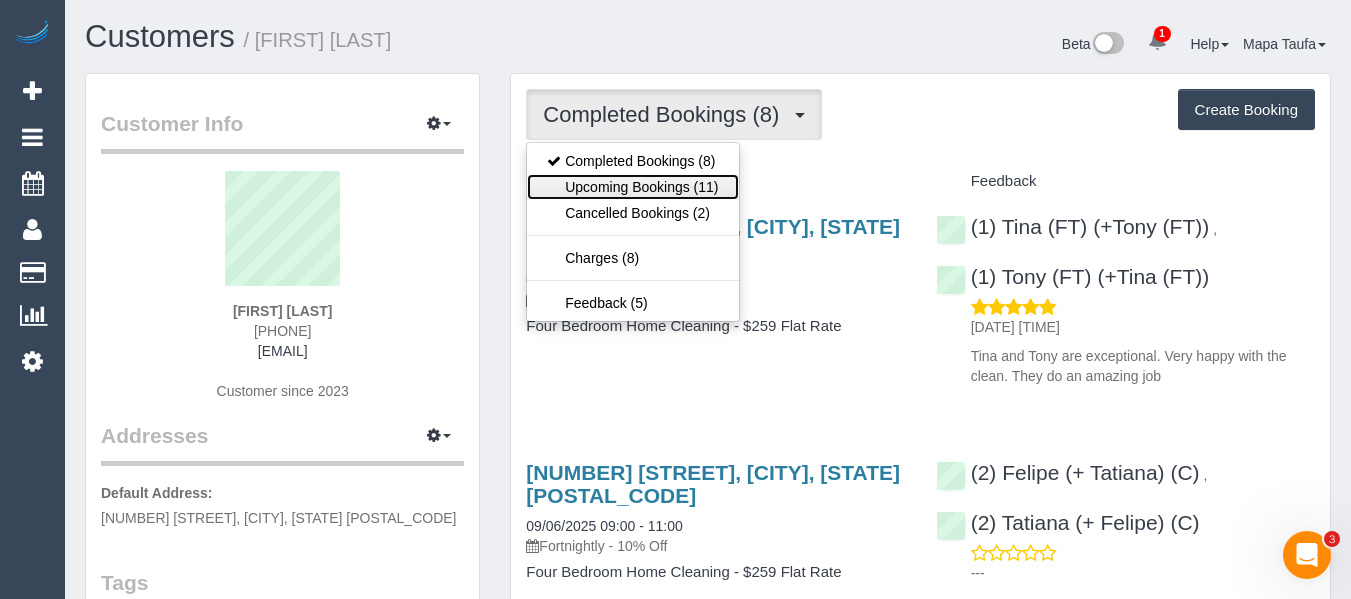 click on "Upcoming Bookings (11)" at bounding box center (632, 187) 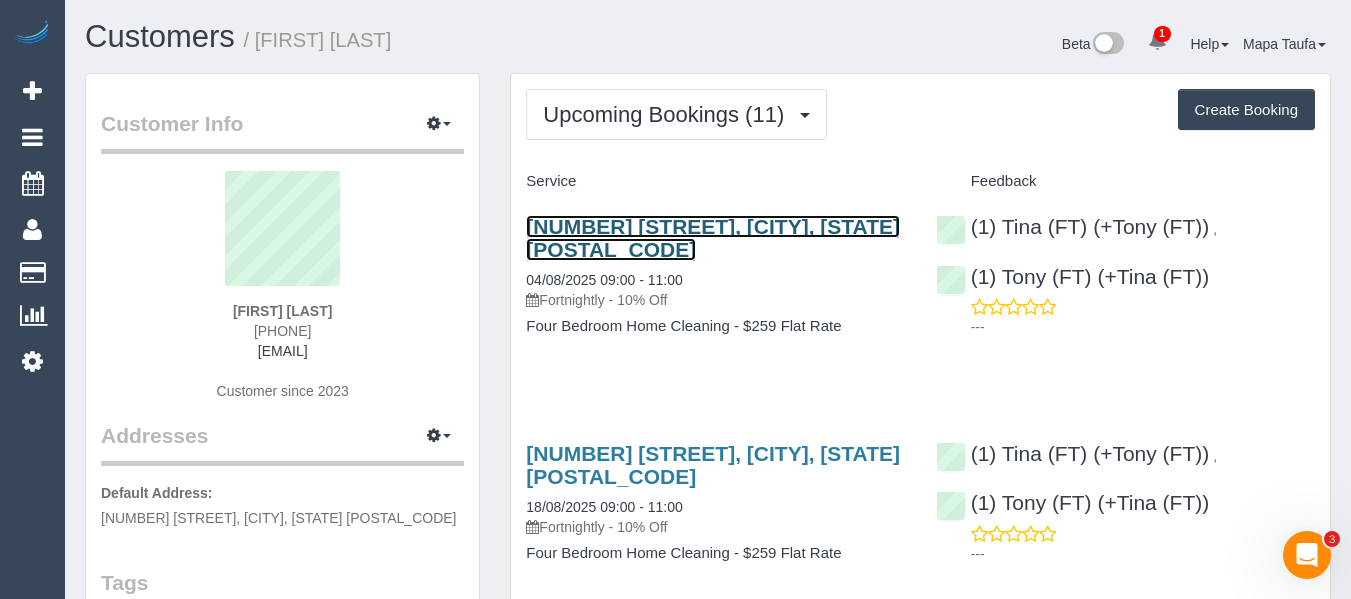 click on "11 Cedar Drive, Maribyrnong, VIC 3032" at bounding box center [713, 238] 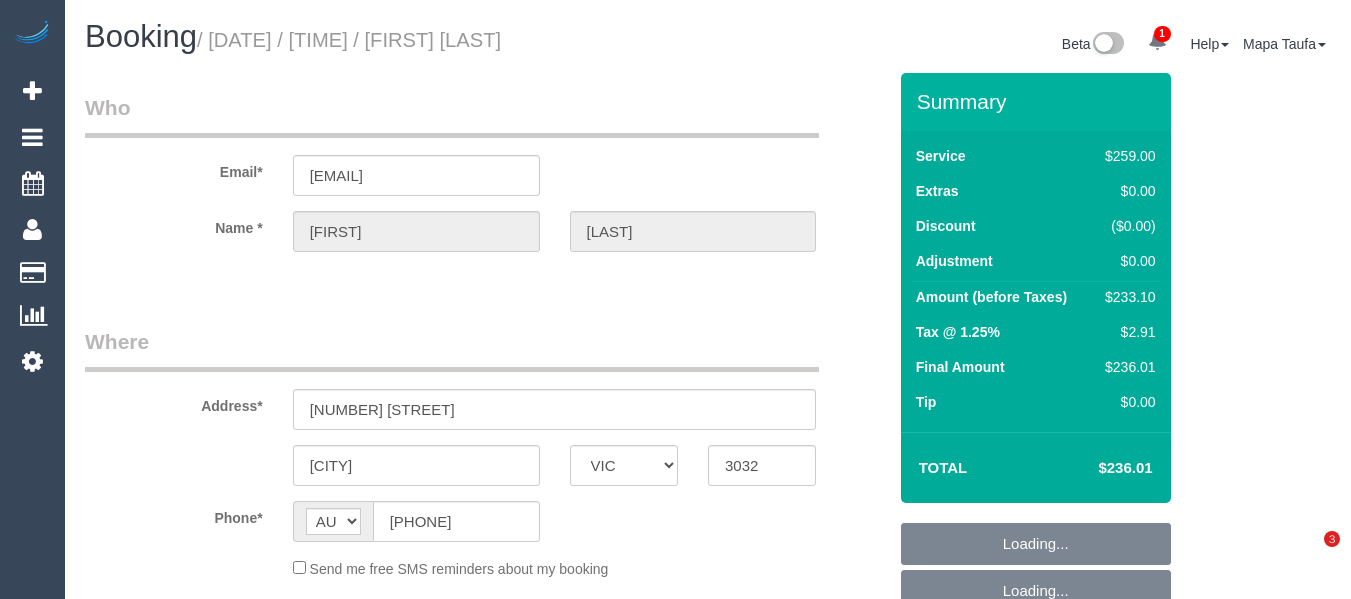 select on "VIC" 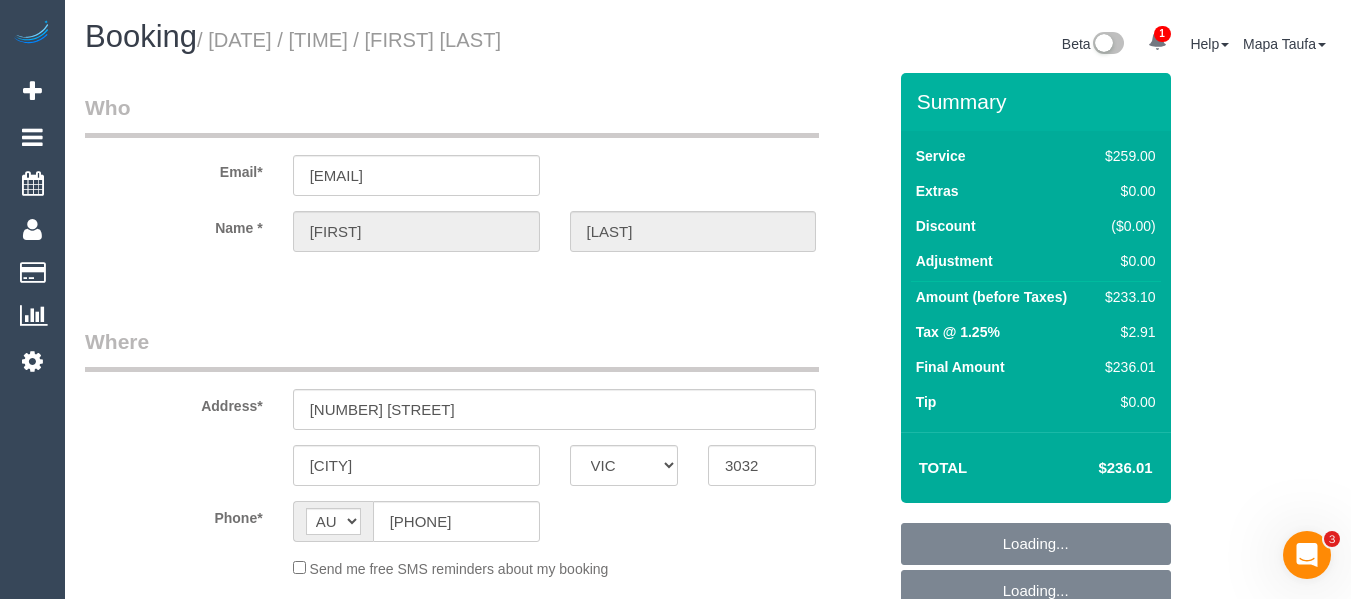 scroll, scrollTop: 0, scrollLeft: 0, axis: both 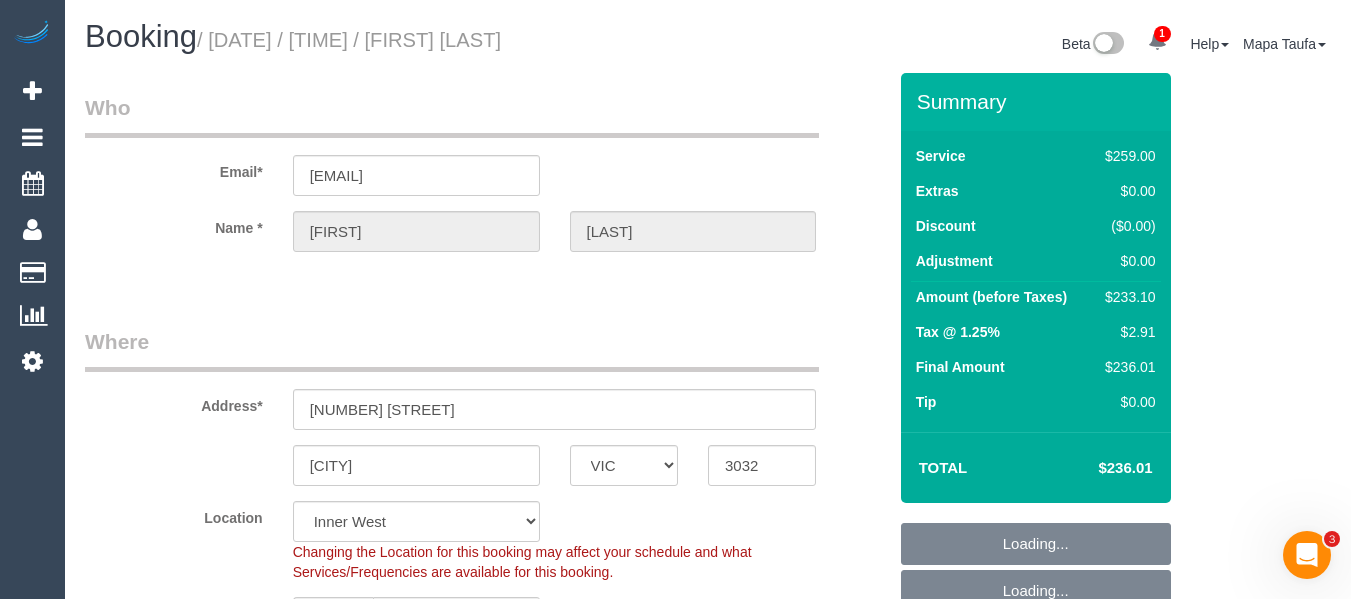 select on "object:552" 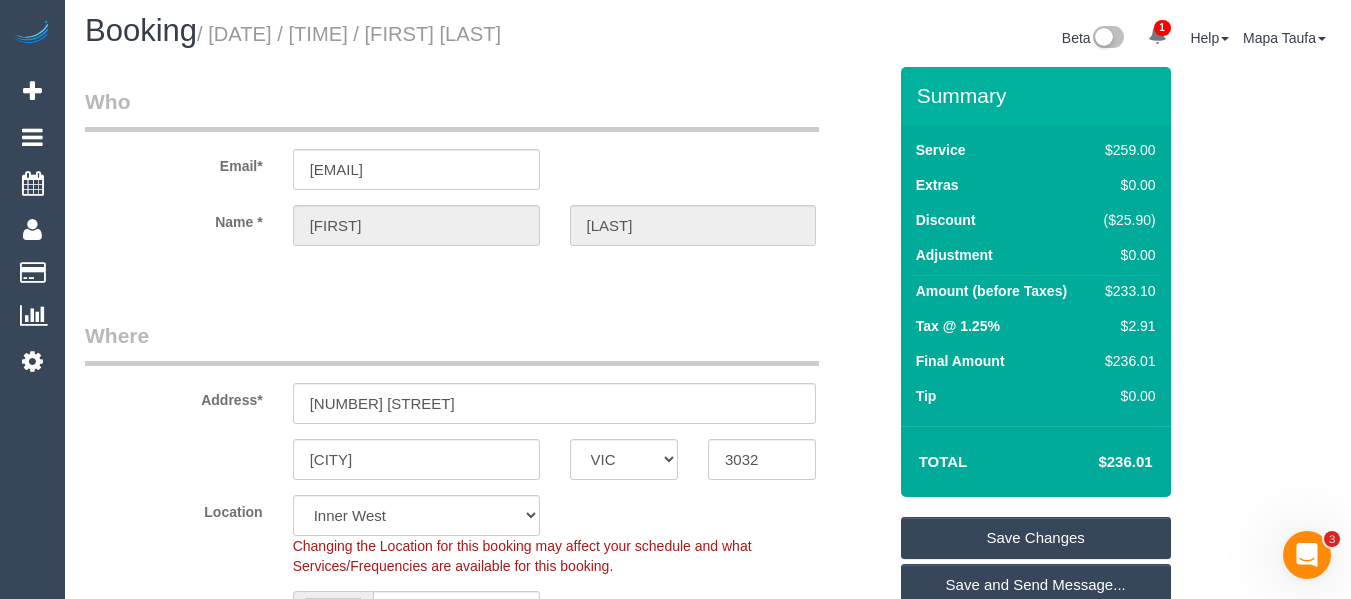 scroll, scrollTop: 500, scrollLeft: 0, axis: vertical 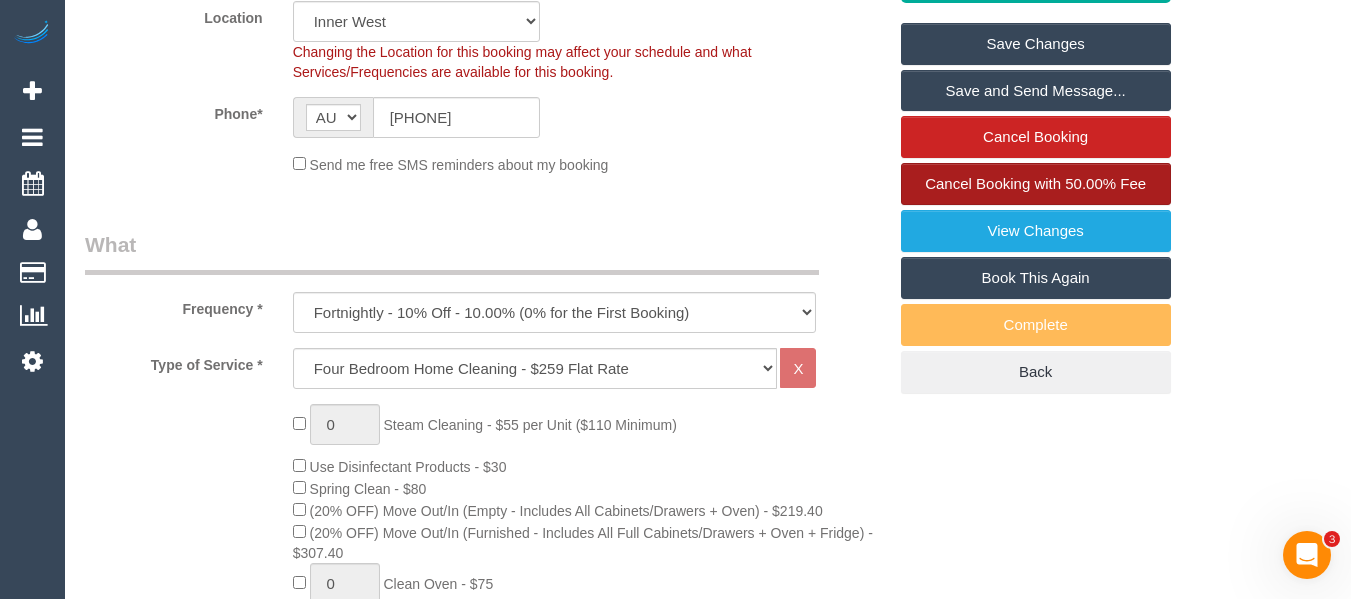 click on "Cancel Booking with 50.00% Fee" at bounding box center [1035, 183] 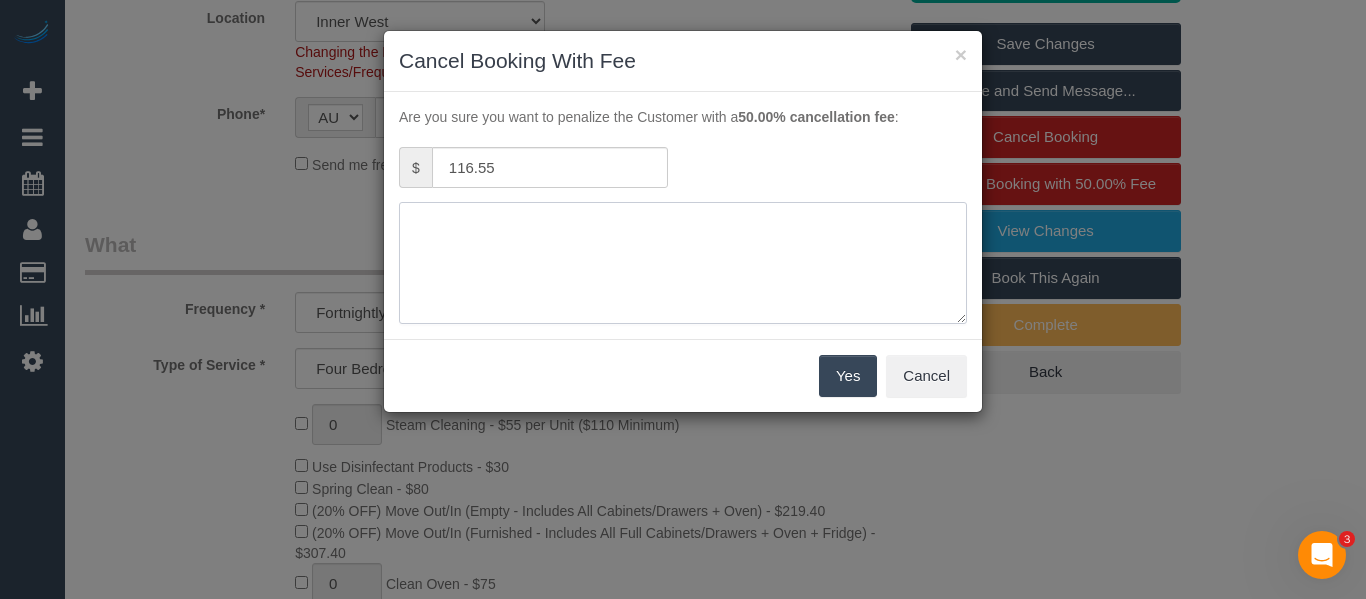 click at bounding box center (683, 263) 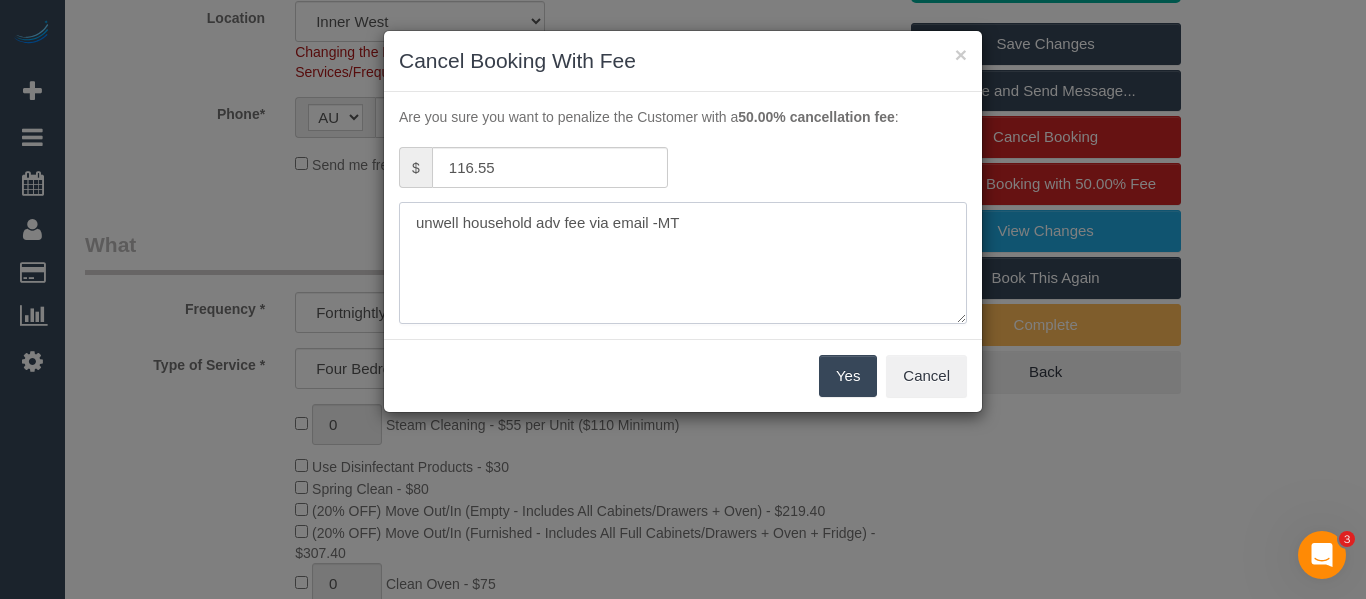 click at bounding box center [683, 263] 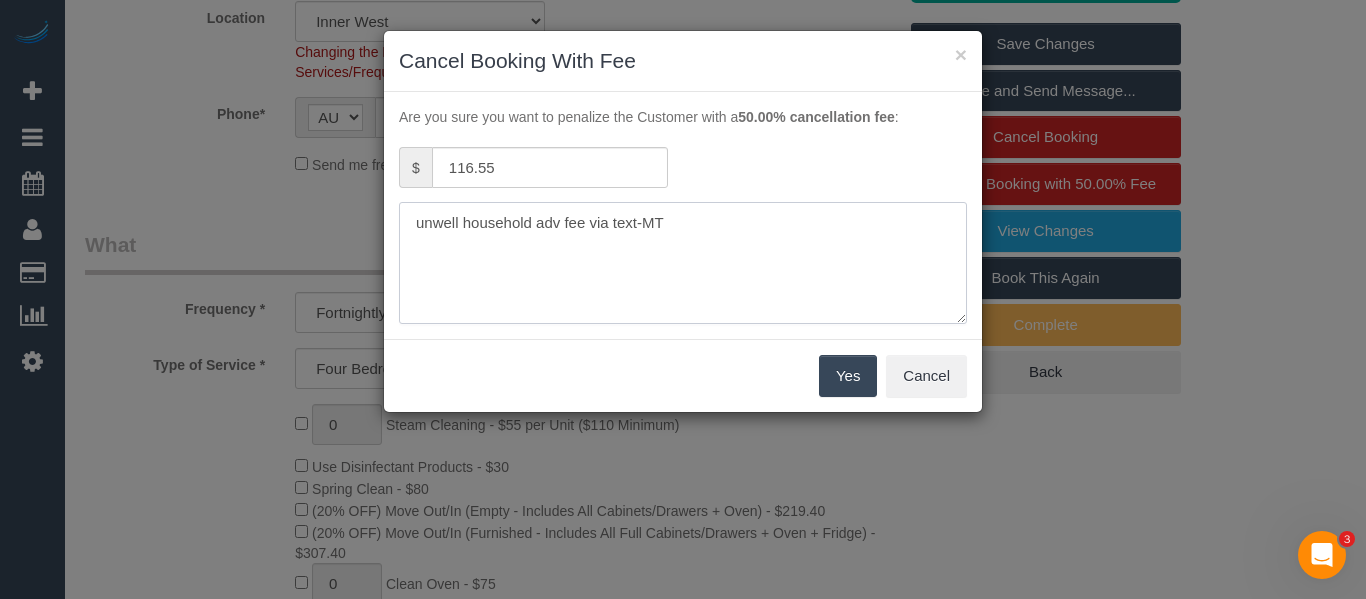 type on "unwell household adv fee via text-MT" 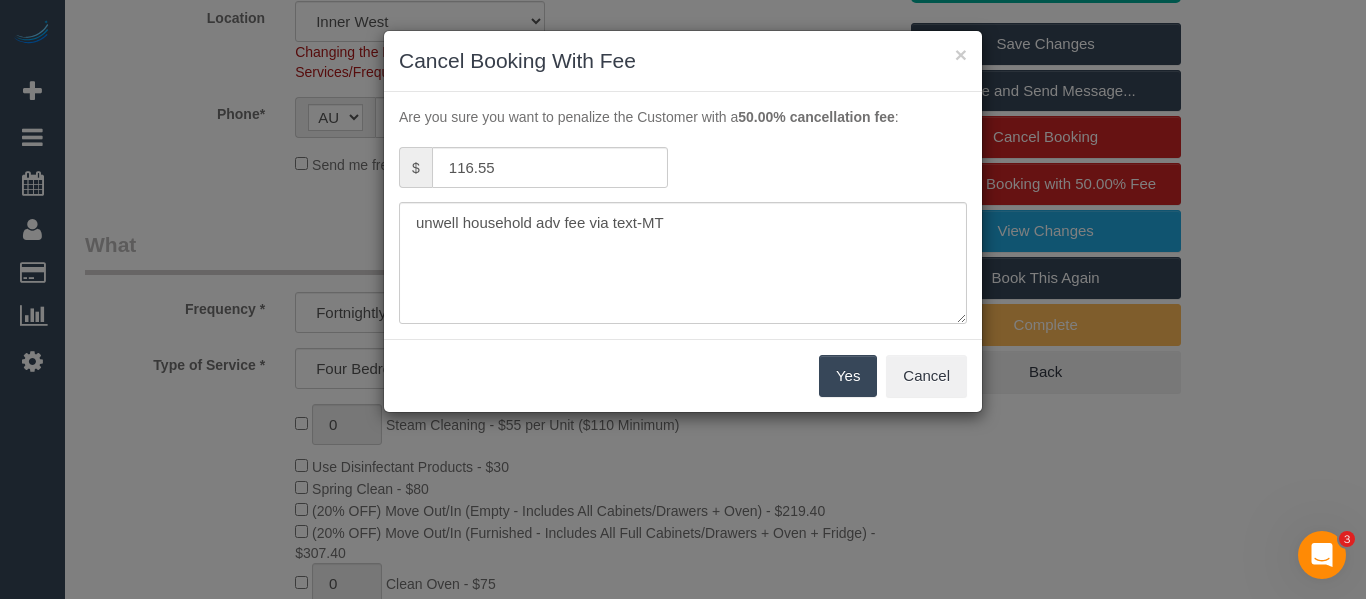 click on "Yes" at bounding box center (848, 376) 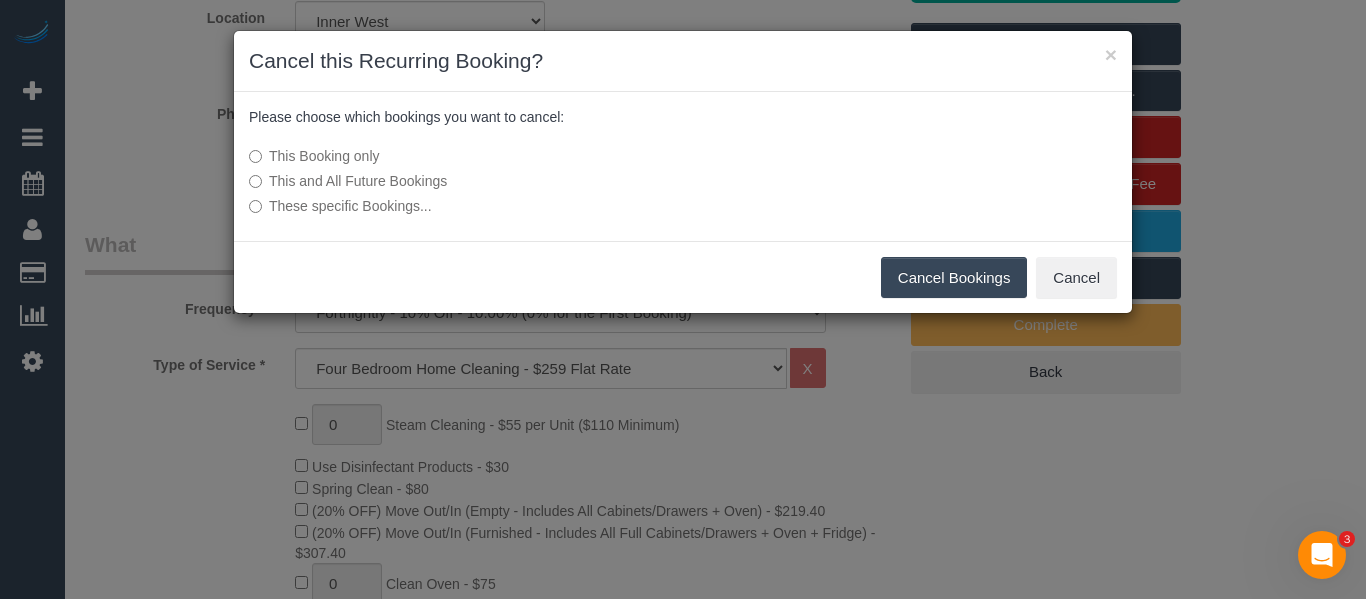 click on "Cancel Bookings" at bounding box center [954, 278] 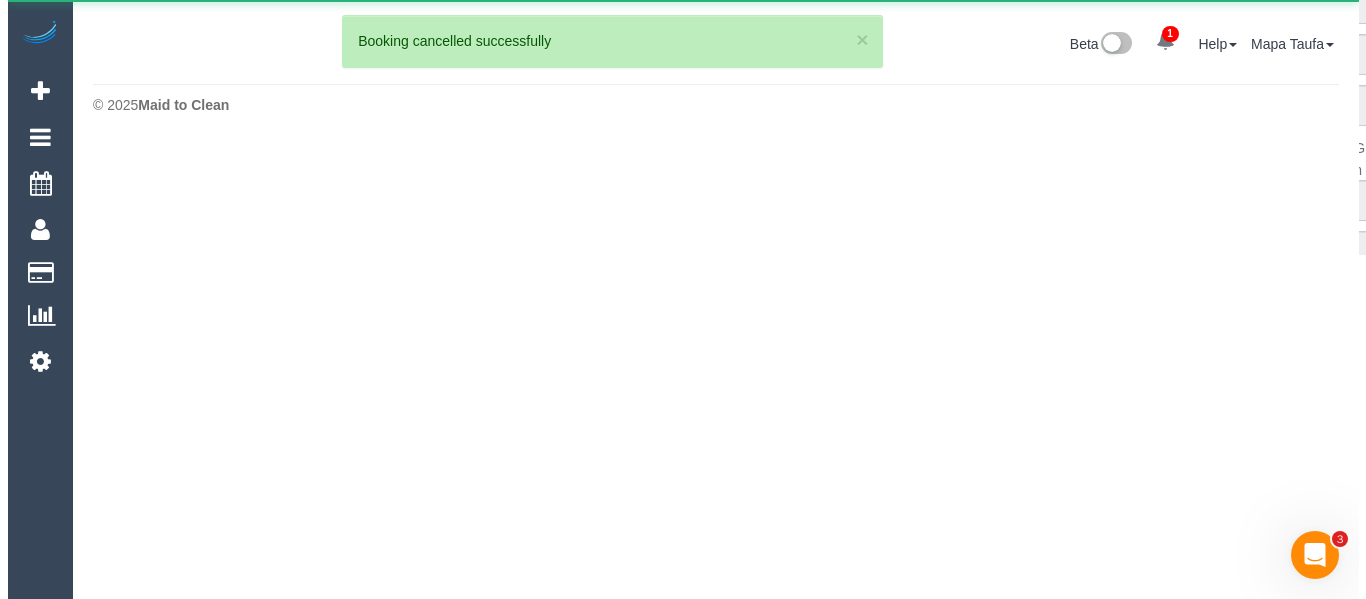 scroll, scrollTop: 0, scrollLeft: 0, axis: both 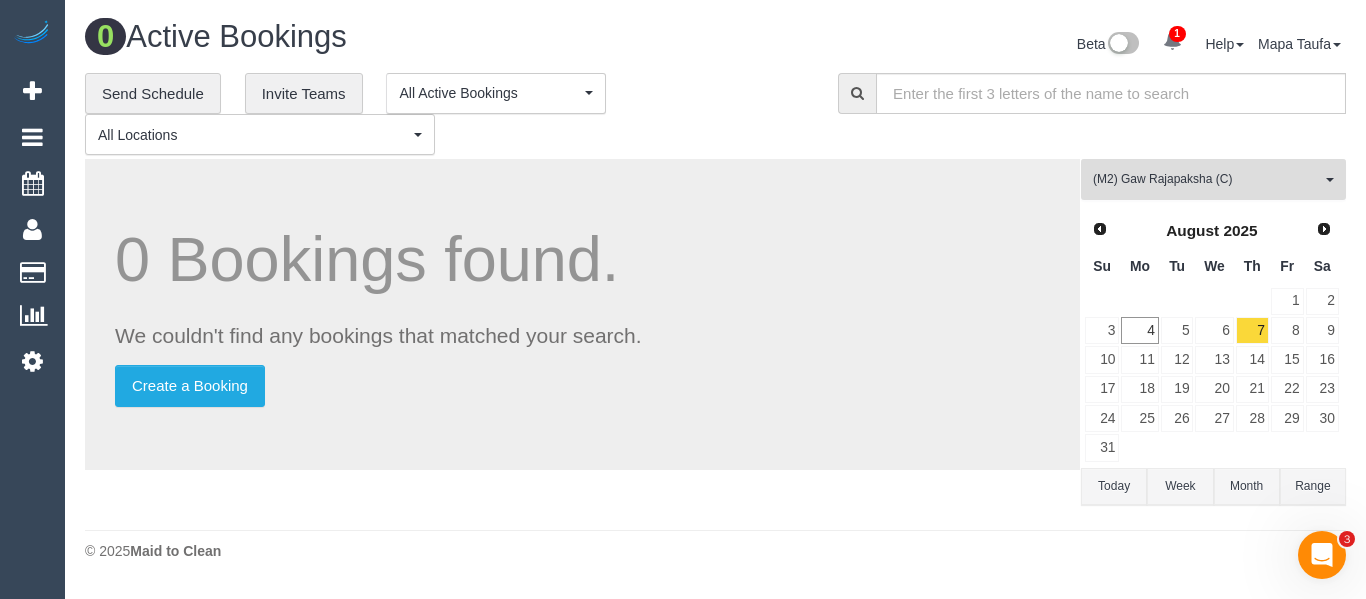 click on "(M2) Gaw Rajapaksha (C)" at bounding box center (1207, 179) 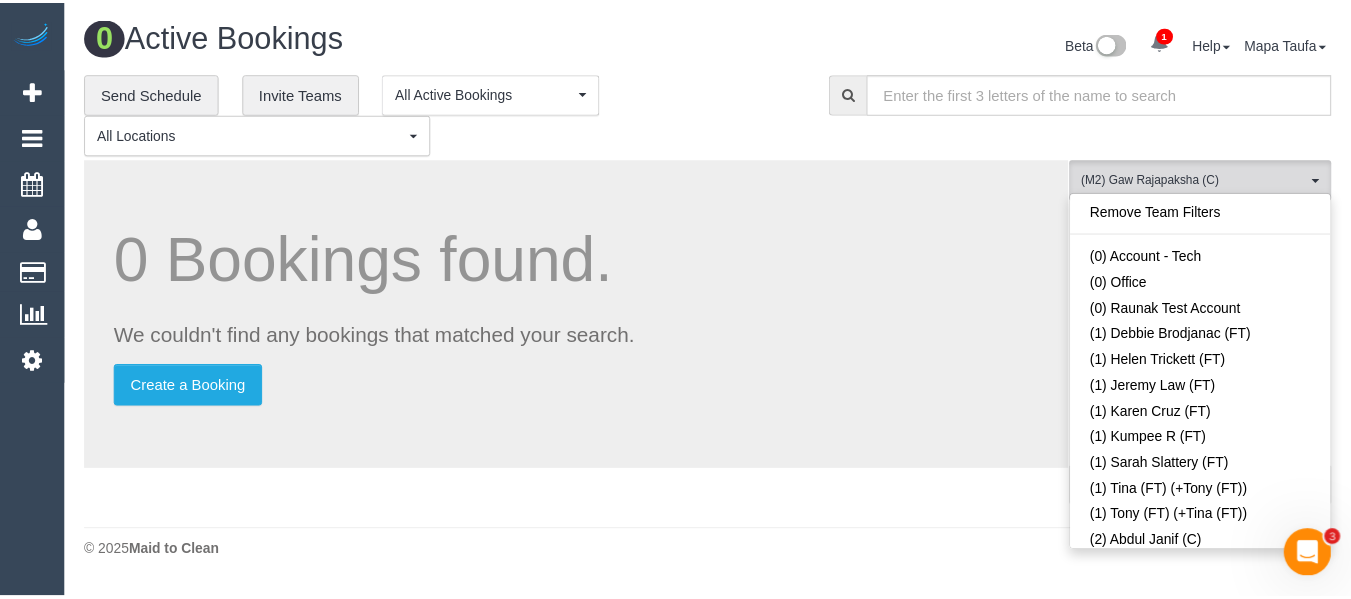 scroll, scrollTop: 5578, scrollLeft: 0, axis: vertical 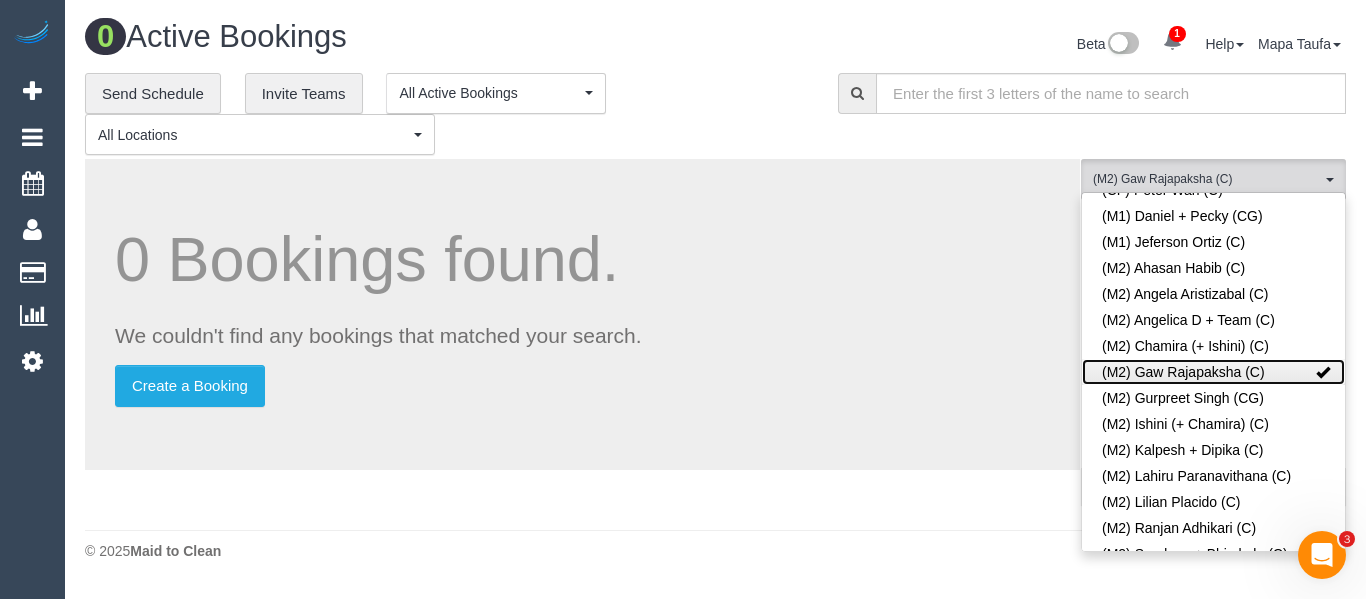 click on "(M2) Gaw Rajapaksha (C)" at bounding box center (1213, 372) 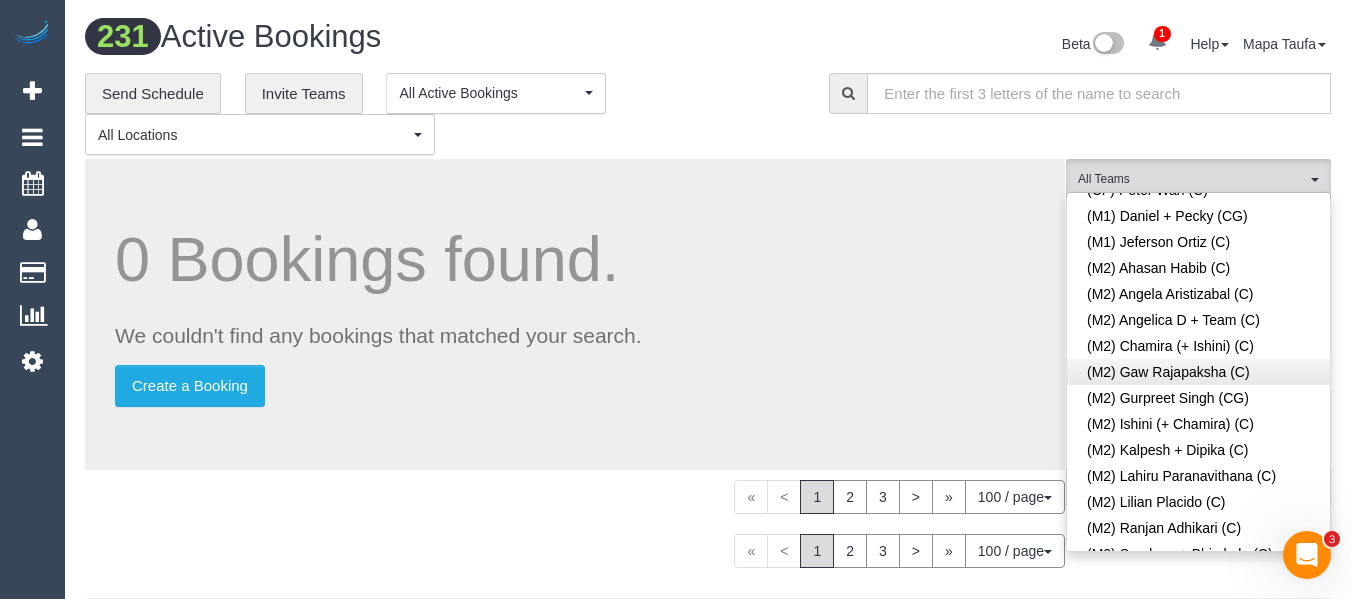 scroll, scrollTop: 1548, scrollLeft: 0, axis: vertical 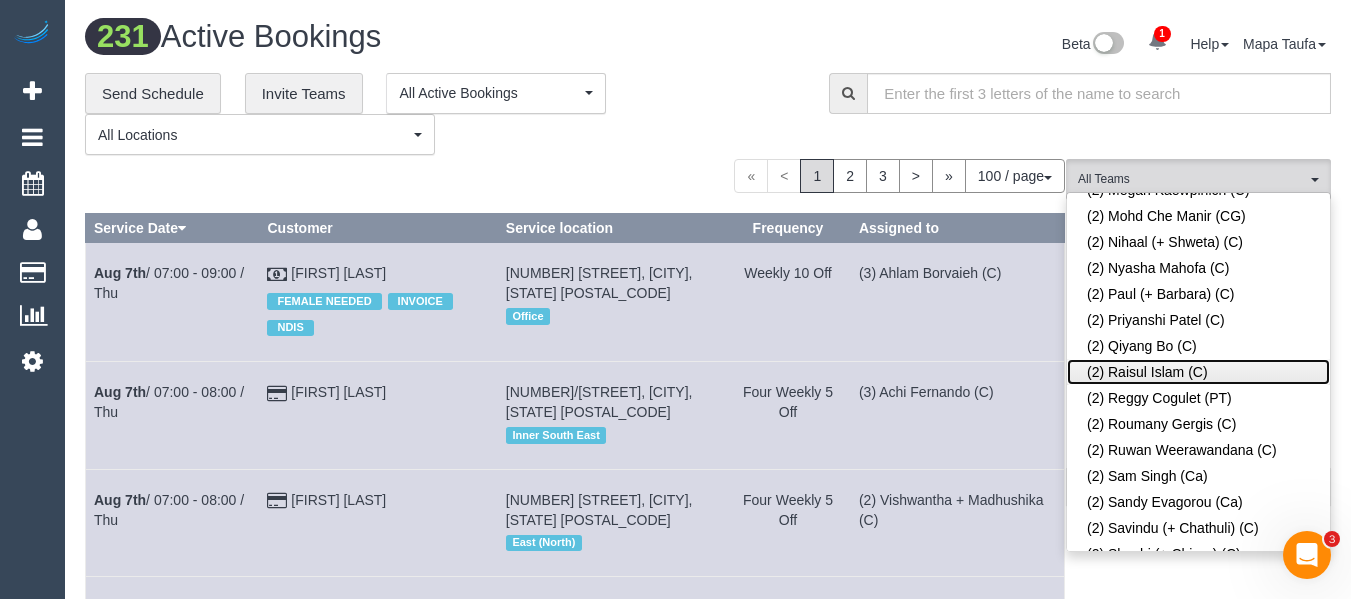 click on "(2) Raisul Islam (C)" at bounding box center [1198, 372] 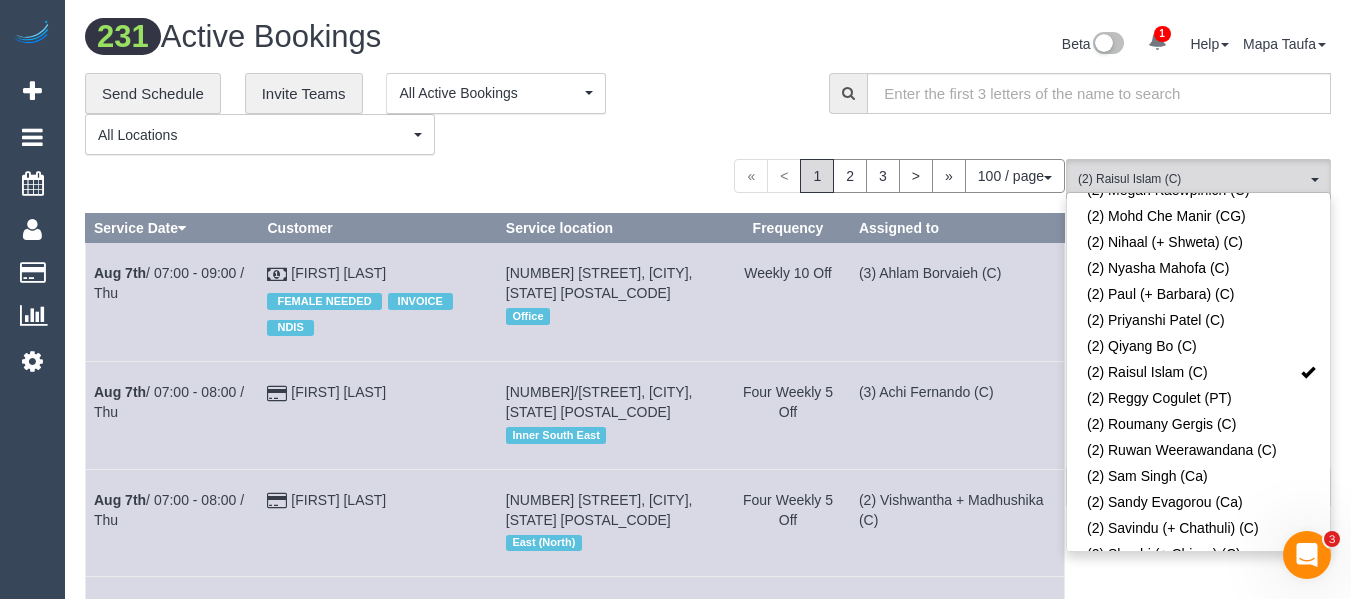 click on "**********" at bounding box center (442, 114) 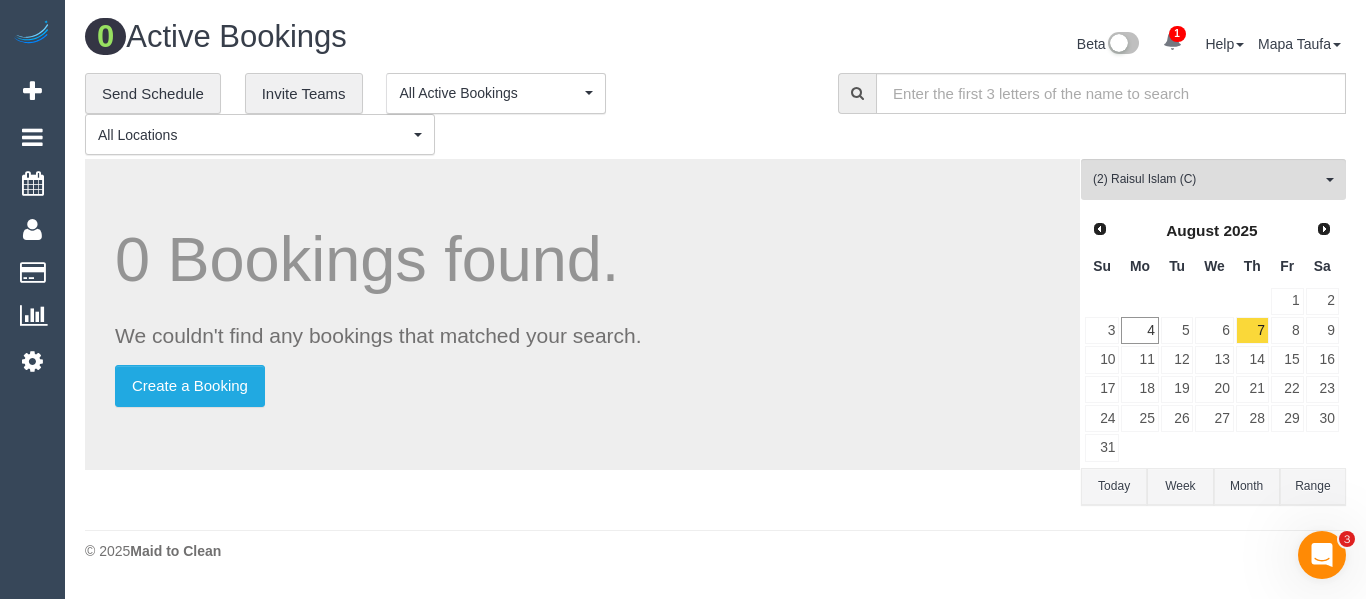 click on "Today" at bounding box center [1114, 486] 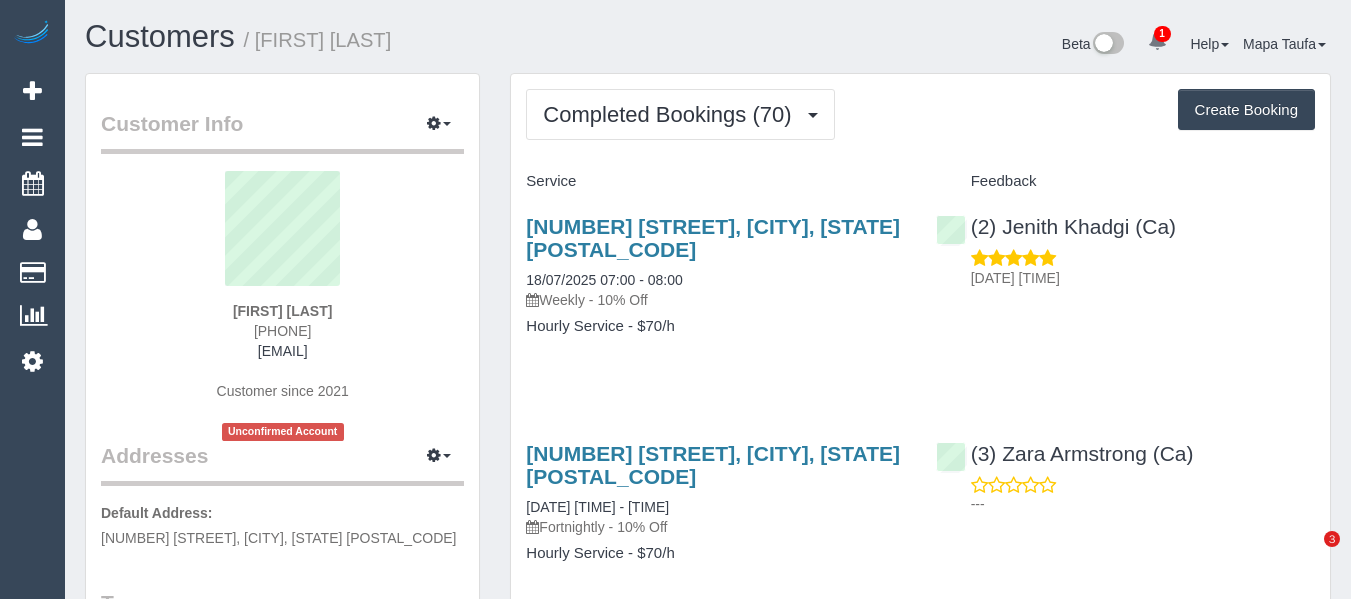 scroll, scrollTop: 0, scrollLeft: 0, axis: both 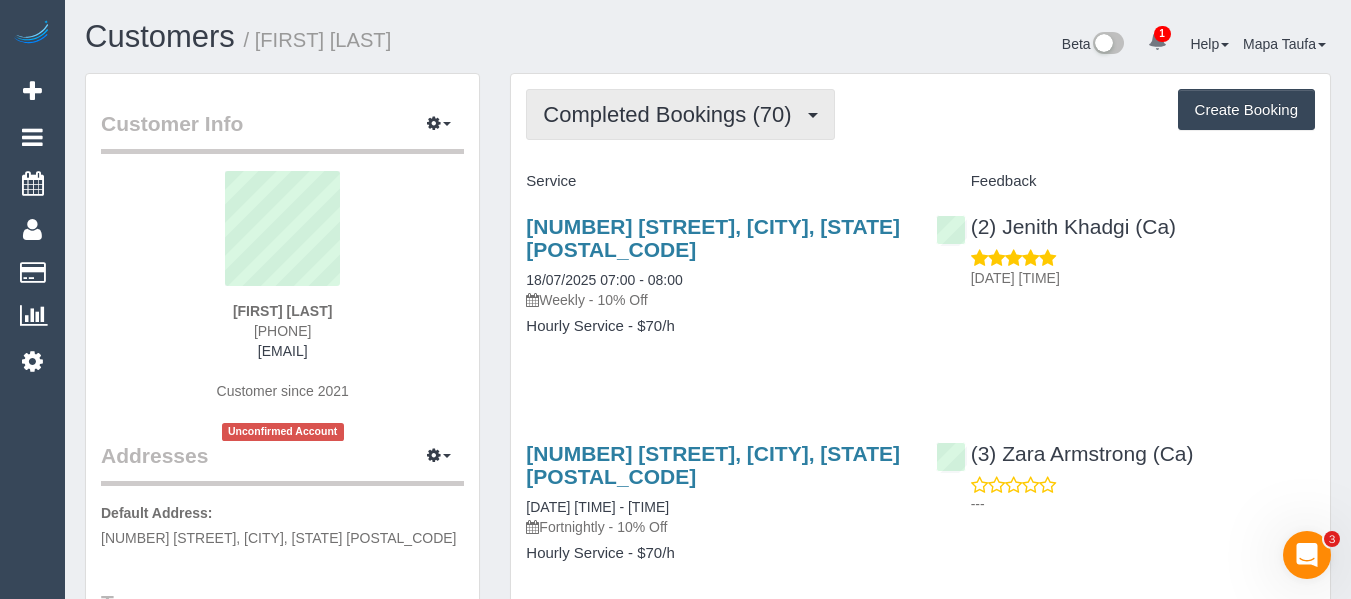 click on "Completed Bookings (70)" at bounding box center (680, 114) 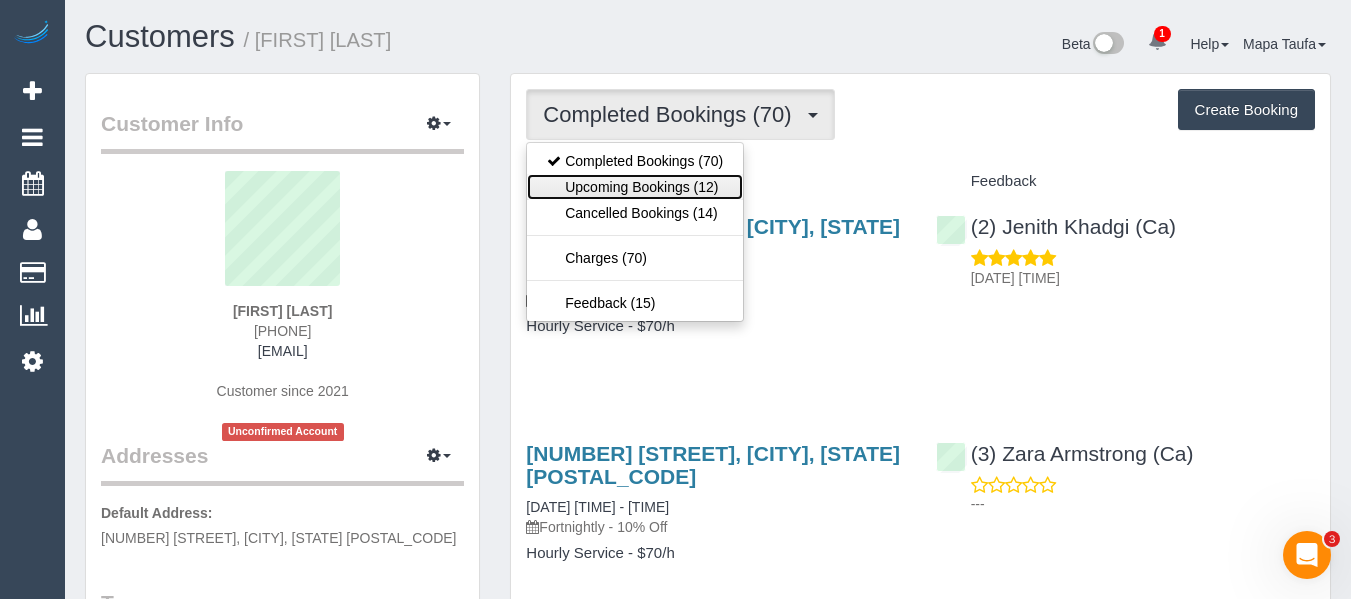 click on "Upcoming Bookings (12)" at bounding box center (635, 187) 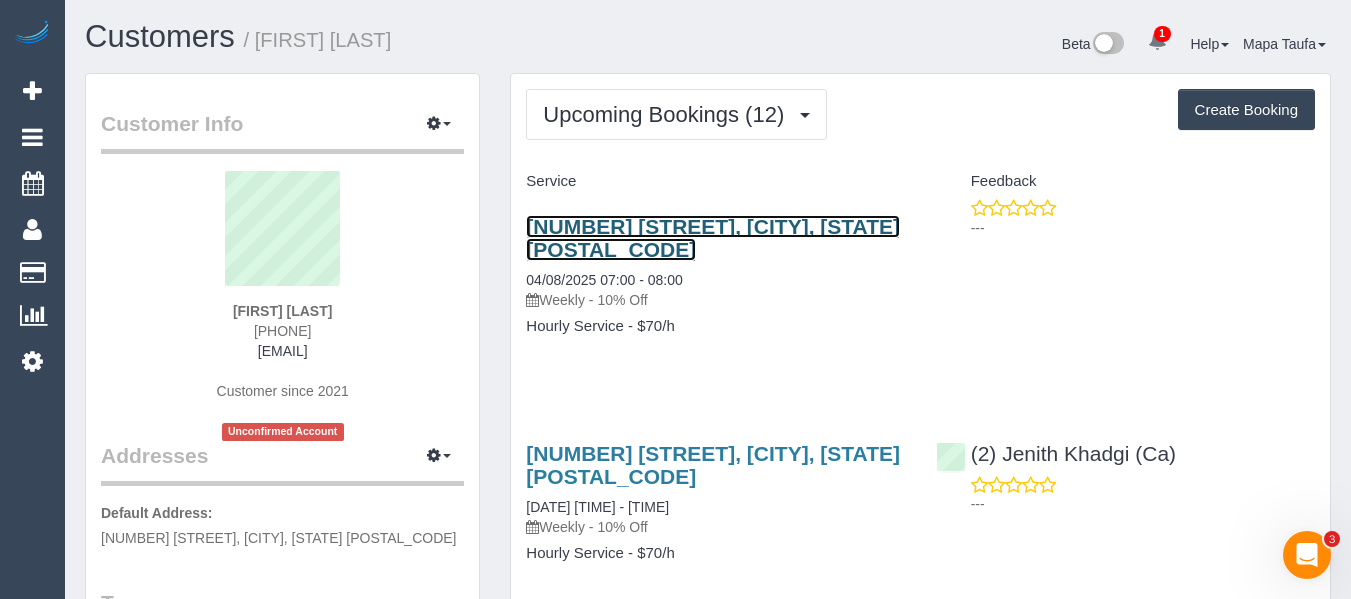 click on "[NUMBER] [STREET], [CITY], [STATE] [POSTAL_CODE]" at bounding box center (713, 238) 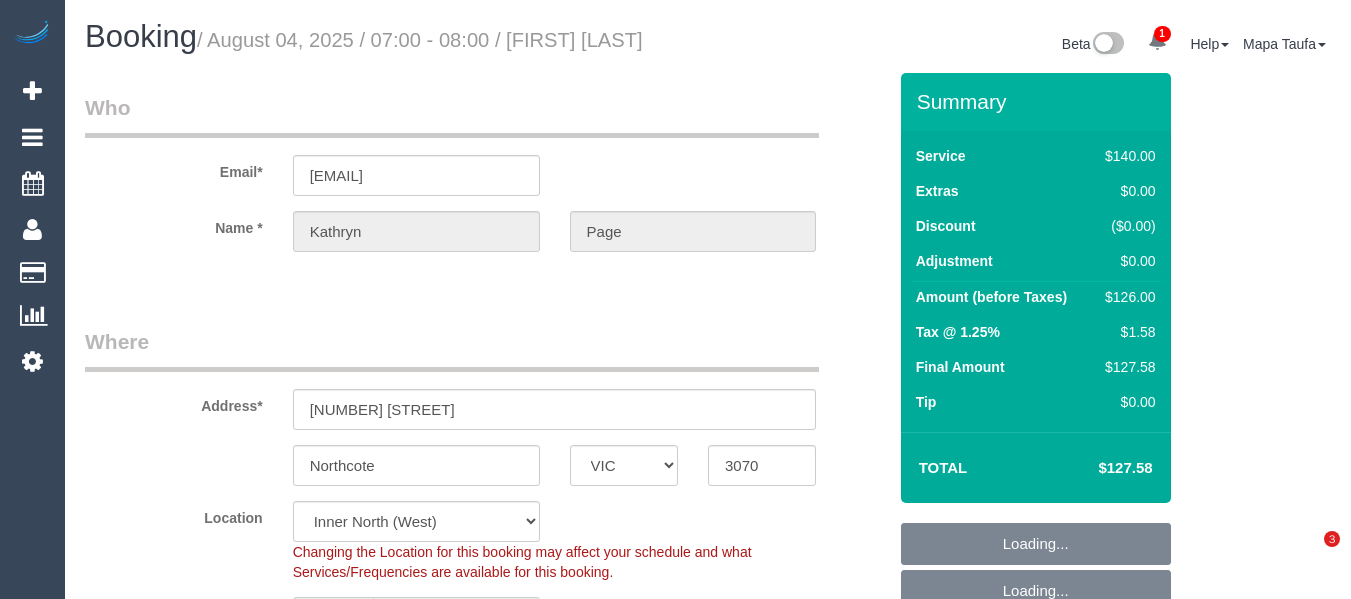 select on "VIC" 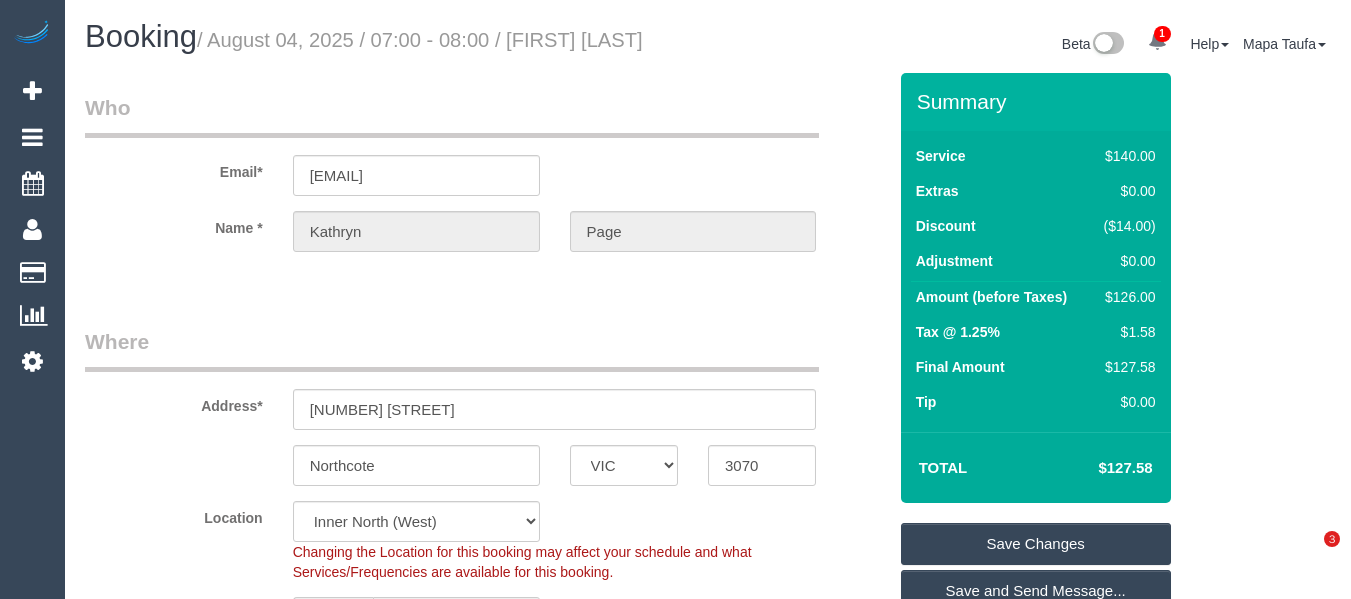 scroll, scrollTop: 0, scrollLeft: 0, axis: both 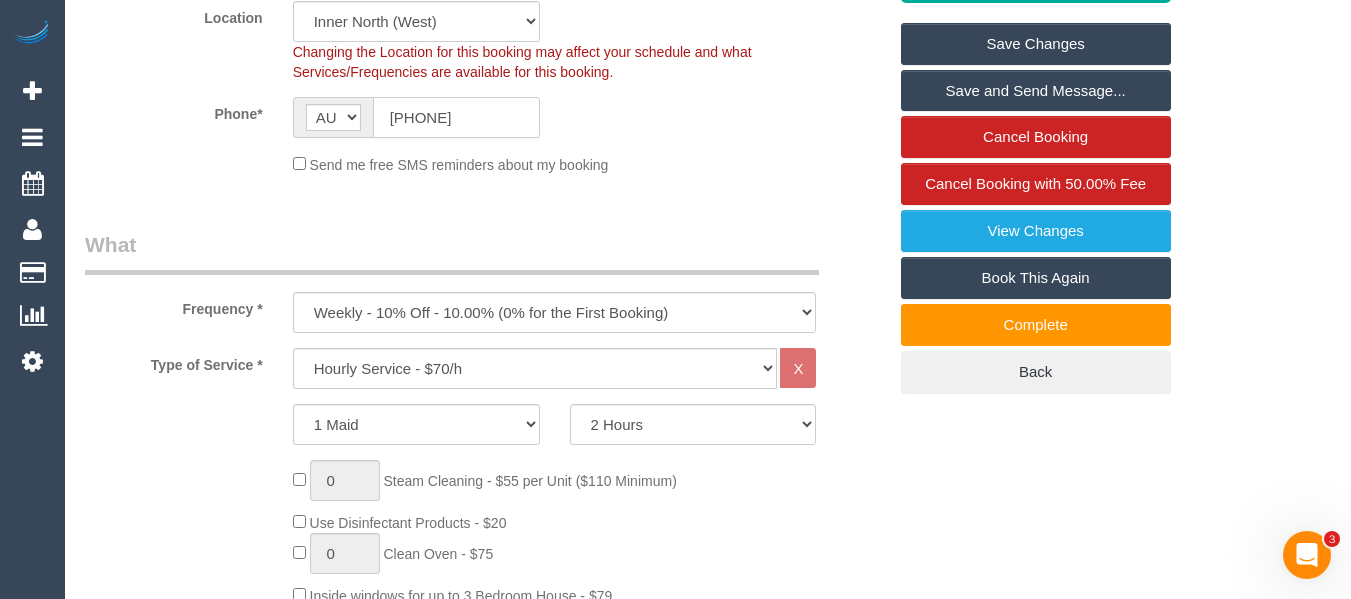 click on "0447 199 901" 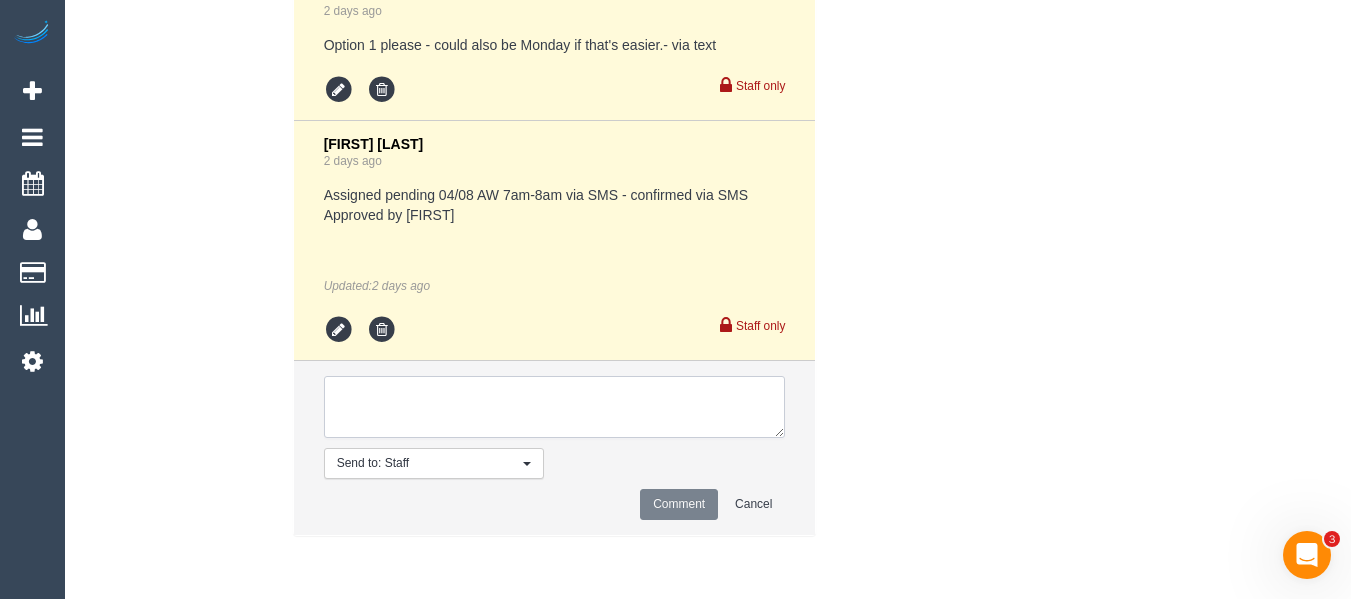 click at bounding box center (555, 407) 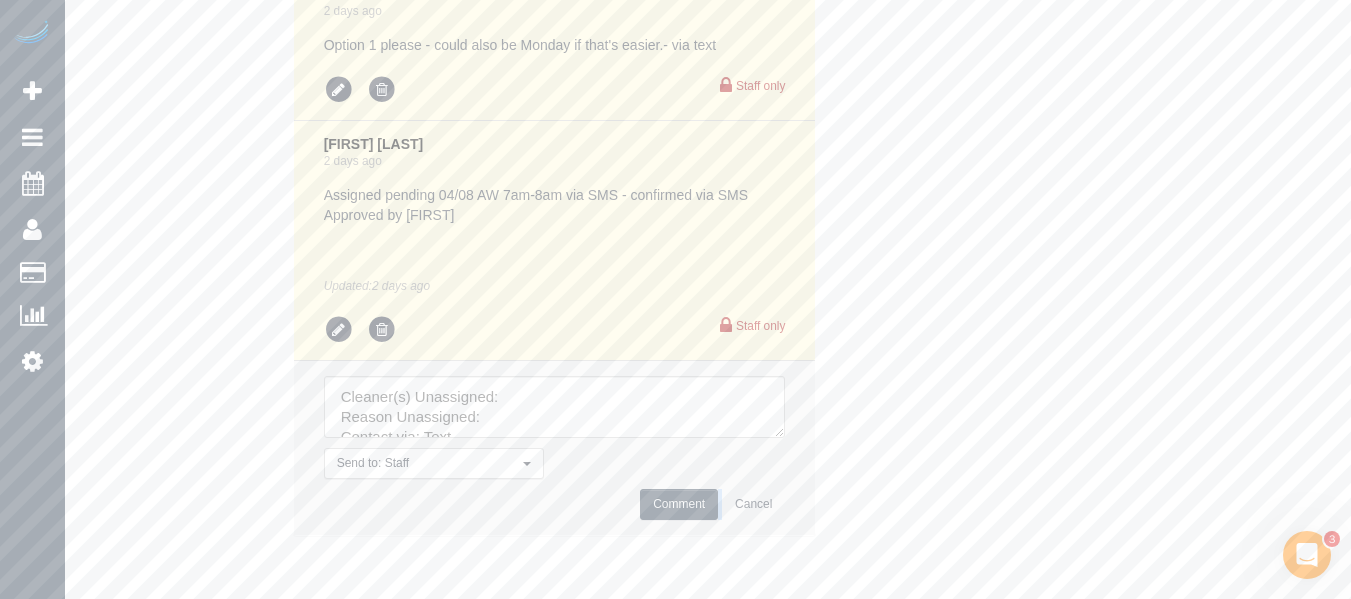 drag, startPoint x: 814, startPoint y: 539, endPoint x: 840, endPoint y: 588, distance: 55.470715 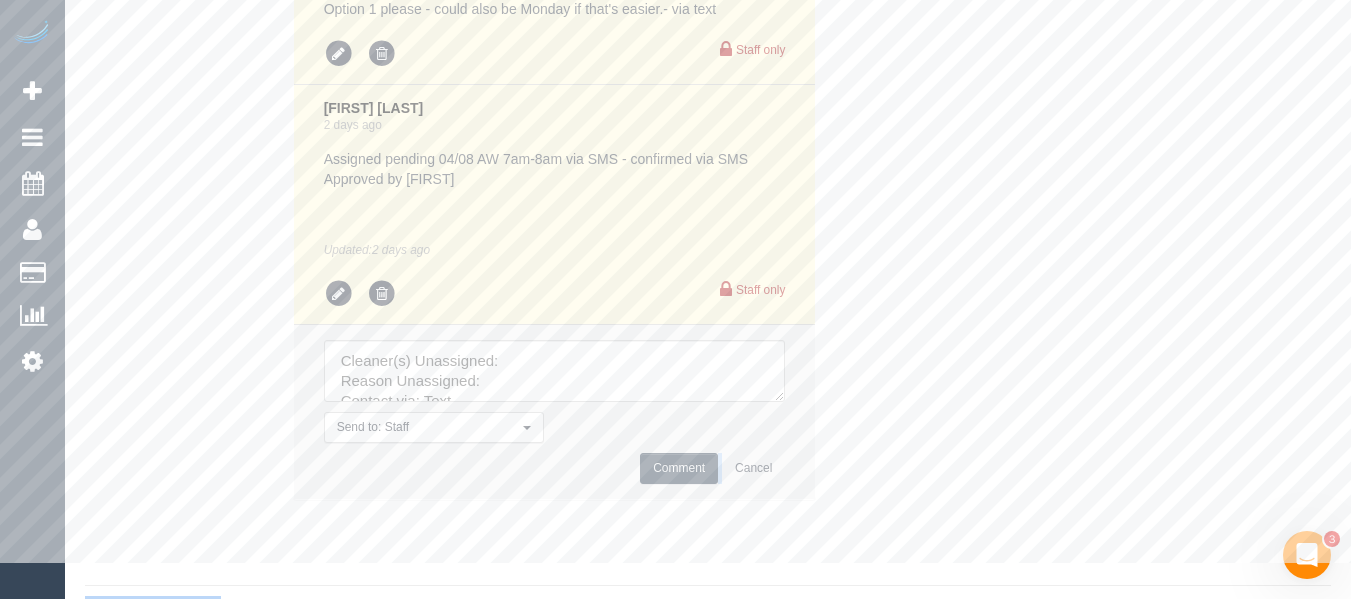 click at bounding box center [555, 371] 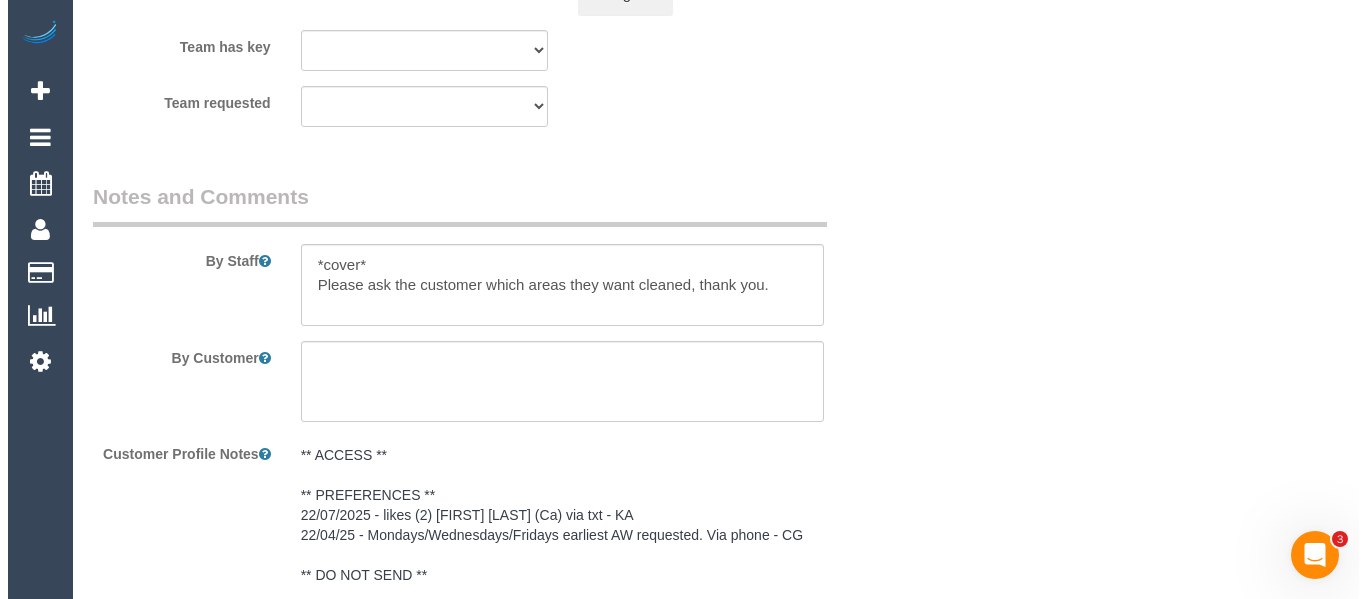 scroll, scrollTop: 3168, scrollLeft: 0, axis: vertical 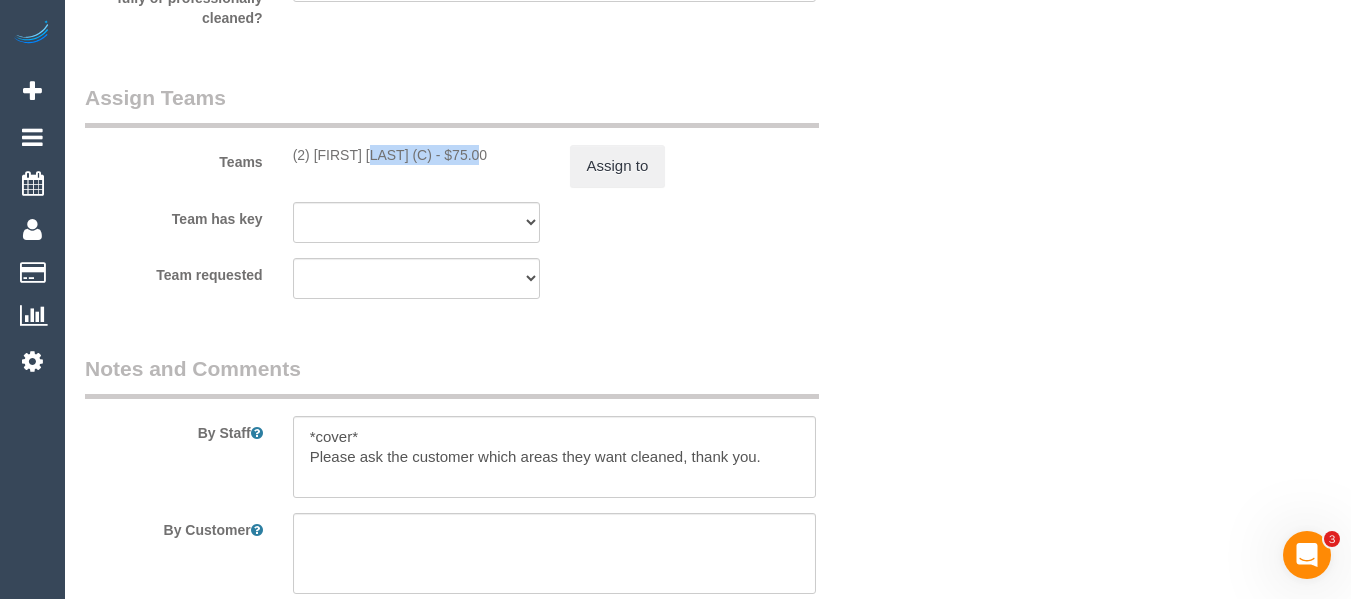 drag, startPoint x: 341, startPoint y: 156, endPoint x: 316, endPoint y: 162, distance: 25.70992 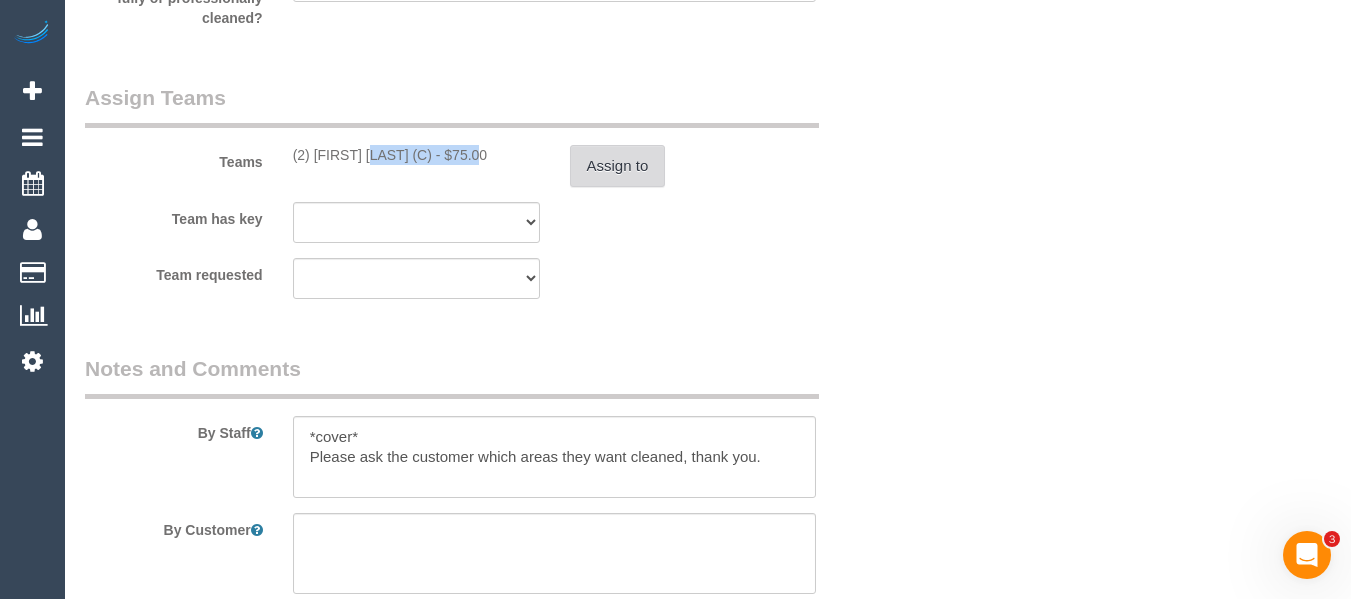 click on "Assign to" at bounding box center (618, 166) 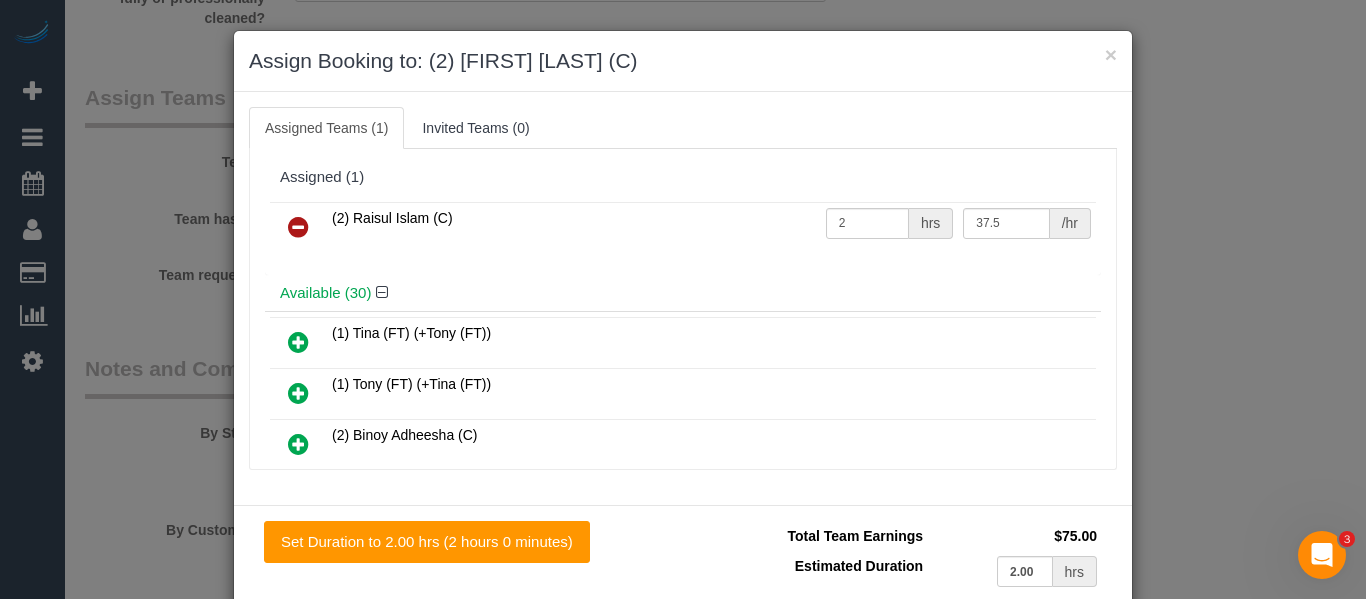 click at bounding box center [298, 228] 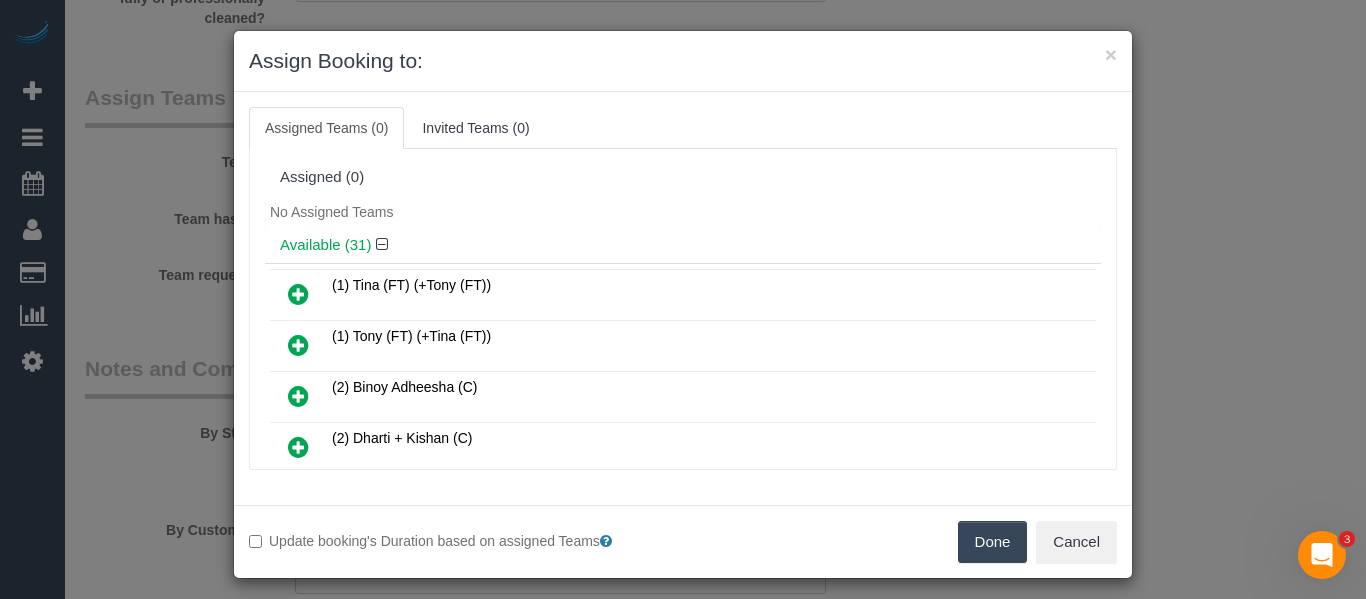 click on "Done" at bounding box center [993, 542] 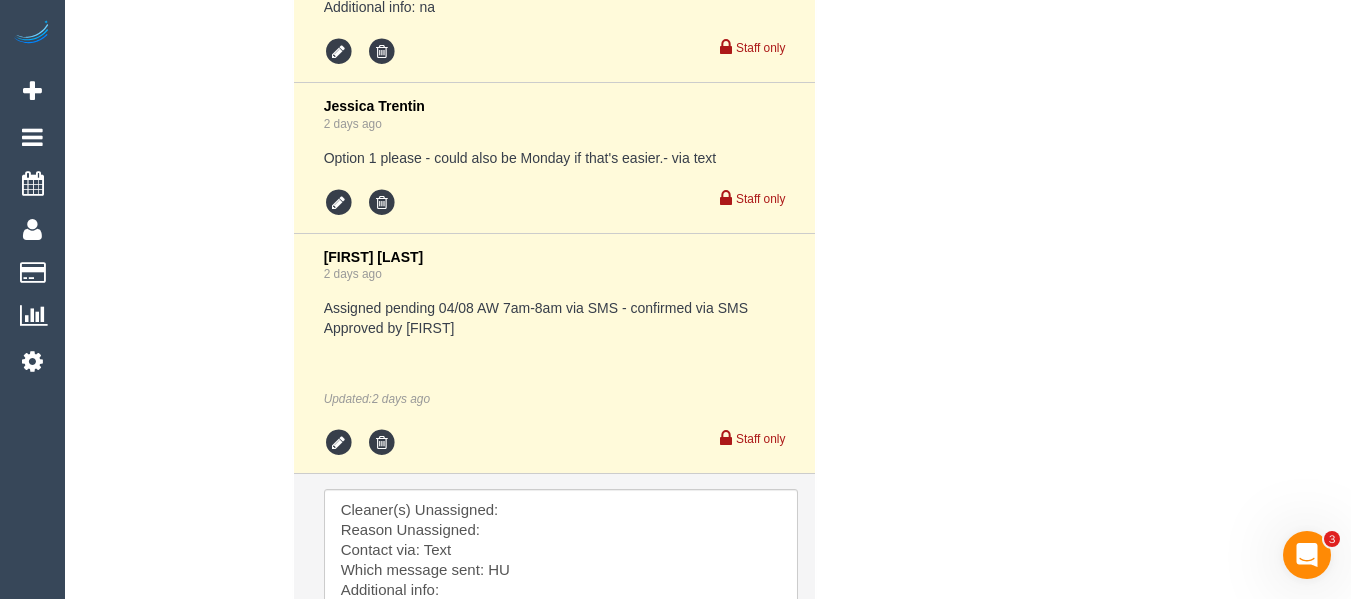 scroll, scrollTop: 4496, scrollLeft: 0, axis: vertical 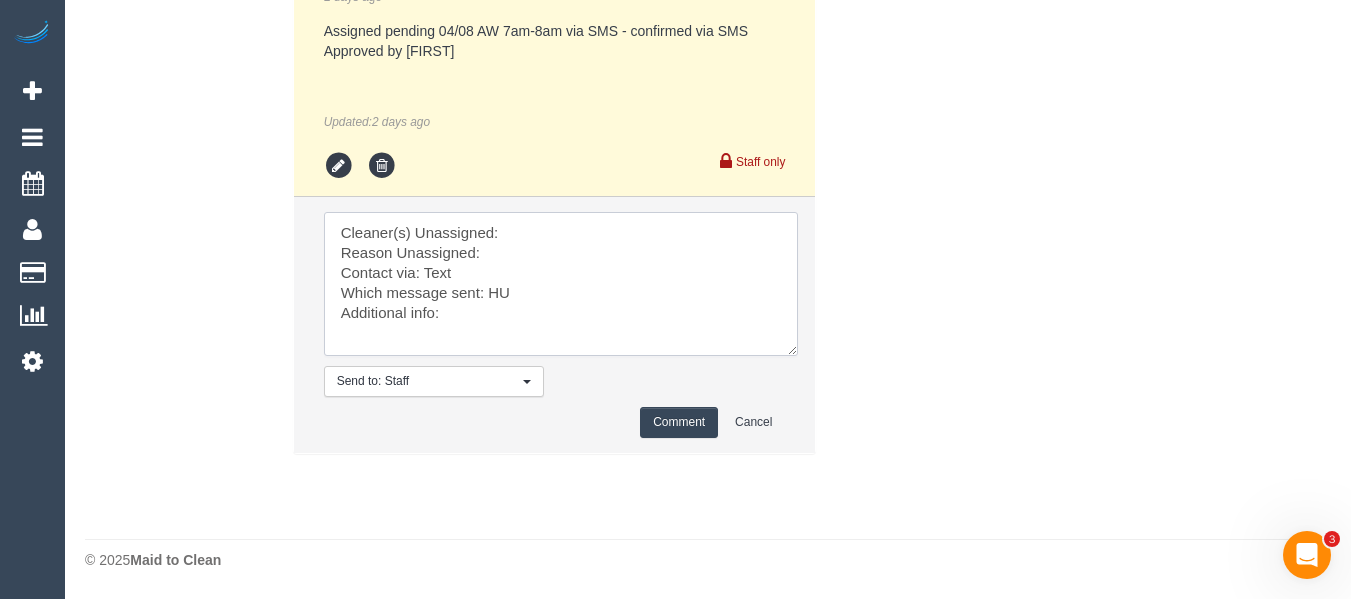 click at bounding box center (561, 284) 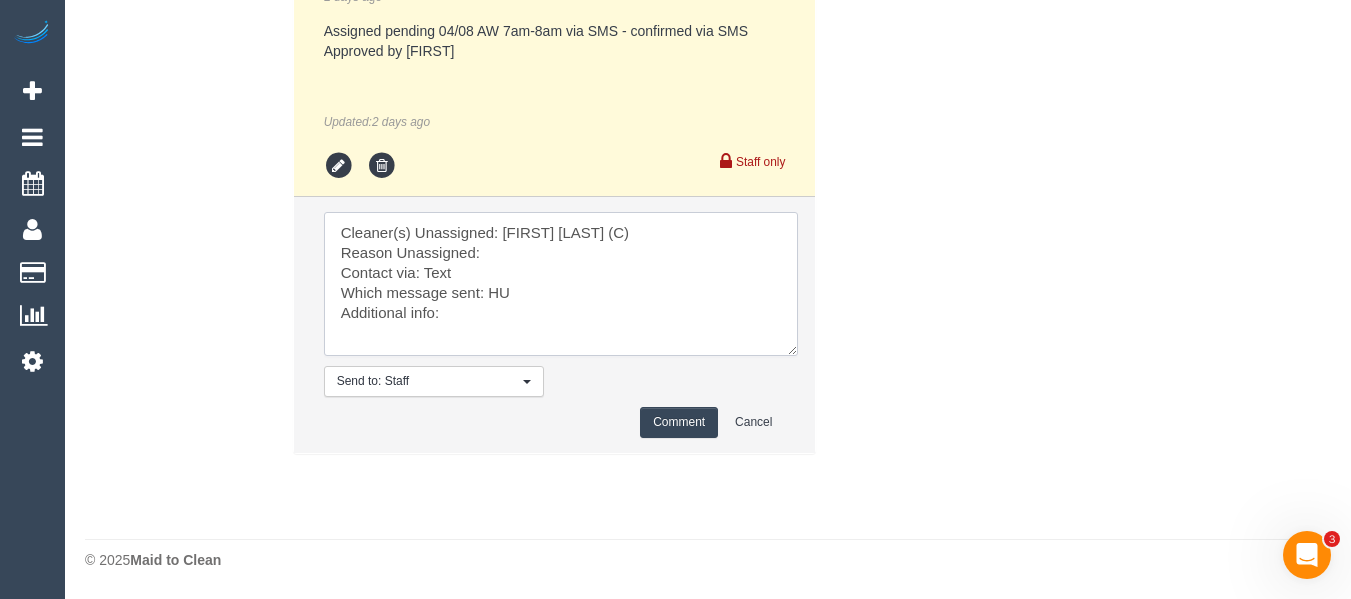 click at bounding box center [561, 284] 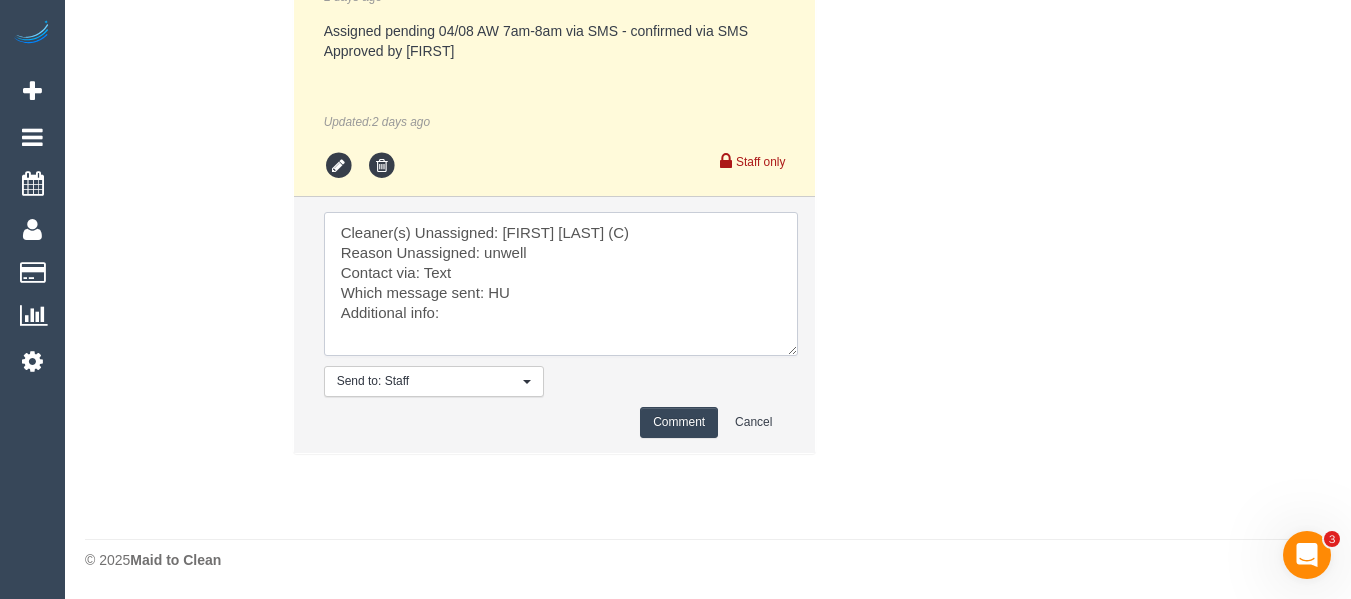 type on "Cleaner(s) Unassigned: Raisul Islam (C)
Reason Unassigned: unwell
Contact via: Text
Which message sent: HU
Additional info:" 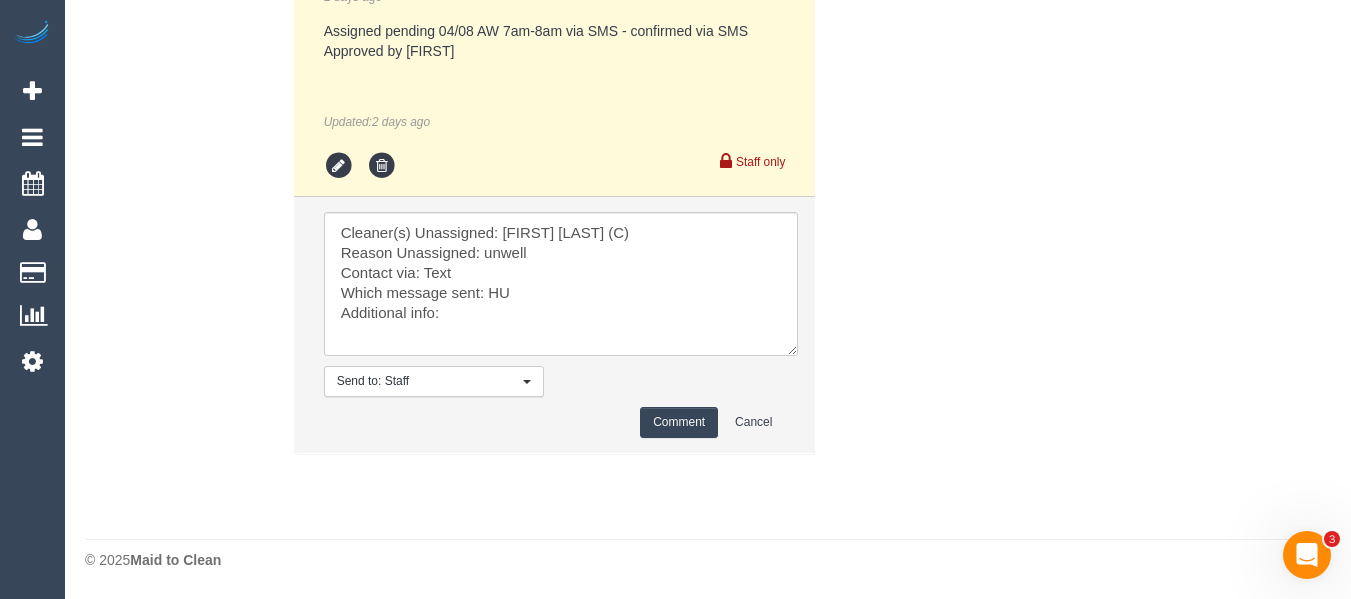 click on "Comment" at bounding box center [679, 422] 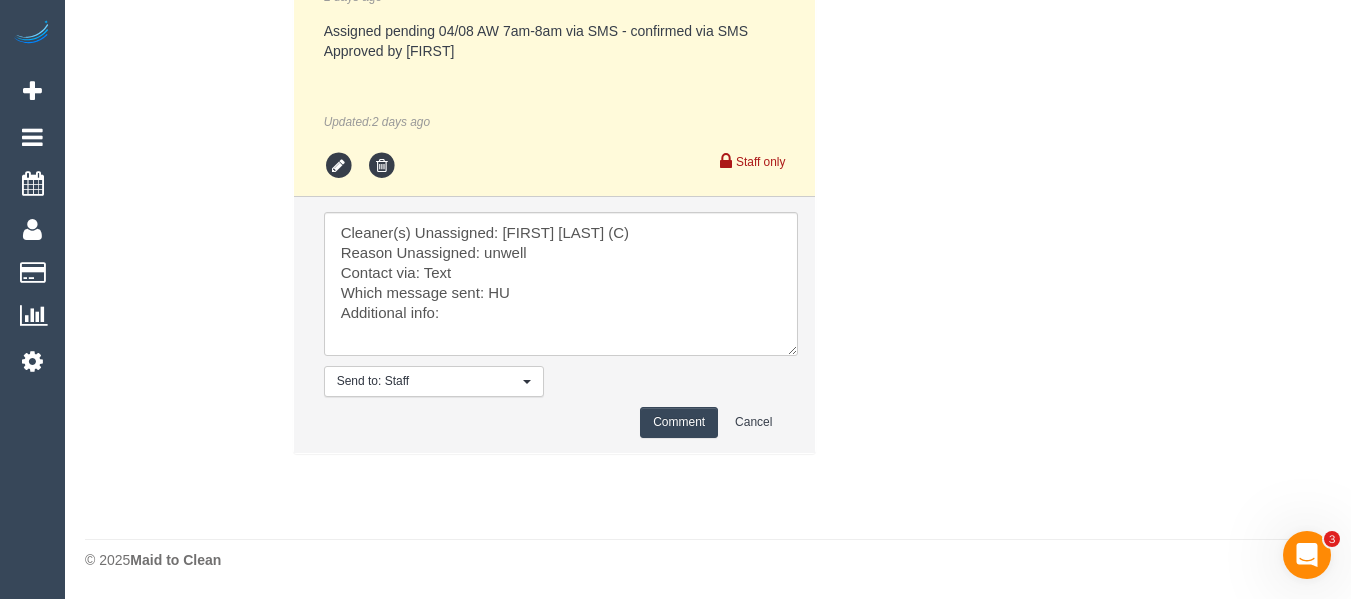 type 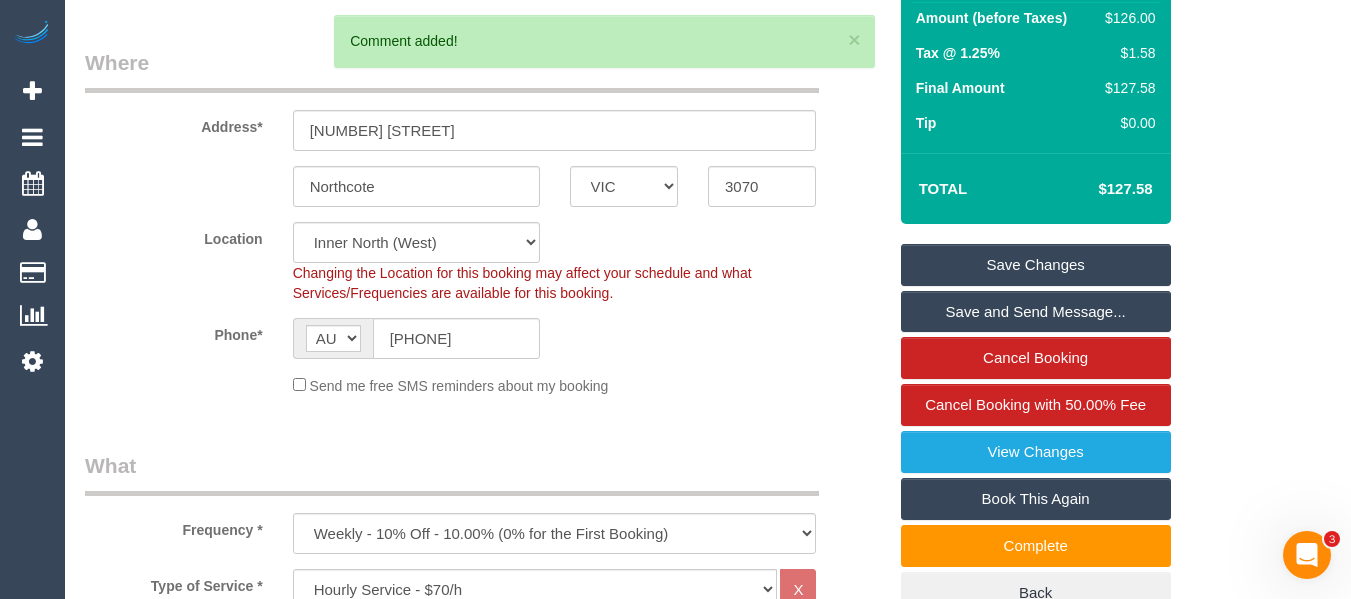 scroll, scrollTop: 112, scrollLeft: 0, axis: vertical 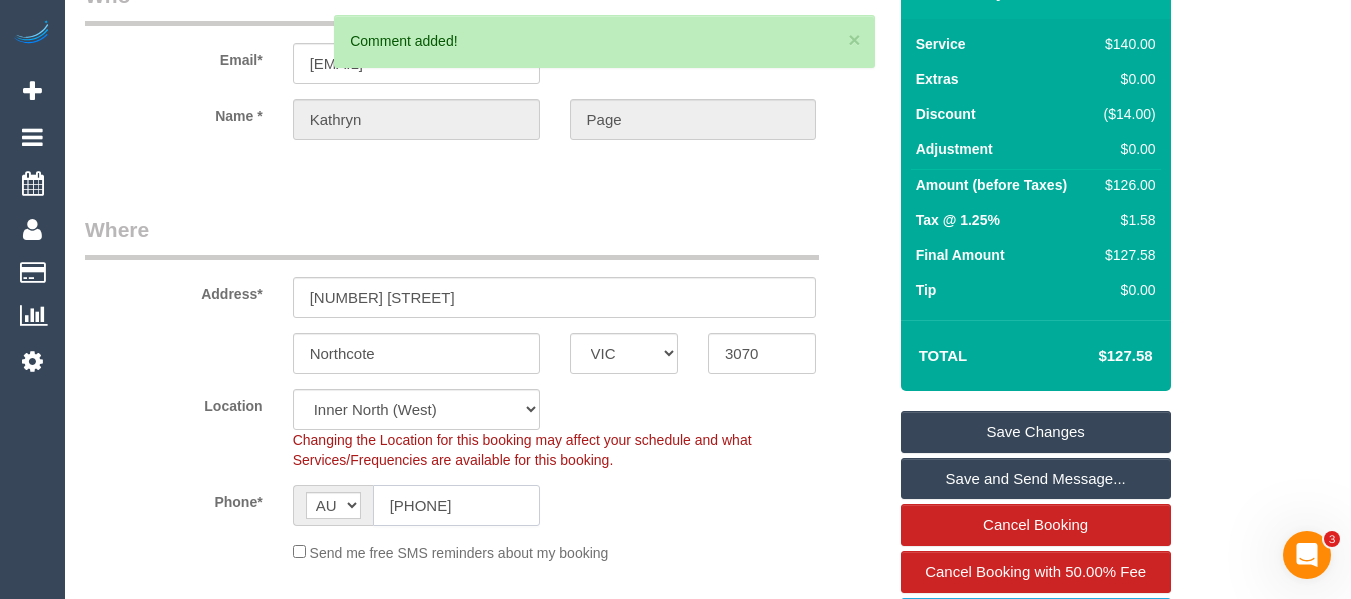 click on "0447 199 901" 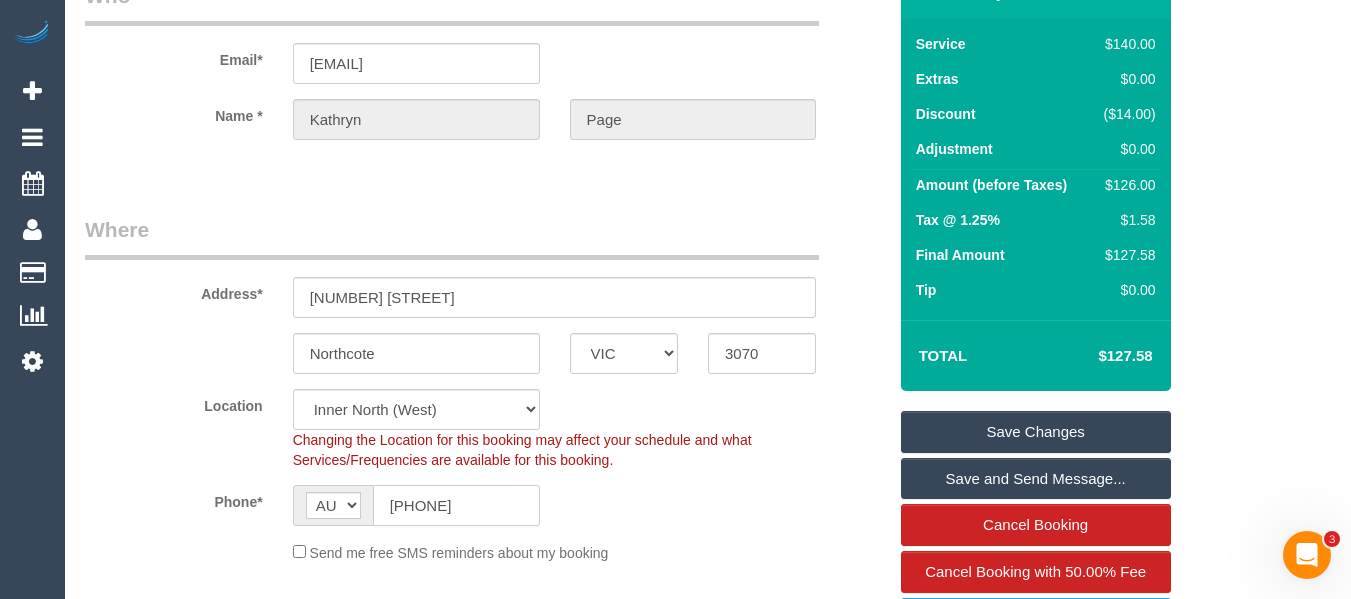click on "0447 199 901" 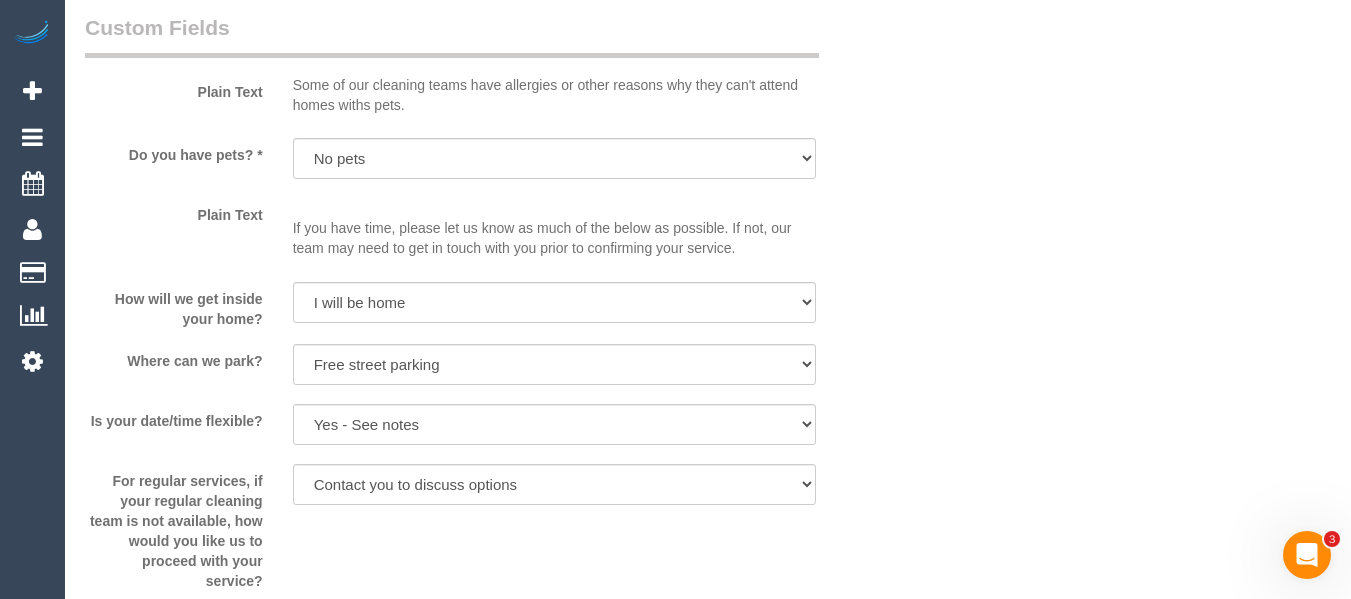 scroll, scrollTop: 2560, scrollLeft: 0, axis: vertical 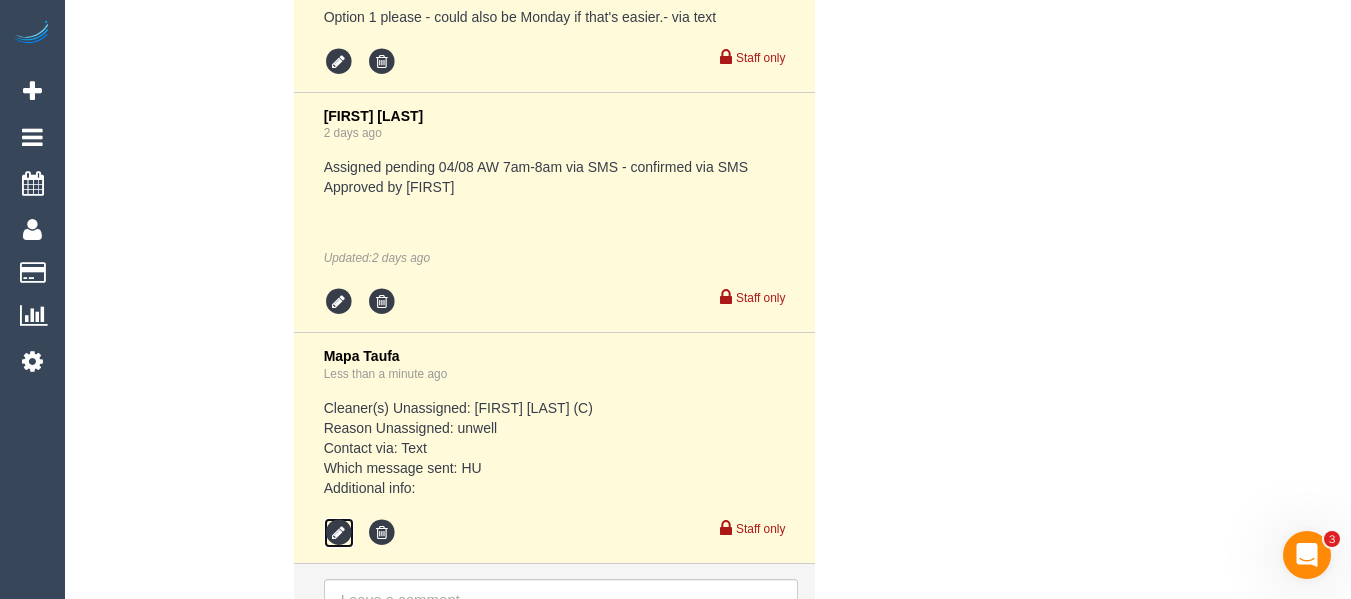 click at bounding box center (339, 533) 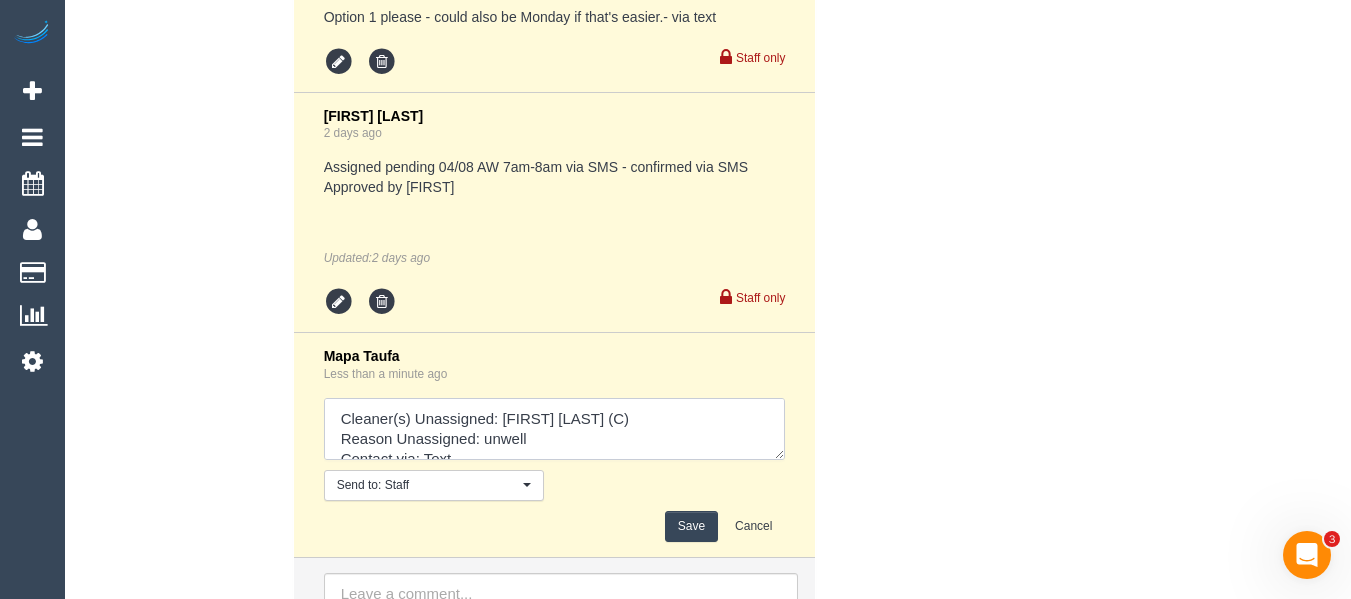 click at bounding box center [555, 429] 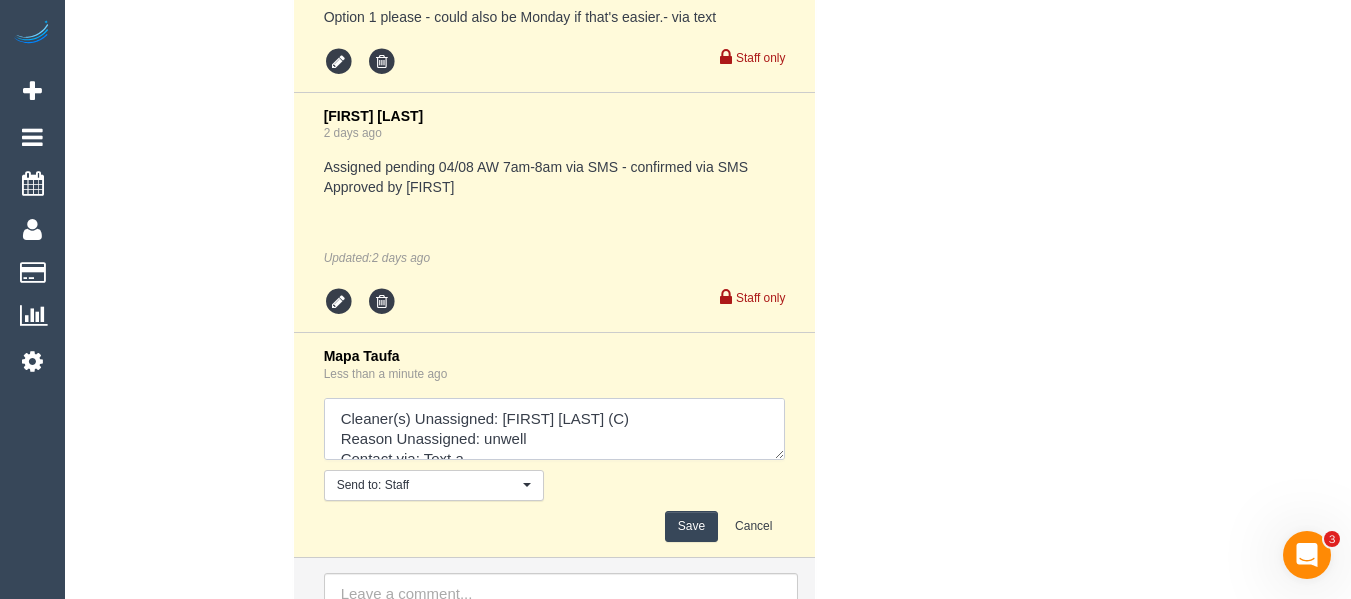 scroll, scrollTop: 8, scrollLeft: 0, axis: vertical 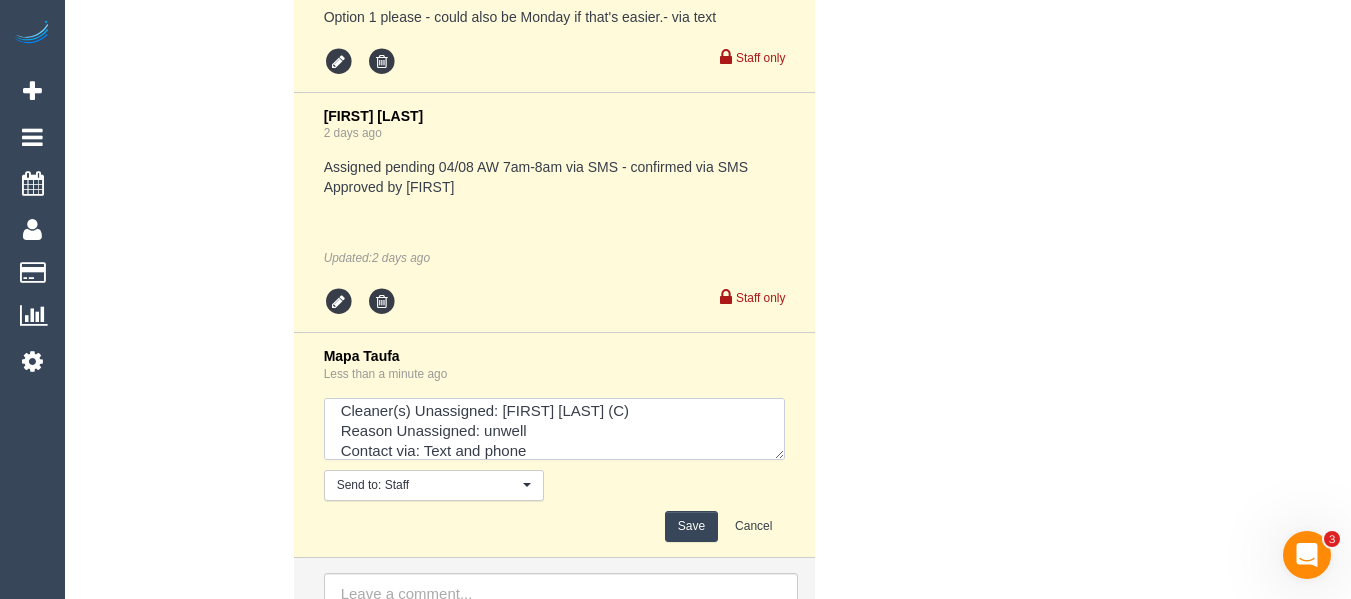 type on "Cleaner(s) Unassigned: Raisul Islam (C)
Reason Unassigned: unwell
Contact via: Text and phone
Which message sent: HU
Additional info:" 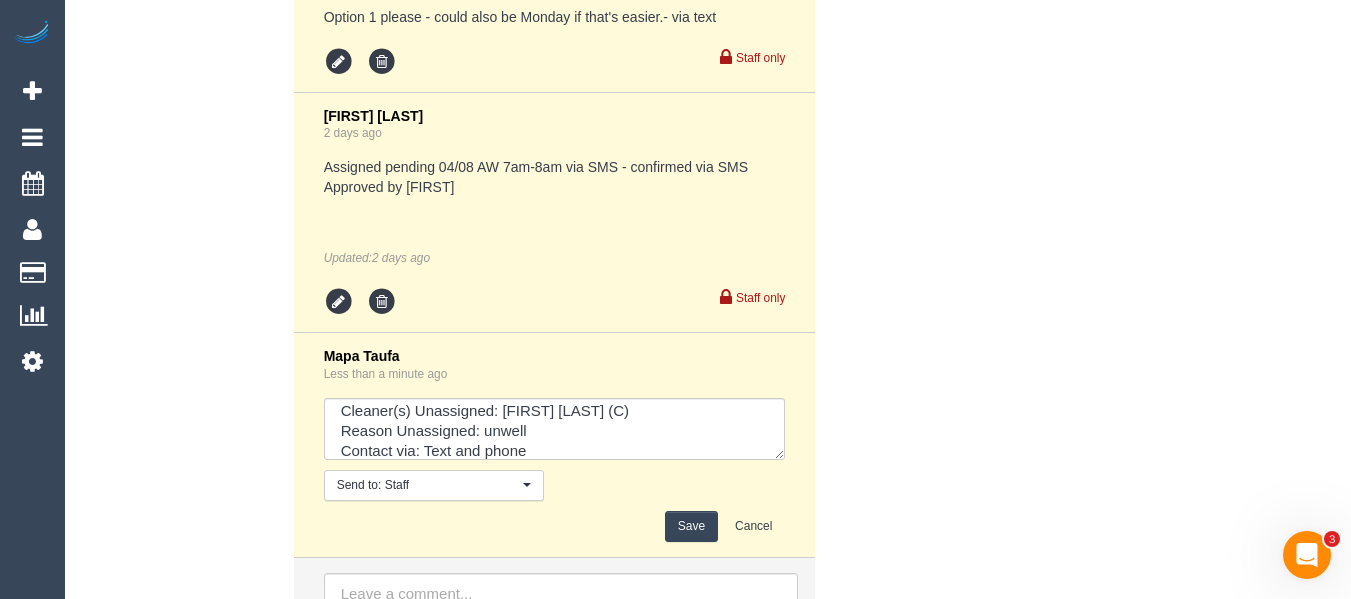 click on "Save" at bounding box center (691, 526) 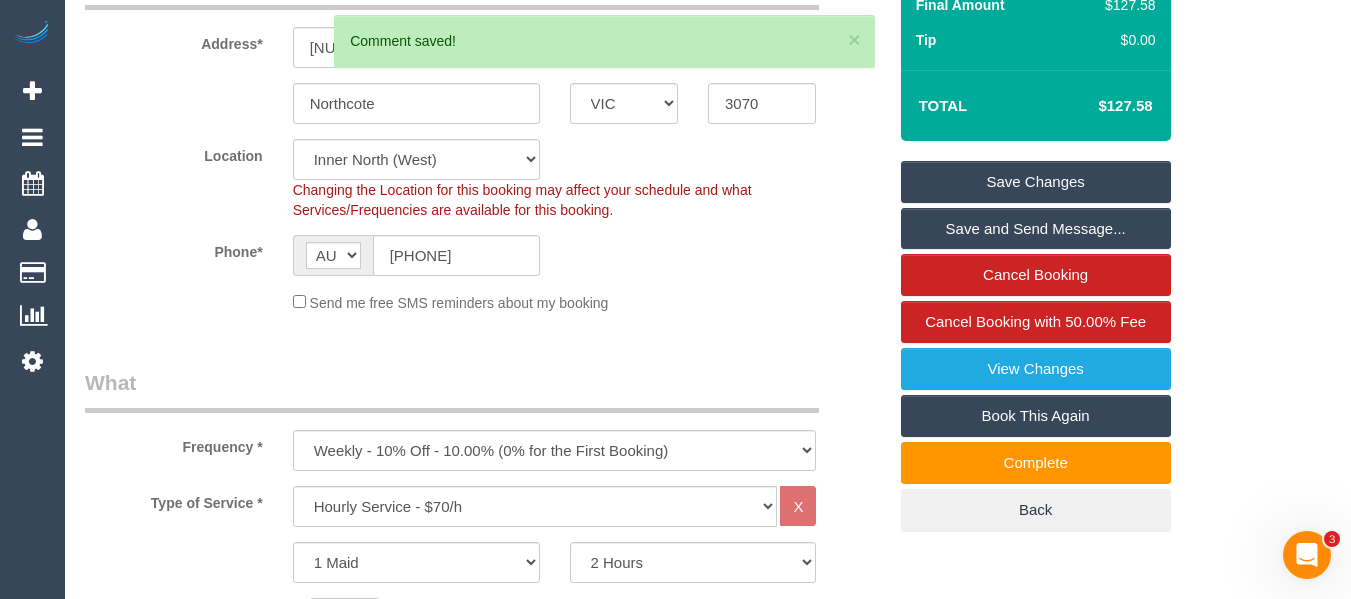 scroll, scrollTop: 352, scrollLeft: 0, axis: vertical 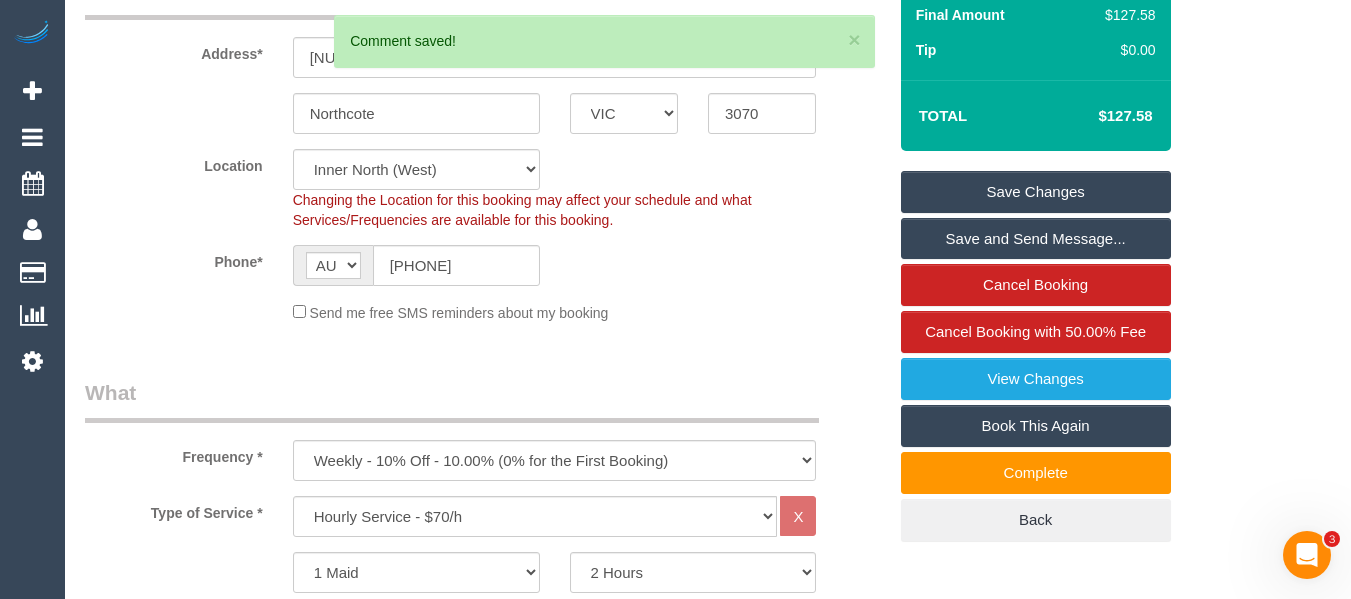 click on "Save Changes" at bounding box center [1036, 192] 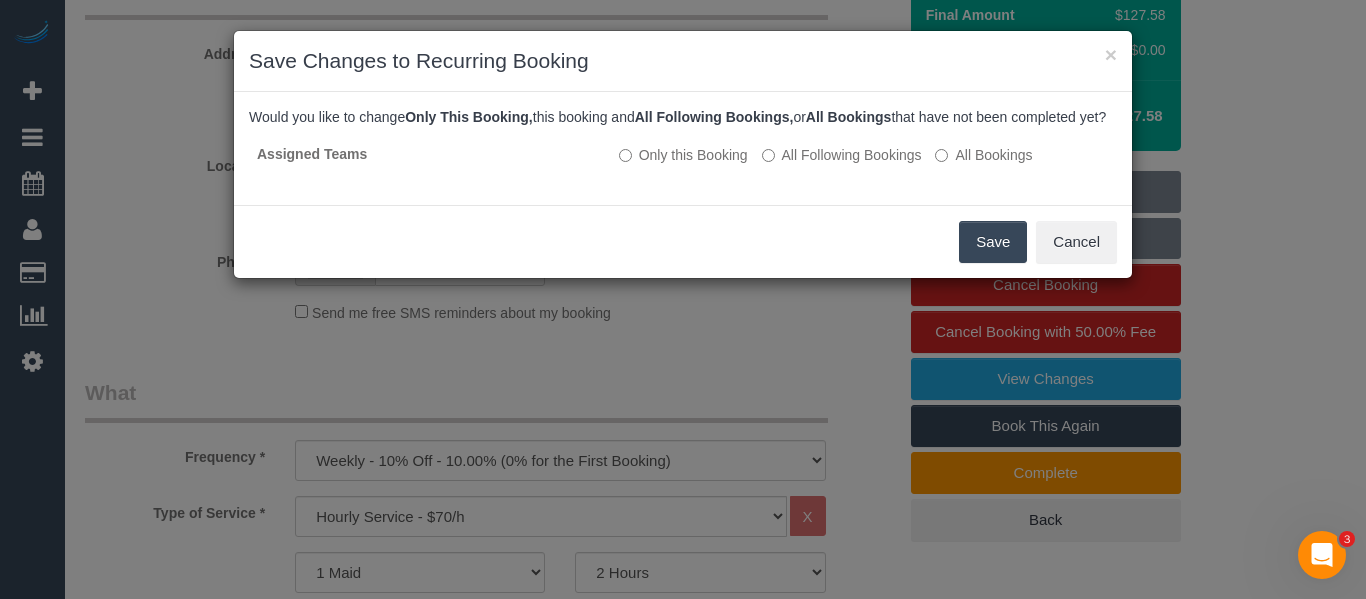 click on "Save" at bounding box center (993, 242) 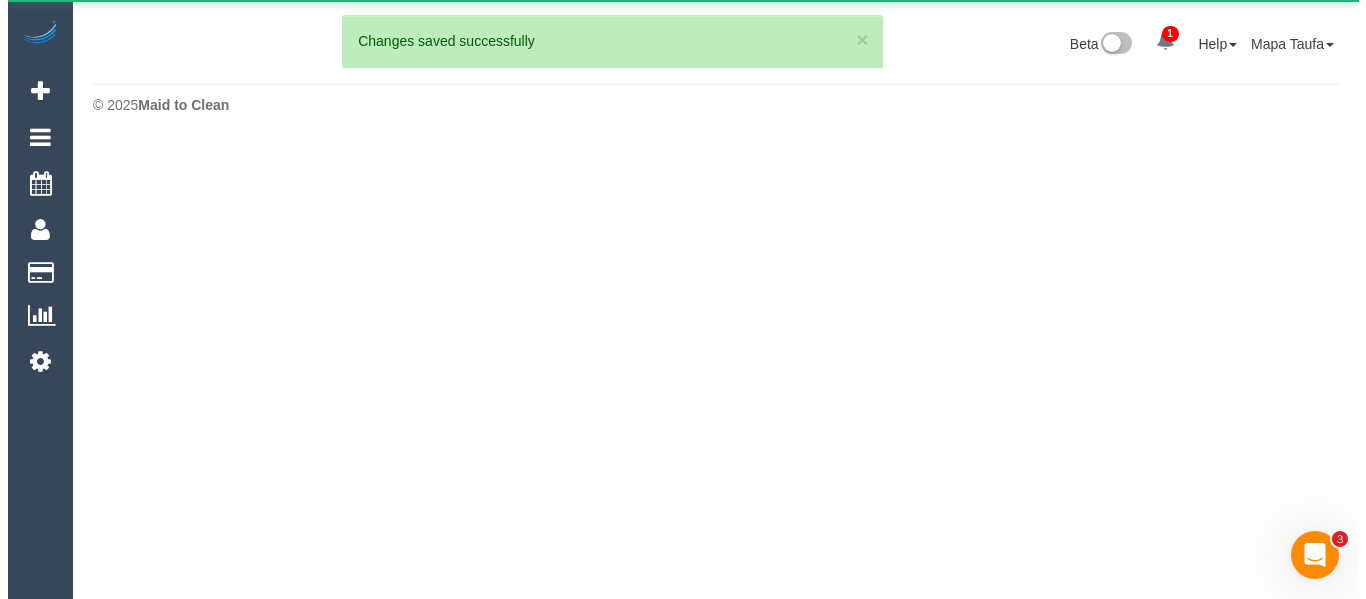 scroll, scrollTop: 0, scrollLeft: 0, axis: both 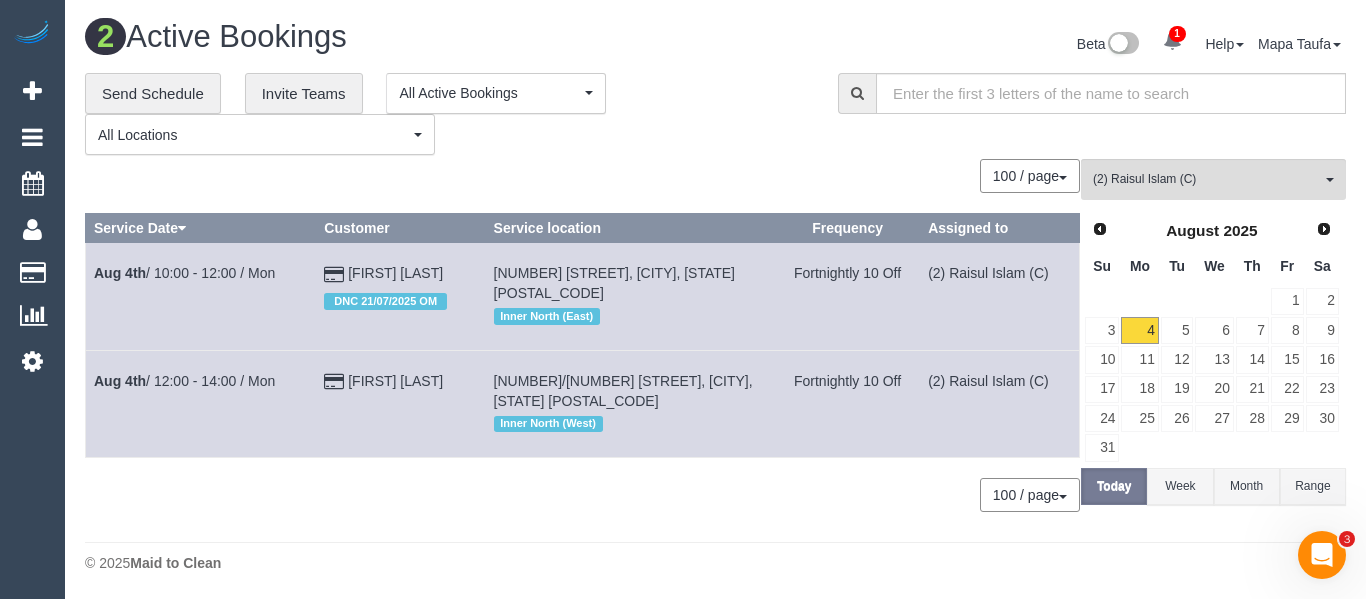 drag, startPoint x: 372, startPoint y: 272, endPoint x: 408, endPoint y: 282, distance: 37.363083 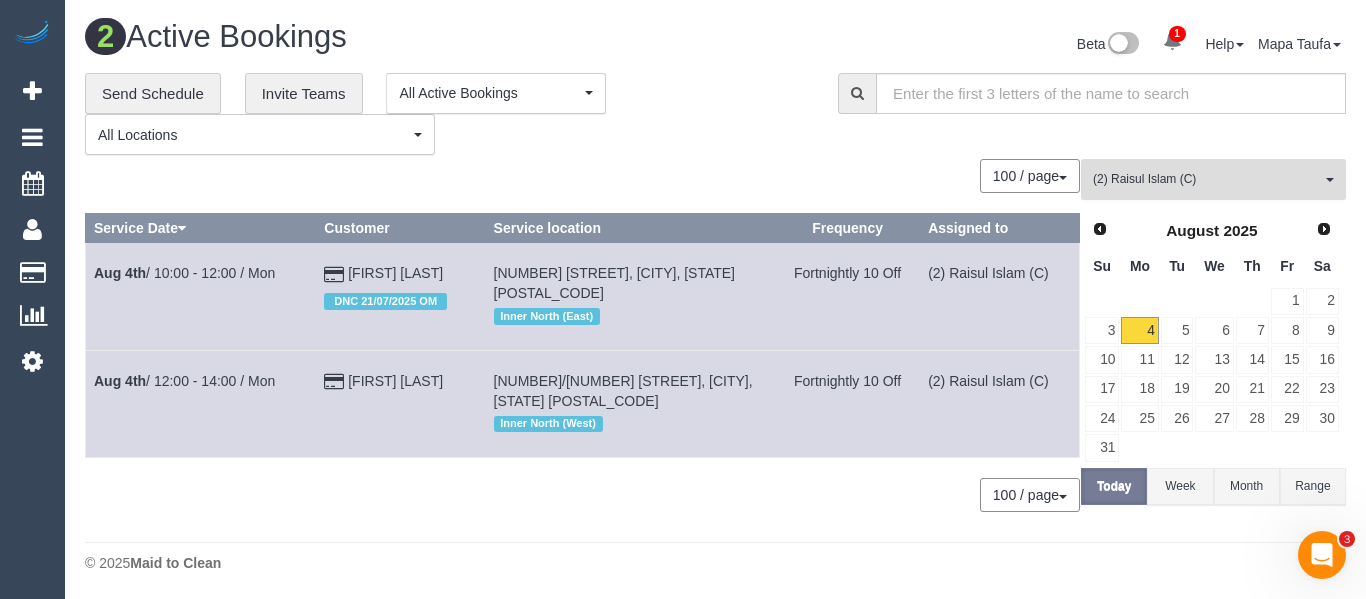 click on "(2) Raisul Islam (C)" at bounding box center (1207, 179) 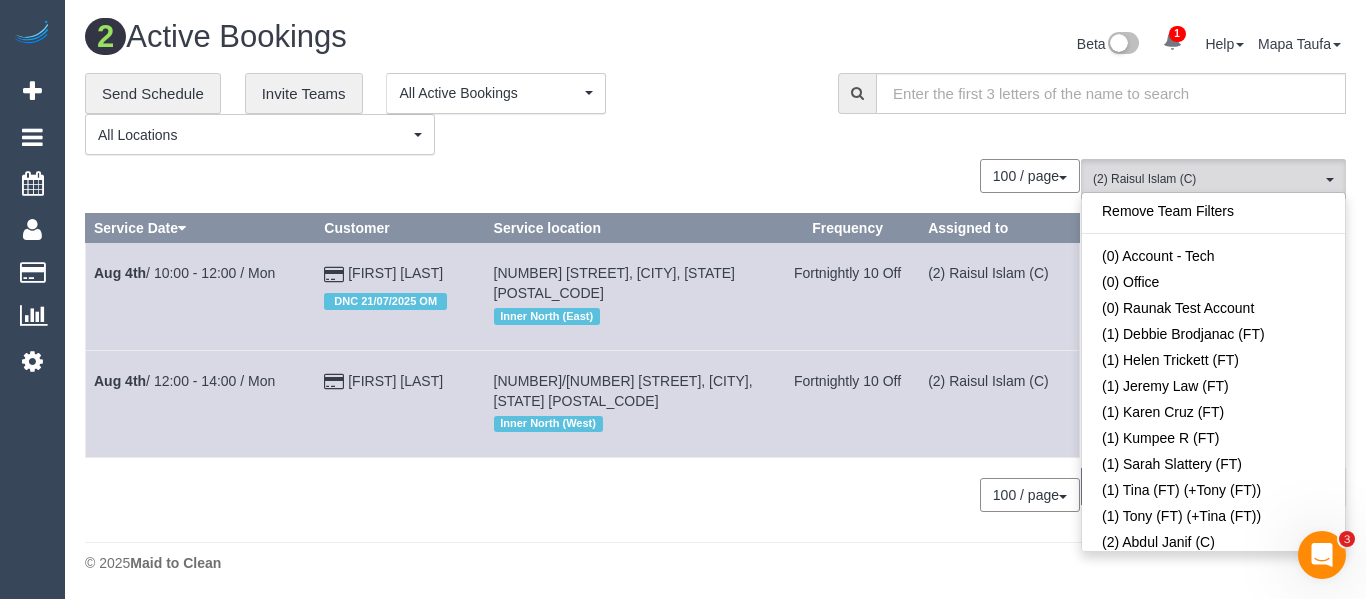 scroll, scrollTop: 1548, scrollLeft: 0, axis: vertical 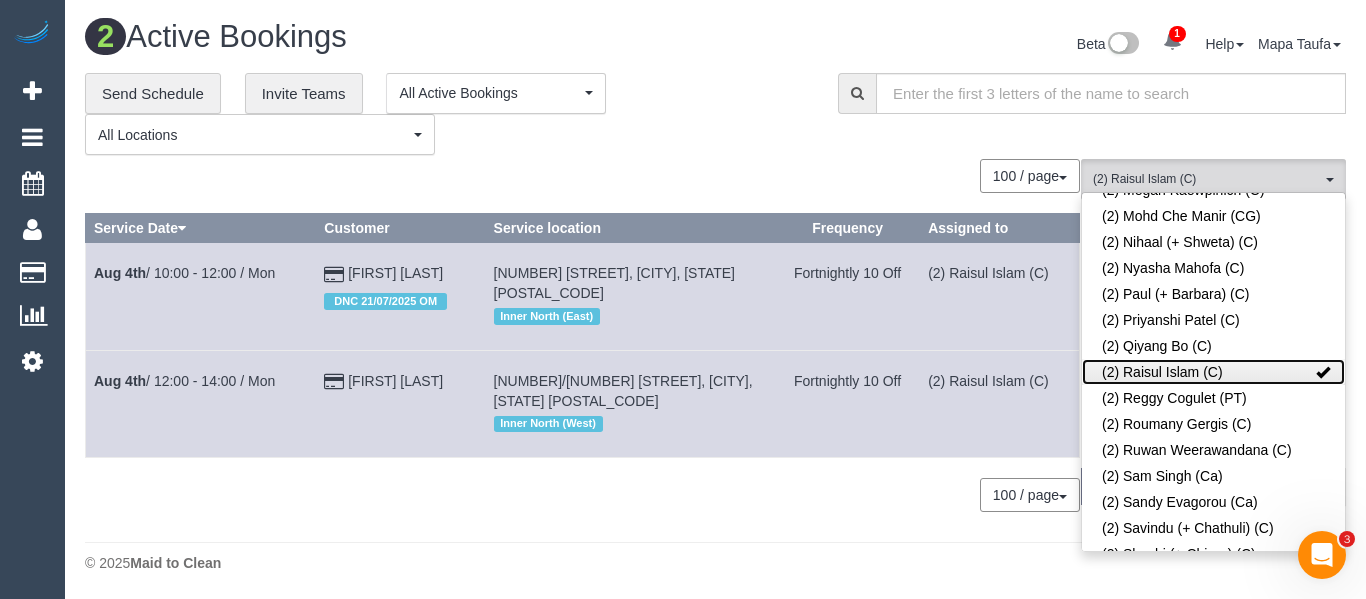click on "(2) Raisul Islam (C)" at bounding box center [1213, 372] 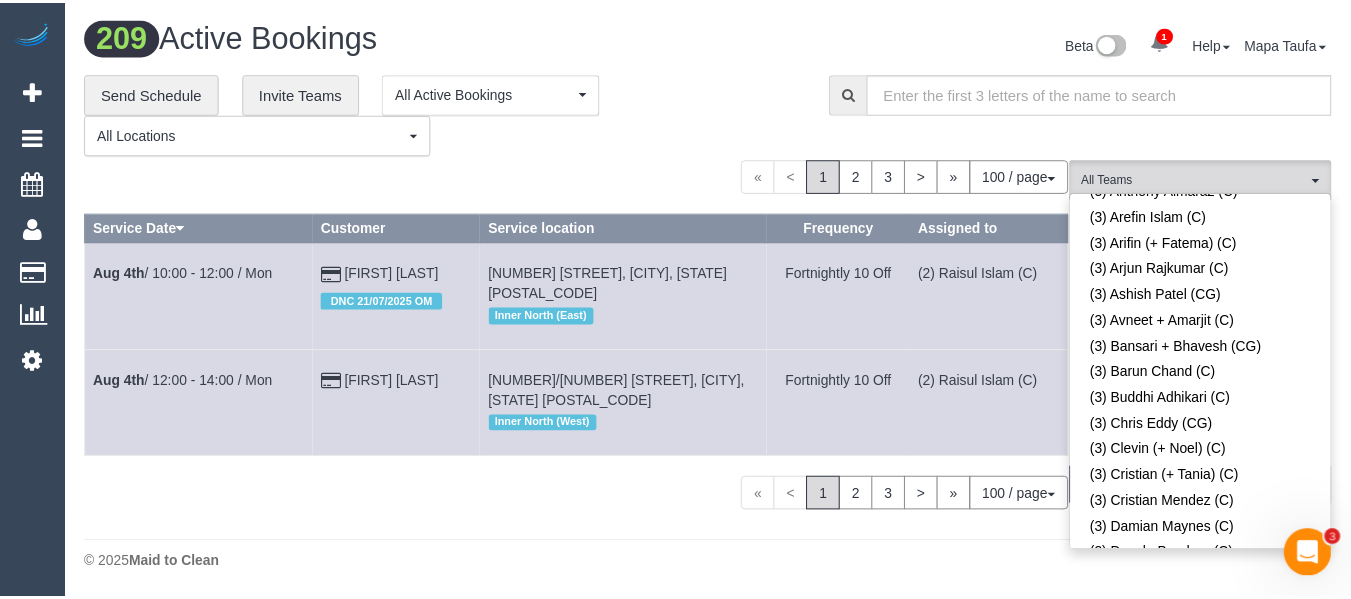 scroll, scrollTop: 586, scrollLeft: 0, axis: vertical 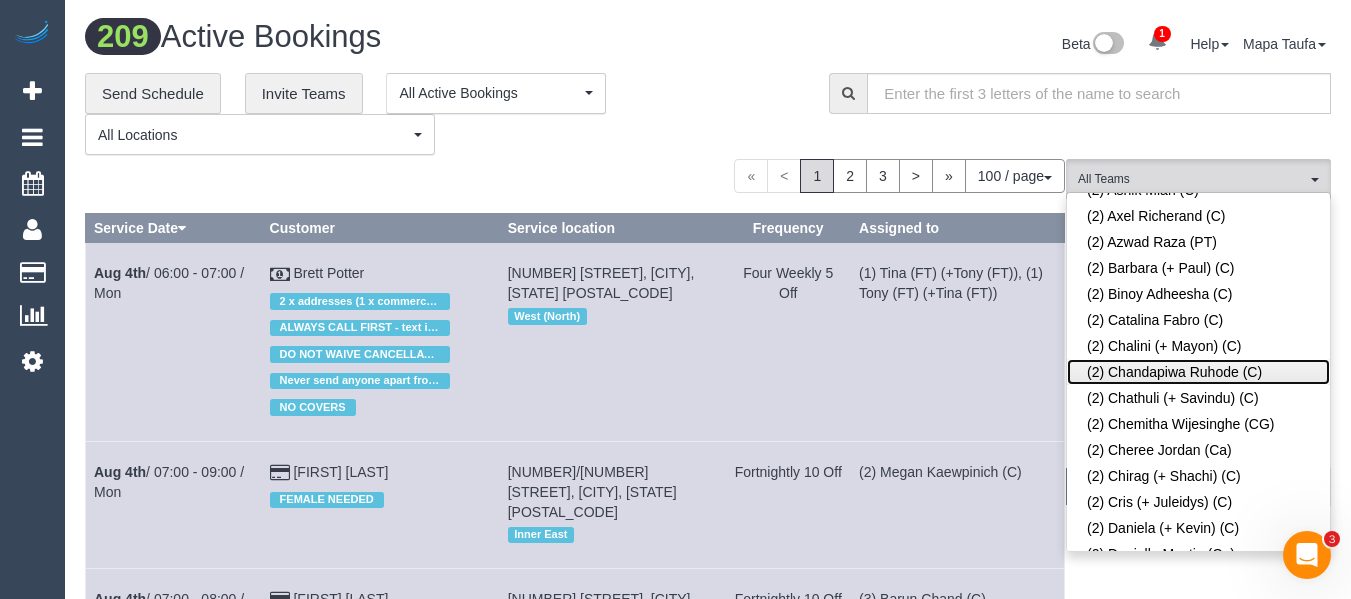 click on "(2) Chandapiwa Ruhode (C)" at bounding box center (1198, 372) 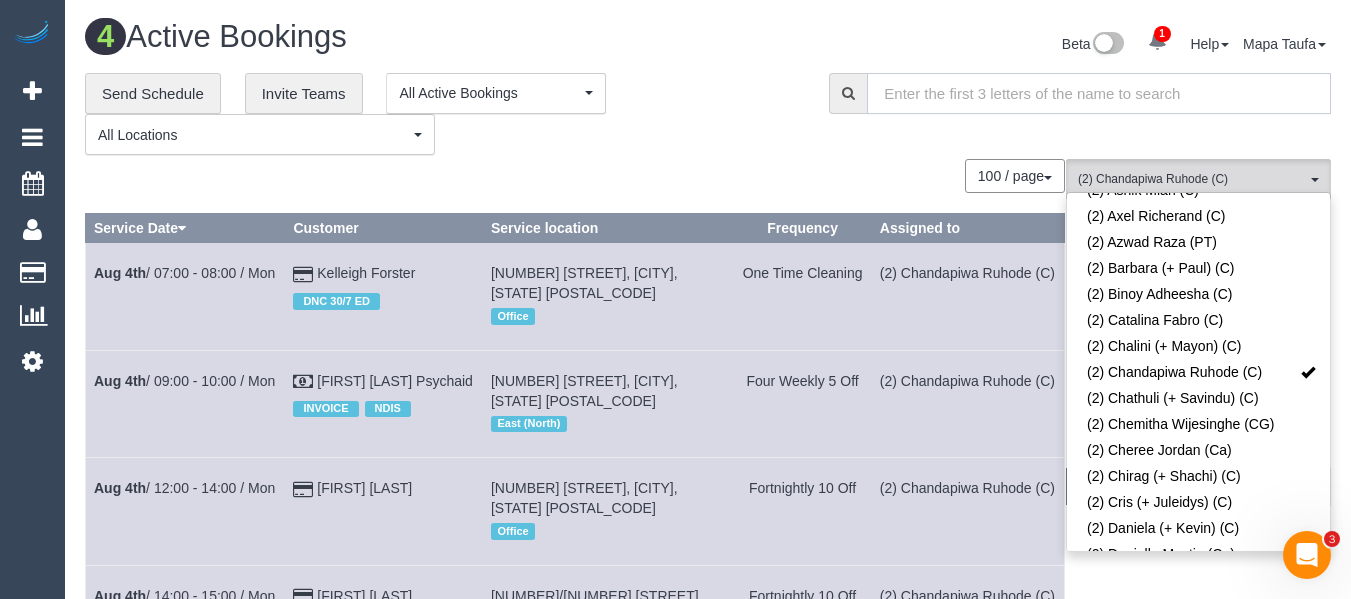 drag, startPoint x: 876, startPoint y: 110, endPoint x: 867, endPoint y: 197, distance: 87.46428 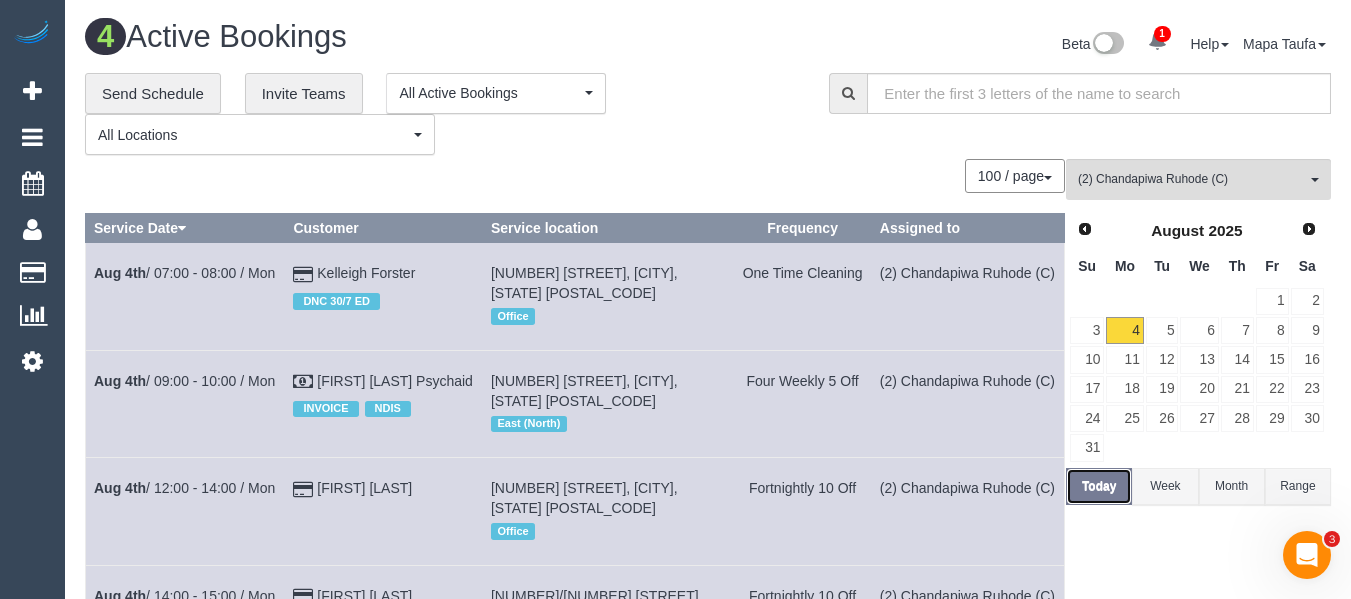 click on "Today" at bounding box center (1099, 486) 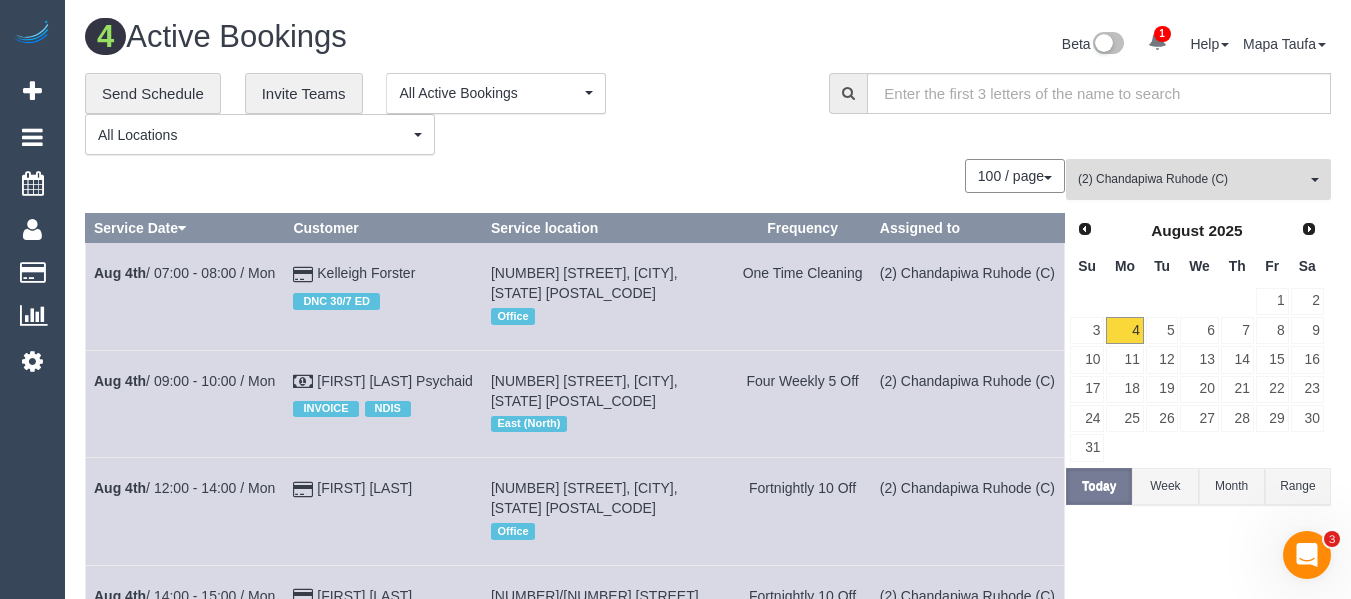 click on "(2) Chandapiwa Ruhode (C)
All Teams" at bounding box center [1198, 179] 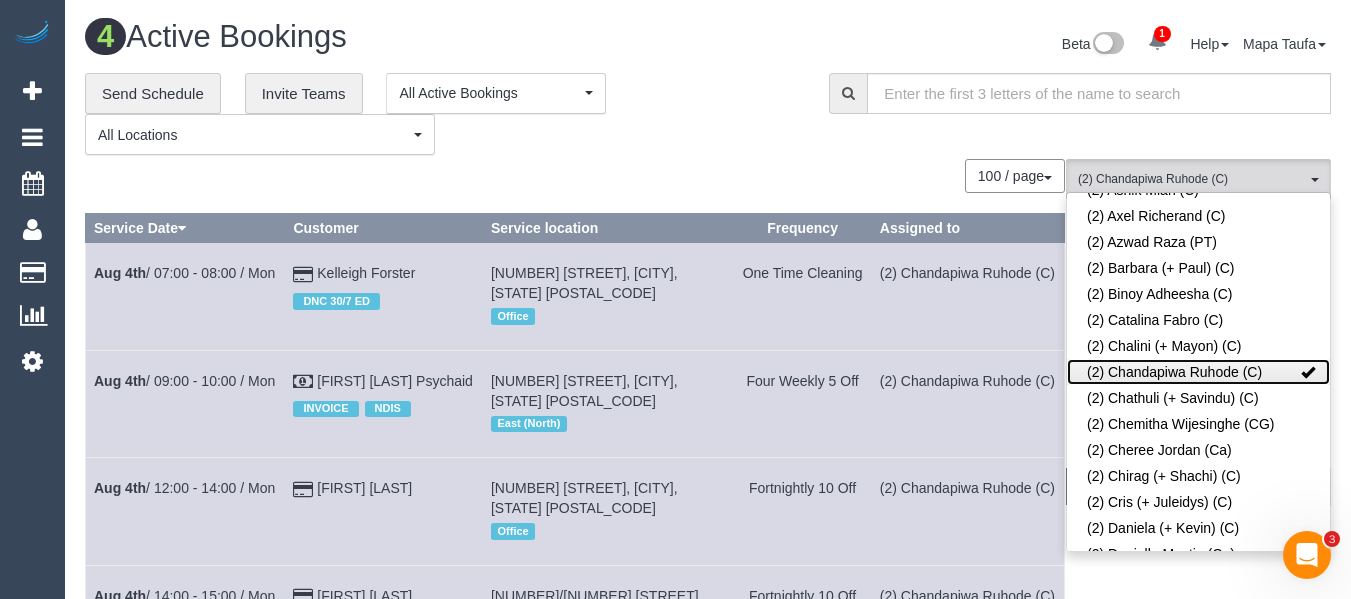 click on "(2) Chandapiwa Ruhode (C)" at bounding box center [1198, 372] 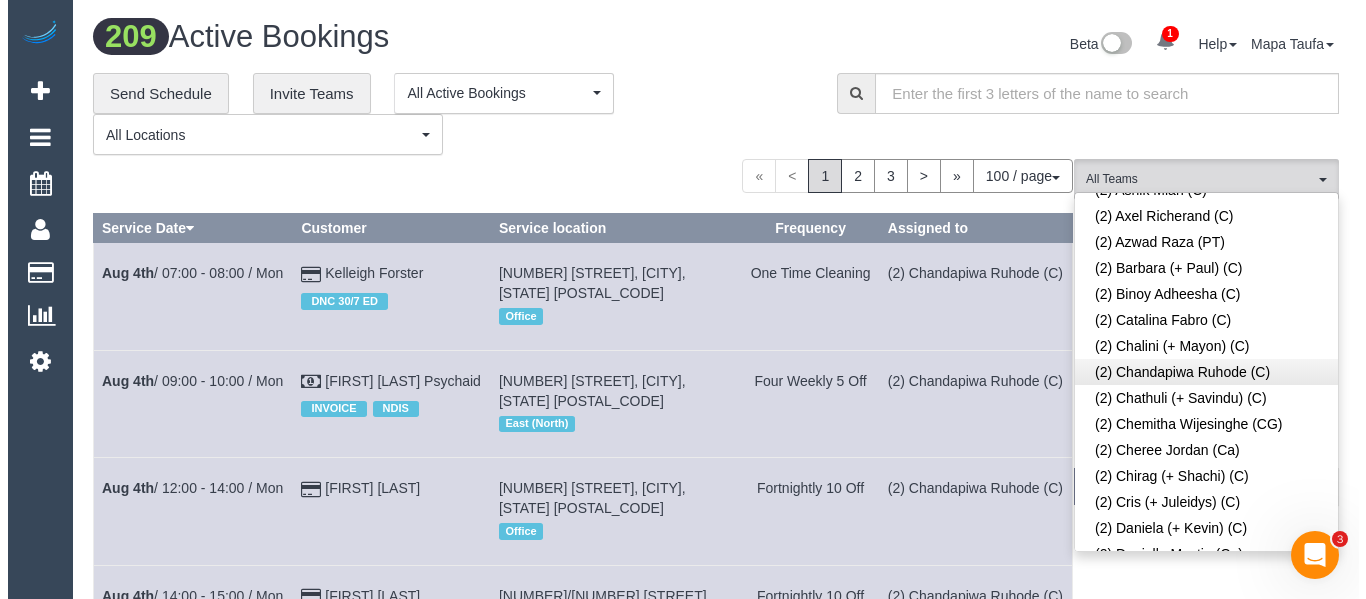 scroll, scrollTop: 2432, scrollLeft: 0, axis: vertical 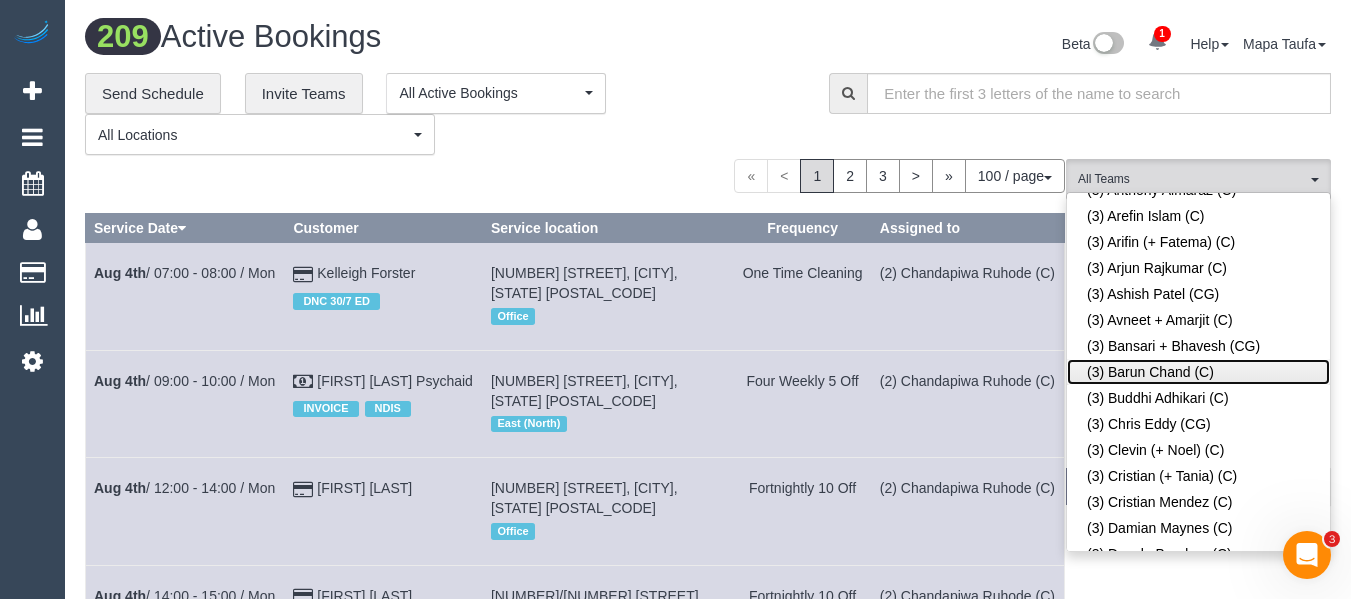 click on "(3) Barun Chand (C)" at bounding box center [1198, 372] 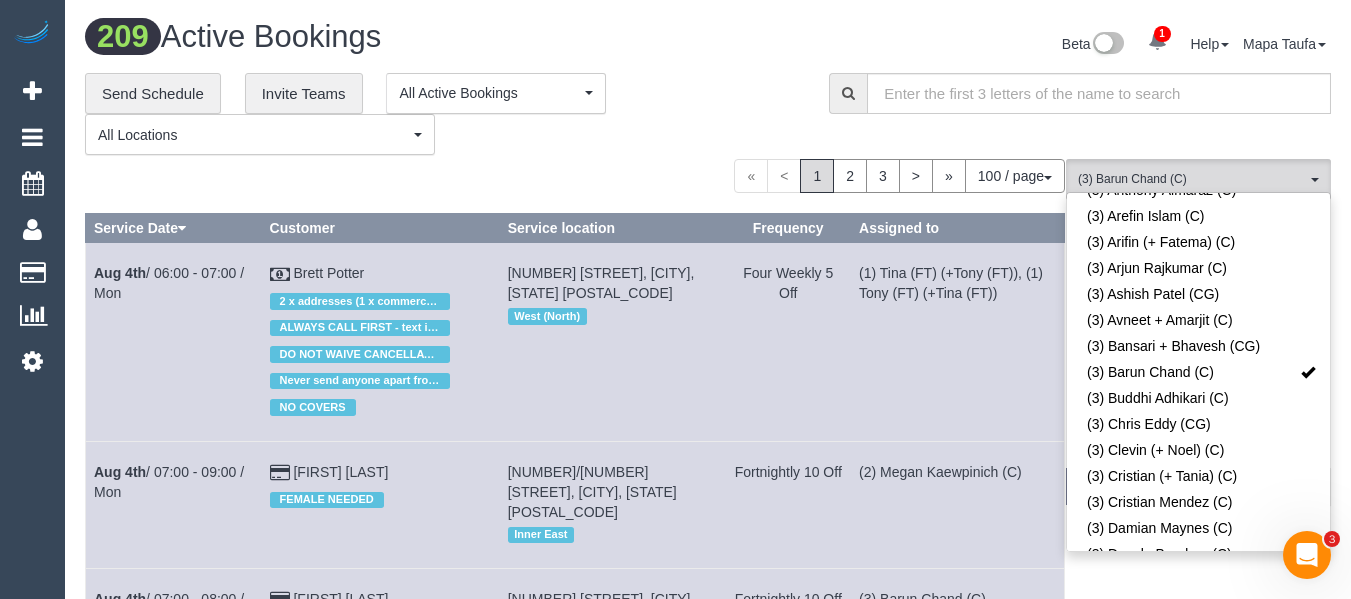drag, startPoint x: 731, startPoint y: 149, endPoint x: 738, endPoint y: 174, distance: 25.96151 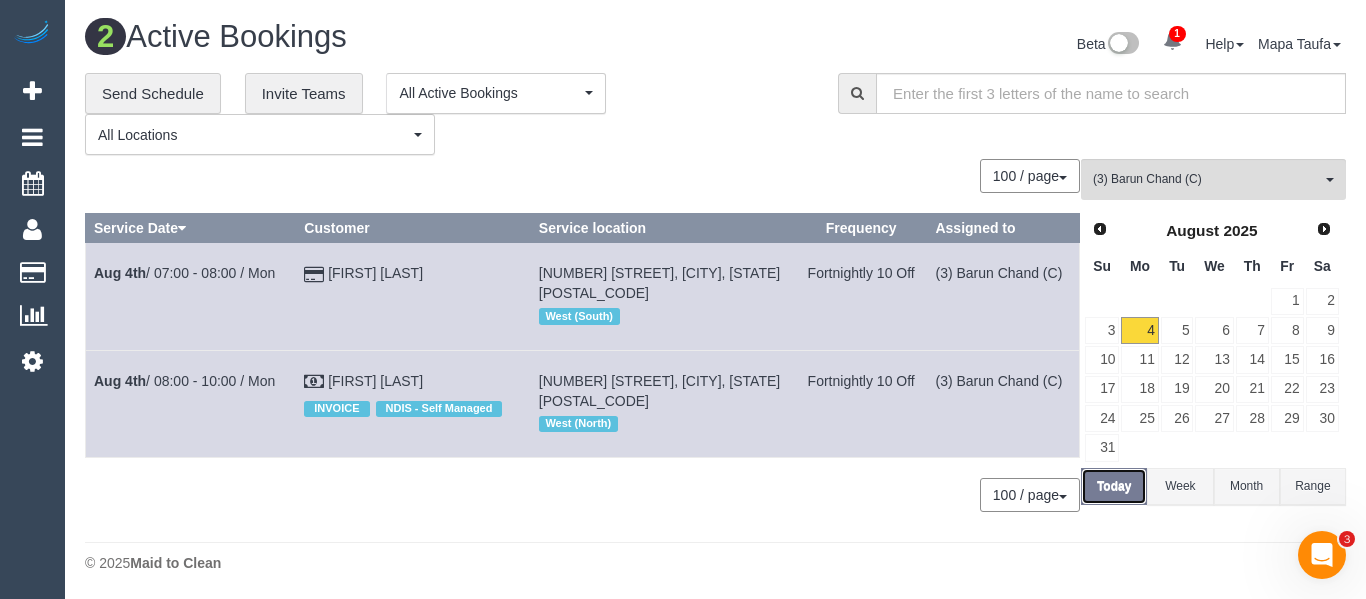 click on "Today" at bounding box center [1114, 486] 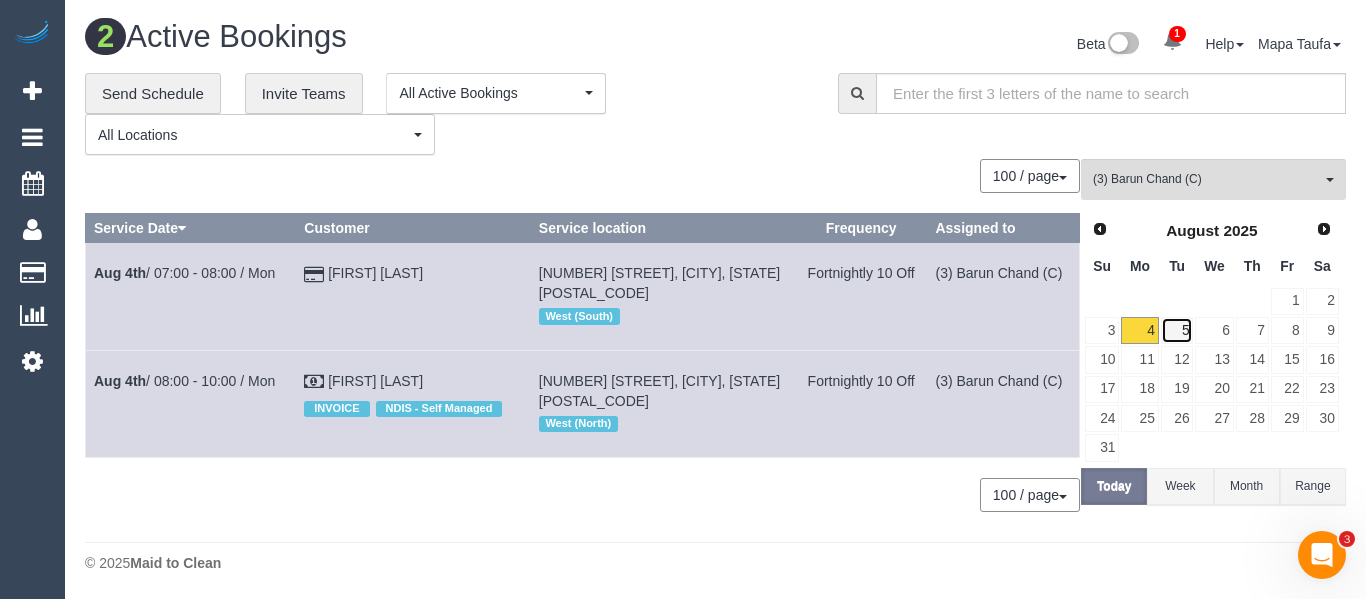 click on "5" at bounding box center (1177, 330) 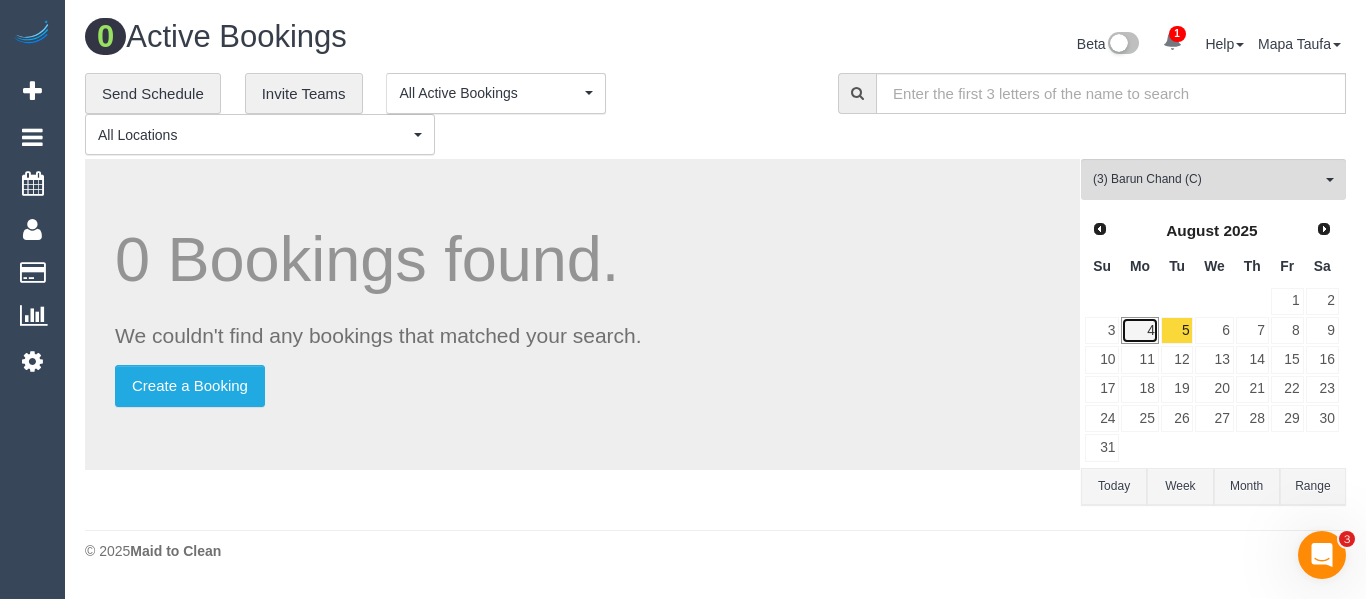 click on "4" at bounding box center [1139, 330] 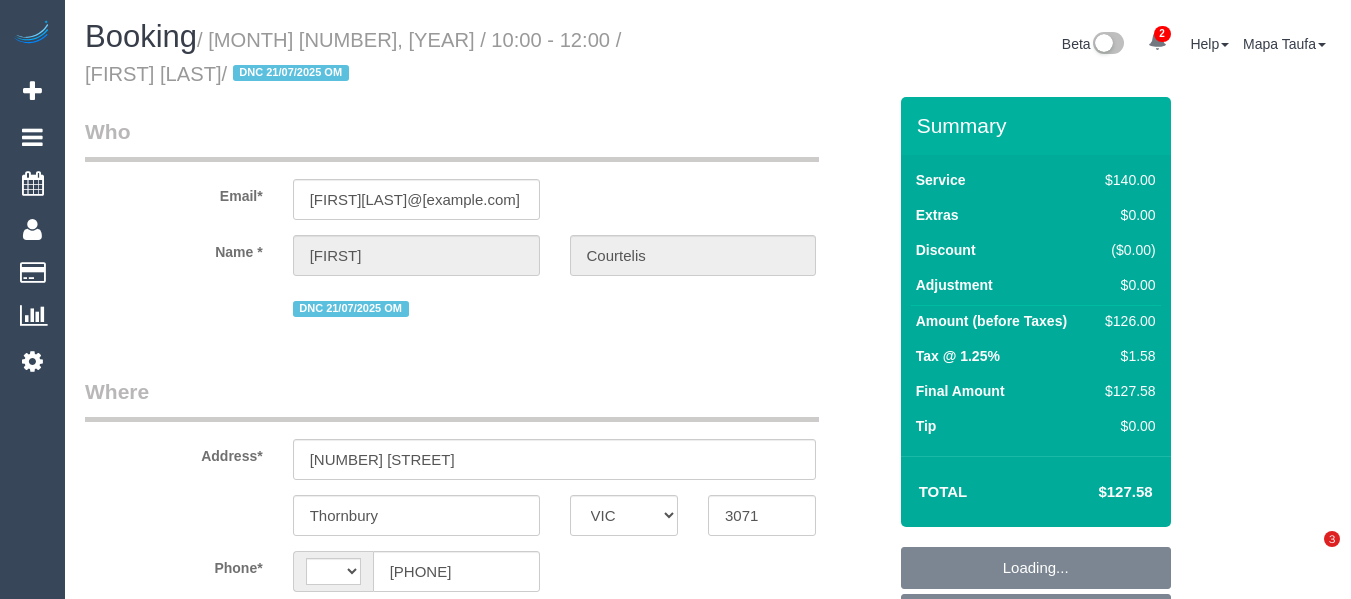 select on "VIC" 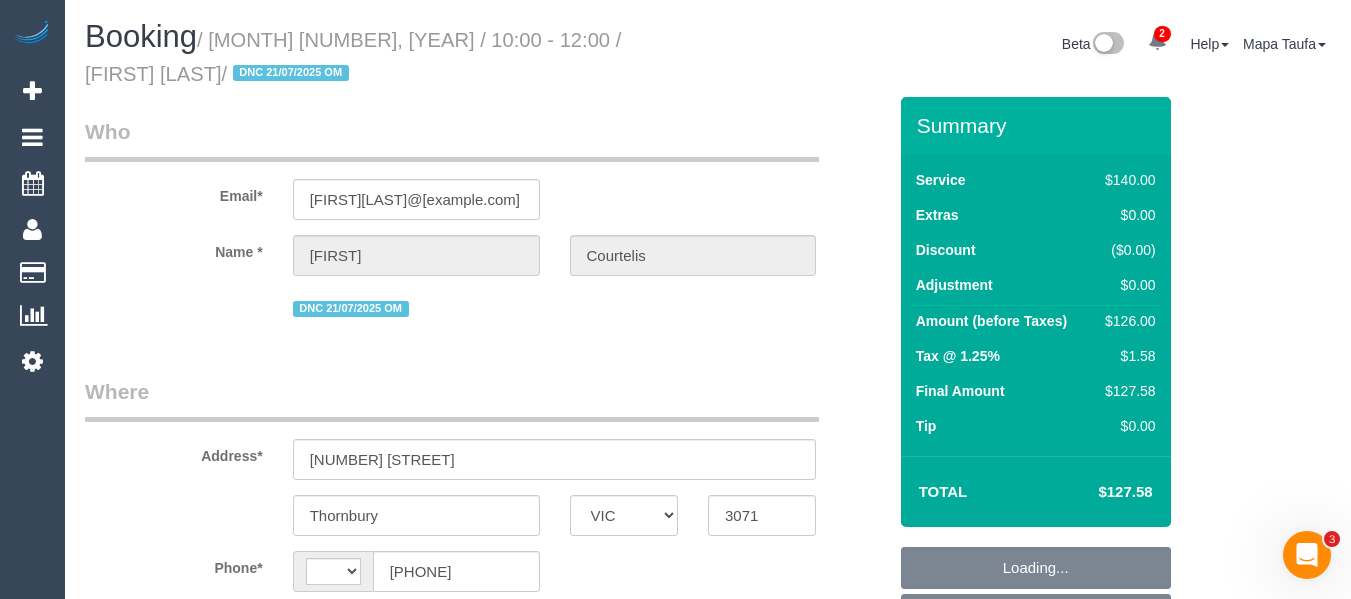 scroll, scrollTop: 0, scrollLeft: 0, axis: both 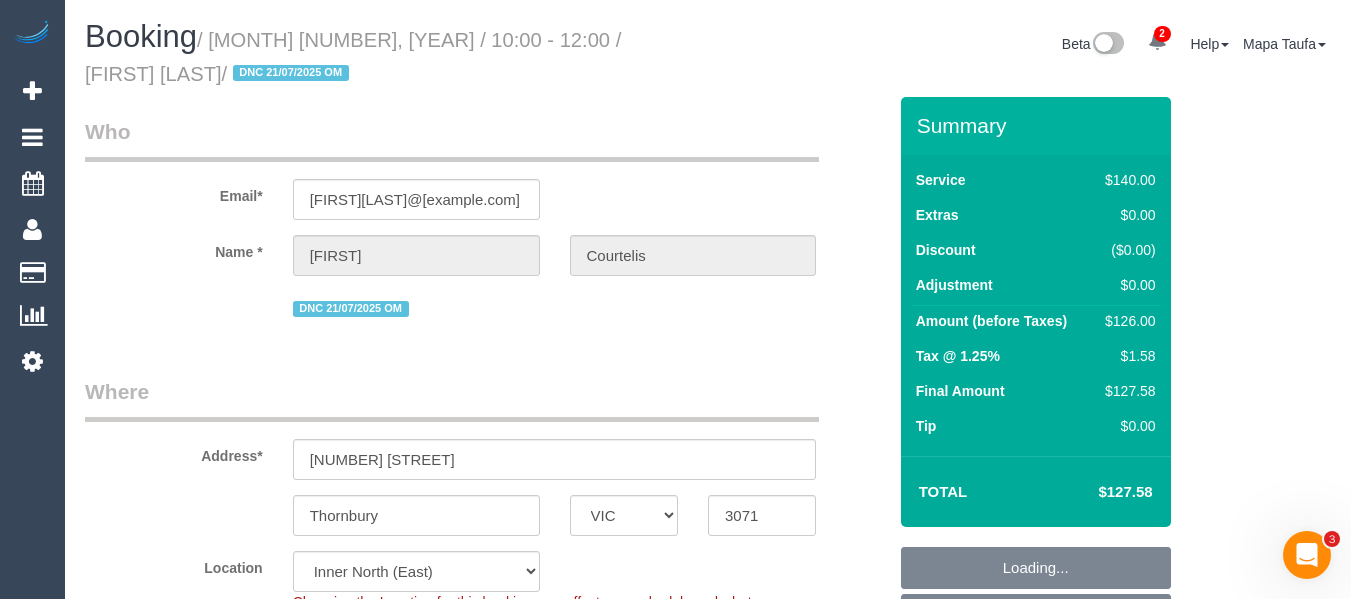 select on "object:712" 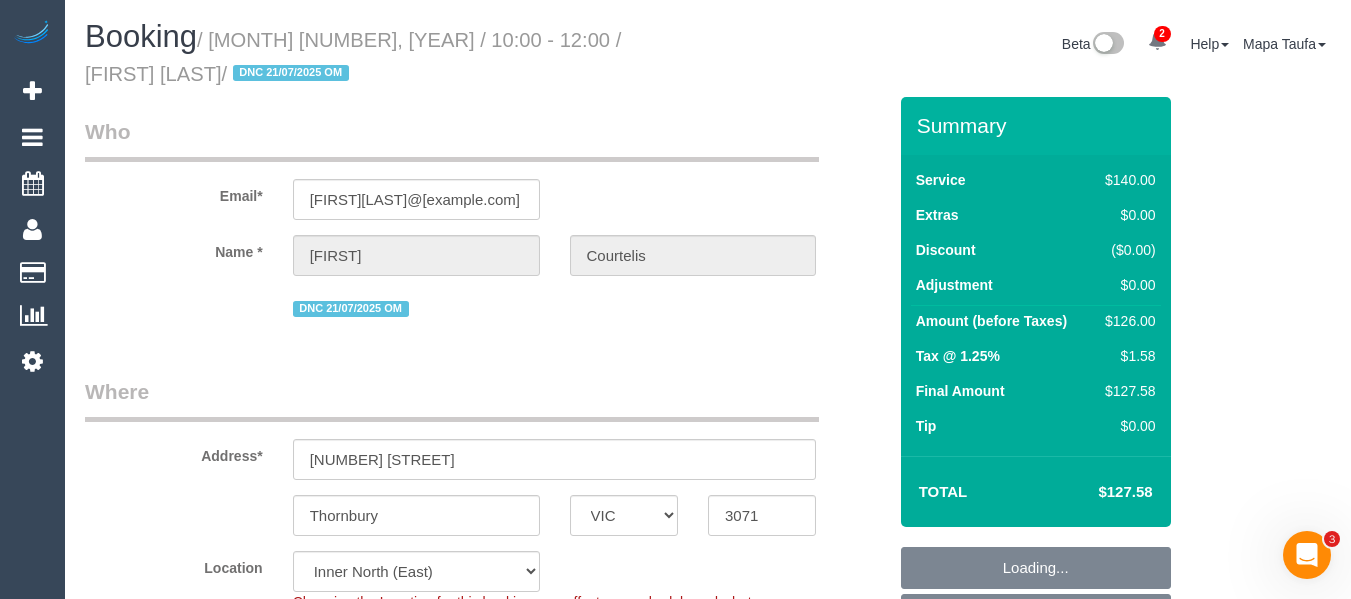 select on "string:AU" 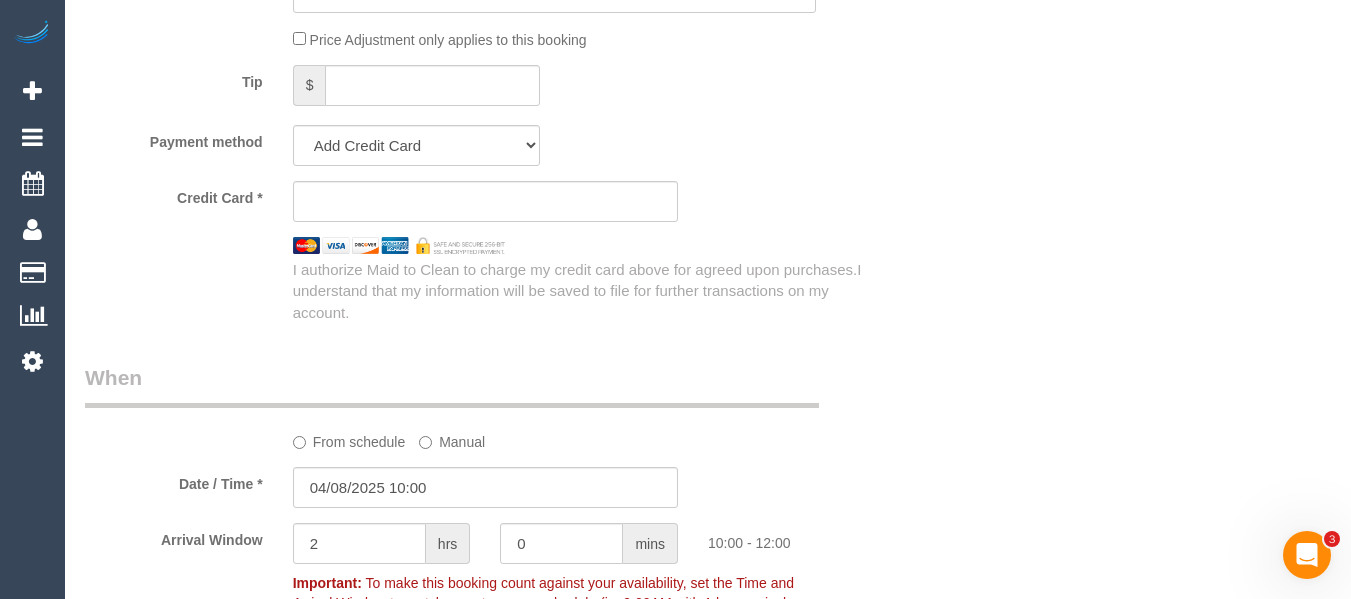 select on "string:stripe-pm_1Q9k9z2GScqysDRVcoYAIPlI" 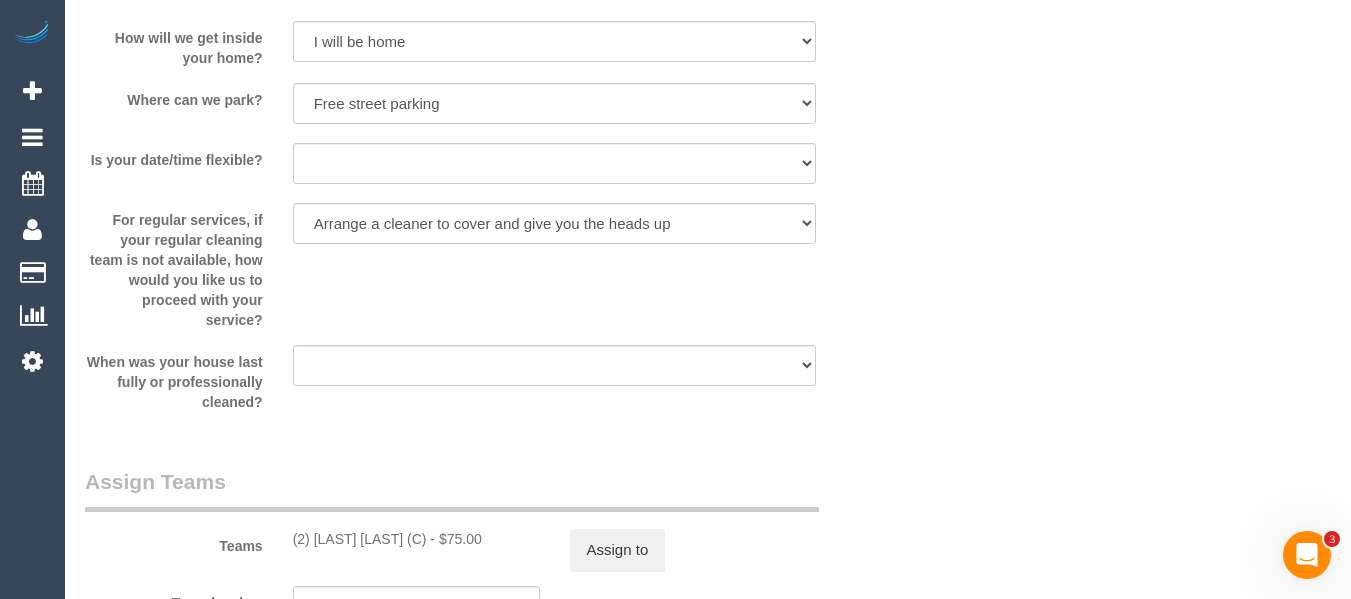 scroll, scrollTop: 0, scrollLeft: 0, axis: both 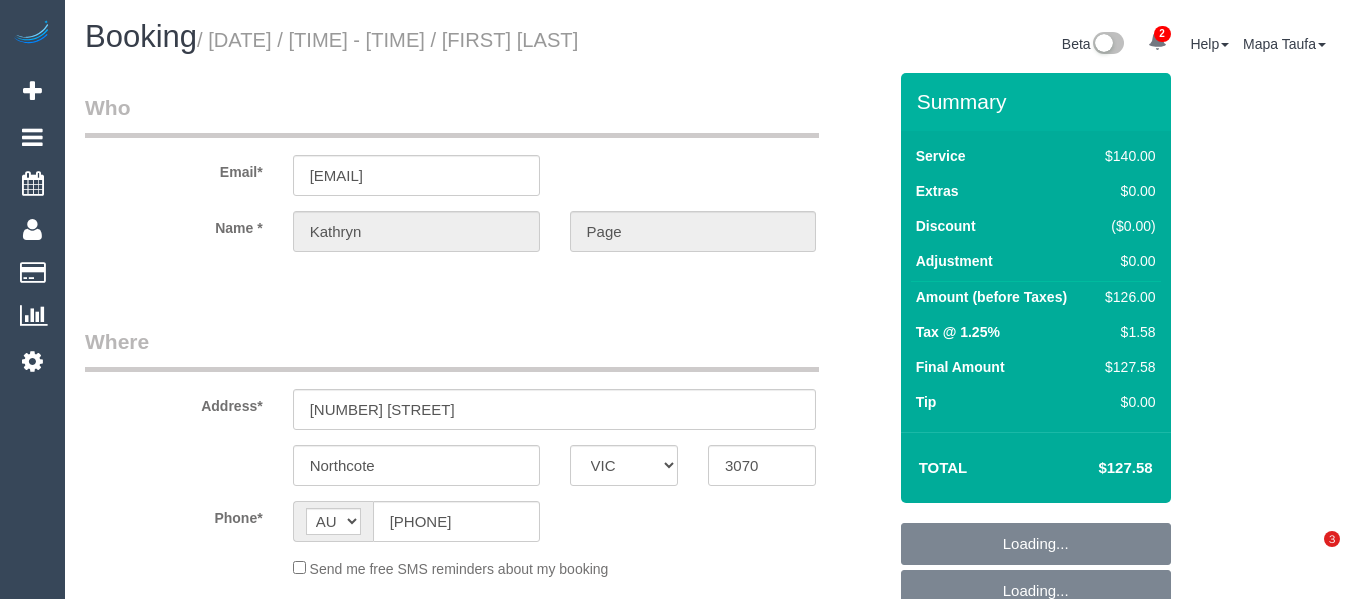 select on "VIC" 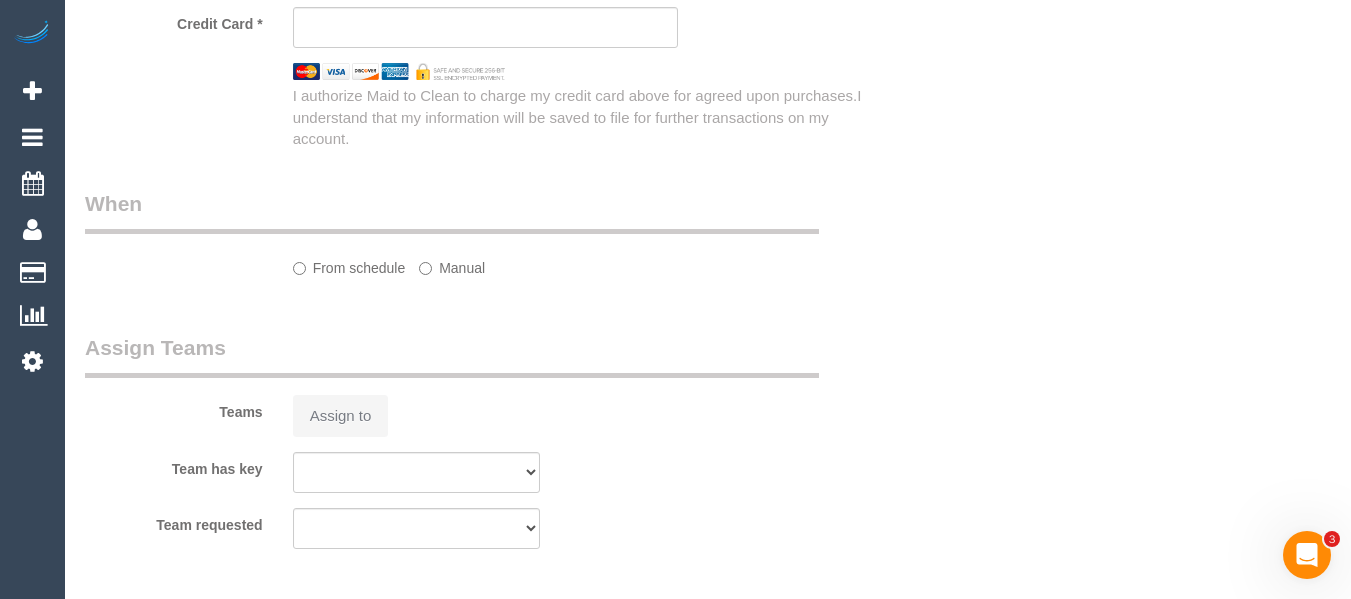 scroll, scrollTop: 0, scrollLeft: 0, axis: both 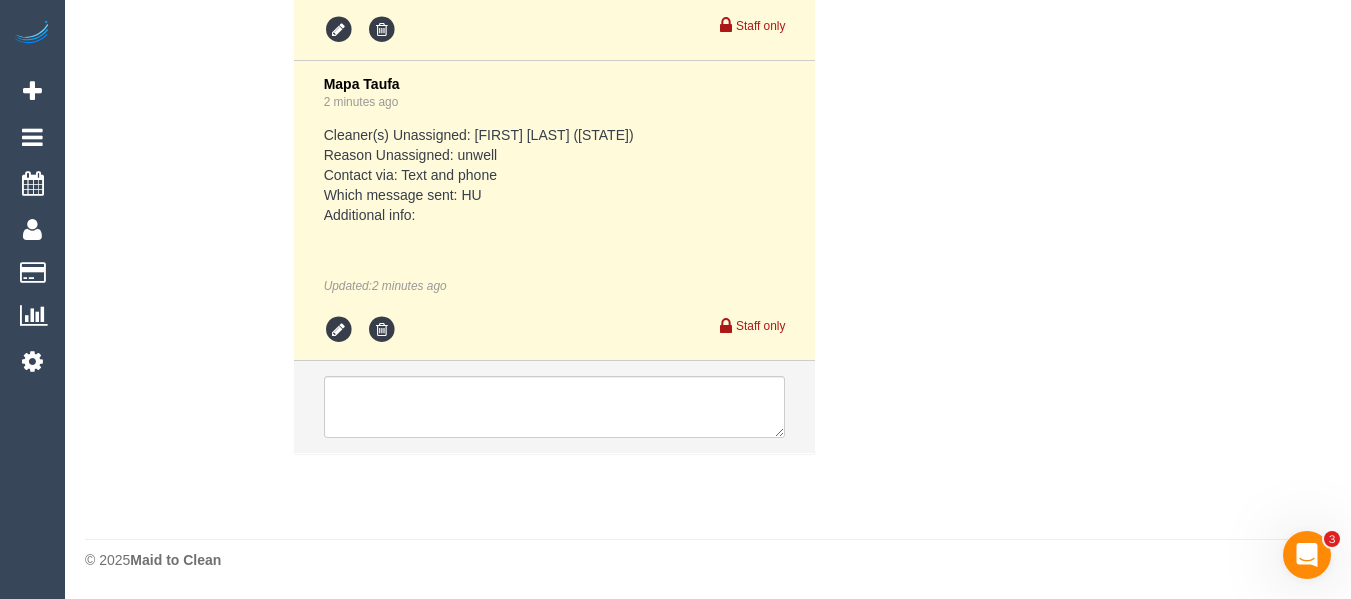 select on "object:625" 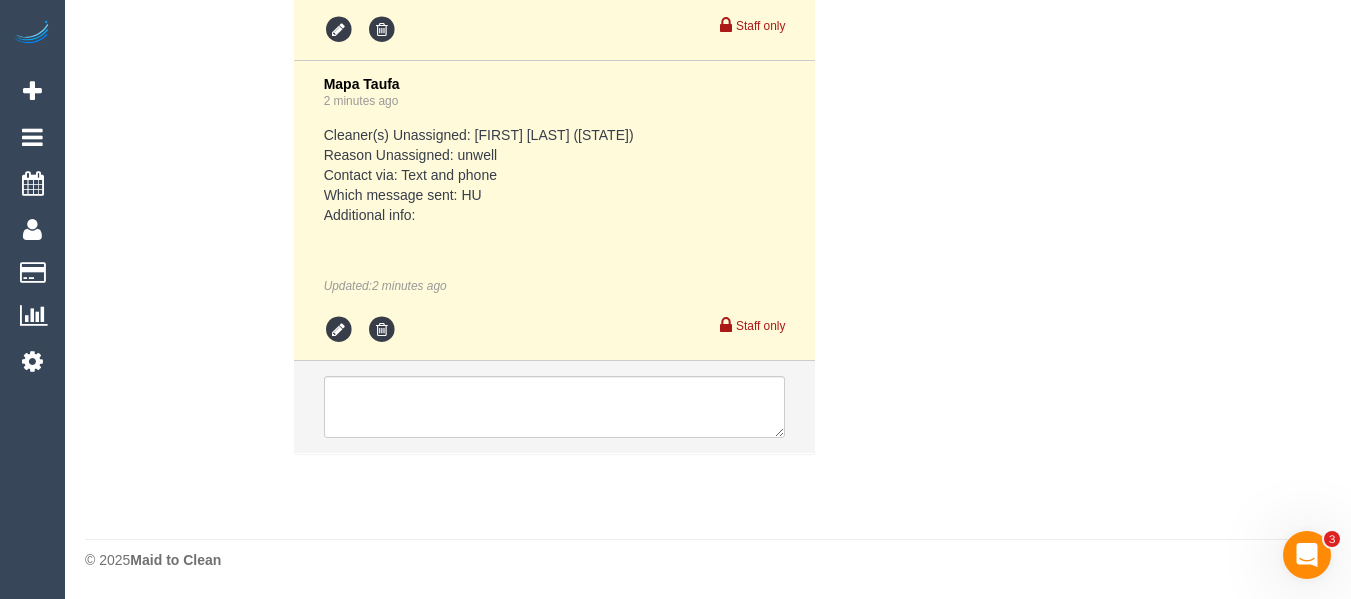 select on "object:942" 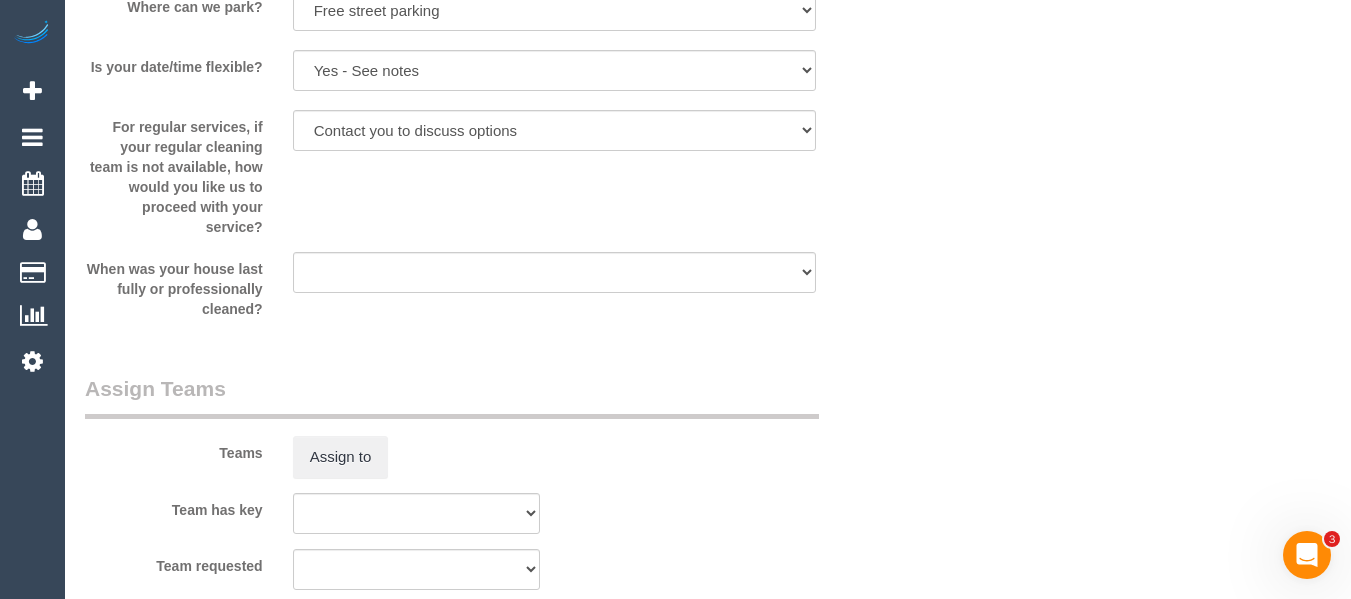 scroll, scrollTop: 2757, scrollLeft: 0, axis: vertical 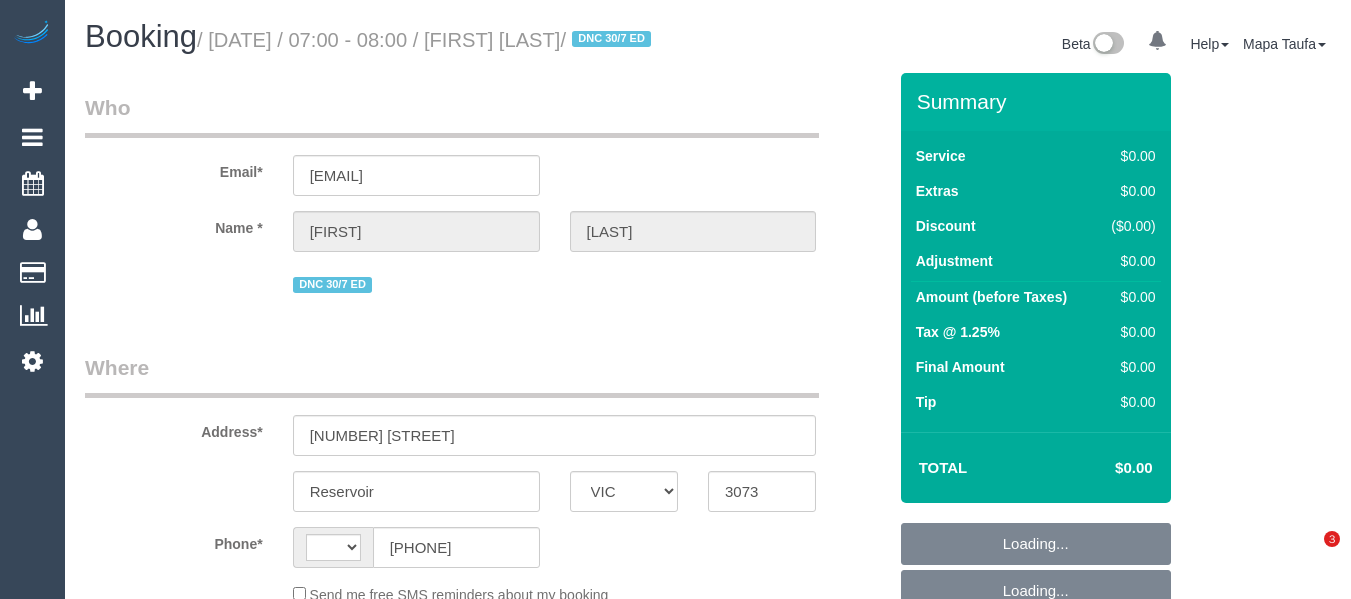 select on "VIC" 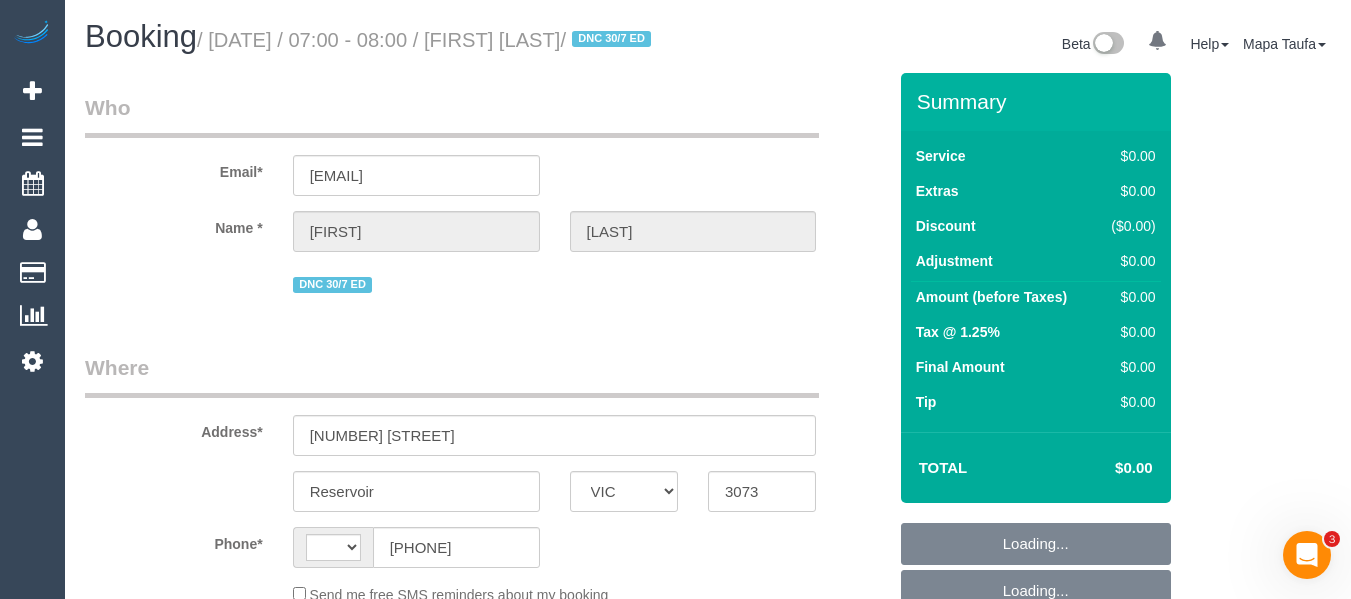 scroll, scrollTop: 0, scrollLeft: 0, axis: both 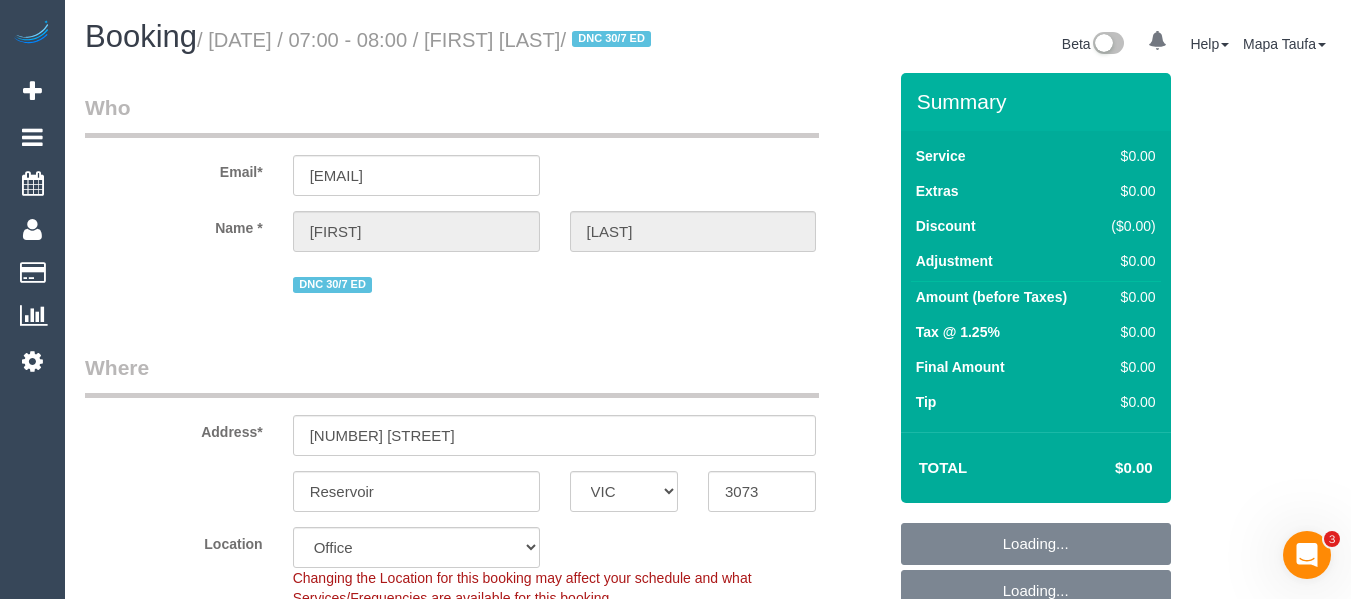 select on "object:764" 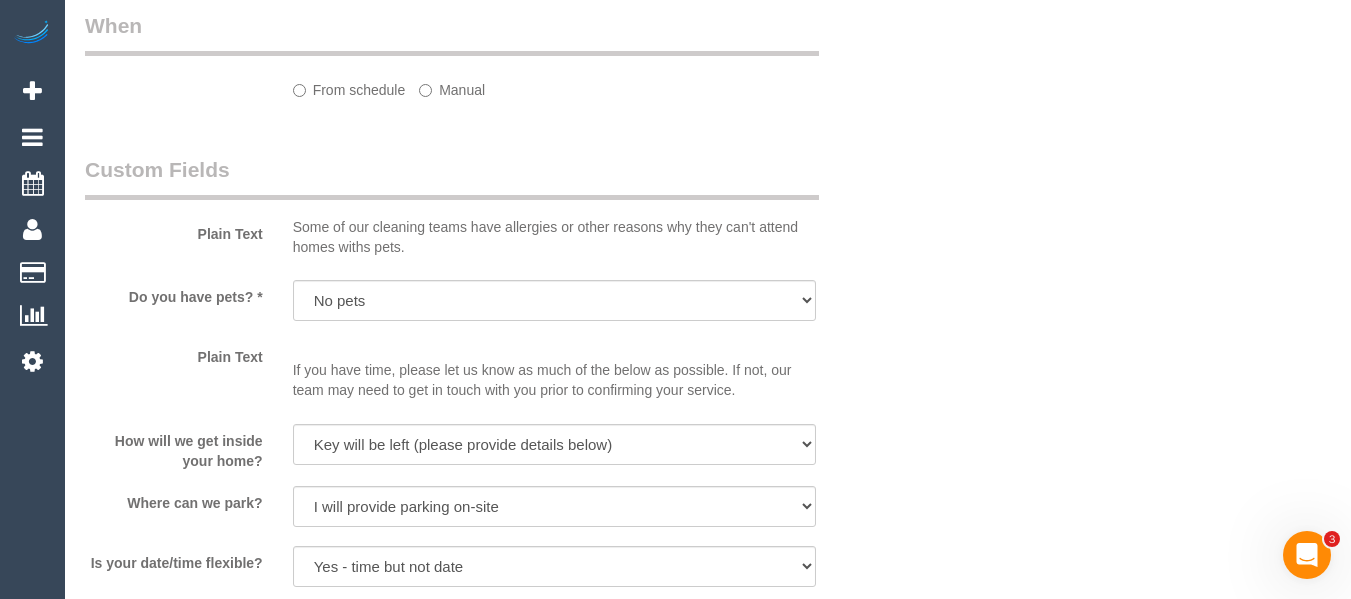 select on "object:826" 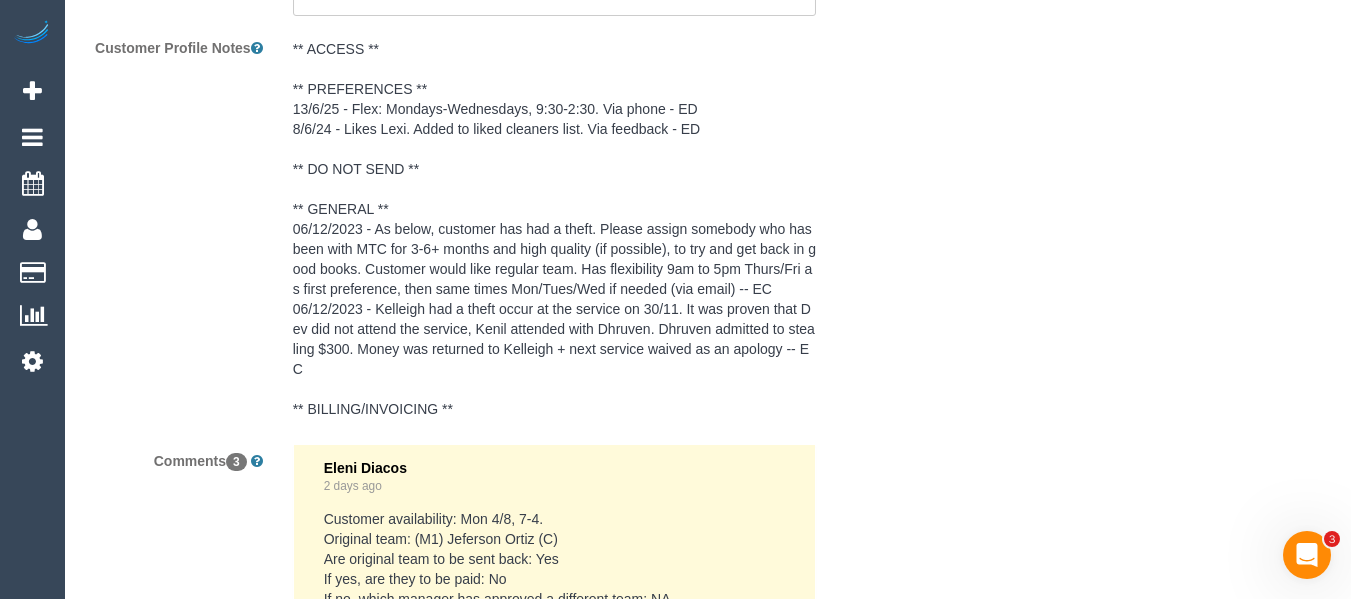 scroll, scrollTop: 3126, scrollLeft: 0, axis: vertical 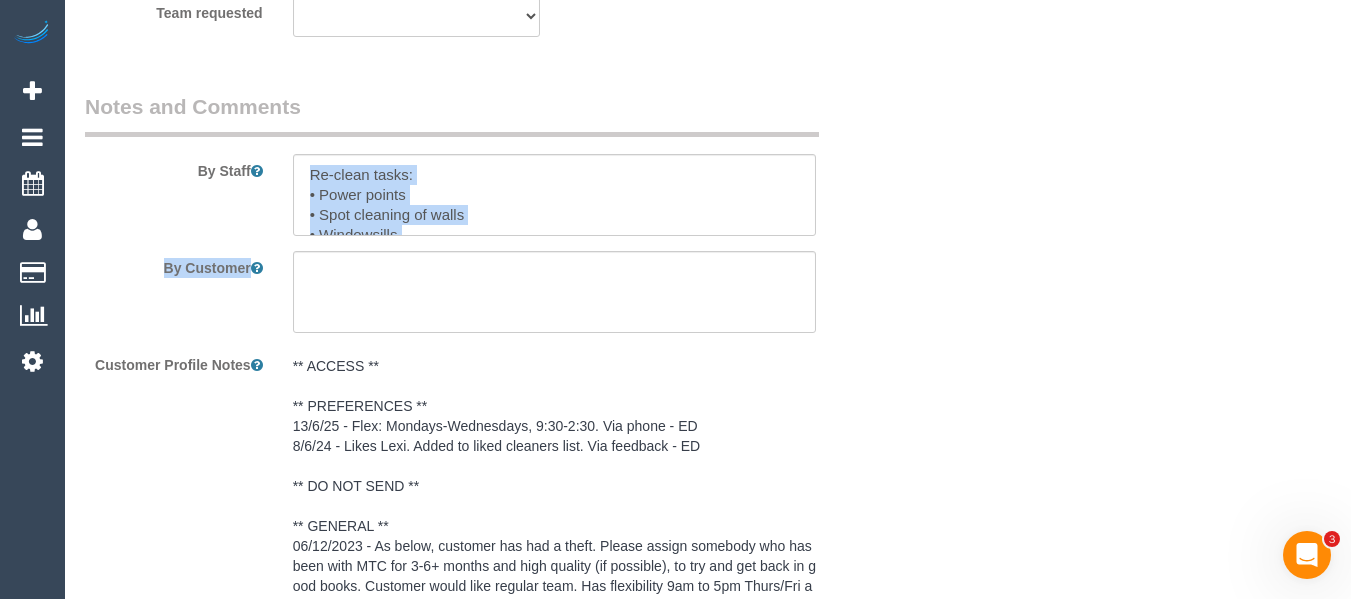 click on "By Staff
By Customer
Customer Profile Notes
** ACCESS **
** PREFERENCES **
13/6/25 - Flex: Mondays-Wednesdays, 9:30-2:30. Via phone - ED
8/6/24 - Likes Lexi. Added to liked cleaners list. Via feedback - ED
** DO NOT SEND **
** GENERAL **
06/12/2023 - As below, customer has had a theft. Please assign somebody who has been with MTC for 3-6+ months and high quality (if possible), to try and get back in good books. Customer would like regular team. Has flexibility 9am to 5pm Thurs/Fri as first preference, then same times Mon/Tues/Wed if needed (via email) -- EC
06/12/2023 - Kelleigh had a theft occur at the service on 30/11. It was proven that Dev did not attend the service, Kenil attended with Dhruven. Dhruven admitted to stealing $300. Money was returned to Kelleigh + next service waived as an apology -- EC
** BILLING/INVOICING **
Comments" at bounding box center (485, 819) 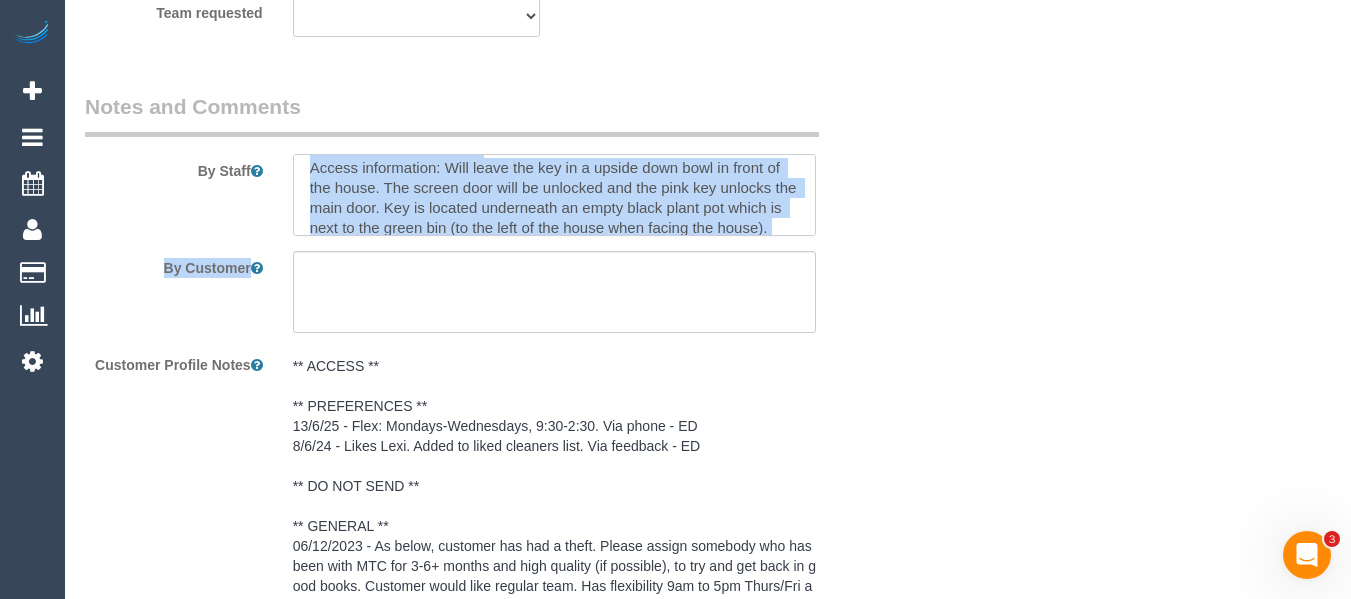 scroll, scrollTop: 168, scrollLeft: 0, axis: vertical 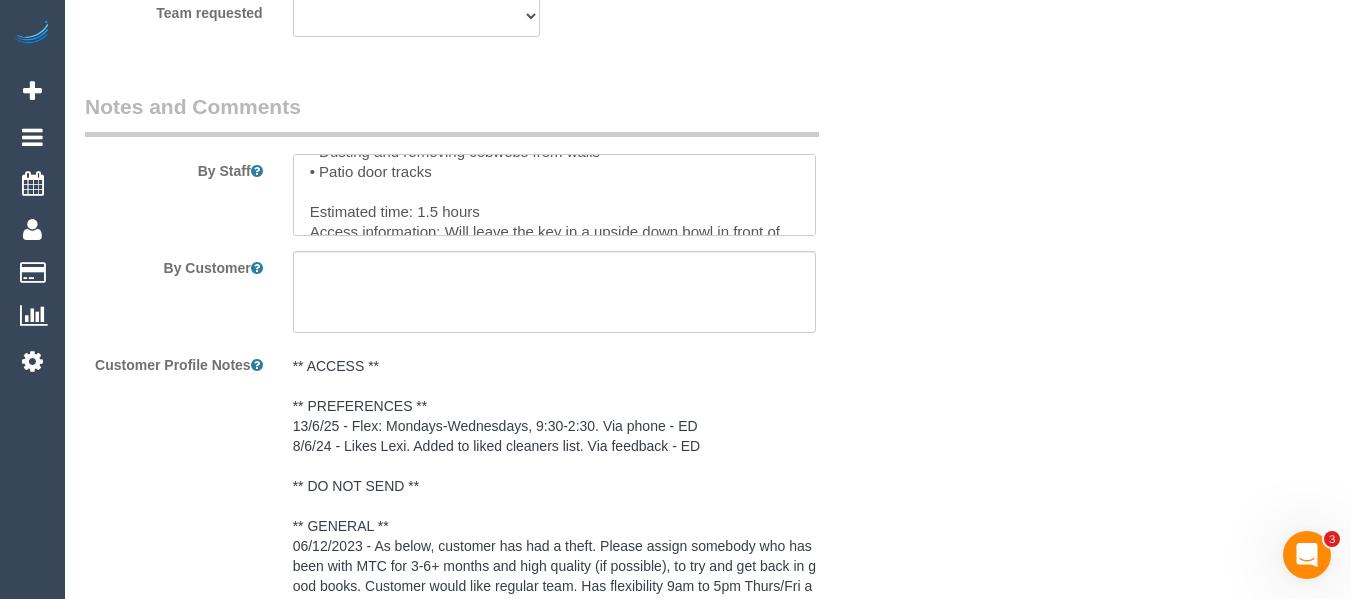 drag, startPoint x: 440, startPoint y: 187, endPoint x: 711, endPoint y: 214, distance: 272.3417 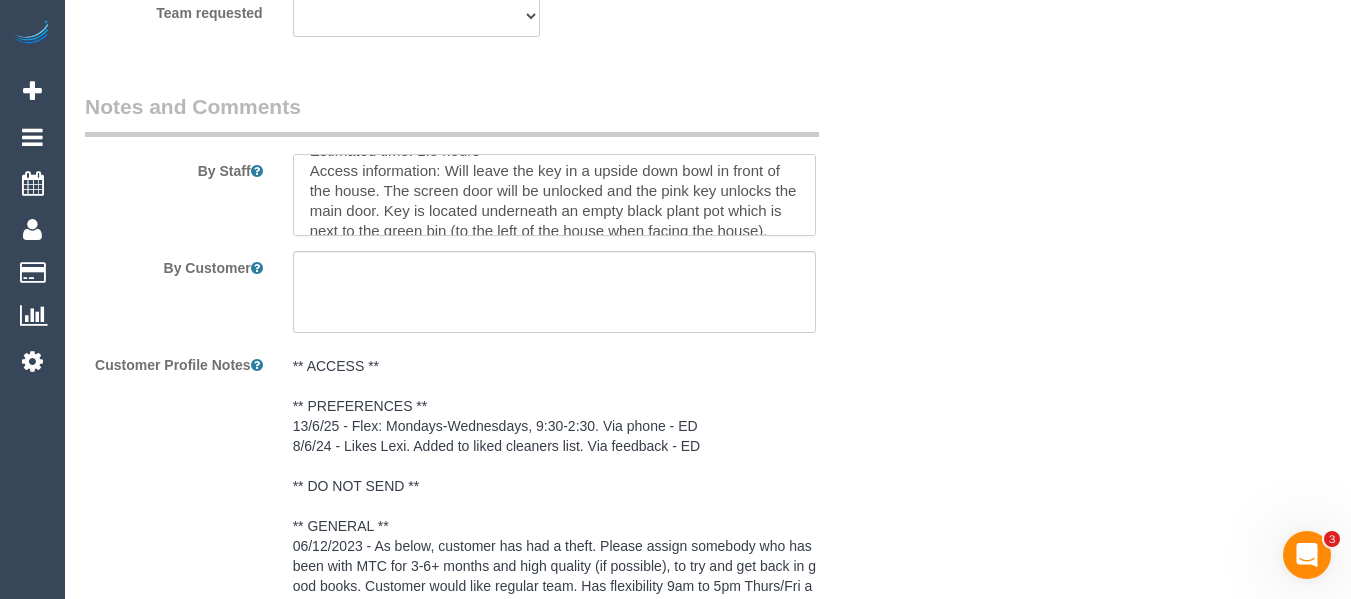 scroll, scrollTop: 183, scrollLeft: 0, axis: vertical 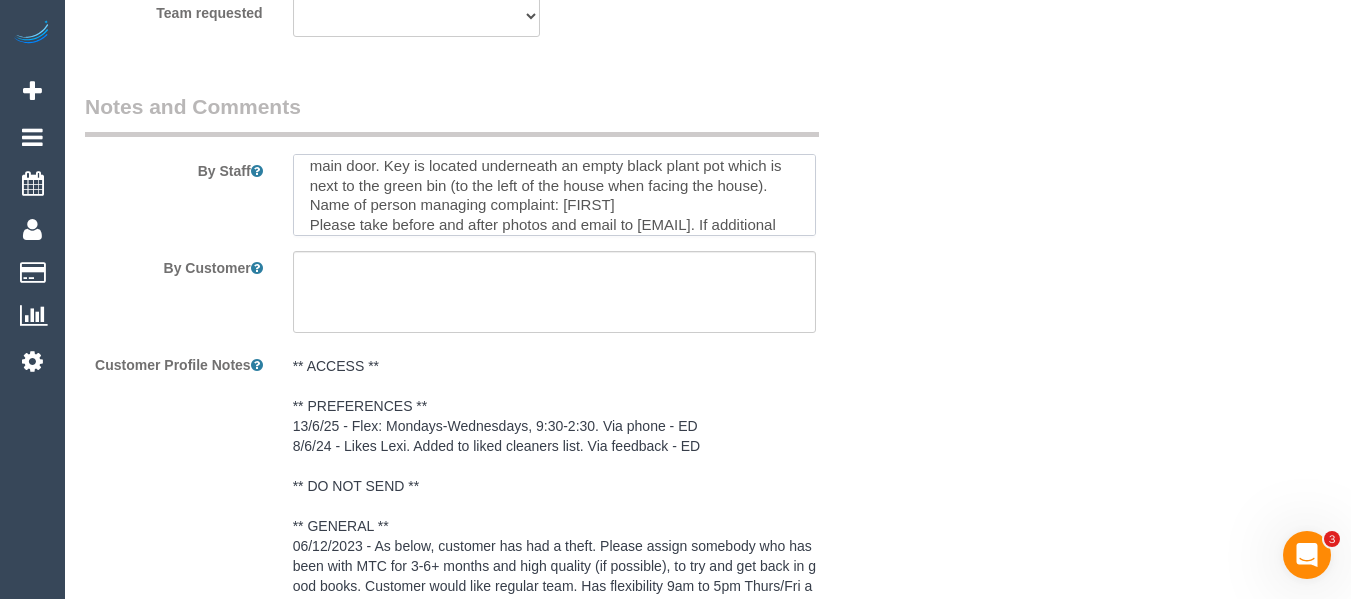 click at bounding box center [555, 195] 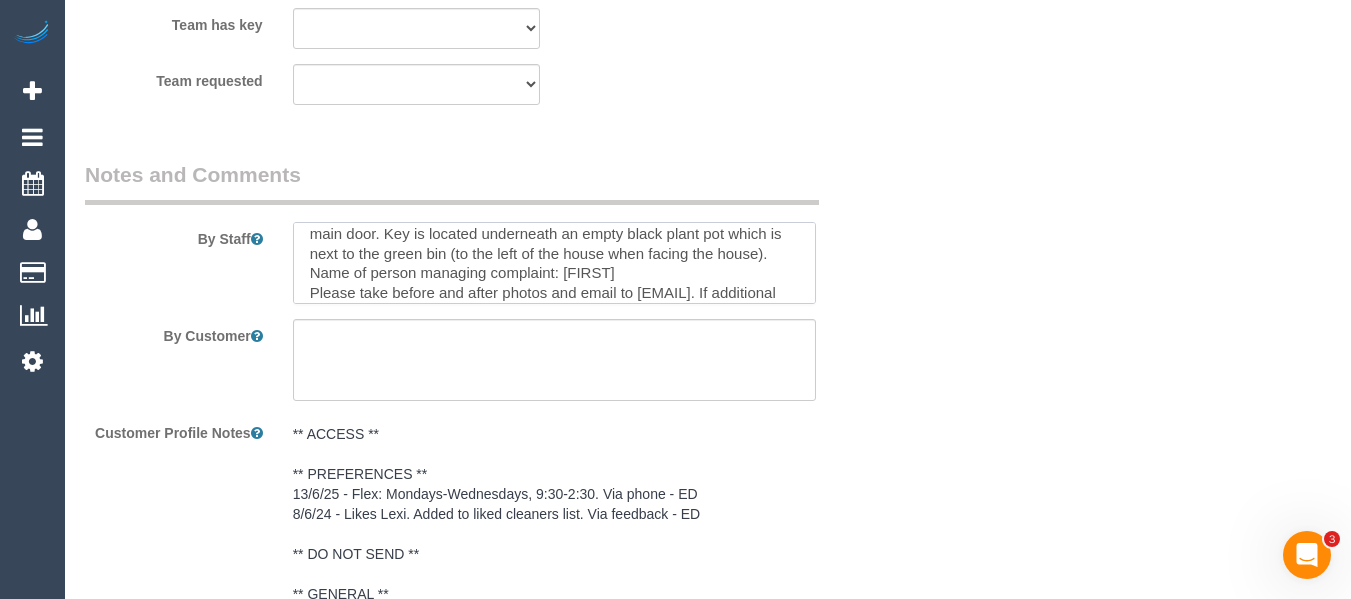 scroll, scrollTop: 3026, scrollLeft: 0, axis: vertical 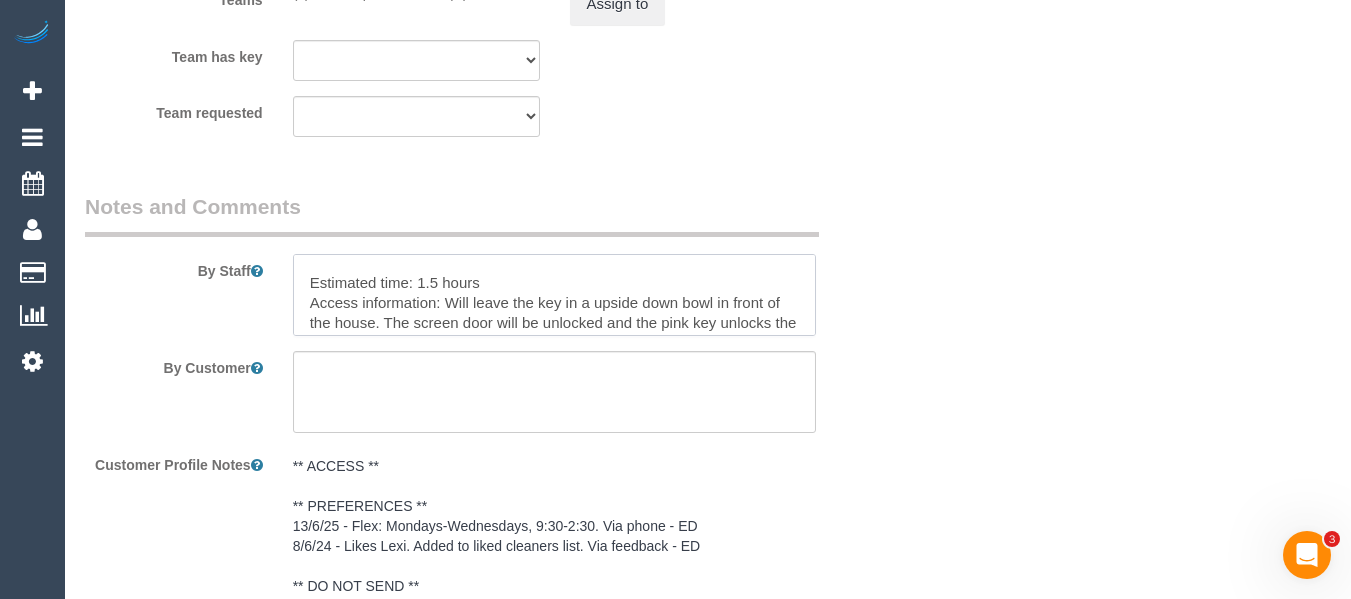 drag, startPoint x: 399, startPoint y: 315, endPoint x: 443, endPoint y: 328, distance: 45.88028 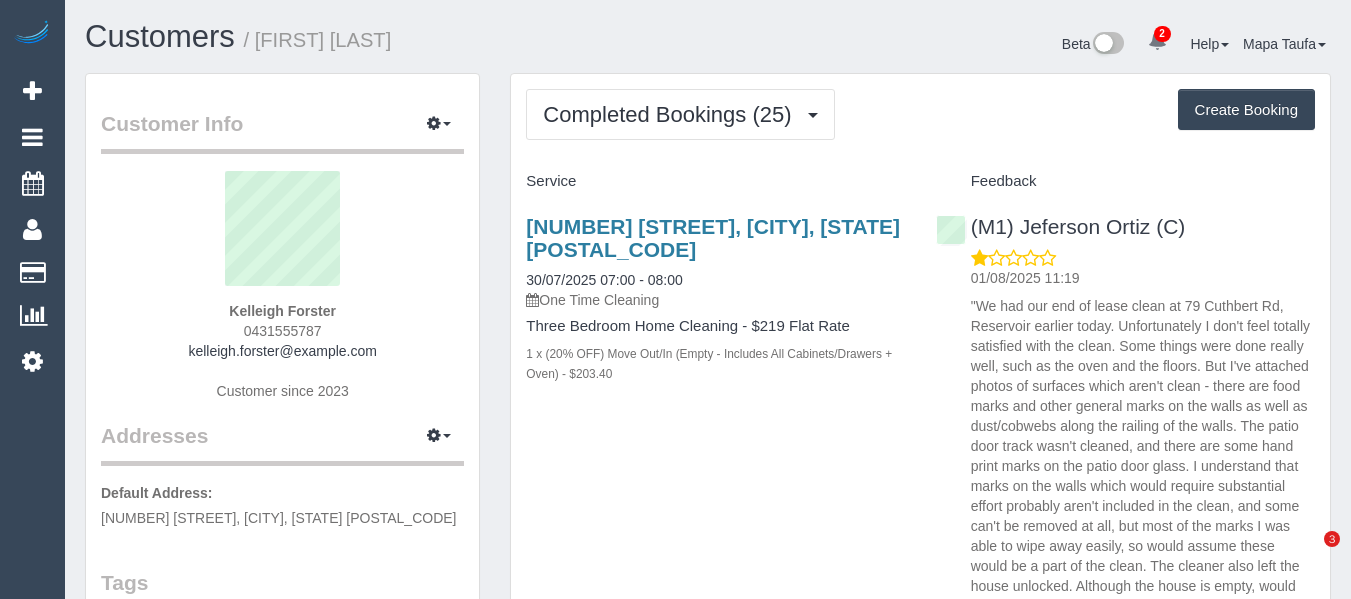 scroll, scrollTop: 0, scrollLeft: 0, axis: both 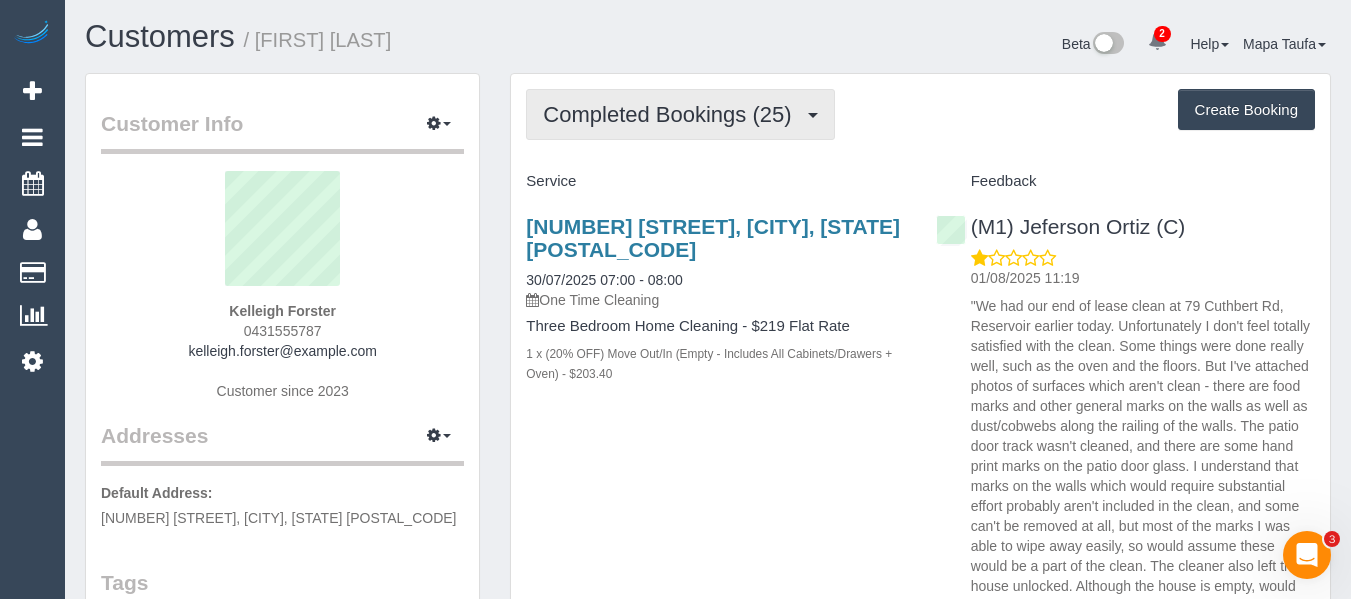 click on "Completed Bookings (25)" at bounding box center [672, 114] 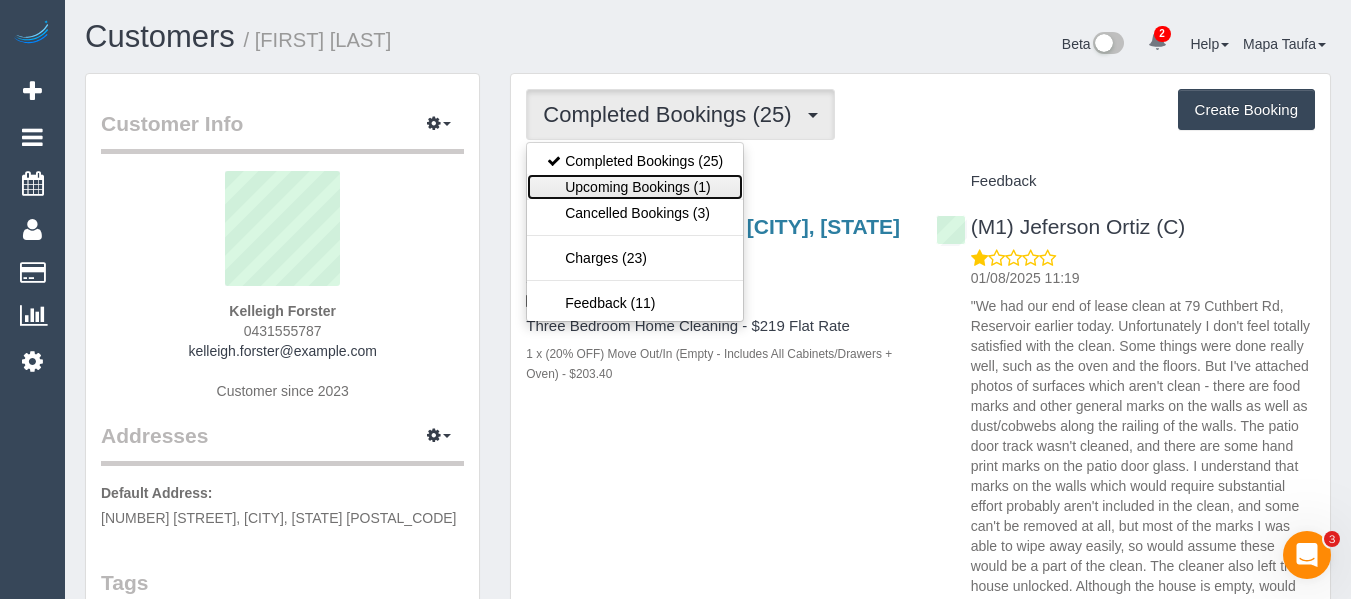 click on "Upcoming Bookings (1)" at bounding box center [635, 187] 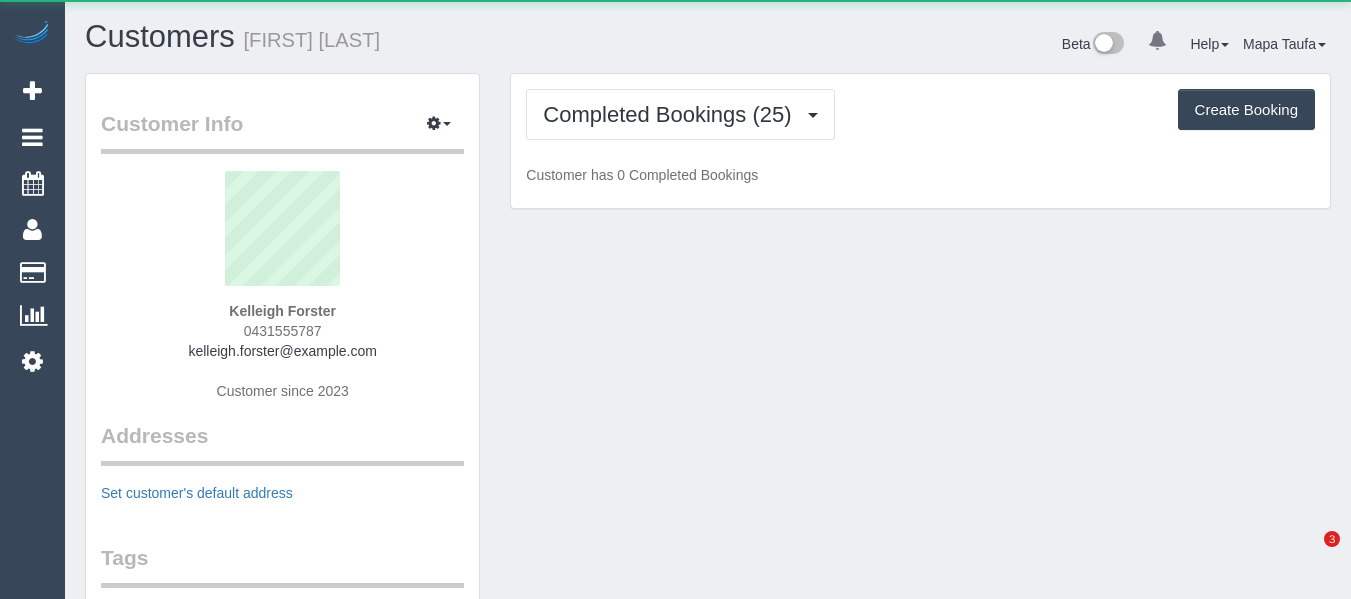 scroll, scrollTop: 0, scrollLeft: 0, axis: both 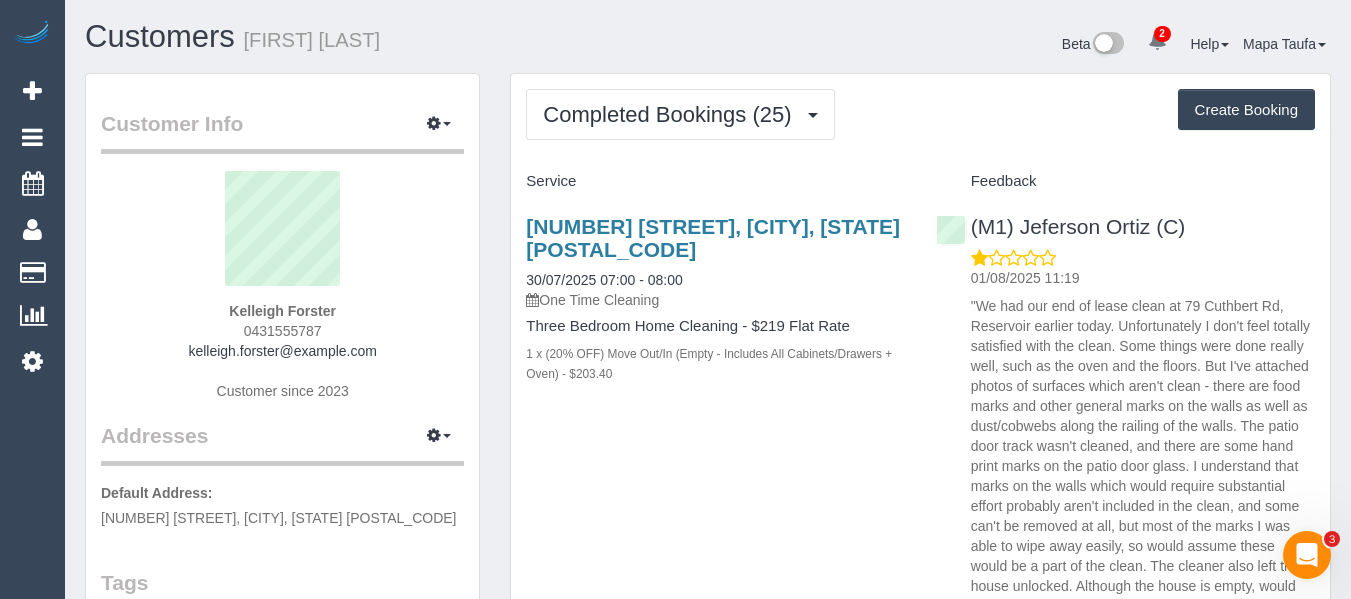 drag, startPoint x: 341, startPoint y: 323, endPoint x: 327, endPoint y: 288, distance: 37.696156 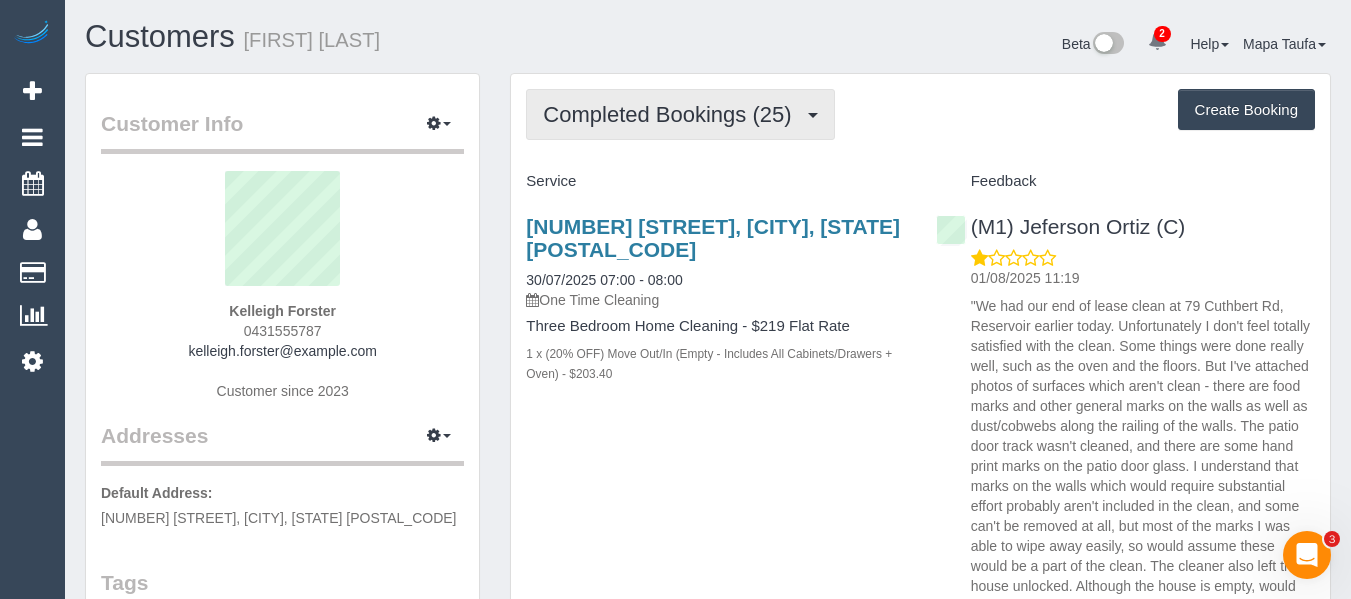 click on "Completed Bookings (25)" at bounding box center (672, 114) 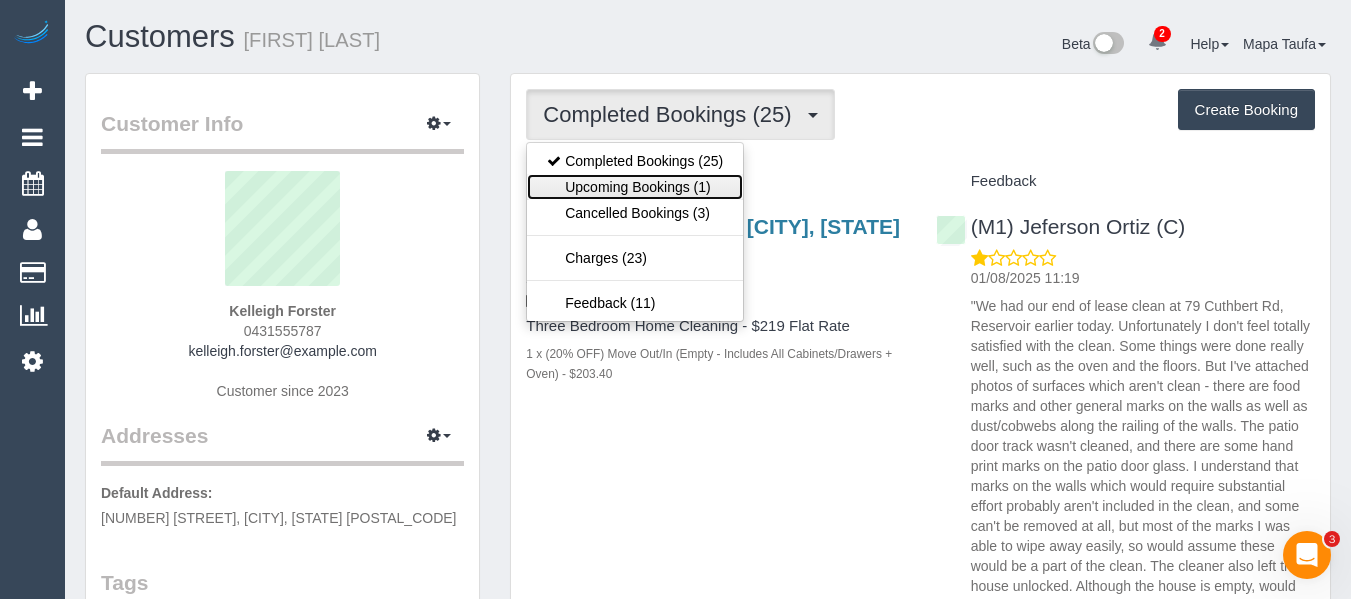 click on "Upcoming Bookings (1)" at bounding box center [635, 187] 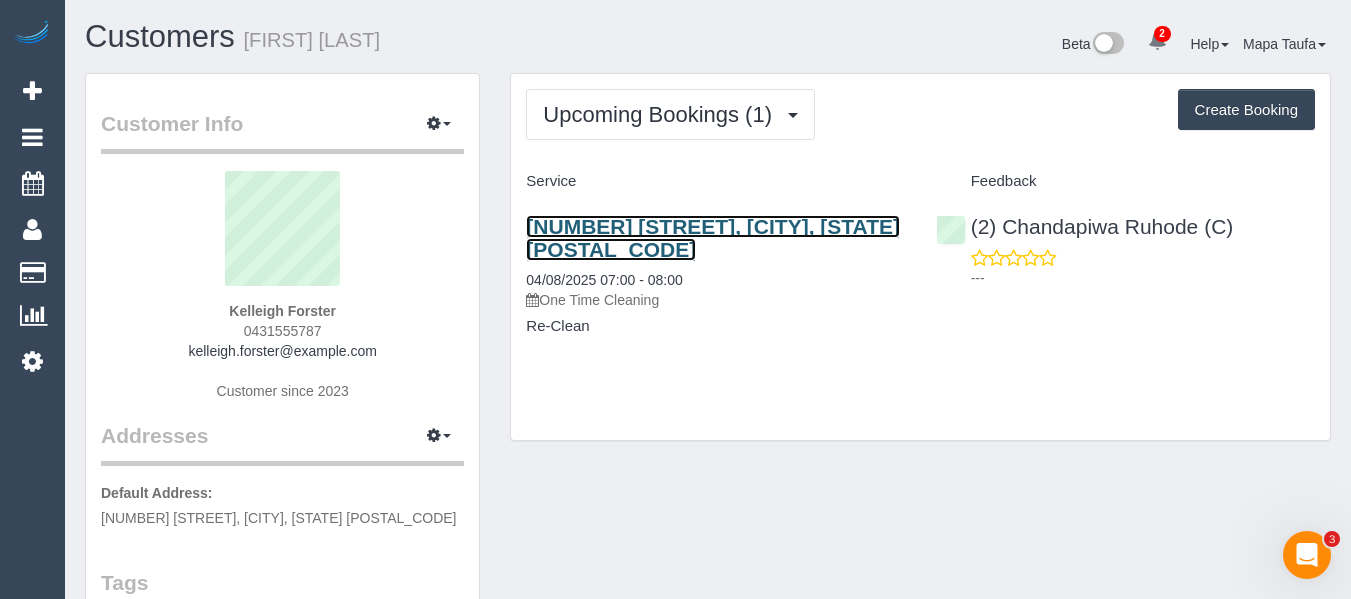 click on "79 Cuthbert Road, Reservoir, VIC 3073" at bounding box center [713, 238] 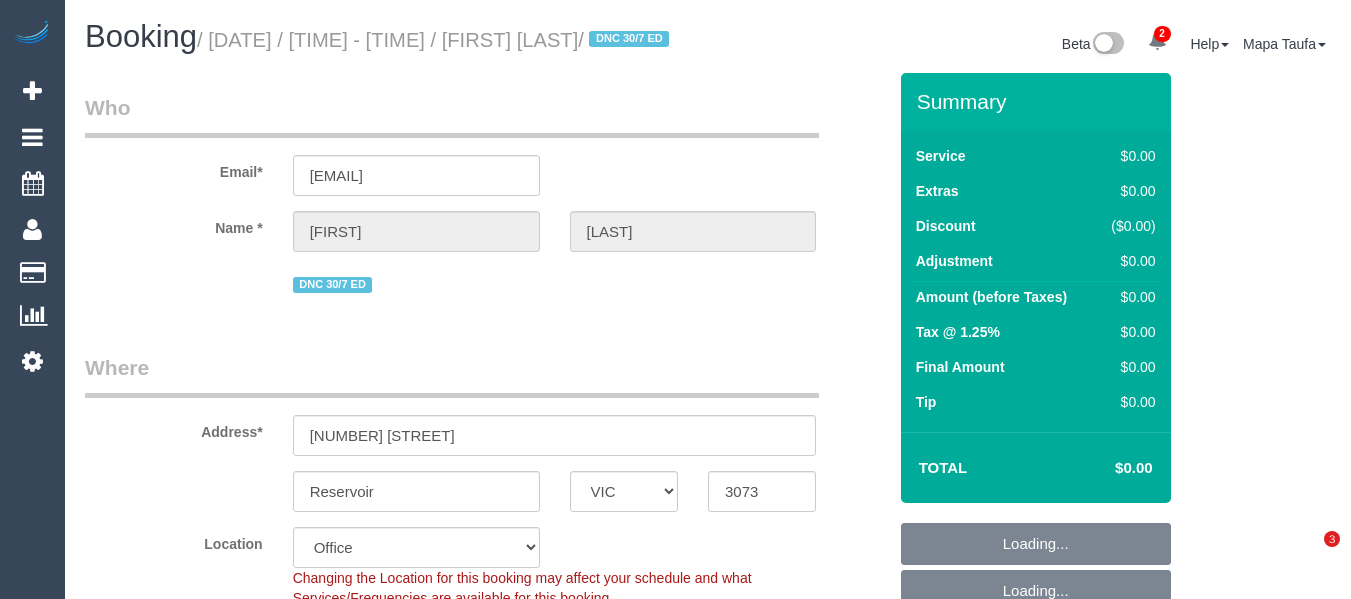 select on "VIC" 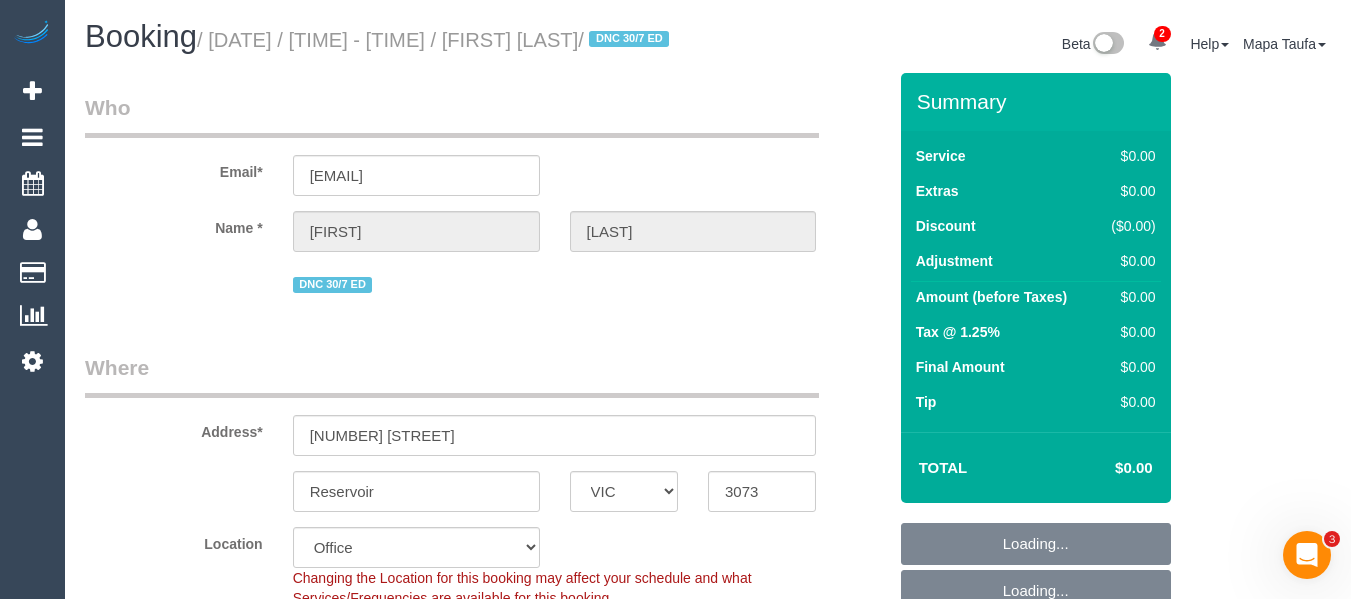 scroll, scrollTop: 0, scrollLeft: 0, axis: both 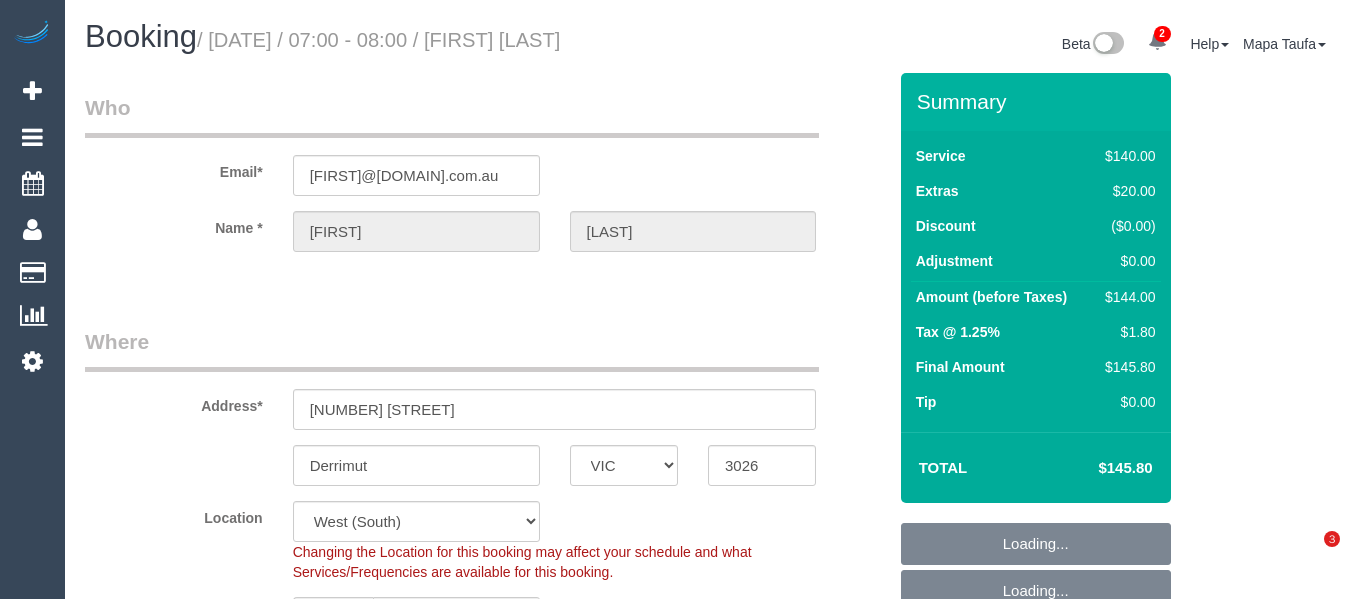 select on "VIC" 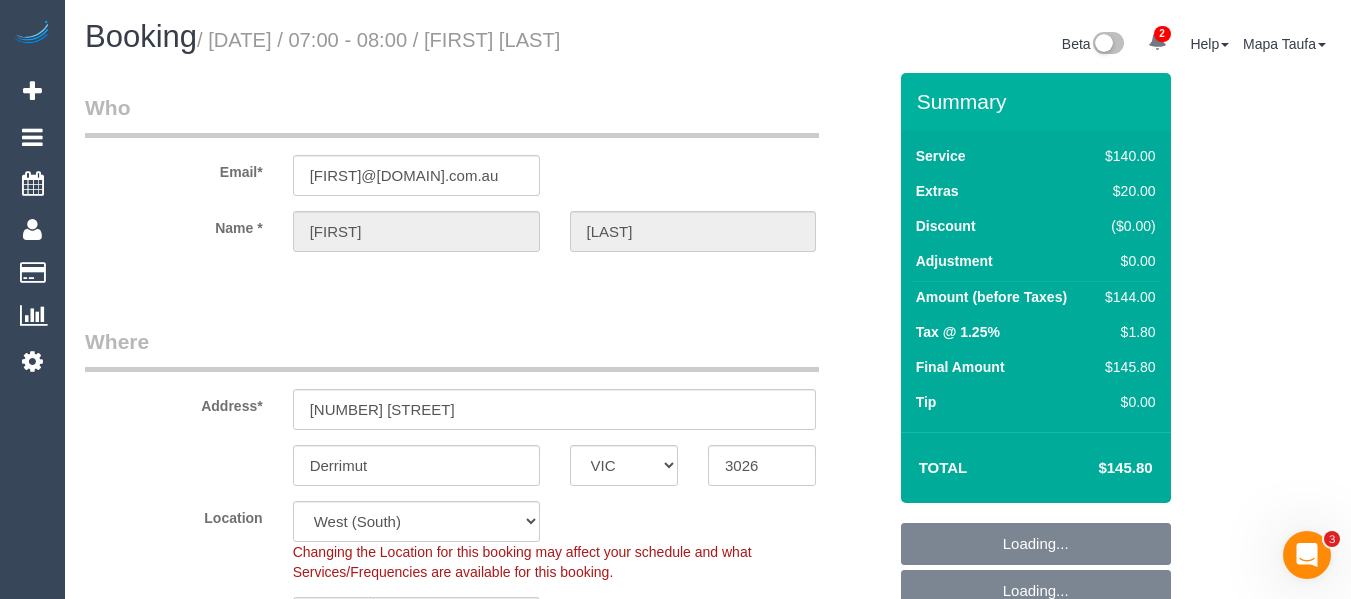 scroll, scrollTop: 0, scrollLeft: 0, axis: both 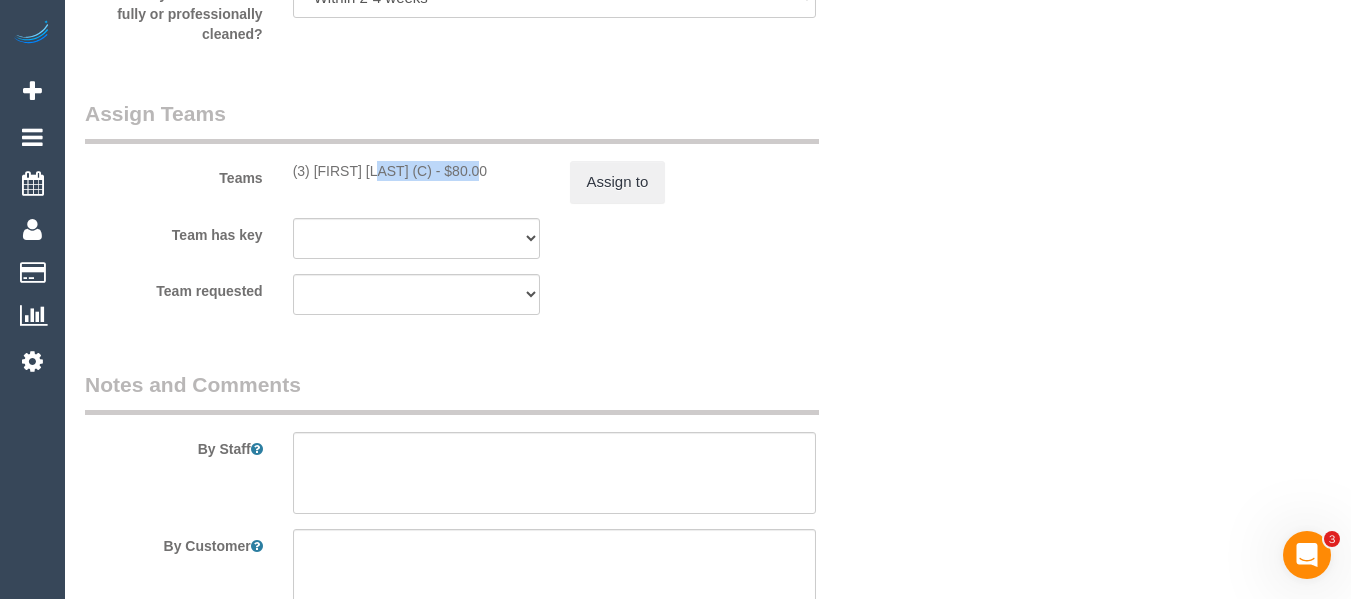drag, startPoint x: 429, startPoint y: 177, endPoint x: 319, endPoint y: 171, distance: 110.16351 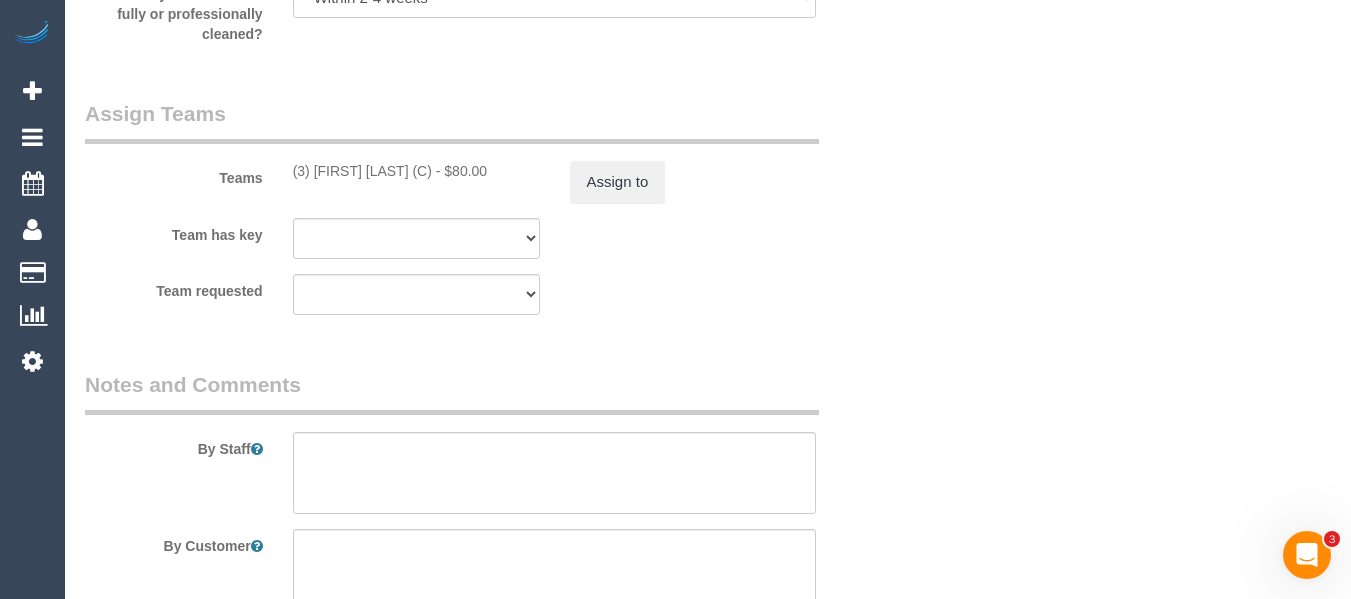click on "Teams
(3) Barun Chand (C) - $80.00
Assign to" at bounding box center [485, 151] 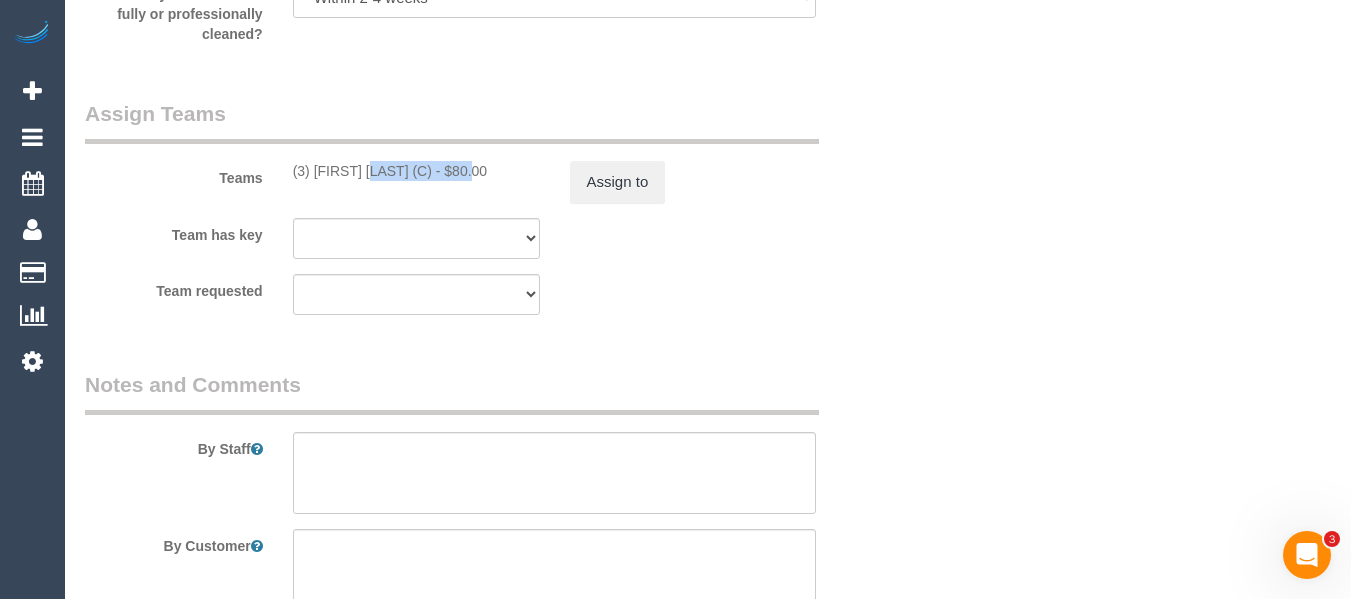 drag, startPoint x: 379, startPoint y: 172, endPoint x: 313, endPoint y: 171, distance: 66.007576 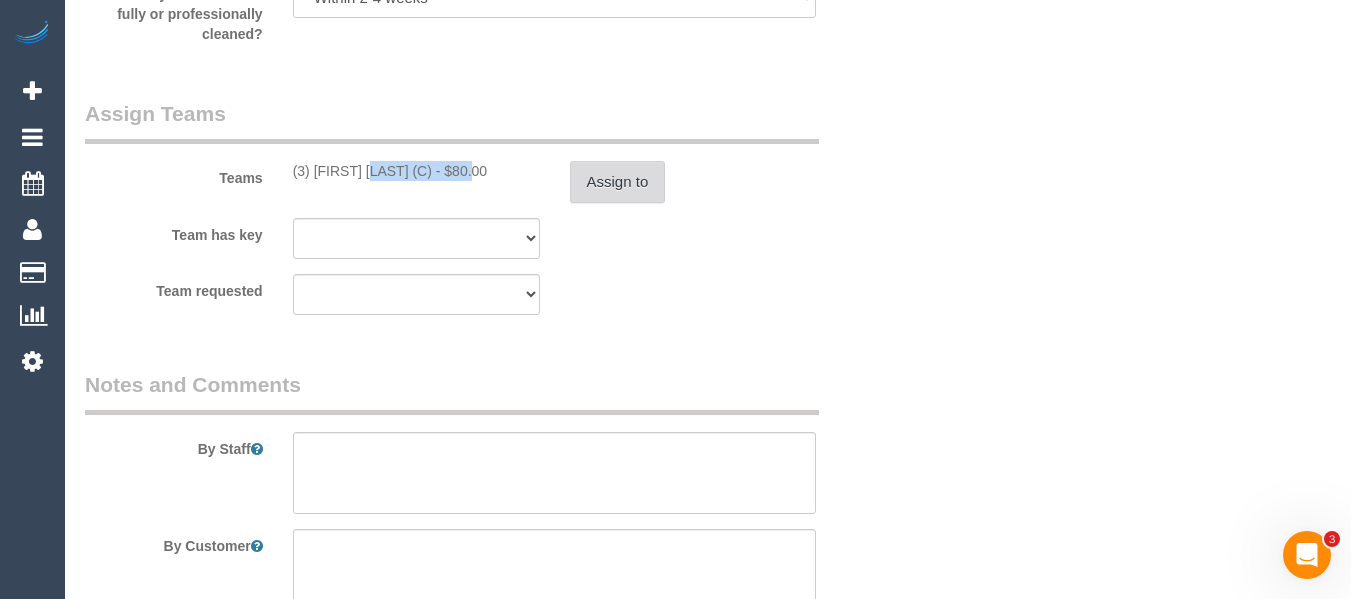 copy on "Barun Chand (C)" 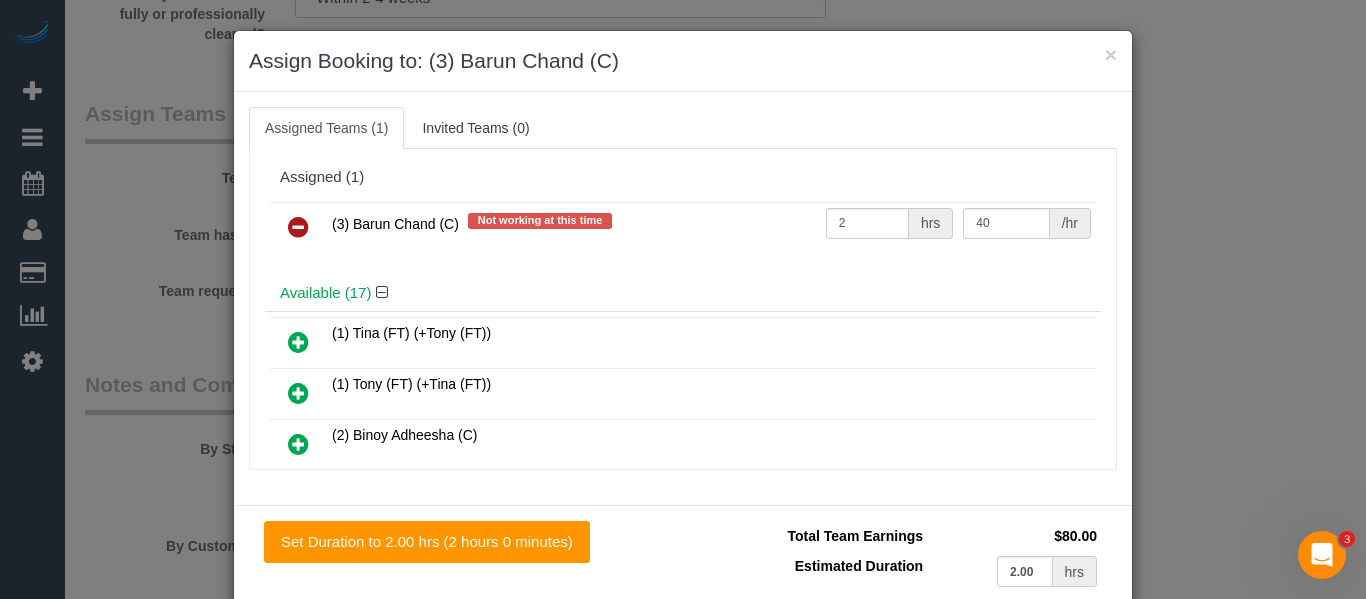 click at bounding box center [298, 227] 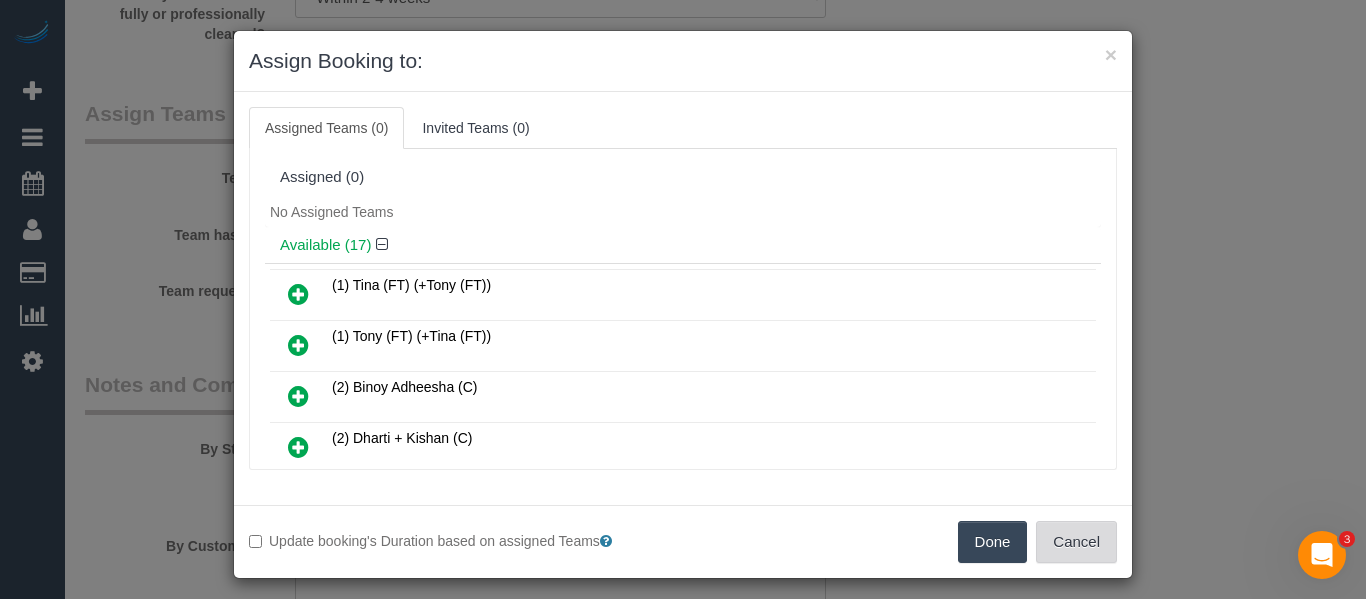 click on "Cancel" at bounding box center (1076, 542) 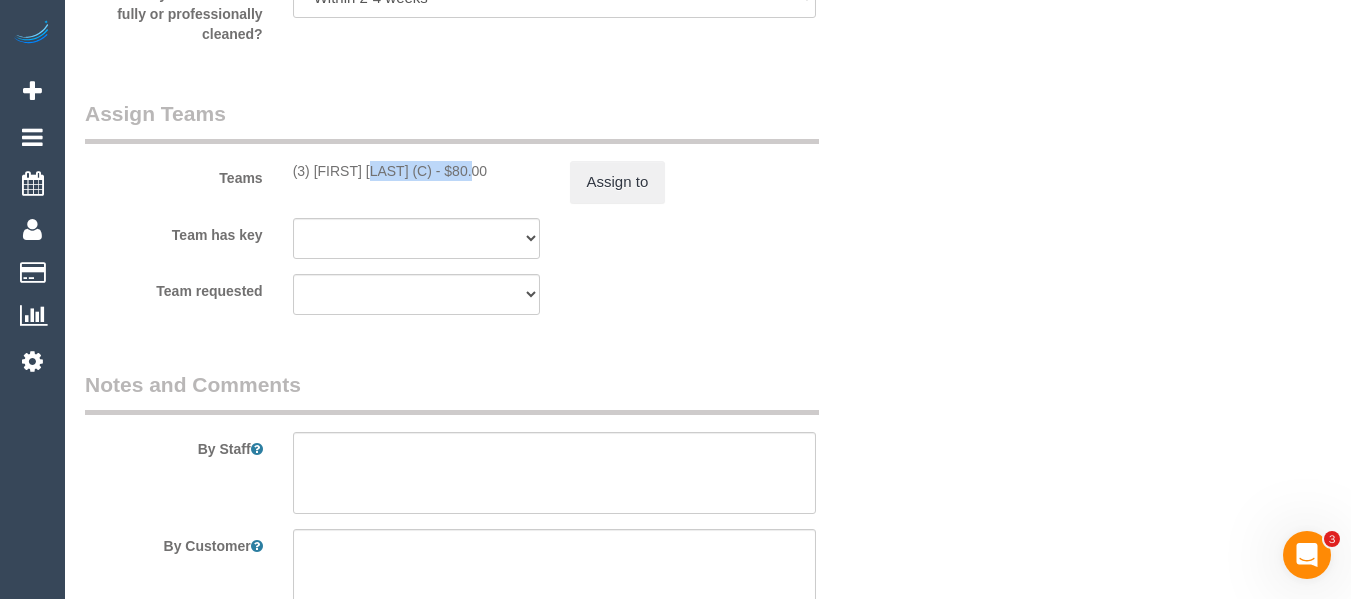click on "(3) Barun Chand (C) - $80.00" at bounding box center [416, 171] 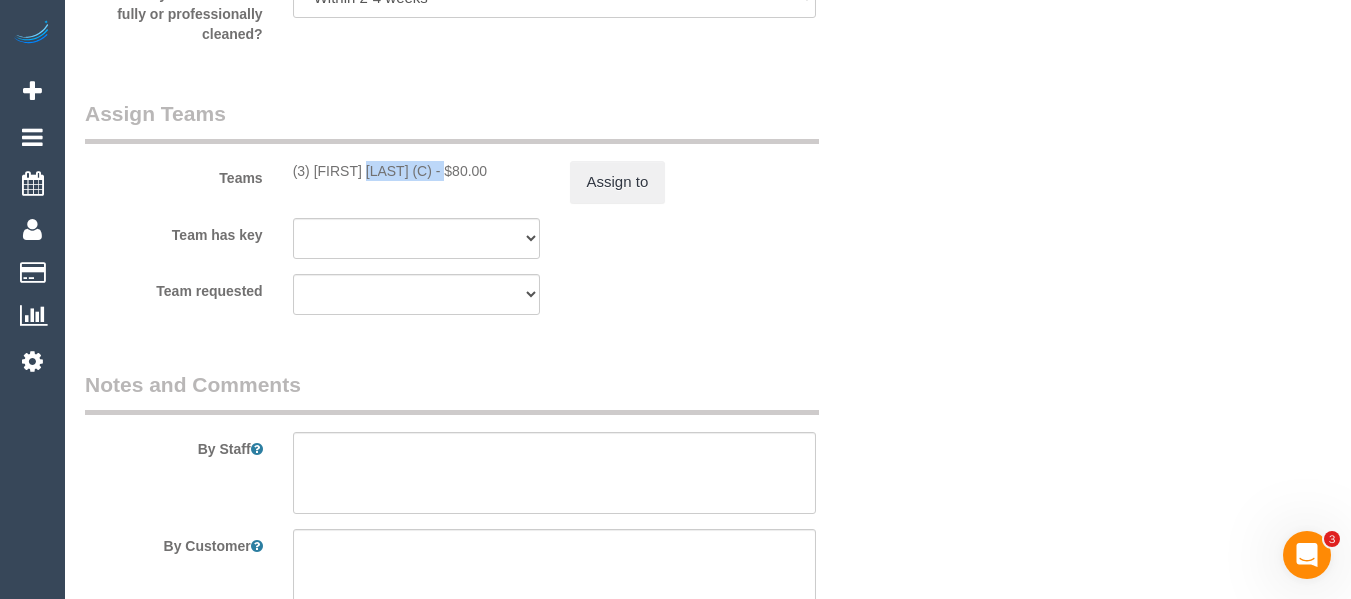 drag, startPoint x: 402, startPoint y: 172, endPoint x: 309, endPoint y: 170, distance: 93.0215 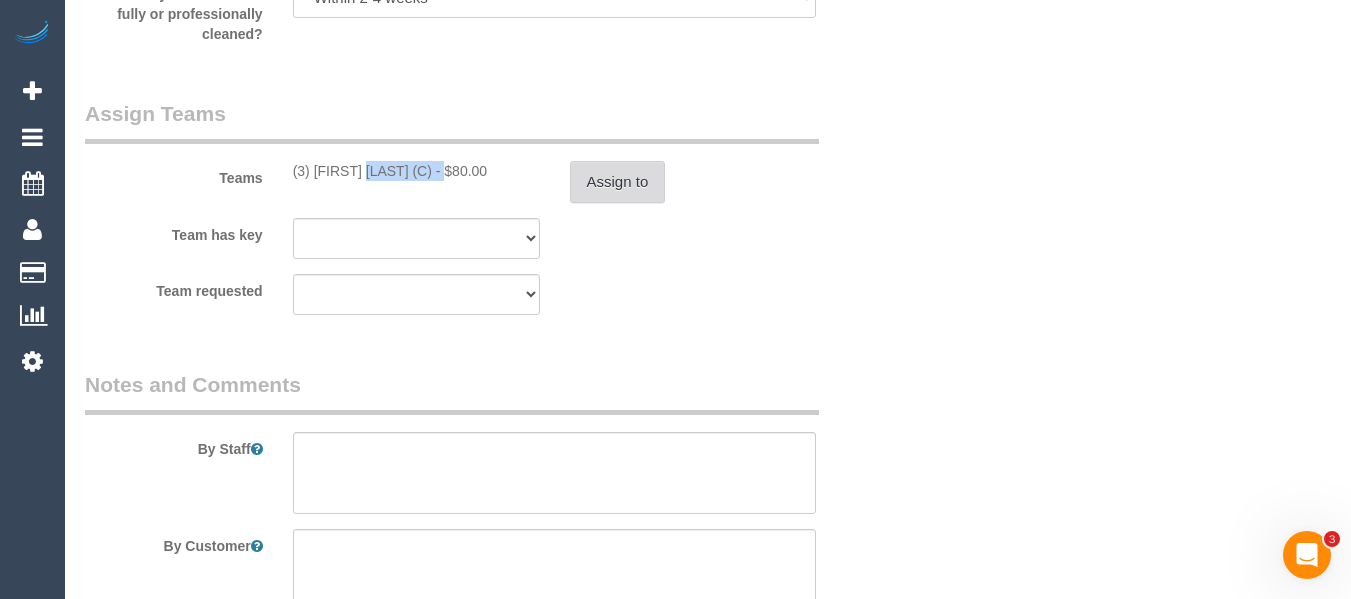 click on "Assign to" at bounding box center (618, 182) 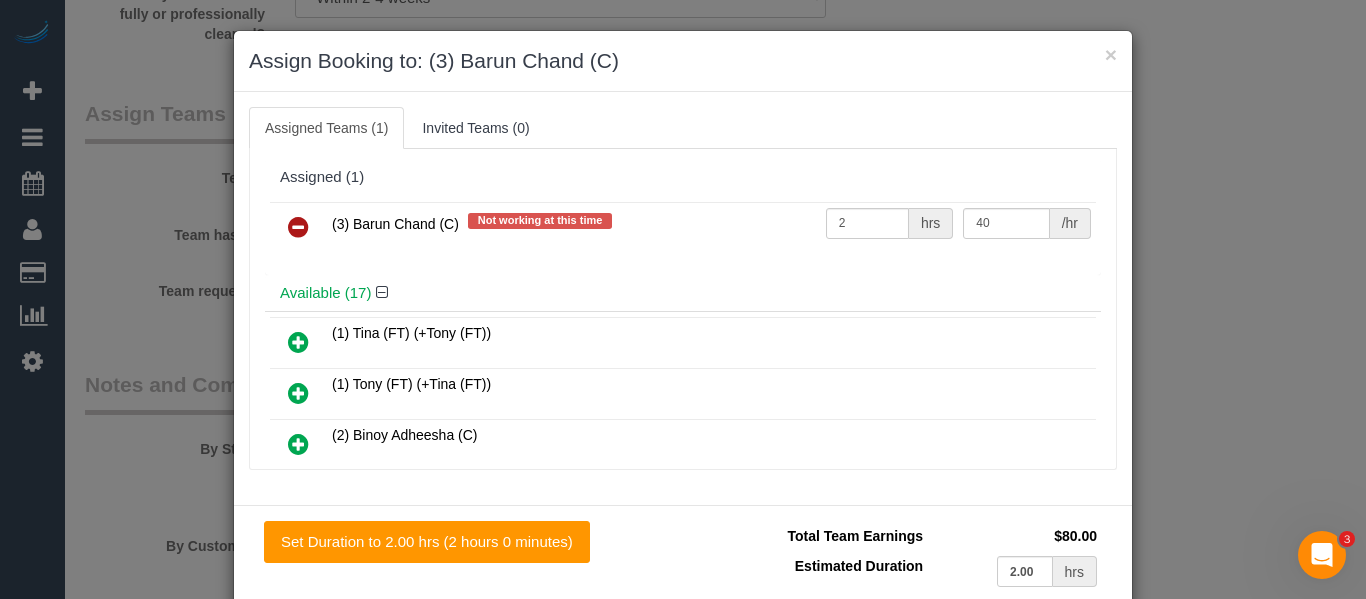 click at bounding box center [298, 227] 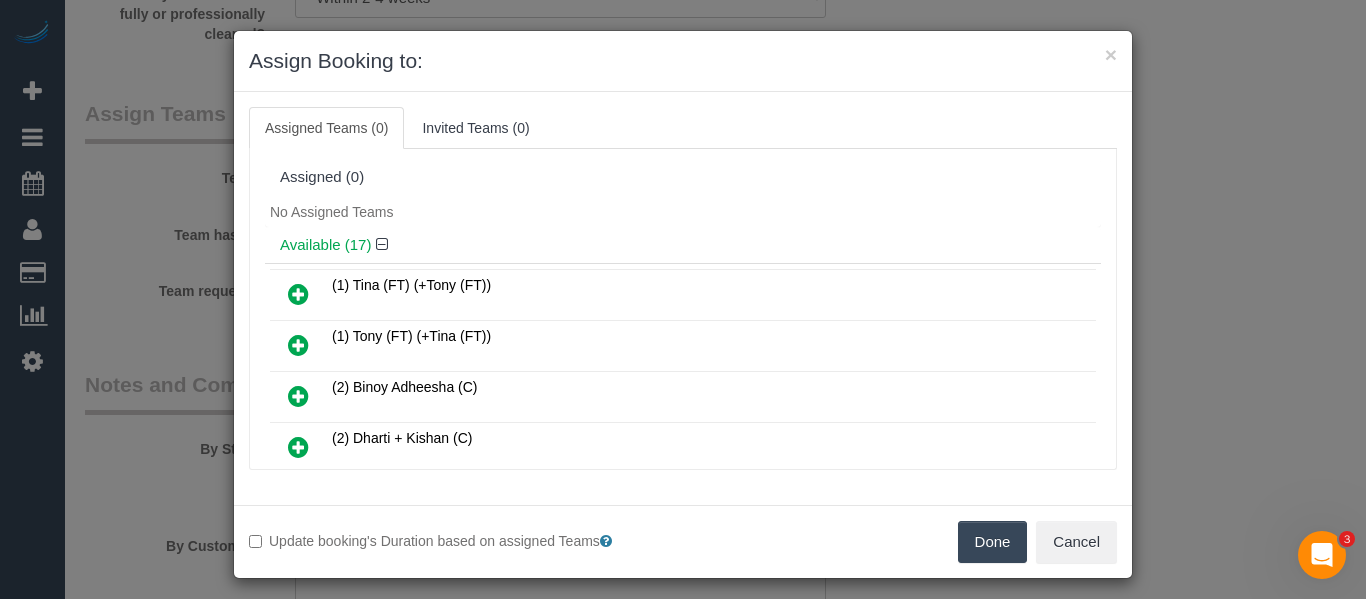 click on "Done" at bounding box center (993, 542) 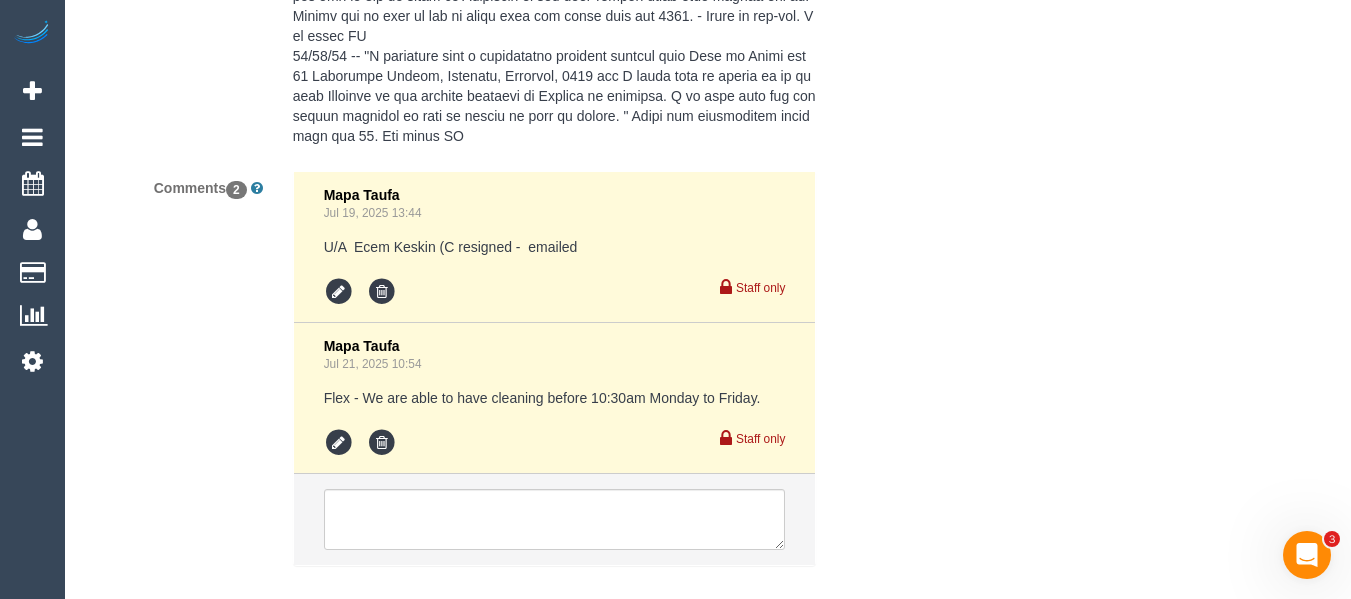 scroll, scrollTop: 4216, scrollLeft: 0, axis: vertical 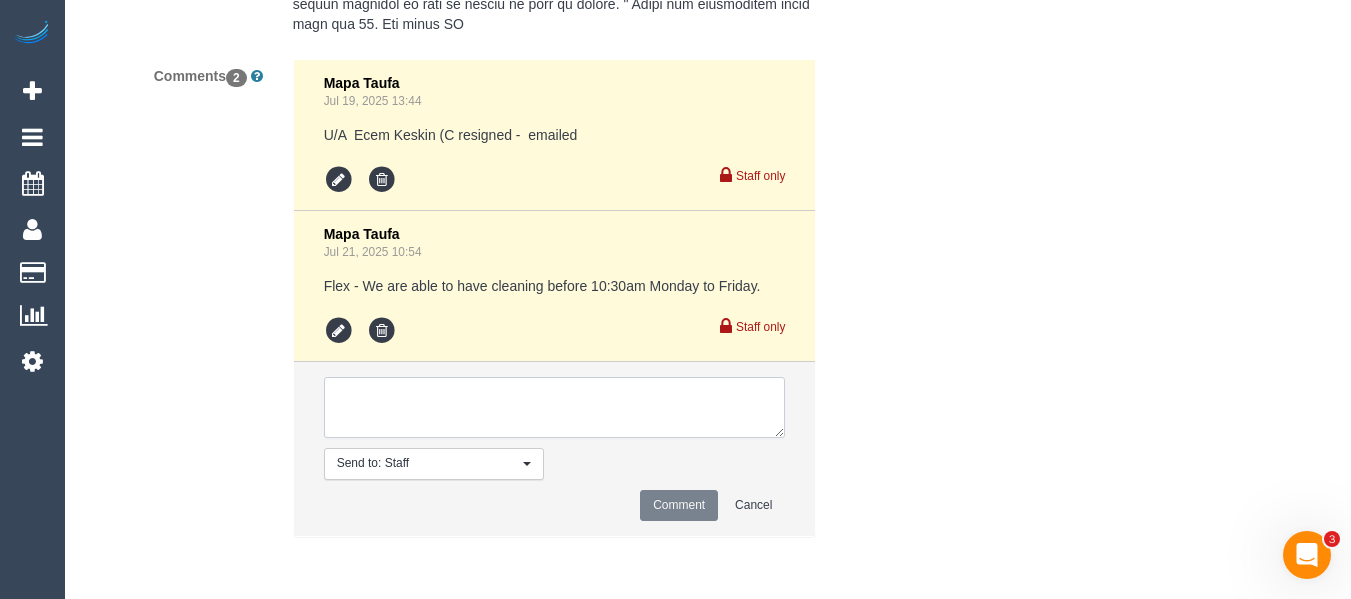 click at bounding box center [555, 408] 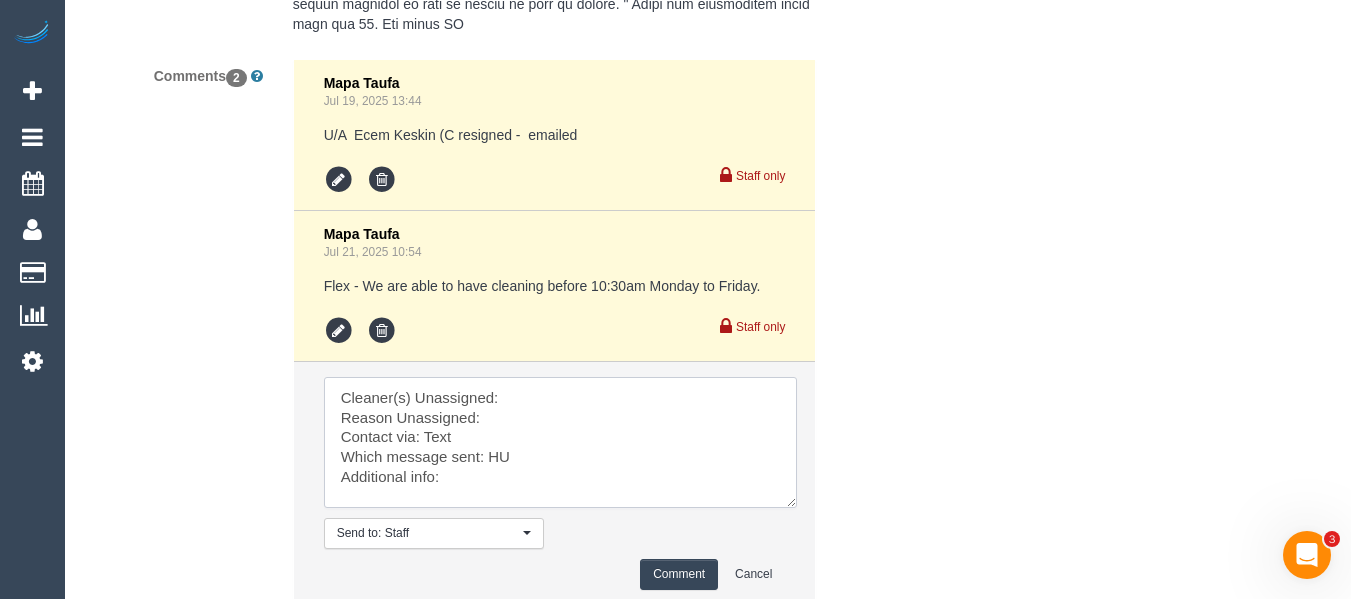 drag, startPoint x: 780, startPoint y: 429, endPoint x: 580, endPoint y: 447, distance: 200.80836 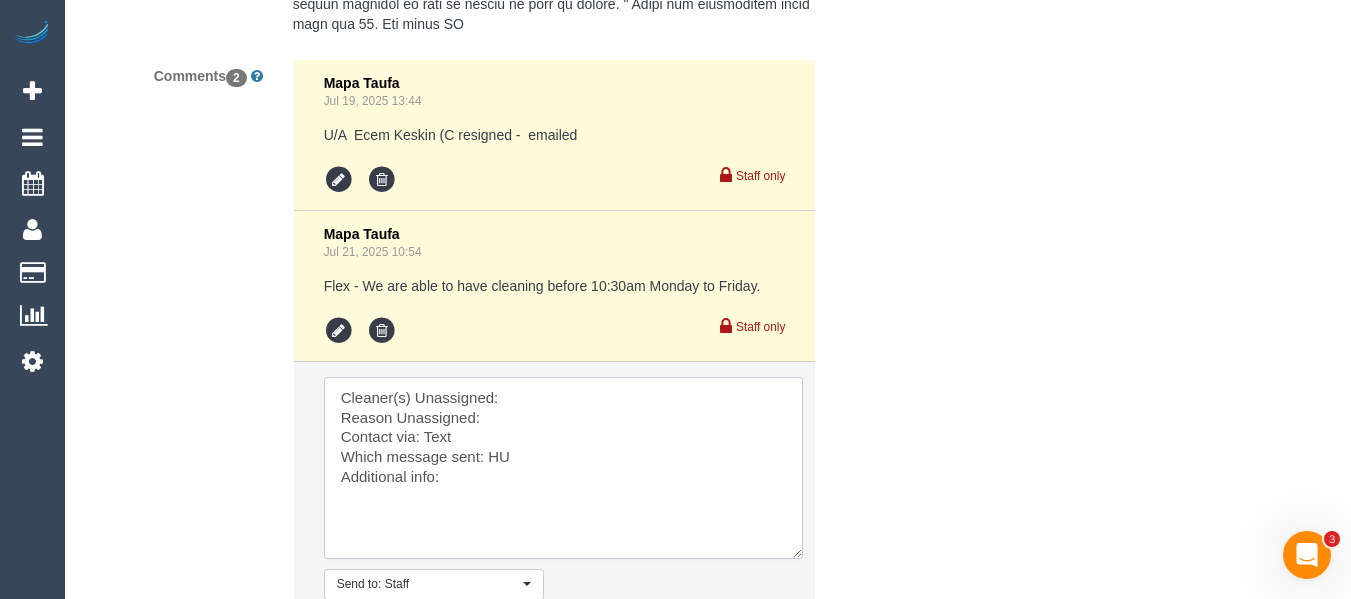 drag, startPoint x: 555, startPoint y: 391, endPoint x: 546, endPoint y: 404, distance: 15.811388 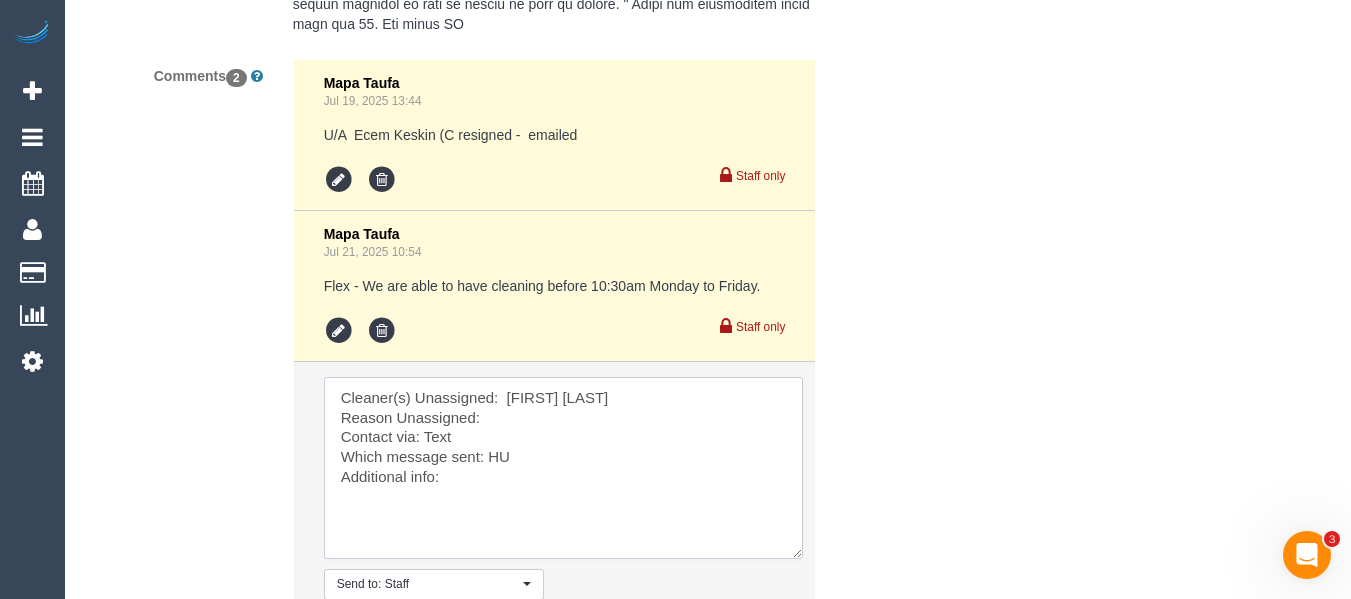 click at bounding box center (563, 468) 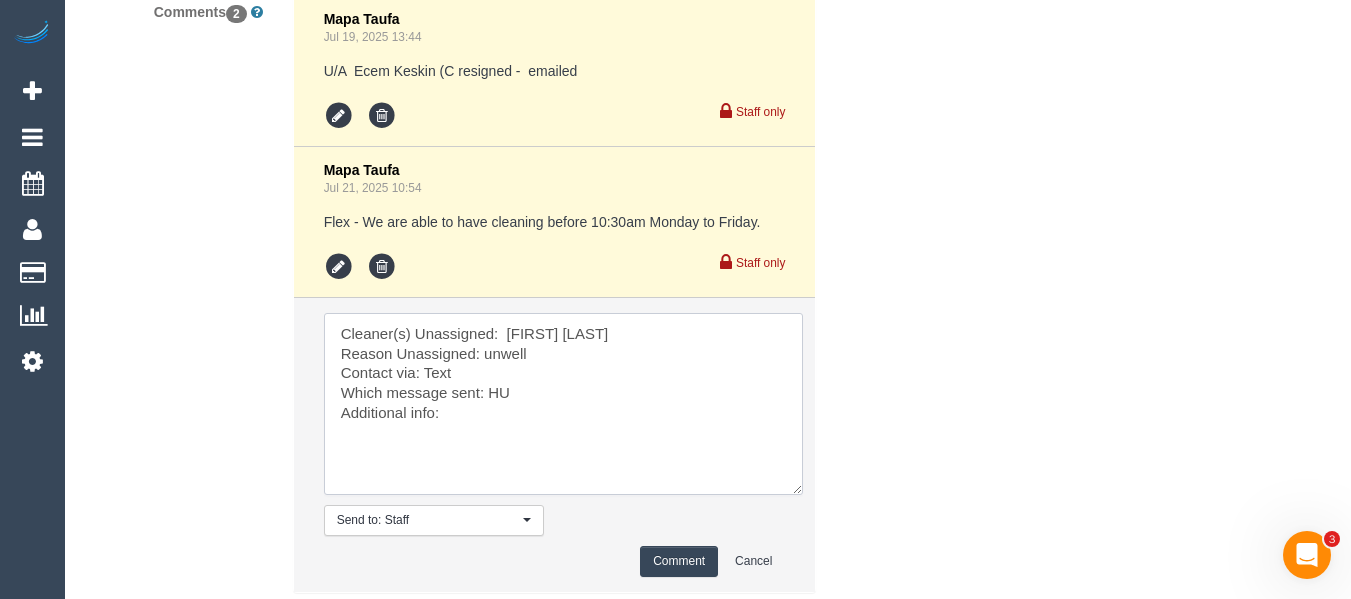 scroll, scrollTop: 4316, scrollLeft: 0, axis: vertical 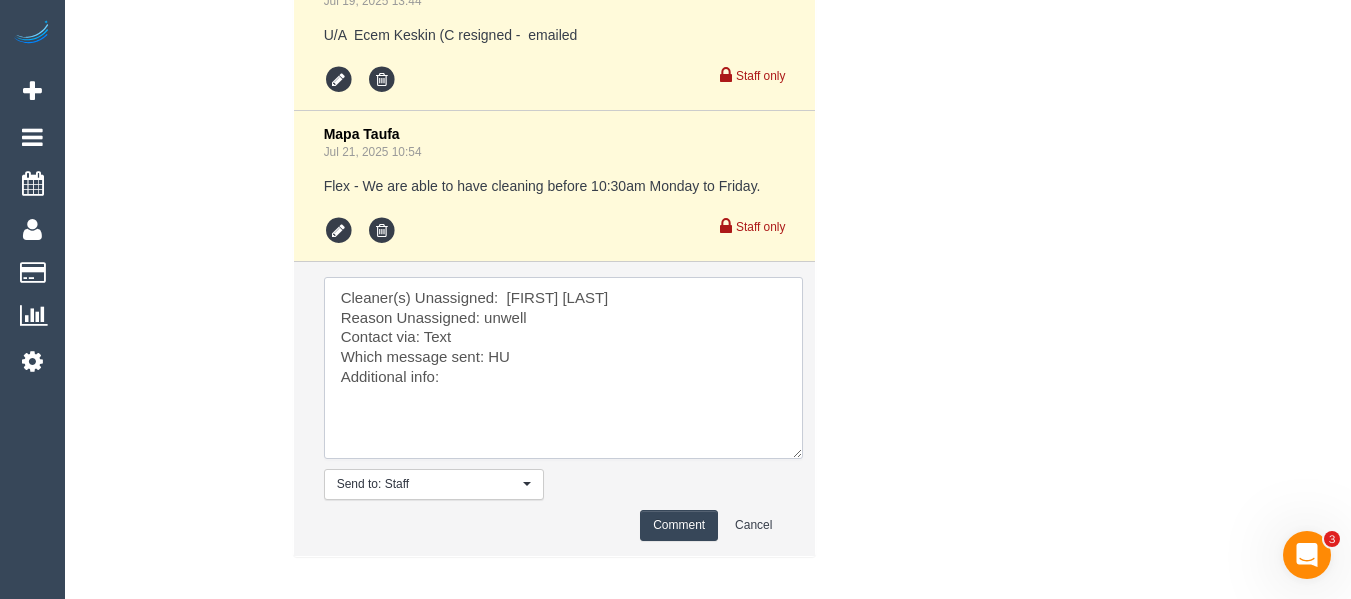 type on "Cleaner(s) Unassigned:  Barun Chand
Reason Unassigned: unwell
Contact via: Text
Which message sent: HU
Additional info:" 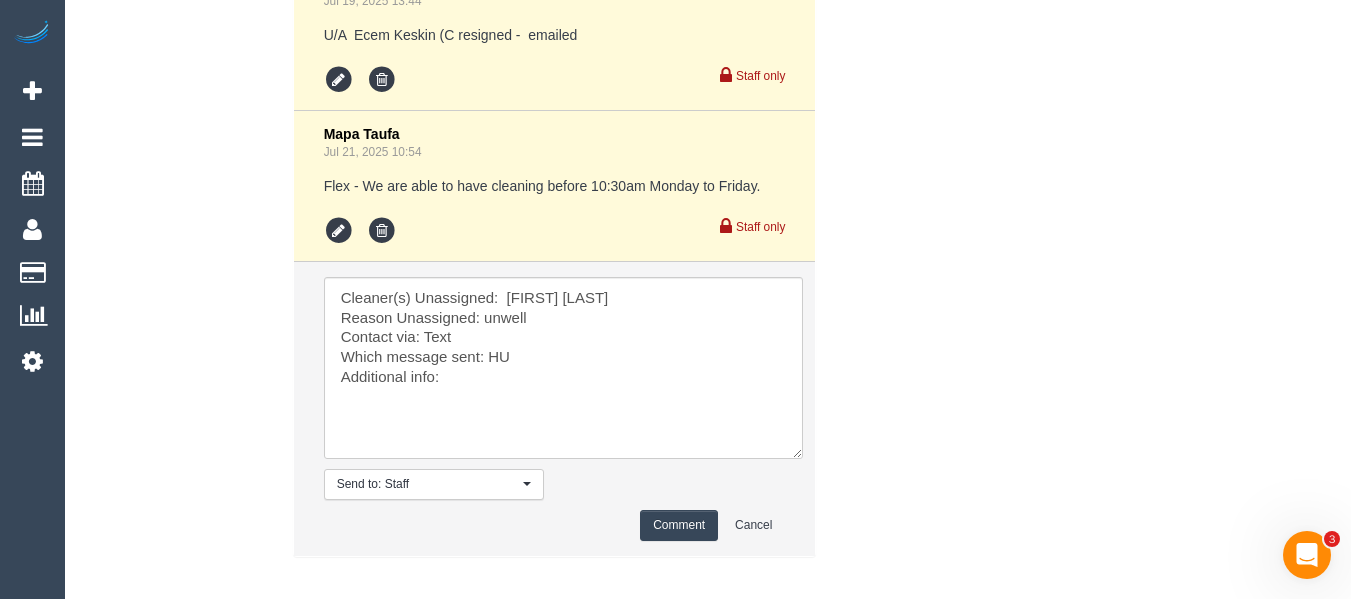 click on "Comment" at bounding box center [679, 525] 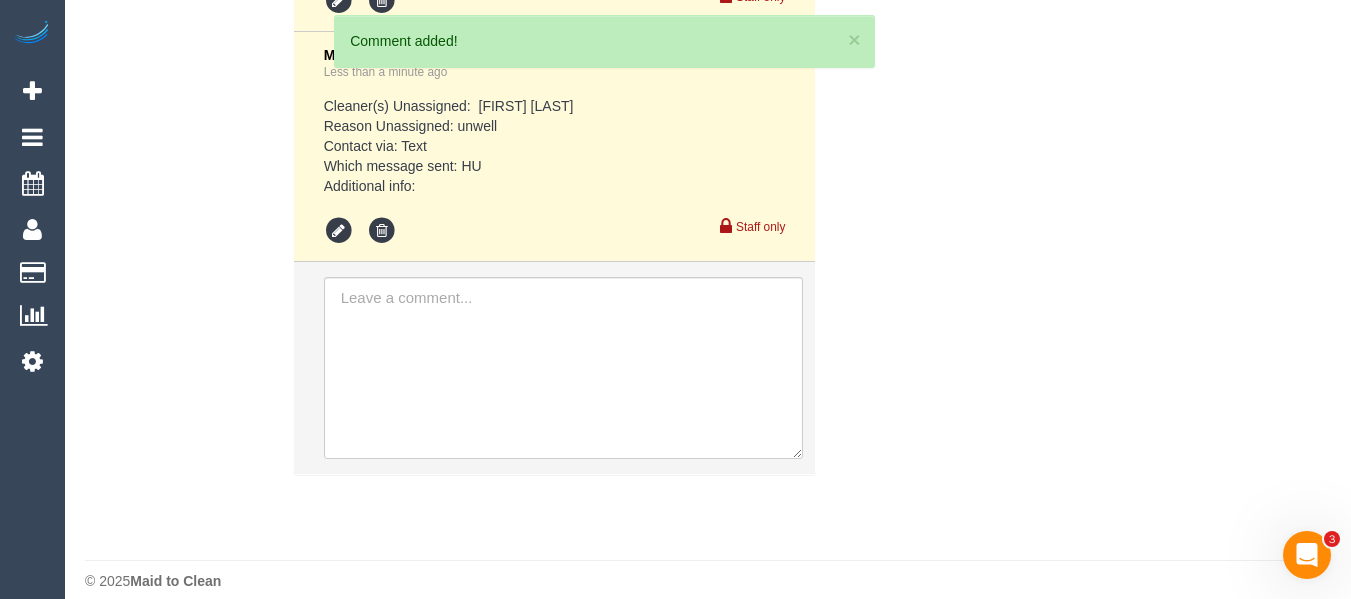 scroll, scrollTop: 4445, scrollLeft: 0, axis: vertical 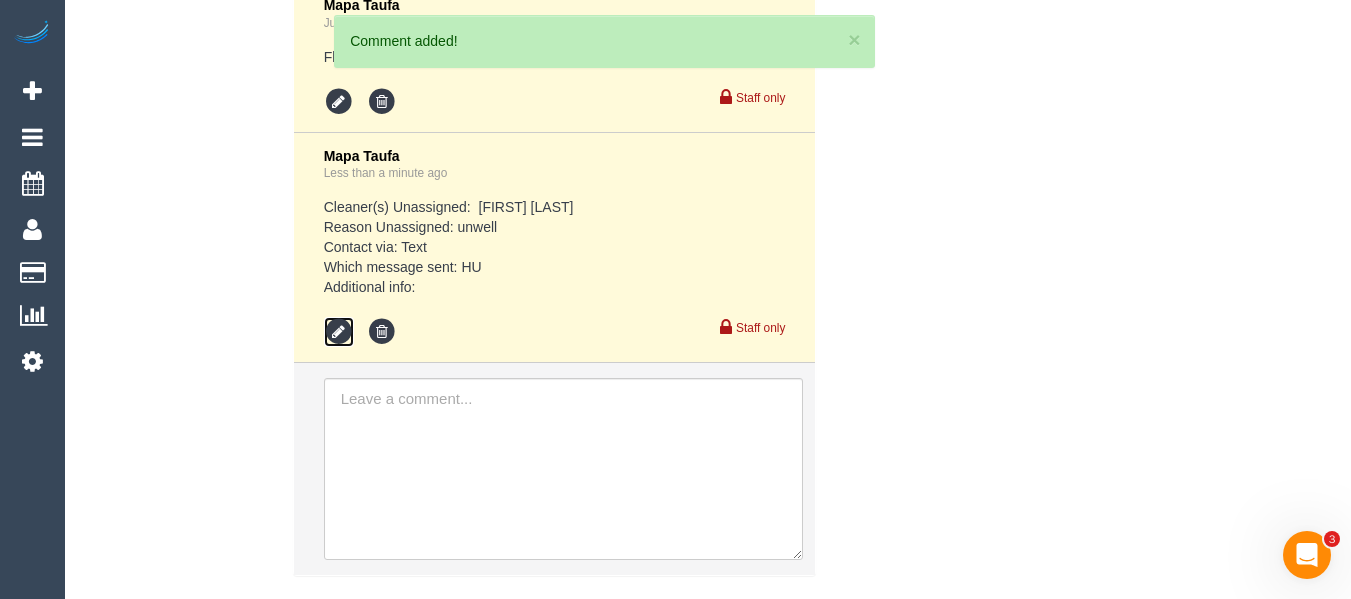 click at bounding box center (339, 332) 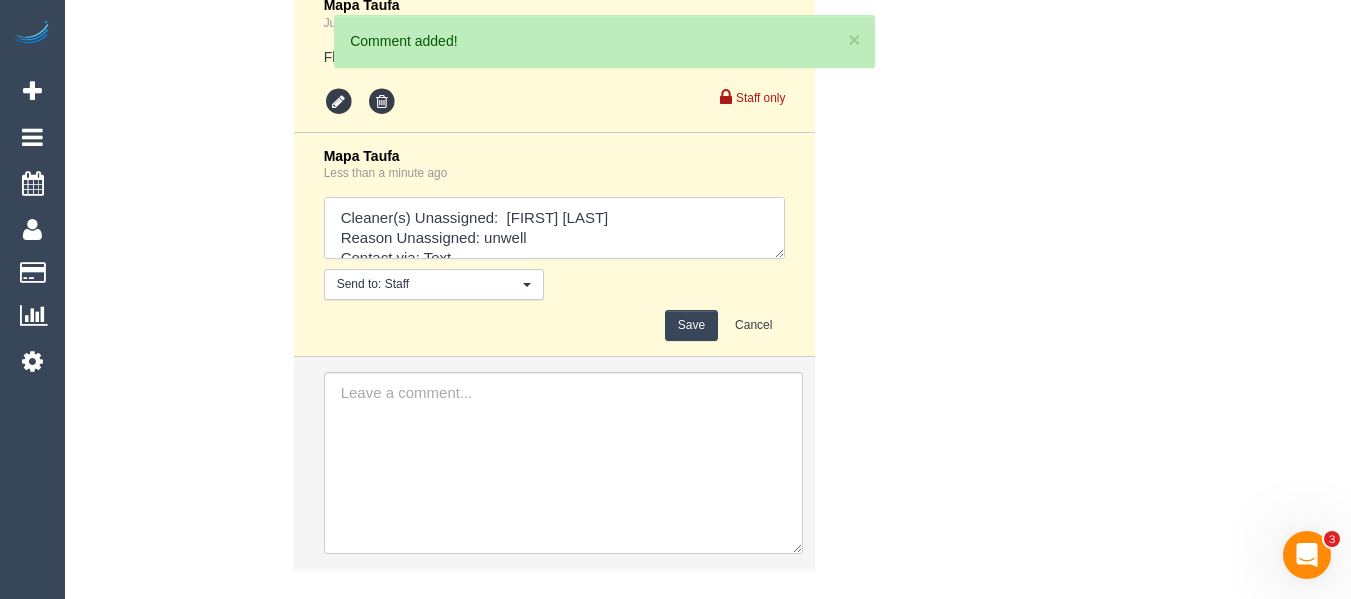 click at bounding box center (555, 228) 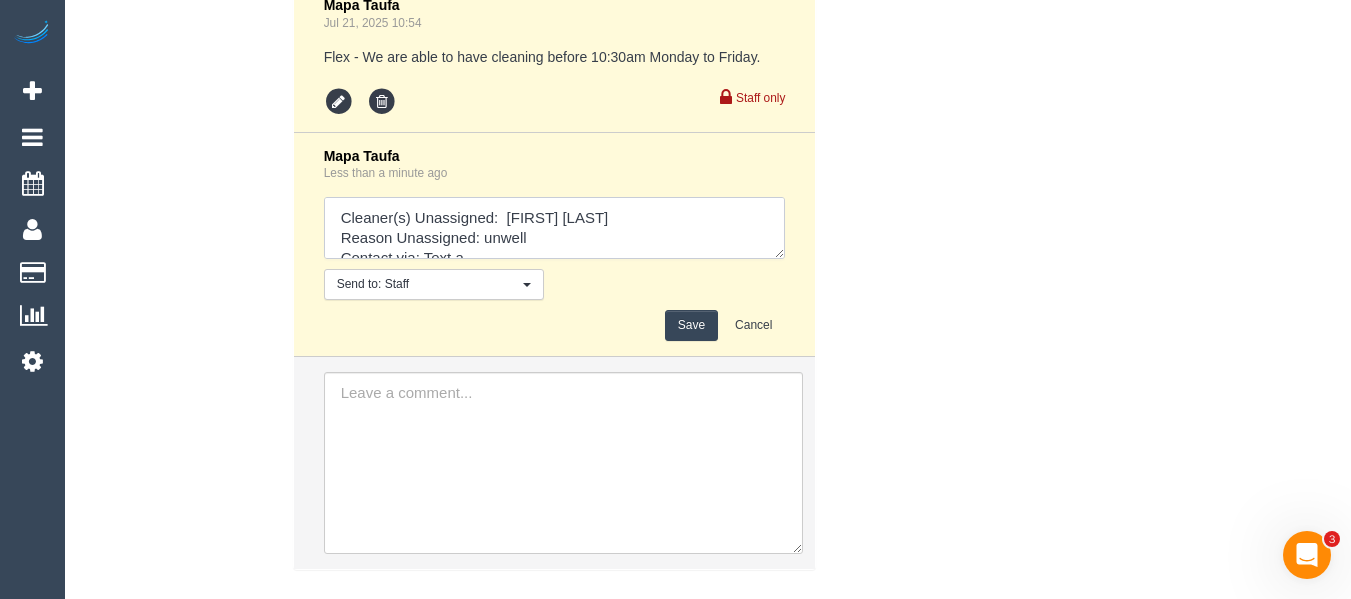 scroll, scrollTop: 9, scrollLeft: 0, axis: vertical 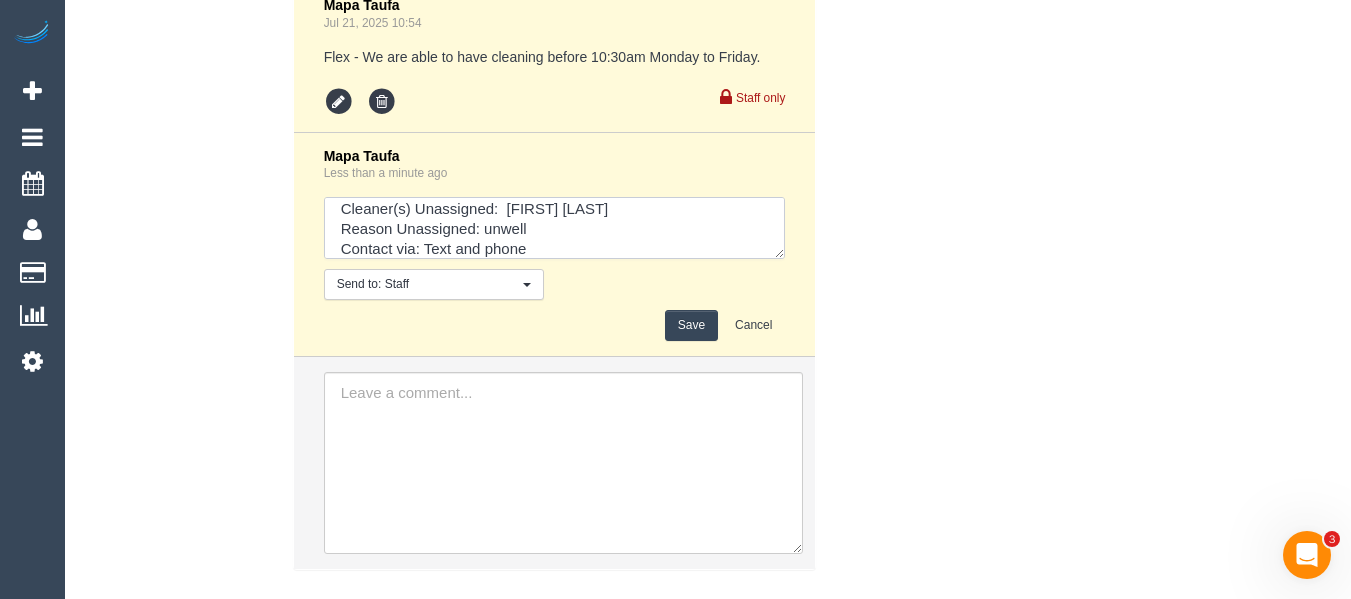 type on "Cleaner(s) Unassigned:  Barun Chand
Reason Unassigned: unwell
Contact via: Text and phone
Which message sent: HU
Additional info:" 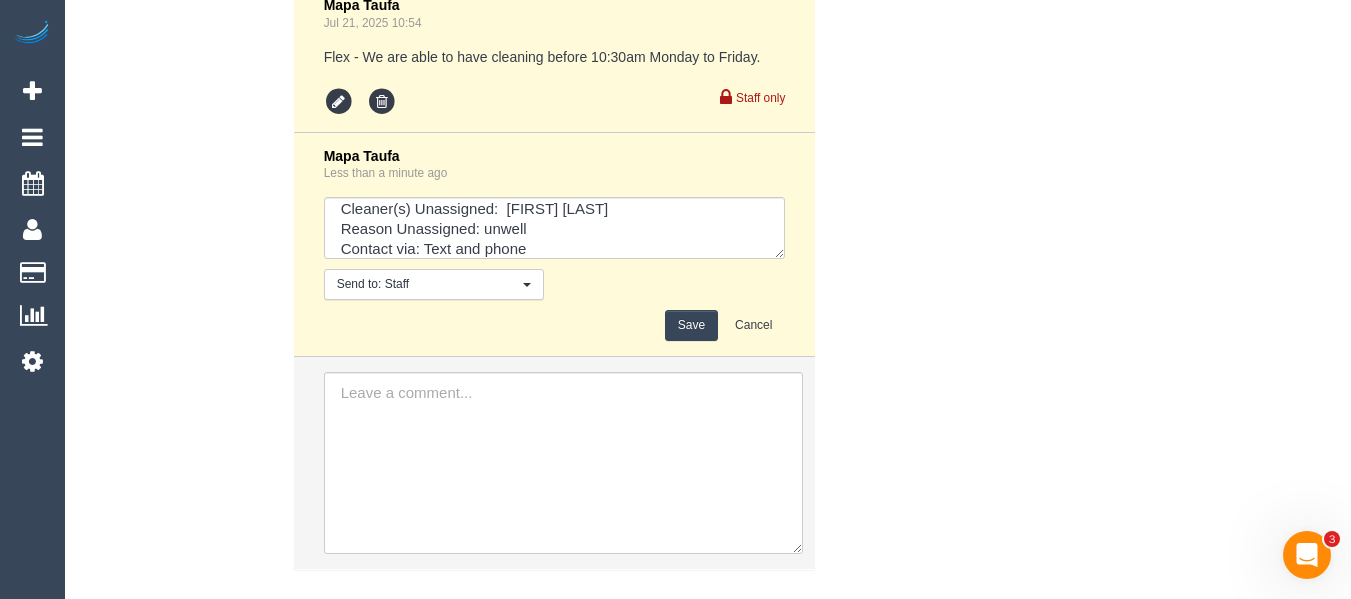 click on "Save" at bounding box center [691, 325] 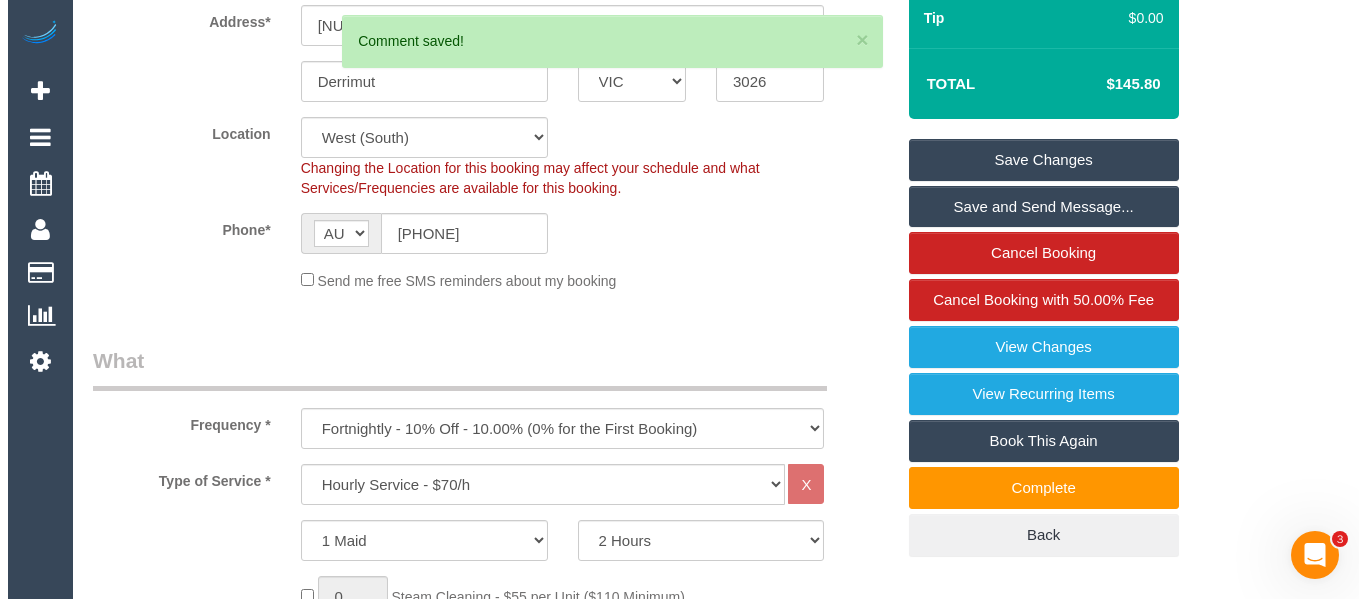 scroll, scrollTop: 0, scrollLeft: 0, axis: both 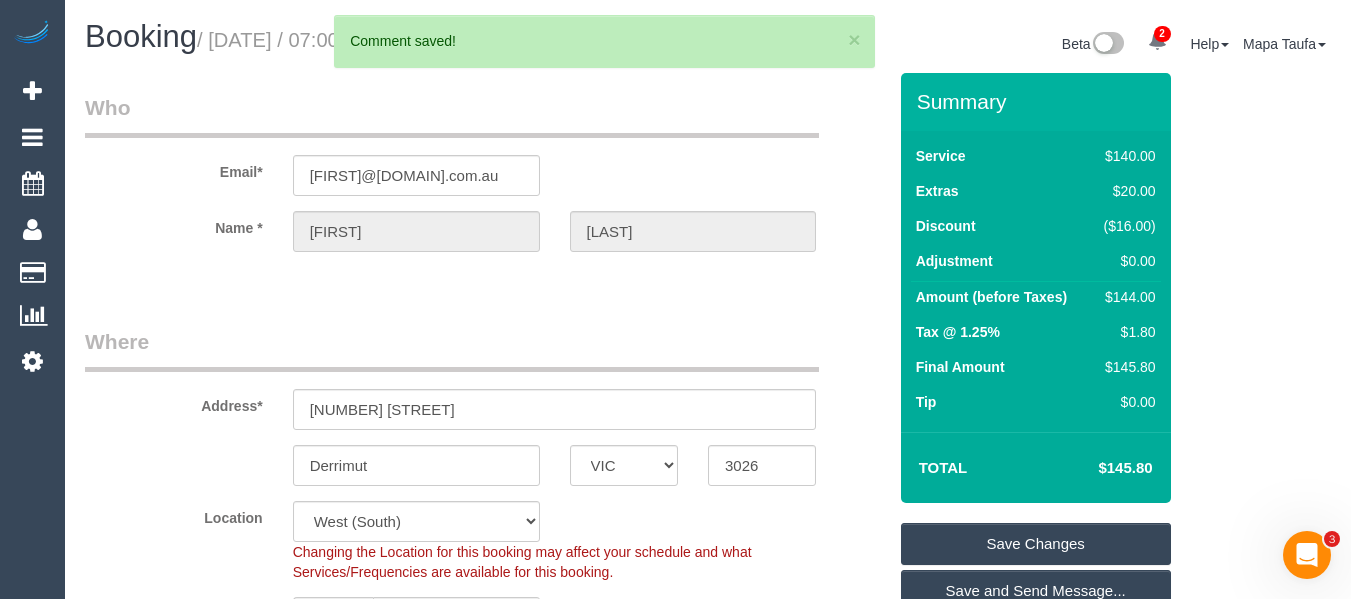click on "Save Changes" at bounding box center (1036, 544) 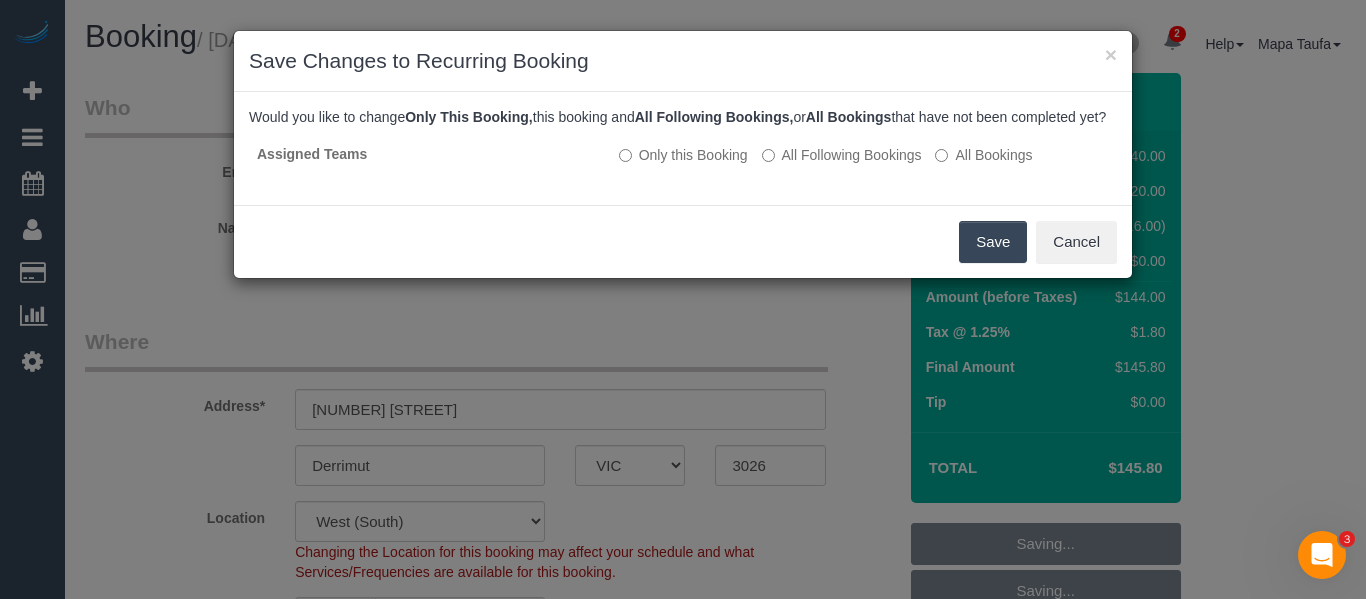 click on "Save" at bounding box center [993, 242] 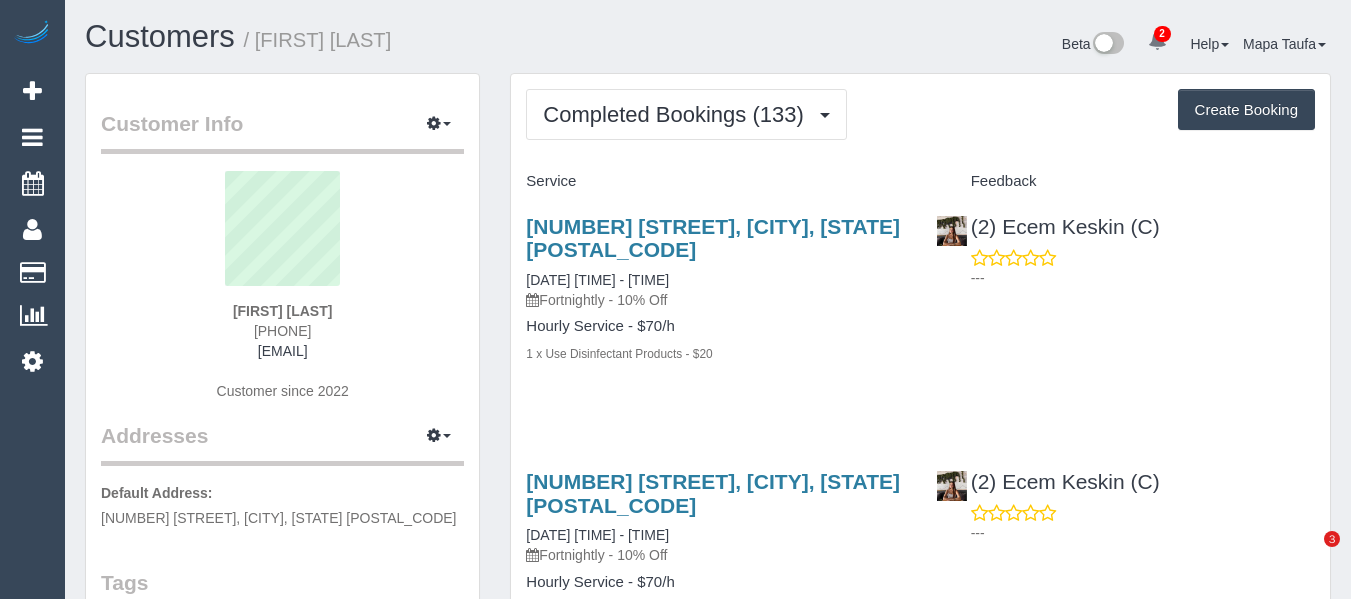 scroll, scrollTop: 0, scrollLeft: 0, axis: both 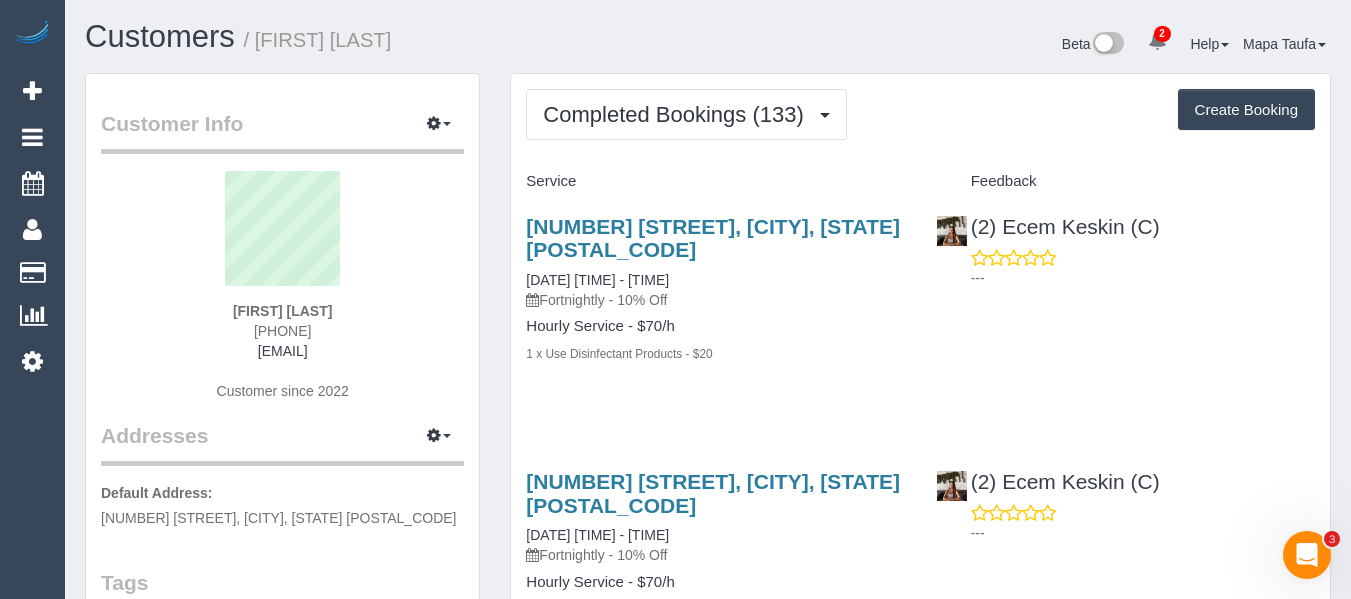 drag, startPoint x: 335, startPoint y: 330, endPoint x: 220, endPoint y: 330, distance: 115 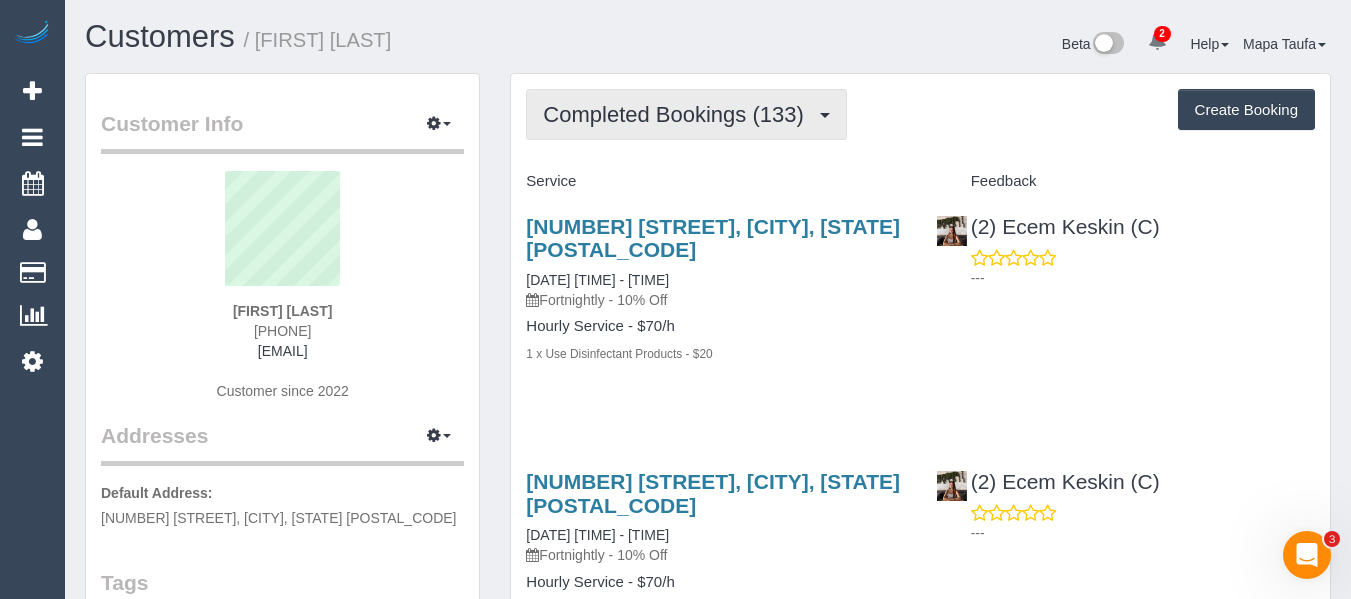 click on "Completed Bookings (133)" at bounding box center [678, 114] 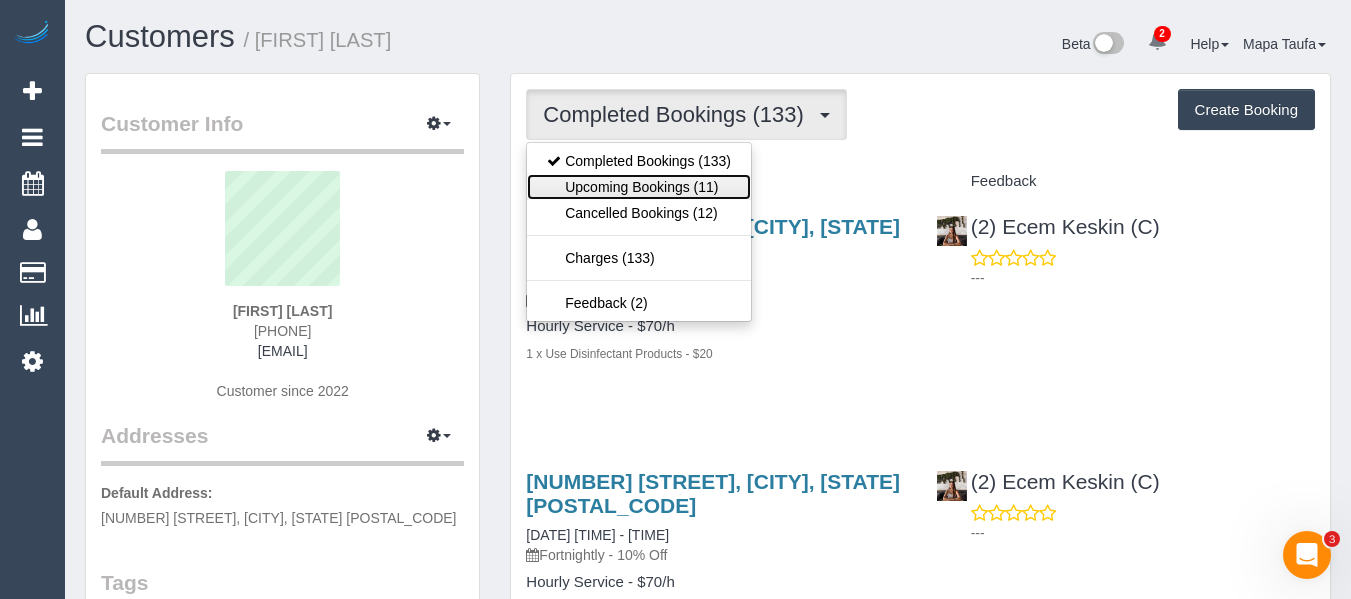 click on "Upcoming Bookings (11)" at bounding box center [639, 187] 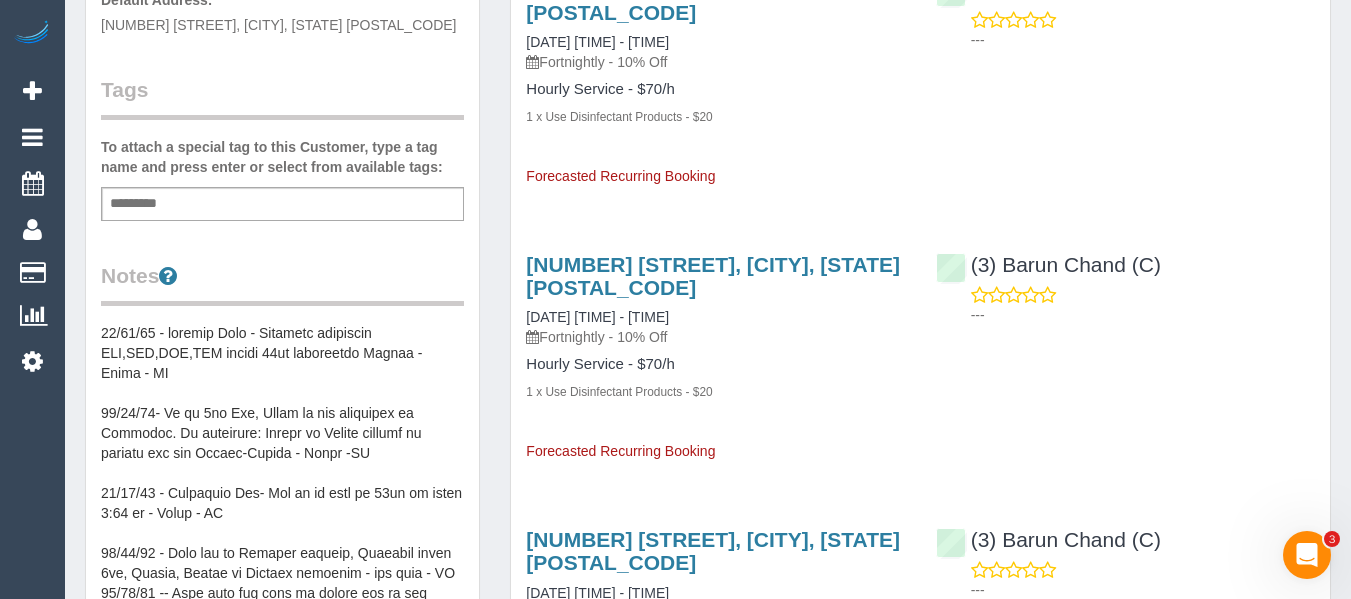 scroll, scrollTop: 700, scrollLeft: 0, axis: vertical 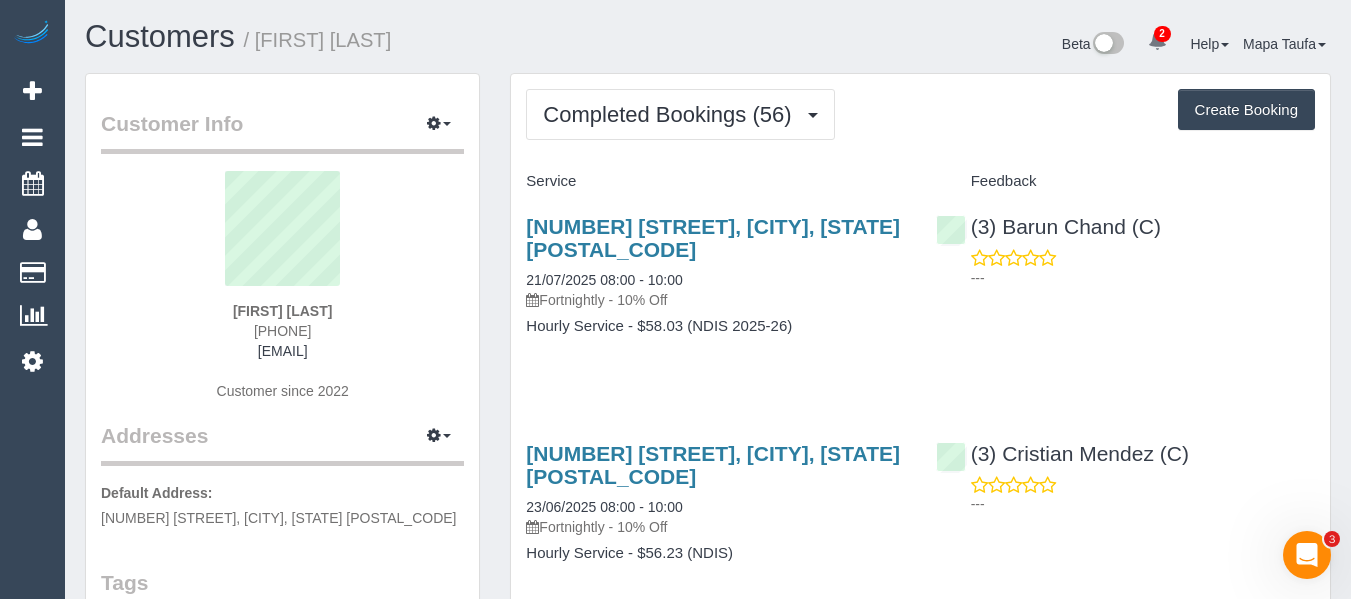 drag, startPoint x: 333, startPoint y: 328, endPoint x: 199, endPoint y: 344, distance: 134.95184 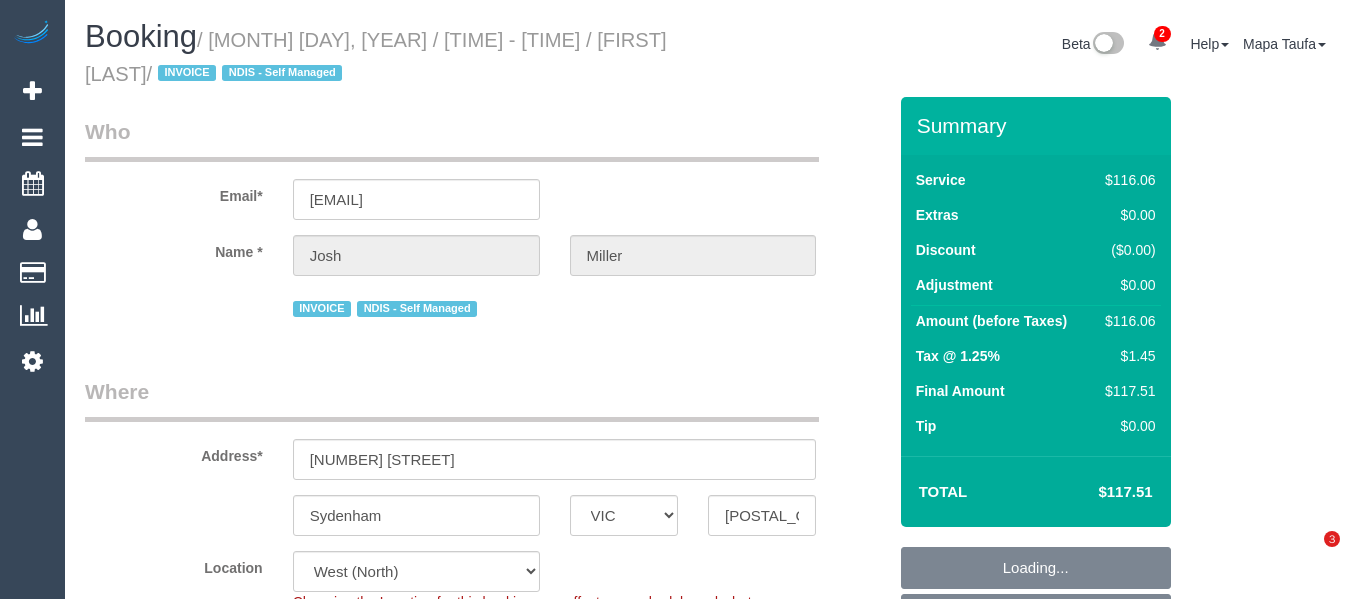 select on "VIC" 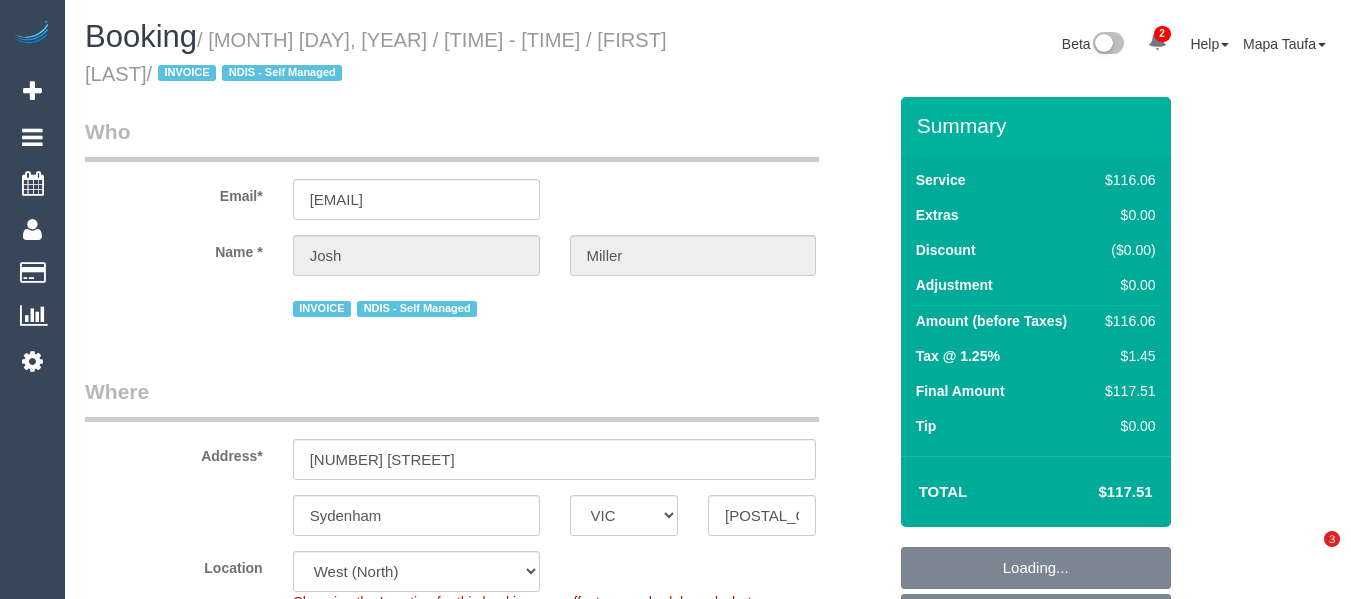 scroll, scrollTop: 0, scrollLeft: 0, axis: both 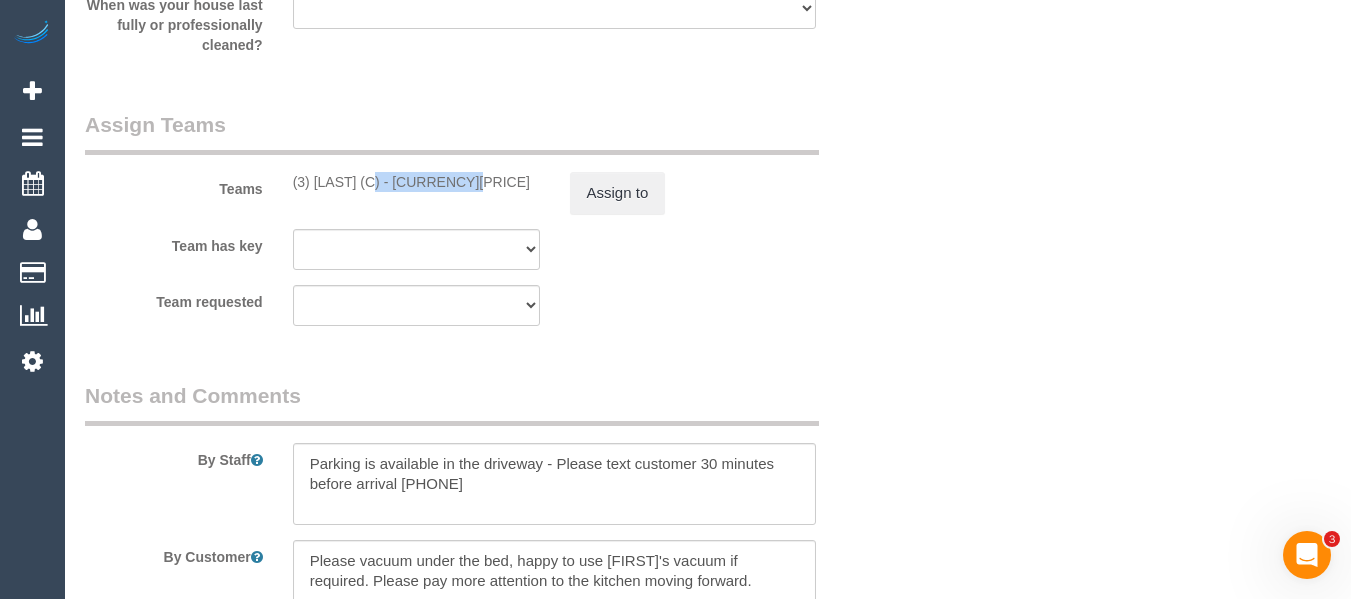 drag, startPoint x: 418, startPoint y: 181, endPoint x: 317, endPoint y: 182, distance: 101.00495 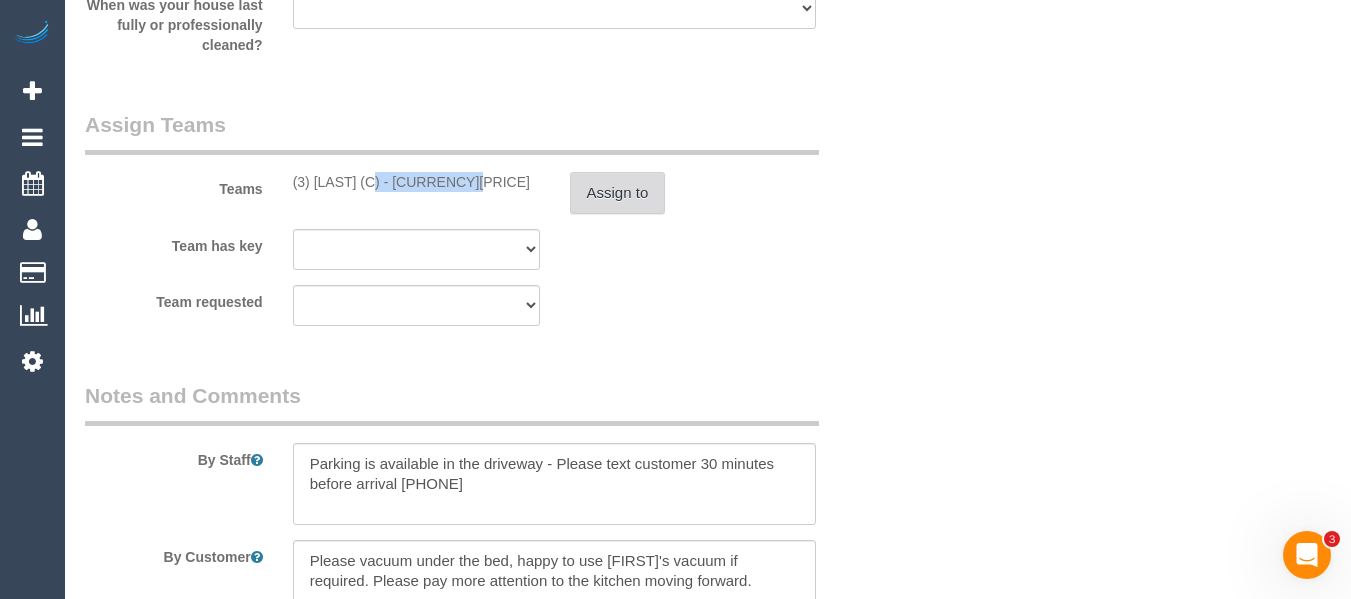 click on "Assign to" at bounding box center (618, 193) 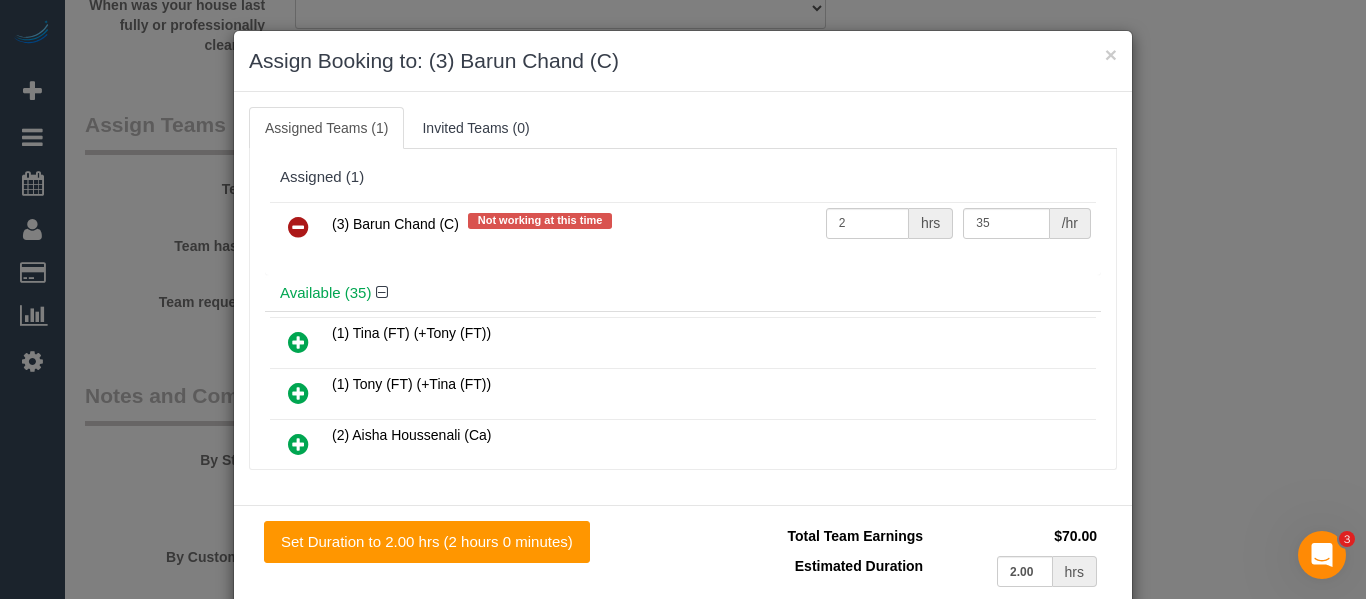 click at bounding box center (298, 228) 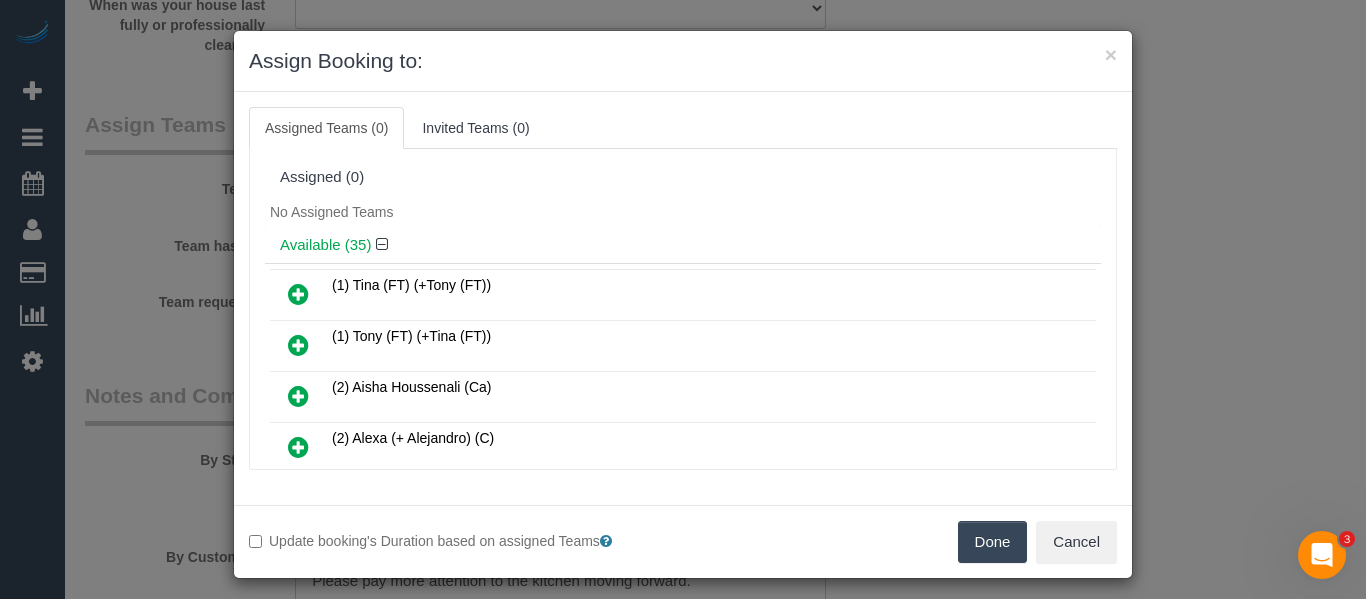 click on "Done" at bounding box center [993, 542] 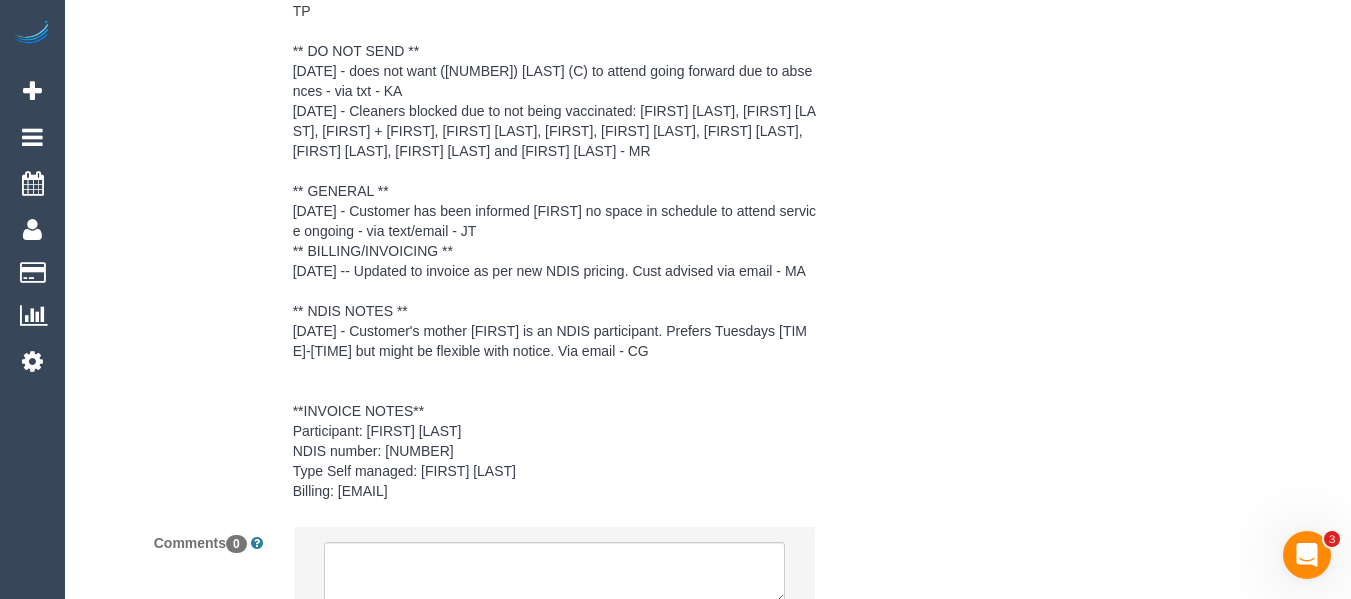 scroll, scrollTop: 3456, scrollLeft: 0, axis: vertical 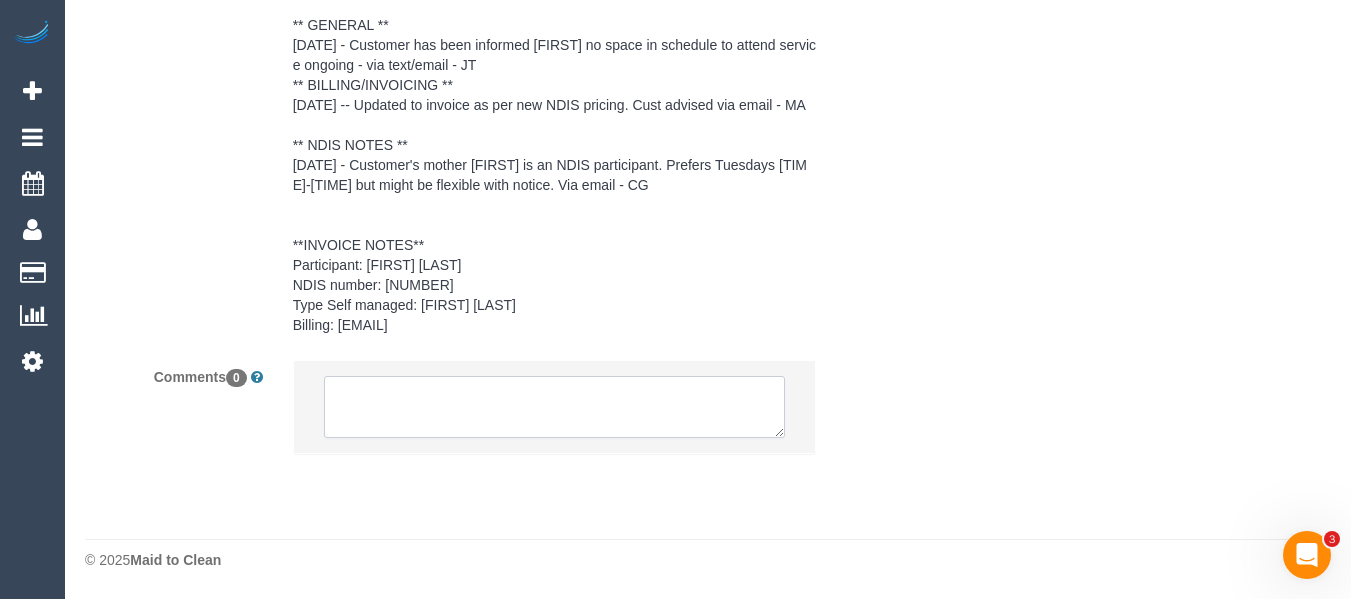 click at bounding box center (555, 407) 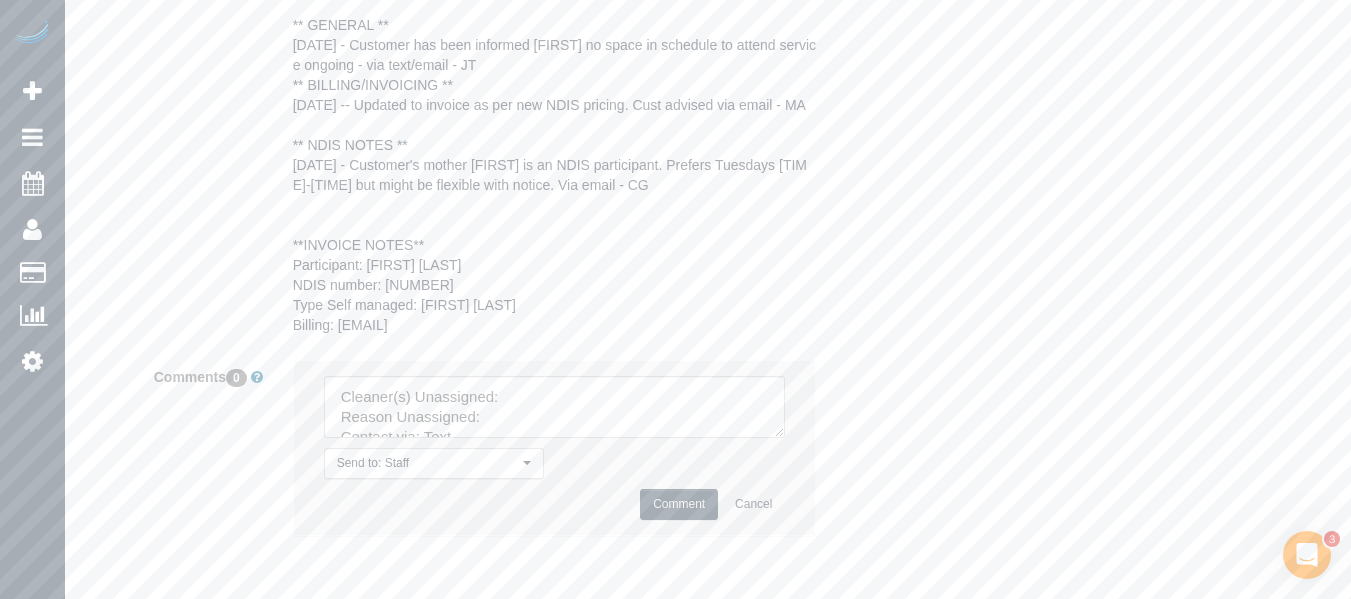 click on "Send to: Staff
Nothing selected
Send to: Staff
Send to: Customer
Send to: Team
Send to: Everyone
Comment
Cancel" at bounding box center [555, 448] 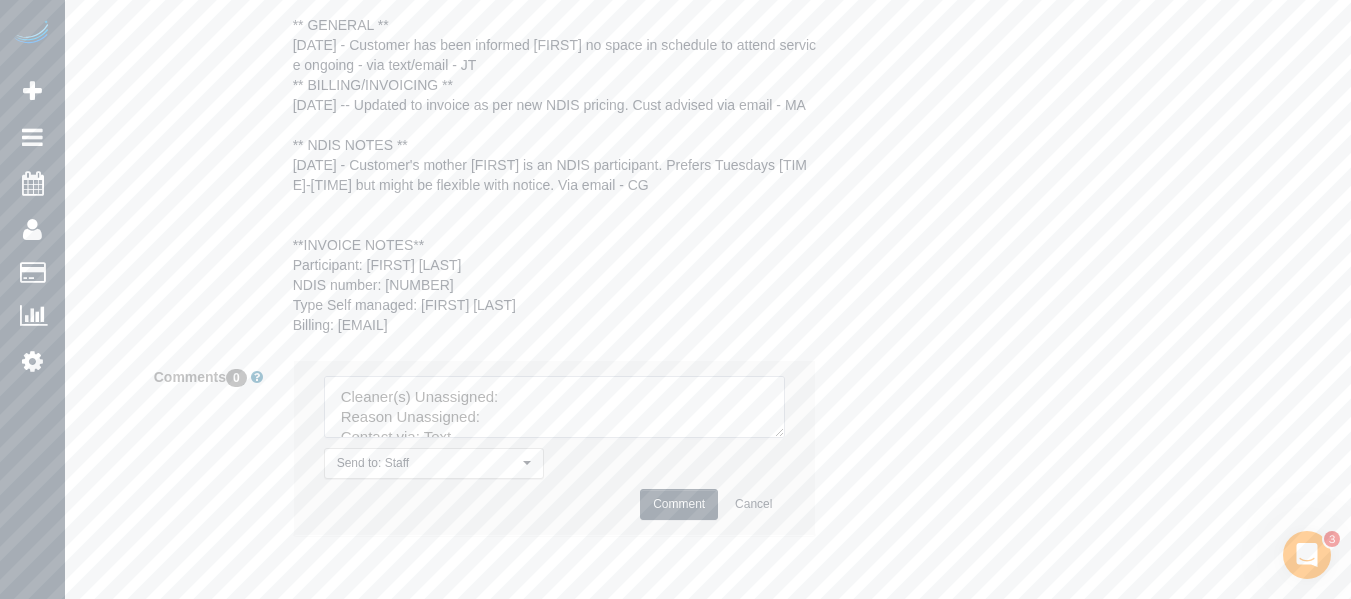 click at bounding box center (555, 407) 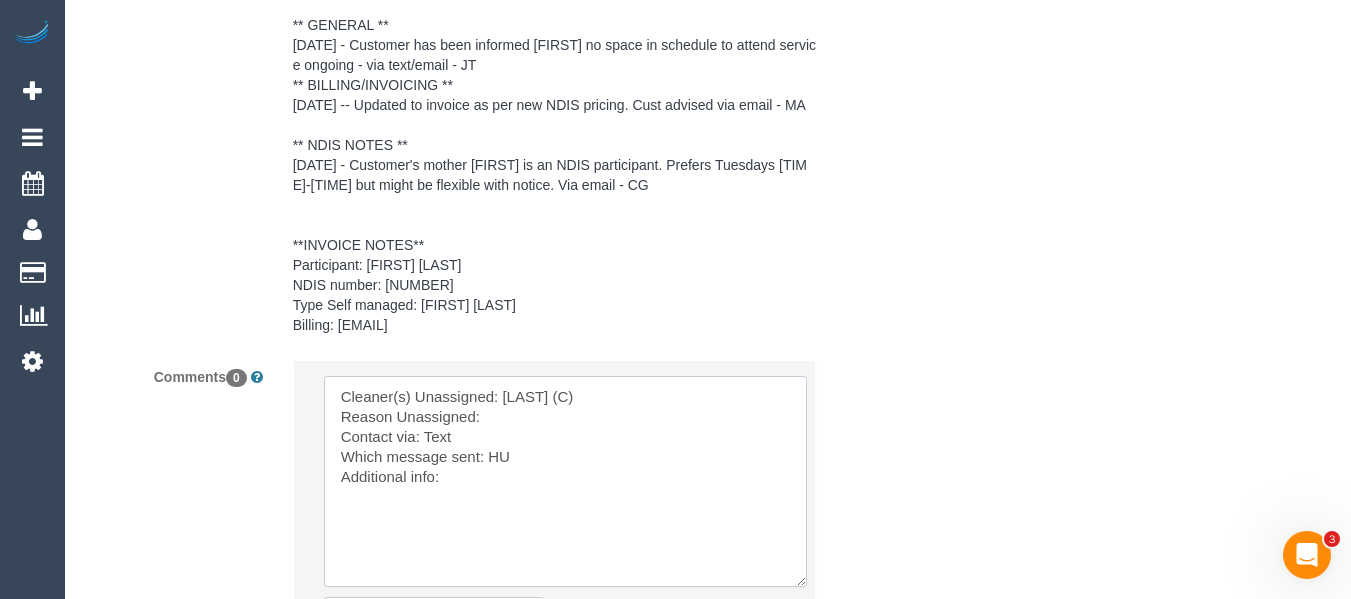 drag, startPoint x: 801, startPoint y: 572, endPoint x: 522, endPoint y: 445, distance: 306.54526 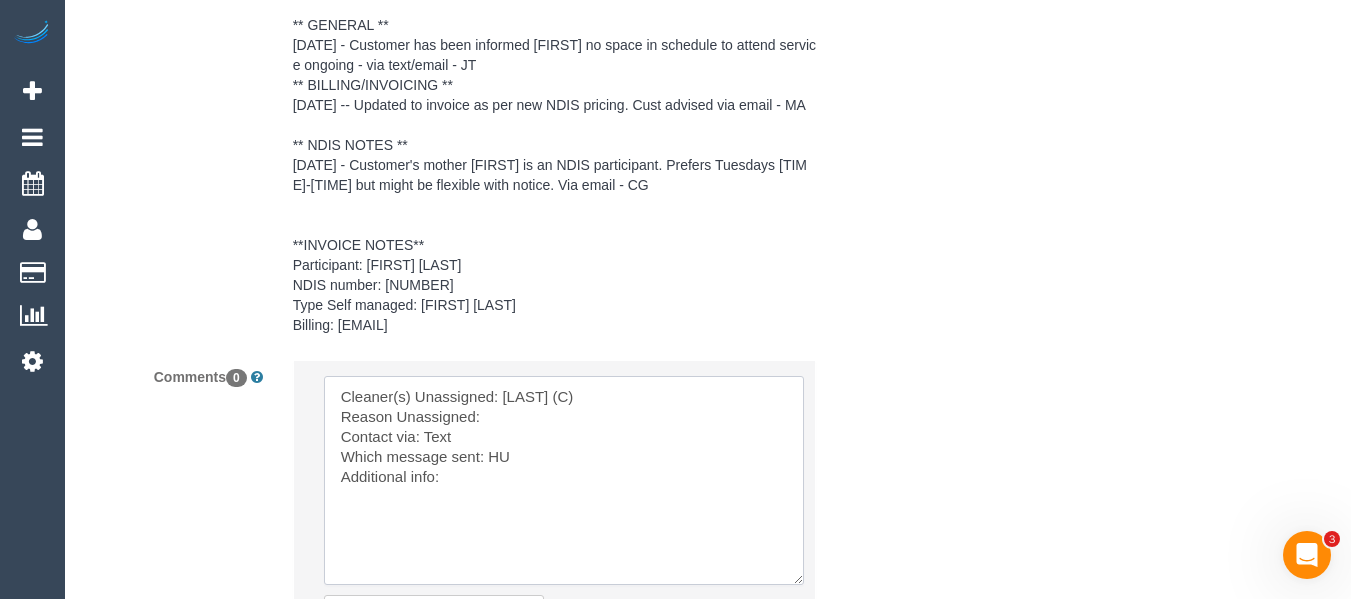 click at bounding box center [564, 480] 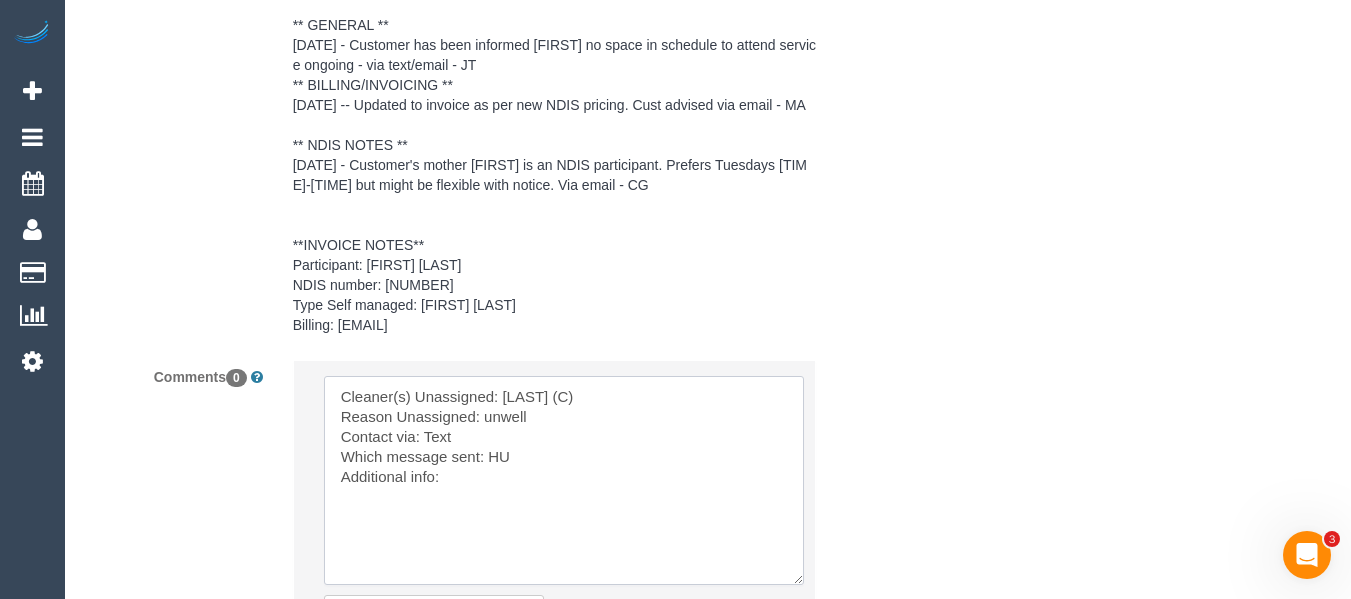 click at bounding box center (564, 480) 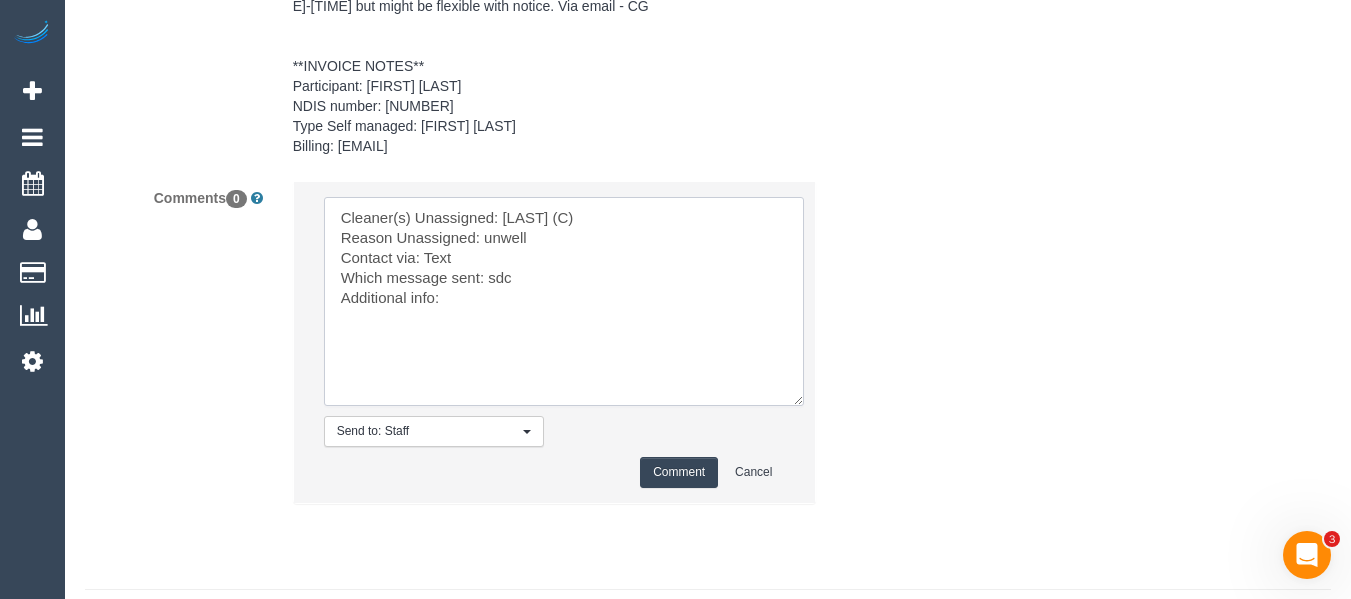 scroll, scrollTop: 3656, scrollLeft: 0, axis: vertical 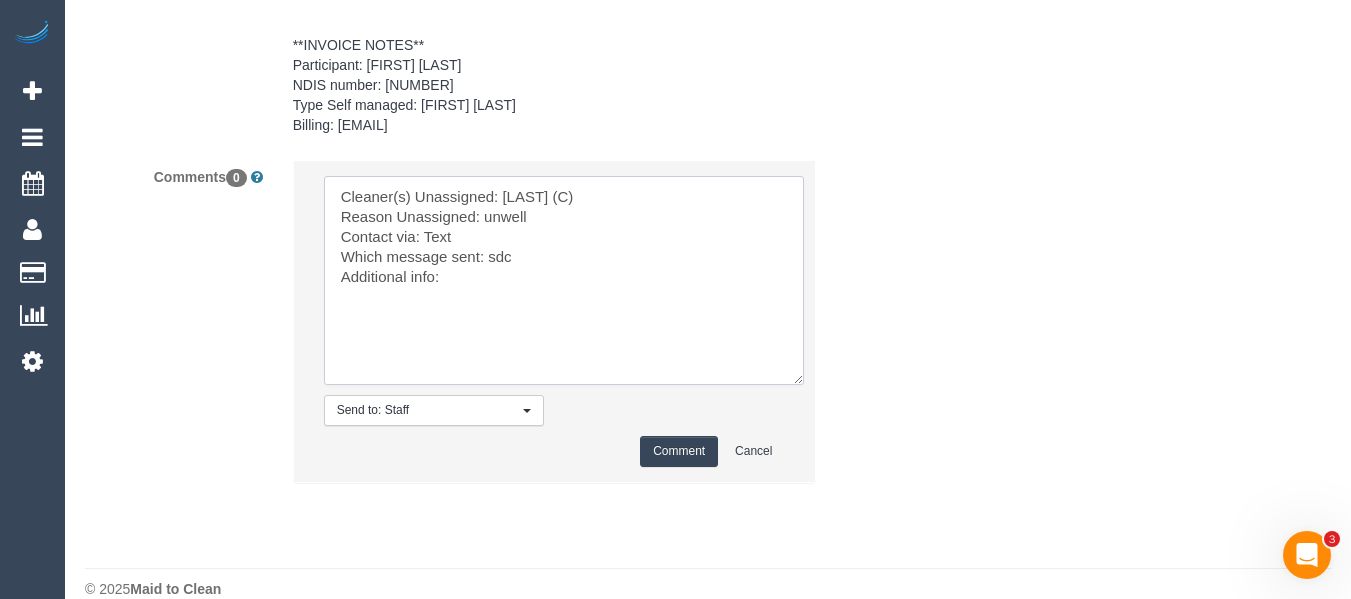 type on "Cleaner(s) Unassigned: Barun Chand (C)
Reason Unassigned: unwell
Contact via: Text
Which message sent: sdc
Additional info:" 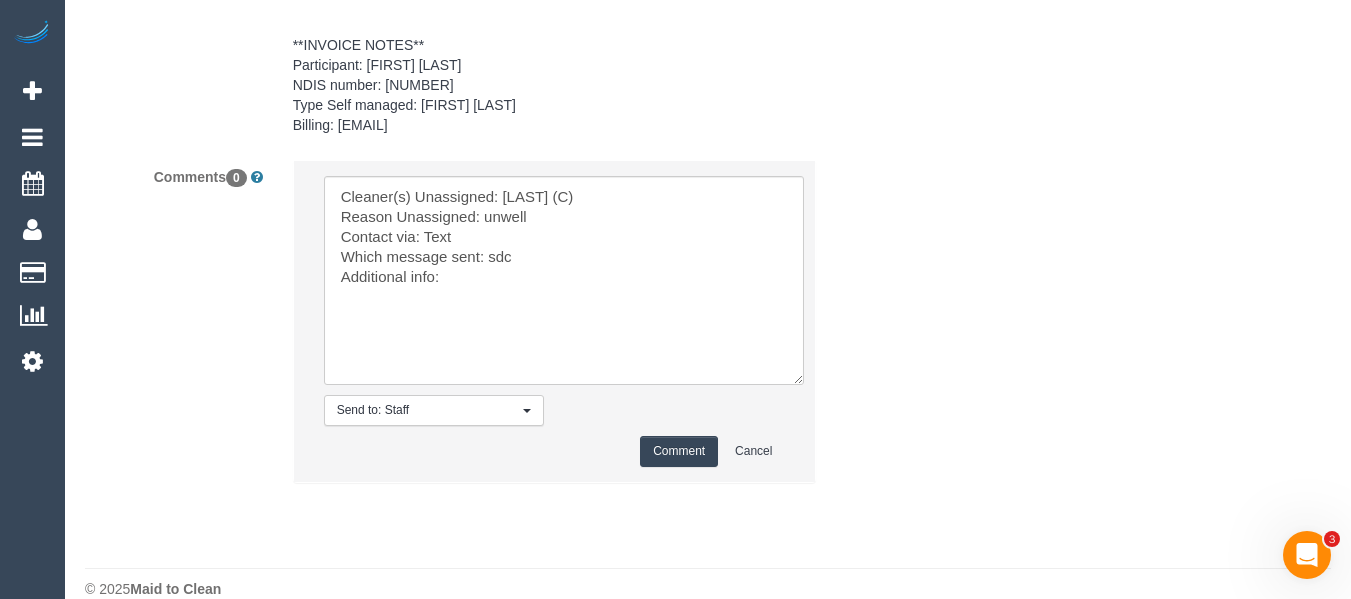 click on "Comment" at bounding box center [679, 451] 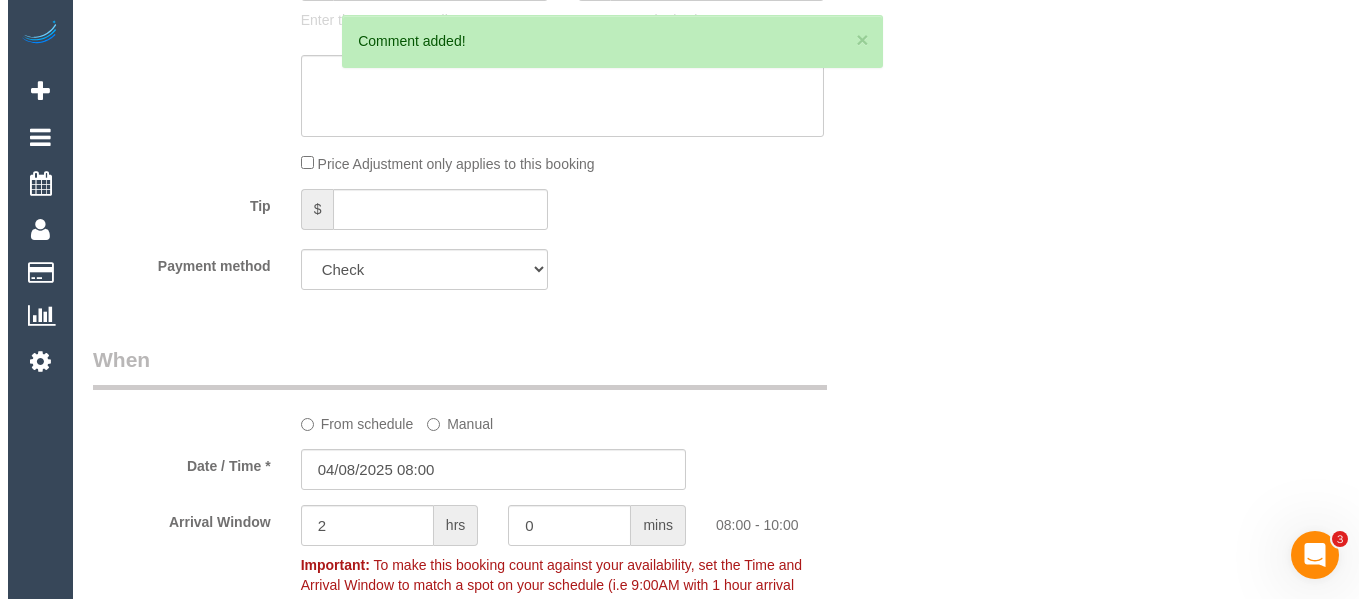scroll, scrollTop: 0, scrollLeft: 0, axis: both 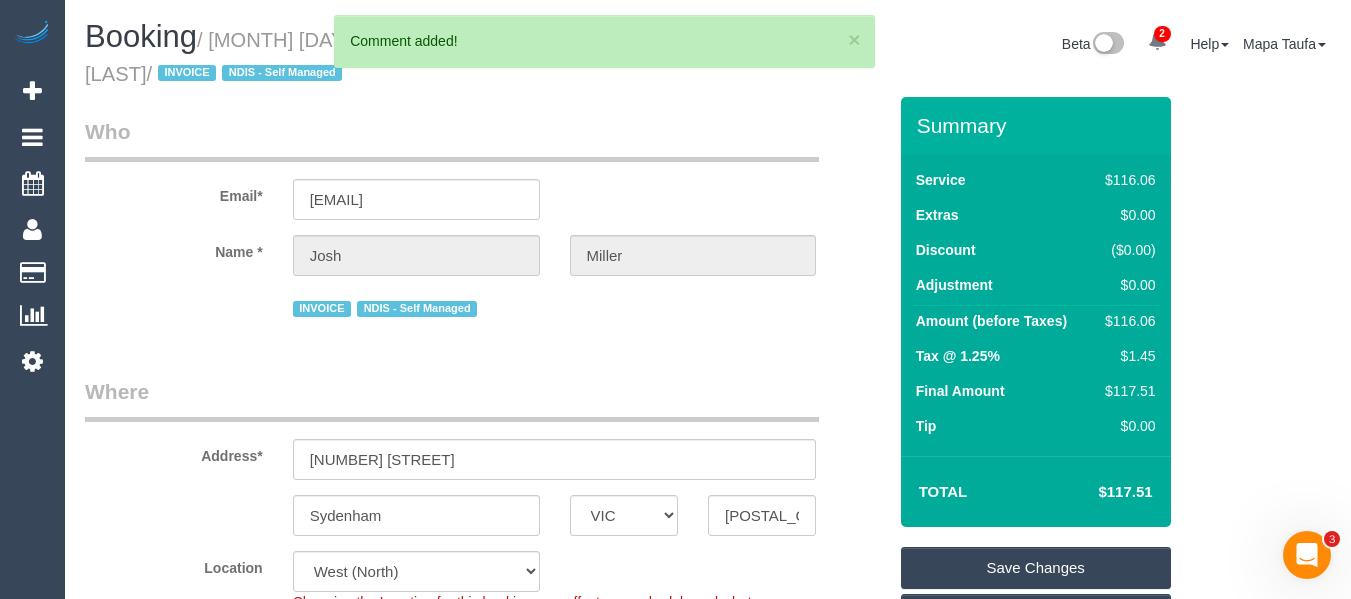 click on "Save Changes" at bounding box center [1036, 568] 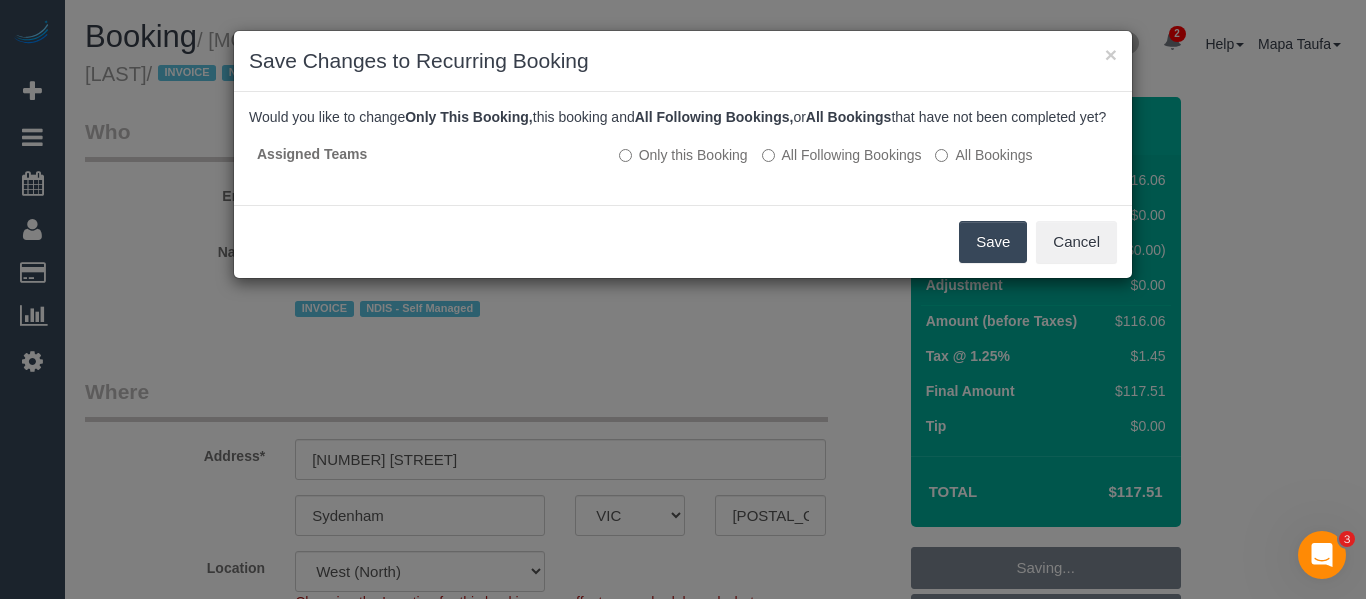 click on "Save" at bounding box center (993, 242) 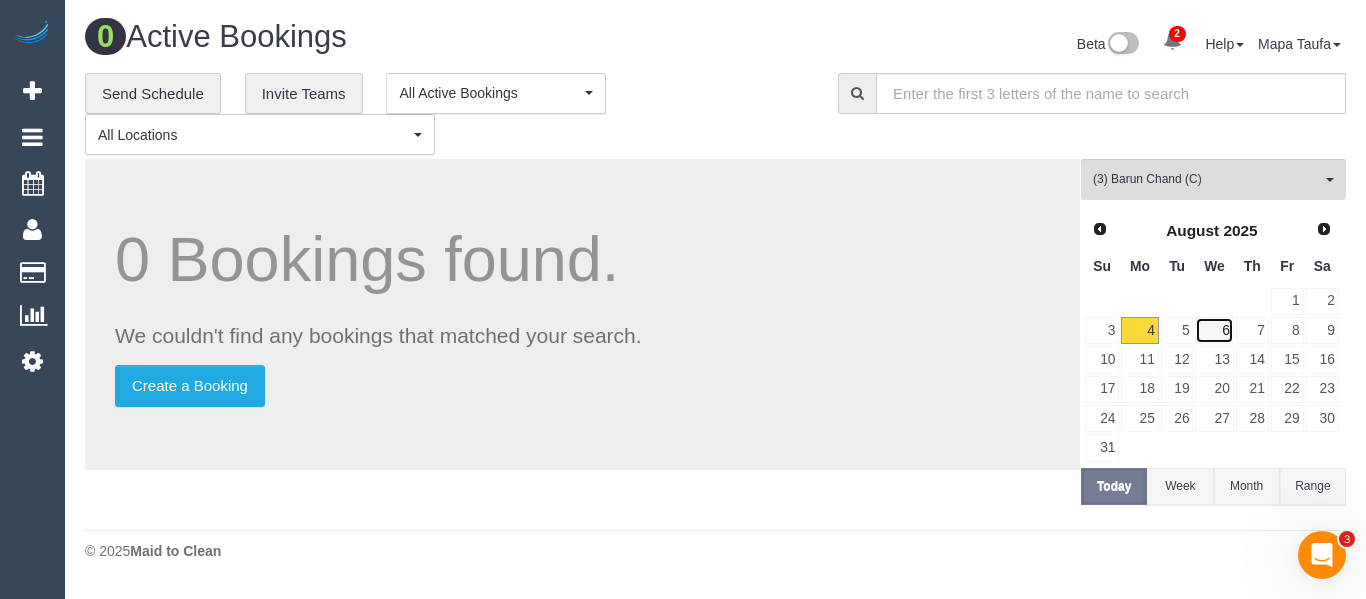 click on "6" at bounding box center [1214, 330] 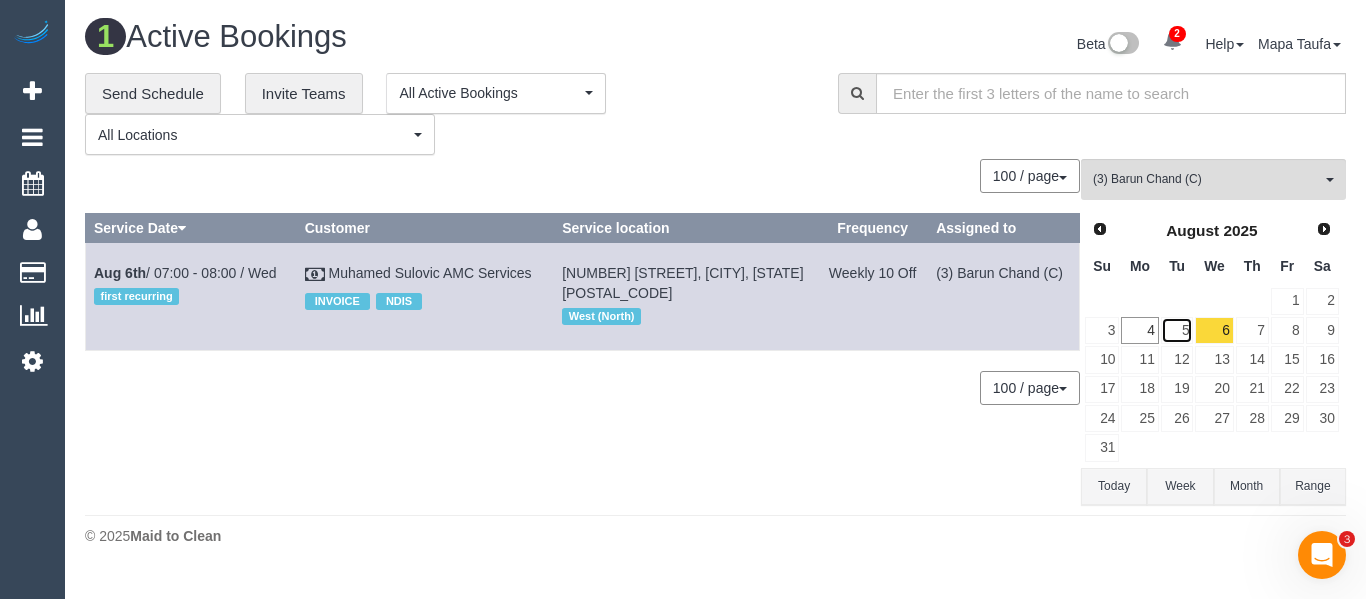 click on "5" at bounding box center (1177, 330) 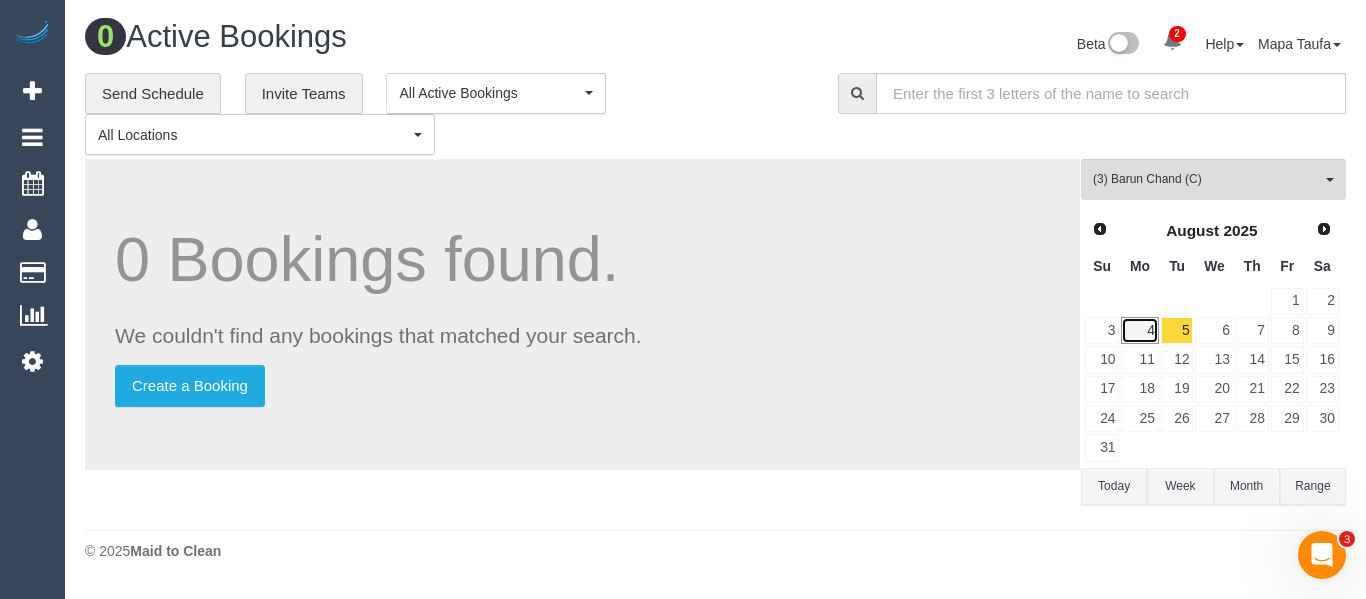 click on "4" at bounding box center [1139, 330] 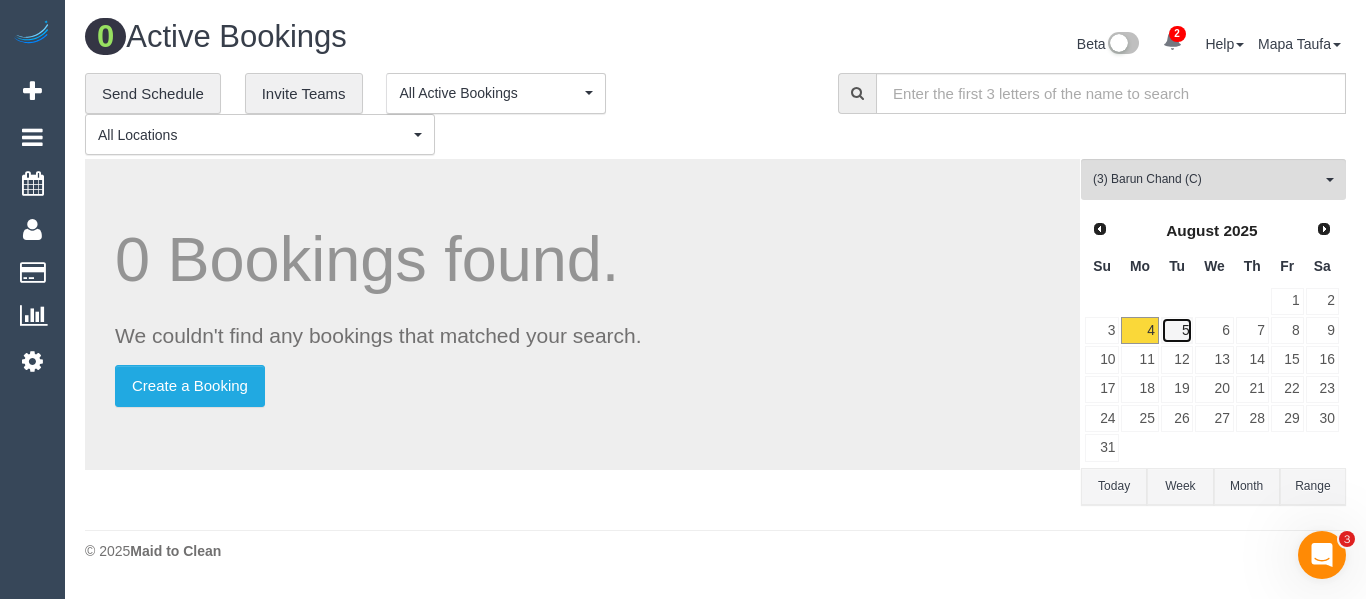 click on "5" at bounding box center (1177, 330) 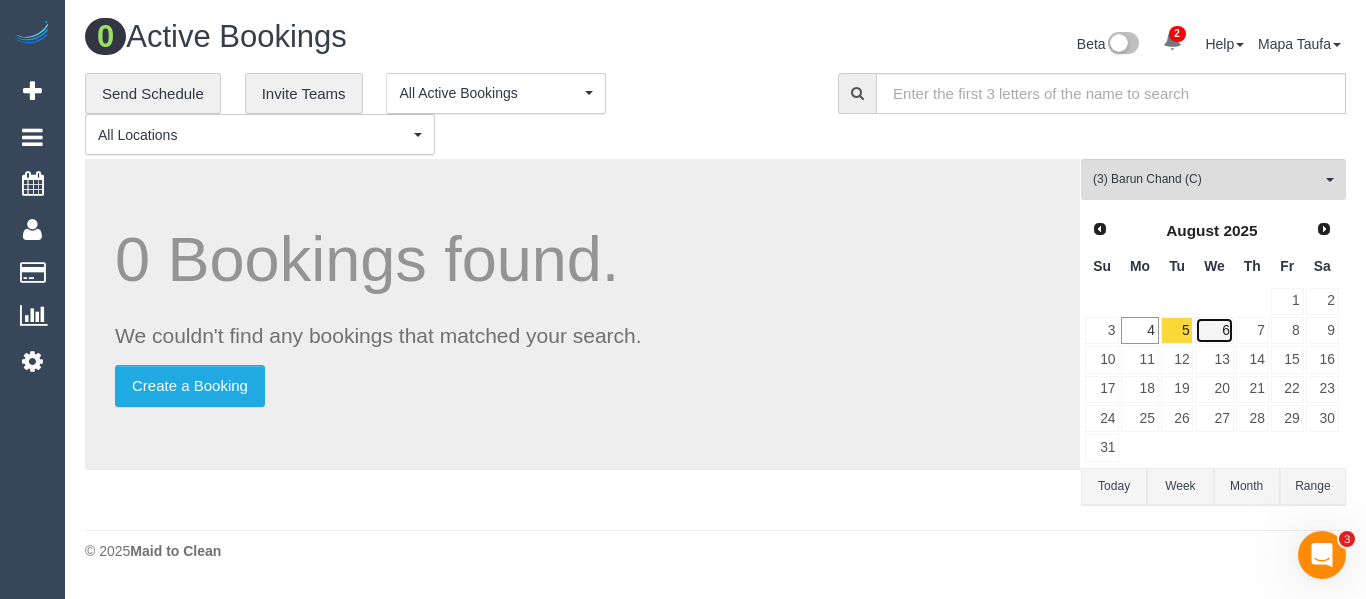 click on "6" at bounding box center [1214, 330] 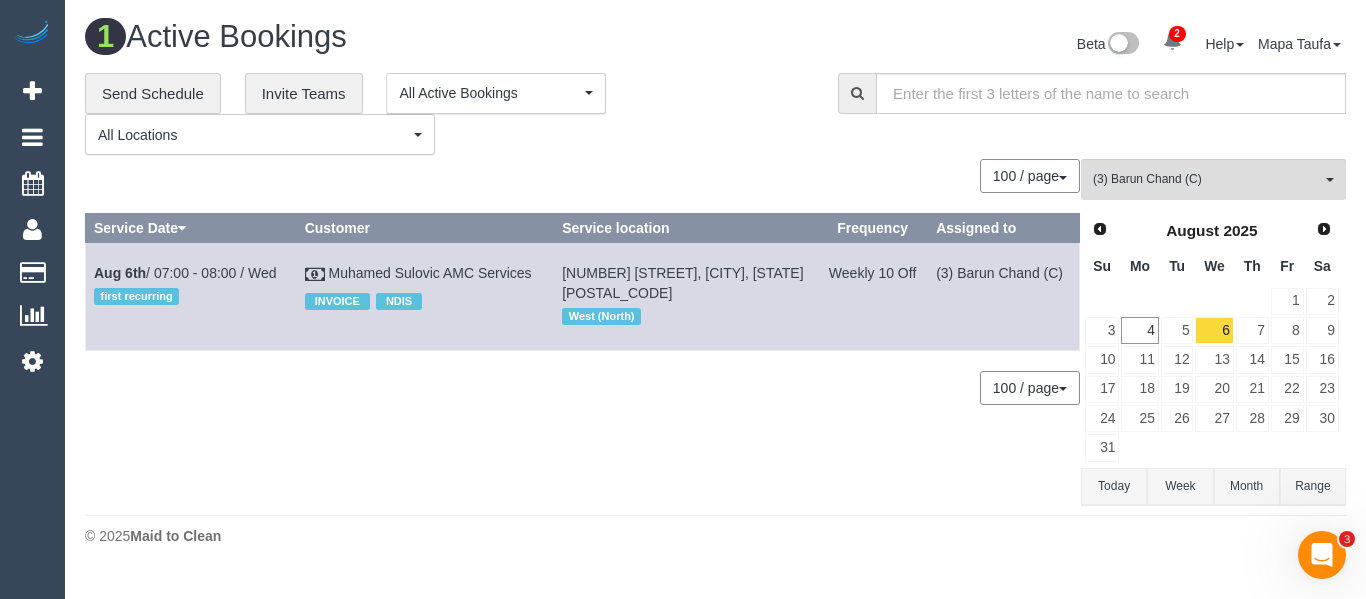 click on "Today" at bounding box center [1114, 486] 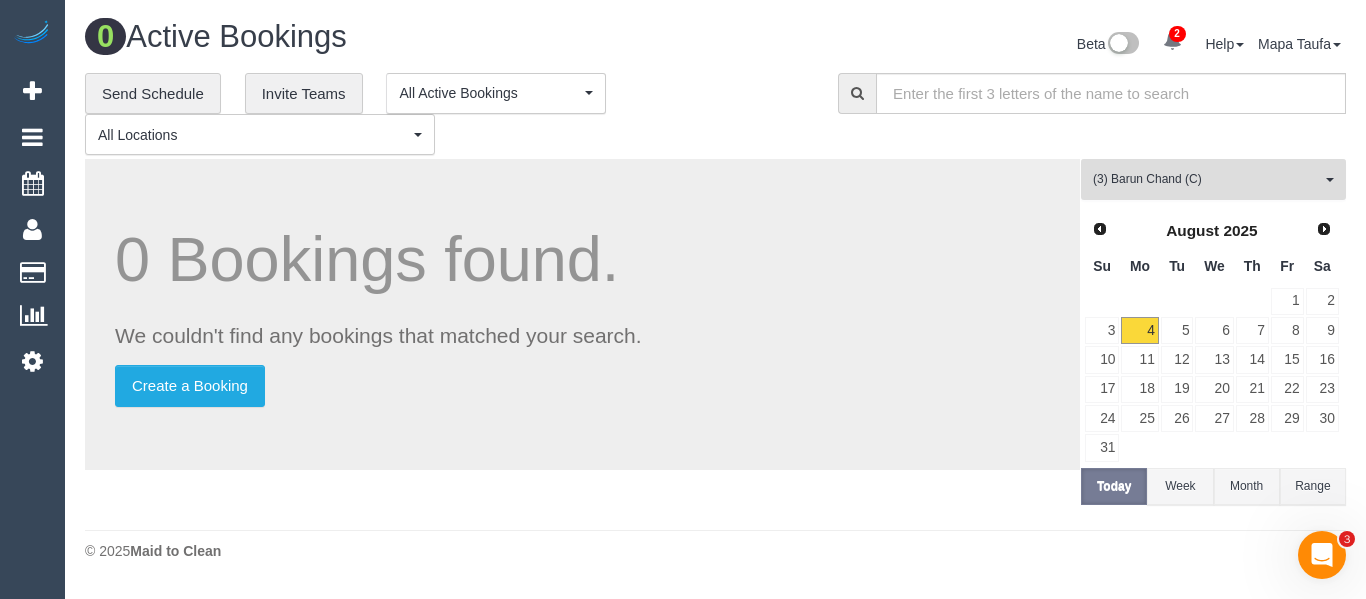 click on "(3) Barun Chand (C)" at bounding box center [1207, 179] 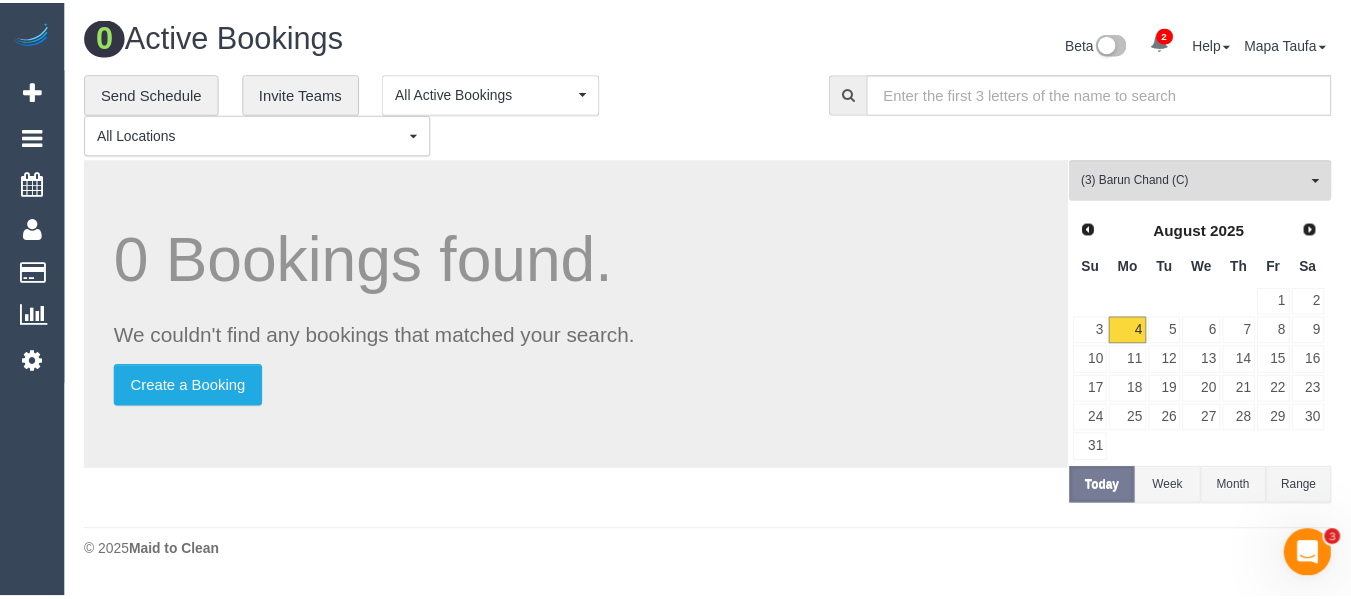 scroll, scrollTop: 2432, scrollLeft: 0, axis: vertical 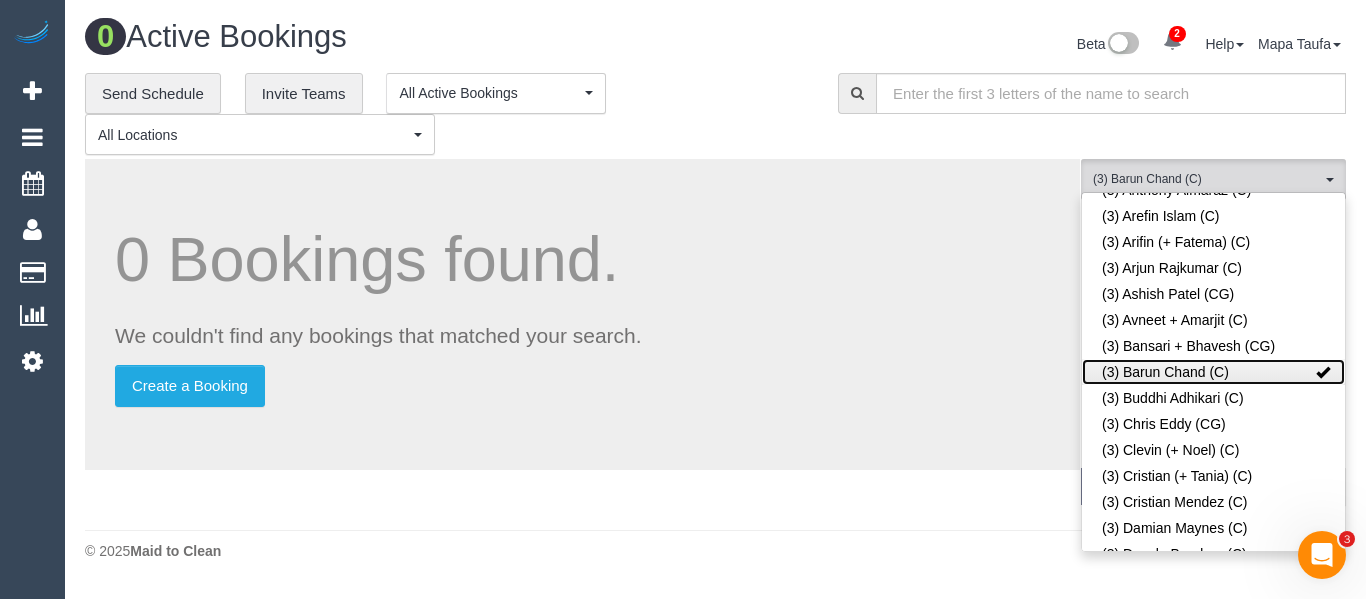 click on "(3) Barun Chand (C)" at bounding box center [1213, 372] 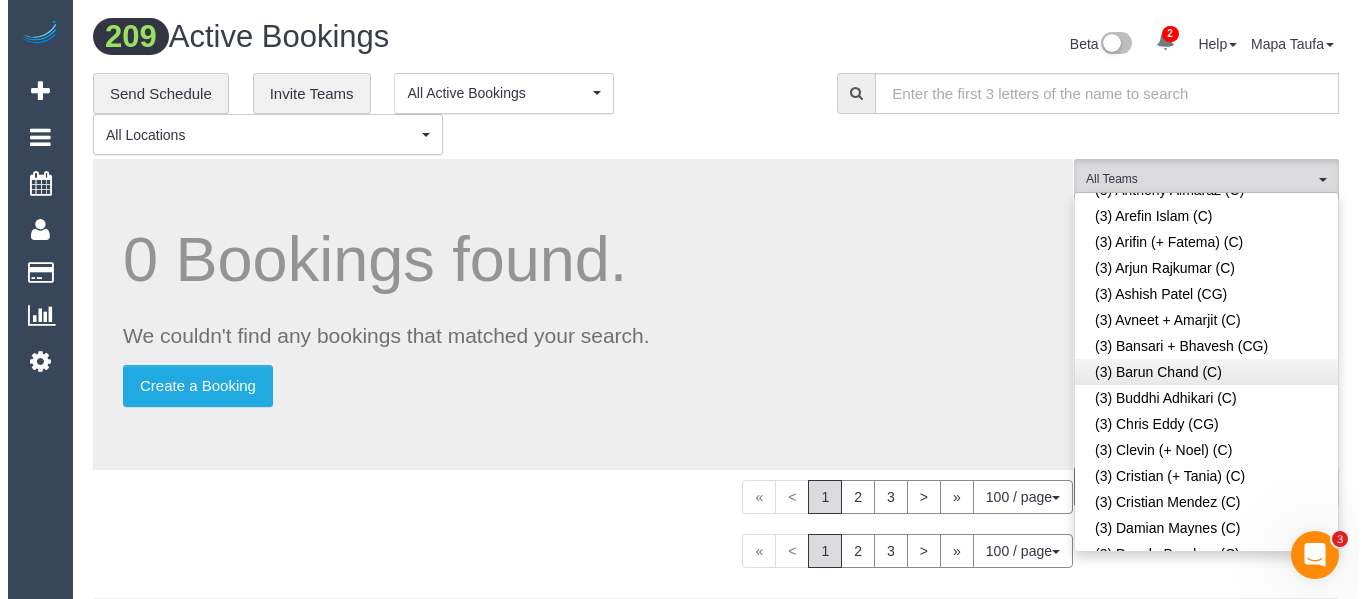 scroll, scrollTop: 352, scrollLeft: 0, axis: vertical 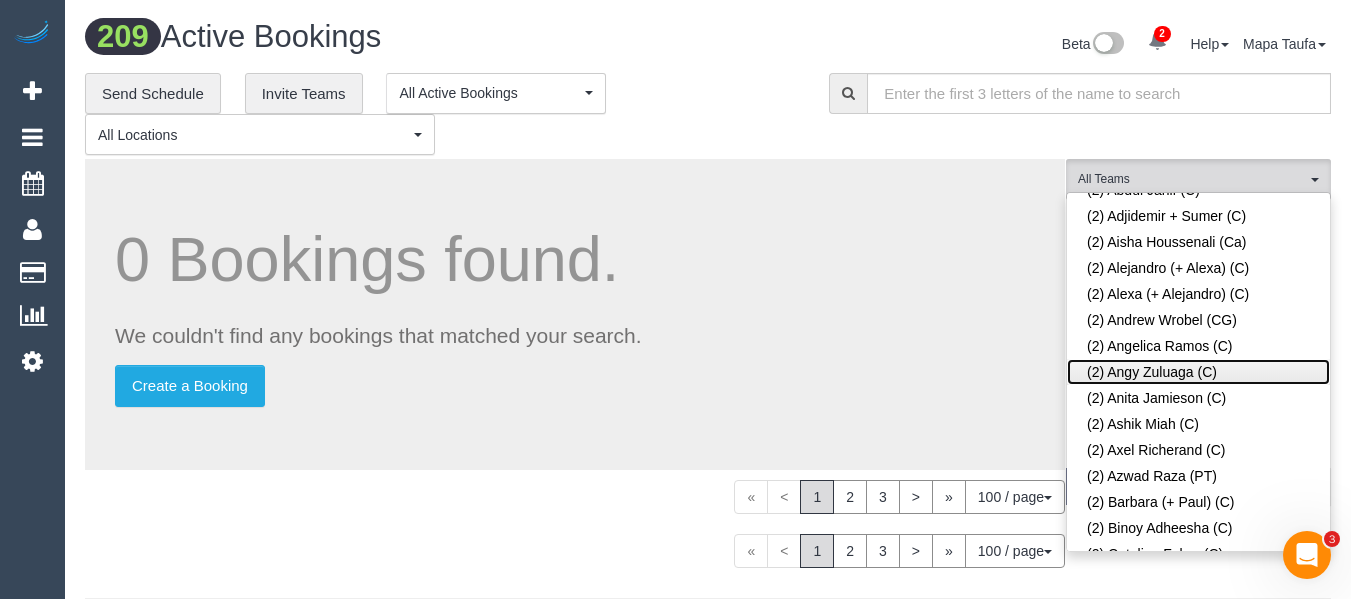 click on "(2) Angy Zuluaga (C)" at bounding box center [1198, 372] 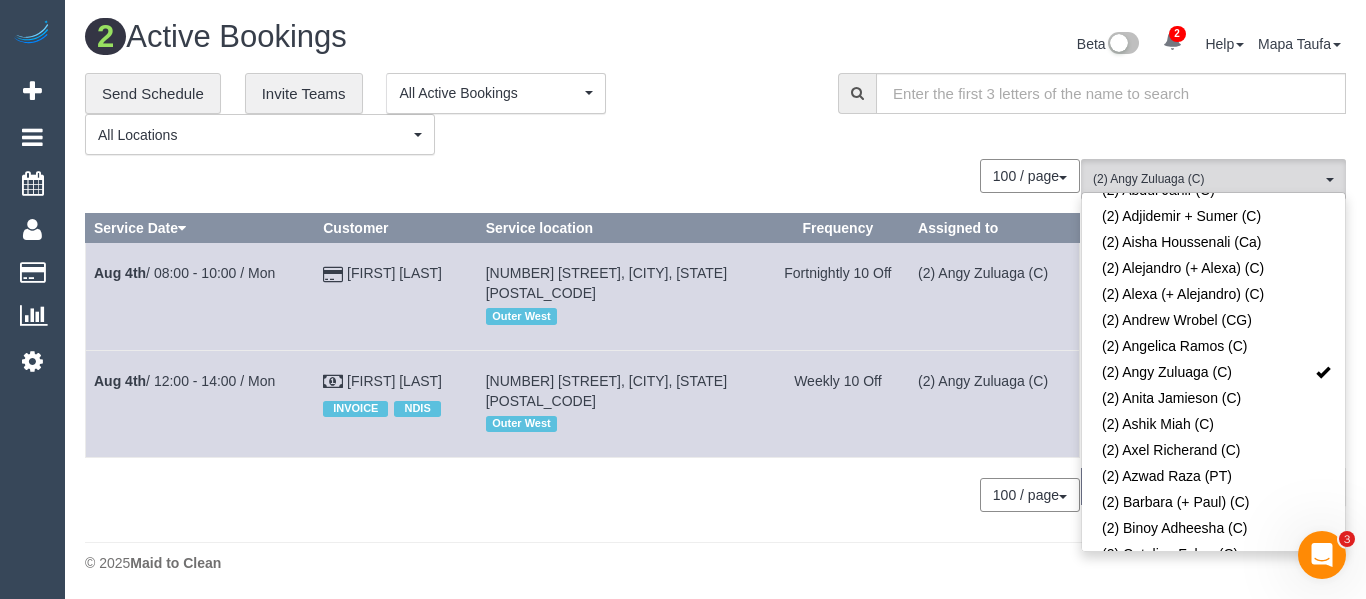 click on "© 2025
Maid to Clean" at bounding box center [715, 563] 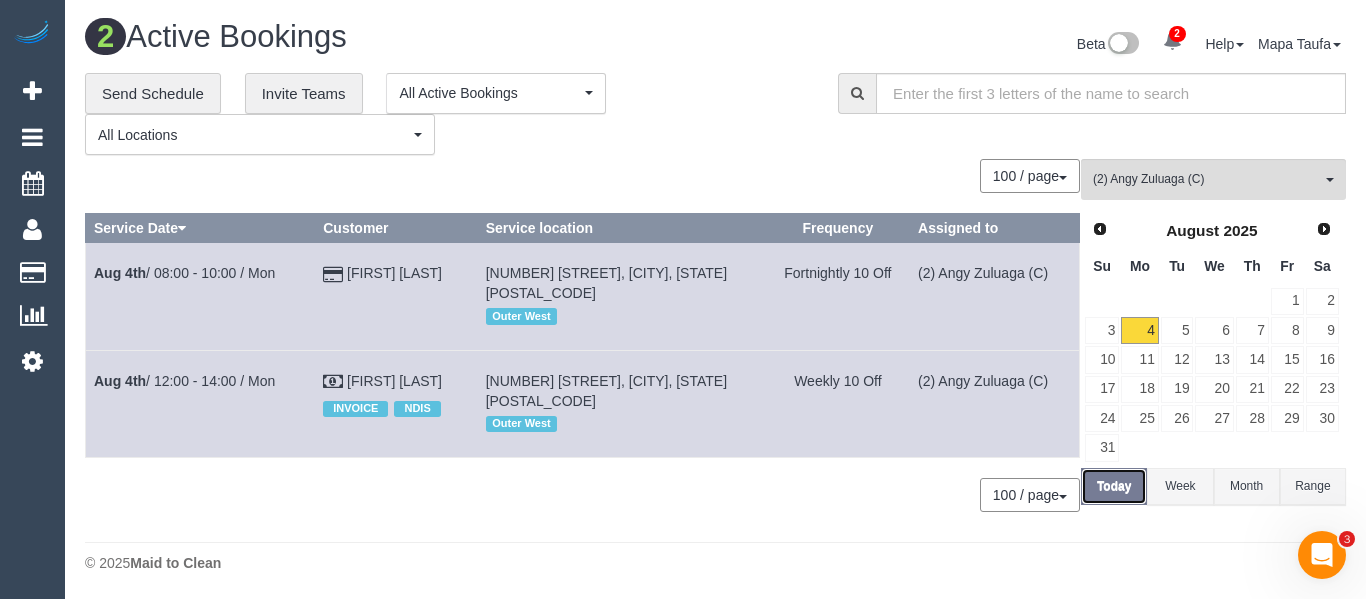 click on "Today" at bounding box center (1114, 486) 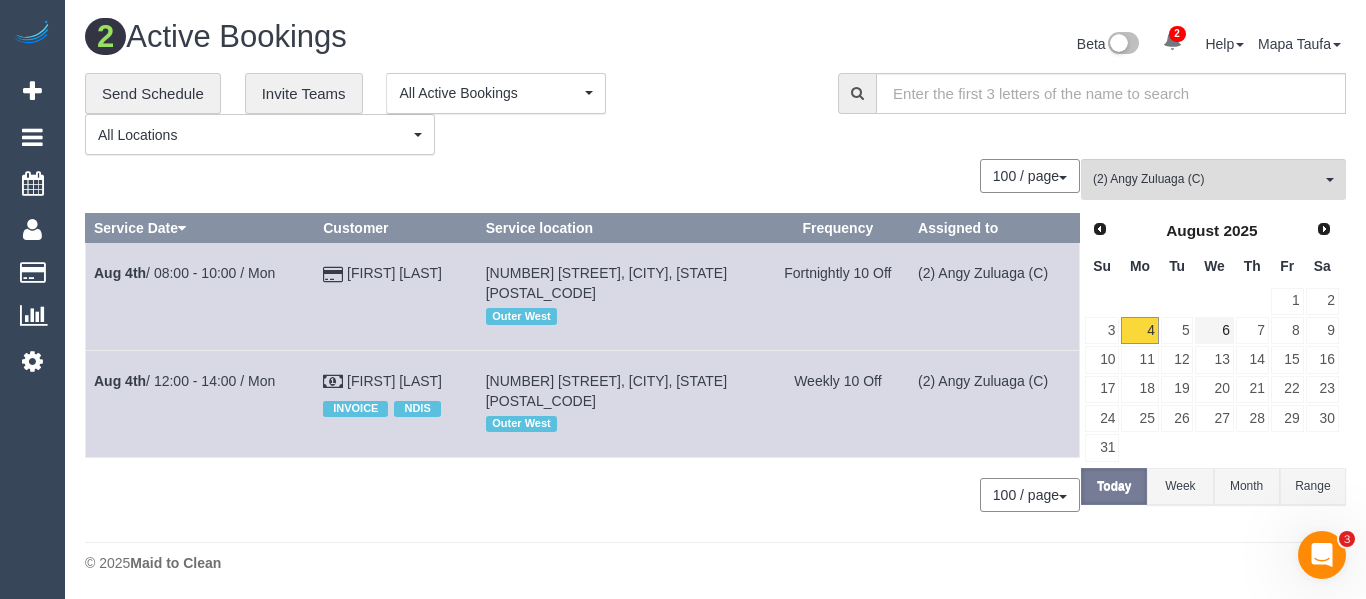 click on "3 4 5 6 7 8 9" at bounding box center (1212, 330) 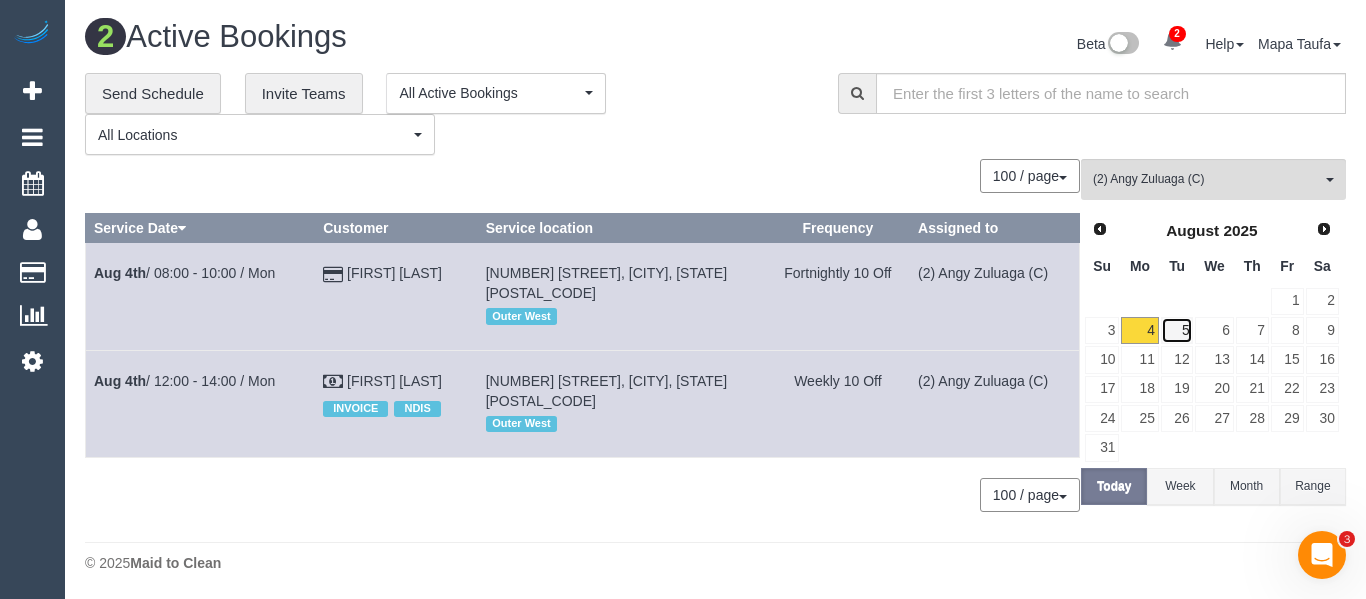 click on "5" at bounding box center (1177, 330) 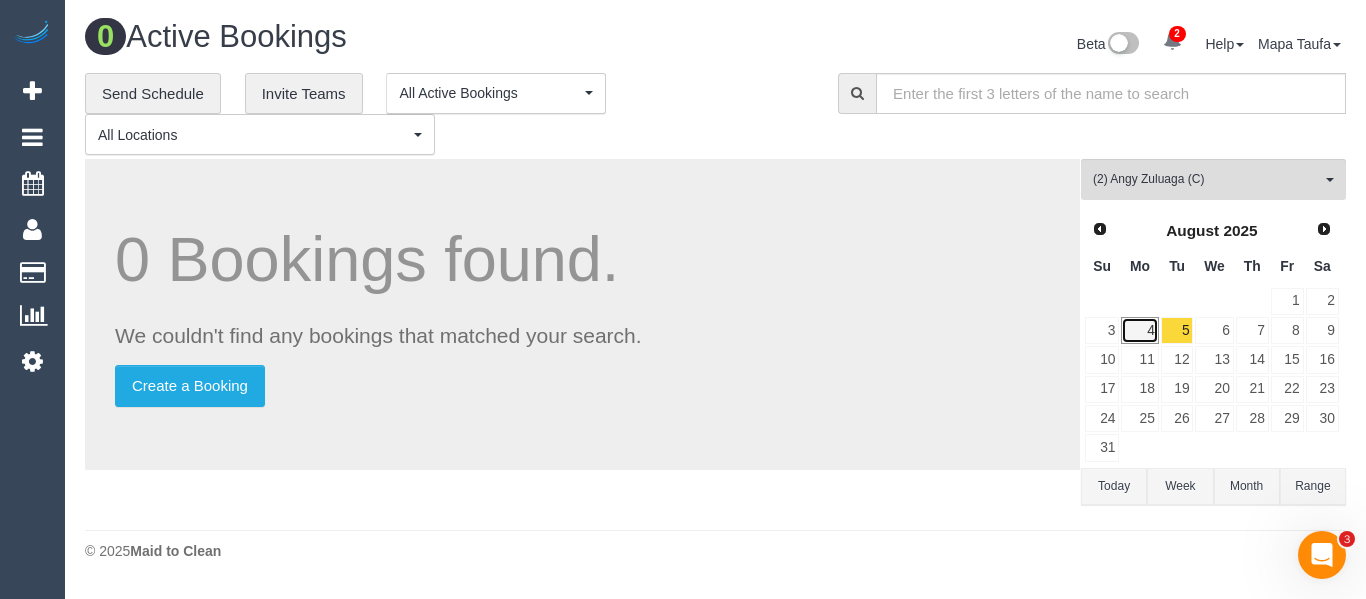 click on "4" at bounding box center [1139, 330] 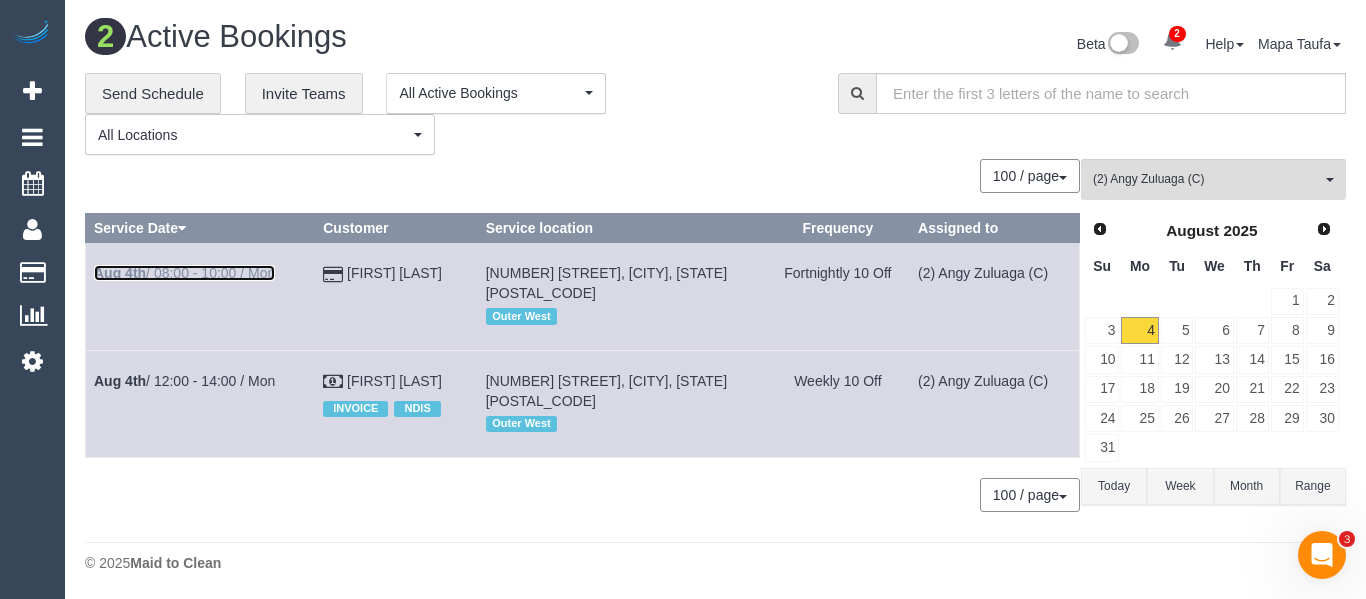 drag, startPoint x: 240, startPoint y: 263, endPoint x: 205, endPoint y: 270, distance: 35.69314 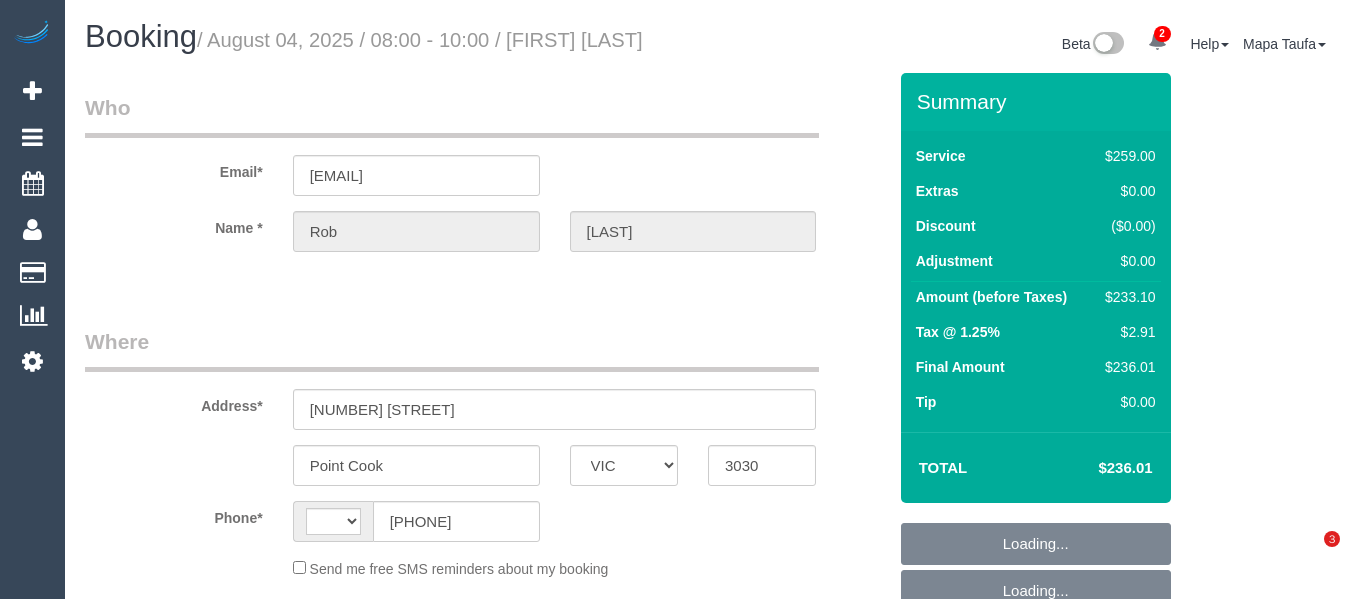 select on "VIC" 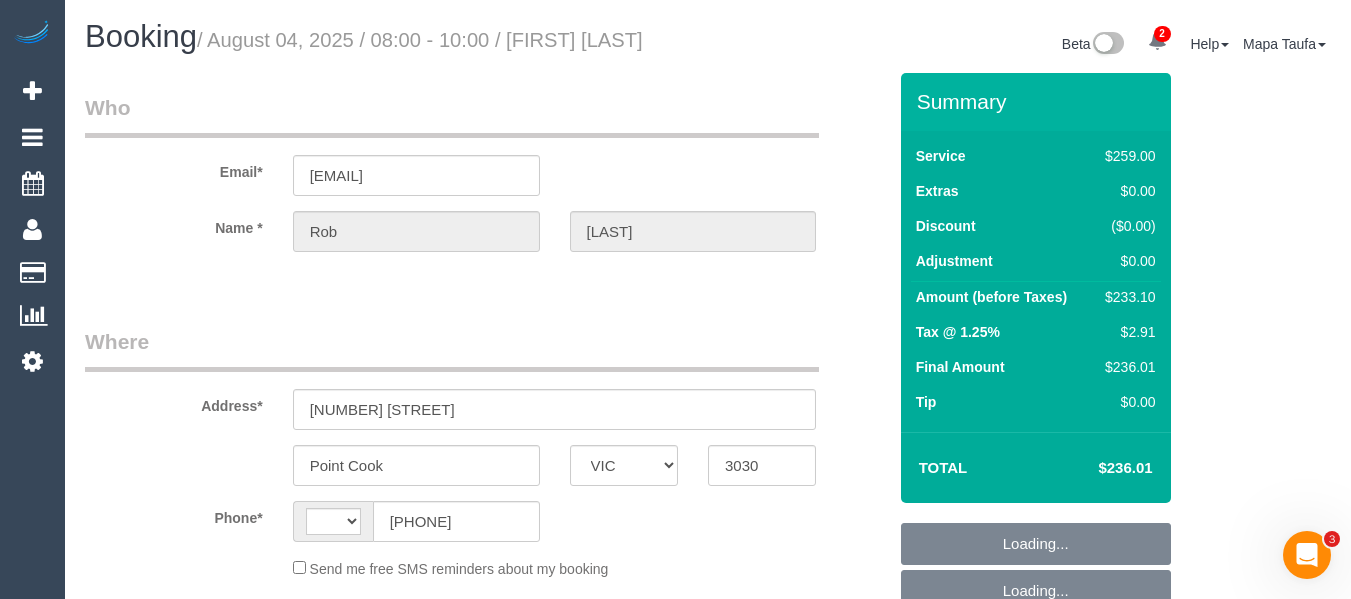 scroll, scrollTop: 0, scrollLeft: 0, axis: both 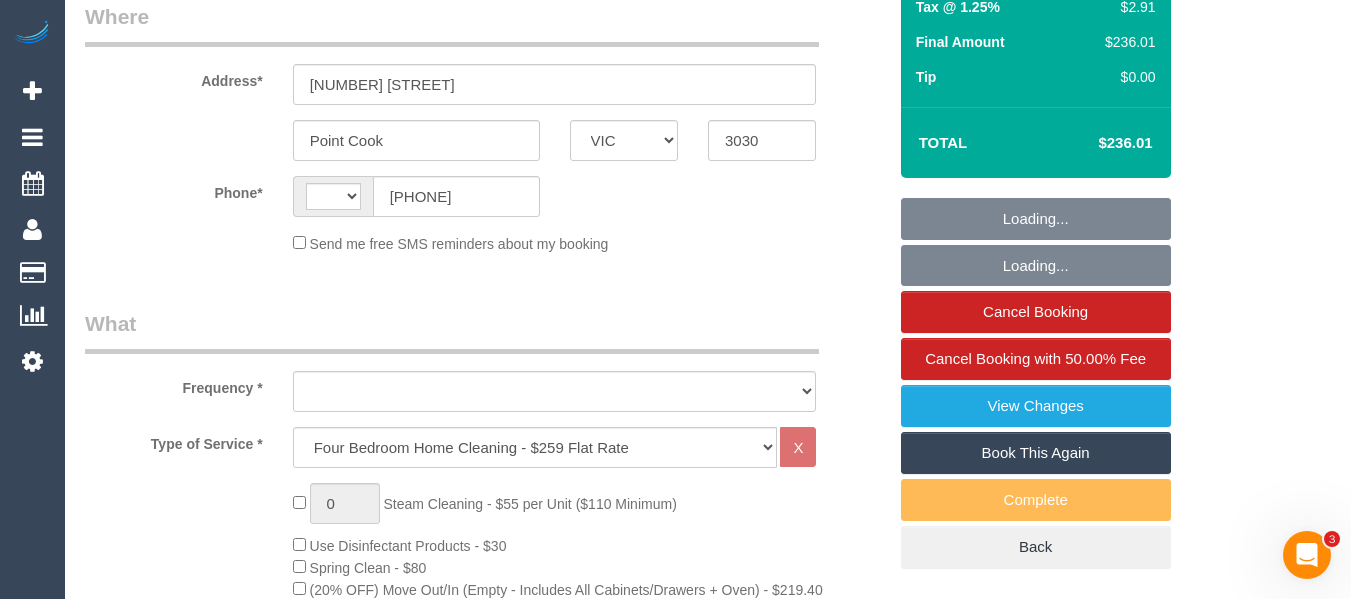 select on "string:AU" 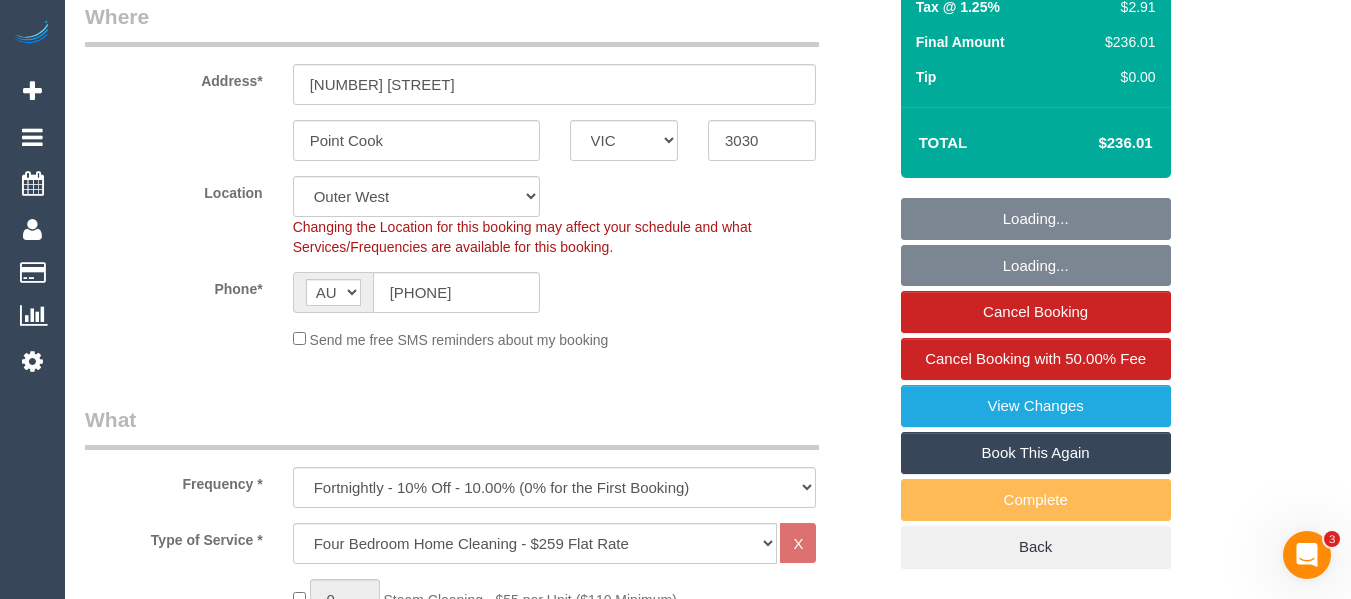 scroll, scrollTop: 500, scrollLeft: 0, axis: vertical 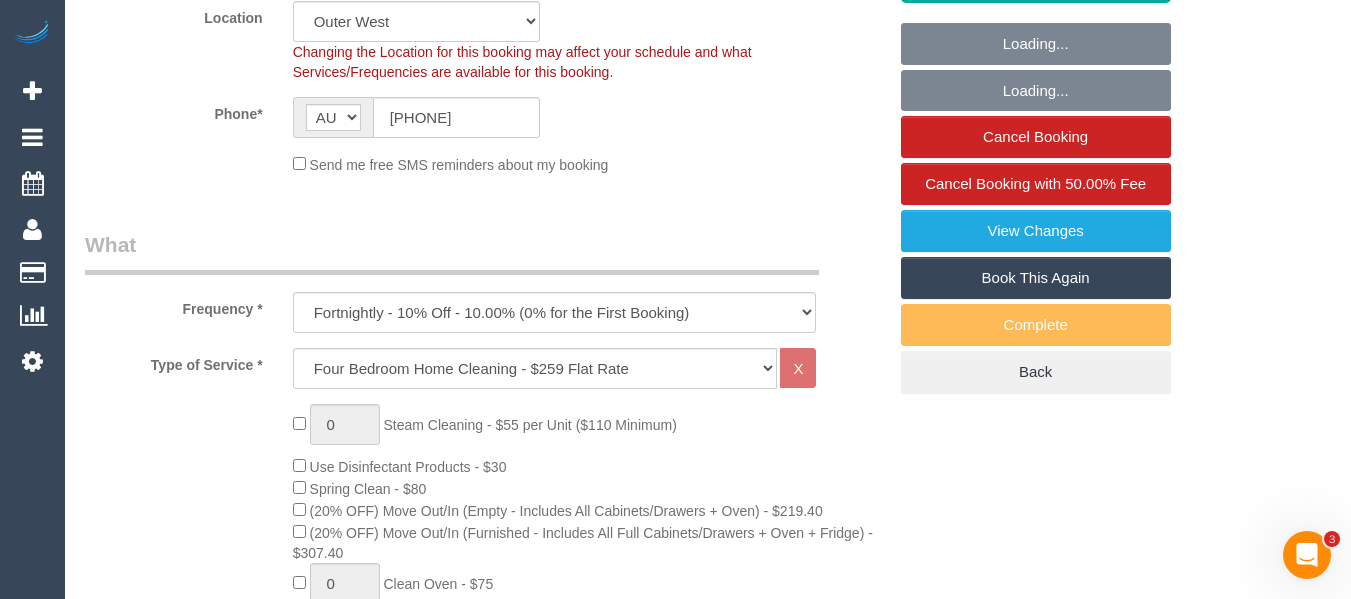 select on "object:1191" 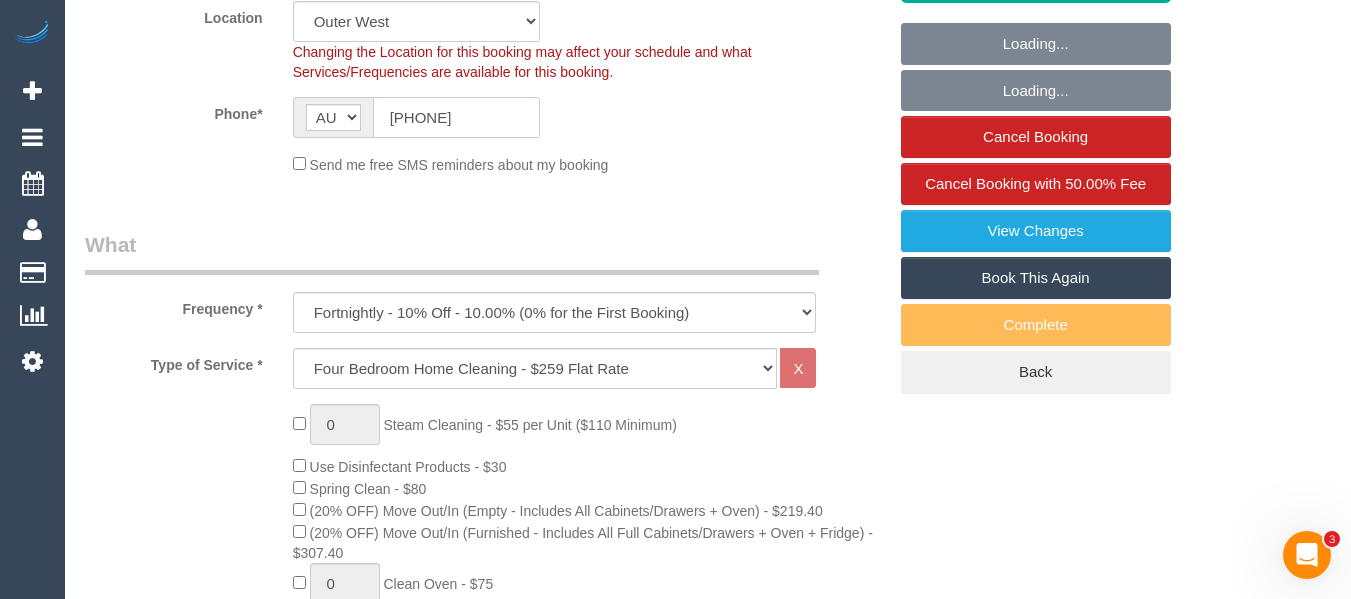 click on "[PHONE]" 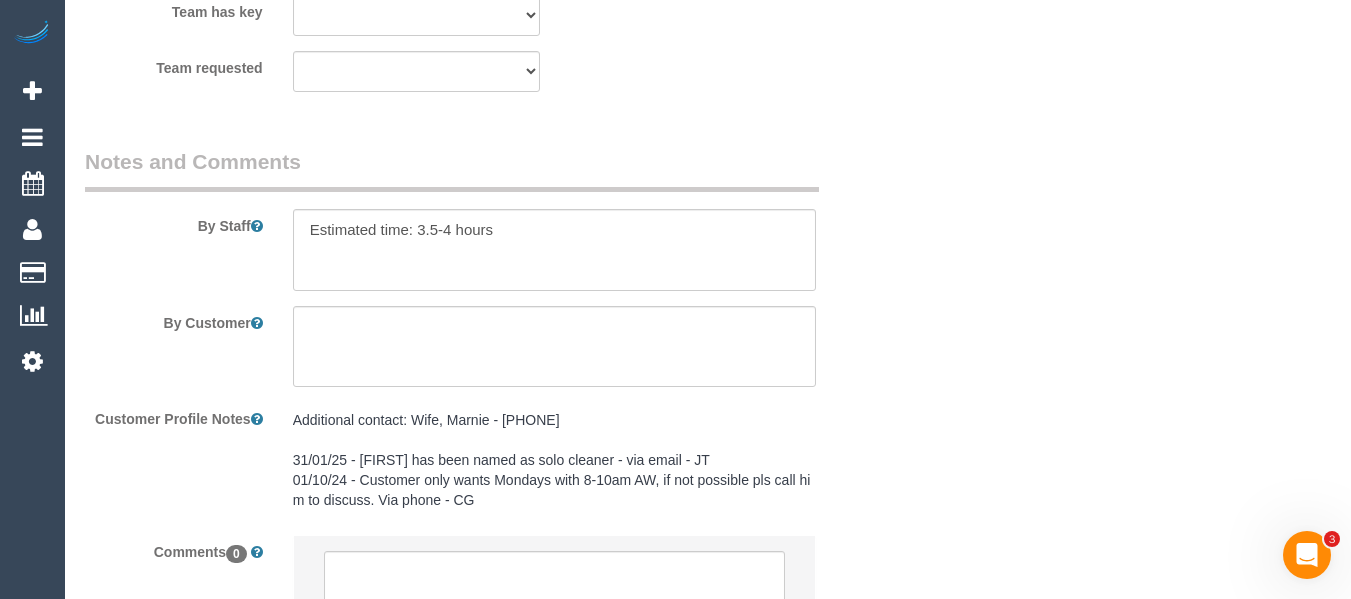 scroll, scrollTop: 3624, scrollLeft: 0, axis: vertical 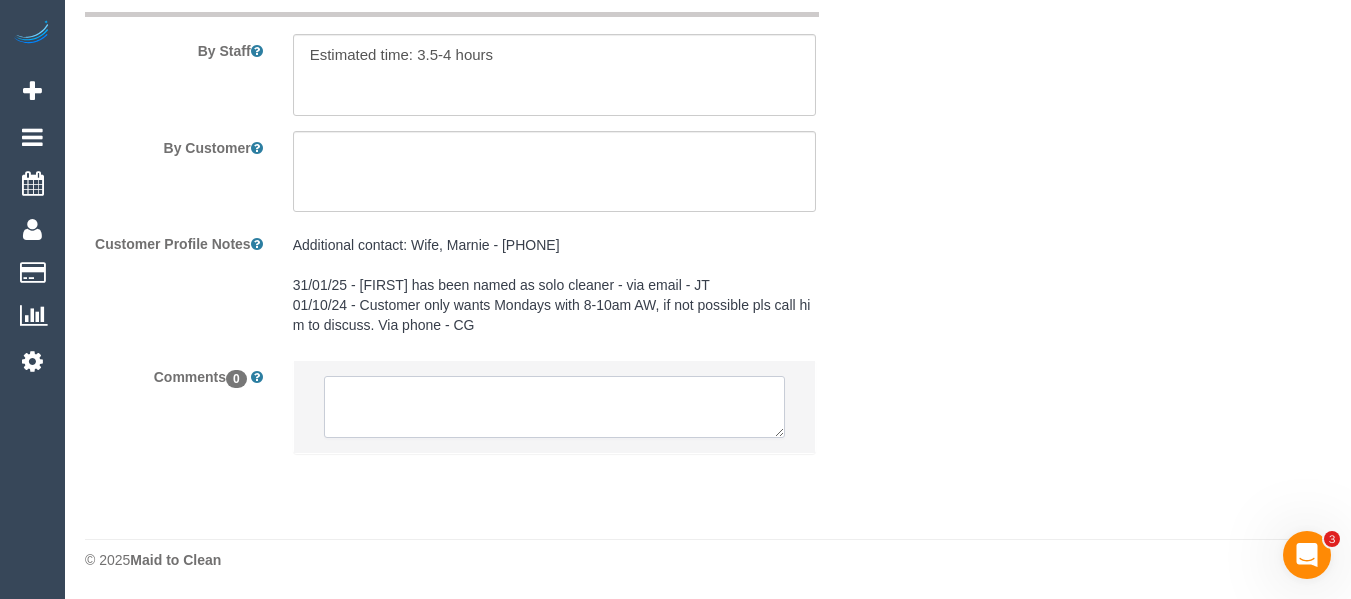 click at bounding box center [555, 407] 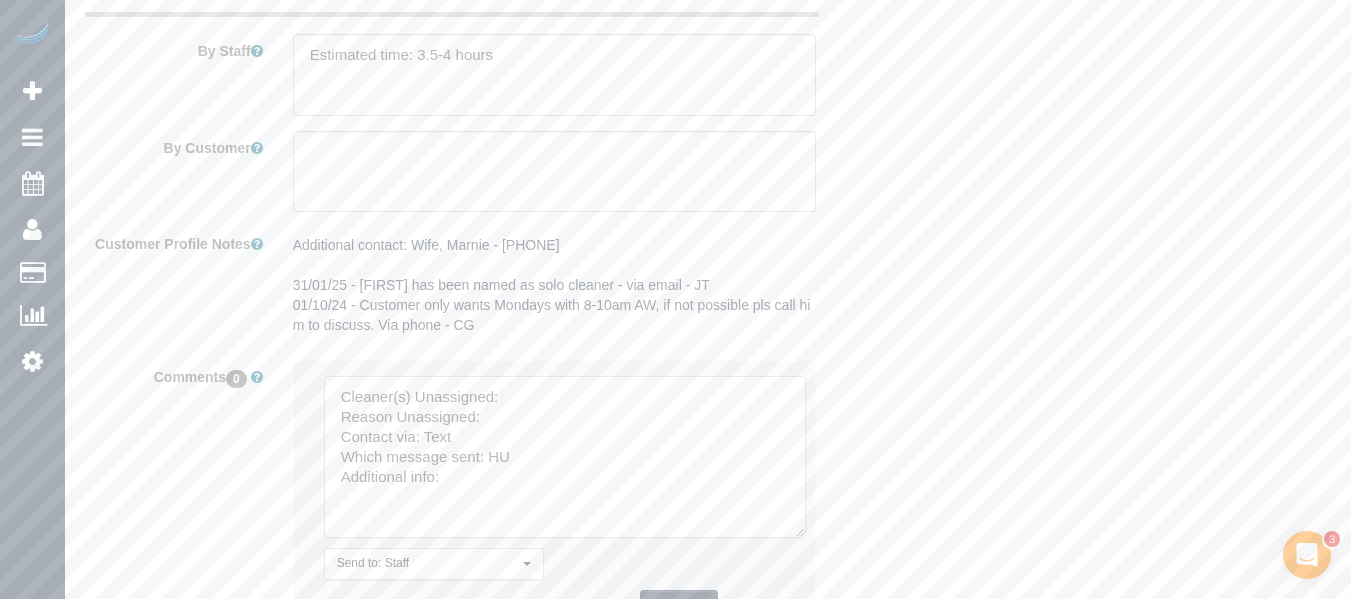 drag, startPoint x: 772, startPoint y: 435, endPoint x: 846, endPoint y: 610, distance: 190.00262 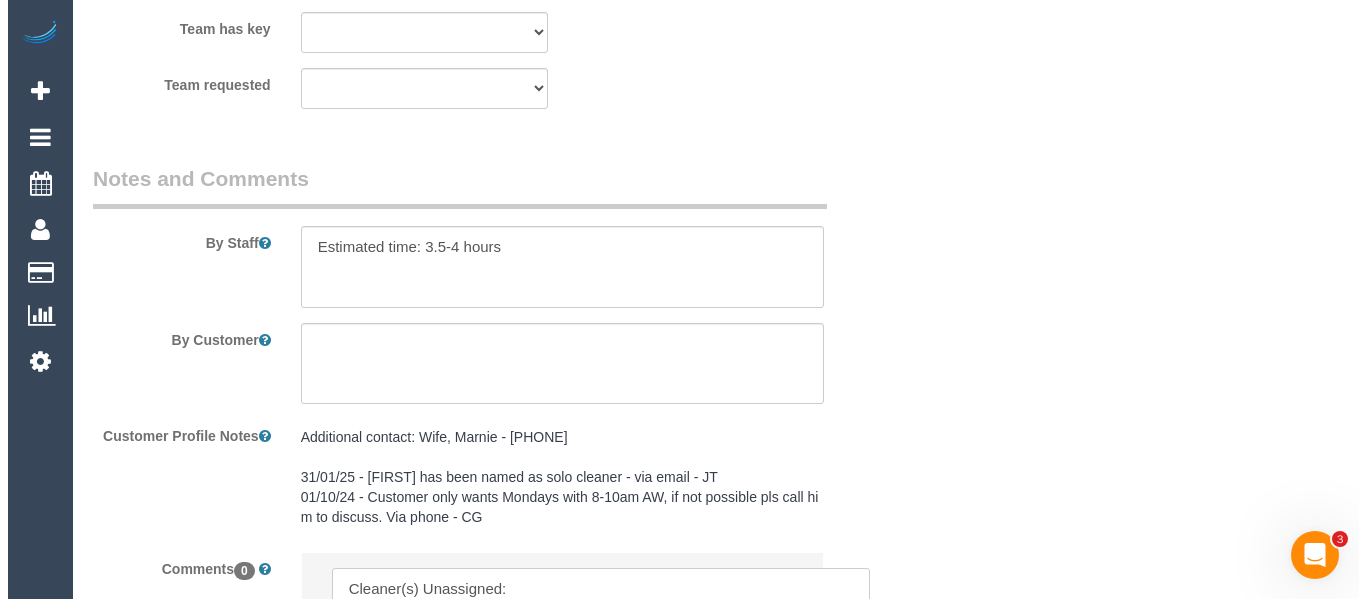 scroll, scrollTop: 3224, scrollLeft: 0, axis: vertical 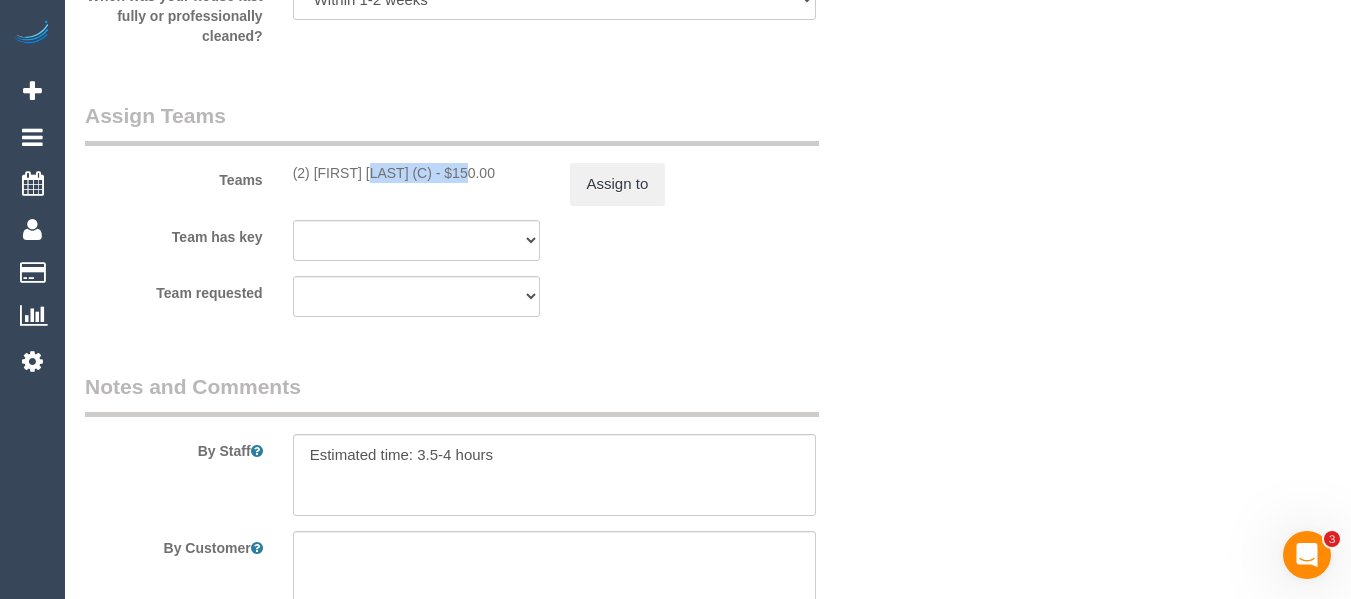 drag, startPoint x: 415, startPoint y: 176, endPoint x: 313, endPoint y: 172, distance: 102.0784 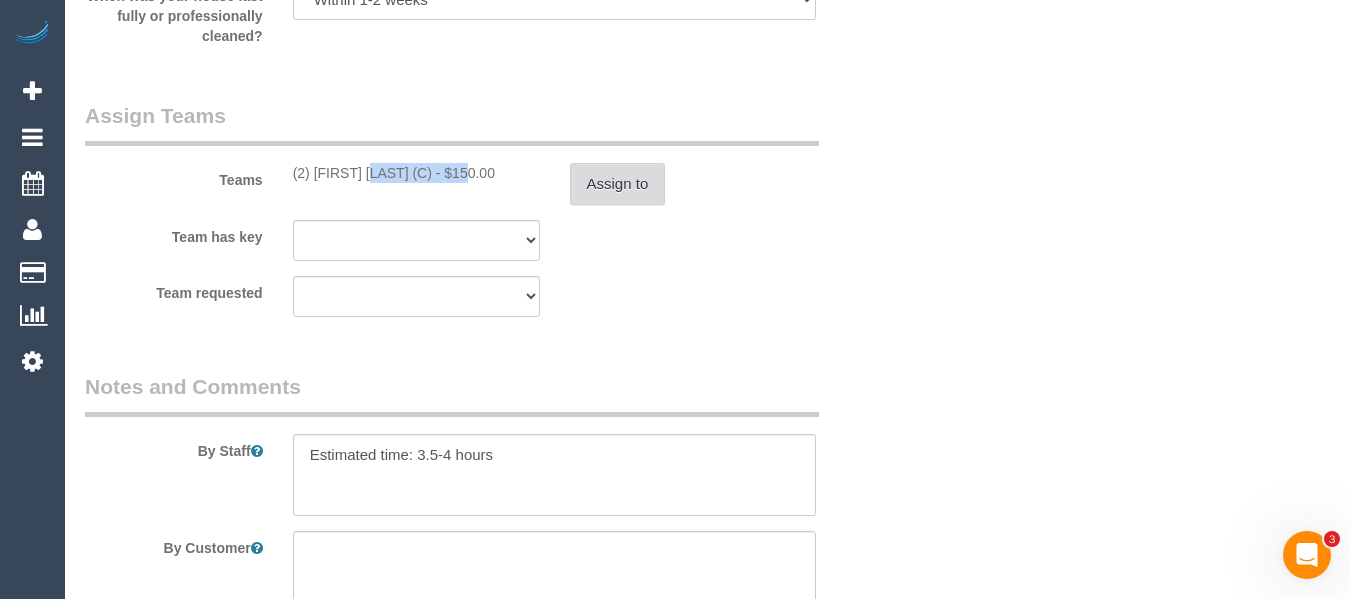 copy on "[FIRST] [LAST] (C" 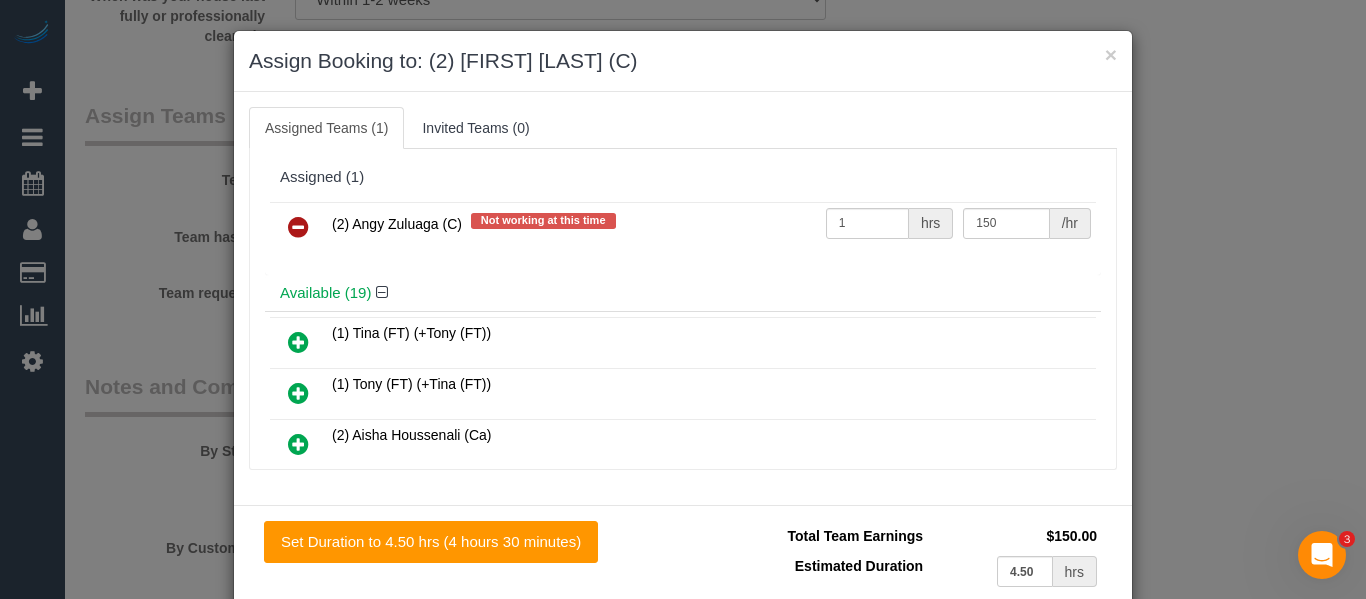 click at bounding box center (298, 227) 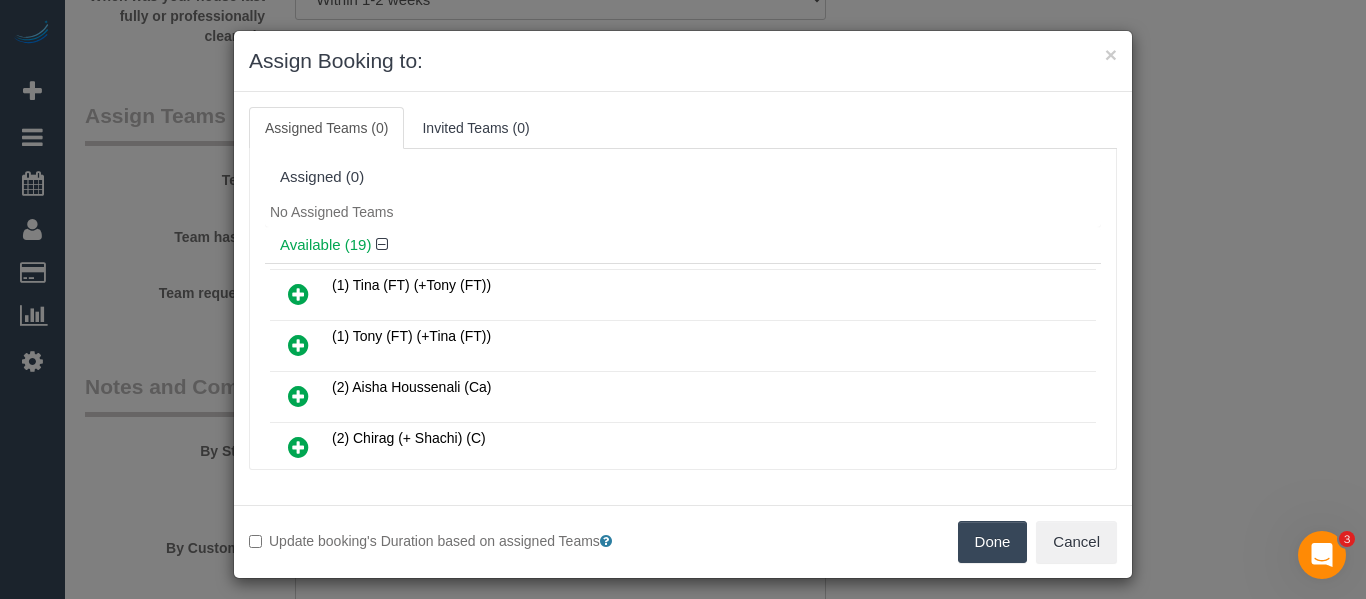 click on "Done" at bounding box center [993, 542] 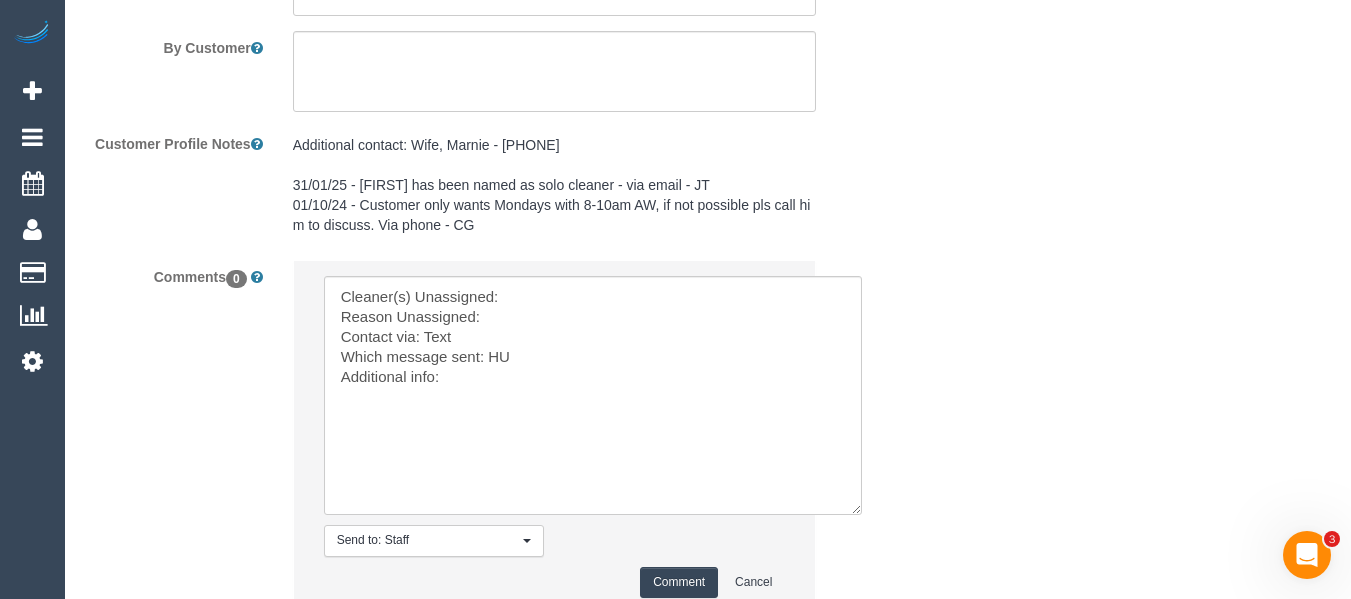 scroll, scrollTop: 3884, scrollLeft: 0, axis: vertical 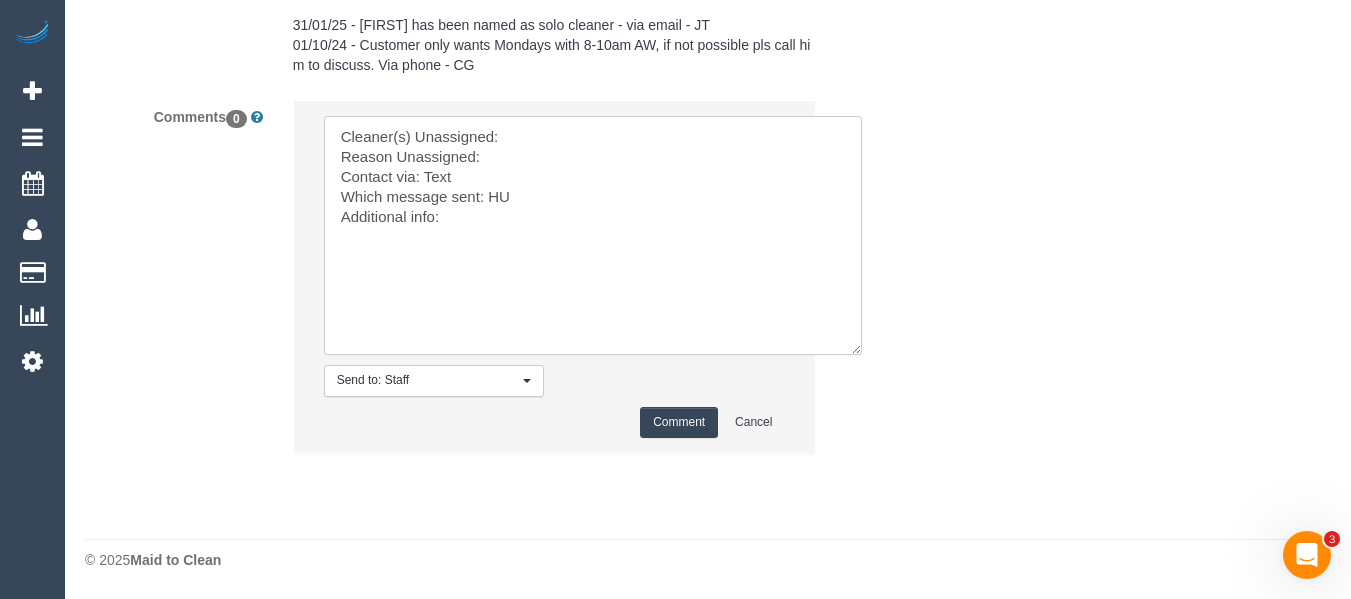 click at bounding box center (593, 235) 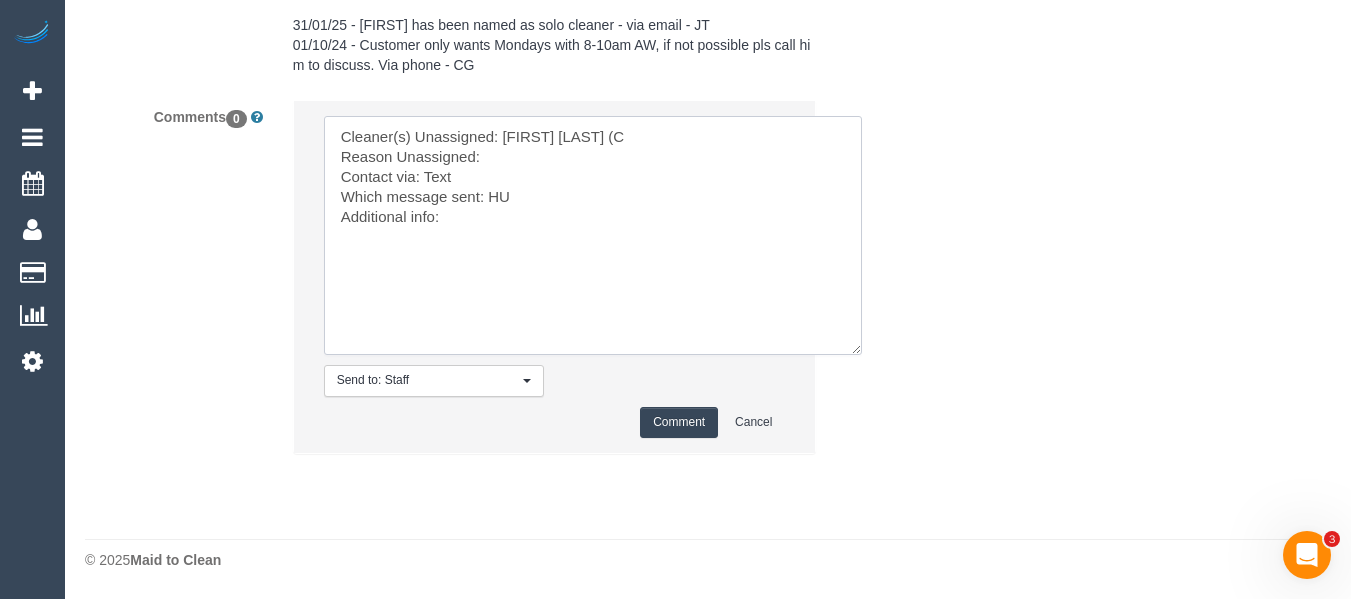 click at bounding box center [593, 235] 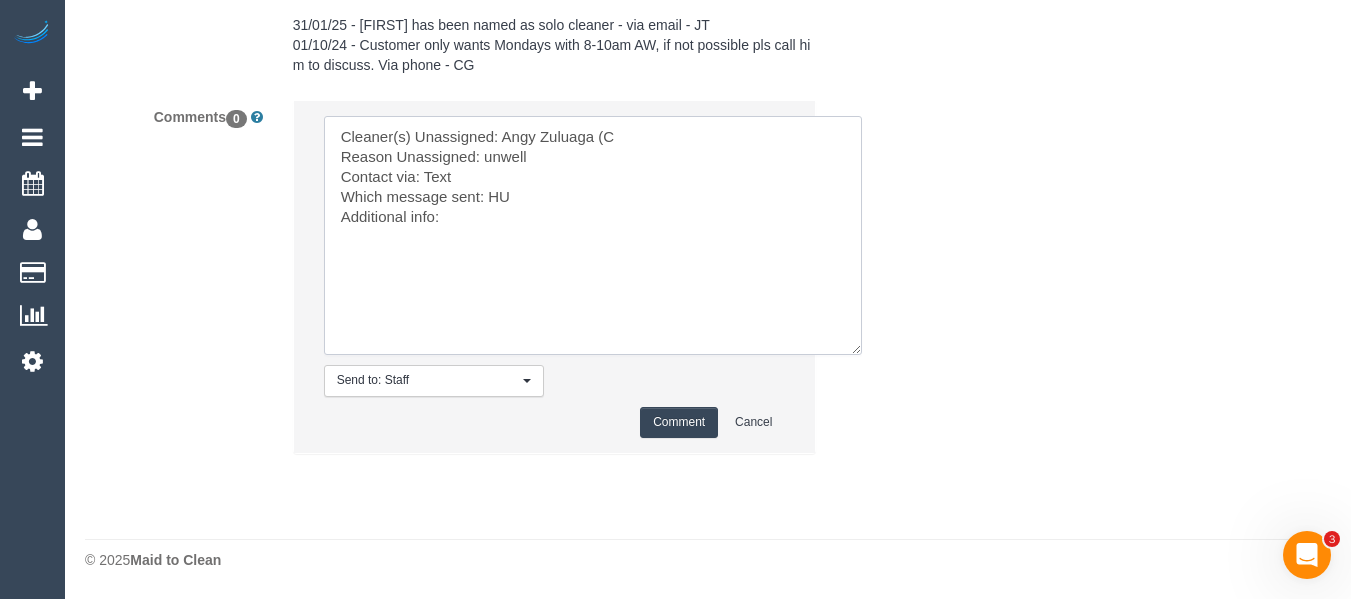 type on "Cleaner(s) Unassigned: Angy Zuluaga (C
Reason Unassigned: unwell
Contact via: Text
Which message sent: HU
Additional info:" 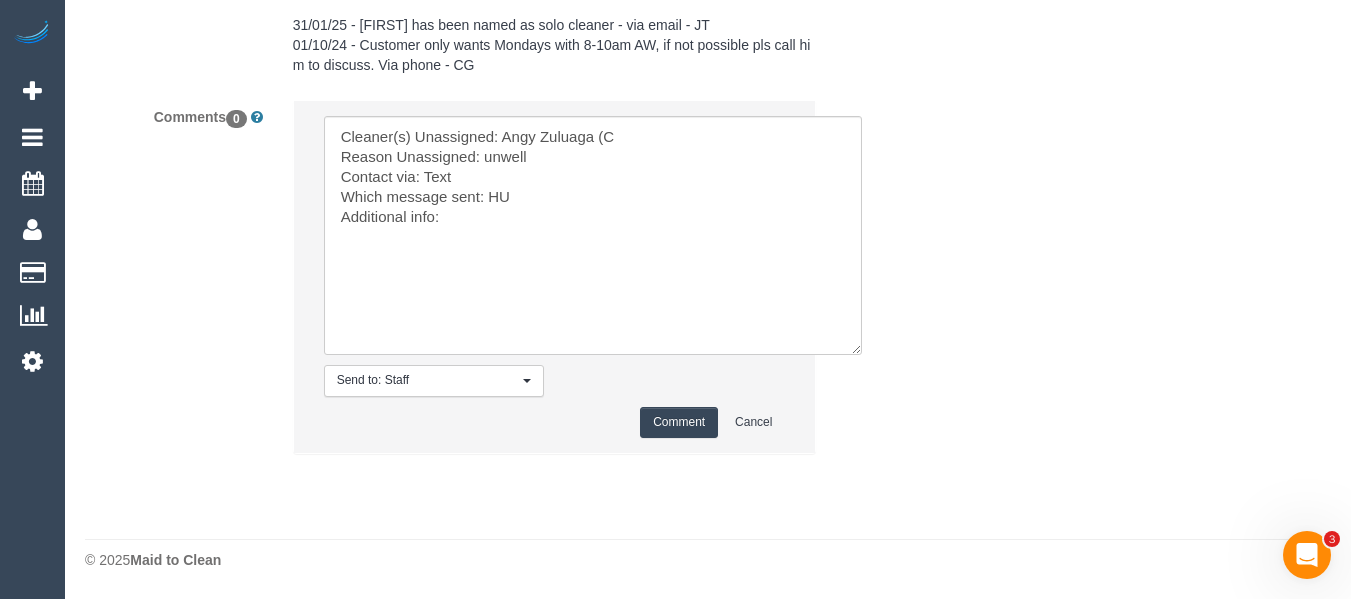click on "Comment" at bounding box center (679, 422) 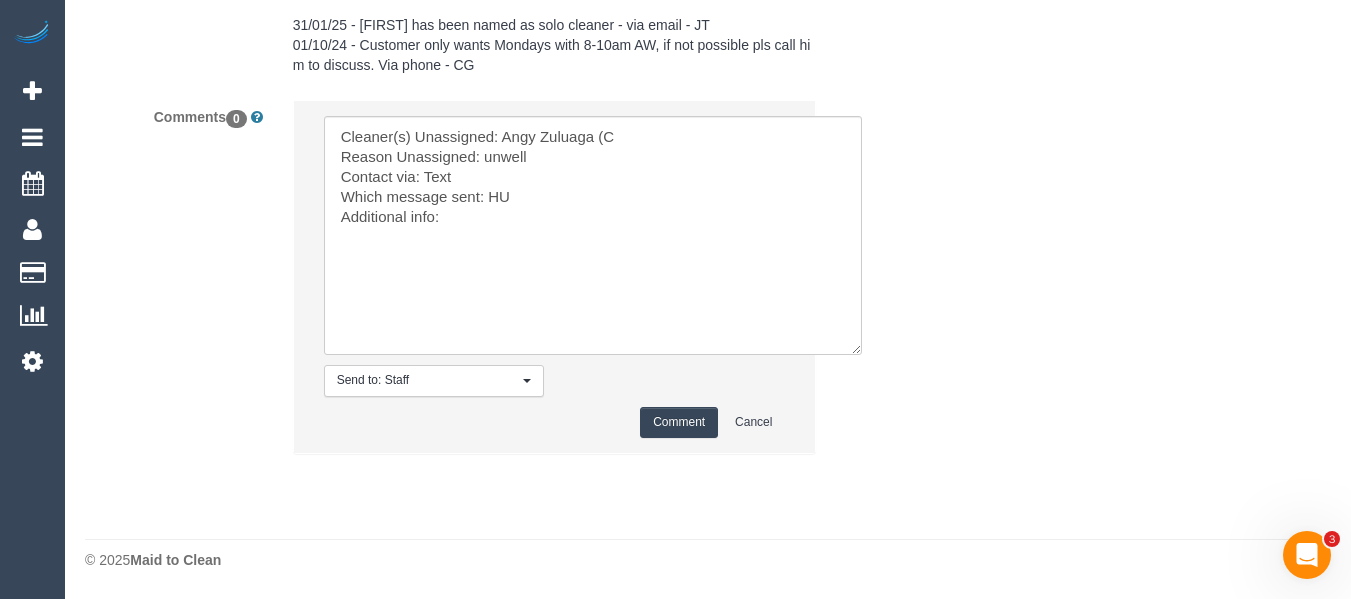 type 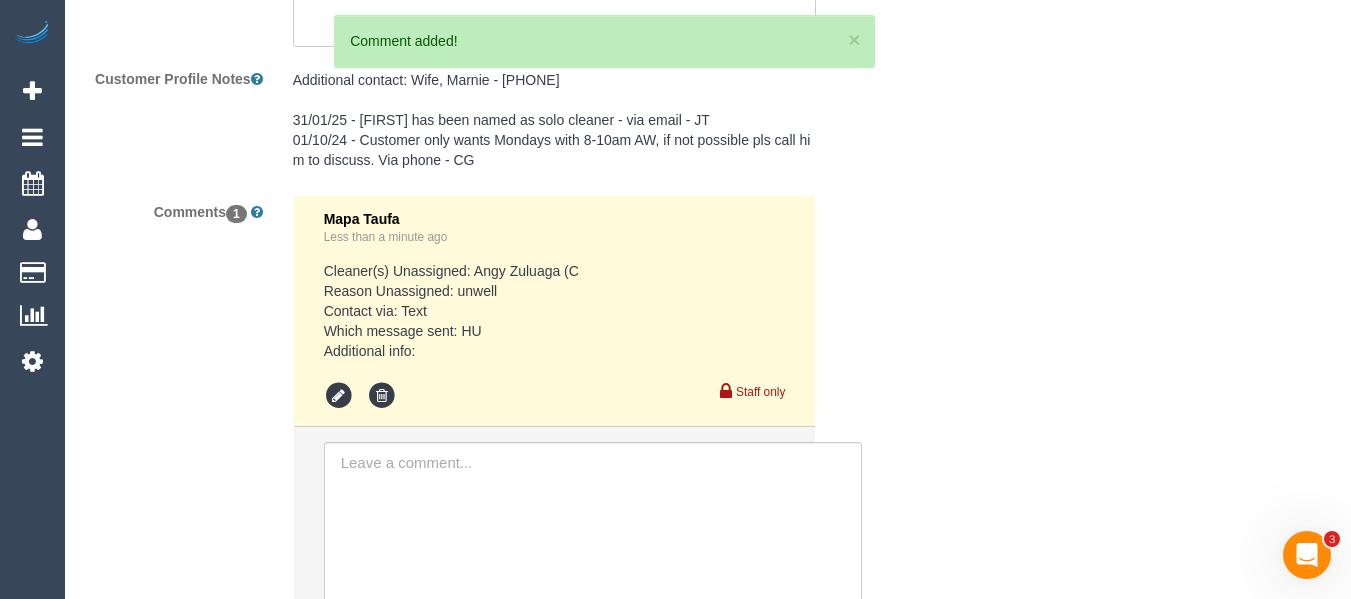 scroll, scrollTop: 3784, scrollLeft: 0, axis: vertical 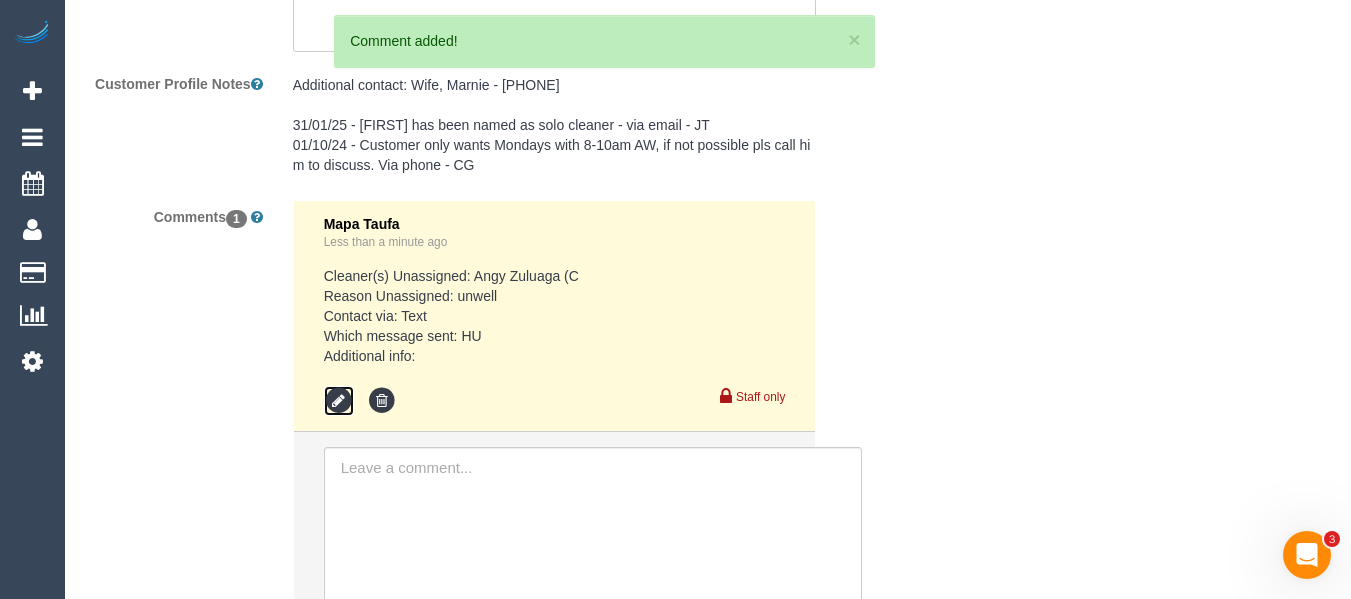 click at bounding box center [339, 401] 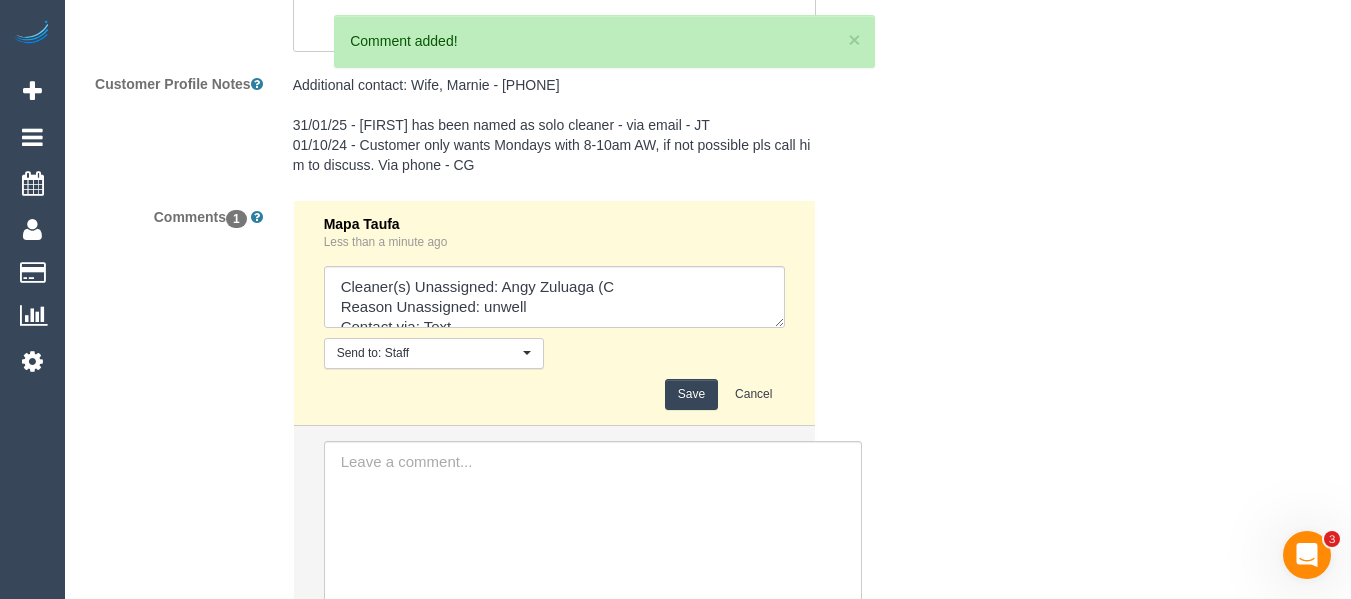 click on "Mapa Taufa
Less than a minute ago
Send to: Staff
Nothing selected
Send to: Staff
Send to: Customer
Send to: Team
Send to: Everyone
Save
Cancel" at bounding box center [555, 313] 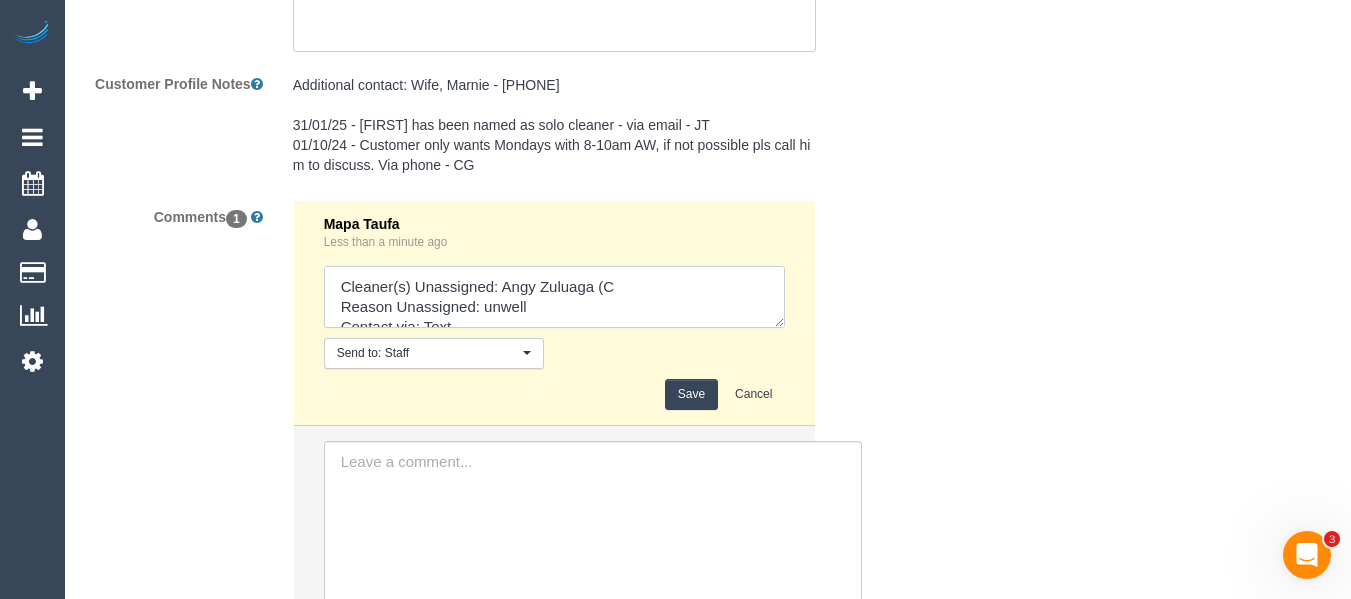 click at bounding box center [555, 297] 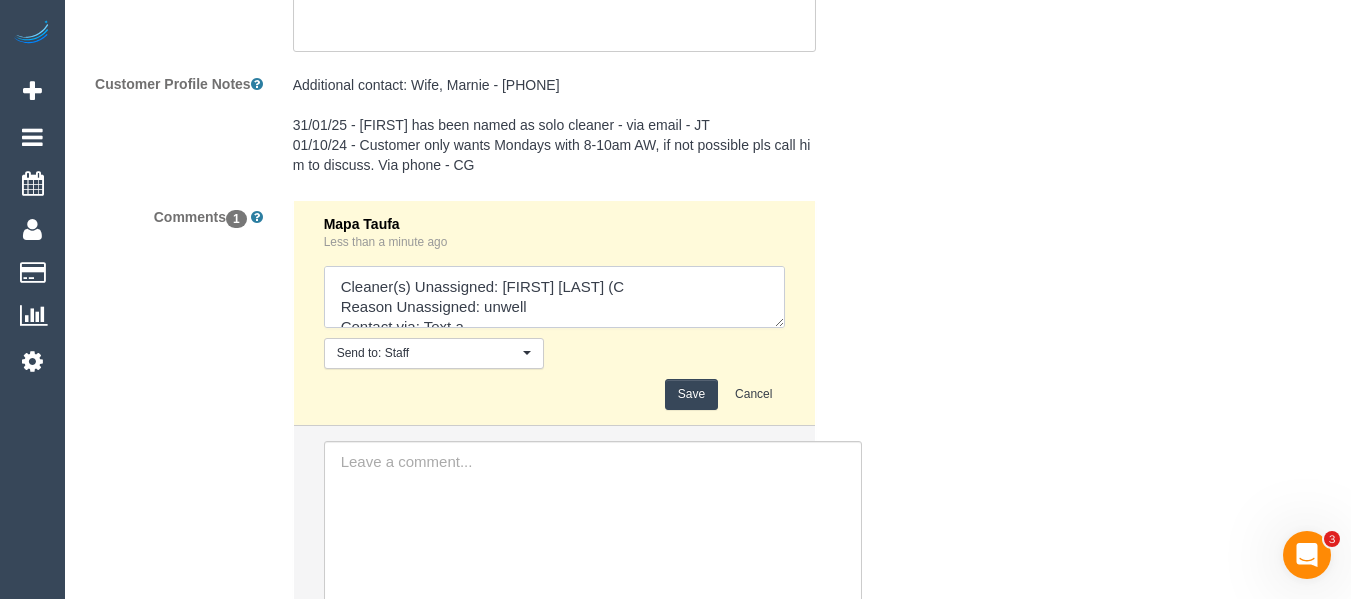 scroll, scrollTop: 8, scrollLeft: 0, axis: vertical 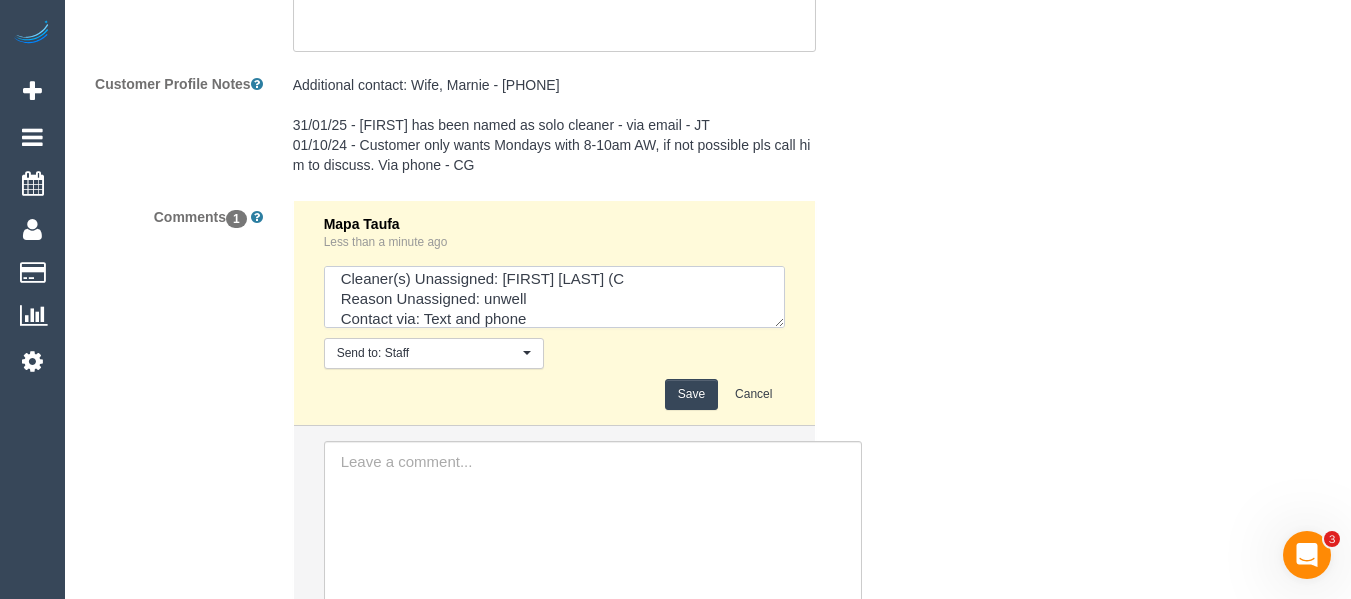 type on "Cleaner(s) Unassigned: Angy Zuluaga (C
Reason Unassigned: unwell
Contact via: Text and phone
Which message sent: HU
Additional info:" 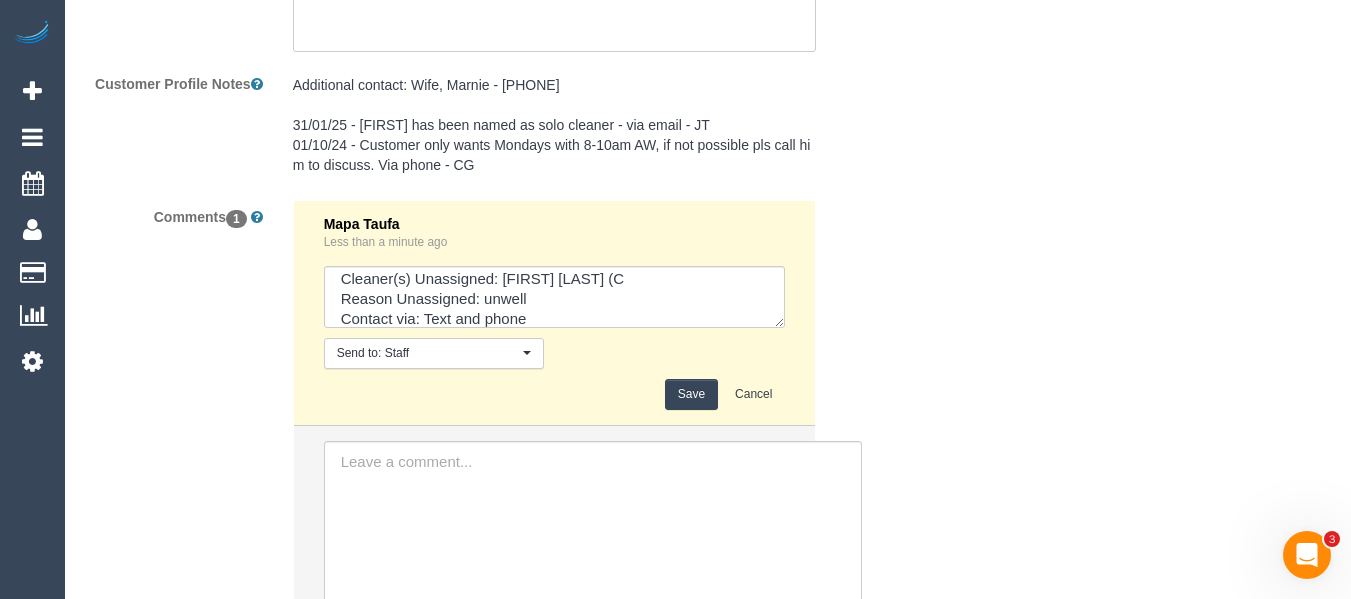 click on "Save" at bounding box center (691, 394) 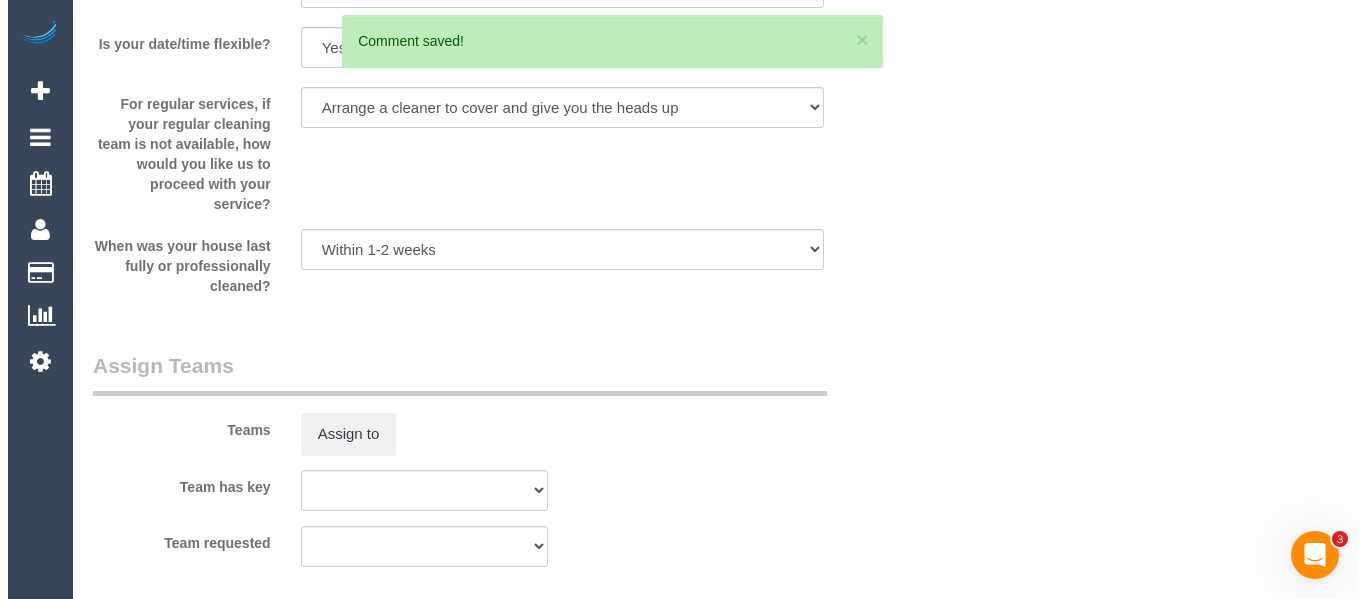 scroll, scrollTop: 0, scrollLeft: 0, axis: both 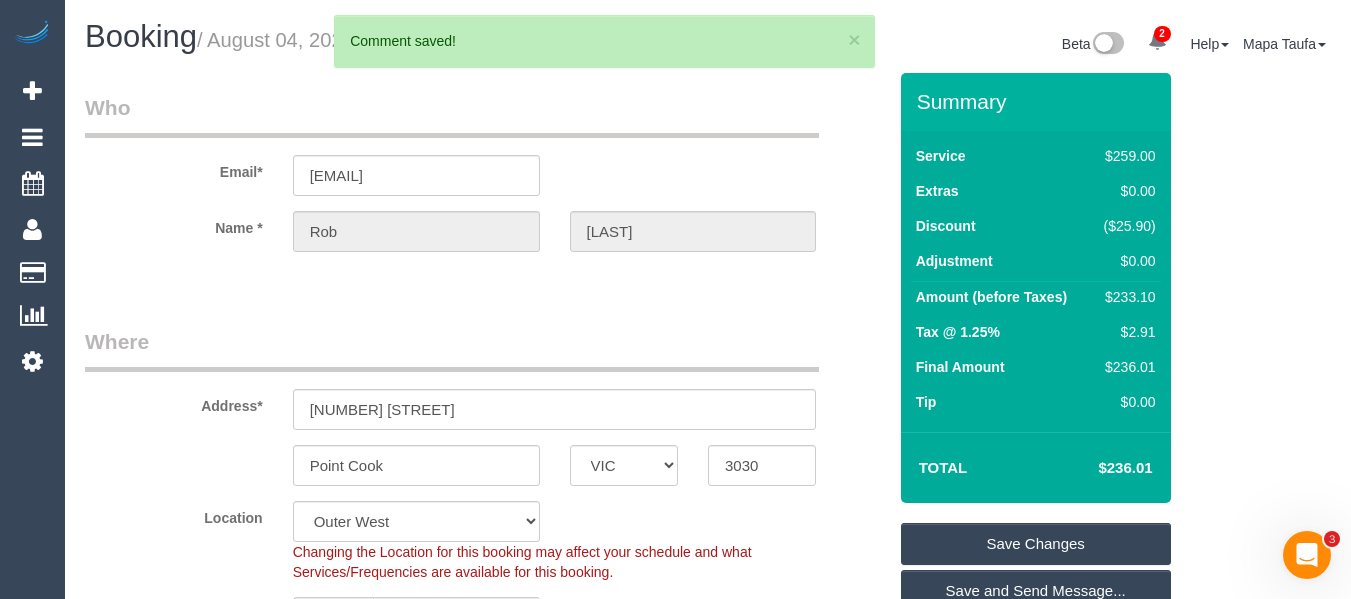 click on "Summary
Service
$259.00
Extras
$0.00
Discount
($25.90)
Adjustment
$0.00
Amount (before Taxes)
$233.10" at bounding box center [1036, 483] 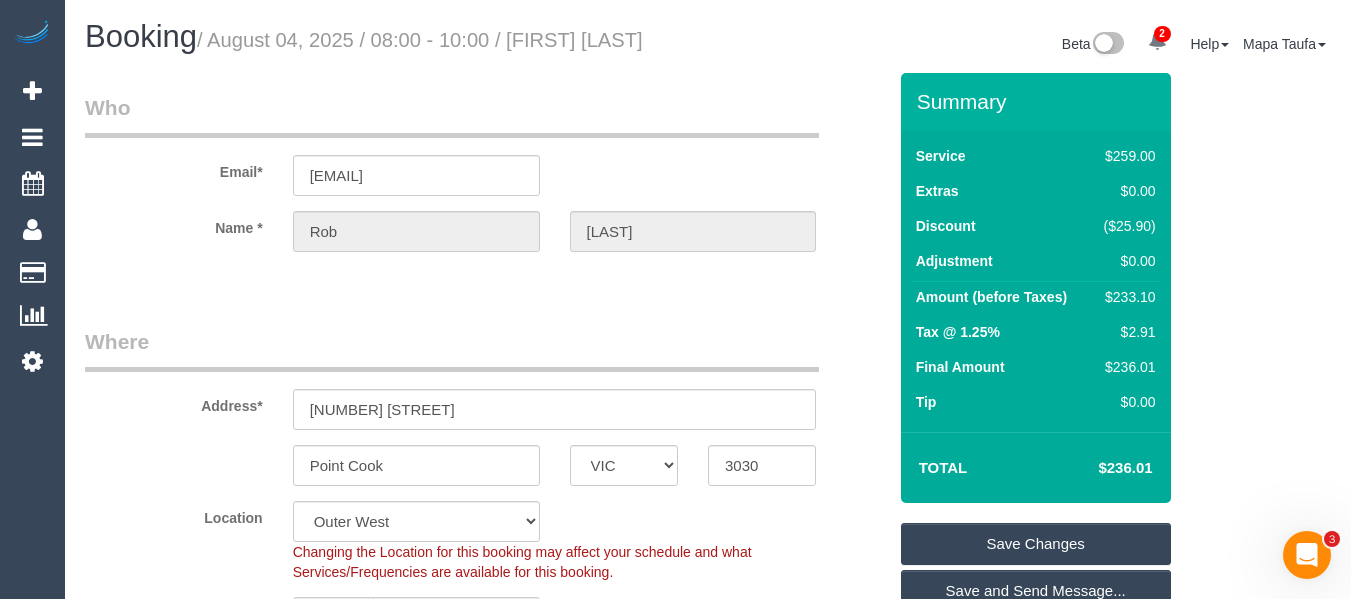 click on "Save Changes" at bounding box center (1036, 544) 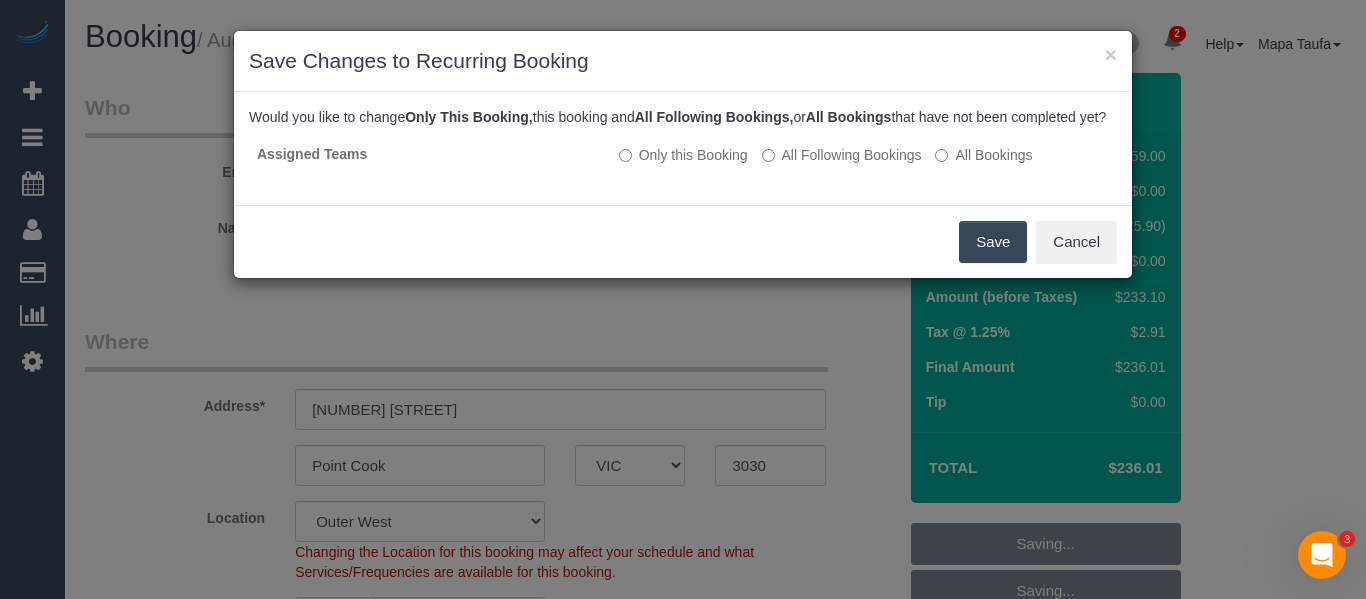 click on "Save" at bounding box center [993, 242] 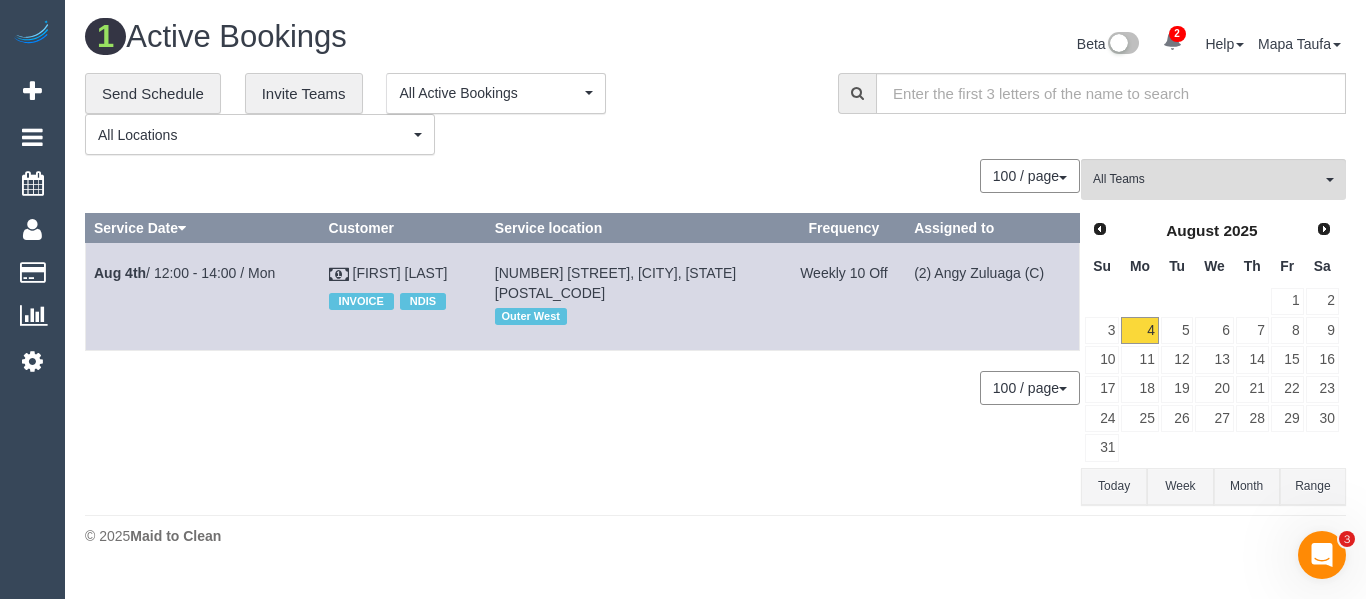 click on "Today" at bounding box center (1114, 486) 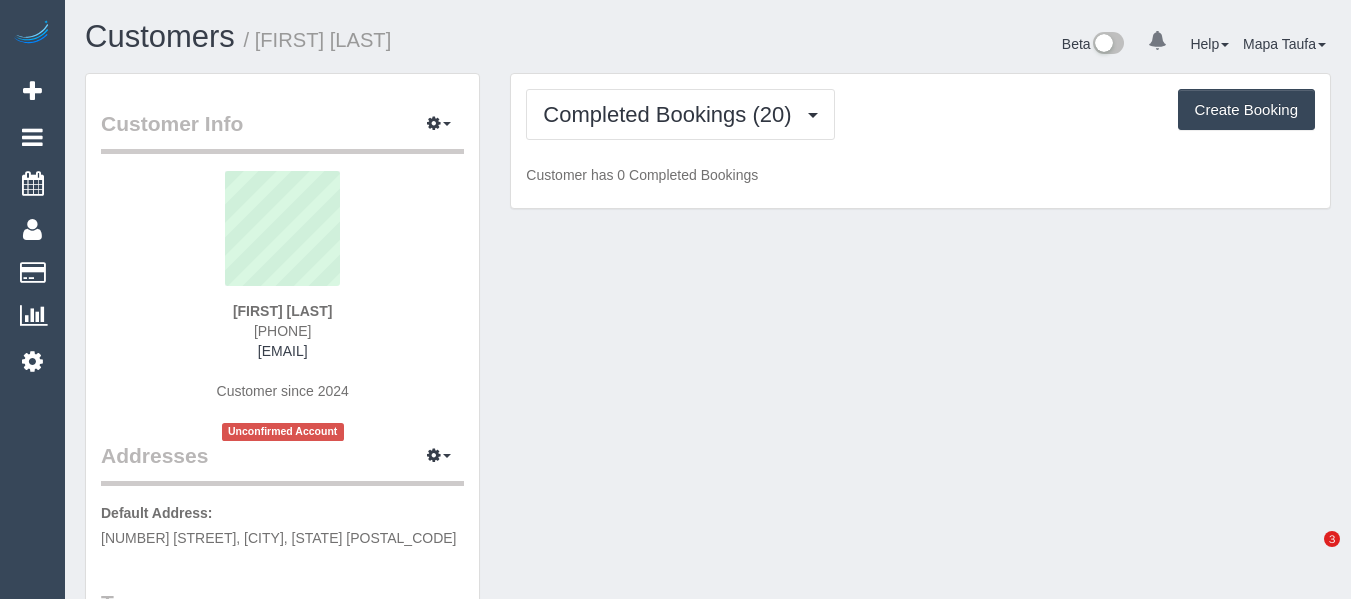 scroll, scrollTop: 0, scrollLeft: 0, axis: both 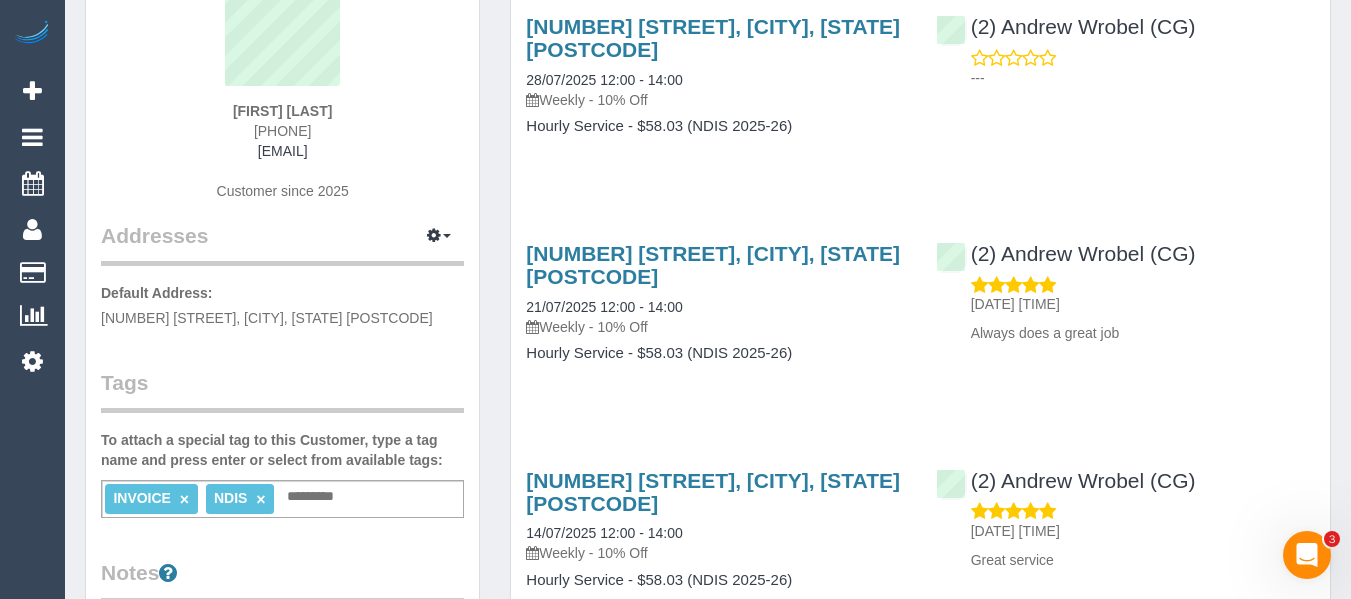 drag, startPoint x: 334, startPoint y: 132, endPoint x: 350, endPoint y: 139, distance: 17.464249 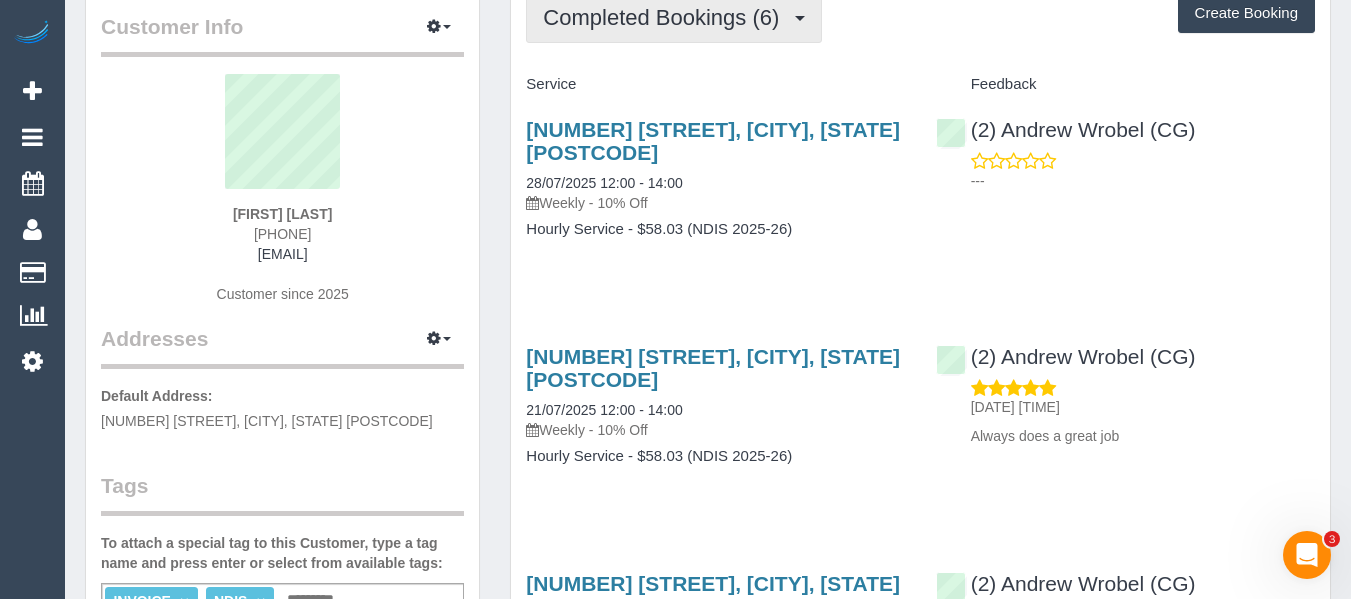 scroll, scrollTop: 0, scrollLeft: 0, axis: both 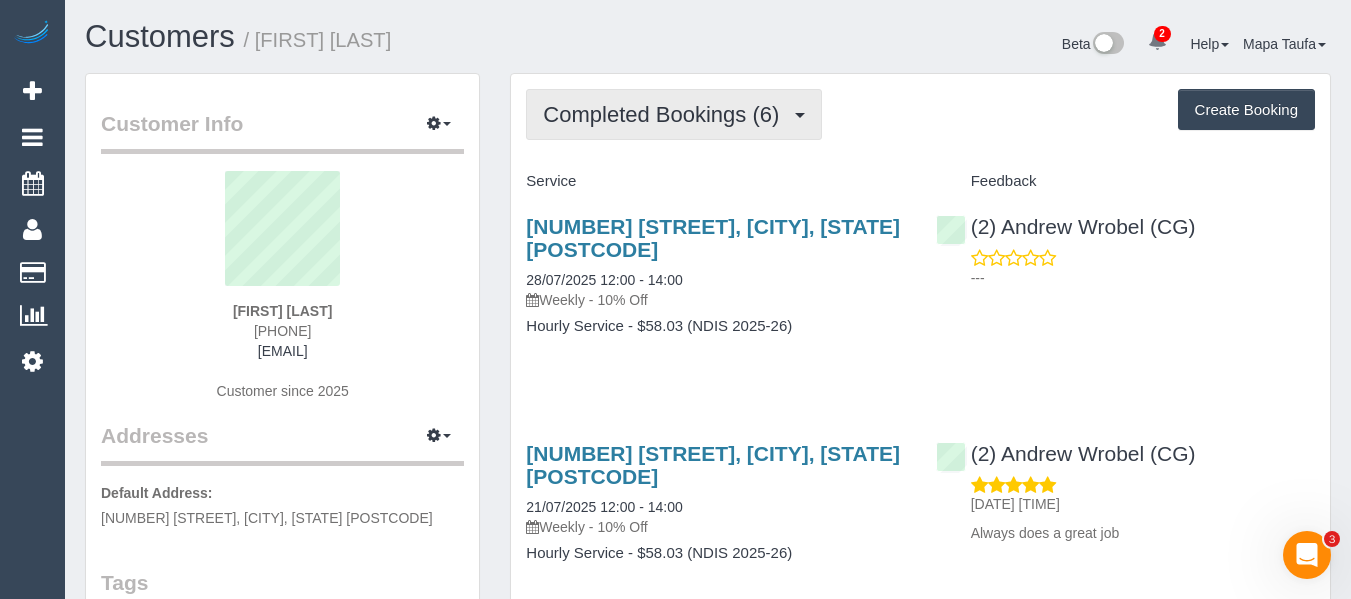 click on "Completed Bookings (6)" at bounding box center [666, 114] 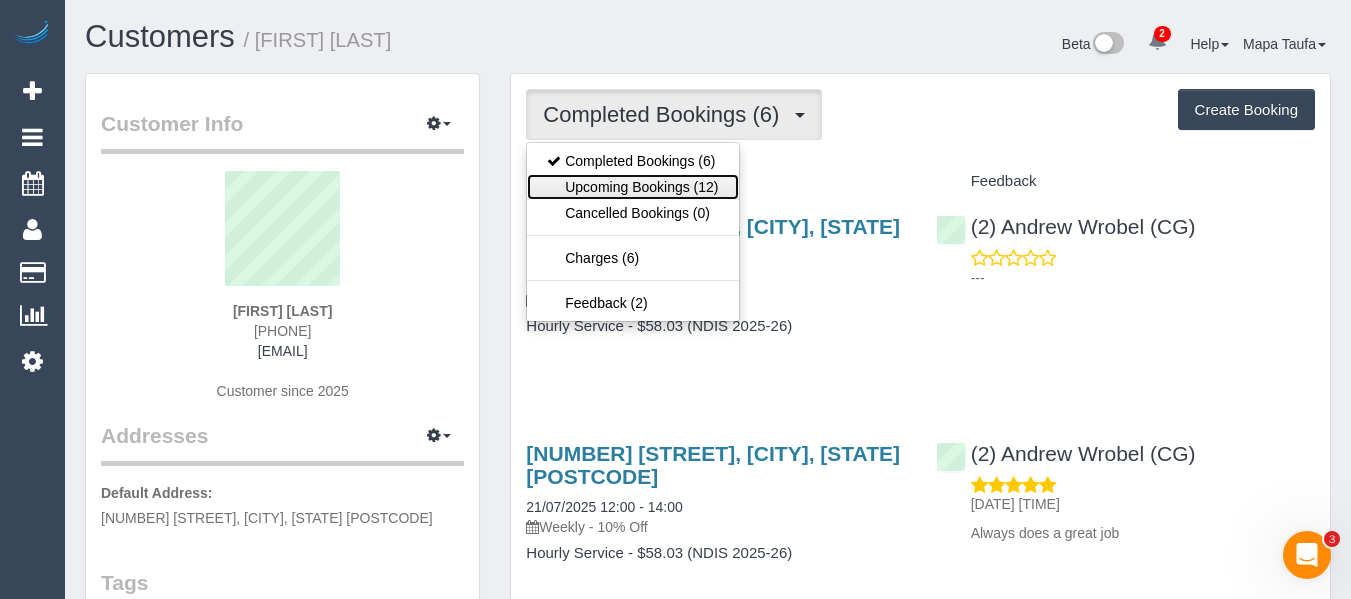 click on "Upcoming Bookings (12)" at bounding box center [632, 187] 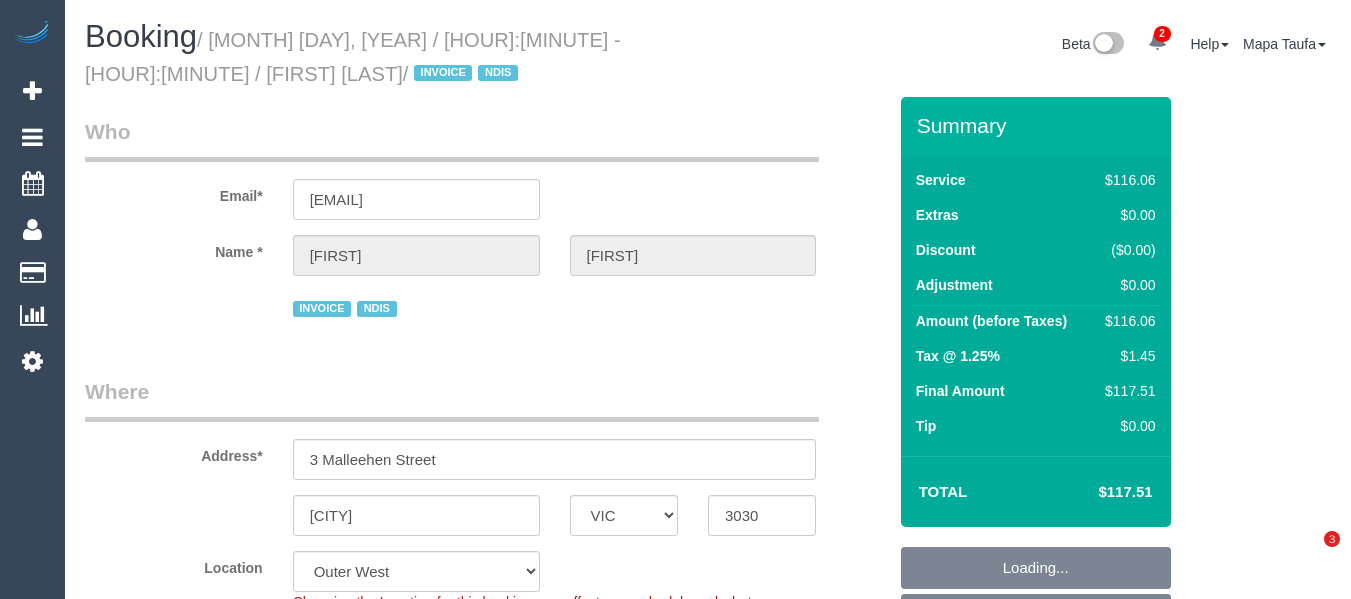 select on "VIC" 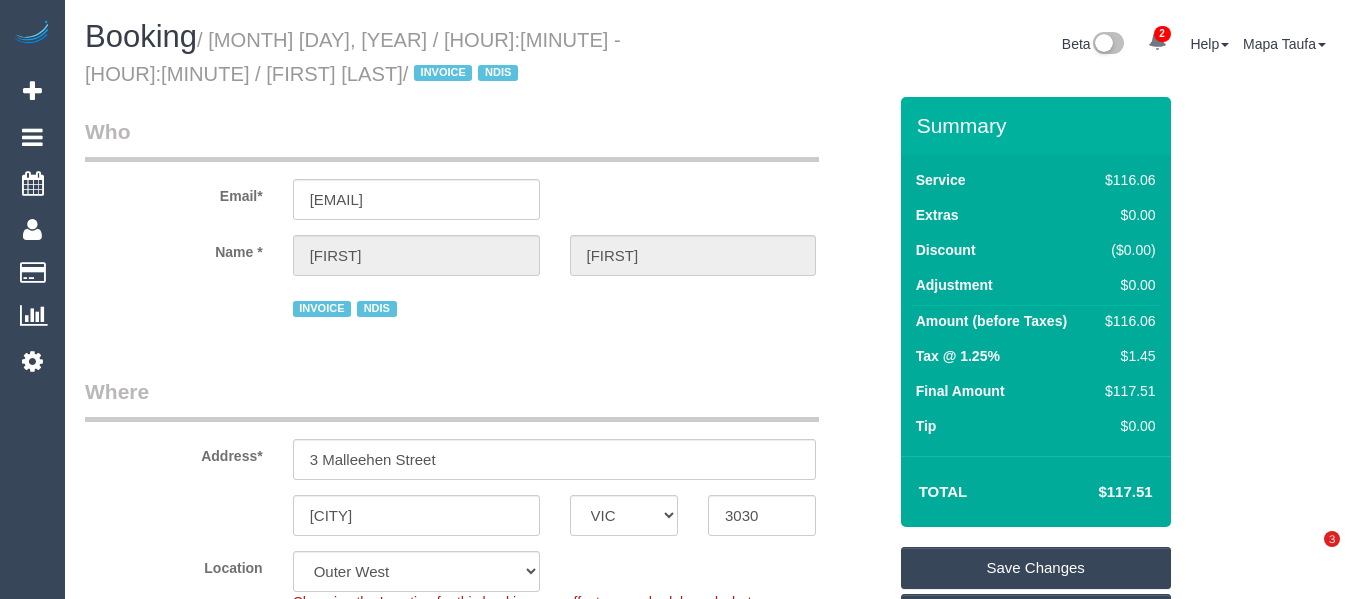 scroll, scrollTop: 0, scrollLeft: 0, axis: both 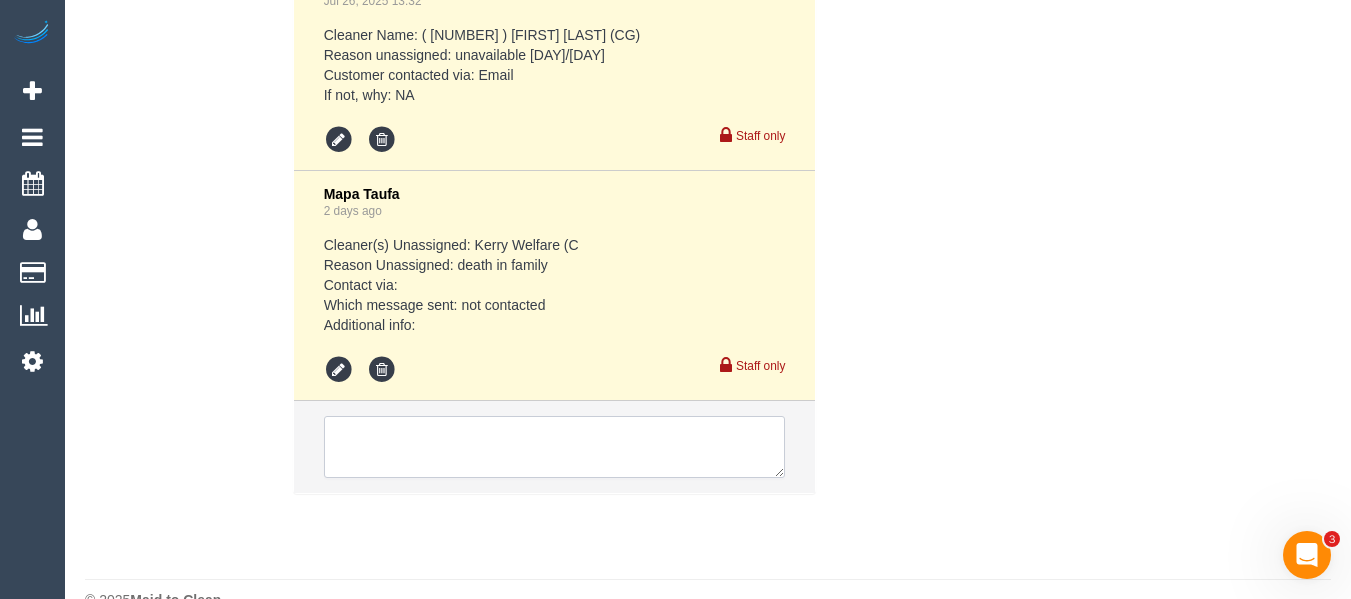 click at bounding box center [555, 447] 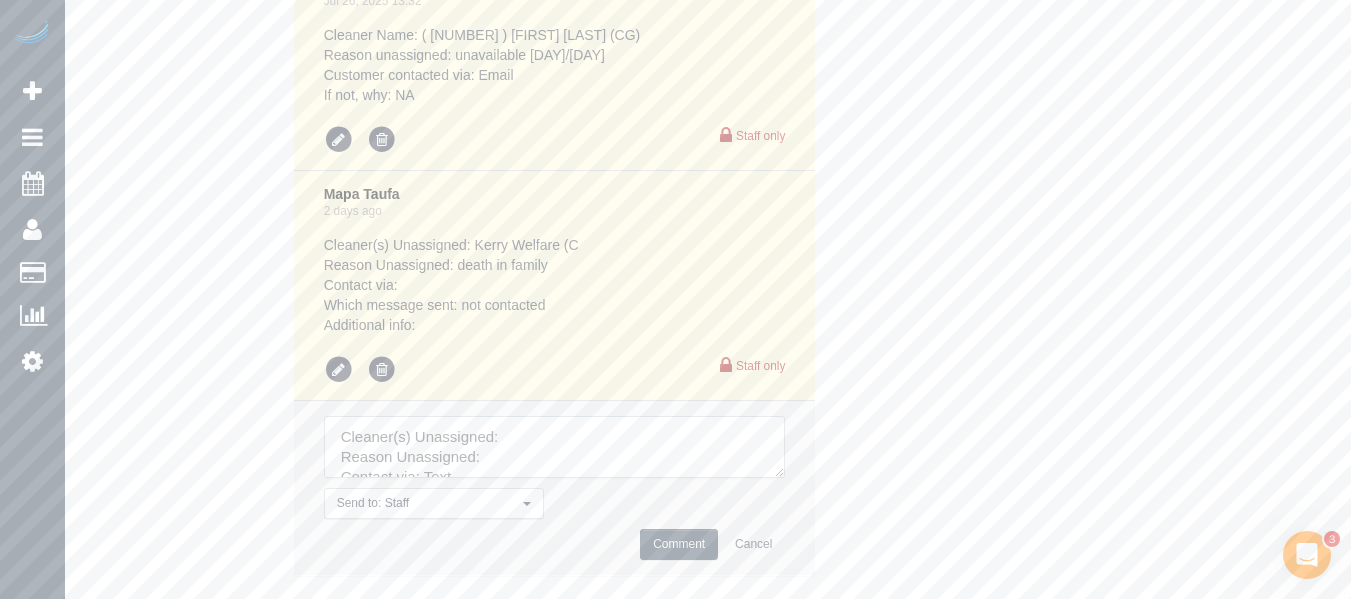 drag, startPoint x: 815, startPoint y: 626, endPoint x: 835, endPoint y: 636, distance: 22.36068 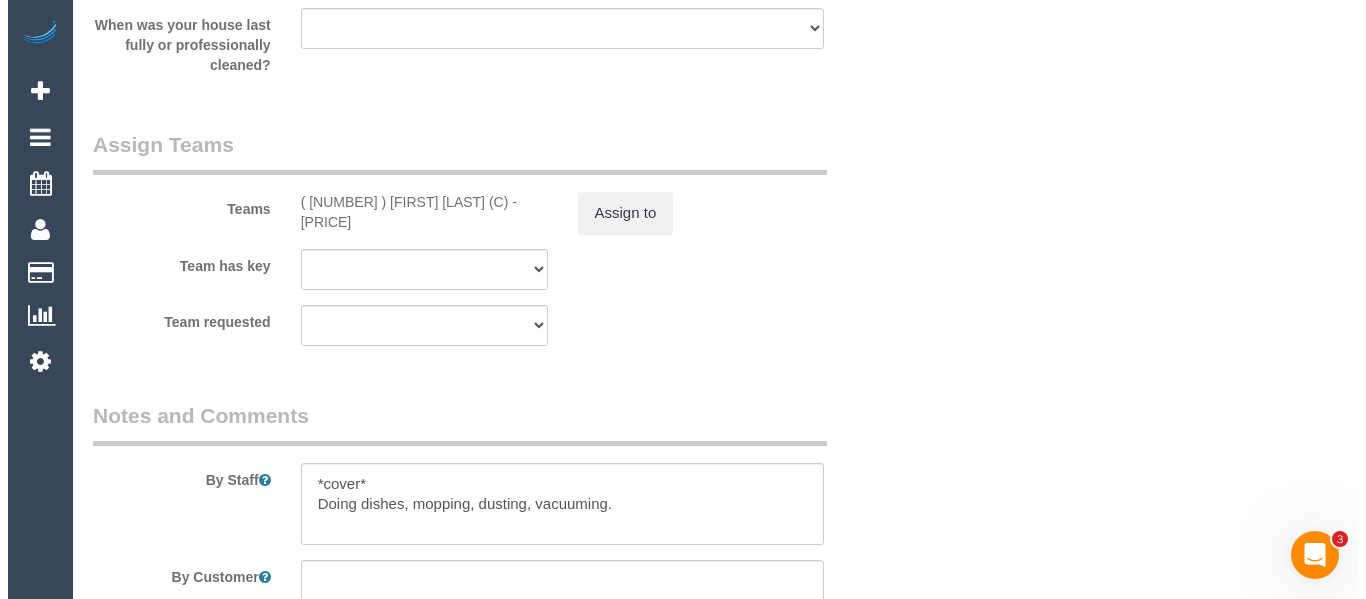 scroll, scrollTop: 2572, scrollLeft: 0, axis: vertical 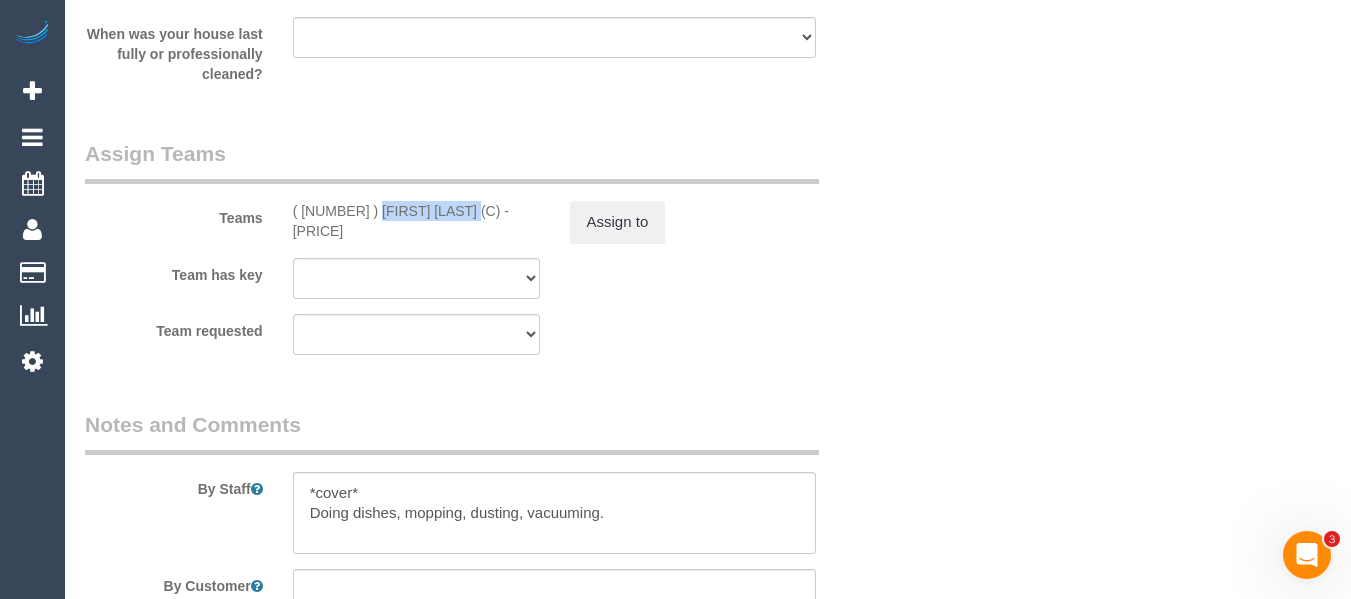 drag, startPoint x: 418, startPoint y: 207, endPoint x: 314, endPoint y: 201, distance: 104.172935 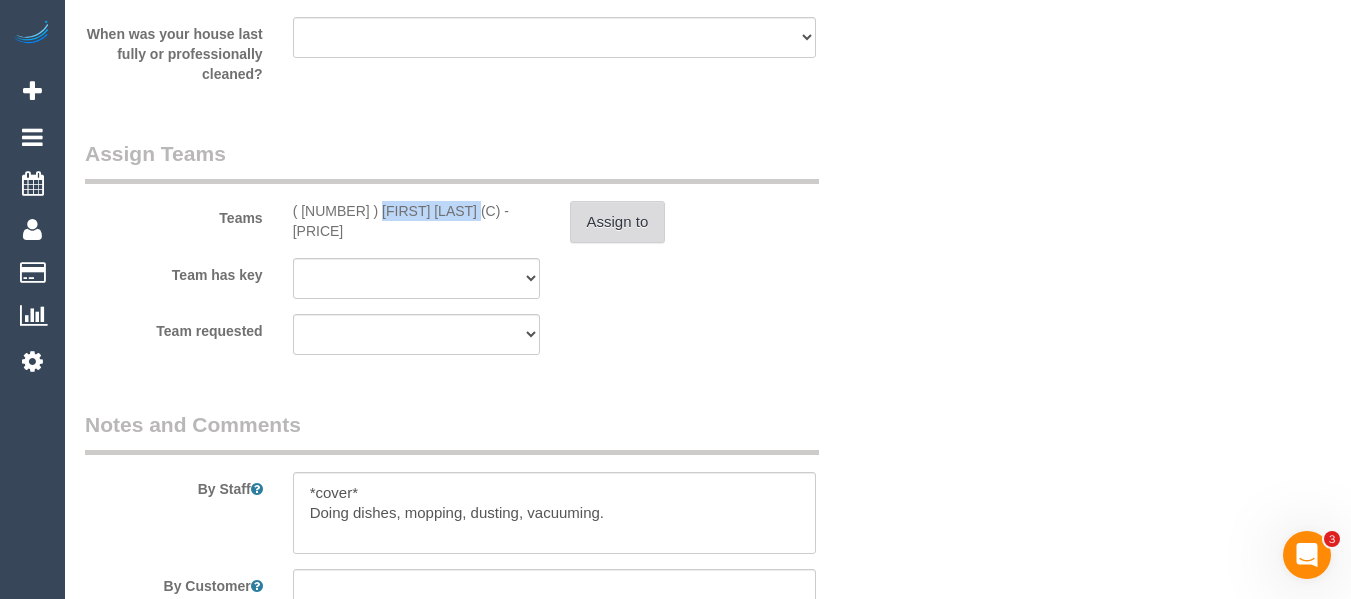 click on "Assign to" at bounding box center [618, 222] 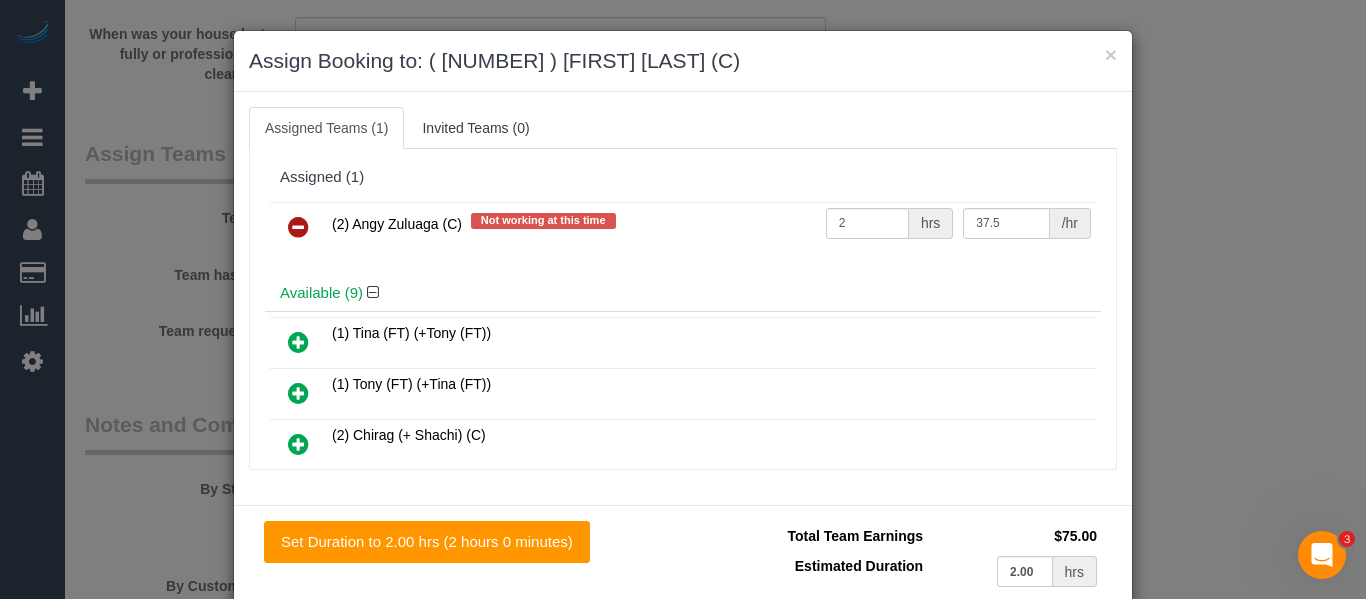 click at bounding box center [298, 227] 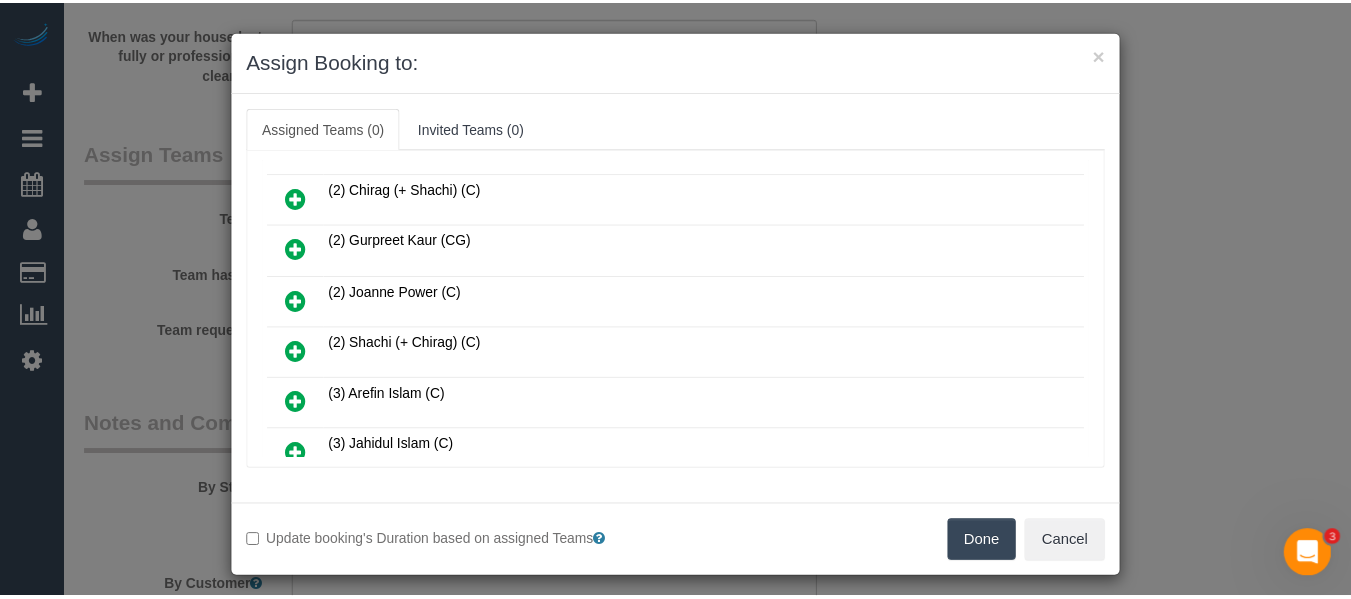 scroll, scrollTop: 357, scrollLeft: 0, axis: vertical 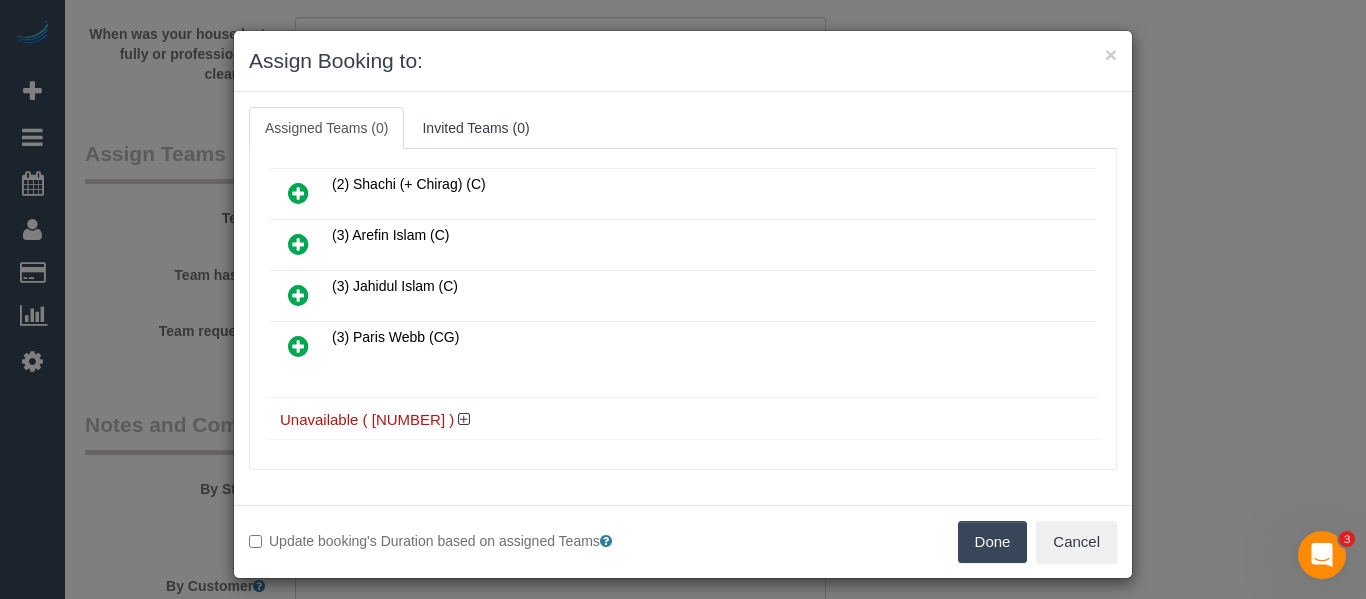 click on "Done" at bounding box center [993, 542] 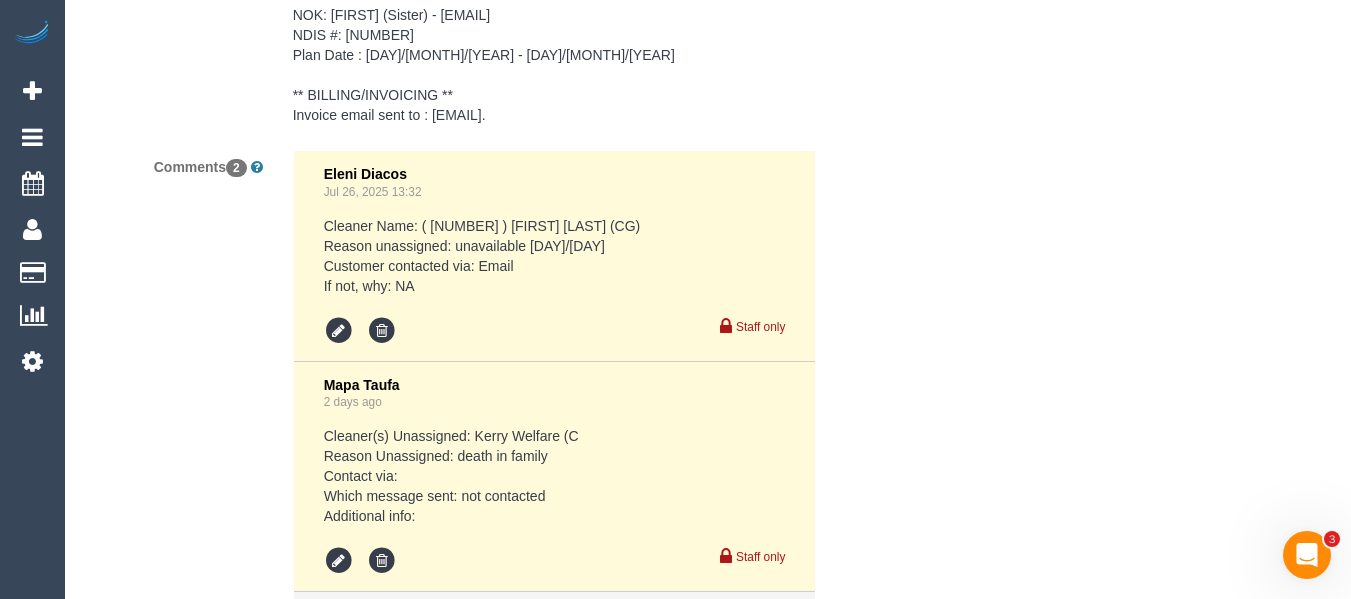 scroll, scrollTop: 3572, scrollLeft: 0, axis: vertical 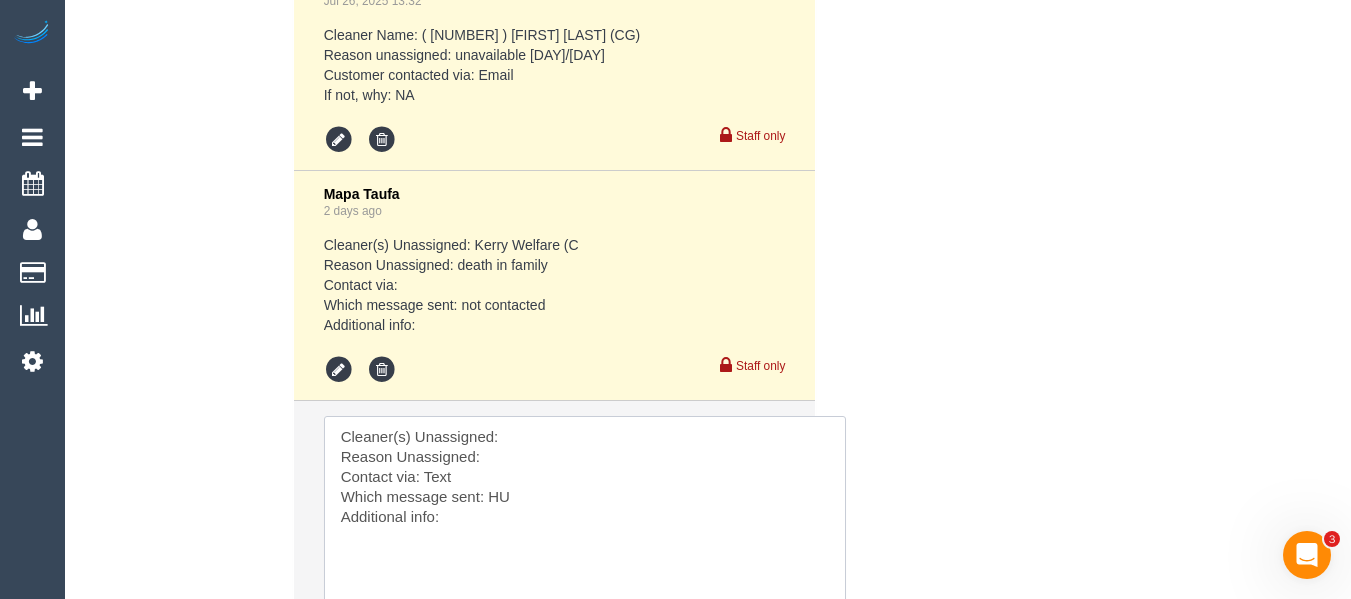 click at bounding box center [585, 551] 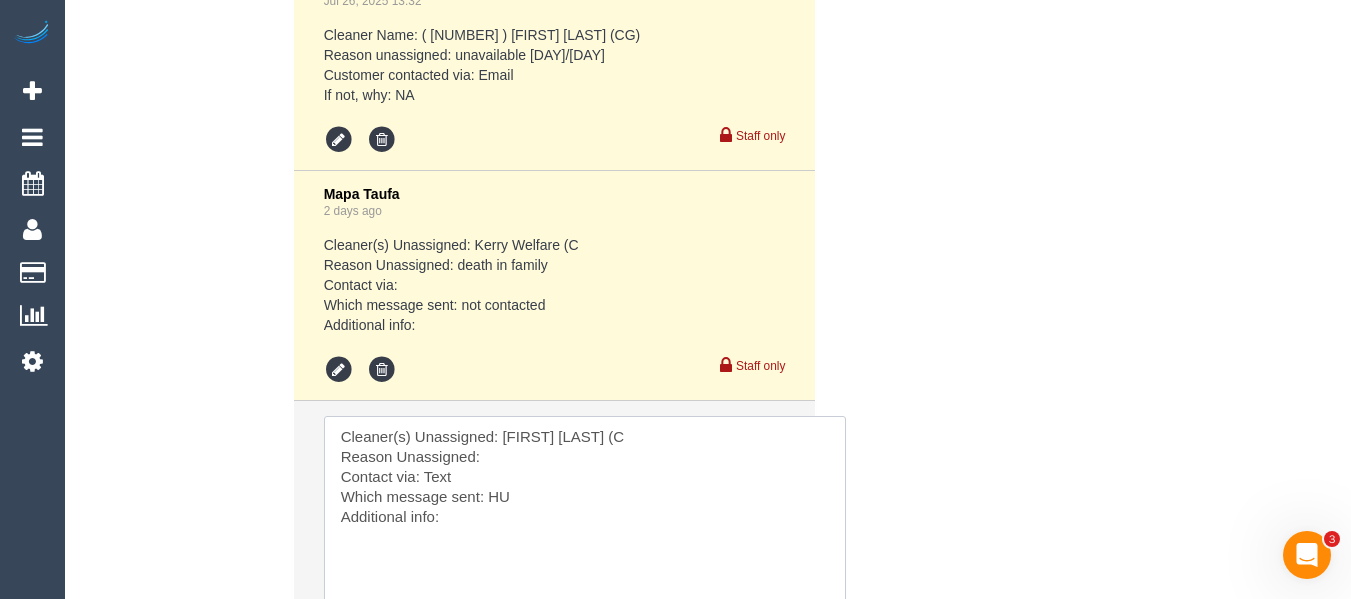 click at bounding box center (585, 551) 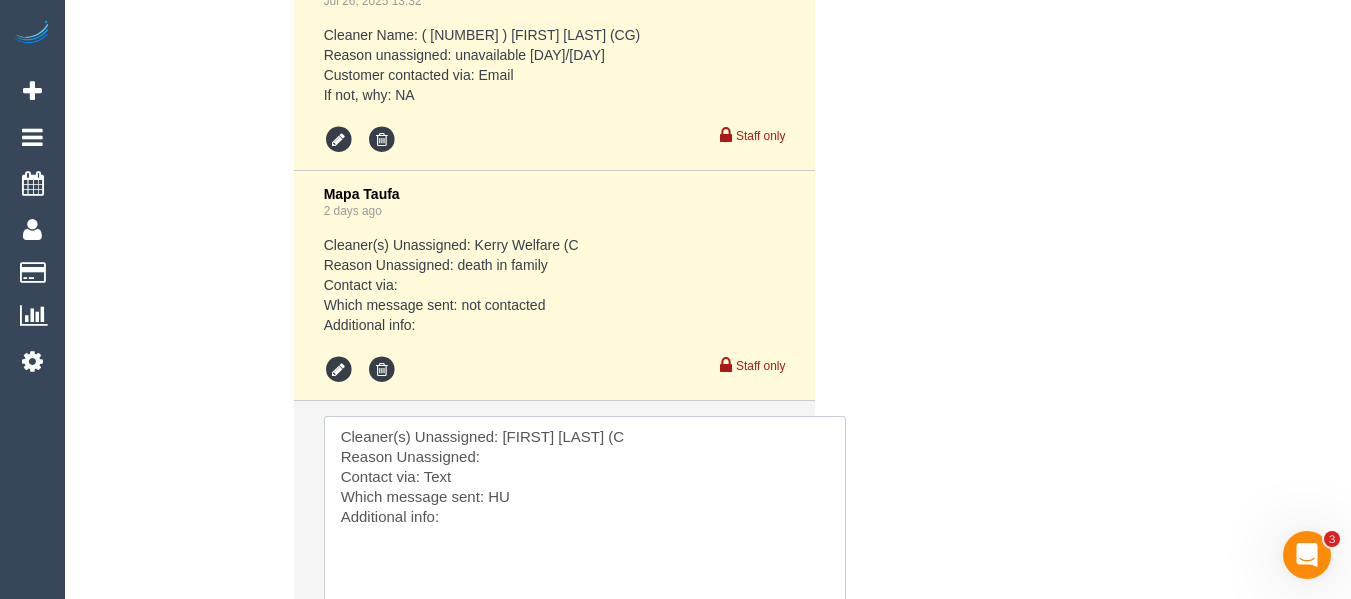 click at bounding box center [585, 551] 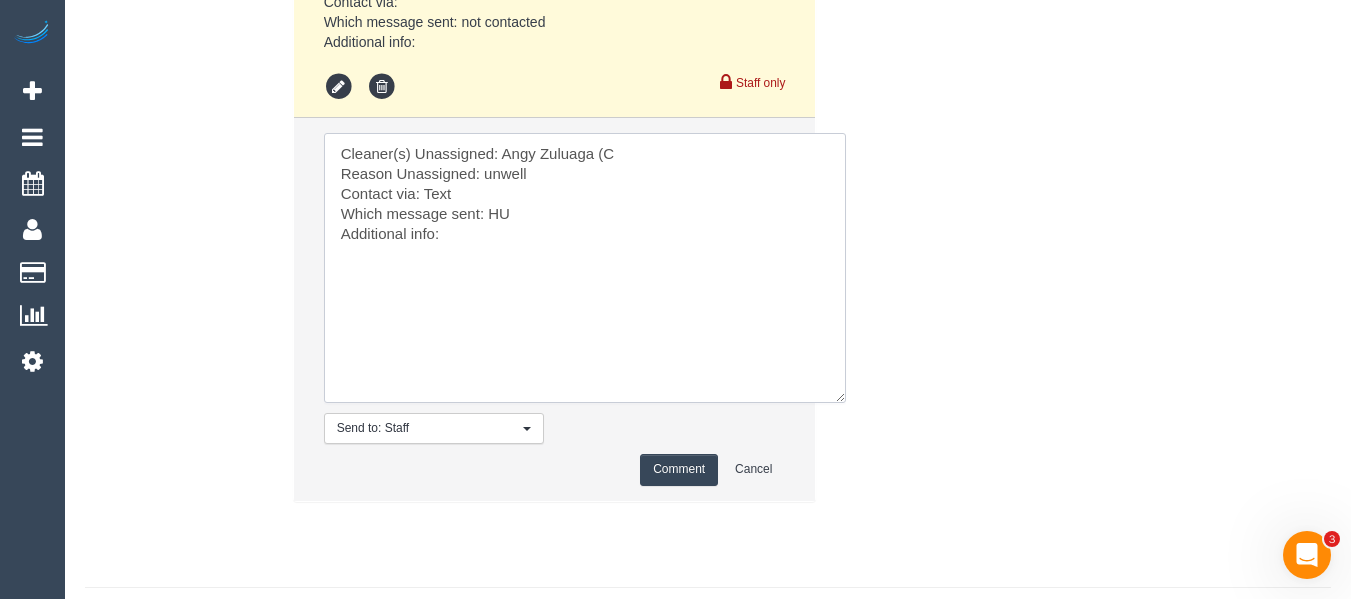 scroll, scrollTop: 3863, scrollLeft: 0, axis: vertical 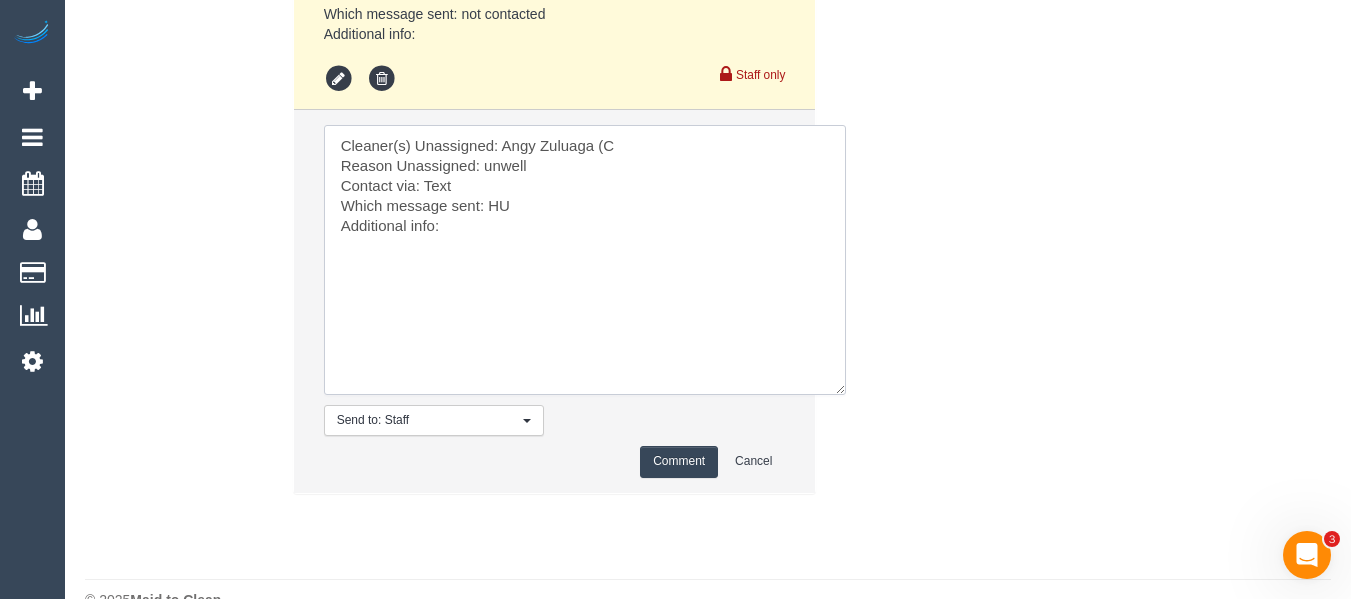 type on "Cleaner(s) Unassigned: Angy Zuluaga (C
Reason Unassigned: unwell
Contact via: Text
Which message sent: HU
Additional info:" 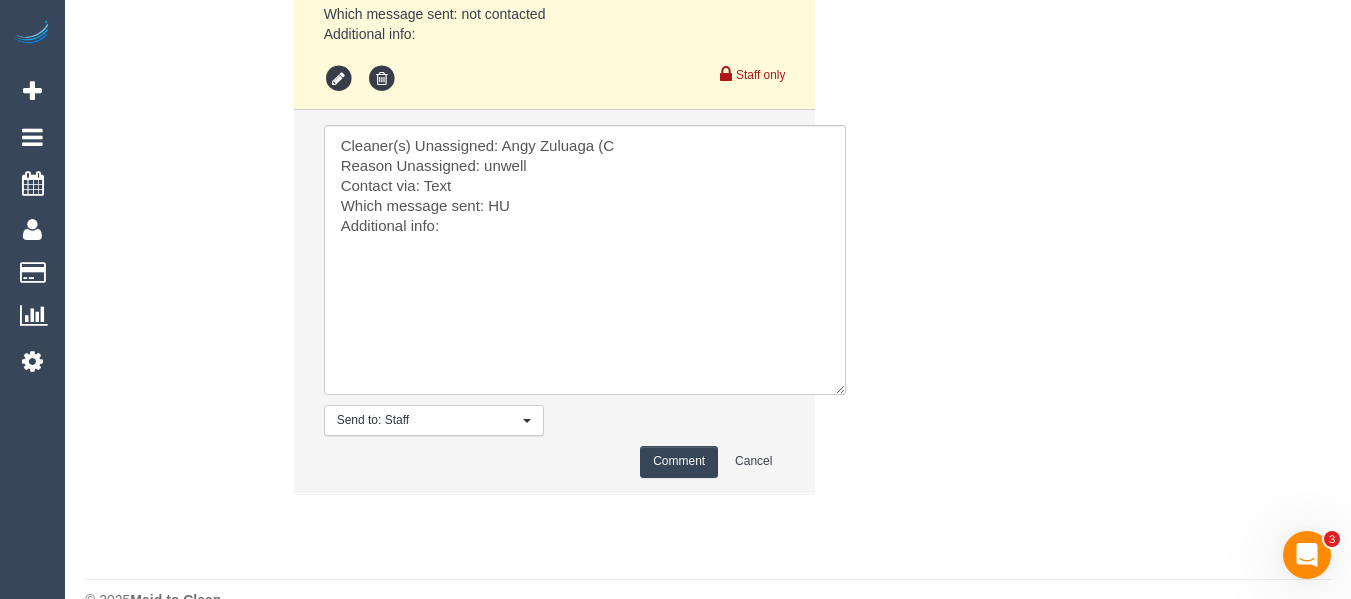 click on "Comment" at bounding box center (679, 461) 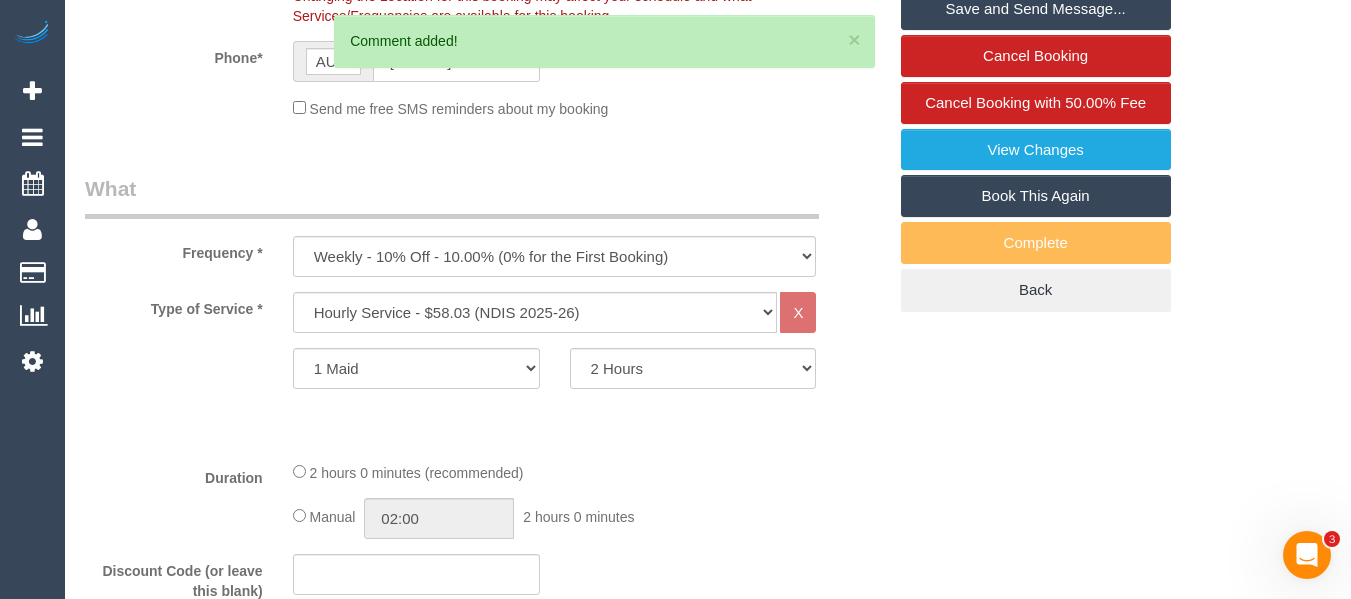 scroll, scrollTop: 467, scrollLeft: 0, axis: vertical 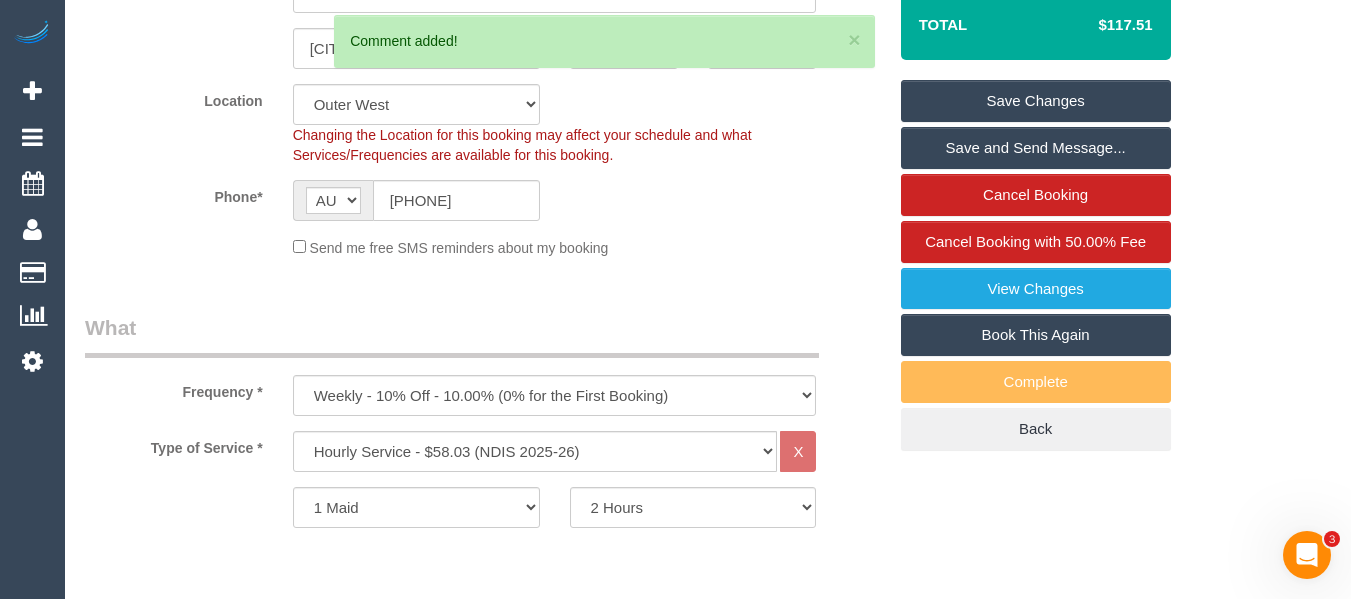 click on "Save Changes" at bounding box center (1036, 101) 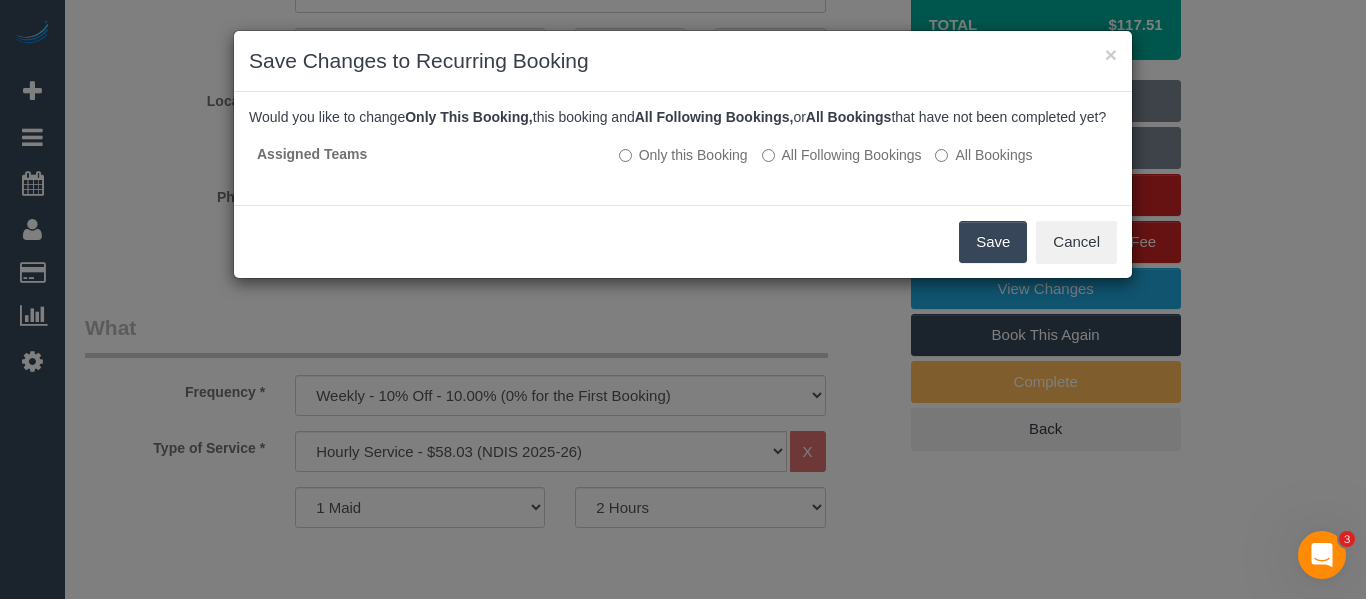 click on "Save" at bounding box center (993, 242) 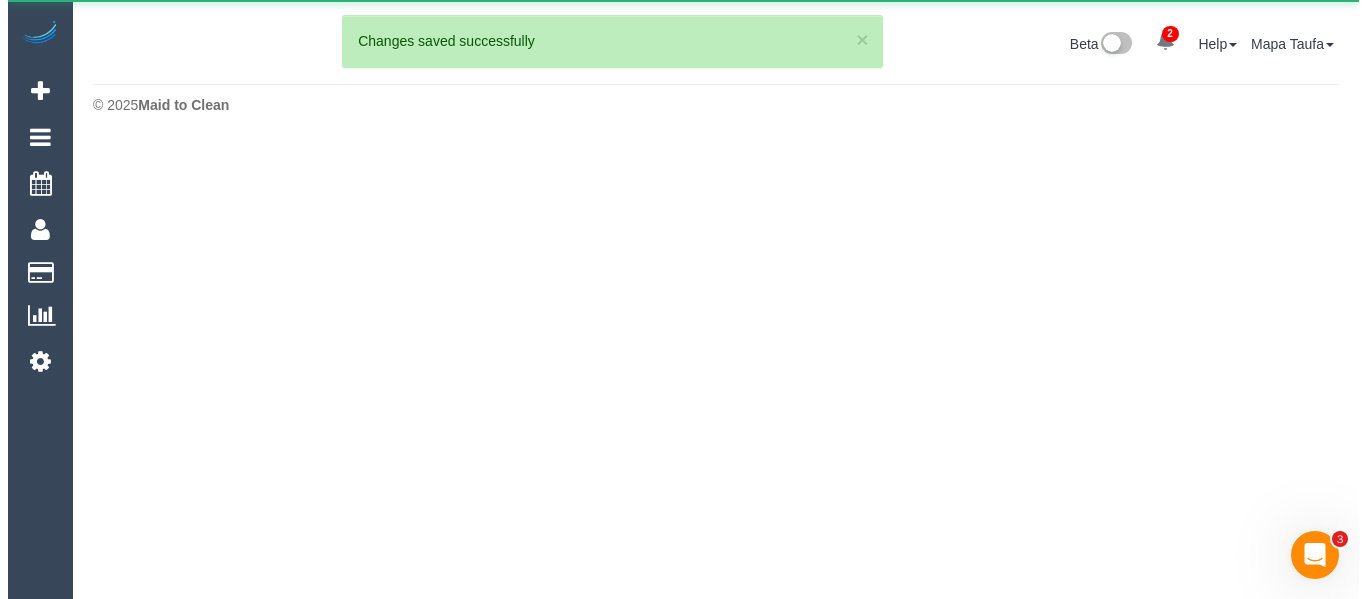 scroll, scrollTop: 0, scrollLeft: 0, axis: both 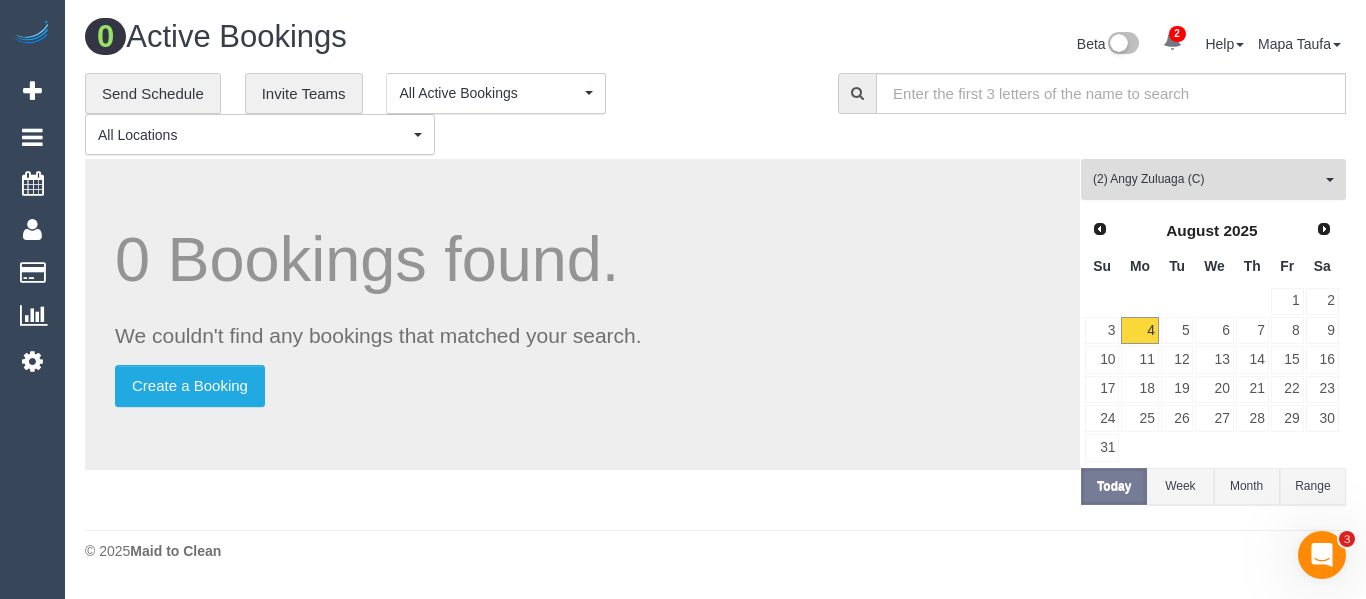 click on "(2) Angy Zuluaga (C)" at bounding box center (1207, 179) 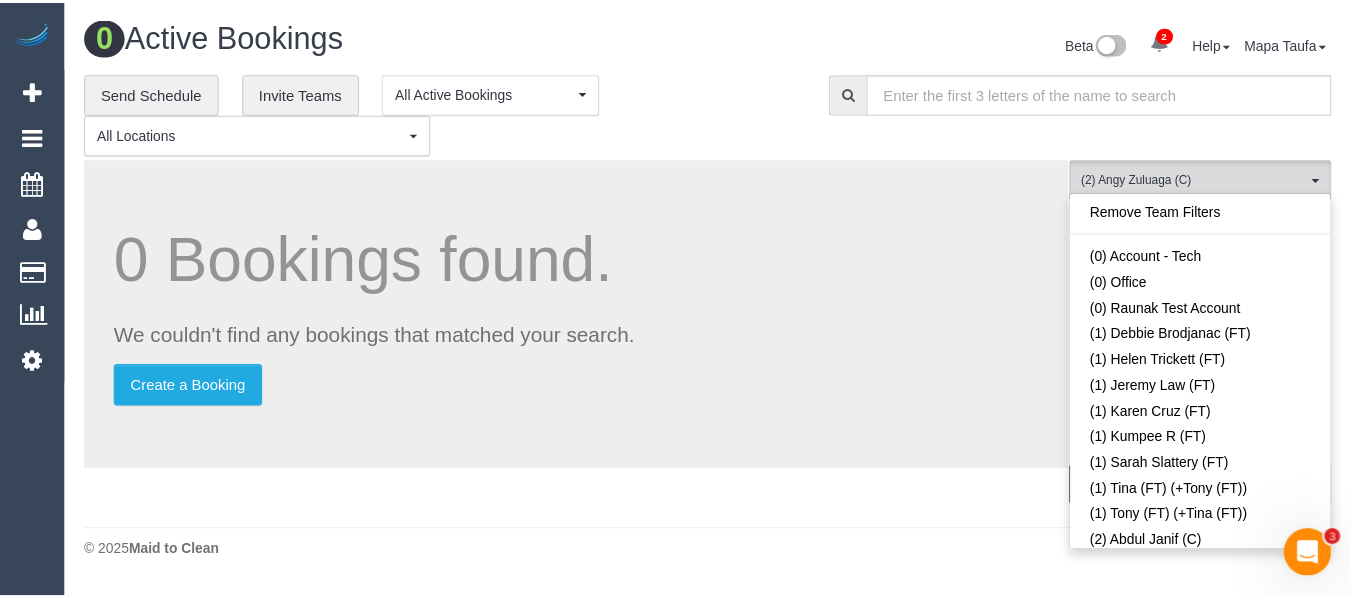 scroll, scrollTop: 352, scrollLeft: 0, axis: vertical 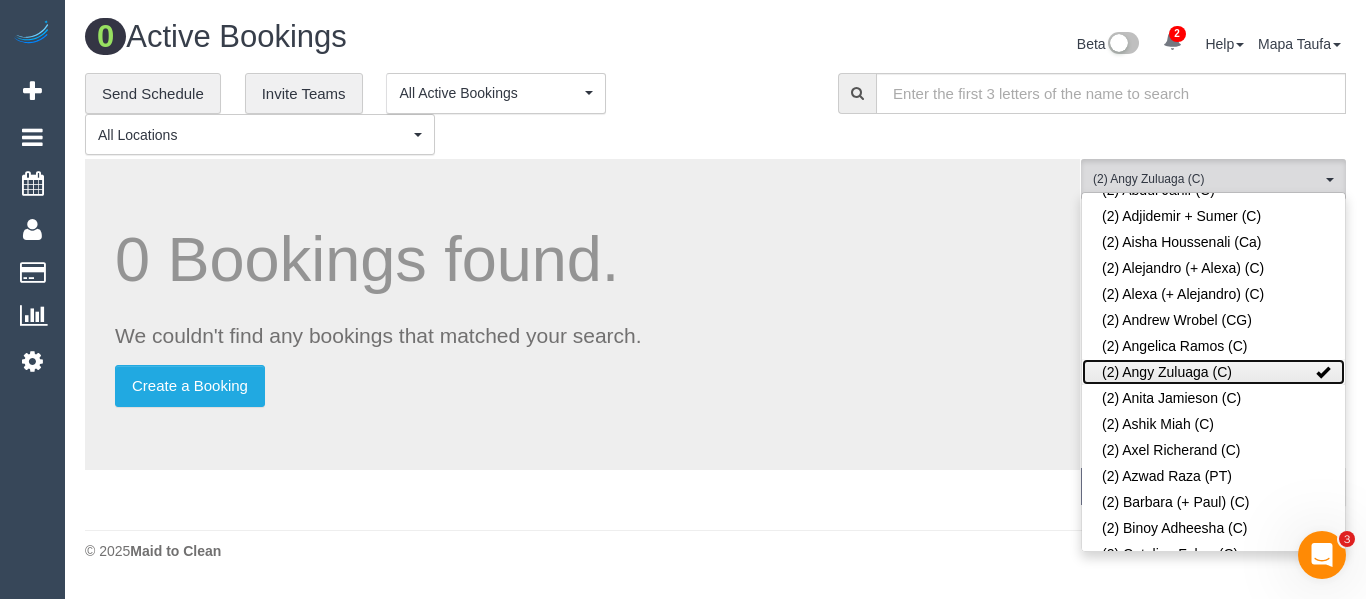 click on "(2) Angy Zuluaga (C)" at bounding box center [1213, 372] 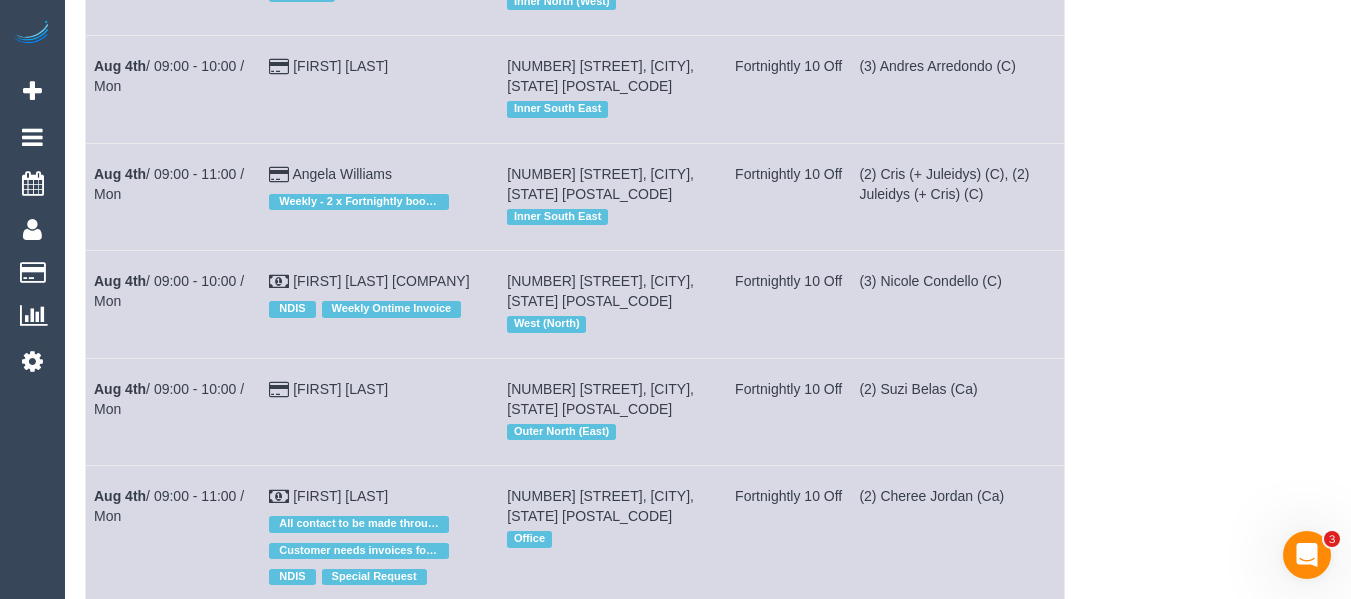 scroll, scrollTop: 0, scrollLeft: 0, axis: both 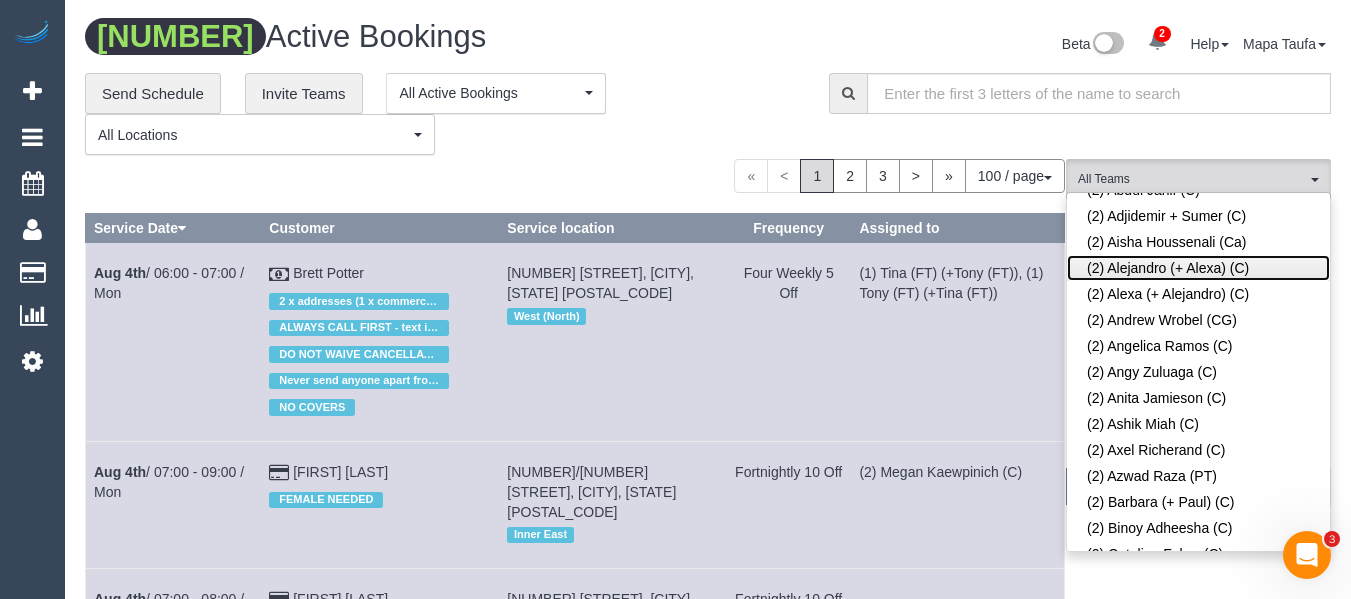 click on "(2) Alejandro (+ Alexa) (C)" at bounding box center (1198, 268) 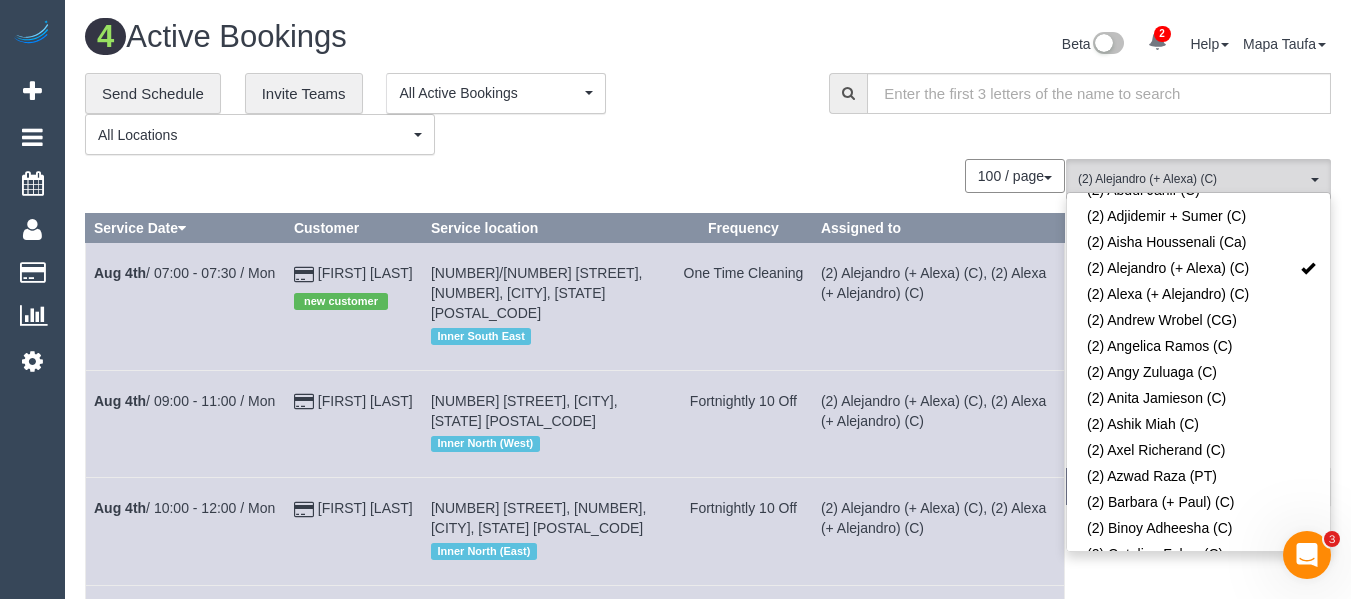 click on "100 / page
10 / page
20 / page
30 / page
40 / page
50 / page
100 / page" at bounding box center [575, 176] 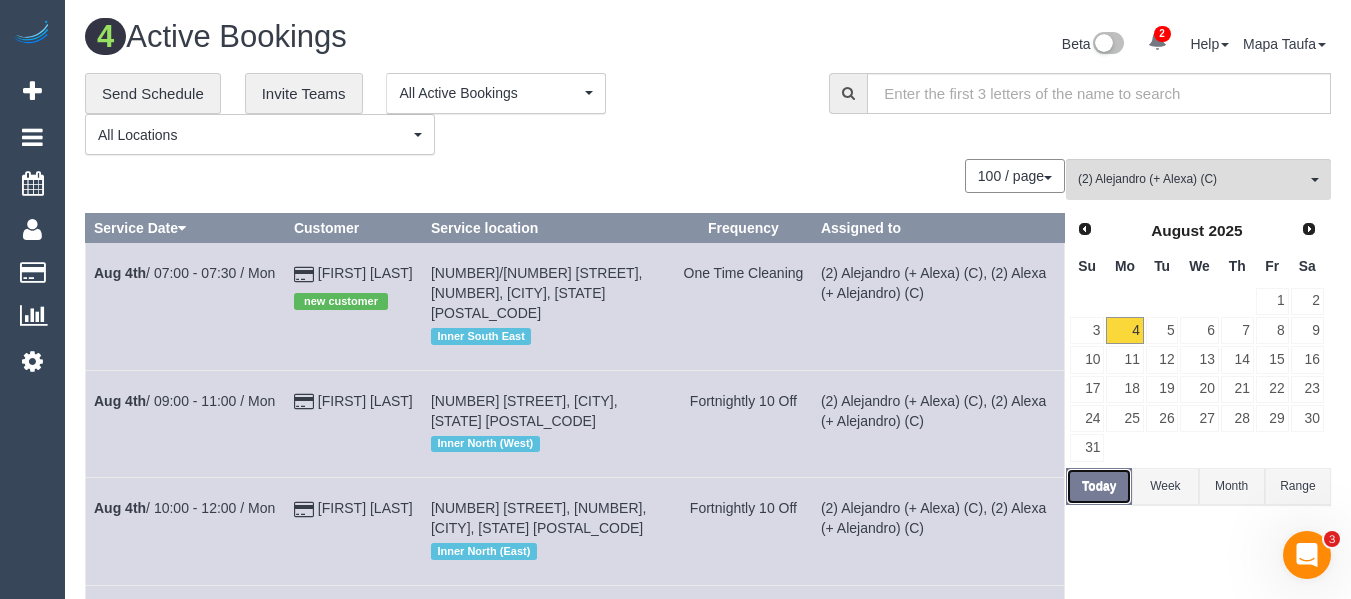 click on "Today" at bounding box center (1099, 486) 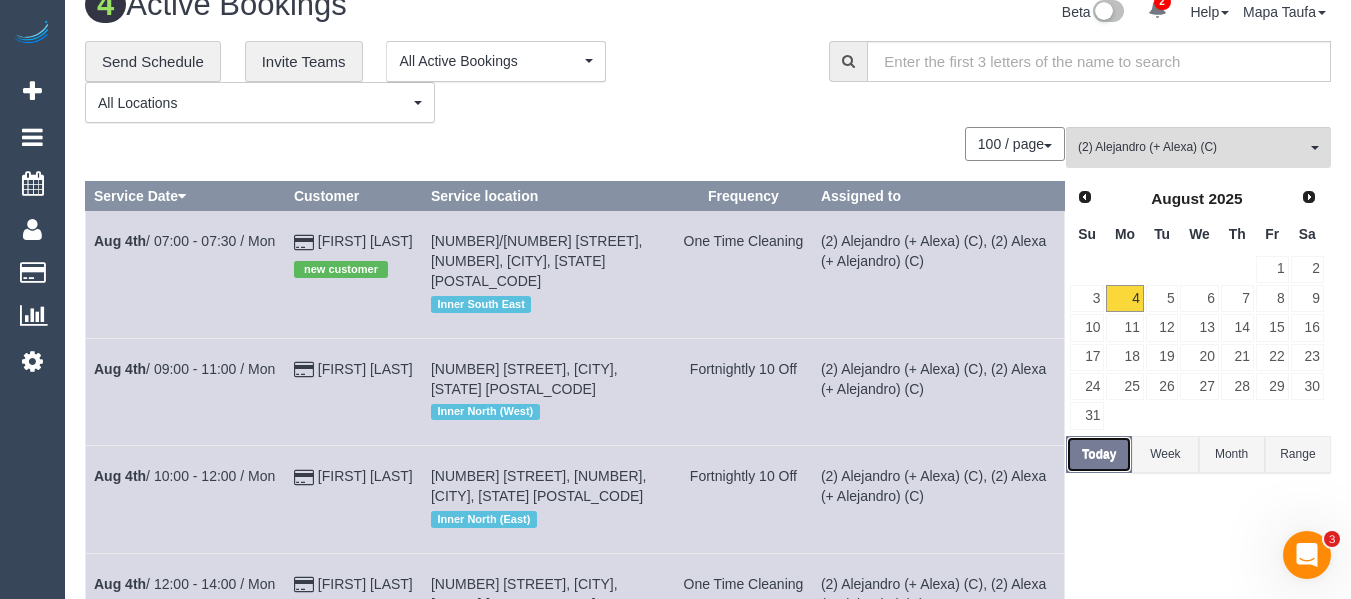 scroll, scrollTop: 0, scrollLeft: 0, axis: both 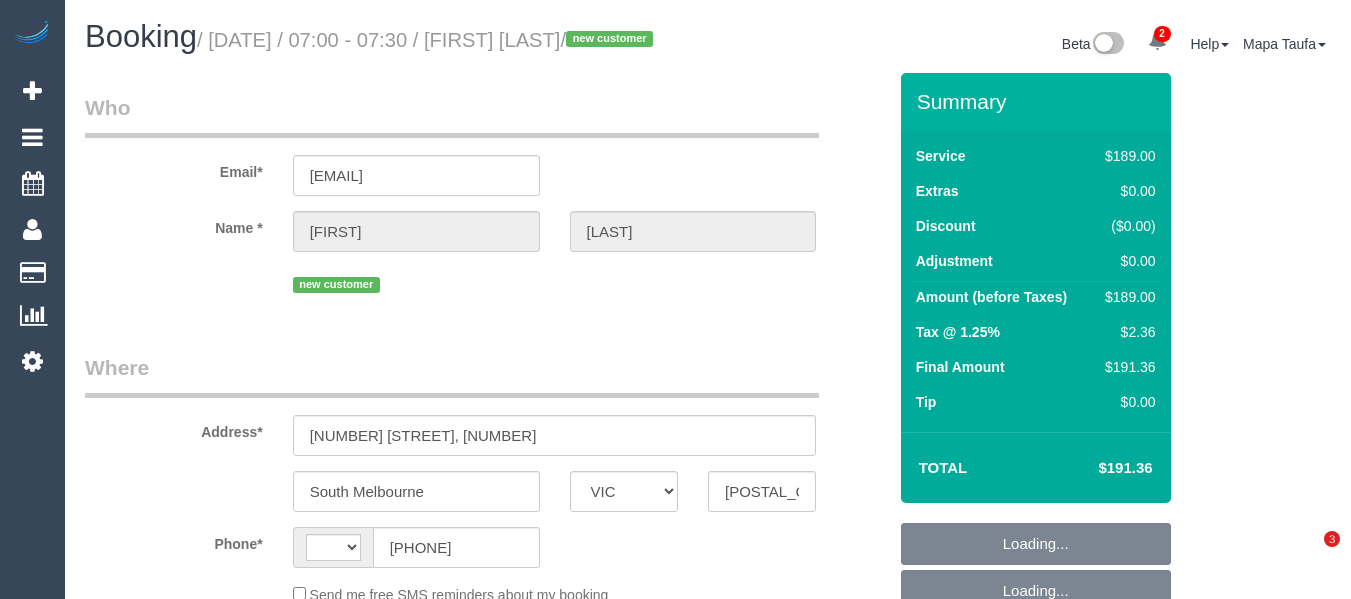 select on "VIC" 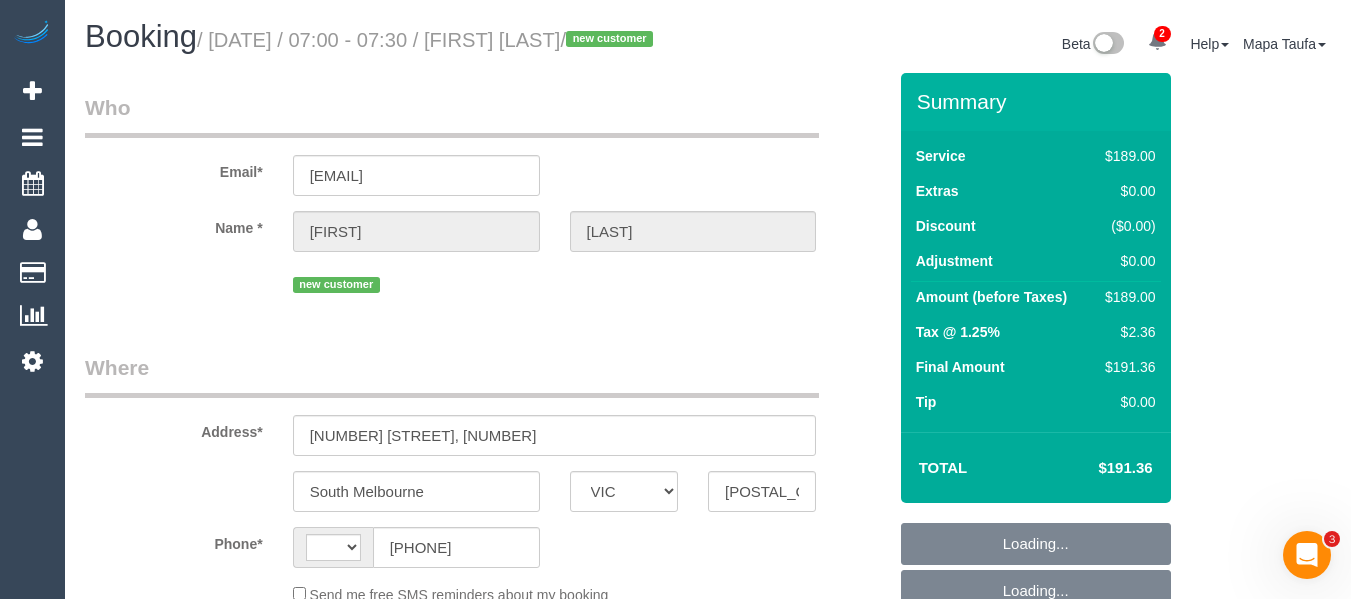 select on "string:AU" 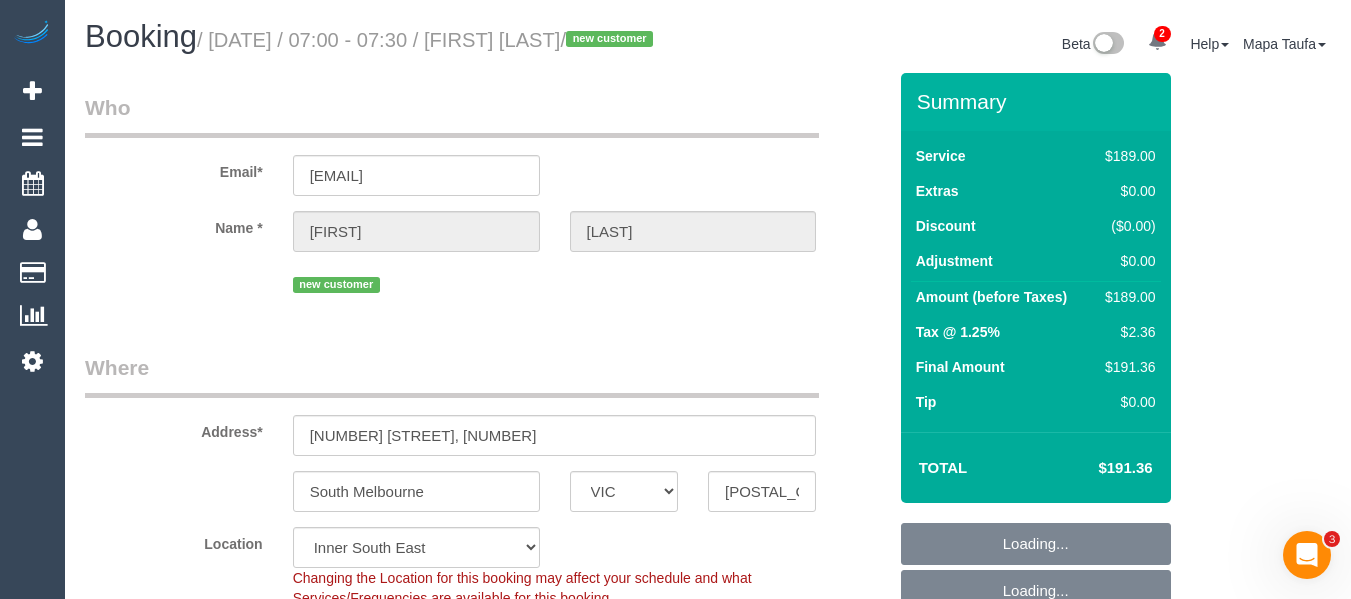 select on "object:745" 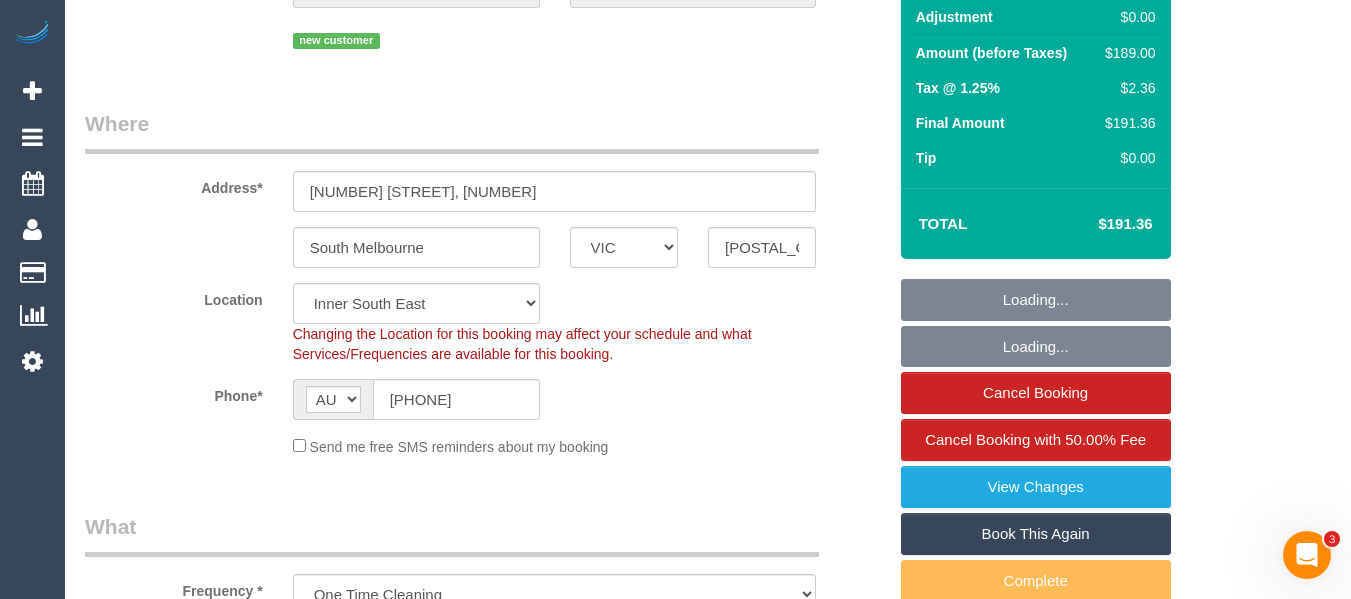 scroll, scrollTop: 500, scrollLeft: 0, axis: vertical 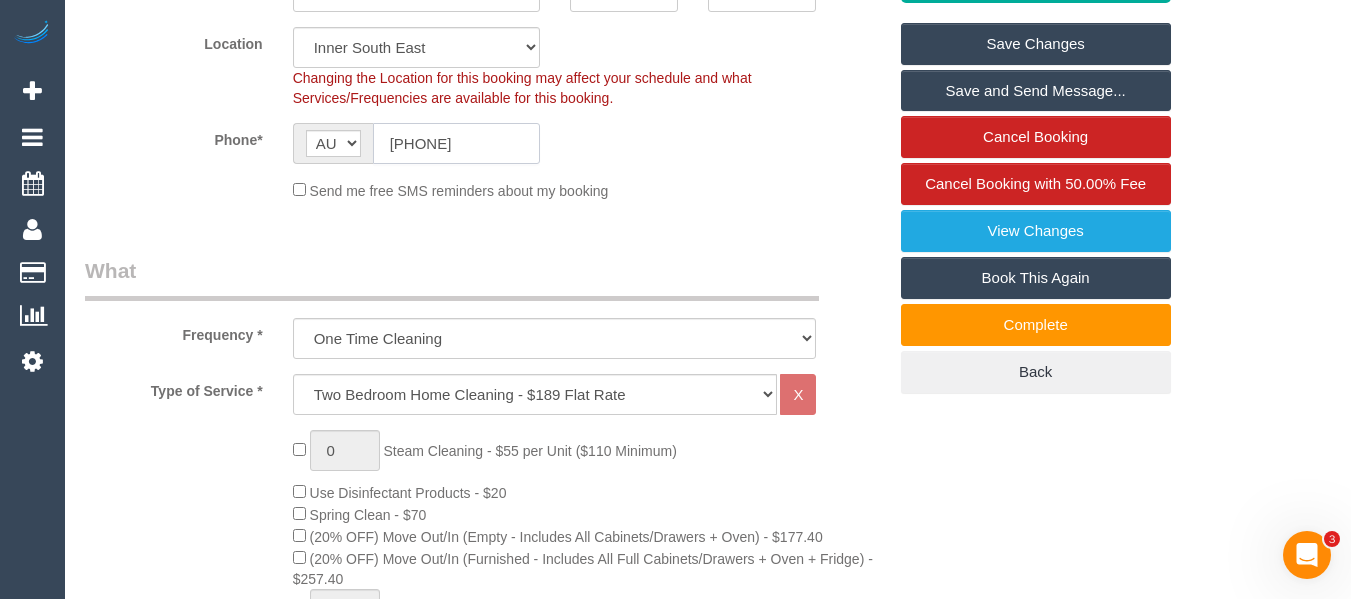 click on "0401 922 542" 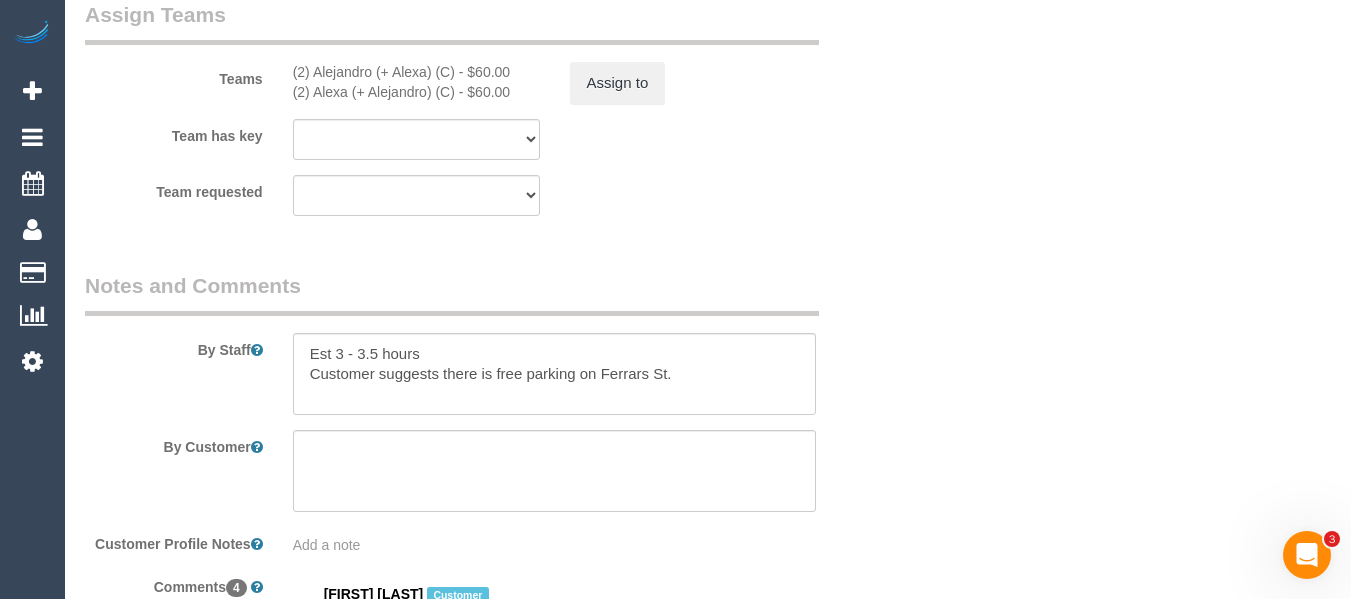 scroll, scrollTop: 3295, scrollLeft: 0, axis: vertical 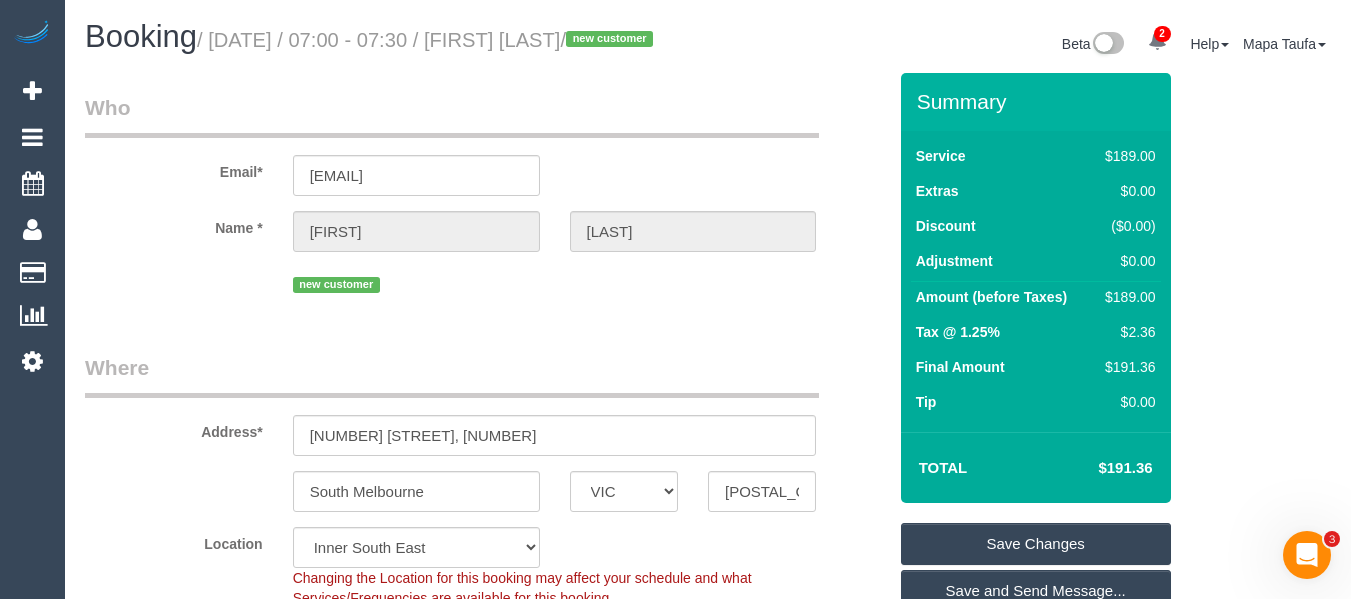 drag, startPoint x: 1313, startPoint y: 215, endPoint x: 1365, endPoint y: 111, distance: 116.275536 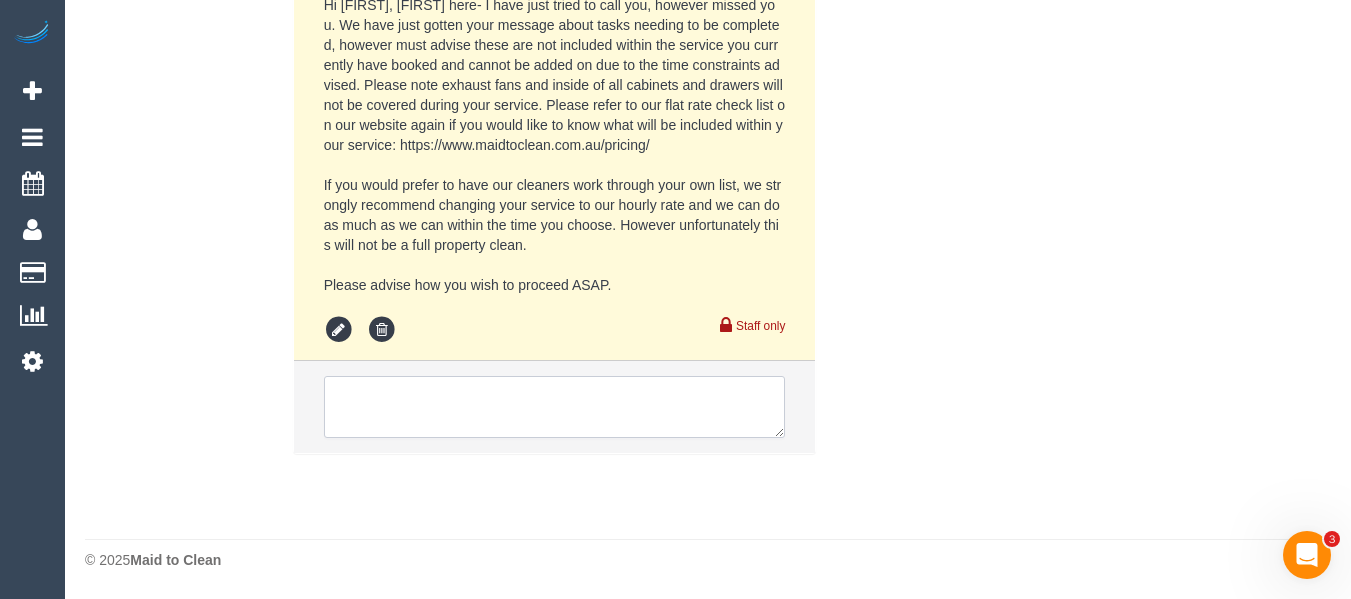 click at bounding box center (555, 407) 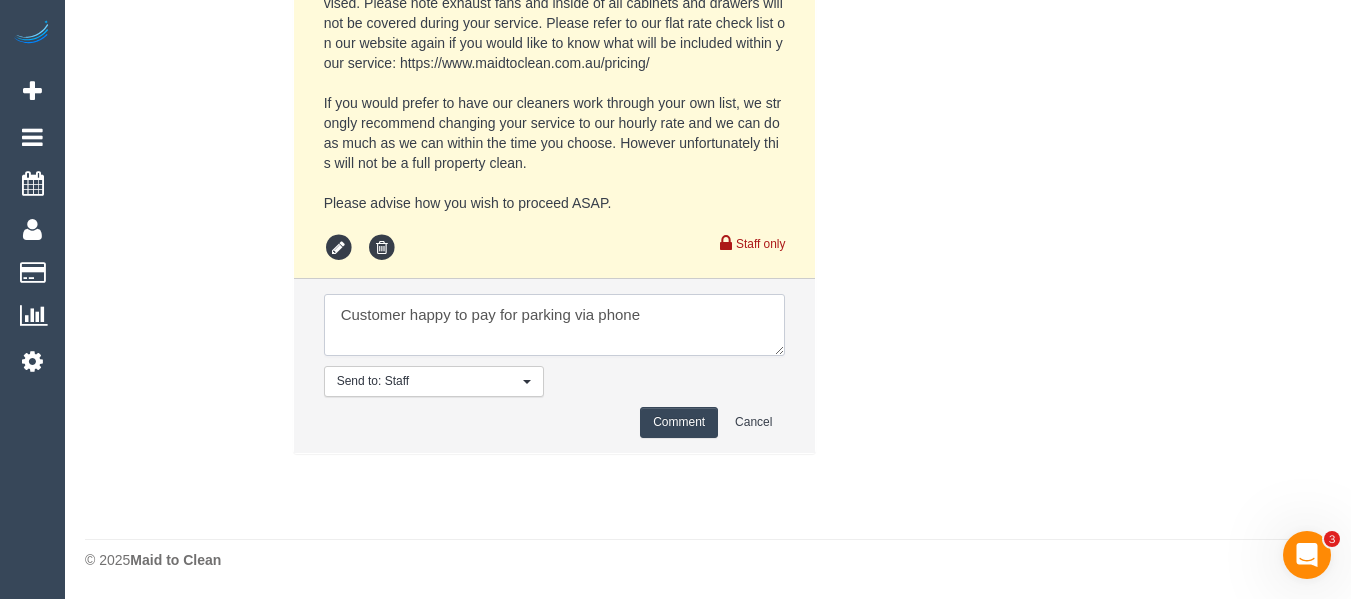 type on "Customer happy to pay for parking via phone" 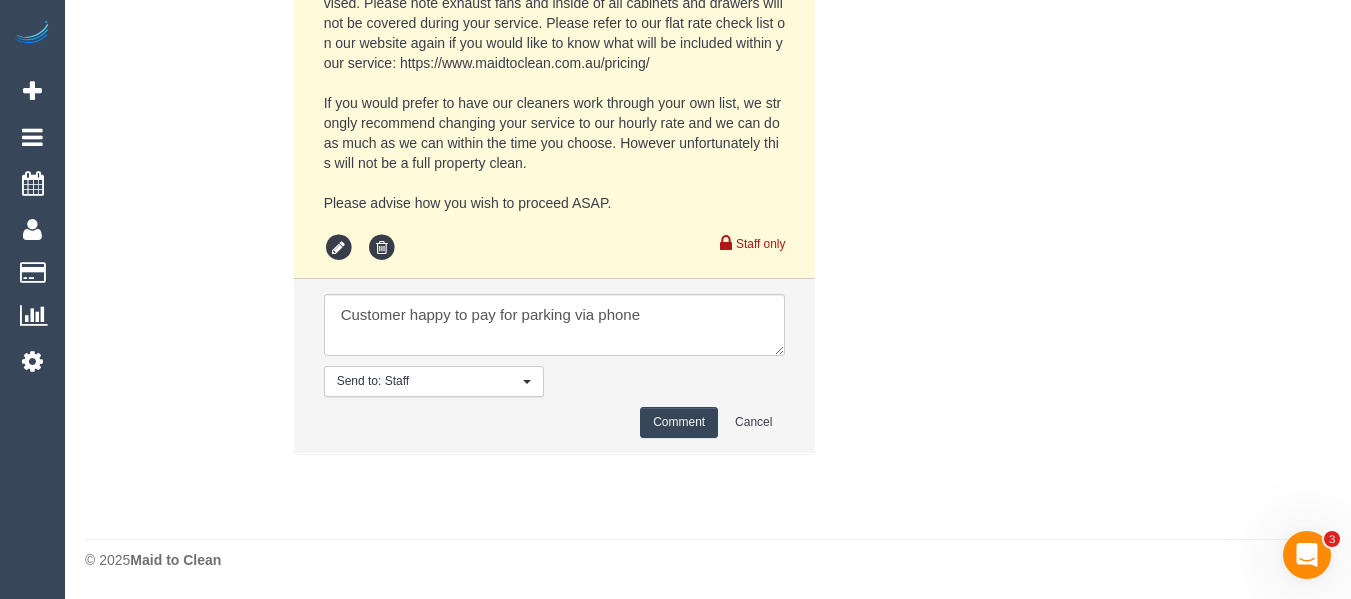 click on "Comment" at bounding box center (679, 422) 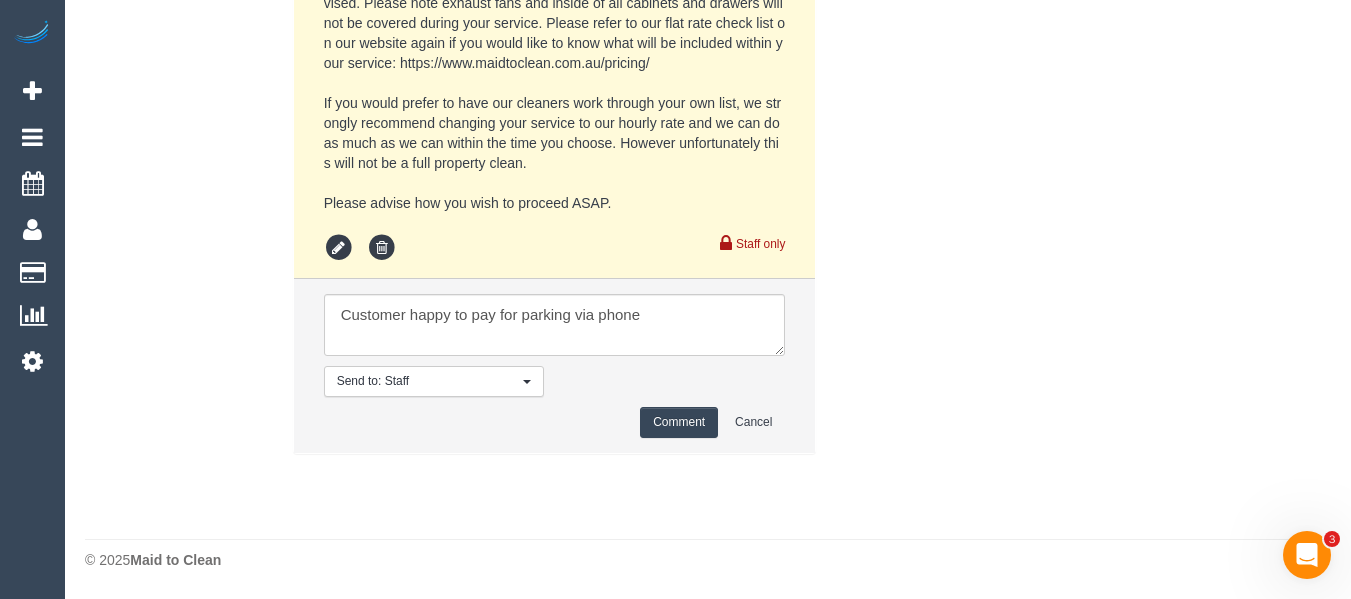 type 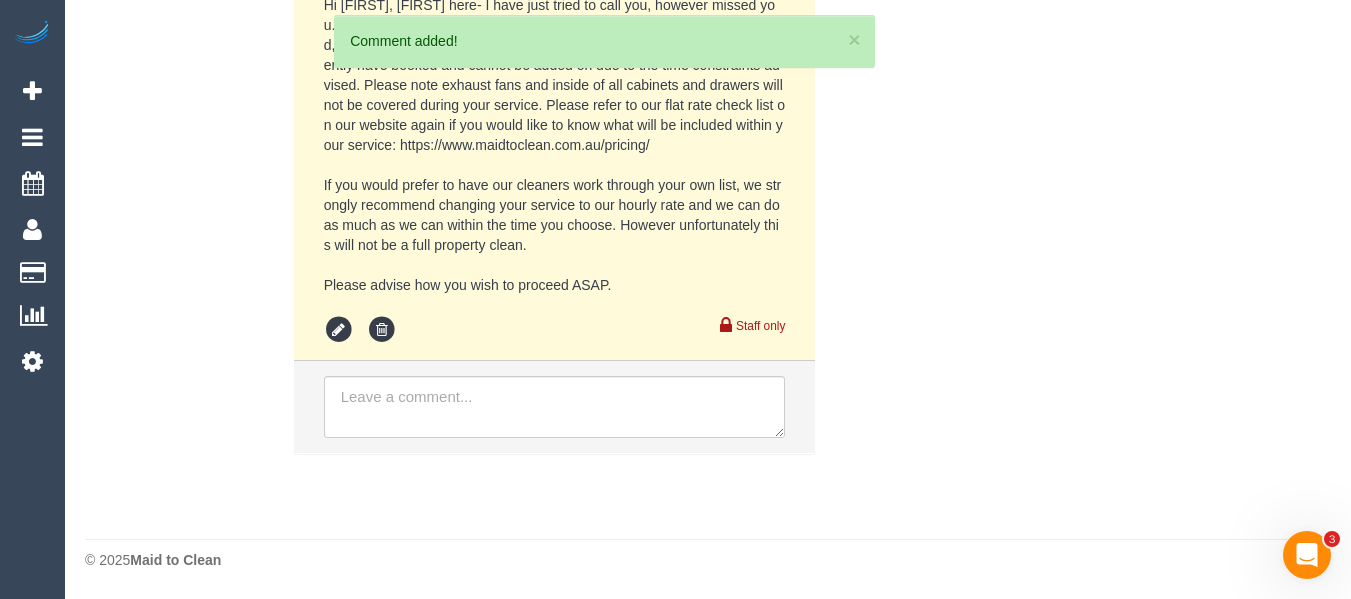 scroll, scrollTop: 4723, scrollLeft: 0, axis: vertical 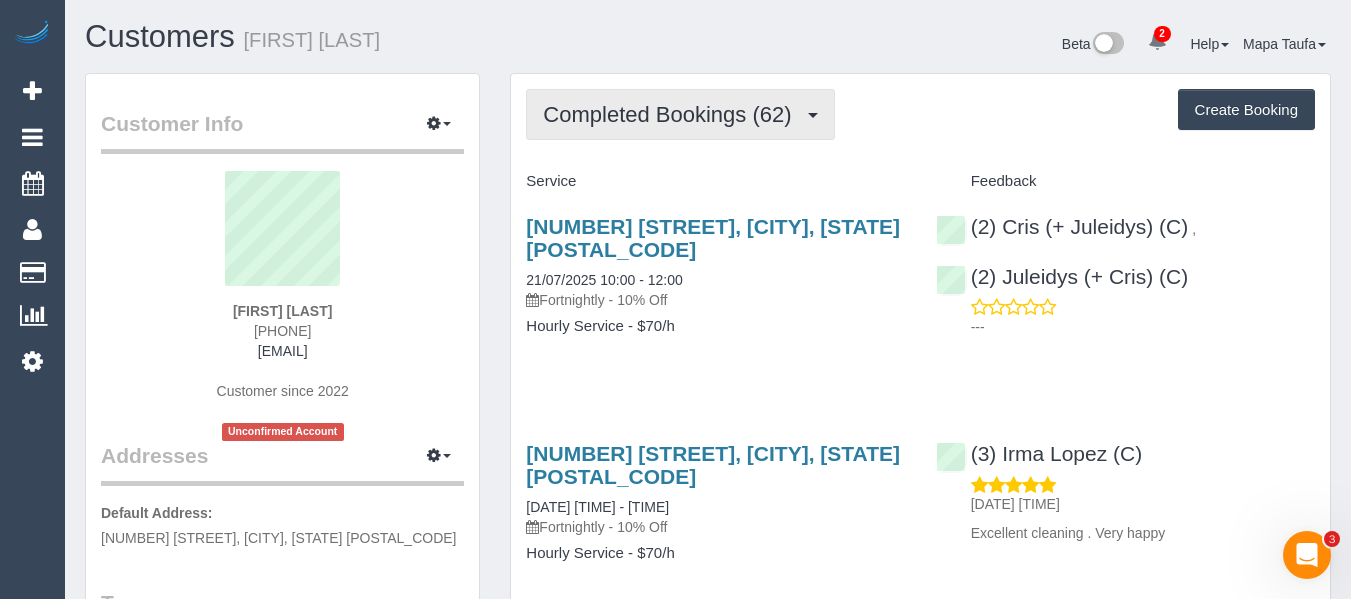 click on "Completed Bookings (62)" at bounding box center [672, 114] 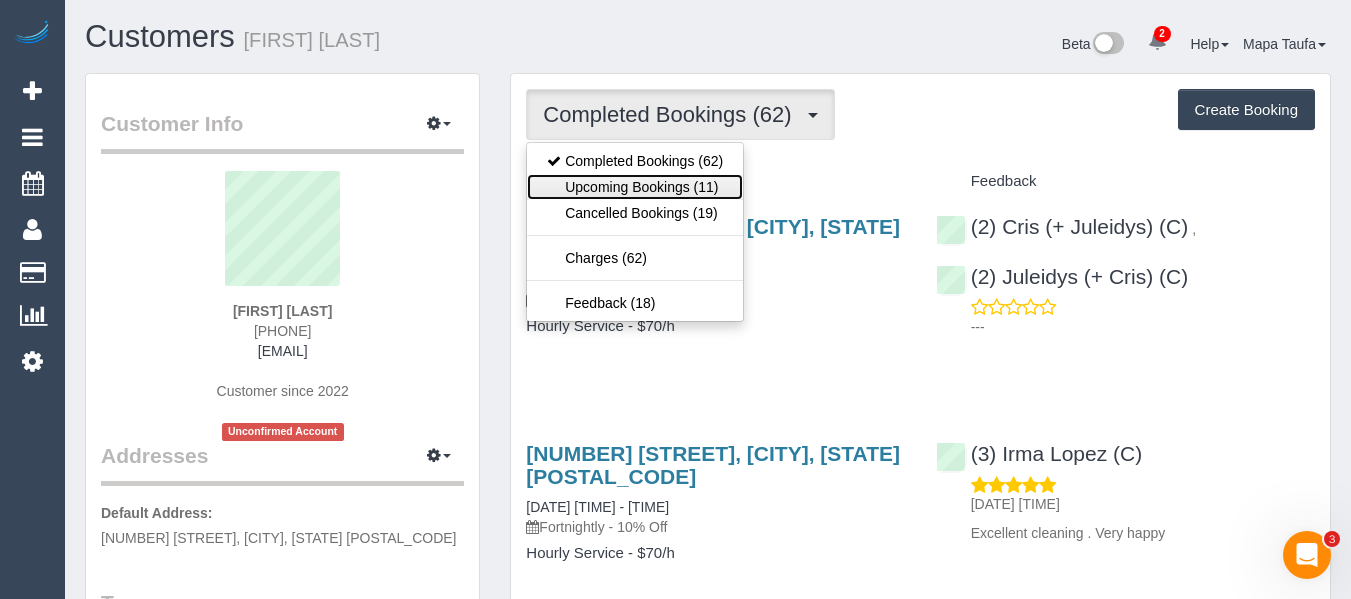 click on "Upcoming Bookings (11)" at bounding box center [635, 187] 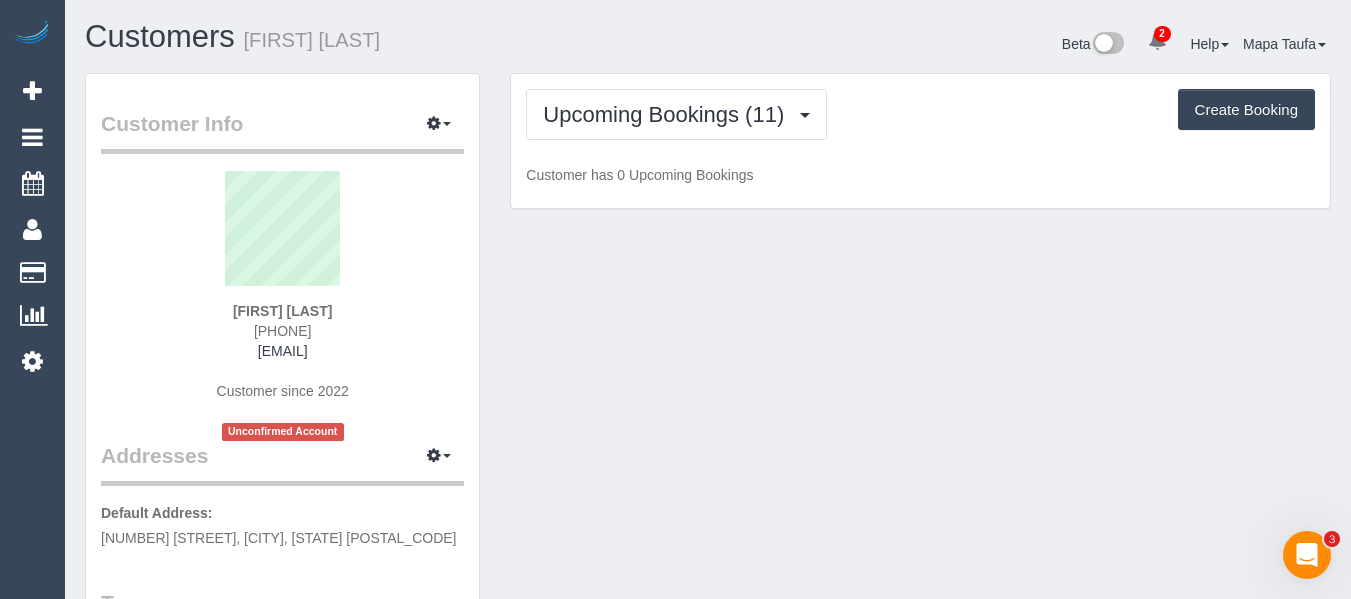 drag, startPoint x: 336, startPoint y: 330, endPoint x: 310, endPoint y: 331, distance: 26.019224 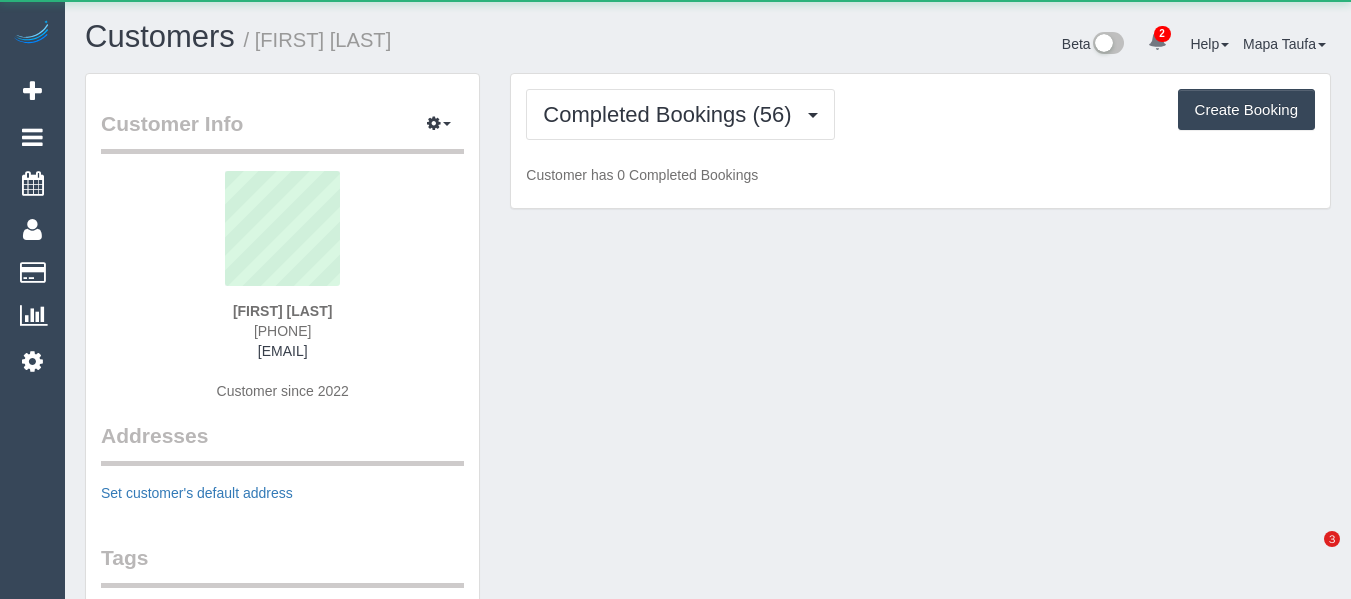 scroll, scrollTop: 0, scrollLeft: 0, axis: both 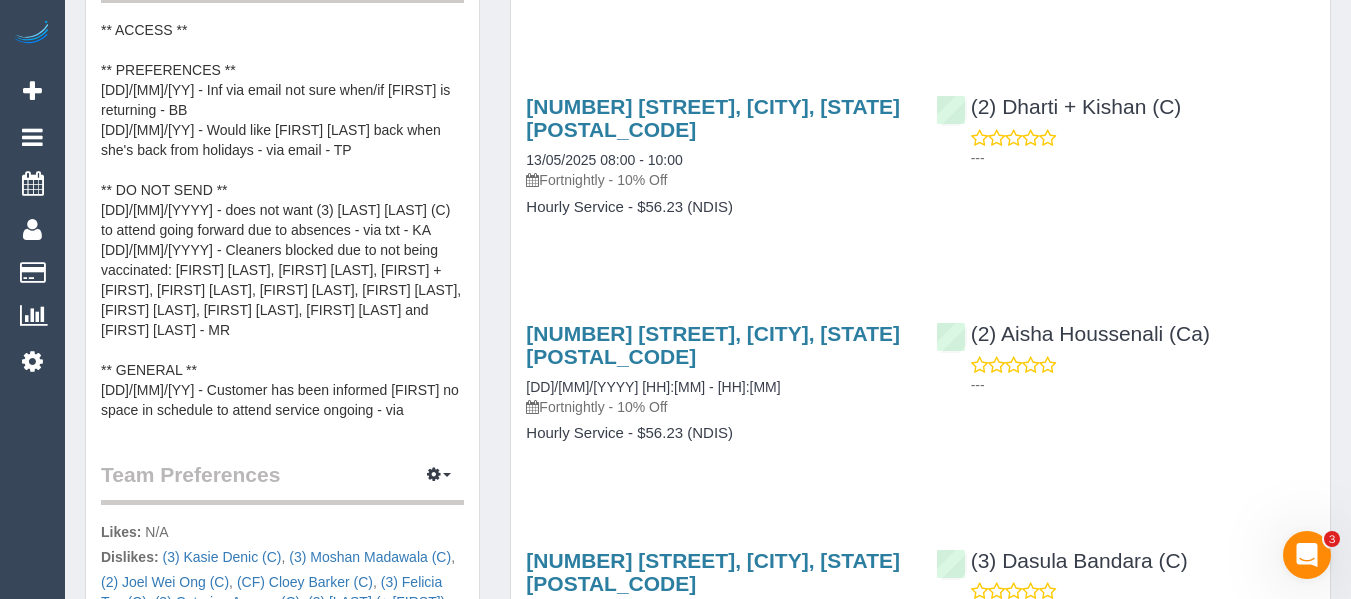 drag, startPoint x: 1062, startPoint y: 241, endPoint x: 930, endPoint y: 192, distance: 140.80128 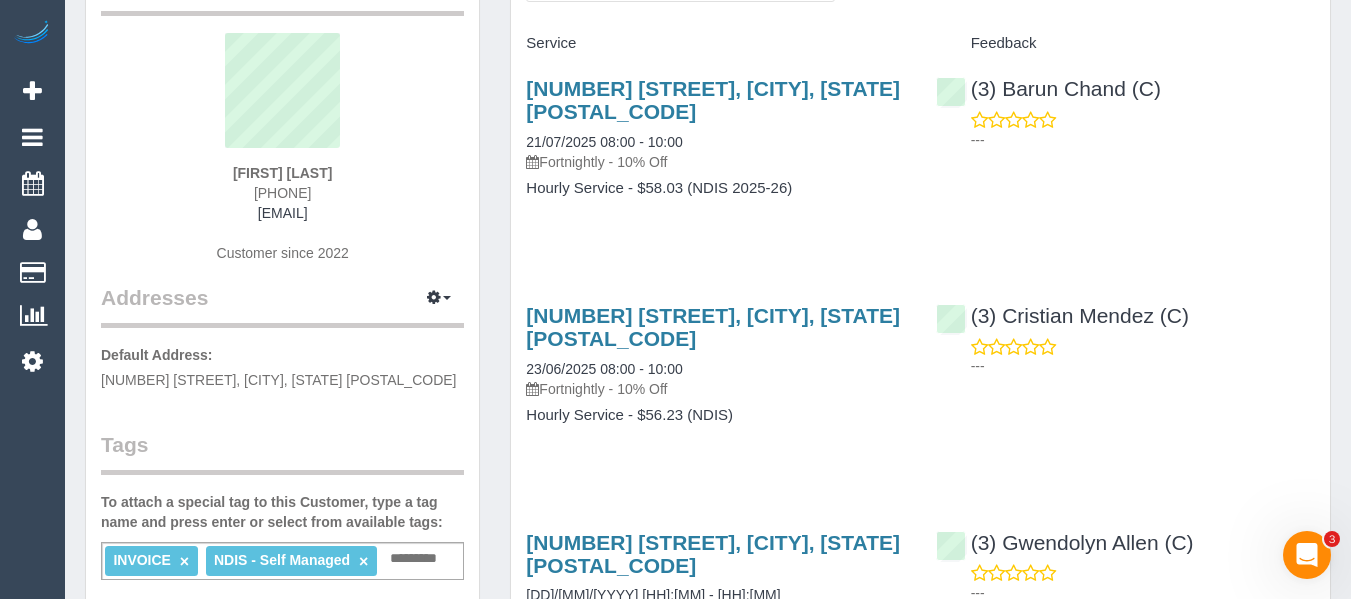 scroll, scrollTop: 0, scrollLeft: 0, axis: both 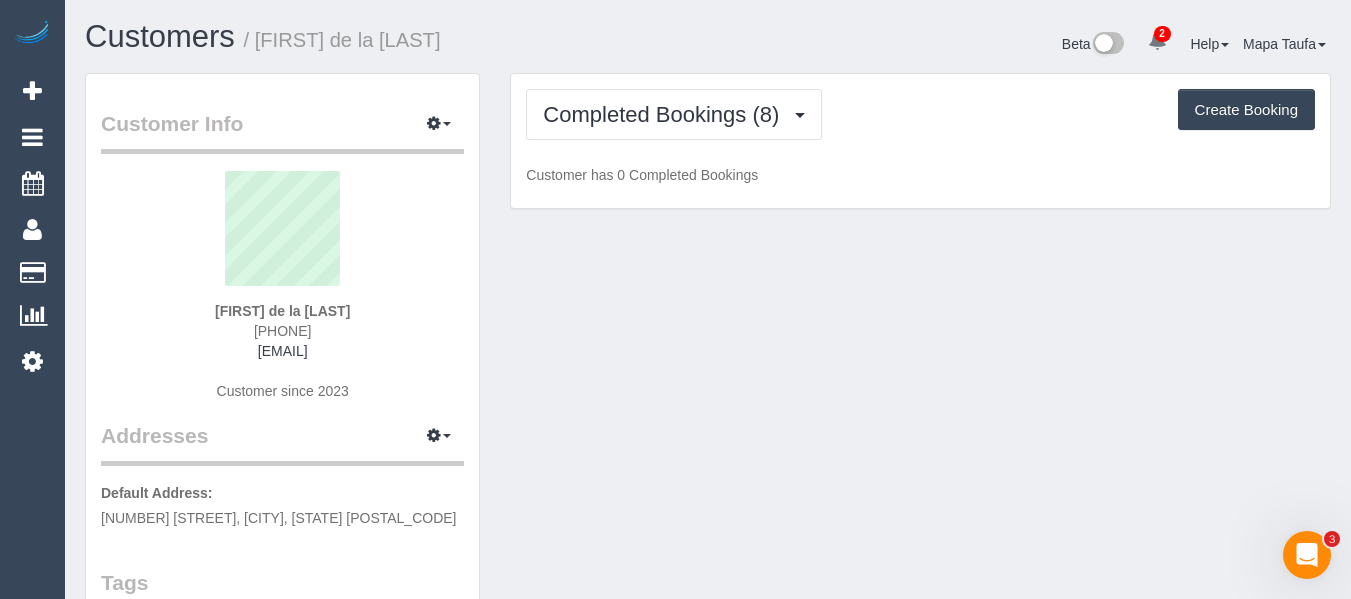 drag, startPoint x: 251, startPoint y: 315, endPoint x: 217, endPoint y: 317, distance: 34.058773 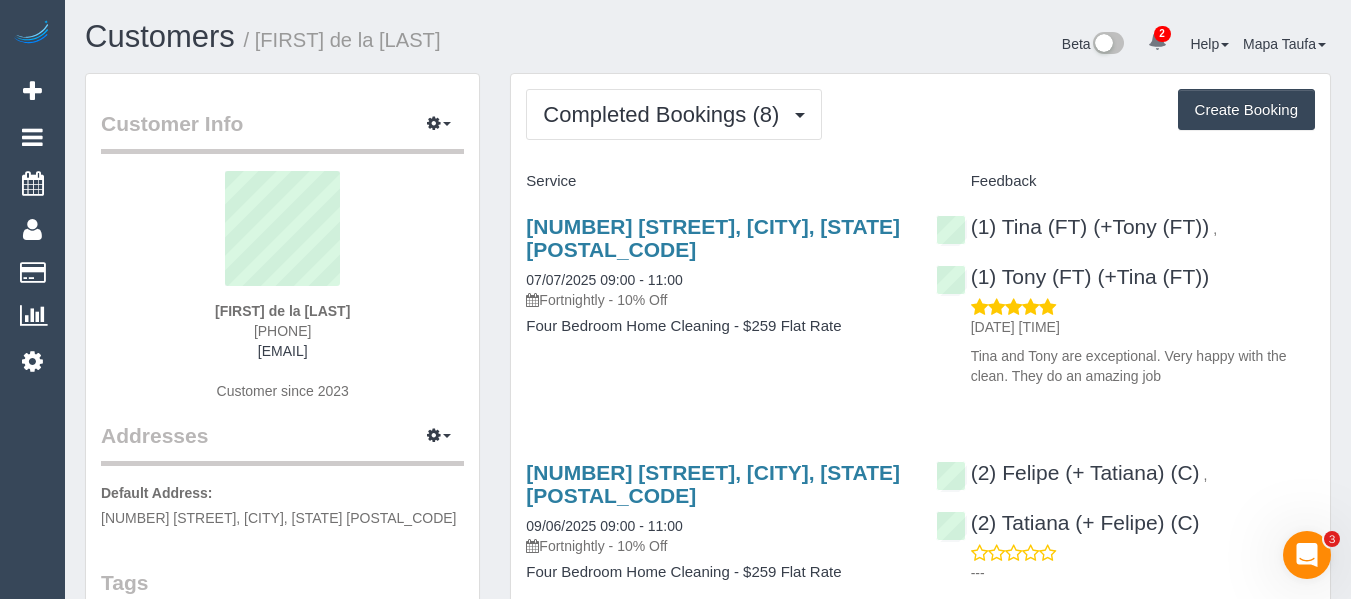 copy on "[FIRST] de la [LAST]" 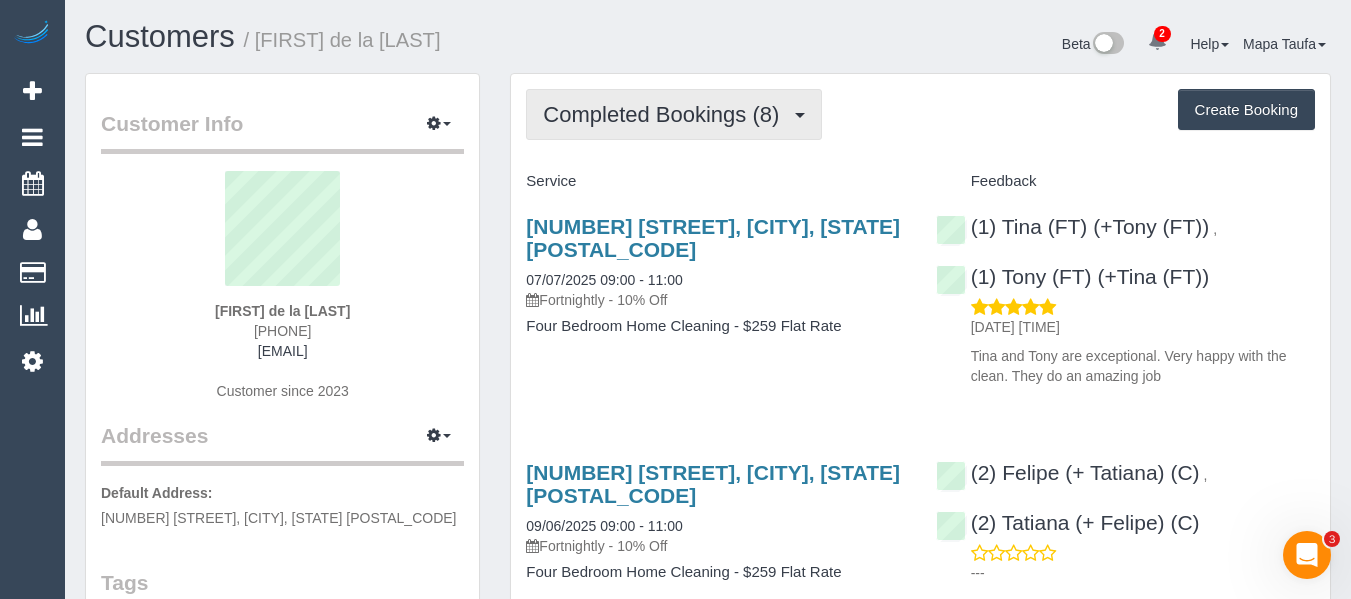 click on "Completed Bookings (8)" at bounding box center [666, 114] 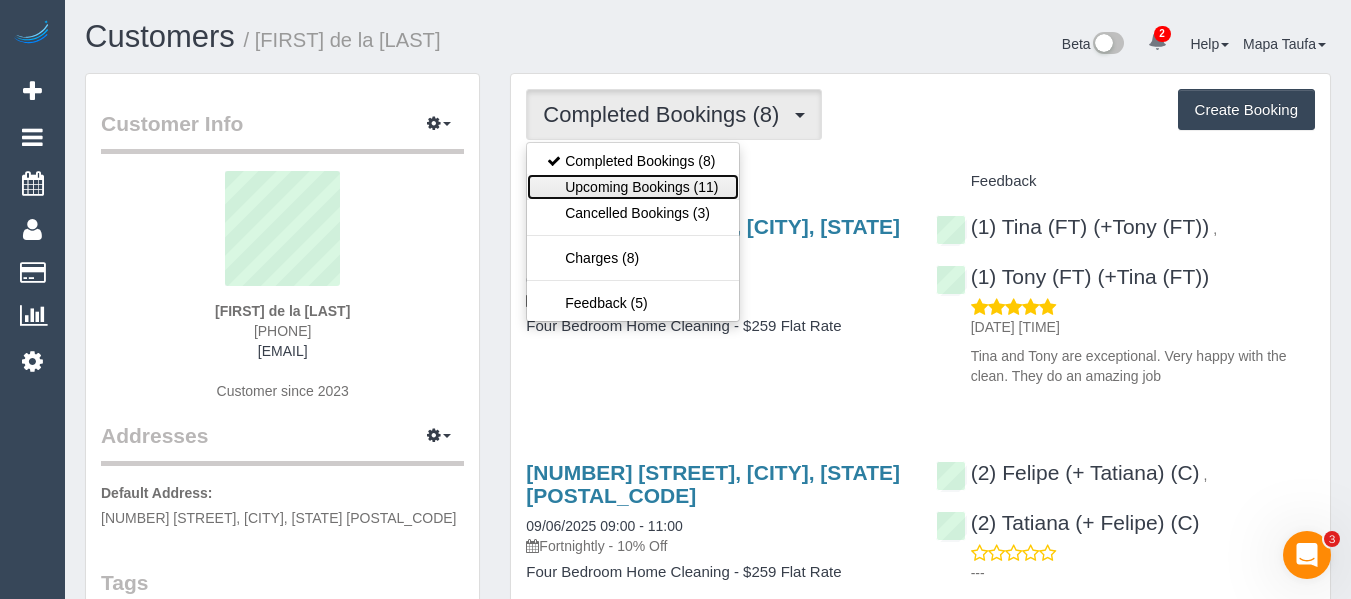 click on "Upcoming Bookings (11)" at bounding box center (632, 187) 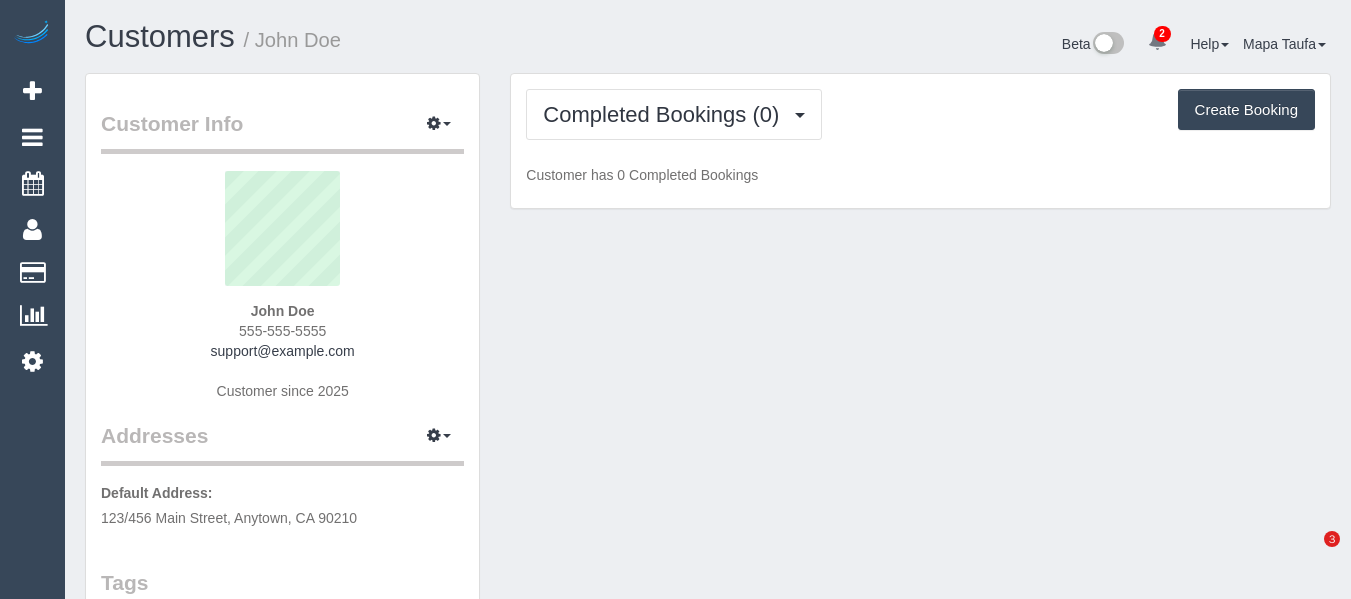 scroll, scrollTop: 0, scrollLeft: 0, axis: both 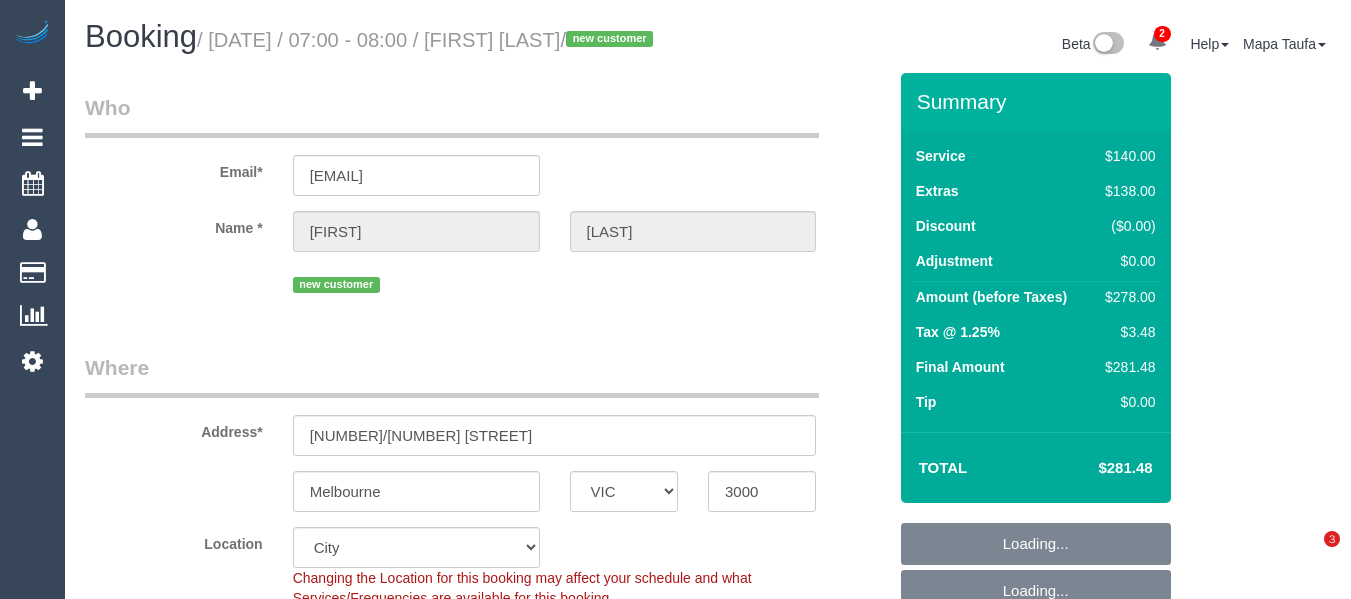 select on "VIC" 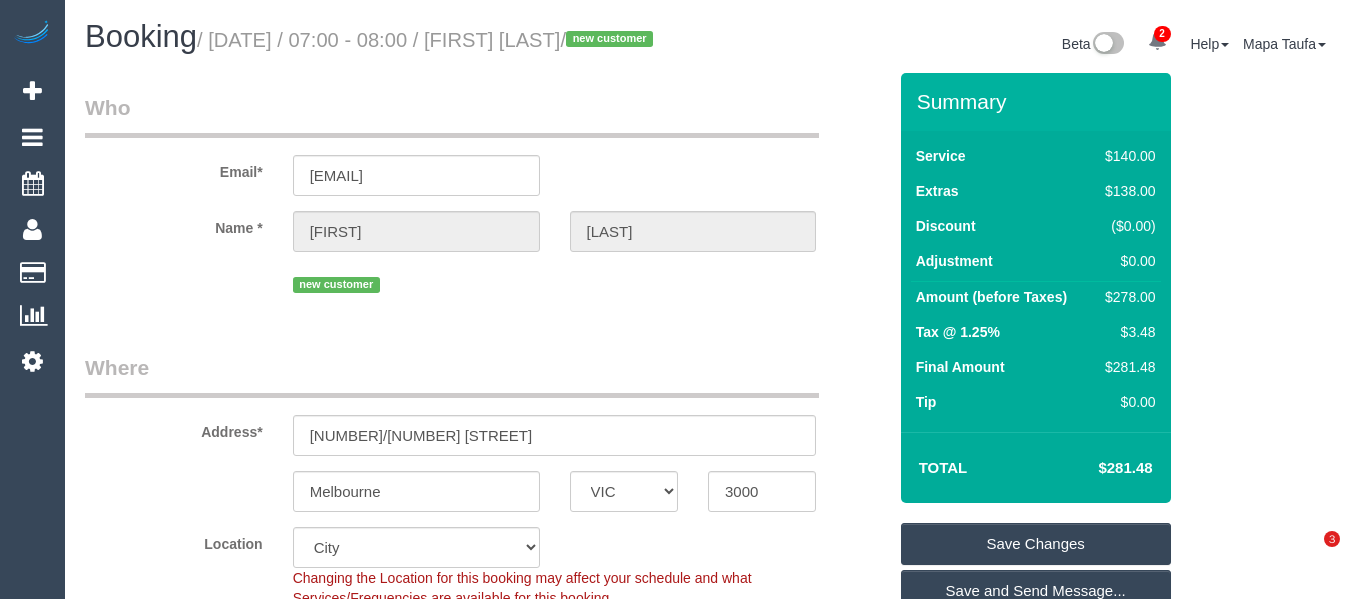 scroll, scrollTop: 0, scrollLeft: 0, axis: both 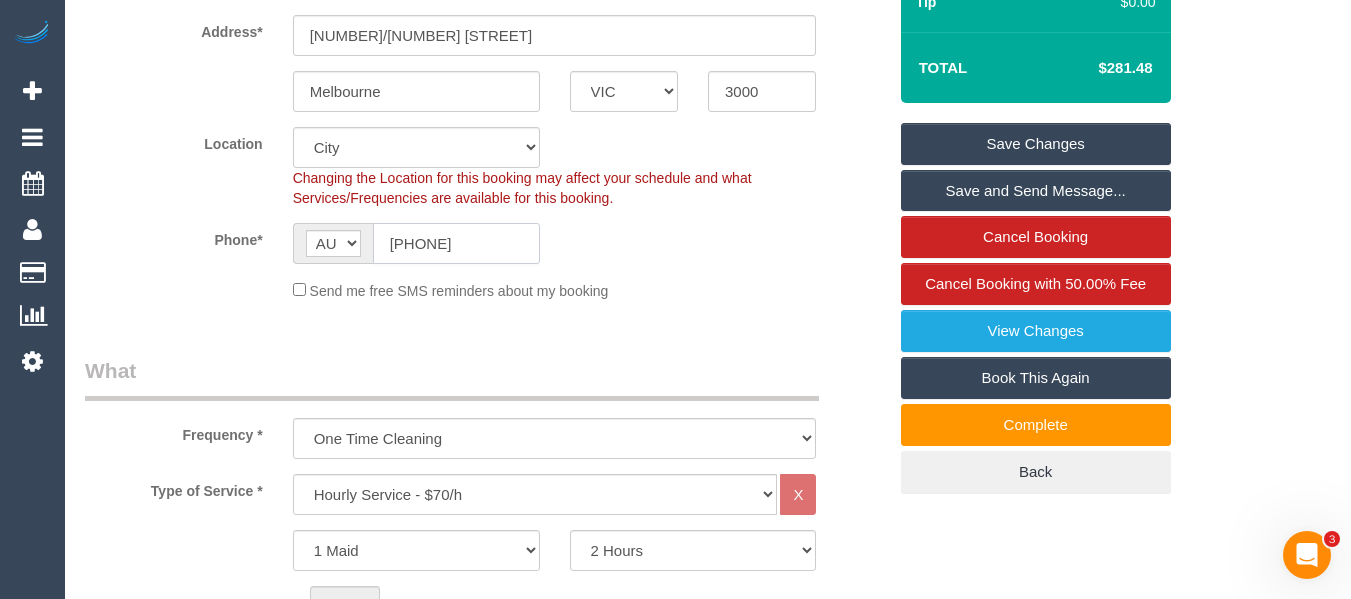 click on "0401 073 893" 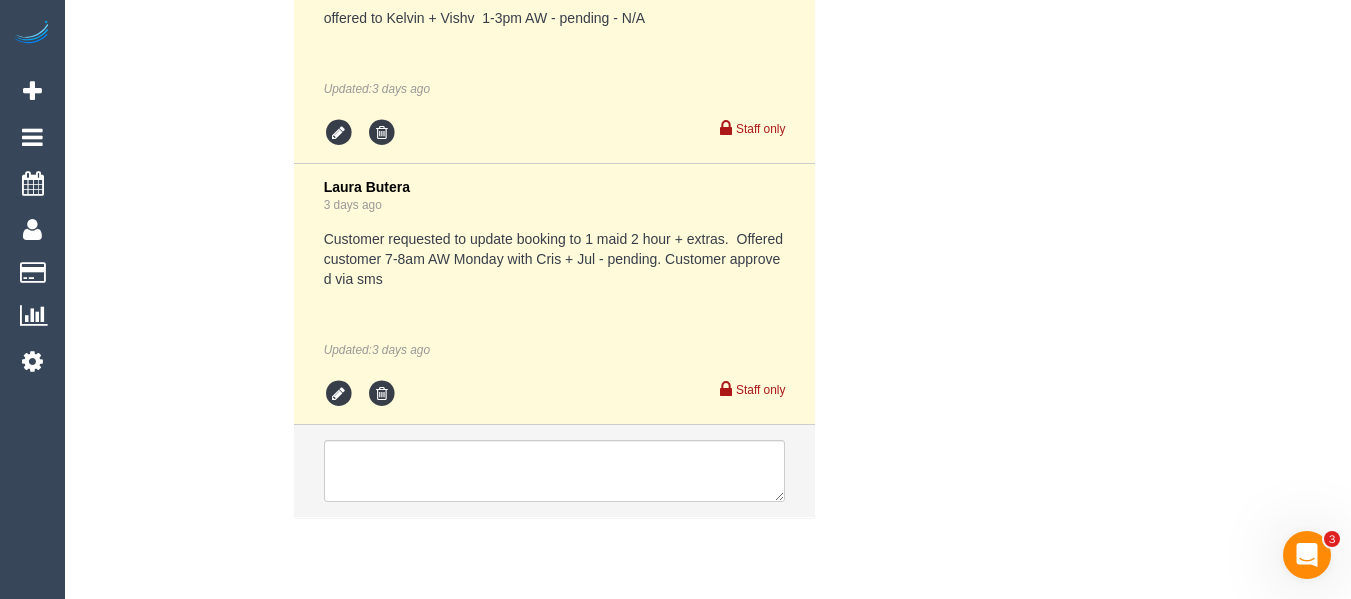 scroll, scrollTop: 0, scrollLeft: 0, axis: both 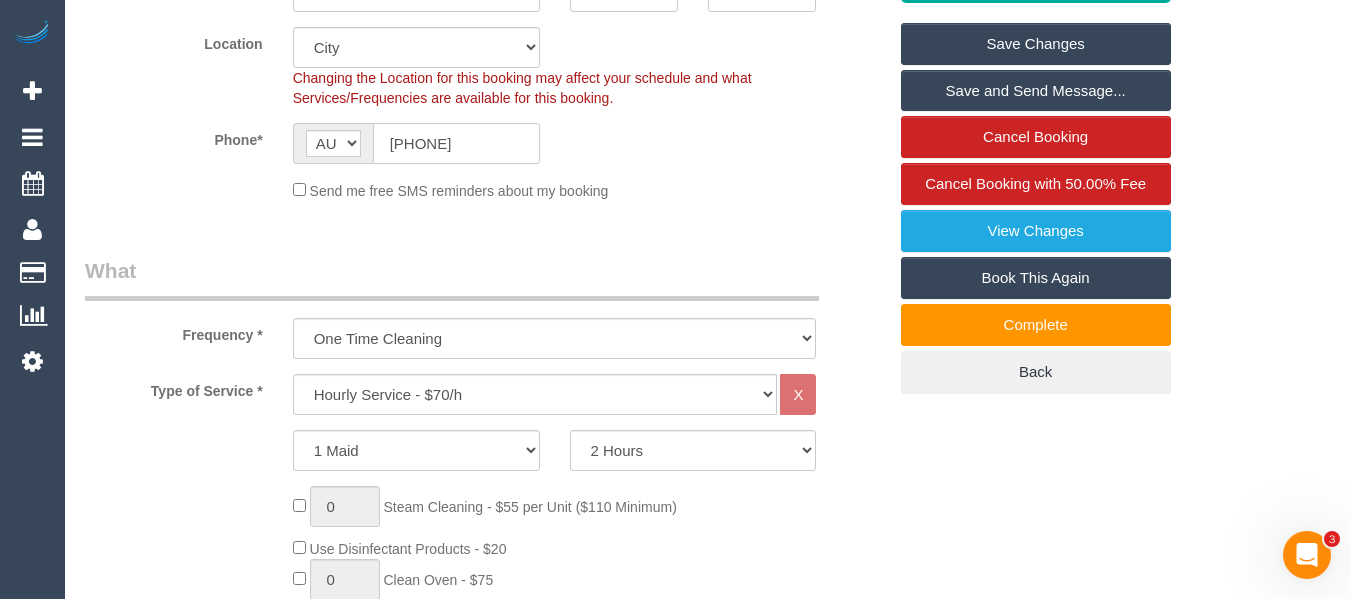 click on "0401 073 893" 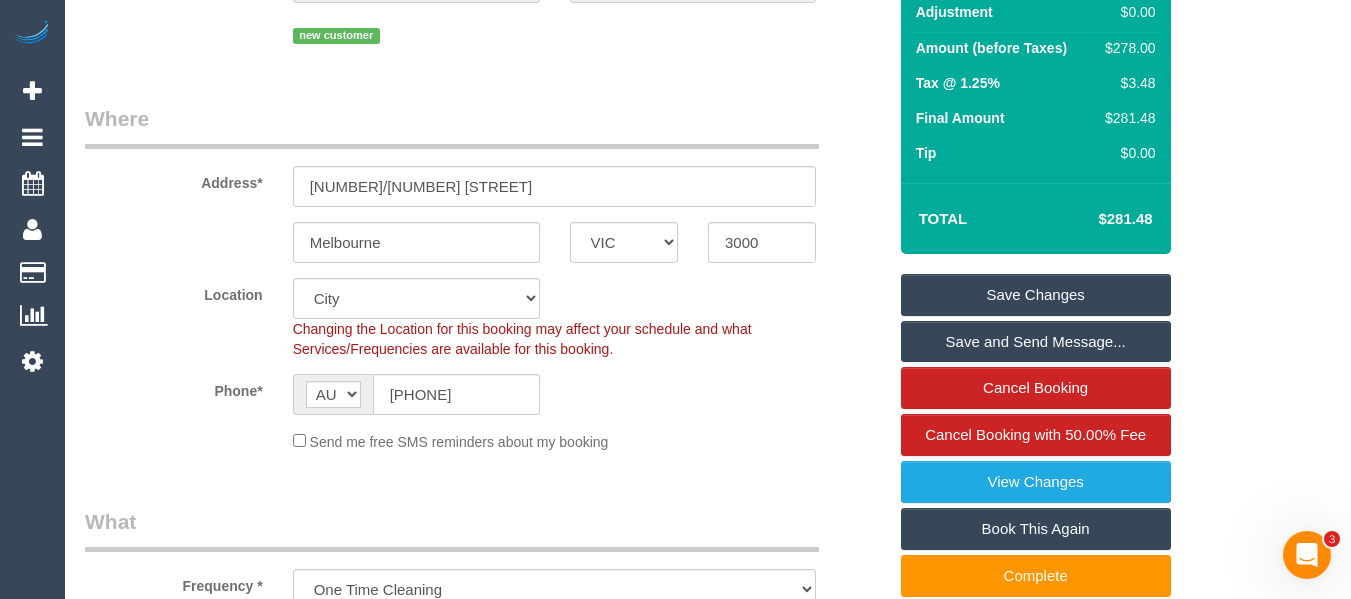 scroll, scrollTop: 200, scrollLeft: 0, axis: vertical 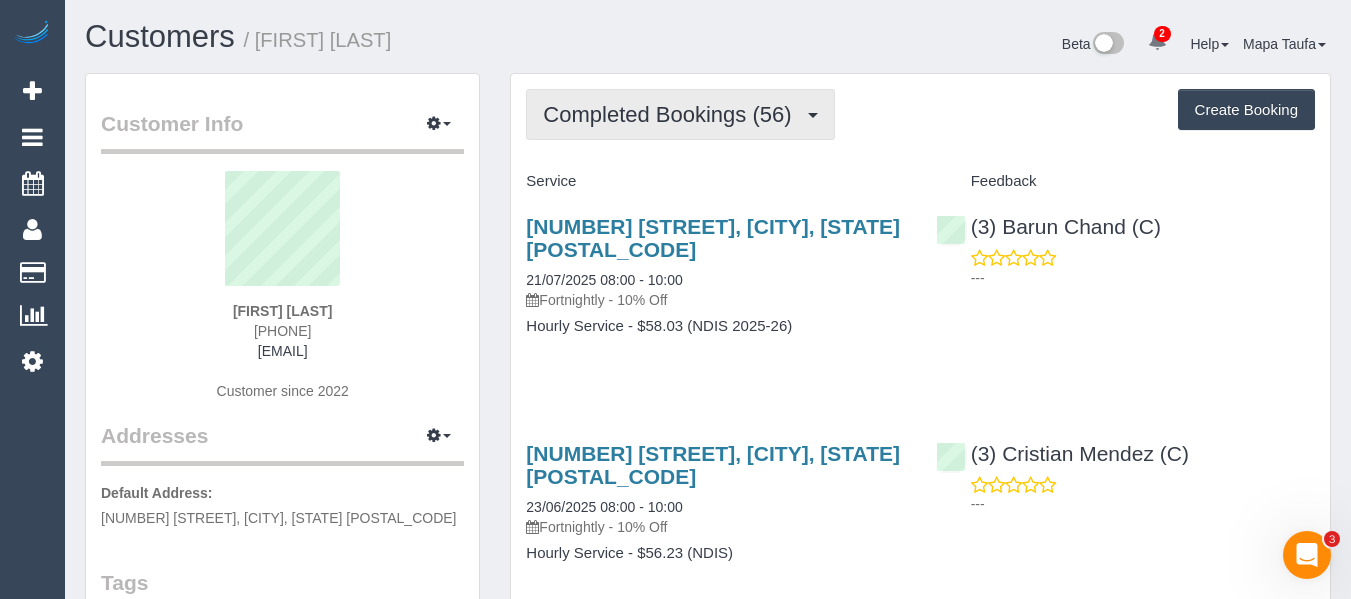 click on "Completed Bookings (56)" at bounding box center (672, 114) 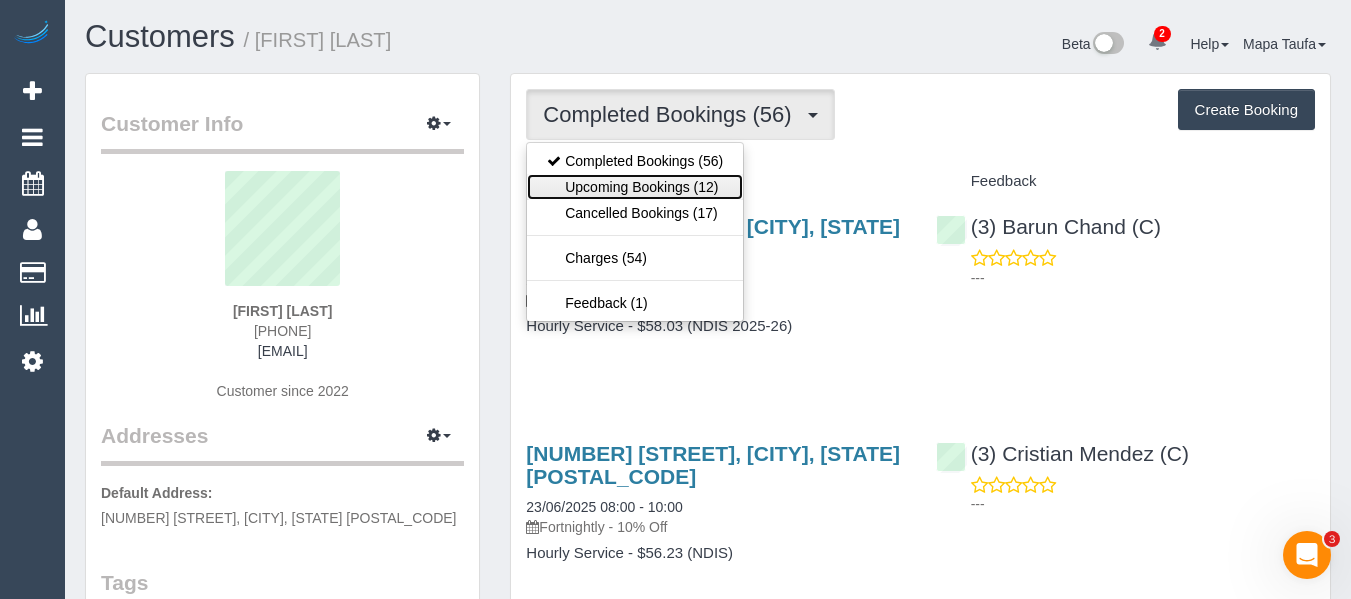 click on "Upcoming Bookings (12)" at bounding box center (635, 187) 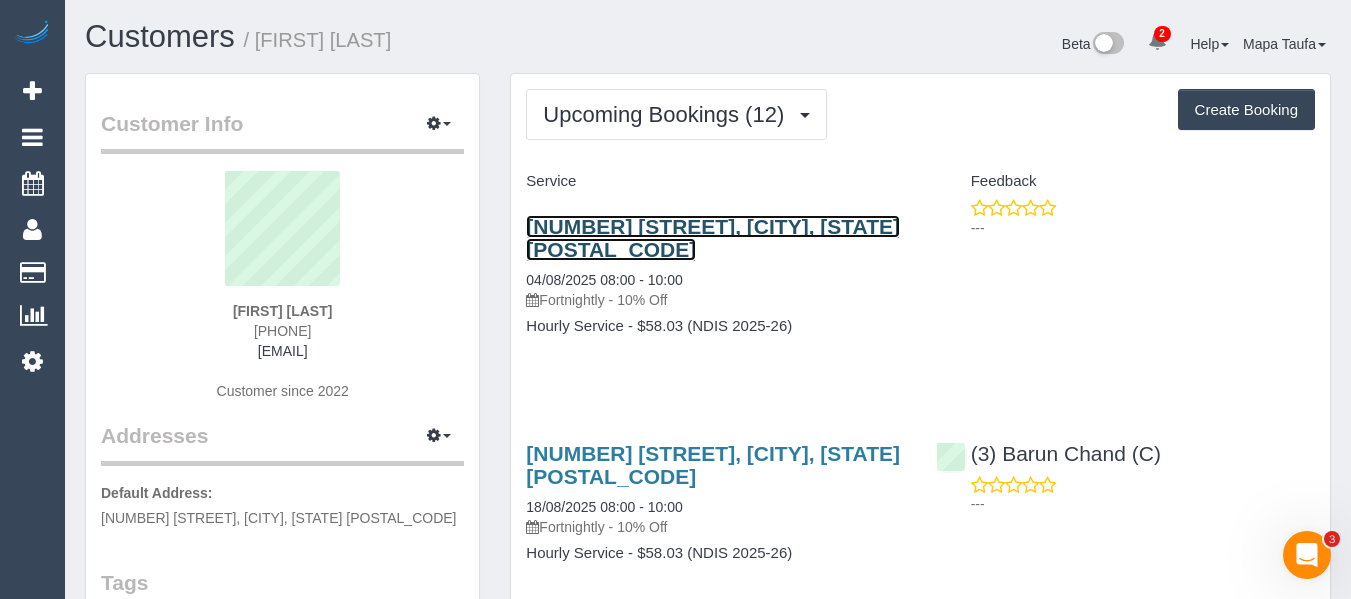 click on "[NUMBER] [STREET], [CITY], [STATE] [POSTAL_CODE]" at bounding box center [713, 238] 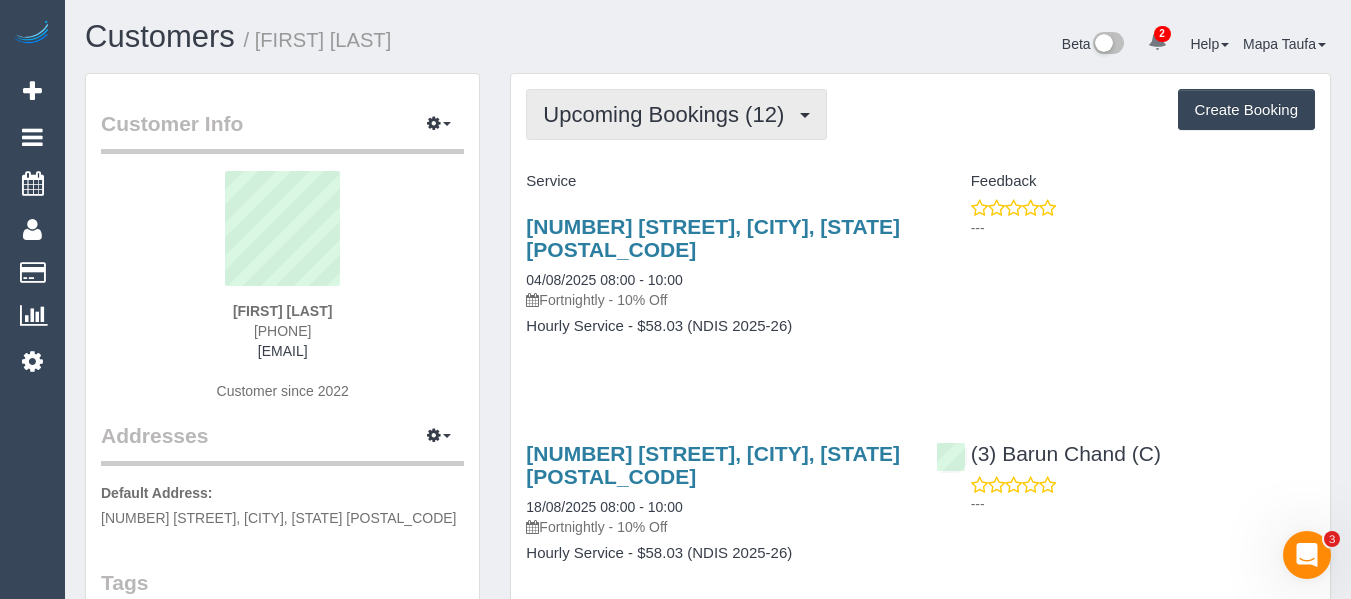 click on "Upcoming Bookings (12)" at bounding box center [676, 114] 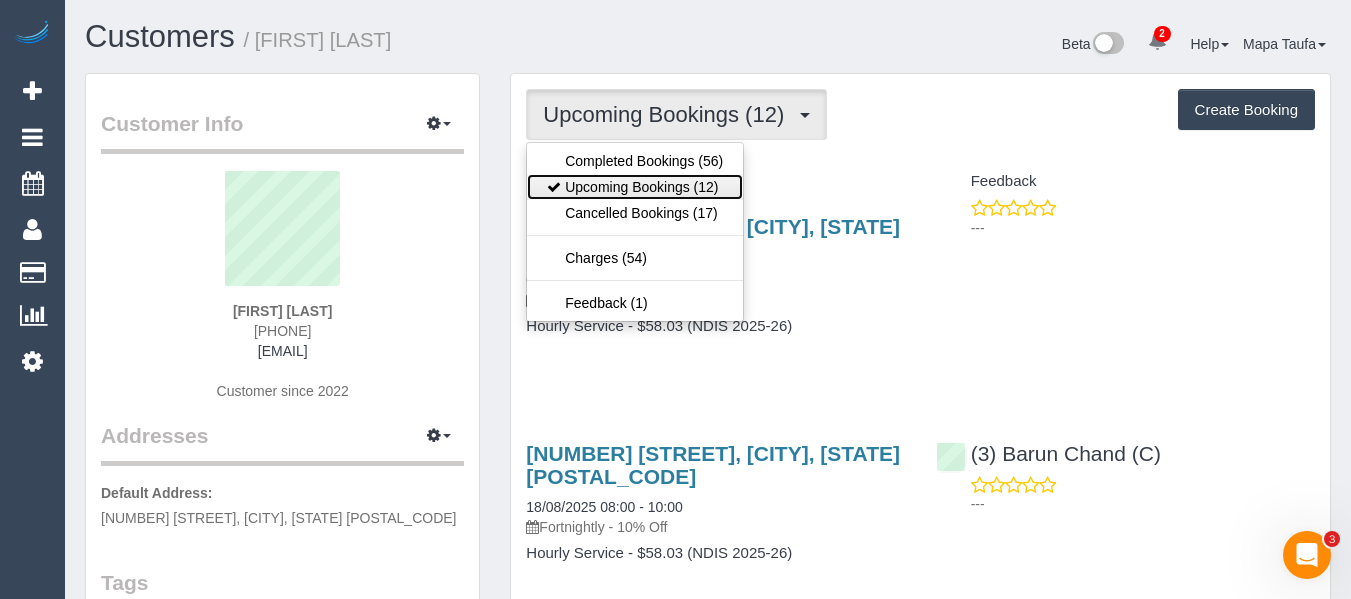 click on "Upcoming Bookings (12)" at bounding box center (635, 187) 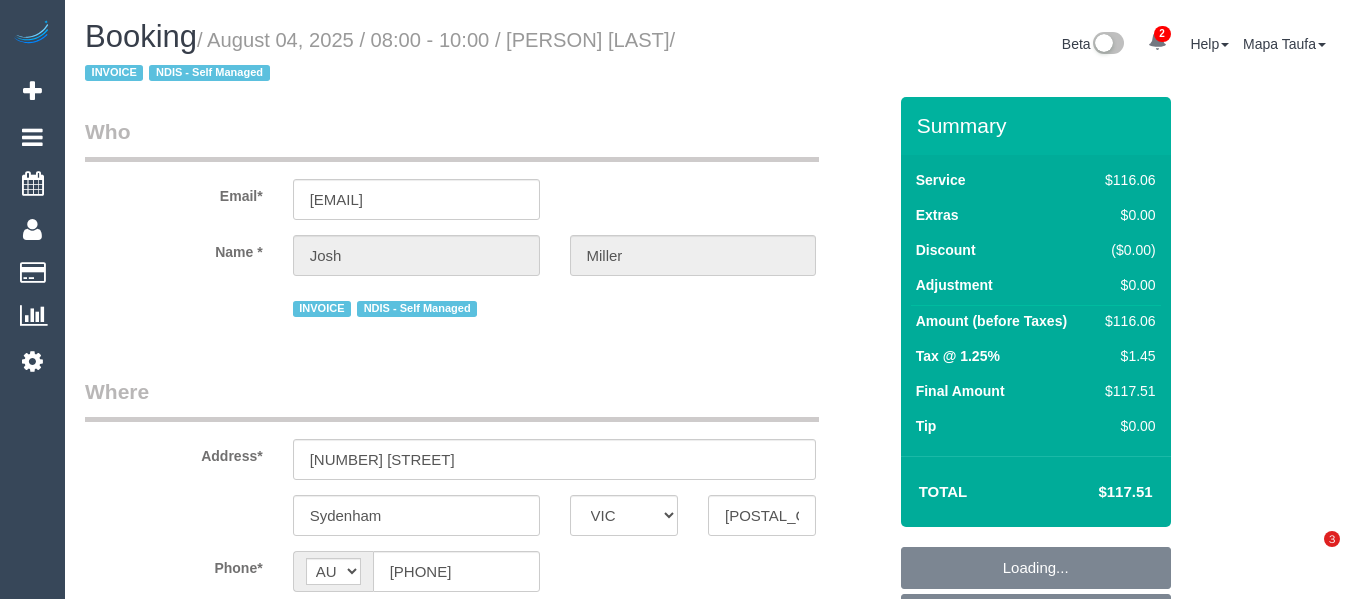 select on "VIC" 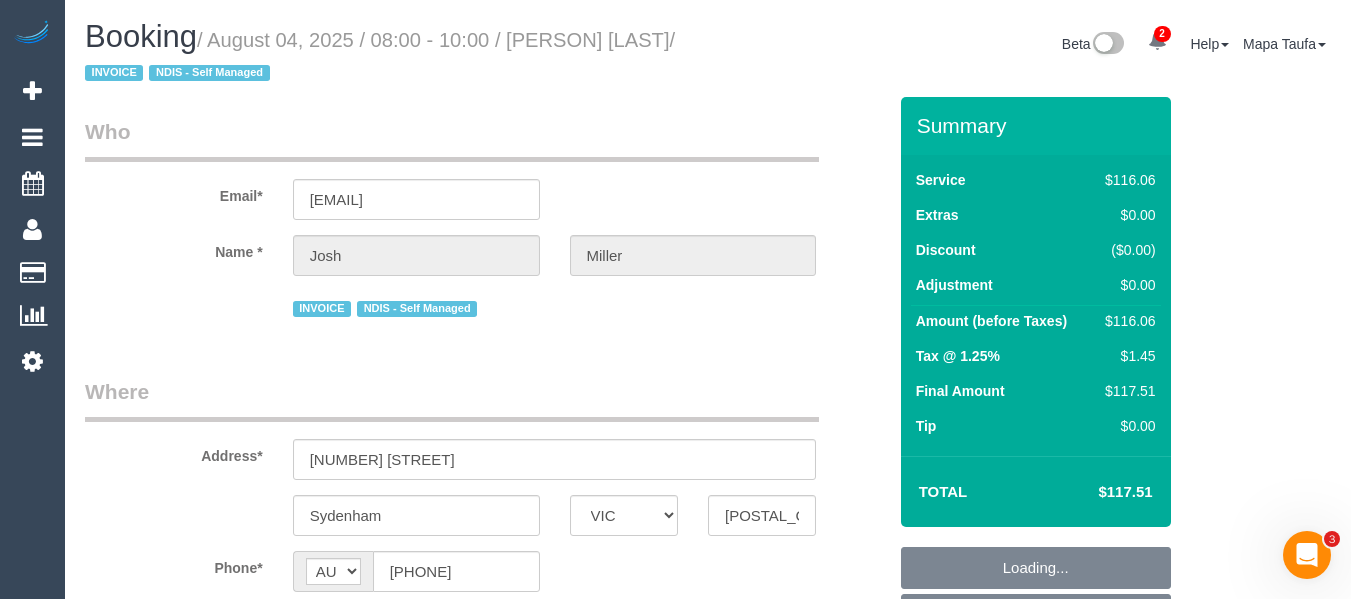scroll, scrollTop: 0, scrollLeft: 0, axis: both 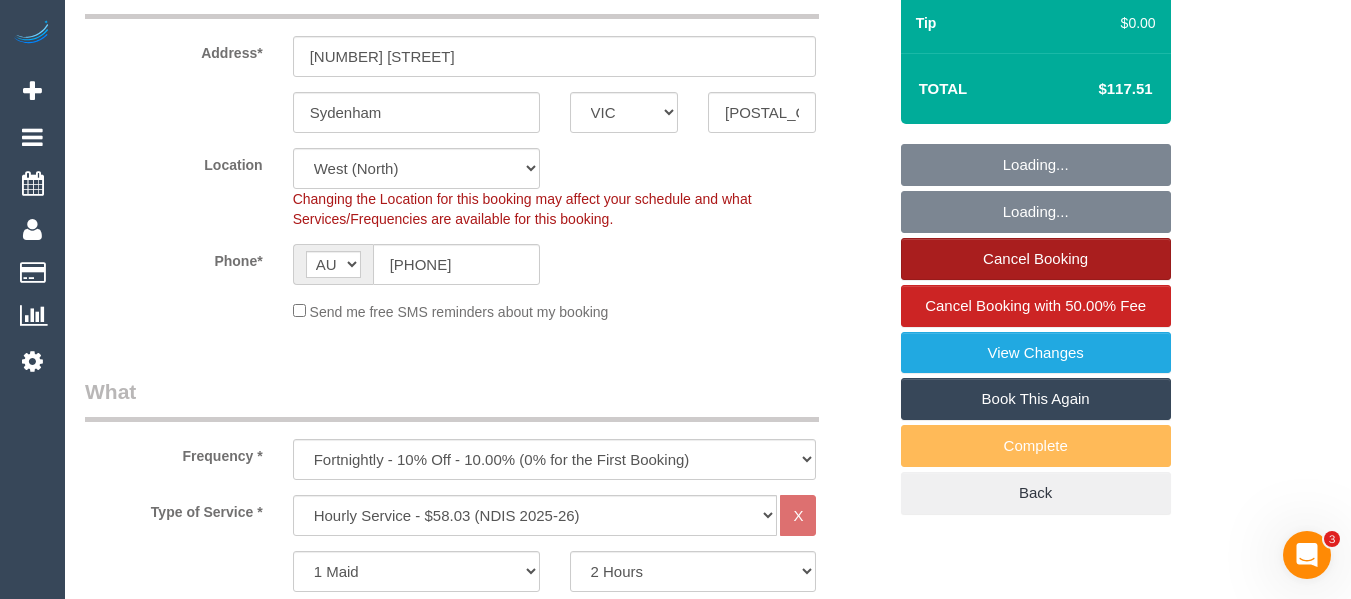 select on "object:1362" 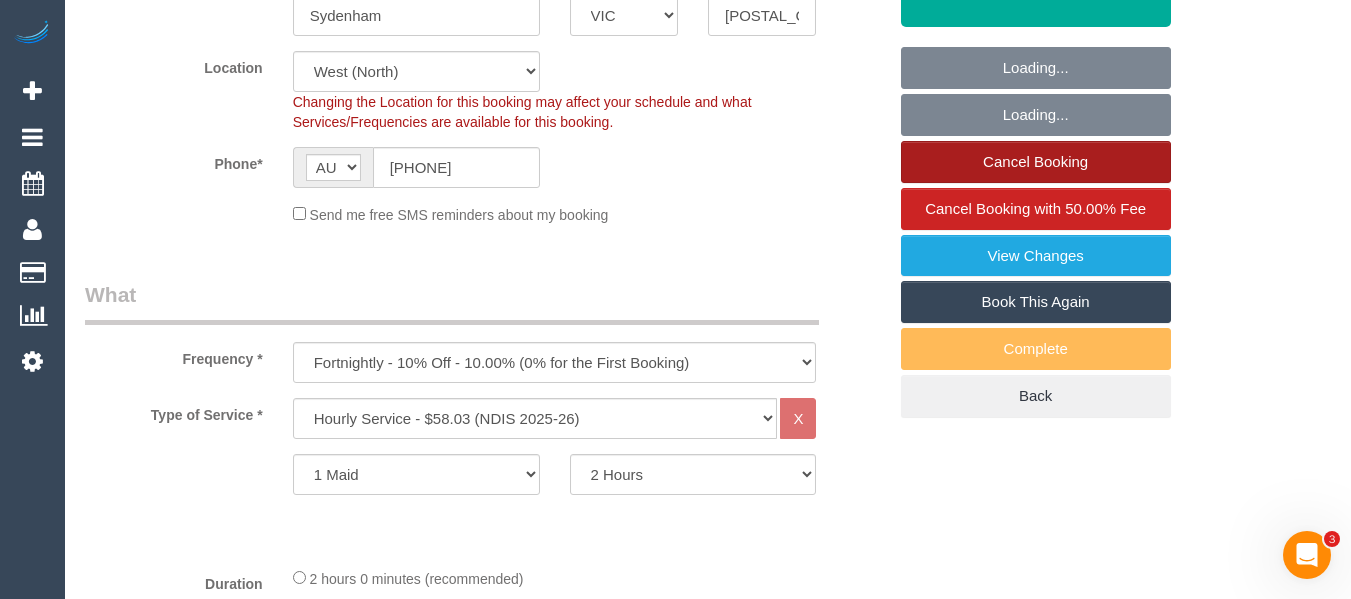 click on "Cancel Booking" at bounding box center [1036, 162] 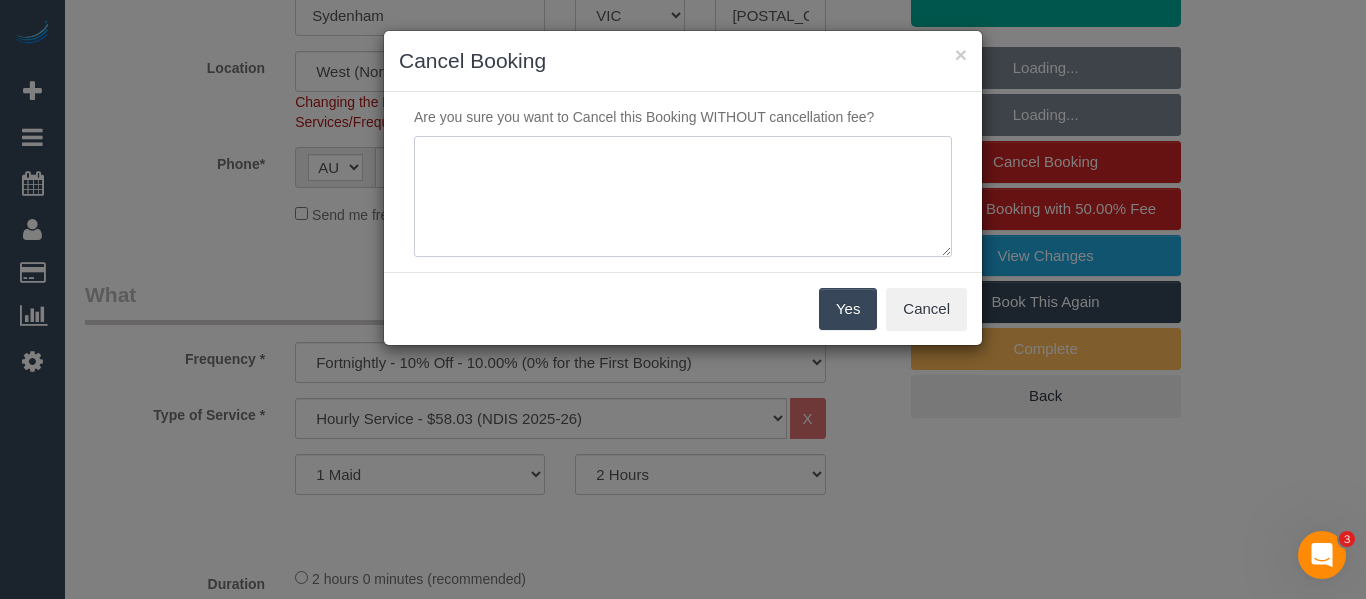 click at bounding box center (683, 197) 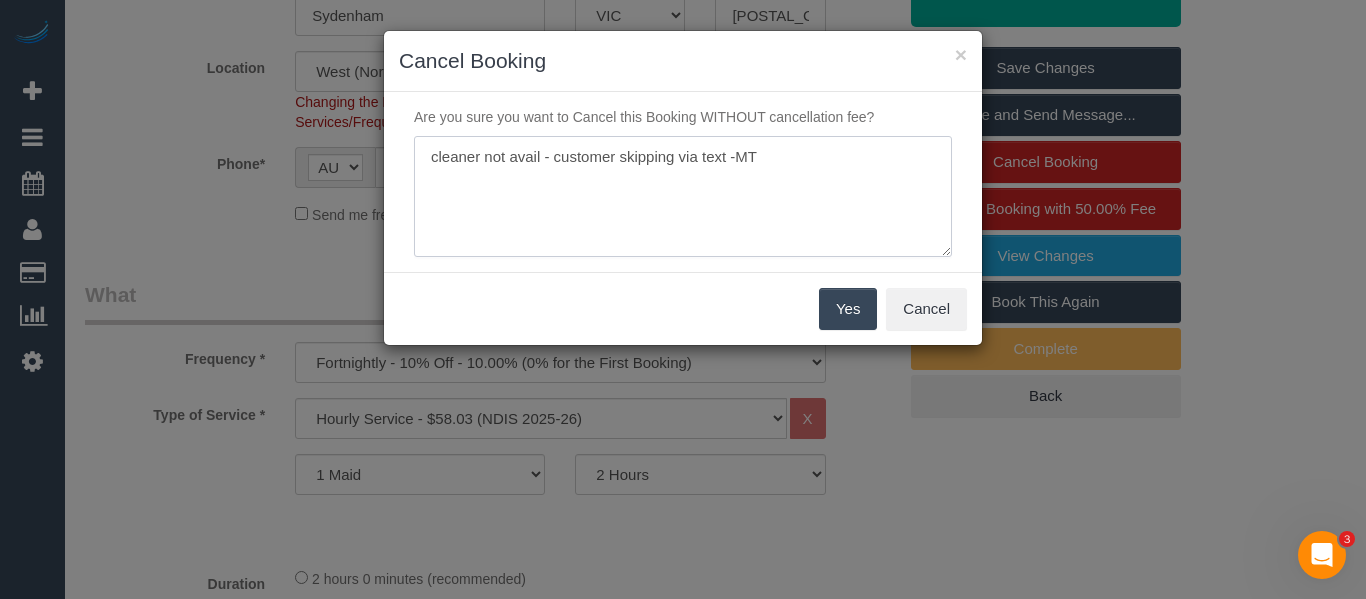 type on "cleaner not avail - customer skipping via text -MT" 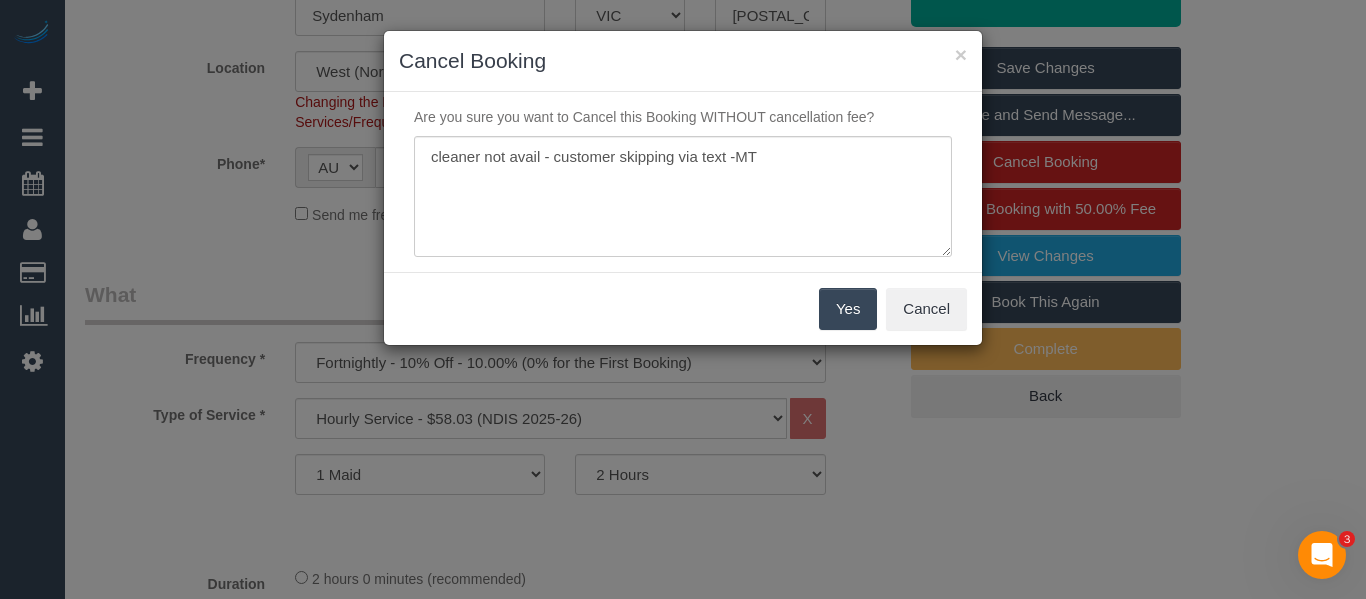 click on "Yes" at bounding box center [848, 309] 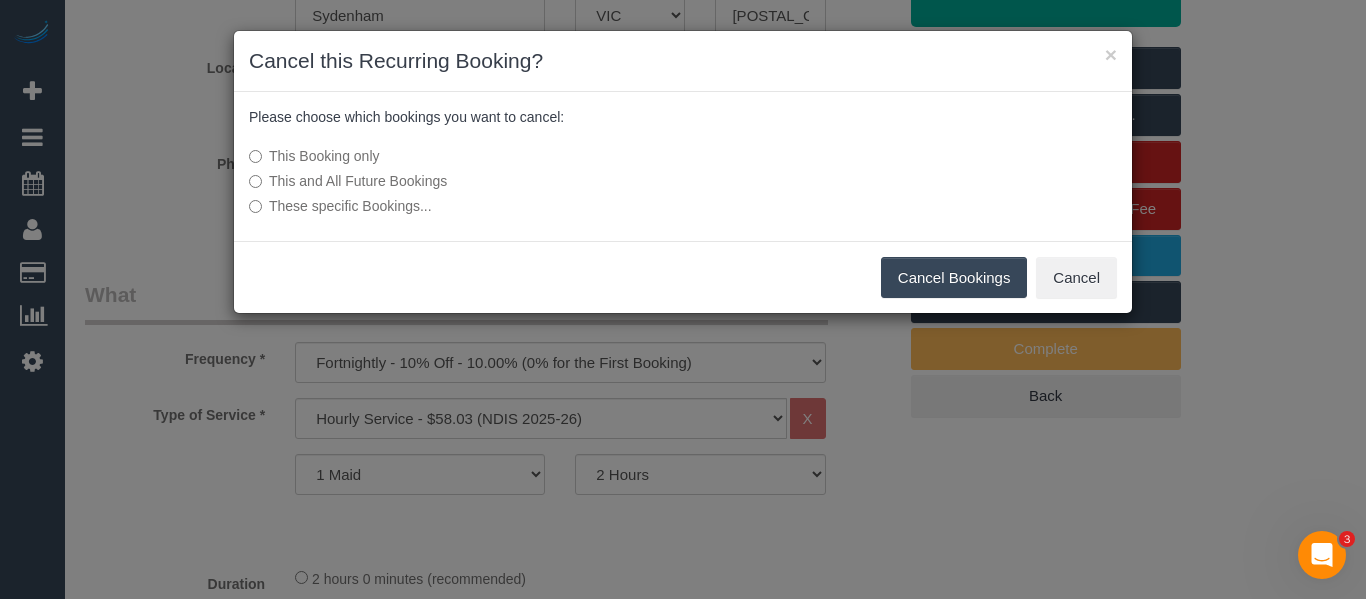 click on "Cancel Bookings" at bounding box center [954, 278] 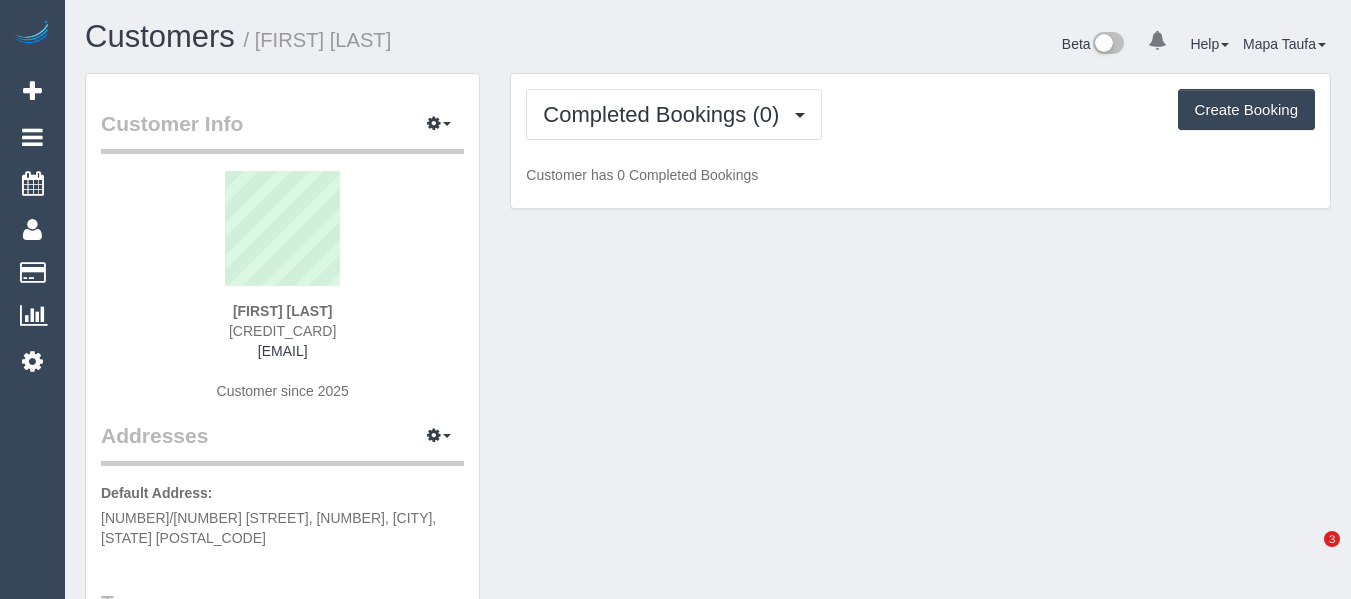 scroll, scrollTop: 0, scrollLeft: 0, axis: both 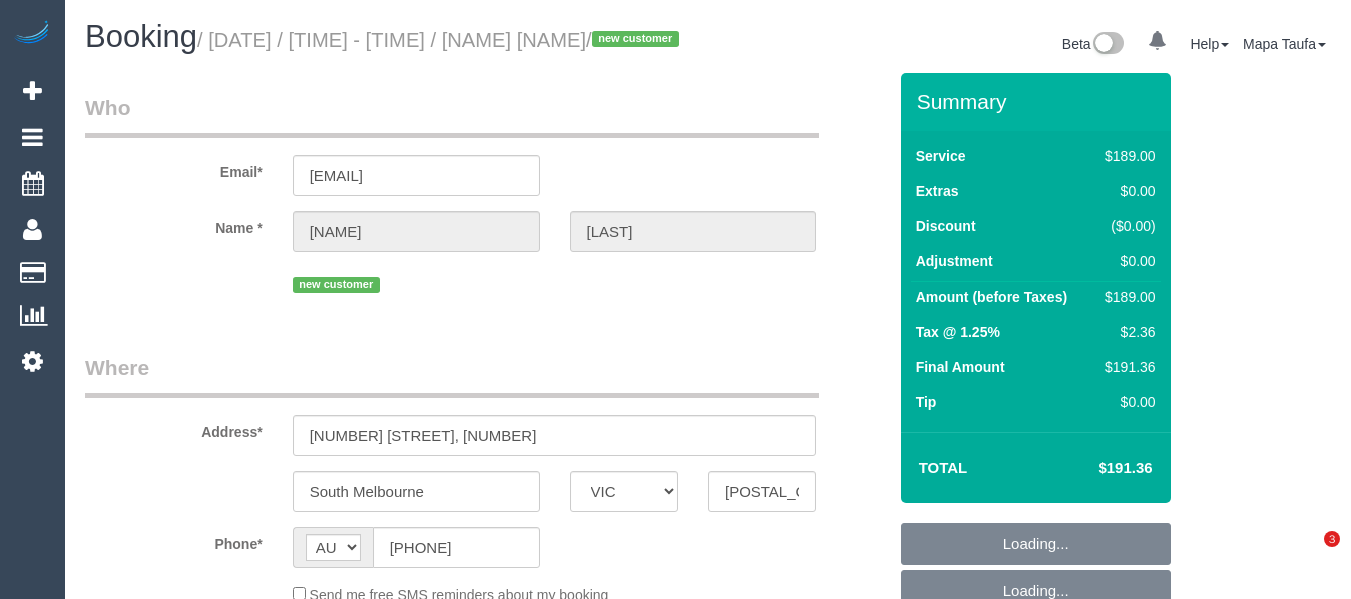 select on "VIC" 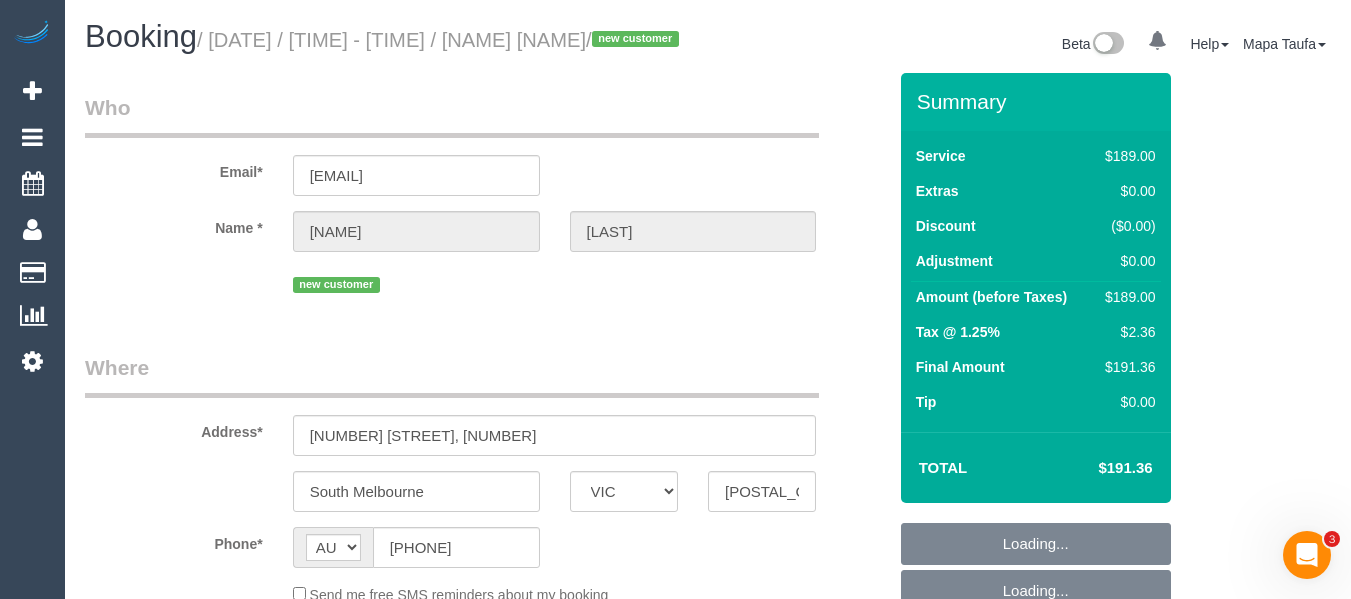 scroll, scrollTop: 0, scrollLeft: 0, axis: both 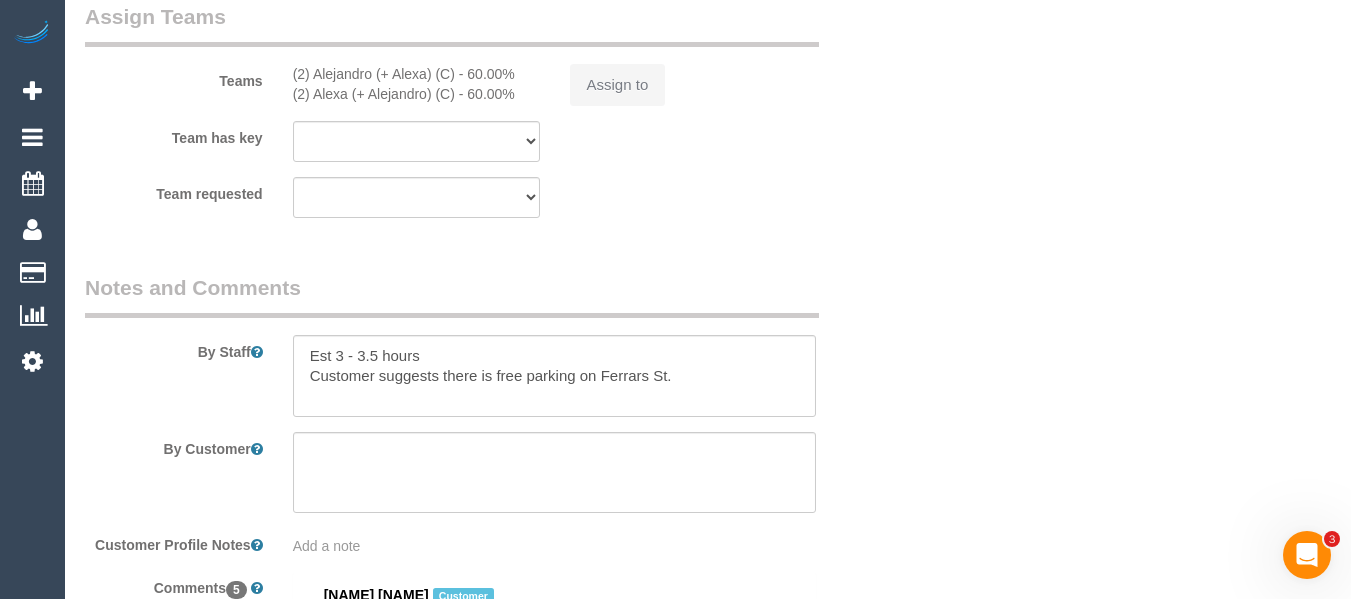 select on "object:827" 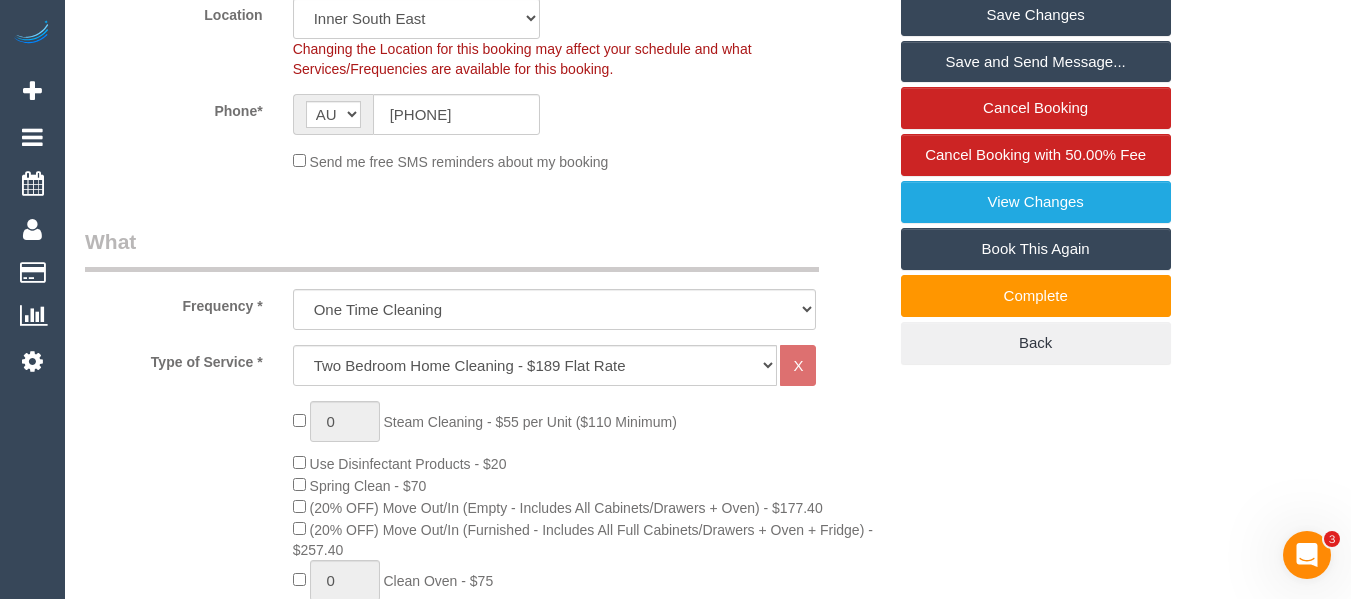 scroll, scrollTop: 0, scrollLeft: 0, axis: both 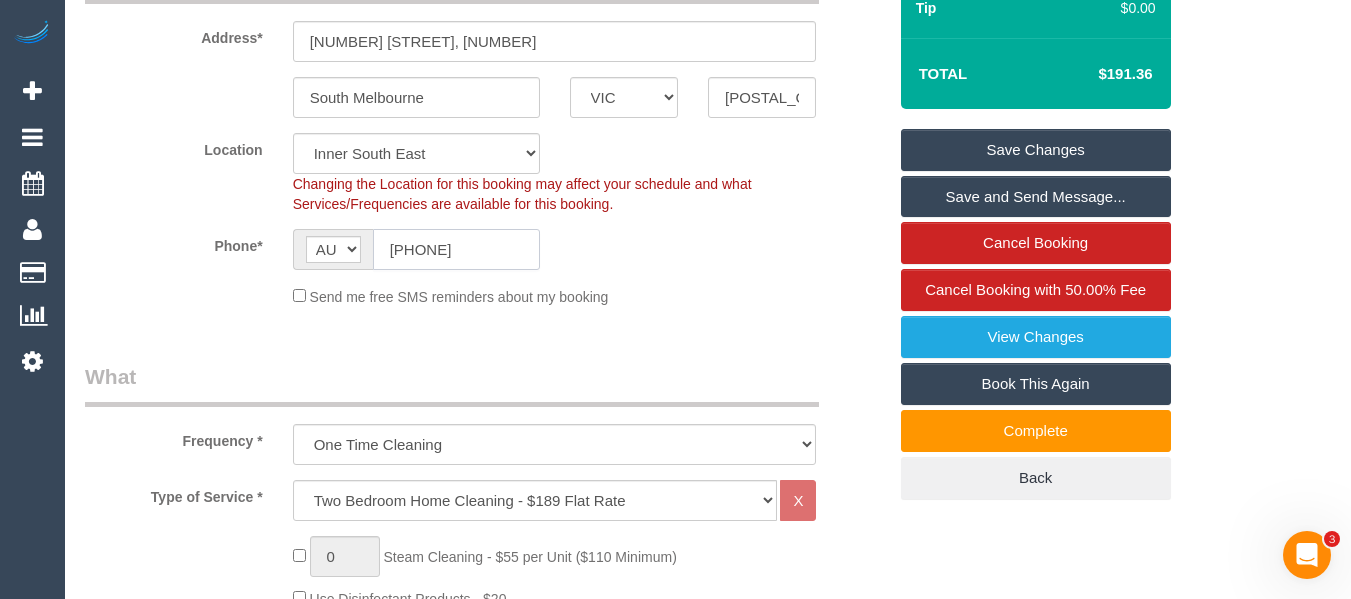 click on "[PHONE]" 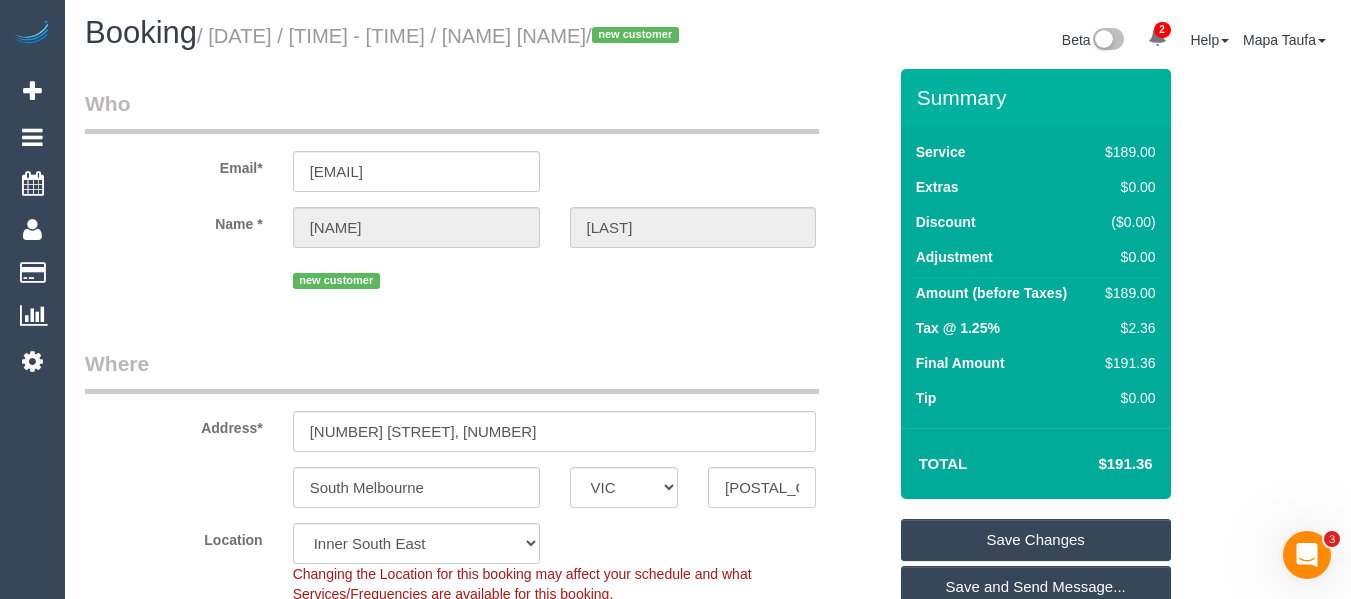 scroll, scrollTop: 0, scrollLeft: 0, axis: both 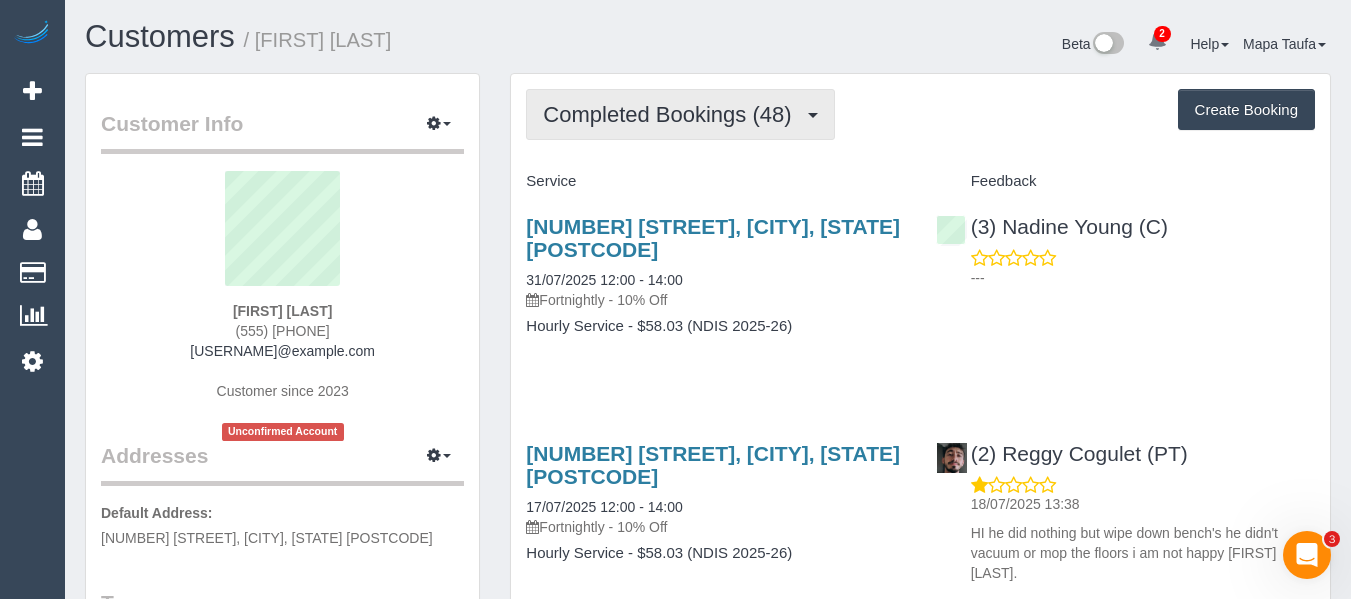 click on "Completed Bookings (48)" at bounding box center [672, 114] 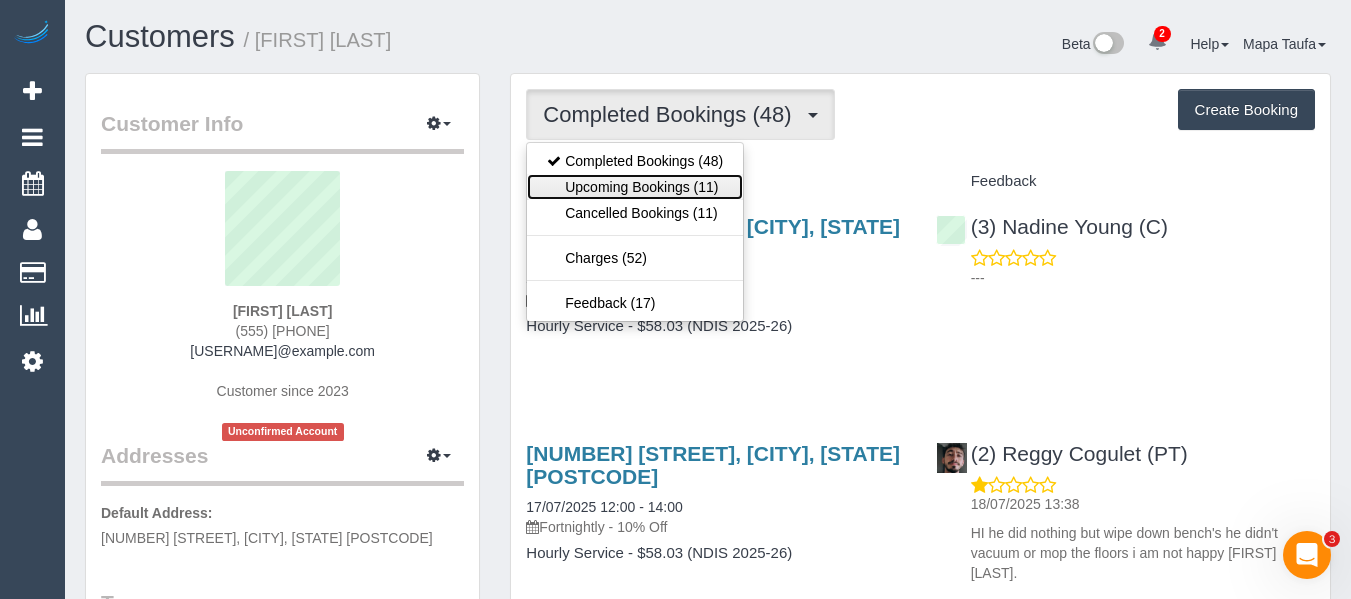 click on "Upcoming Bookings (11)" at bounding box center (635, 187) 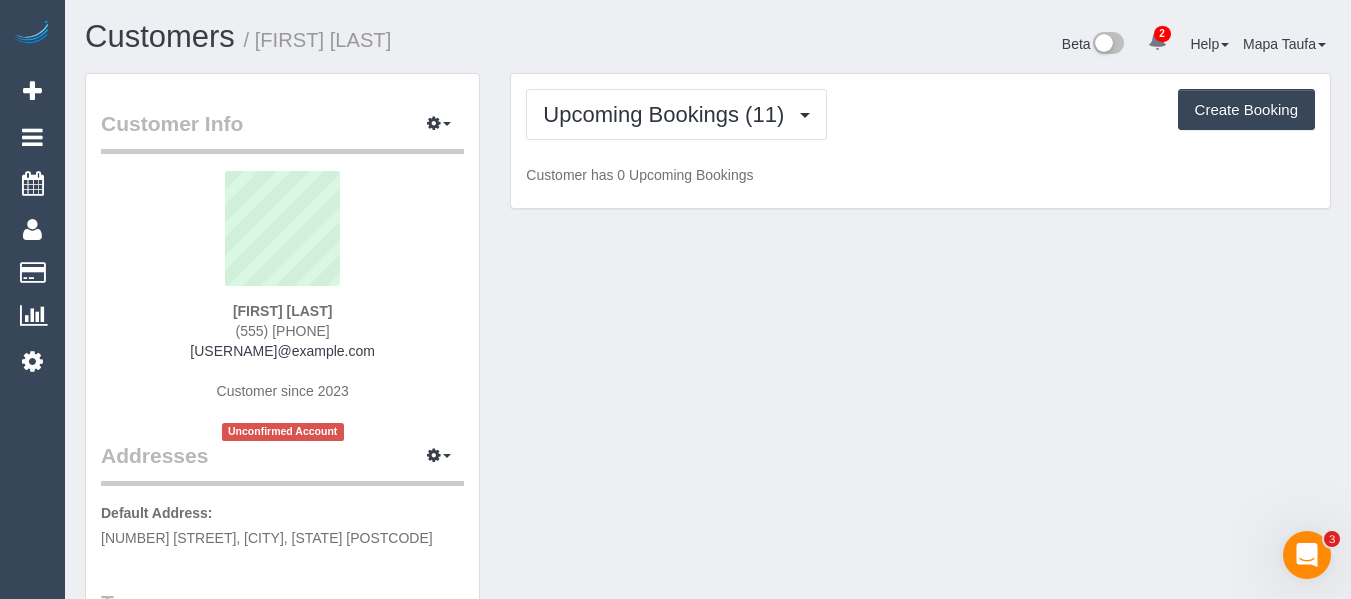 click on "Upcoming Bookings (11)
Completed Bookings (48)
Upcoming Bookings (11)
Cancelled Bookings (11)
Charges (52)
Feedback (17)
Create Booking" at bounding box center [920, 114] 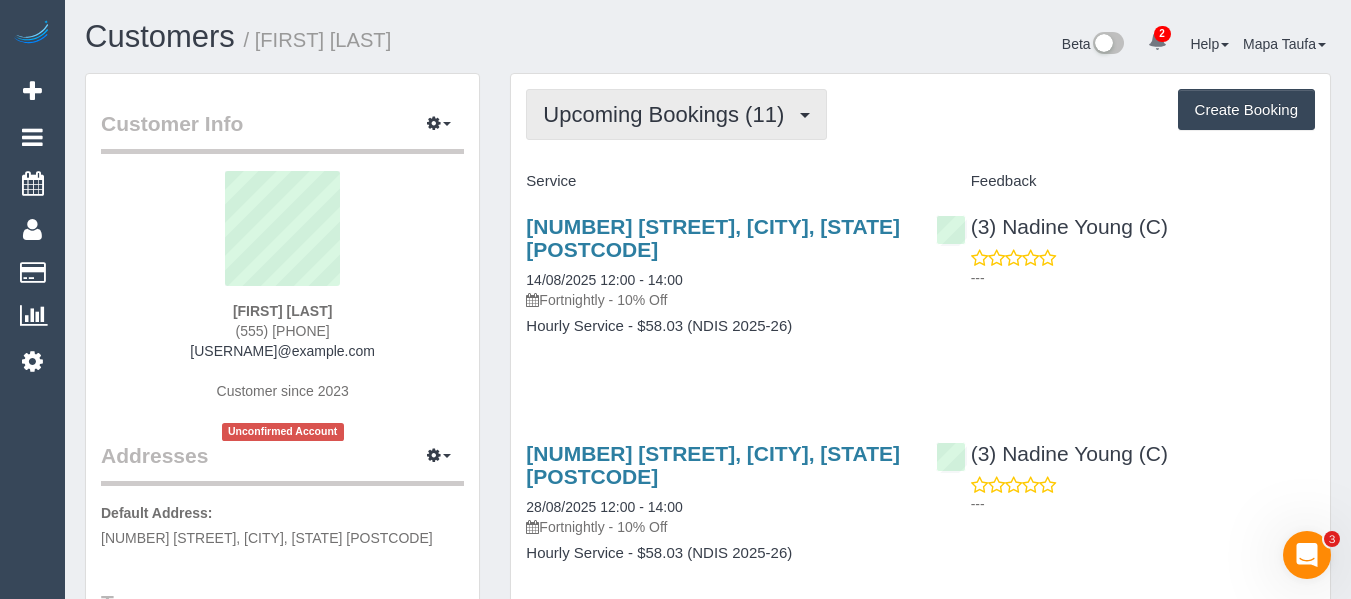 click on "Upcoming Bookings (11)" at bounding box center (668, 114) 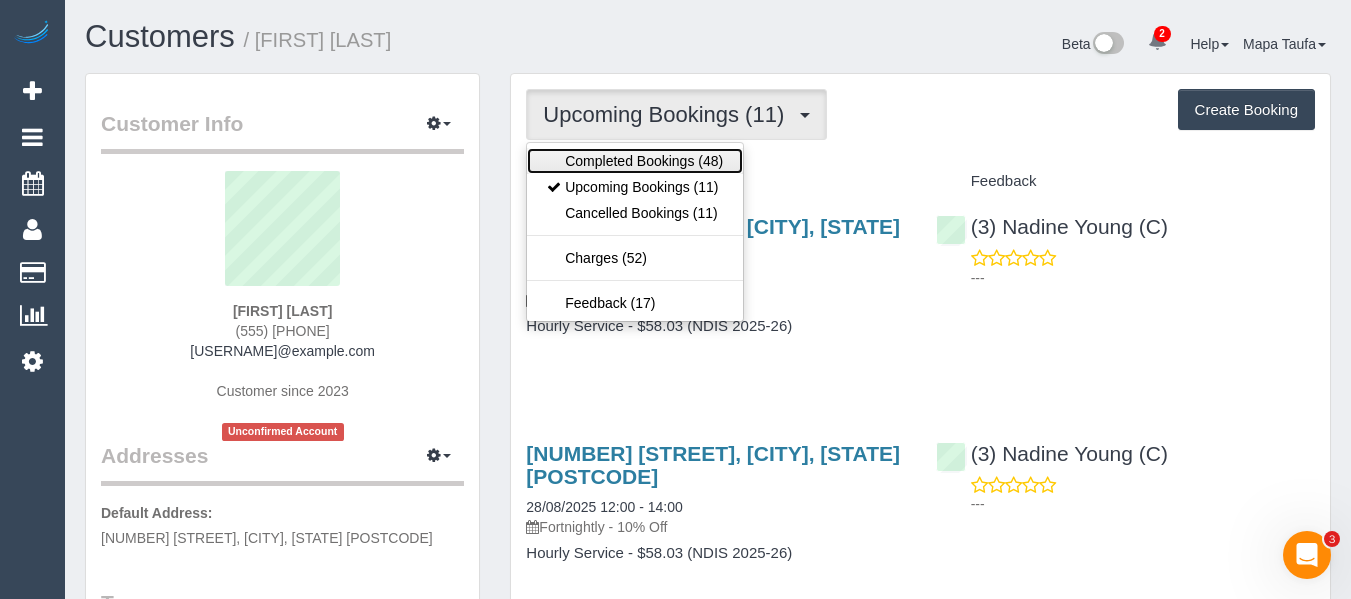 click on "Completed Bookings (48)" at bounding box center [635, 161] 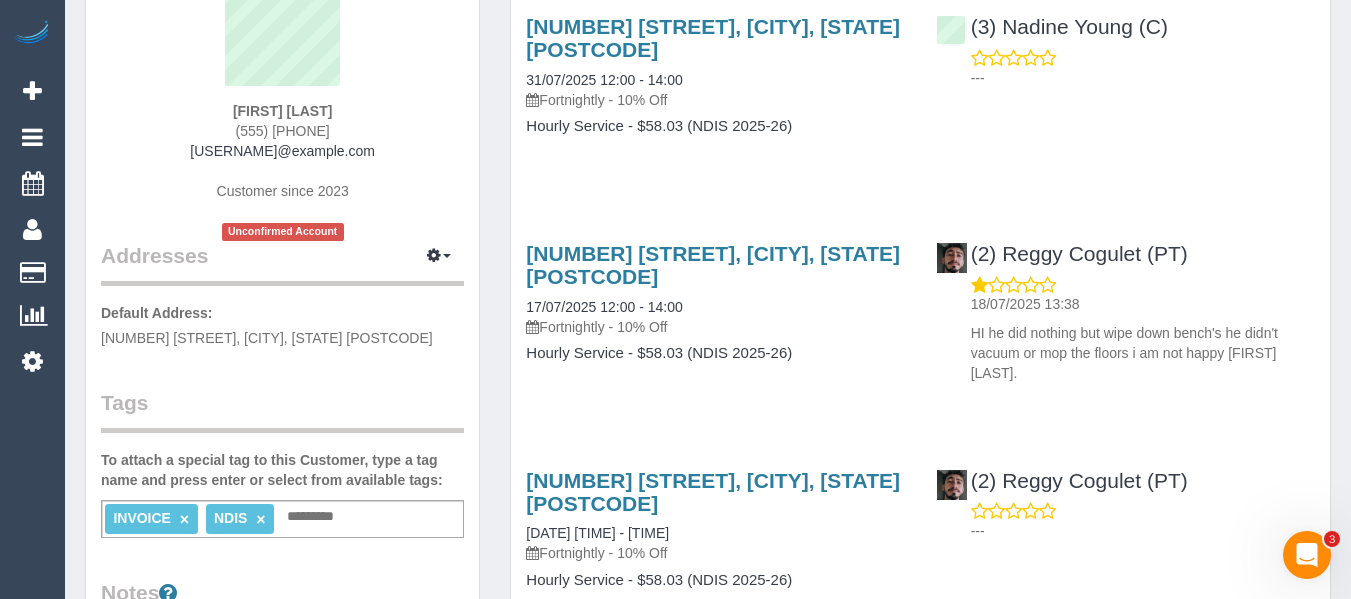 scroll, scrollTop: 100, scrollLeft: 0, axis: vertical 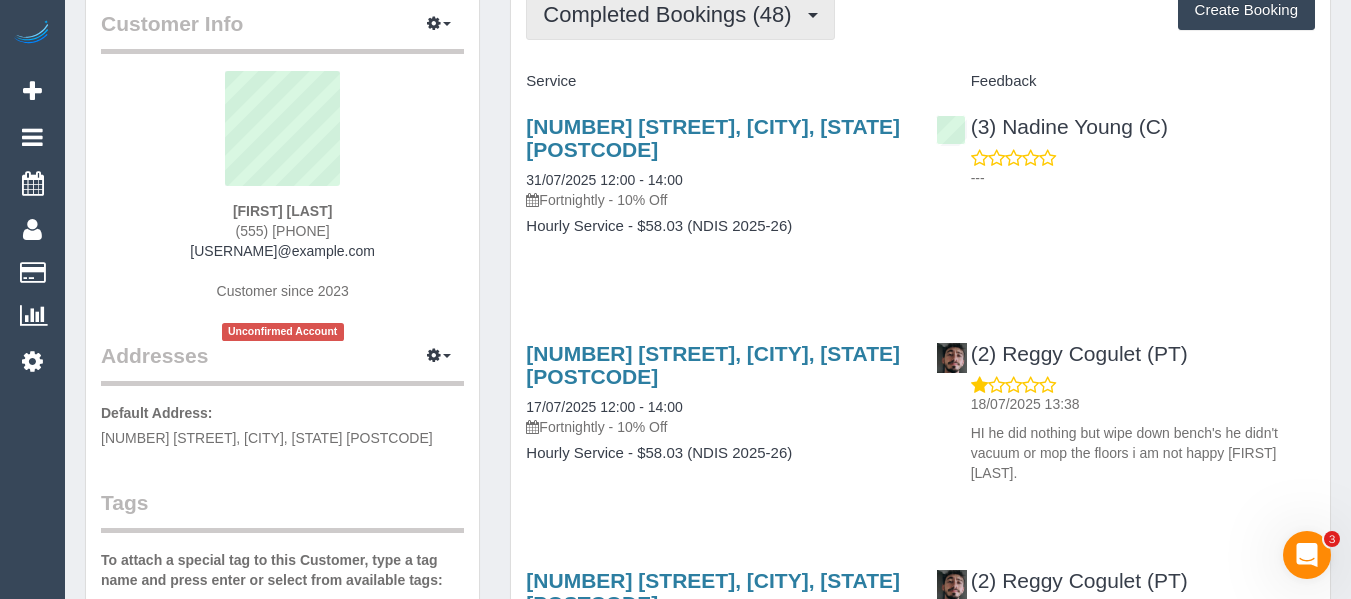 click on "Completed Bookings (48)" at bounding box center (672, 14) 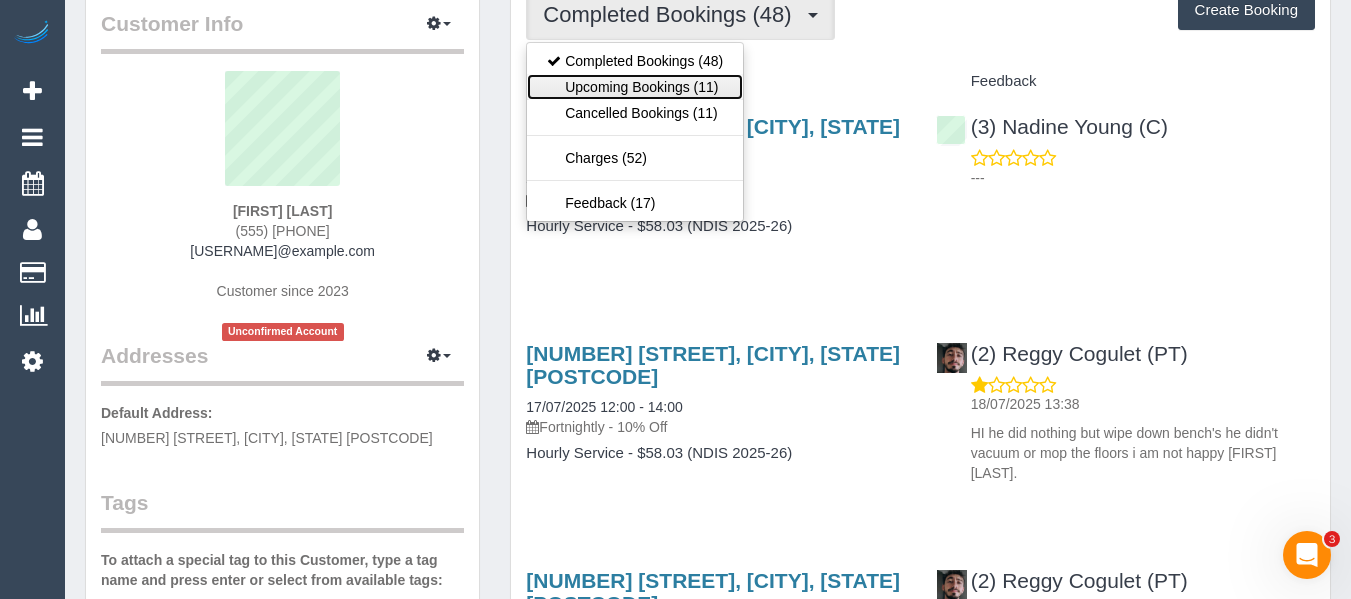 click on "Upcoming Bookings (11)" at bounding box center [635, 87] 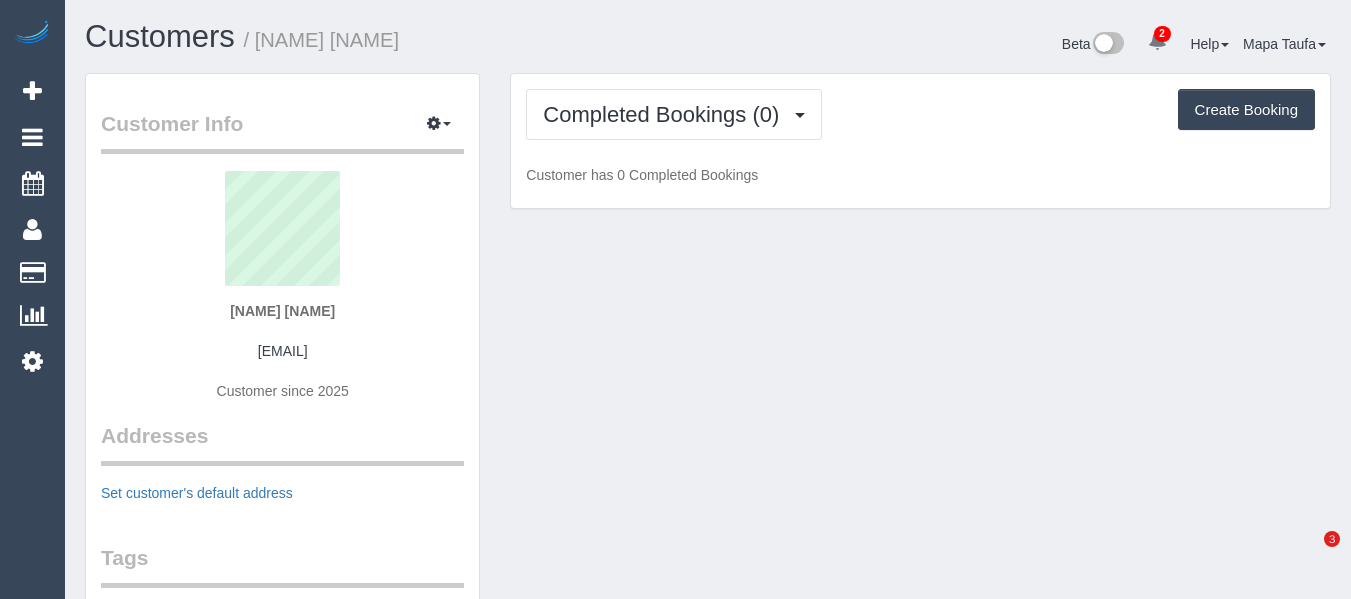 scroll, scrollTop: 0, scrollLeft: 0, axis: both 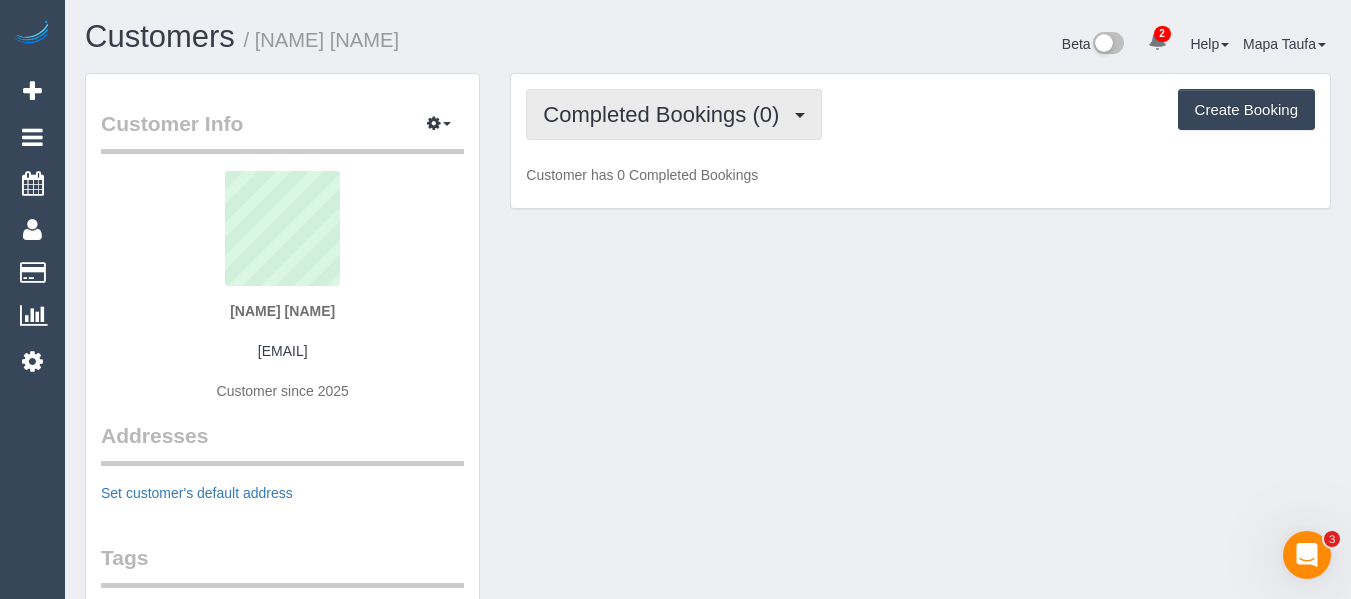 click on "Completed Bookings (0)" at bounding box center (666, 114) 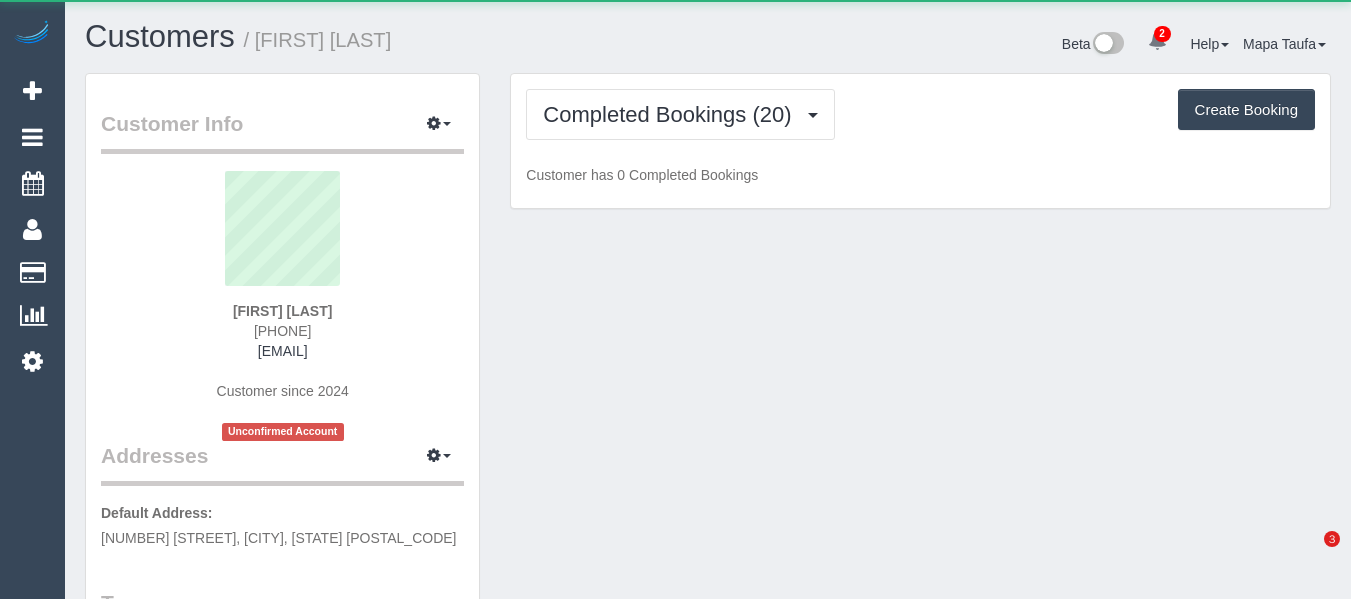 scroll, scrollTop: 0, scrollLeft: 0, axis: both 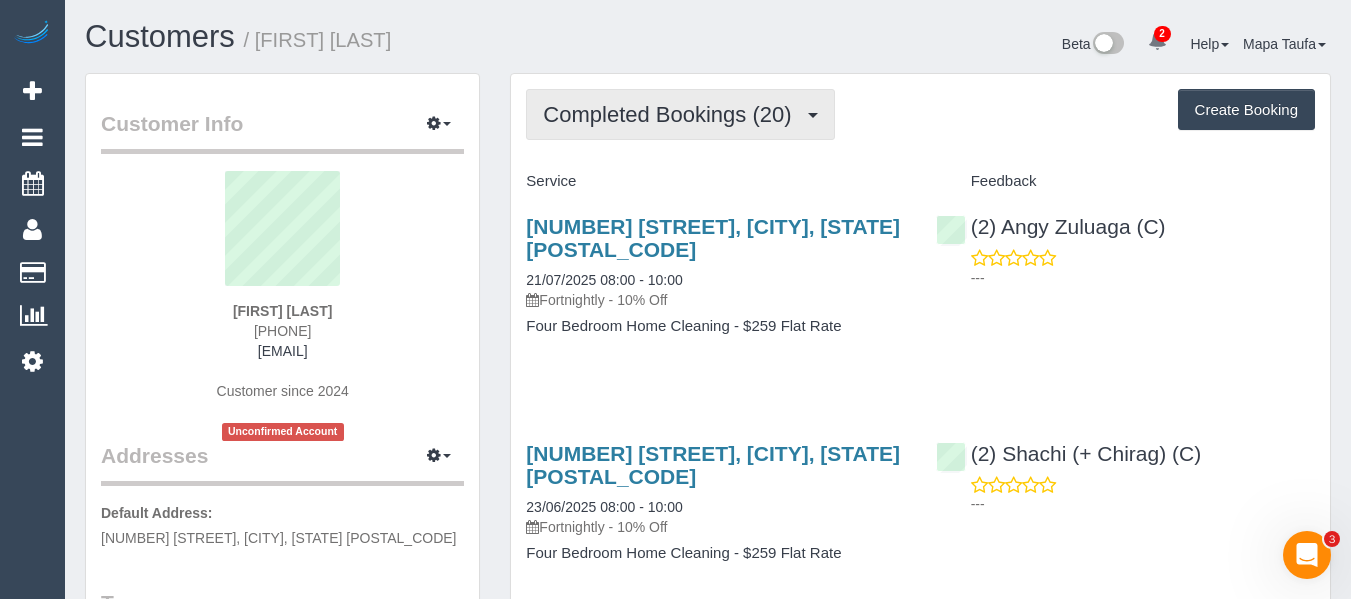 click on "Completed Bookings (20)" at bounding box center (672, 114) 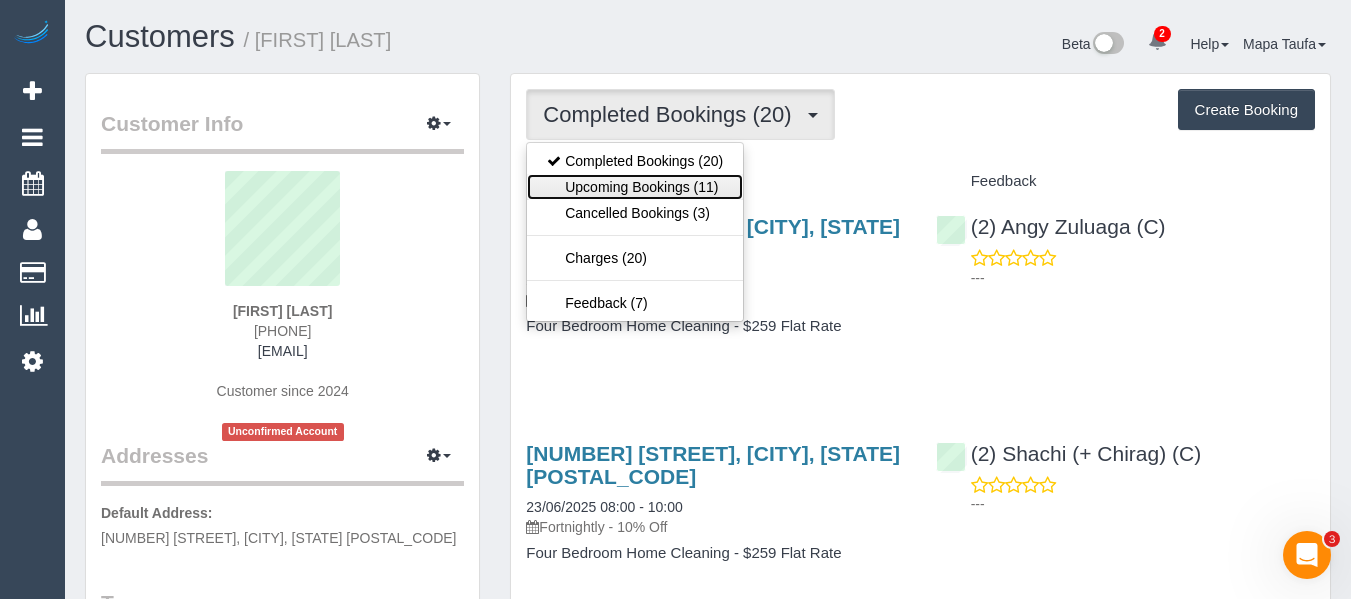 click on "Upcoming Bookings (11)" at bounding box center [635, 187] 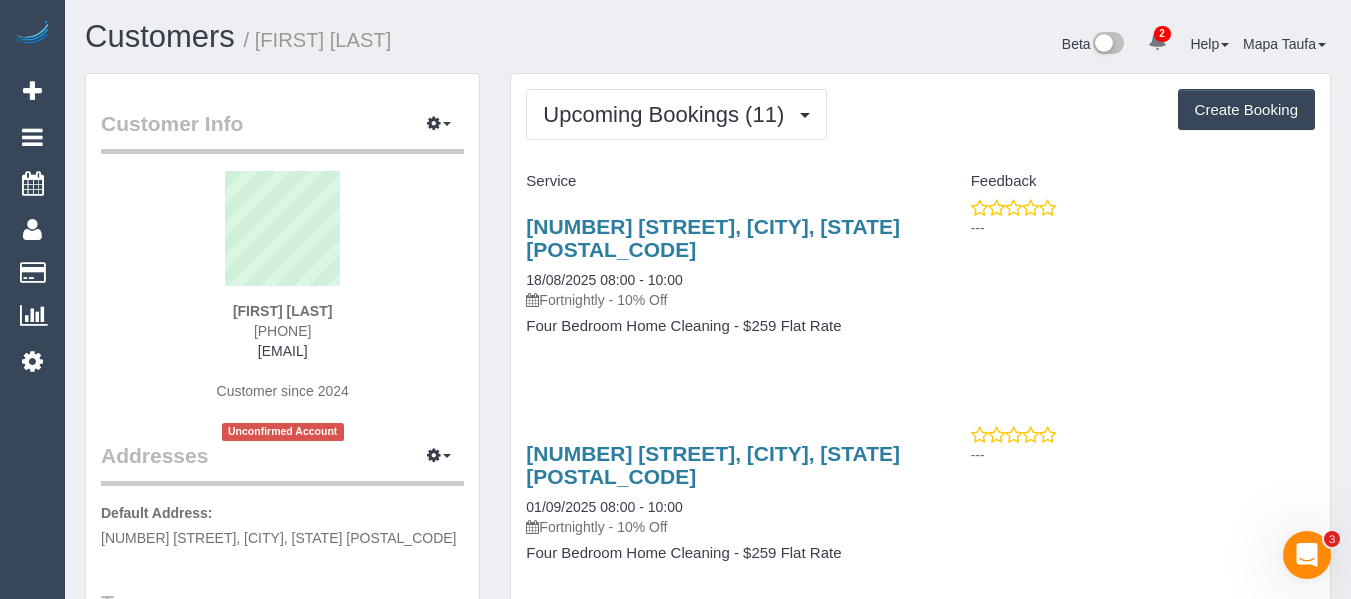 click on "16 Spectacle Cres, Point Cook, VIC 3030
18/08/2025 08:00 - 10:00
Fortnightly - 10% Off
Four Bedroom Home Cleaning  - $259 Flat Rate" at bounding box center (715, 286) 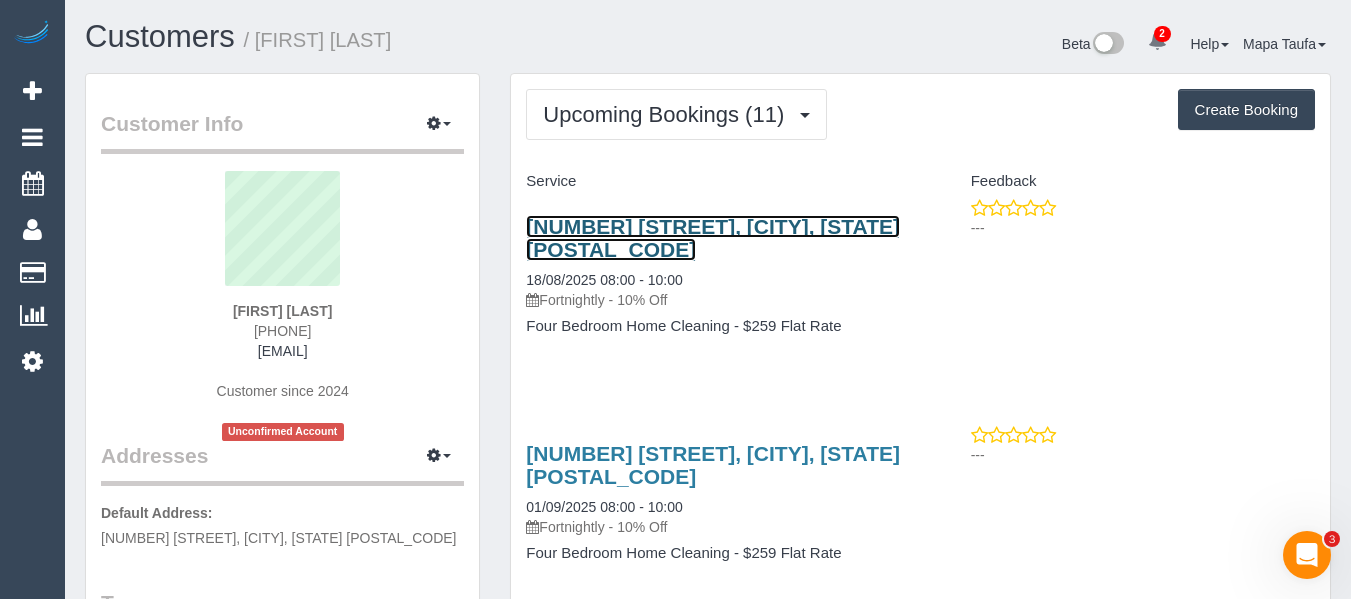 click on "16 Spectacle Cres, Point Cook, VIC 3030" at bounding box center [713, 238] 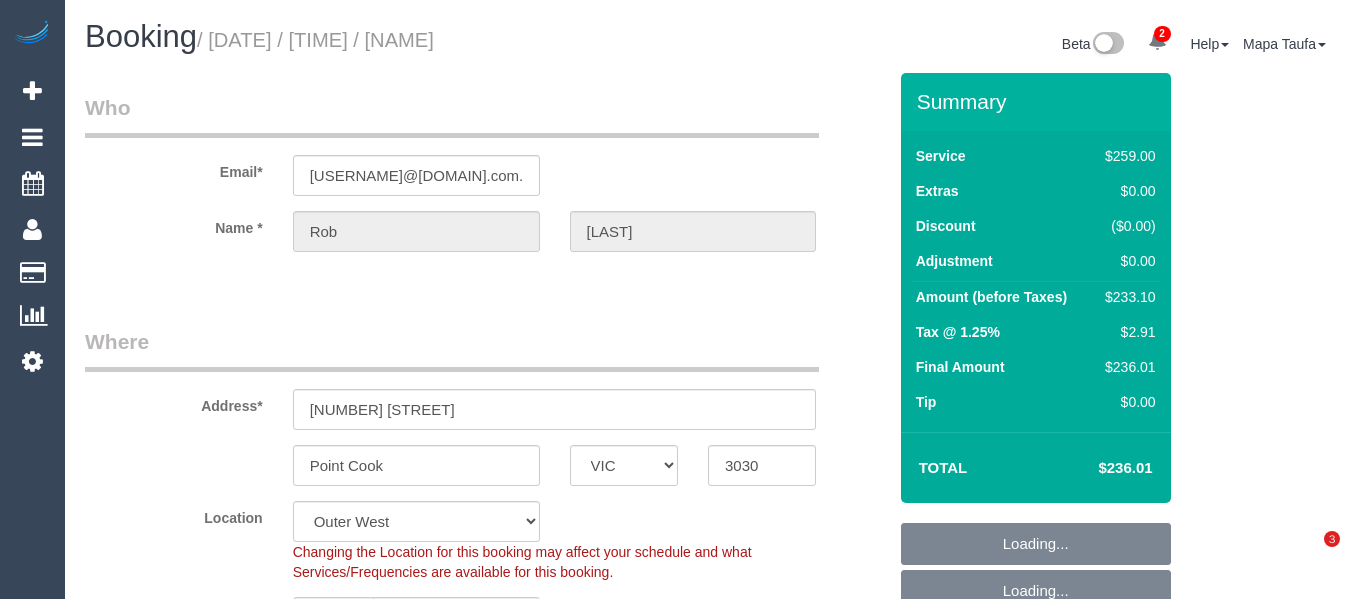 select on "VIC" 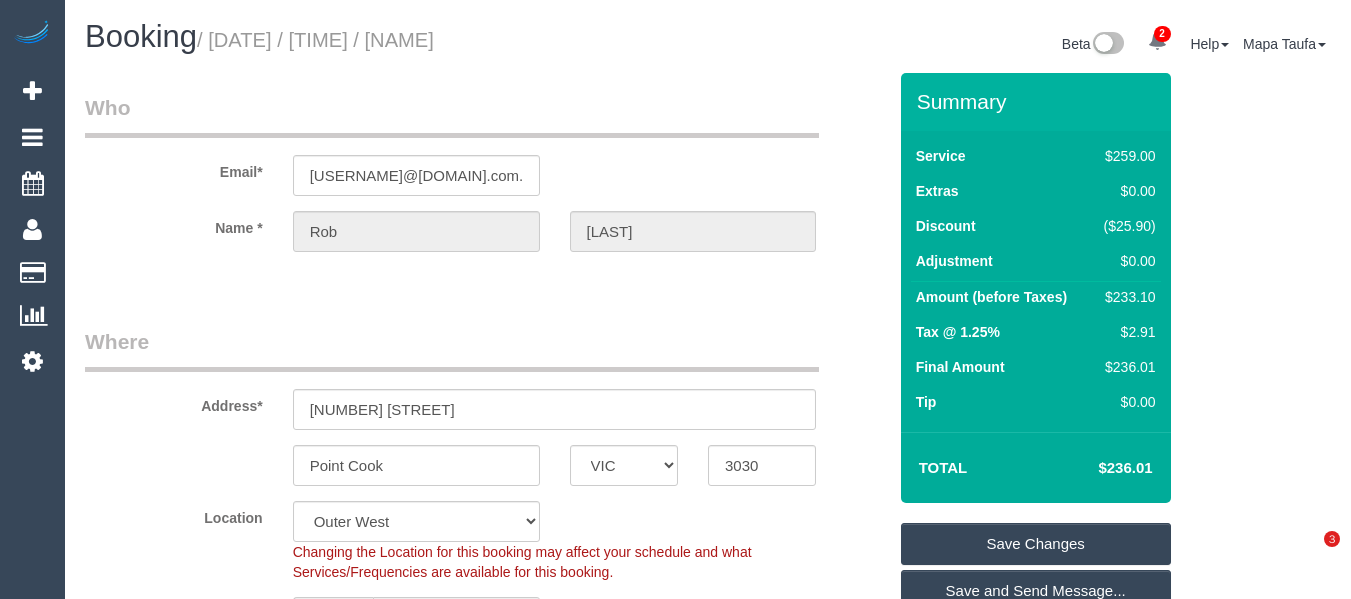 scroll, scrollTop: 0, scrollLeft: 0, axis: both 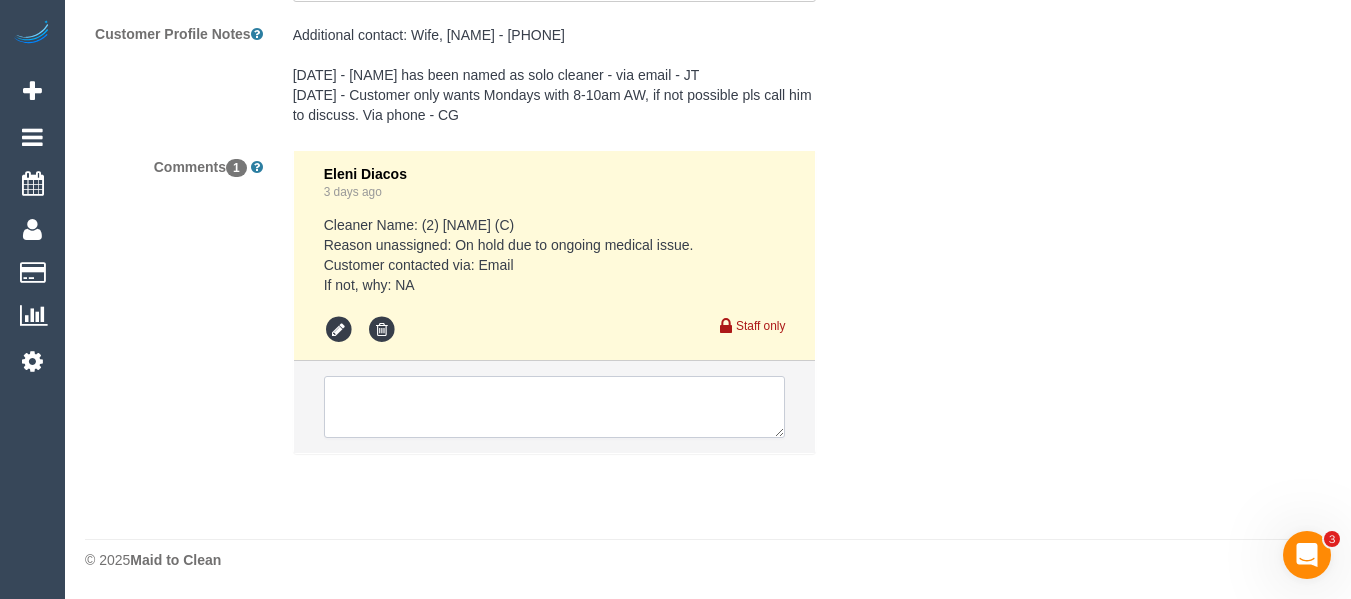 click at bounding box center [555, 407] 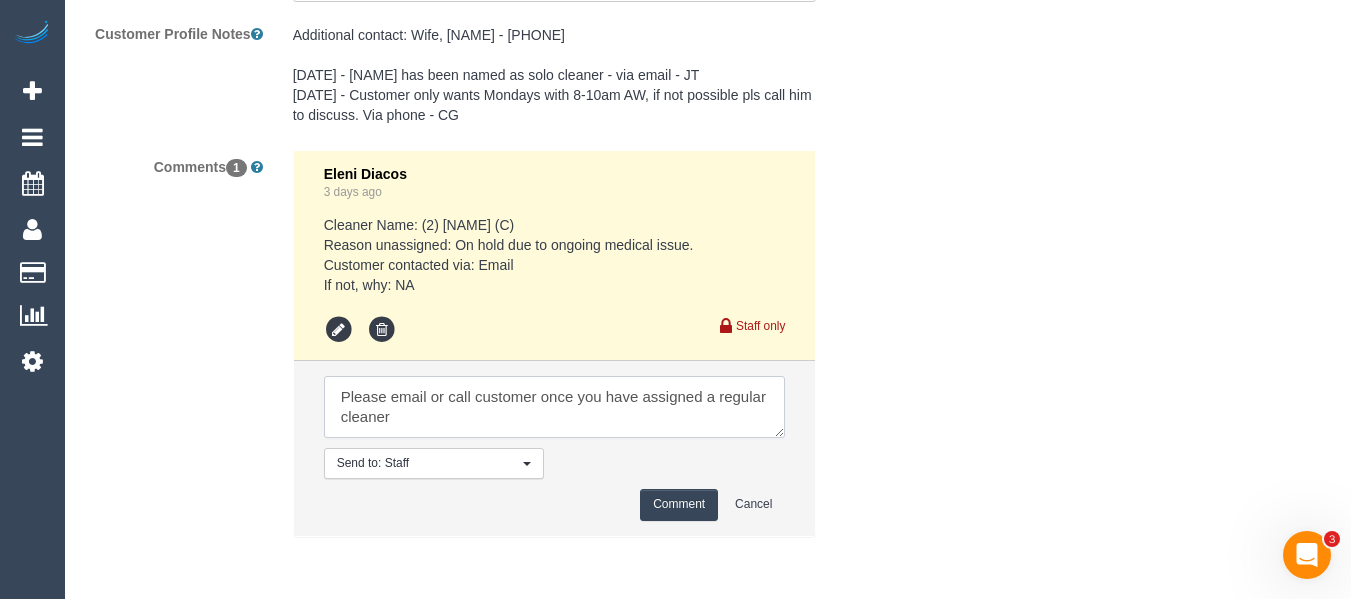 type on "Please email or call customer once you have assigned a regular cleaner" 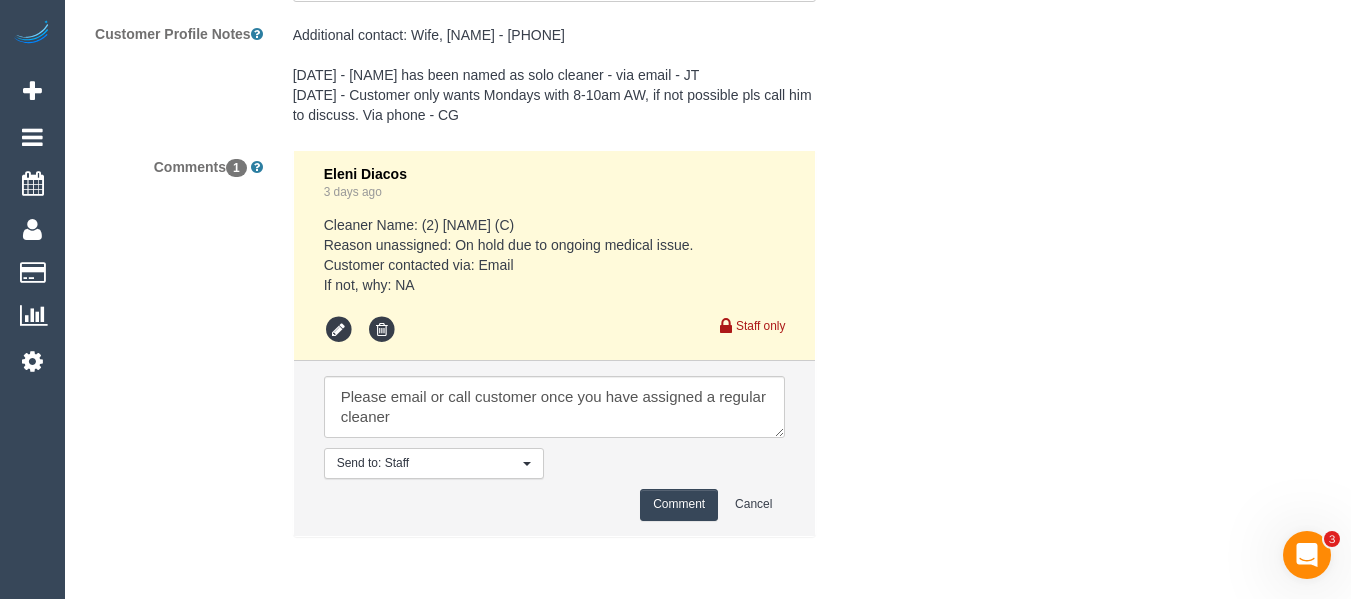 click on "Comment" at bounding box center [679, 504] 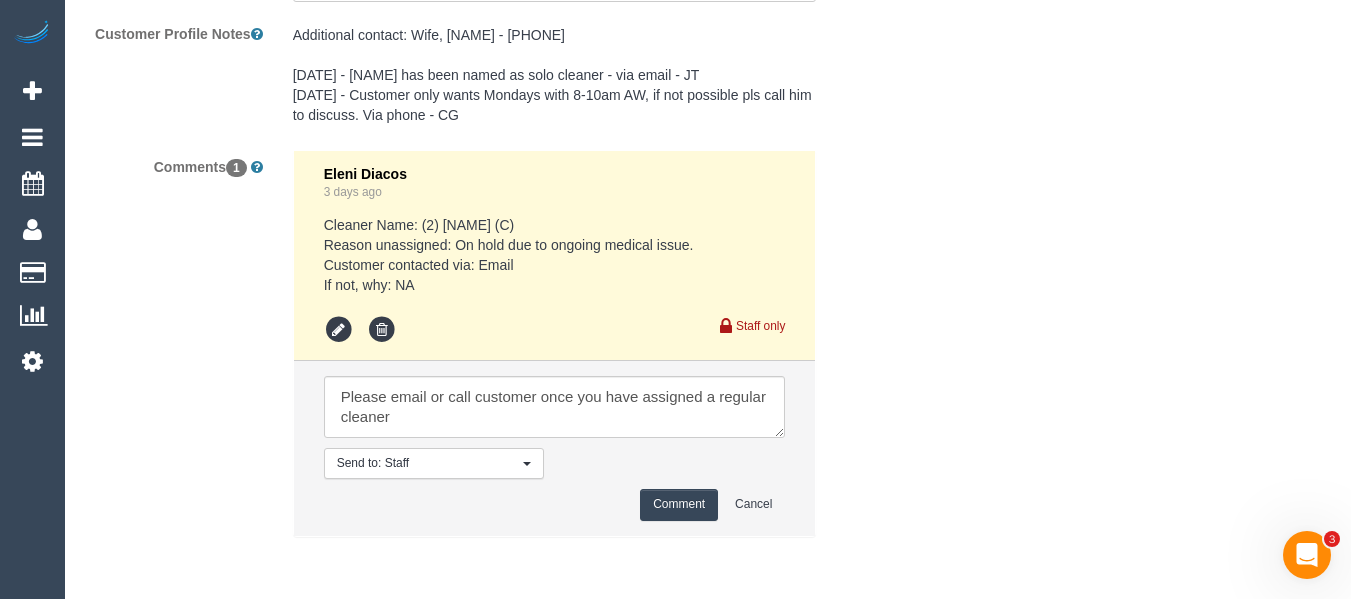 type 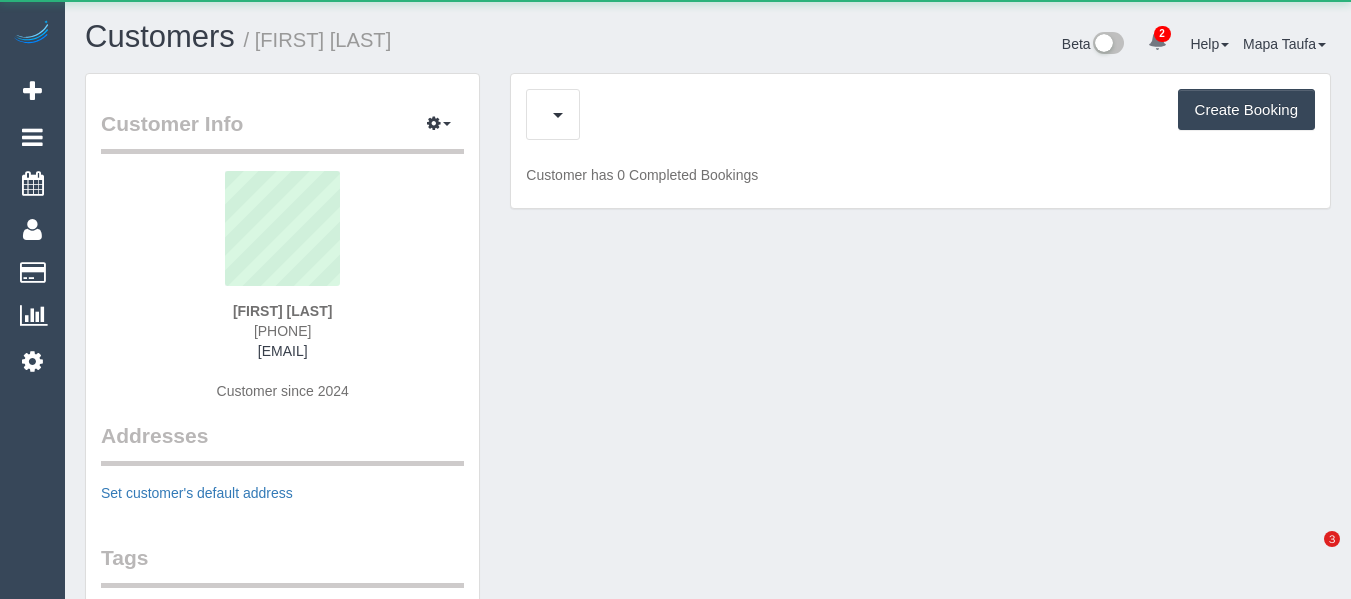 scroll, scrollTop: 0, scrollLeft: 0, axis: both 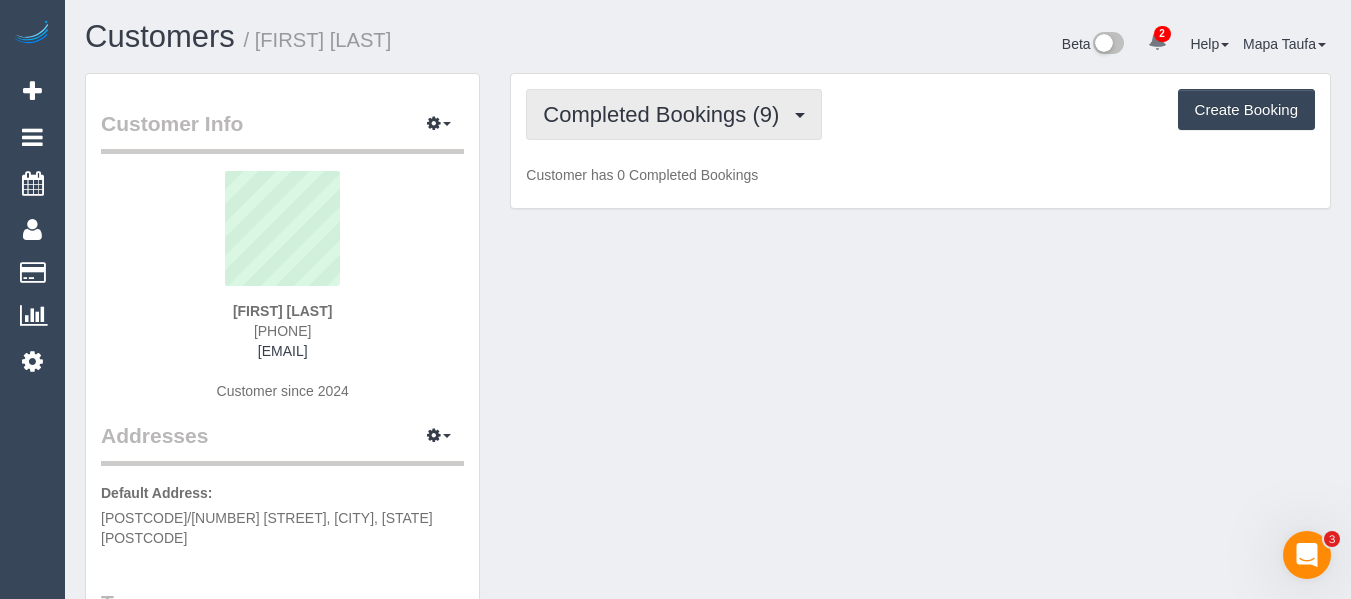 click on "Completed Bookings (9)" at bounding box center (674, 114) 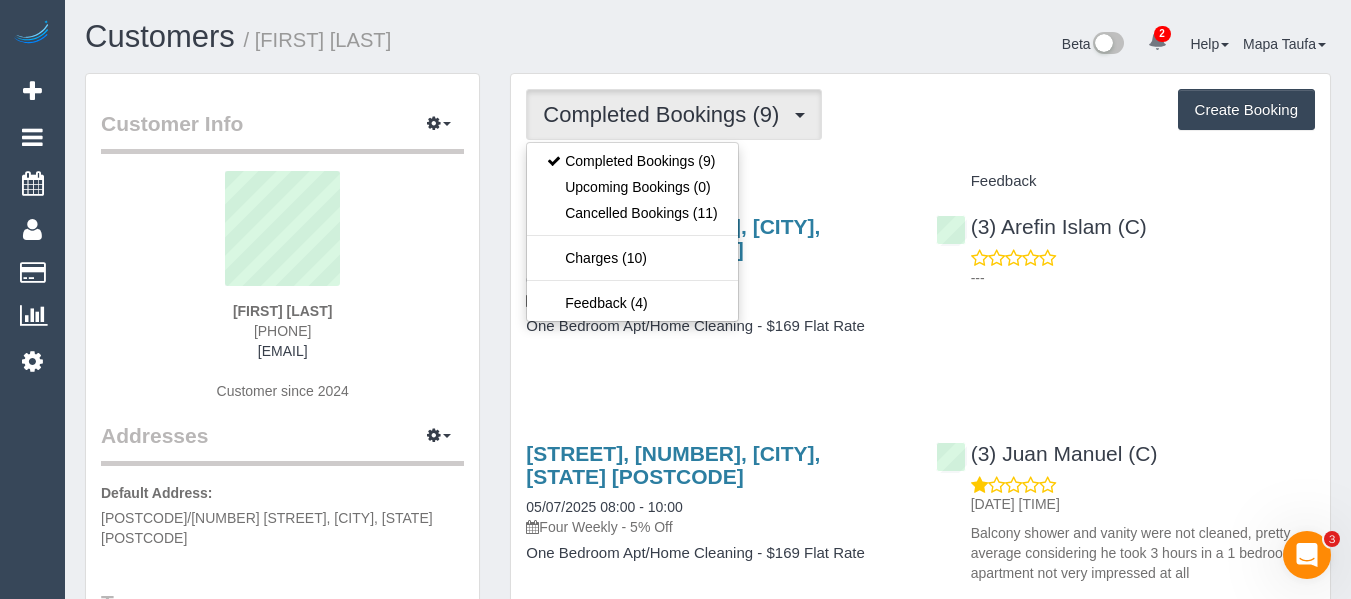 click on "Completed Bookings (9)
Completed Bookings (9)
Upcoming Bookings (0)
Cancelled Bookings (11)
Charges (10)
Feedback (4)
Create Booking" at bounding box center [920, 114] 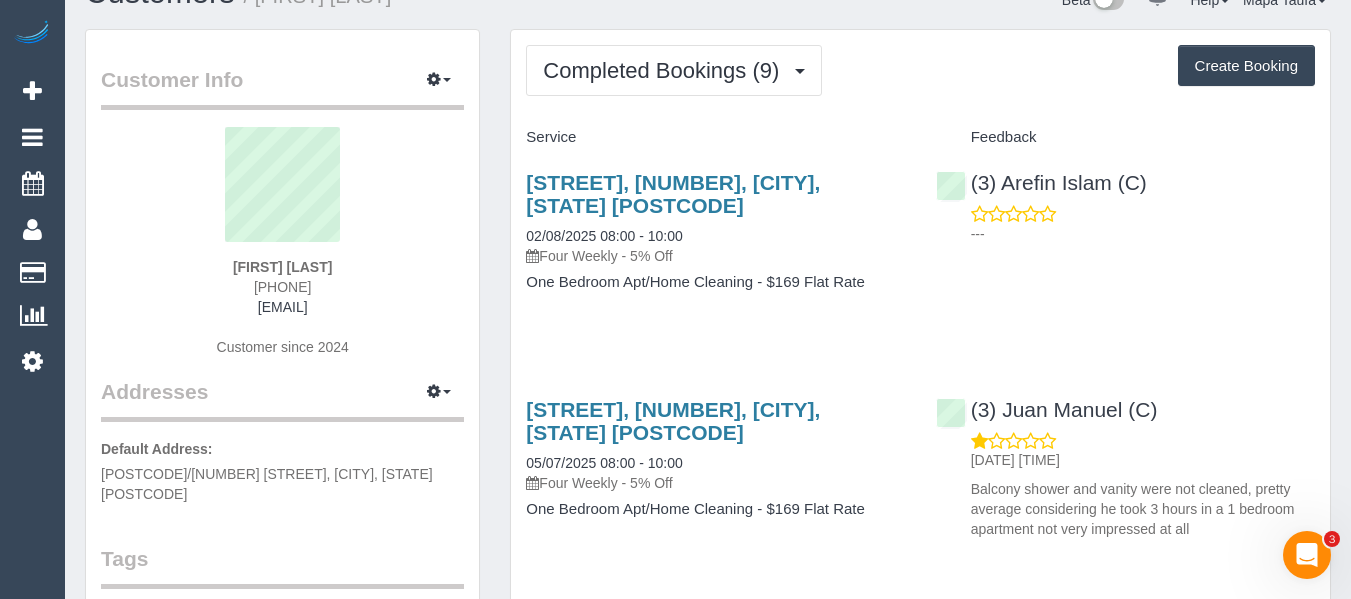 scroll, scrollTop: 0, scrollLeft: 0, axis: both 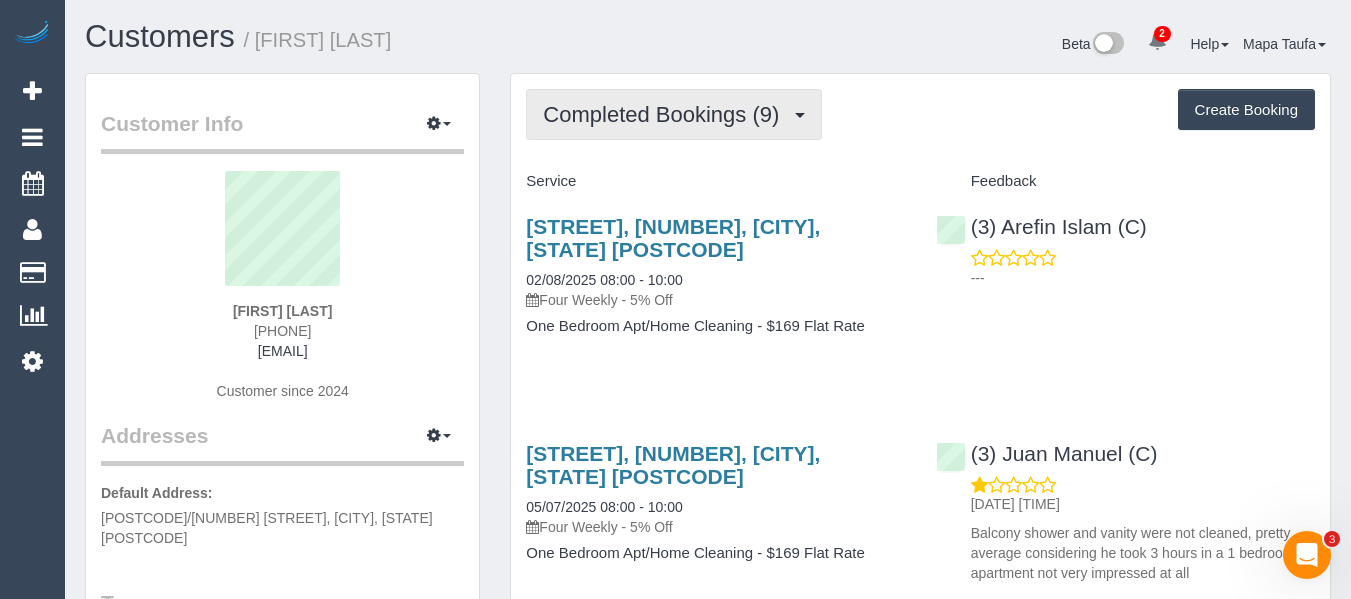 click on "Completed Bookings (9)" at bounding box center (666, 114) 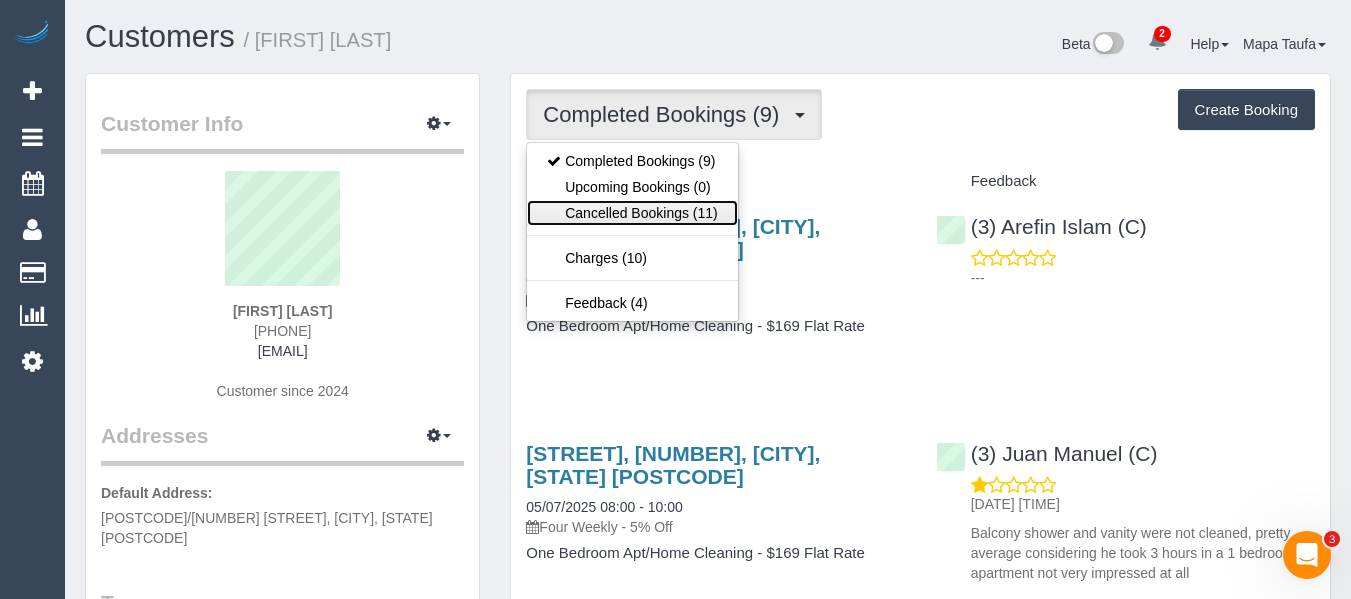 click on "Cancelled Bookings (11)" at bounding box center [632, 213] 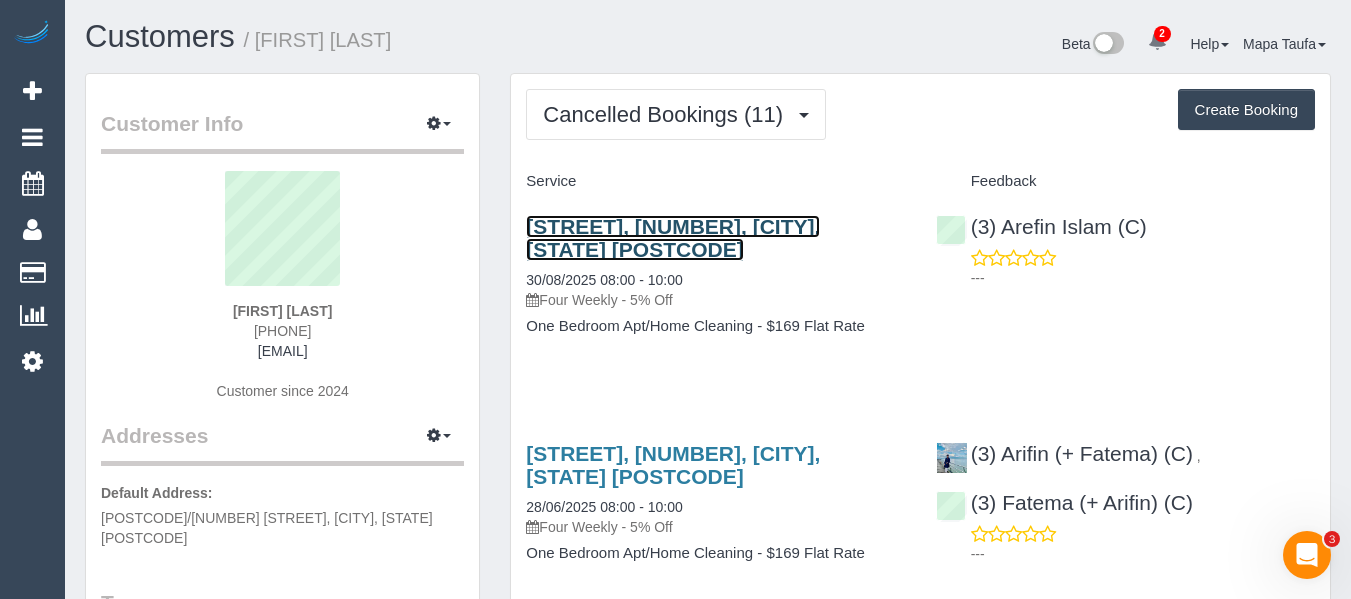 click on "Keilor Road, 109/110, Essendon North, VIC 3041" at bounding box center (673, 238) 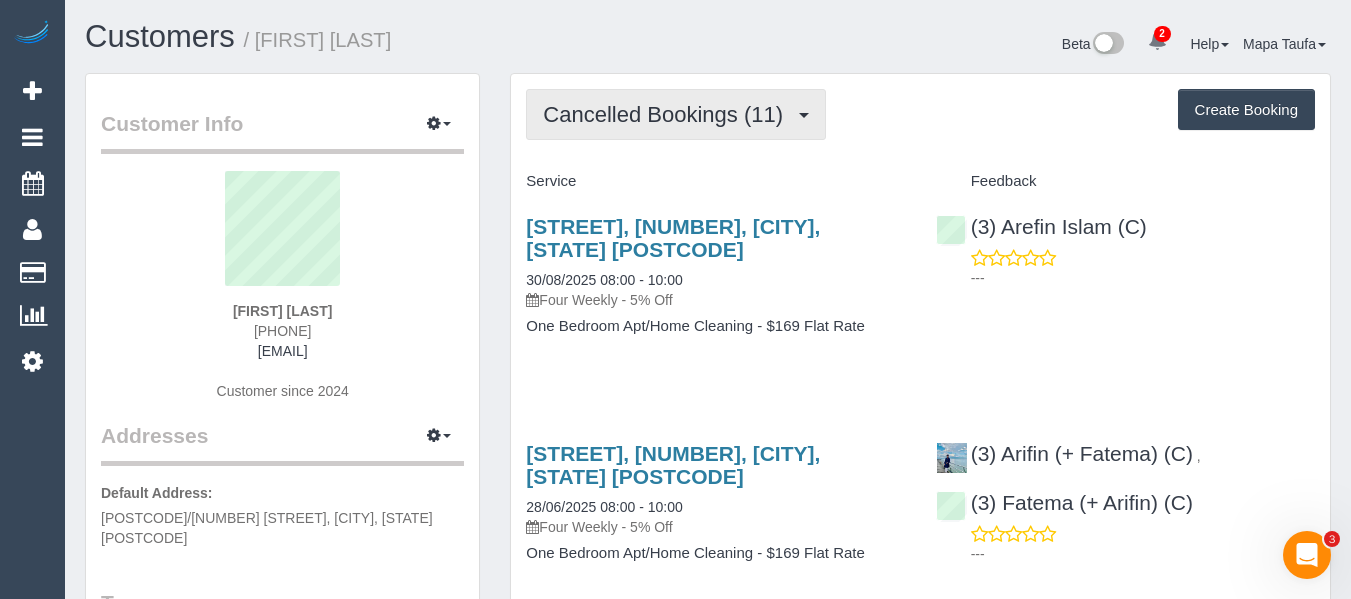 click on "Cancelled Bookings (11)" at bounding box center (668, 114) 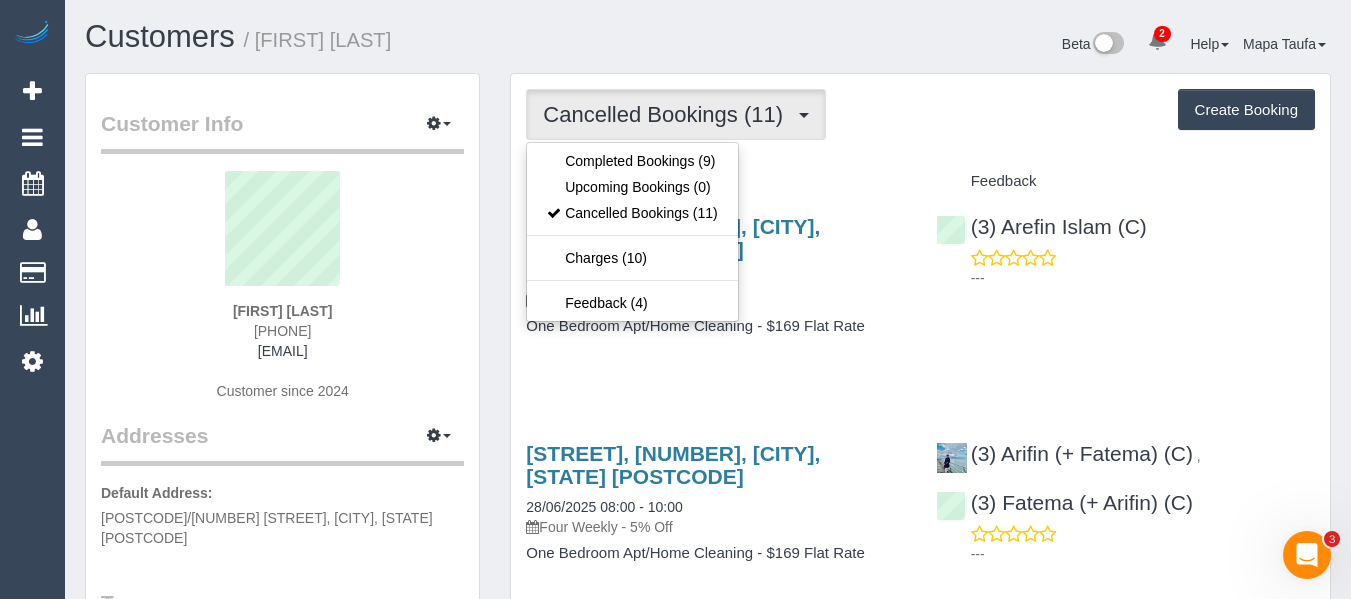 drag, startPoint x: 800, startPoint y: 155, endPoint x: 728, endPoint y: 138, distance: 73.97973 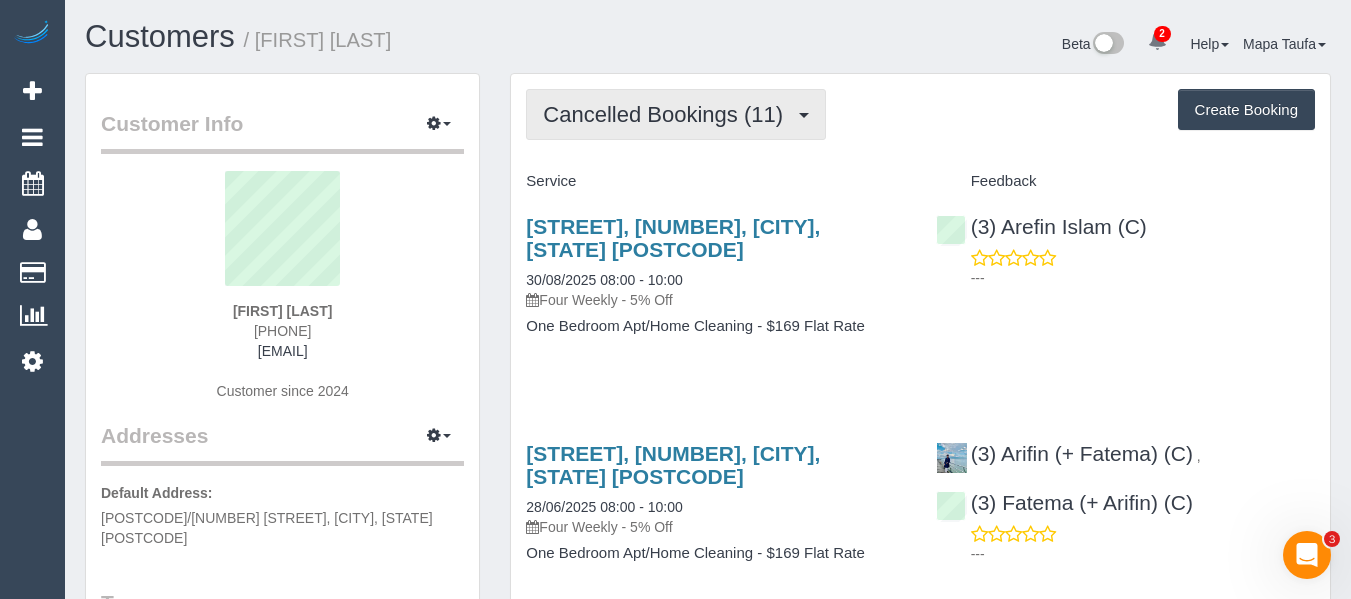 click on "Cancelled Bookings (11)" at bounding box center [676, 114] 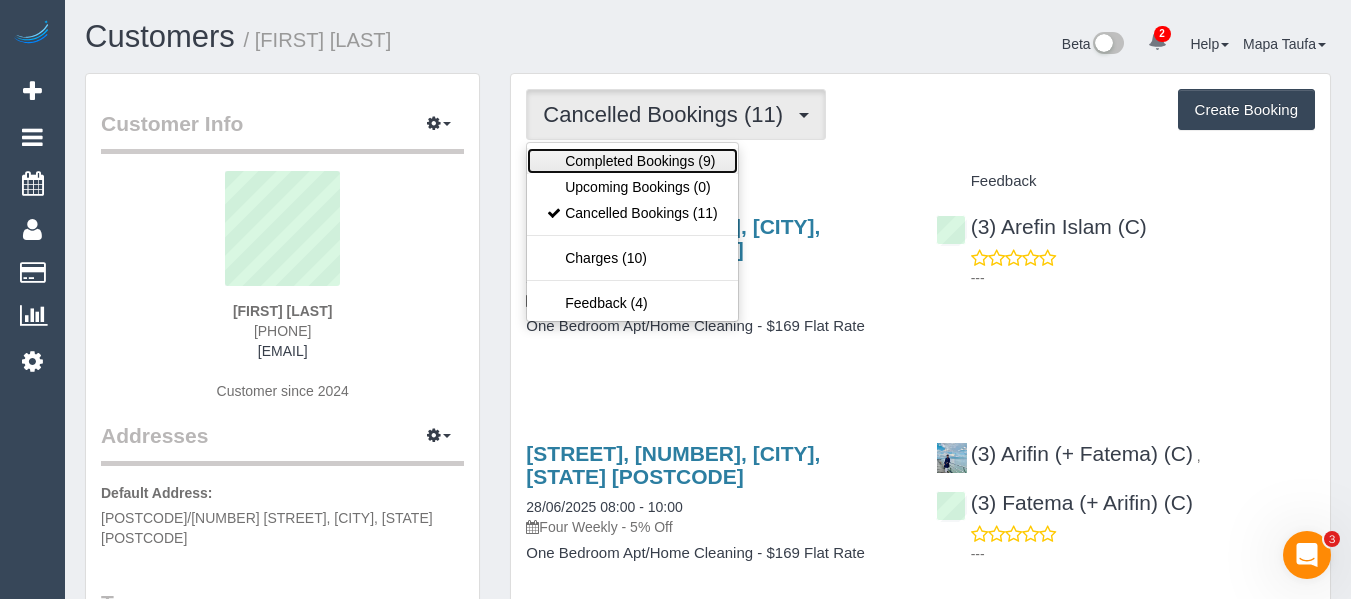 click on "Completed Bookings (9)" at bounding box center (632, 161) 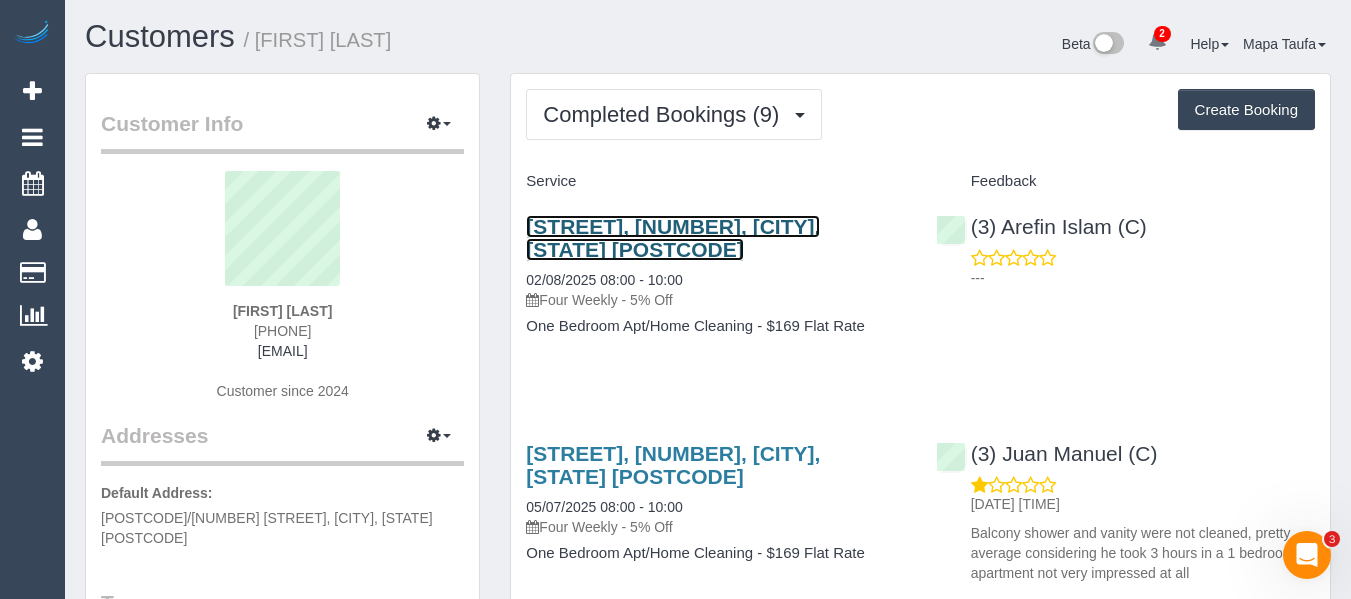 drag, startPoint x: 616, startPoint y: 214, endPoint x: 582, endPoint y: 228, distance: 36.769554 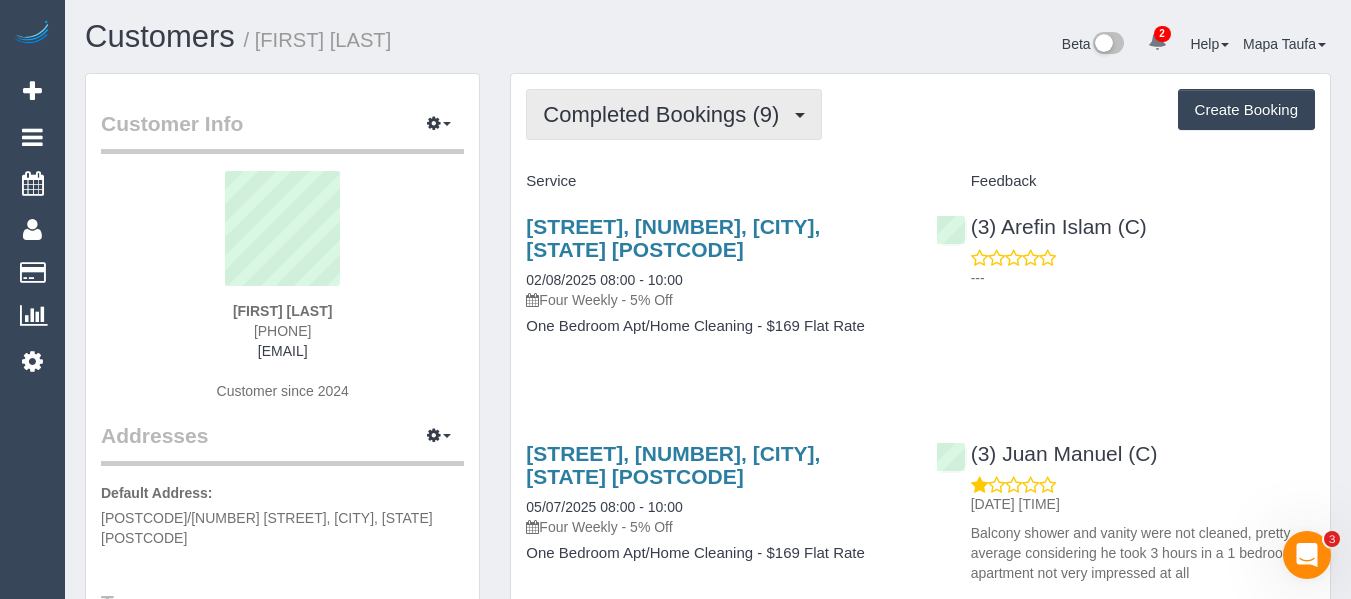 click on "Completed Bookings (9)" at bounding box center [666, 114] 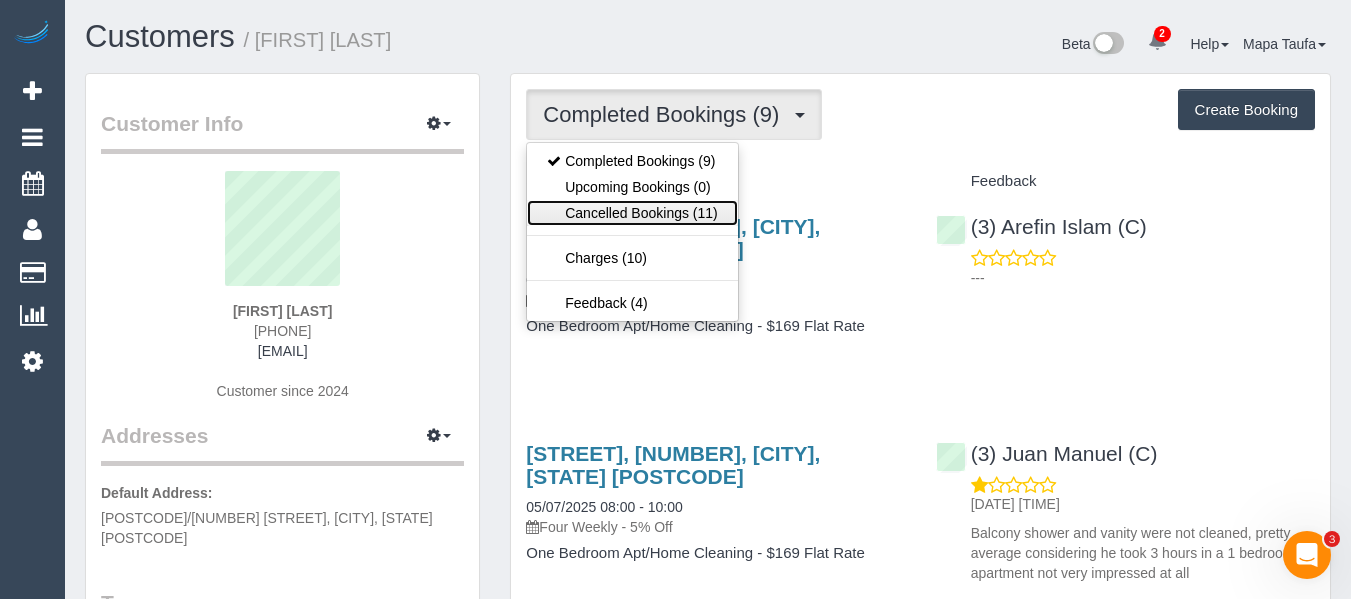 click on "Cancelled Bookings (11)" at bounding box center [632, 213] 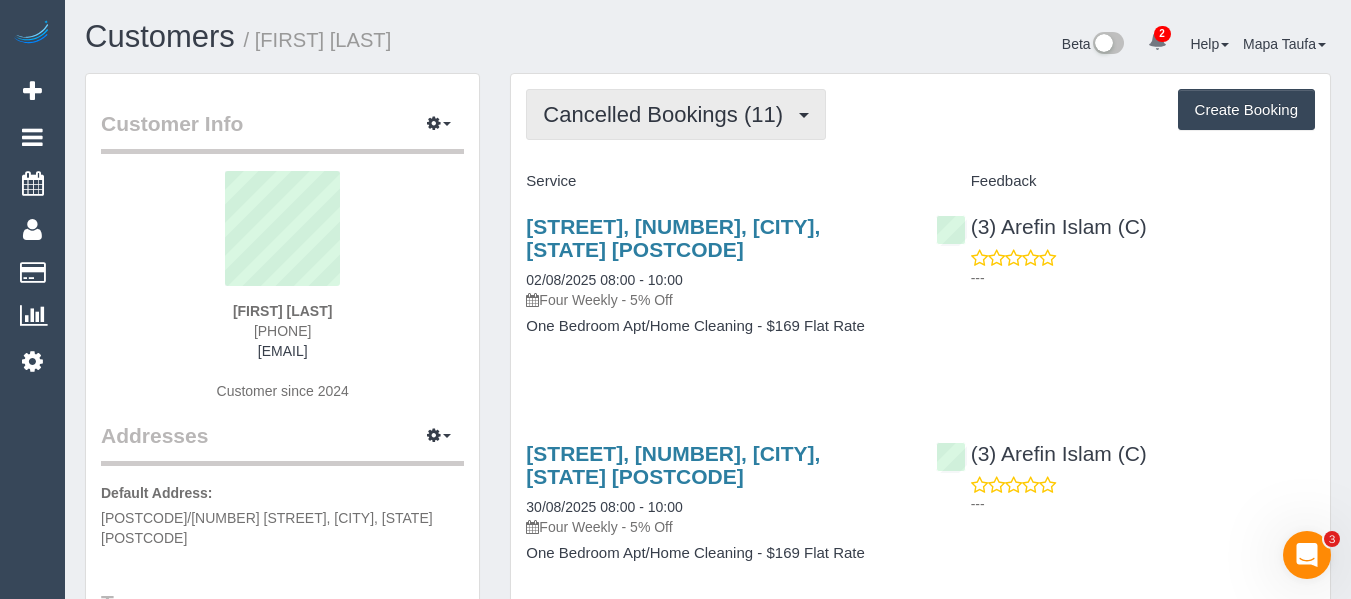 click on "Cancelled Bookings (11)" at bounding box center [676, 114] 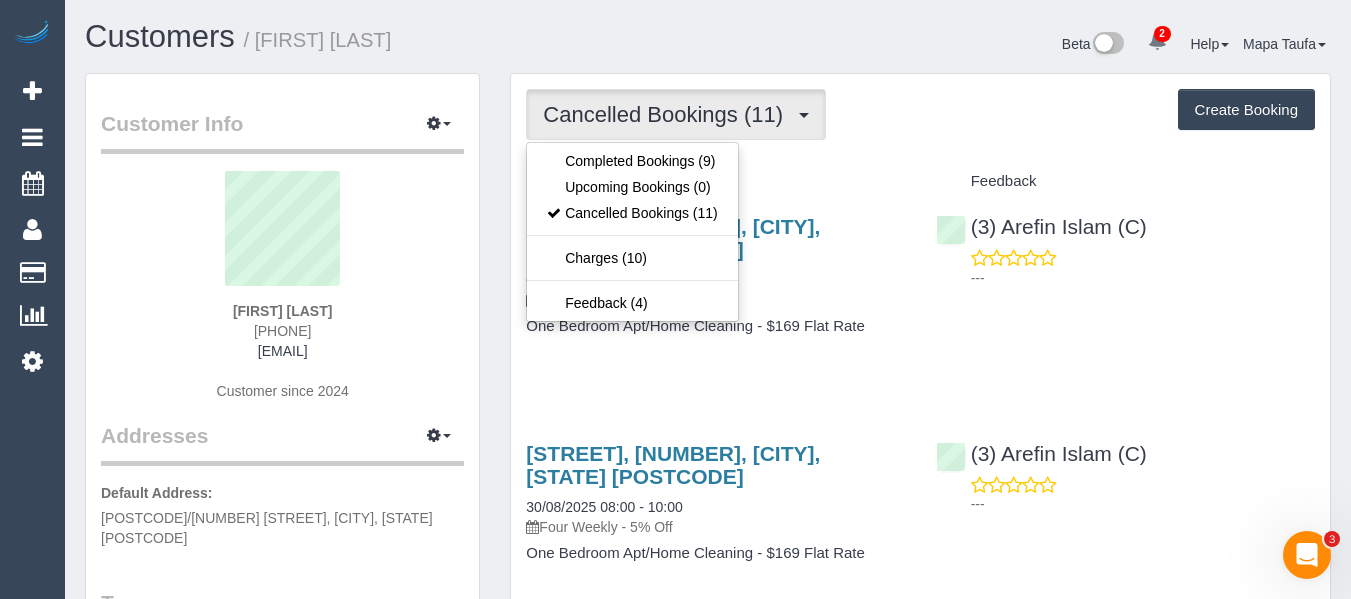 click on "Service" at bounding box center (715, 182) 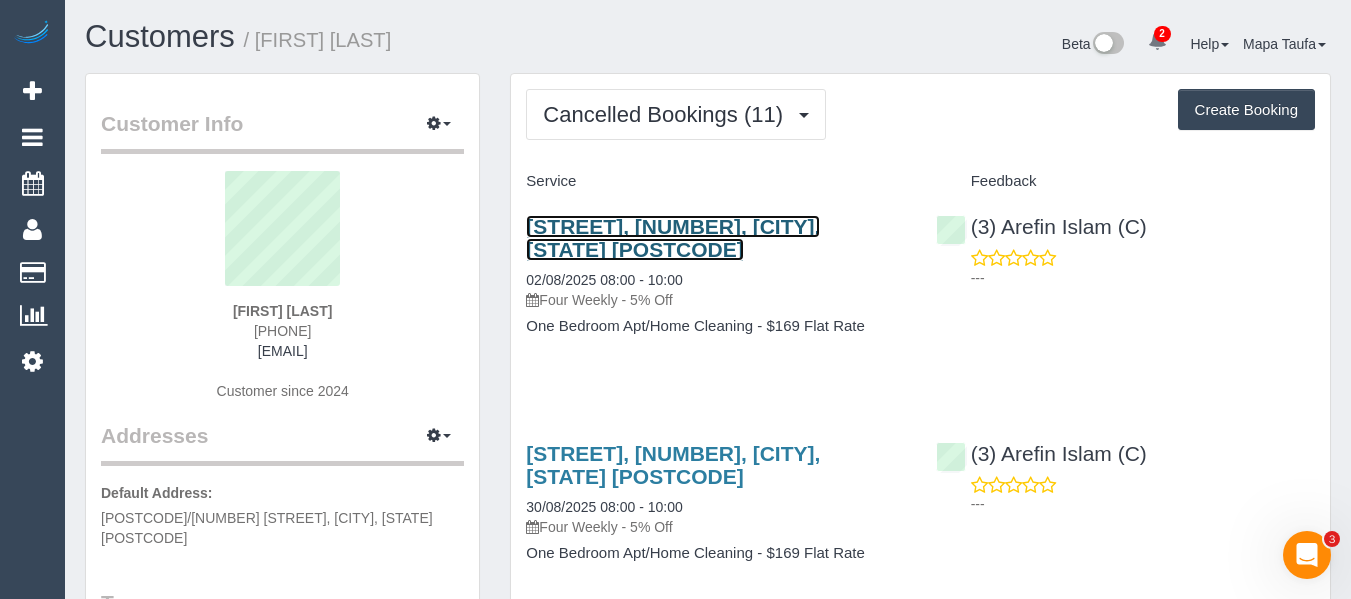 click on "Keilor Road, 109/110, Essendon North, VIC 3041" at bounding box center (673, 238) 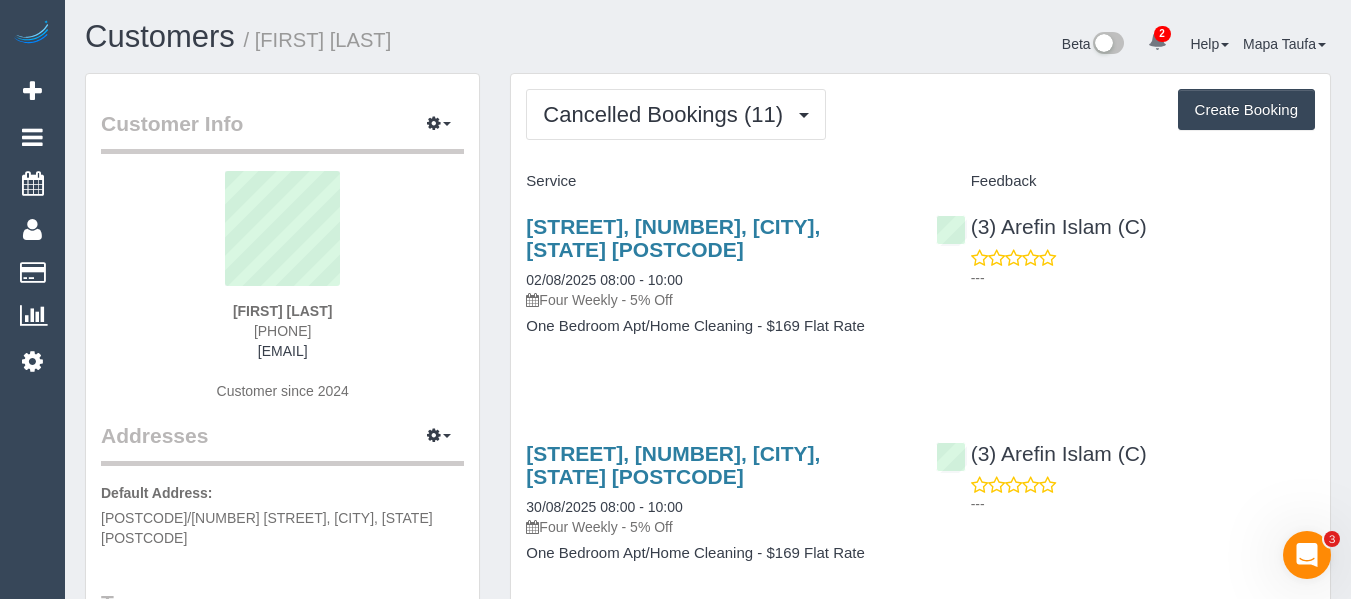drag, startPoint x: 306, startPoint y: 317, endPoint x: 192, endPoint y: 317, distance: 114 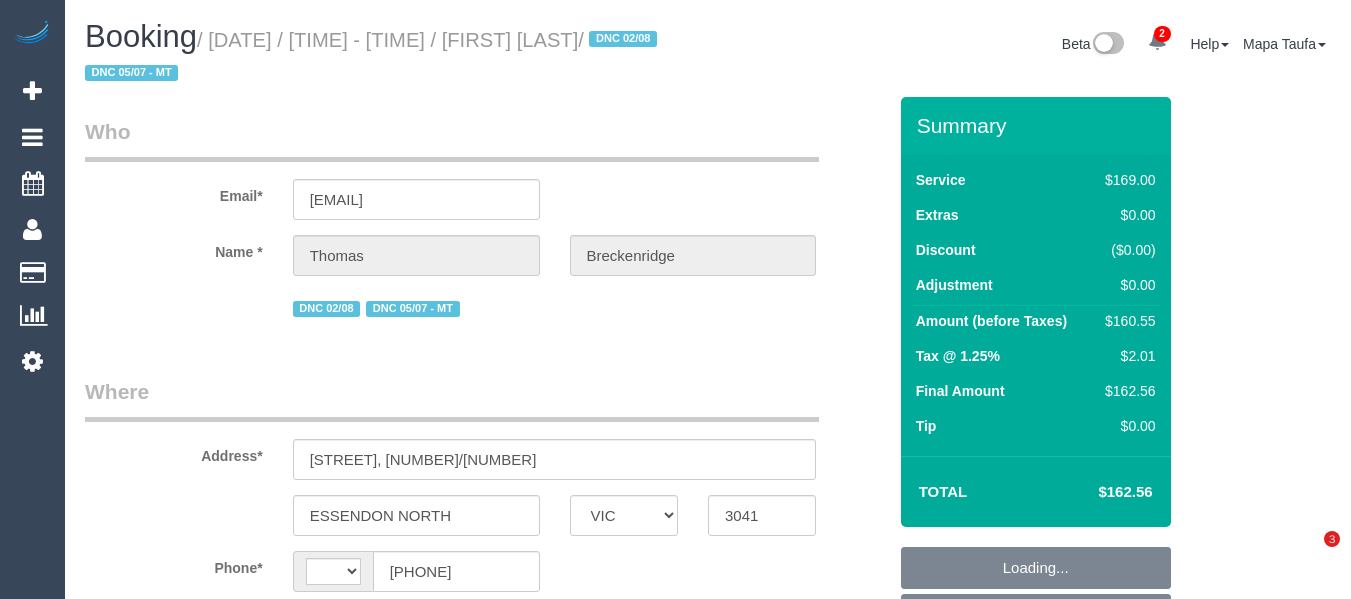select on "VIC" 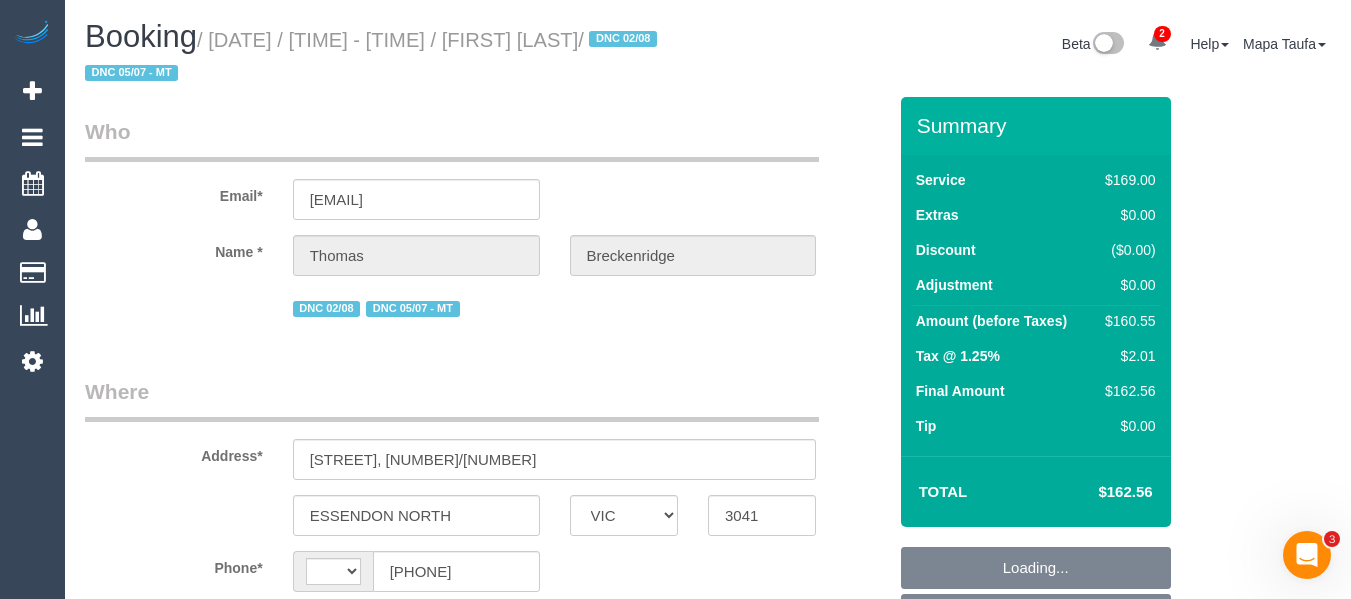 scroll, scrollTop: 0, scrollLeft: 0, axis: both 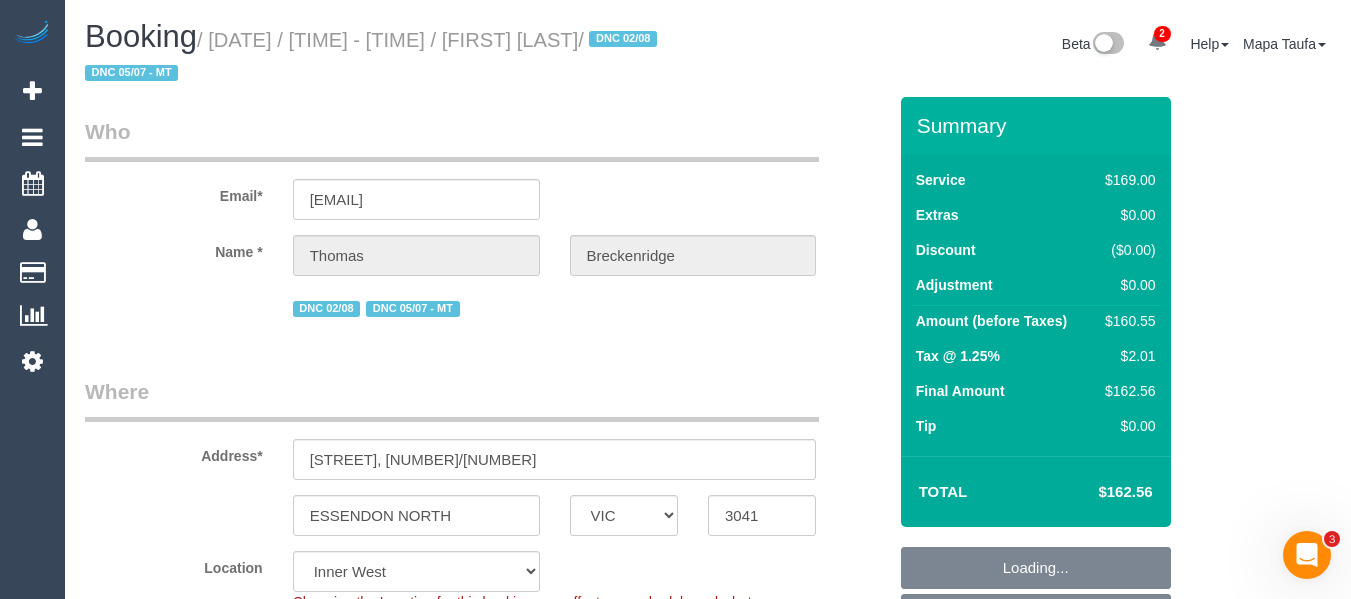 select on "object:742" 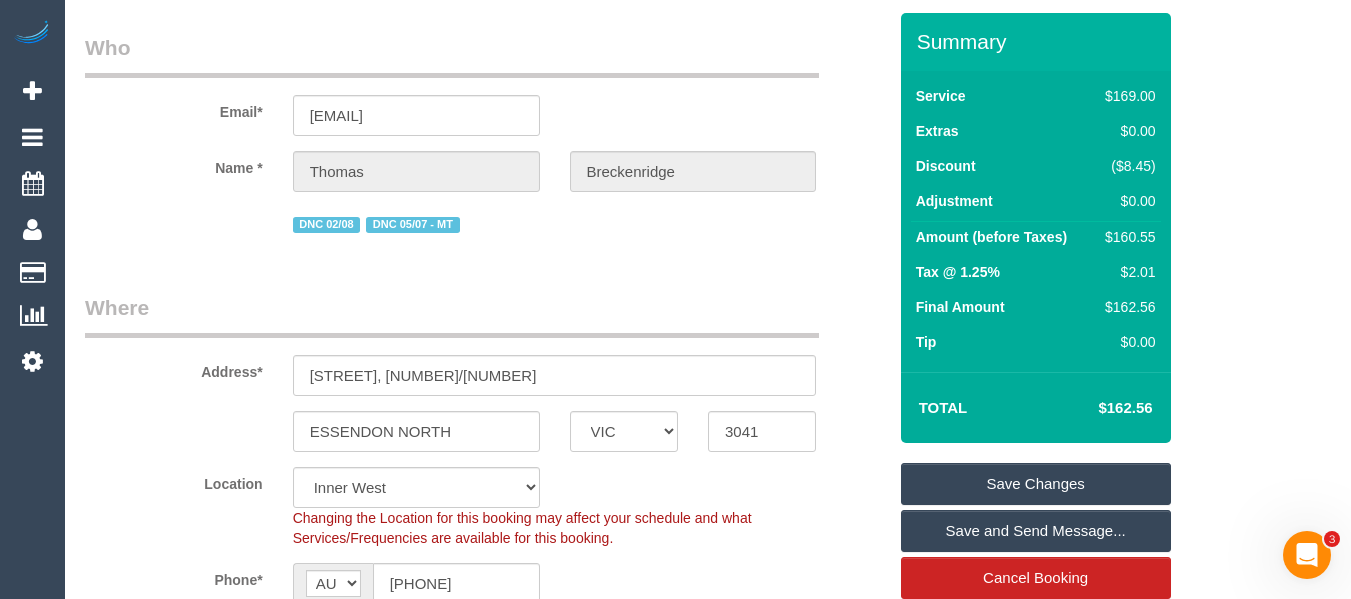 scroll, scrollTop: 200, scrollLeft: 0, axis: vertical 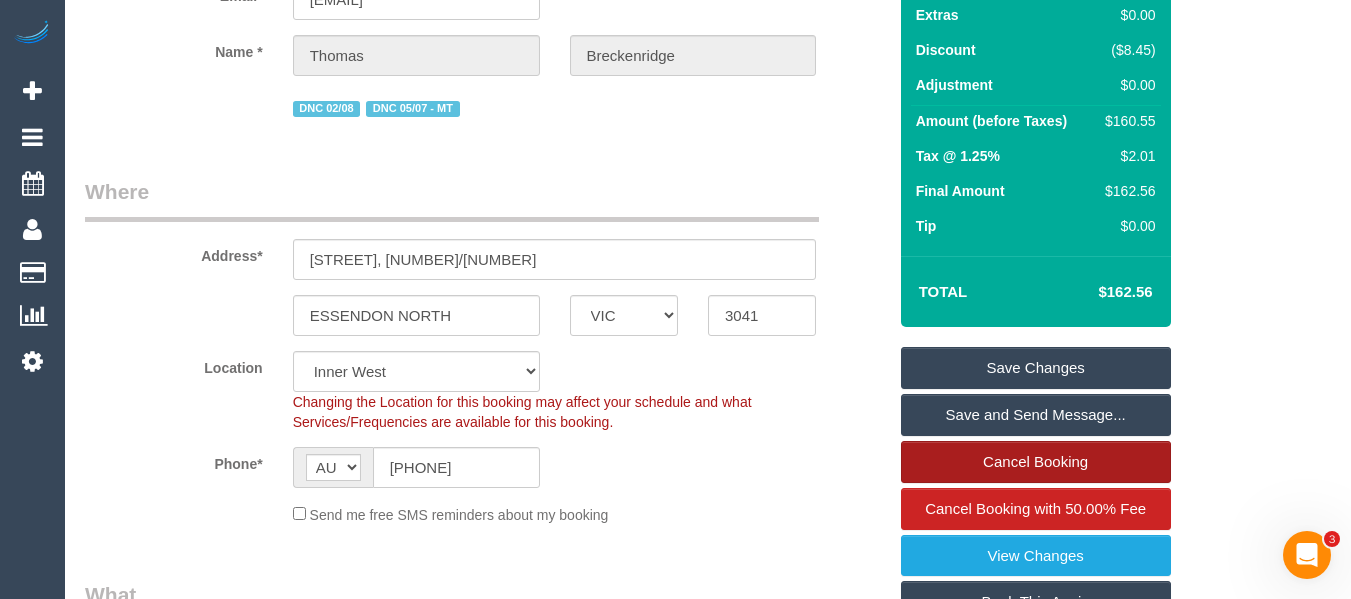click on "Cancel Booking" at bounding box center (1036, 462) 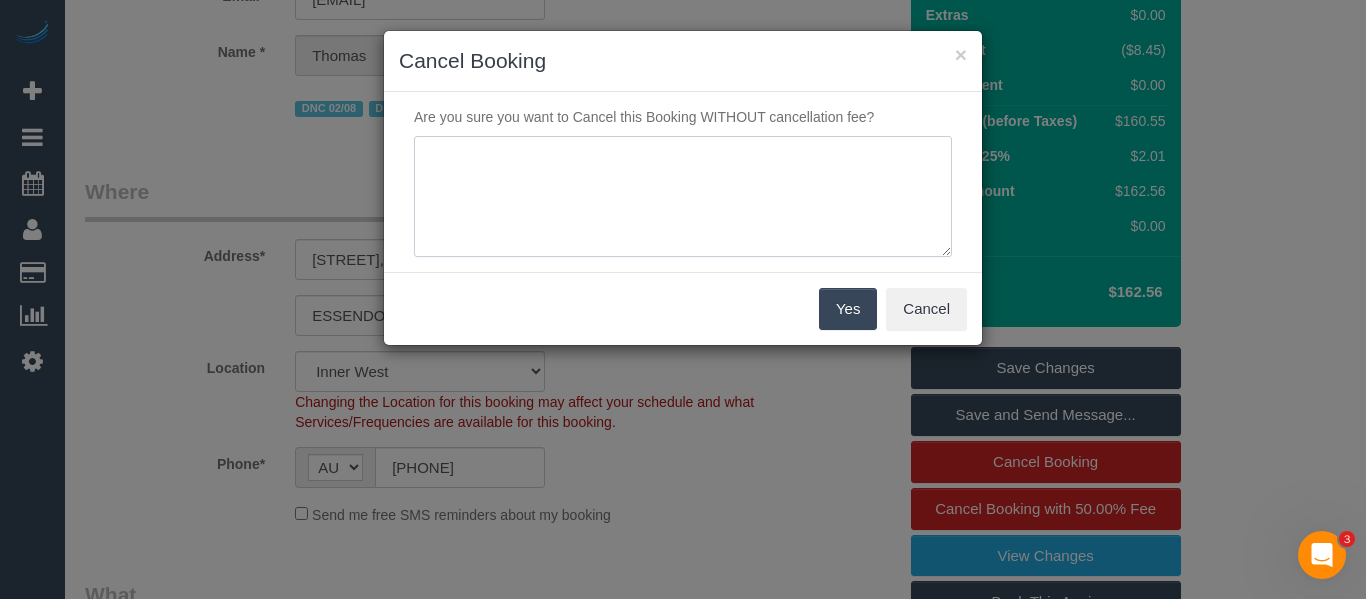 click at bounding box center (683, 197) 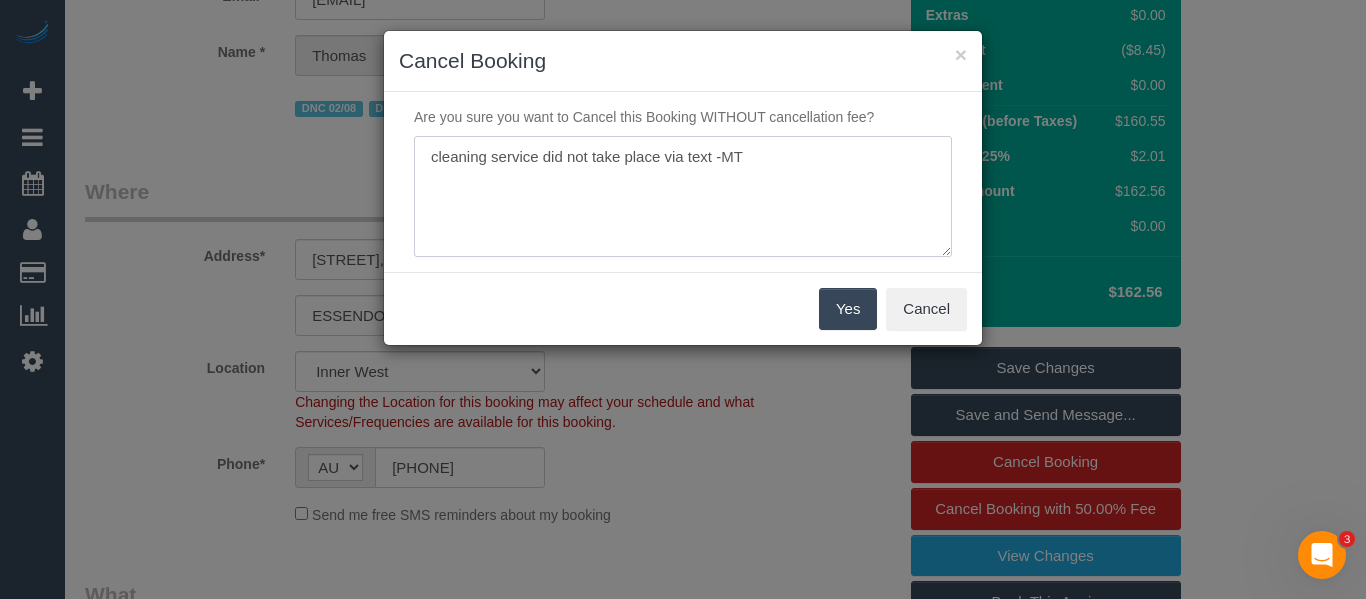 type on "cleaning service did not take place via text -MT" 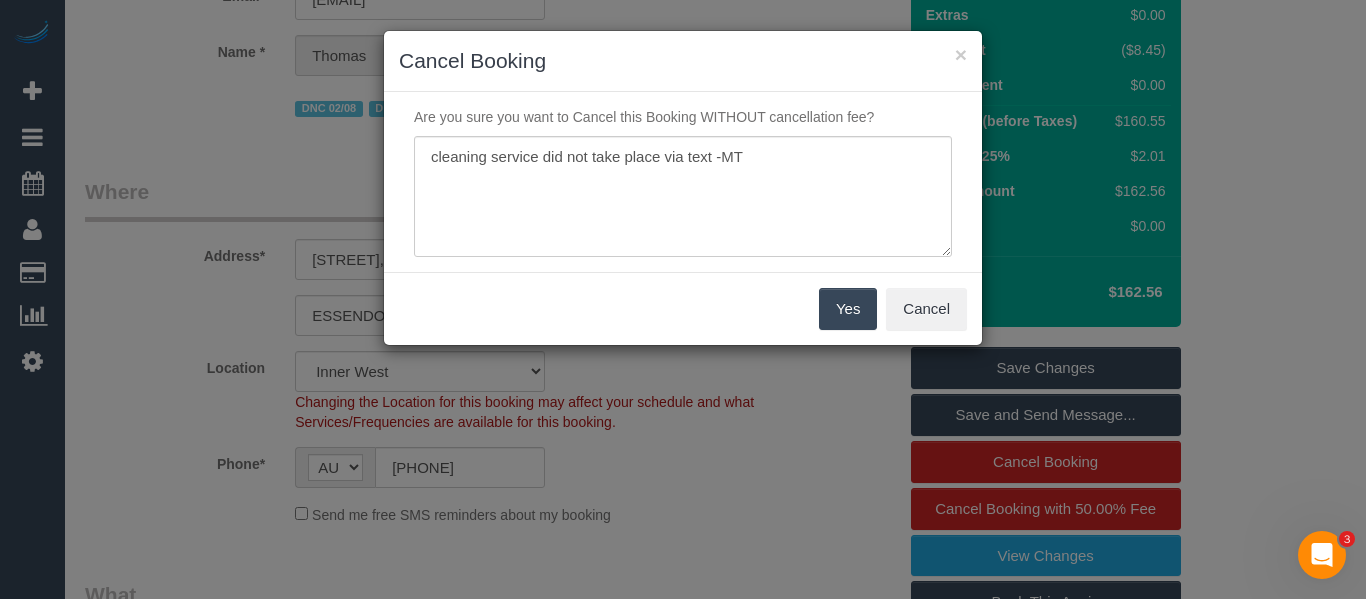 drag, startPoint x: 845, startPoint y: 320, endPoint x: 755, endPoint y: 301, distance: 91.983696 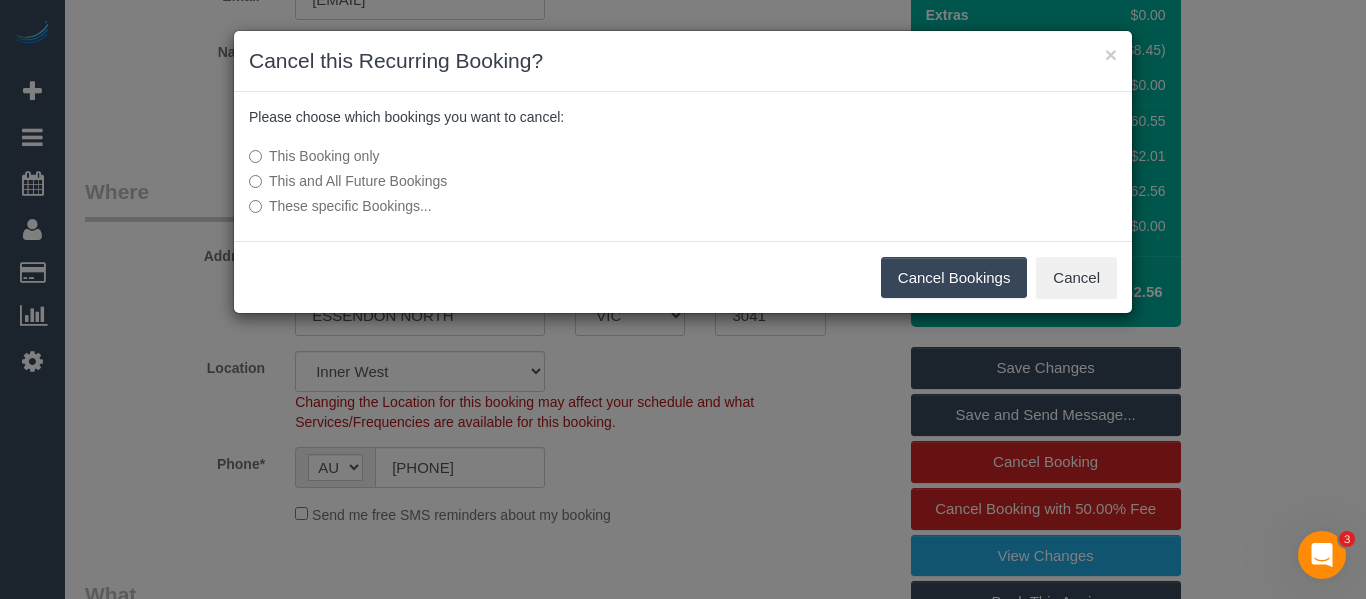 click on "Cancel Bookings" at bounding box center [954, 278] 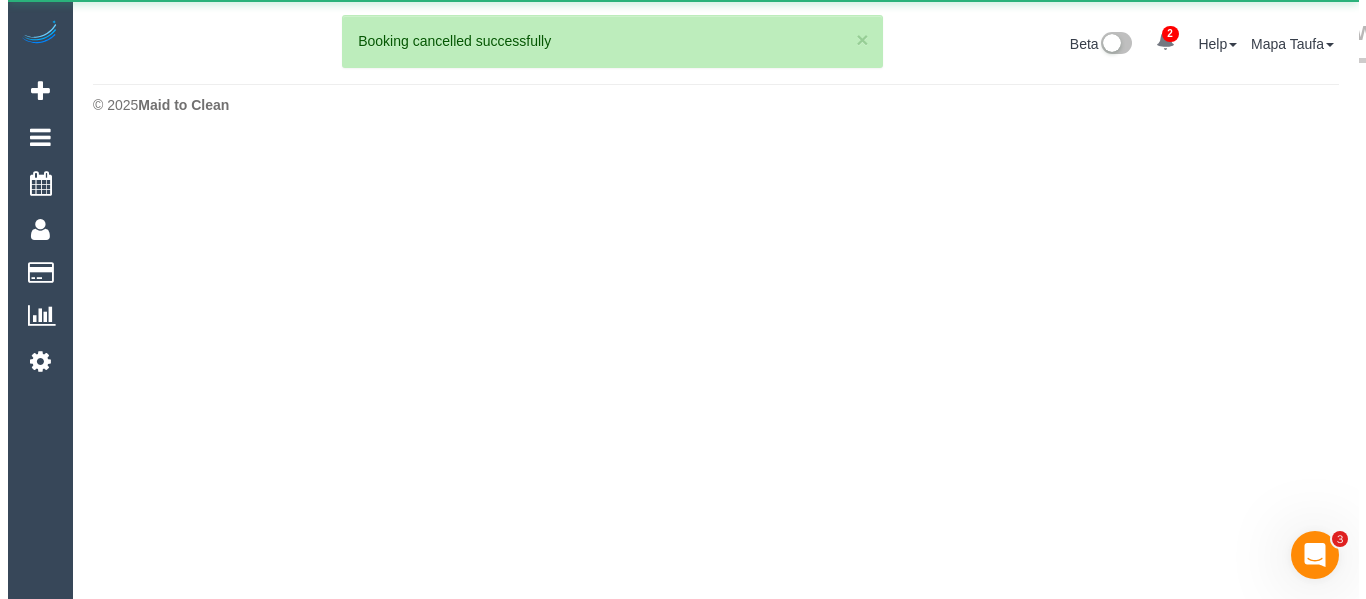 scroll, scrollTop: 0, scrollLeft: 0, axis: both 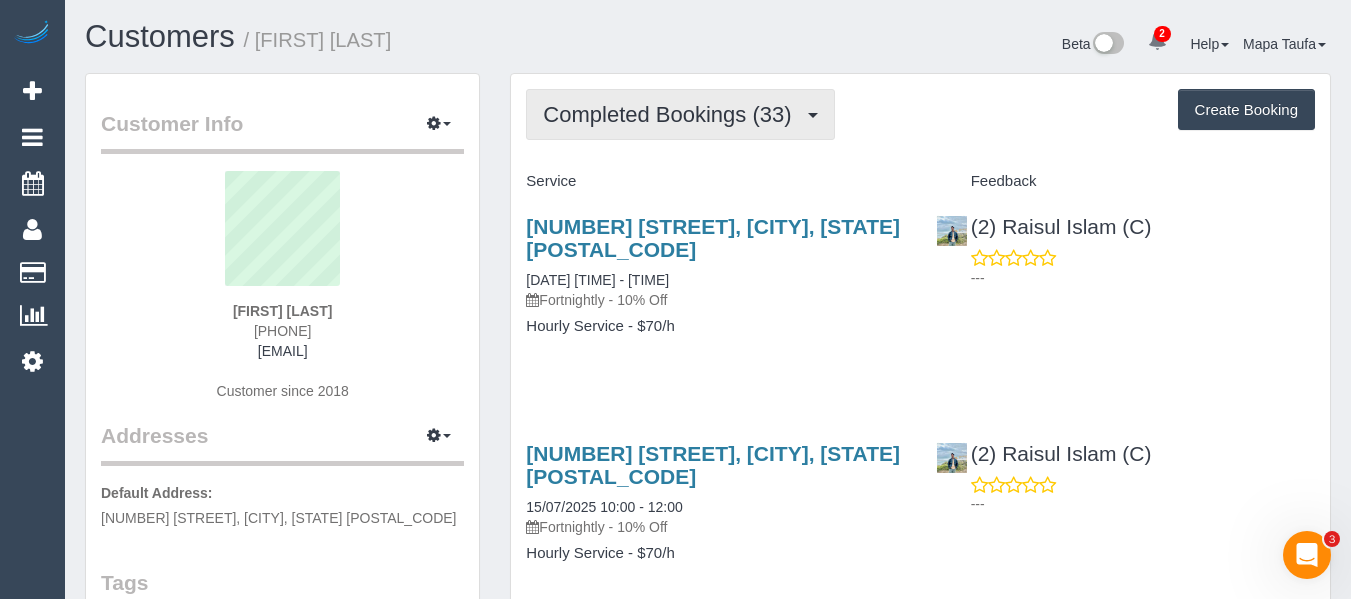 click on "Completed Bookings (33)" at bounding box center [680, 114] 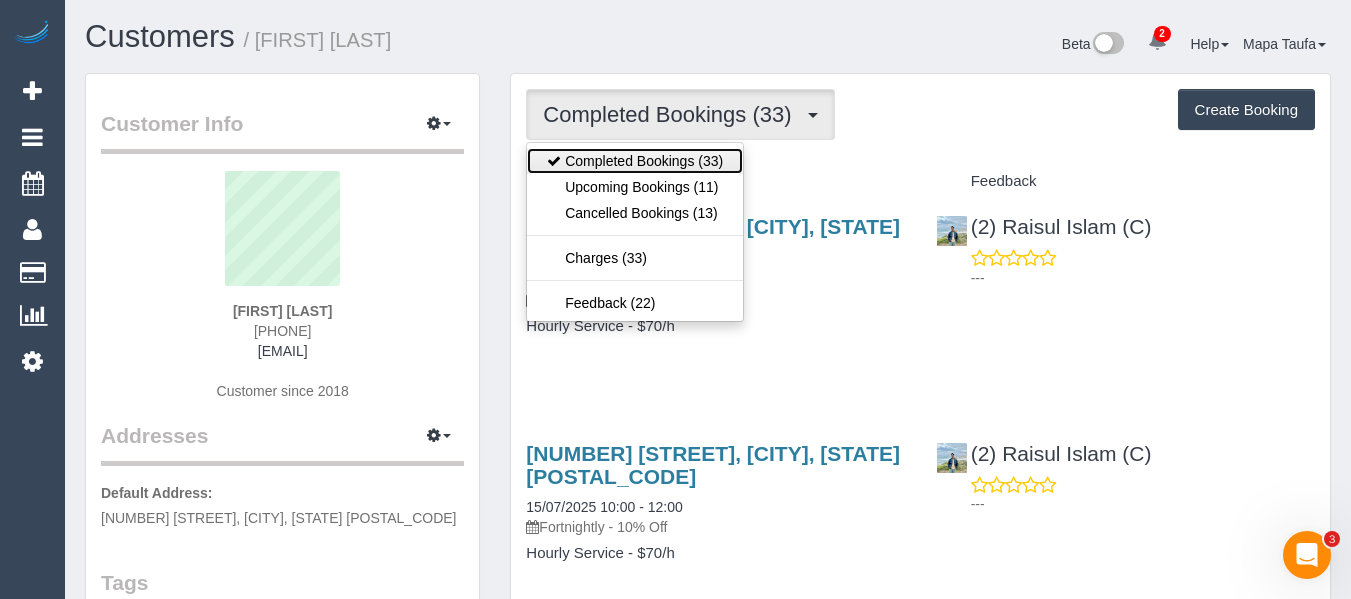 click on "Completed Bookings (33)" at bounding box center [635, 161] 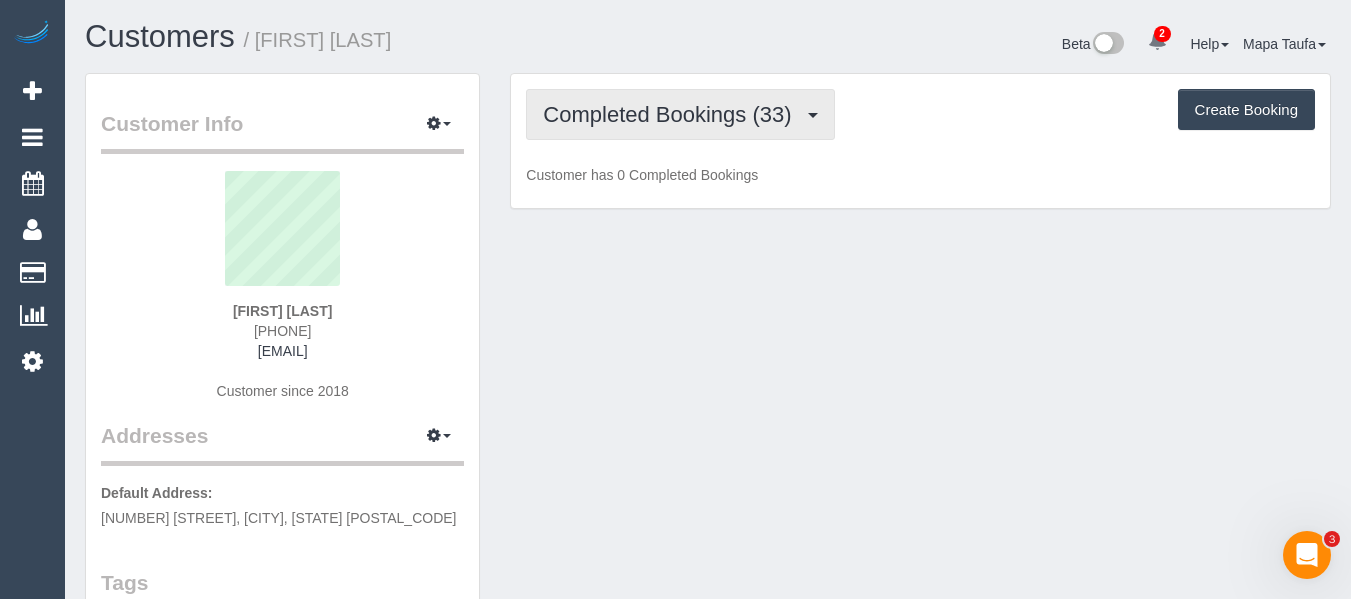 drag, startPoint x: 605, startPoint y: 132, endPoint x: 610, endPoint y: 149, distance: 17.720045 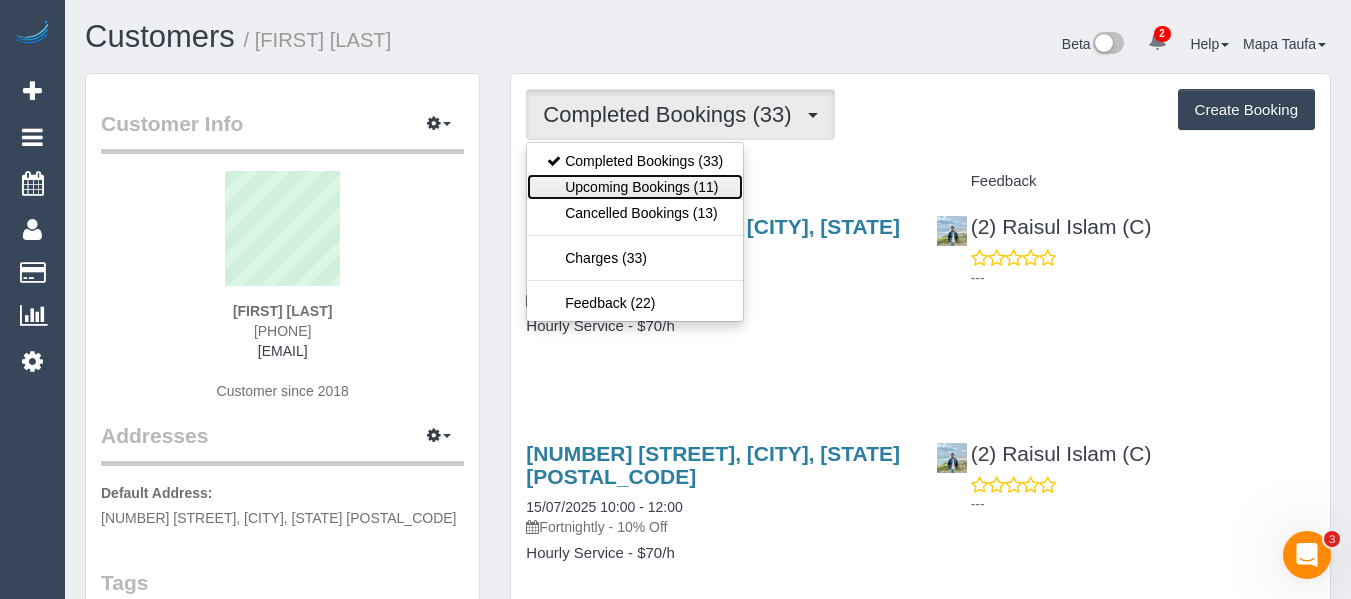click on "Upcoming Bookings (11)" at bounding box center (635, 187) 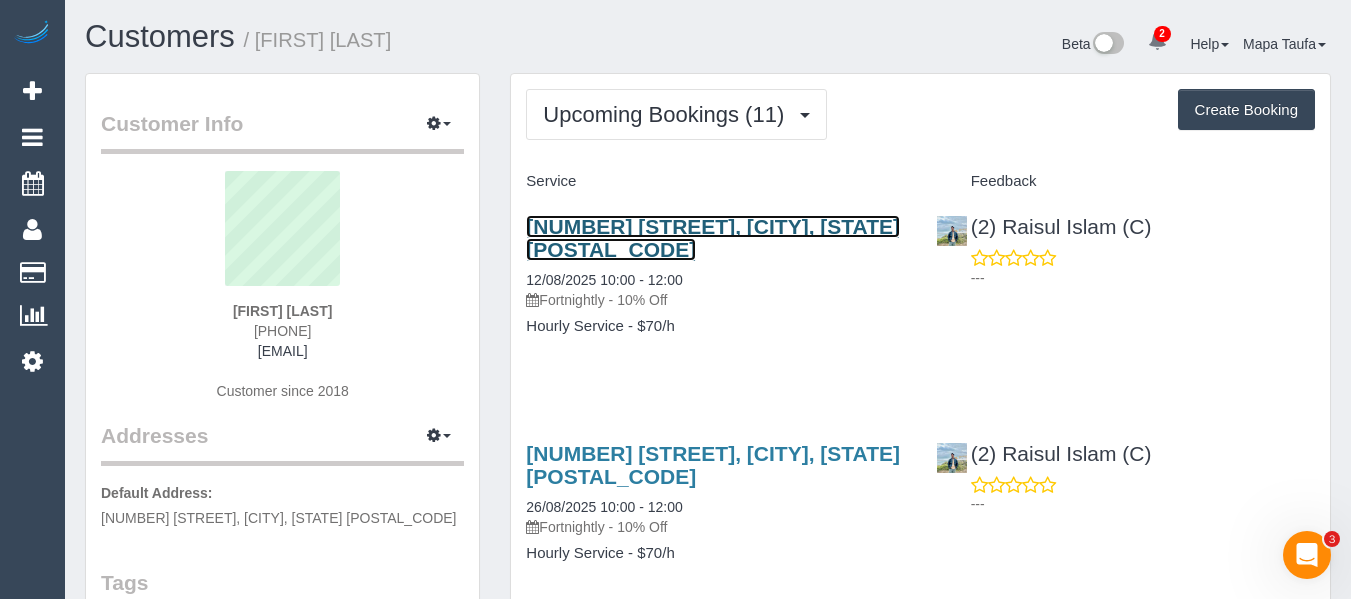 click on "[NUMBER] [STREET], [CITY], [STATE] [POSTAL_CODE]" at bounding box center (713, 238) 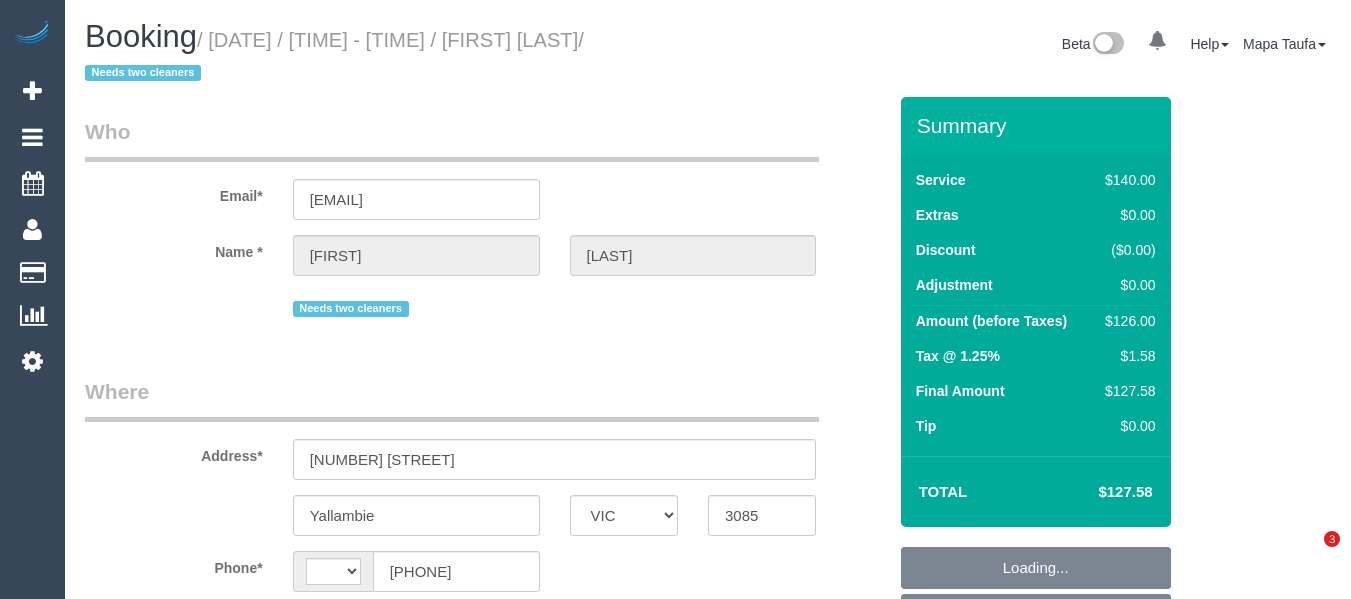 select on "VIC" 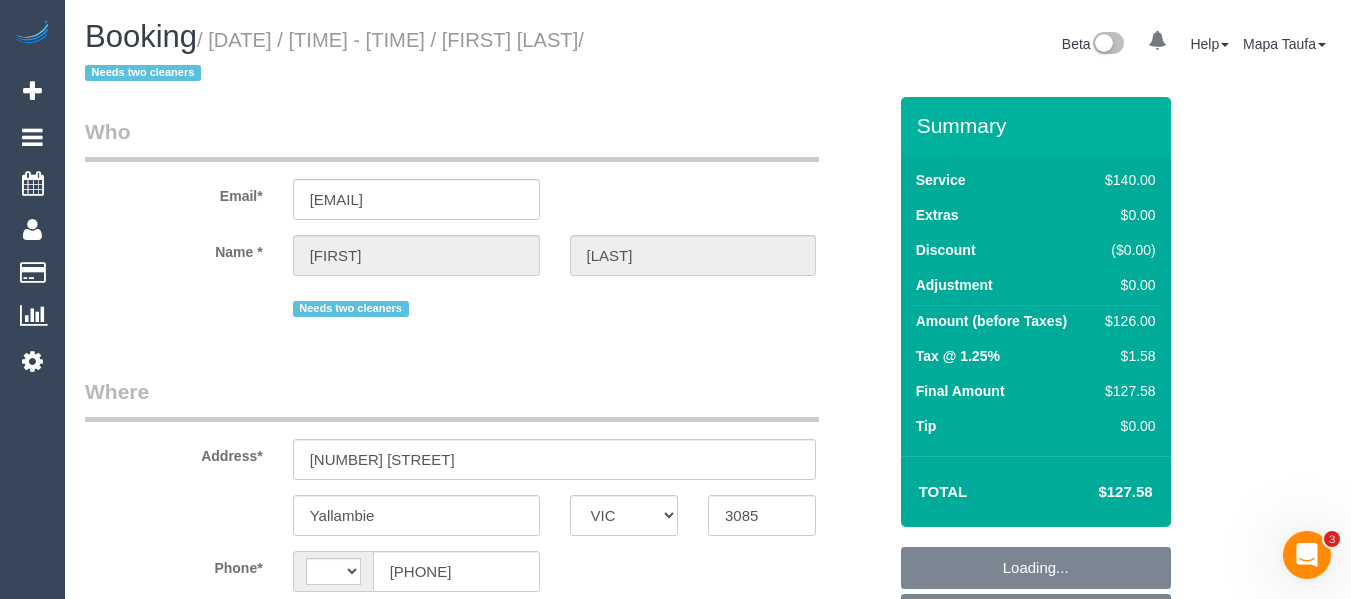 scroll, scrollTop: 0, scrollLeft: 0, axis: both 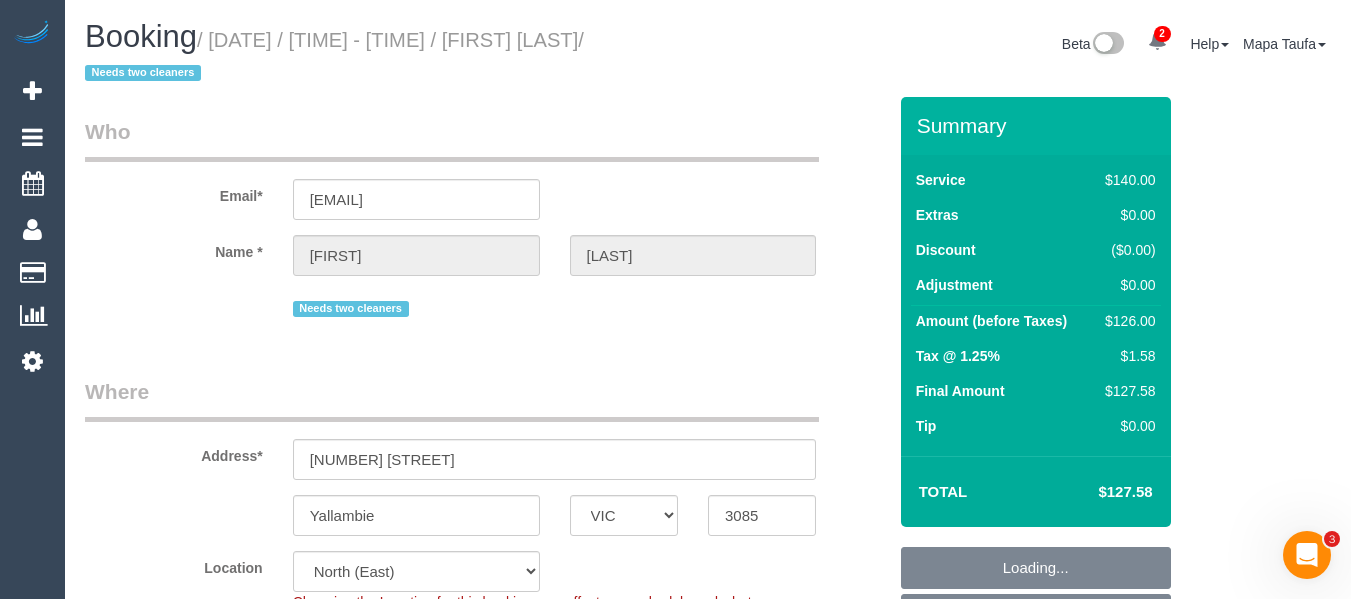 select on "string:AU" 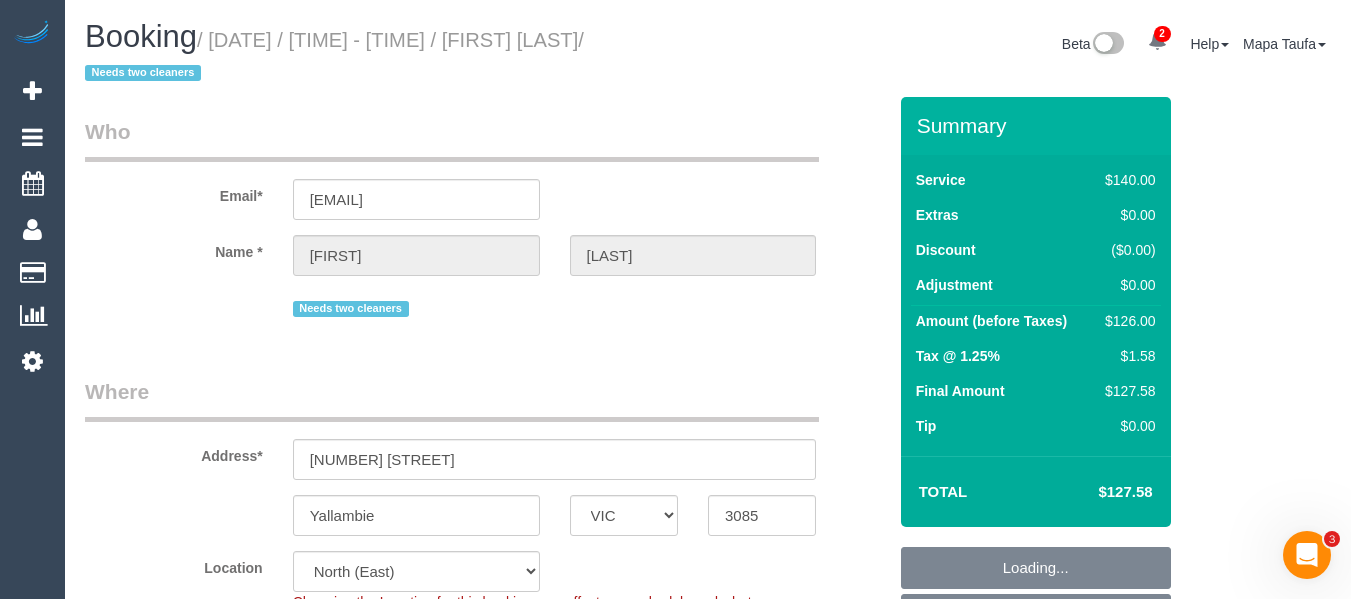 select on "object:562" 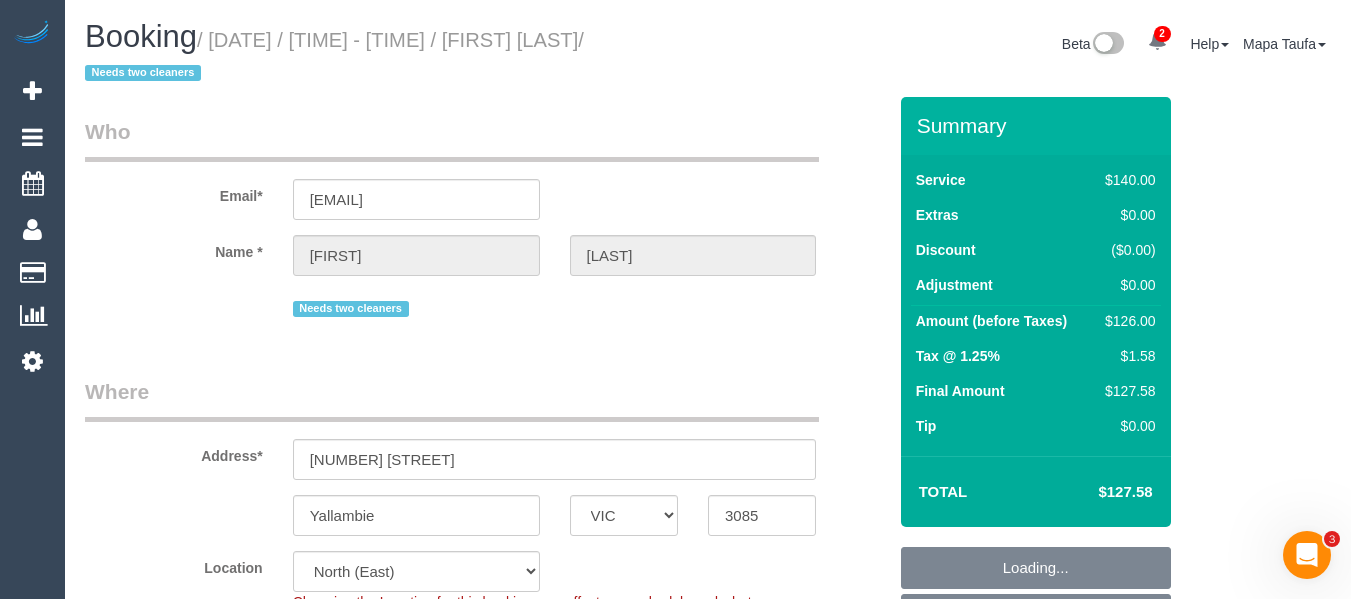 select on "string:stripe-pm_1RIlxI2GScqysDRVnxrEupel" 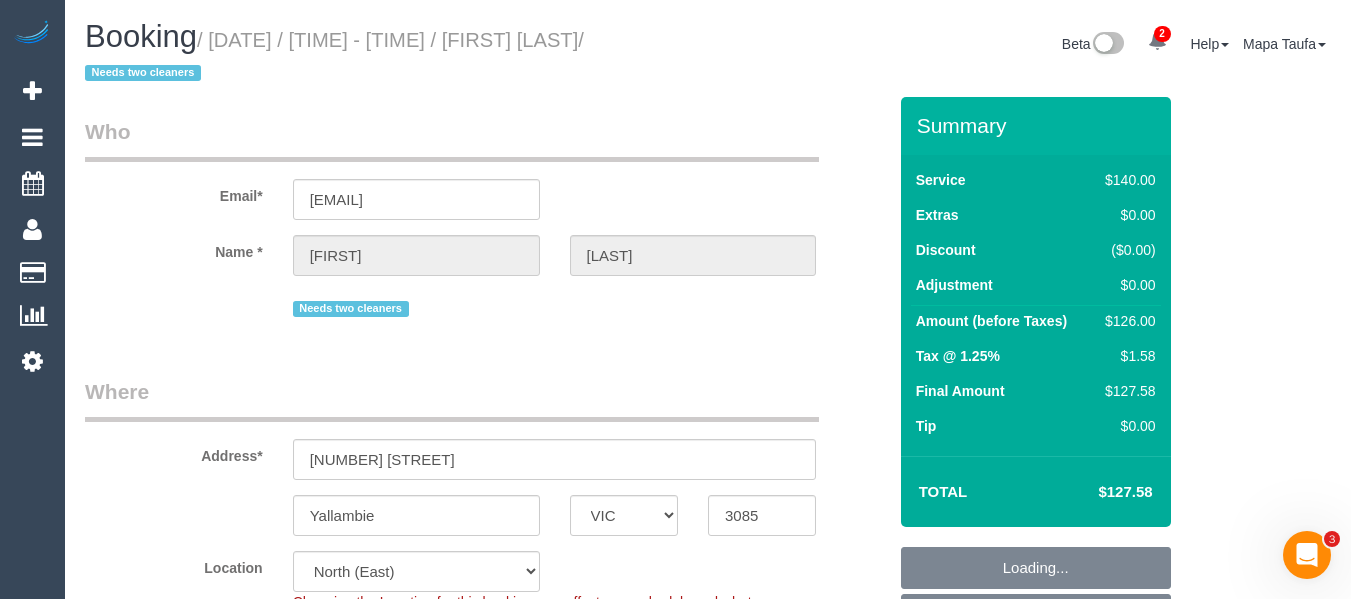 select on "number:27" 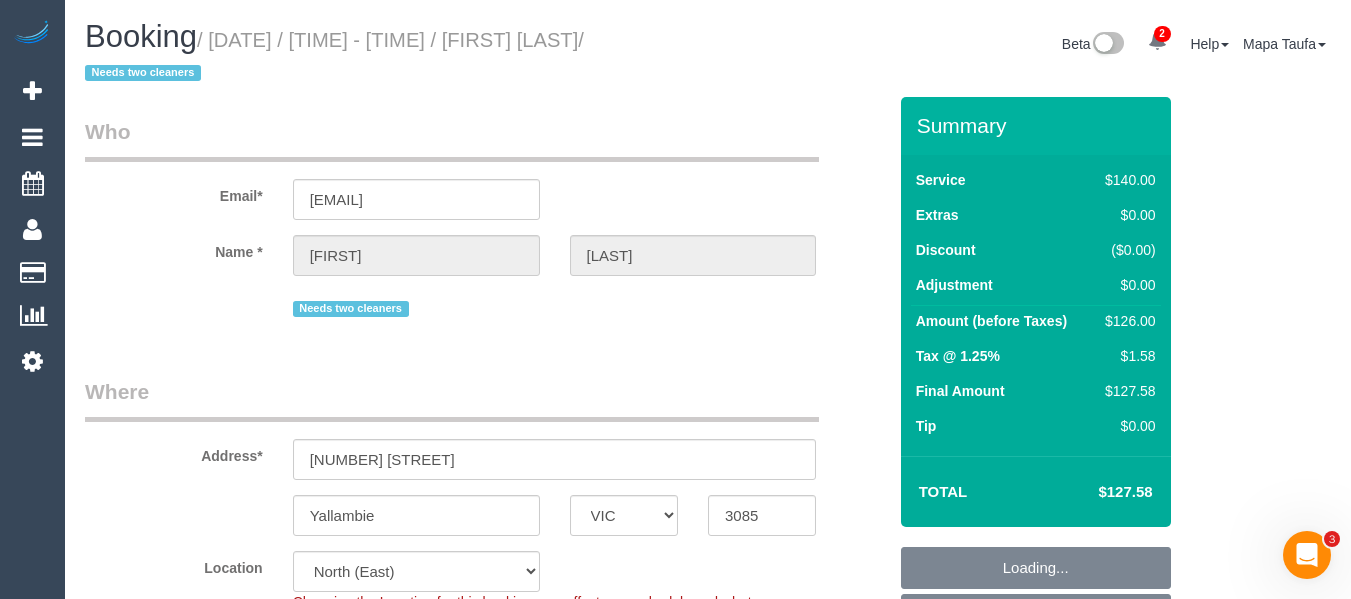 scroll, scrollTop: 500, scrollLeft: 0, axis: vertical 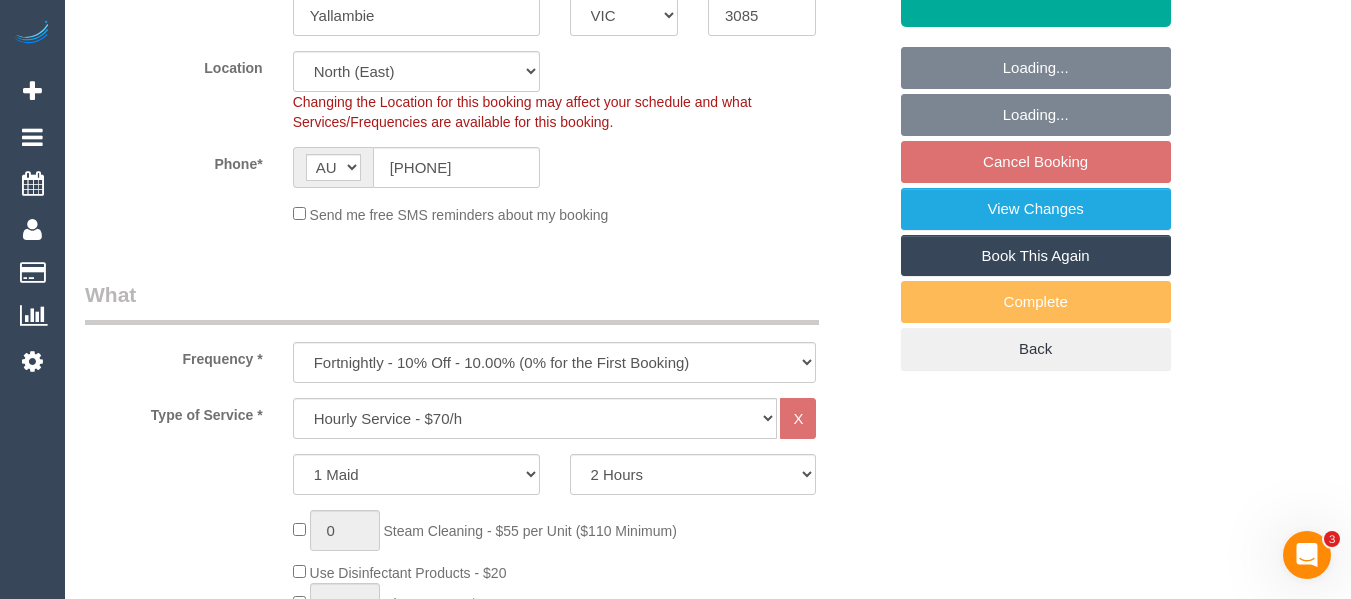 select on "spot3" 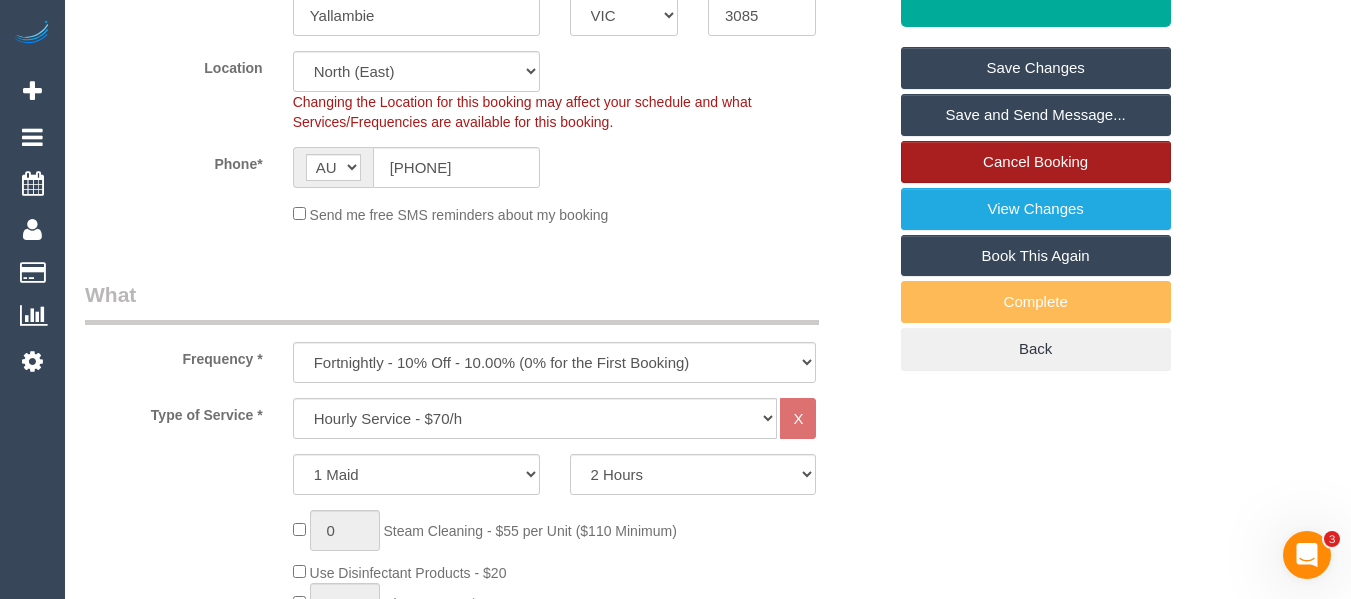 click on "Cancel Booking" at bounding box center [1036, 162] 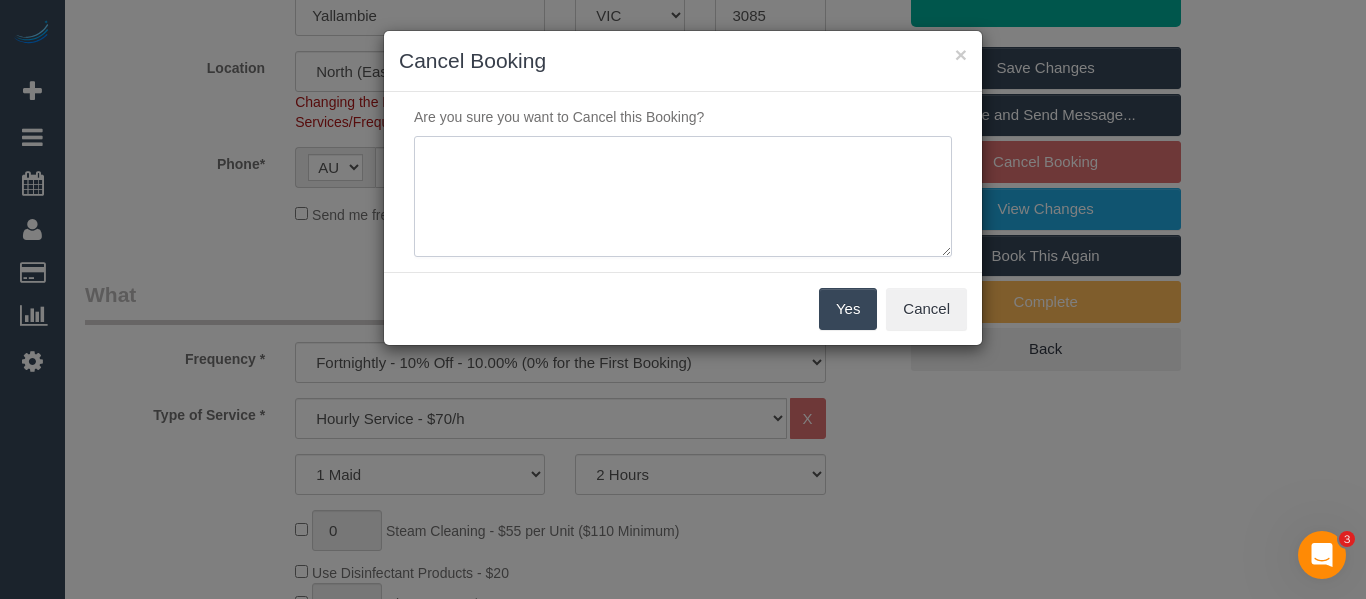 click at bounding box center [683, 197] 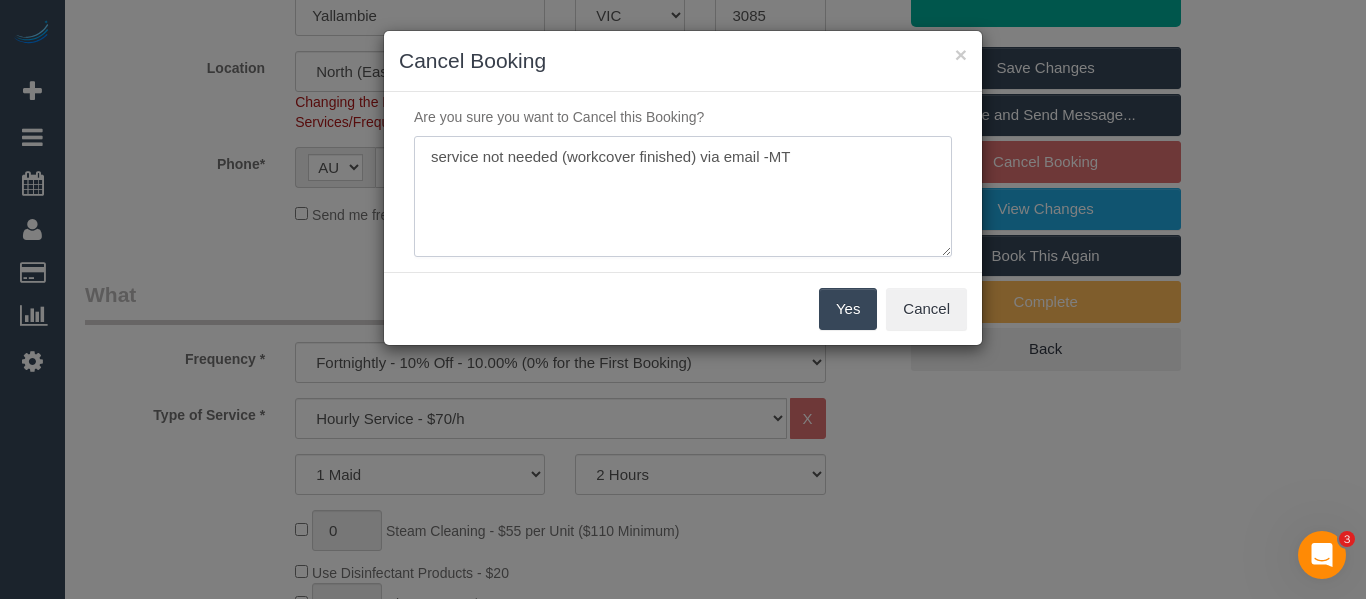 type on "service not needed (workcover finished) via email -MT" 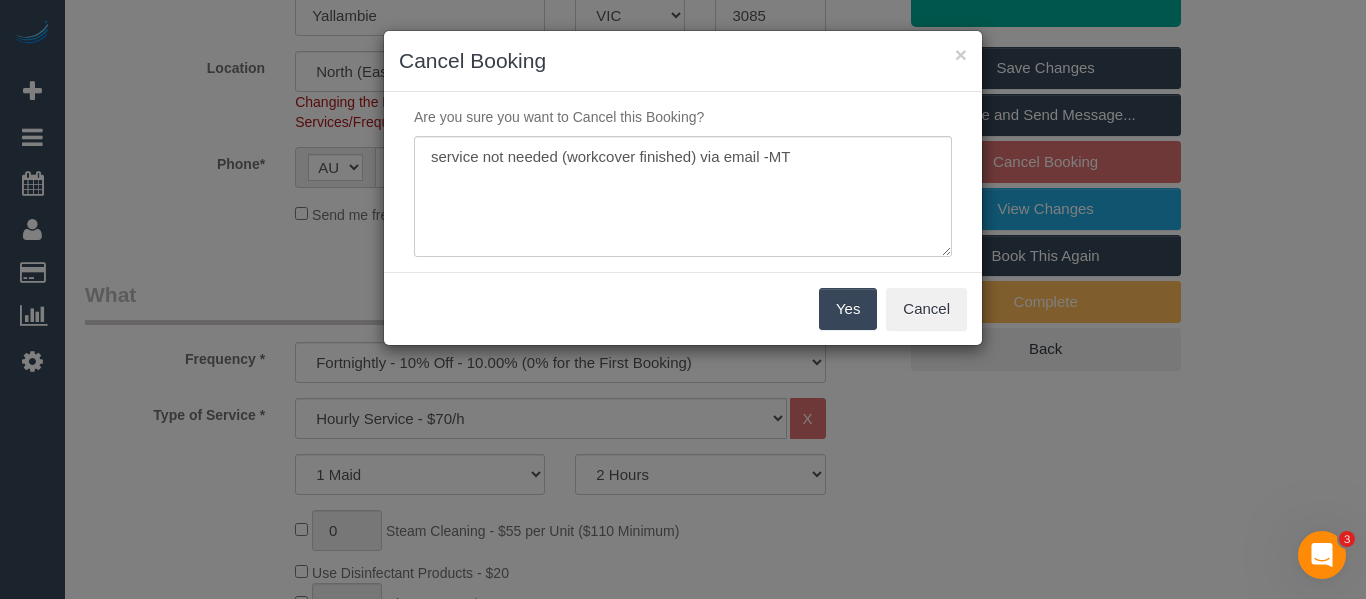 click on "Yes" at bounding box center (848, 309) 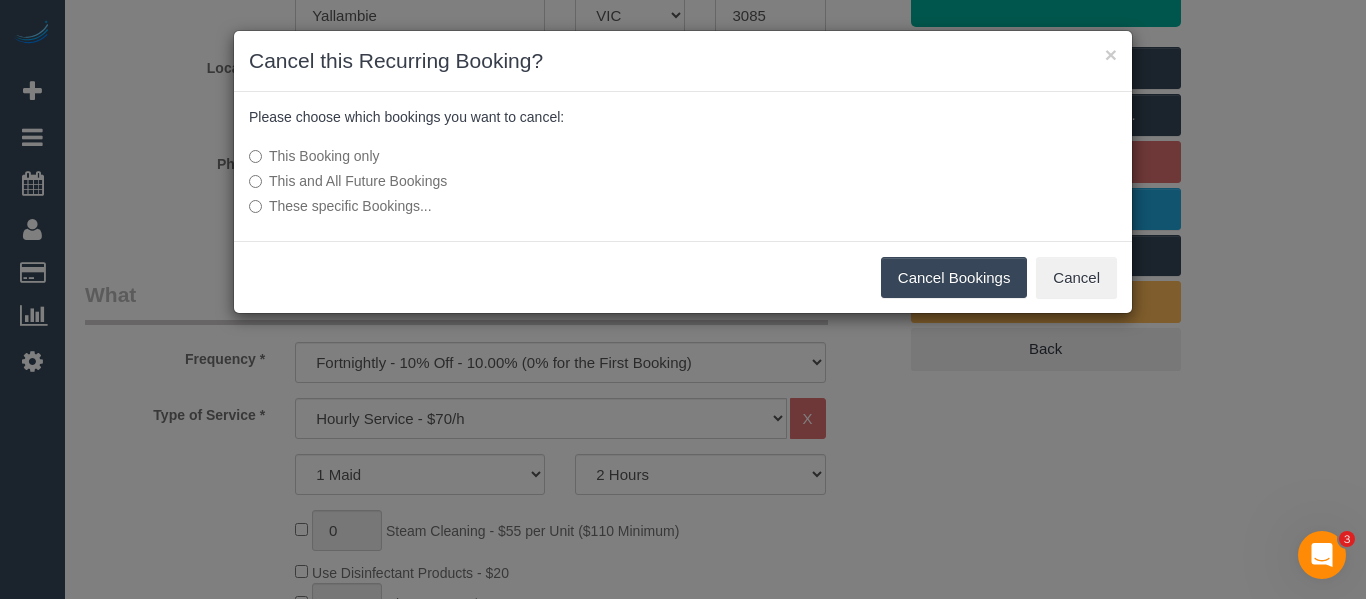 click on "This and All Future Bookings" at bounding box center (533, 181) 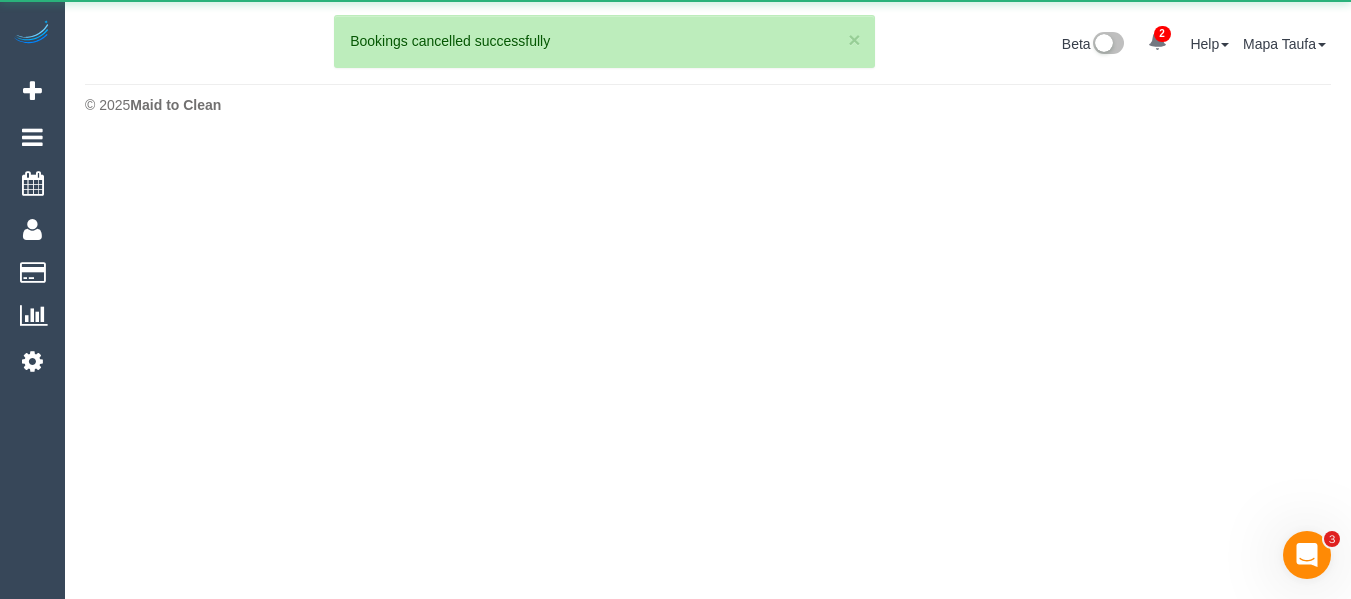 scroll, scrollTop: 0, scrollLeft: 0, axis: both 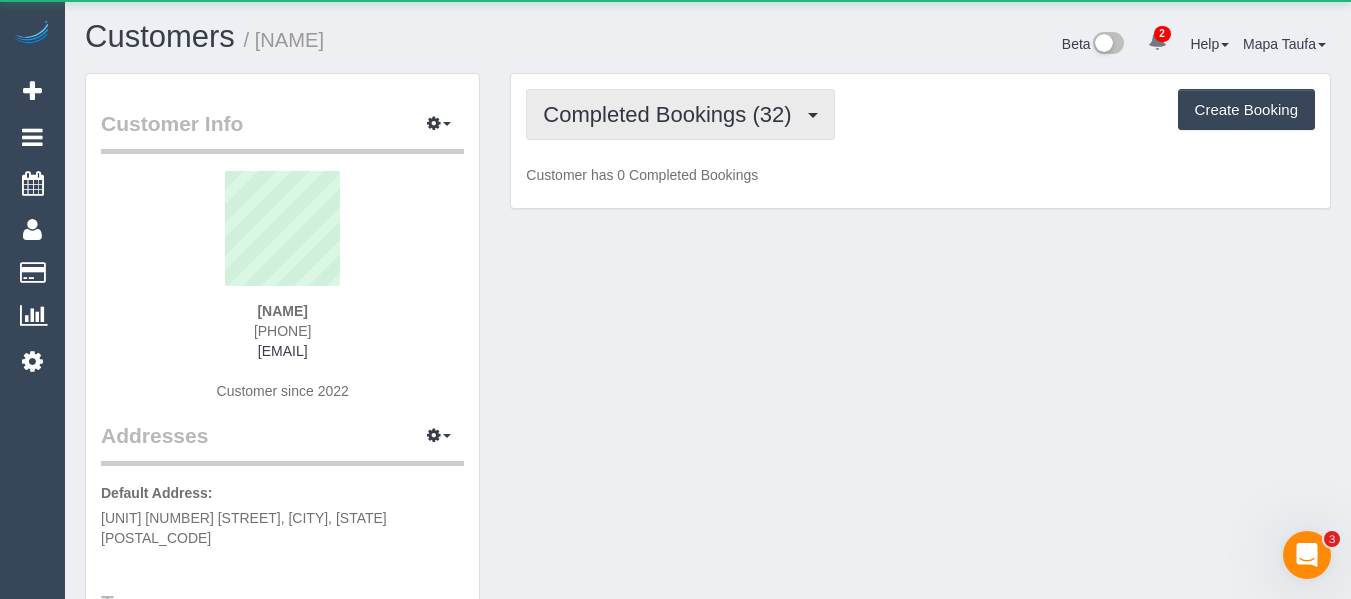 click on "Completed Bookings (32)" at bounding box center (672, 114) 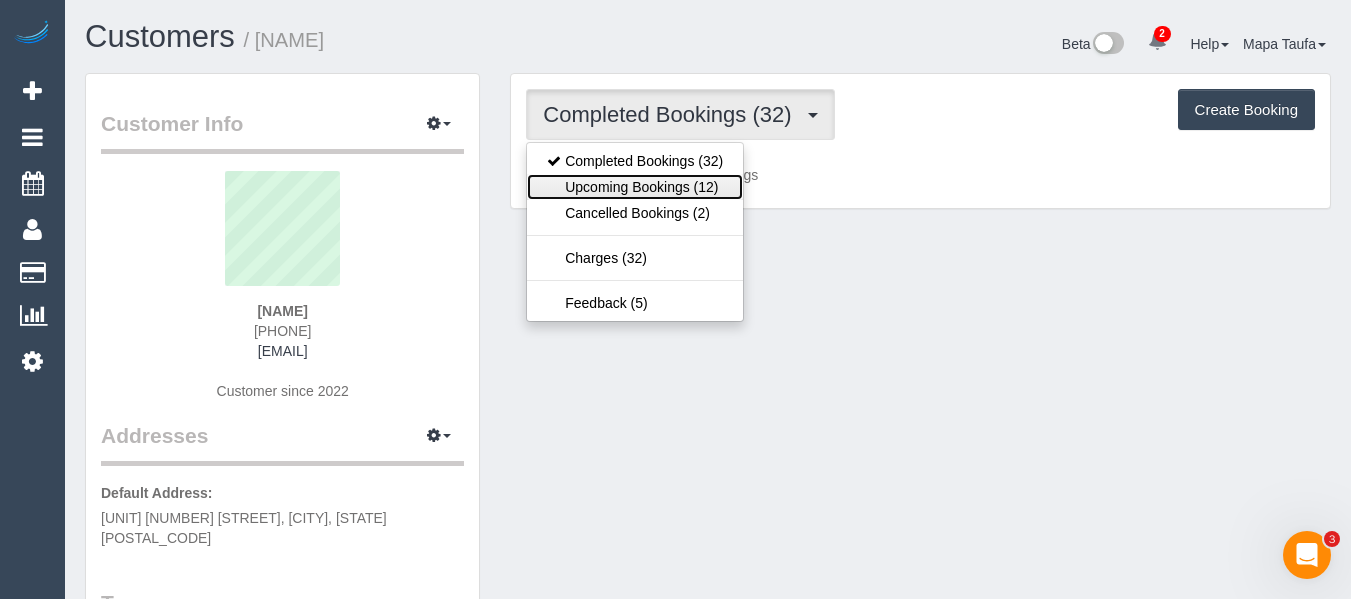 click on "Upcoming Bookings (12)" at bounding box center [635, 187] 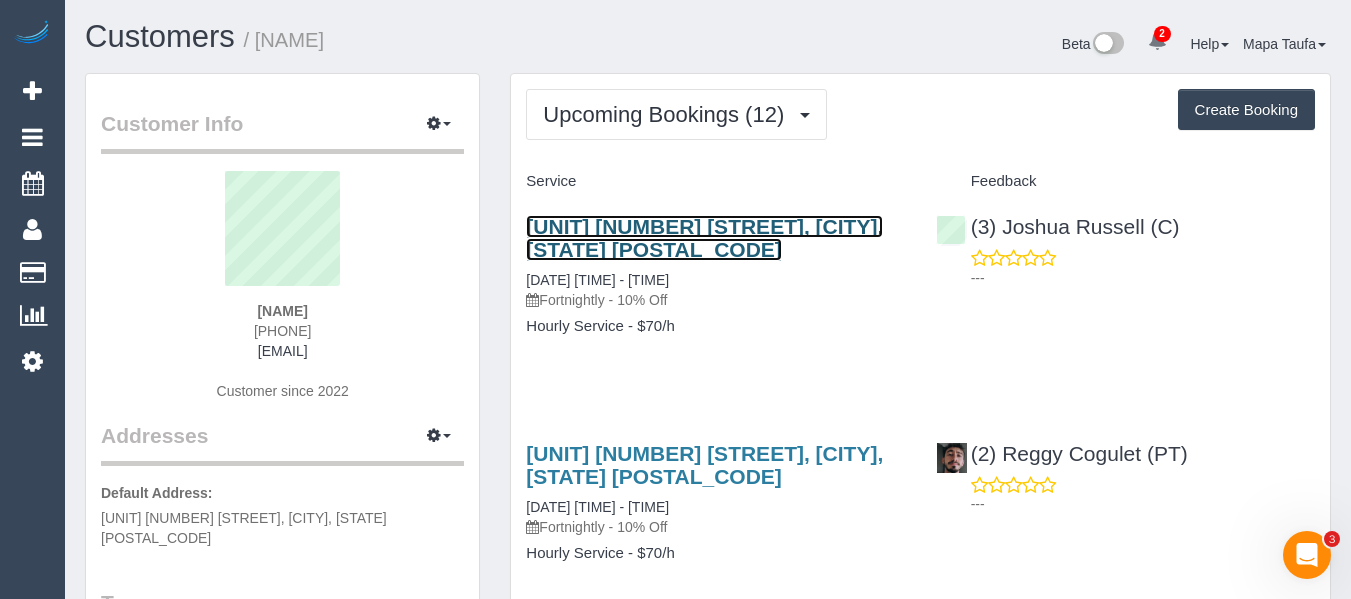 click on "[UNIT] [NUMBER] [STREET], [CITY], [STATE] [POSTAL_CODE]" at bounding box center (704, 238) 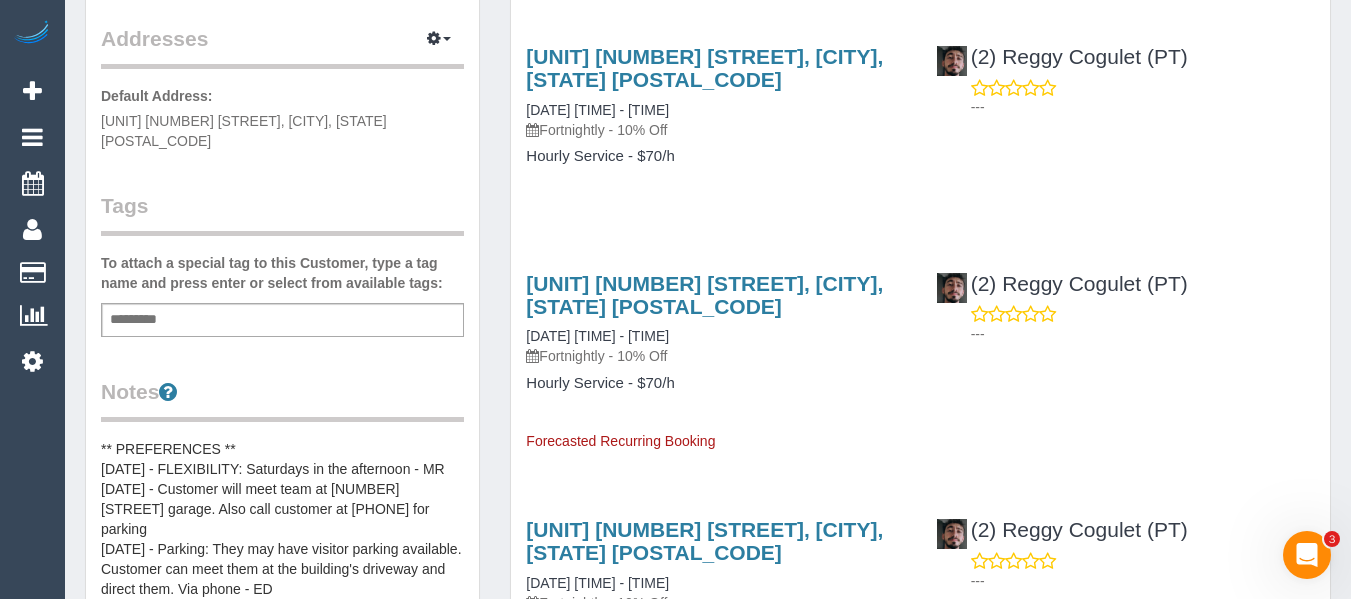 scroll, scrollTop: 200, scrollLeft: 0, axis: vertical 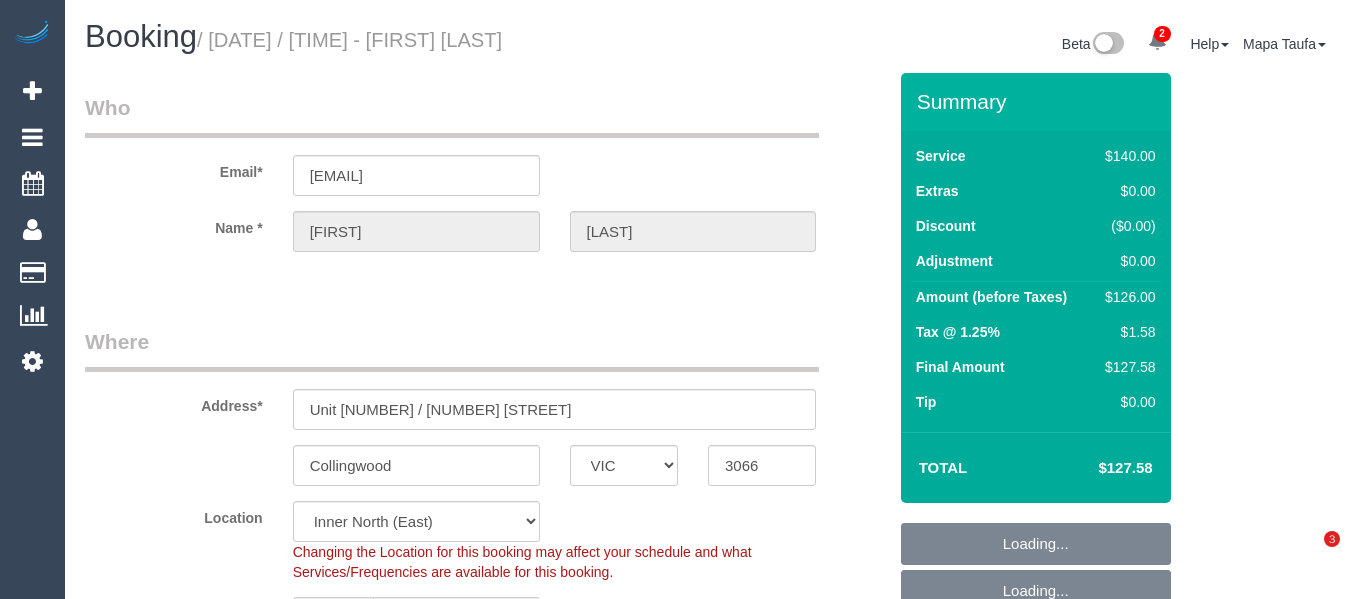 select on "VIC" 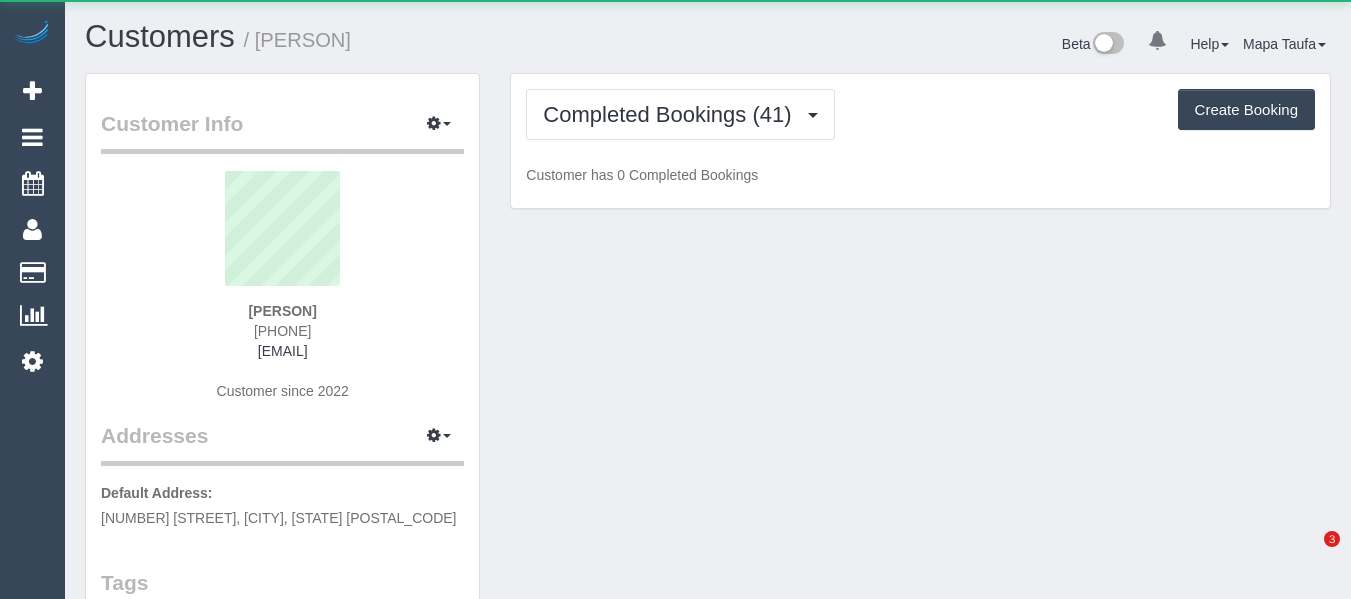 scroll, scrollTop: 0, scrollLeft: 0, axis: both 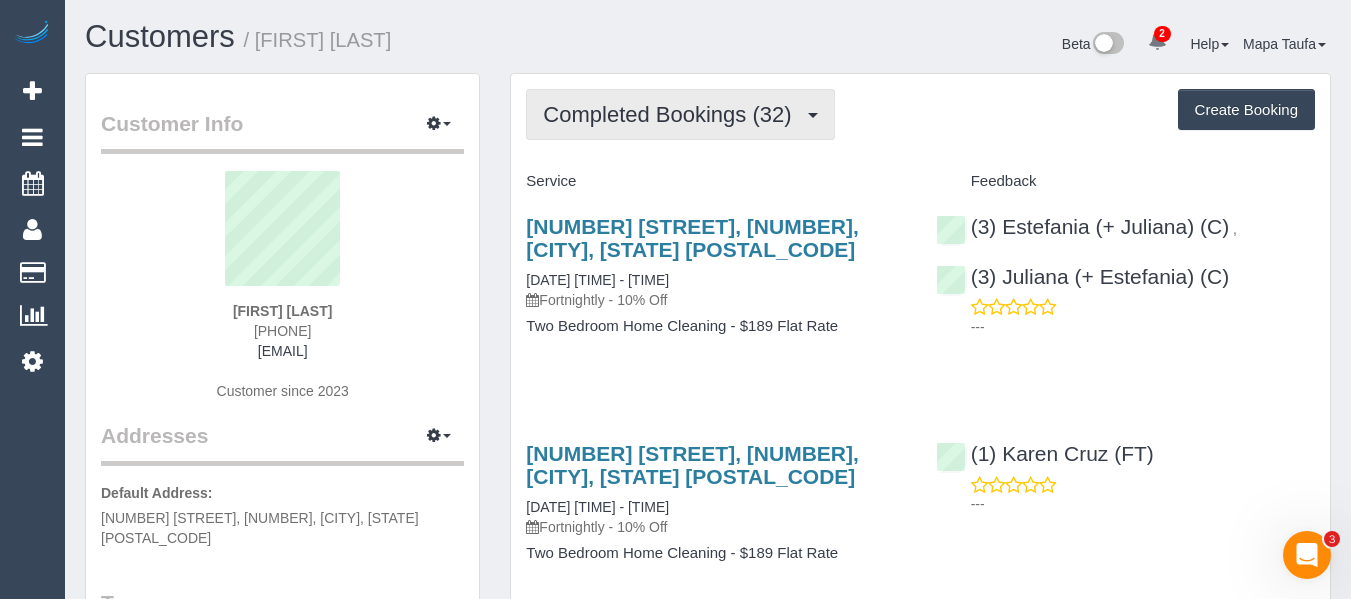 click on "Completed Bookings (32)" at bounding box center (680, 114) 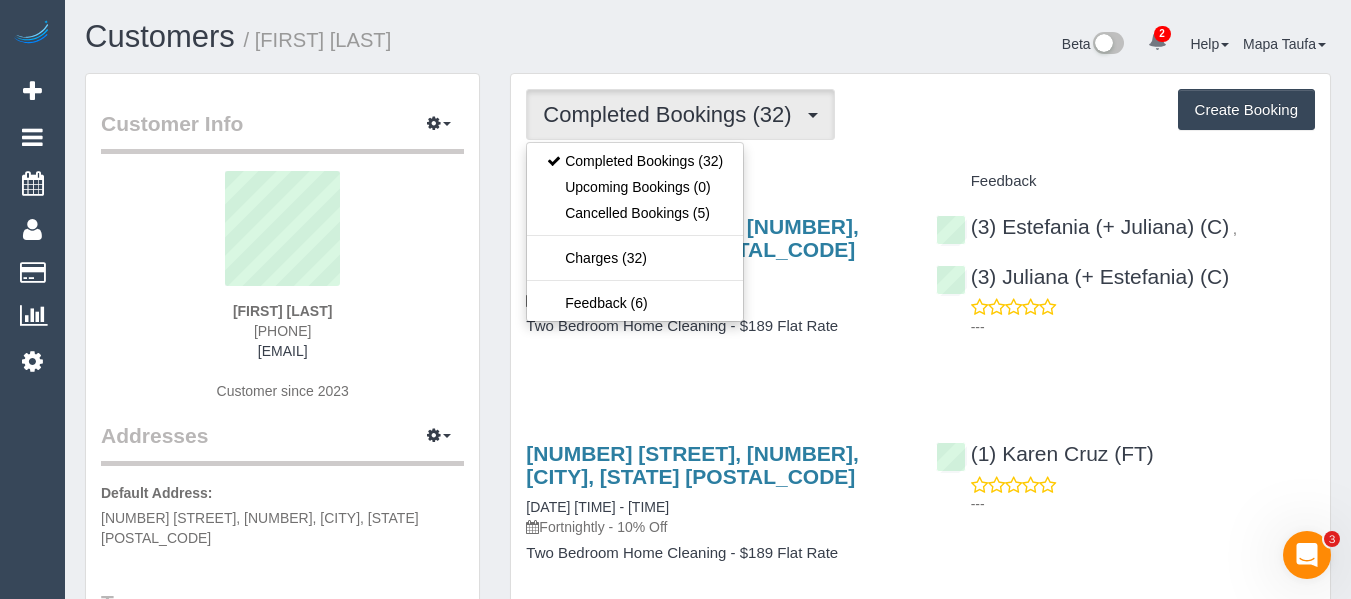click on "Service" at bounding box center (715, 182) 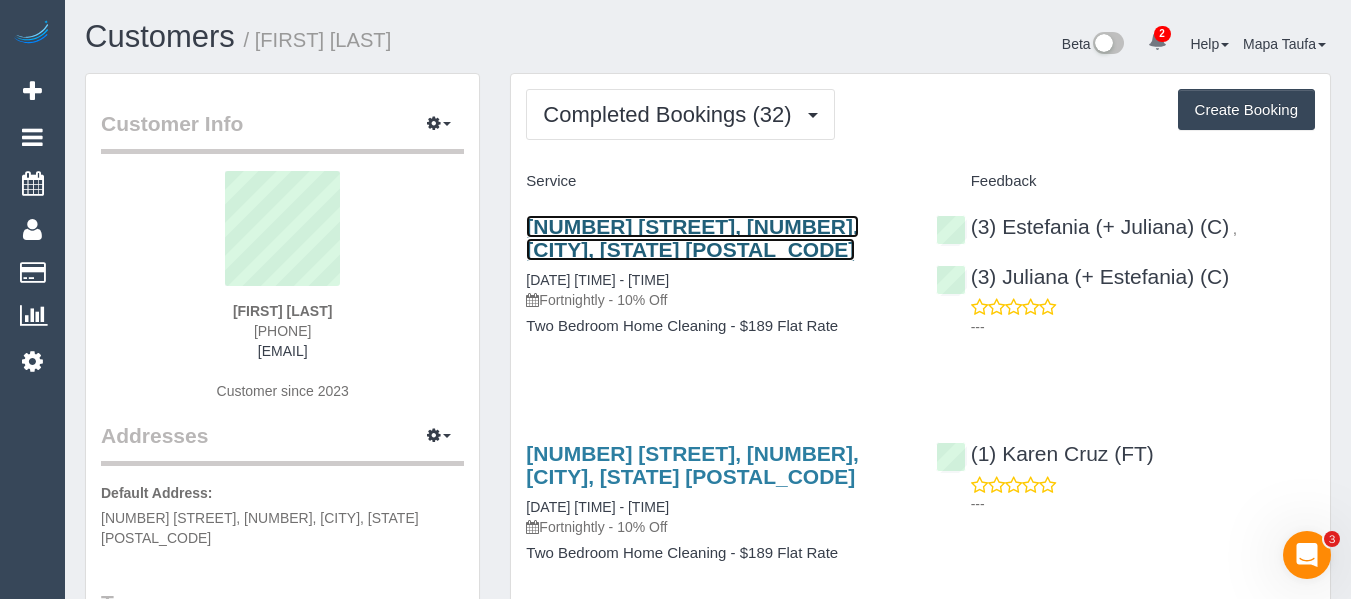 click on "88 Southbank Boulevard, 189, Southbank, VIC 3006" at bounding box center (692, 238) 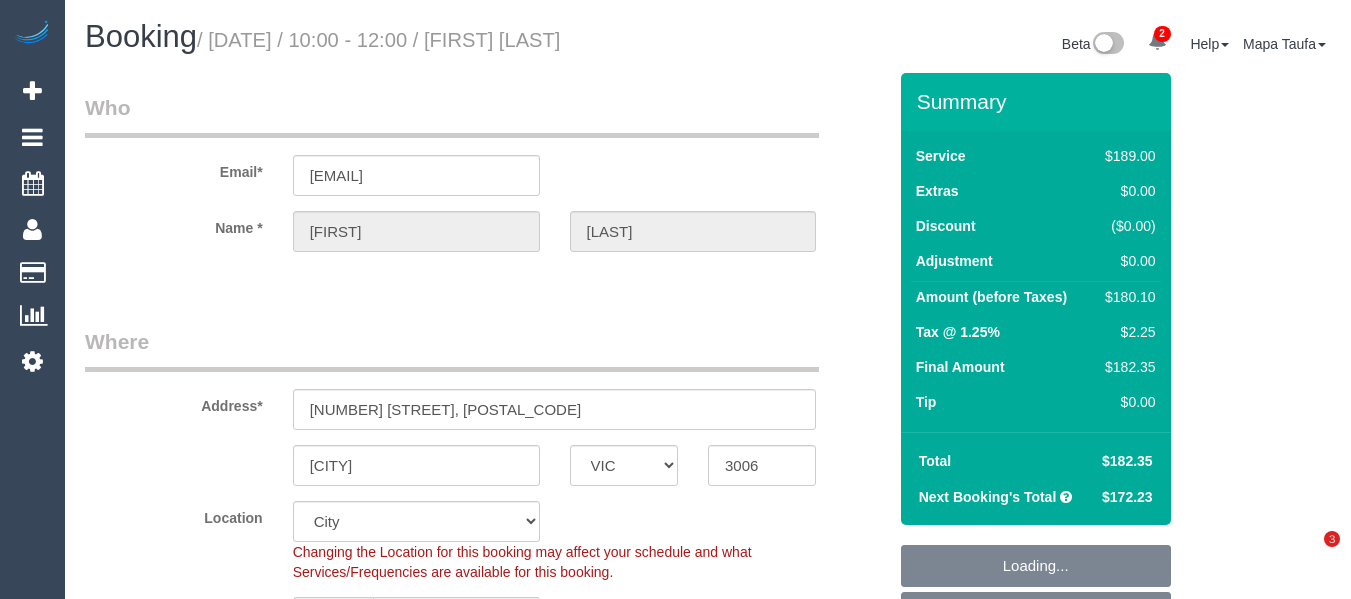 select on "VIC" 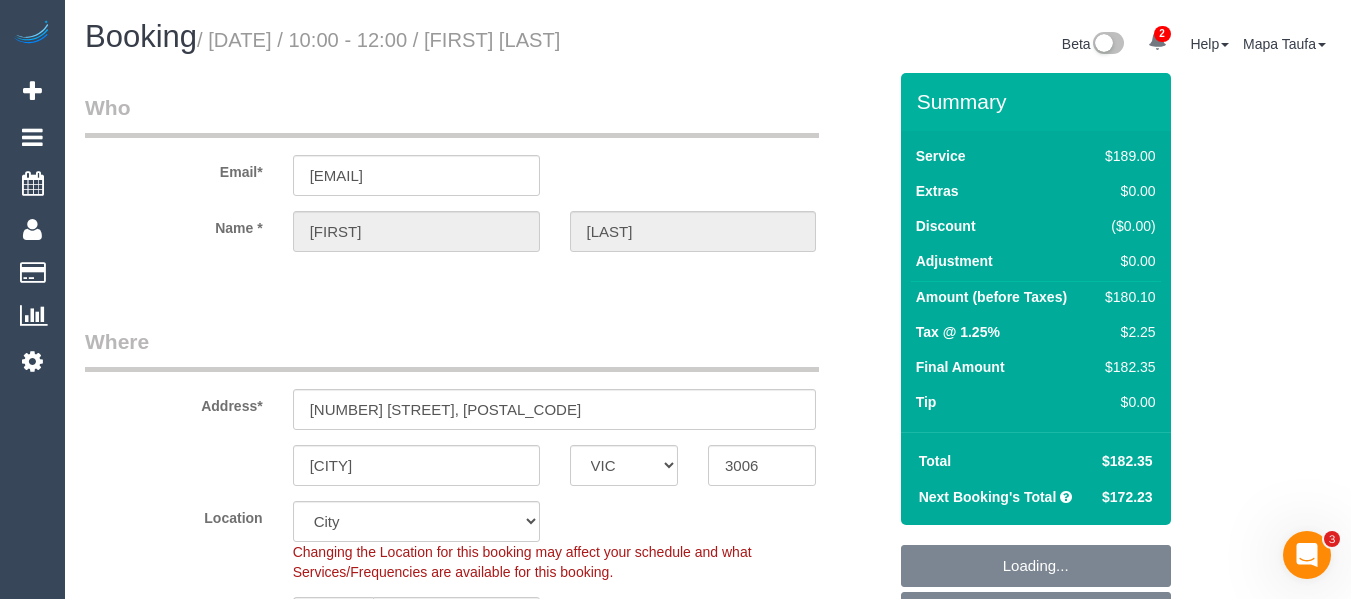 scroll, scrollTop: 0, scrollLeft: 0, axis: both 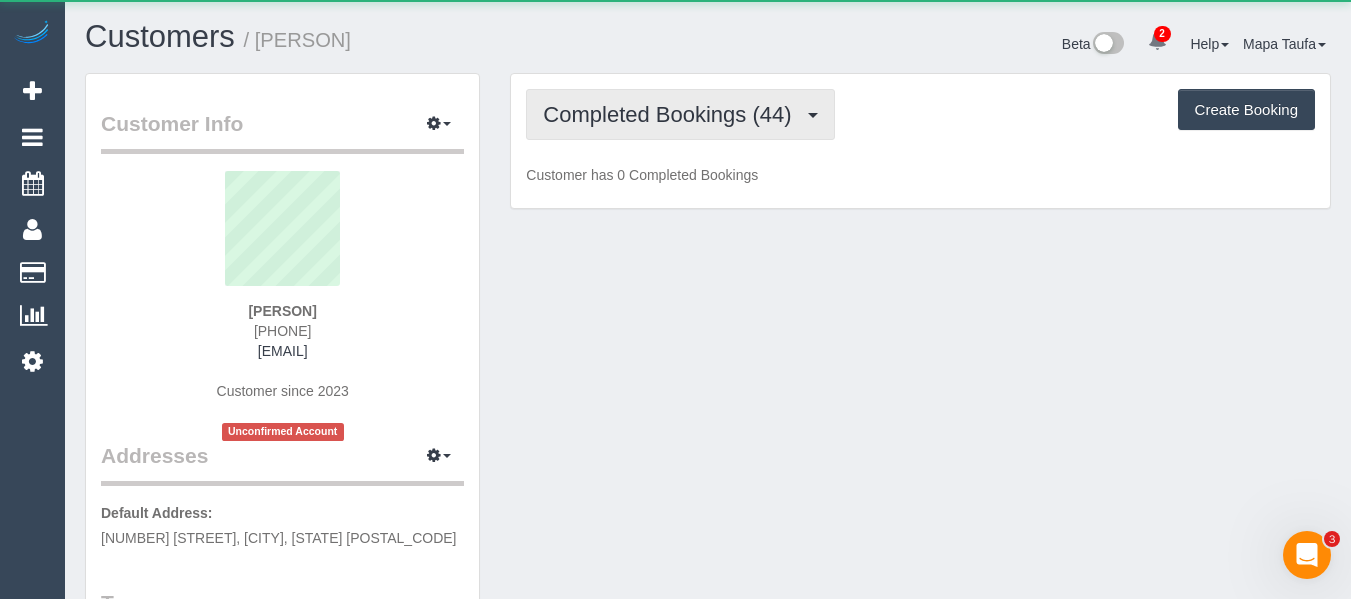 click on "Completed Bookings (44)" at bounding box center [672, 114] 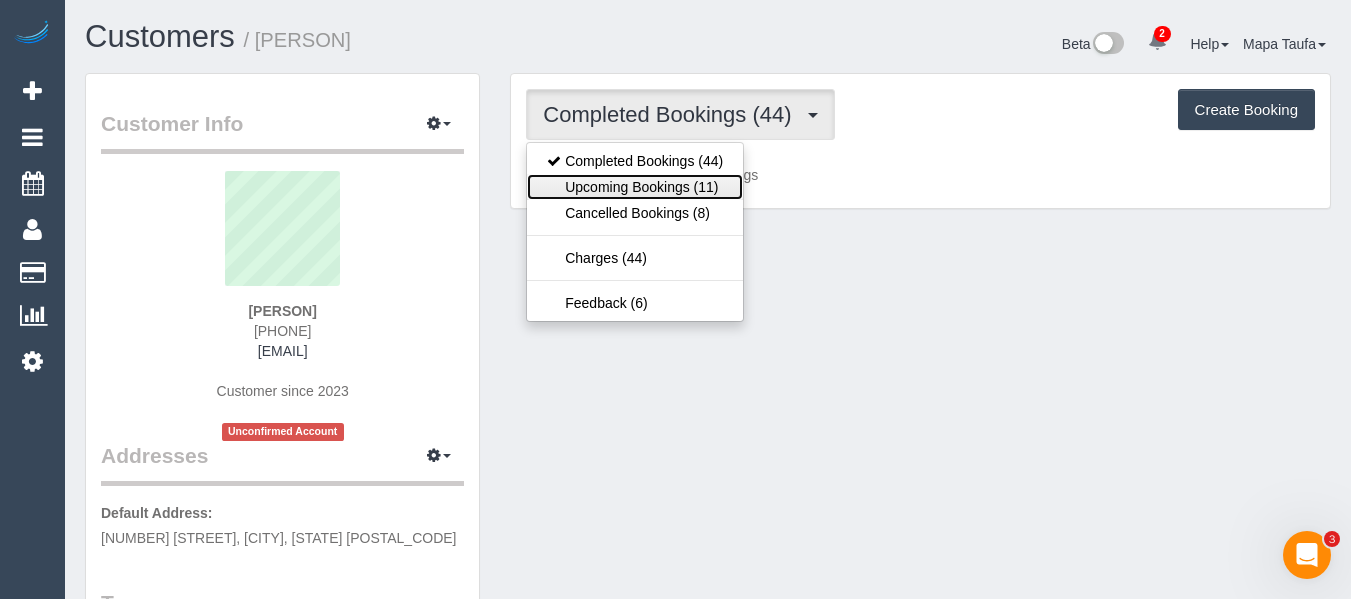 click on "Upcoming Bookings (11)" at bounding box center (635, 187) 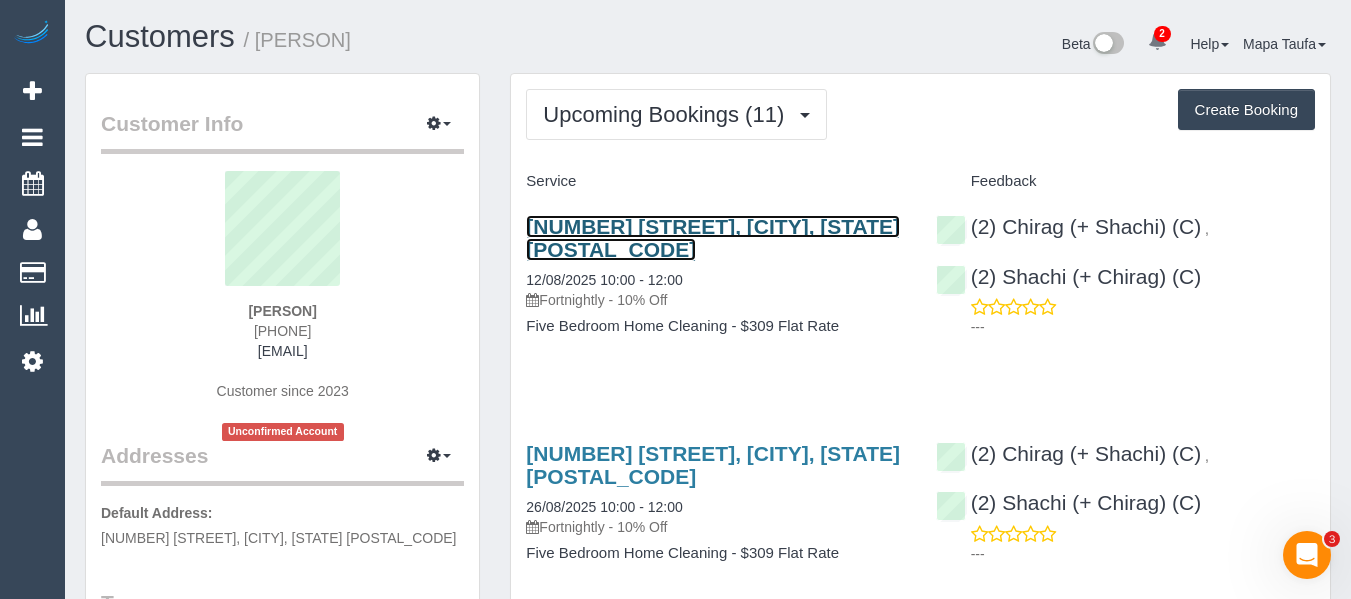 click on "[NUMBER] [STREET], [CITY], [STATE] [POSTAL_CODE]" at bounding box center [713, 238] 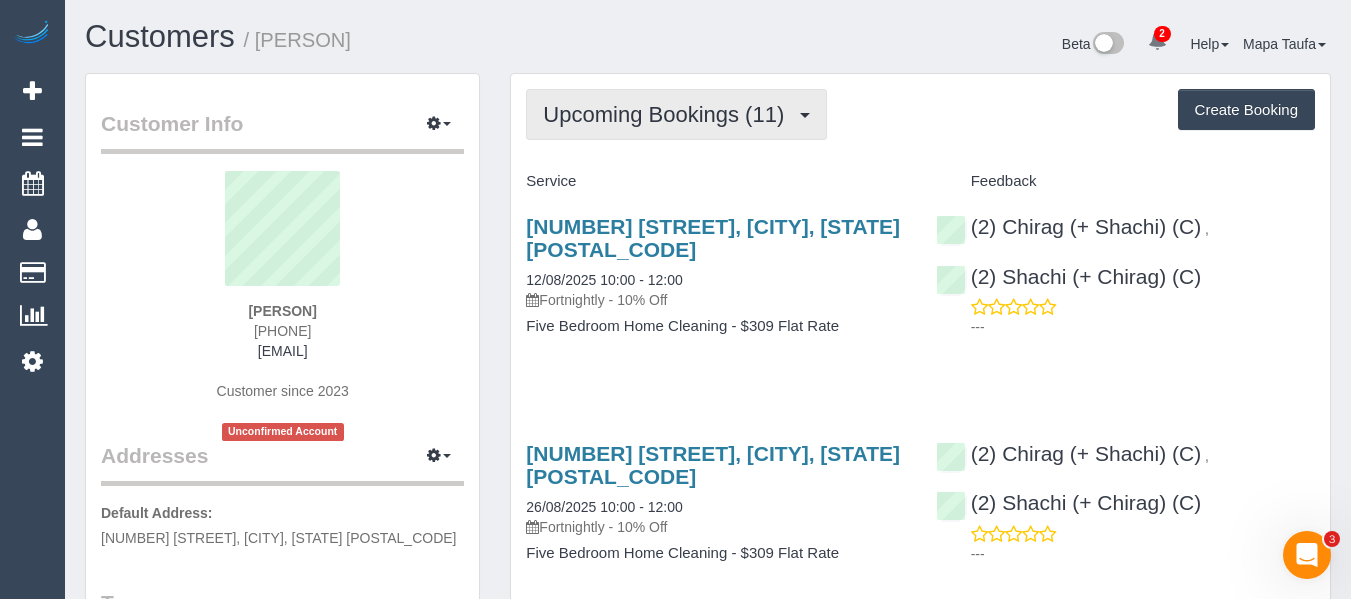 click on "Upcoming Bookings (11)" at bounding box center (676, 114) 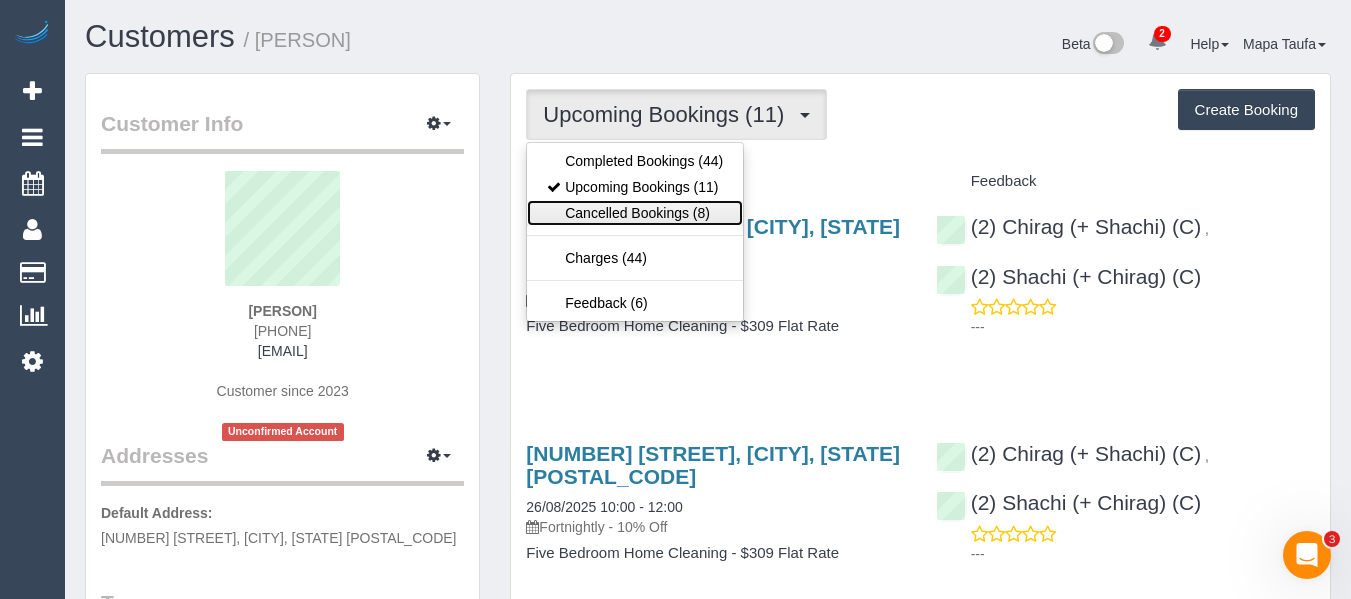 drag, startPoint x: 598, startPoint y: 200, endPoint x: 597, endPoint y: 190, distance: 10.049875 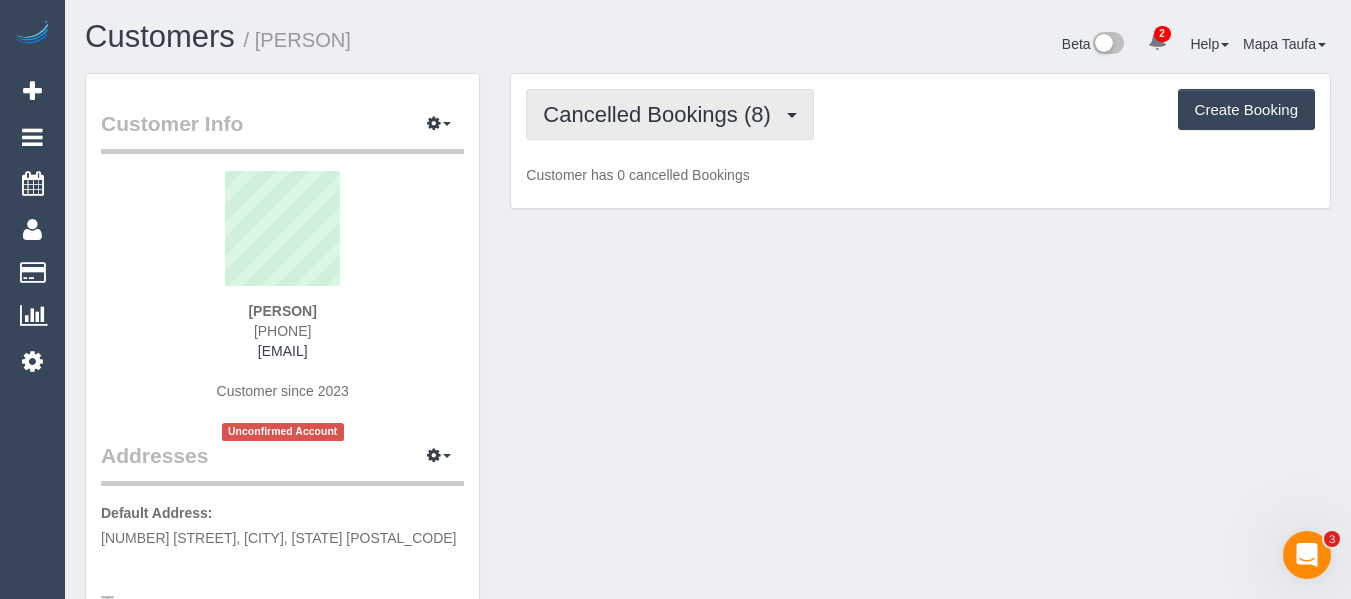 click on "Cancelled Bookings (8)" at bounding box center (661, 114) 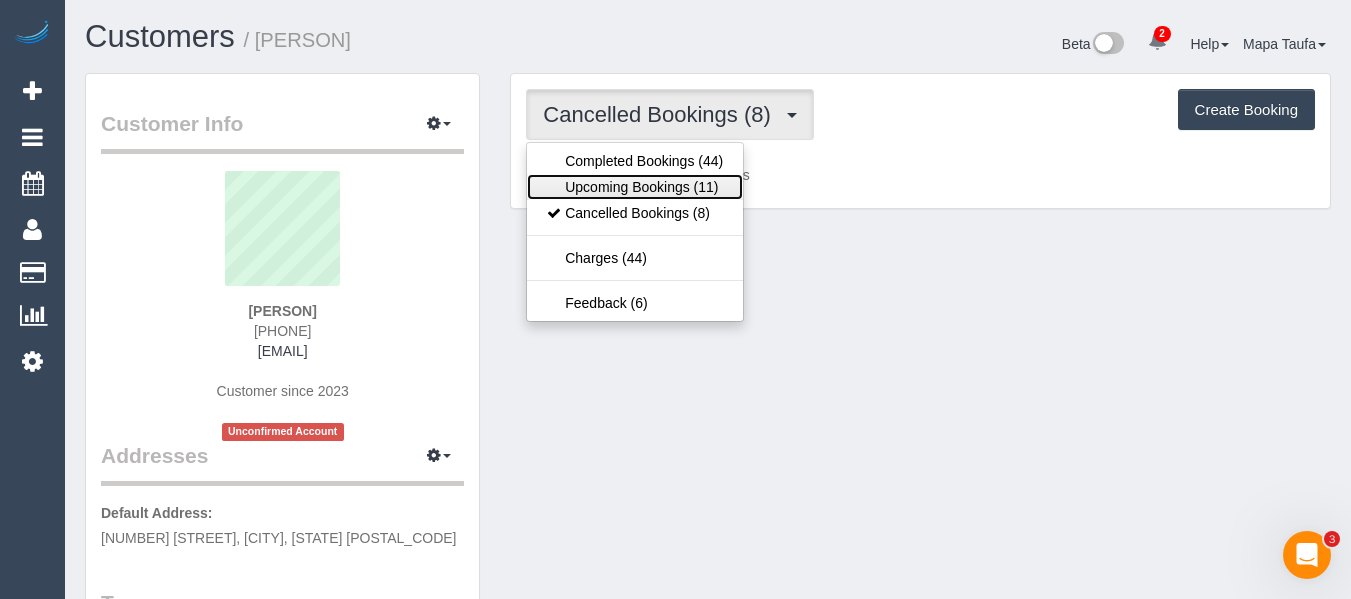 click on "Upcoming Bookings (11)" at bounding box center [635, 187] 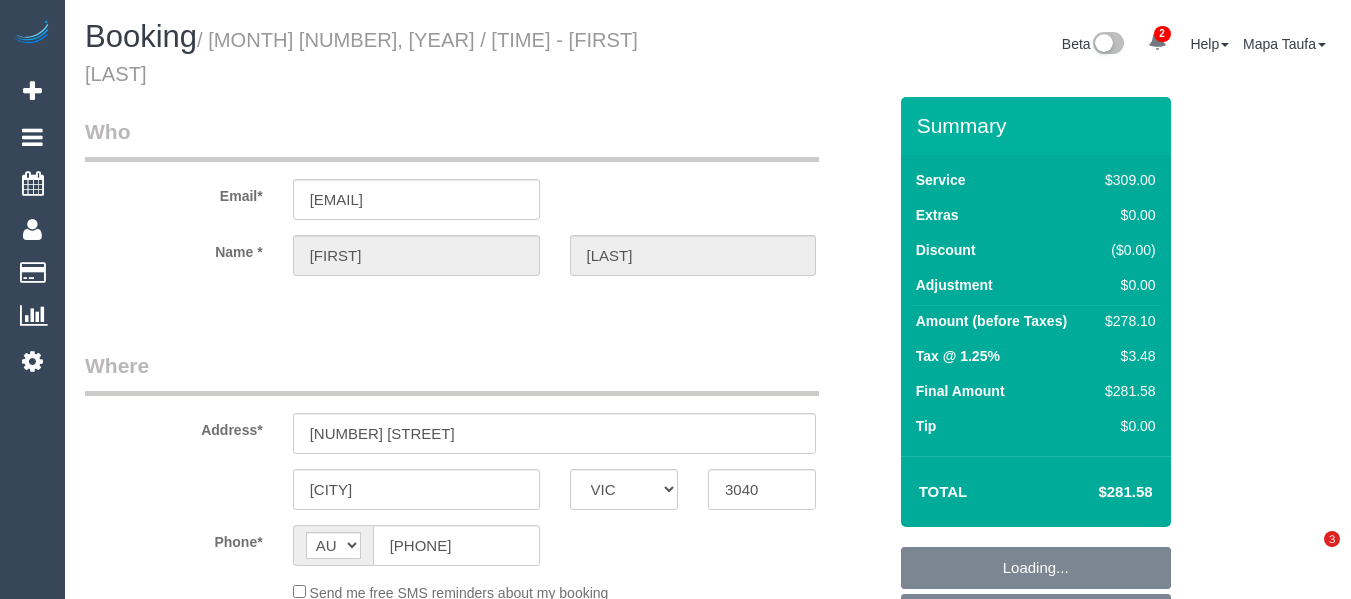 select on "VIC" 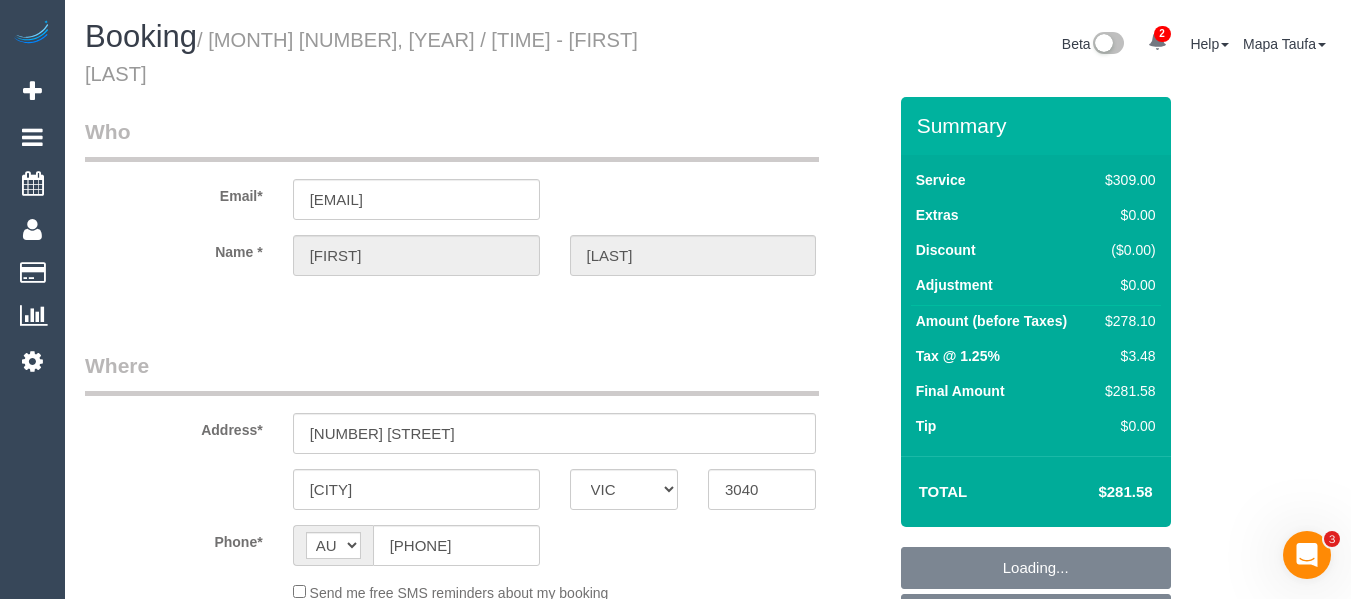 scroll, scrollTop: 0, scrollLeft: 0, axis: both 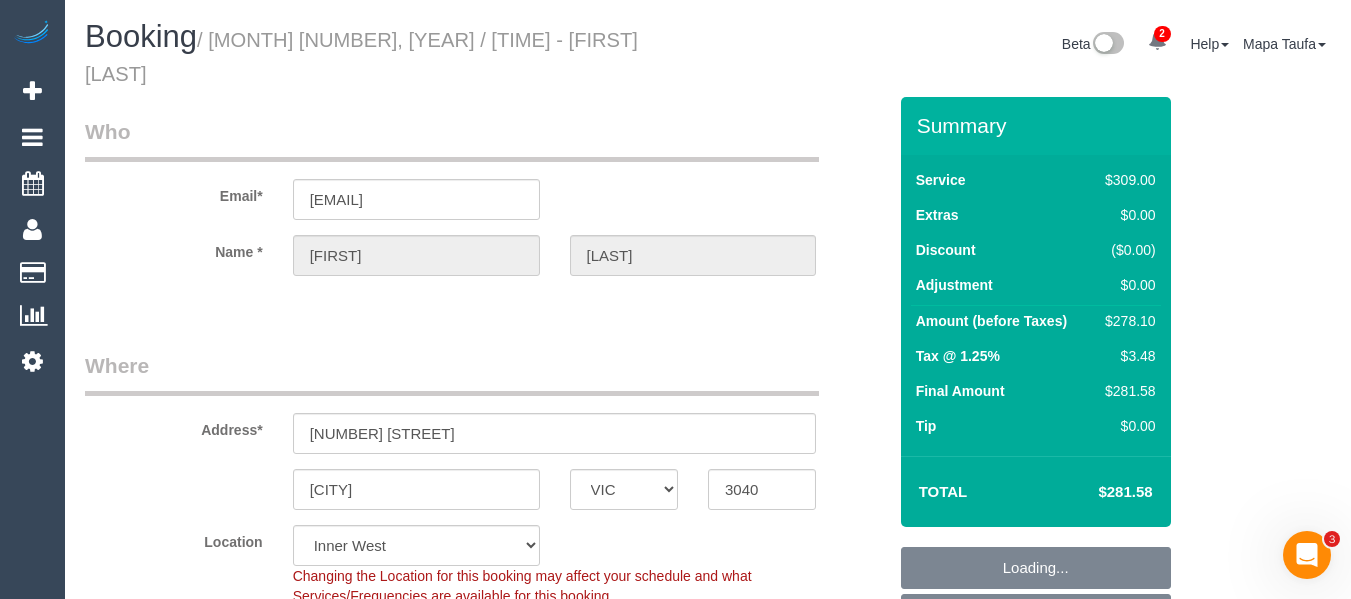 select on "object:1484" 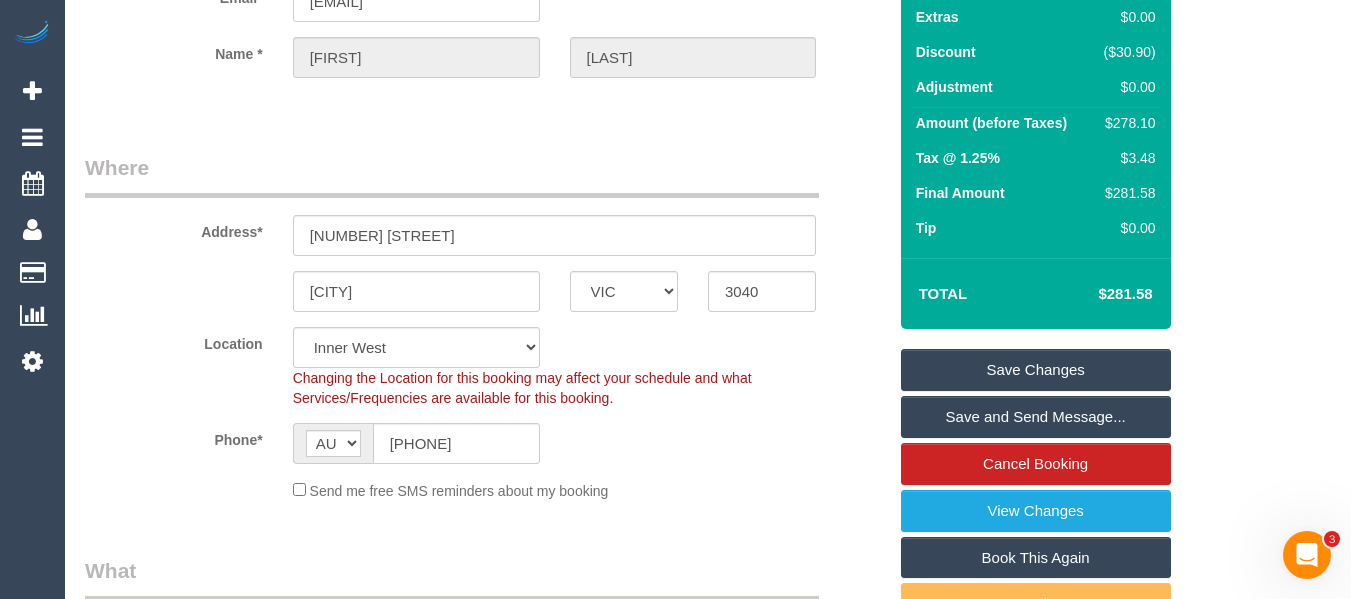 scroll, scrollTop: 200, scrollLeft: 0, axis: vertical 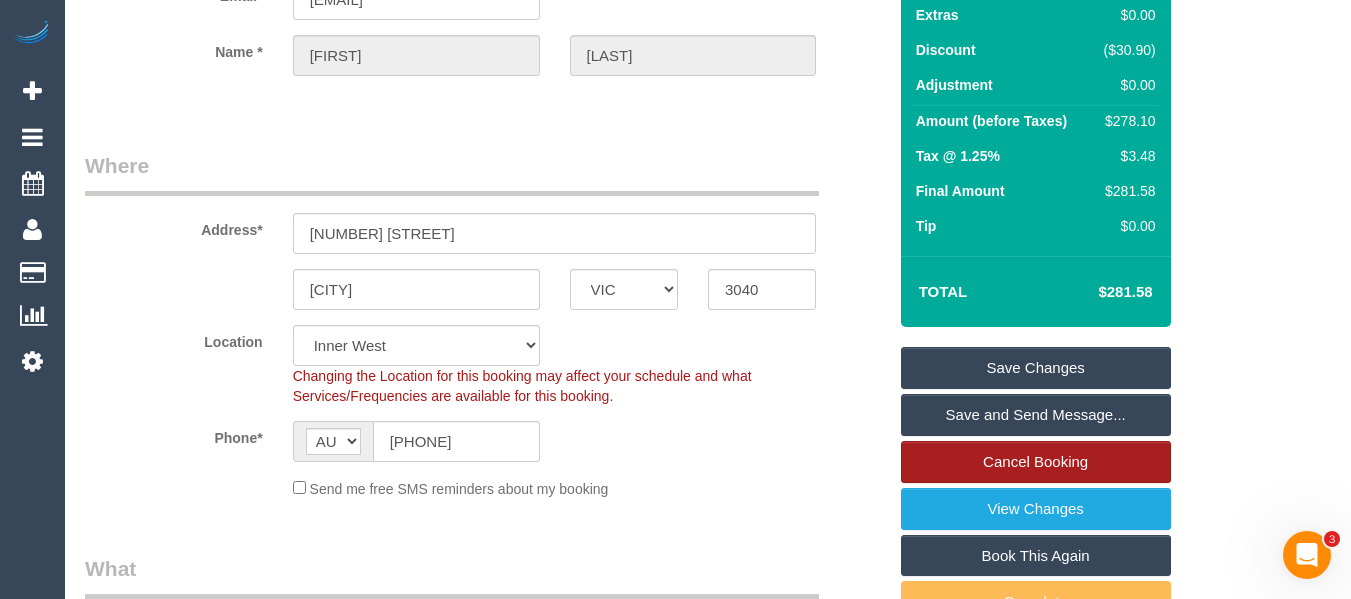 click on "Cancel Booking" at bounding box center (1036, 462) 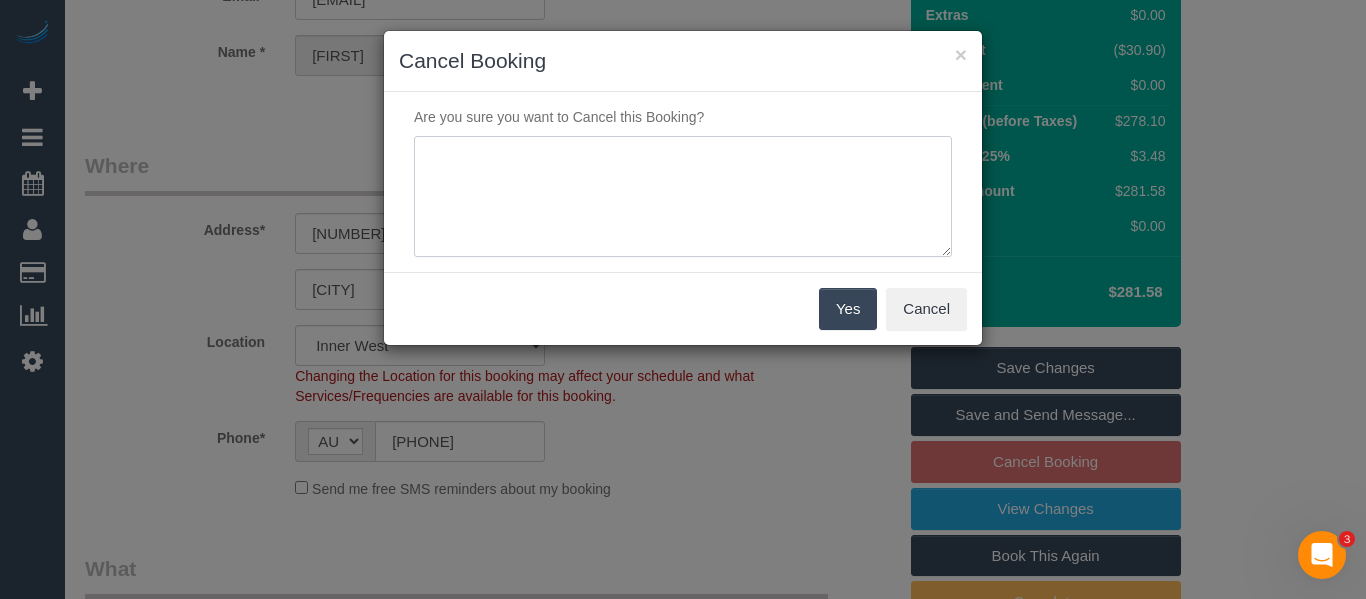 click at bounding box center (683, 197) 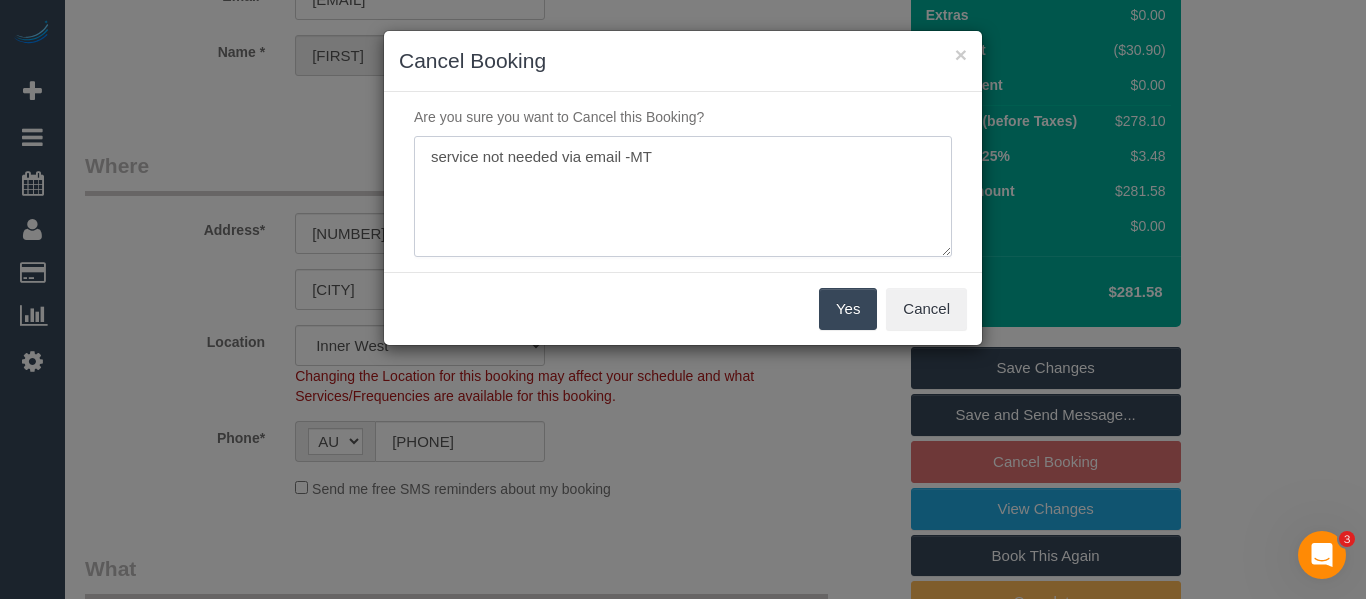 type on "service not needed via email -MT" 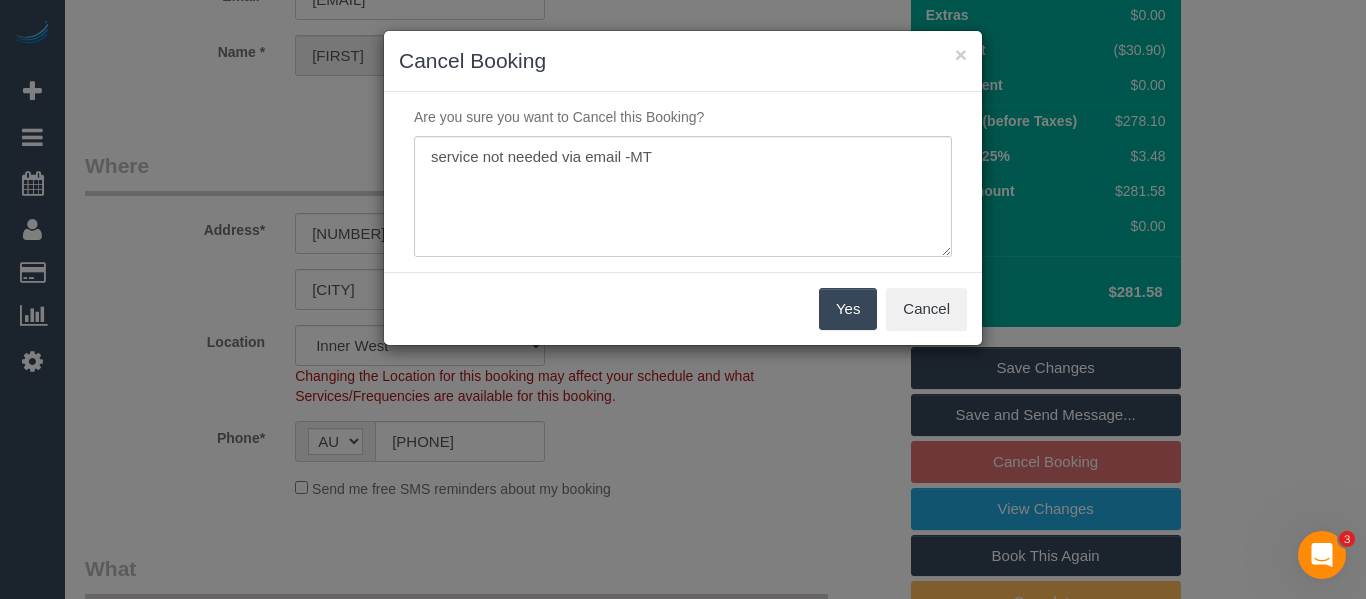 click on "Yes" at bounding box center [848, 309] 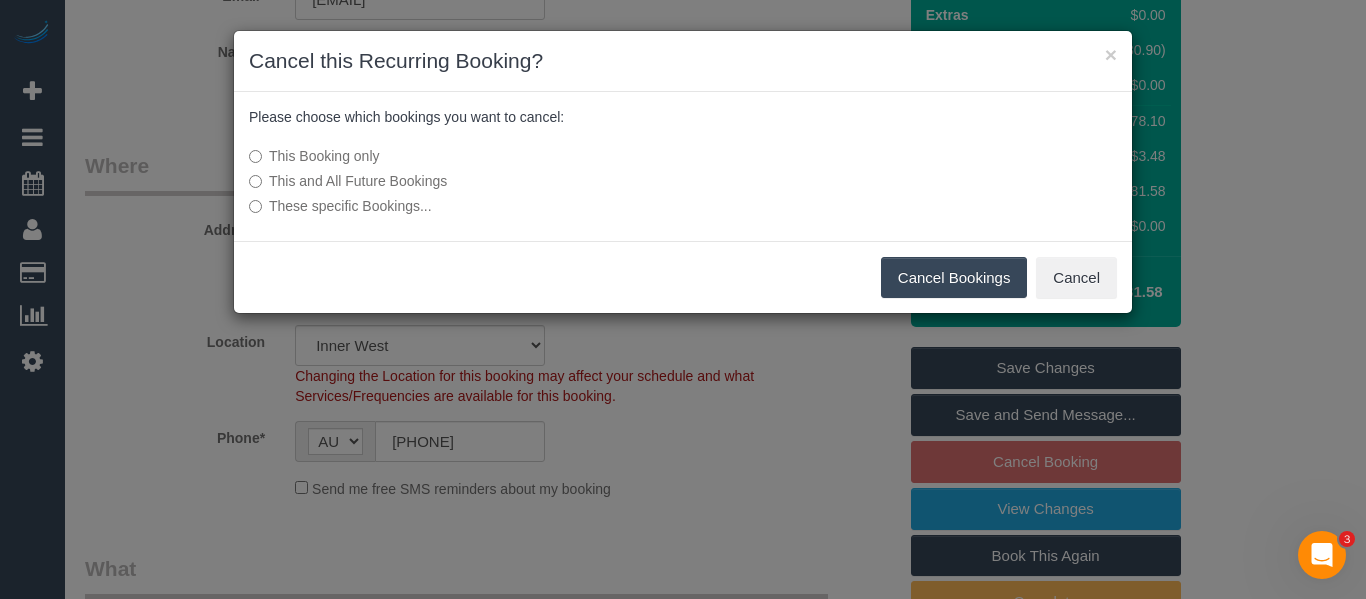 click on "Cancel Bookings" at bounding box center [954, 278] 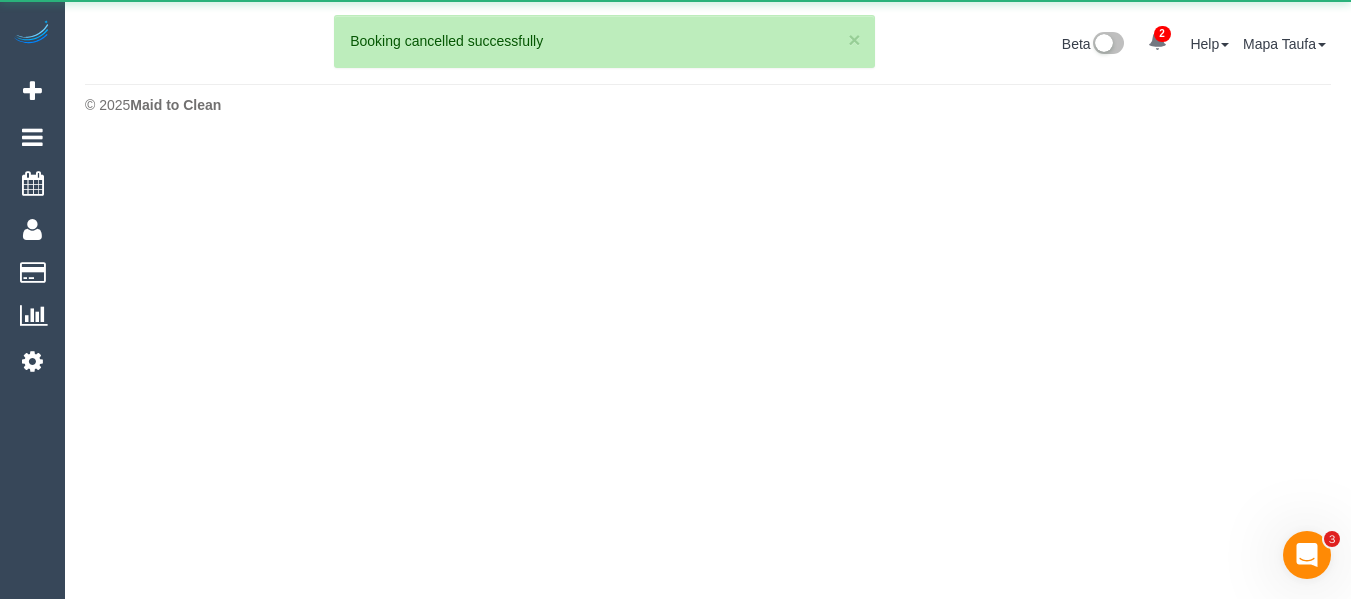 scroll, scrollTop: 0, scrollLeft: 0, axis: both 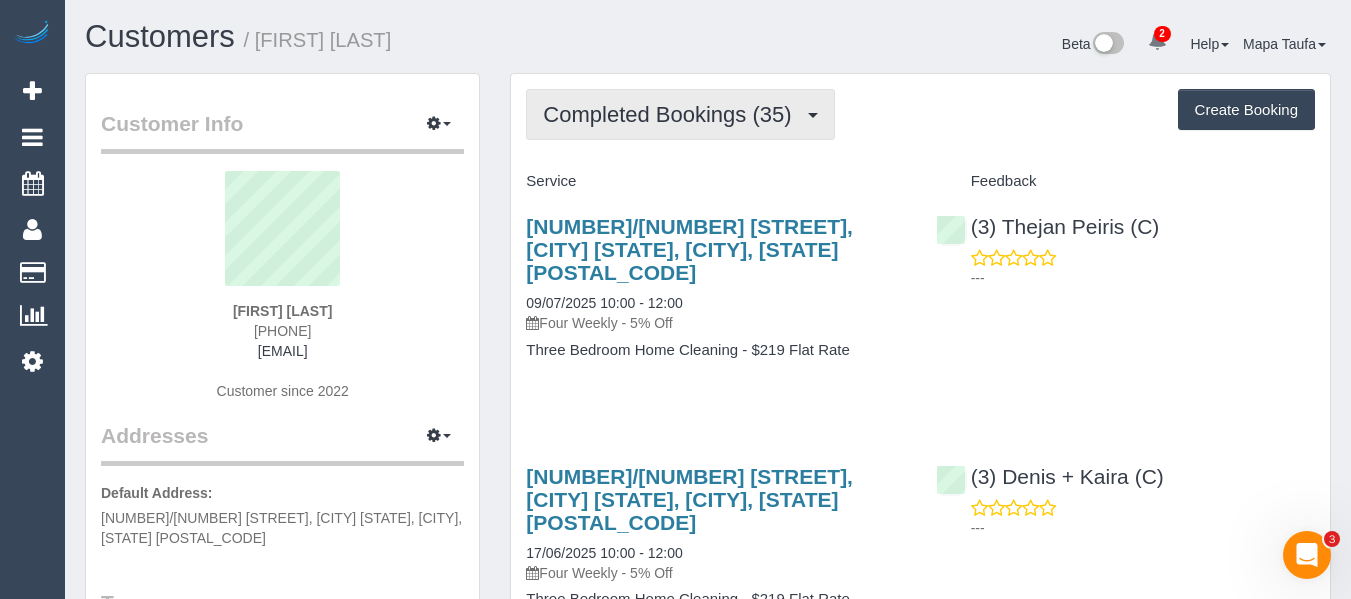 click on "Completed Bookings (35)" at bounding box center [672, 114] 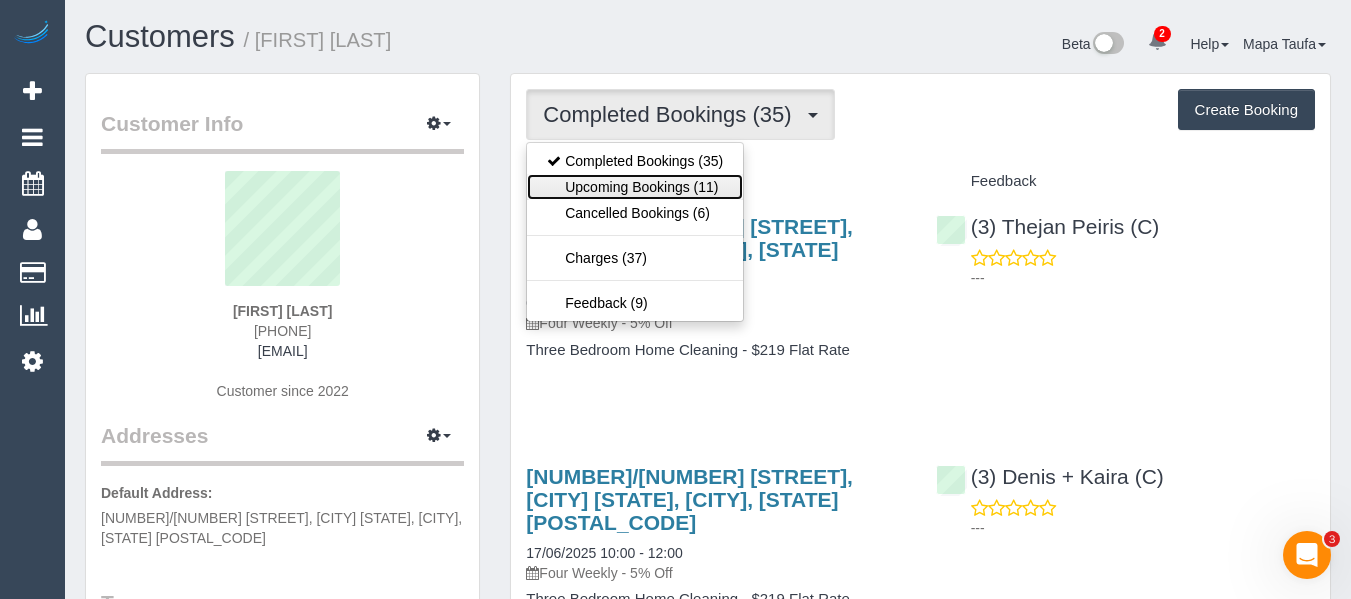 click on "Upcoming Bookings (11)" at bounding box center [635, 187] 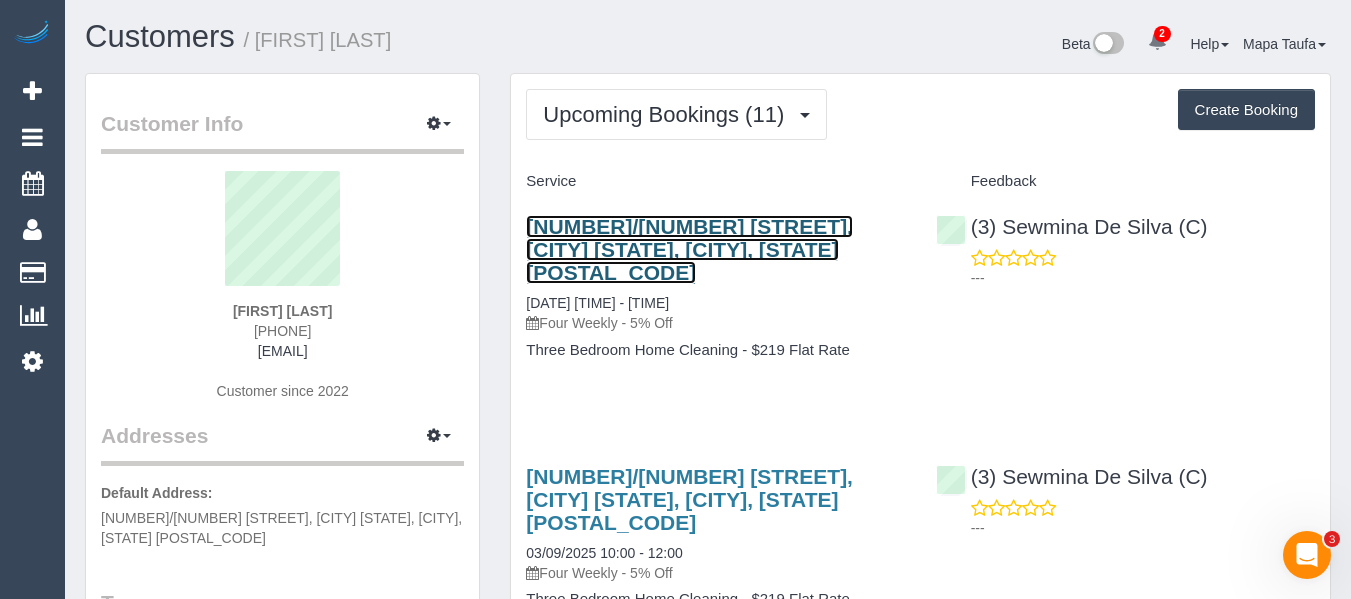 click on "[NUMBER]/[NUMBER] [STREET], [CITY] [STATE], [CITY], [STATE] [POSTAL_CODE]" at bounding box center (689, 249) 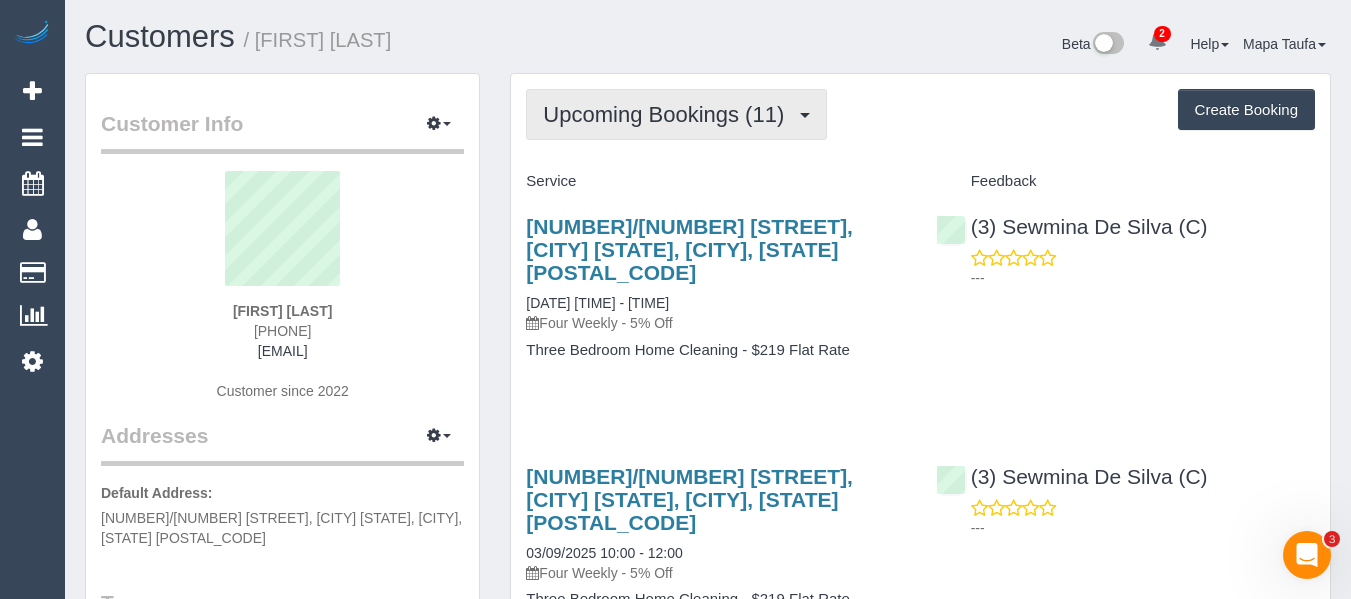 click on "Upcoming Bookings (11)" at bounding box center (668, 114) 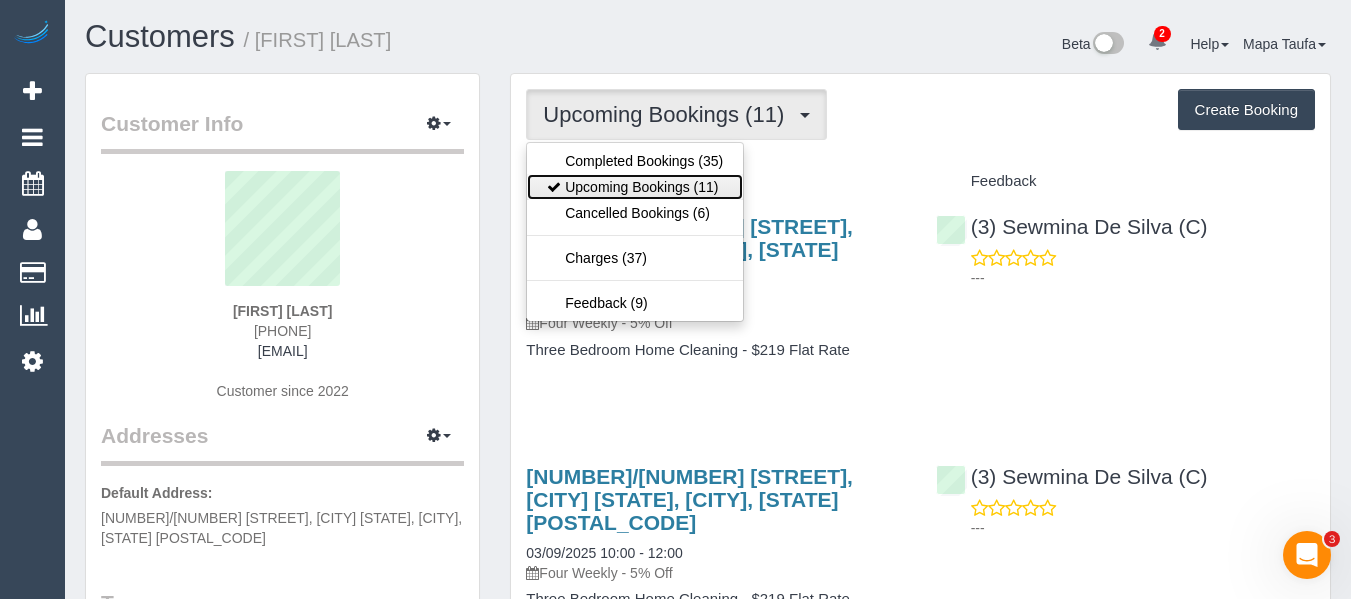click on "Upcoming Bookings (11)" at bounding box center [635, 187] 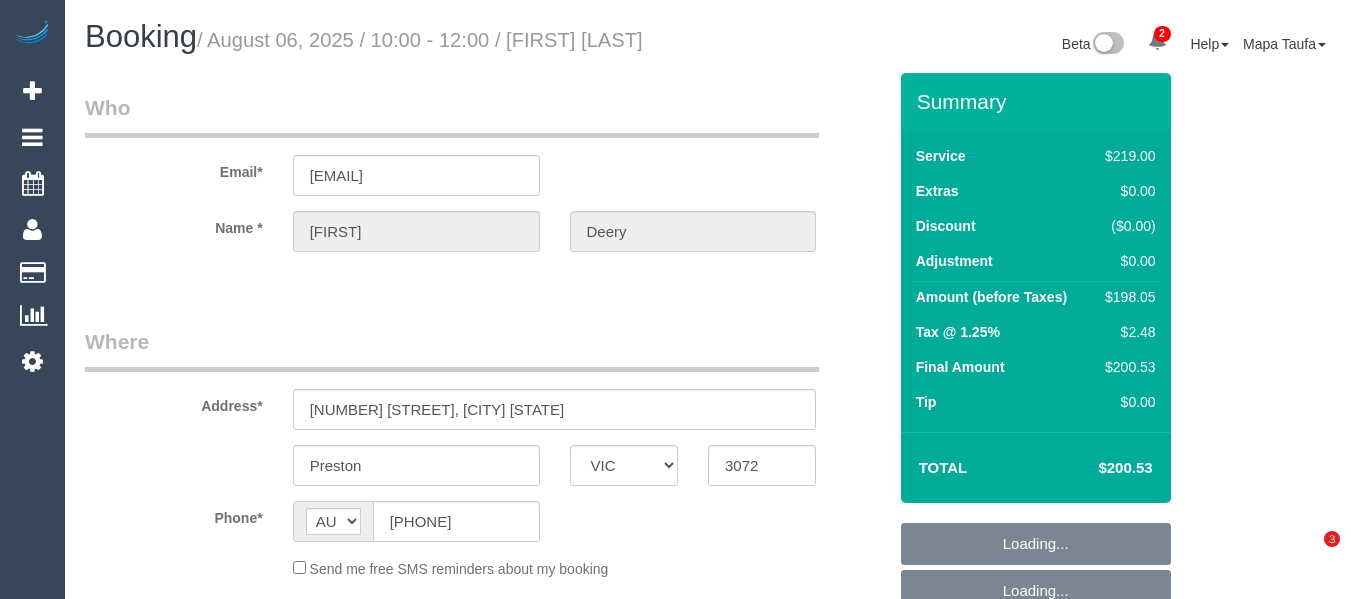 select on "VIC" 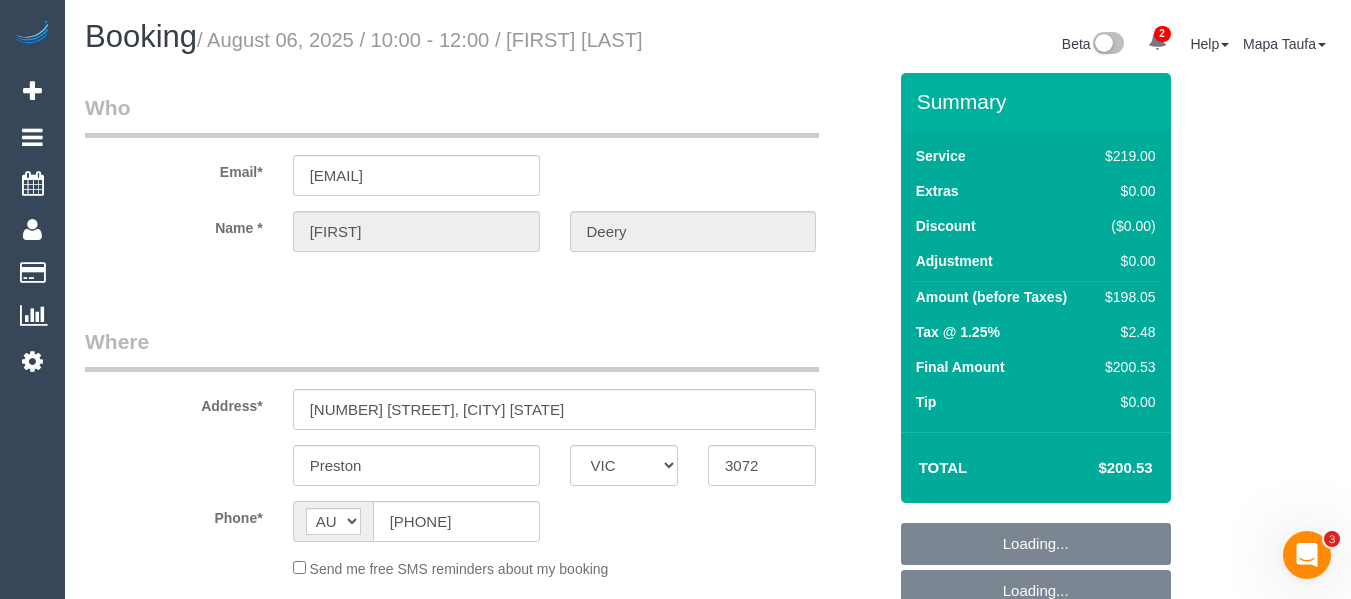 scroll, scrollTop: 0, scrollLeft: 0, axis: both 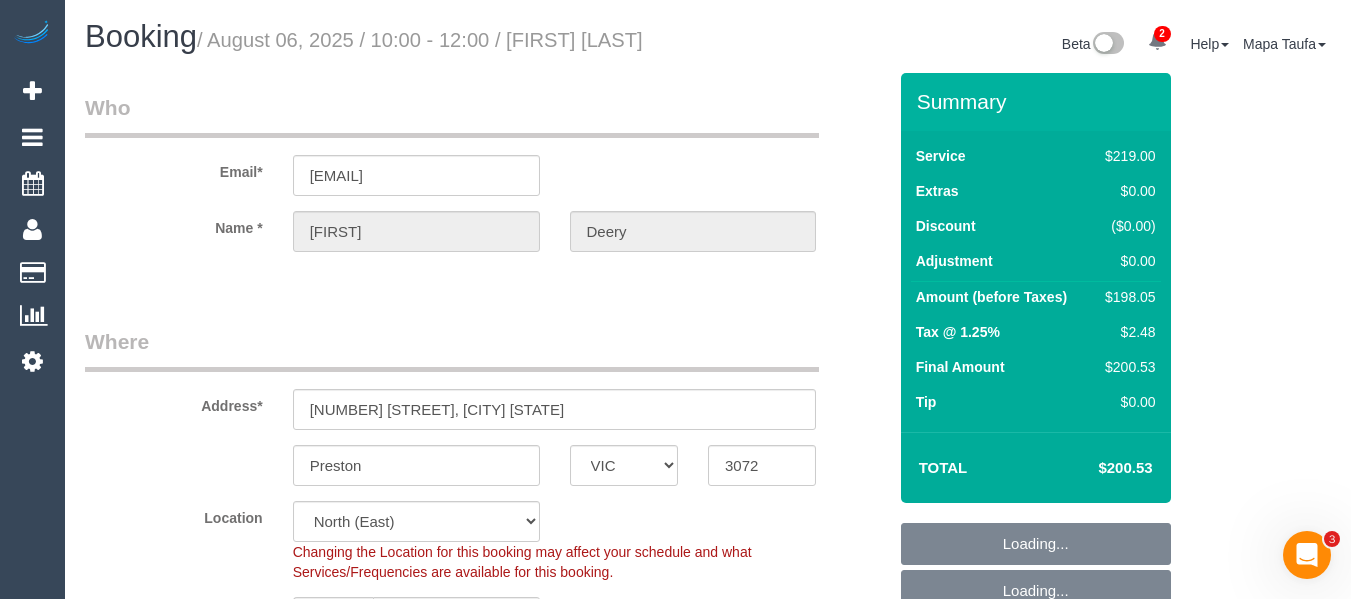 select on "object:699" 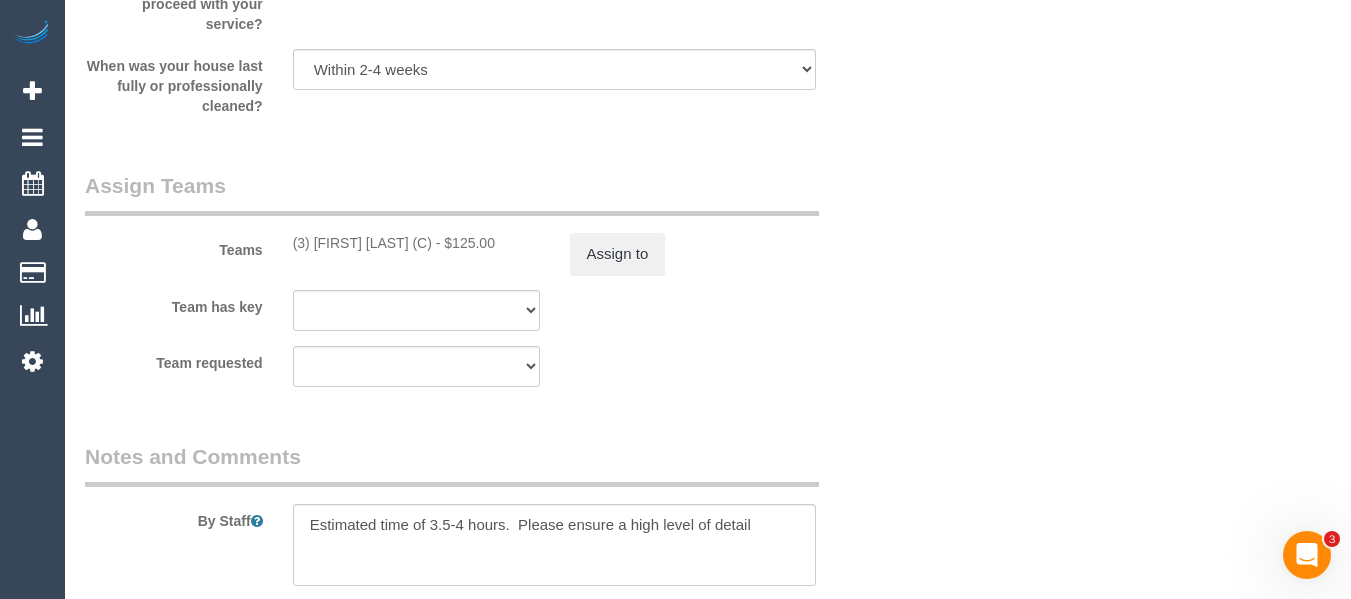 scroll, scrollTop: 3012, scrollLeft: 0, axis: vertical 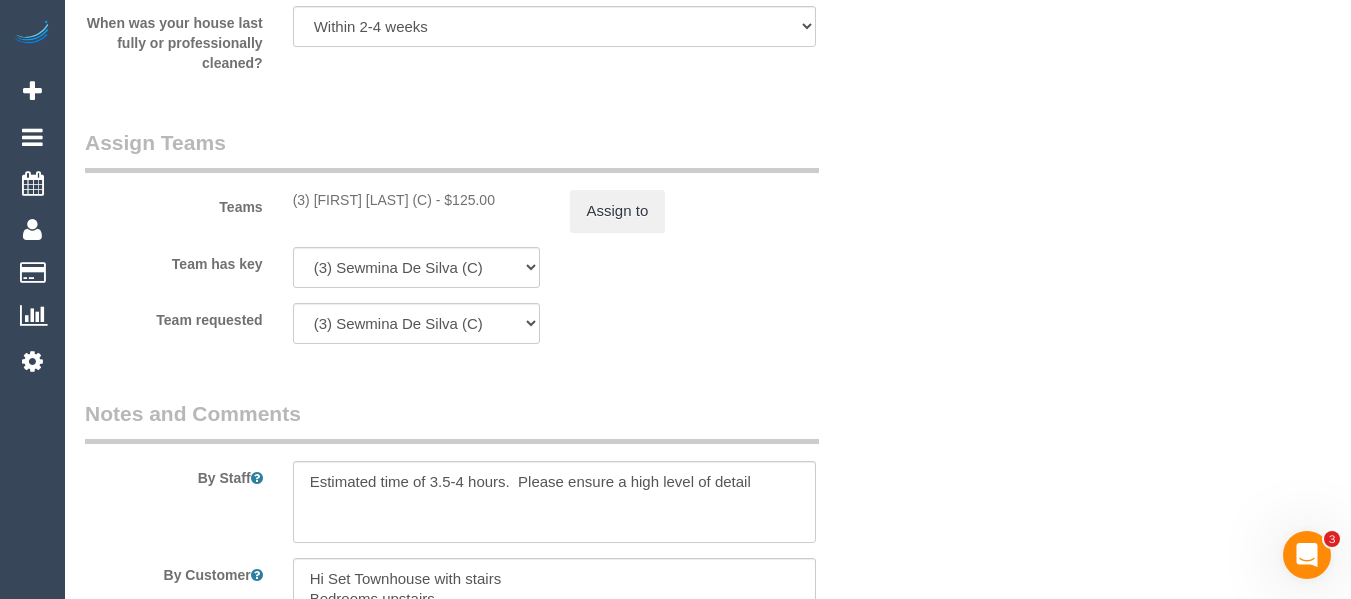 drag, startPoint x: 455, startPoint y: 200, endPoint x: 309, endPoint y: 198, distance: 146.0137 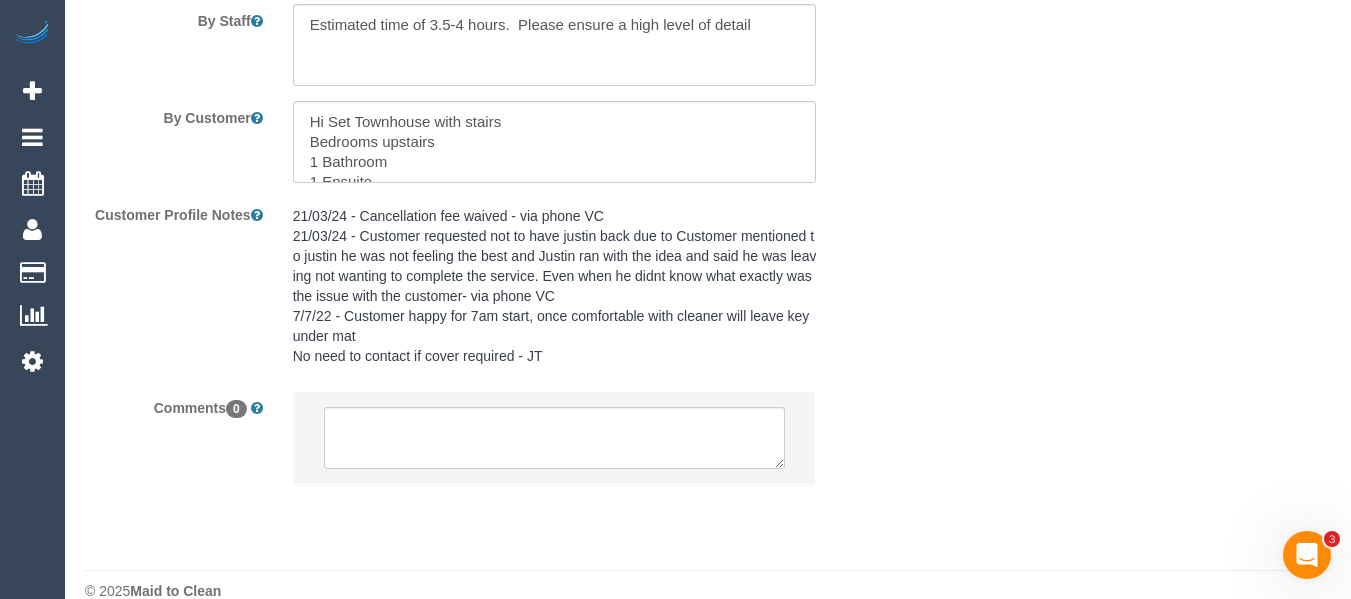 scroll, scrollTop: 3500, scrollLeft: 0, axis: vertical 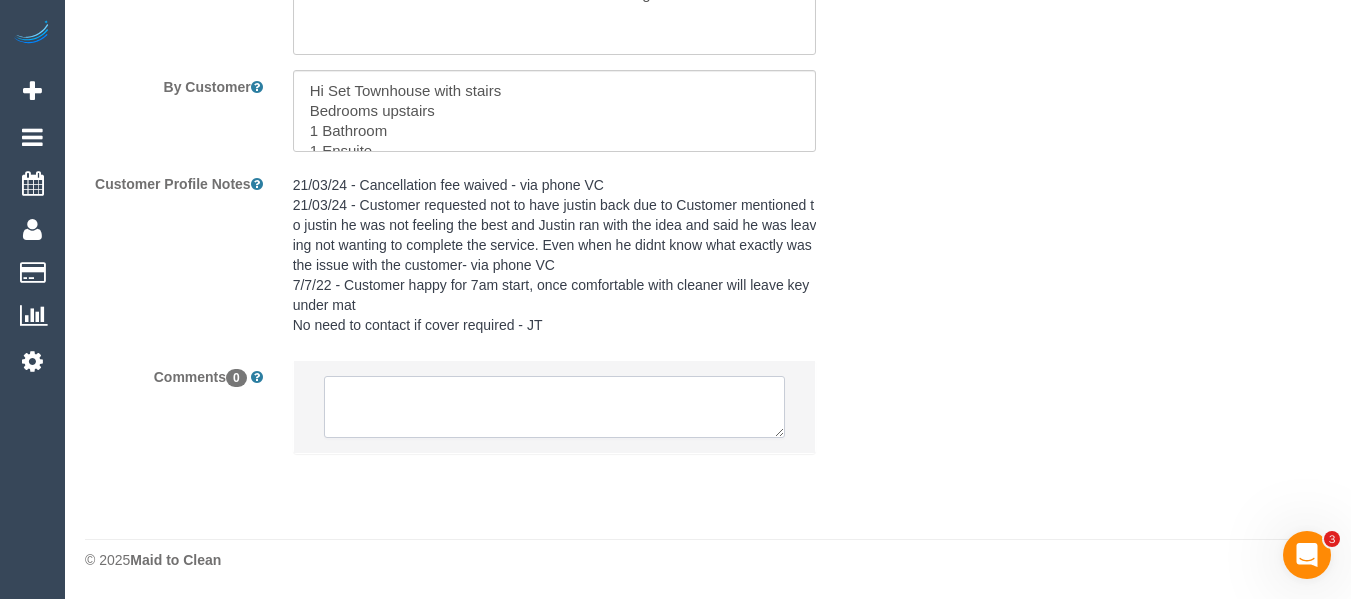 click at bounding box center (555, 407) 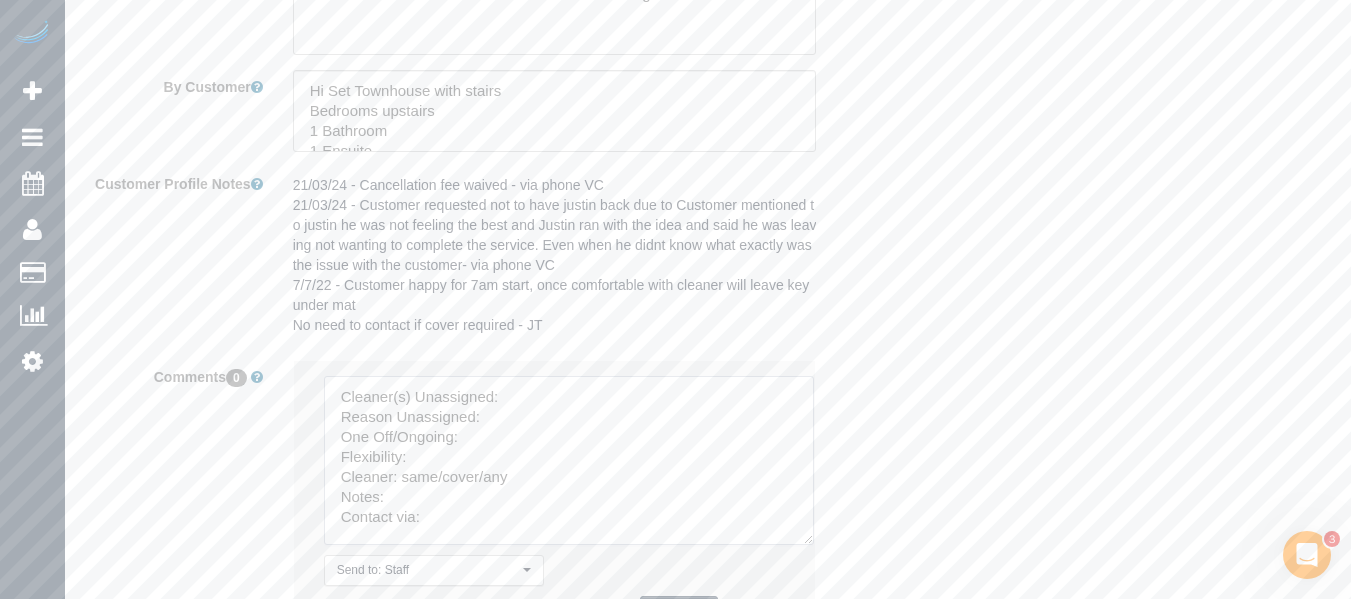 drag, startPoint x: 771, startPoint y: 427, endPoint x: 555, endPoint y: 449, distance: 217.11748 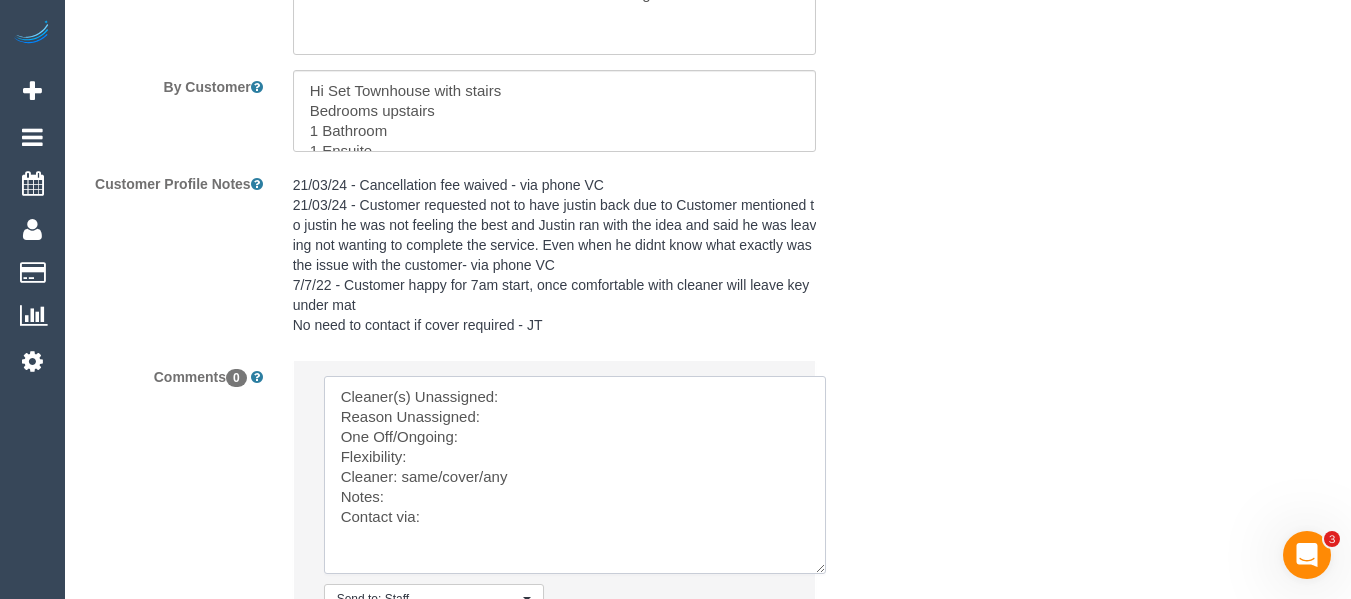 click at bounding box center (575, 475) 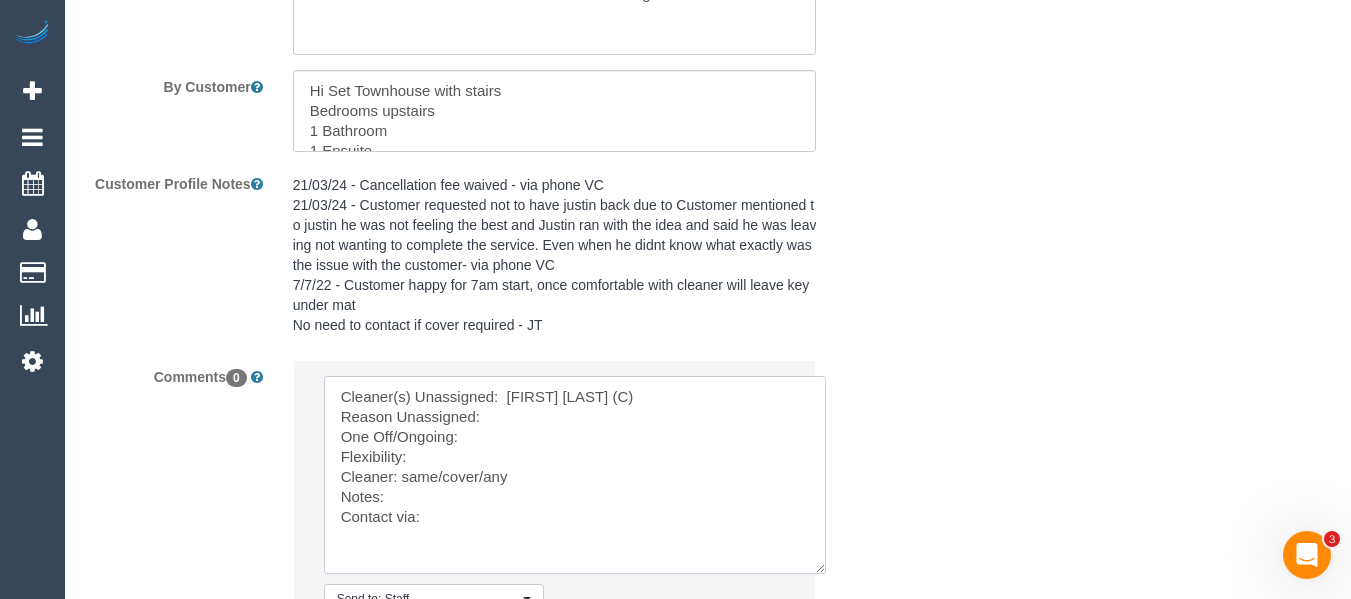 click at bounding box center (575, 475) 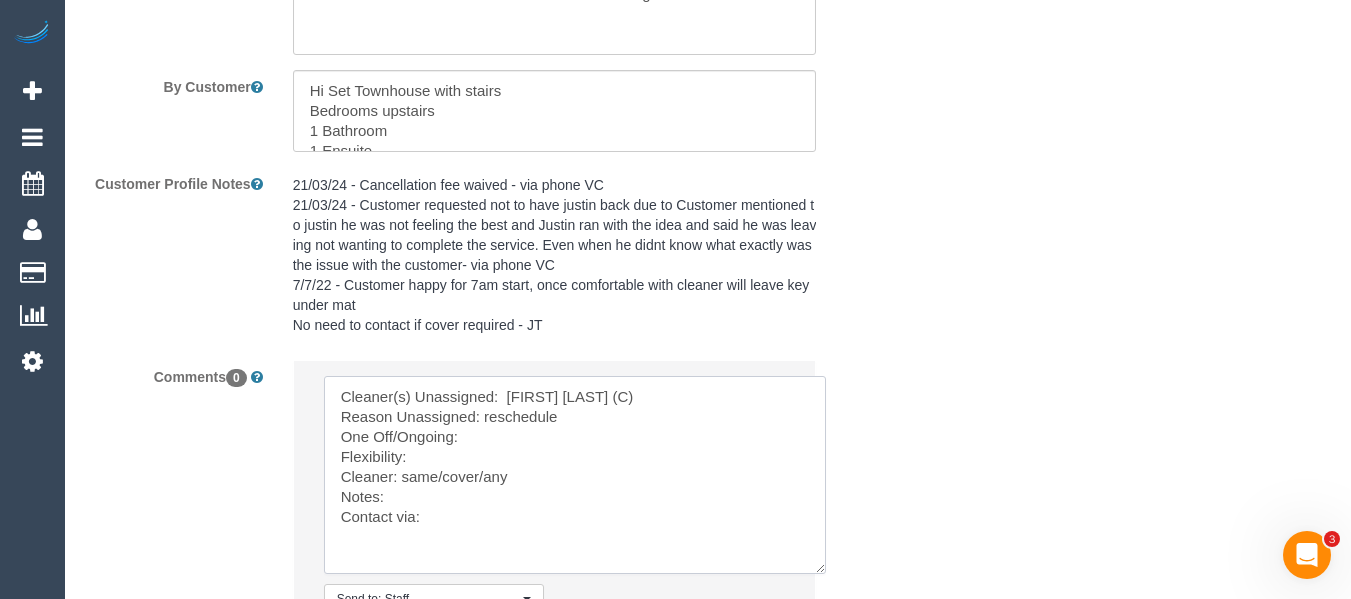 click at bounding box center [575, 475] 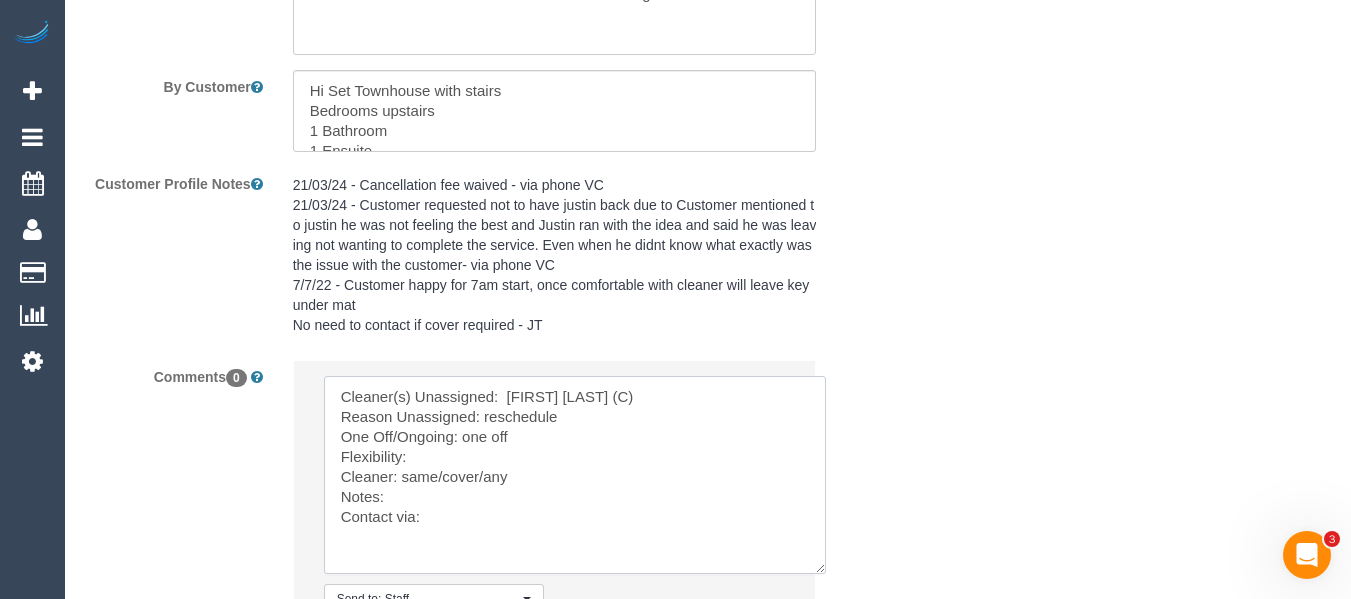 click at bounding box center [575, 475] 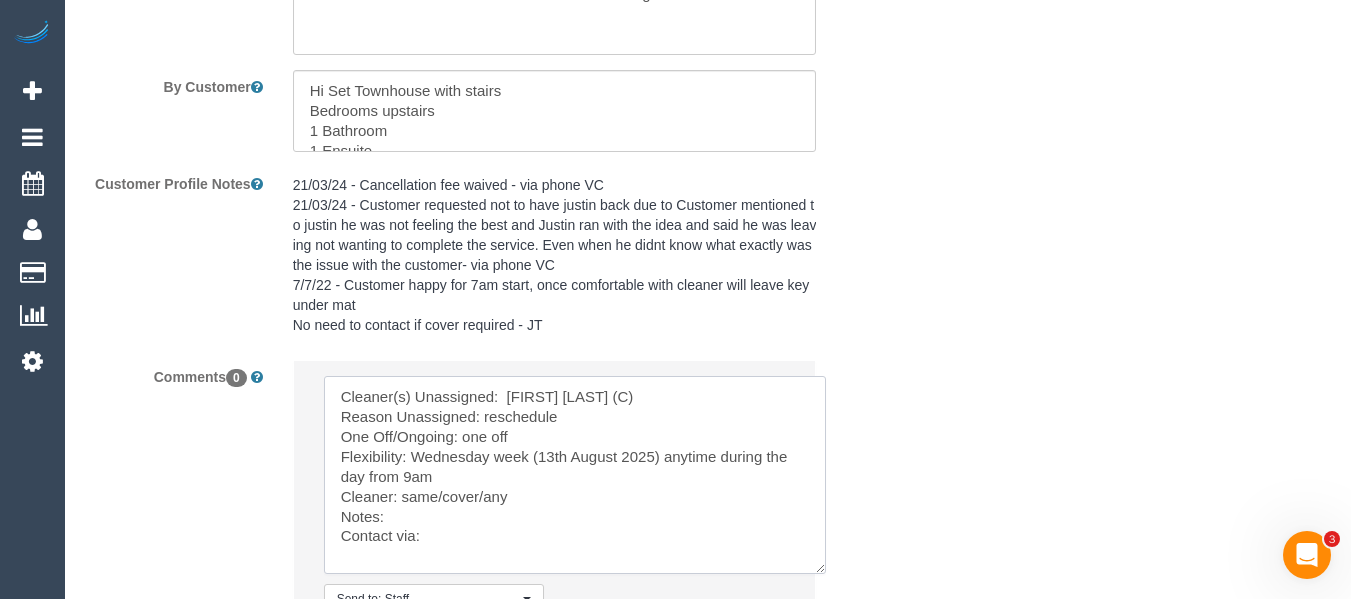 drag, startPoint x: 478, startPoint y: 497, endPoint x: 405, endPoint y: 497, distance: 73 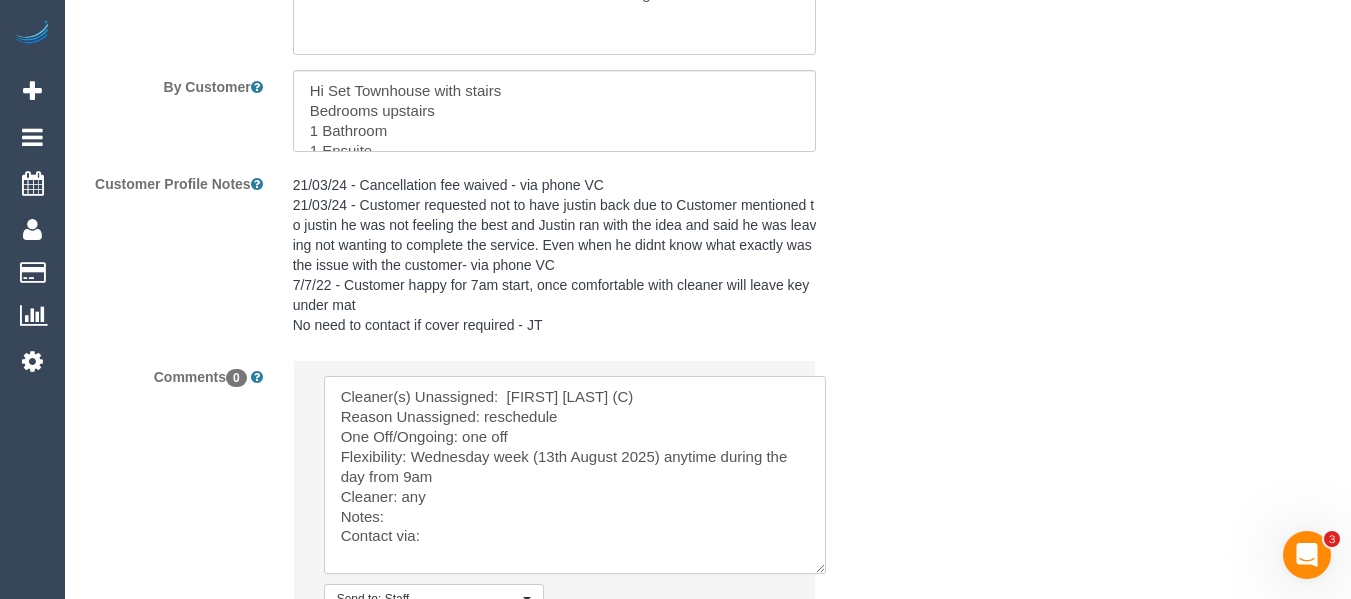 click at bounding box center [575, 475] 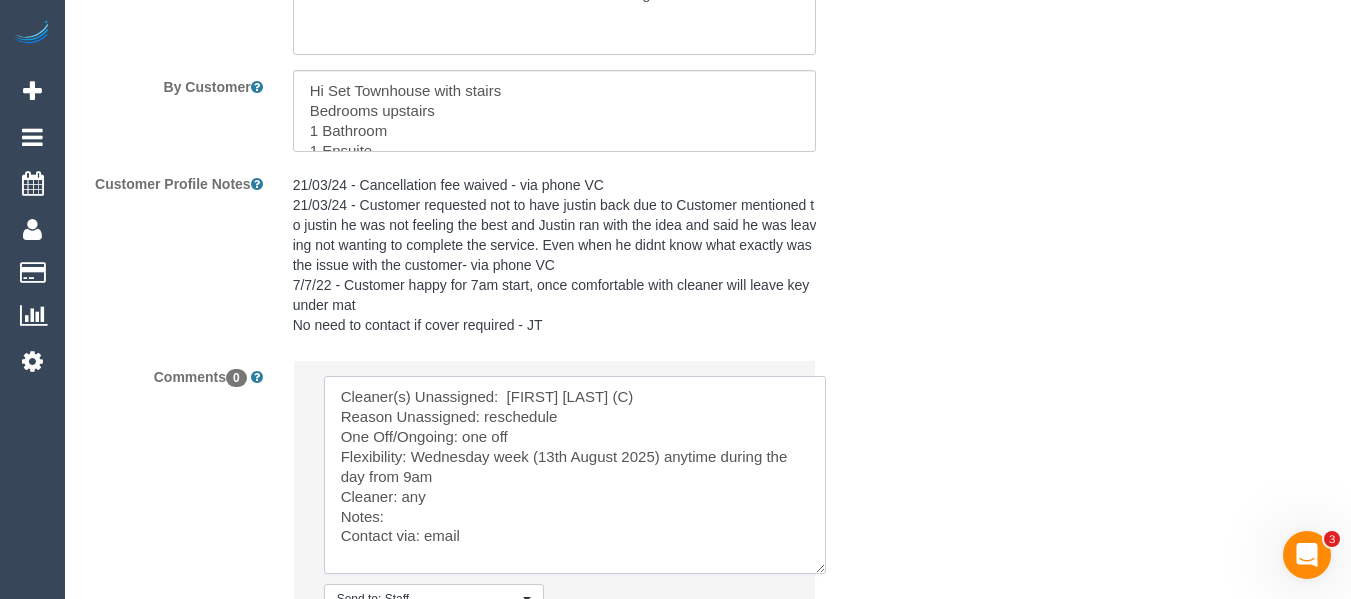 type on "Cleaner(s) Unassigned:  Sewmina De Silva (C)
Reason Unassigned: reschedule
One Off/Ongoing: one off
Flexibility: Wednesday week (13th August 2025) anytime during the day from 9am
Cleaner: any
Notes:
Contact via: email" 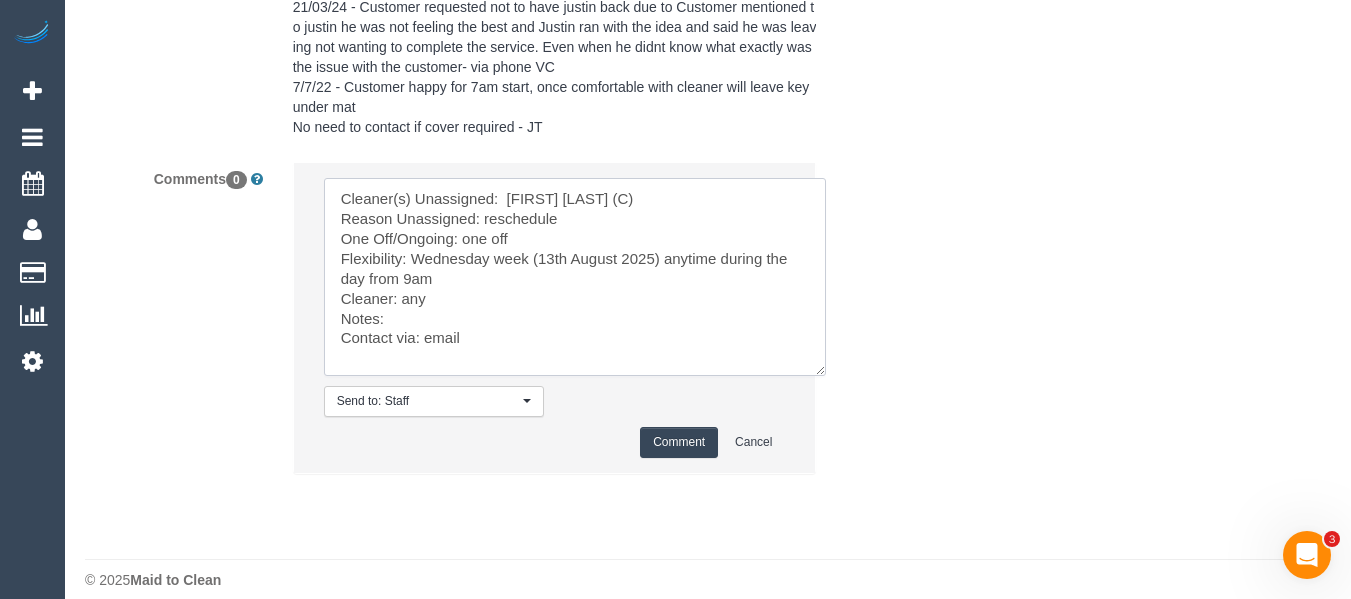 scroll, scrollTop: 3700, scrollLeft: 0, axis: vertical 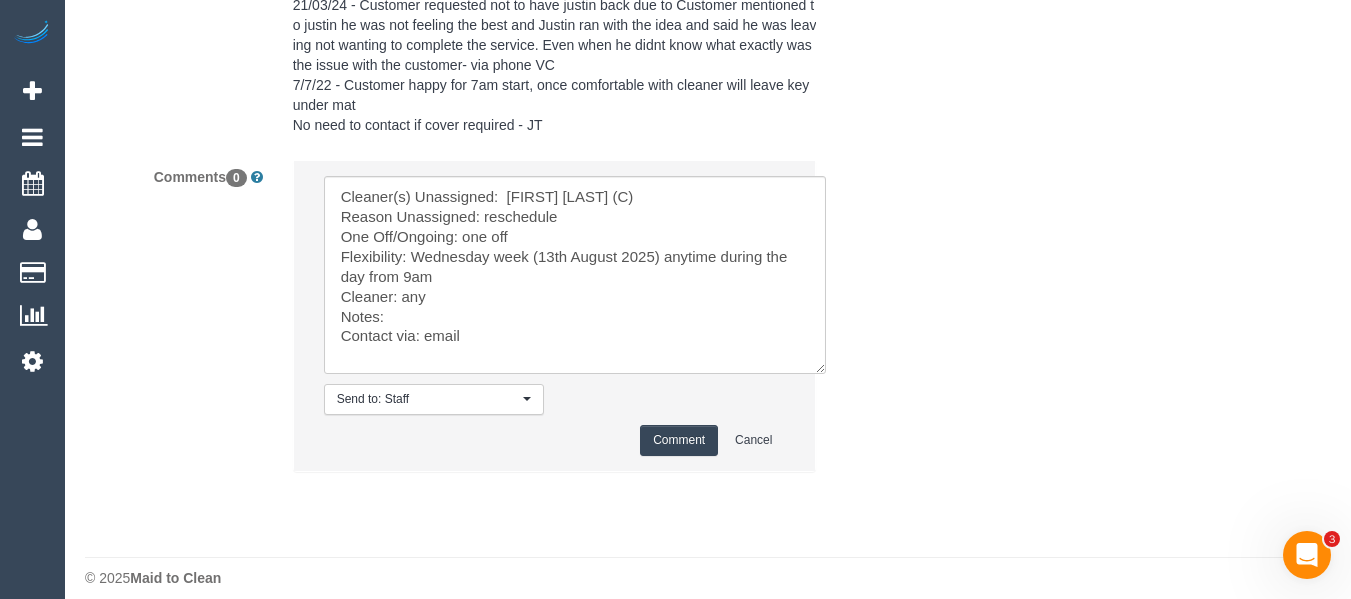 click on "Comment" at bounding box center (679, 440) 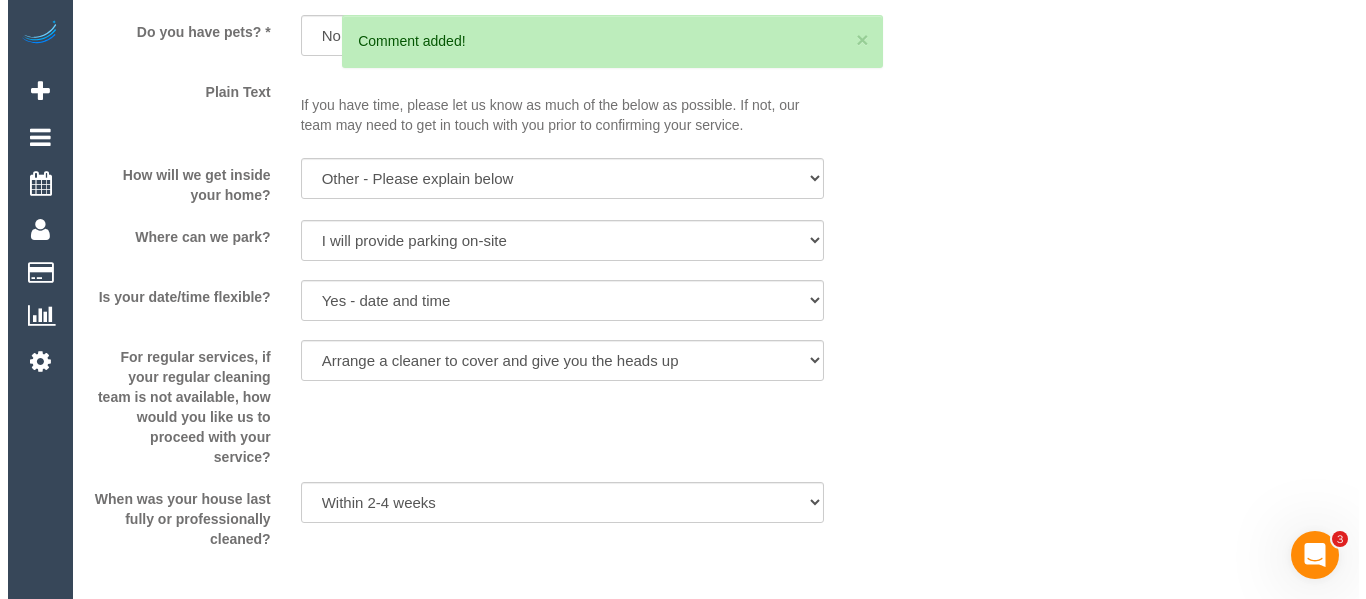 scroll, scrollTop: 2936, scrollLeft: 0, axis: vertical 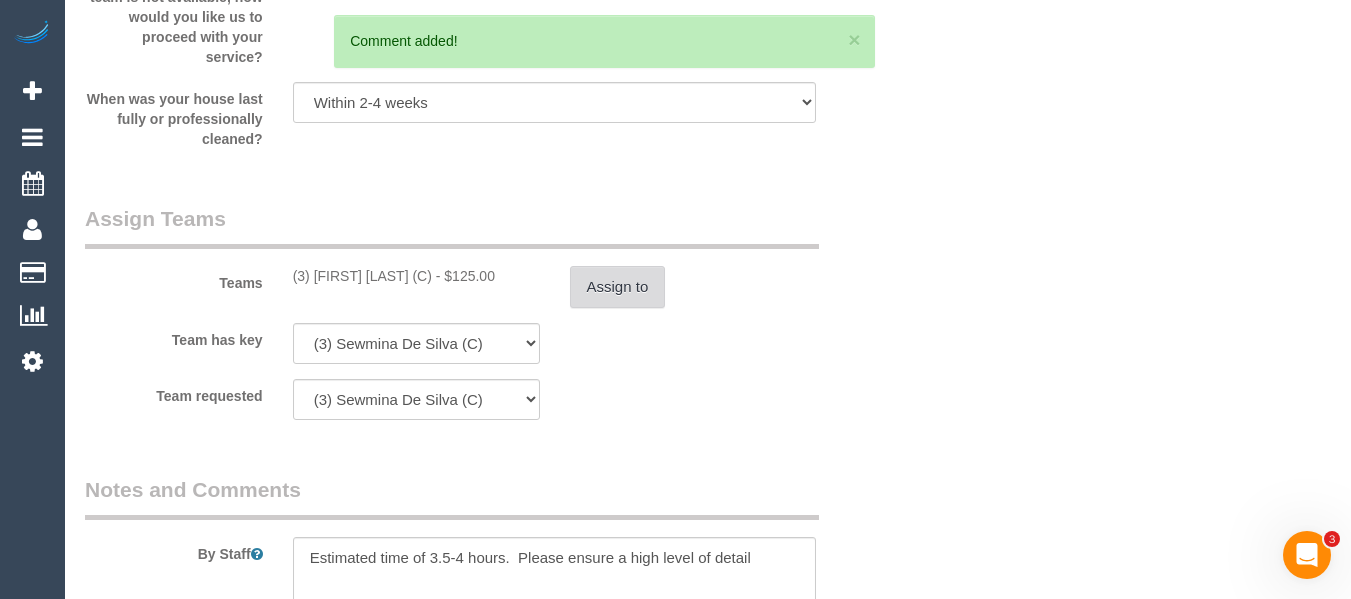 click on "Assign to" at bounding box center [618, 287] 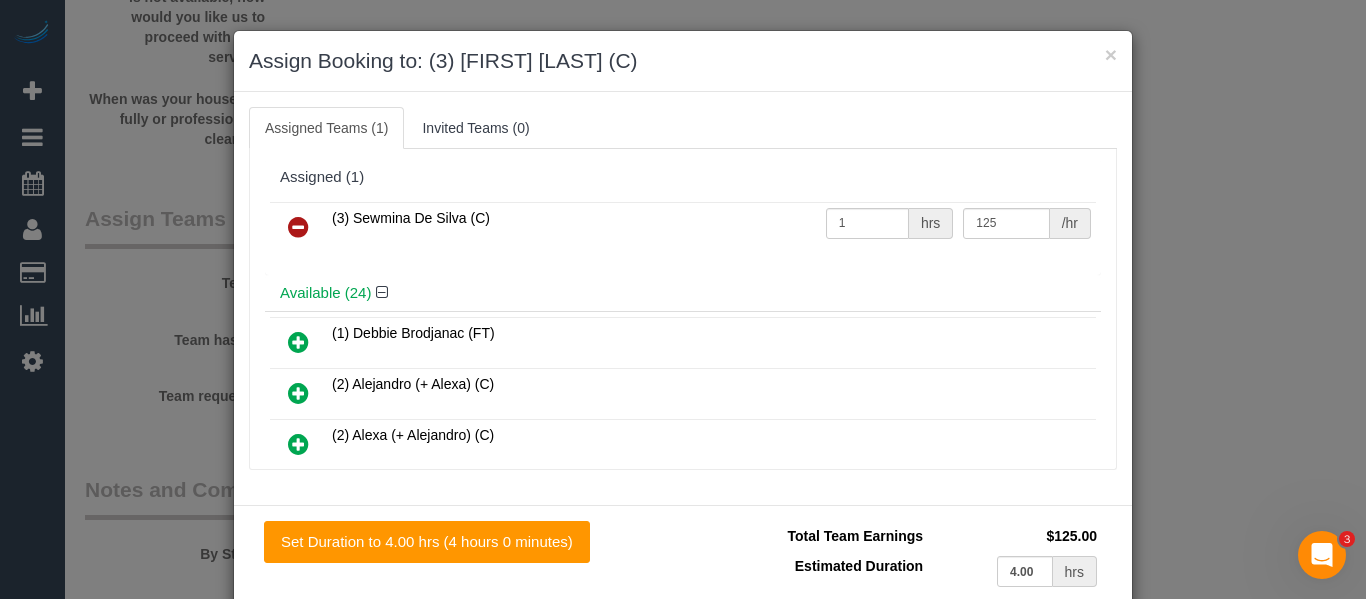 click at bounding box center (298, 227) 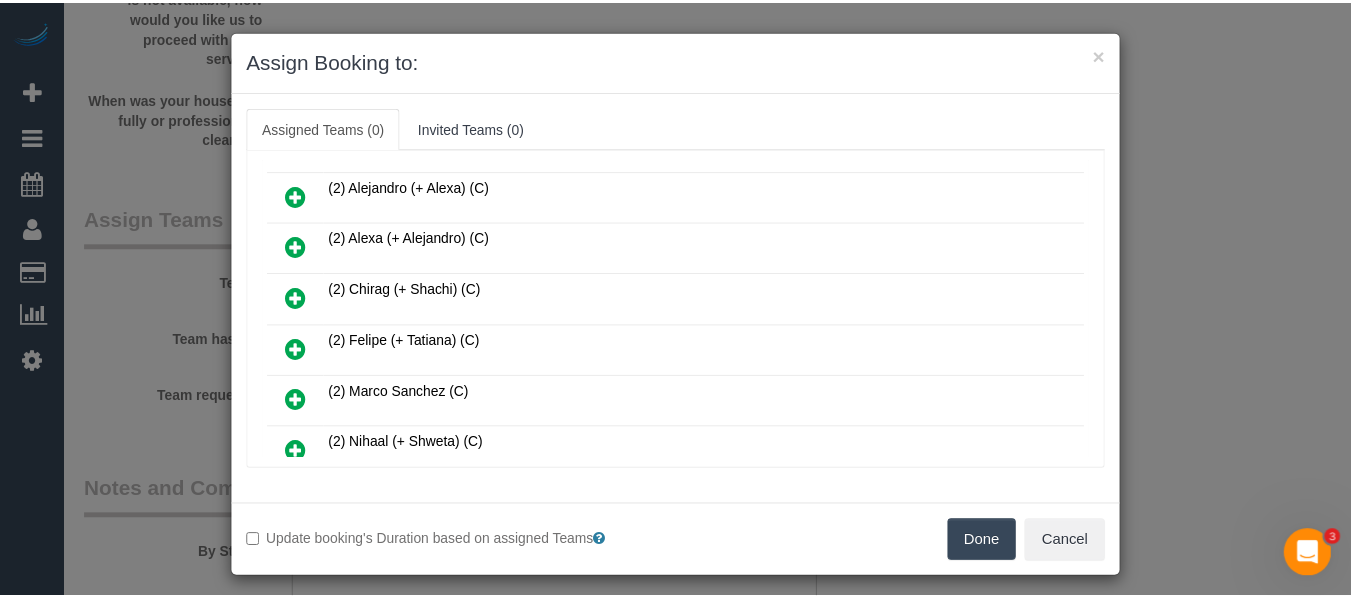scroll, scrollTop: 400, scrollLeft: 0, axis: vertical 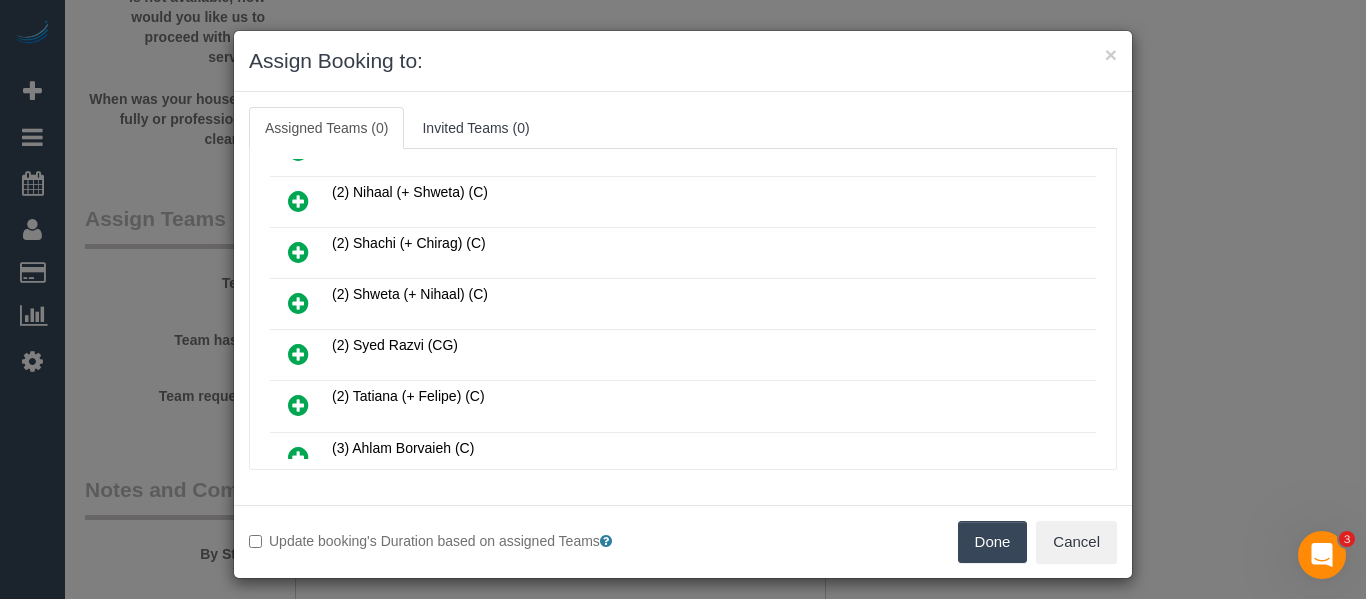 click on "Done" at bounding box center [993, 542] 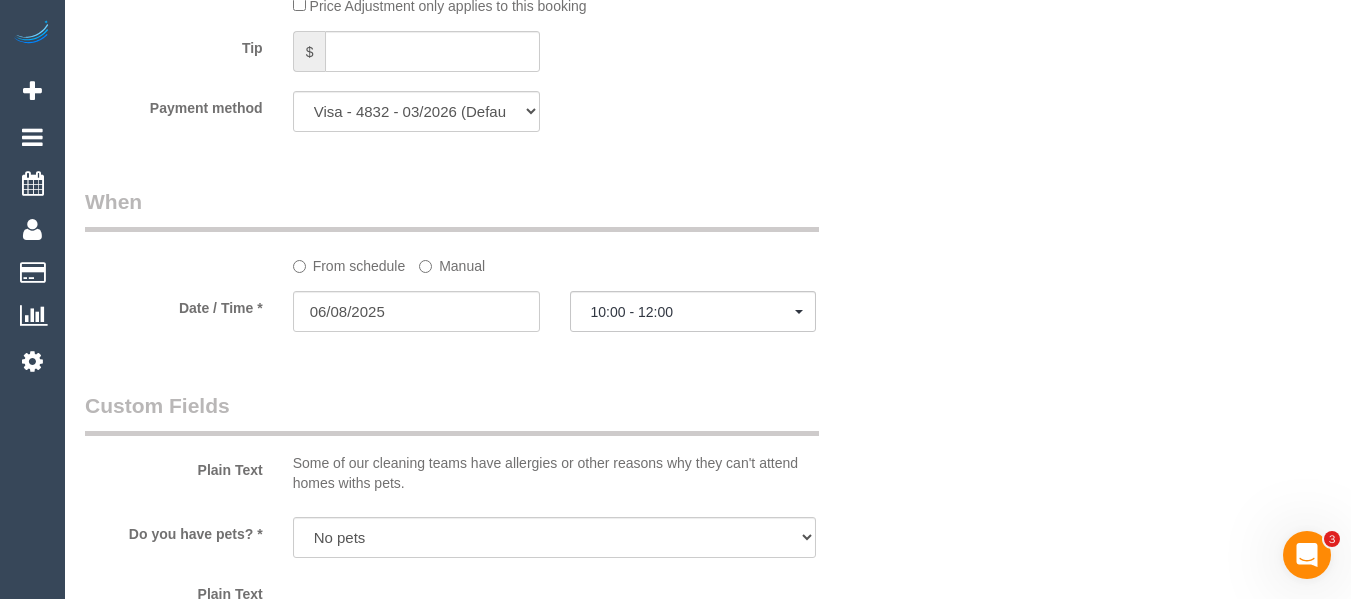 scroll, scrollTop: 2036, scrollLeft: 0, axis: vertical 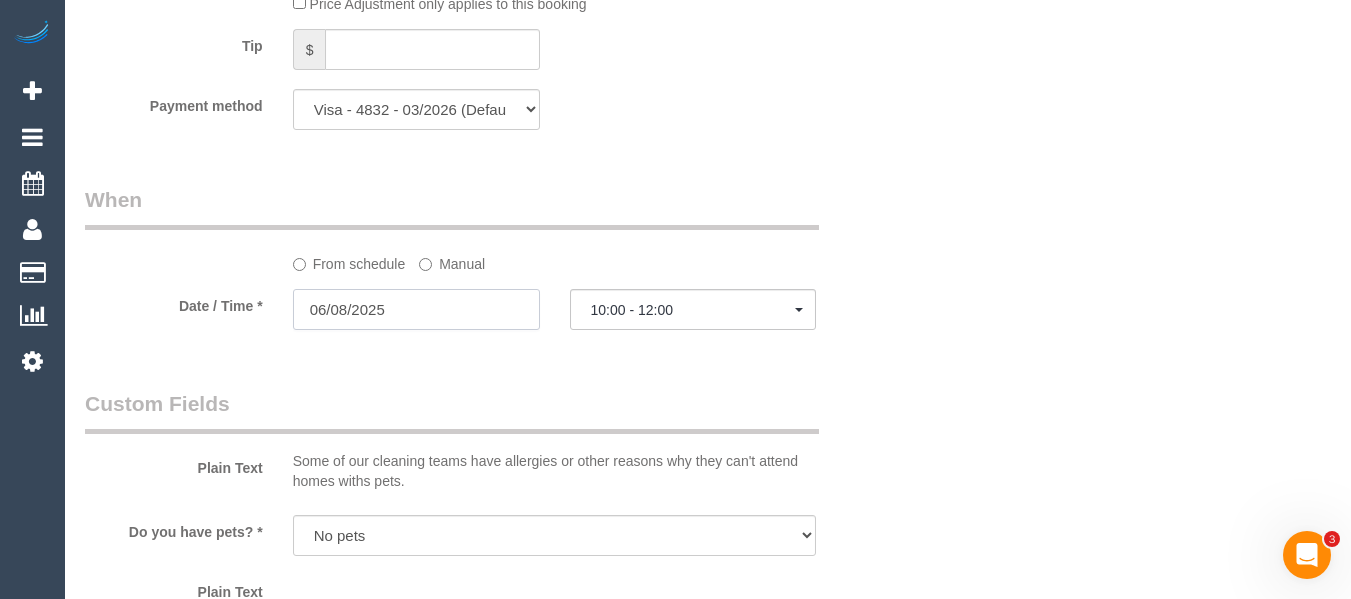 click on "06/08/2025" at bounding box center [416, 309] 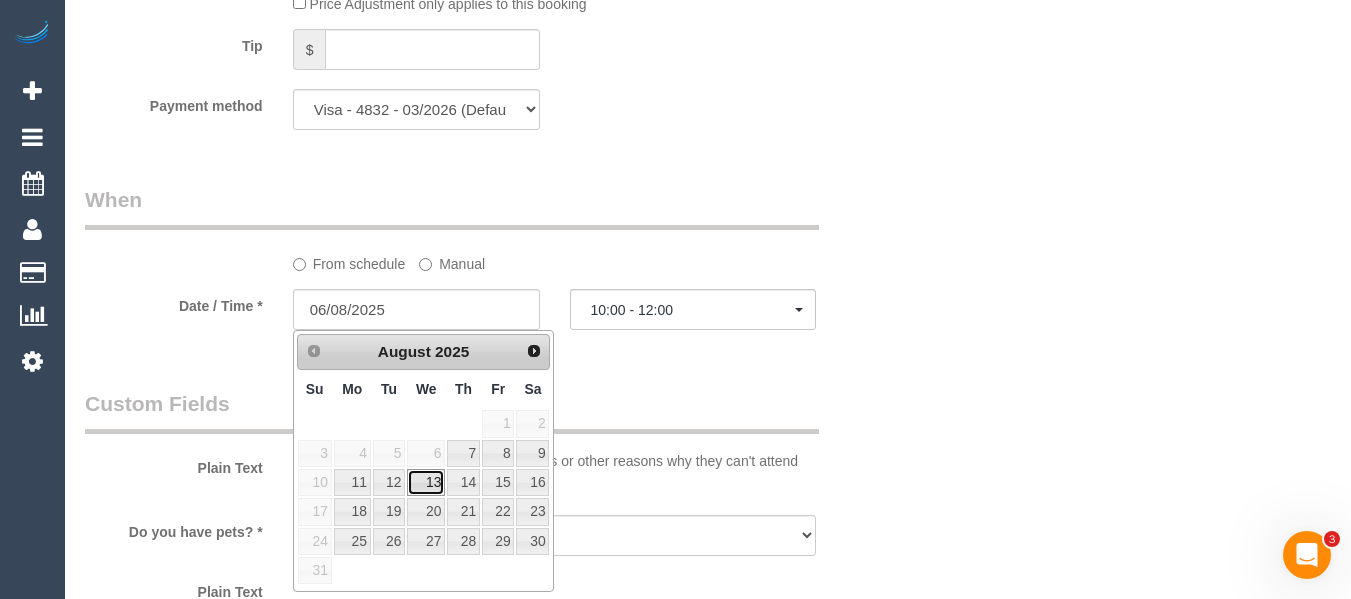 click on "13" at bounding box center (426, 482) 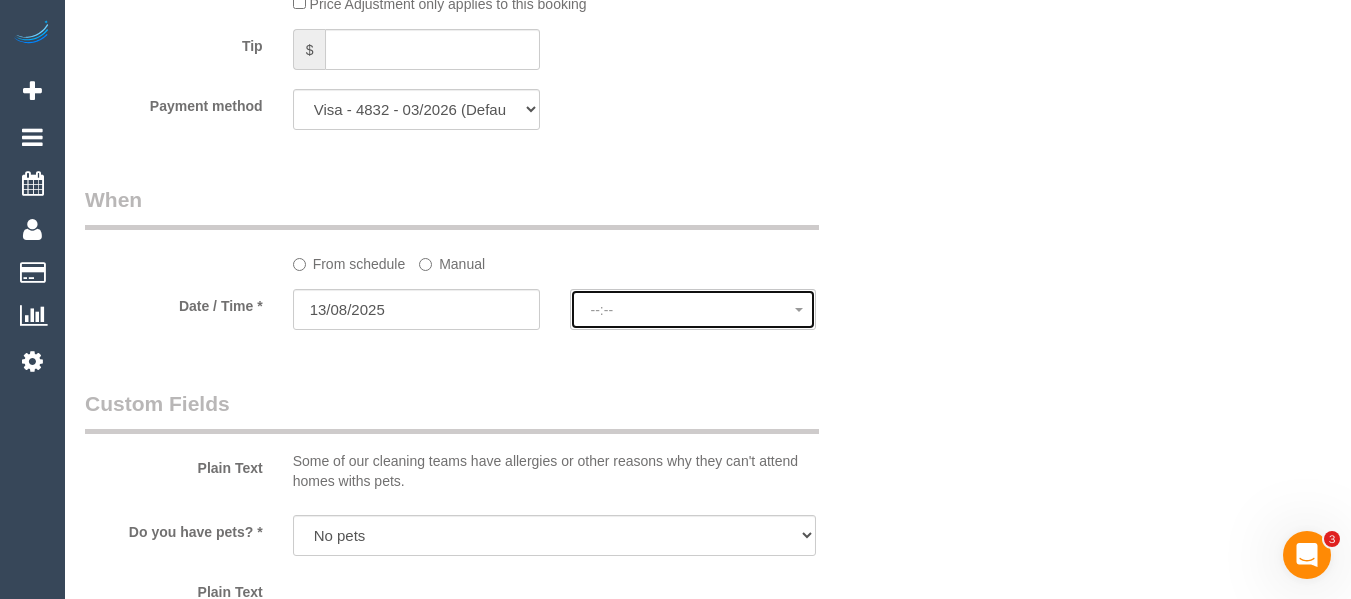 click on "--:--" 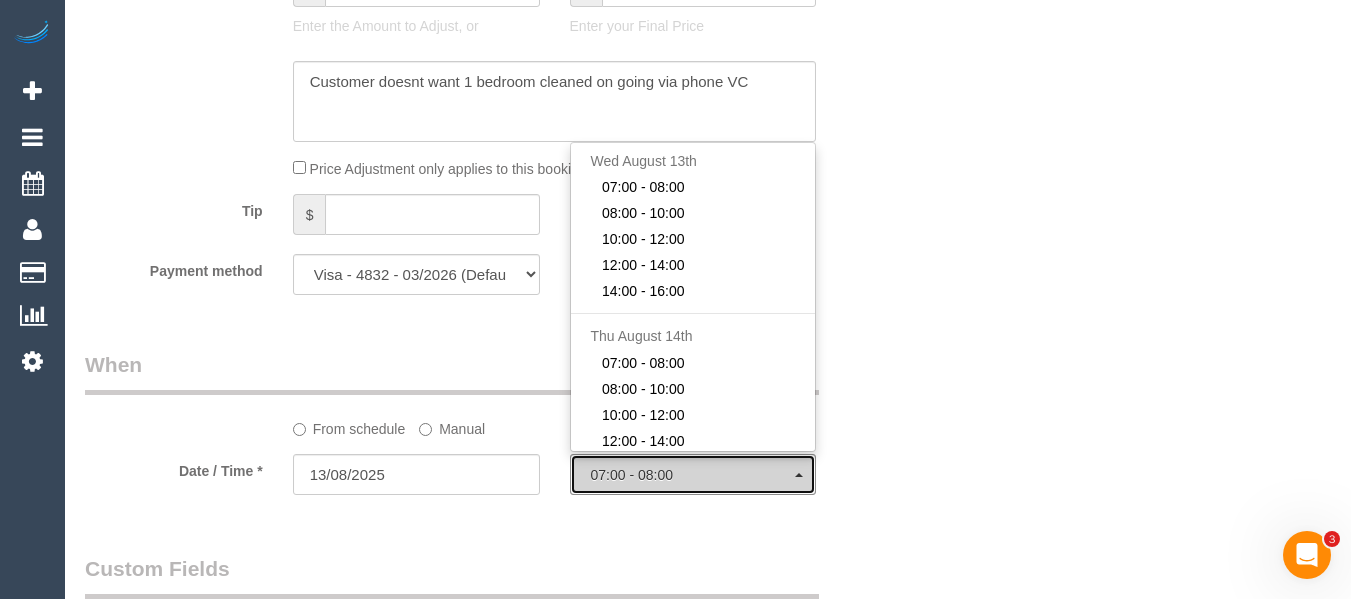 scroll, scrollTop: 1836, scrollLeft: 0, axis: vertical 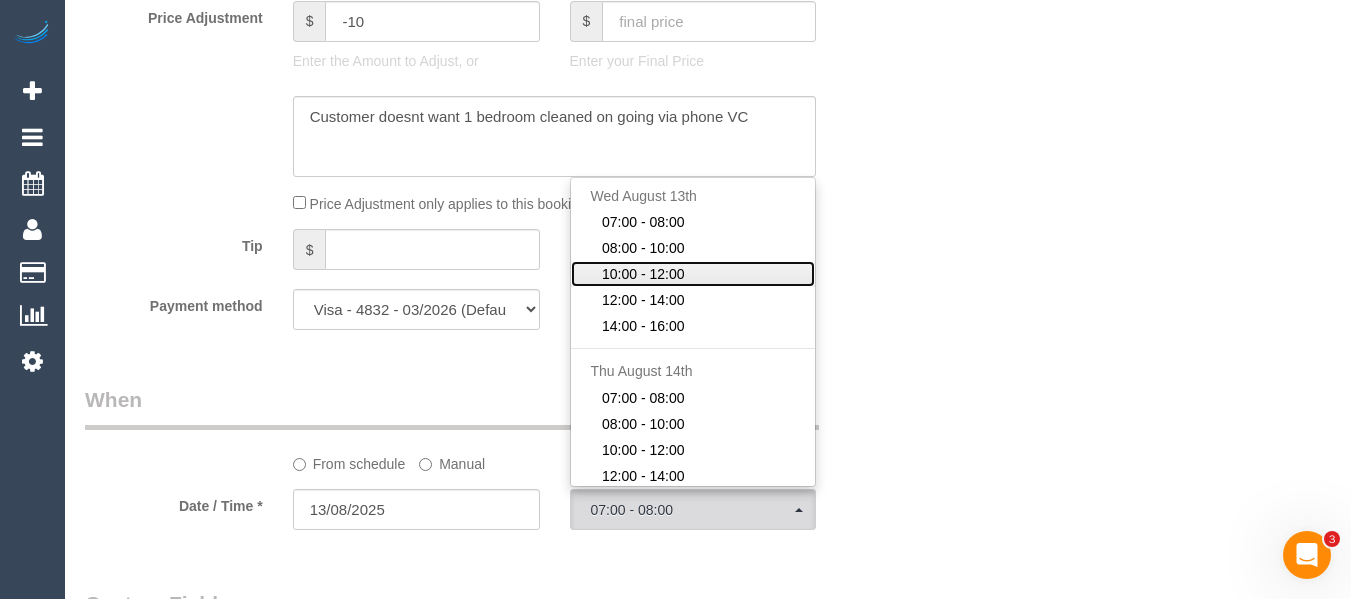 click on "10:00 - 12:00" 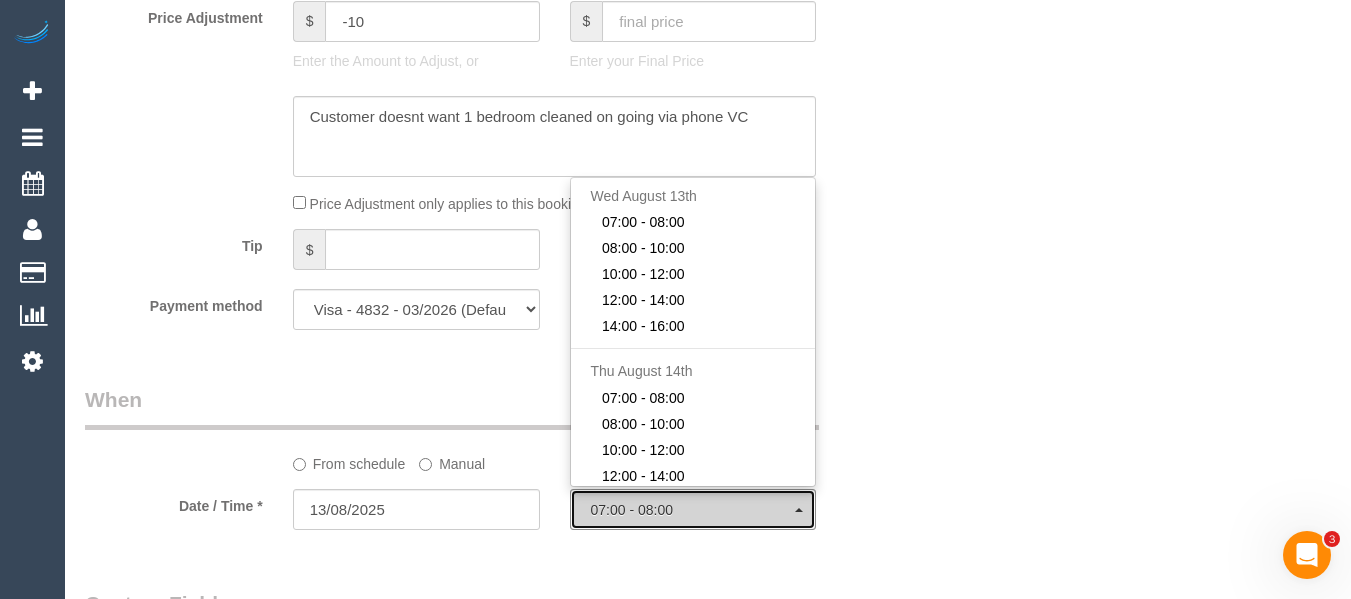 select on "spot17" 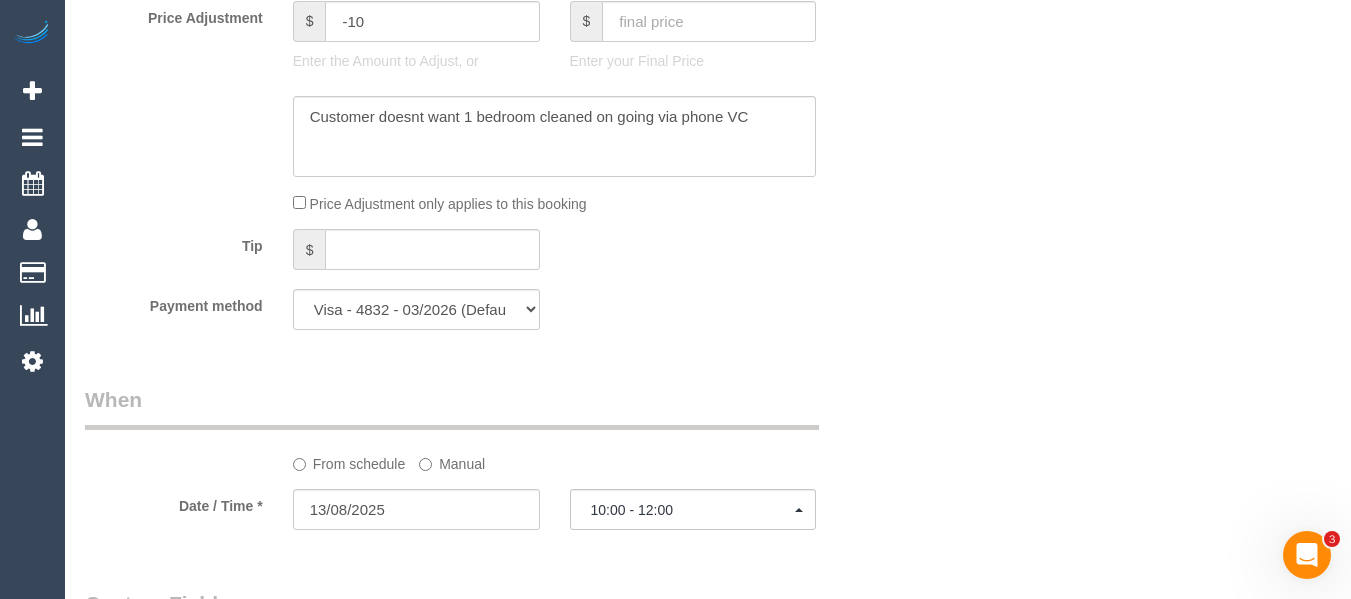 click on "What
Frequency *
One Time Cleaning Weekly - 10% Off - 10.00% (0% for the First Booking) Fortnightly - 10% Off - 10.00% (0% for the First Booking) Three Weekly - 5% Off - 5.00% (0% for the First Booking) Four Weekly - 5% Off - 5.00% (0% for the First Booking)
Type of Service *
Hourly Service - $70/h Hourly Service - $65/h Hourly Service - $60/h Hourly Service - $58.03 (NDIS 2025-26) Hourly Service - $57.27+GST (HCP/SaH 2025-26) Hourly Service - Special Pricing (New) Hourly Service - Special Pricing Hourly Service (OnTime) $50/hr + GST One Bedroom Apt/Home Cleaning - $169 Flat Rate Two Bedroom Home Cleaning - $189 Flat Rate Three Bedroom Home Cleaning - $219 Flat Rate Four Bedroom Home Cleaning  - $259 Flat Rate Five Bedroom Home Cleaning  - $309 Flat Rate Six Bedroom Home Cleaning  - $339 Flat Rate Steam Cleaning / Unit Lunch Break PENDING BOOKING Inspection 0" at bounding box center [485, -380] 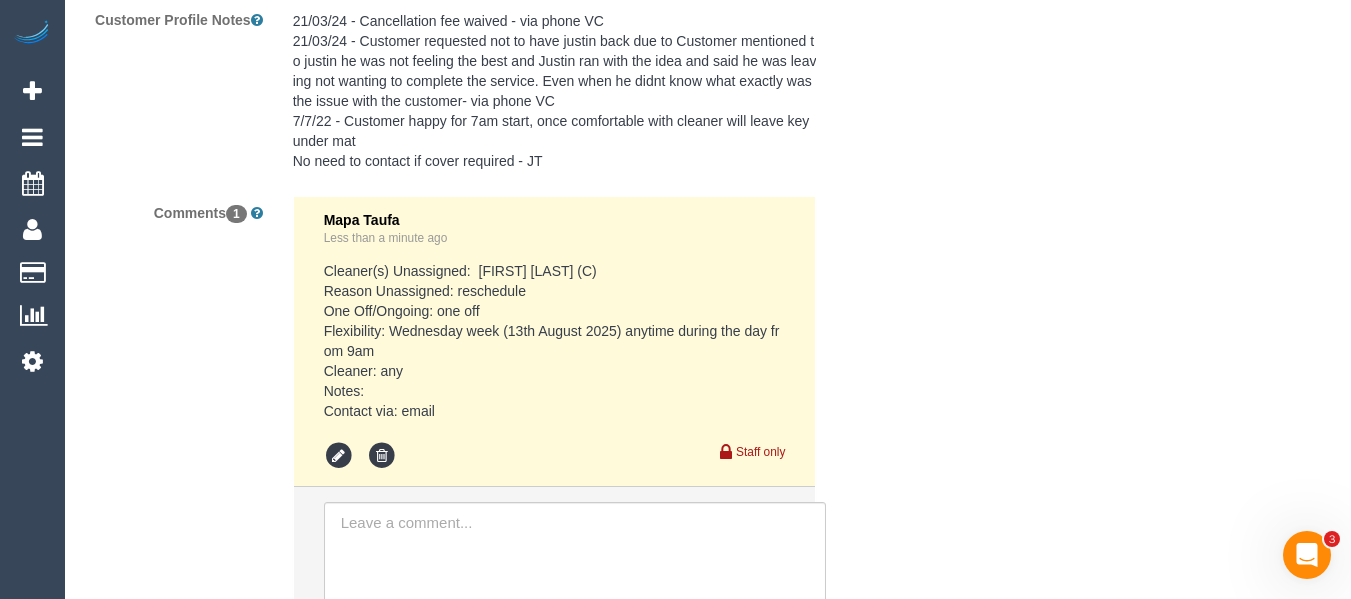 scroll, scrollTop: 3836, scrollLeft: 0, axis: vertical 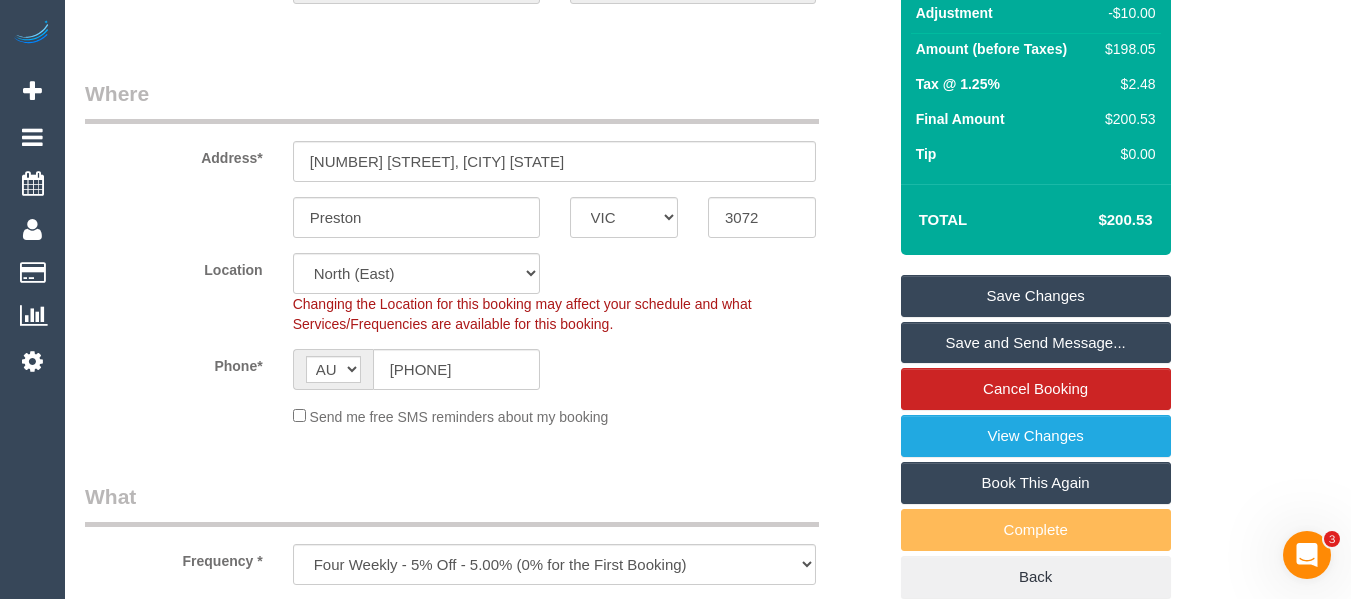 click on "Save Changes" at bounding box center [1036, 296] 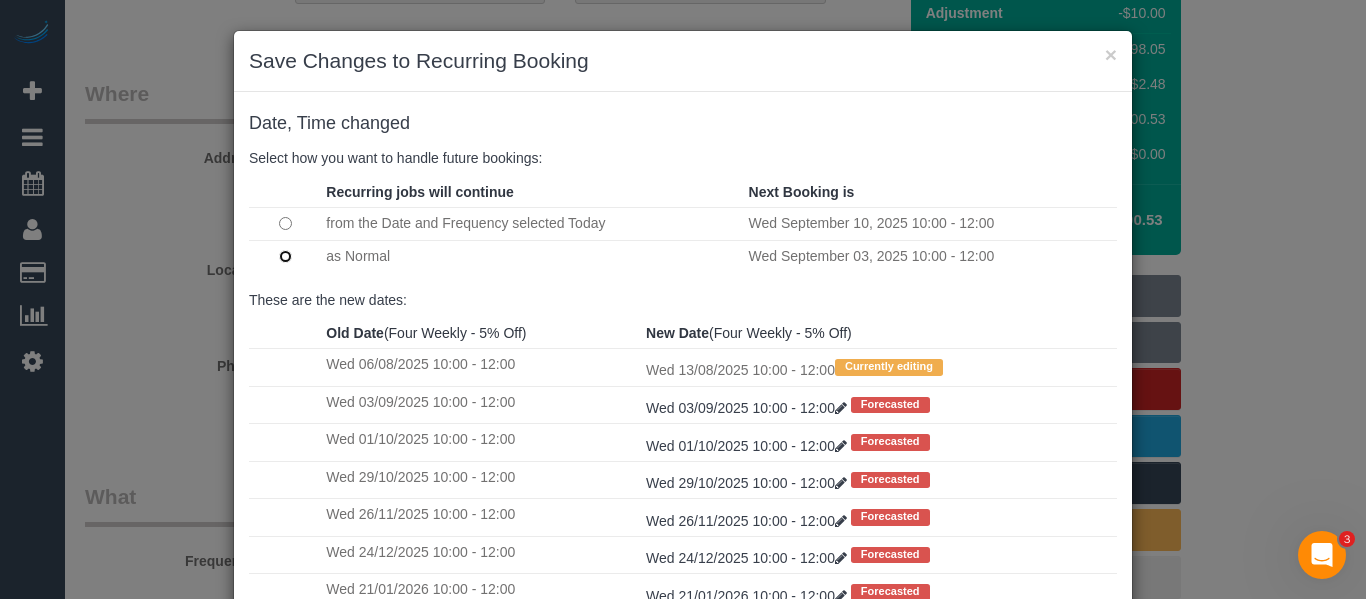 scroll, scrollTop: 3, scrollLeft: 0, axis: vertical 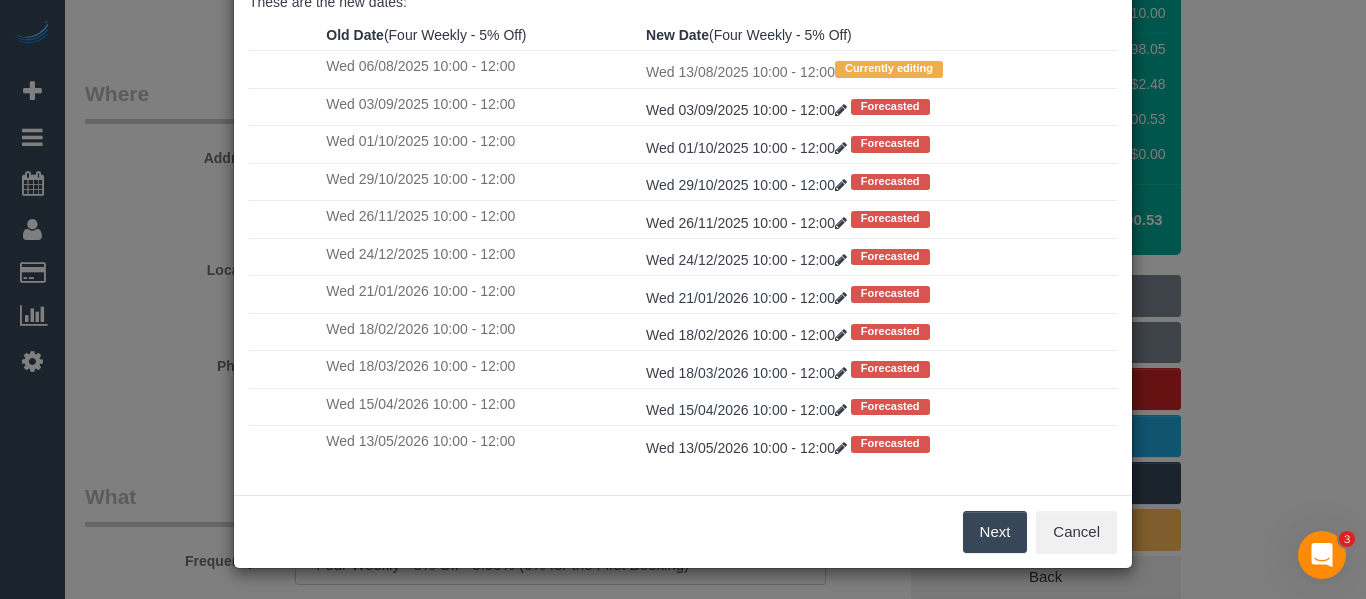 click on "Next" at bounding box center (995, 532) 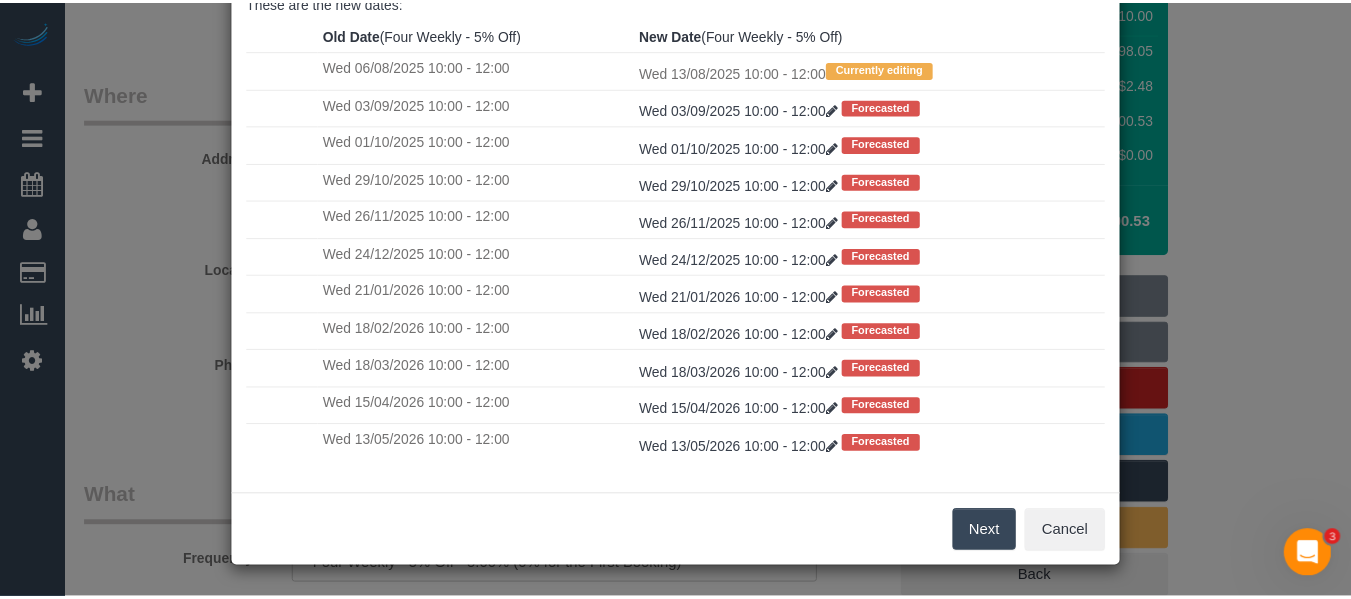 scroll, scrollTop: 0, scrollLeft: 0, axis: both 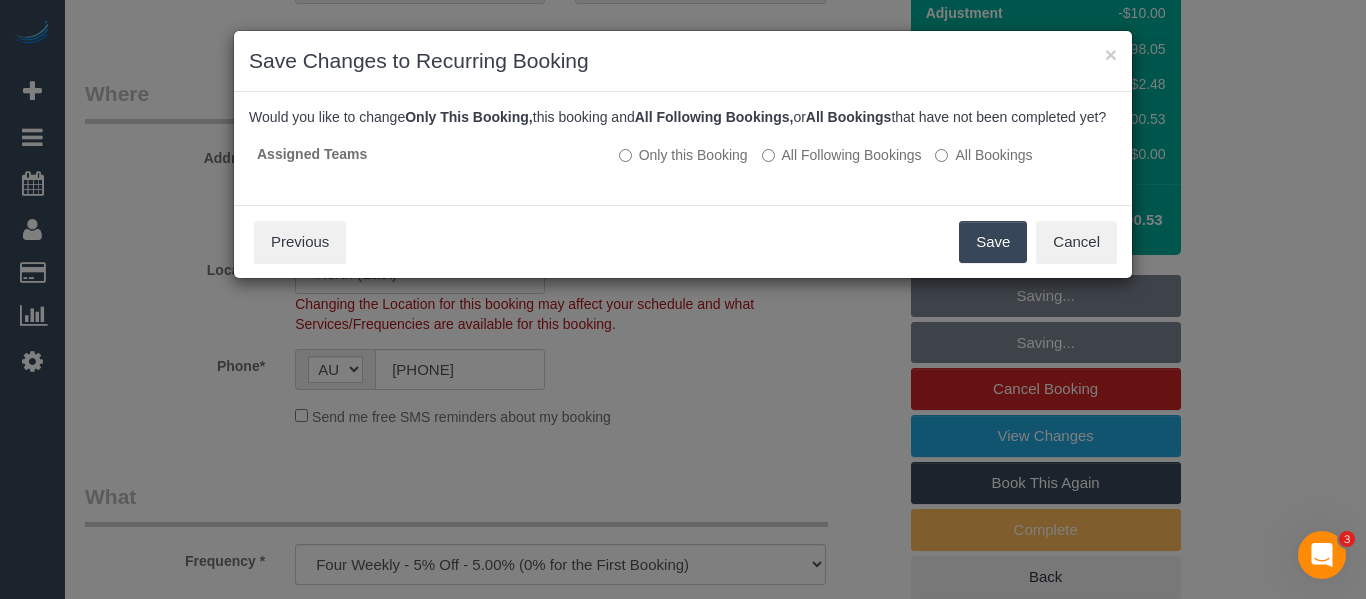 click on "Save" at bounding box center (993, 242) 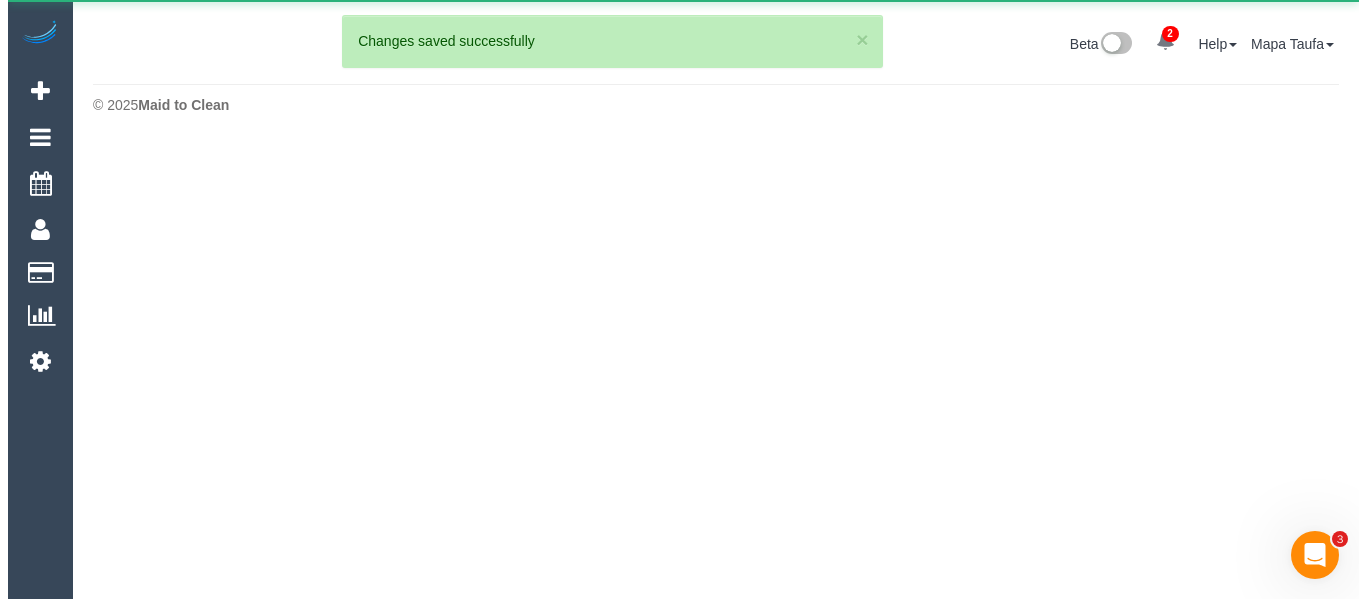 scroll, scrollTop: 0, scrollLeft: 0, axis: both 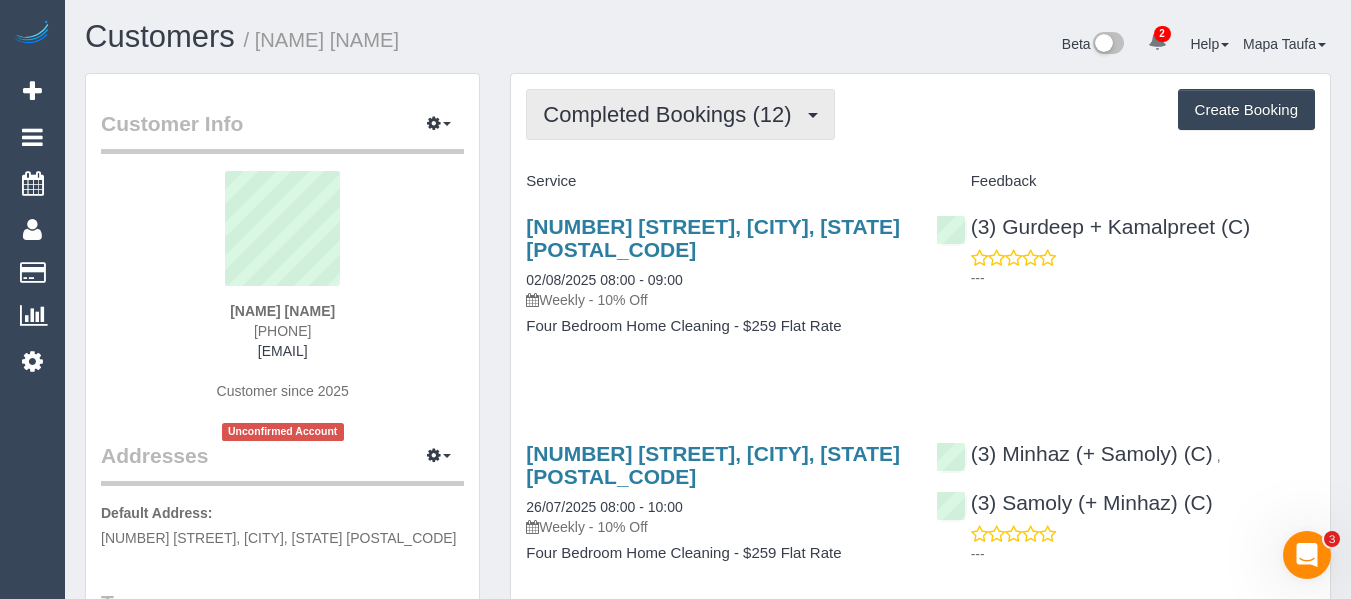 click on "Completed Bookings (12)" at bounding box center (672, 114) 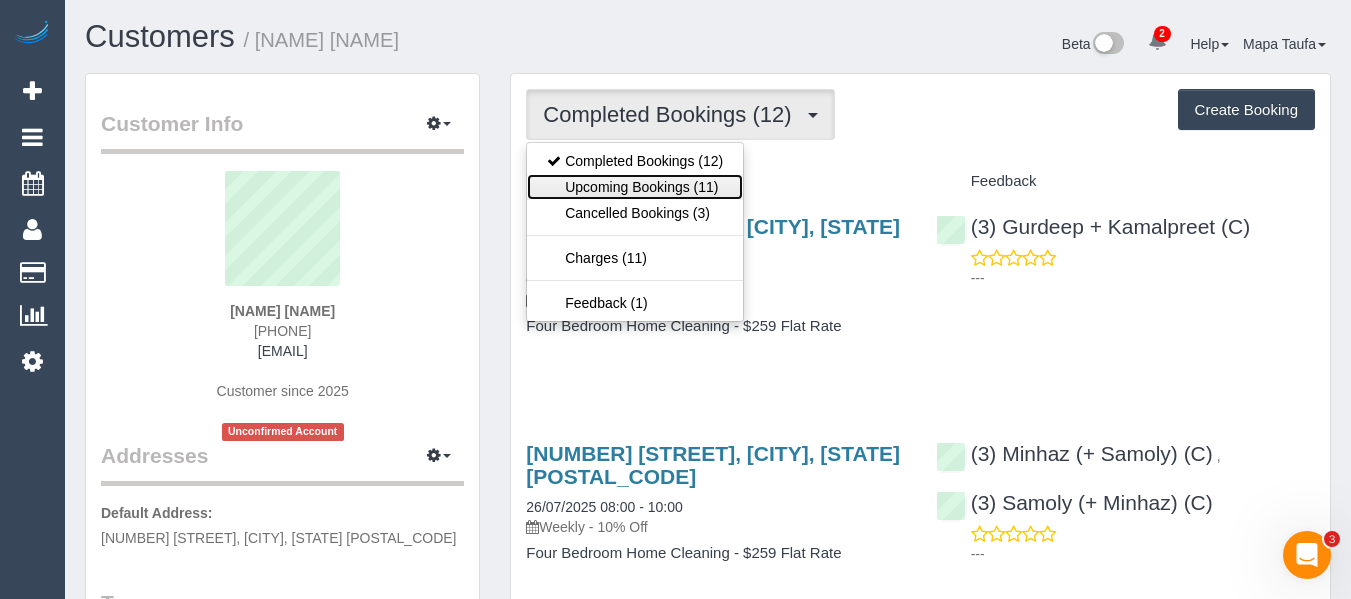 click on "Upcoming Bookings (11)" at bounding box center (635, 187) 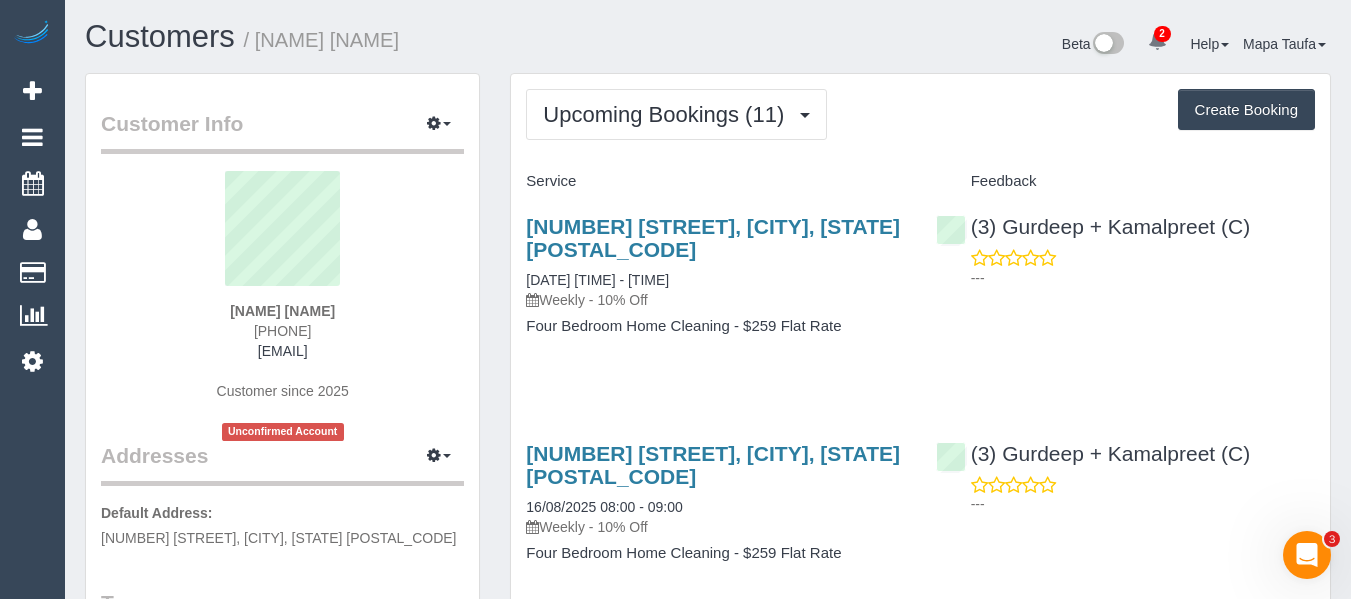 click on "Customer Info
Edit Contact Info
Send Message
Email Preferences
Special Sales Tax
View Changes
Send Confirm Account email
Block this Customer
Archive Account
Delete Account
[NAME] [NAME]" at bounding box center [282, 820] 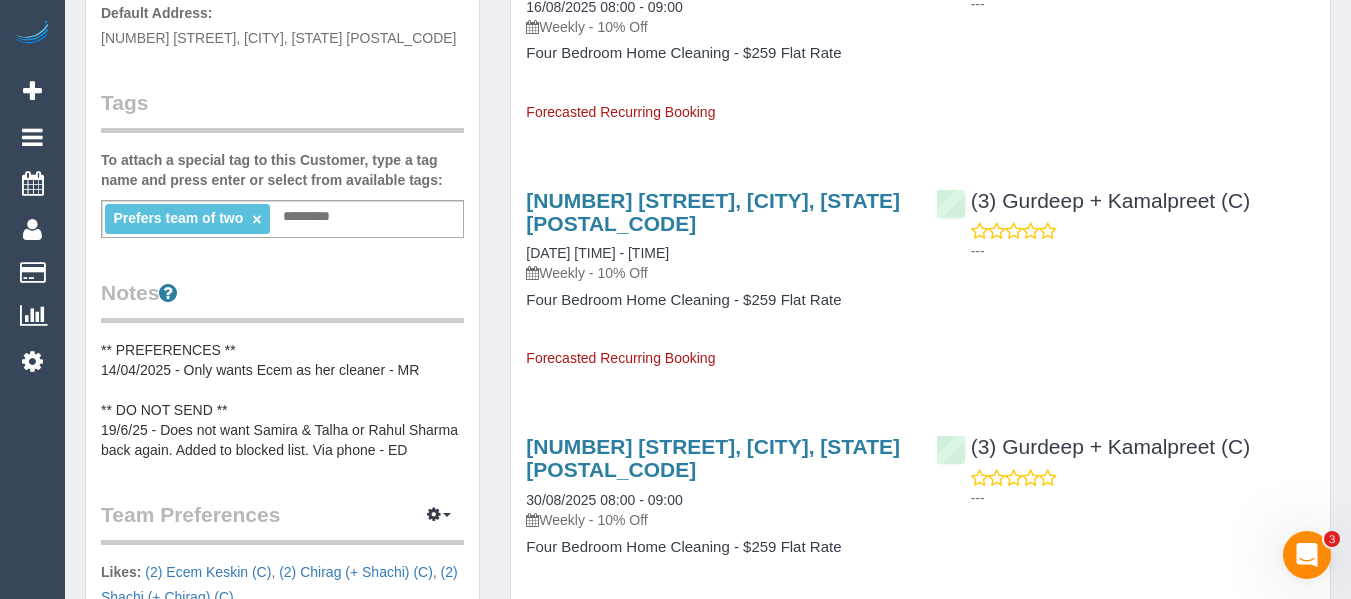 scroll, scrollTop: 100, scrollLeft: 0, axis: vertical 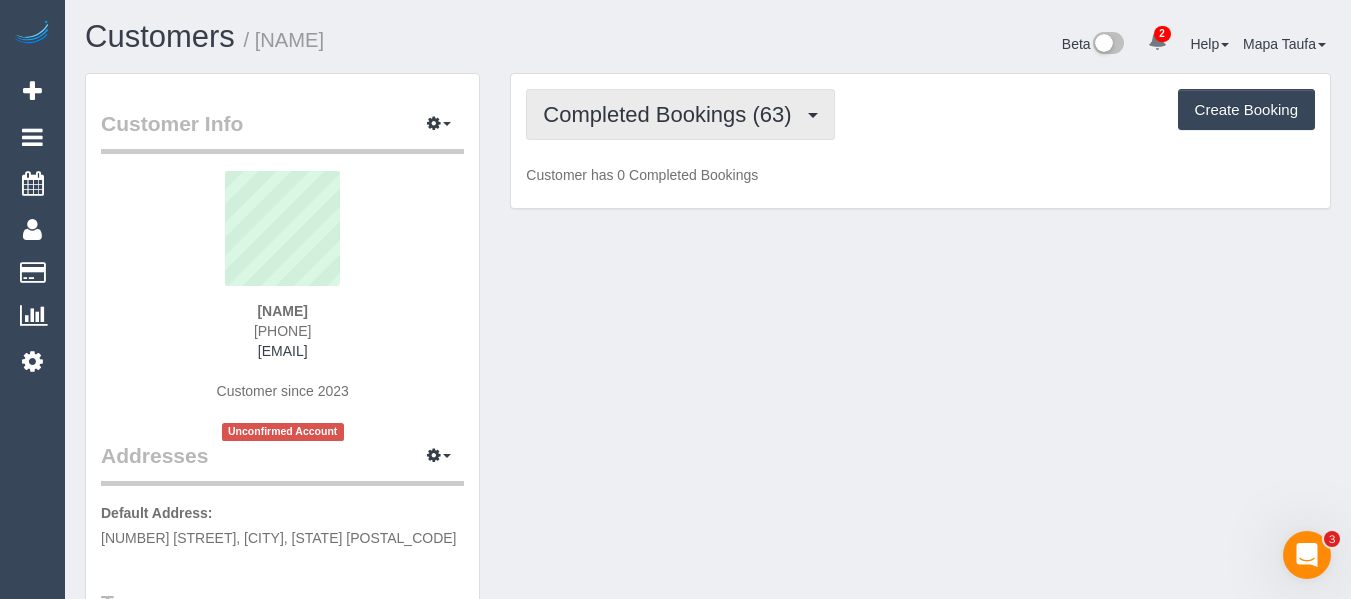 click on "Completed Bookings (63)" at bounding box center [680, 114] 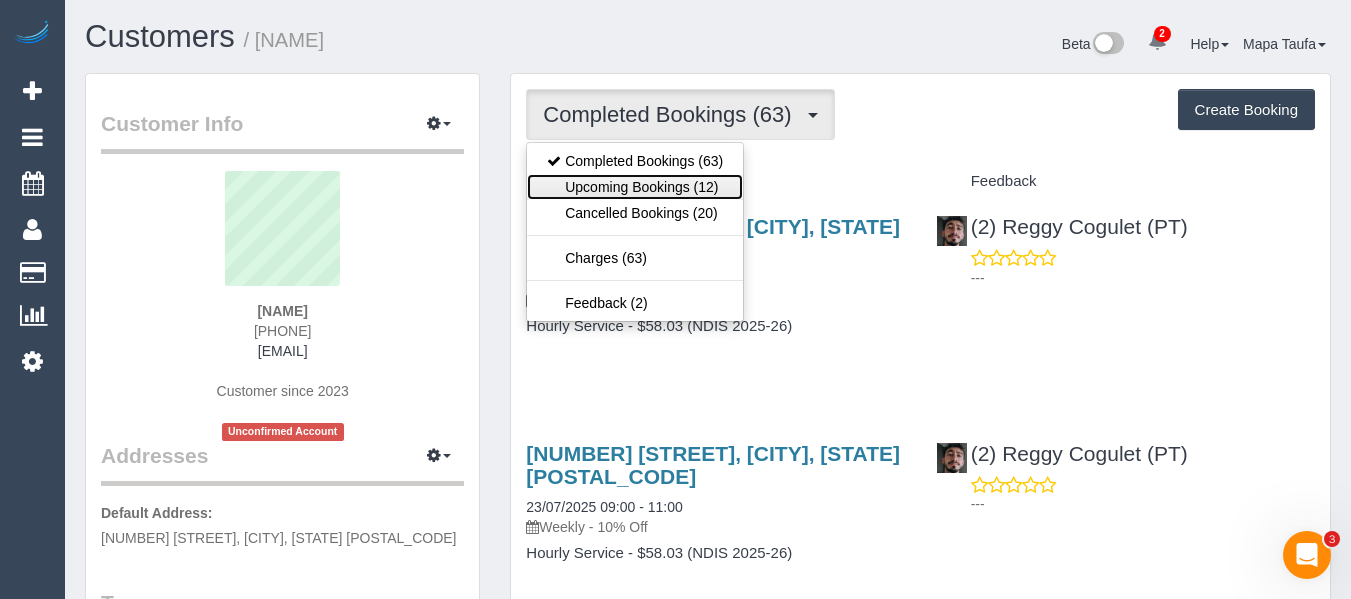click on "Upcoming Bookings (12)" at bounding box center (635, 187) 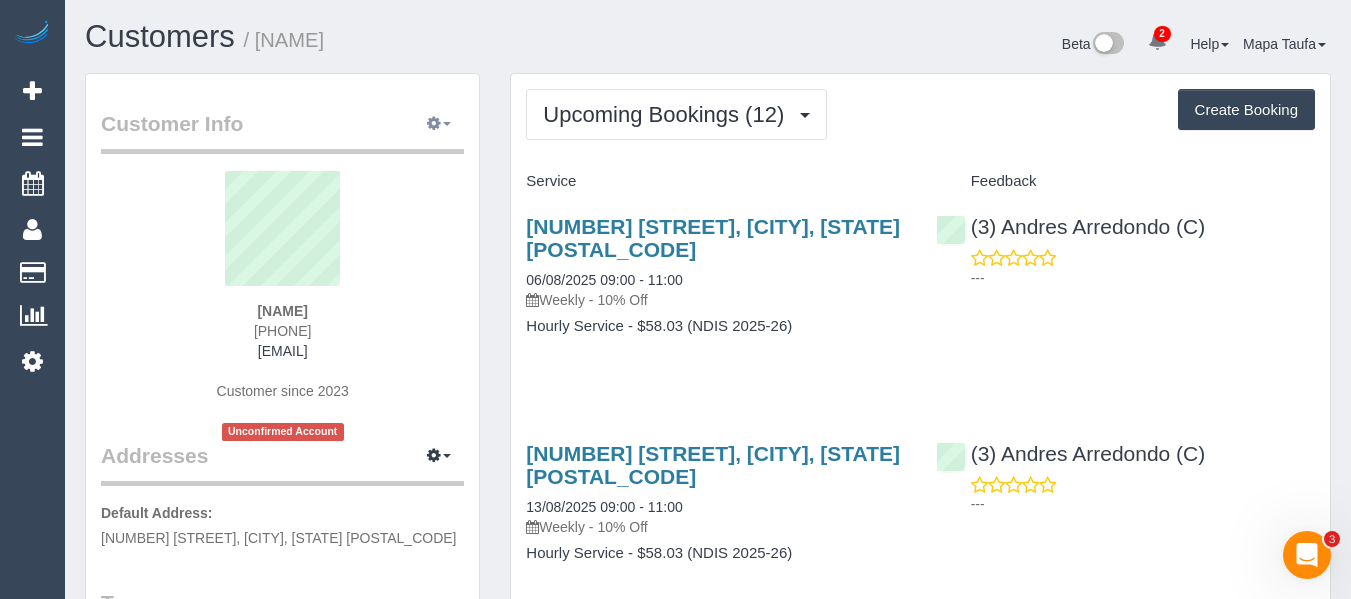 click at bounding box center (439, 124) 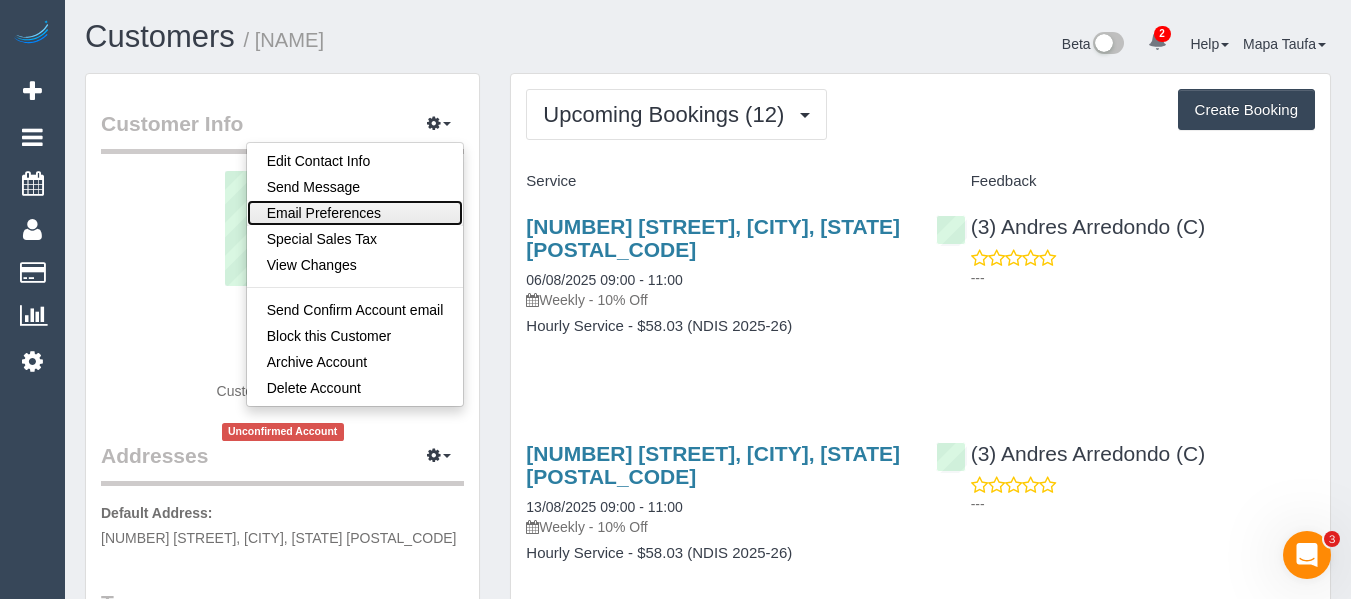 click on "Email Preferences" at bounding box center [355, 213] 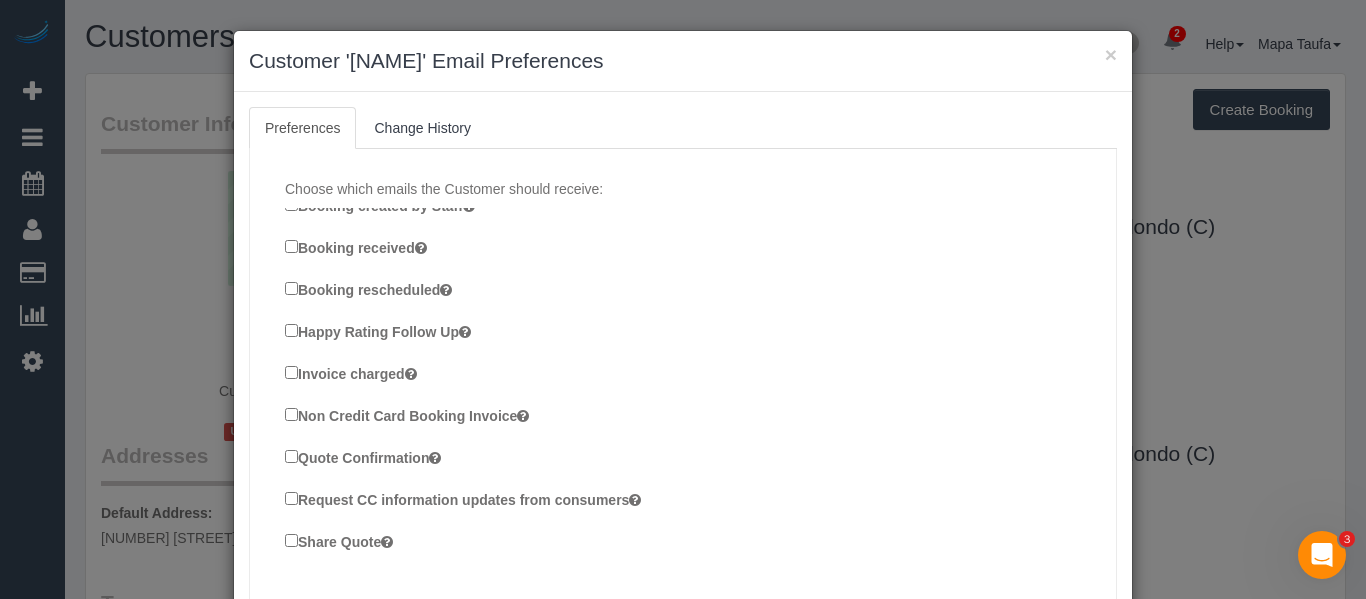 scroll, scrollTop: 332, scrollLeft: 0, axis: vertical 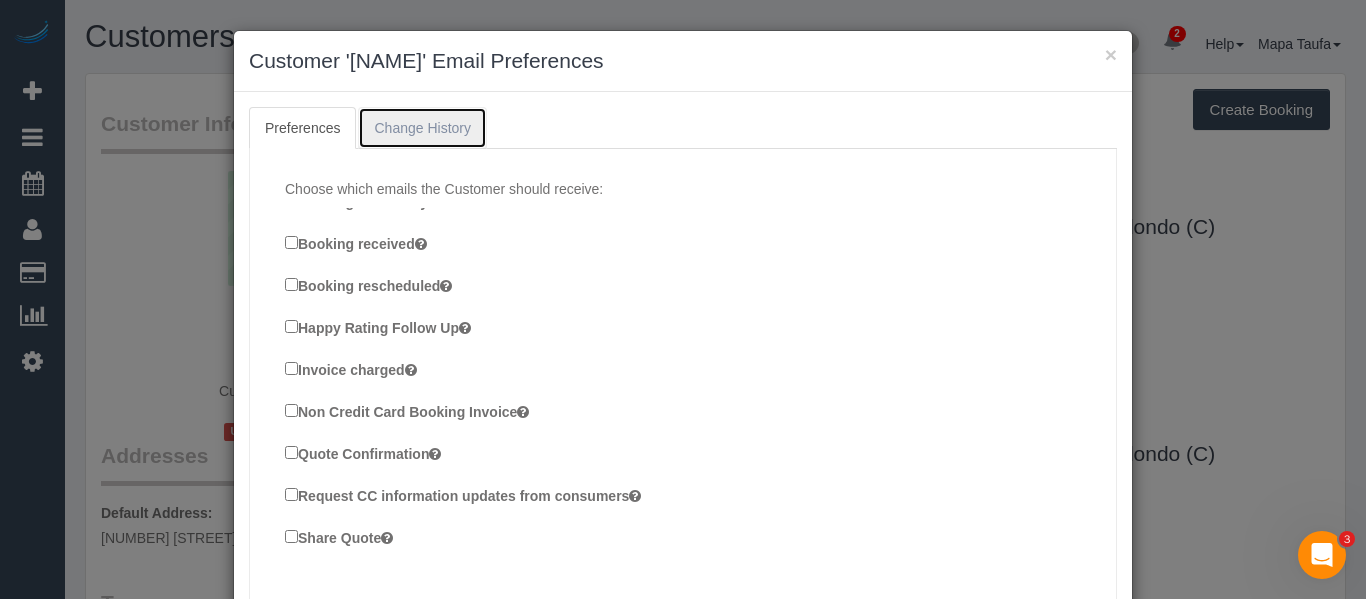 click on "Change History" at bounding box center [422, 128] 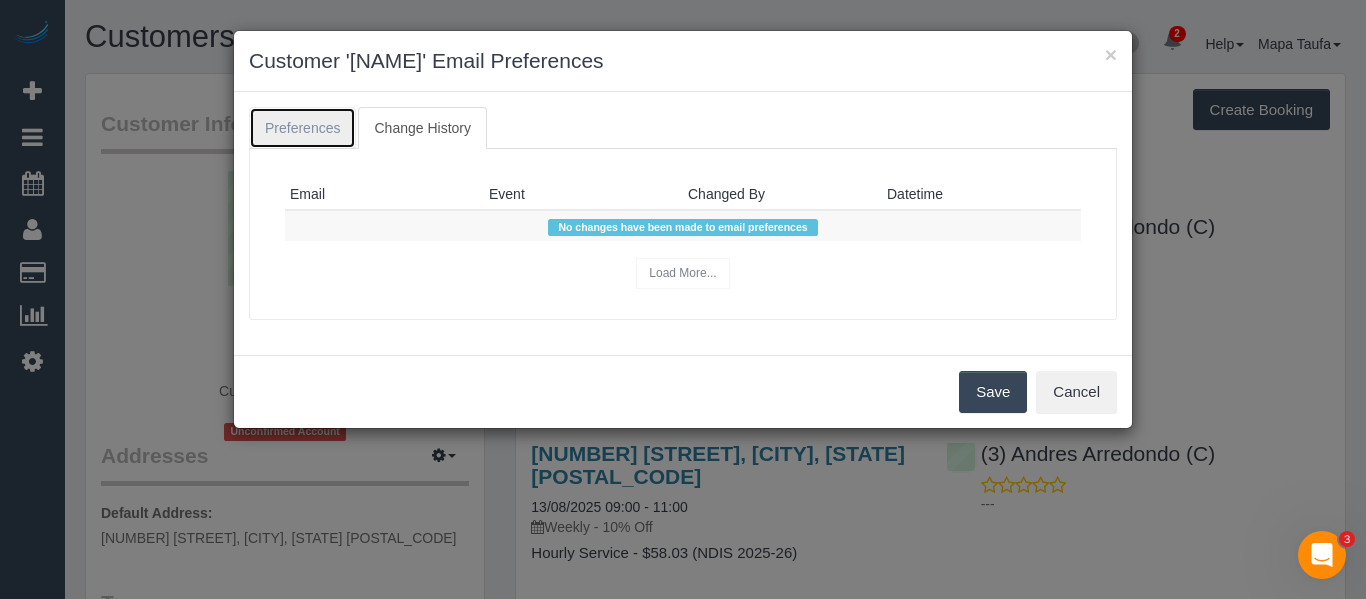 click on "Preferences" at bounding box center (302, 128) 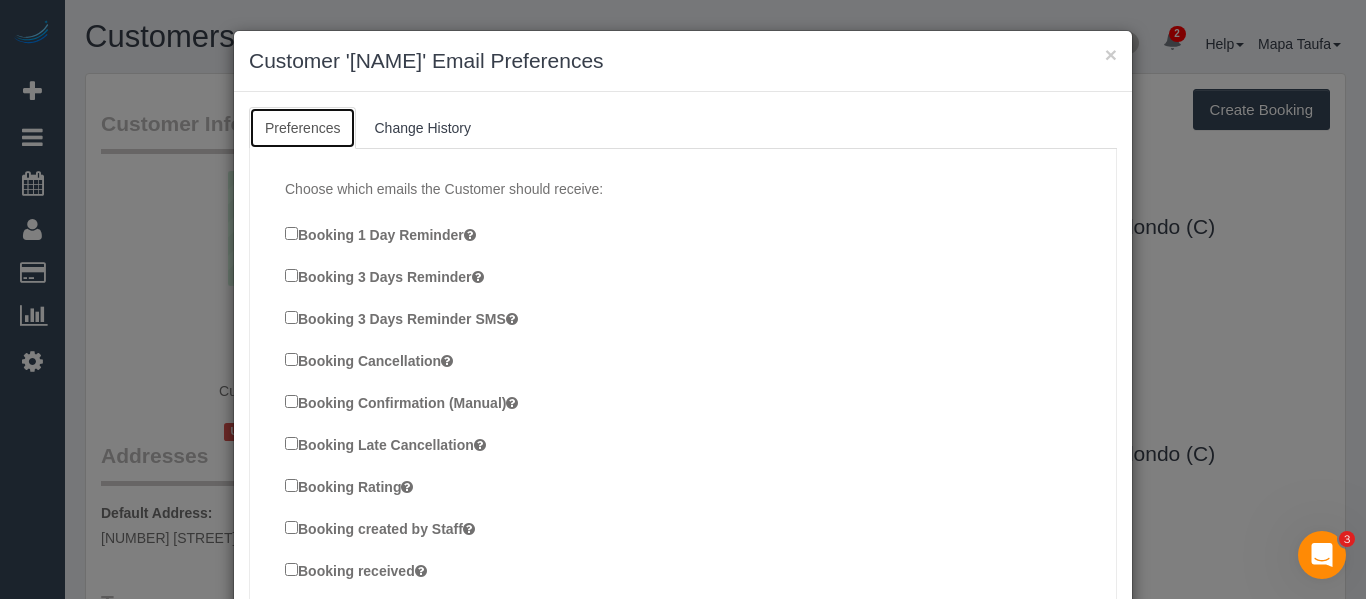 scroll, scrollTop: 0, scrollLeft: 0, axis: both 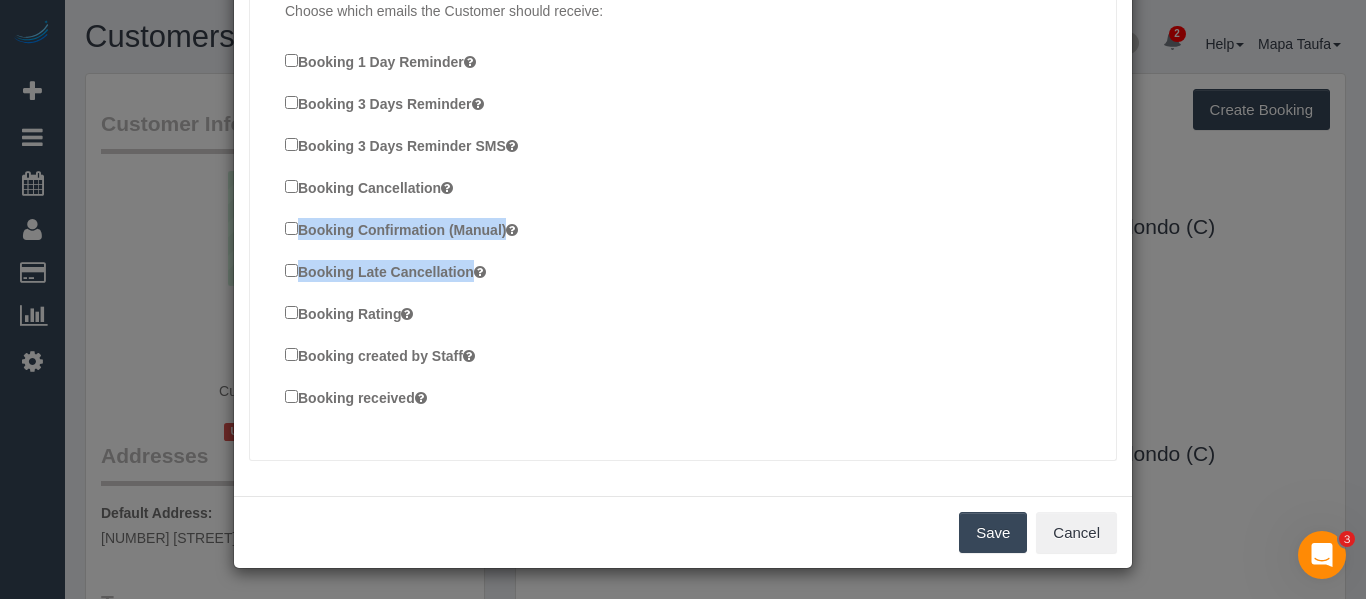 drag, startPoint x: 1058, startPoint y: 176, endPoint x: 1044, endPoint y: 274, distance: 98.99495 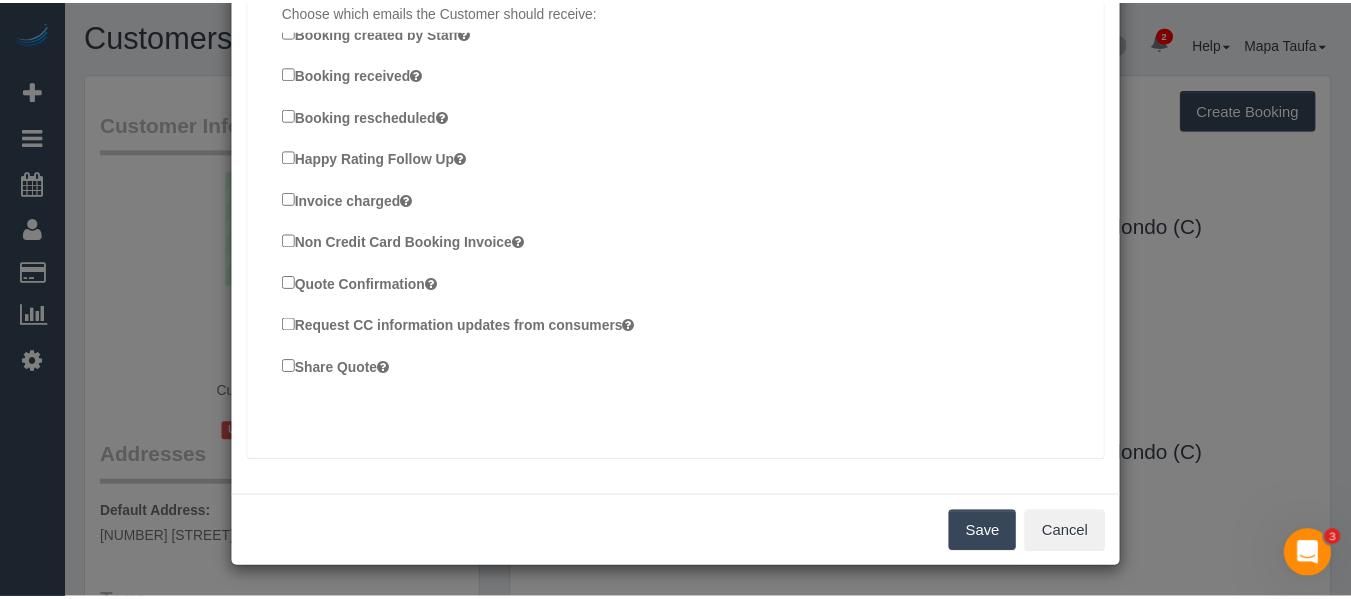 scroll, scrollTop: 332, scrollLeft: 0, axis: vertical 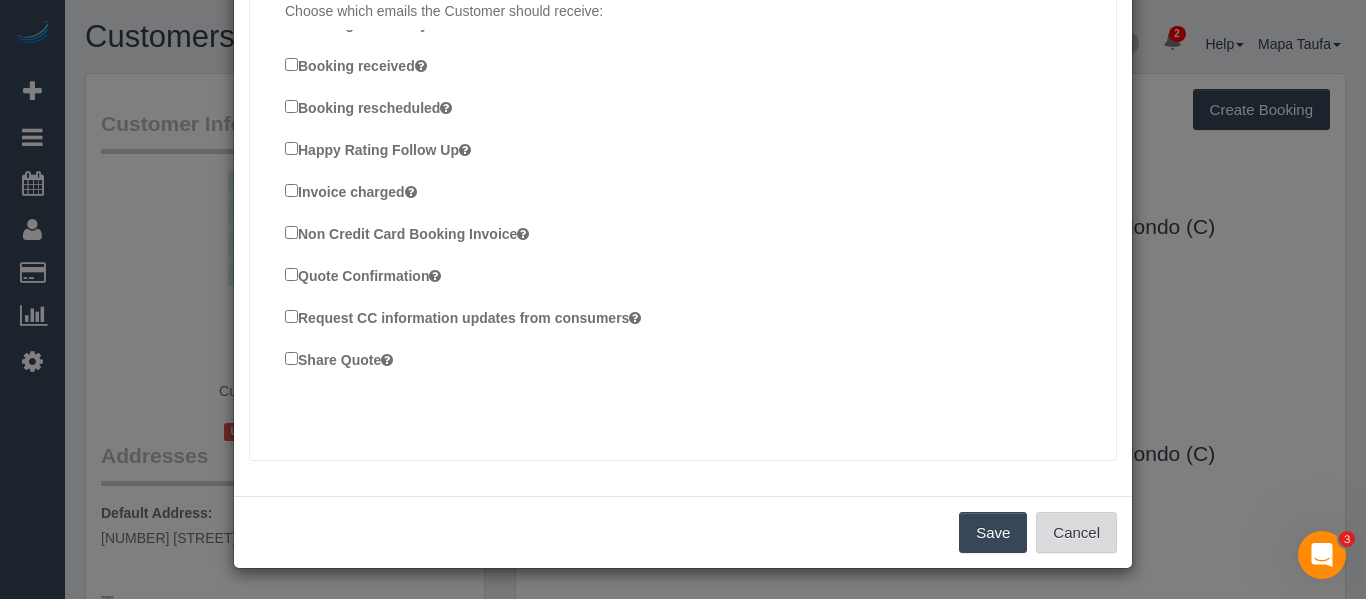 click on "Cancel" at bounding box center [1076, 533] 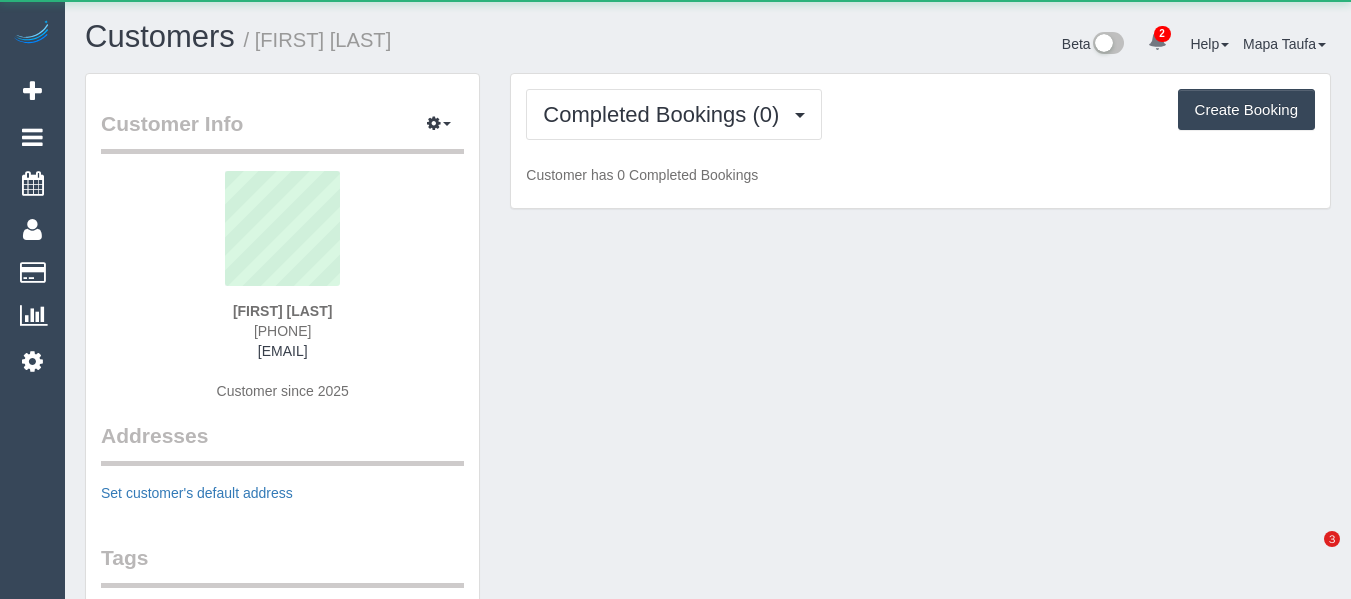 scroll, scrollTop: 0, scrollLeft: 0, axis: both 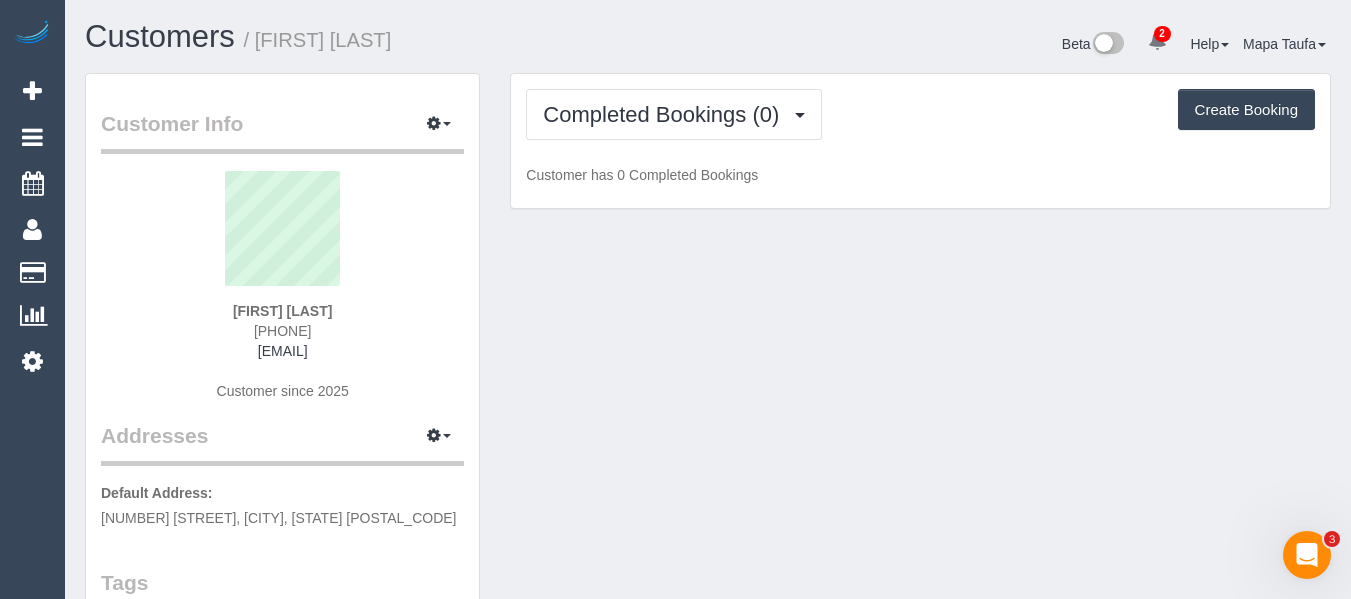 drag, startPoint x: 728, startPoint y: 416, endPoint x: 589, endPoint y: 453, distance: 143.8402 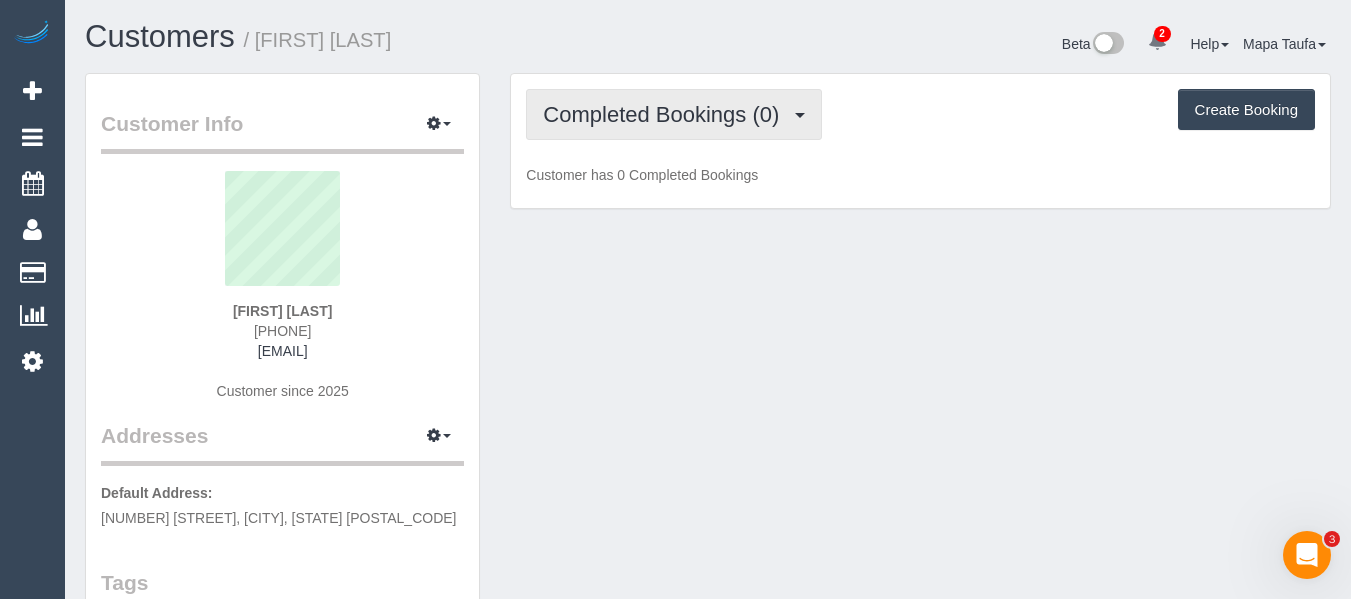 click on "Completed Bookings (0)" at bounding box center [674, 114] 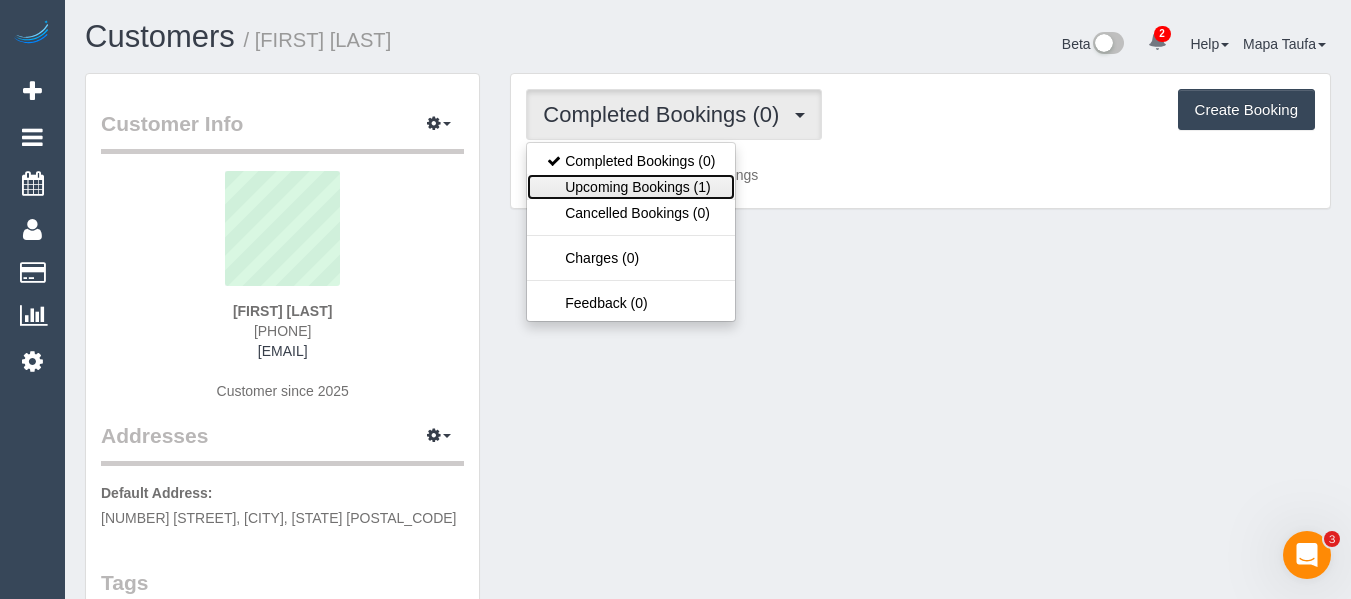 click on "Upcoming Bookings (1)" at bounding box center [631, 187] 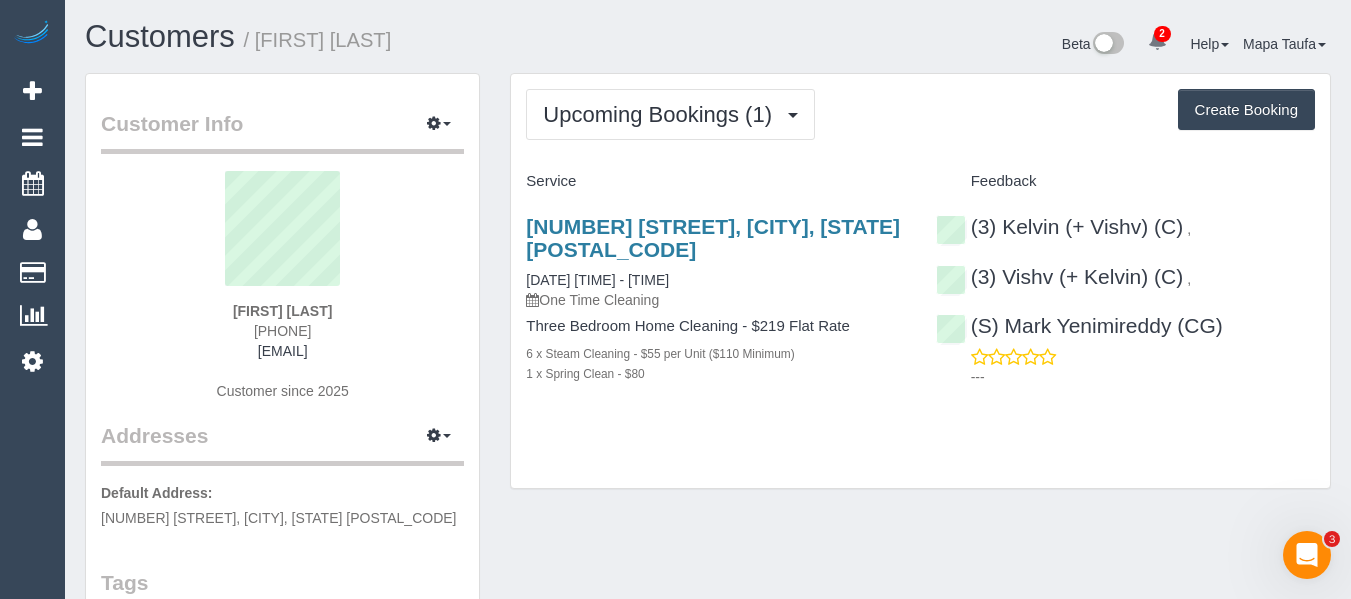 click on "[NUMBER] [STREET], [CITY], [STATE] [POSTAL_CODE]" at bounding box center [715, 238] 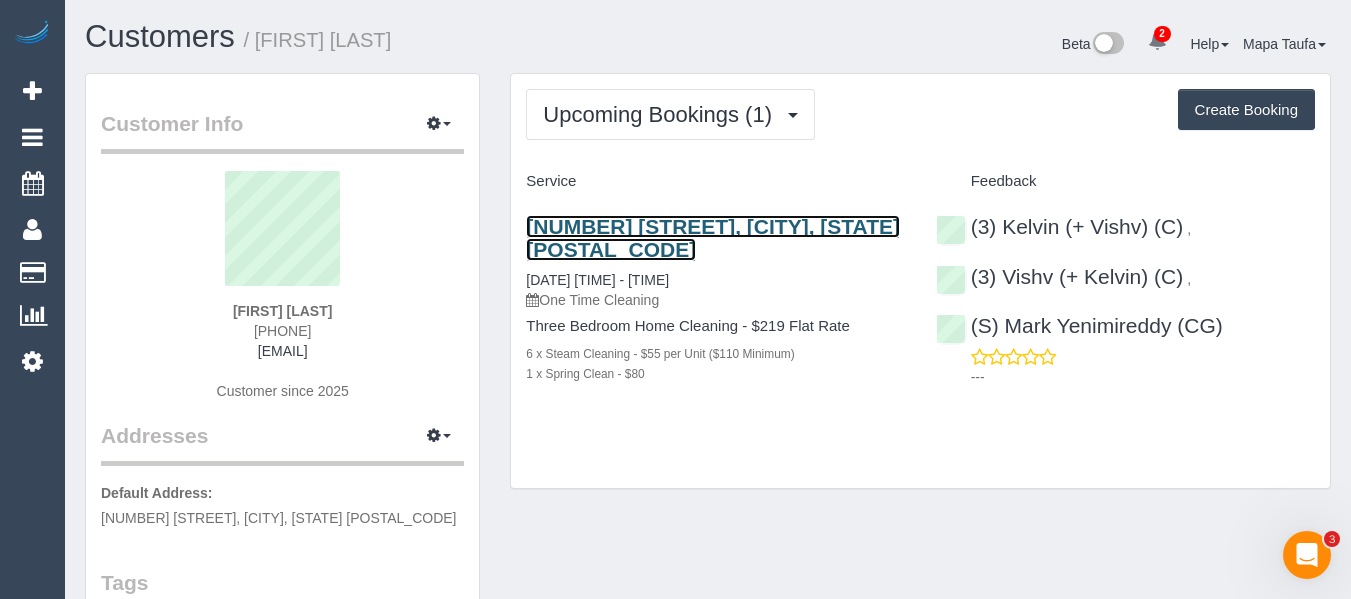 click on "[NUMBER] [STREET], [CITY], [STATE] [POSTAL_CODE]" at bounding box center (713, 238) 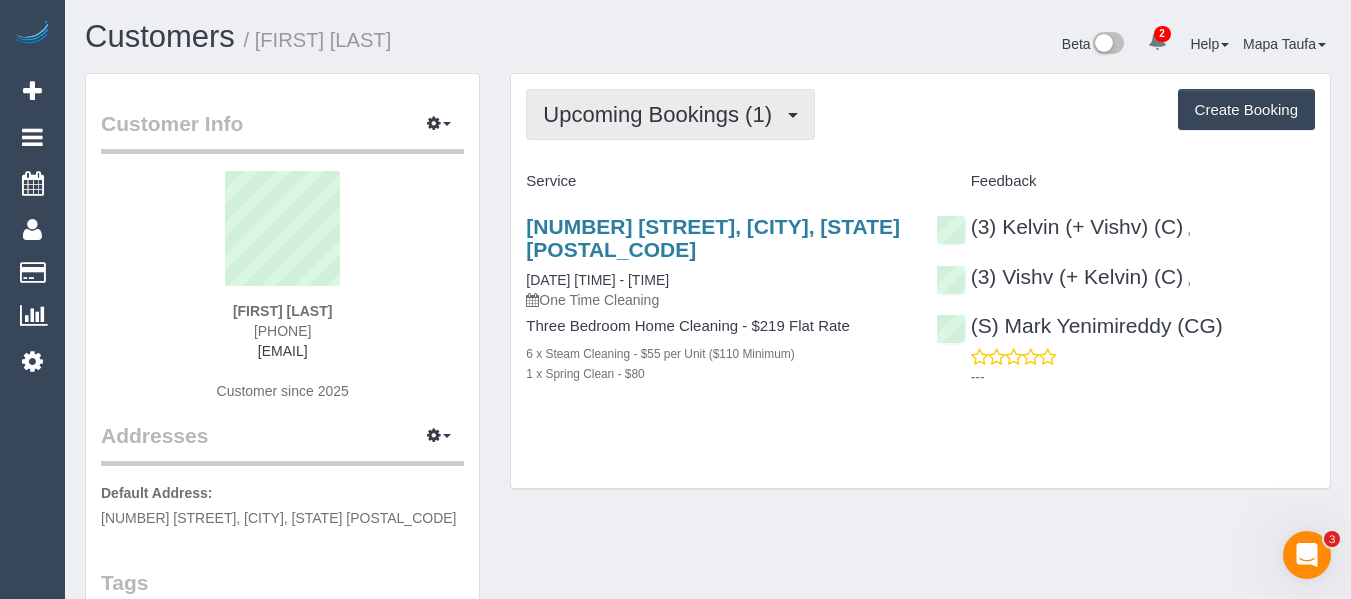 click on "Upcoming Bookings (1)" at bounding box center (662, 114) 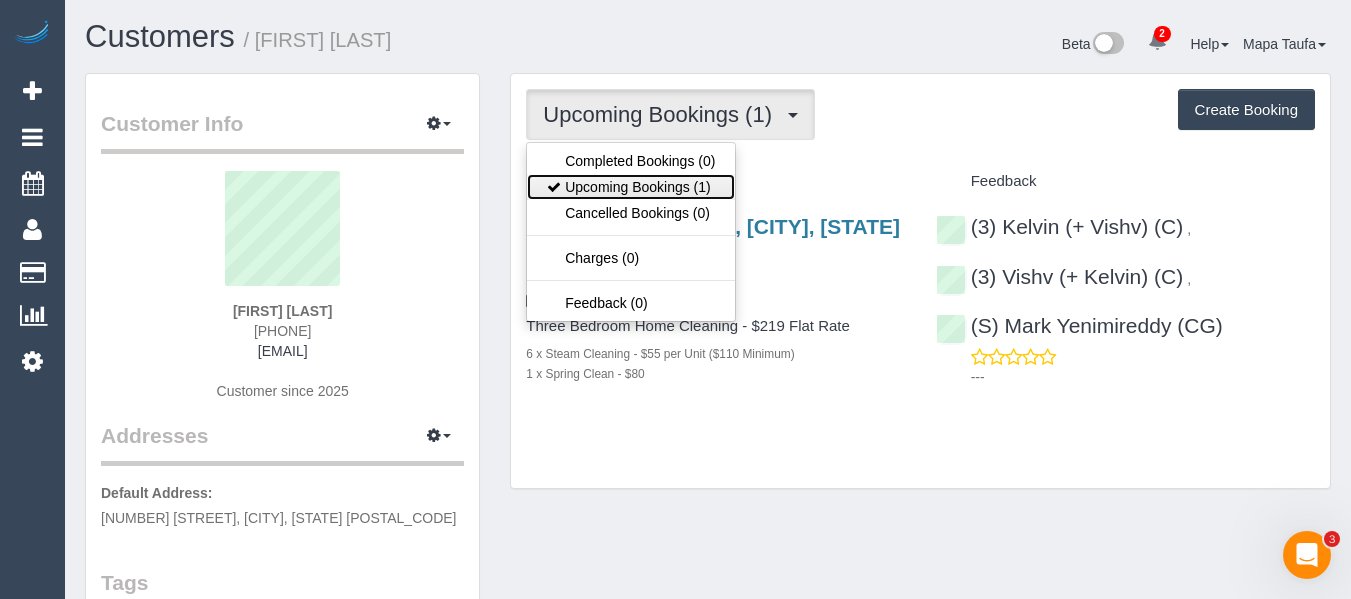 click on "Upcoming Bookings (1)" at bounding box center [631, 187] 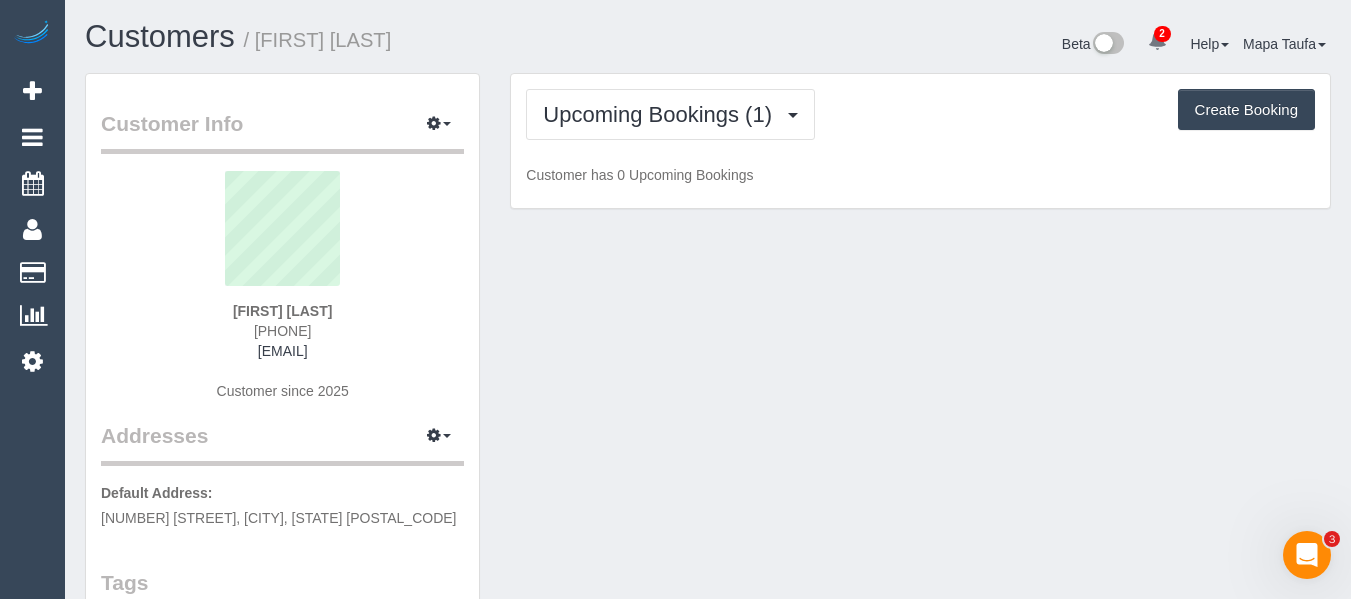 click on "Customer has 0 Upcoming Bookings" at bounding box center (920, 175) 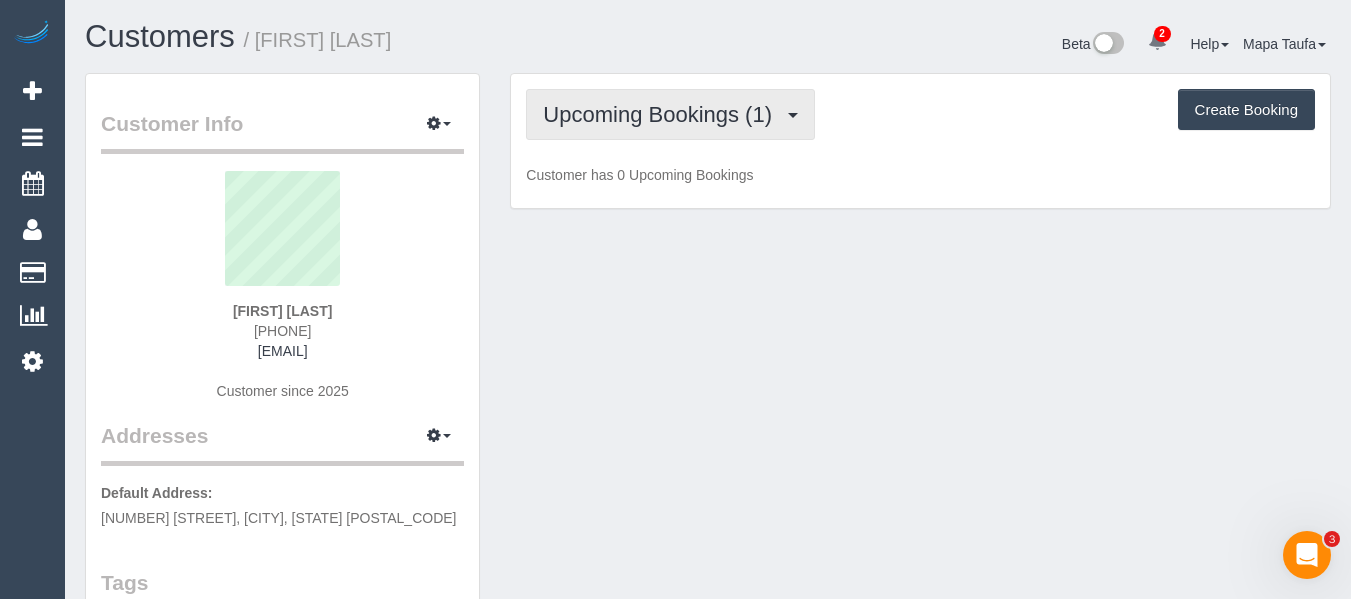 click on "Upcoming Bookings (1)" at bounding box center (670, 114) 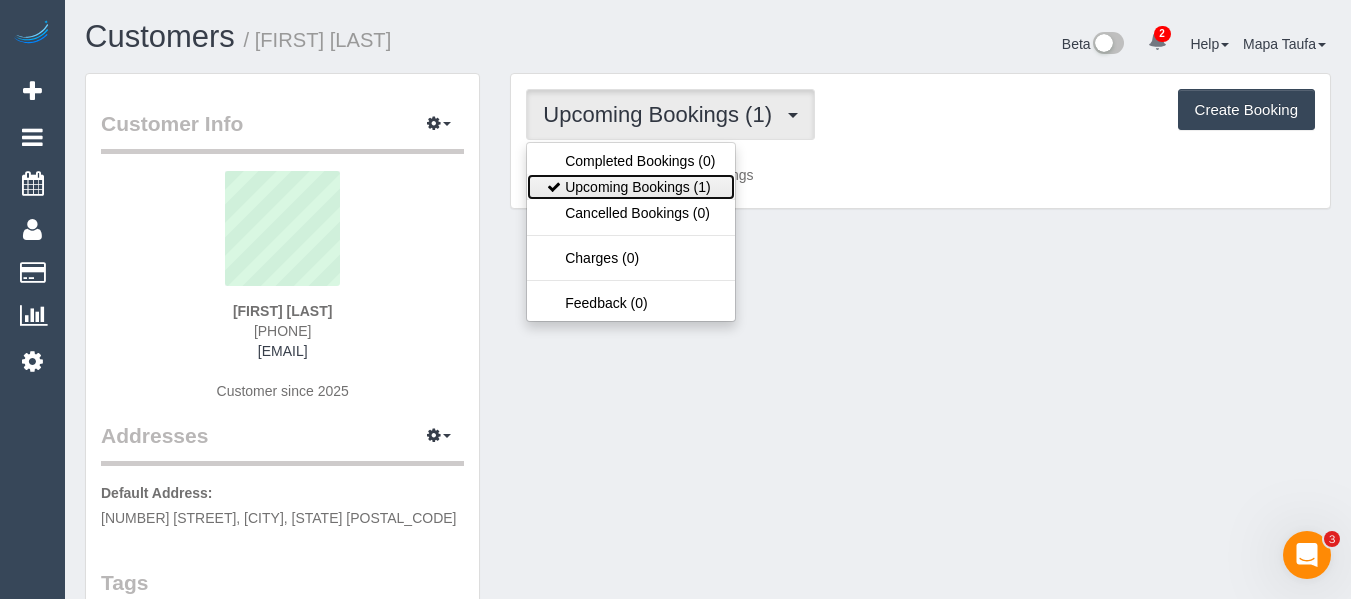 click on "Upcoming Bookings (1)" at bounding box center [631, 187] 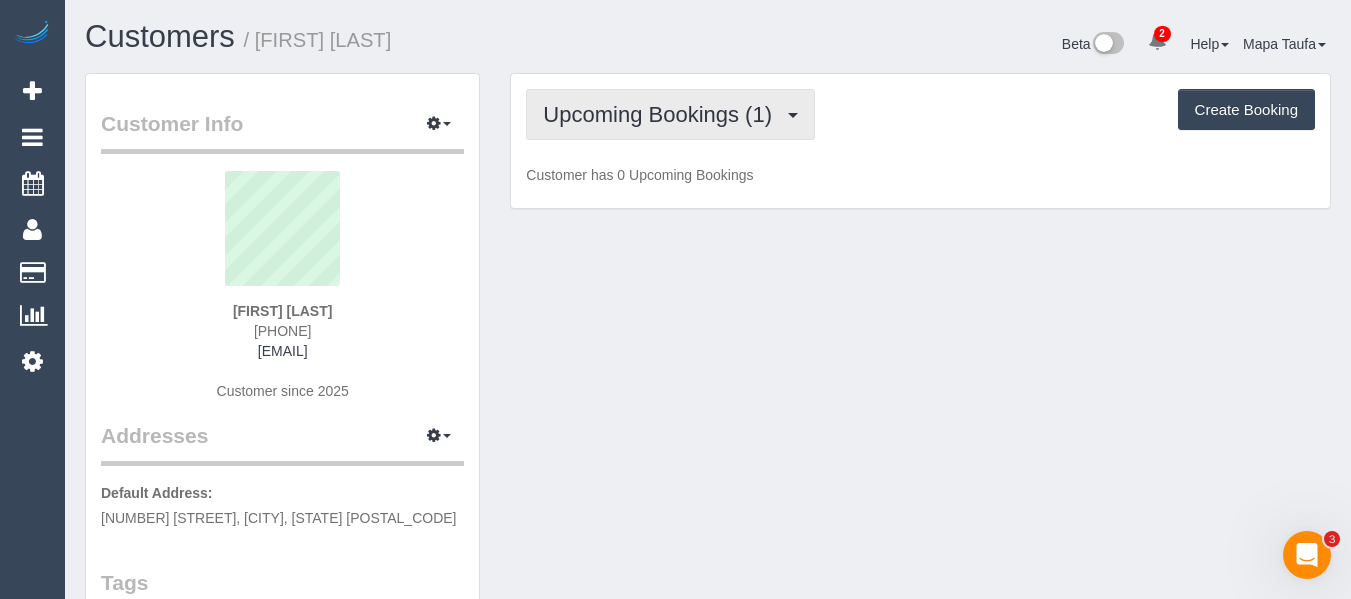 click on "Upcoming Bookings (1)" at bounding box center (670, 114) 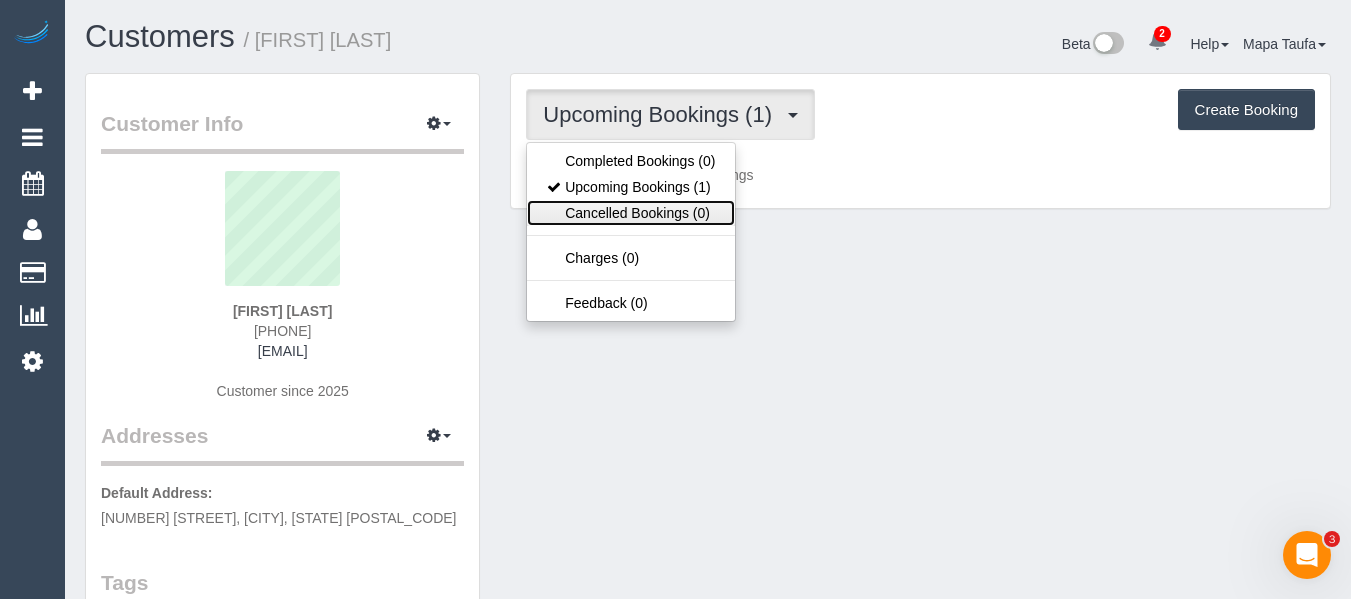 click on "Cancelled Bookings (0)" at bounding box center [631, 213] 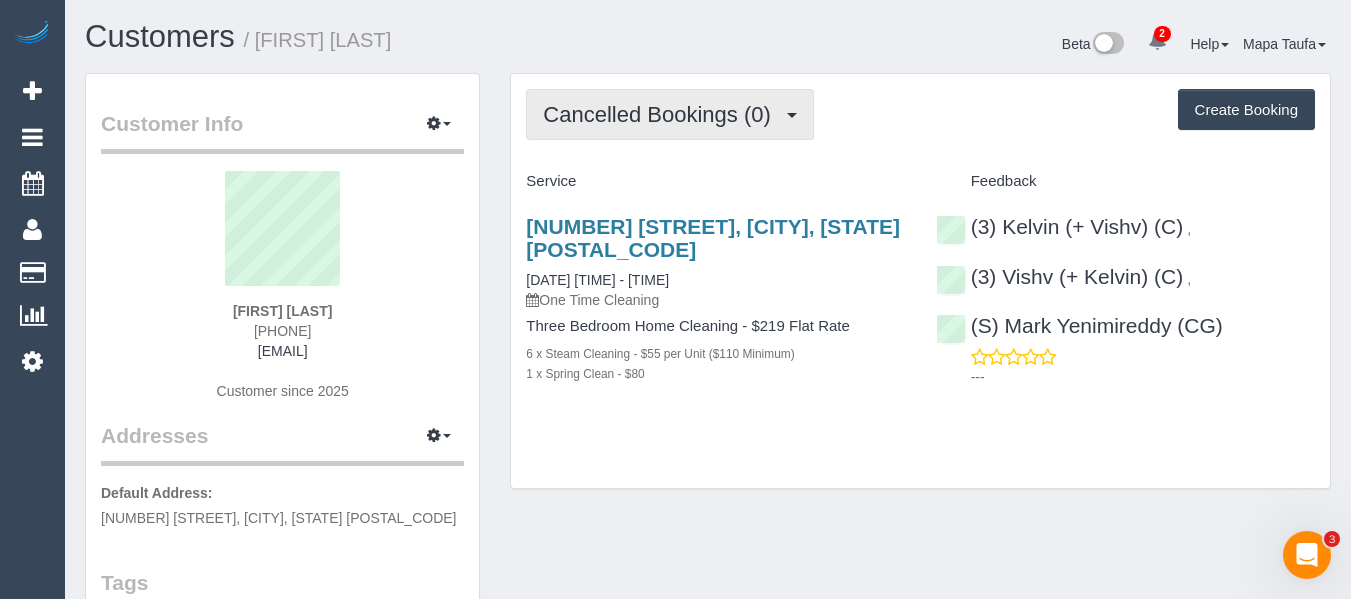 click on "Cancelled Bookings (0)" at bounding box center (661, 114) 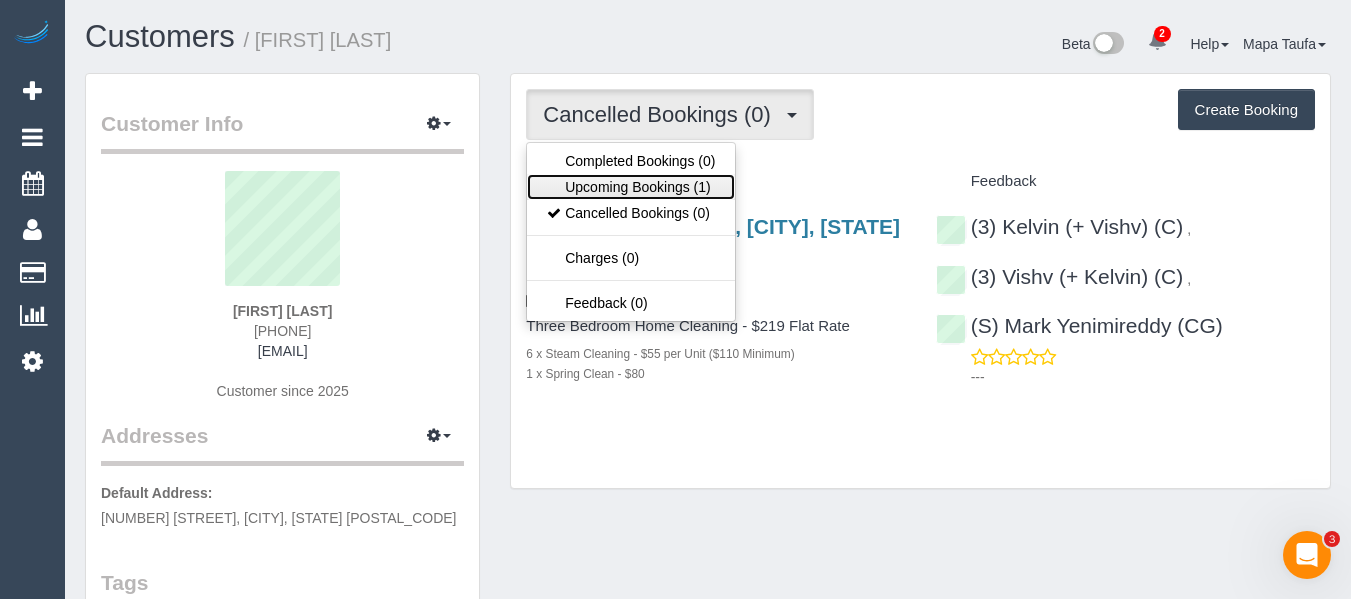 click on "Upcoming Bookings (1)" at bounding box center (631, 187) 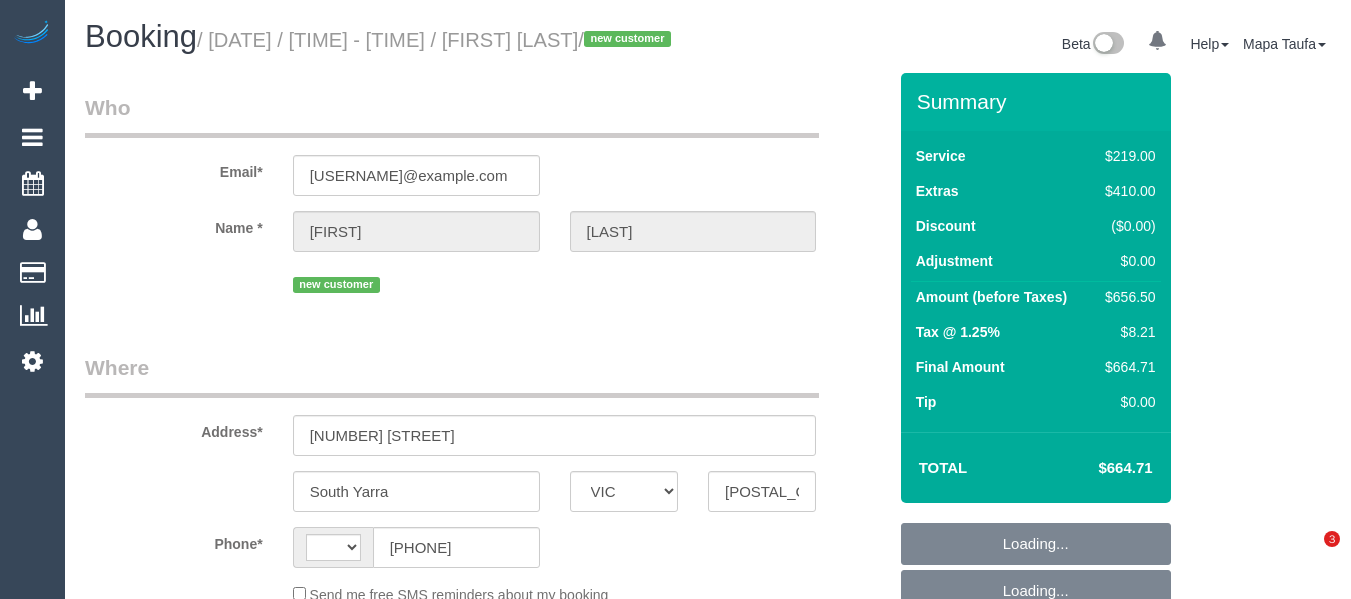 select on "VIC" 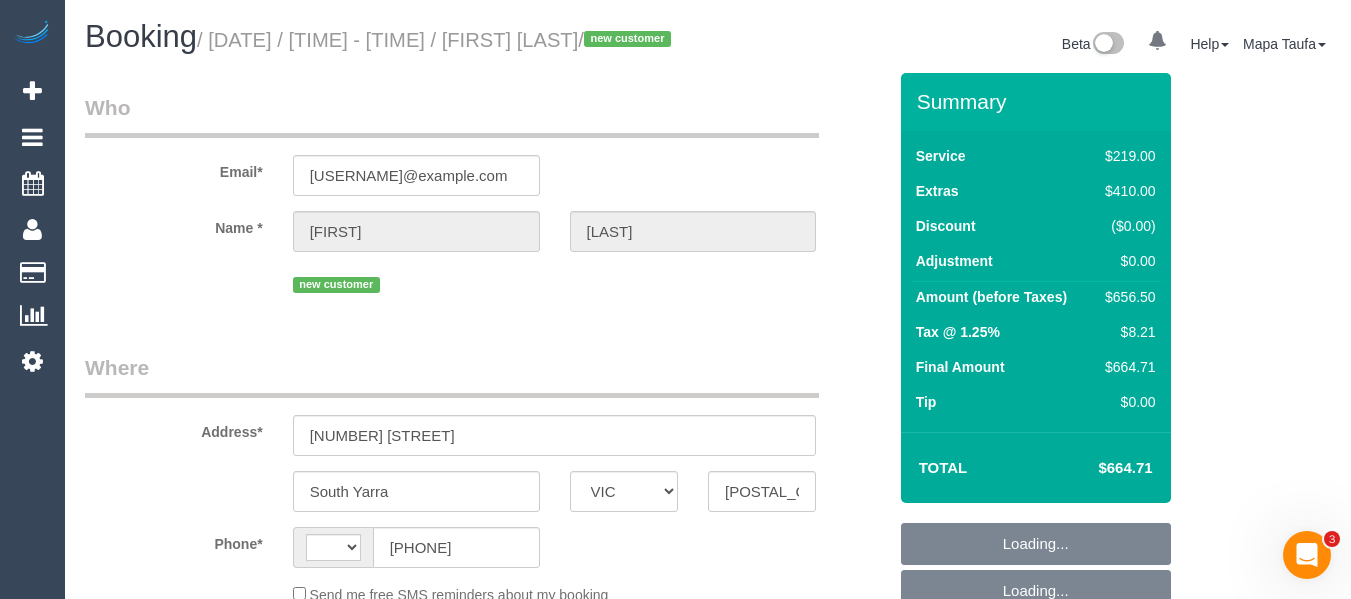 scroll, scrollTop: 0, scrollLeft: 0, axis: both 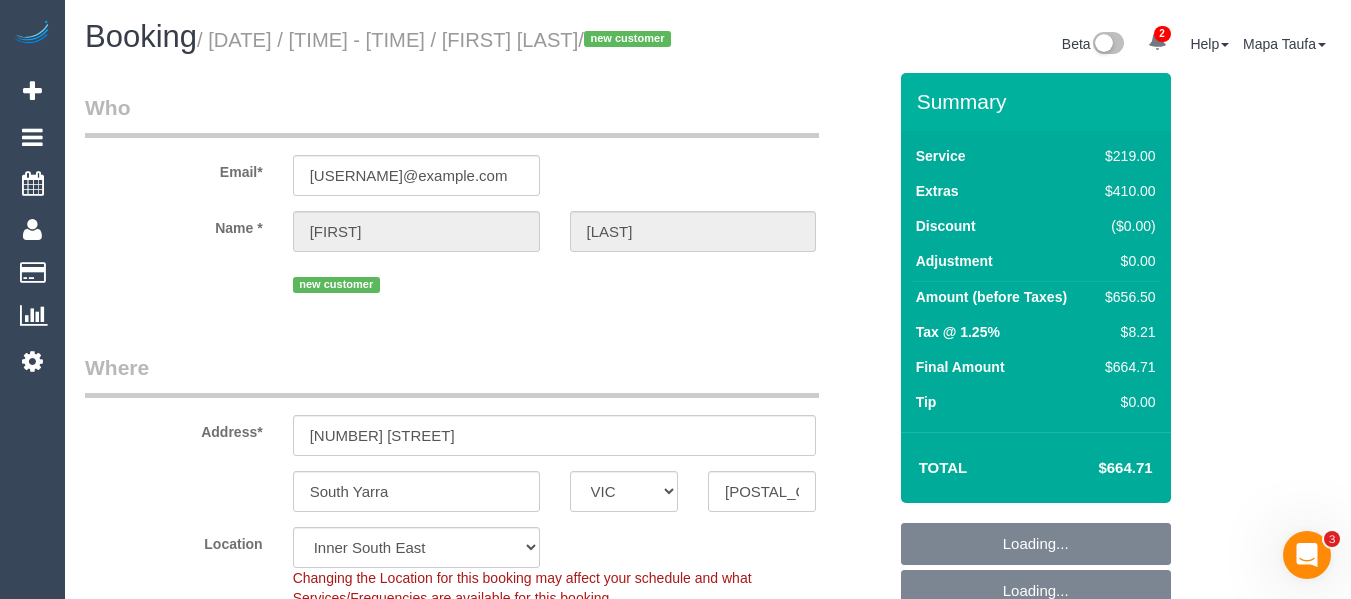 select on "object:703" 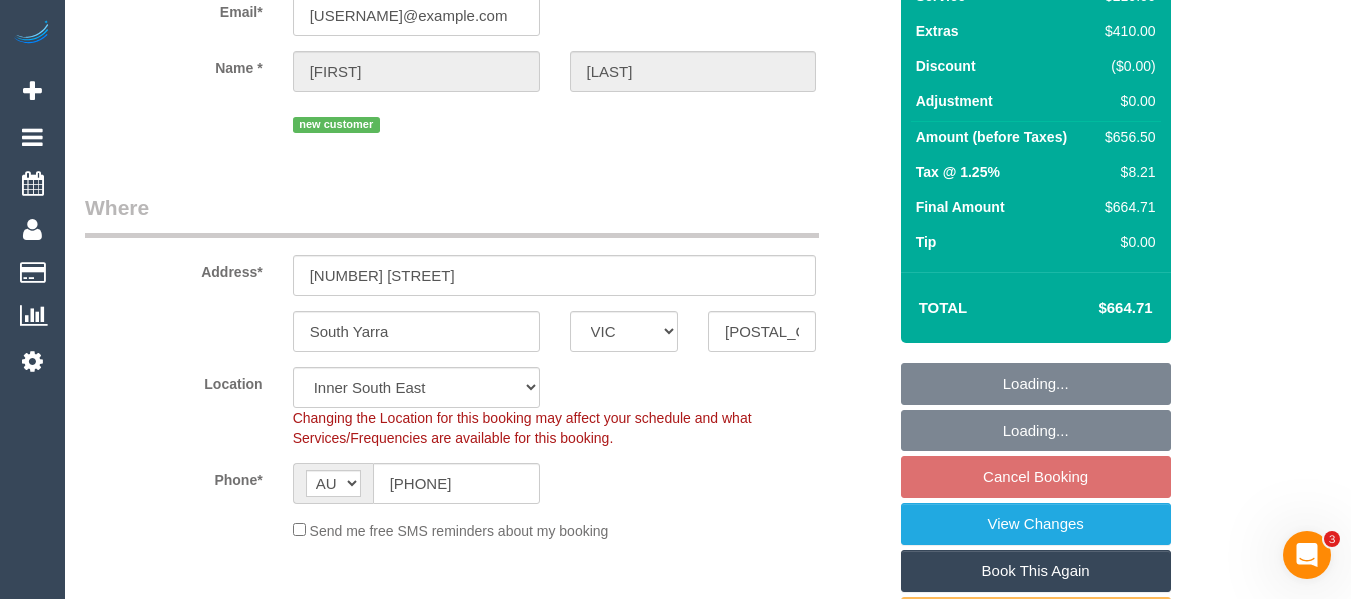 select on "object:854" 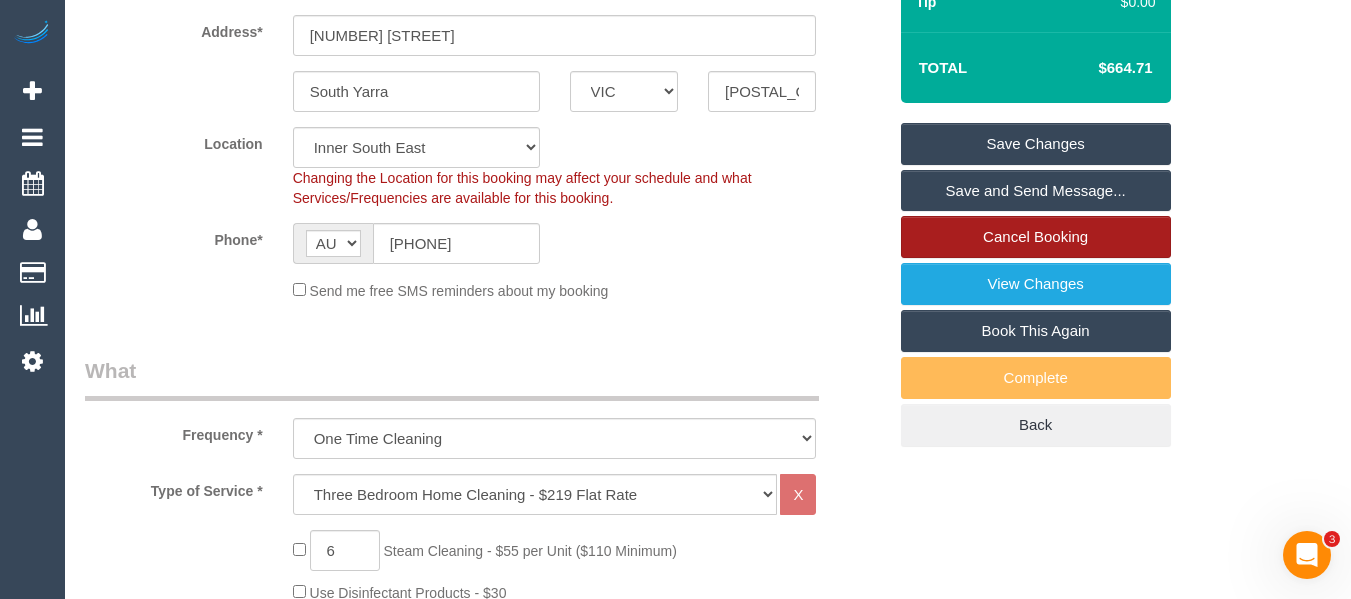 click on "Cancel Booking" at bounding box center [1036, 237] 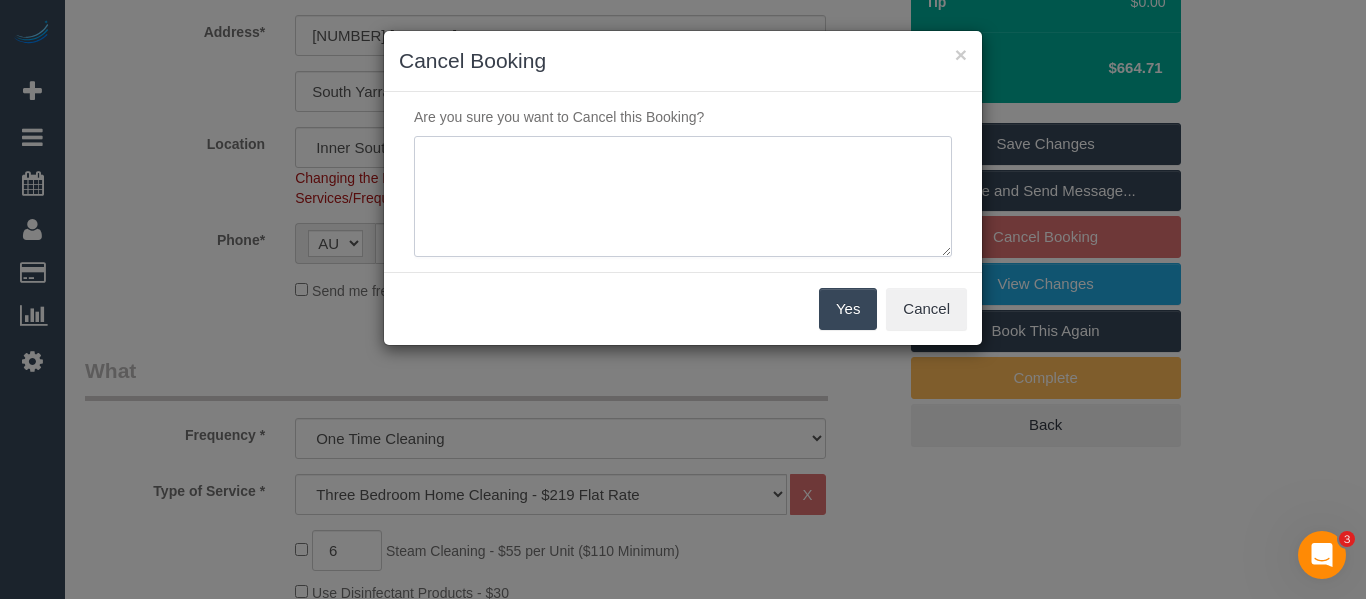 click at bounding box center [683, 197] 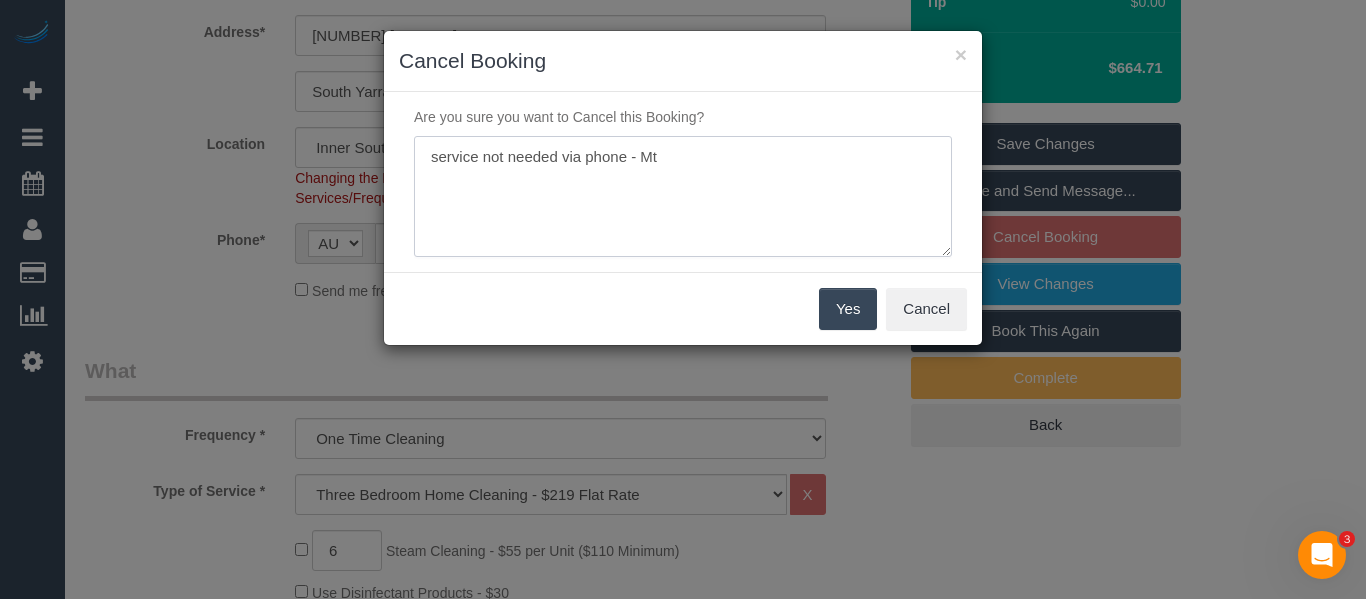 type on "service not needed via phone - Mt" 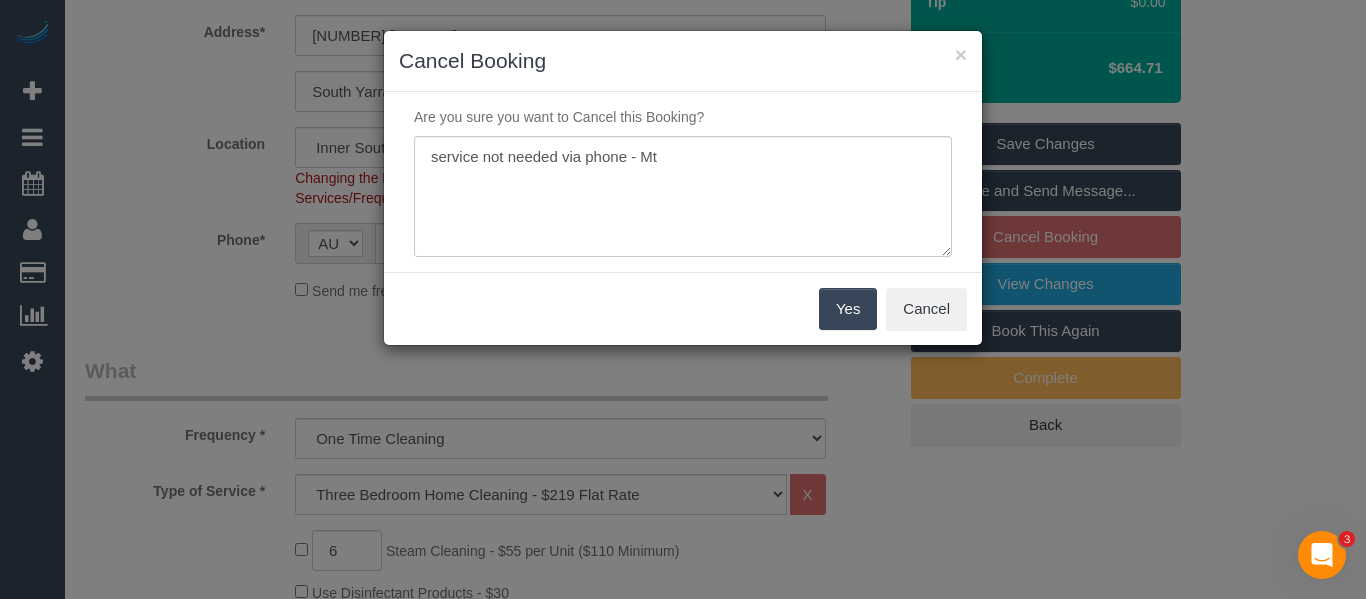 click on "Yes" at bounding box center [848, 309] 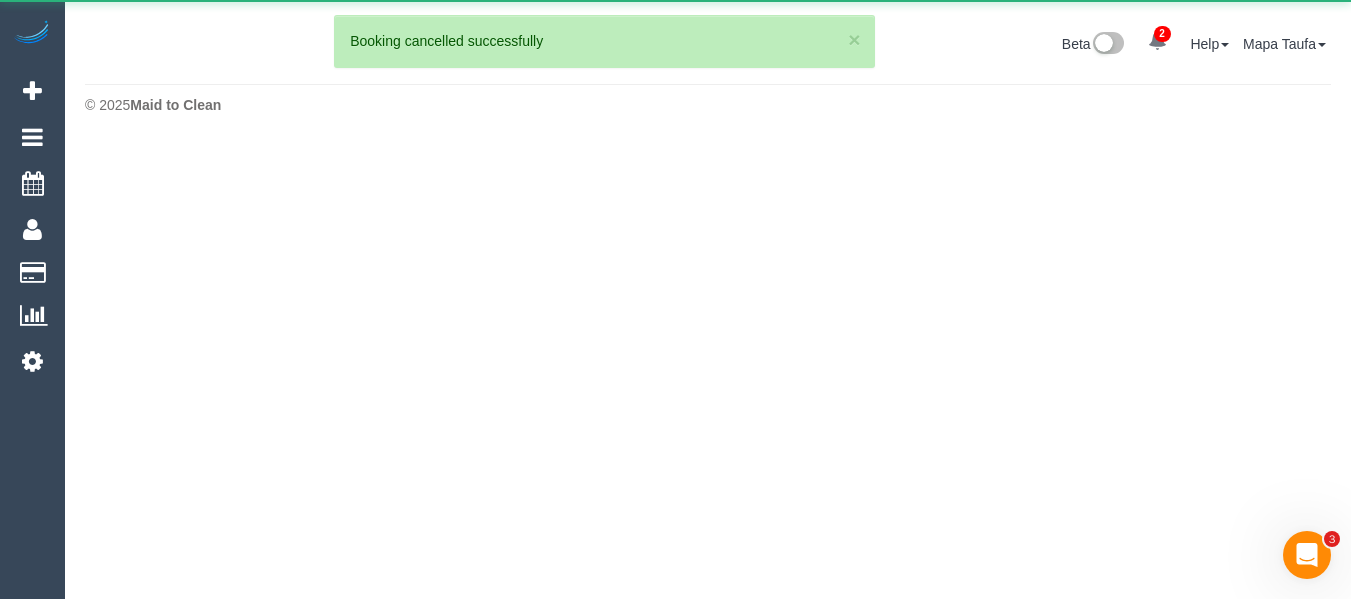 scroll, scrollTop: 0, scrollLeft: 0, axis: both 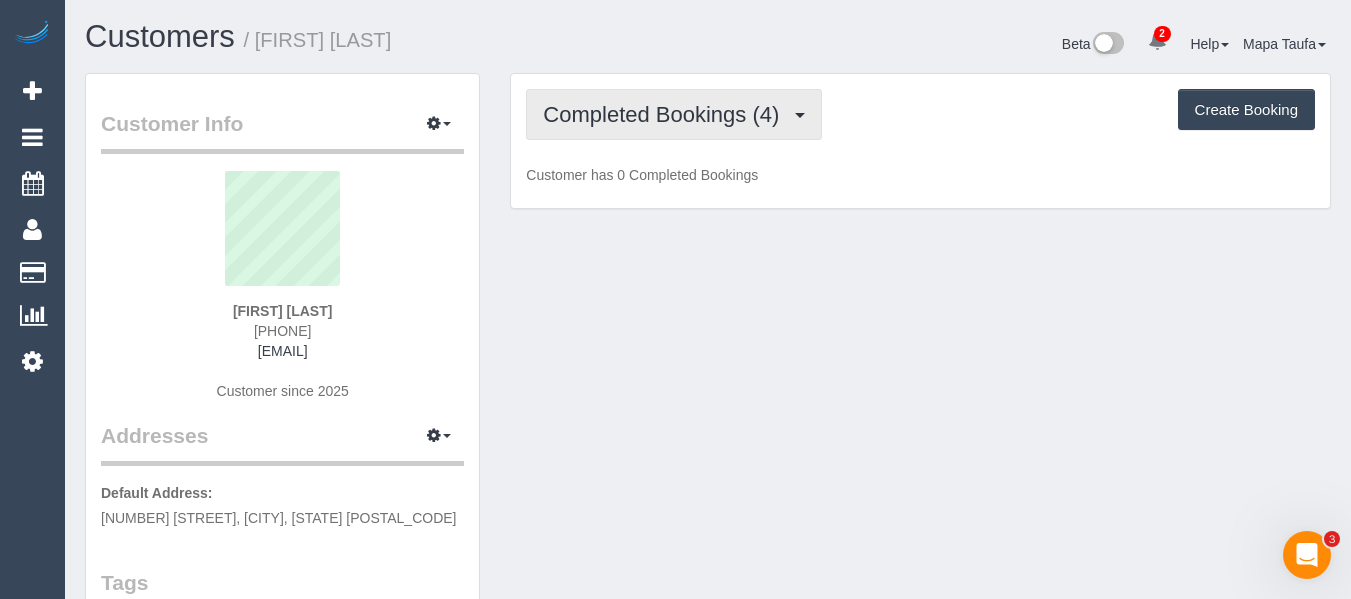 click on "Completed Bookings (4)" at bounding box center (666, 114) 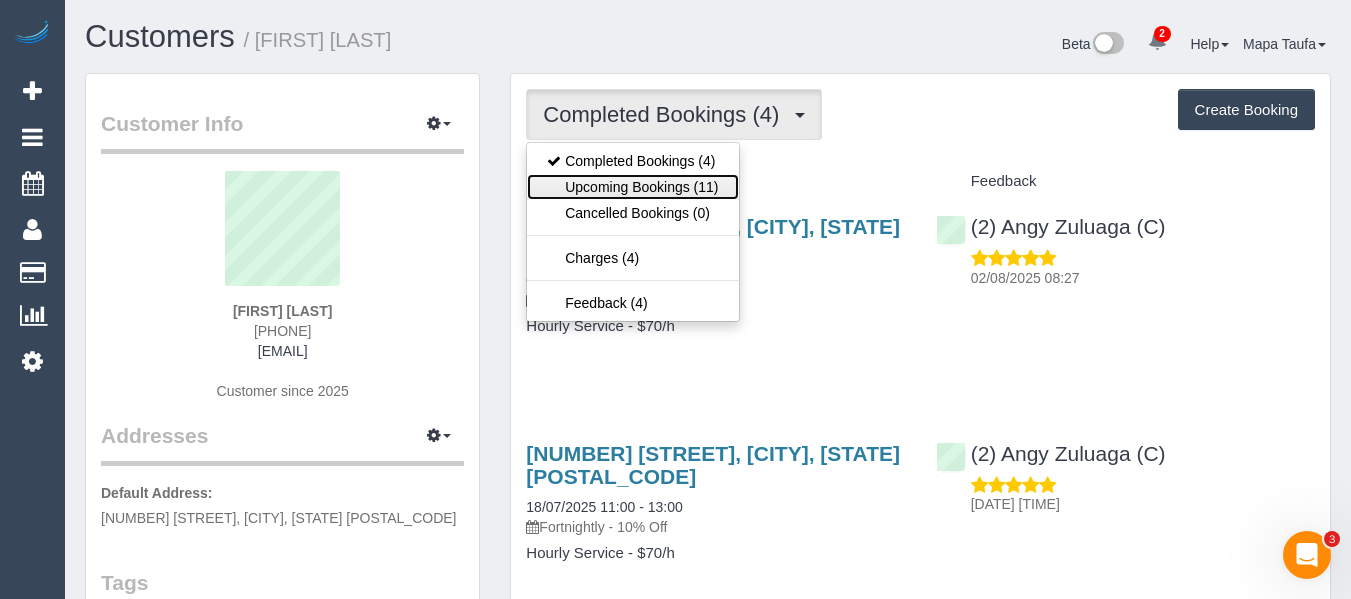 click on "Upcoming Bookings (11)" at bounding box center (632, 187) 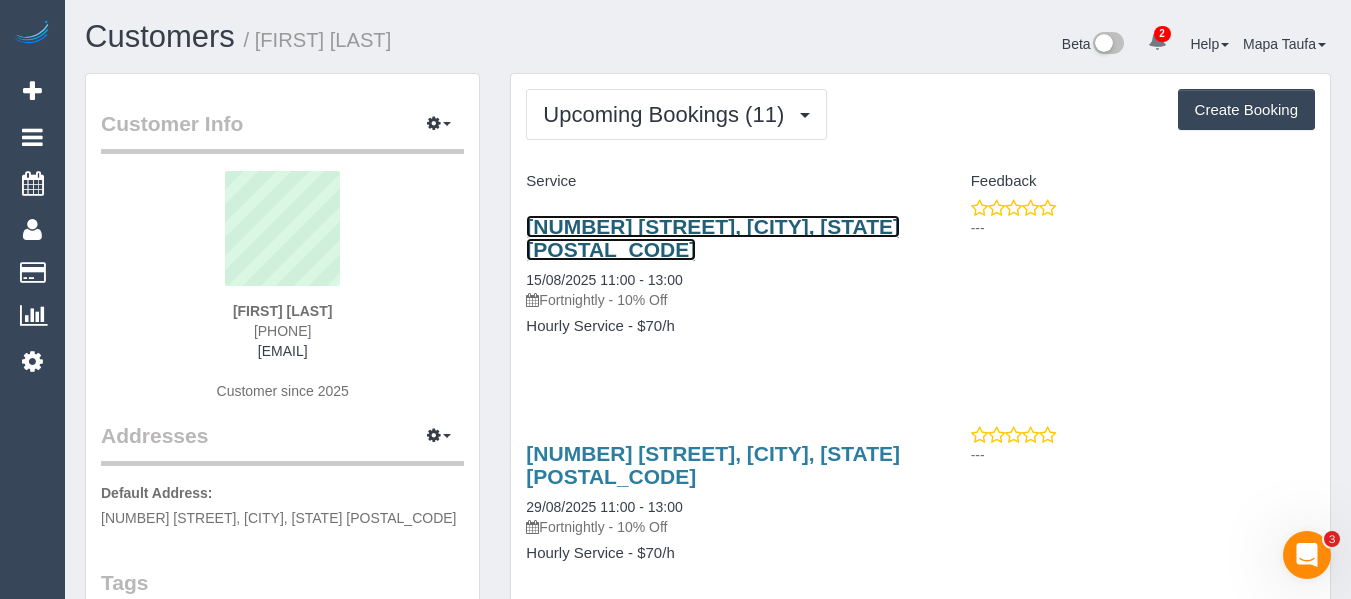 click on "126 Elizabeth Street, Coburg North, VIC 3058" at bounding box center [713, 238] 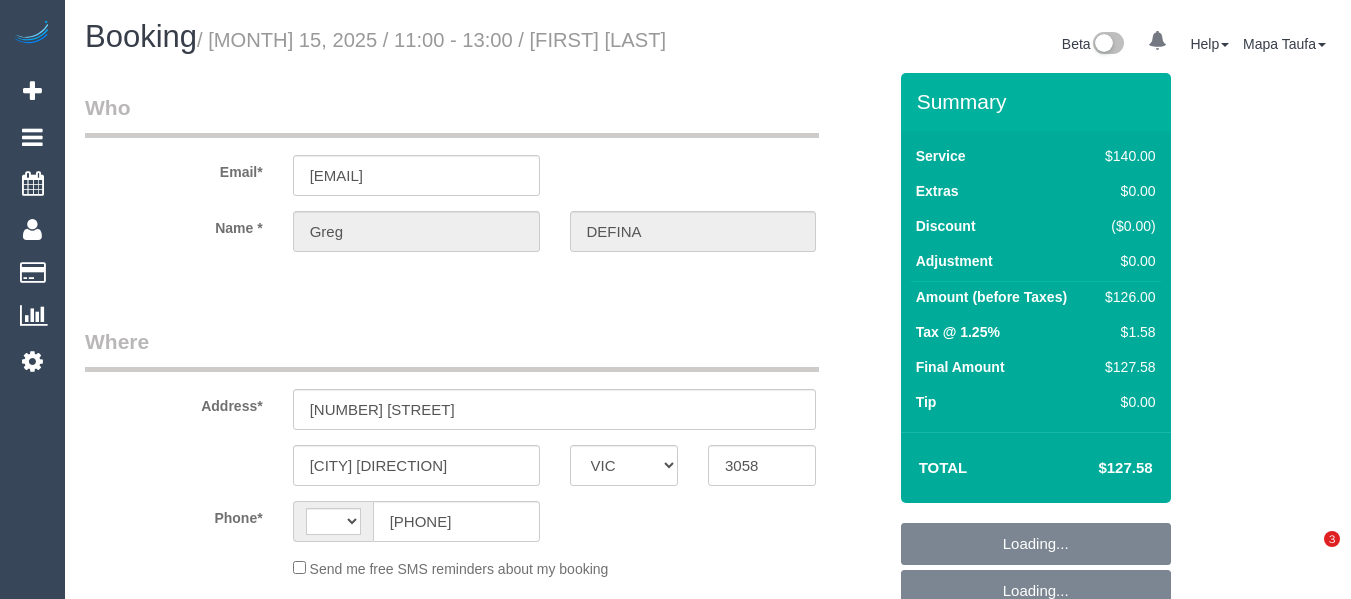 select on "VIC" 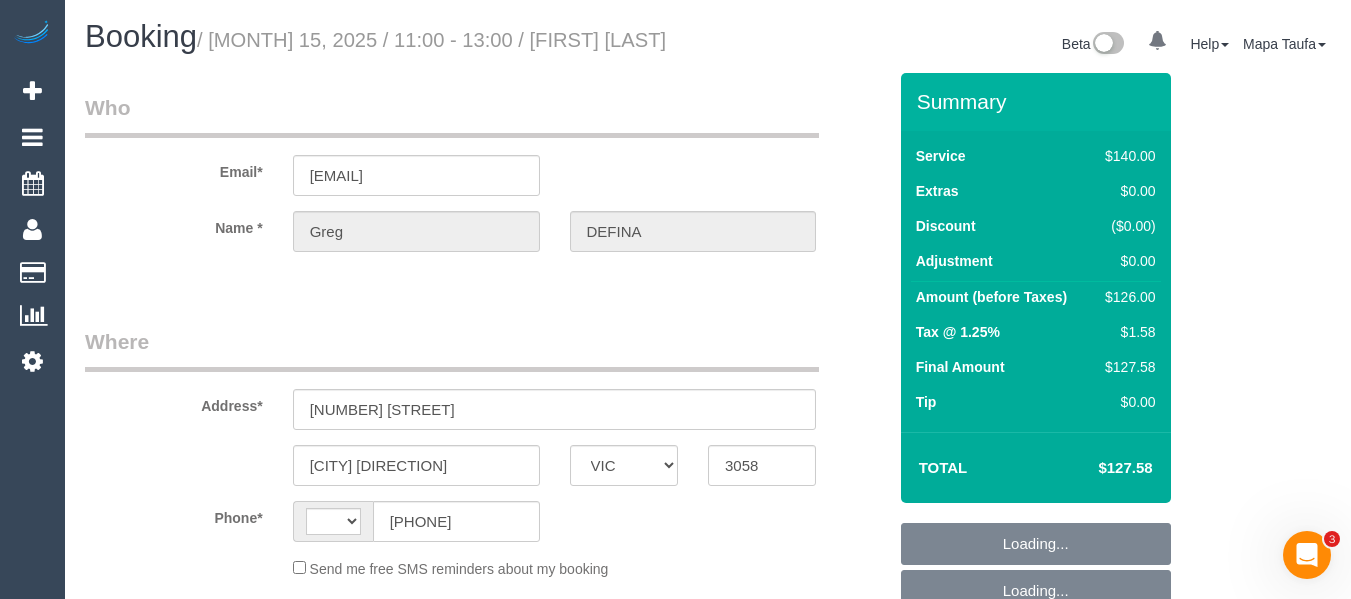 scroll, scrollTop: 0, scrollLeft: 0, axis: both 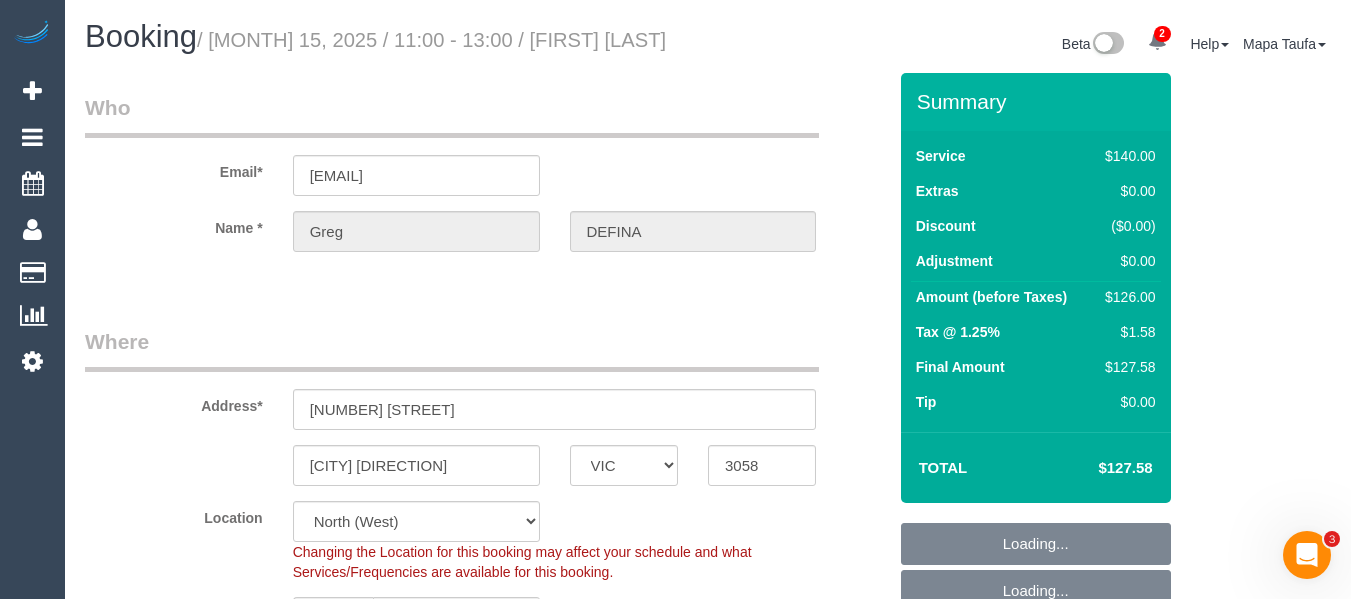 select on "string:AU" 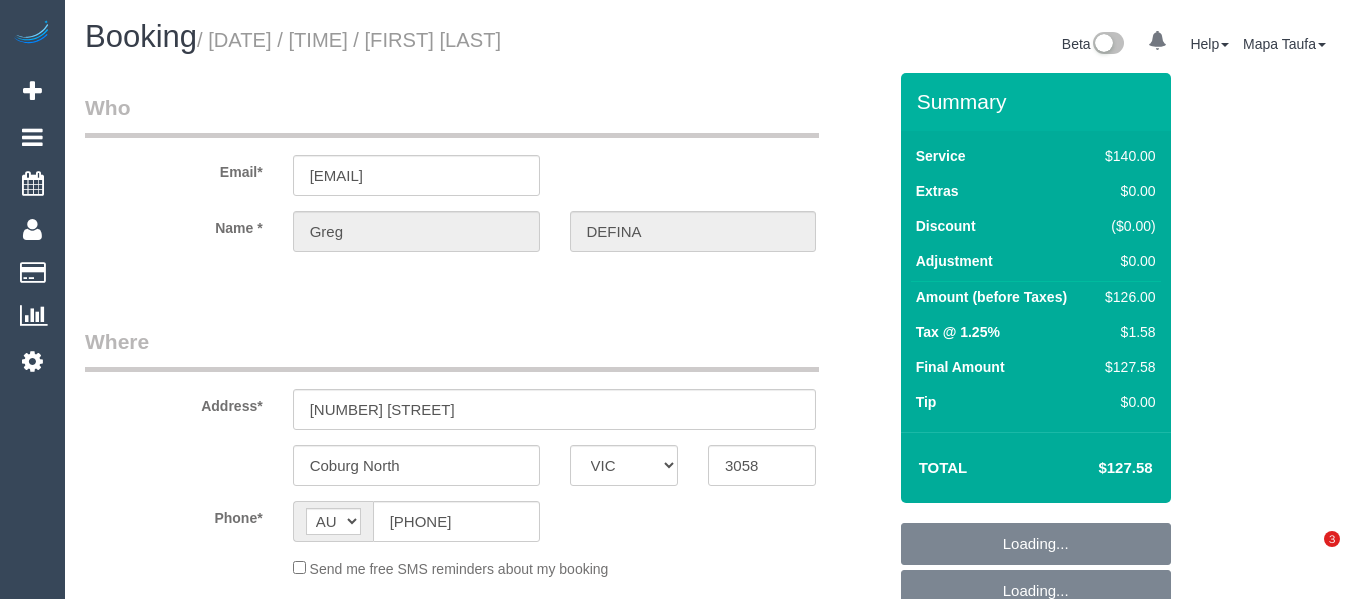 select on "VIC" 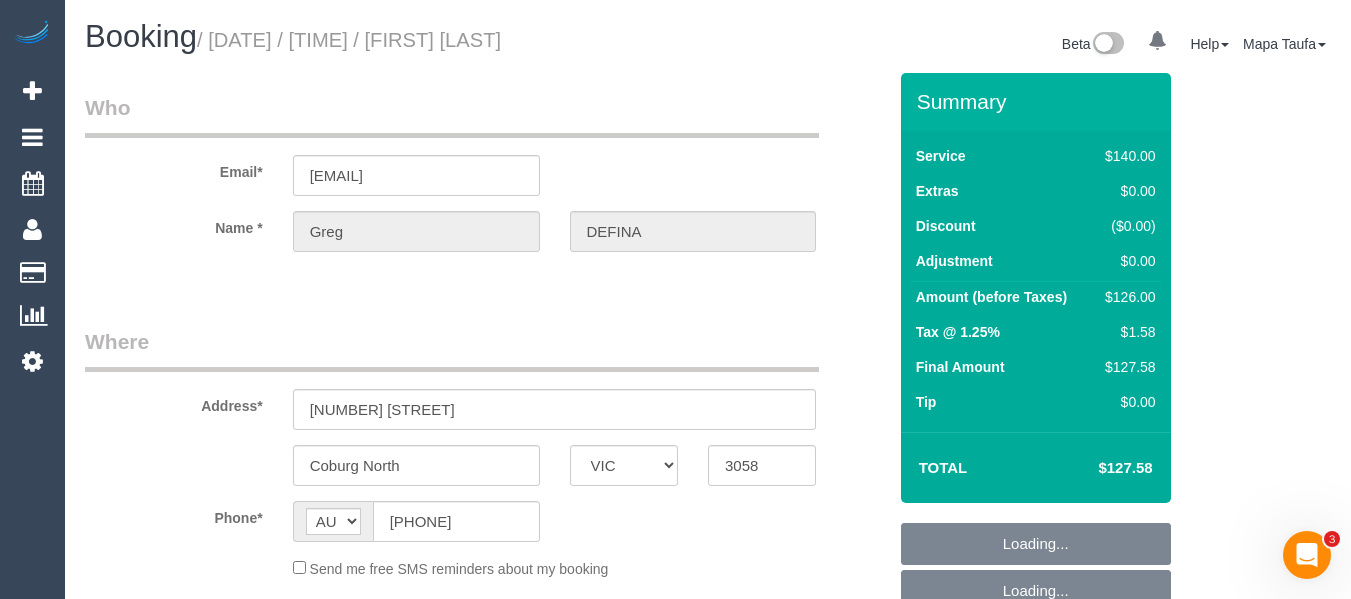 scroll, scrollTop: 0, scrollLeft: 0, axis: both 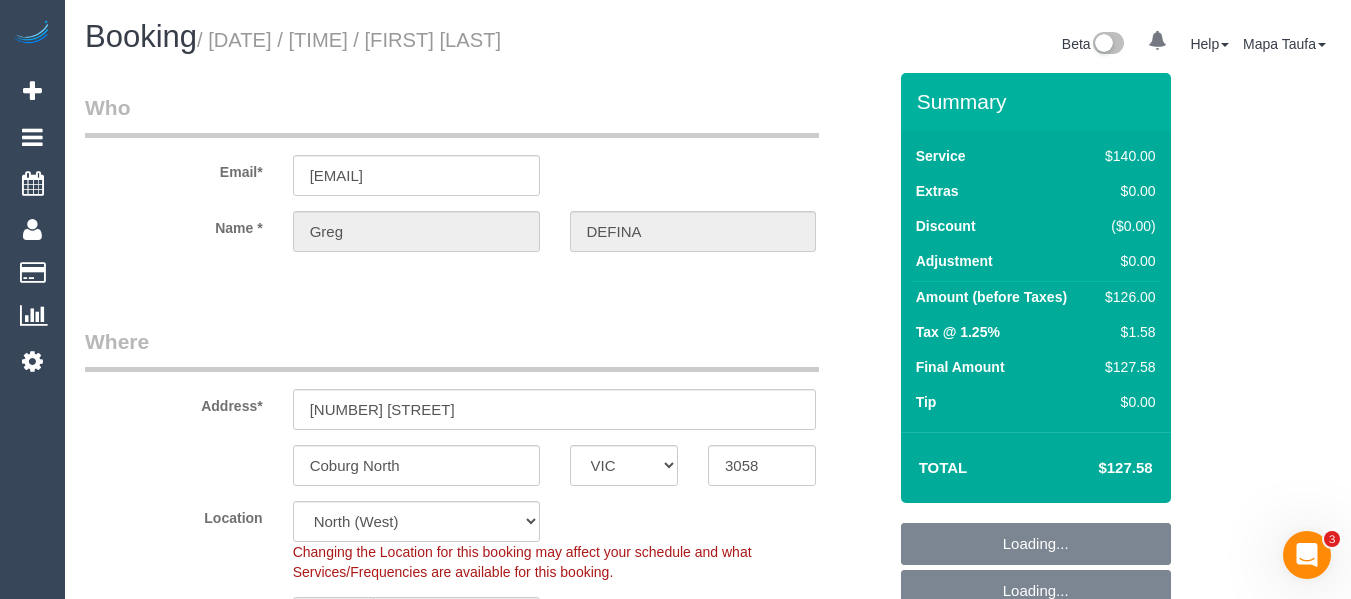 select on "number:27" 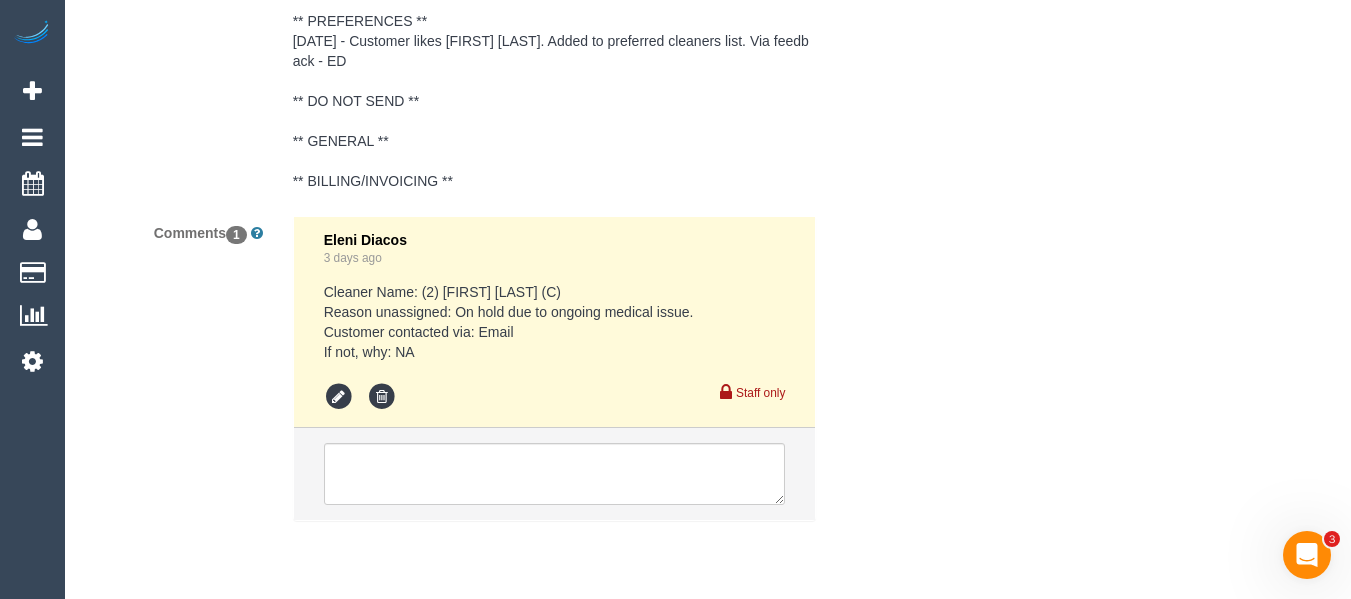 scroll, scrollTop: 3826, scrollLeft: 0, axis: vertical 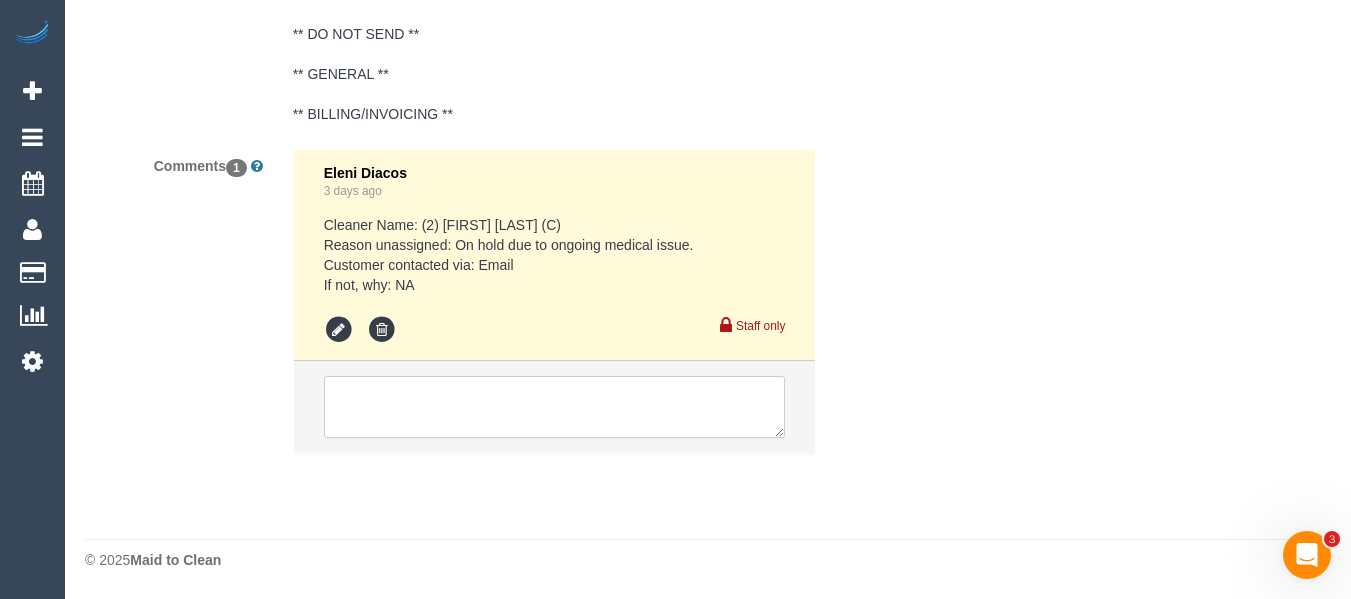 click at bounding box center (555, 407) 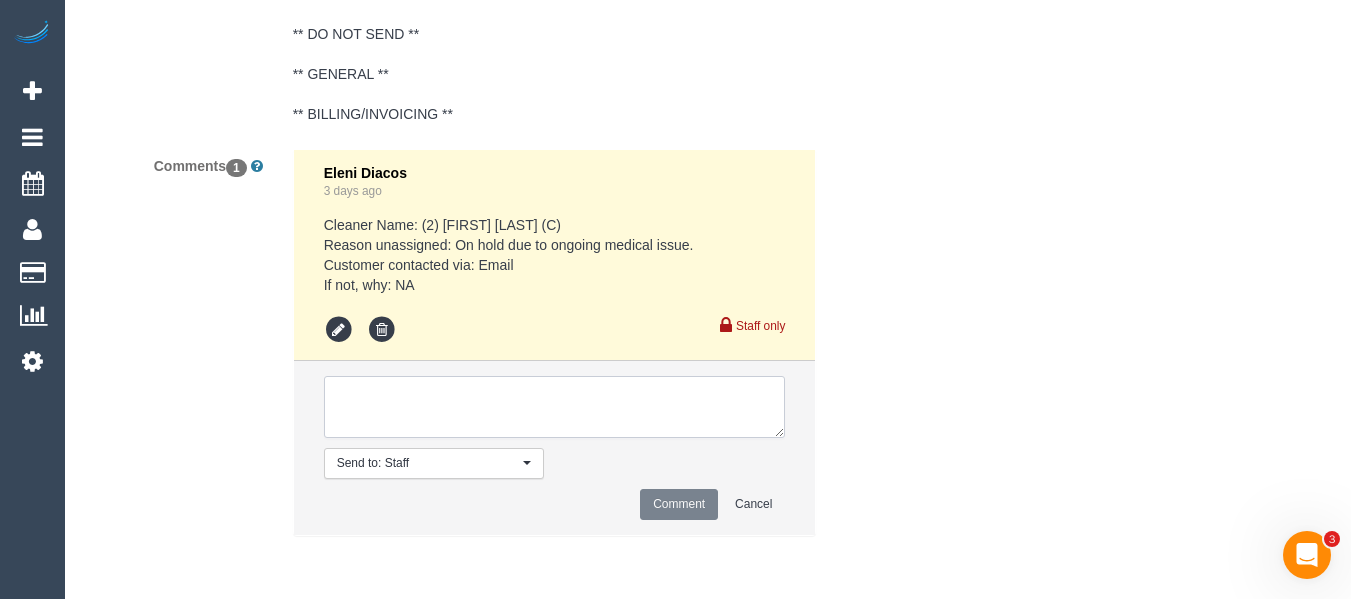 paste on "Tuesday and Friday are best for us. Street parking is available between 10am and 3pm due to the school across the road from us. Thus cleaning would need to commence after 10am and complete before 3pm." 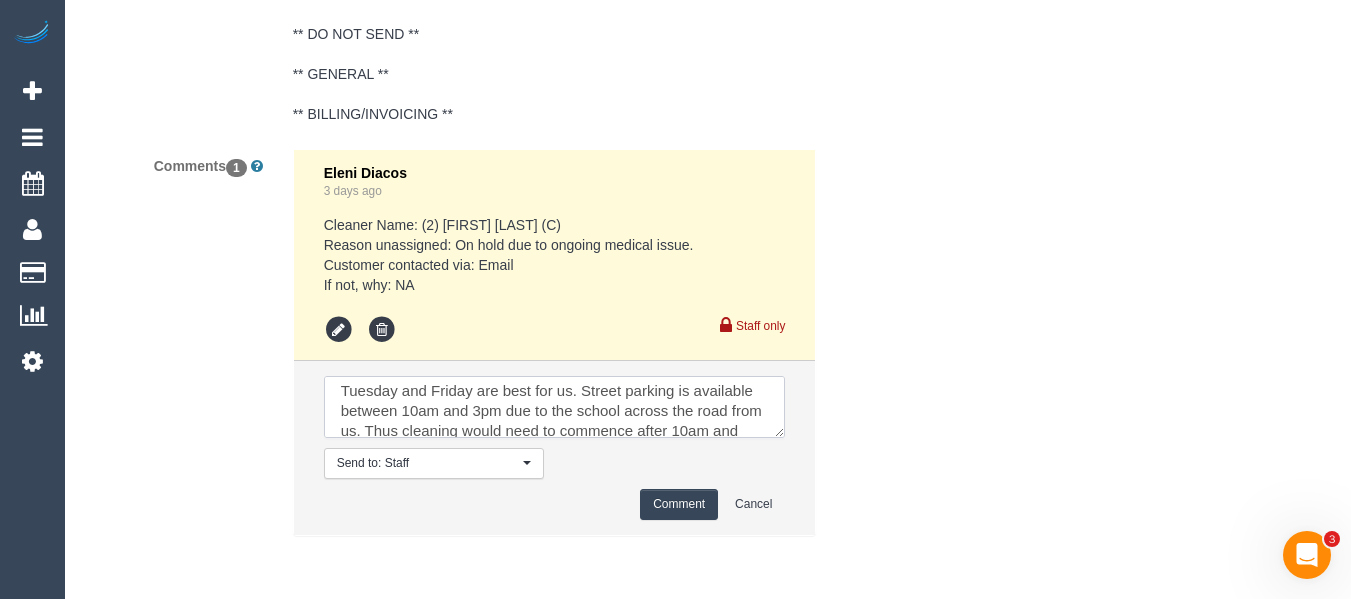 scroll, scrollTop: 0, scrollLeft: 0, axis: both 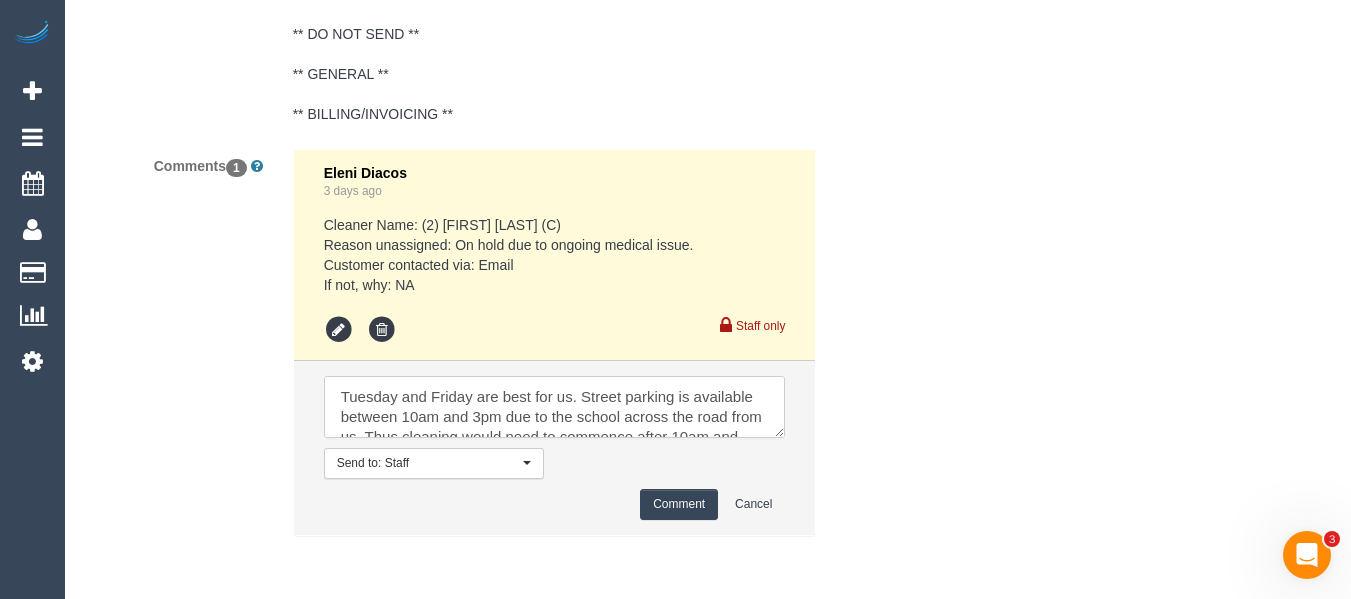 click at bounding box center [555, 407] 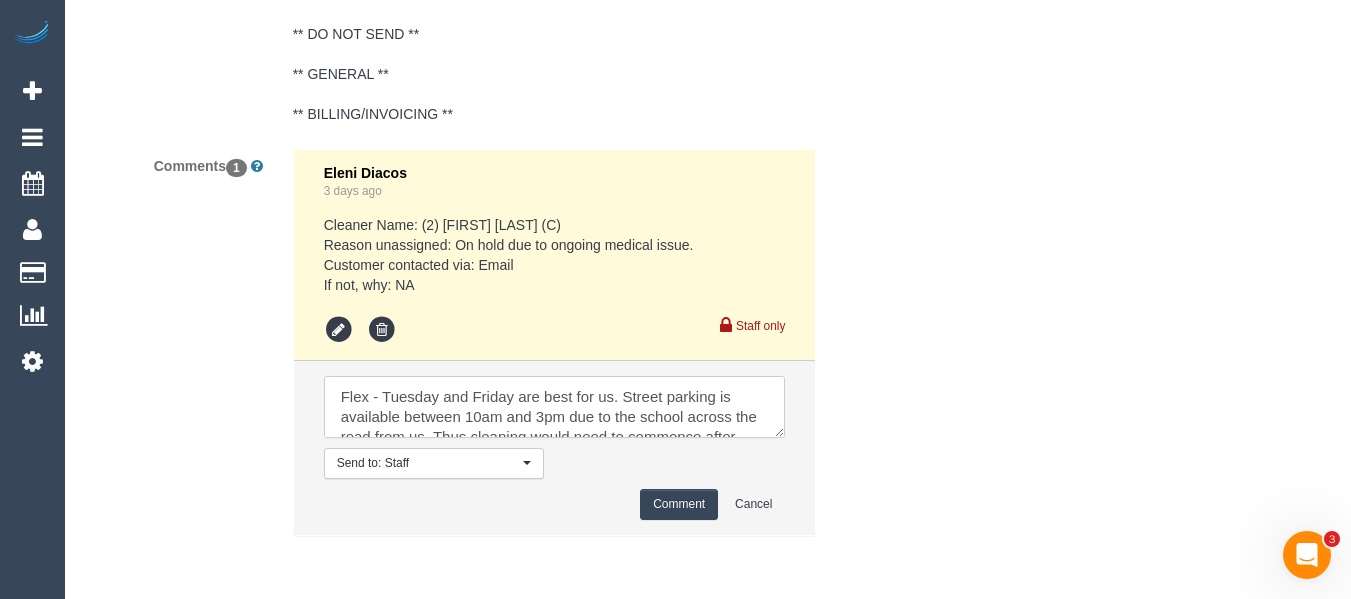 type on "Flex - Tuesday and Friday are best for us. Street parking is available between 10am and 3pm due to the school across the road from us. Thus cleaning would need to commence after 10am and complete before 3pm." 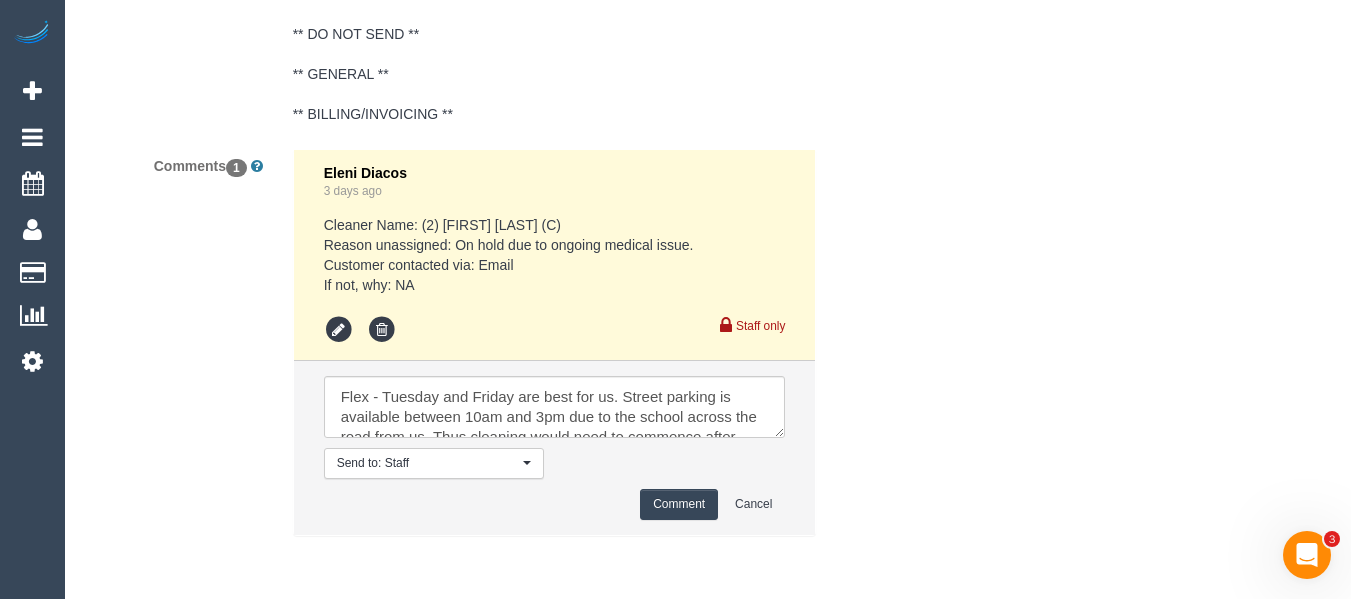 click on "Comment" at bounding box center (679, 504) 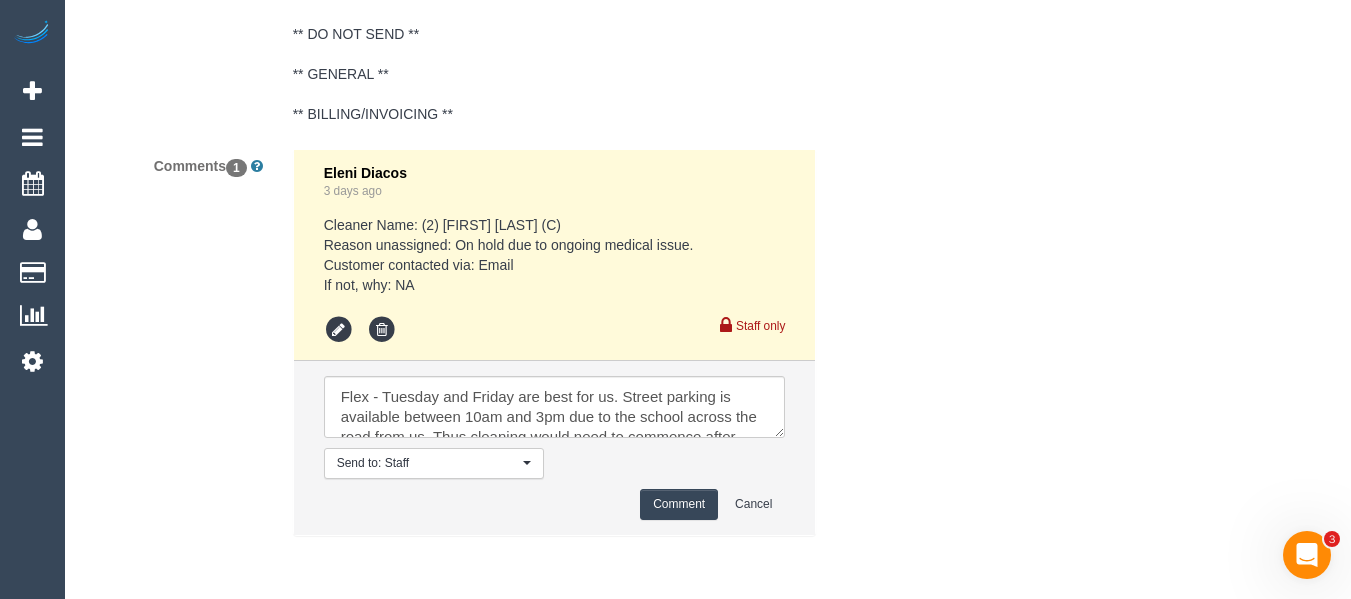 type 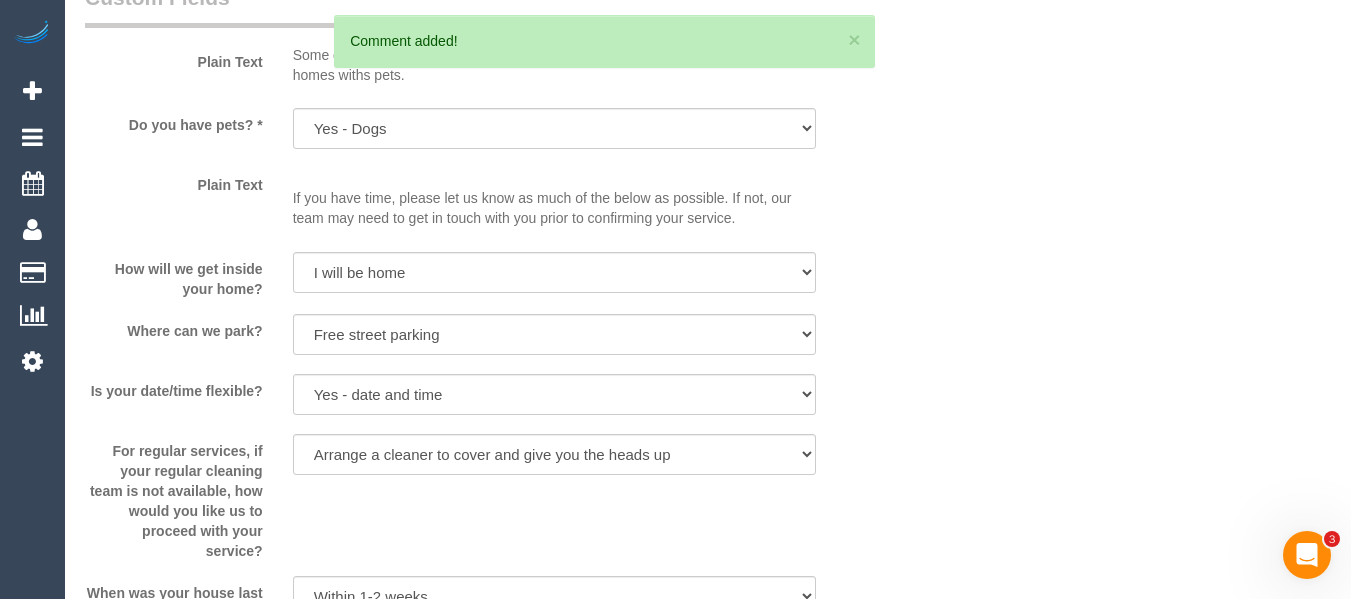 scroll, scrollTop: 31, scrollLeft: 0, axis: vertical 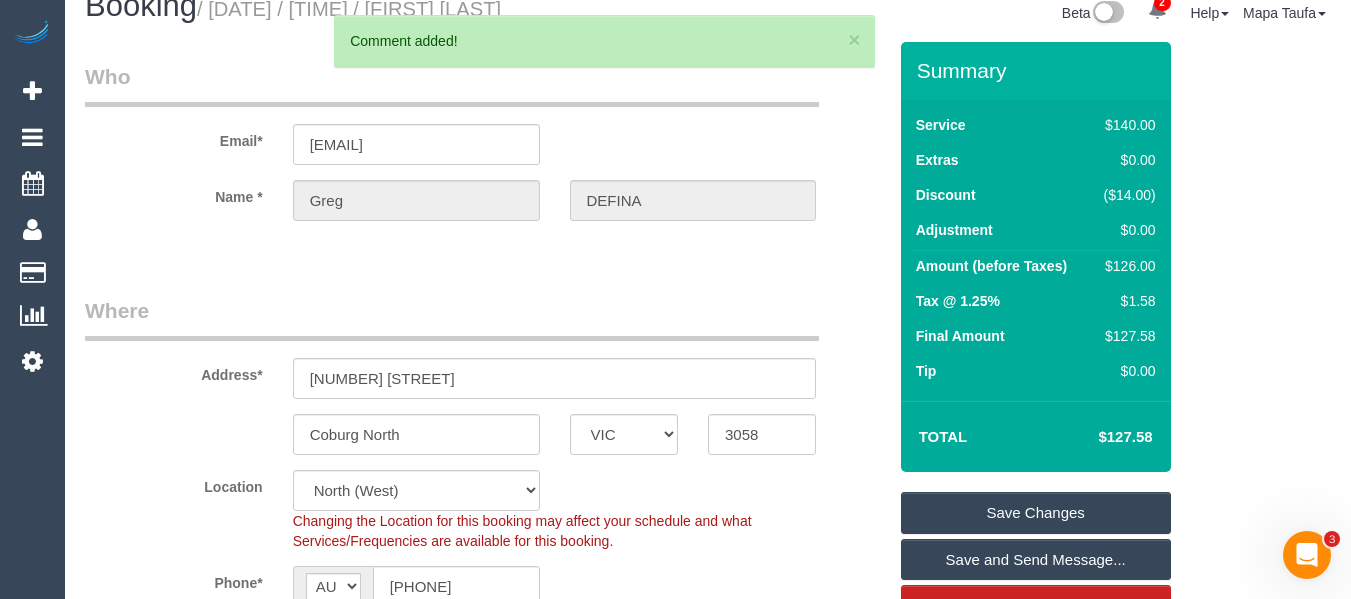 click on "Save Changes" at bounding box center [1036, 513] 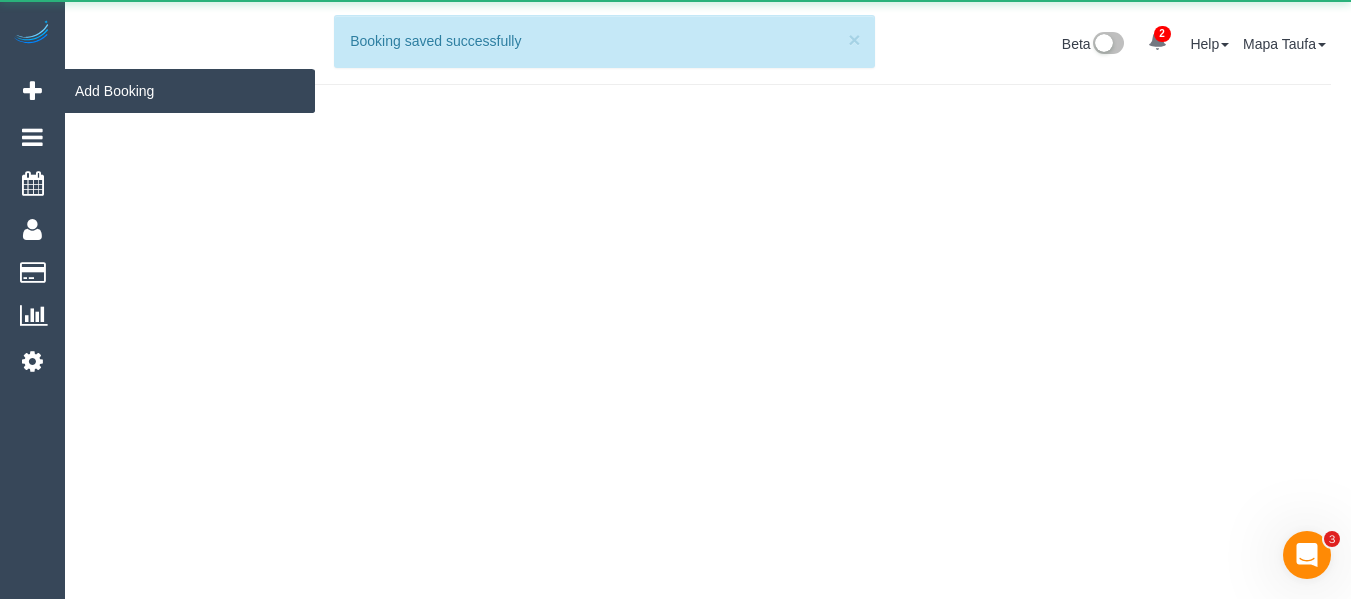 scroll, scrollTop: 0, scrollLeft: 0, axis: both 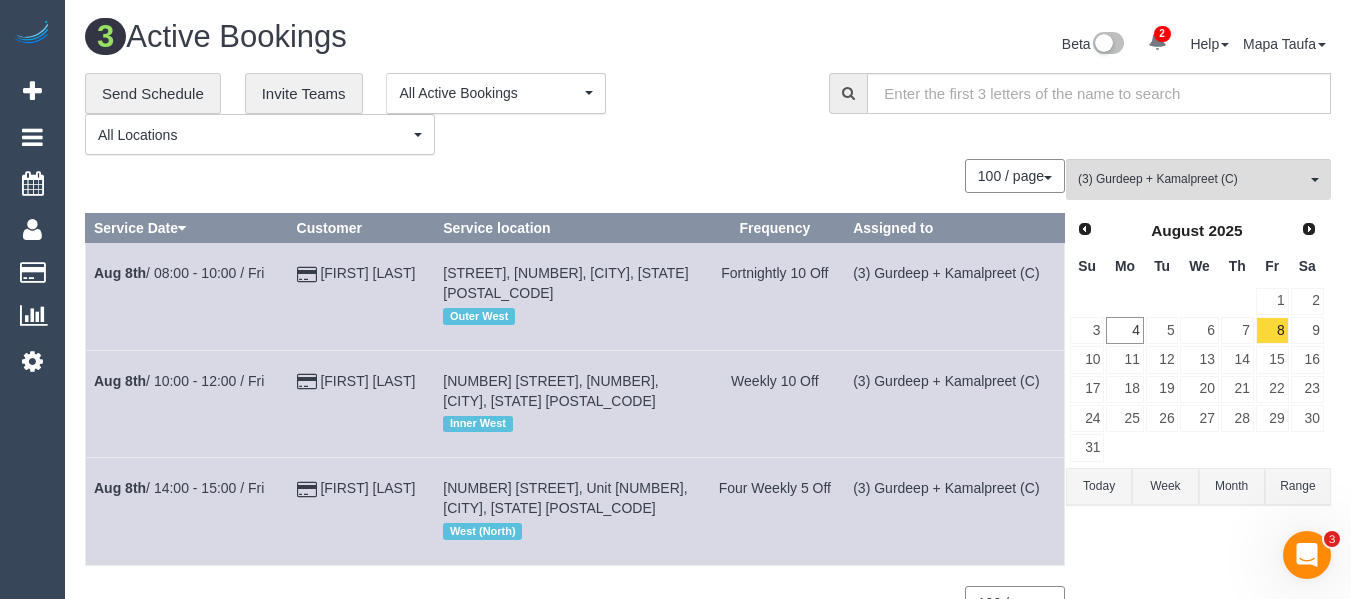 click on "**********" at bounding box center (442, 114) 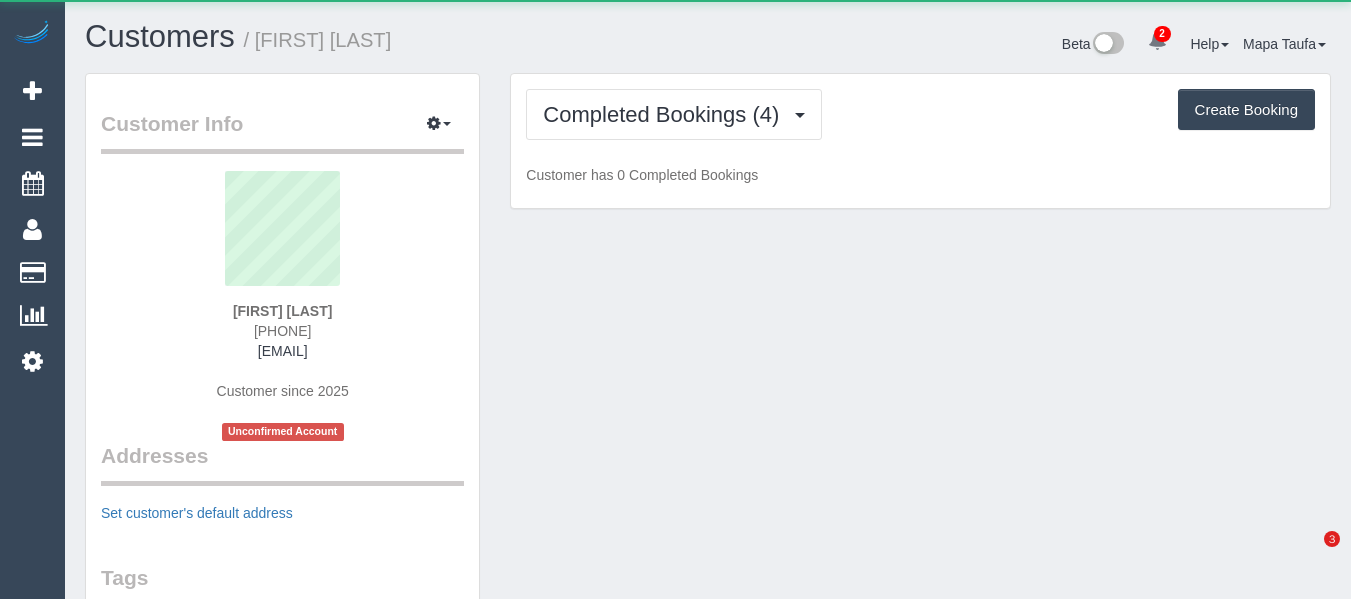 scroll, scrollTop: 0, scrollLeft: 0, axis: both 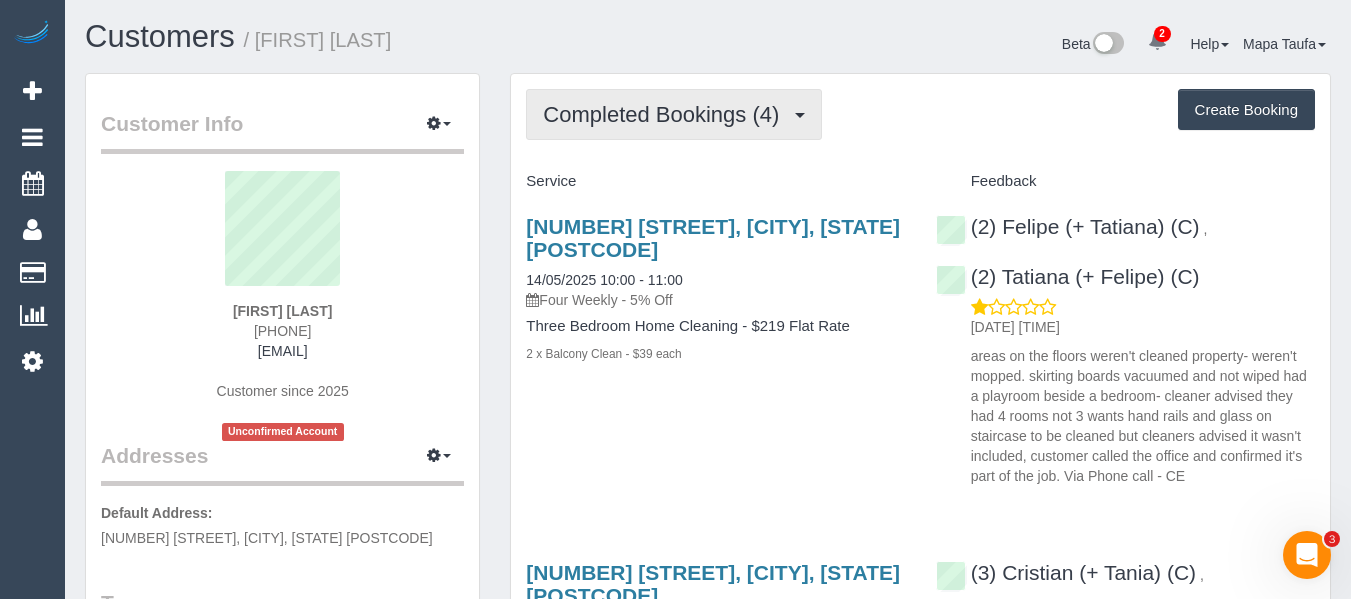 click on "Completed Bookings (4)" at bounding box center [666, 114] 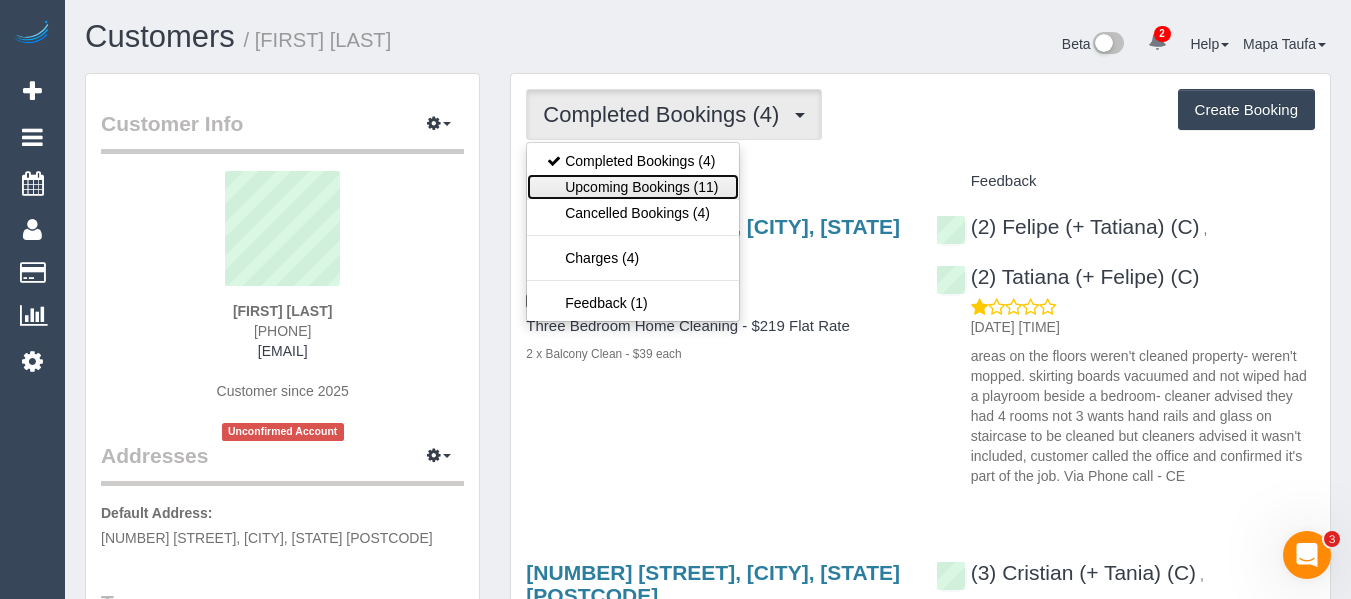 click on "Upcoming Bookings (11)" at bounding box center [632, 187] 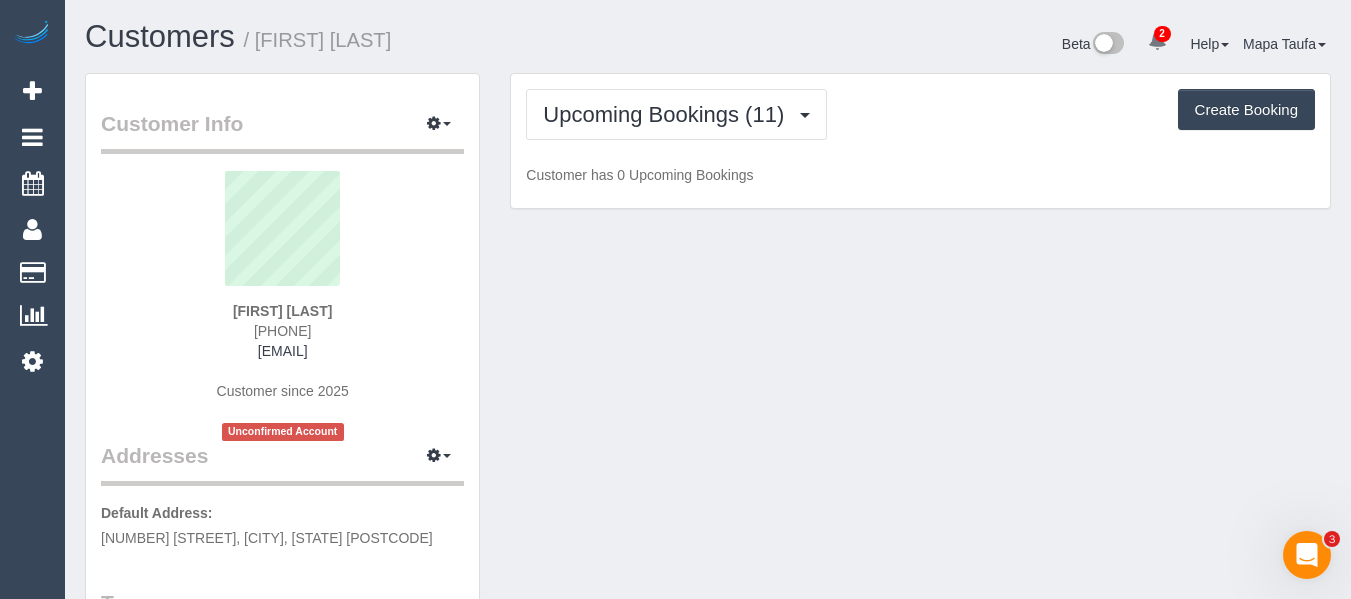 click on "Upcoming Bookings (11)
Completed Bookings (4)
Upcoming Bookings (11)
Cancelled Bookings (4)
Charges (4)
Feedback (1)
Create Booking
Customer has 0 Upcoming Bookings" at bounding box center (920, 141) 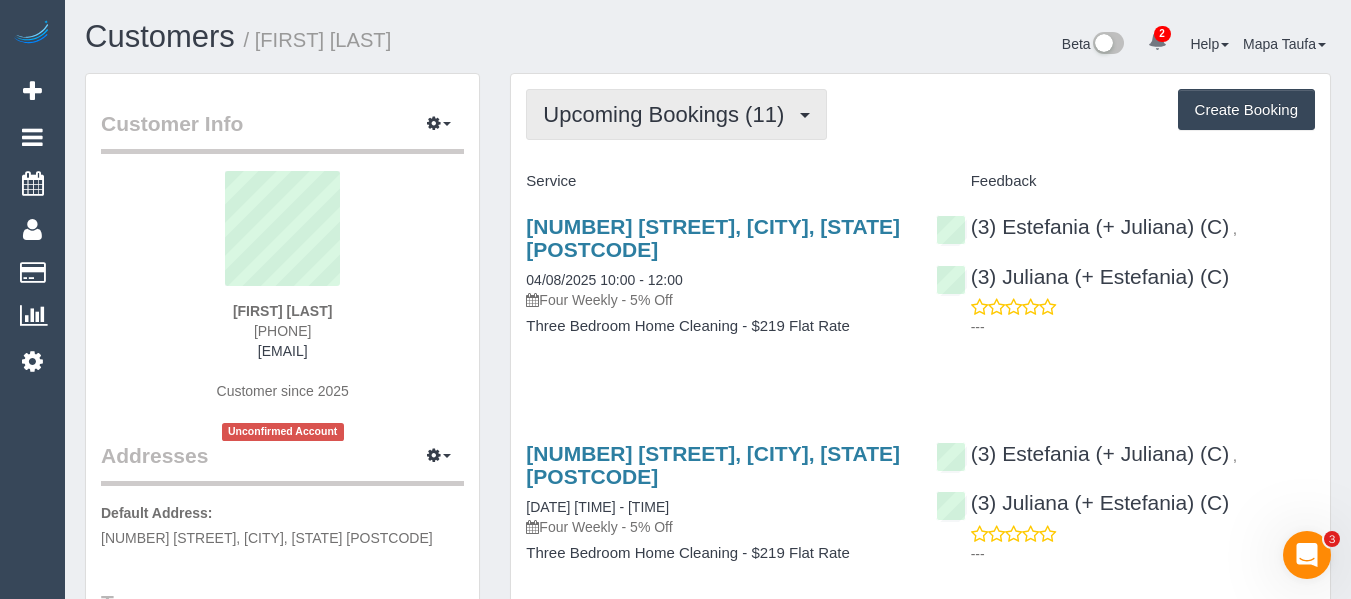 click on "Upcoming Bookings (11)" at bounding box center [676, 114] 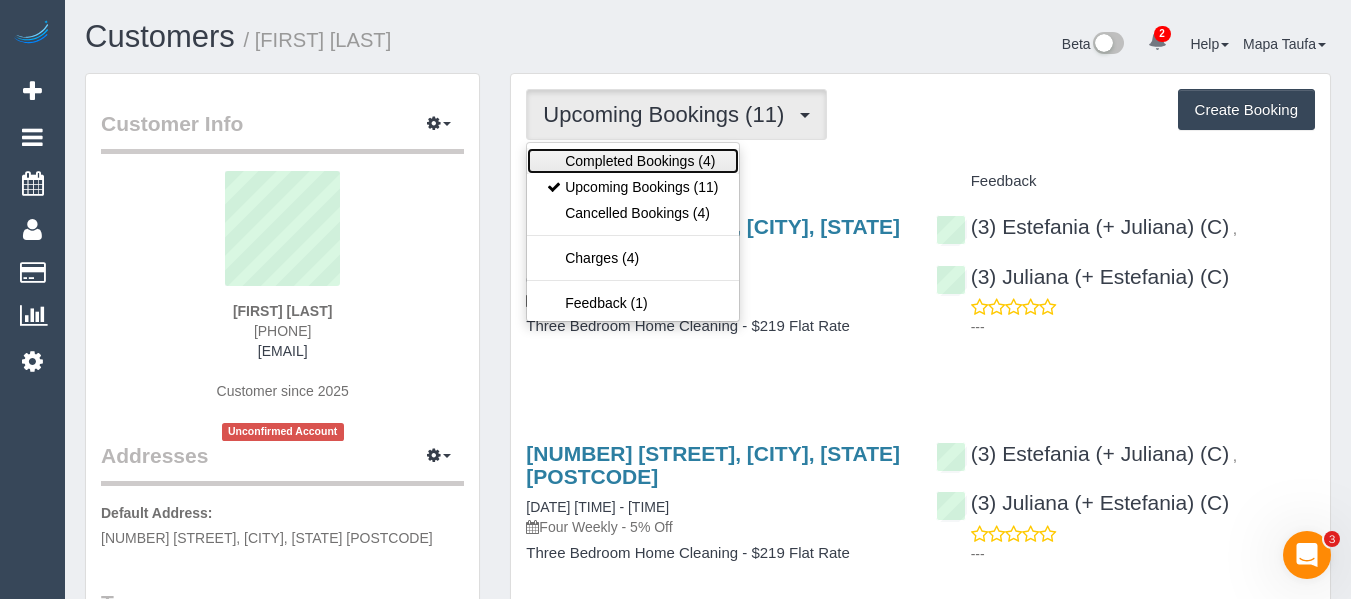 click on "Completed Bookings (4)" at bounding box center [632, 161] 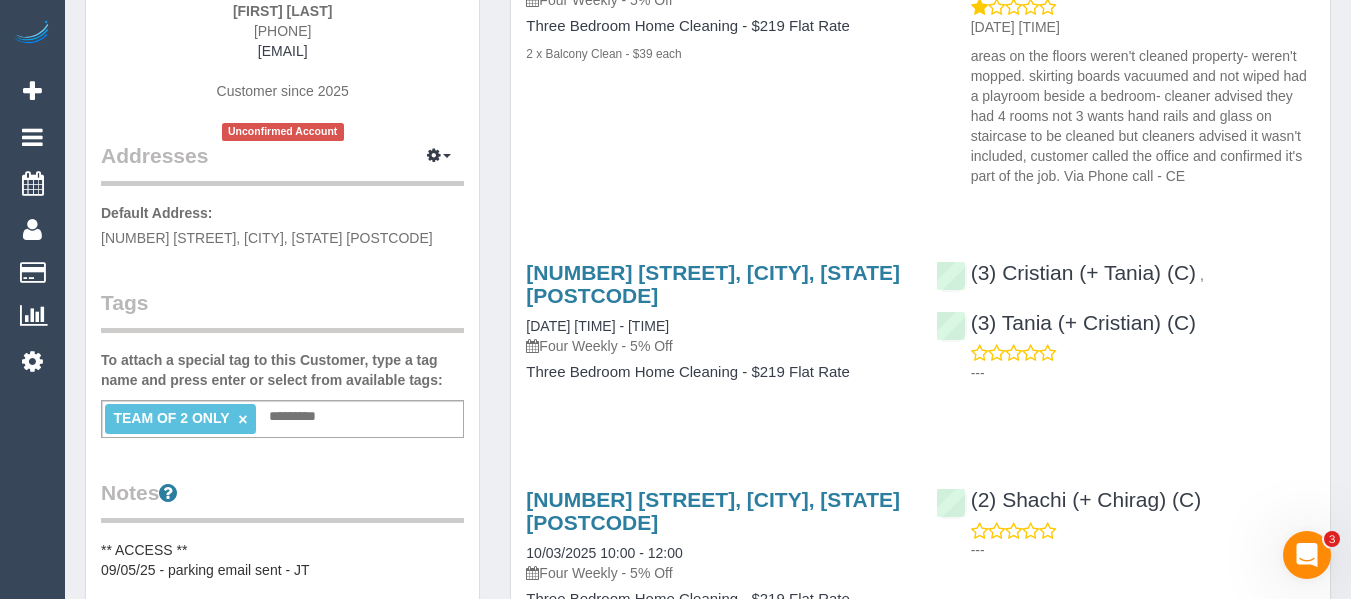 scroll, scrollTop: 0, scrollLeft: 0, axis: both 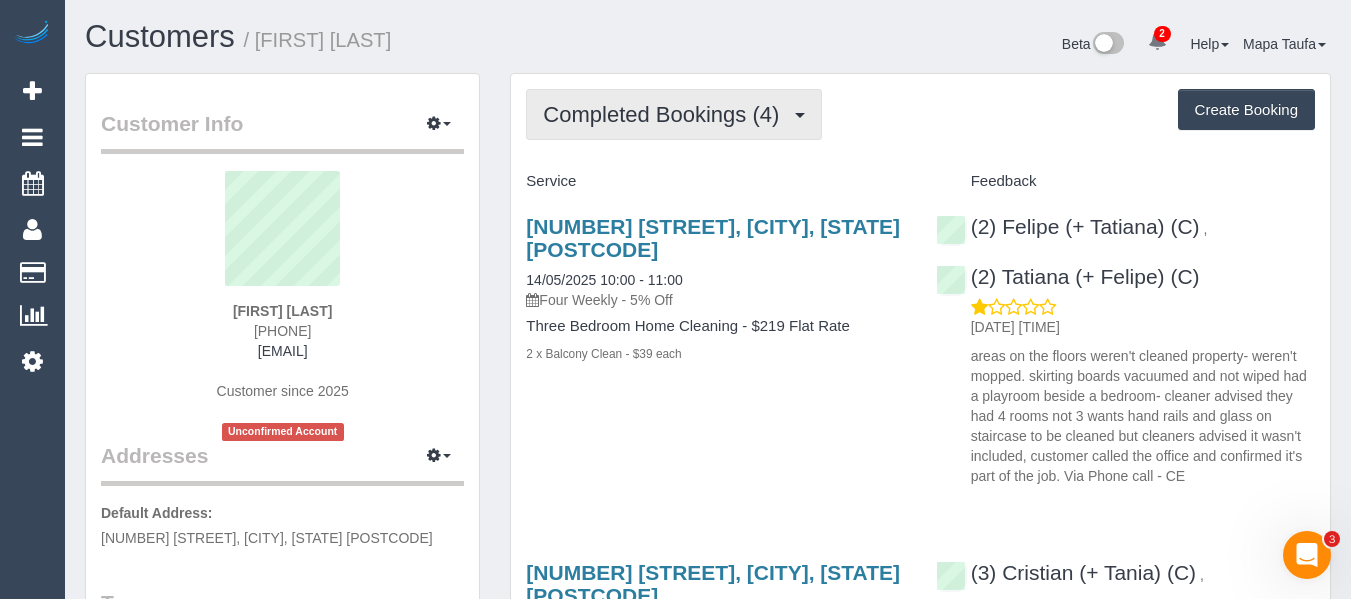 click on "Completed Bookings (4)" at bounding box center [674, 114] 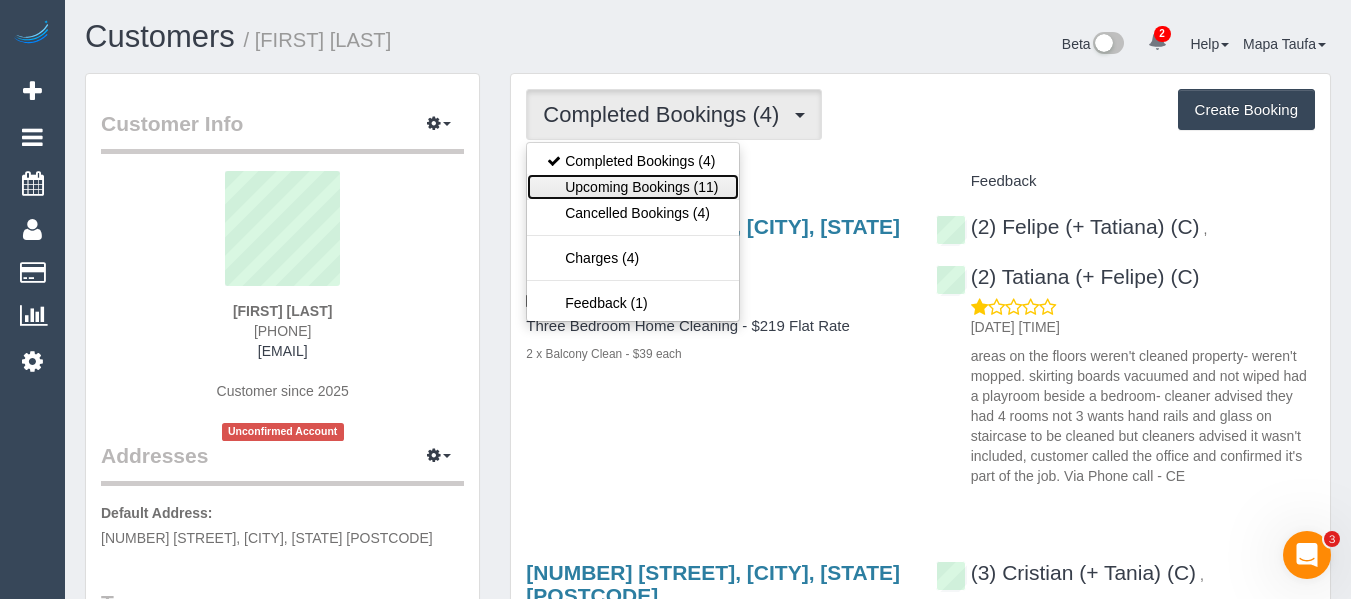 click on "Upcoming Bookings (11)" at bounding box center (632, 187) 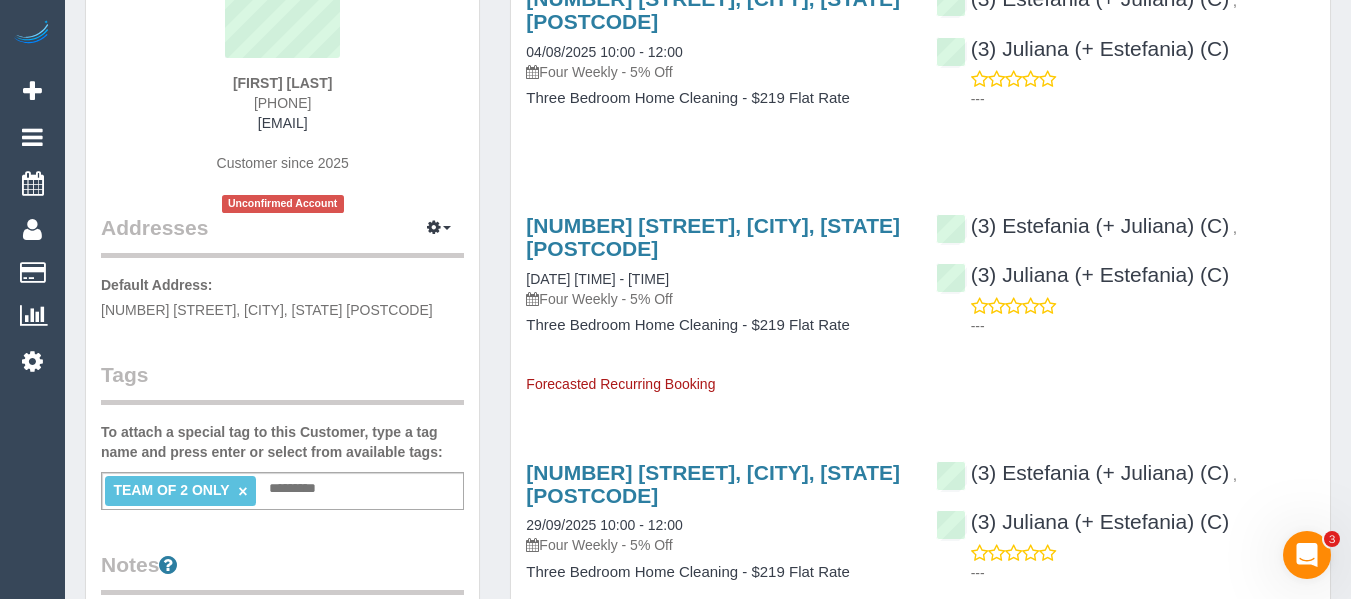 scroll, scrollTop: 0, scrollLeft: 0, axis: both 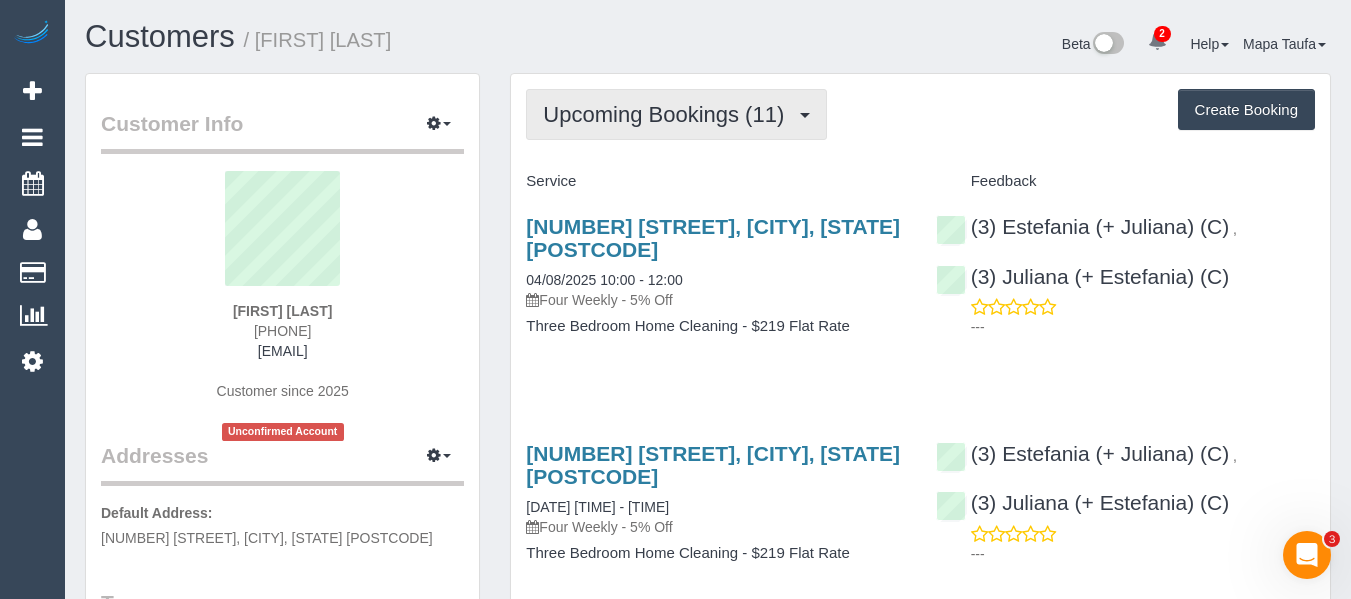 click on "Upcoming Bookings (11)" at bounding box center [668, 114] 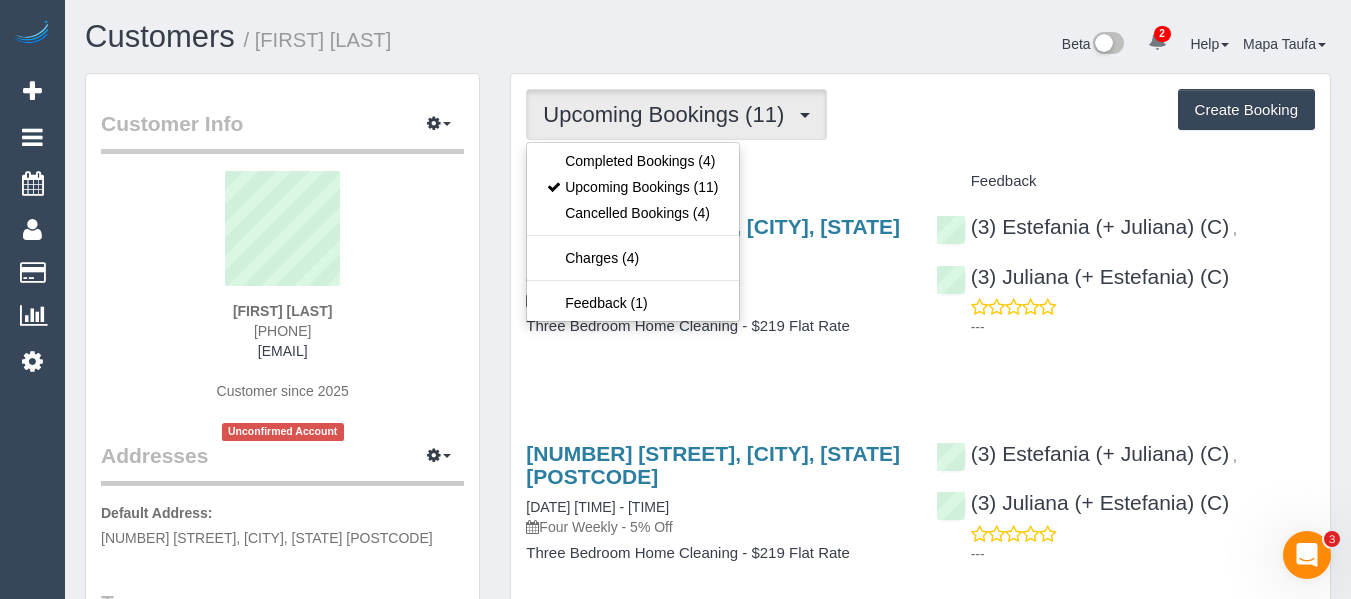 click on "Completed Bookings (4)
Upcoming Bookings (11)
Cancelled Bookings (4)
Charges (4)
Feedback (1)" at bounding box center (632, 232) 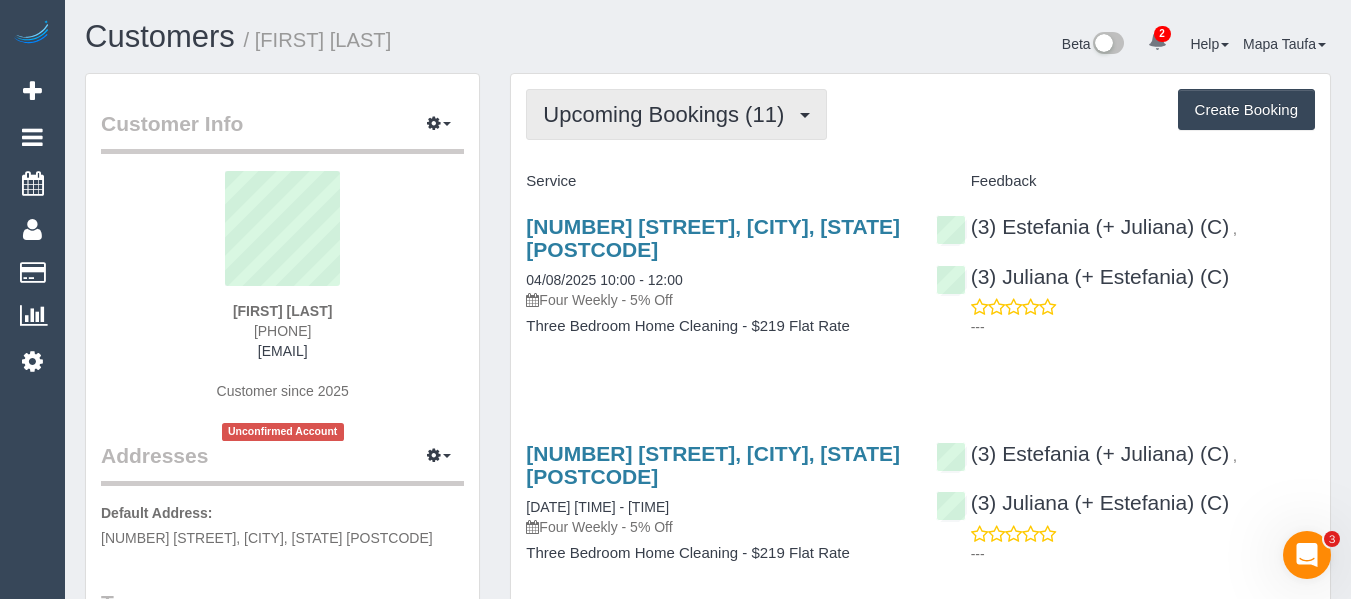 click on "Upcoming Bookings (11)" at bounding box center [668, 114] 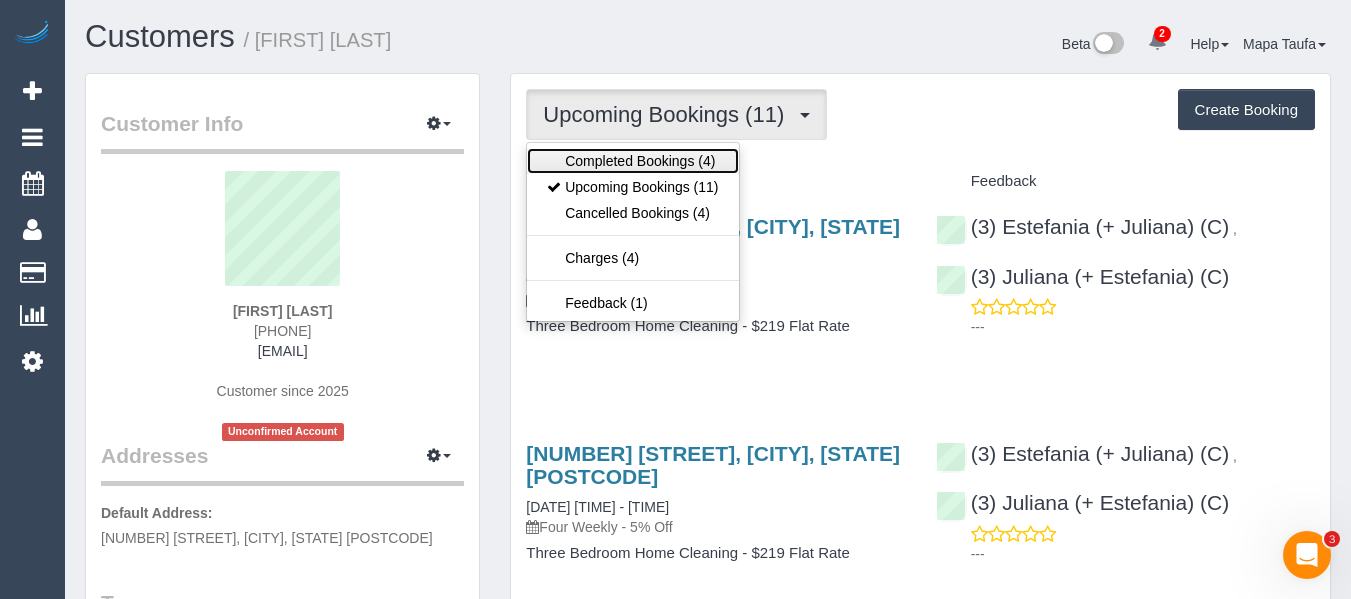 click on "Completed Bookings (4)" at bounding box center [632, 161] 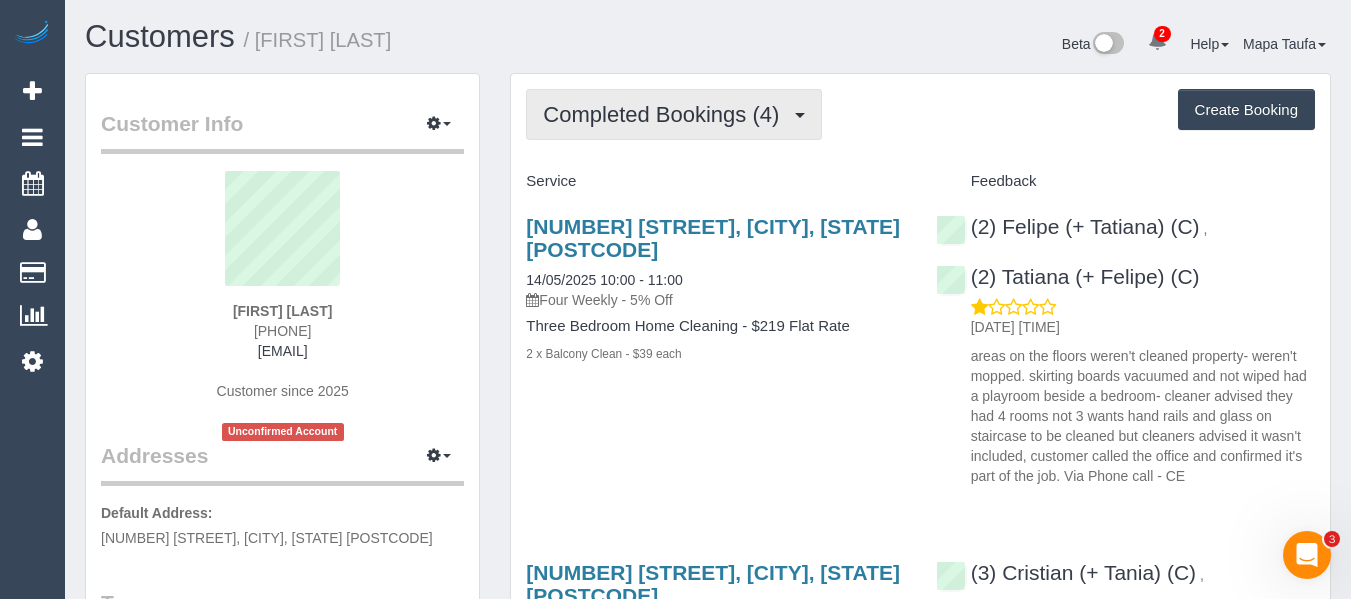 click on "Completed Bookings (4)" at bounding box center (666, 114) 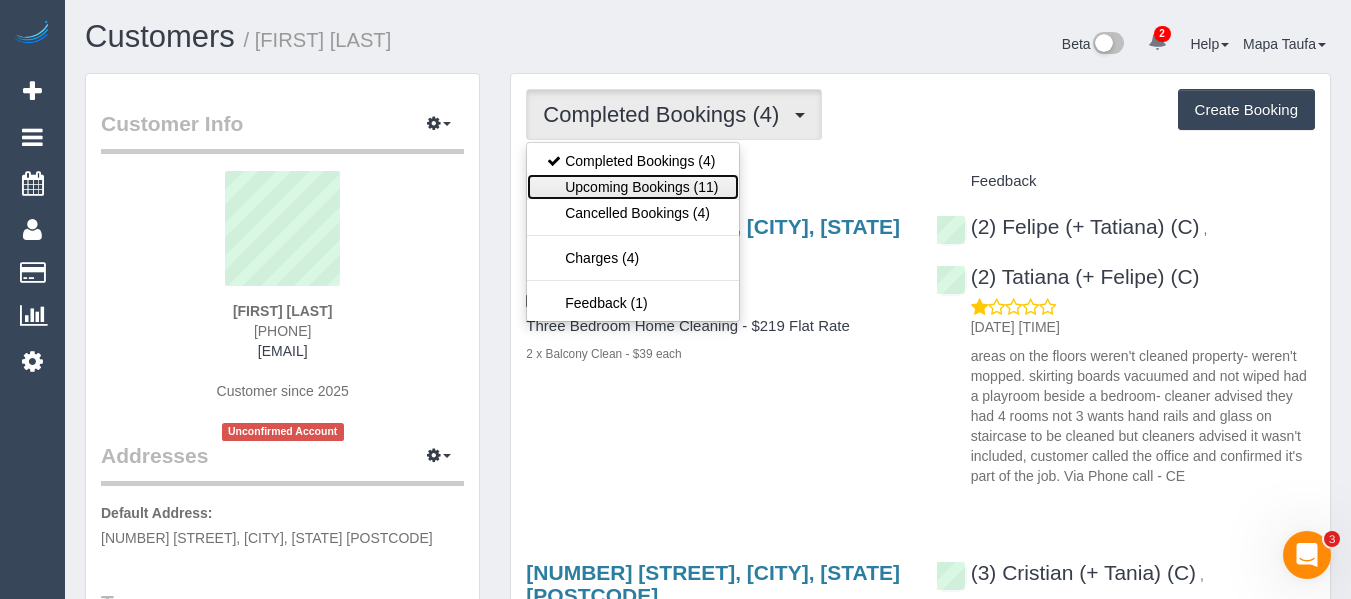 click on "Upcoming Bookings (11)" at bounding box center (632, 187) 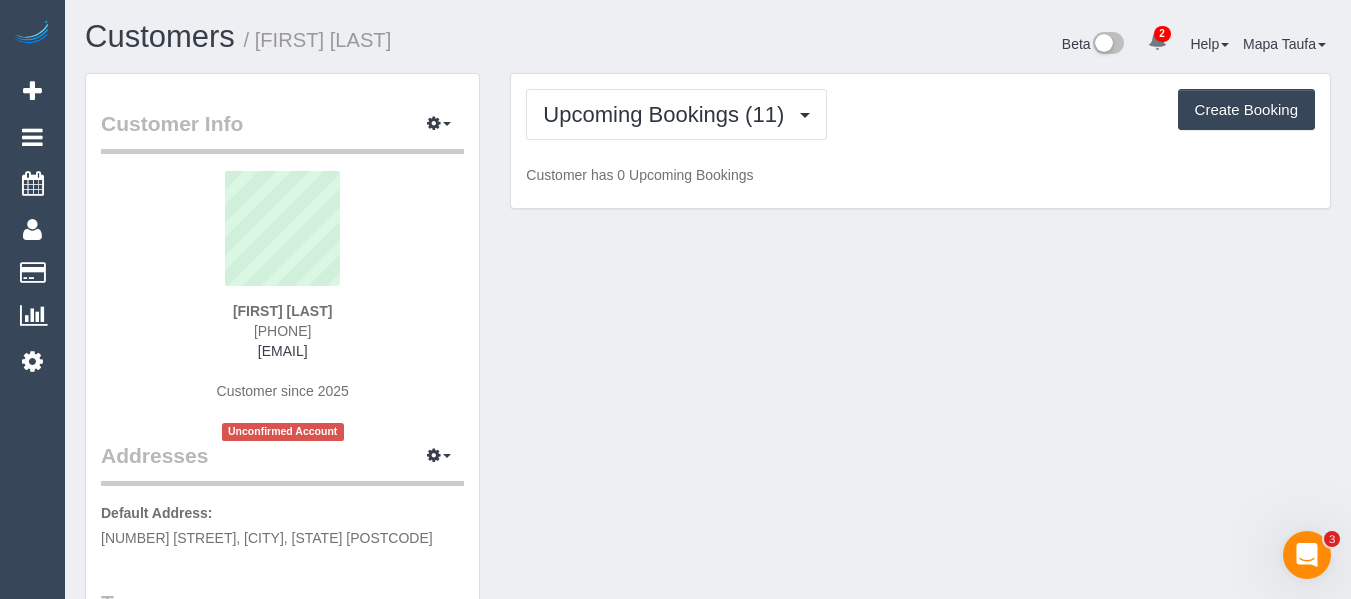 click on "Upcoming Bookings (11)
Completed Bookings (4)
Upcoming Bookings (11)
Cancelled Bookings (4)
Charges (4)
Feedback (1)
Create Booking" at bounding box center (920, 114) 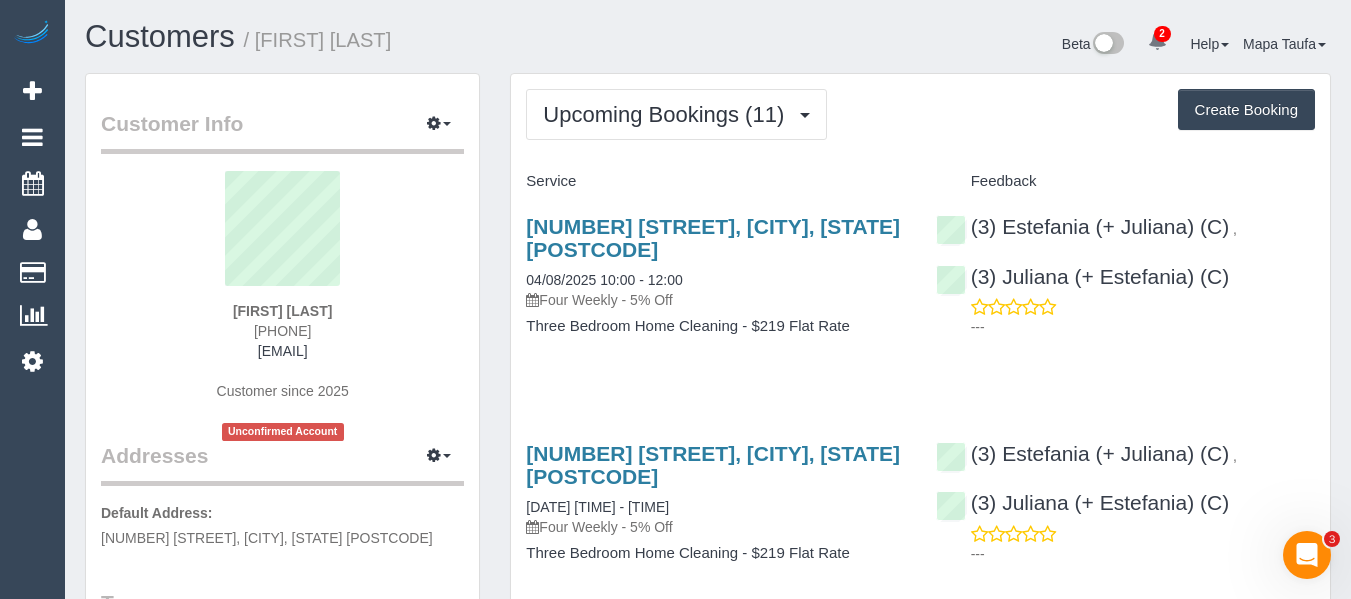 drag, startPoint x: 631, startPoint y: 383, endPoint x: 588, endPoint y: 415, distance: 53.600372 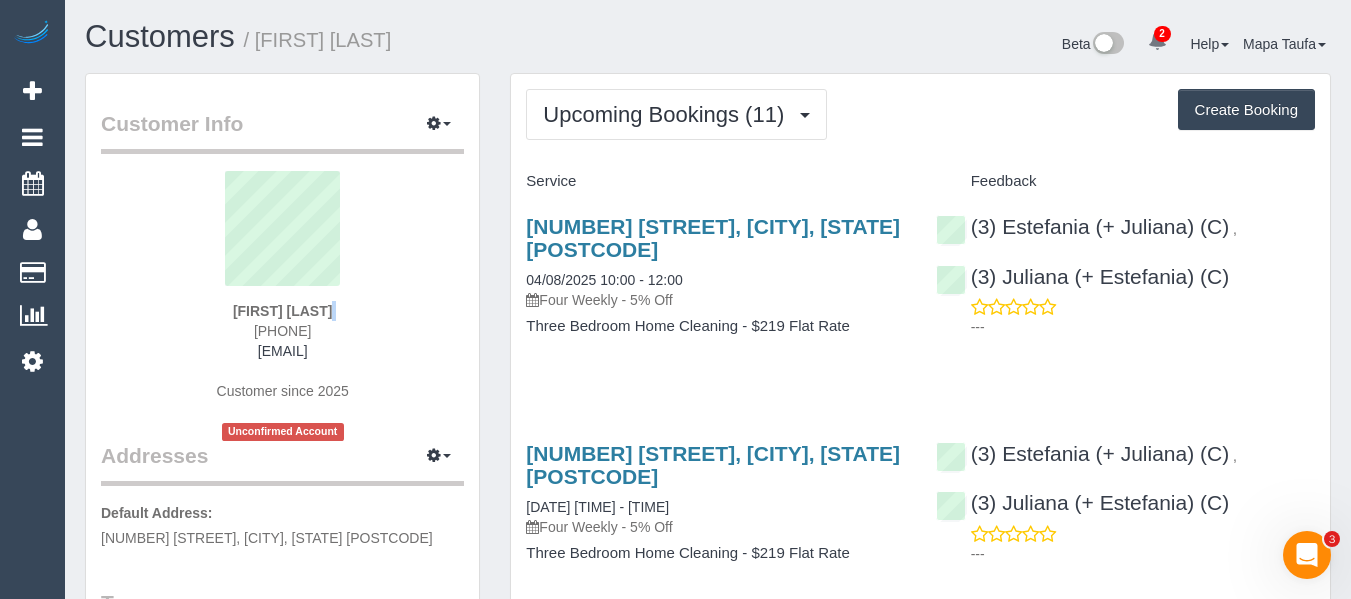 drag, startPoint x: 349, startPoint y: 312, endPoint x: 234, endPoint y: 324, distance: 115.62439 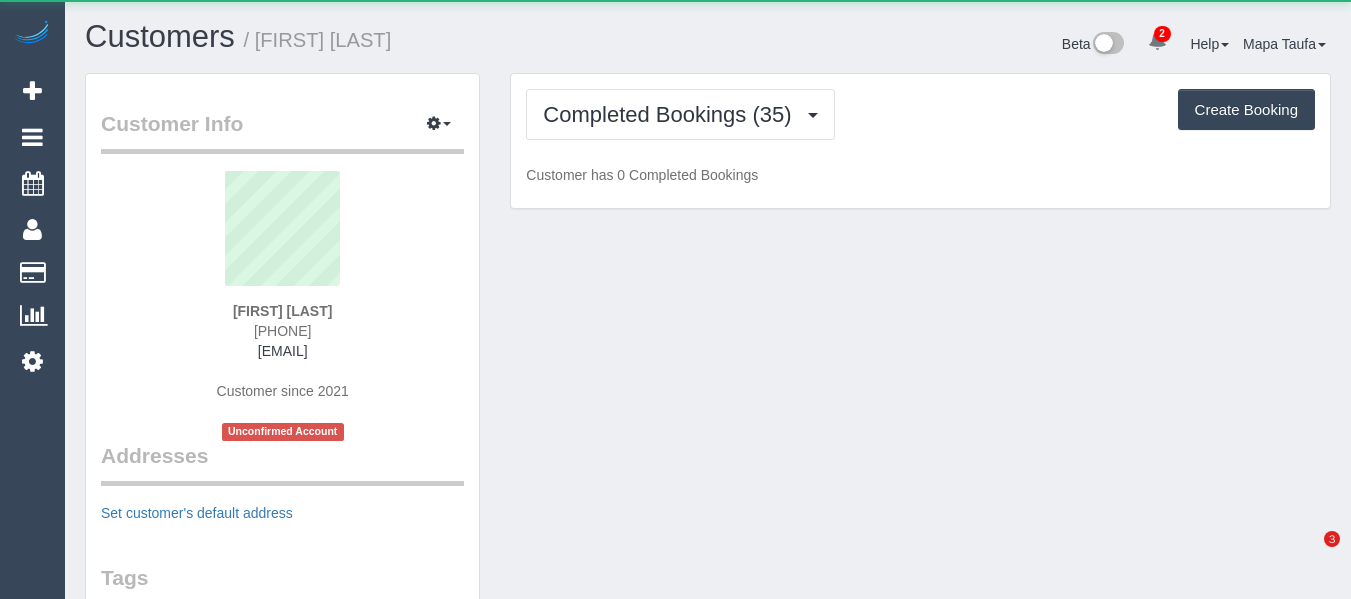 scroll, scrollTop: 0, scrollLeft: 0, axis: both 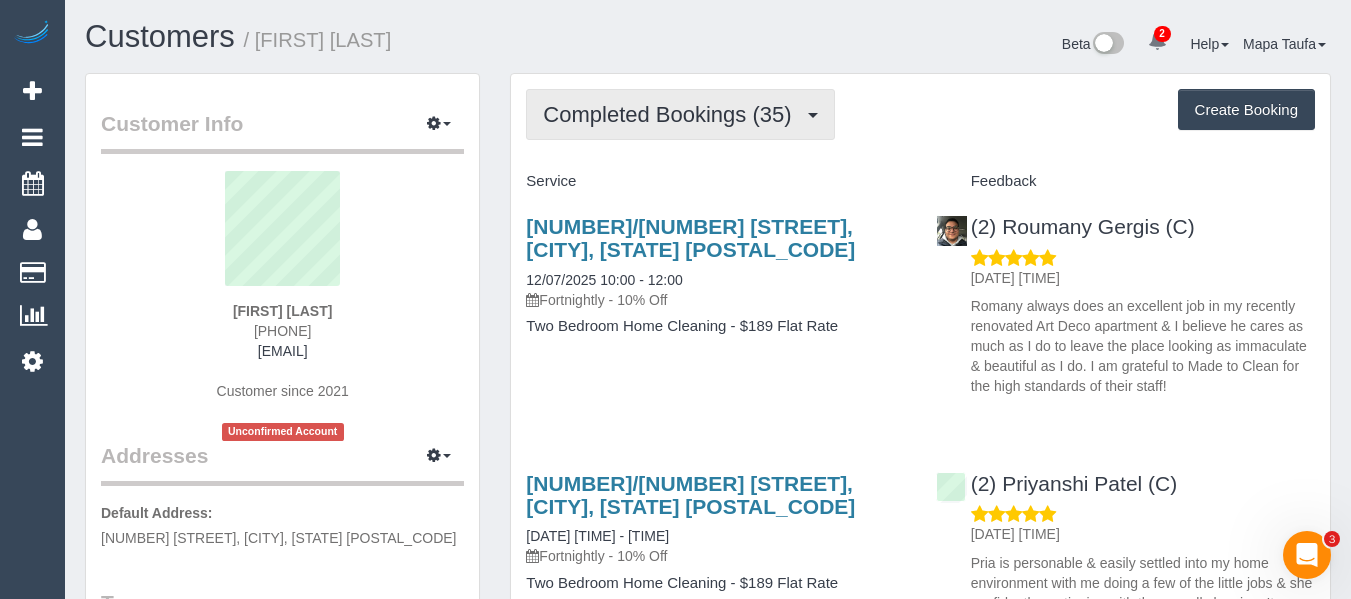 click on "Completed Bookings (35)" at bounding box center [672, 114] 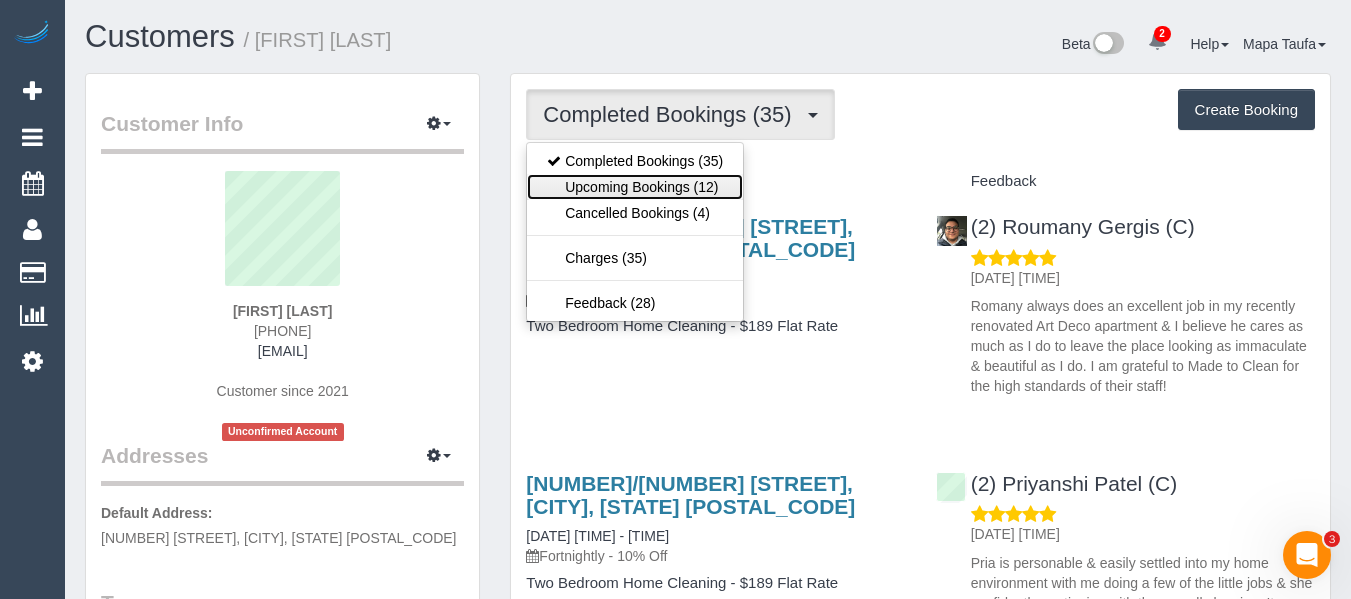 click on "Upcoming Bookings (12)" at bounding box center [635, 187] 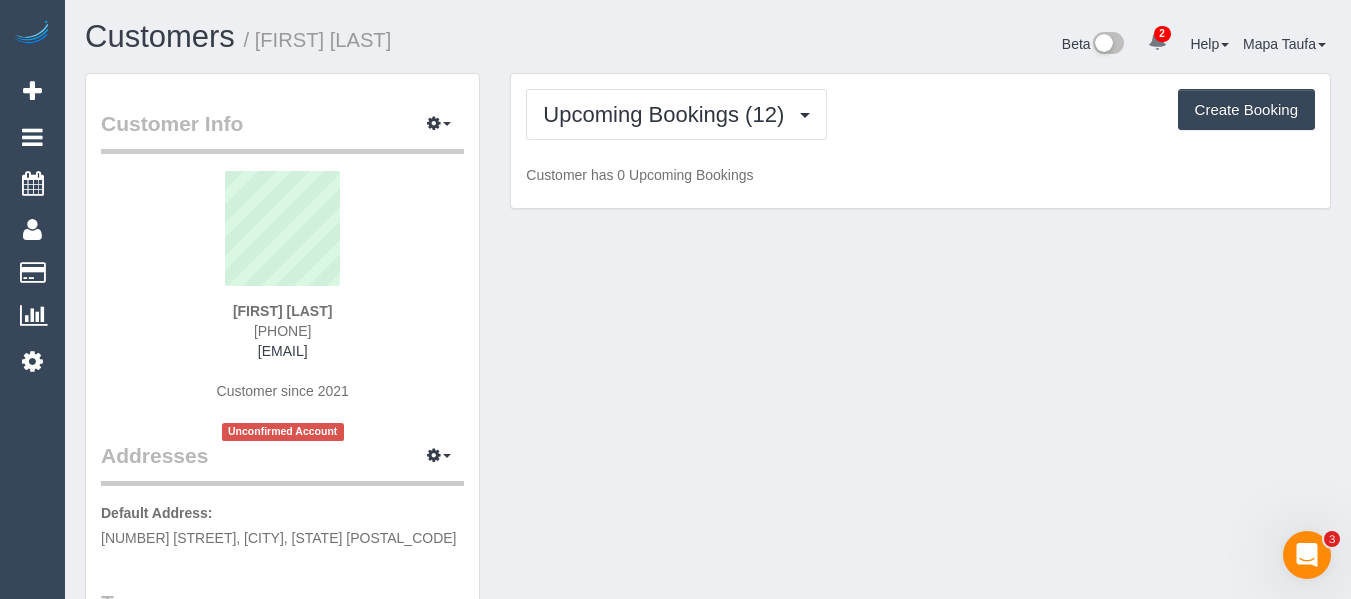 click on "Customers
/ [FIRST] [LAST]" at bounding box center [389, 41] 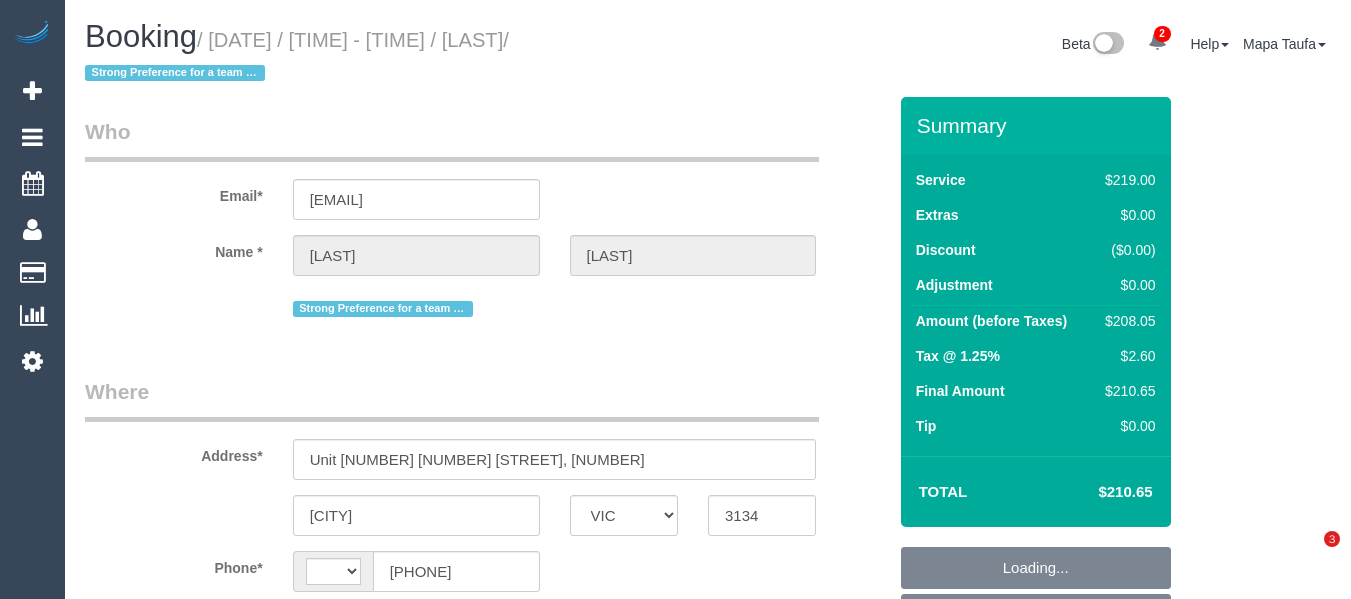 select on "VIC" 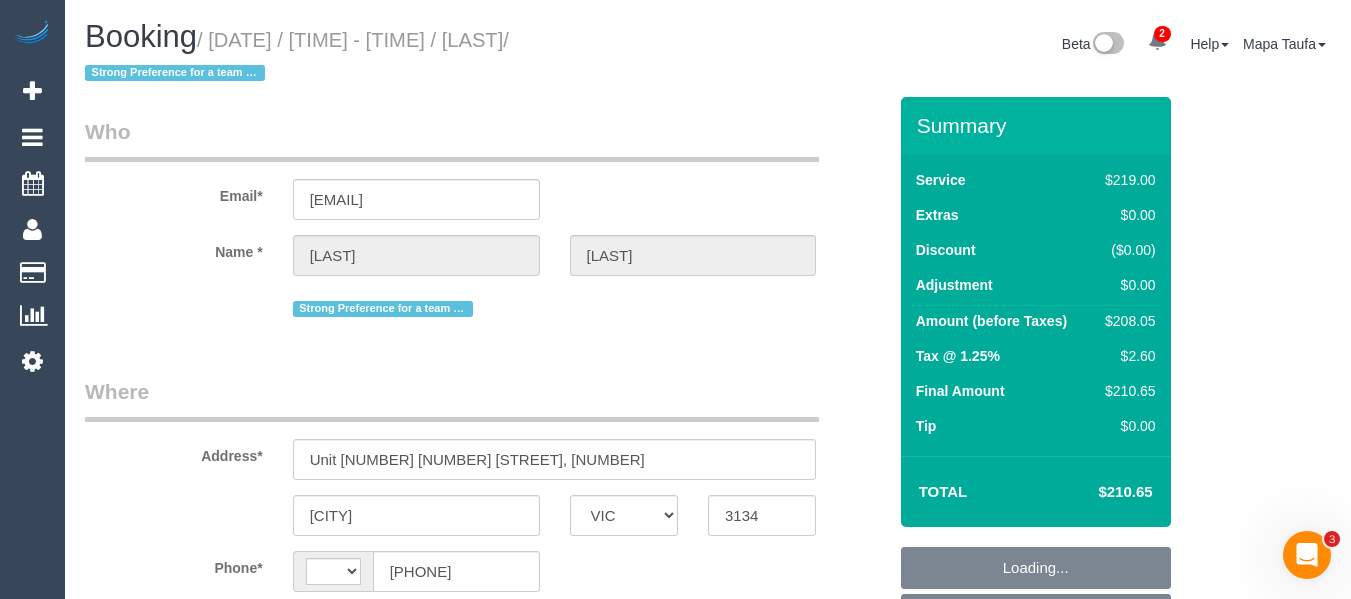 scroll, scrollTop: 0, scrollLeft: 0, axis: both 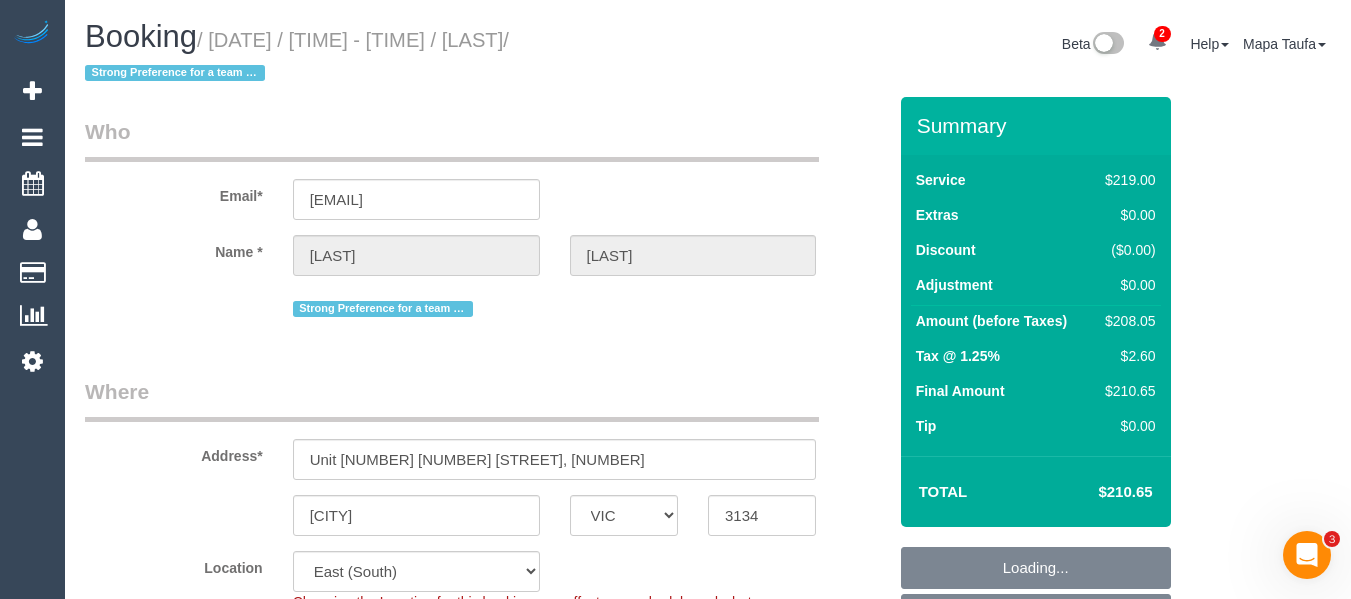 select on "string:AU" 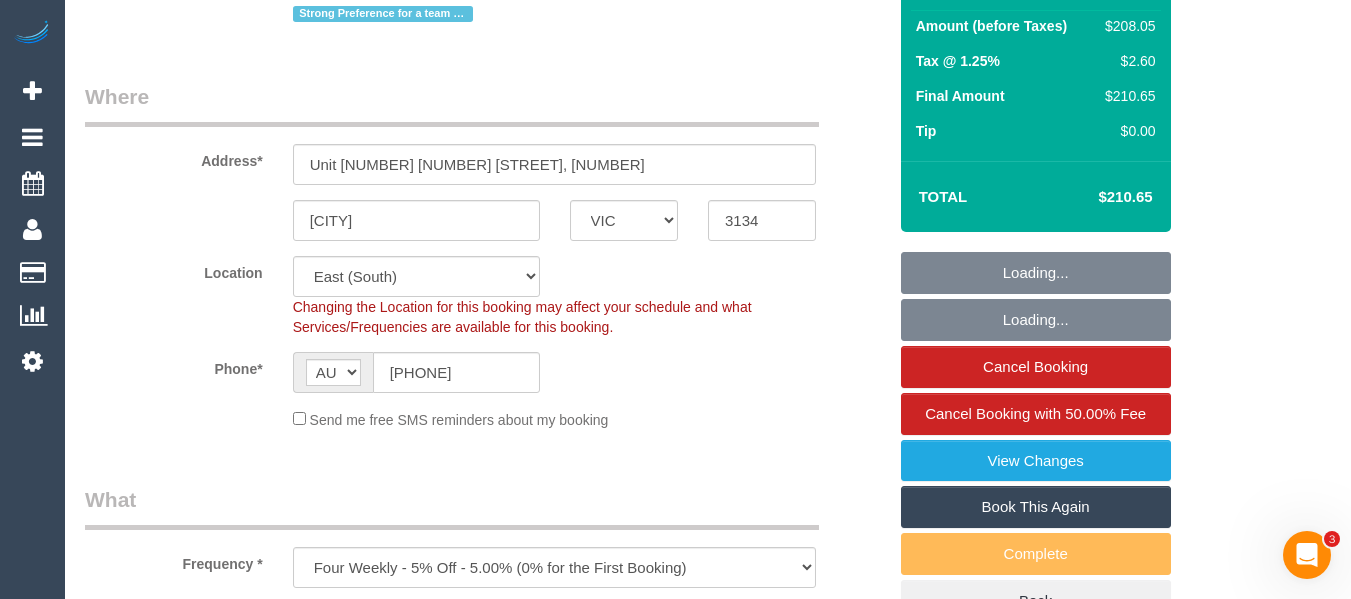 select on "object:812" 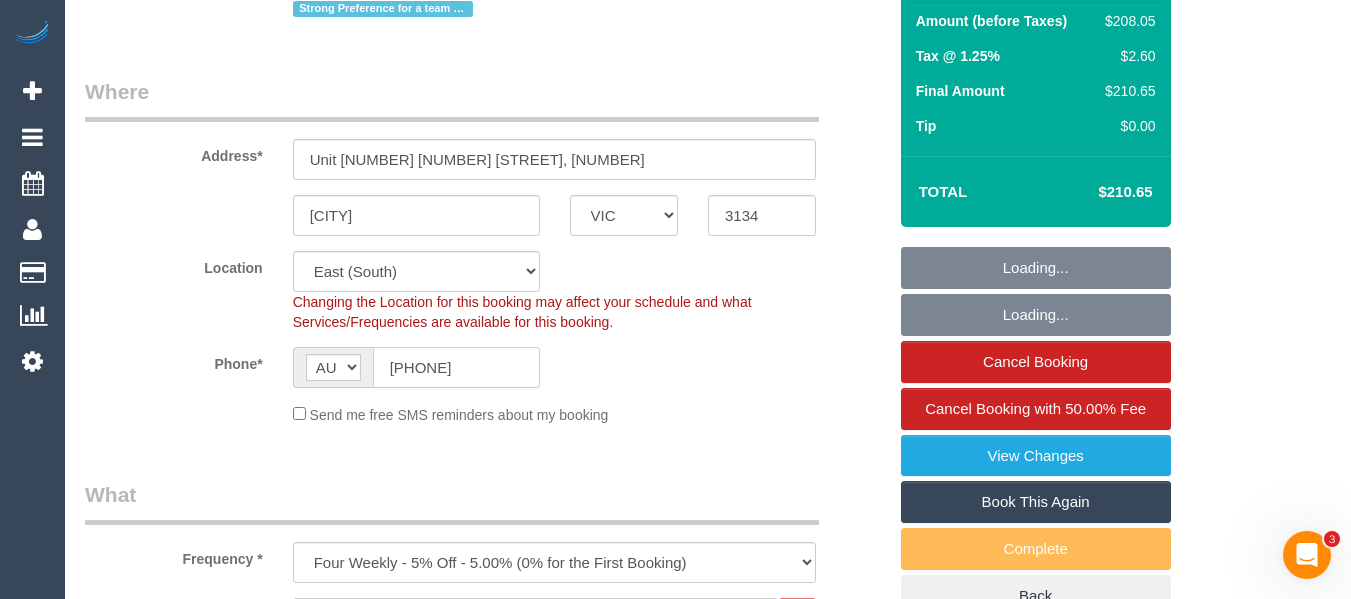 click on "0413 400 785" 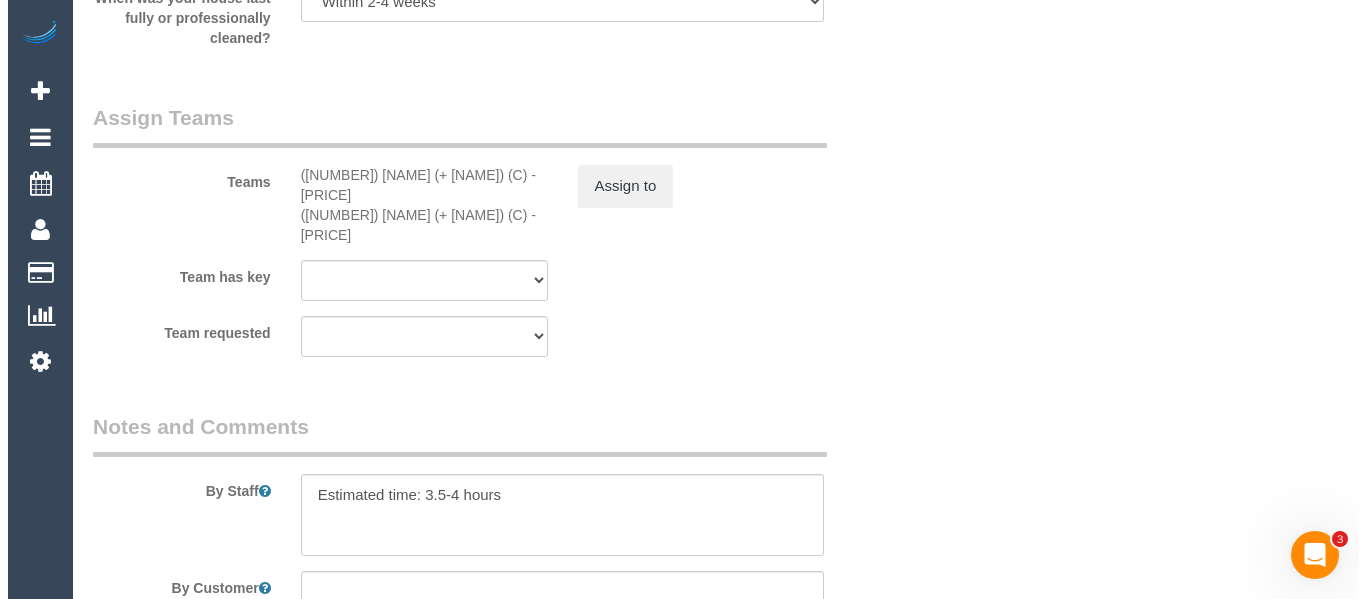 scroll, scrollTop: 3149, scrollLeft: 0, axis: vertical 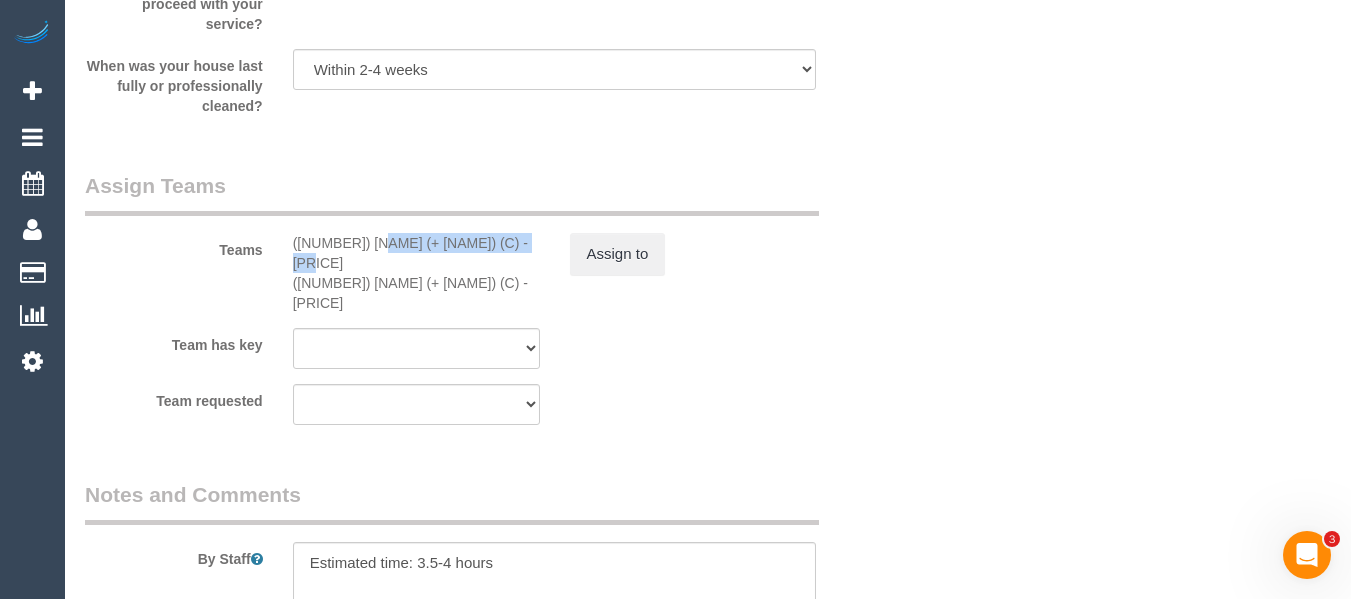 drag, startPoint x: 427, startPoint y: 239, endPoint x: 314, endPoint y: 240, distance: 113.004425 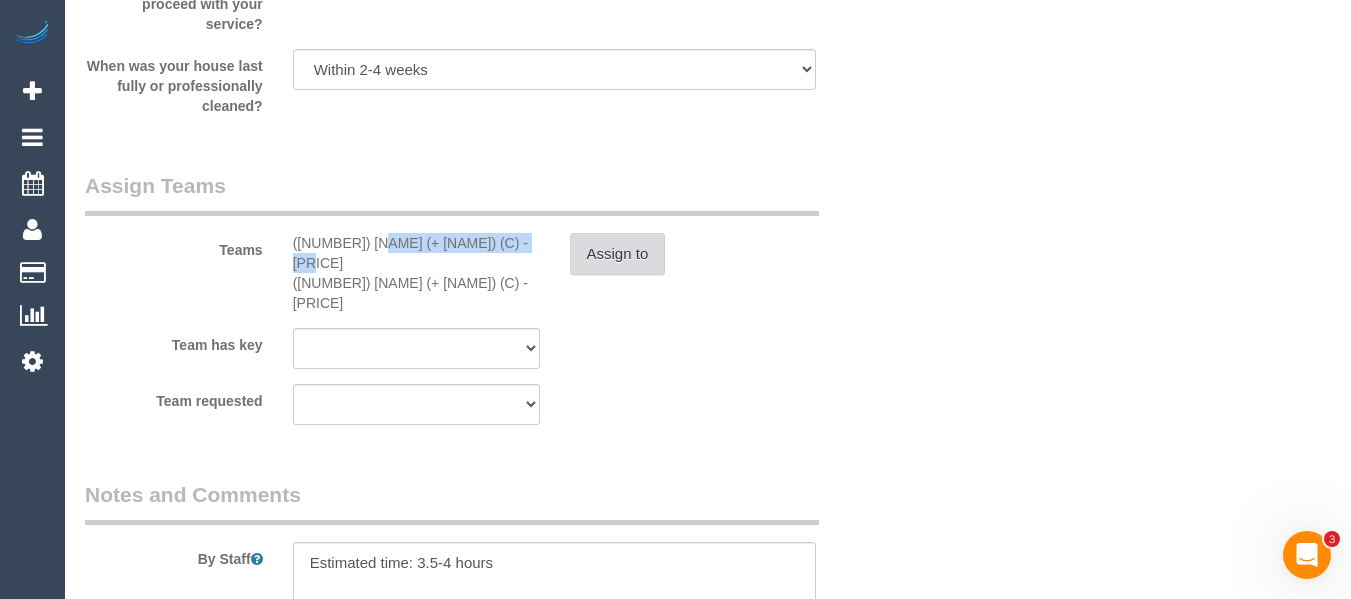 click on "Assign to" at bounding box center [618, 254] 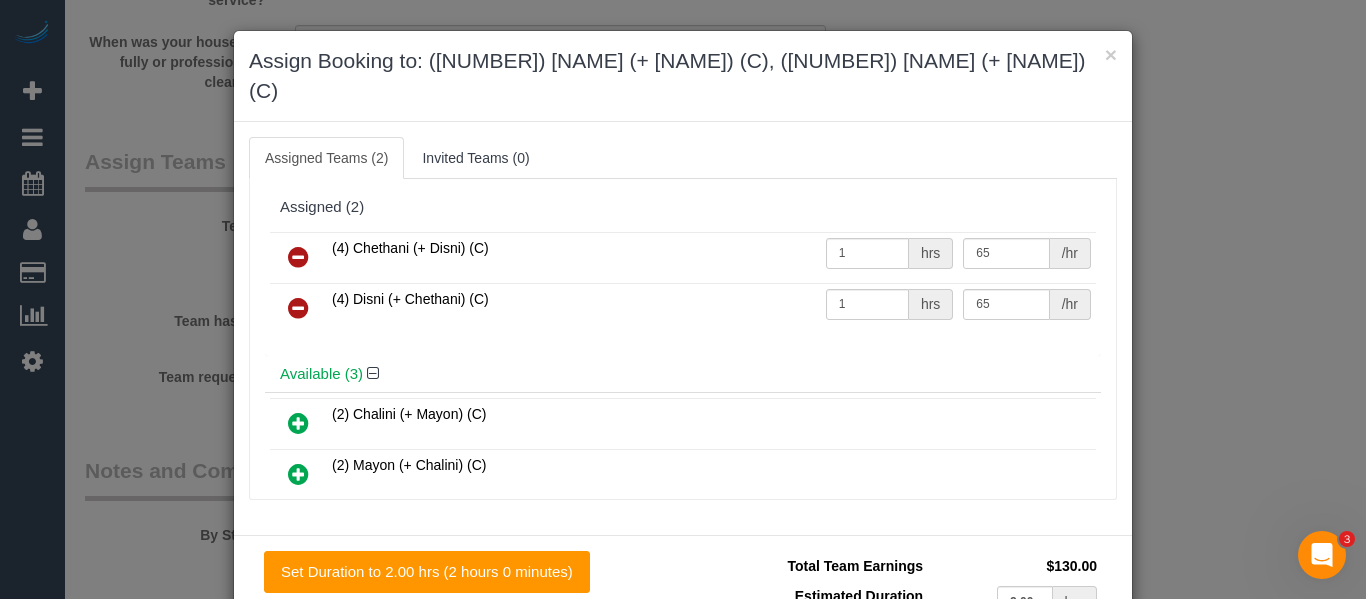 click at bounding box center [298, 257] 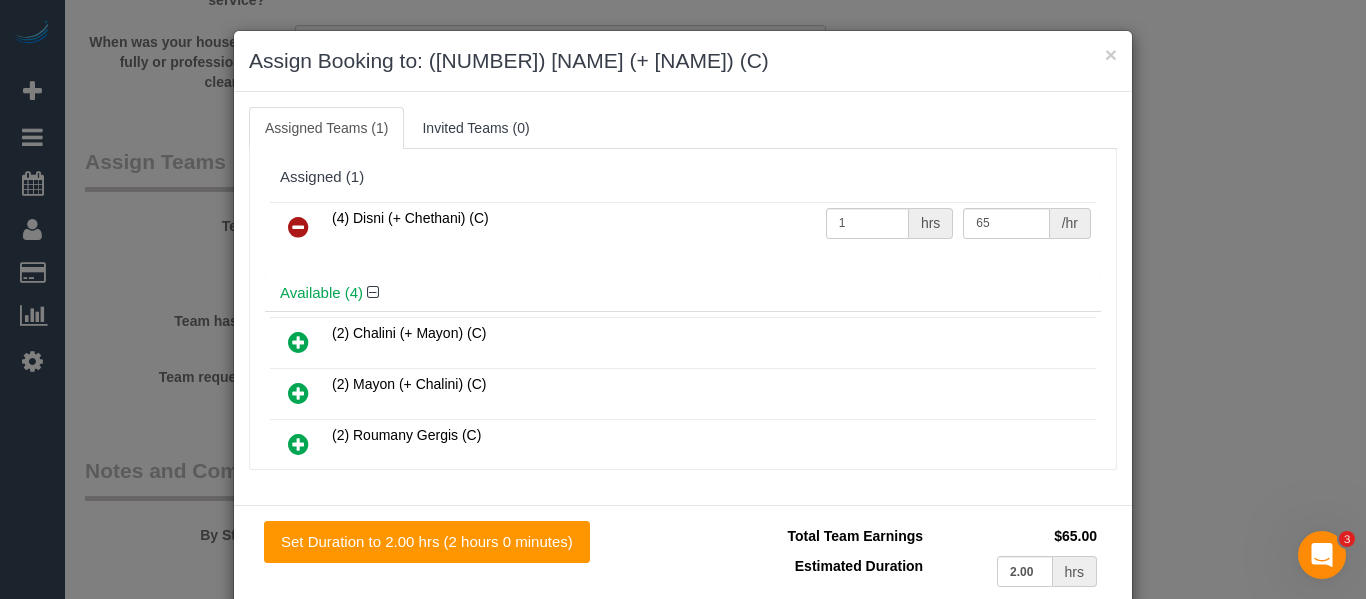 click at bounding box center (298, 227) 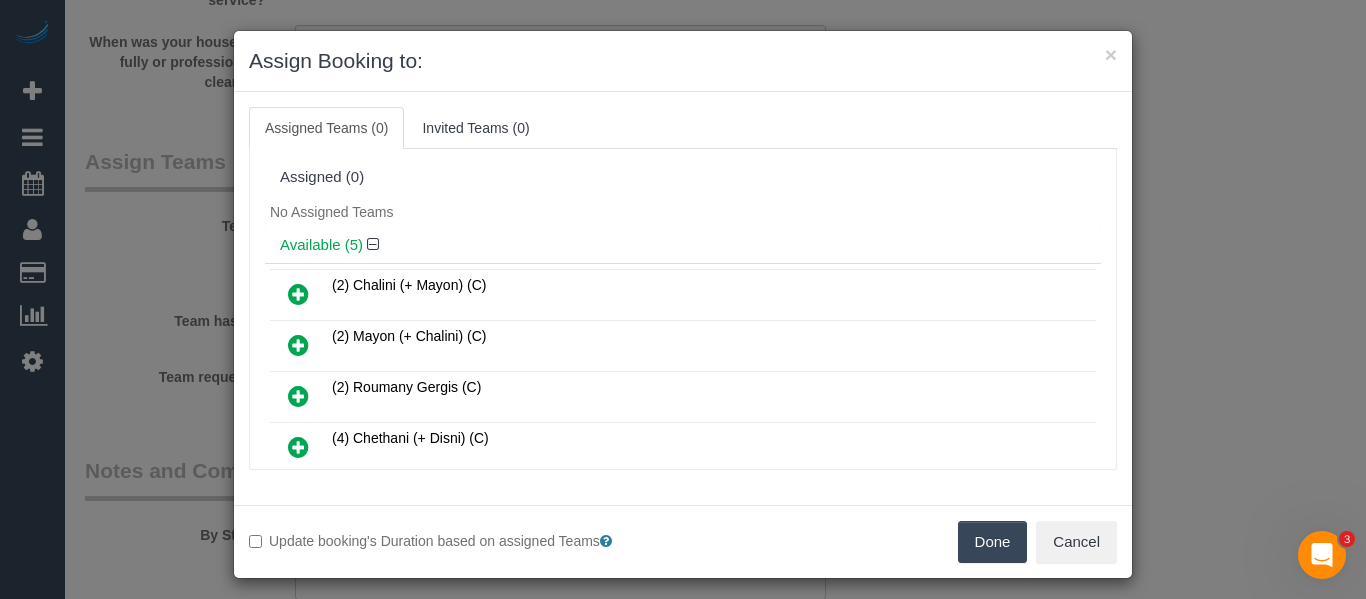 click on "Done" at bounding box center [993, 542] 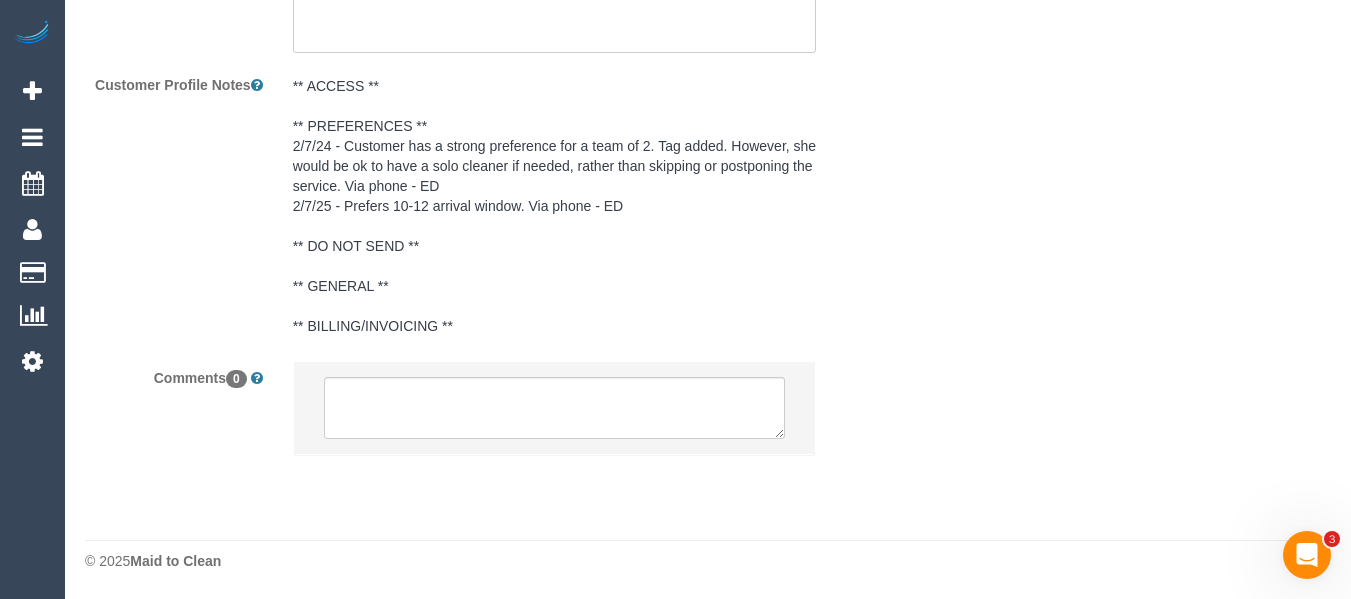 scroll, scrollTop: 3780, scrollLeft: 0, axis: vertical 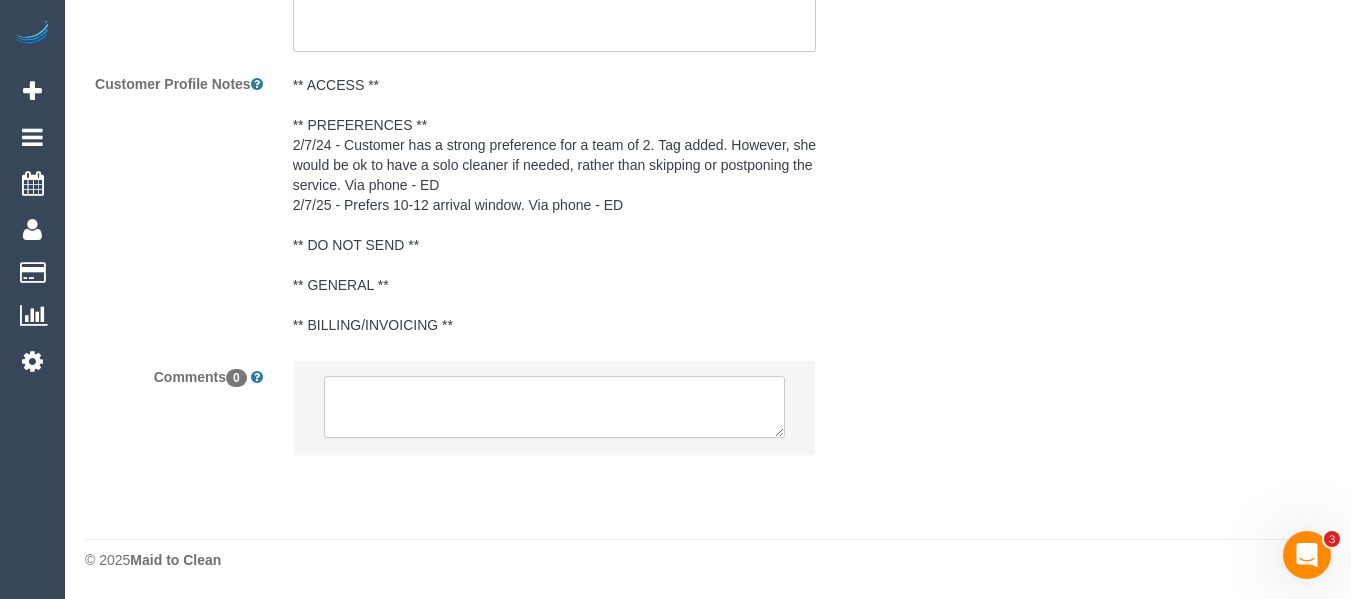 click at bounding box center [555, 407] 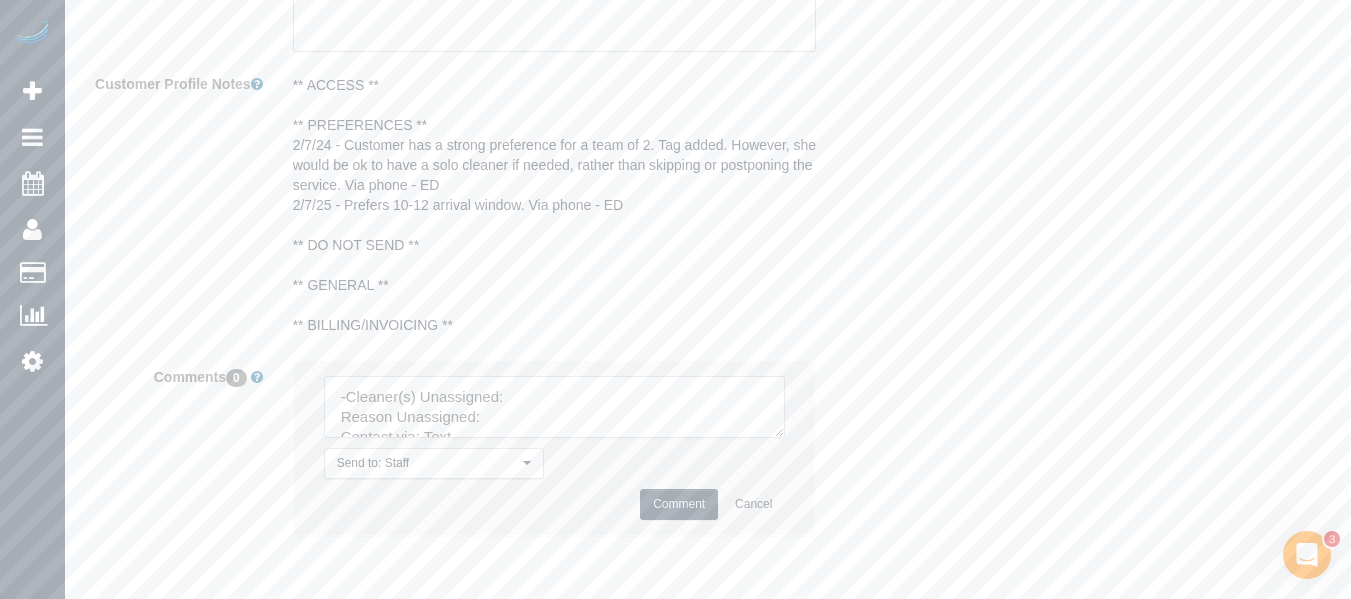 drag, startPoint x: 774, startPoint y: 431, endPoint x: 834, endPoint y: 605, distance: 184.05434 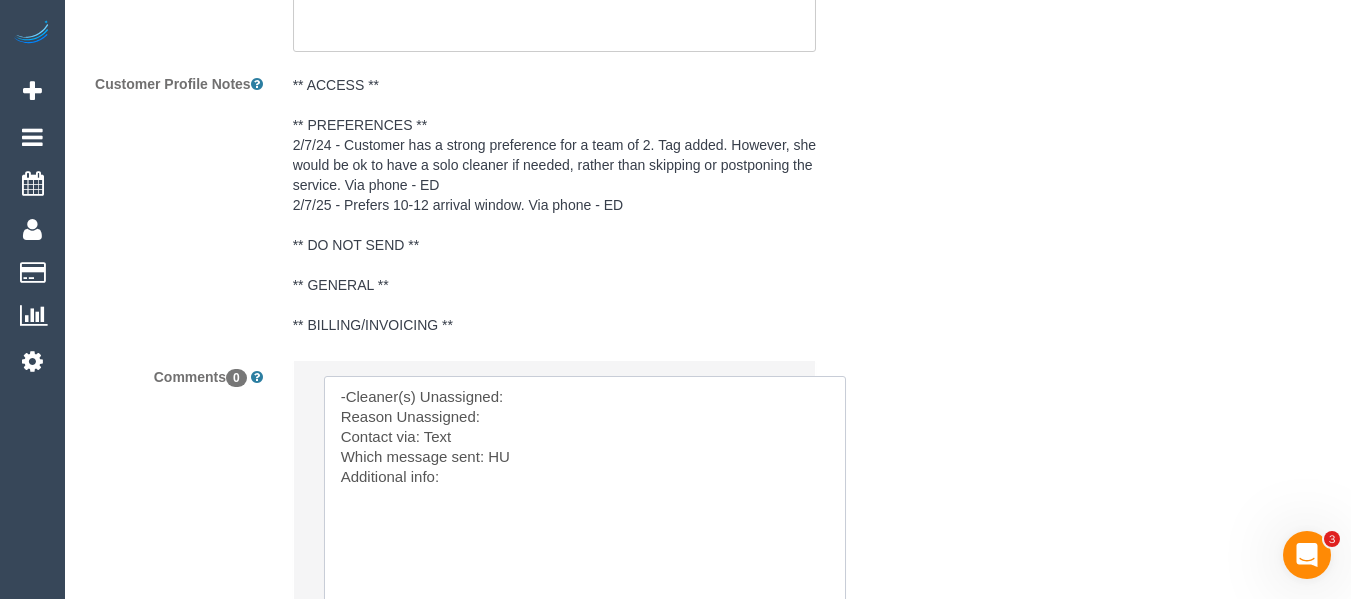 drag, startPoint x: 578, startPoint y: 427, endPoint x: 566, endPoint y: 420, distance: 13.892444 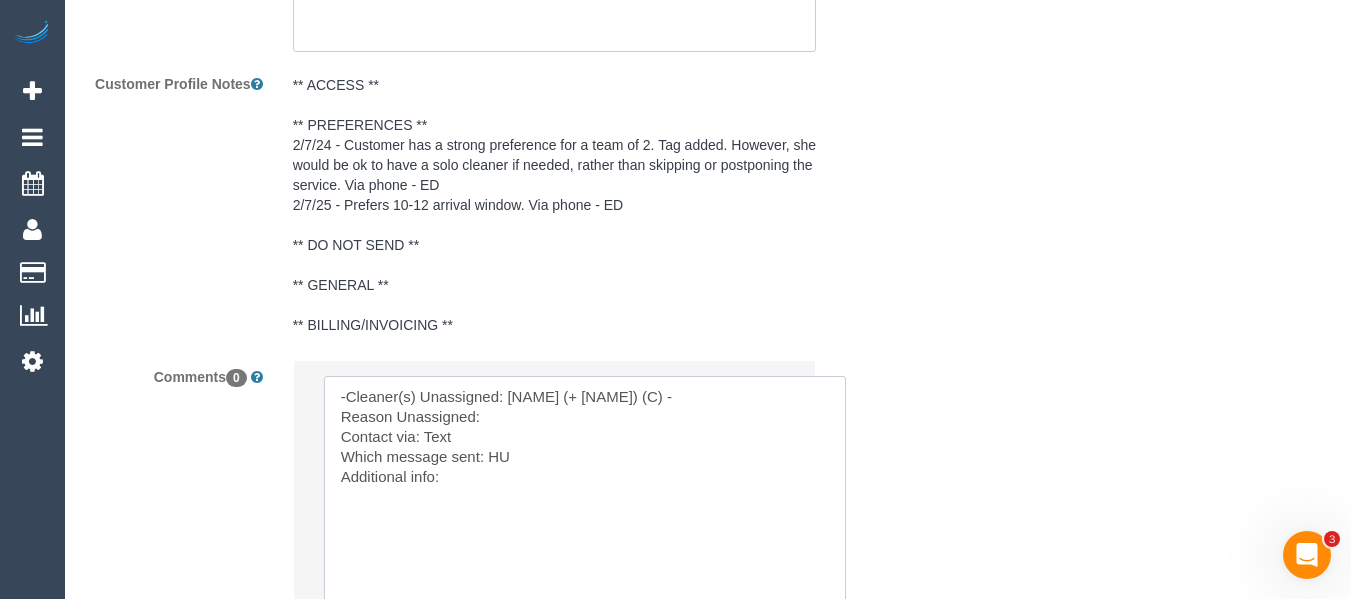 click at bounding box center [585, 494] 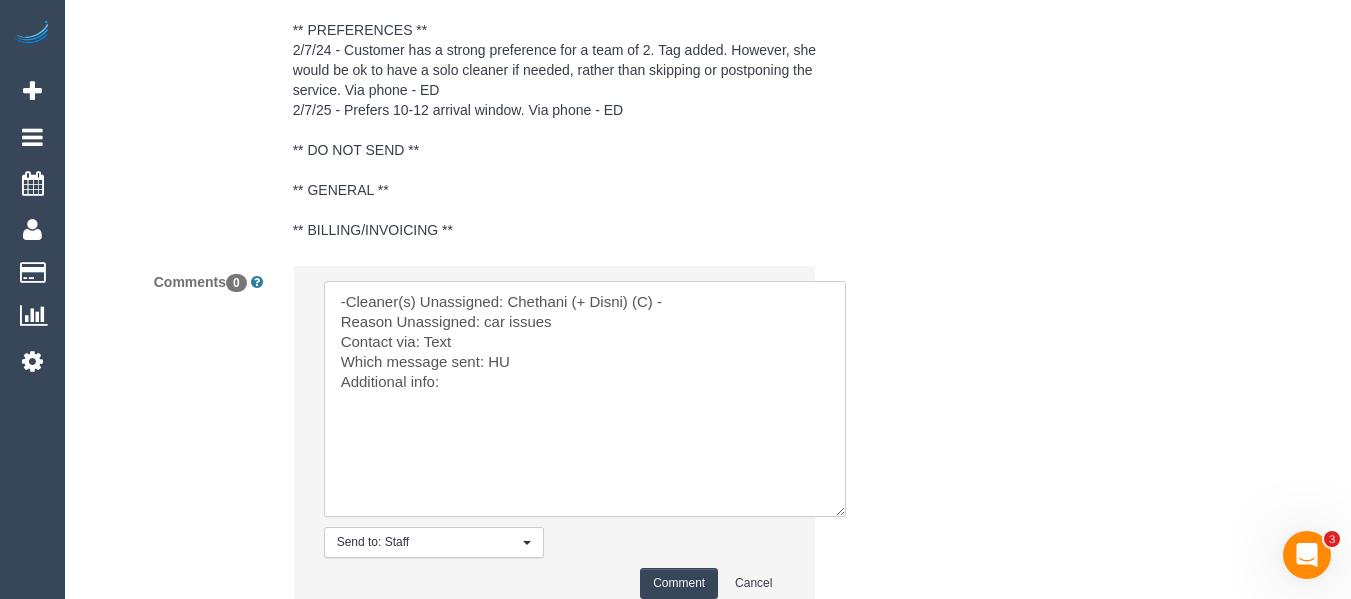 scroll, scrollTop: 3880, scrollLeft: 0, axis: vertical 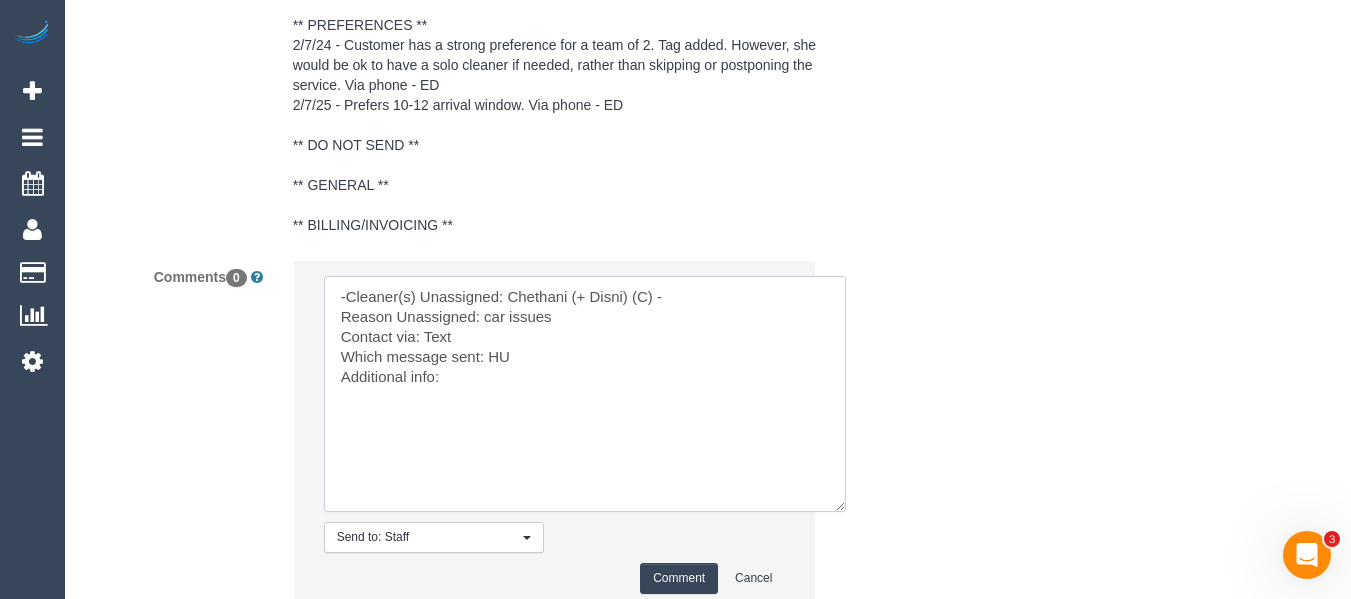 type on "-Cleaner(s) Unassigned: Chethani (+ Disni) (C) -
Reason Unassigned: car issues
Contact via: Text
Which message sent: HU
Additional info:" 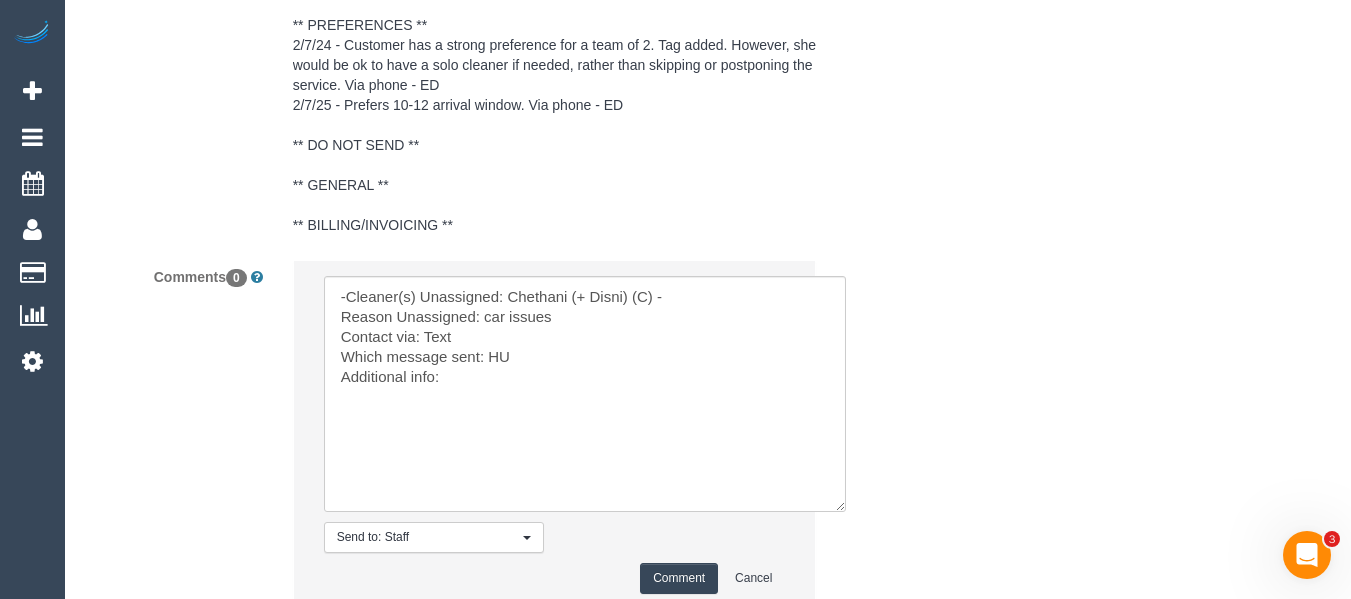 click on "Comment" at bounding box center (679, 578) 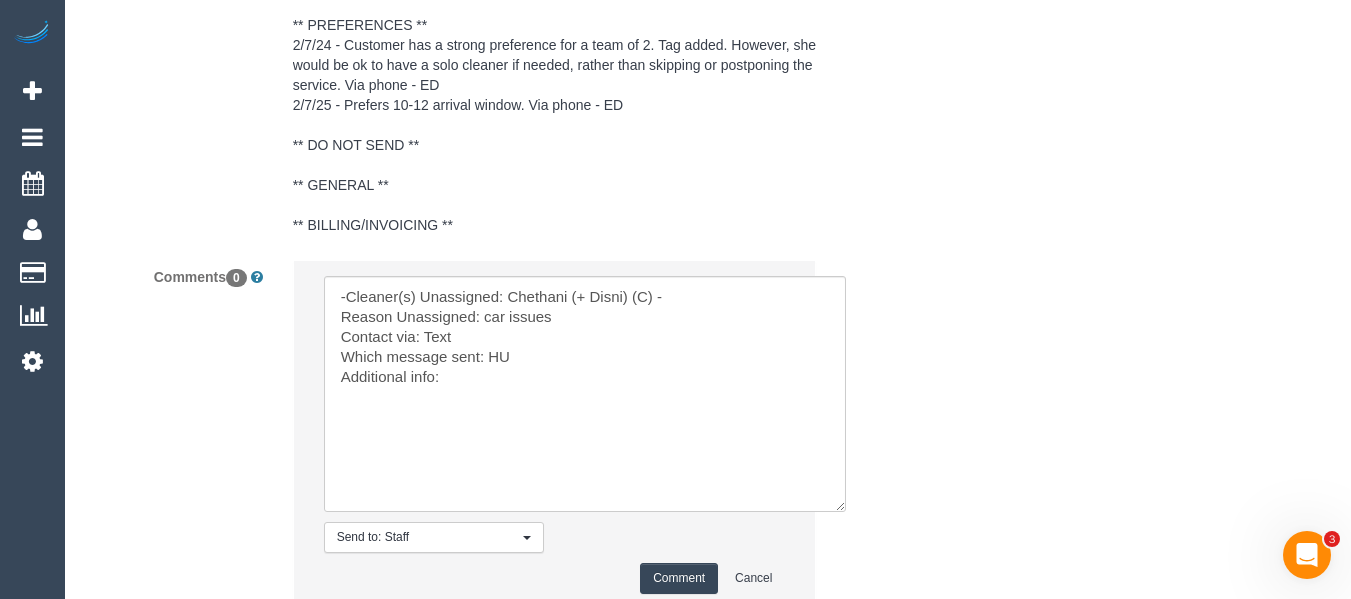 type 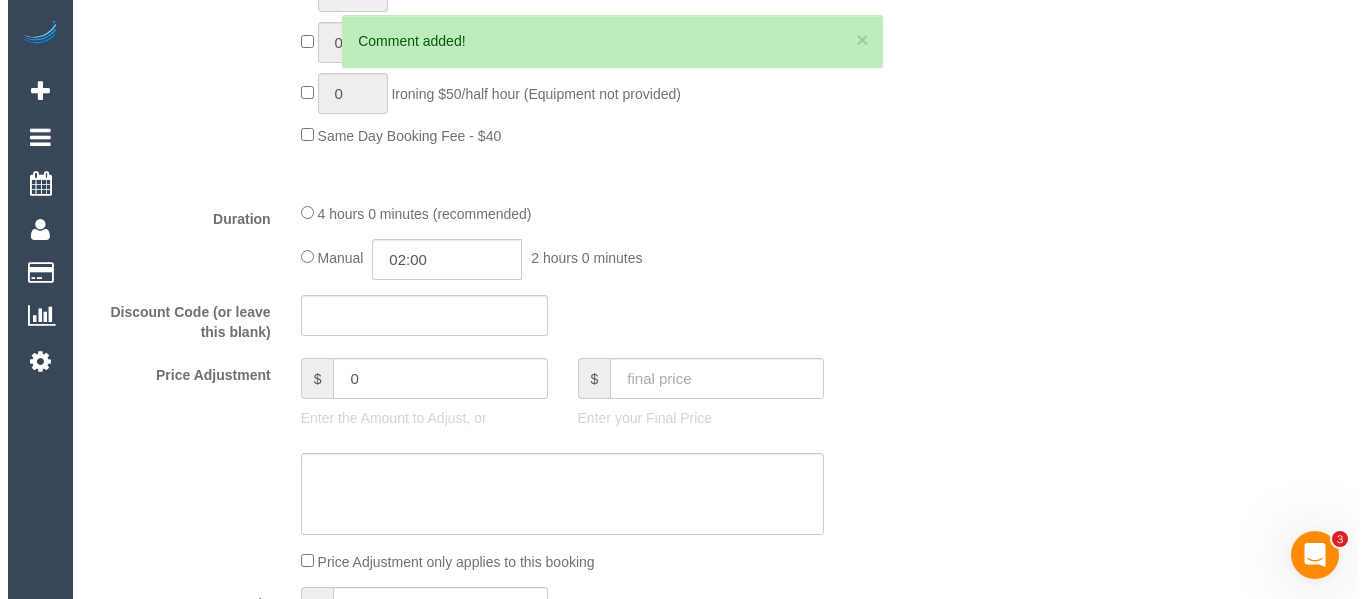scroll, scrollTop: 0, scrollLeft: 0, axis: both 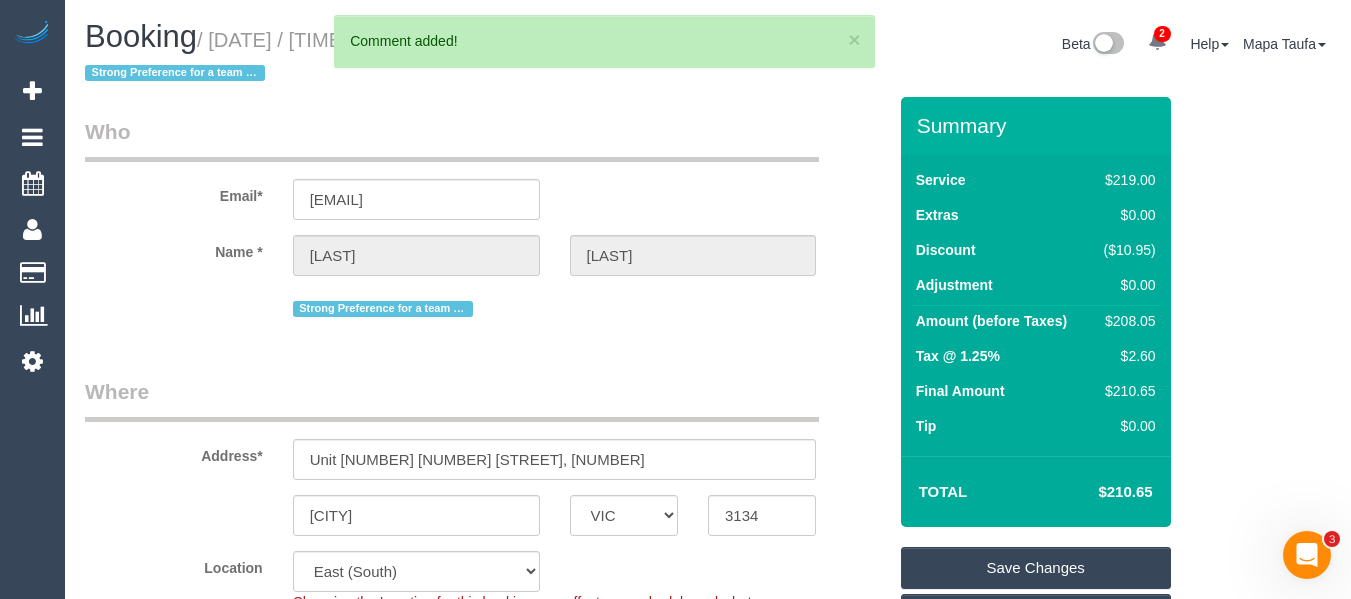 click on "Save Changes" at bounding box center [1036, 568] 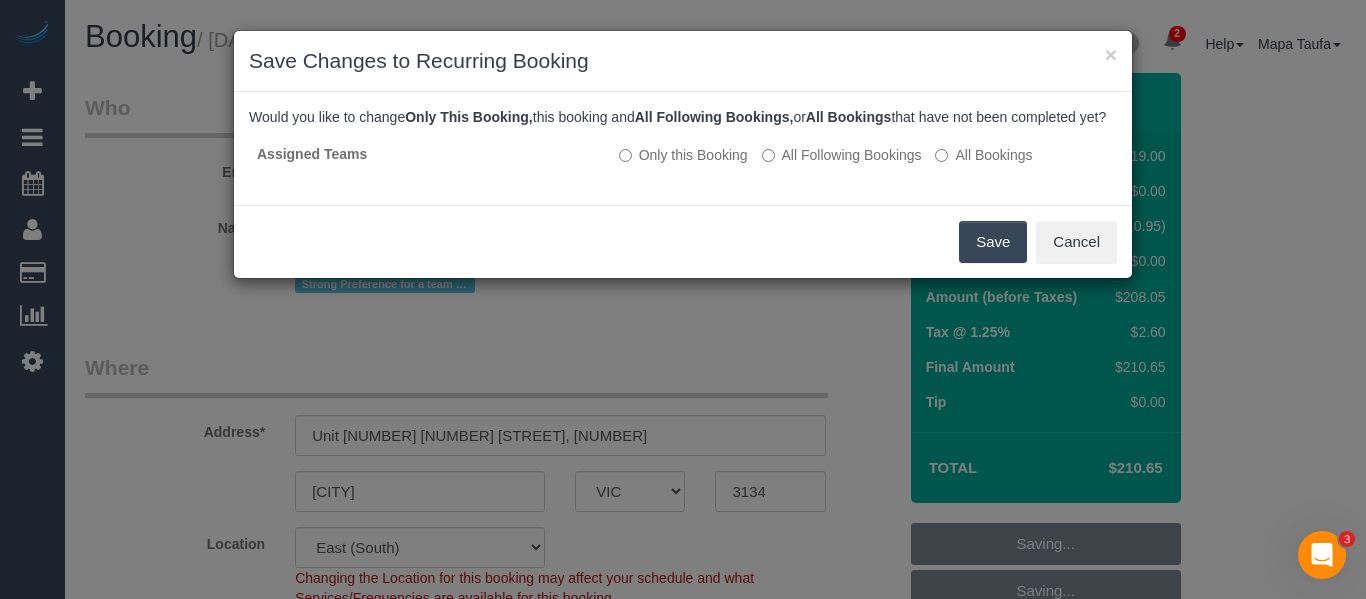click on "Save" at bounding box center [993, 242] 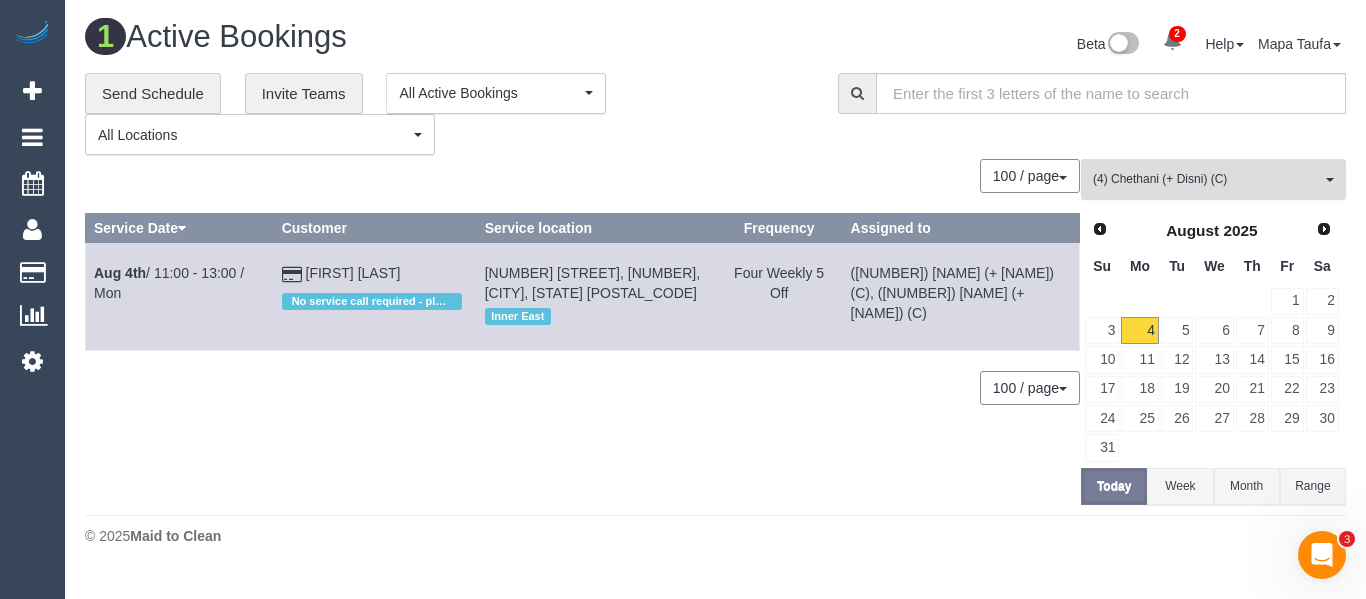 click on "(4) Chethani (+ Disni) (C)
All Teams" at bounding box center [1213, 179] 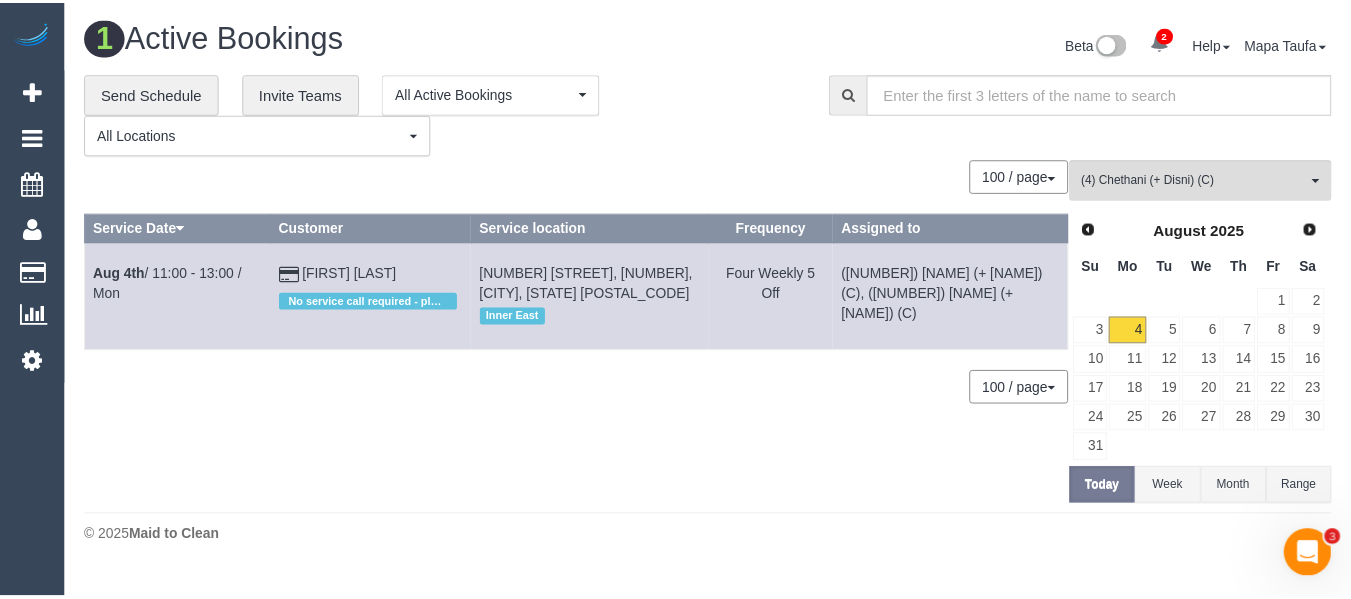 scroll, scrollTop: 4772, scrollLeft: 0, axis: vertical 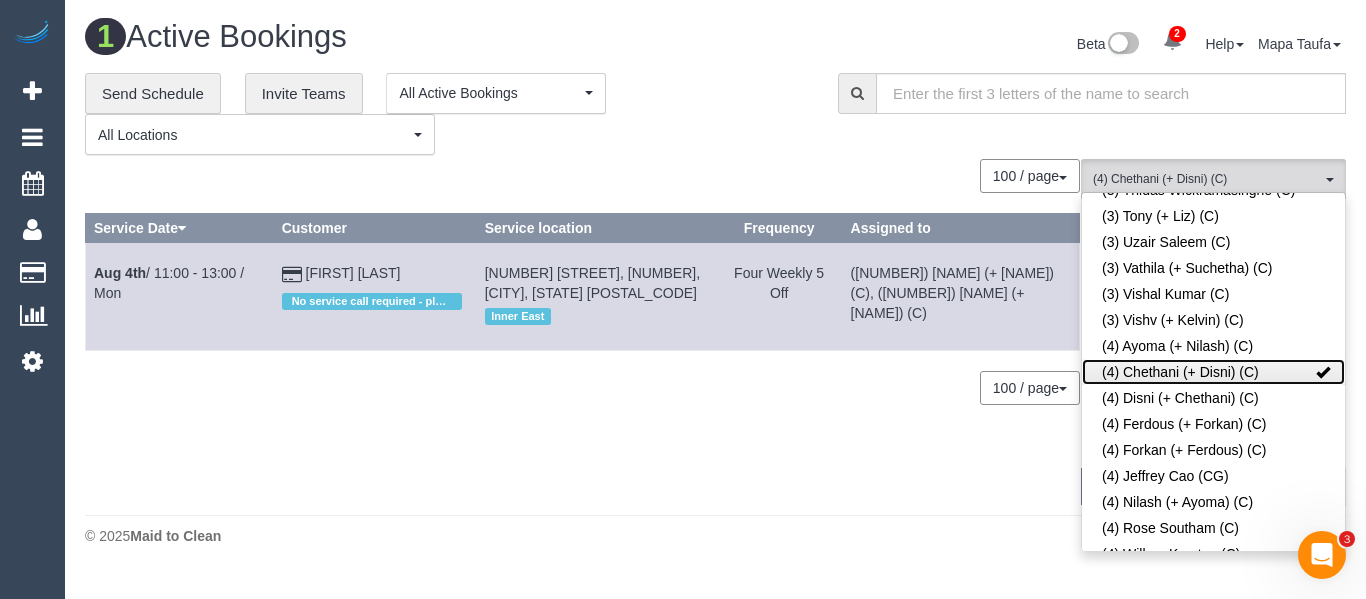 click on "(4) Chethani (+ Disni) (C)" at bounding box center [1213, 372] 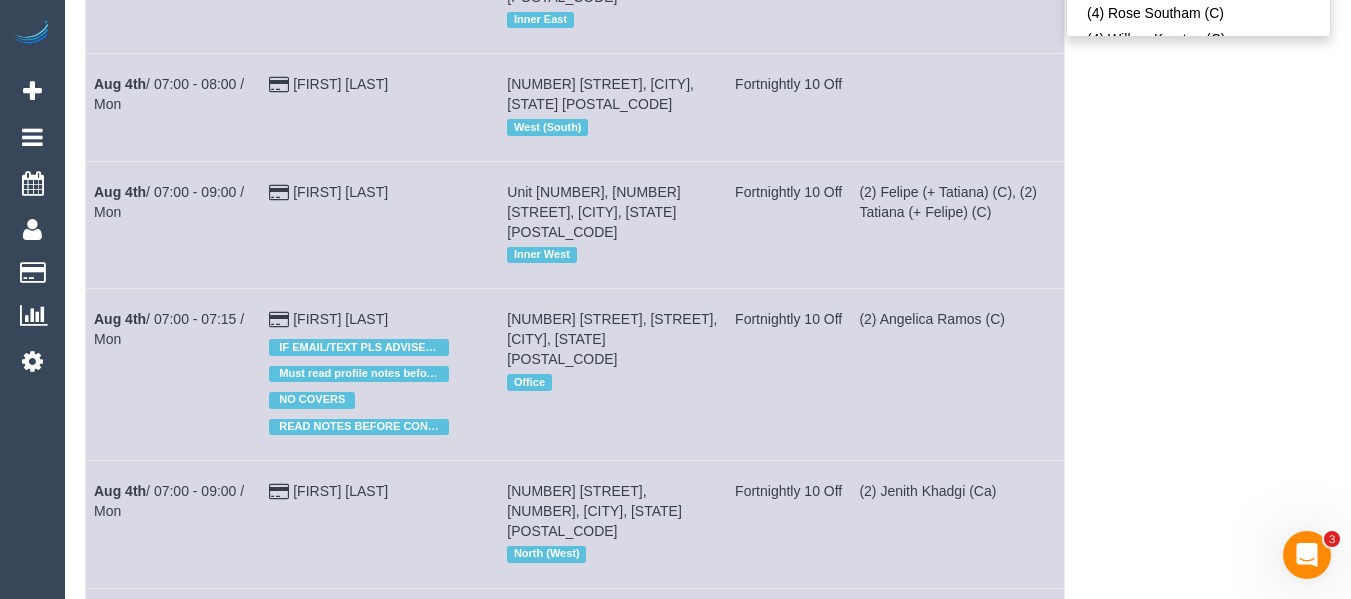 scroll, scrollTop: 8946, scrollLeft: 0, axis: vertical 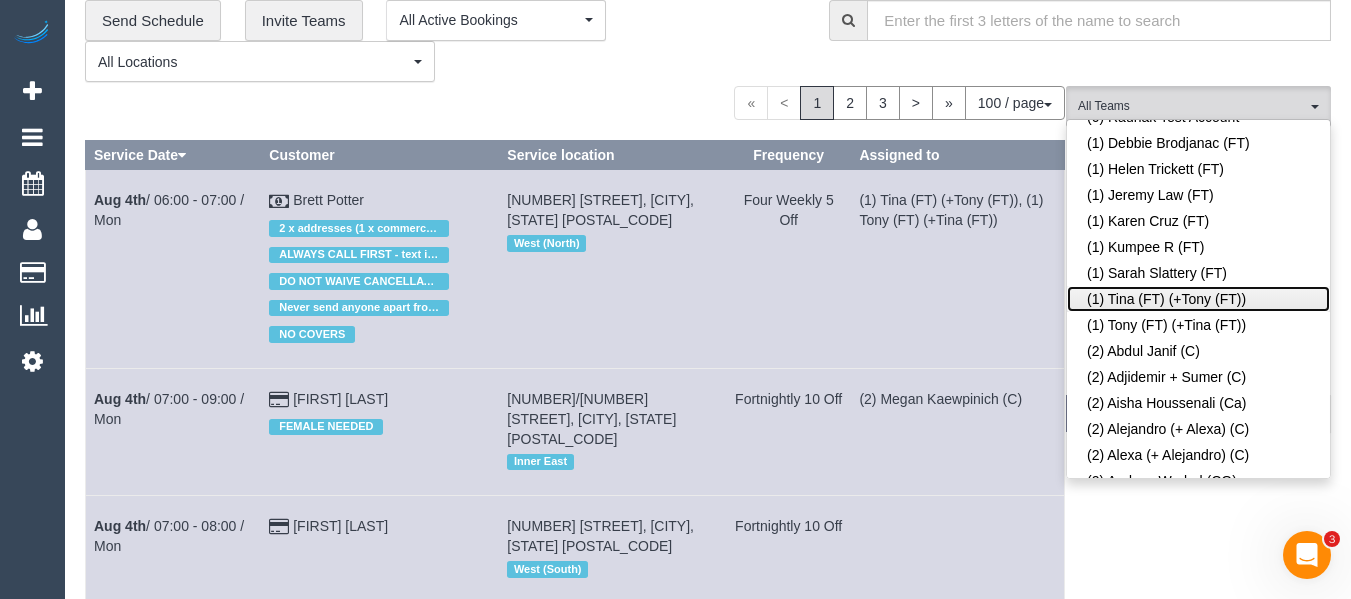click on "(1) Tina (FT) (+Tony (FT))" at bounding box center (1198, 299) 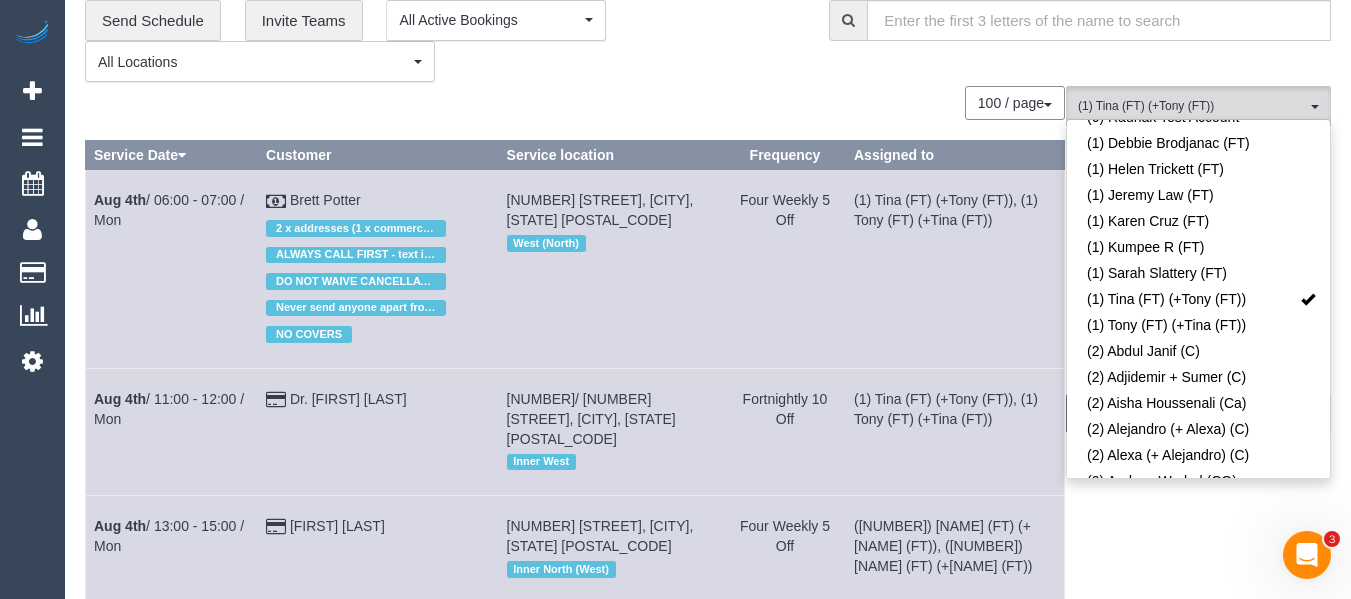 click on "100 / page
10 / page
20 / page
30 / page
40 / page
50 / page
100 / page" at bounding box center (575, 103) 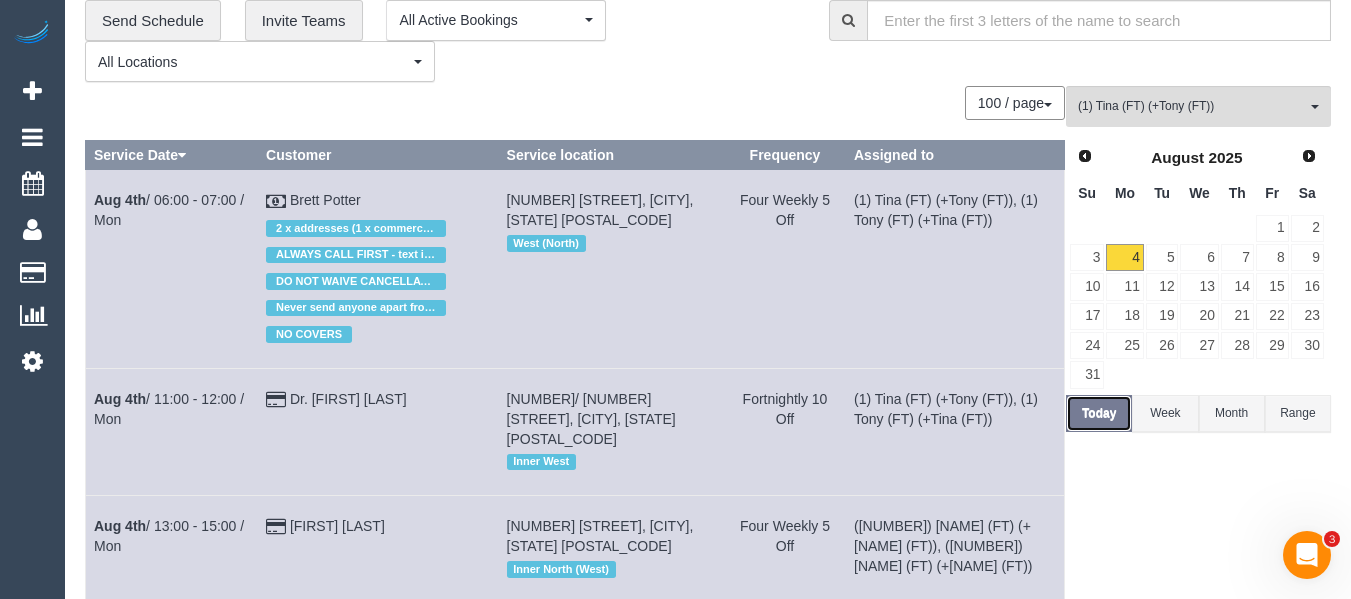 click on "Today" at bounding box center (1099, 413) 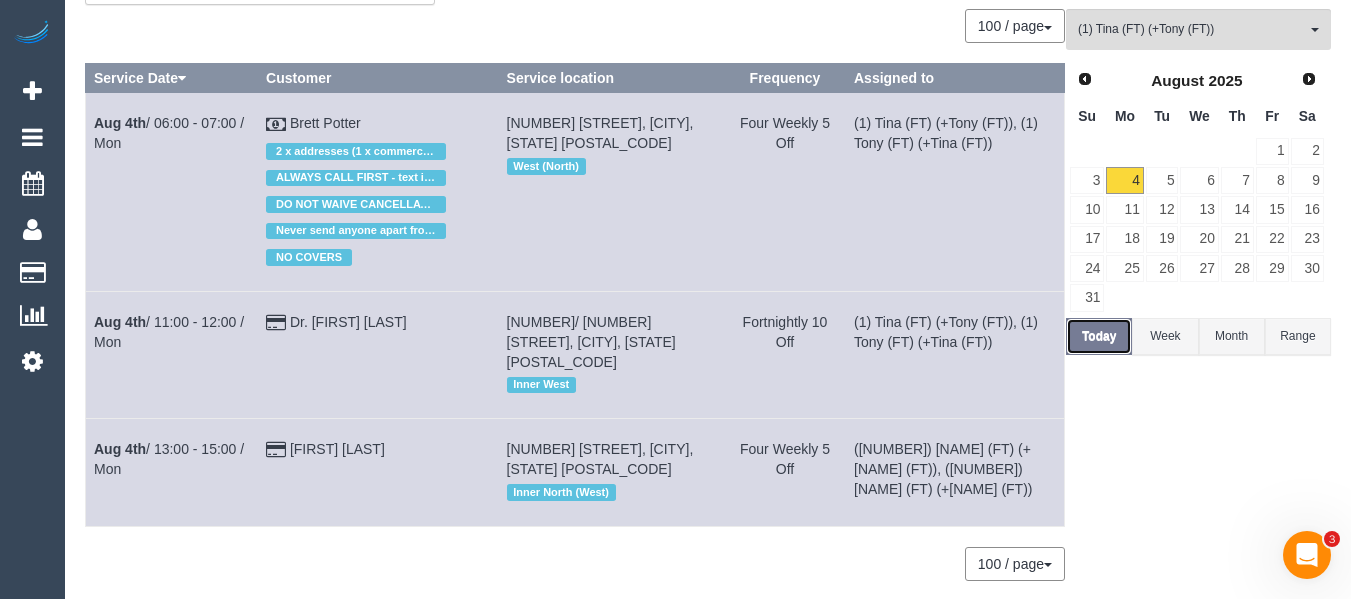 scroll, scrollTop: 173, scrollLeft: 0, axis: vertical 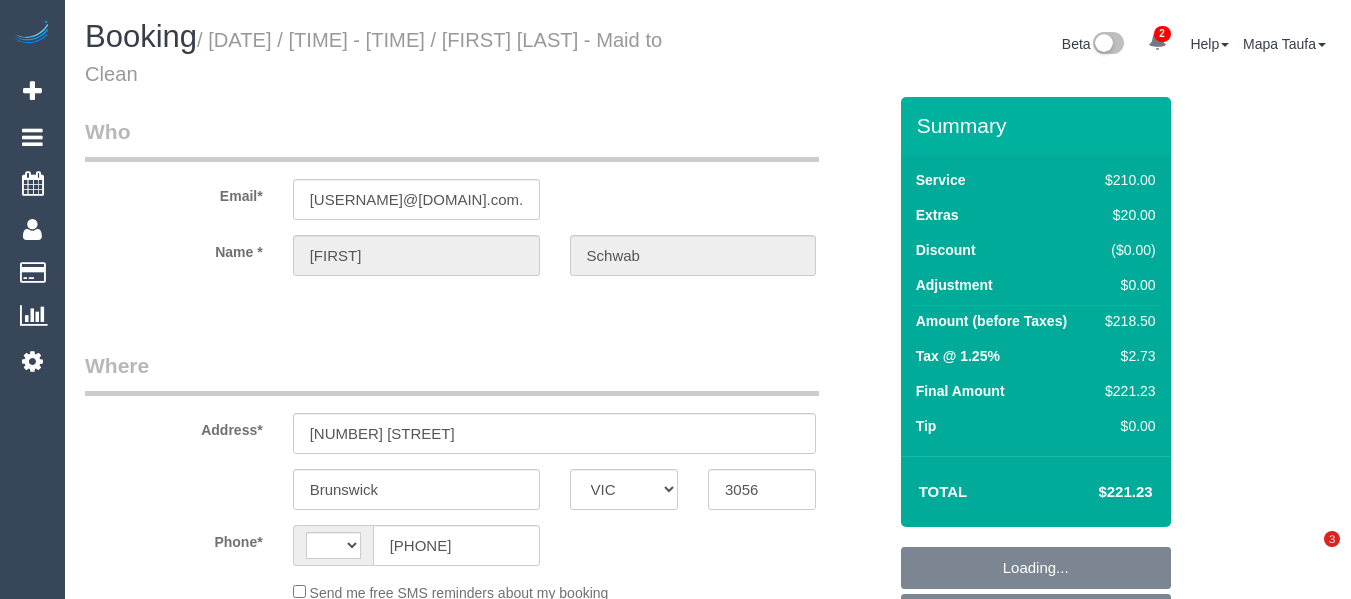 select on "VIC" 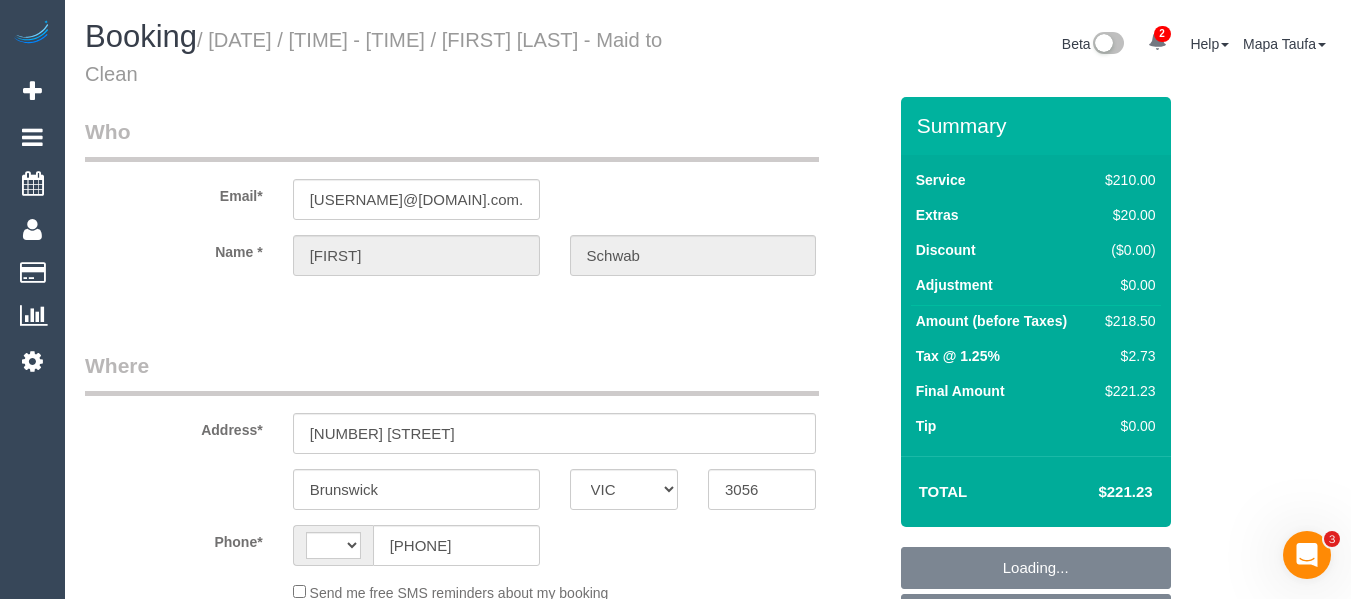 scroll, scrollTop: 0, scrollLeft: 0, axis: both 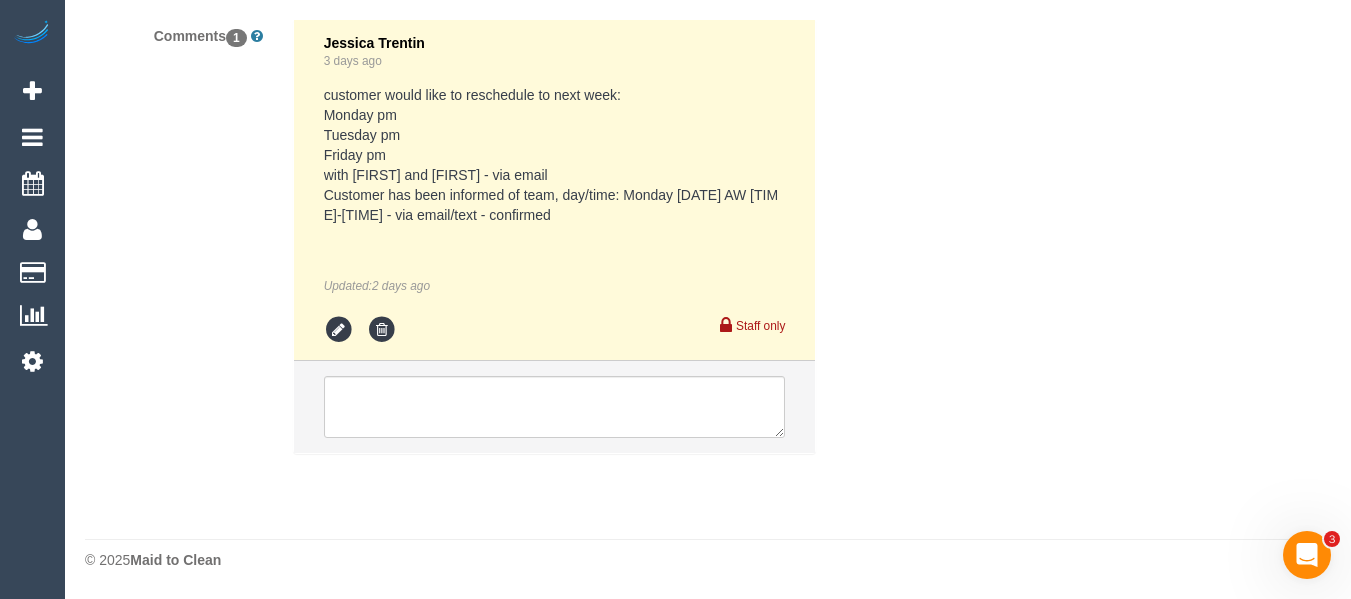 select on "object:751" 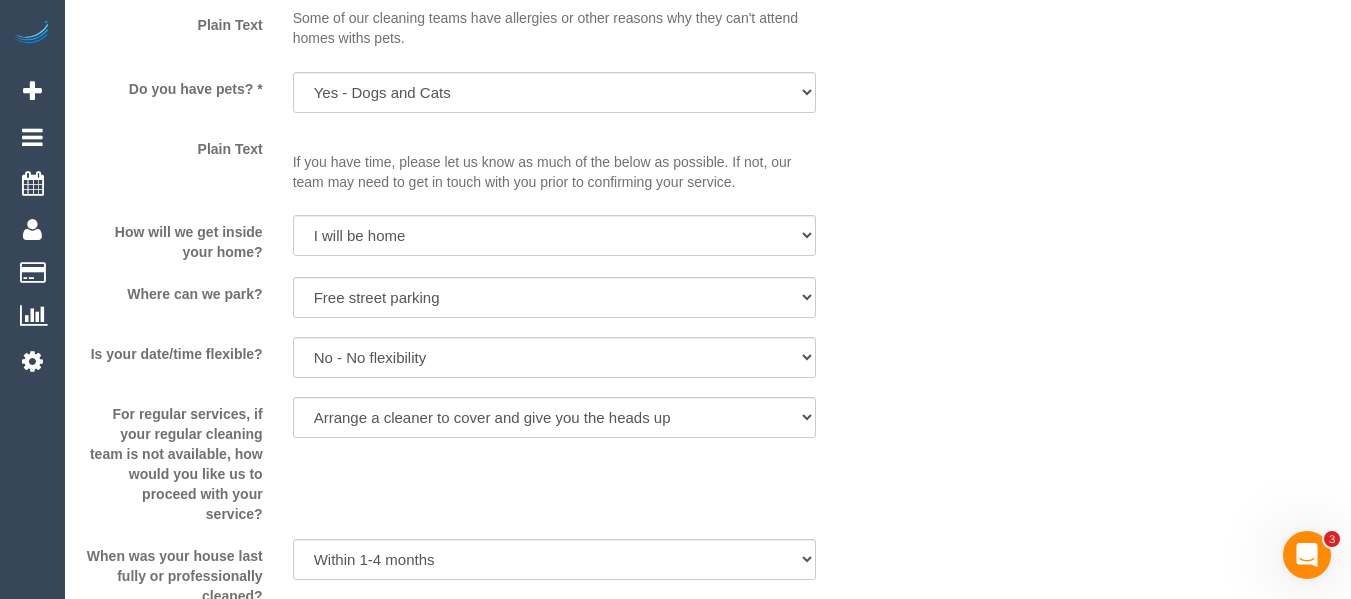 scroll, scrollTop: 2538, scrollLeft: 0, axis: vertical 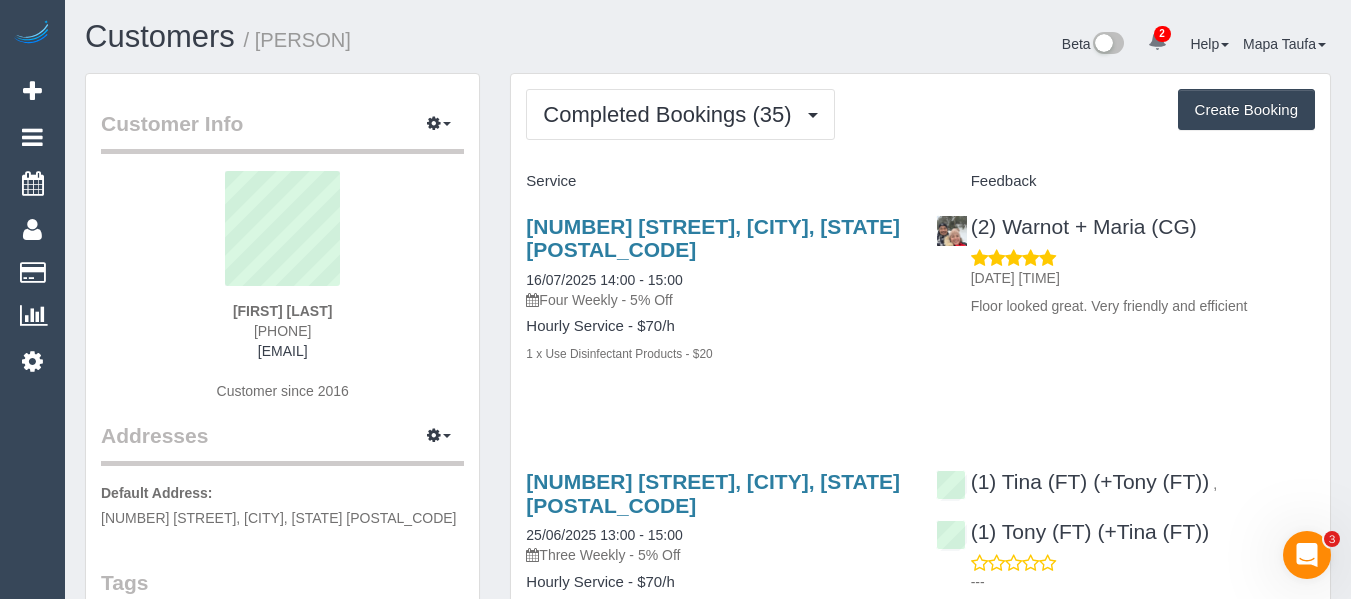 drag, startPoint x: 333, startPoint y: 322, endPoint x: 214, endPoint y: 331, distance: 119.33985 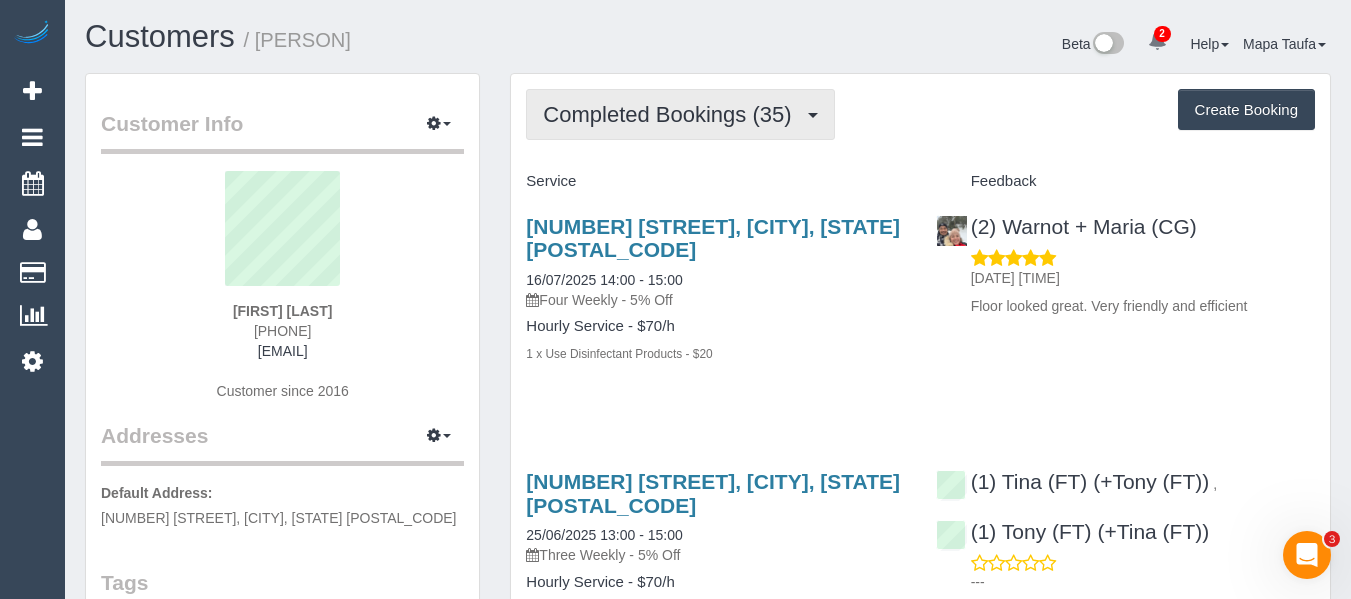drag, startPoint x: 638, startPoint y: 72, endPoint x: 639, endPoint y: 97, distance: 25.019993 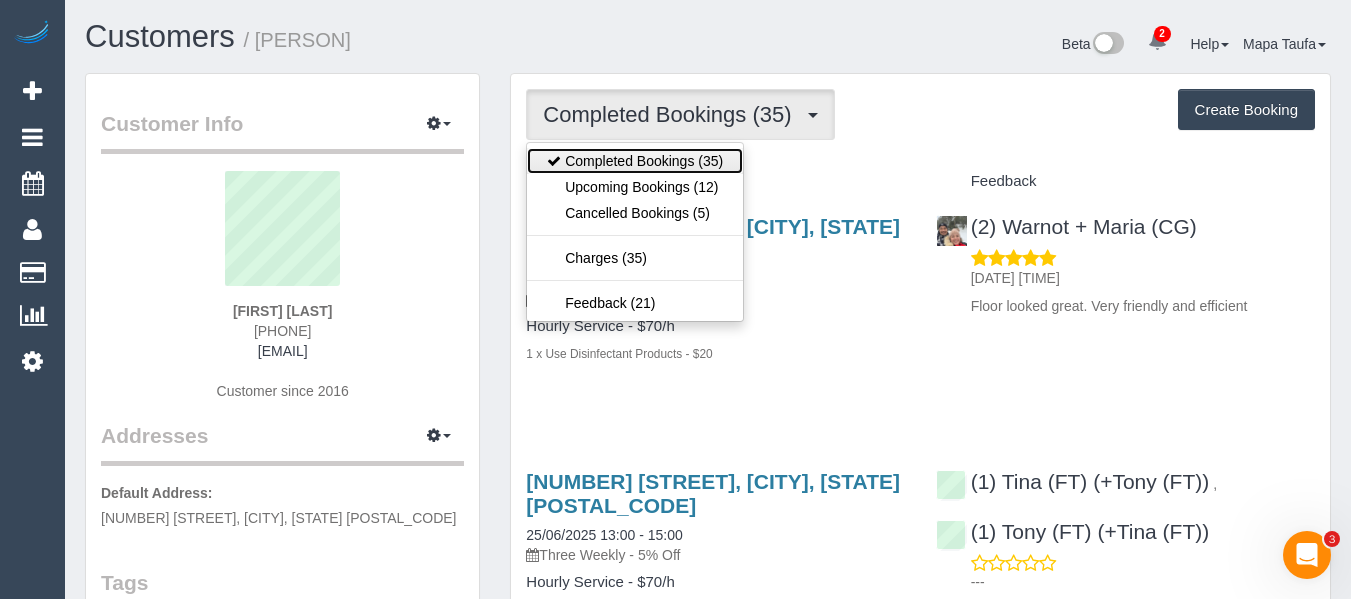 click on "Completed Bookings (35)
Upcoming Bookings (12)
Cancelled Bookings (5)
Charges (35)
Feedback (21)" at bounding box center [635, 232] 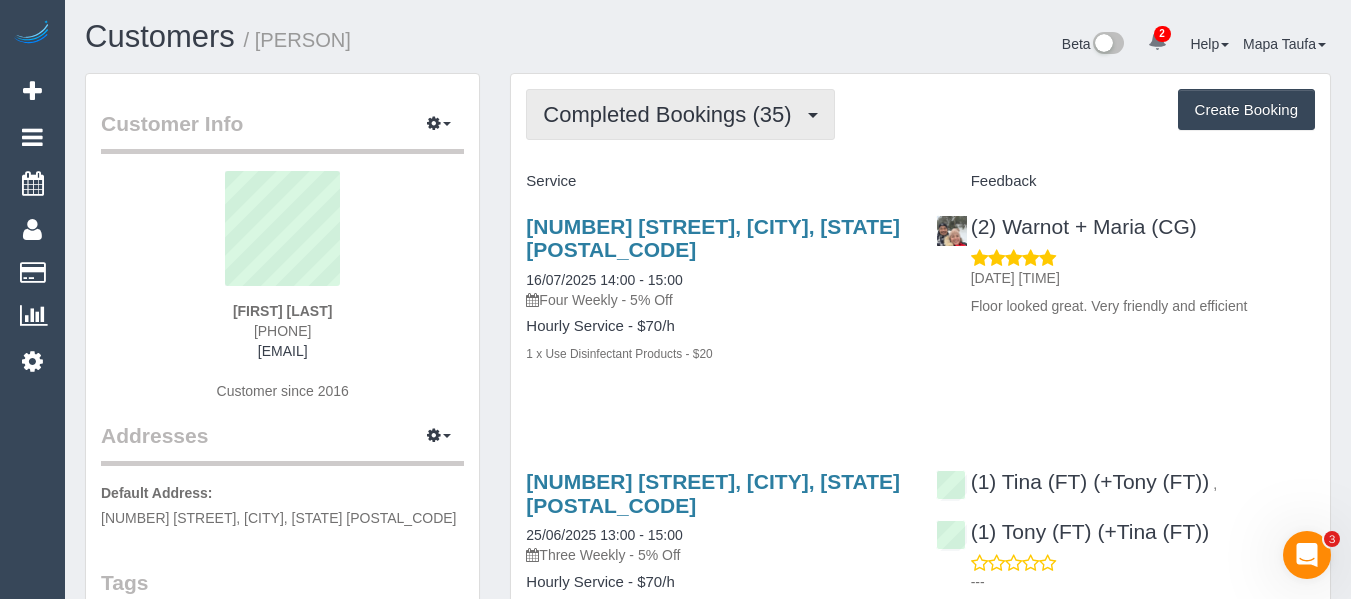 drag, startPoint x: 669, startPoint y: 99, endPoint x: 658, endPoint y: 160, distance: 61.983868 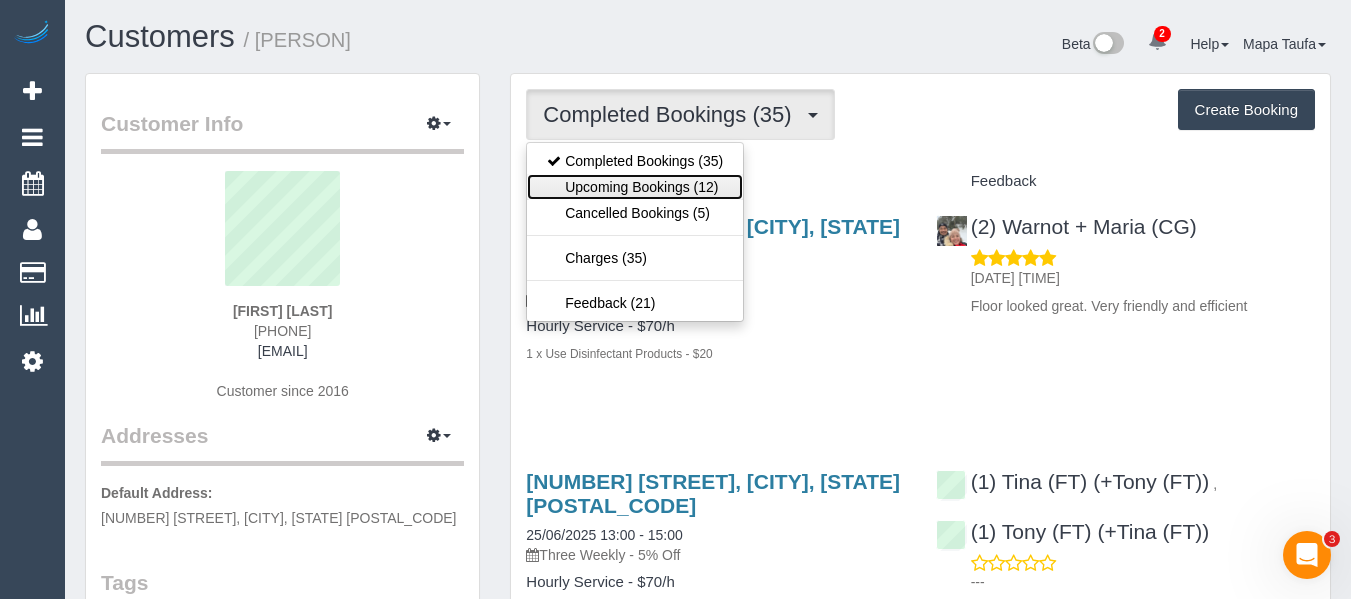 click on "Upcoming Bookings (12)" at bounding box center [635, 187] 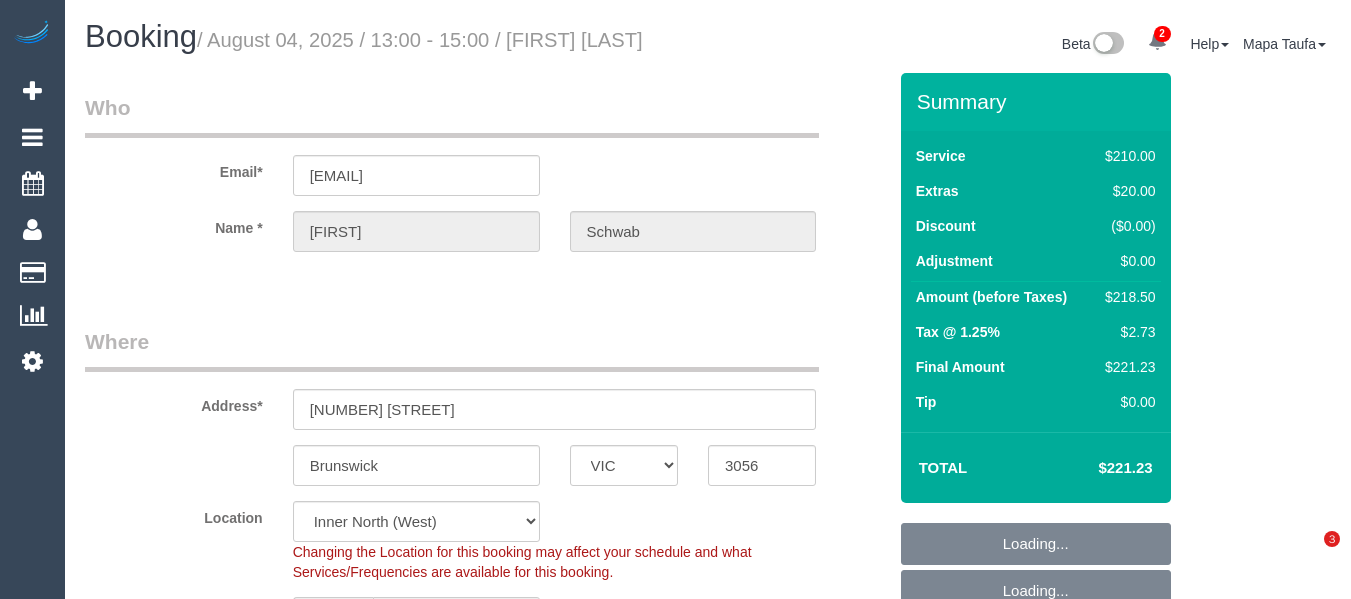 select on "VIC" 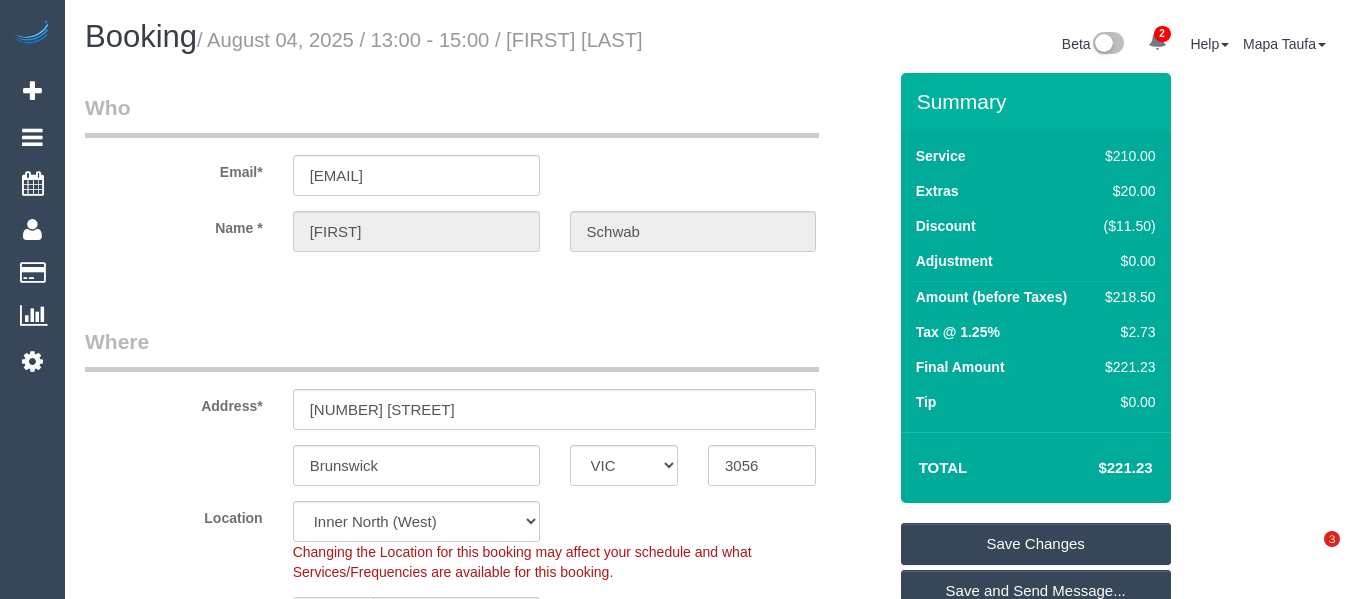 scroll, scrollTop: 0, scrollLeft: 0, axis: both 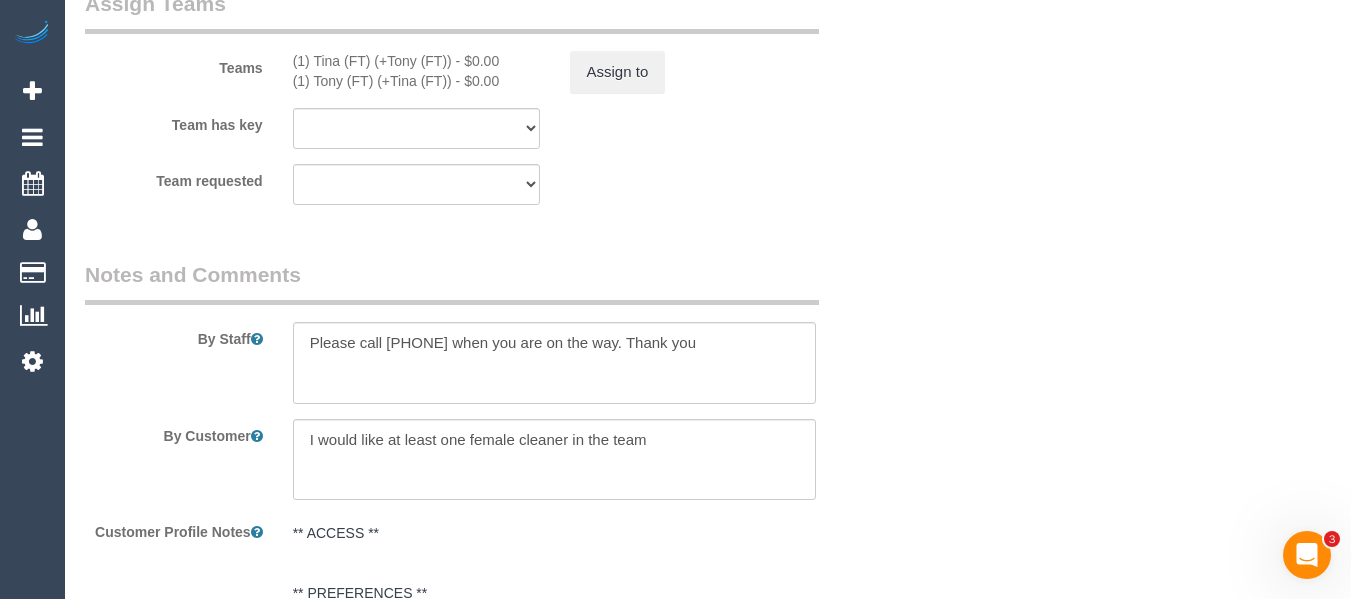 drag, startPoint x: 460, startPoint y: 60, endPoint x: 309, endPoint y: 59, distance: 151.00331 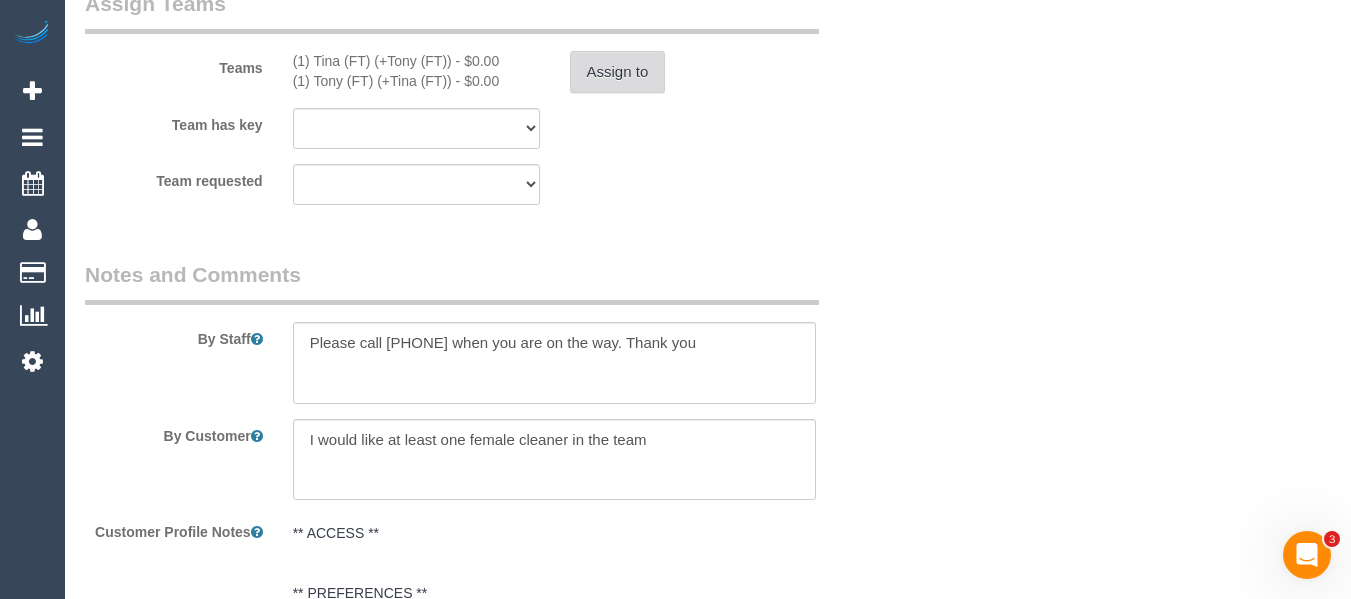 click on "Assign to" at bounding box center (618, 72) 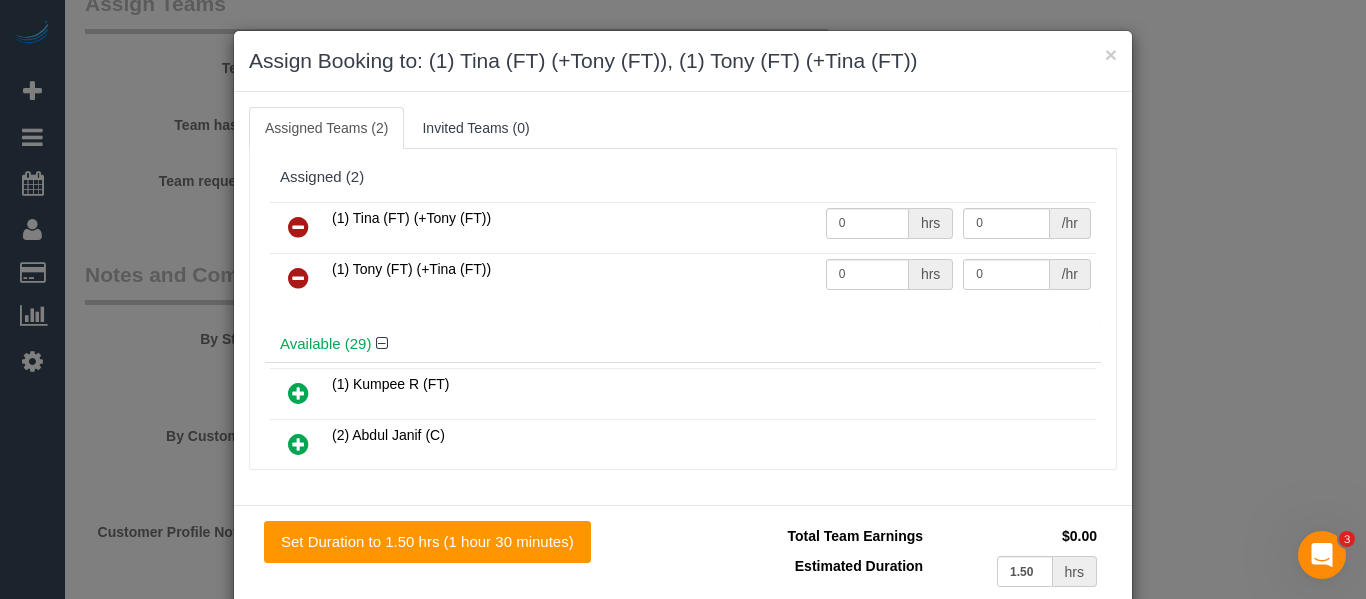 click on "(1) Tina (FT) (+Tony (FT))" at bounding box center (574, 227) 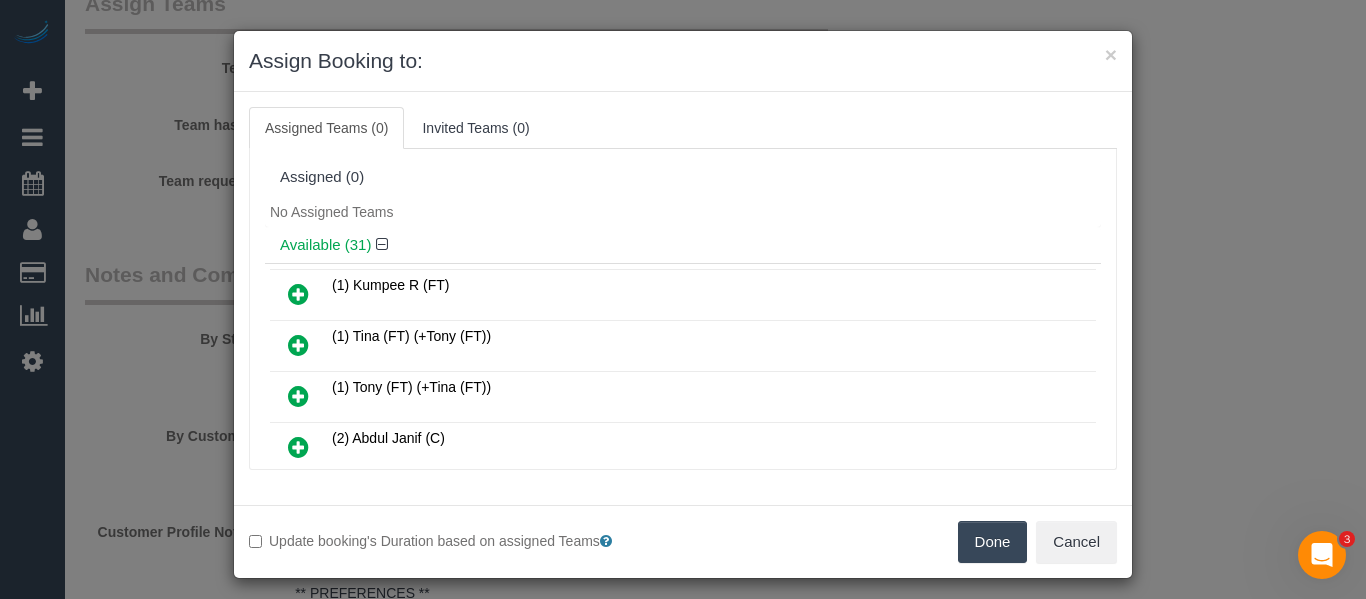 drag, startPoint x: 975, startPoint y: 554, endPoint x: 967, endPoint y: 518, distance: 36.878178 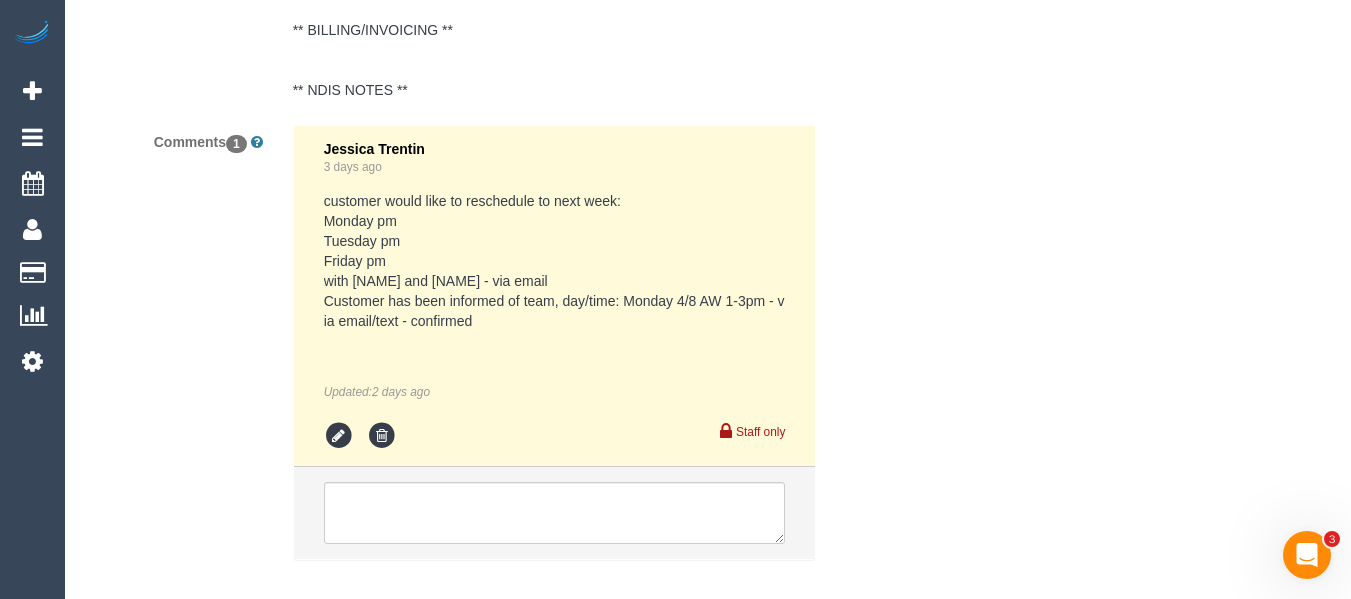scroll, scrollTop: 4171, scrollLeft: 0, axis: vertical 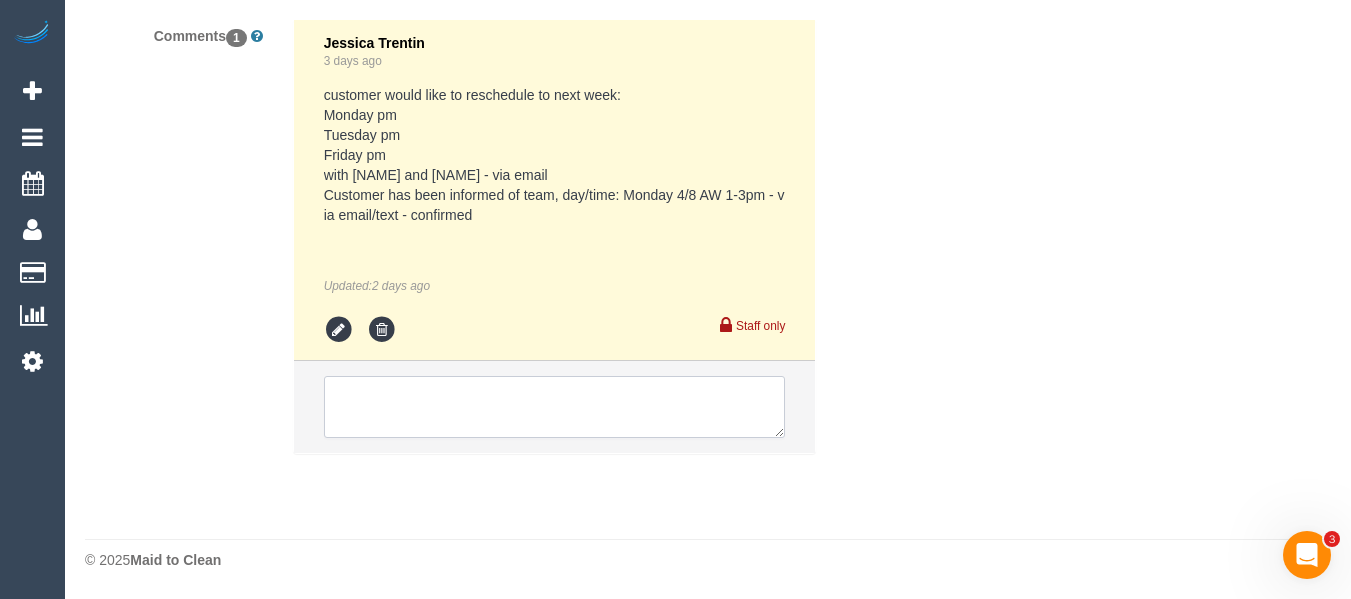 click at bounding box center [555, 407] 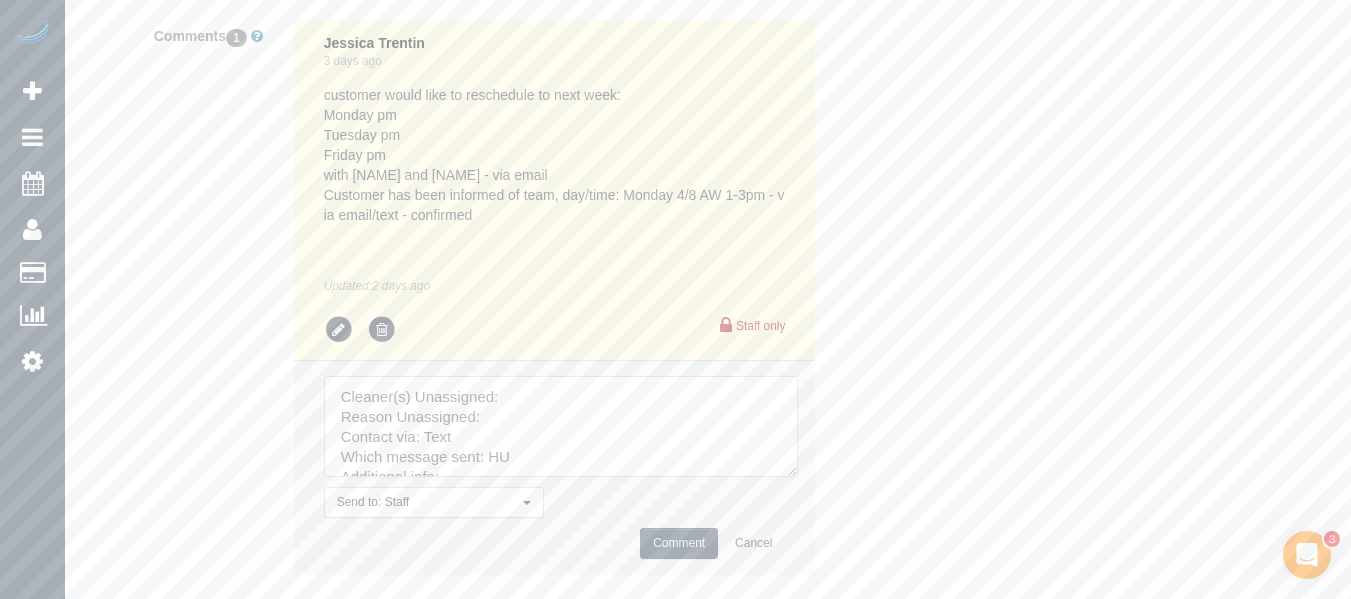 drag, startPoint x: 788, startPoint y: 469, endPoint x: 642, endPoint y: 483, distance: 146.6697 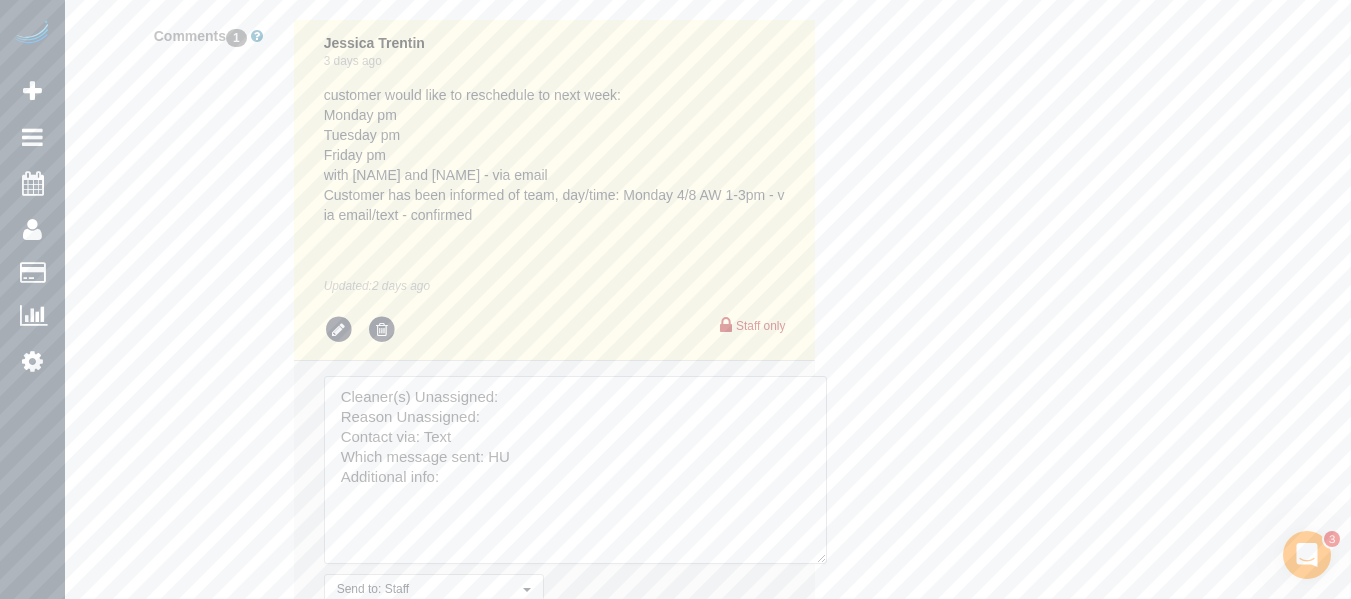 drag, startPoint x: 585, startPoint y: 403, endPoint x: 567, endPoint y: 410, distance: 19.313208 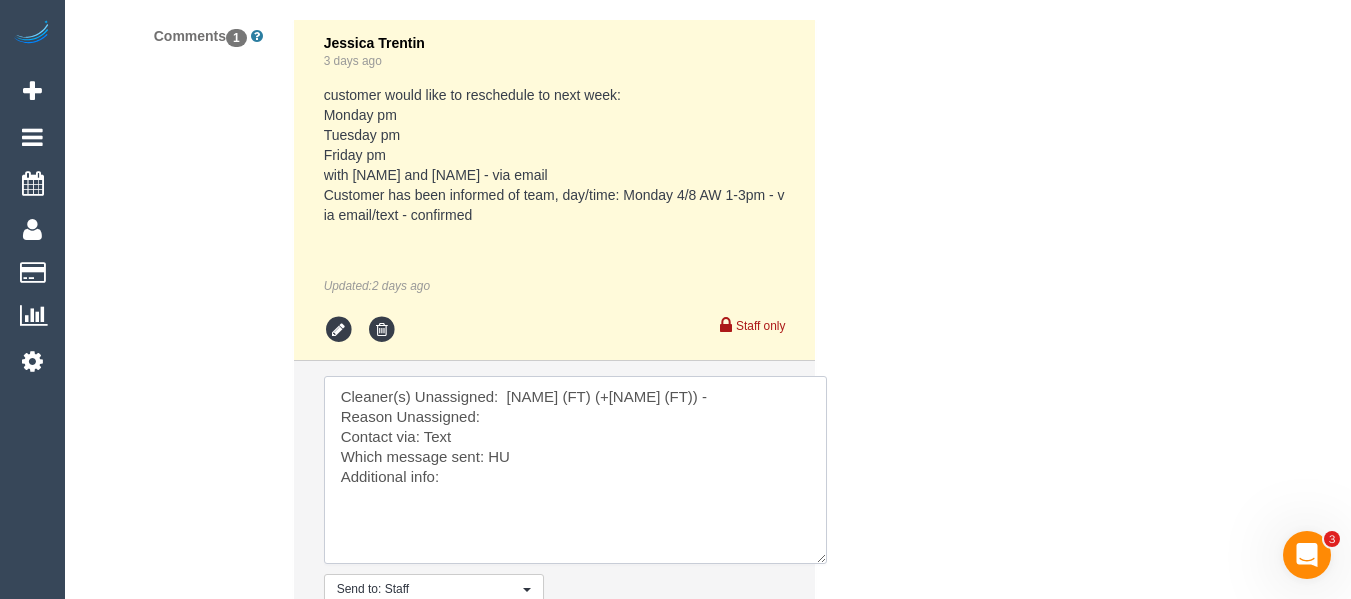 click at bounding box center [575, 470] 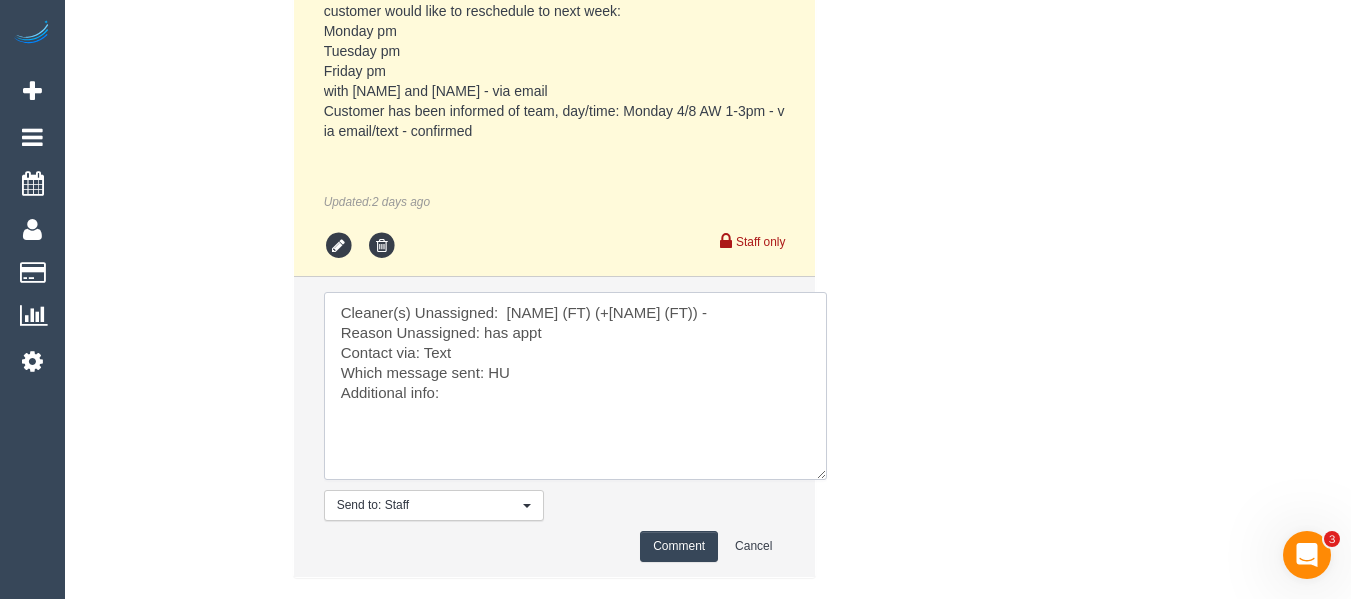 scroll, scrollTop: 4371, scrollLeft: 0, axis: vertical 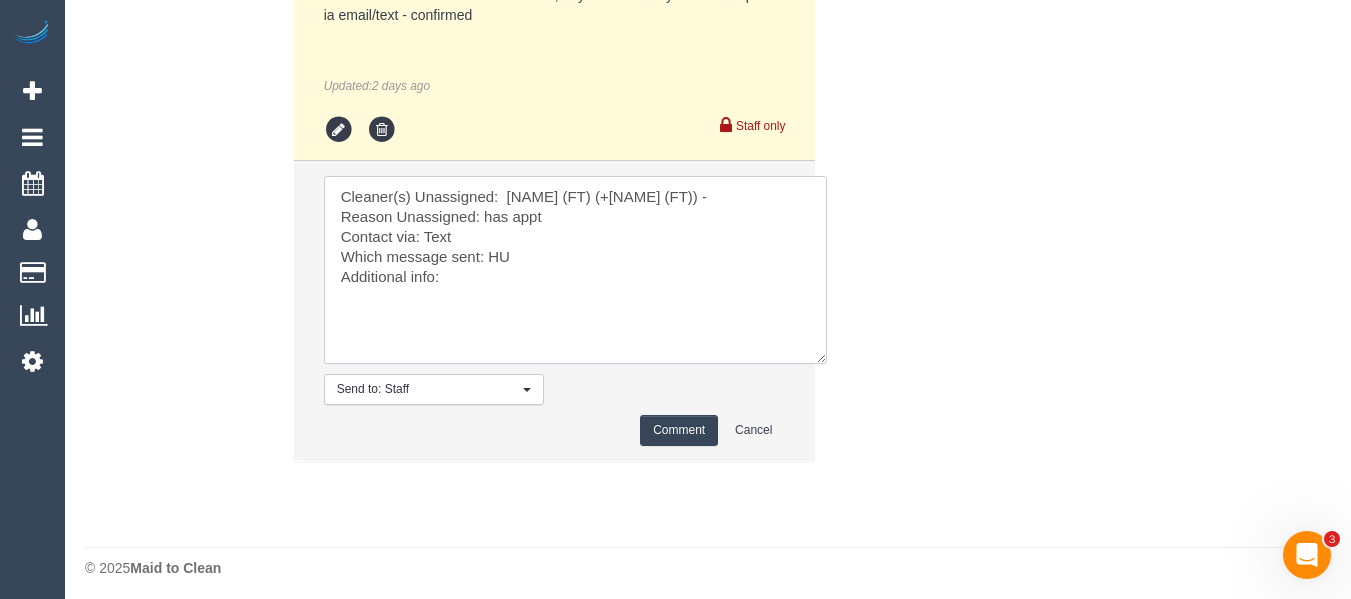 type on "Cleaner(s) Unassigned:  Tina (FT) (+Tony (FT)) -
Reason Unassigned: has appt
Contact via: Text
Which message sent: HU
Additional info:" 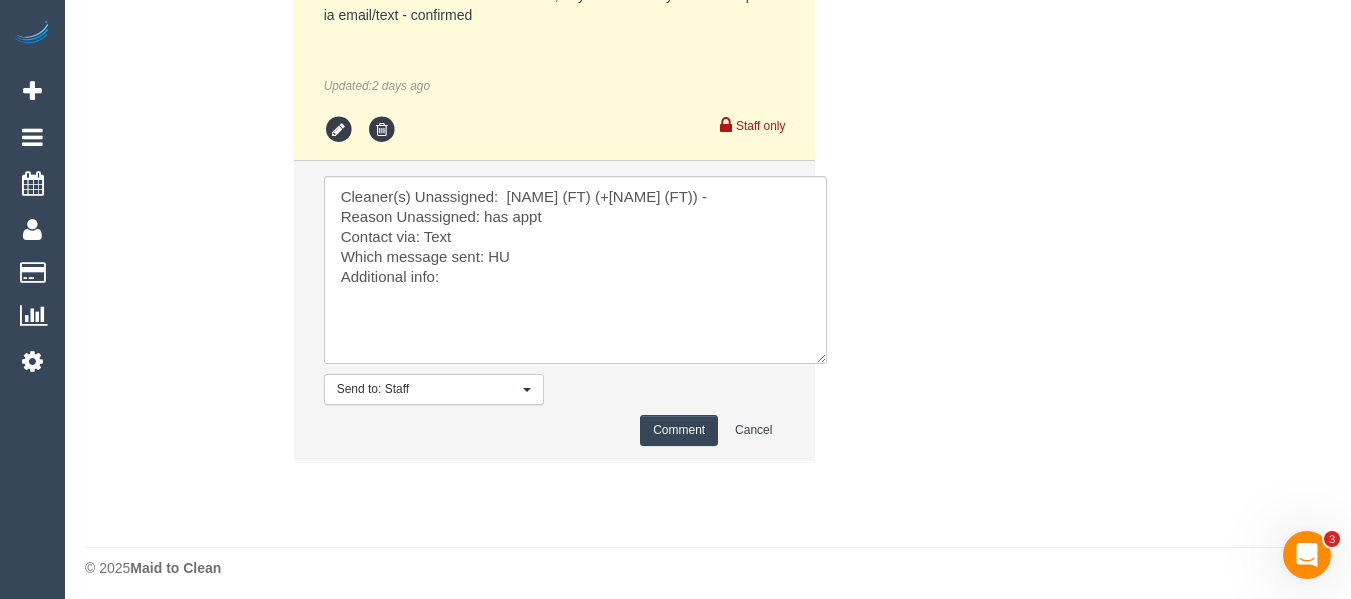 click on "Comment" at bounding box center [679, 430] 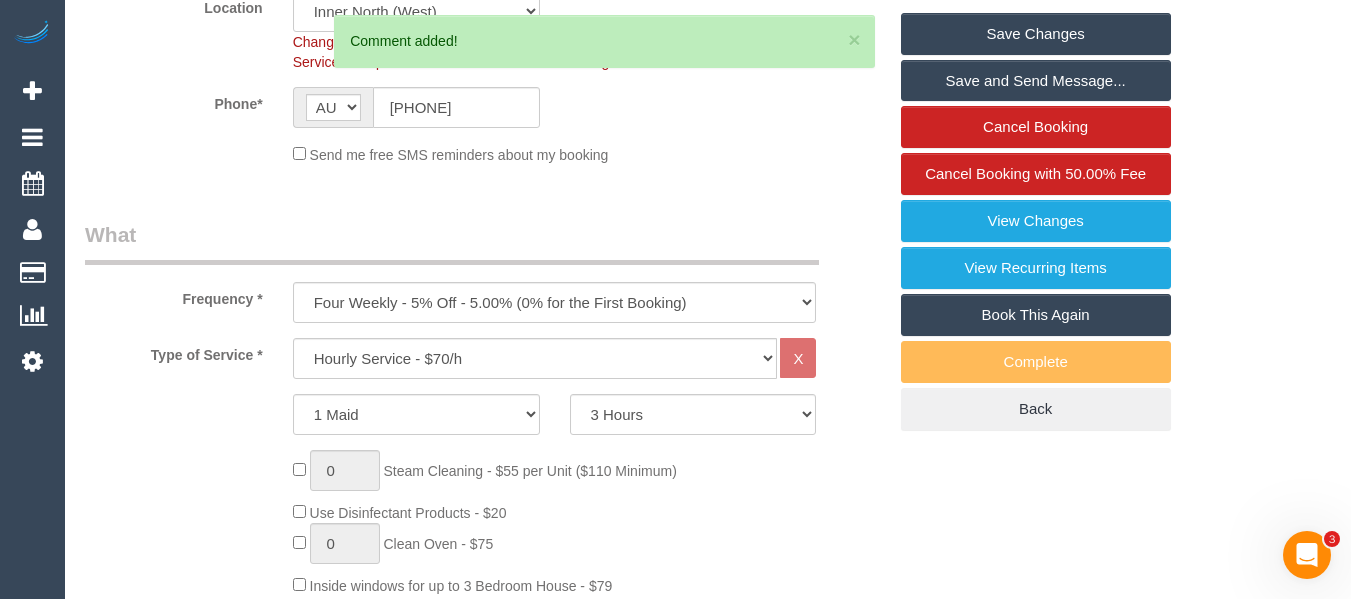 scroll, scrollTop: 310, scrollLeft: 0, axis: vertical 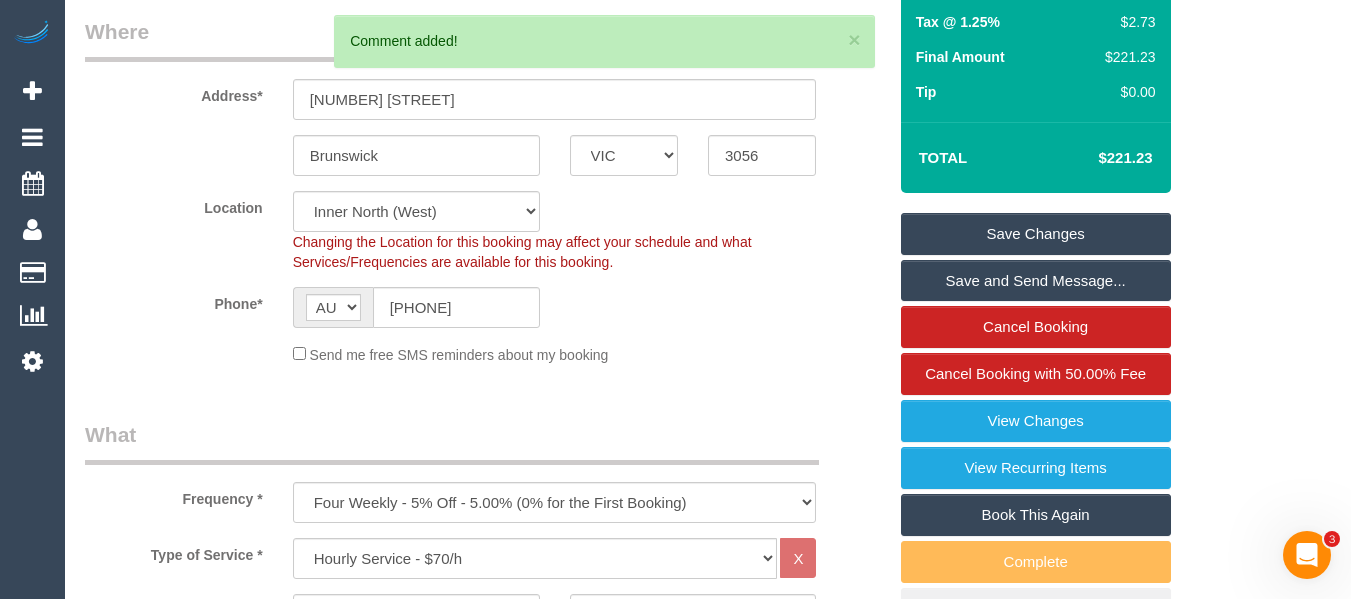click on "Save Changes" at bounding box center (1036, 234) 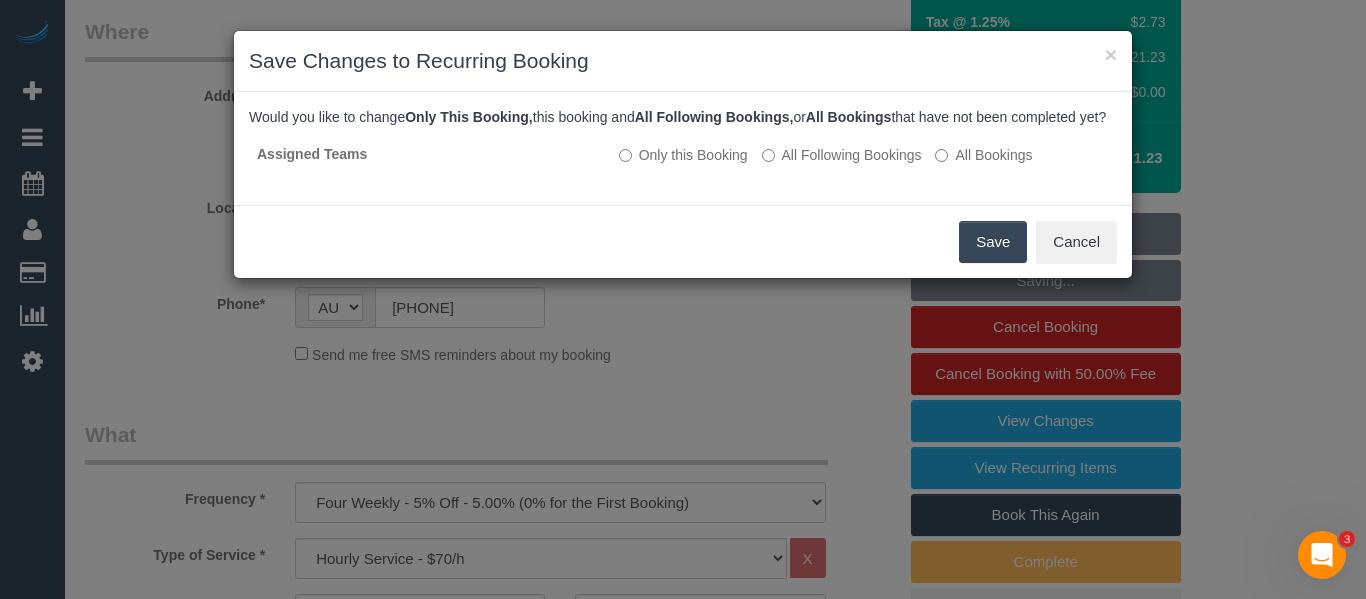 click on "Save" at bounding box center (993, 242) 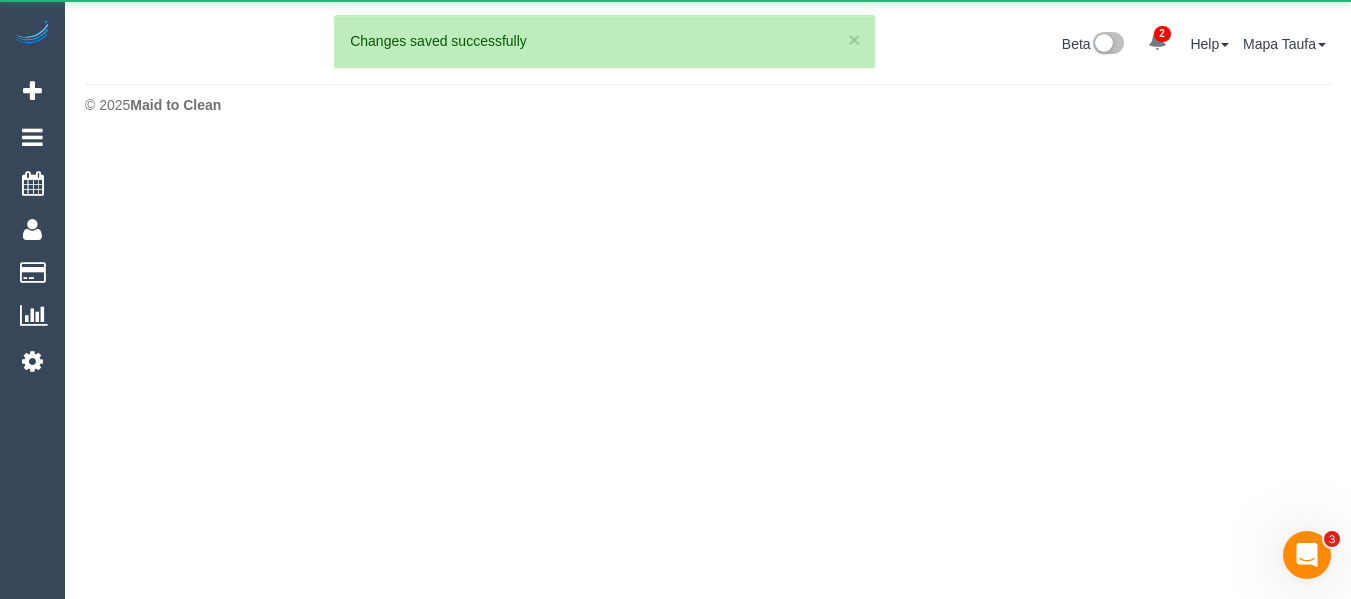 scroll, scrollTop: 0, scrollLeft: 0, axis: both 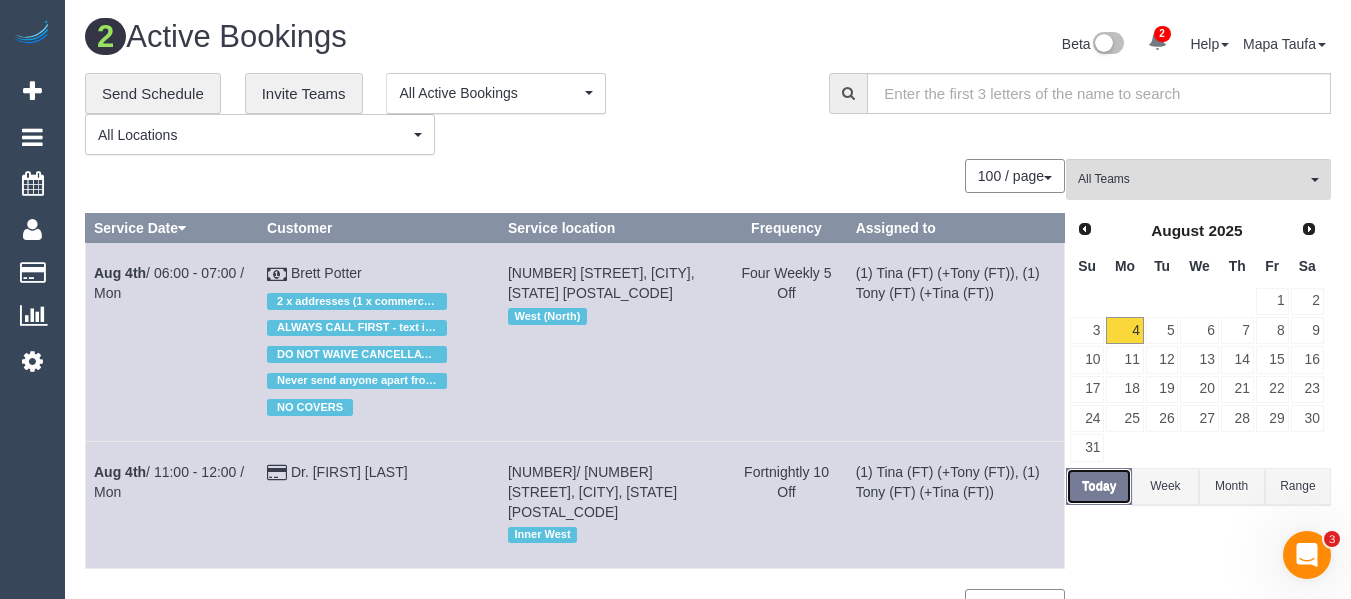click on "Today" at bounding box center (1099, 486) 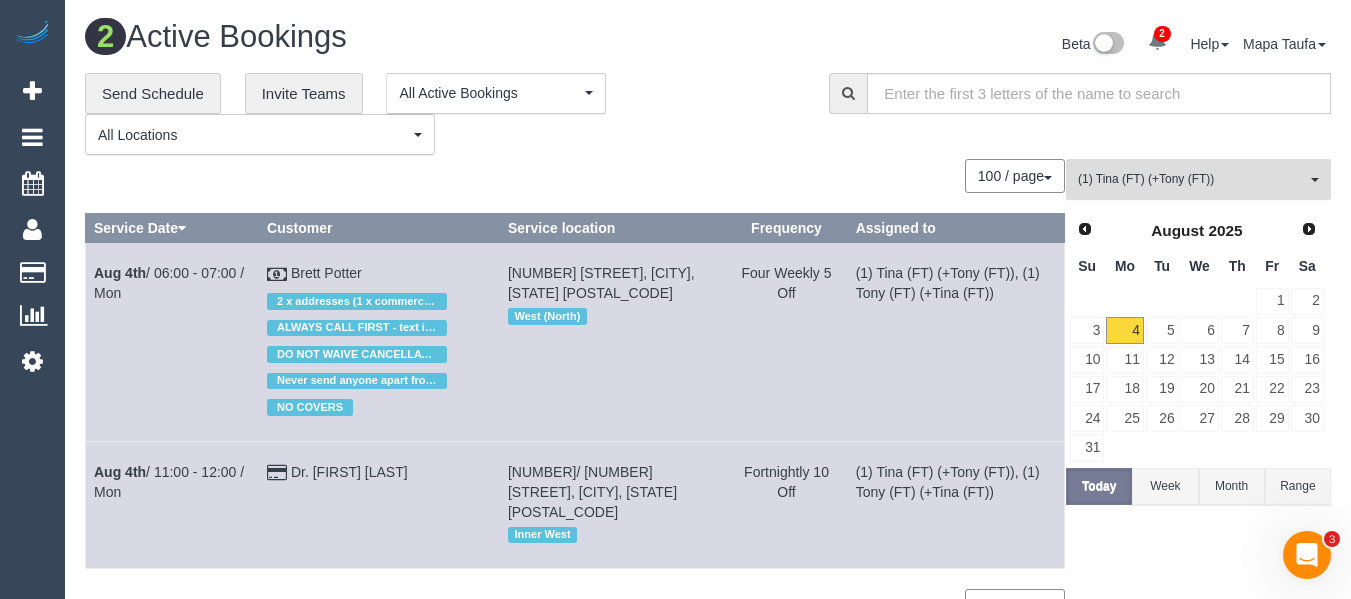 click on "(1) Tina (FT) (+Tony (FT))" at bounding box center [1192, 179] 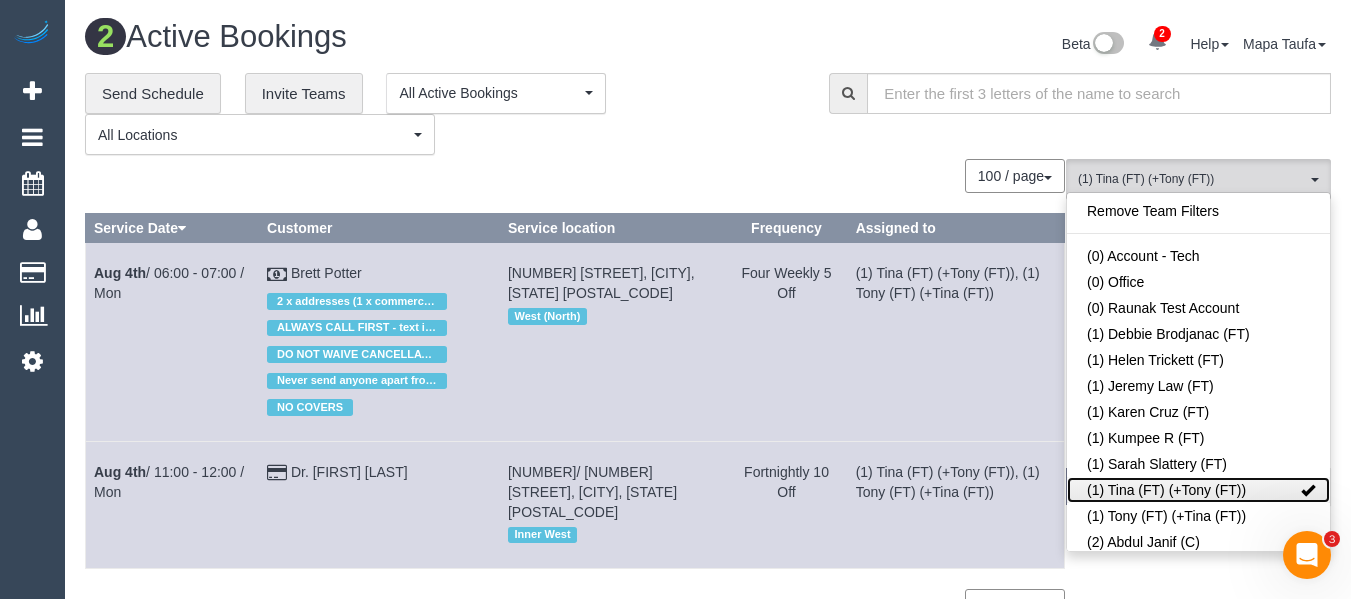 click on "(1) Tina (FT) (+Tony (FT))" at bounding box center (1198, 490) 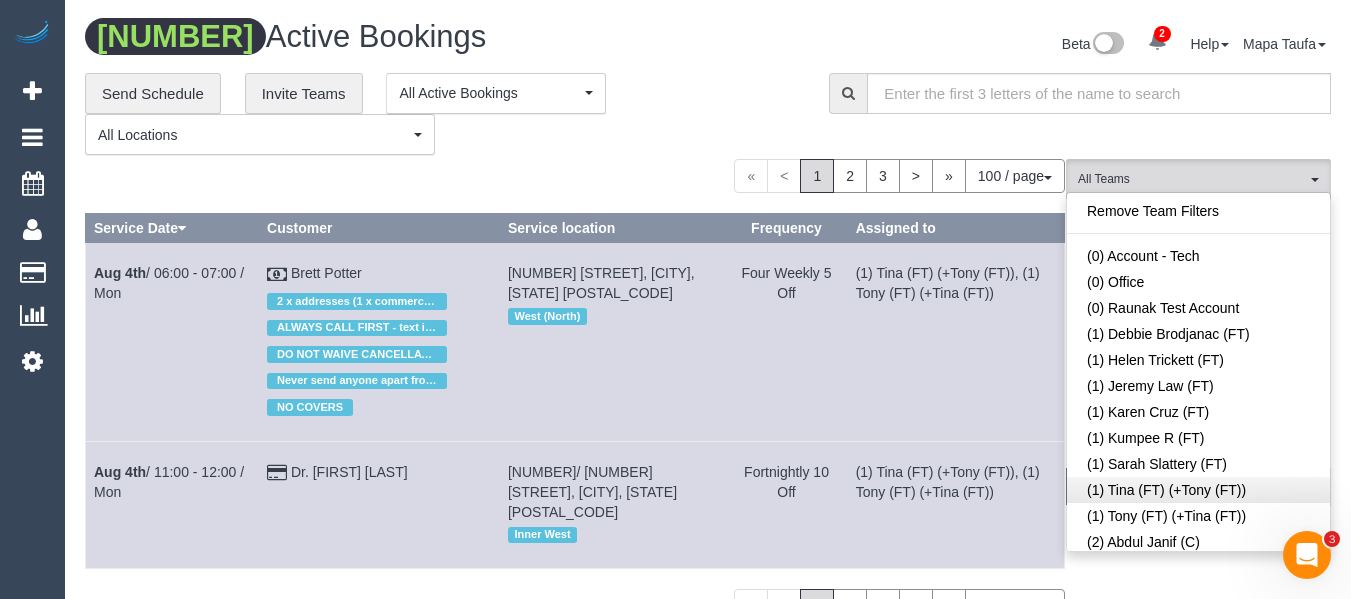 scroll, scrollTop: 2744, scrollLeft: 0, axis: vertical 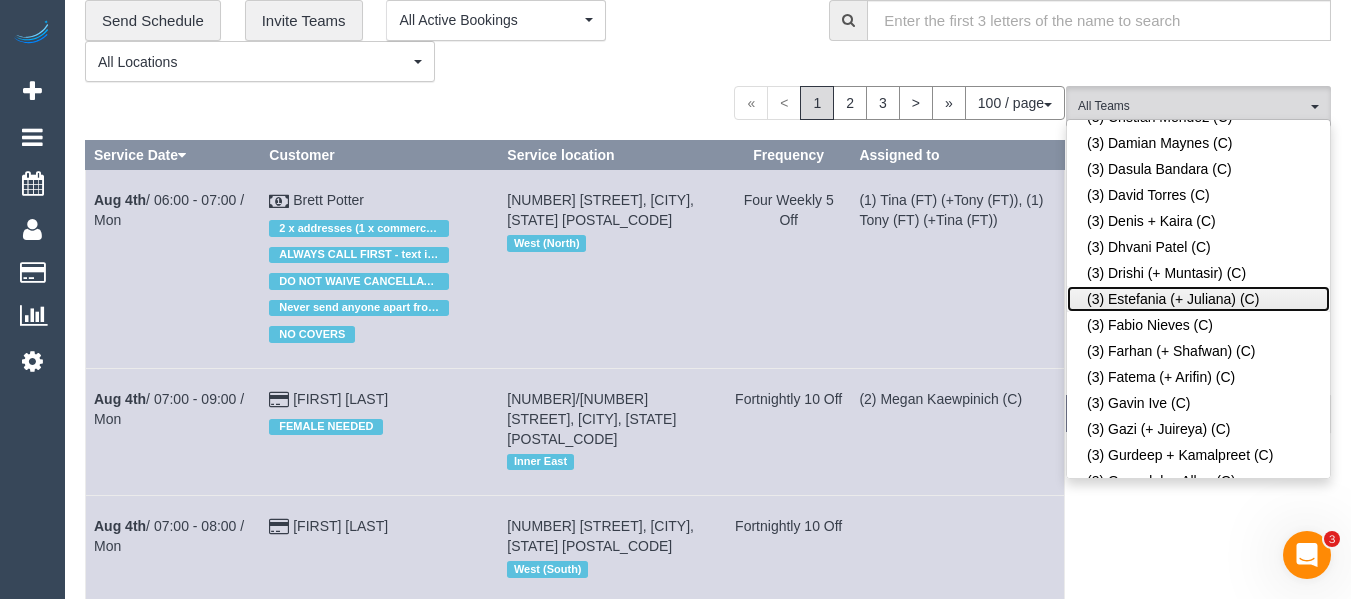 click on "(3) Estefania (+ Juliana) (C)" at bounding box center [1198, 299] 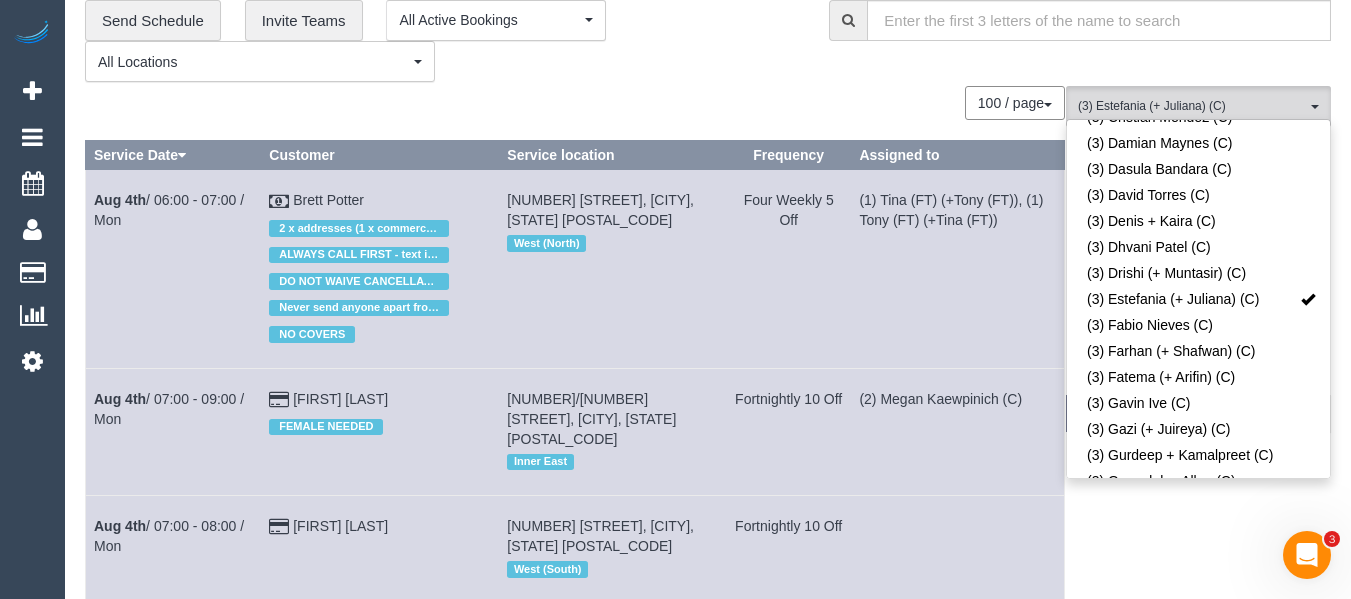 click on "**********" at bounding box center [442, 41] 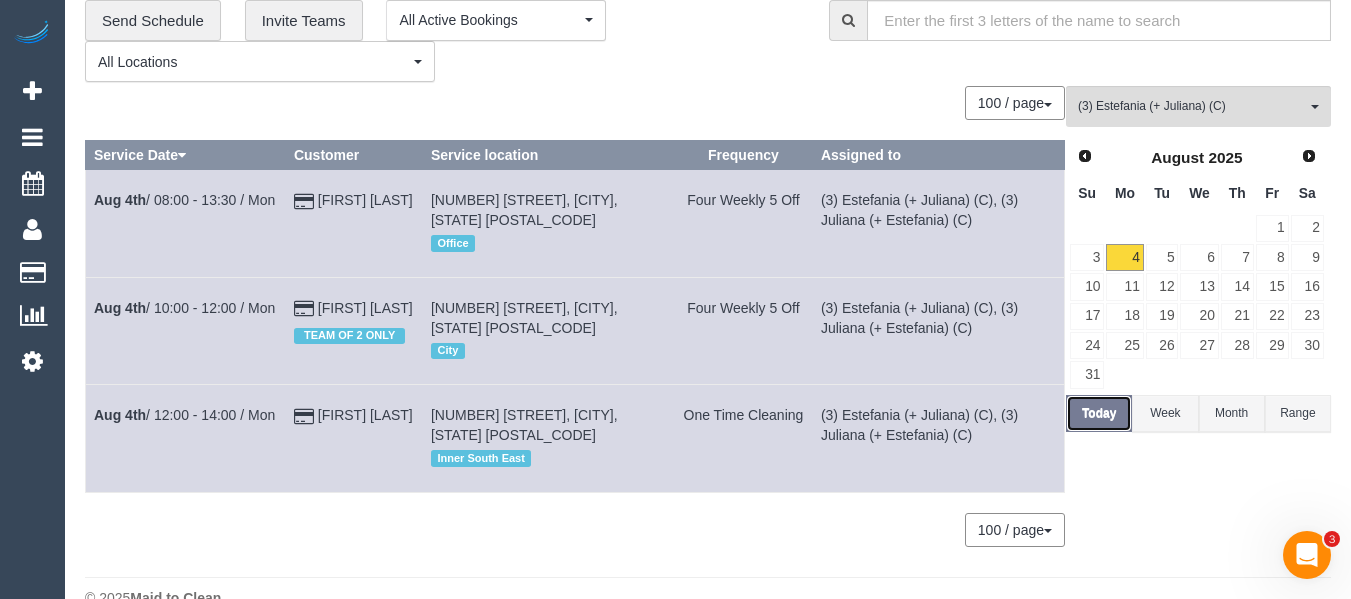 click on "Today" at bounding box center (1099, 413) 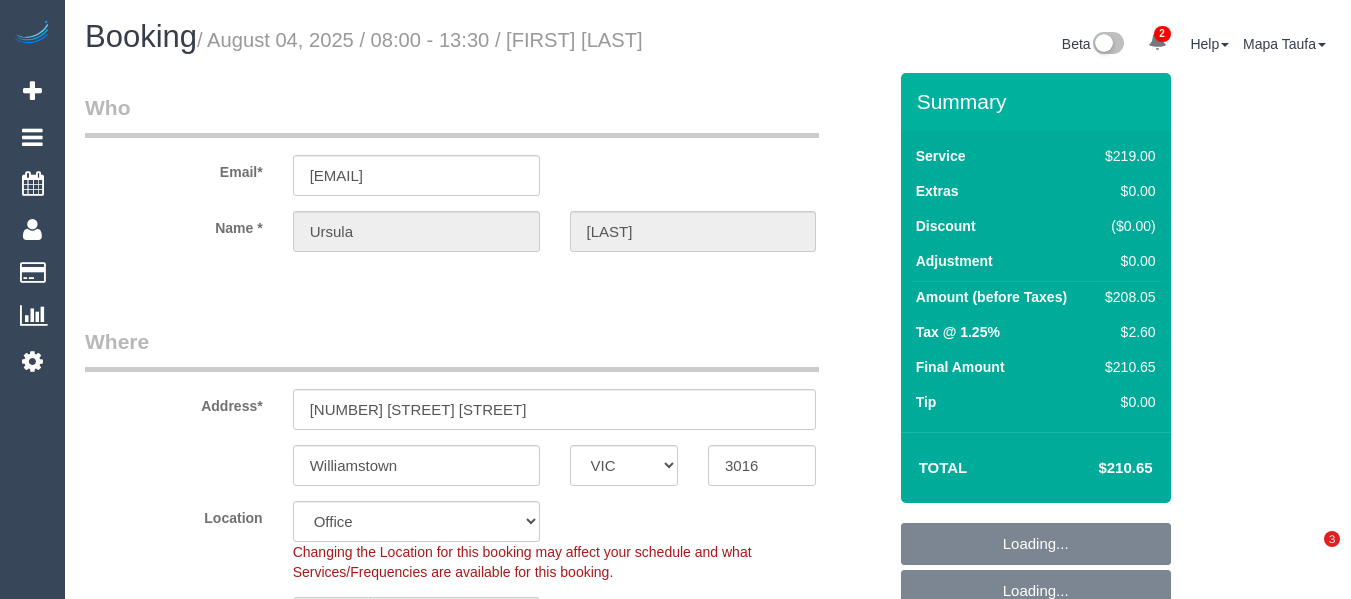 select on "VIC" 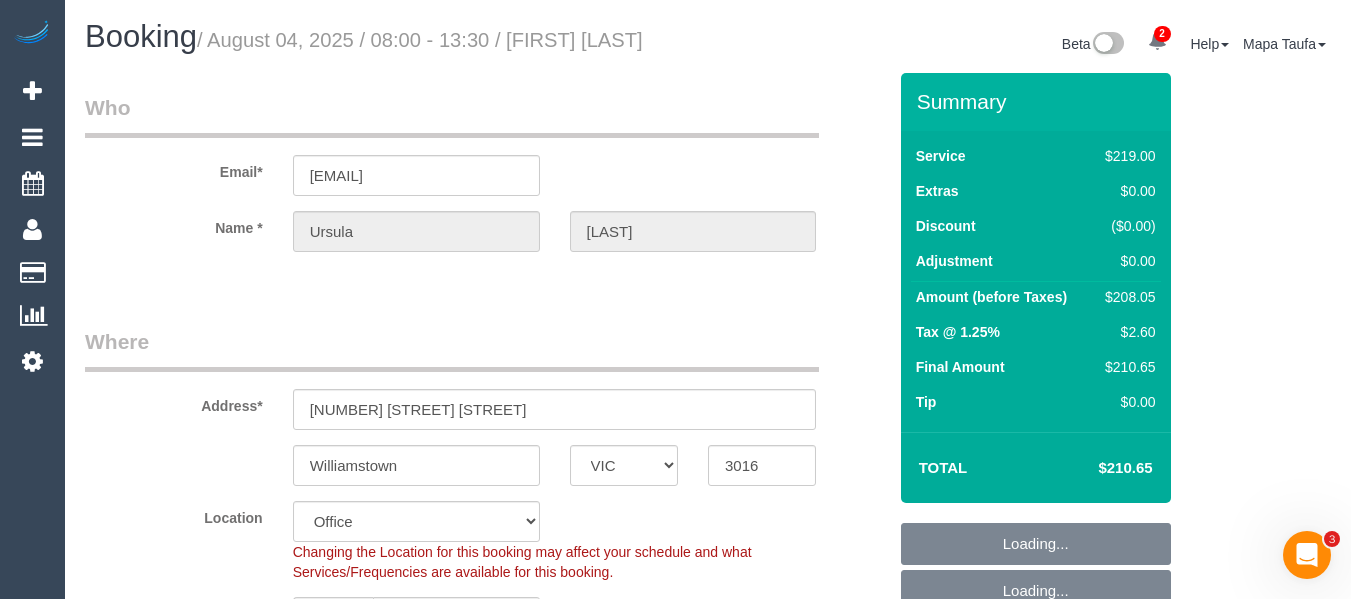 scroll, scrollTop: 0, scrollLeft: 0, axis: both 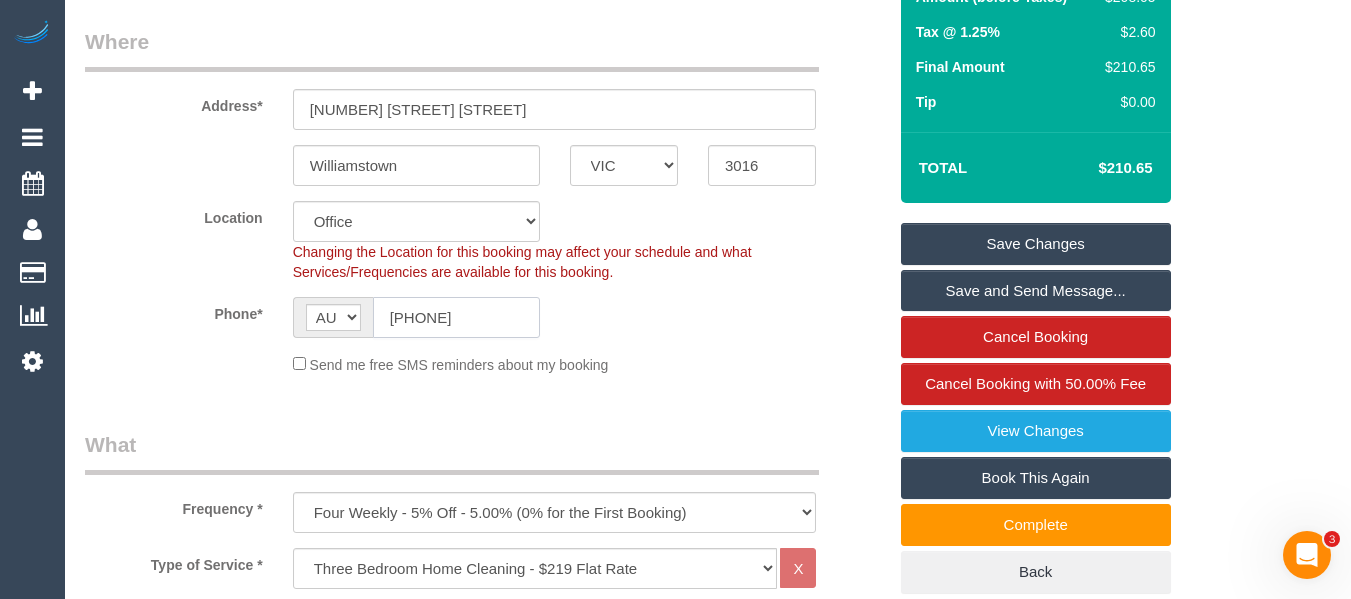 click on "[PHONE]" 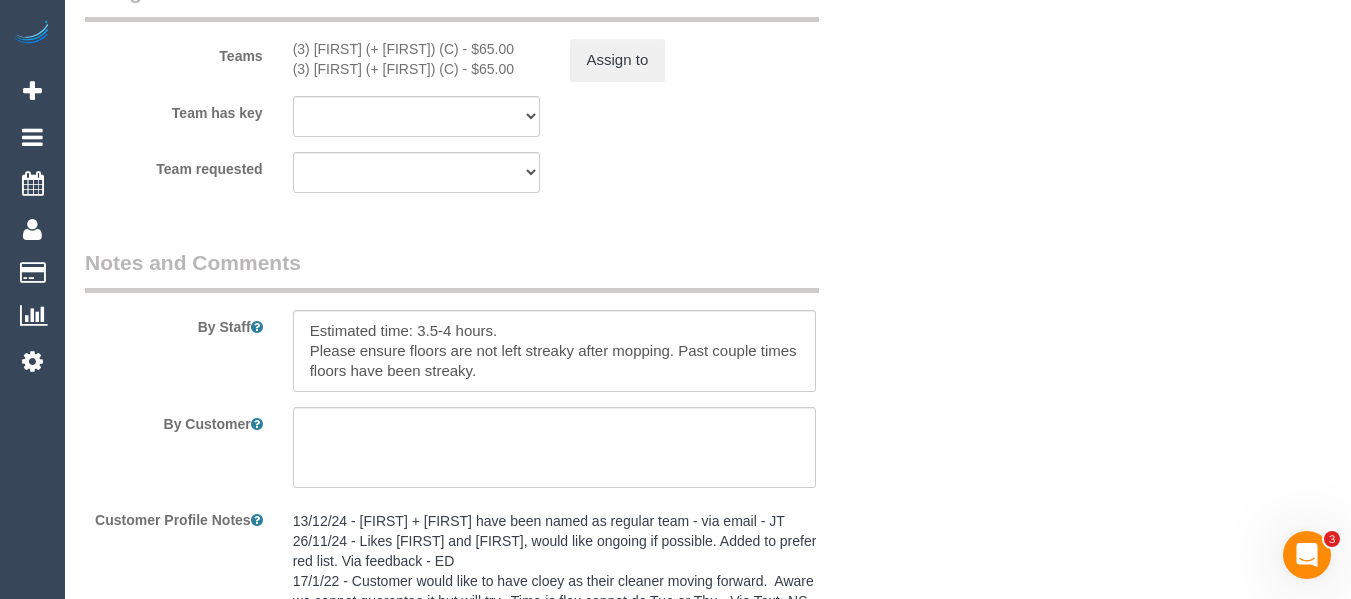 scroll, scrollTop: 3286, scrollLeft: 0, axis: vertical 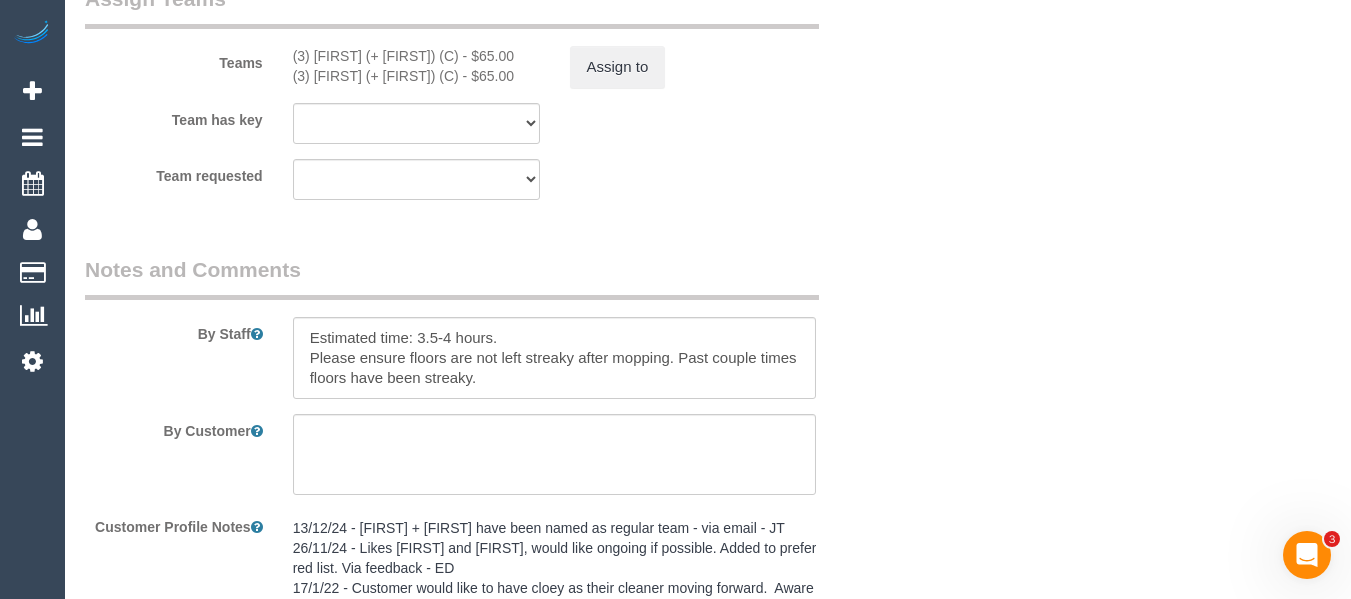 drag, startPoint x: 461, startPoint y: 56, endPoint x: 343, endPoint y: 64, distance: 118.270874 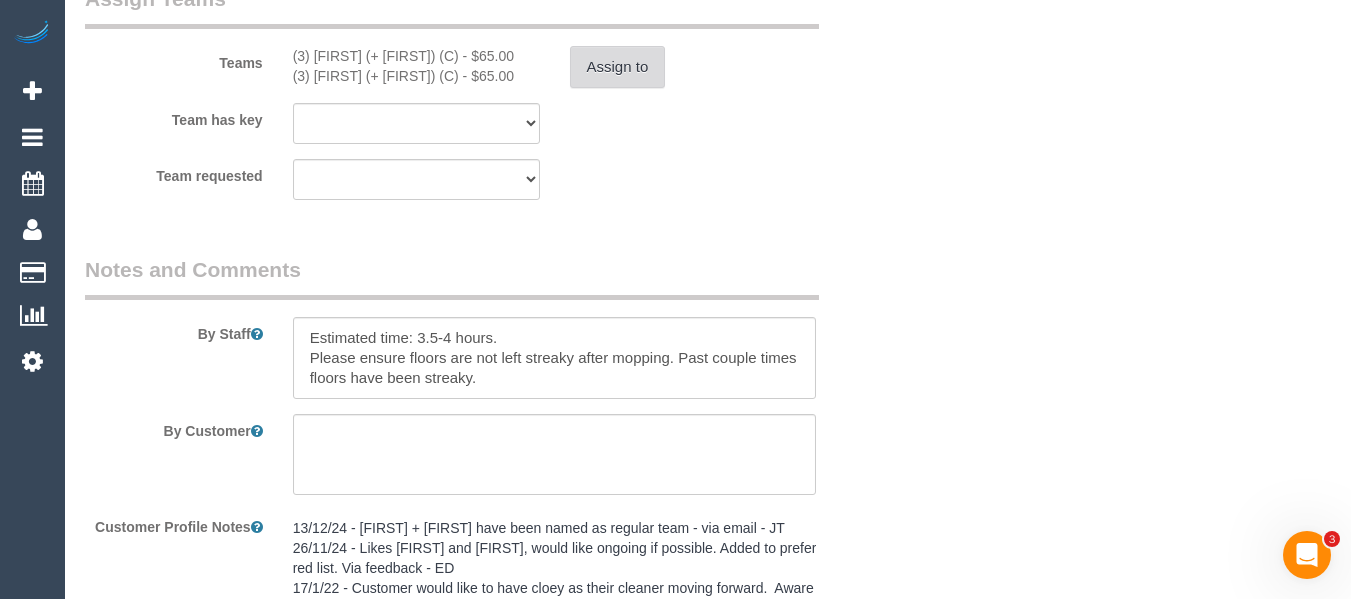 click on "Assign to" at bounding box center (618, 67) 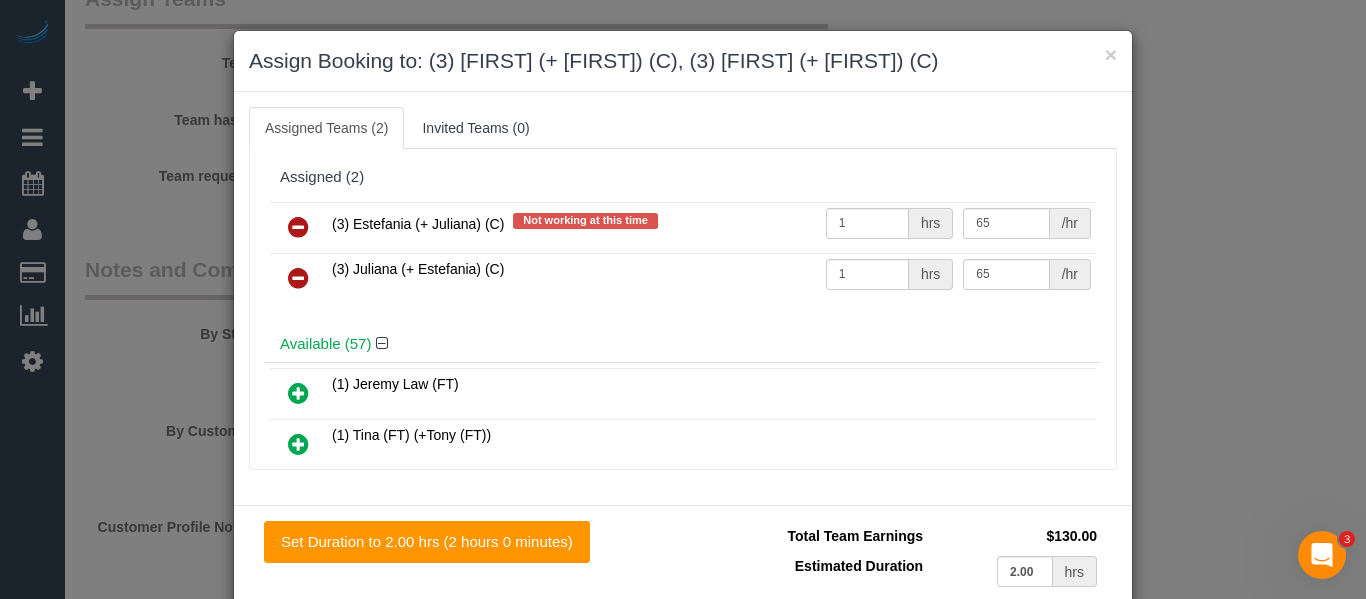 click at bounding box center [298, 227] 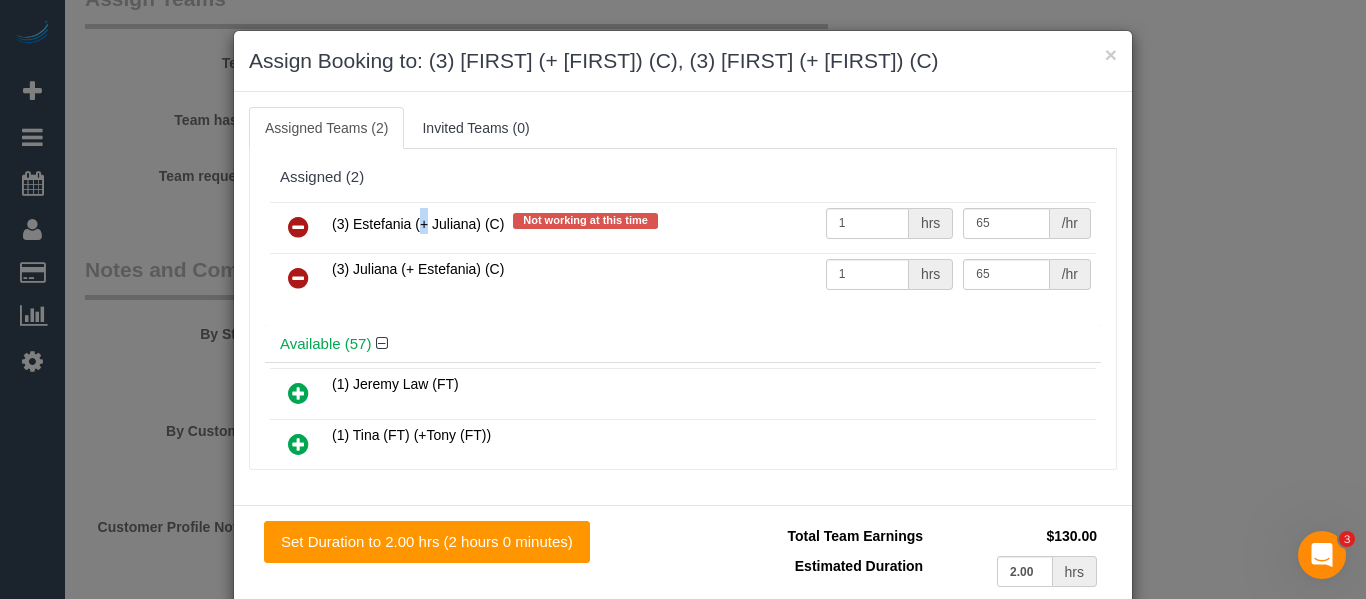 click at bounding box center [298, 227] 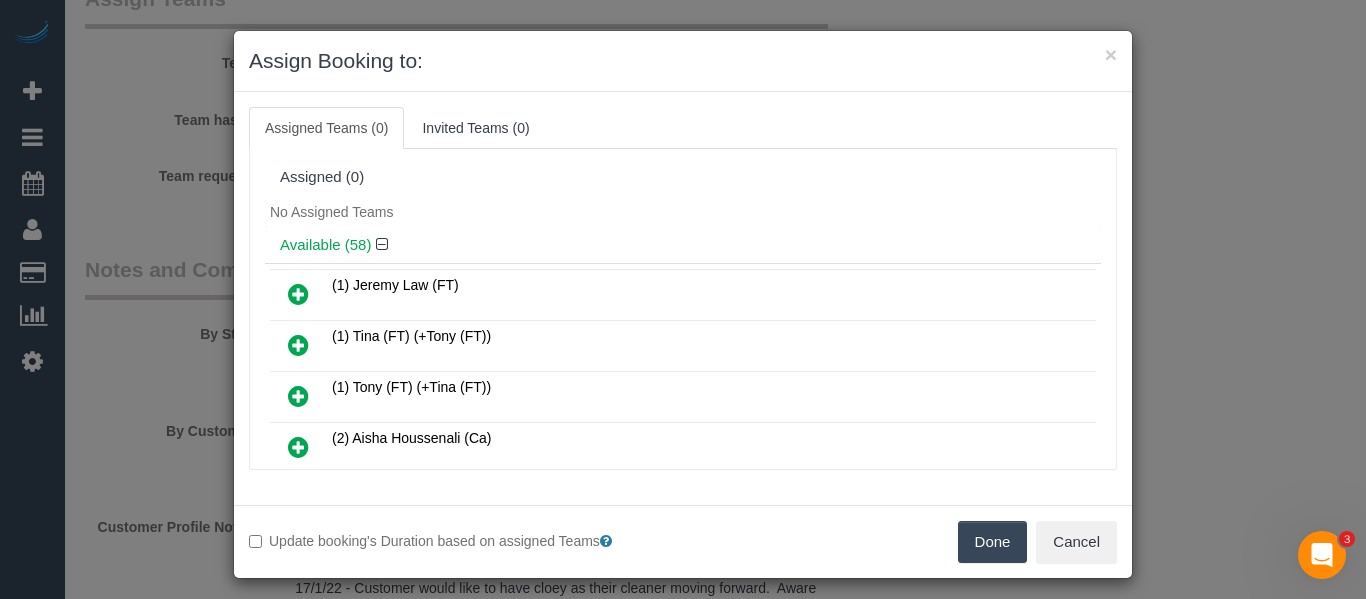 drag, startPoint x: 975, startPoint y: 529, endPoint x: 1027, endPoint y: 475, distance: 74.96666 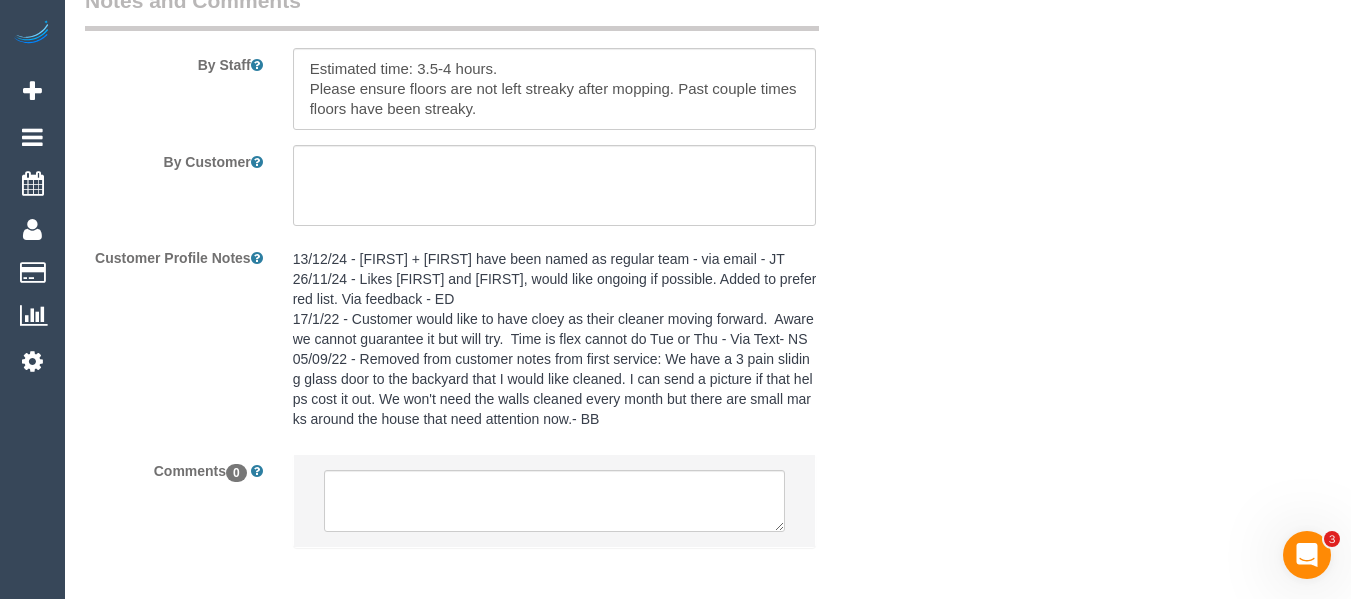 scroll, scrollTop: 3649, scrollLeft: 0, axis: vertical 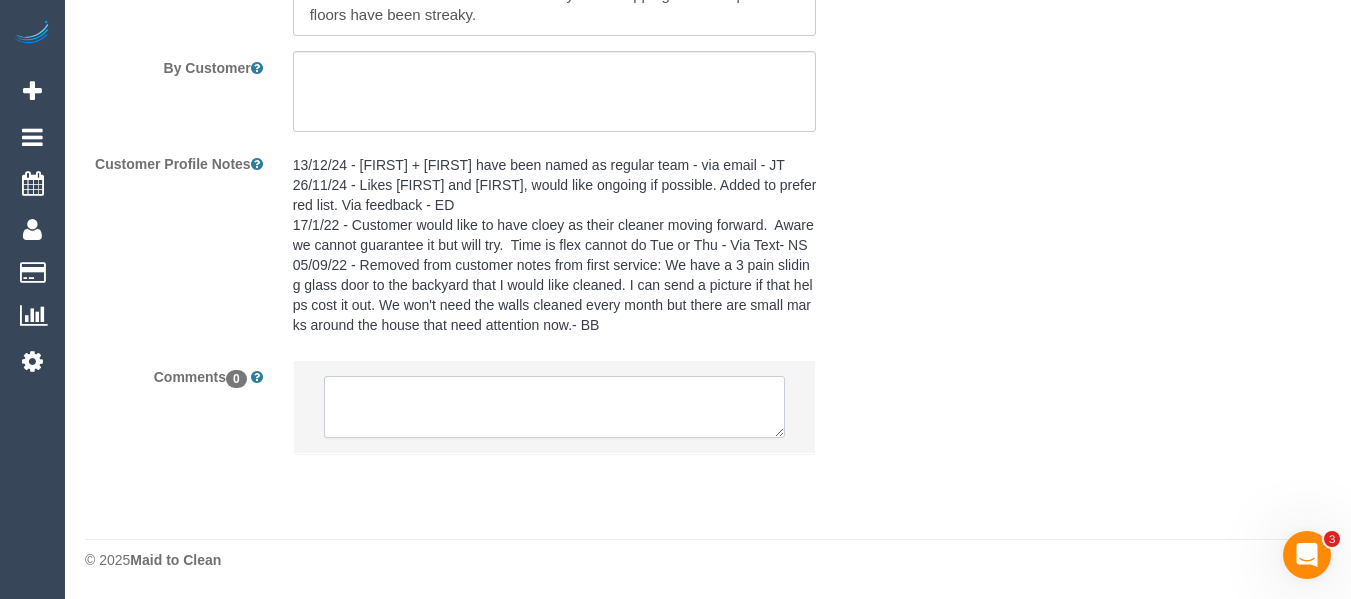 click at bounding box center (555, 407) 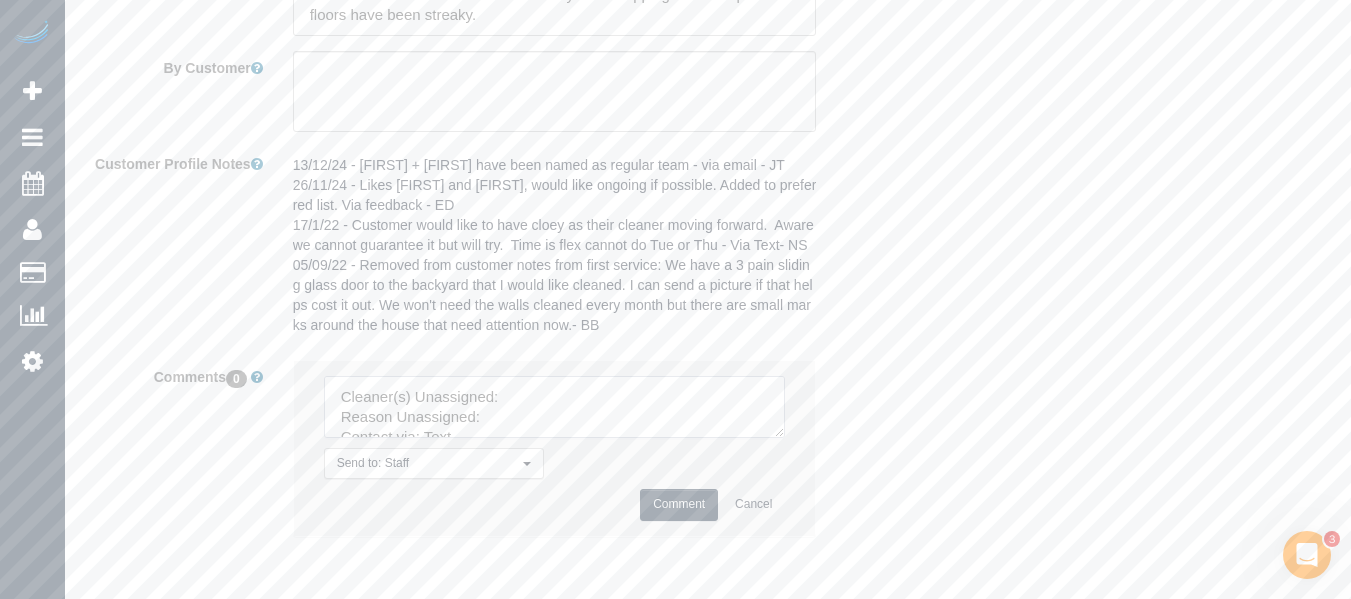 drag, startPoint x: 776, startPoint y: 430, endPoint x: 750, endPoint y: 517, distance: 90.80198 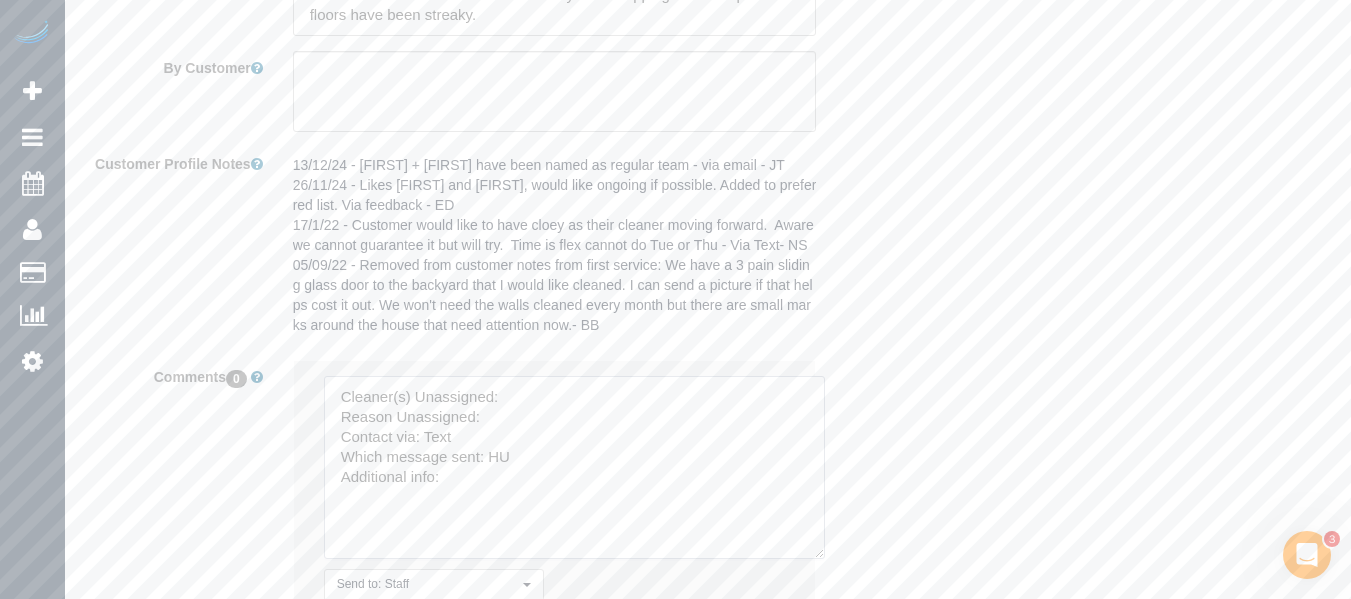 drag, startPoint x: 583, startPoint y: 391, endPoint x: 557, endPoint y: 409, distance: 31.622776 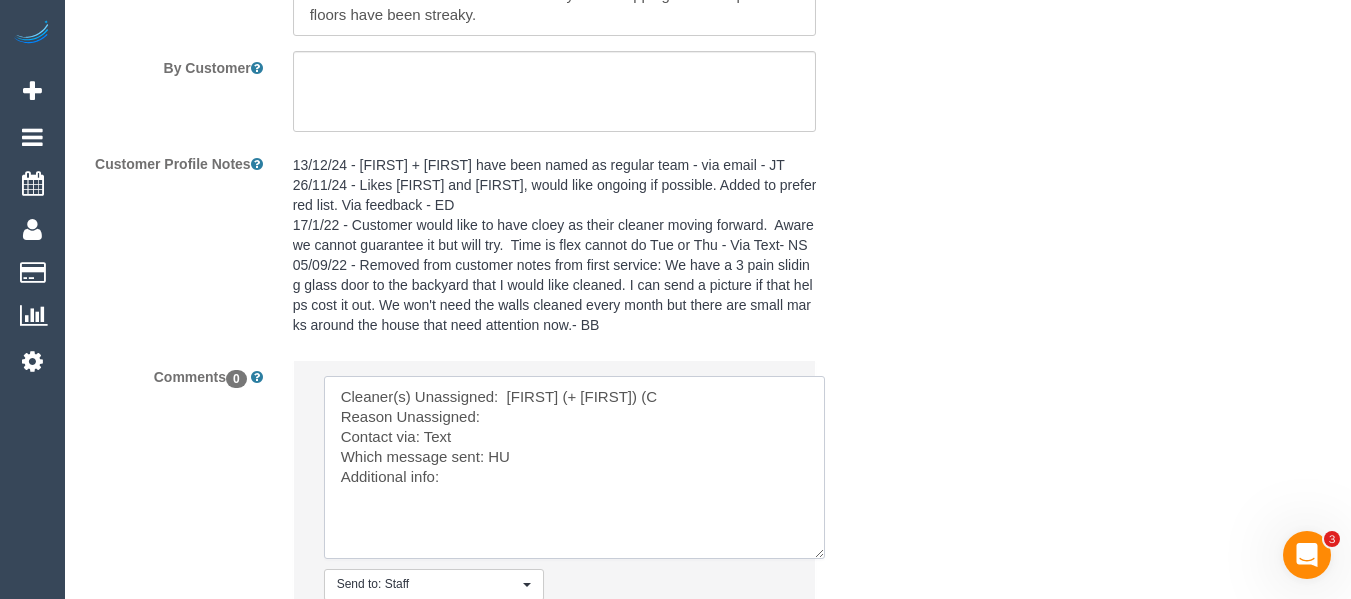 click at bounding box center (574, 467) 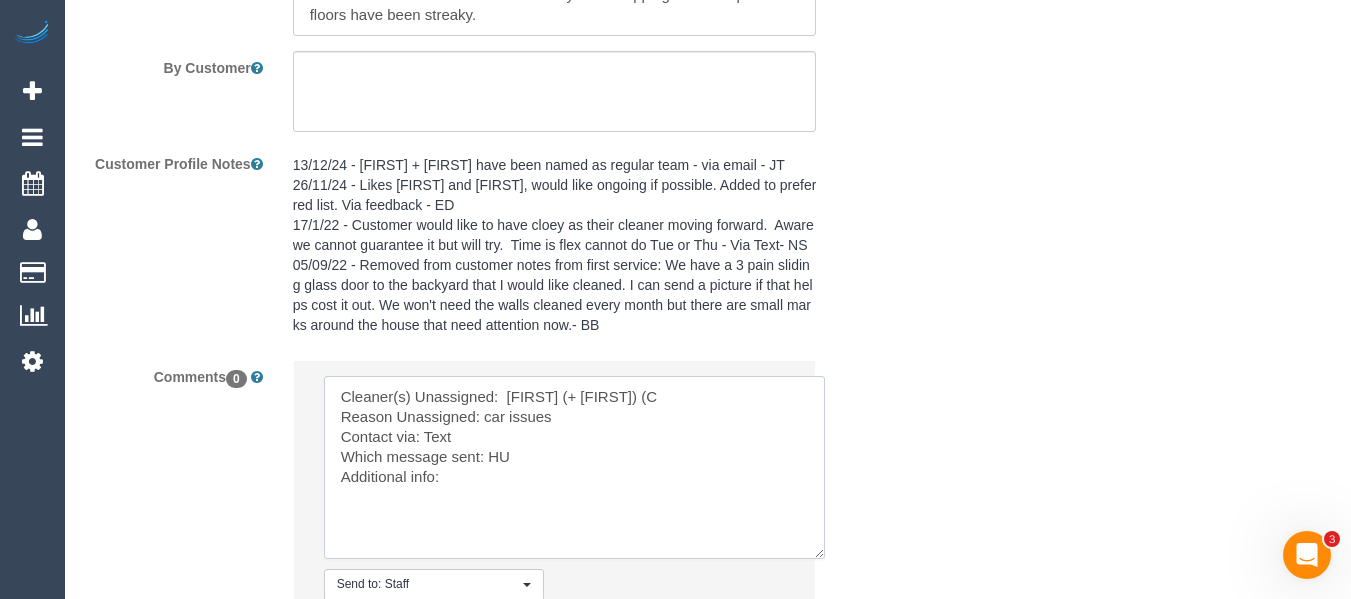 scroll, scrollTop: 3849, scrollLeft: 0, axis: vertical 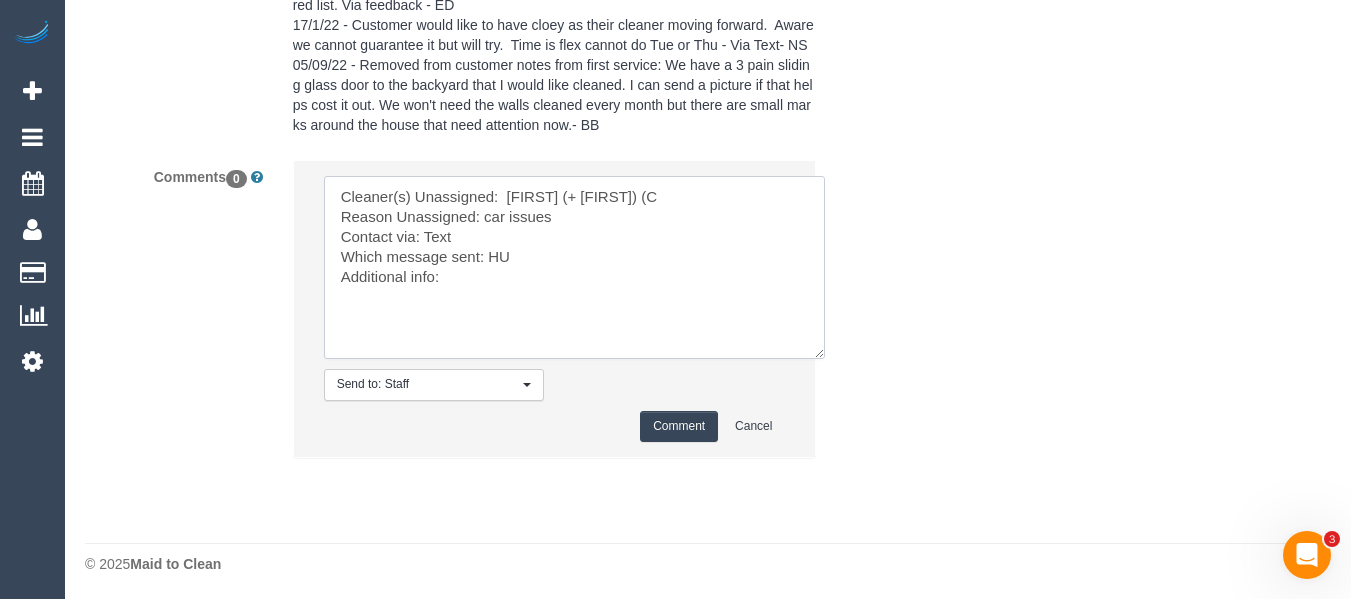 type on "Cleaner(s) Unassigned:  Estefania (+ Juliana) (C
Reason Unassigned: car issues
Contact via: Text
Which message sent: HU
Additional info:" 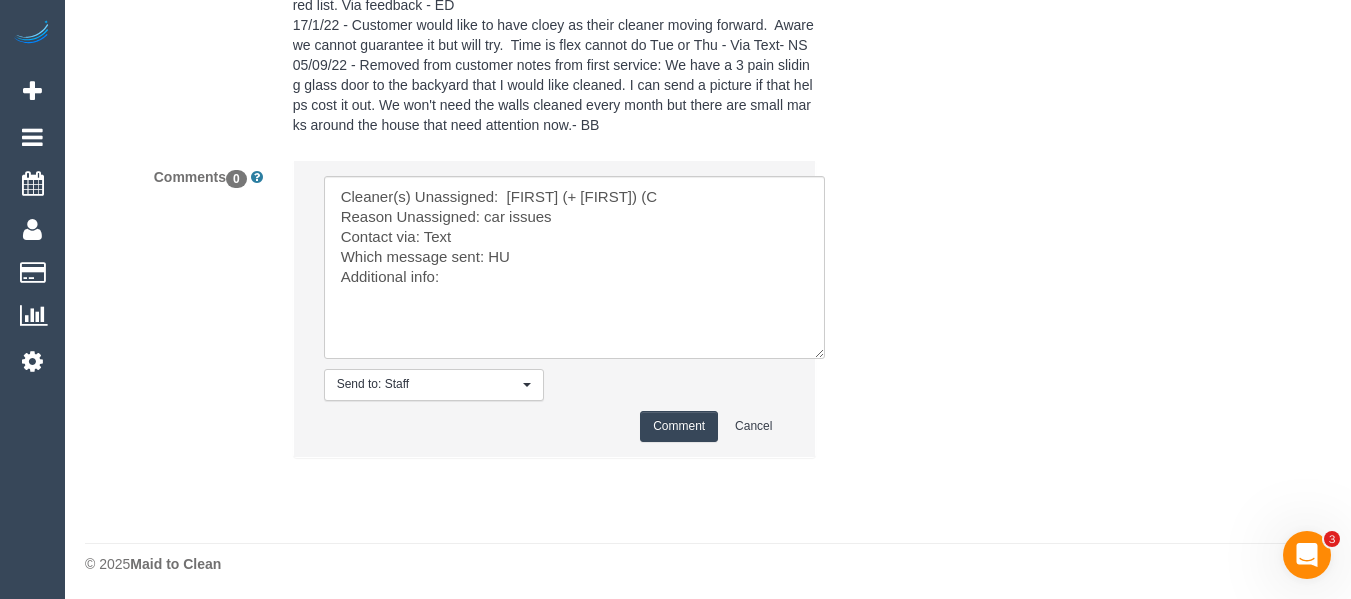 click on "Comment" at bounding box center (679, 426) 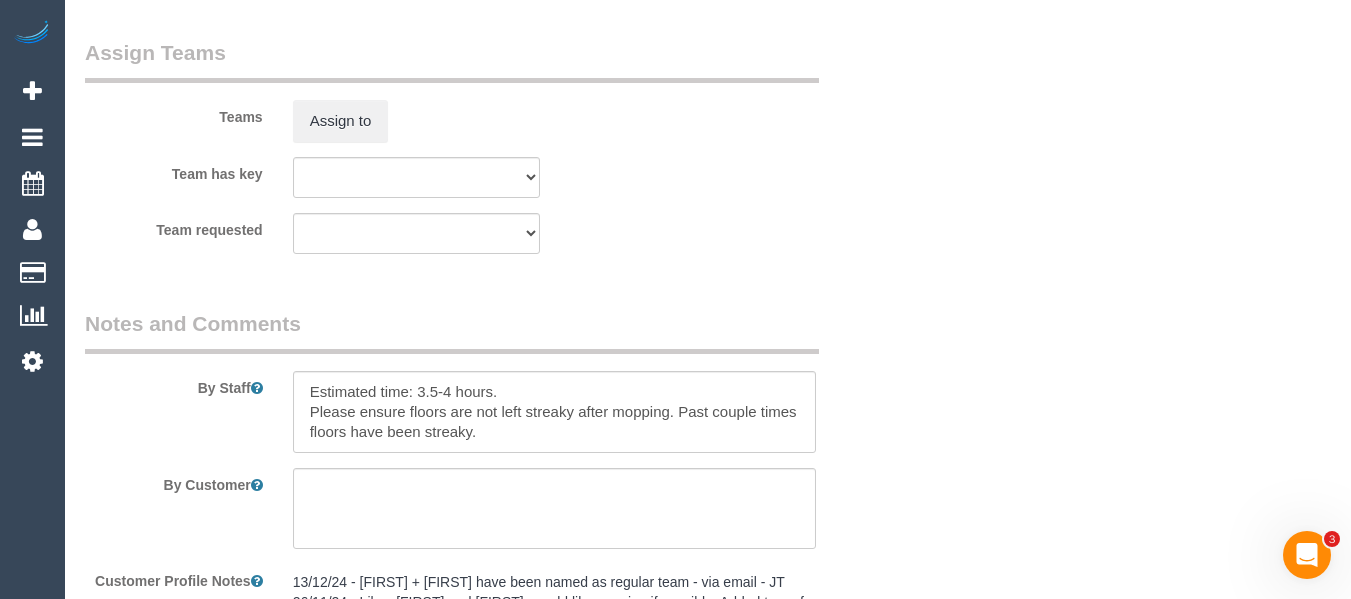 scroll, scrollTop: 3049, scrollLeft: 0, axis: vertical 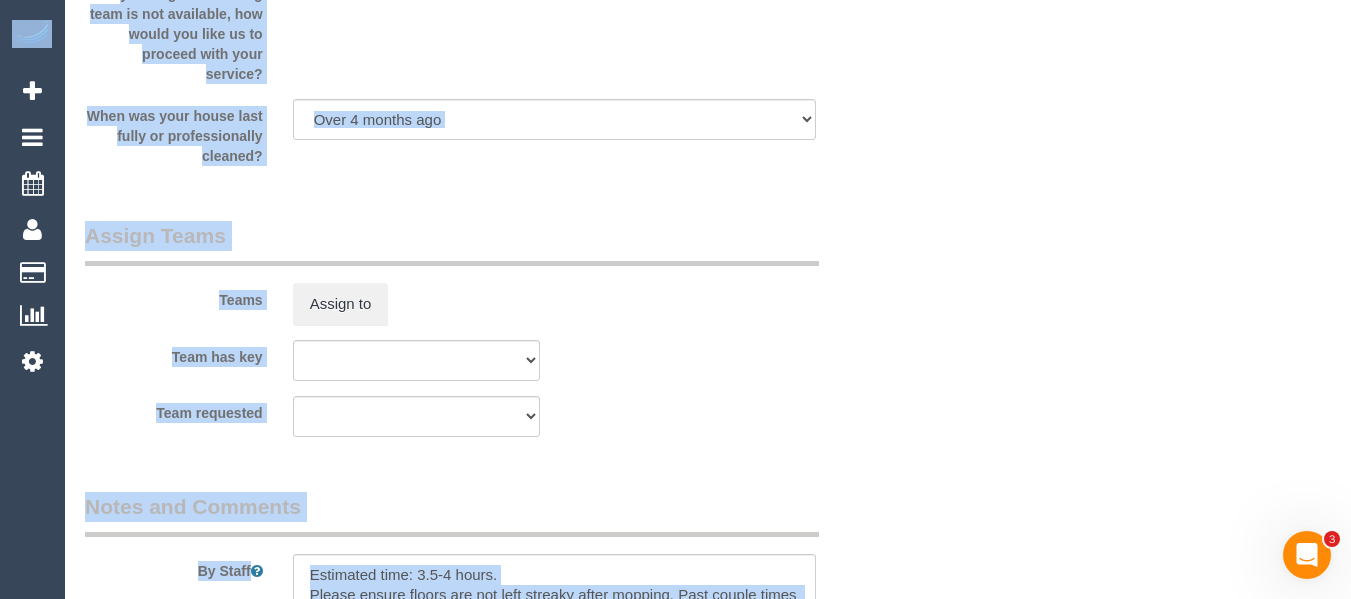 click on "2
Beta
Your Notifications
You have 0 alerts
×
You have 2  to charge for 04/08/2025
×
You have 34  to charge for 02/08/2025
Add Booking
Bookings
Active Bookings" at bounding box center [675, -2750] 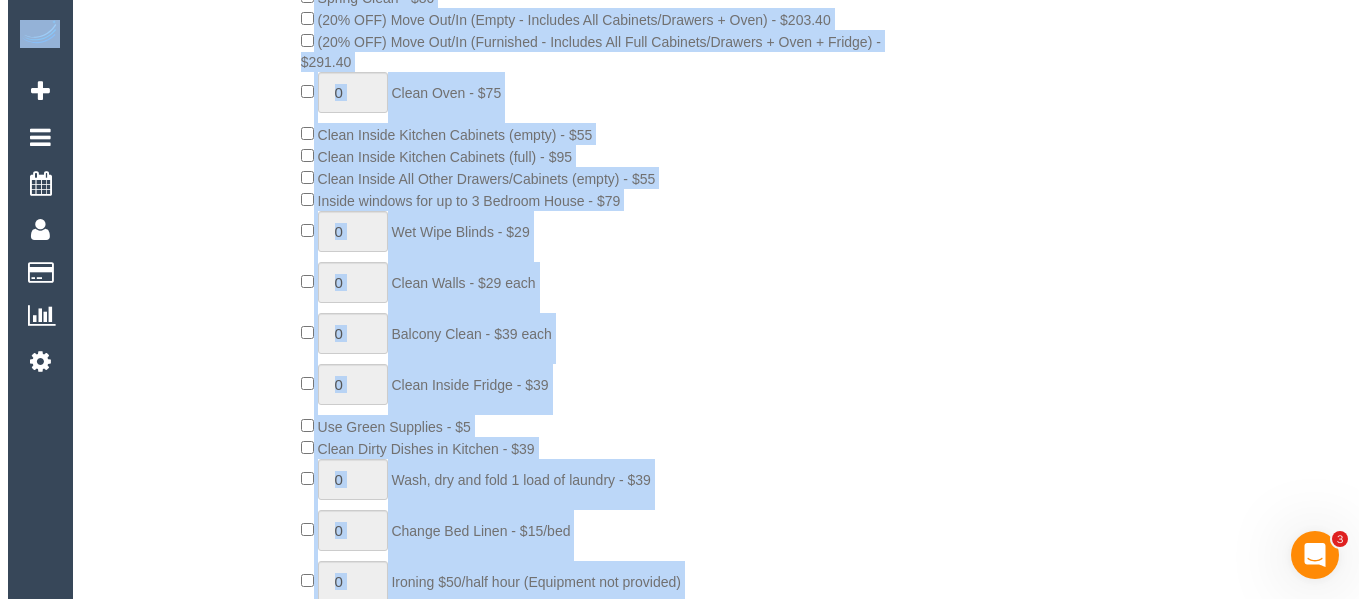 scroll, scrollTop: 0, scrollLeft: 0, axis: both 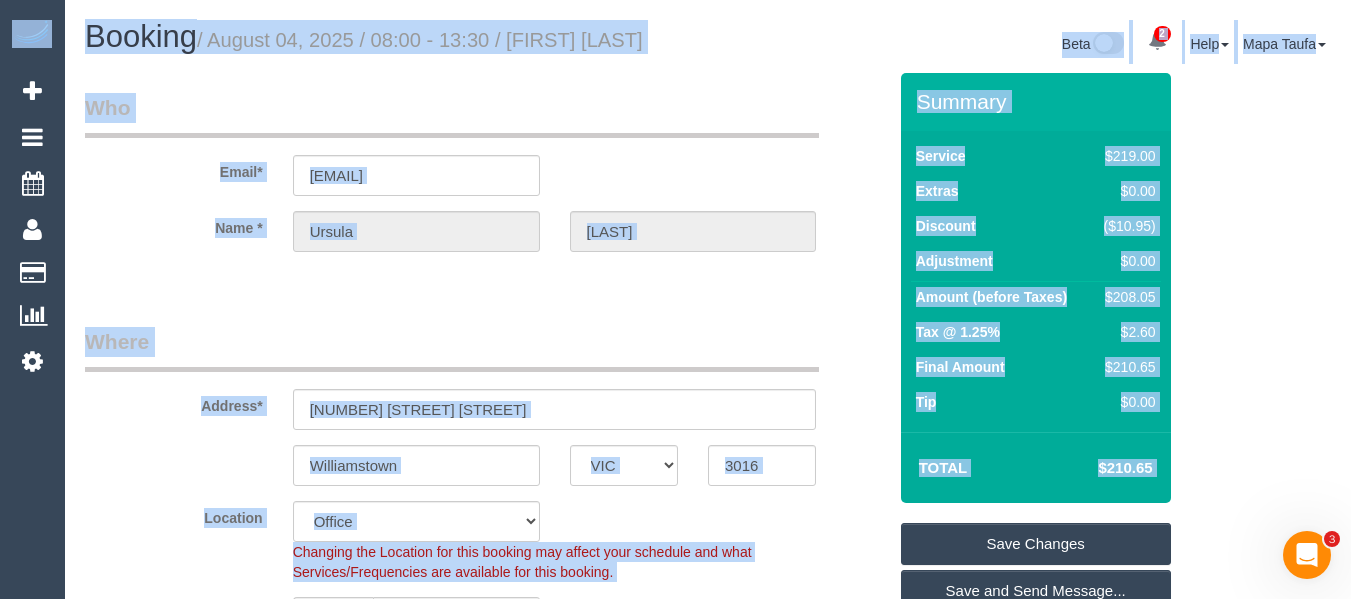 click on "Save Changes" at bounding box center [1036, 544] 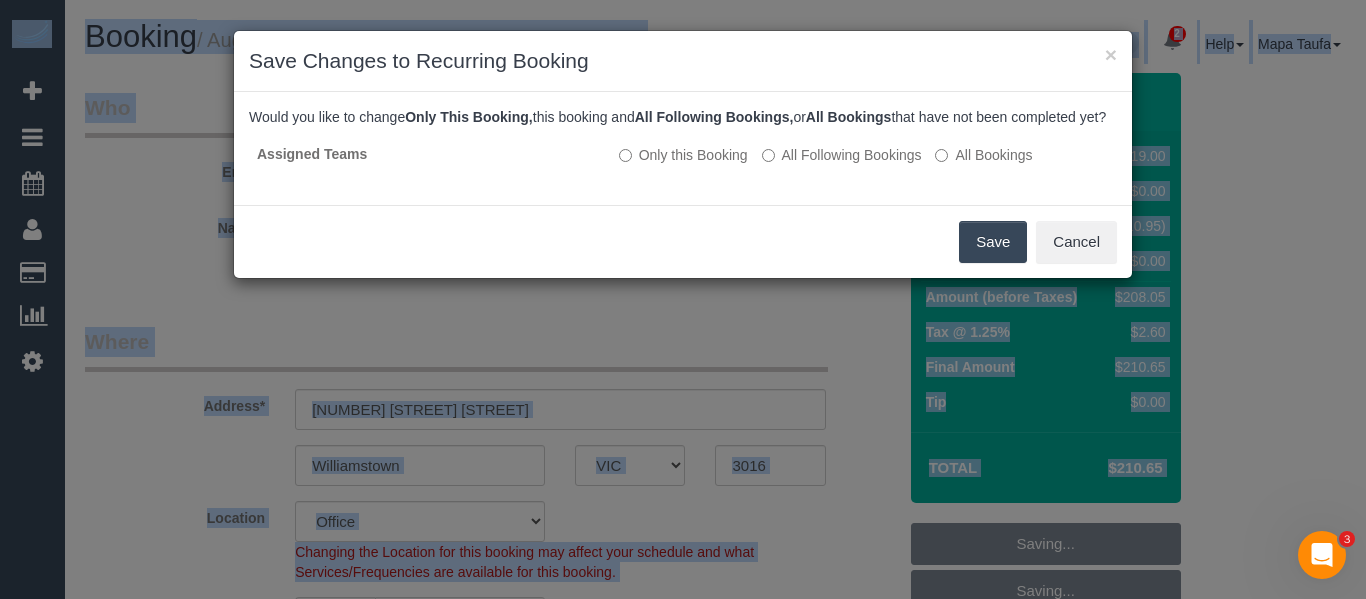 click on "Save" at bounding box center [993, 242] 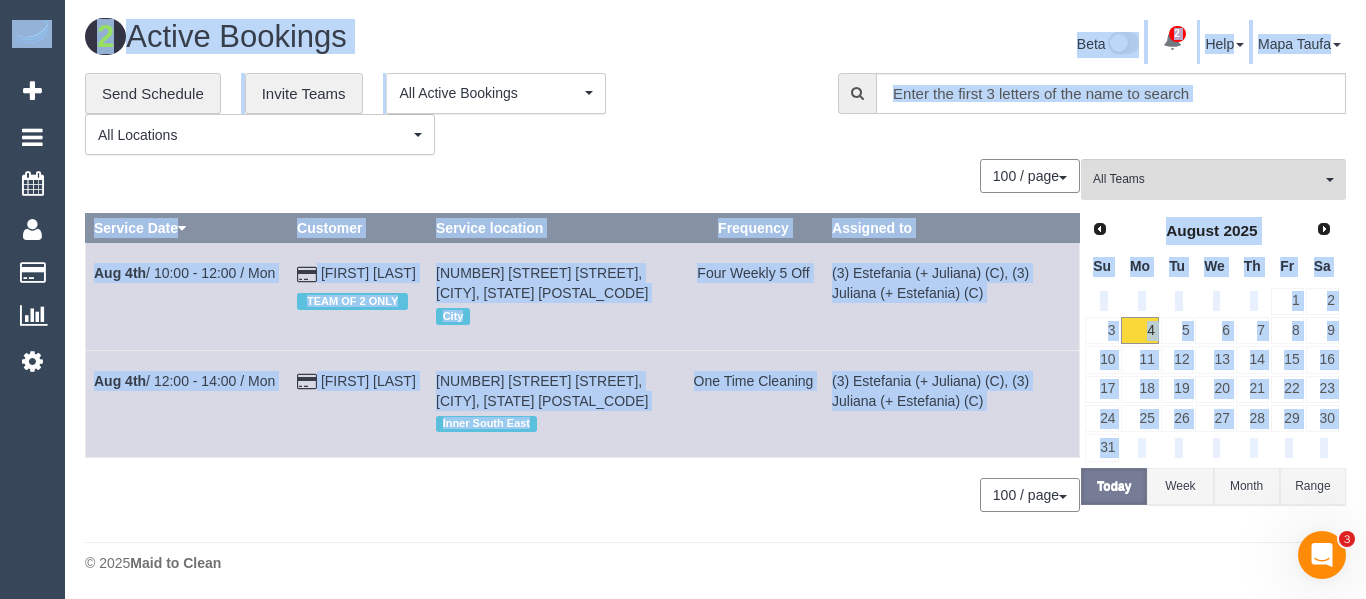 drag, startPoint x: 603, startPoint y: 212, endPoint x: 601, endPoint y: 143, distance: 69.02898 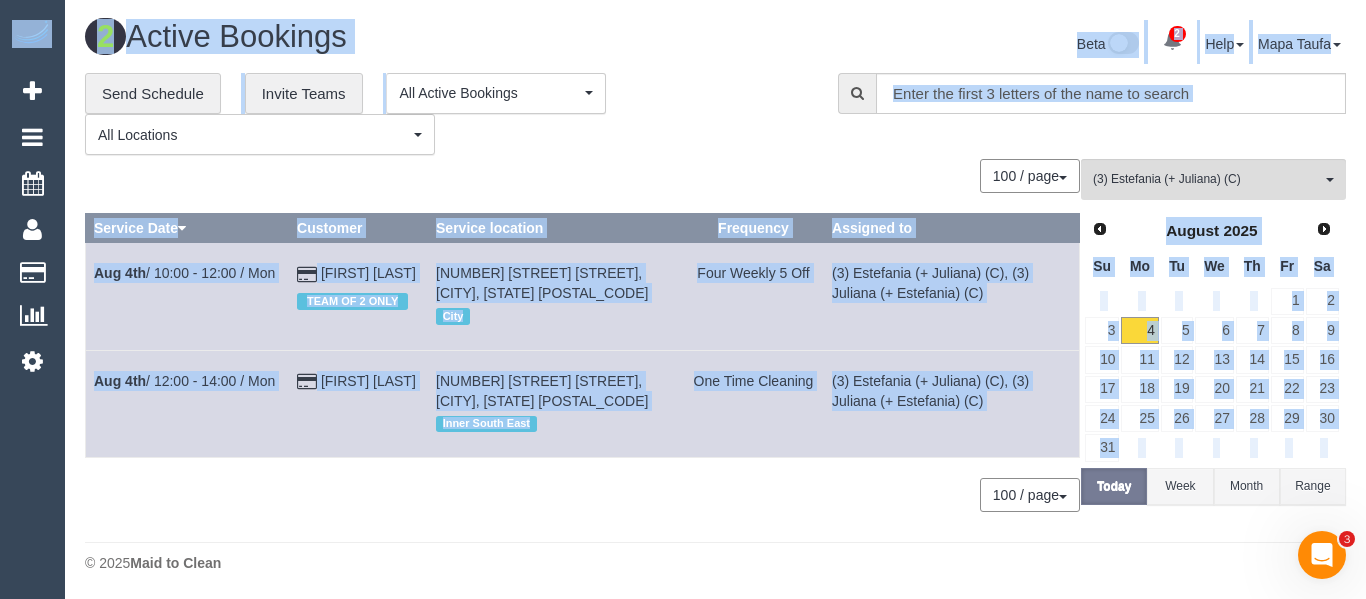 click on "2  Active Bookings
Beta
2
Your Notifications
You have 0 alerts
×
You have 2  to charge for 04/08/2025
×
You have 34  to charge for 02/08/2025
Help
Help Docs
Take a Tour
Contact Support
Mapa Taufa" at bounding box center (715, 301) 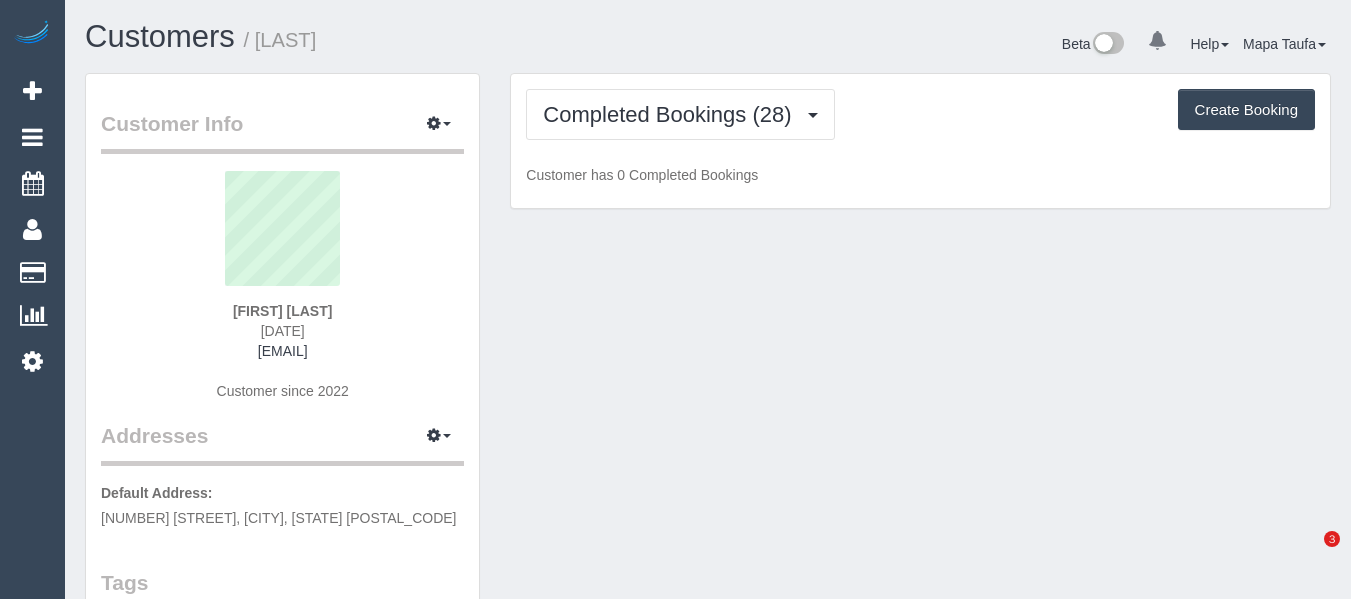scroll, scrollTop: 0, scrollLeft: 0, axis: both 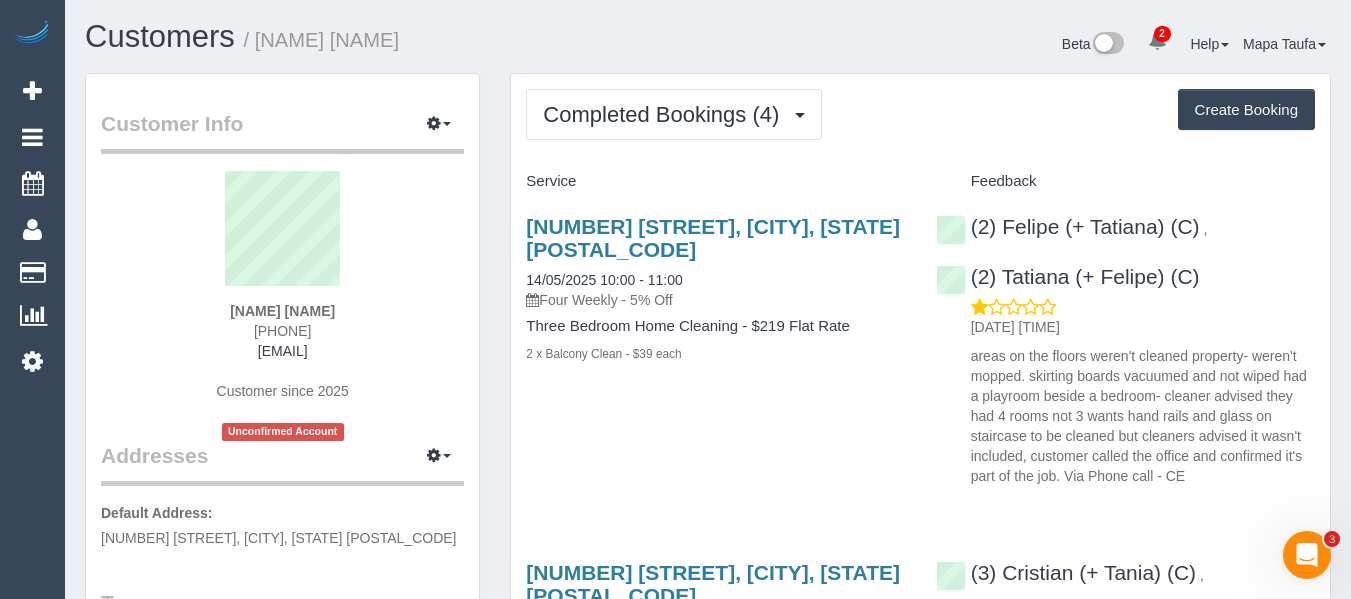 drag, startPoint x: 352, startPoint y: 336, endPoint x: 216, endPoint y: 327, distance: 136.29747 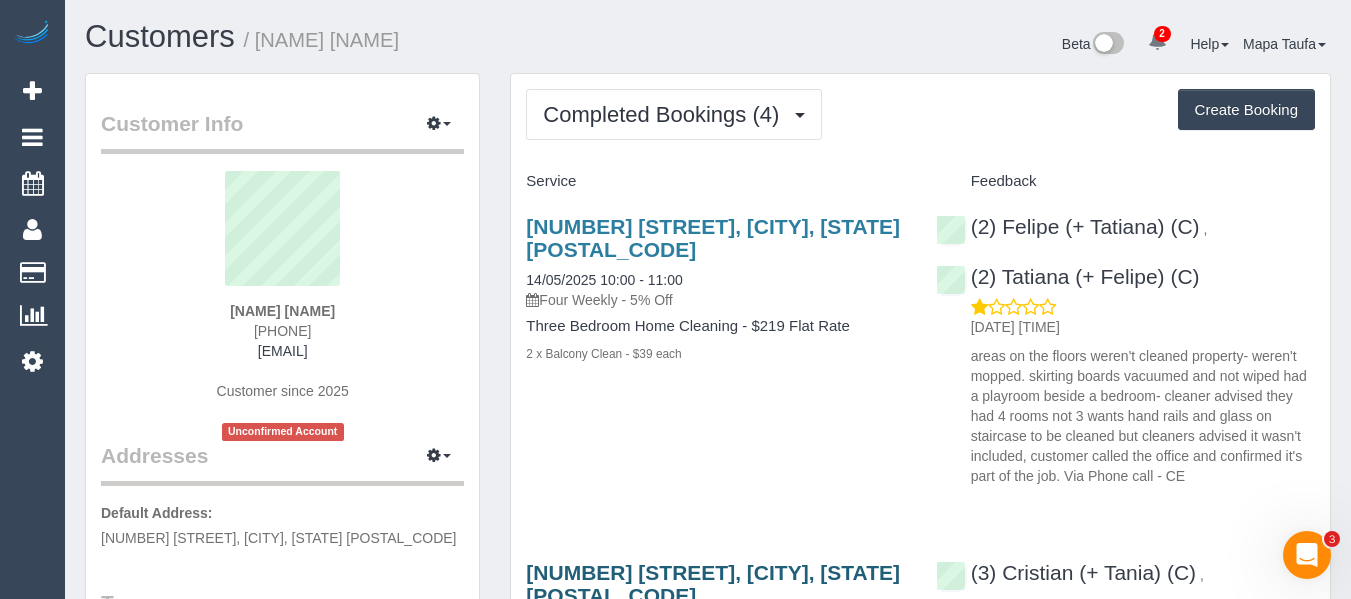 copy on "[PHONE]" 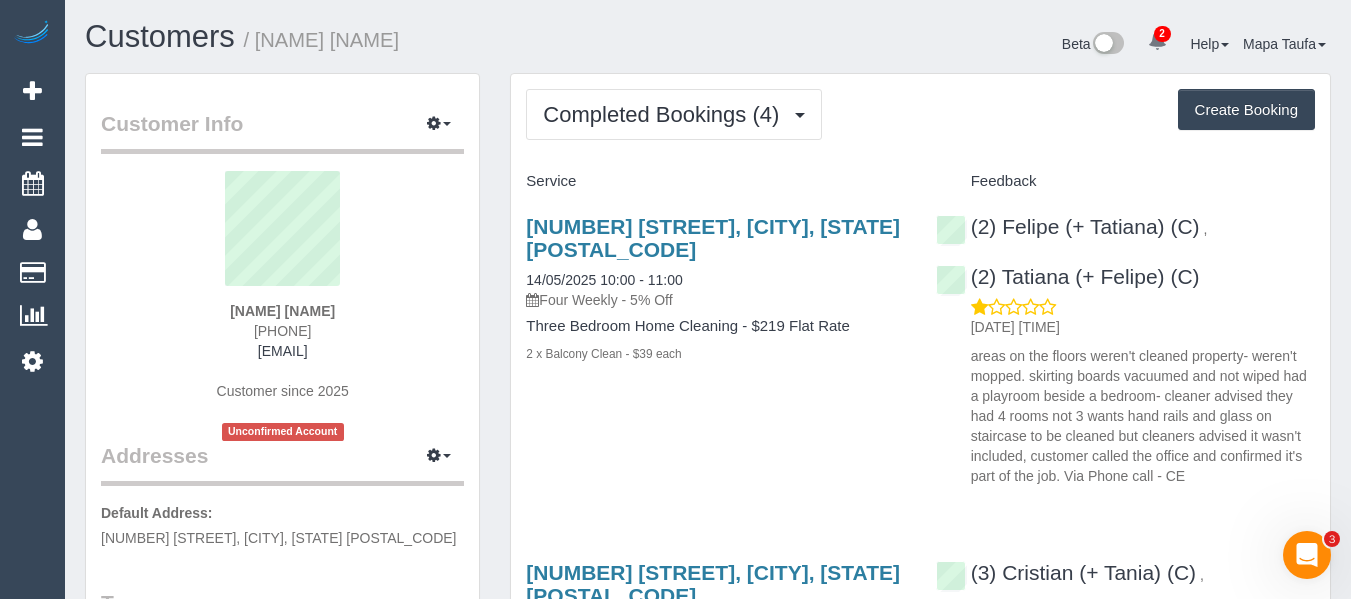 click on "[NUMBER] [STREET], [CITY], [STATE] [POSTAL_CODE]
[DATE] [TIME] - [TIME]
Four Weekly - 5% Off
Three Bedroom Home Cleaning - $219 Flat Rate
2 x Balcony Clean - $39 each" at bounding box center (715, 300) 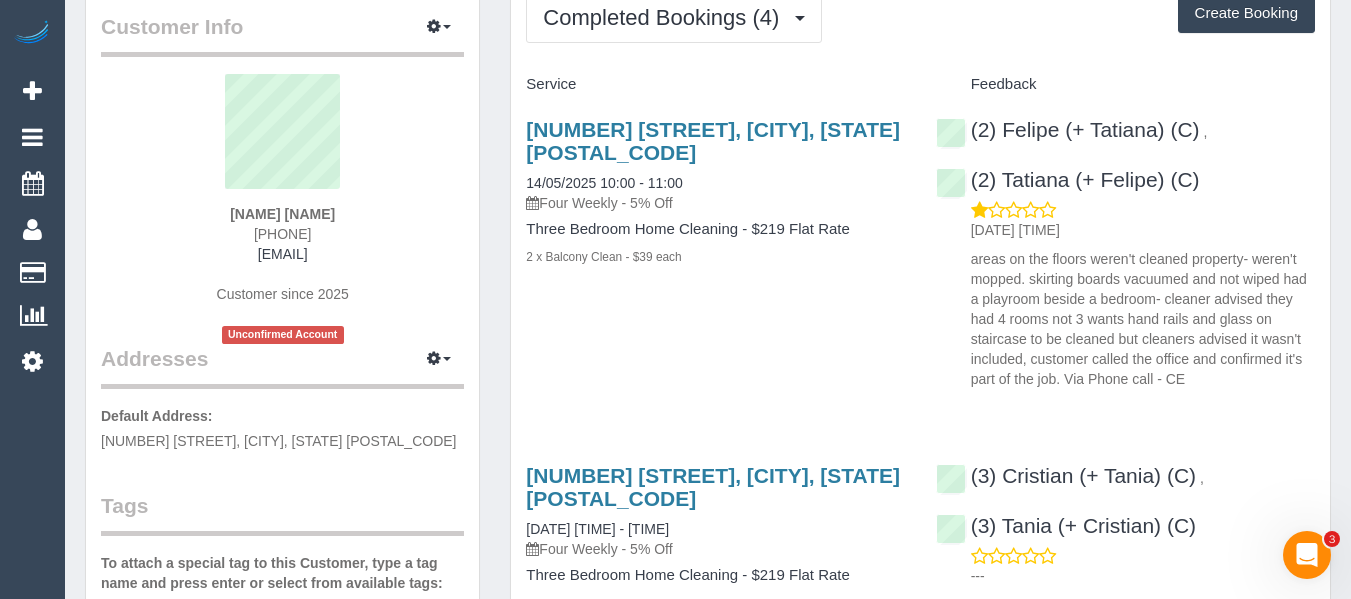 scroll, scrollTop: 500, scrollLeft: 0, axis: vertical 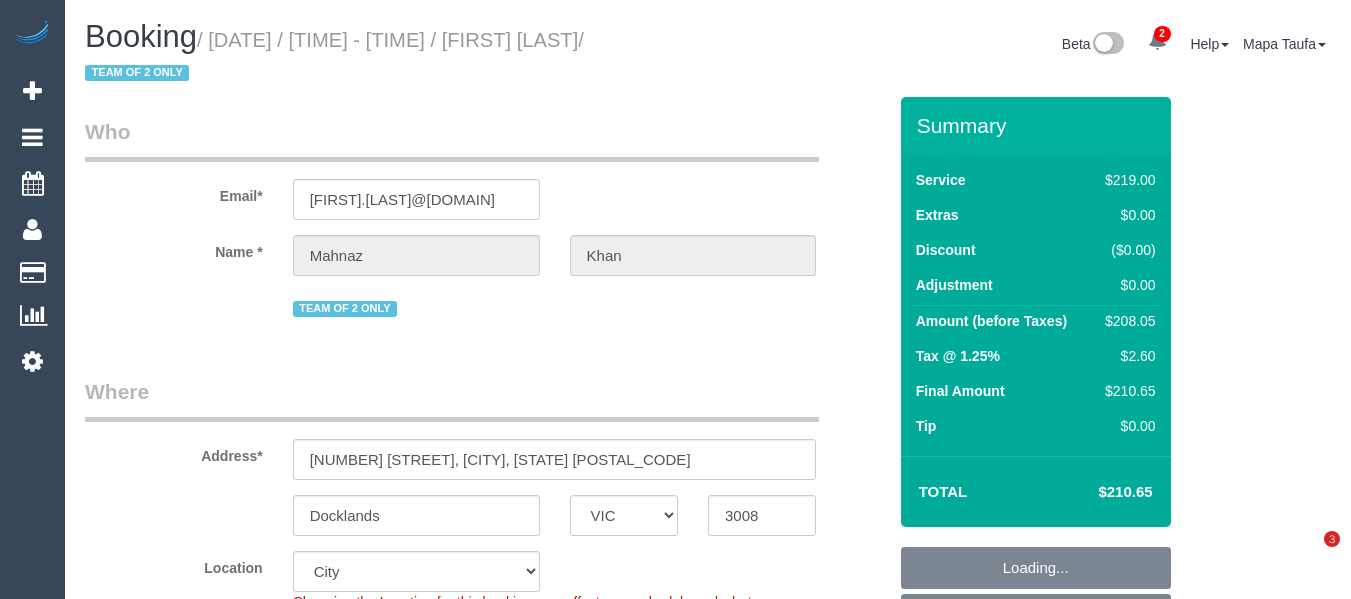 select on "VIC" 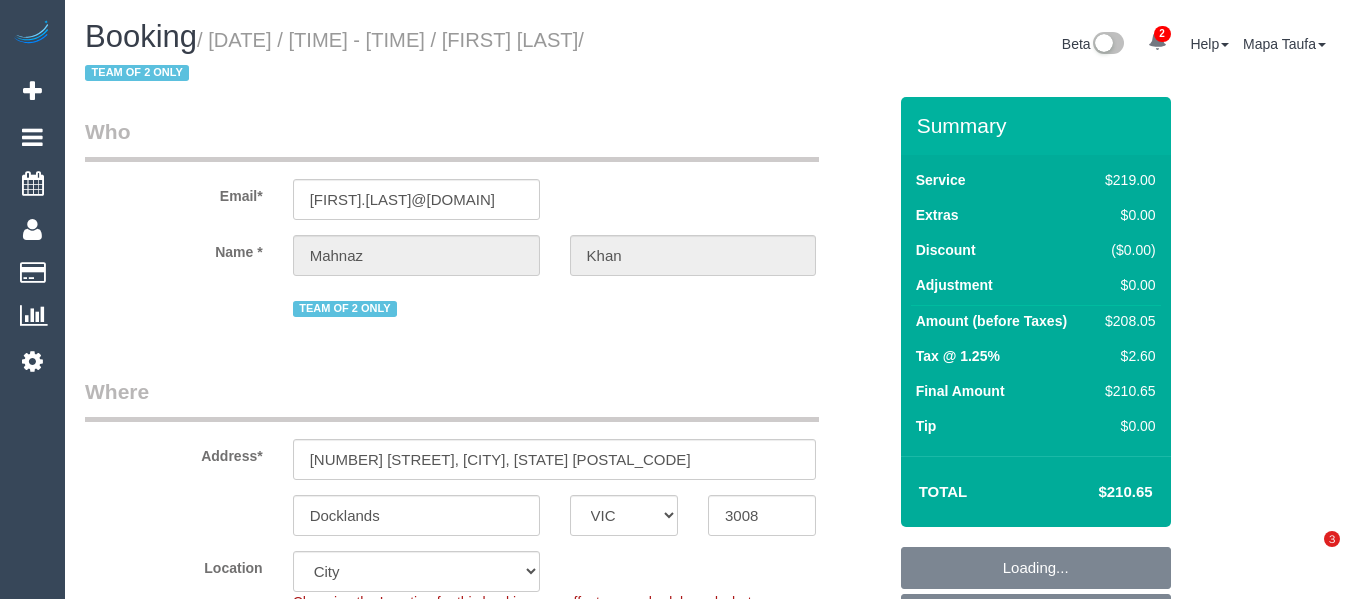 select on "string:stripe-pm_1QfaSf2GScqysDRVKBQ432Rj" 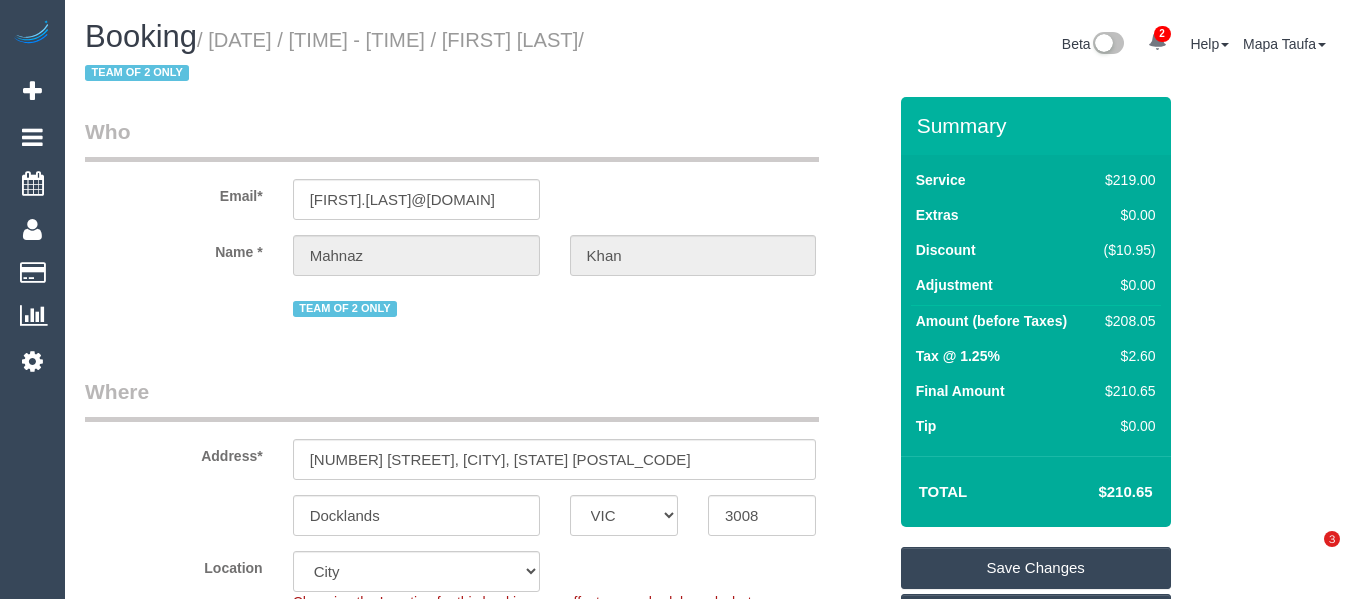 scroll, scrollTop: 0, scrollLeft: 0, axis: both 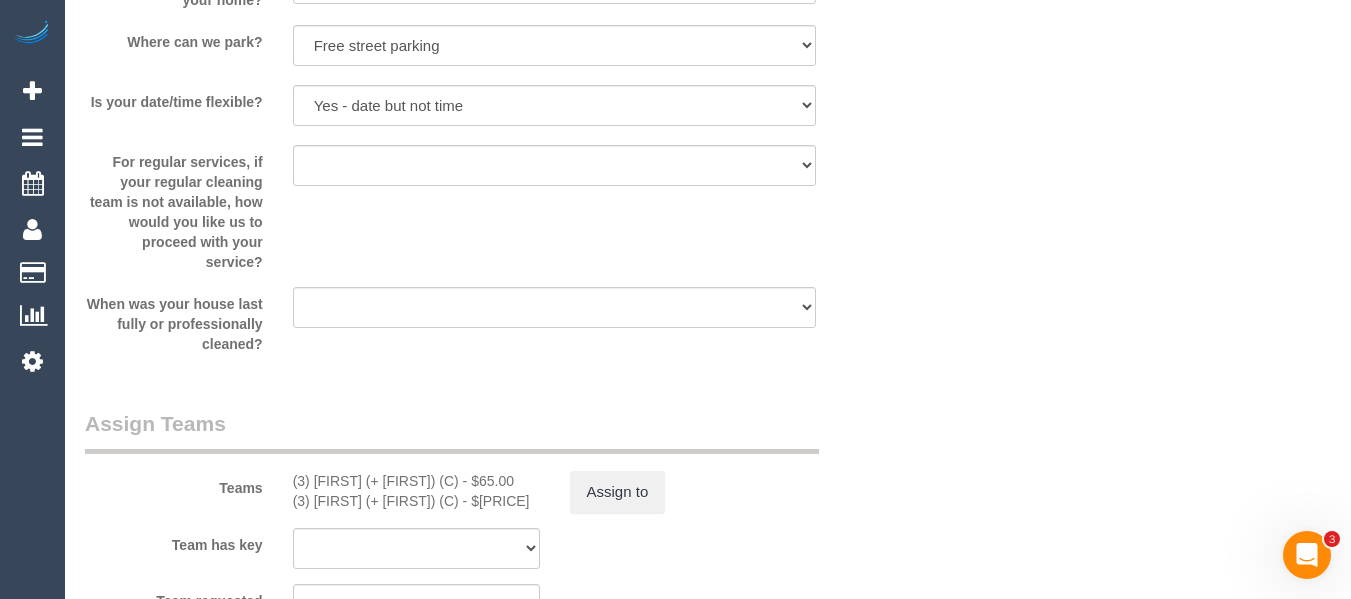 drag, startPoint x: 468, startPoint y: 483, endPoint x: 313, endPoint y: 477, distance: 155.11609 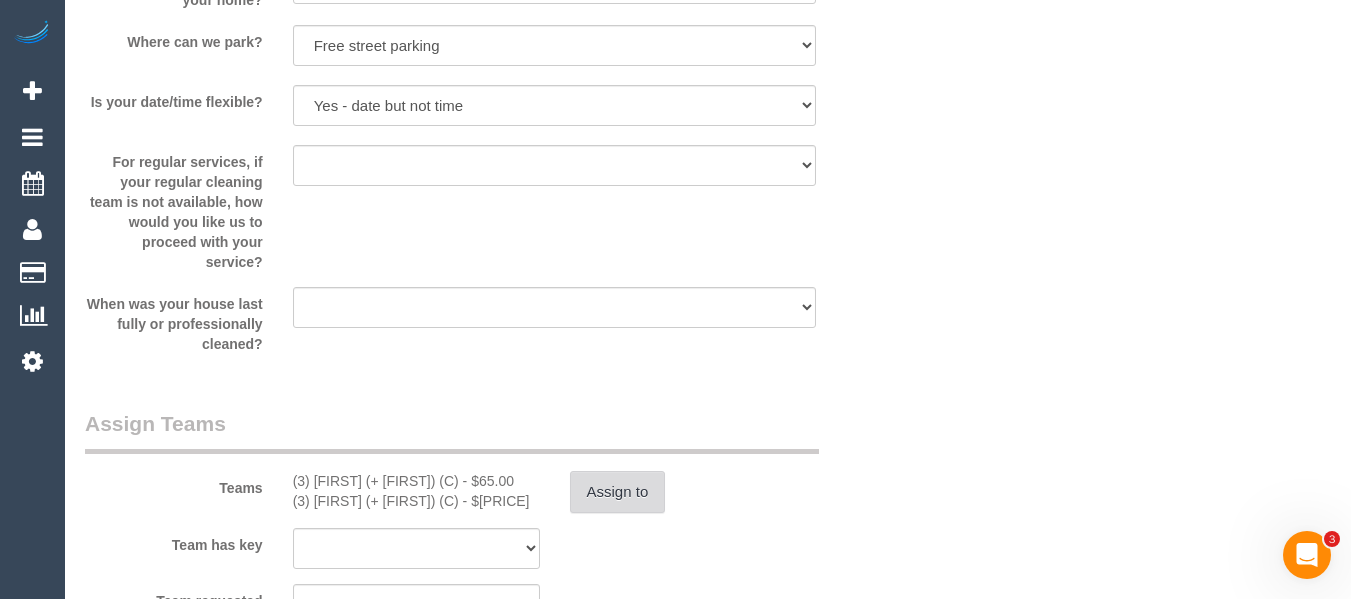 click on "Assign to" at bounding box center (618, 492) 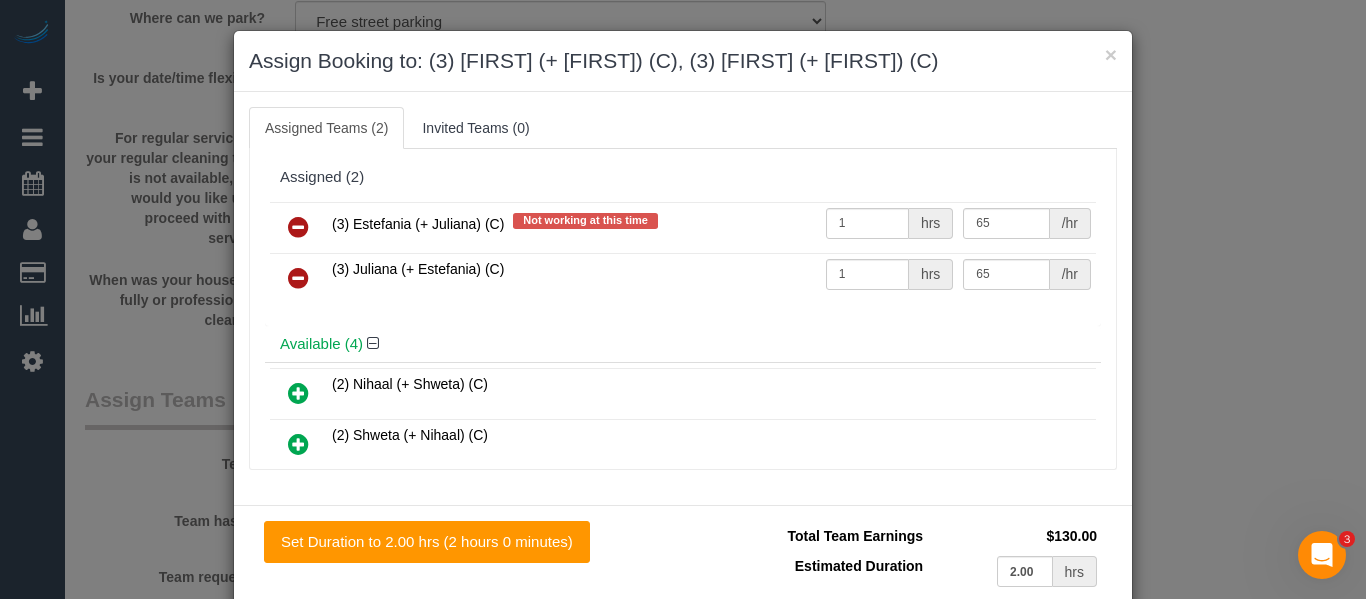 click at bounding box center [298, 227] 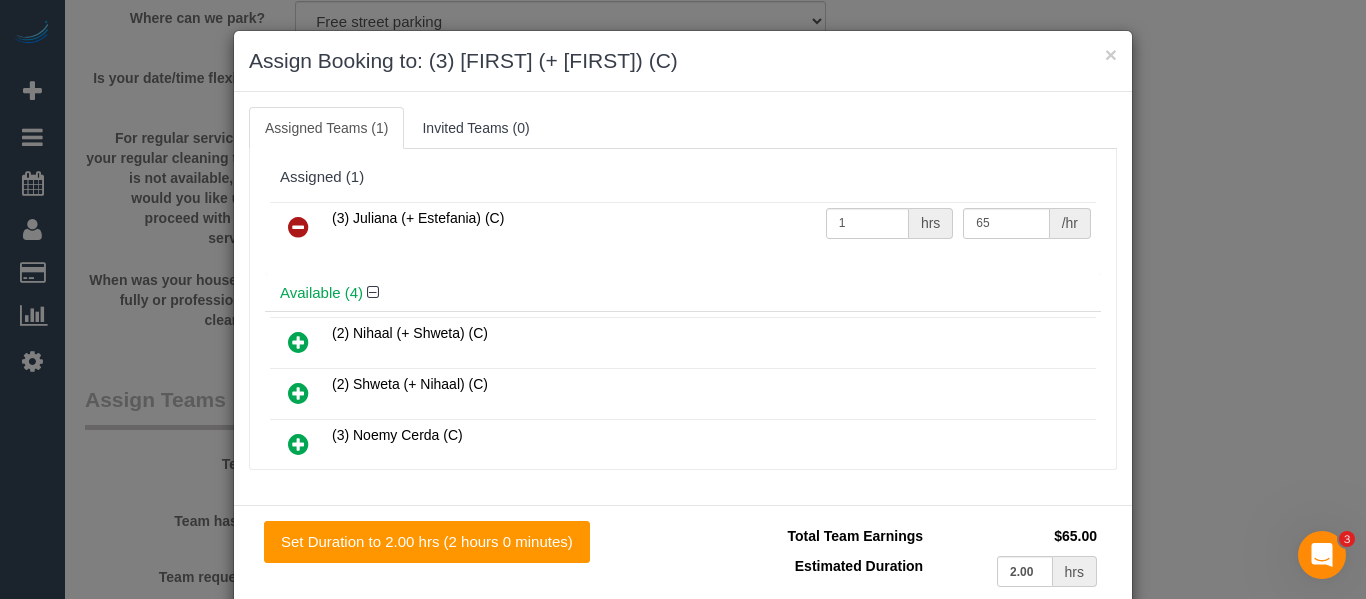 click at bounding box center [298, 227] 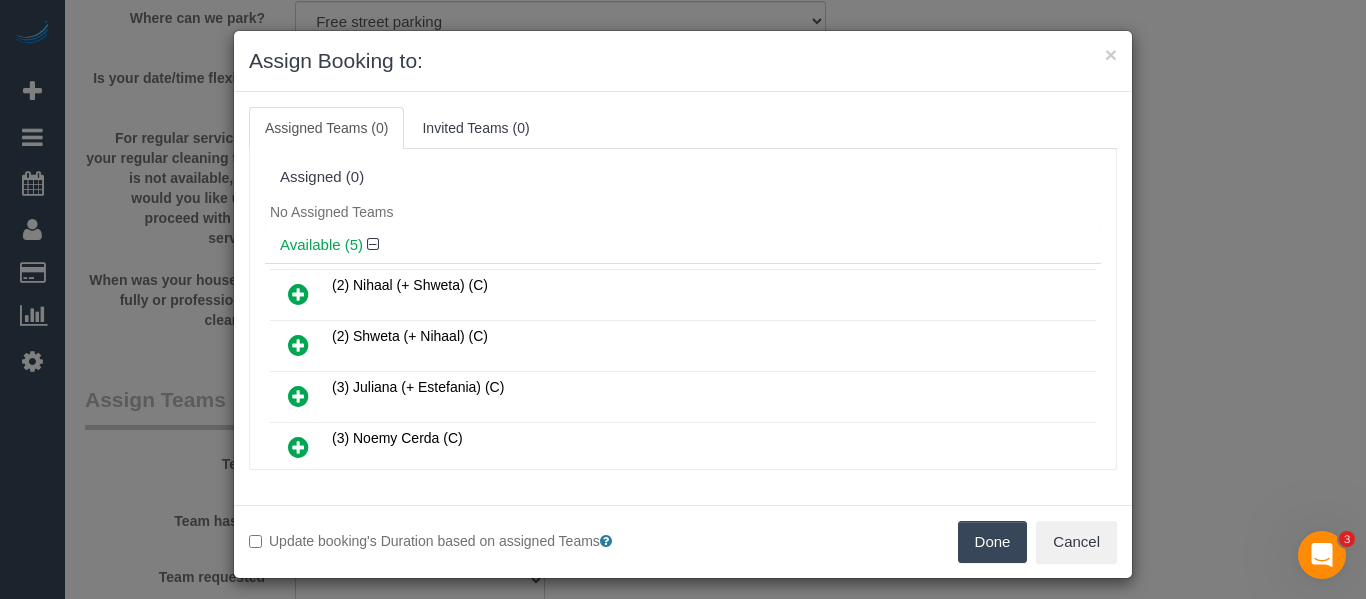 click on "Done" at bounding box center (993, 542) 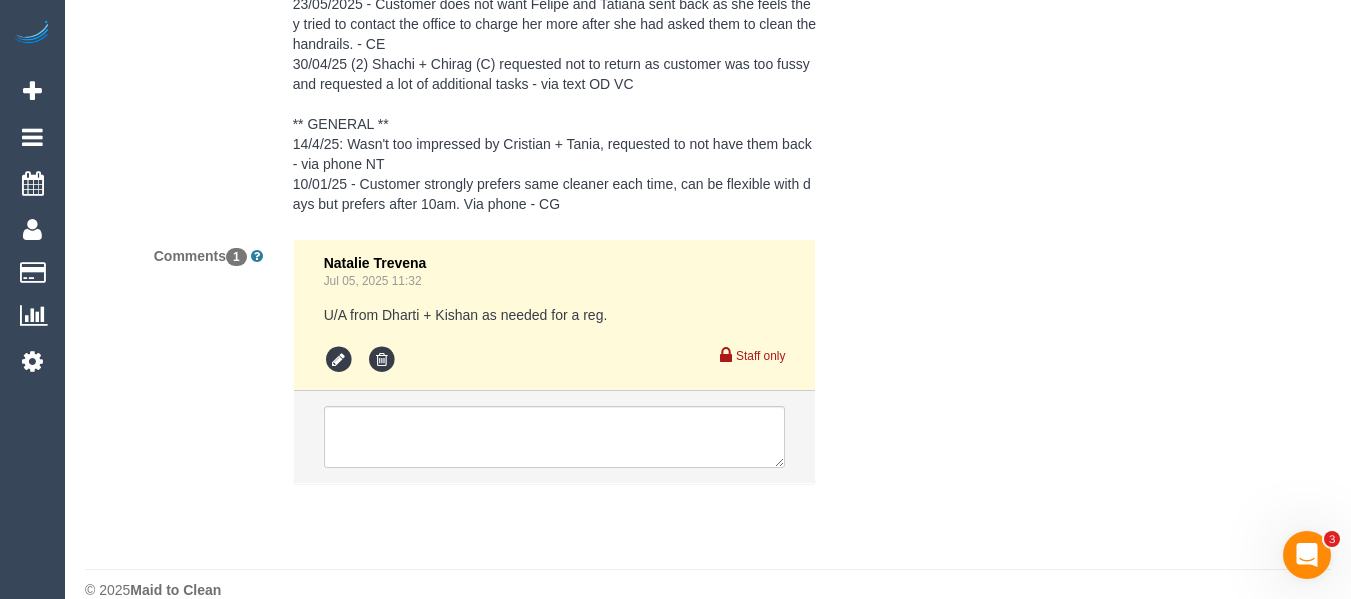 scroll, scrollTop: 4071, scrollLeft: 0, axis: vertical 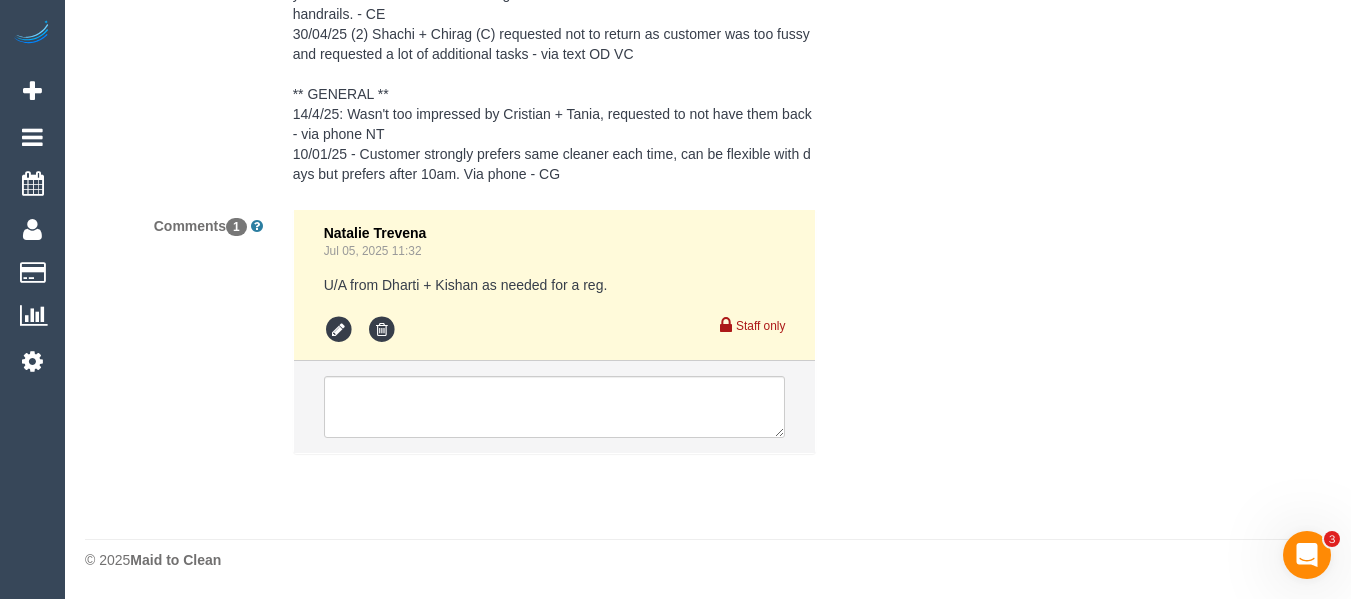 click at bounding box center [555, 407] 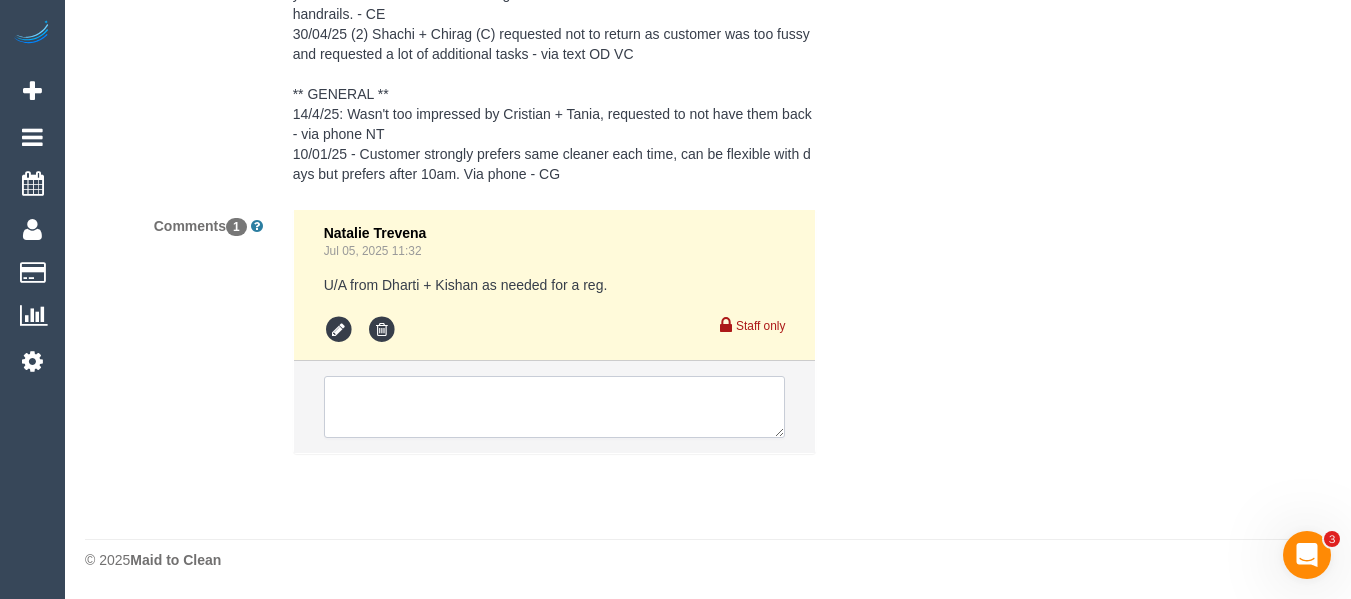 click at bounding box center [555, 407] 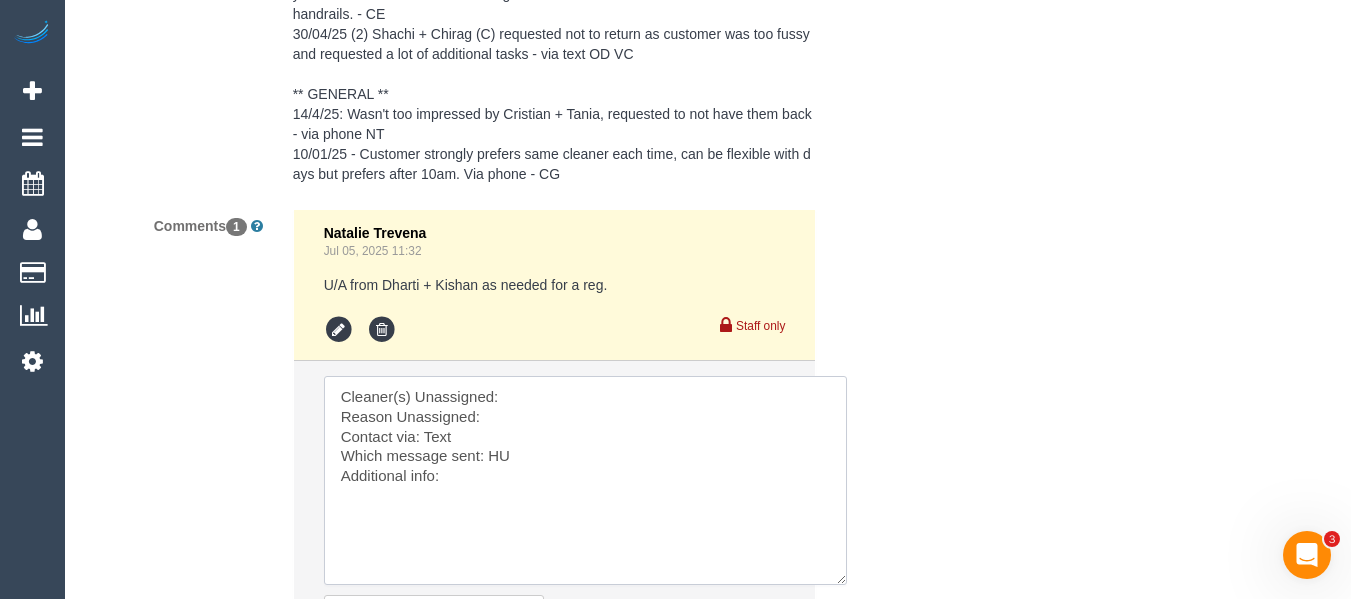 drag, startPoint x: 783, startPoint y: 427, endPoint x: 663, endPoint y: 497, distance: 138.92444 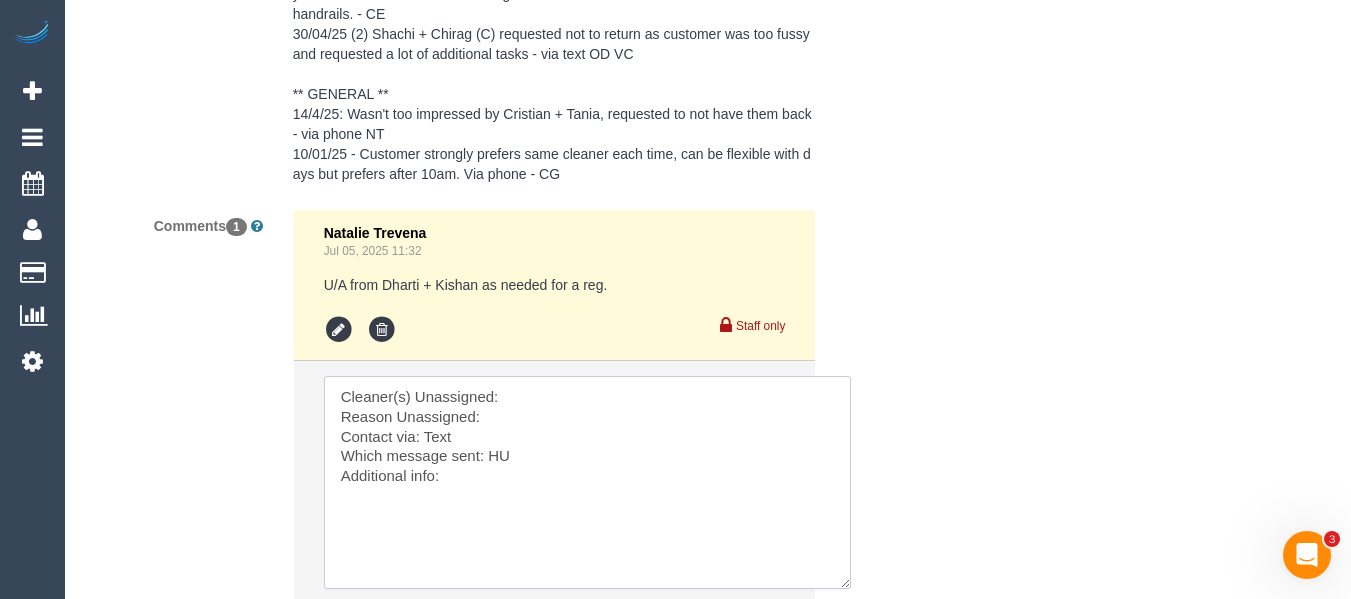 click at bounding box center [587, 482] 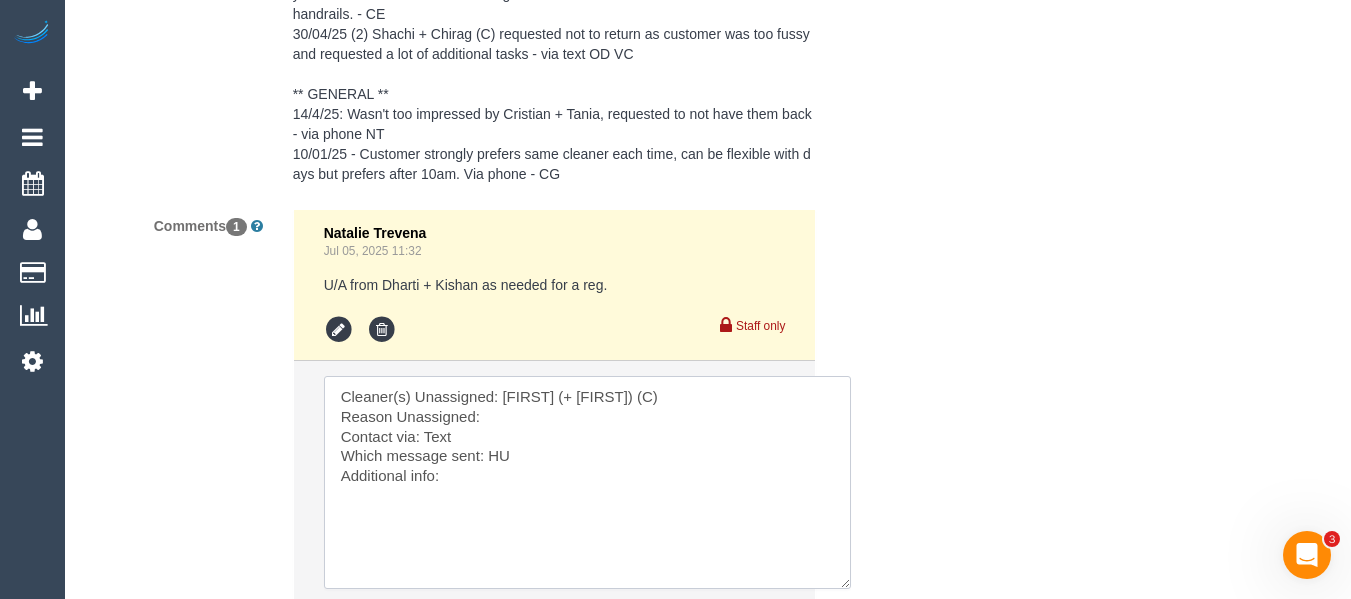 click at bounding box center (587, 482) 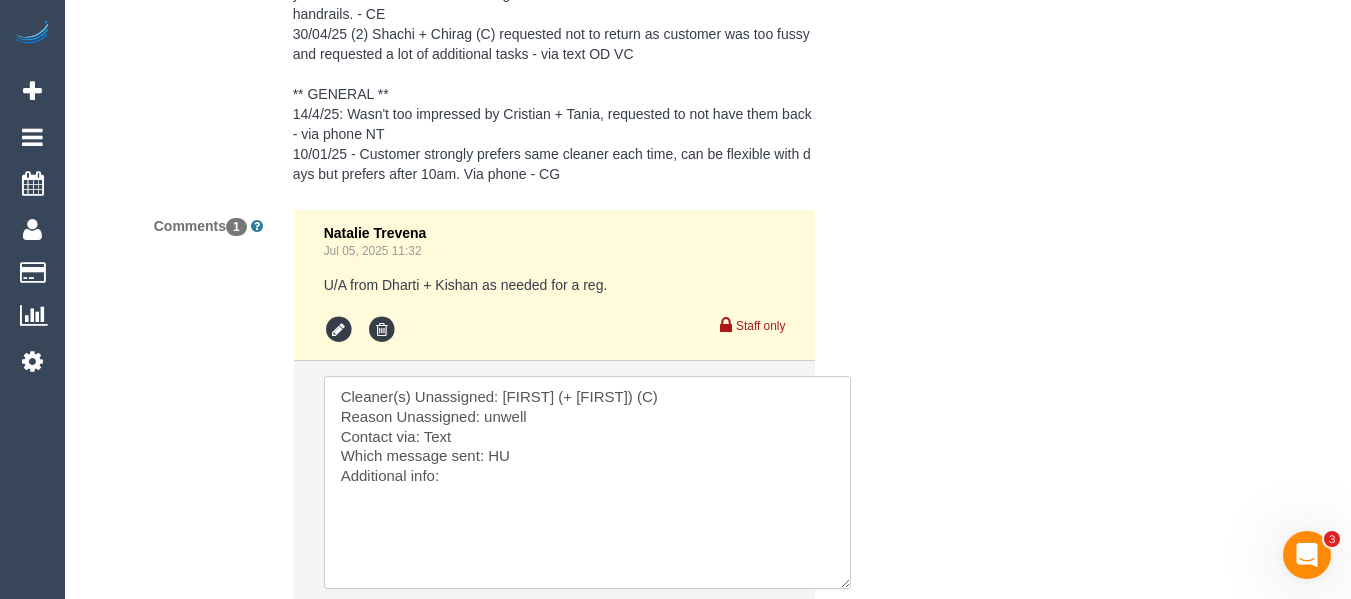 click at bounding box center (587, 482) 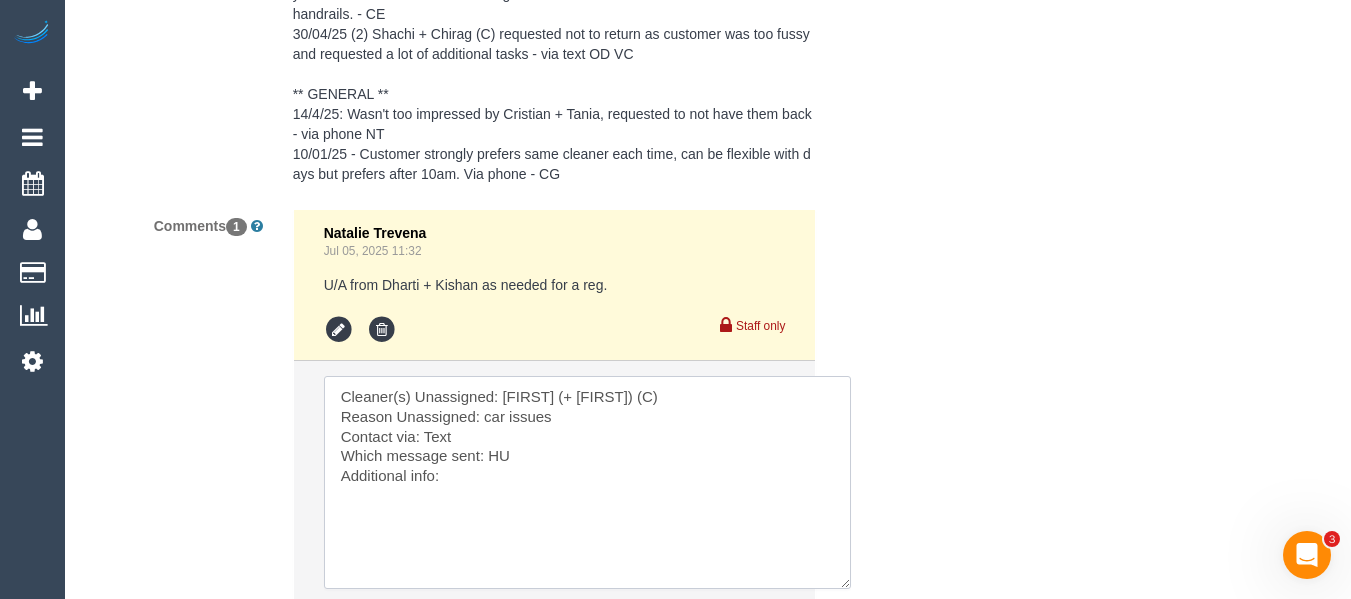 click at bounding box center (587, 482) 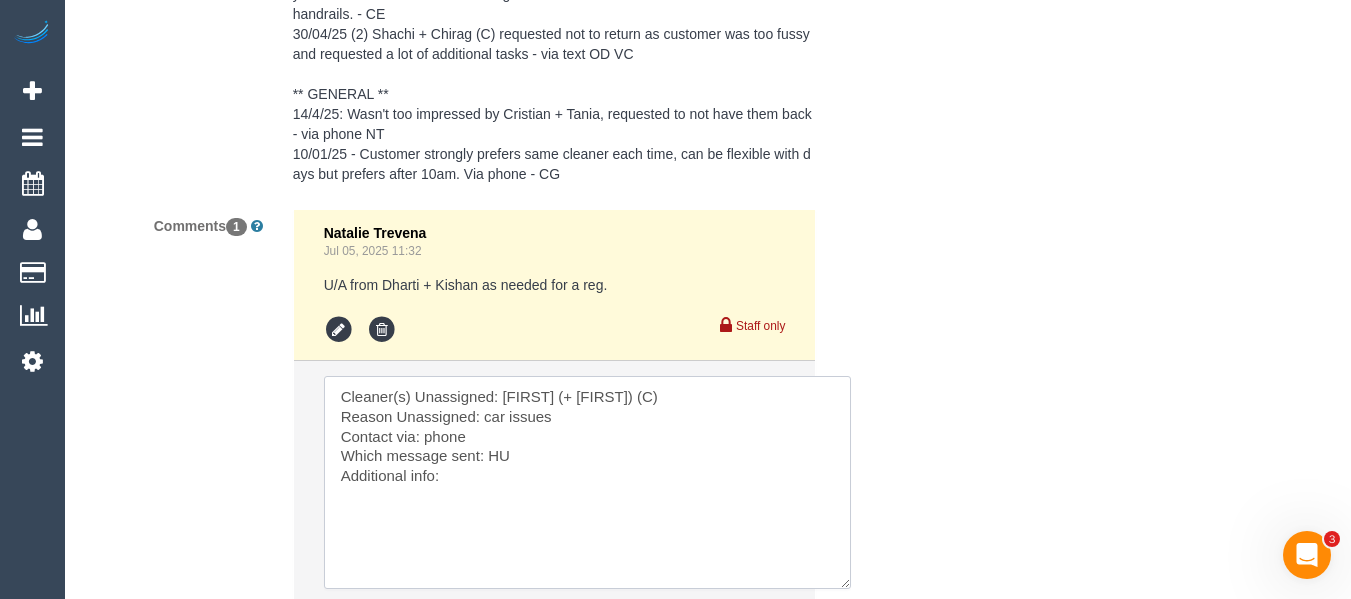 click at bounding box center [587, 482] 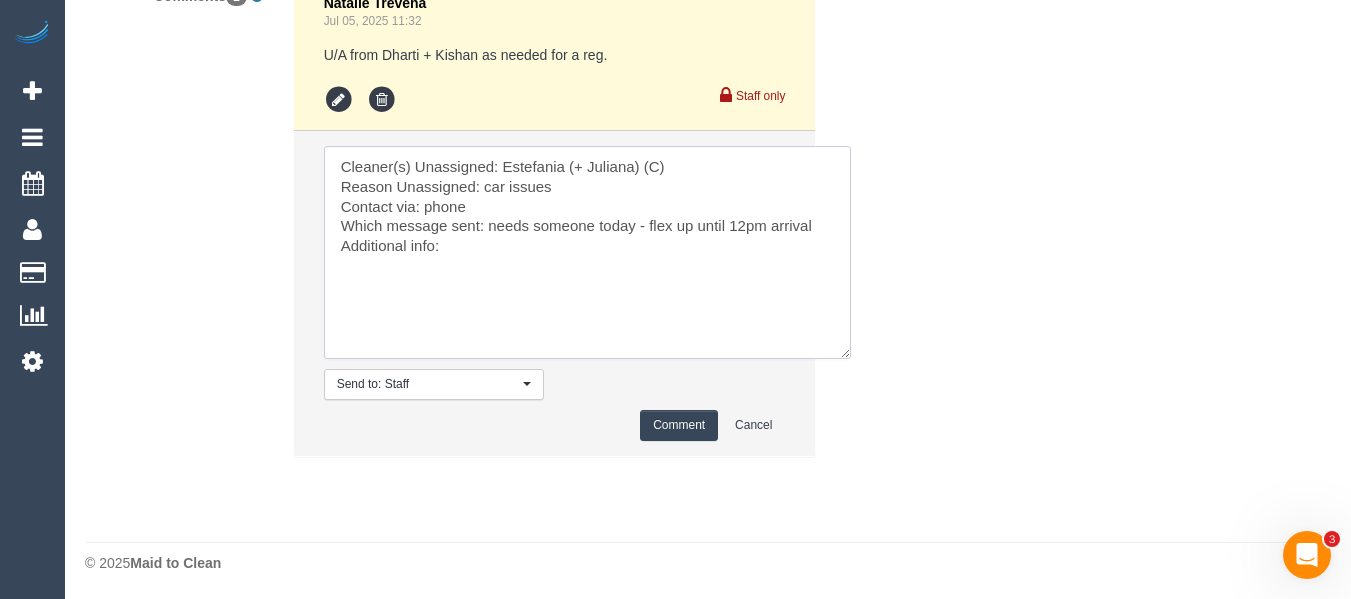 scroll, scrollTop: 4304, scrollLeft: 0, axis: vertical 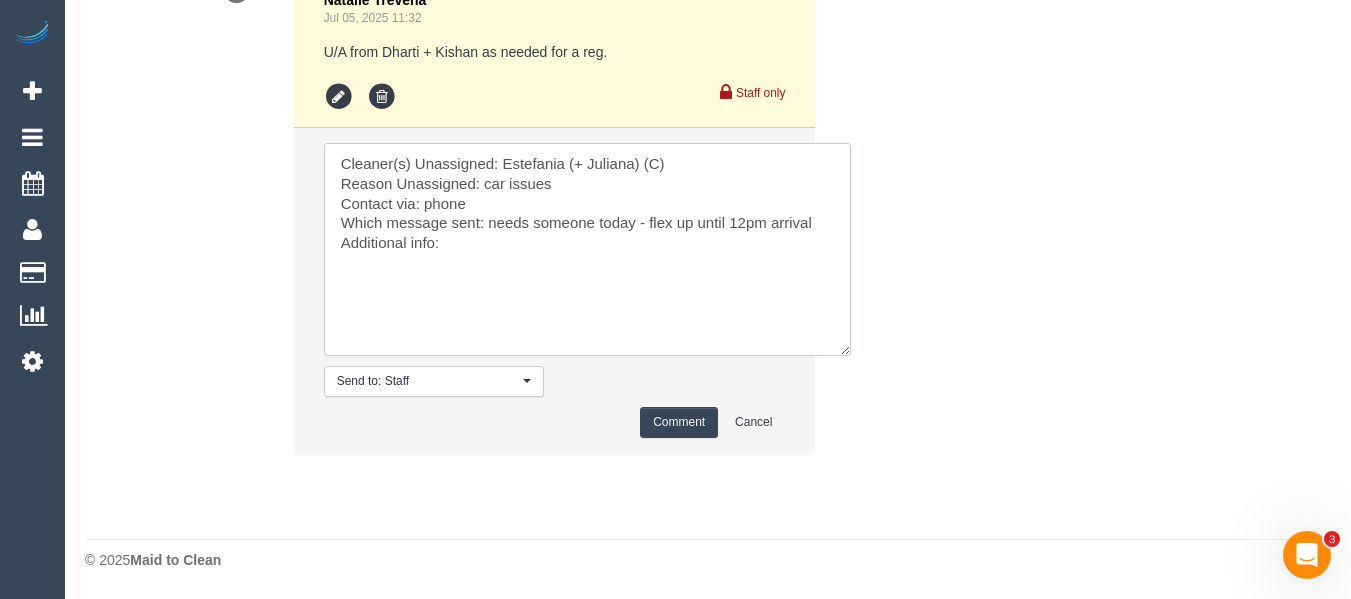 type on "Cleaner(s) Unassigned: Estefania (+ Juliana) (C)
Reason Unassigned: car issues
Contact via: phone
Which message sent: needs someone today - flex up until 12pm arrival
Additional info:" 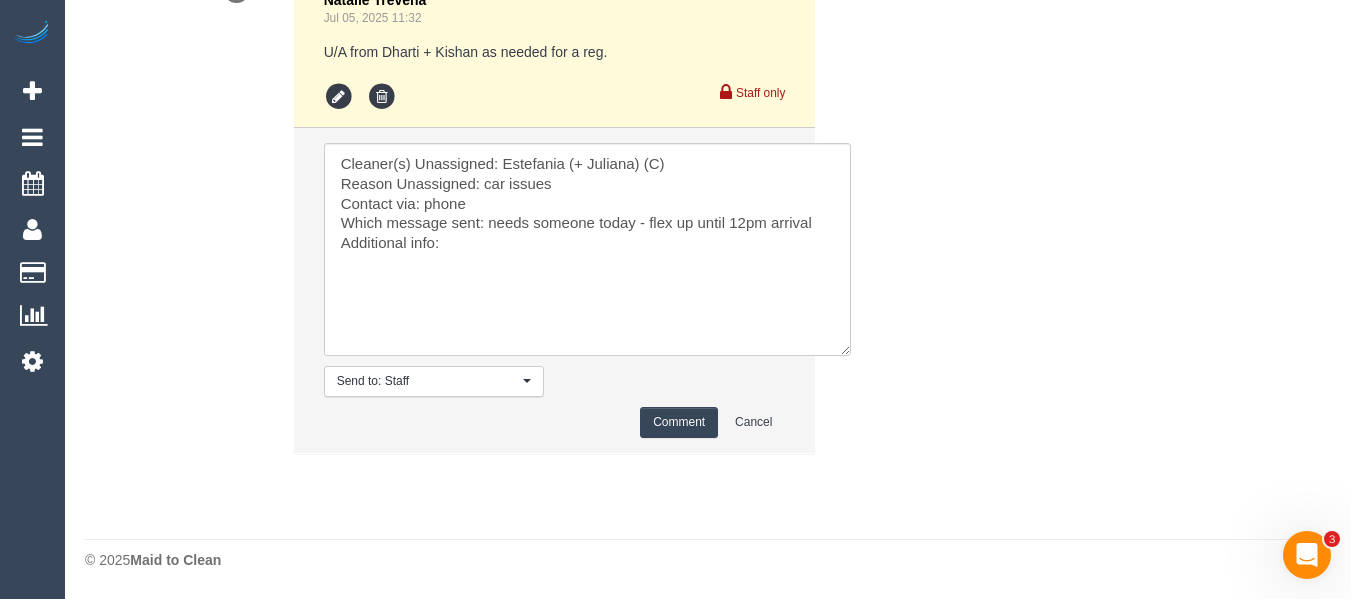 click on "Comment" at bounding box center [679, 422] 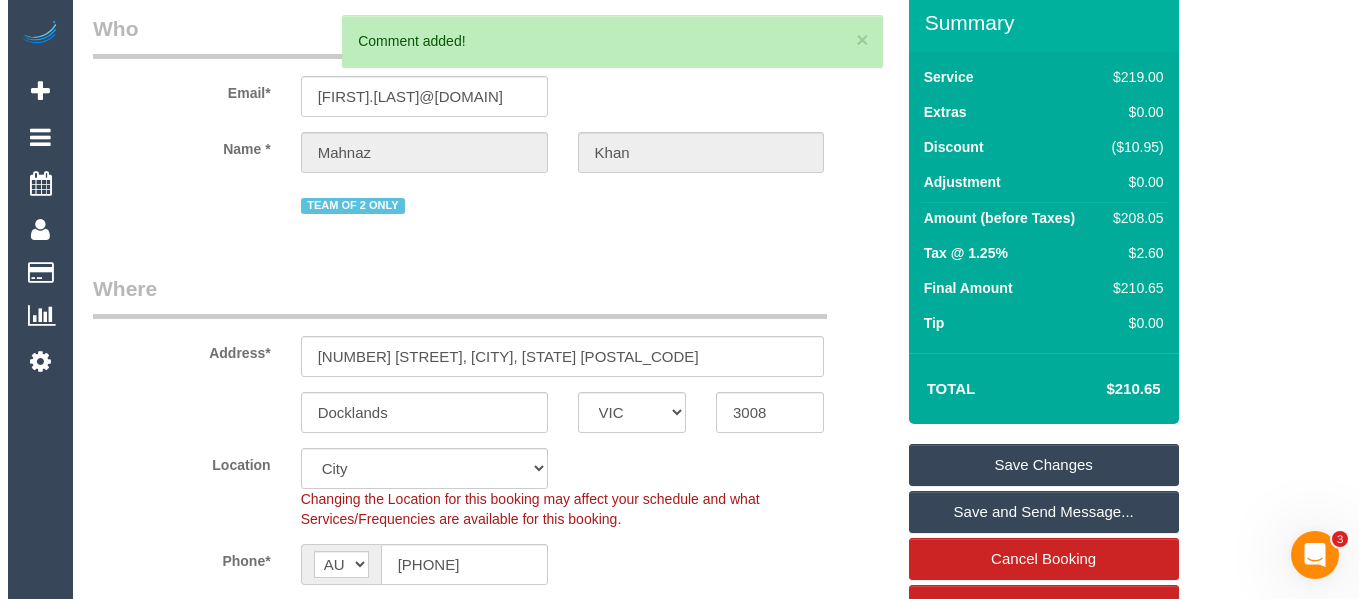 scroll, scrollTop: 0, scrollLeft: 0, axis: both 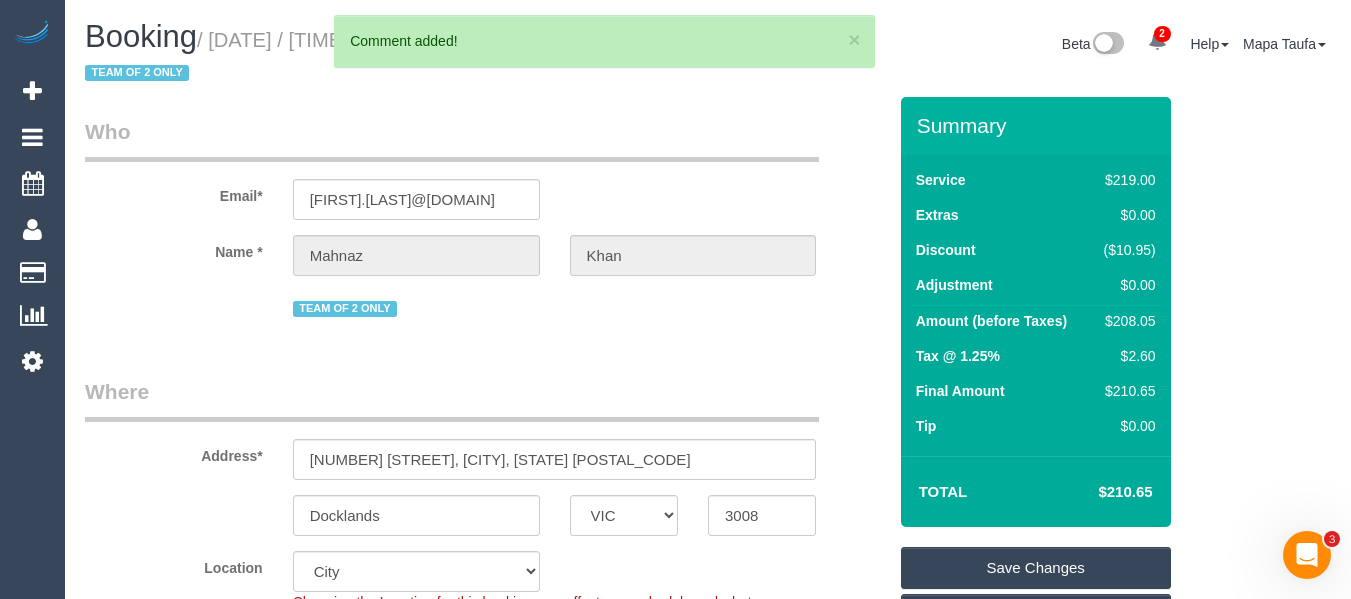 click on "Save Changes" at bounding box center [1036, 568] 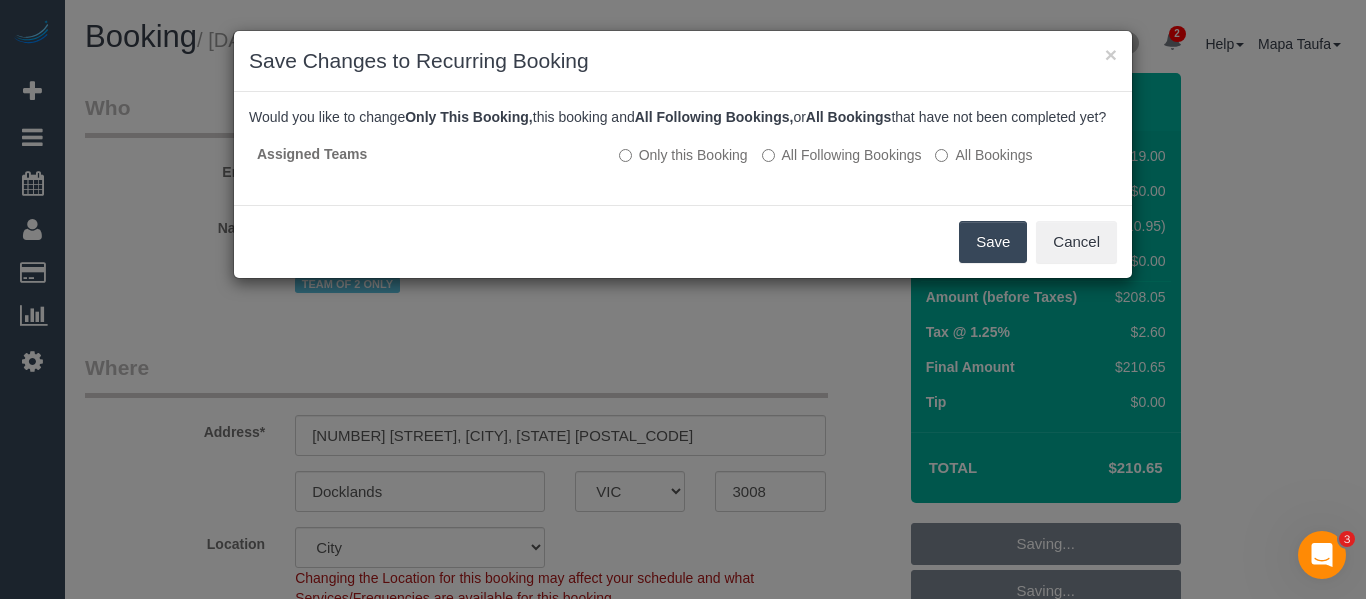 click on "Save" at bounding box center [993, 242] 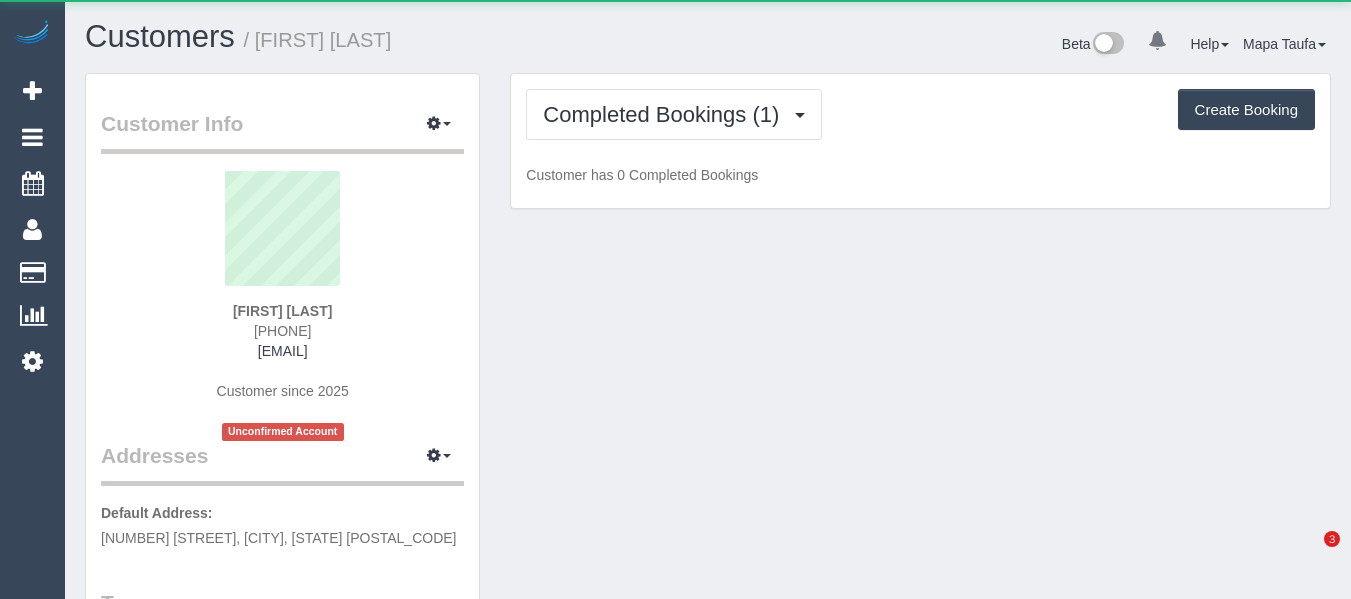 scroll, scrollTop: 0, scrollLeft: 0, axis: both 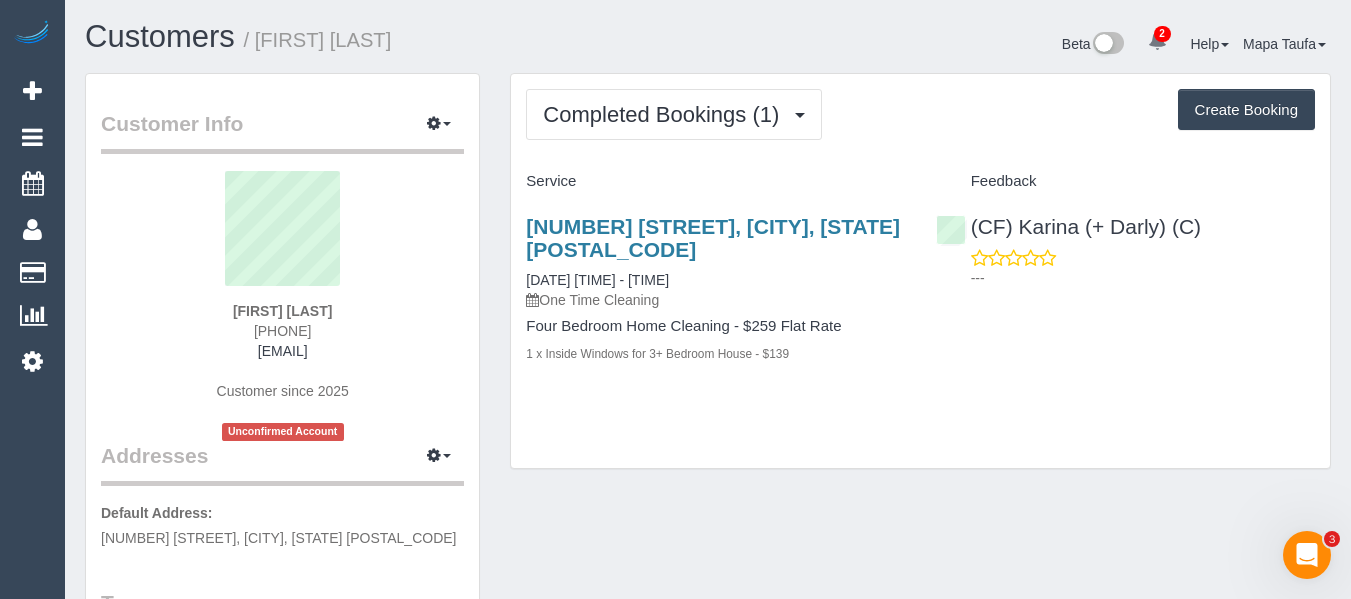 drag, startPoint x: 345, startPoint y: 333, endPoint x: 297, endPoint y: 286, distance: 67.17886 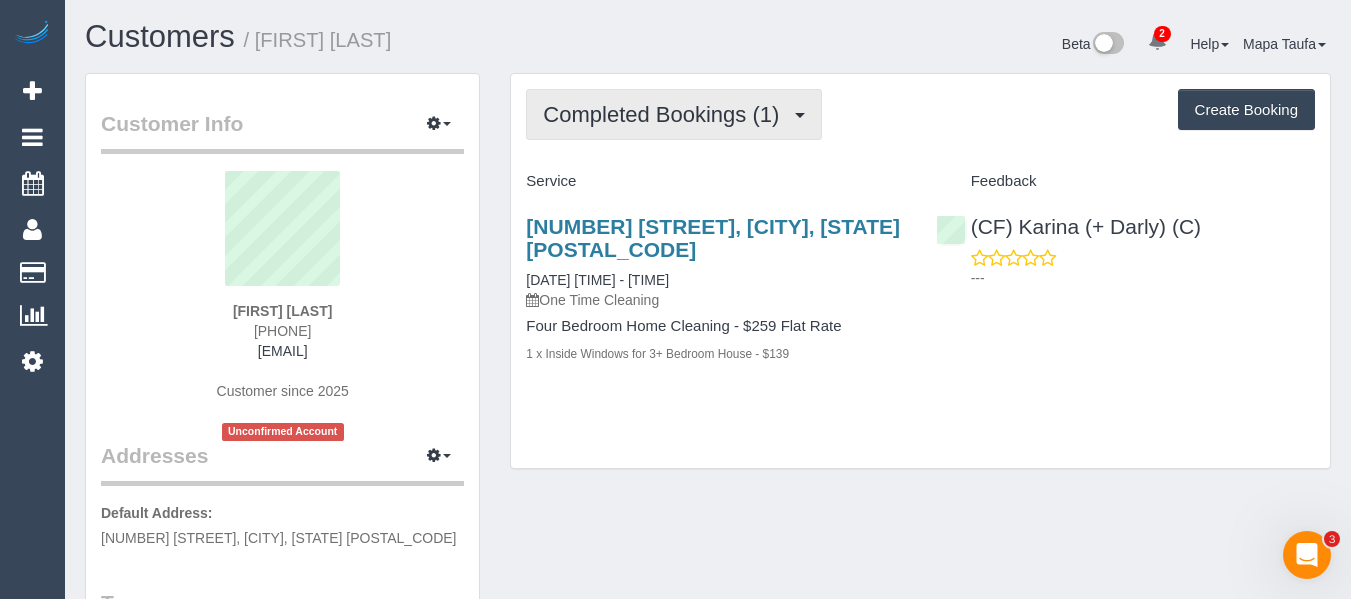 click on "Completed Bookings (1)" at bounding box center [666, 114] 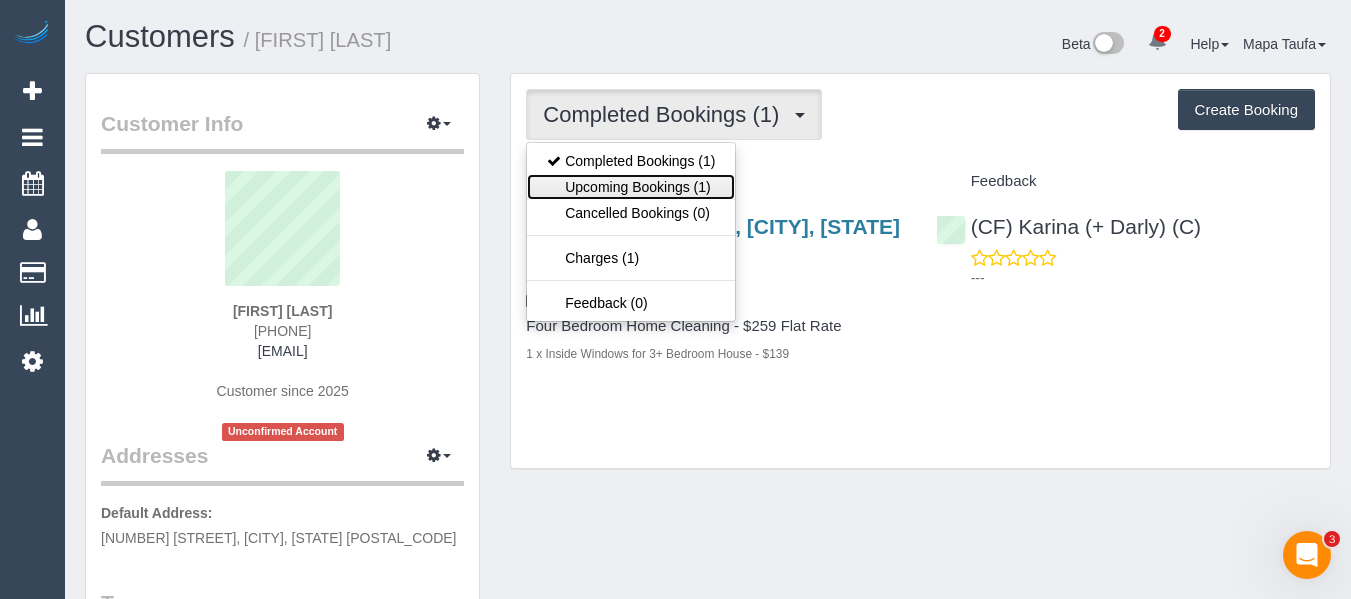 click on "Upcoming Bookings (1)" at bounding box center [631, 187] 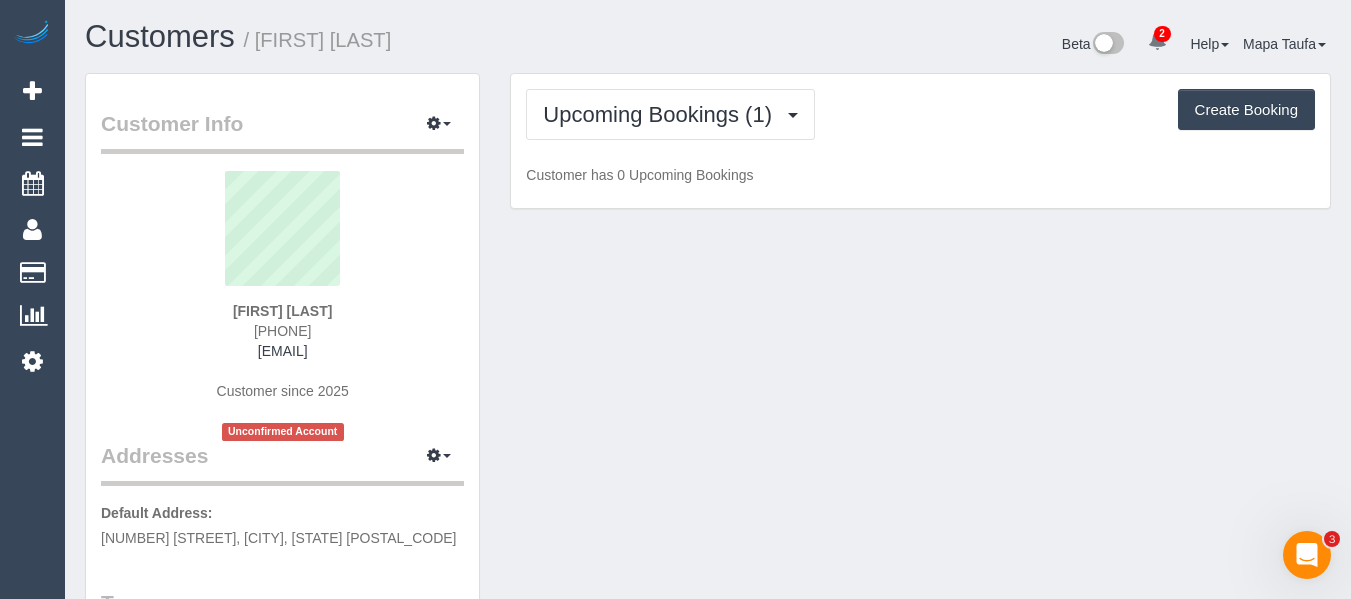 click on "Customers
/ Genevieve Wills" at bounding box center (389, 41) 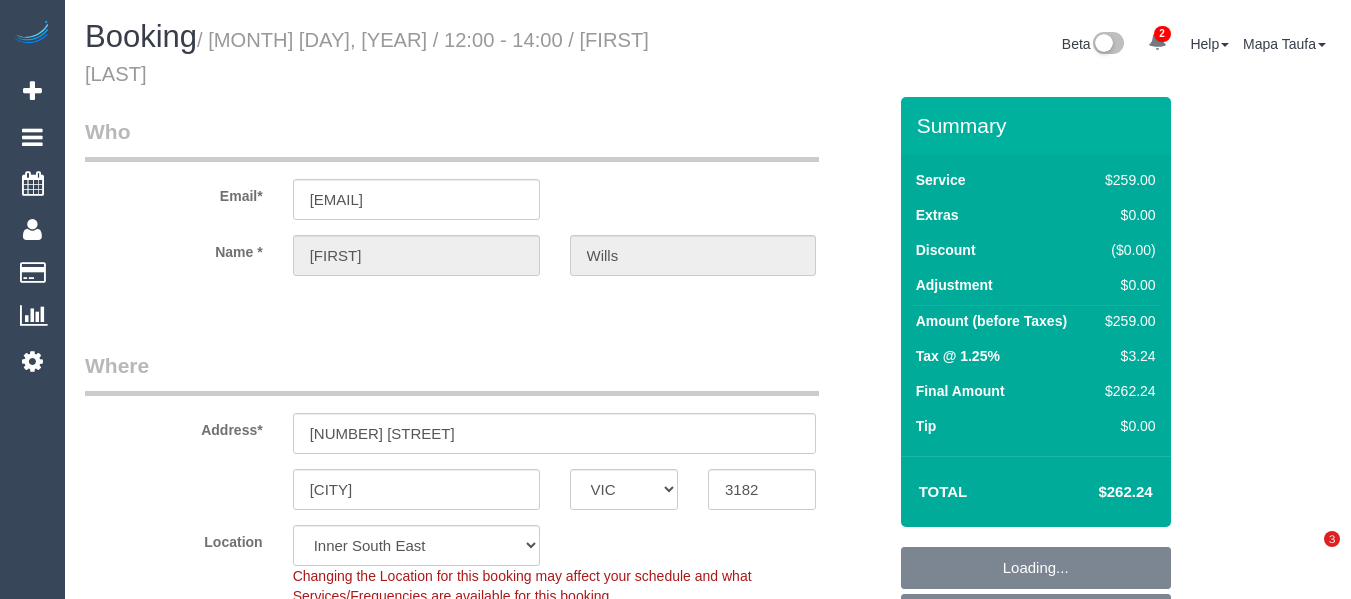 select on "VIC" 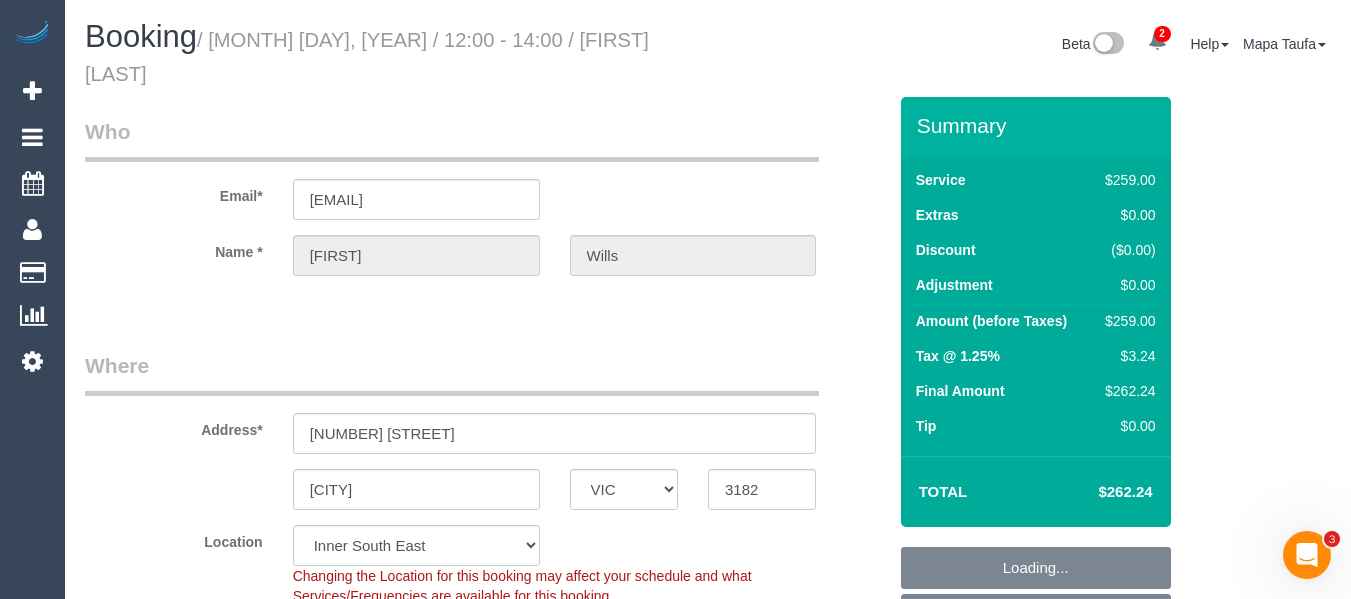 scroll, scrollTop: 0, scrollLeft: 0, axis: both 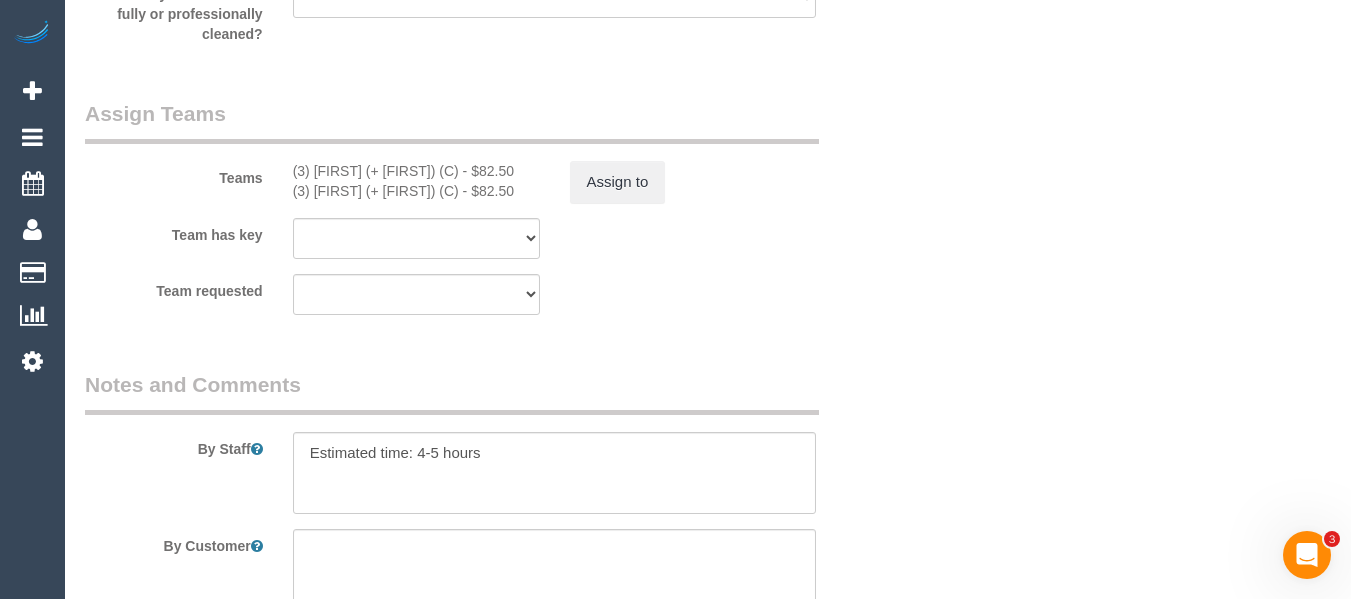 drag, startPoint x: 466, startPoint y: 146, endPoint x: 318, endPoint y: 144, distance: 148.01352 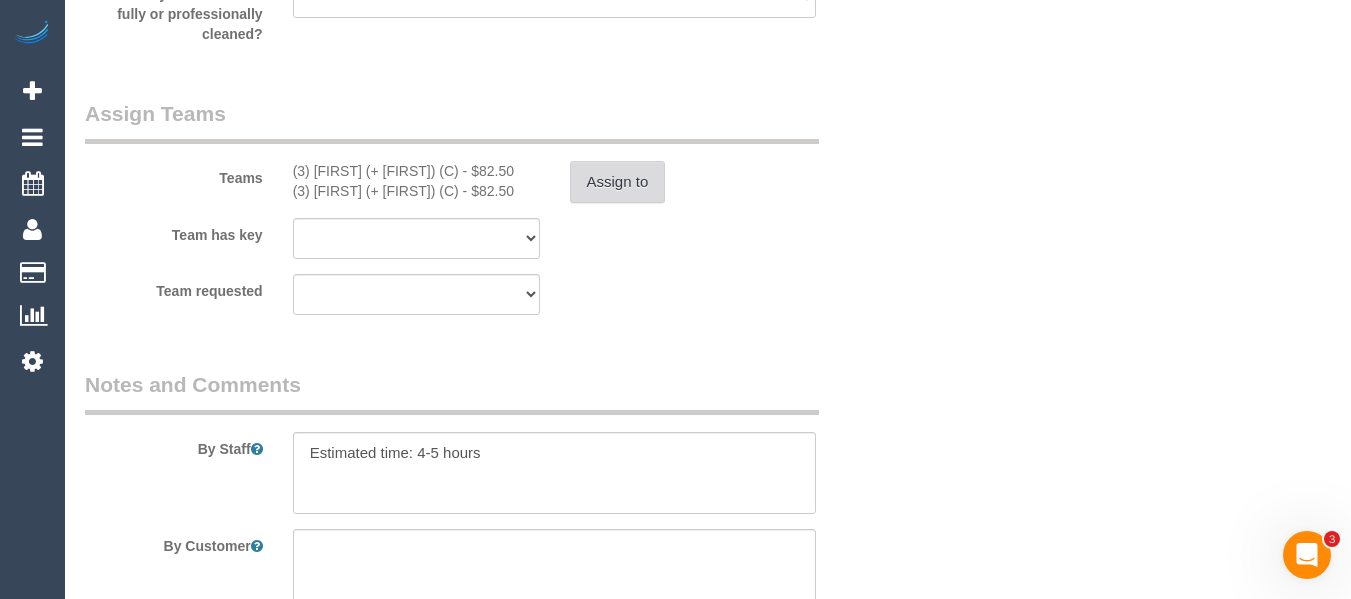 type 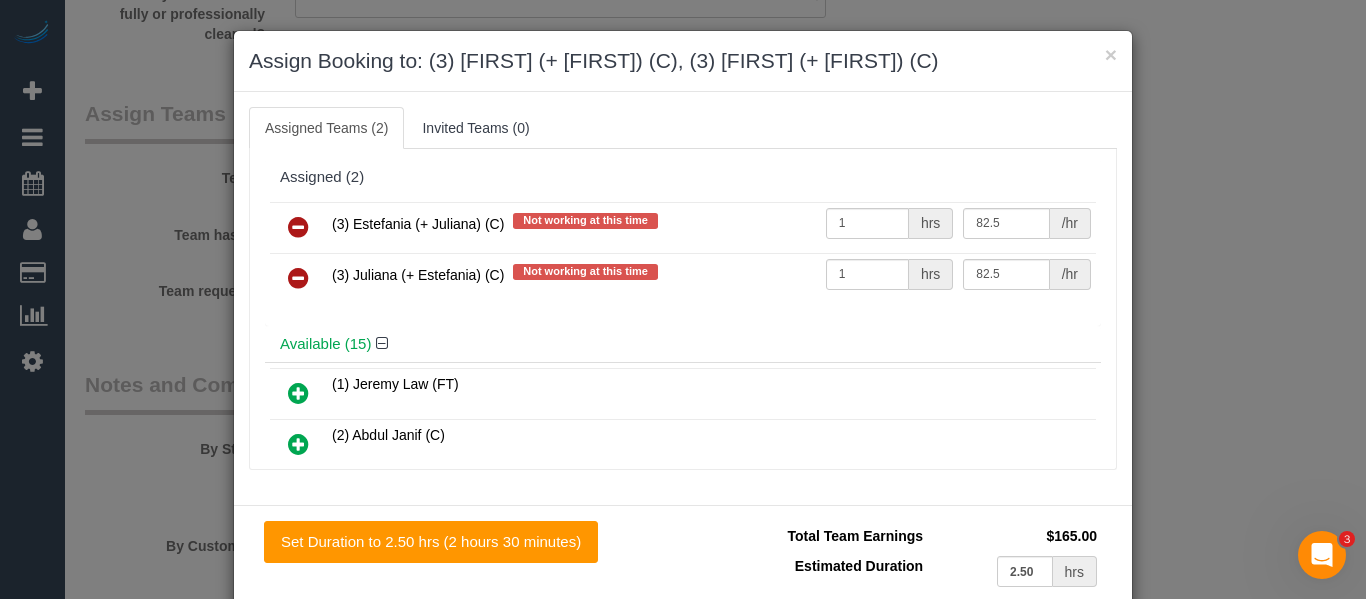 click at bounding box center (298, 227) 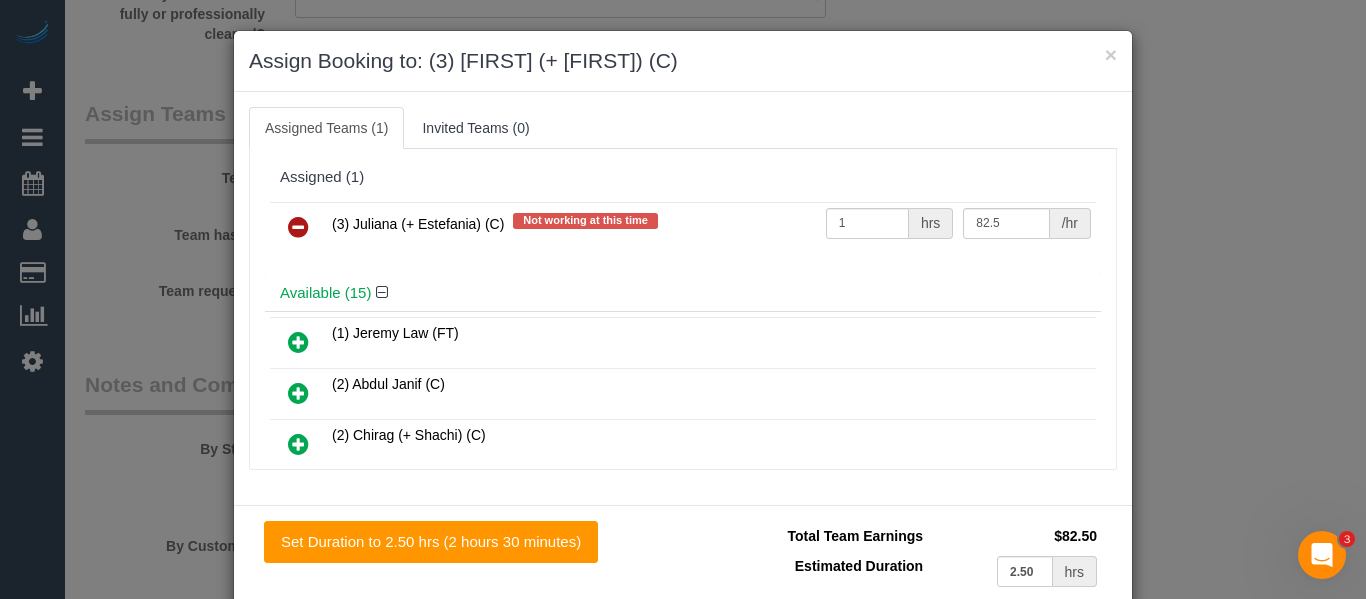 click at bounding box center (298, 227) 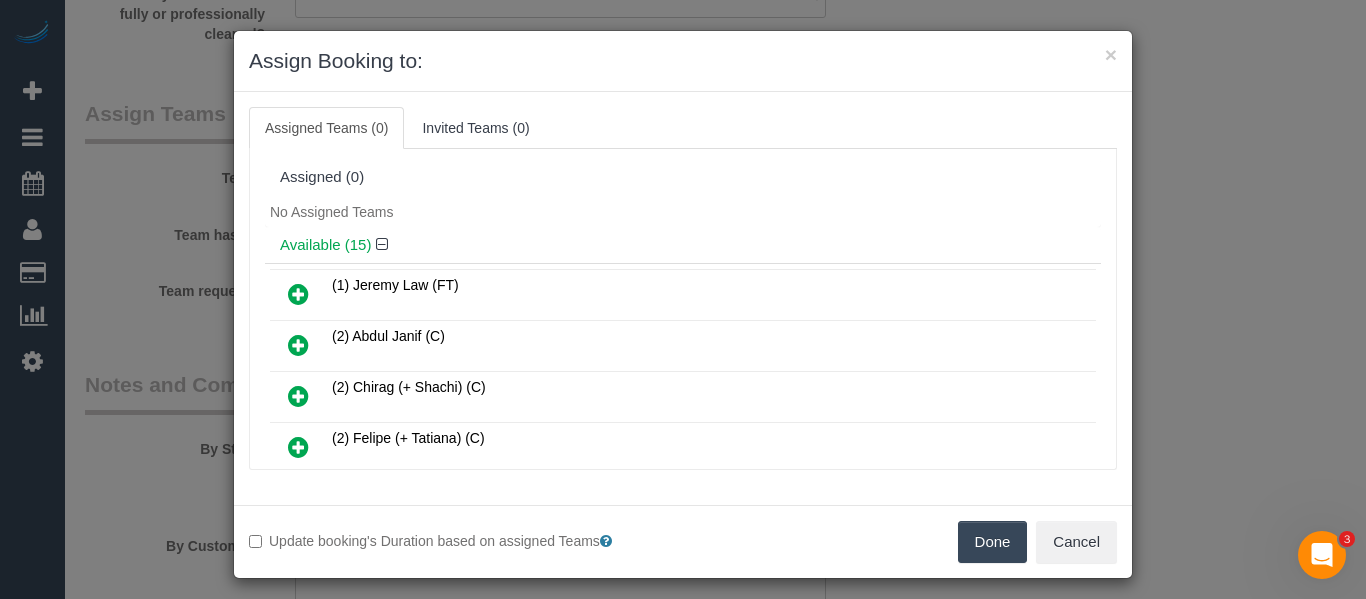 click on "Done" at bounding box center [993, 542] 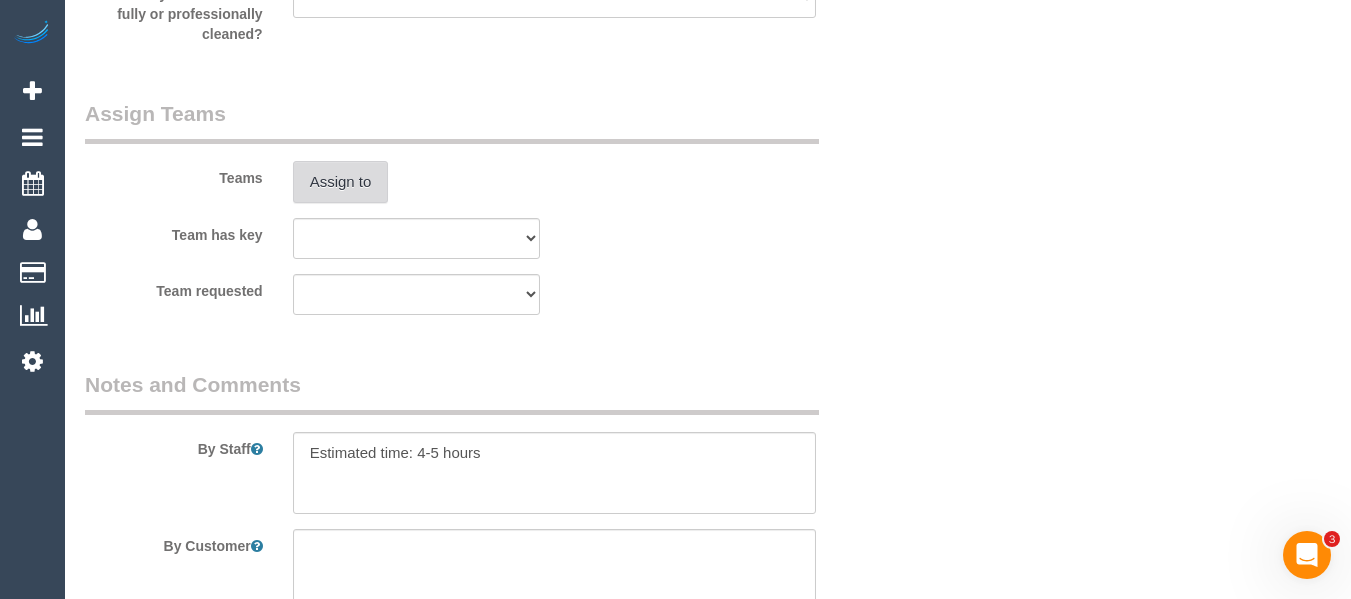 scroll, scrollTop: 3720, scrollLeft: 0, axis: vertical 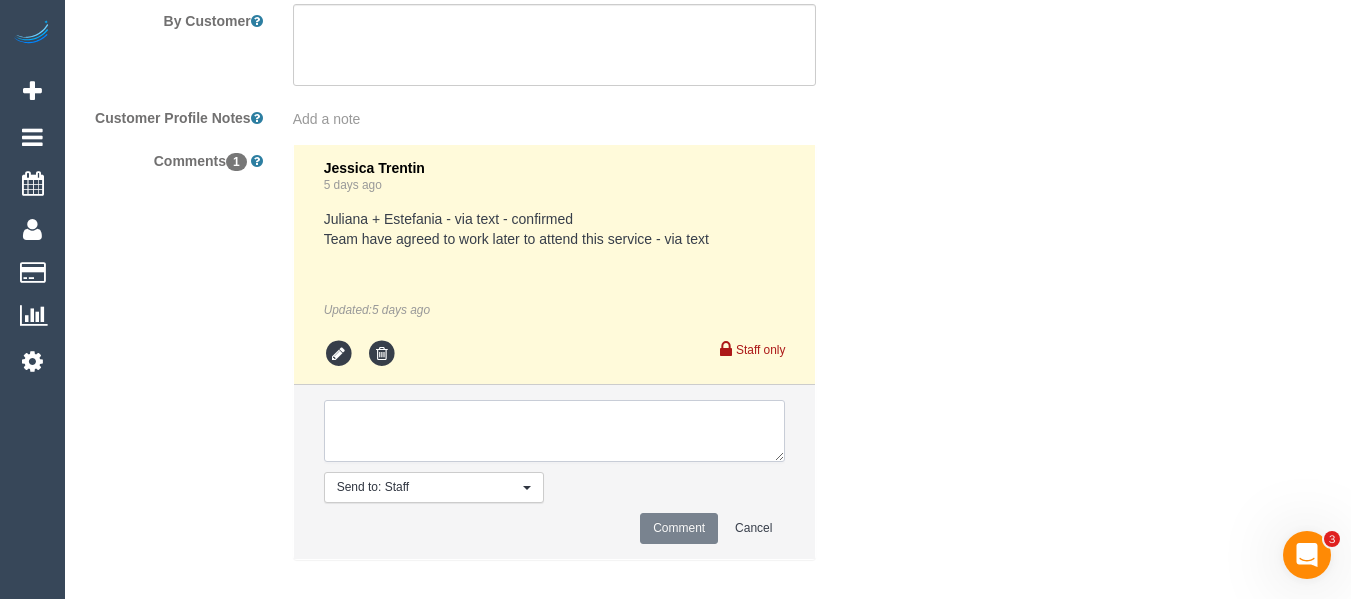 click at bounding box center [555, 431] 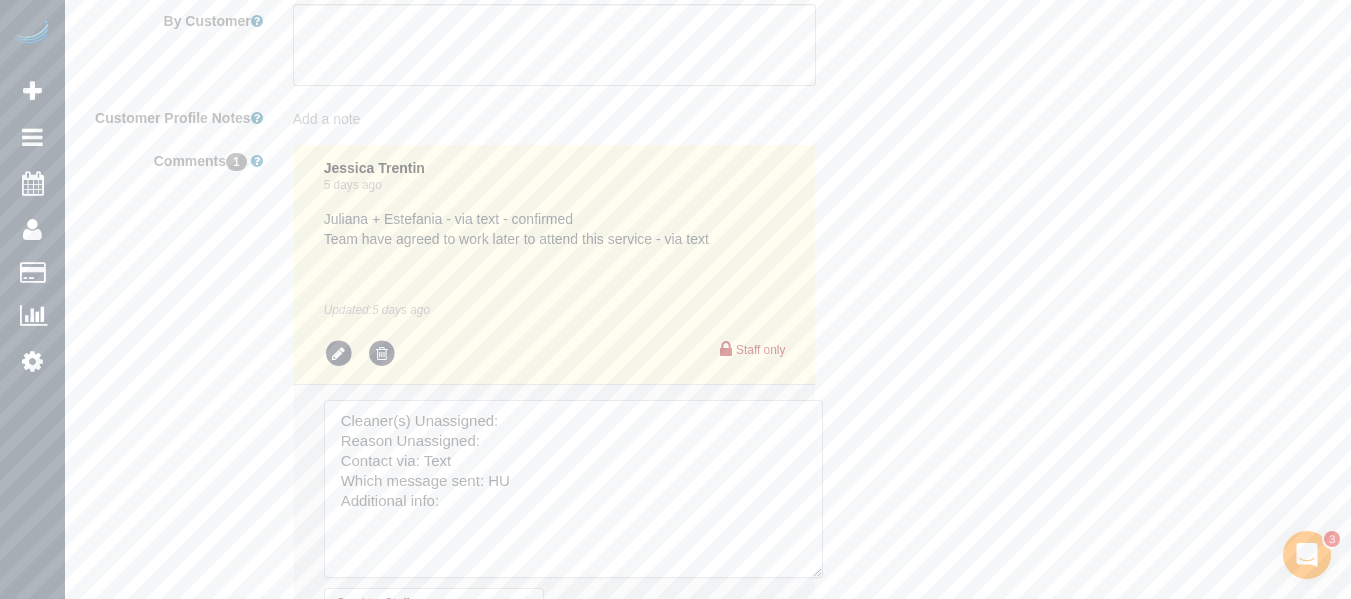 drag, startPoint x: 777, startPoint y: 453, endPoint x: 790, endPoint y: 521, distance: 69.2315 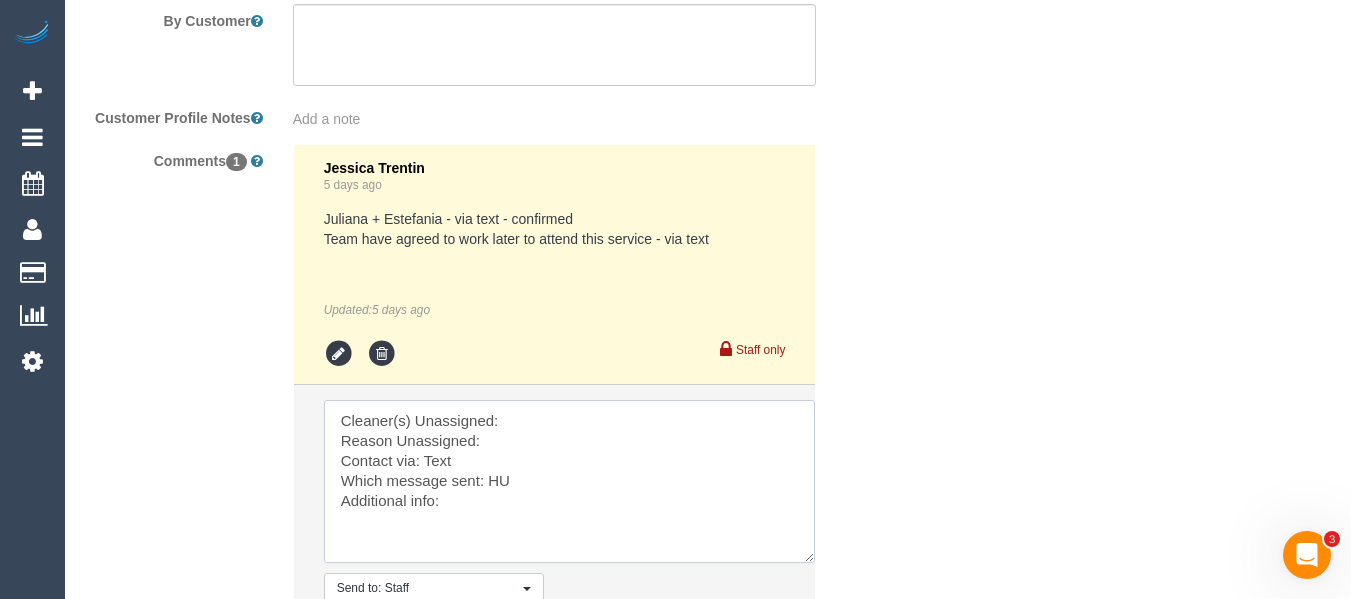 click at bounding box center (569, 481) 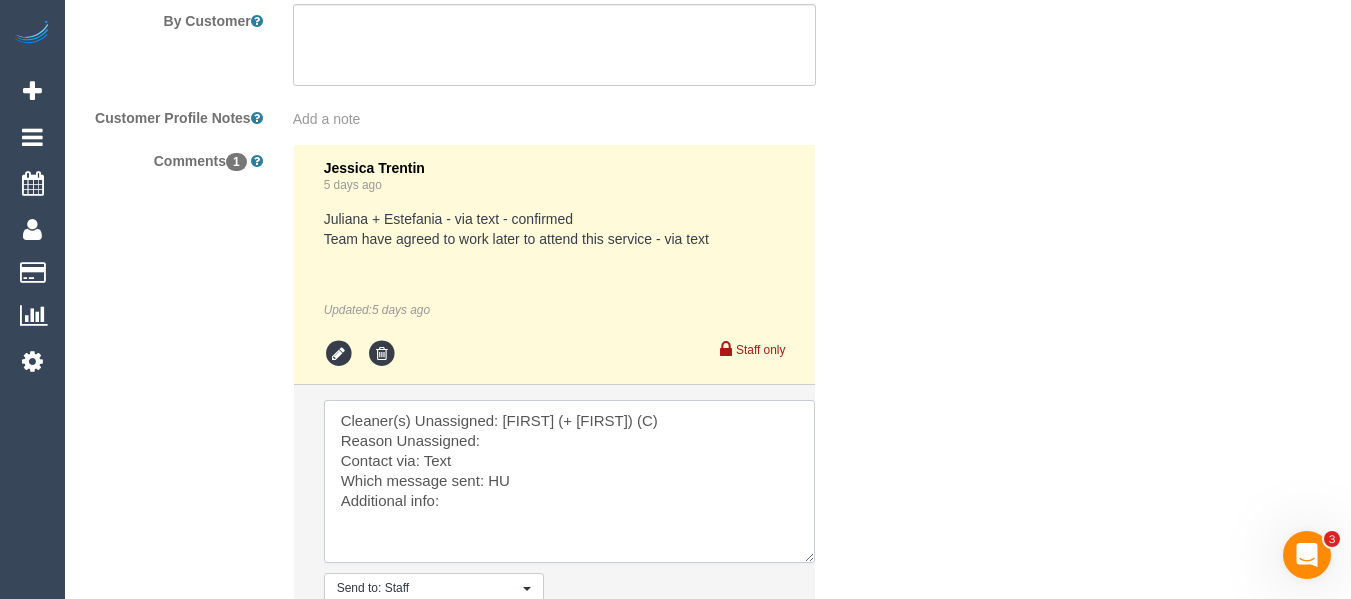 click at bounding box center (569, 481) 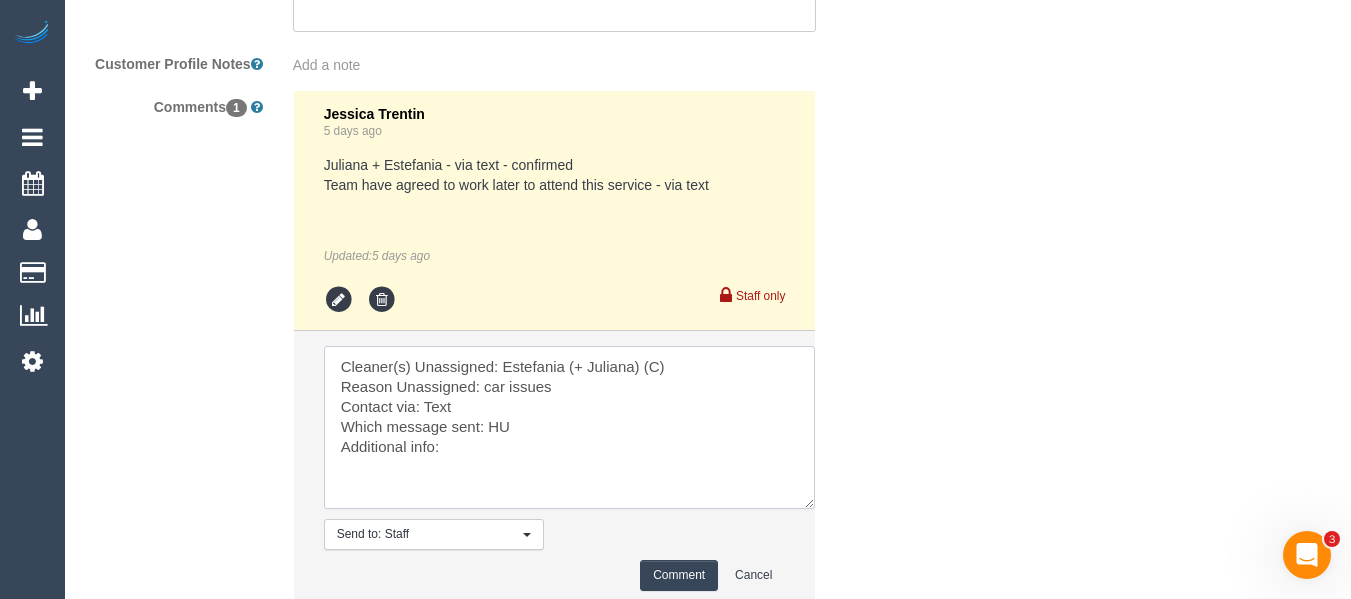 scroll, scrollTop: 3820, scrollLeft: 0, axis: vertical 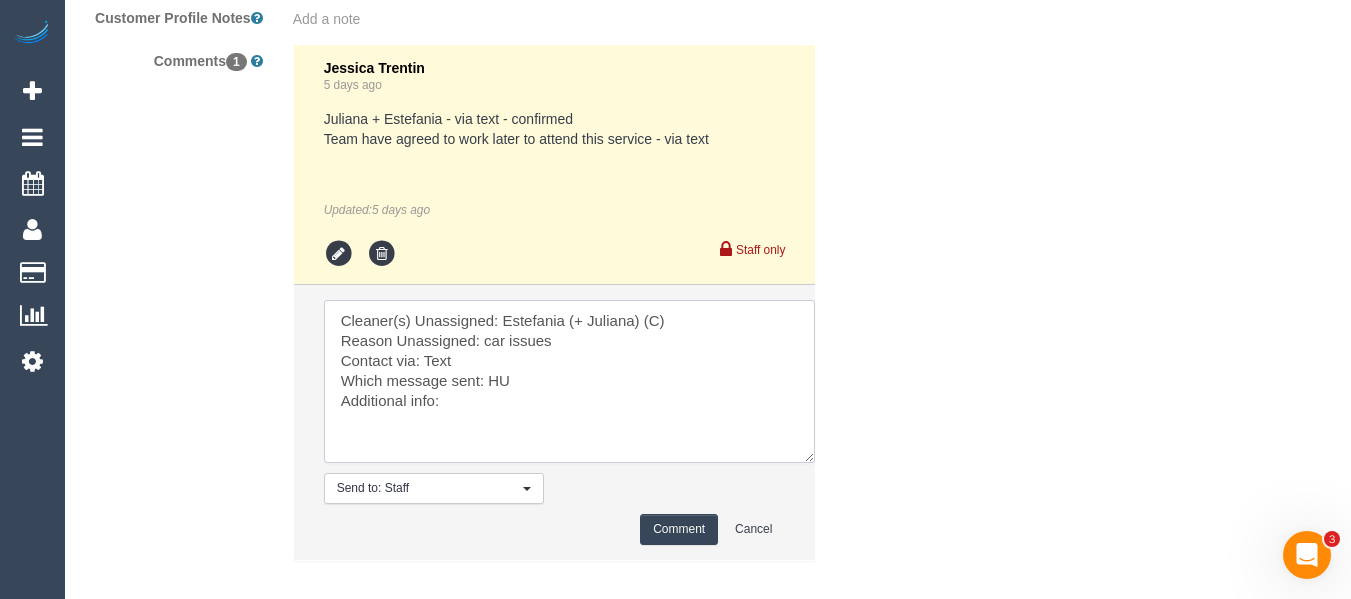 type on "Cleaner(s) Unassigned: Estefania (+ Juliana) (C)
Reason Unassigned: car issues
Contact via: Text
Which message sent: HU
Additional info:" 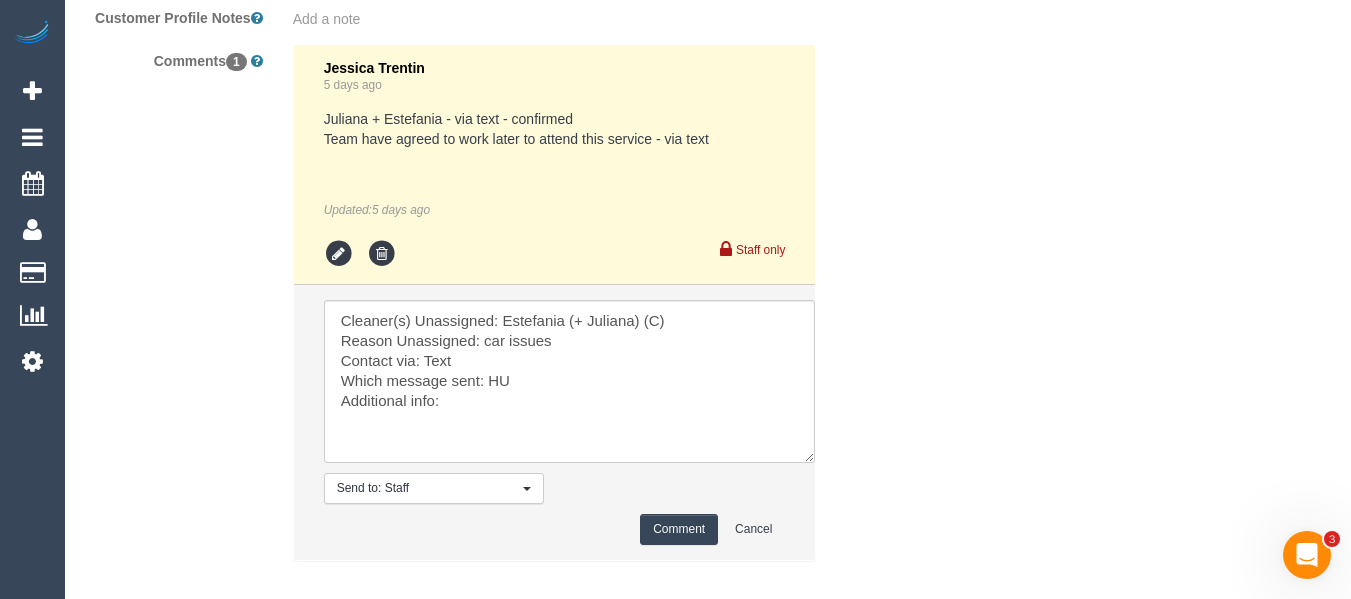 click on "Send to: Staff
Nothing selected
Send to: Staff
Send to: Customer
Send to: Team
Send to: Everyone
Comment
Cancel" at bounding box center (555, 422) 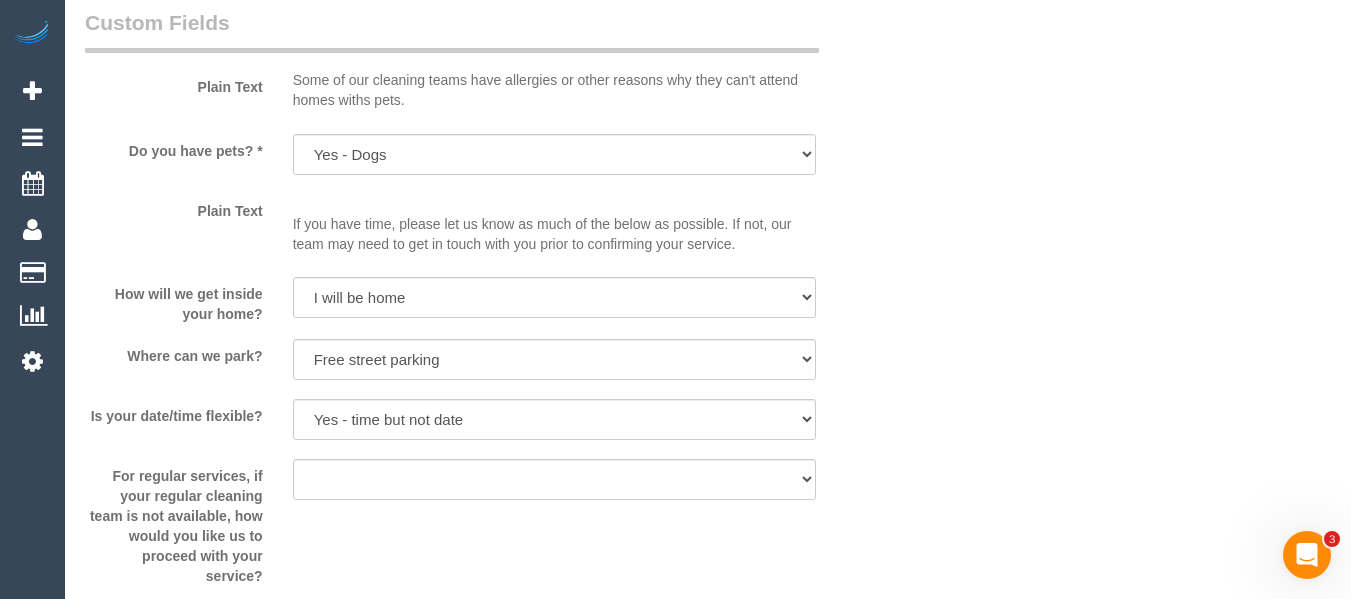 scroll, scrollTop: 2381, scrollLeft: 0, axis: vertical 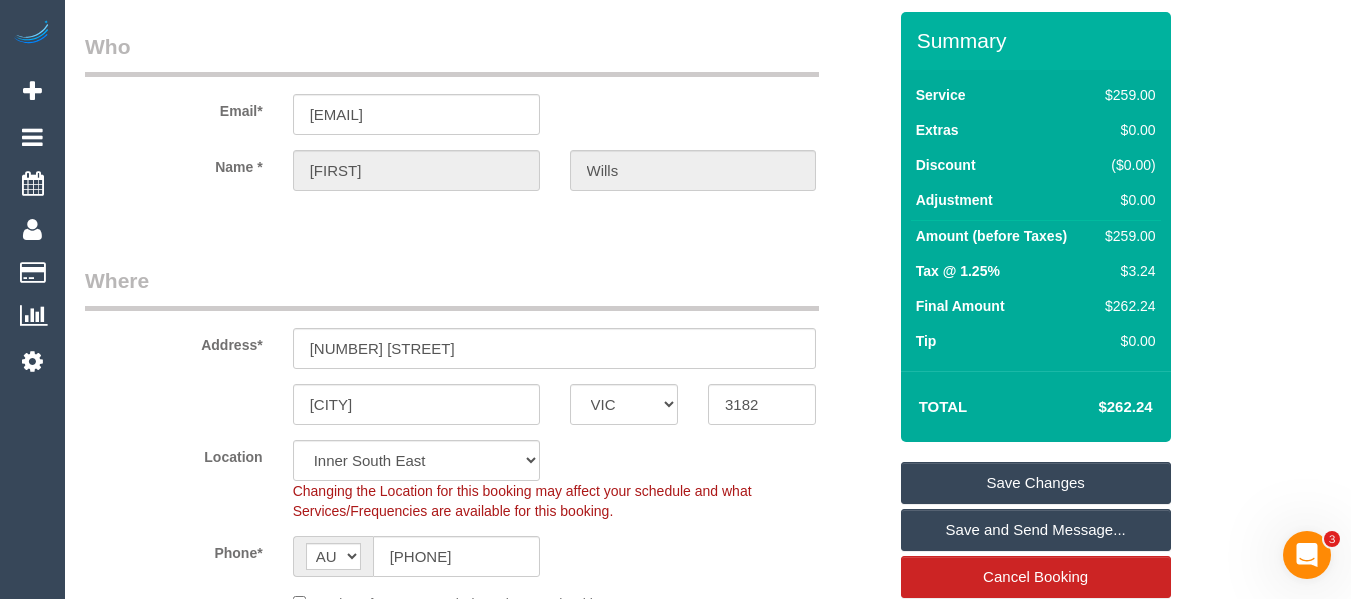 click on "Save Changes" at bounding box center [1036, 483] 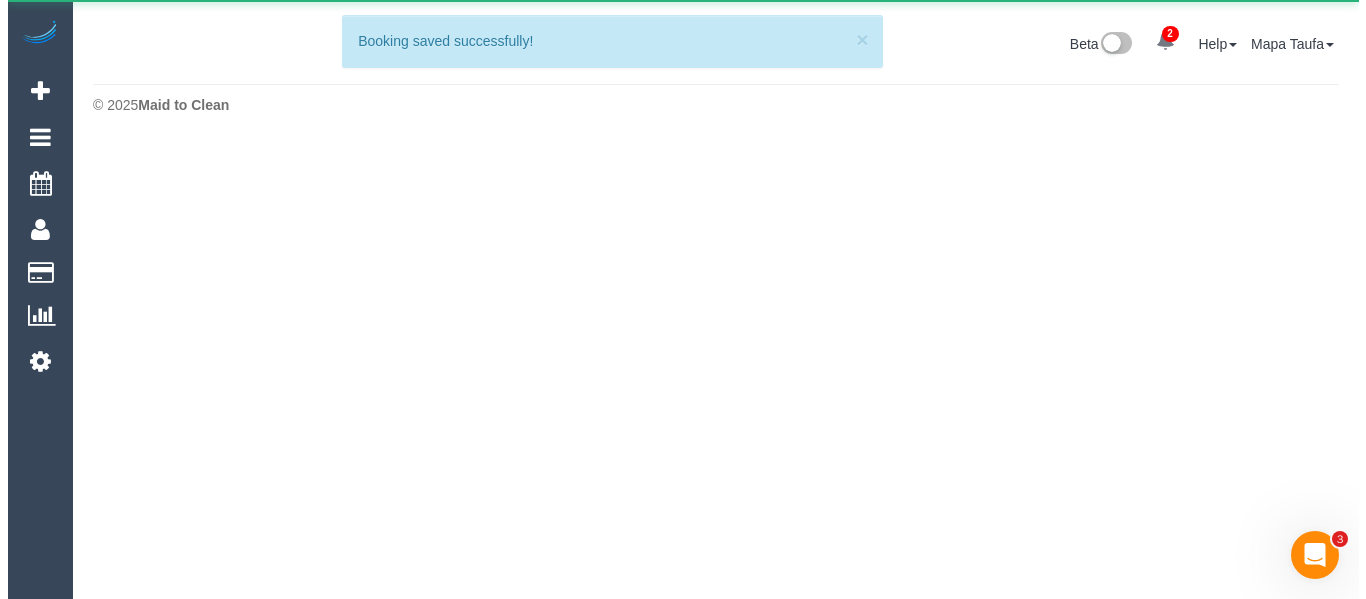 scroll, scrollTop: 0, scrollLeft: 0, axis: both 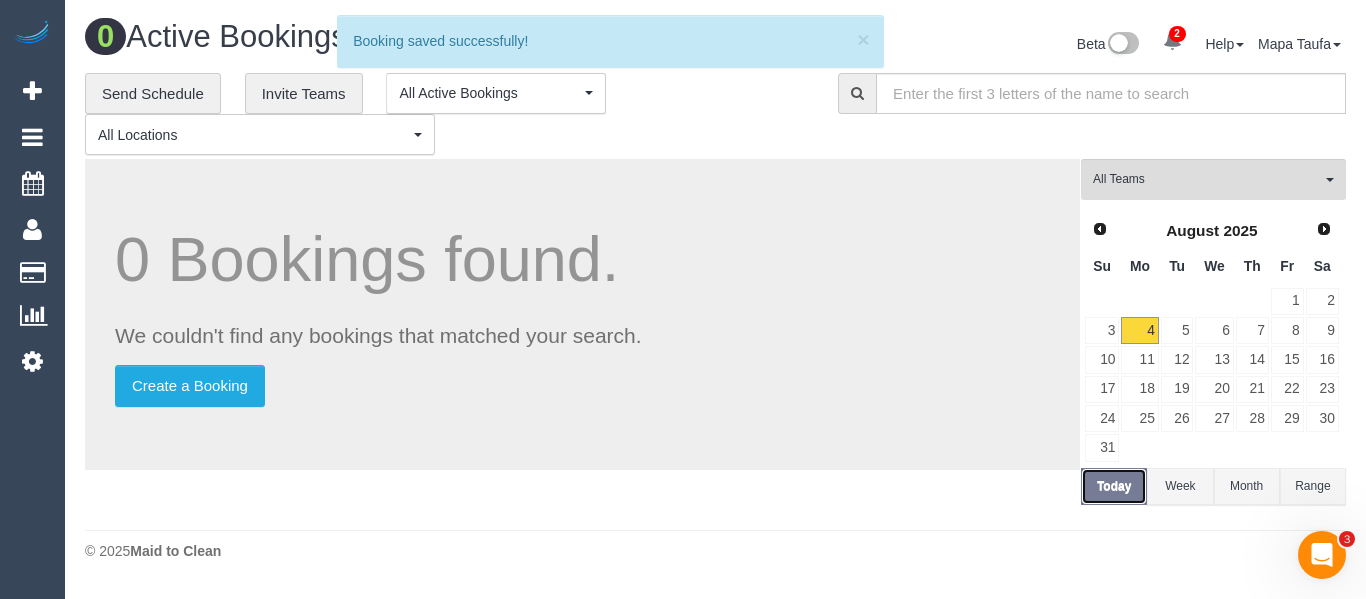 click on "Today" at bounding box center (1114, 486) 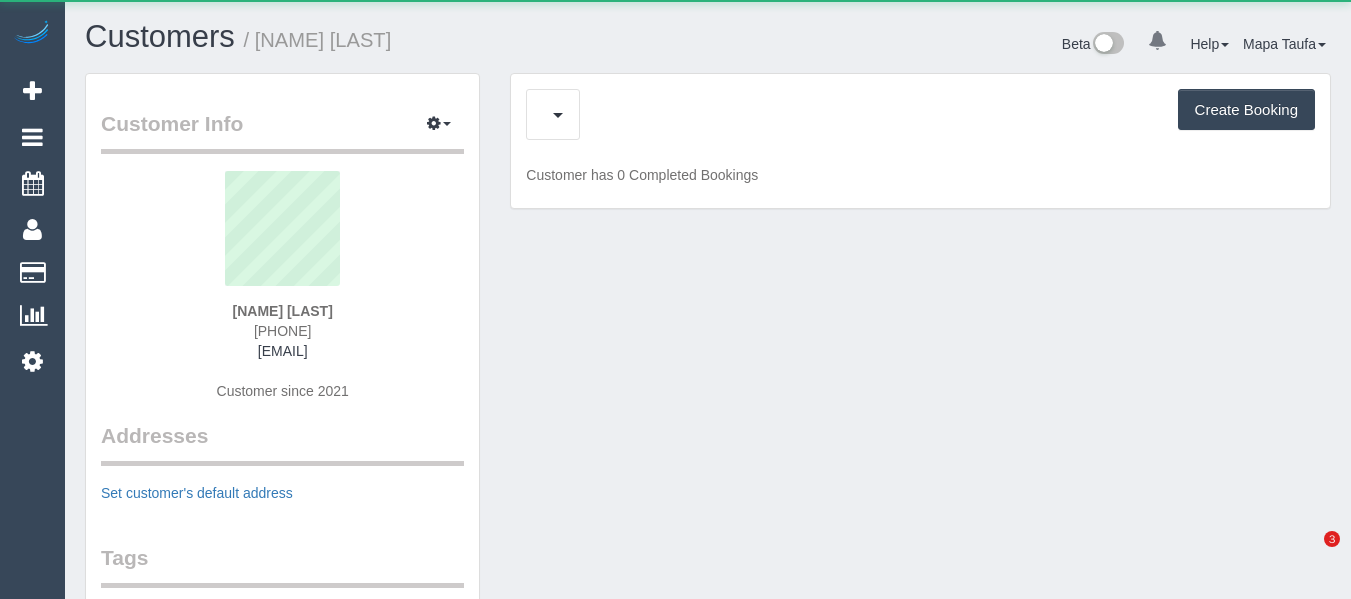 scroll, scrollTop: 0, scrollLeft: 0, axis: both 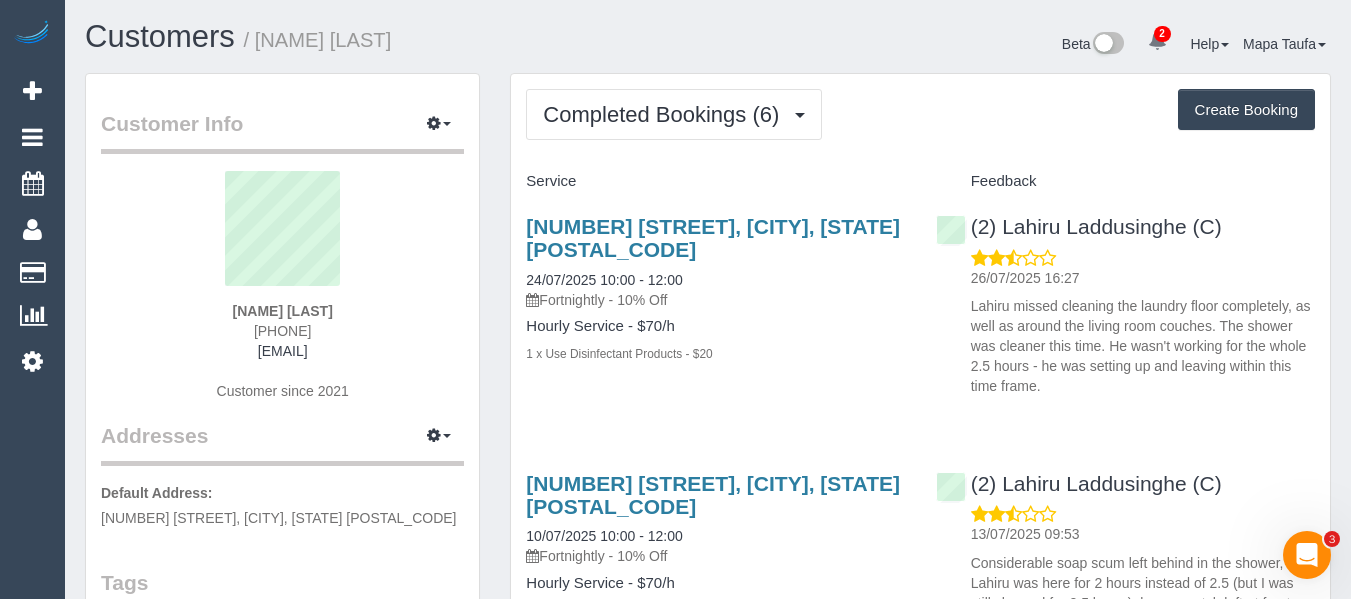 click on "[NAME] [LAST]
[PHONE]
[EMAIL]
Customer since 2021" at bounding box center (282, 296) 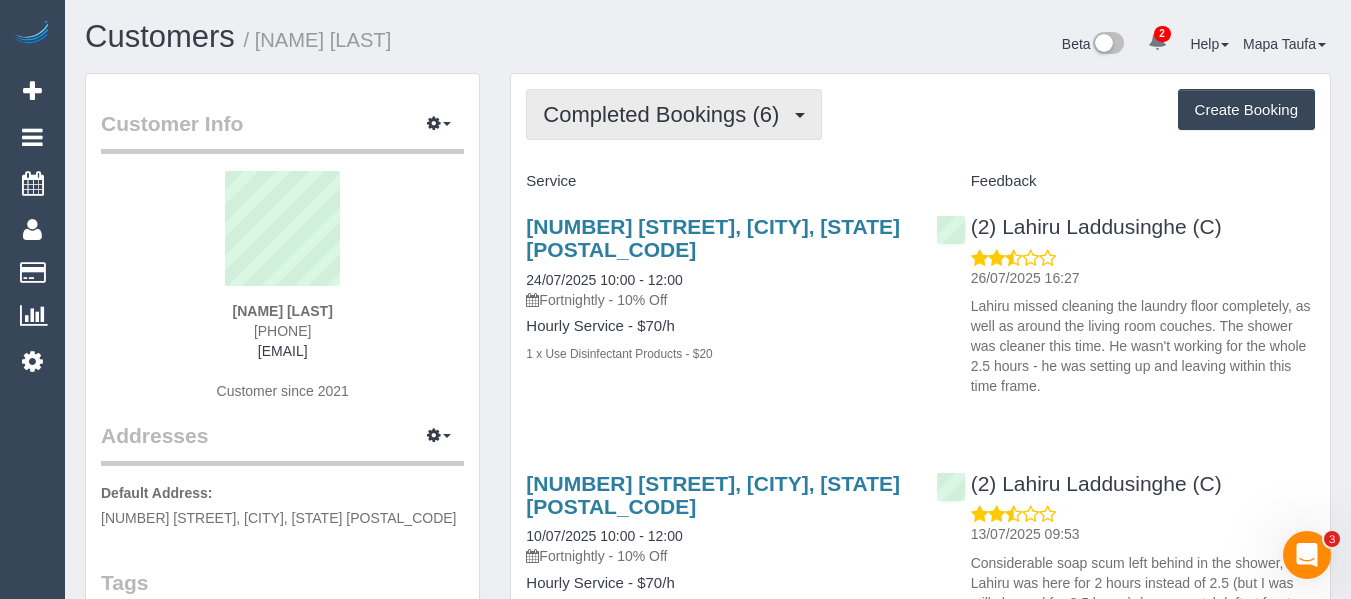 click on "Completed Bookings (6)" at bounding box center [674, 114] 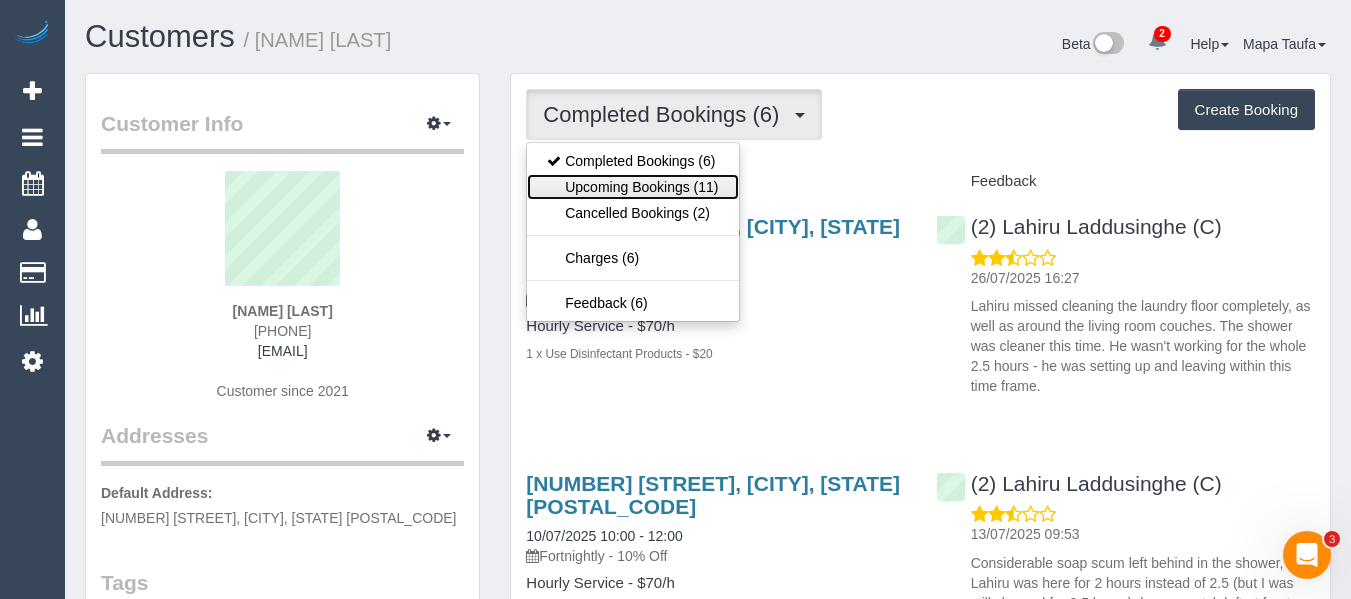click on "Upcoming Bookings (11)" at bounding box center (632, 187) 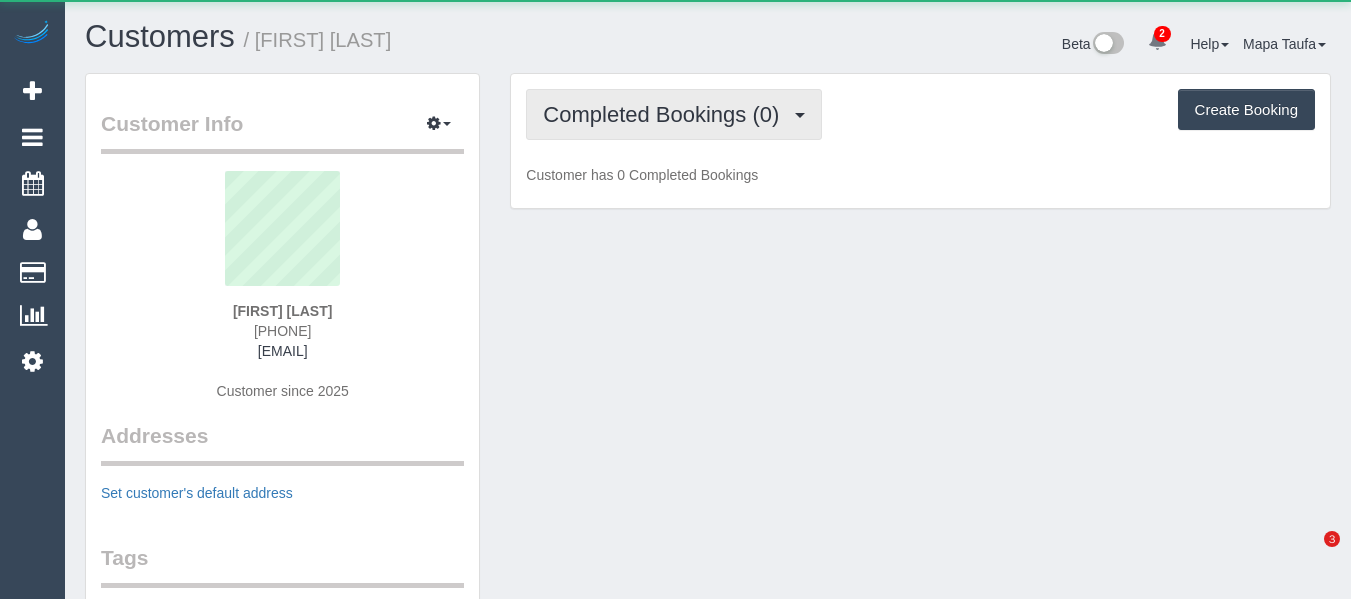 scroll, scrollTop: 0, scrollLeft: 0, axis: both 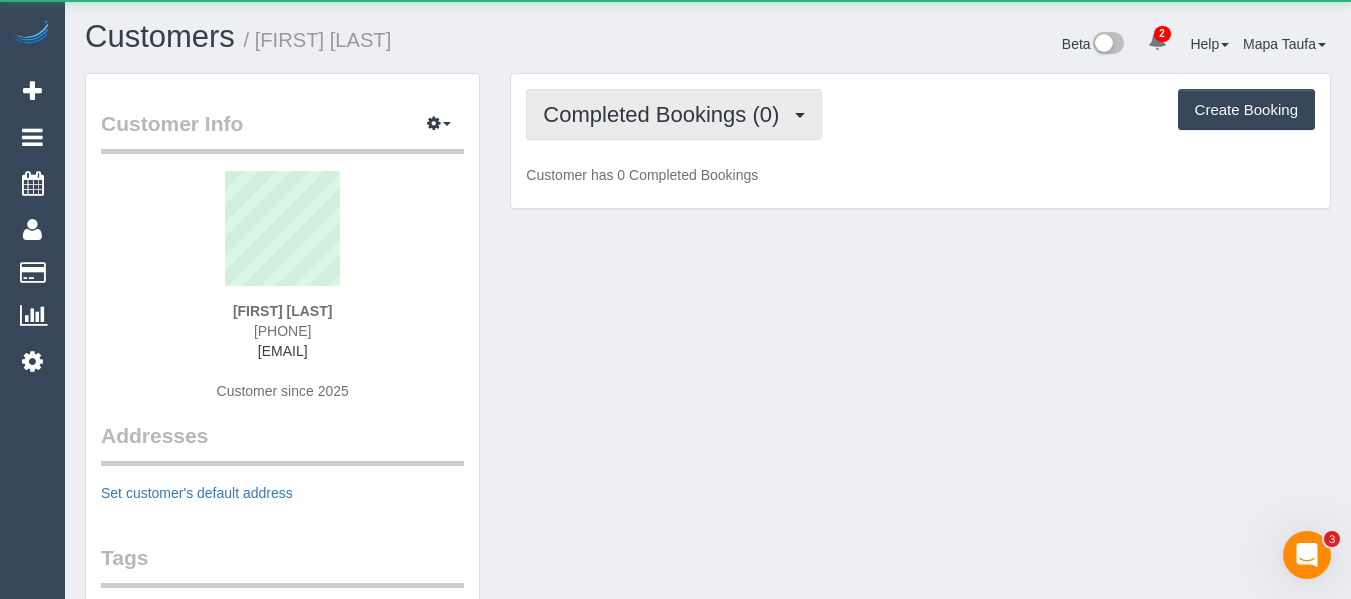 click on "Completed Bookings (0)" at bounding box center [674, 114] 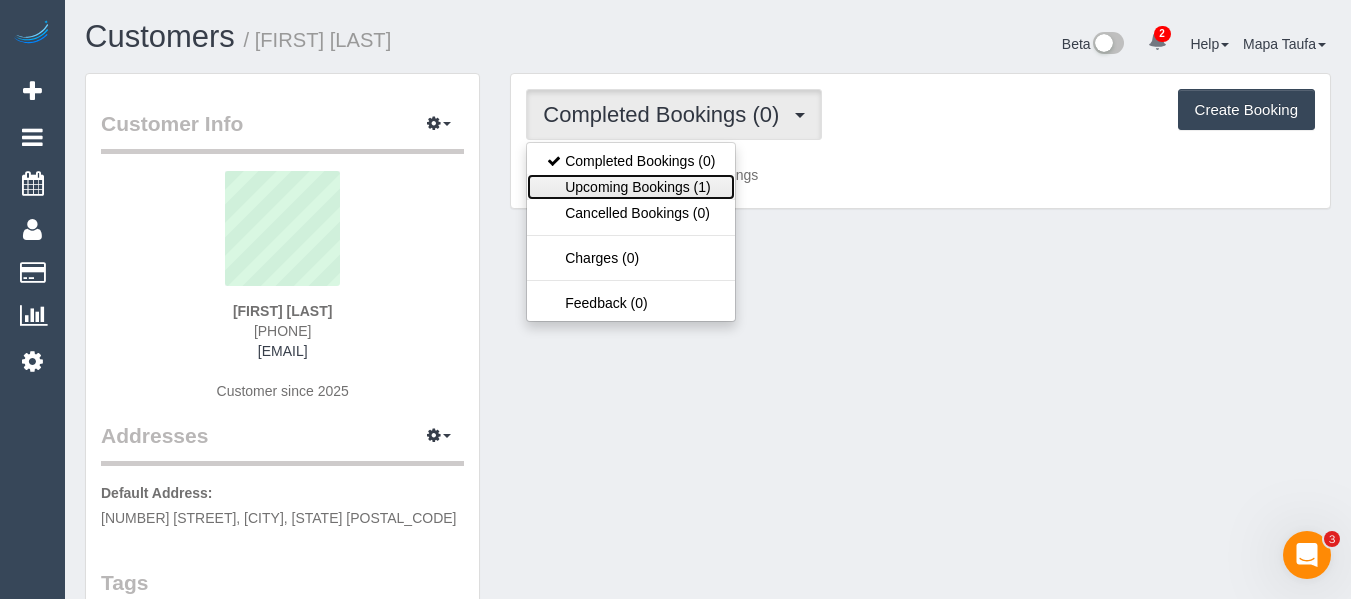 click on "Upcoming Bookings (1)" at bounding box center [631, 187] 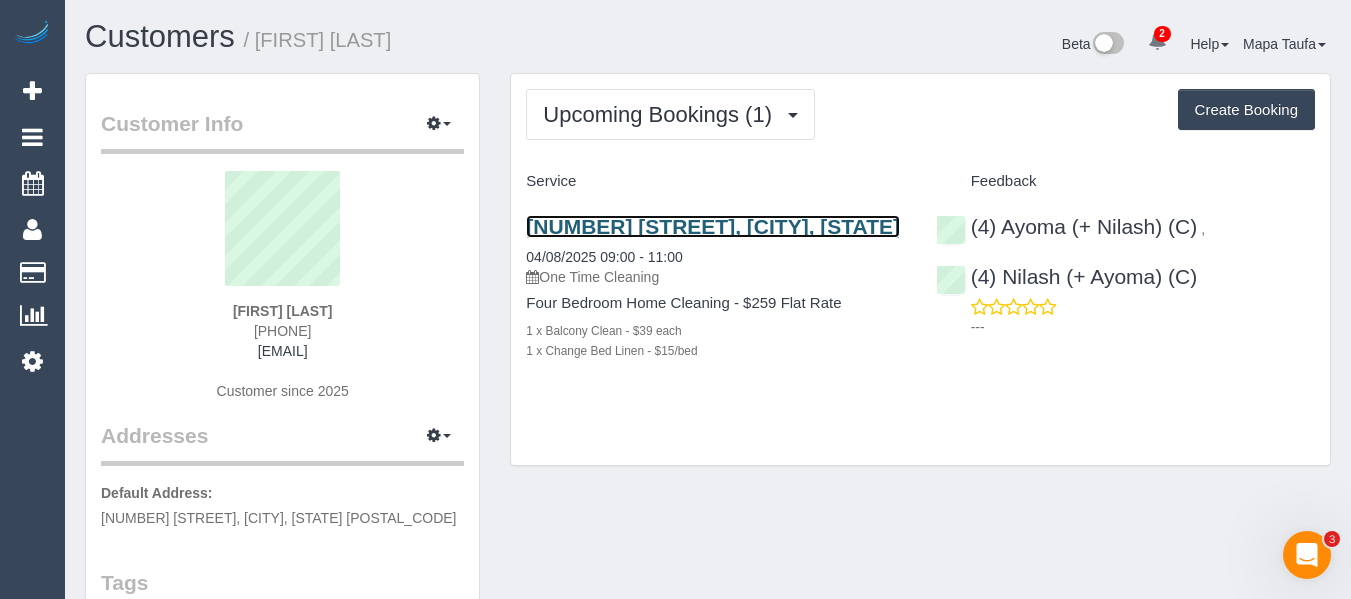 click on "242 Blyth Street, East Brunswick, VIC 3057" at bounding box center (713, 226) 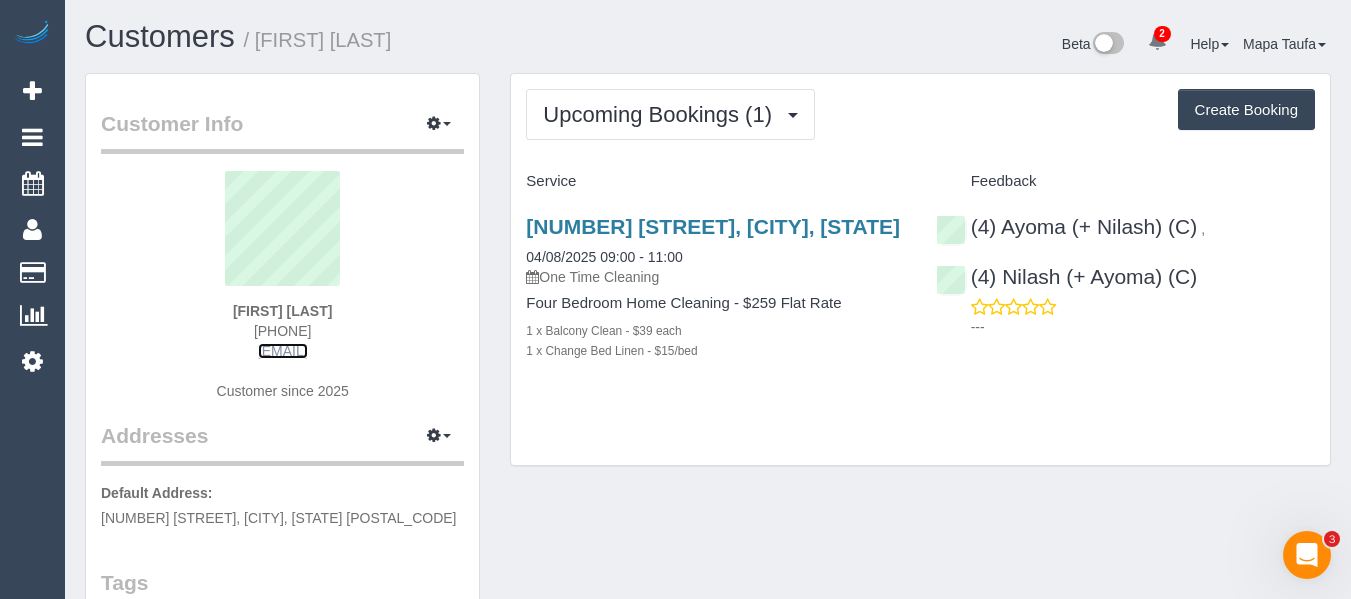 click on "[EMAIL]" at bounding box center [283, 351] 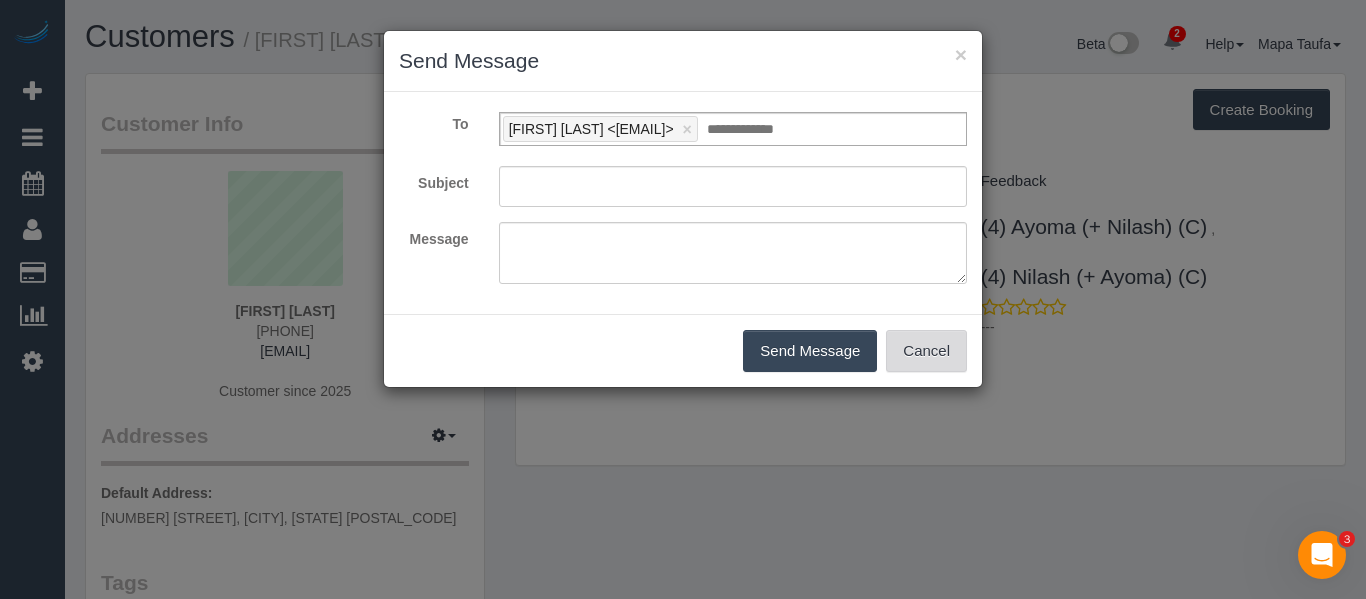 click on "Cancel" at bounding box center [926, 351] 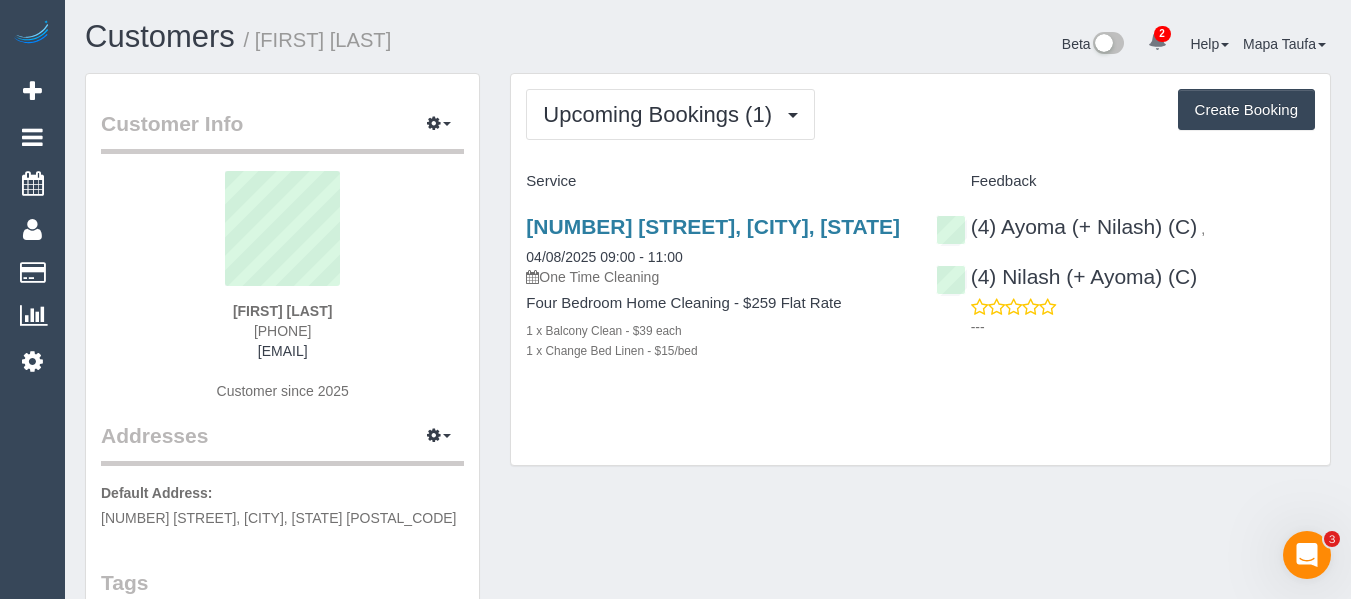 drag, startPoint x: 317, startPoint y: 329, endPoint x: 204, endPoint y: 321, distance: 113.28283 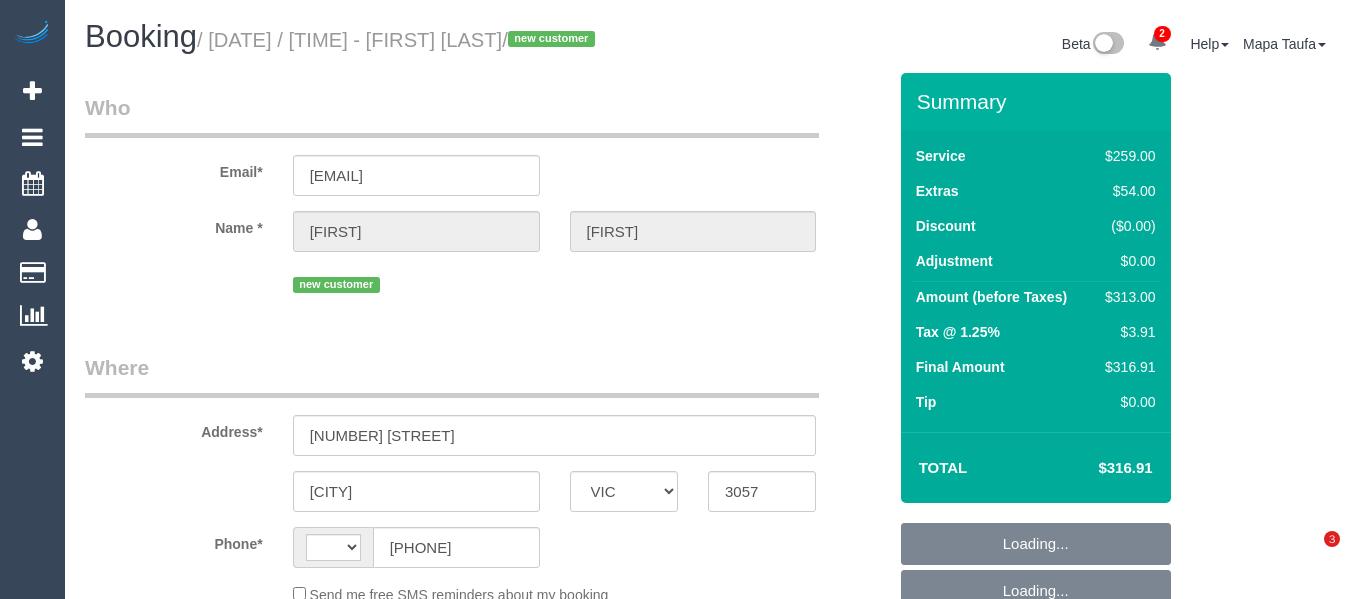 select on "VIC" 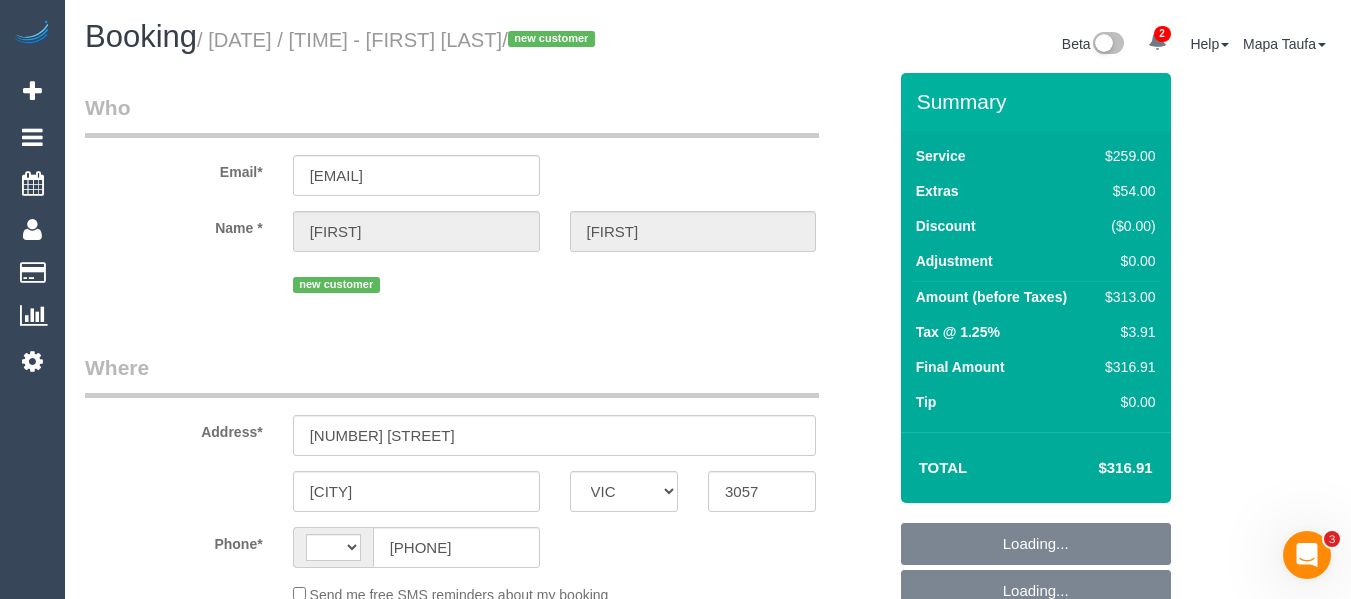 scroll, scrollTop: 0, scrollLeft: 0, axis: both 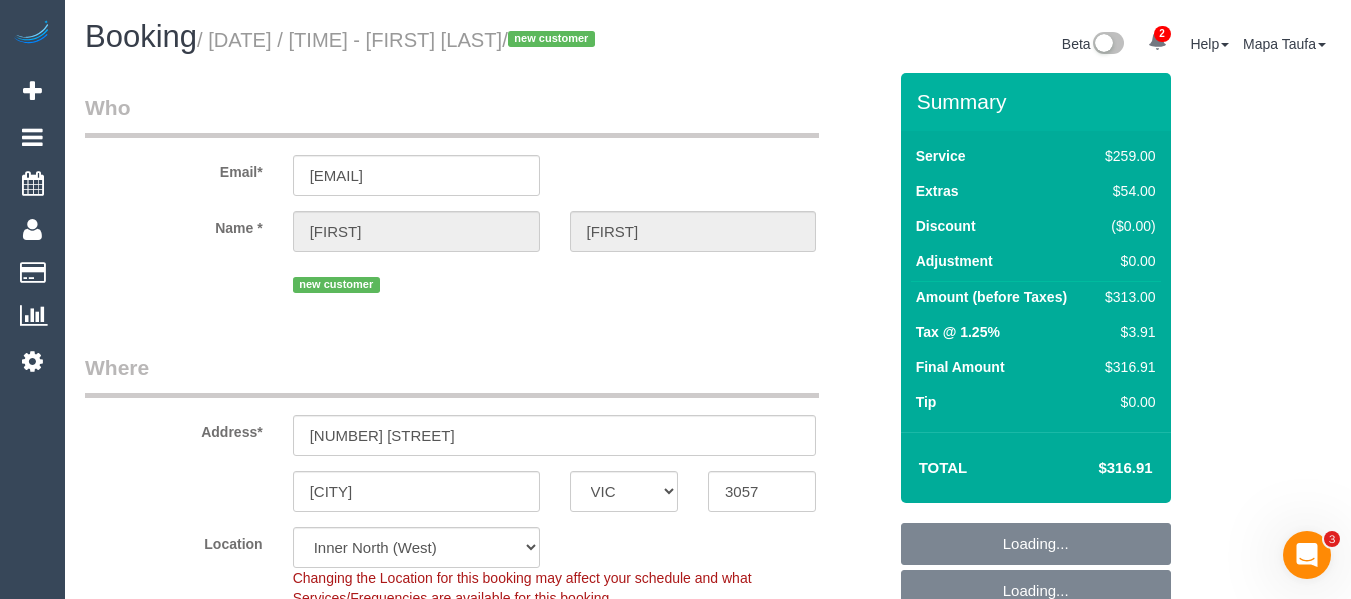 select on "object:1698" 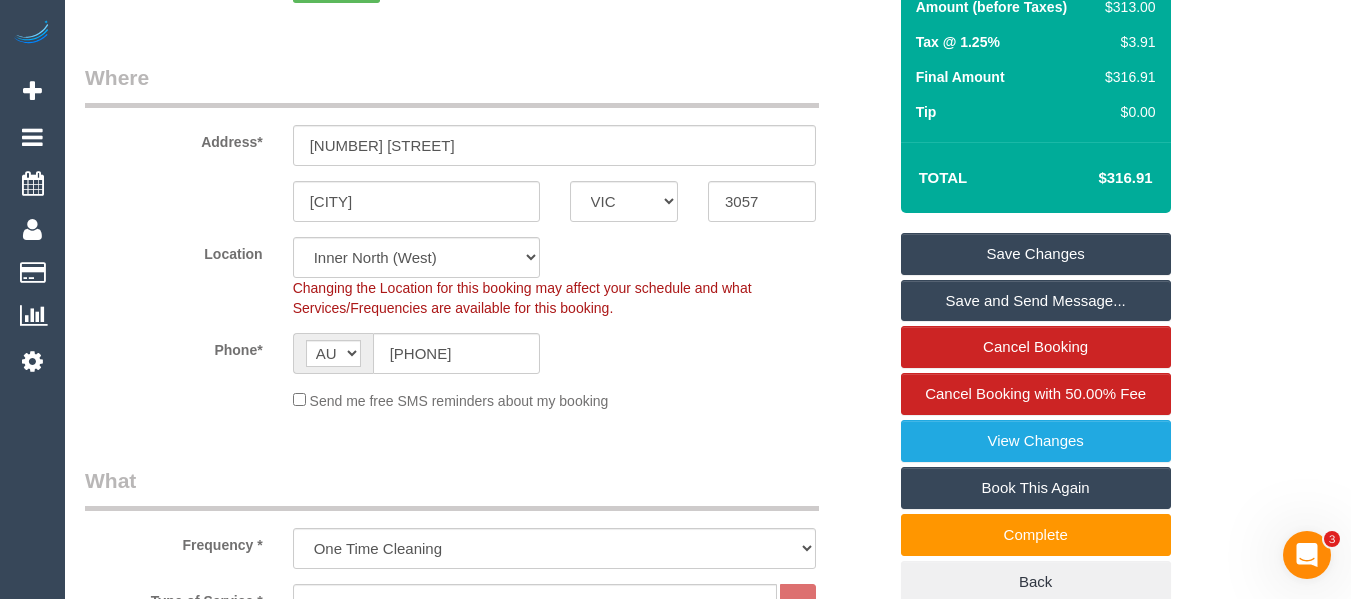 scroll, scrollTop: 227, scrollLeft: 0, axis: vertical 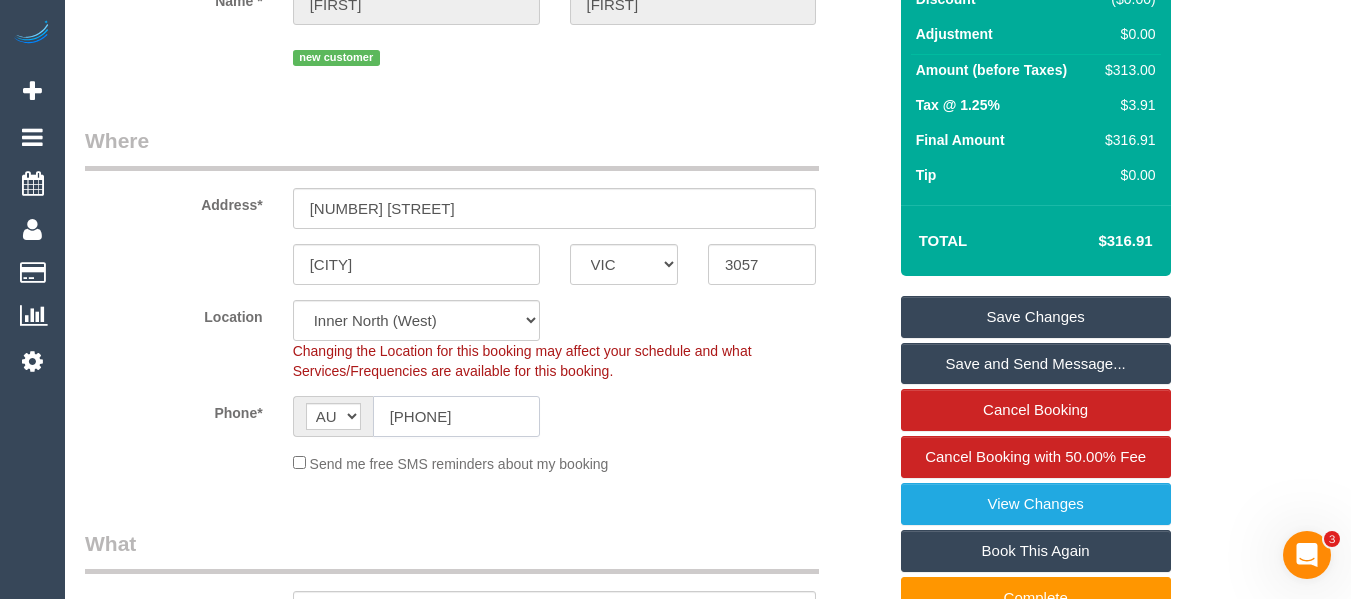 click on "[PHONE]" 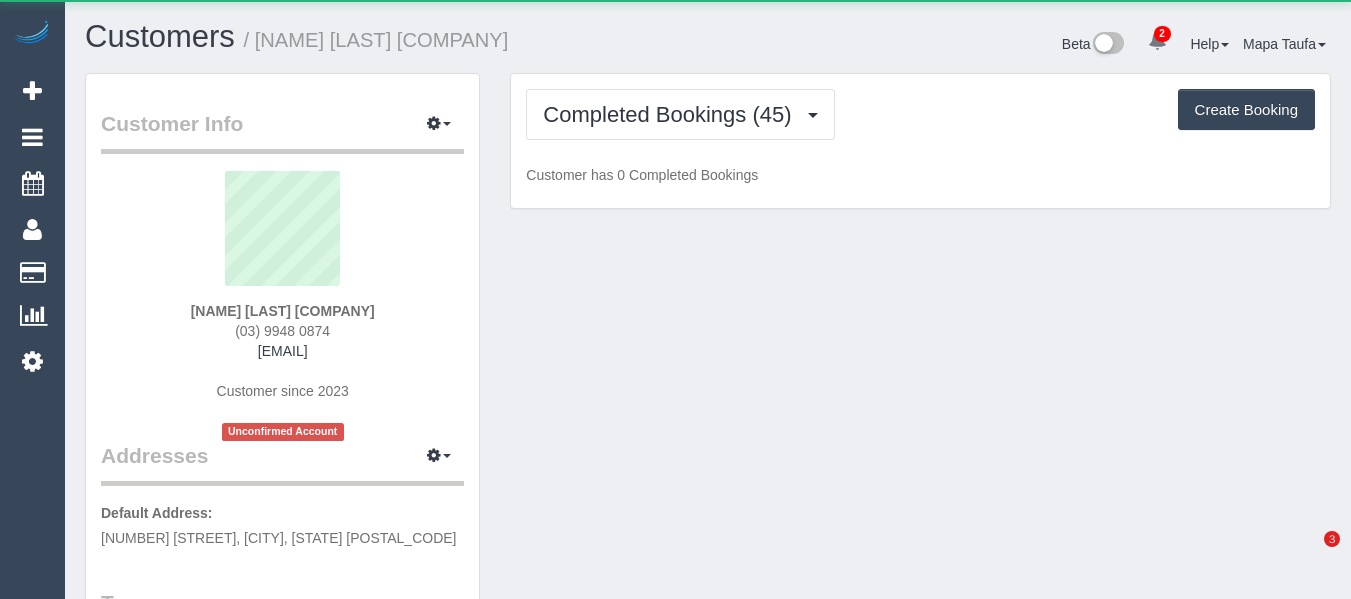 scroll, scrollTop: 0, scrollLeft: 0, axis: both 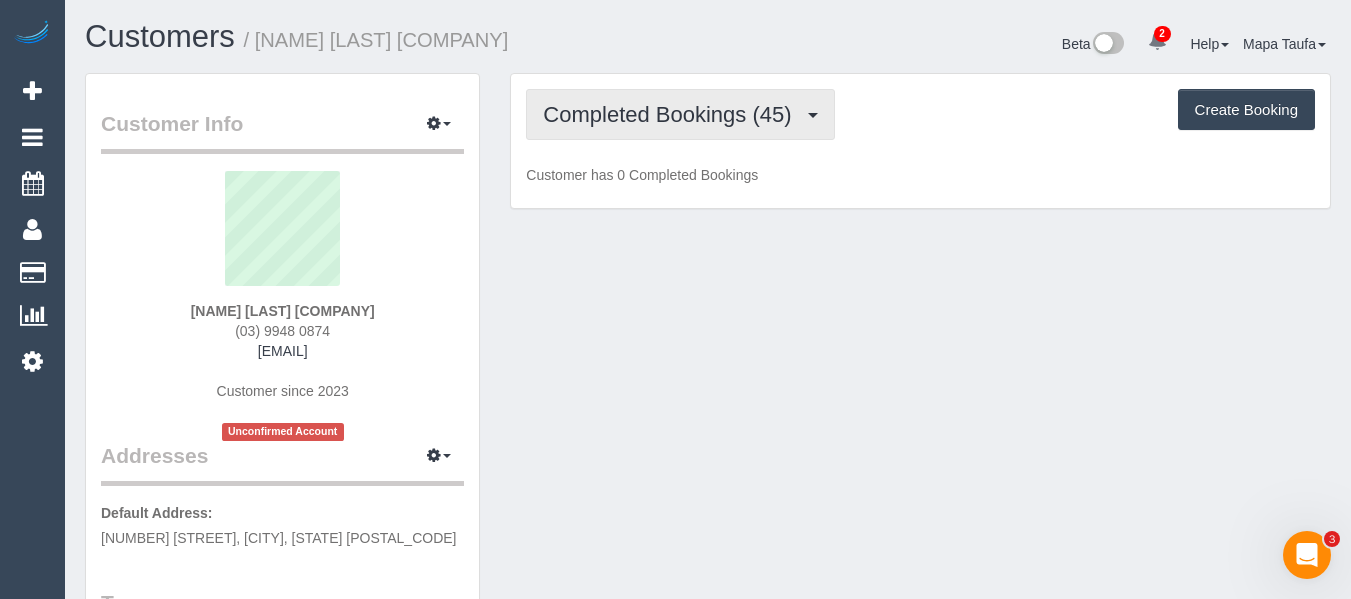 click on "Completed Bookings (45)" at bounding box center [672, 114] 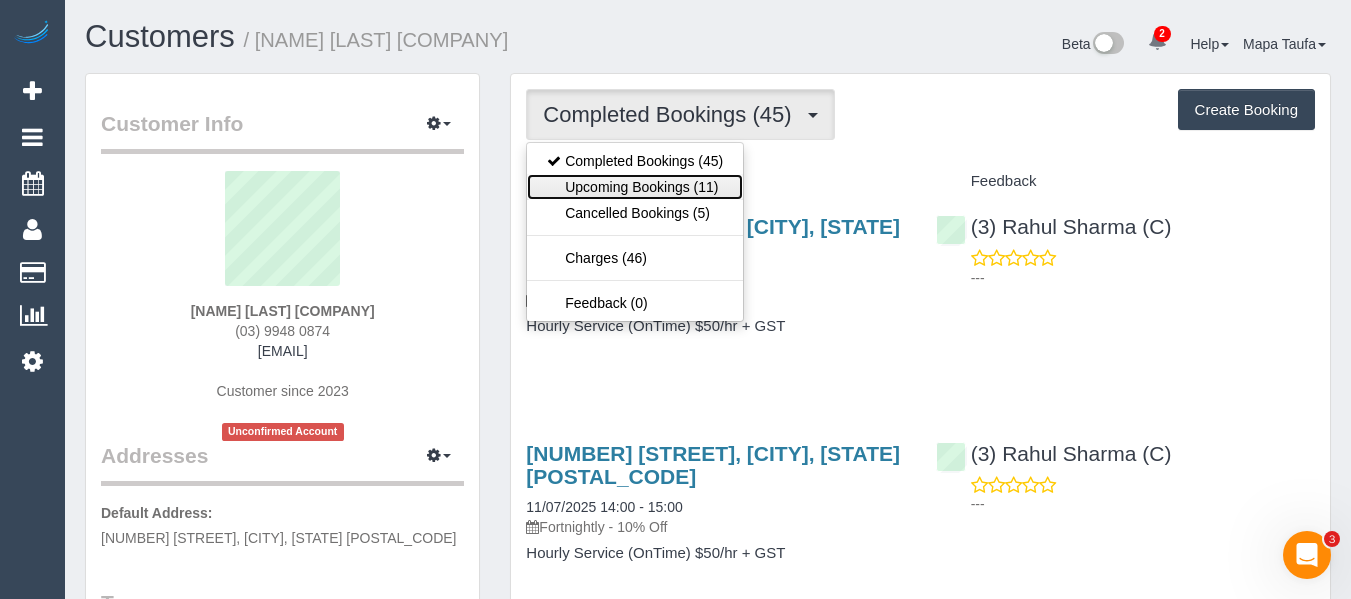 click on "Upcoming Bookings (11)" at bounding box center (635, 187) 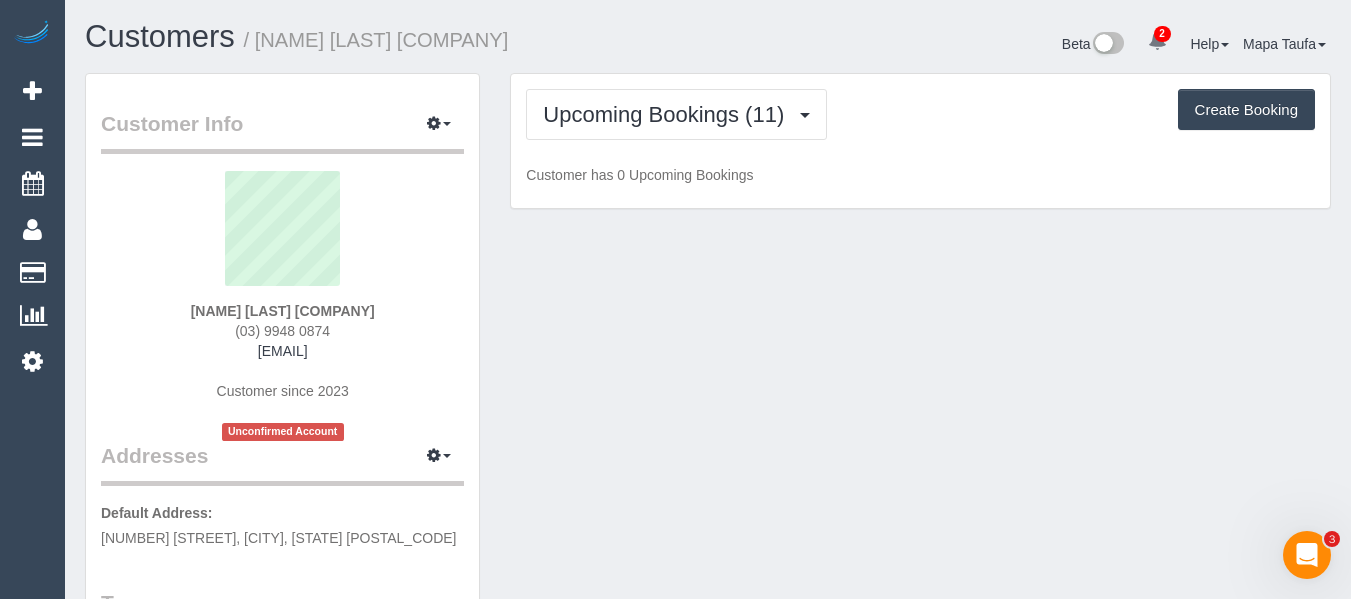 click on "Upcoming Bookings (11)
Completed Bookings (45)
Upcoming Bookings (11)
Cancelled Bookings (5)
Charges (46)
Feedback (0)
Create Booking" at bounding box center [920, 114] 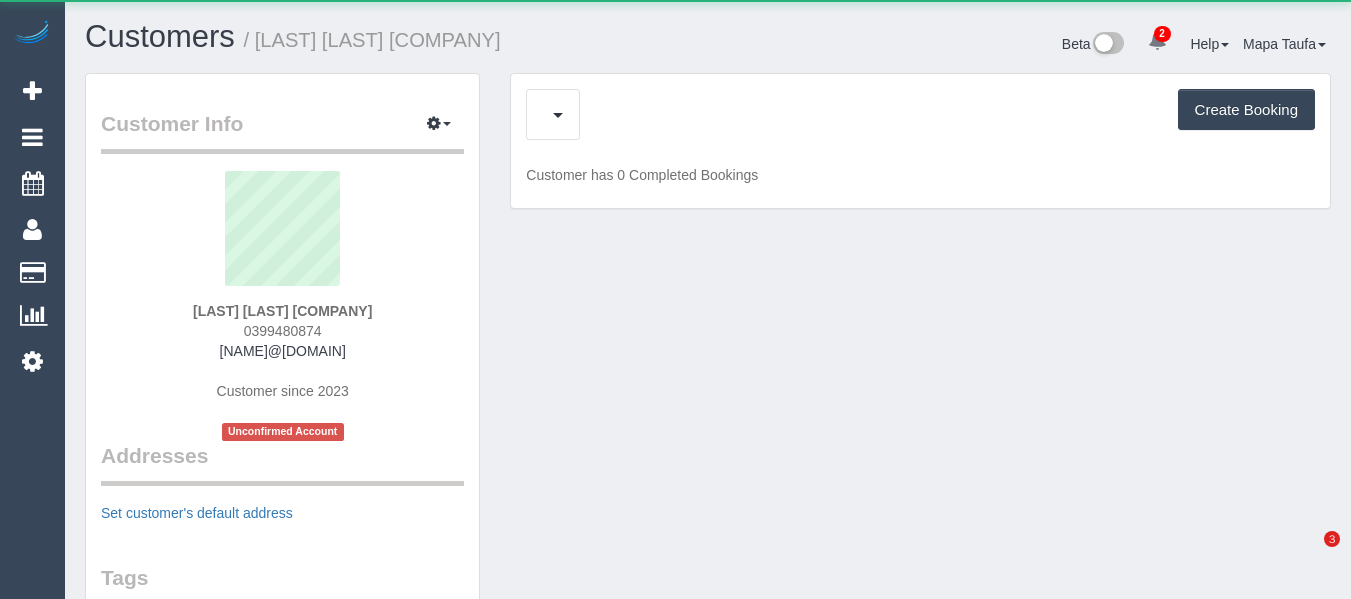 scroll, scrollTop: 0, scrollLeft: 0, axis: both 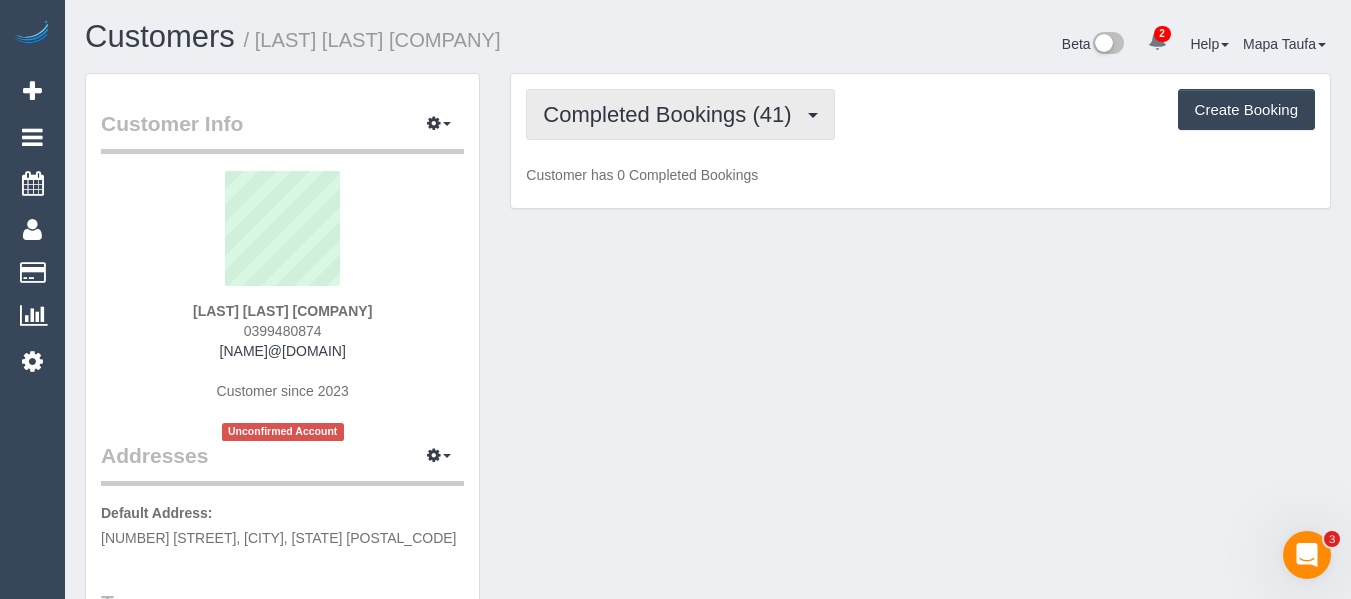 click on "Completed Bookings (41)" at bounding box center [672, 114] 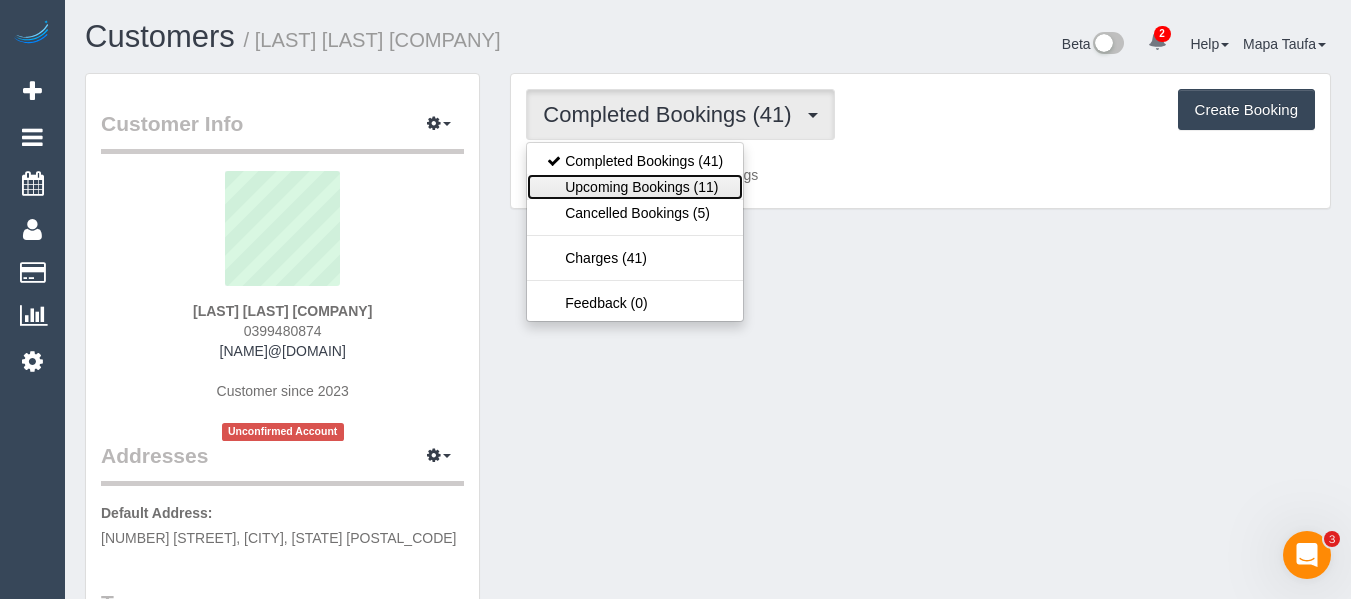 drag, startPoint x: 665, startPoint y: 189, endPoint x: 771, endPoint y: 167, distance: 108.25895 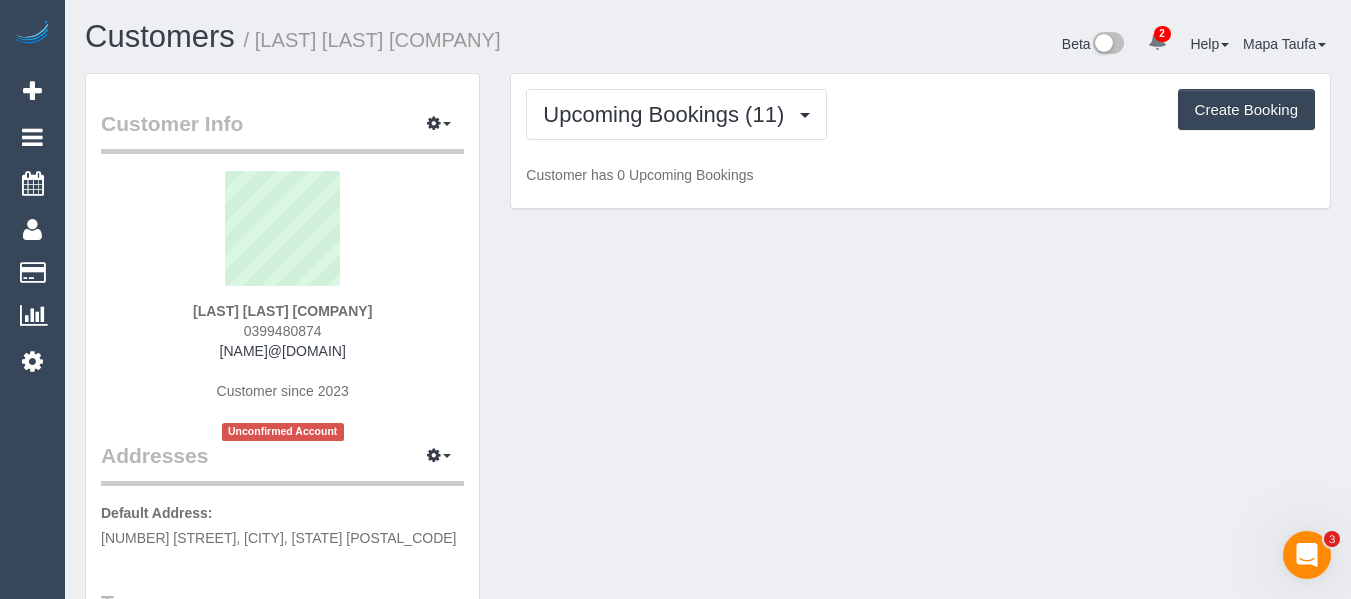 click on "Upcoming Bookings (11)
Completed Bookings (41)
Upcoming Bookings (11)
Cancelled Bookings (5)
Charges (41)
Feedback (0)
Create Booking
Customer has 0 Upcoming Bookings" at bounding box center (920, 141) 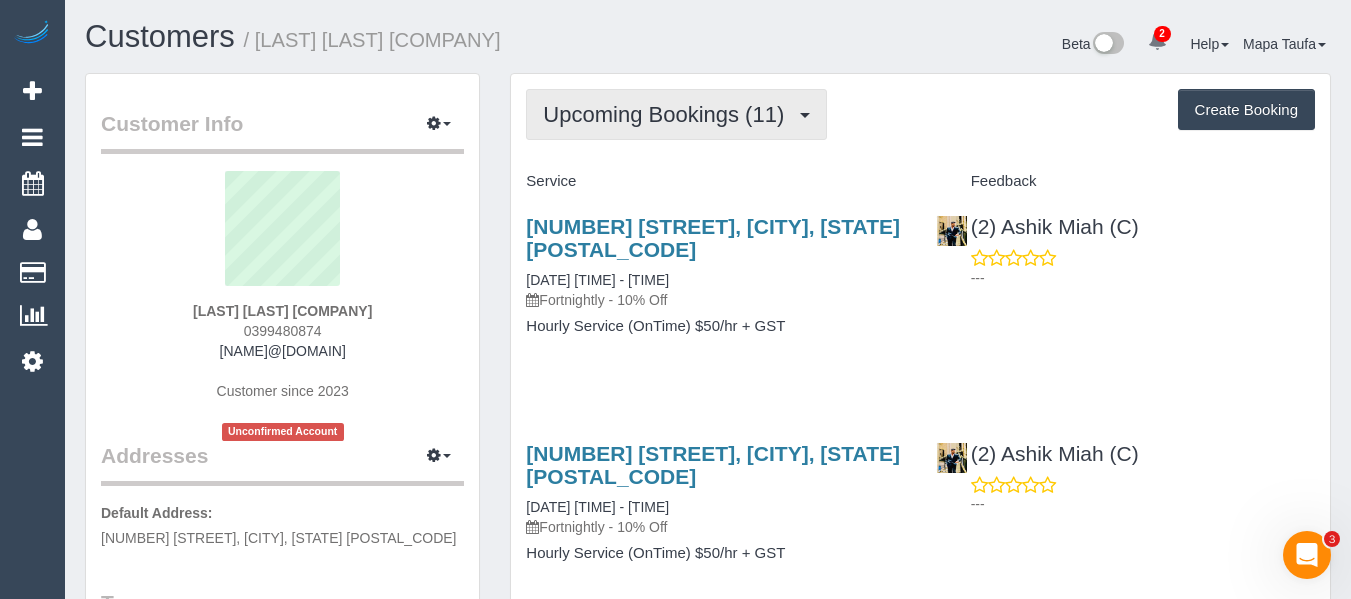 click on "Upcoming Bookings (11)" at bounding box center [668, 114] 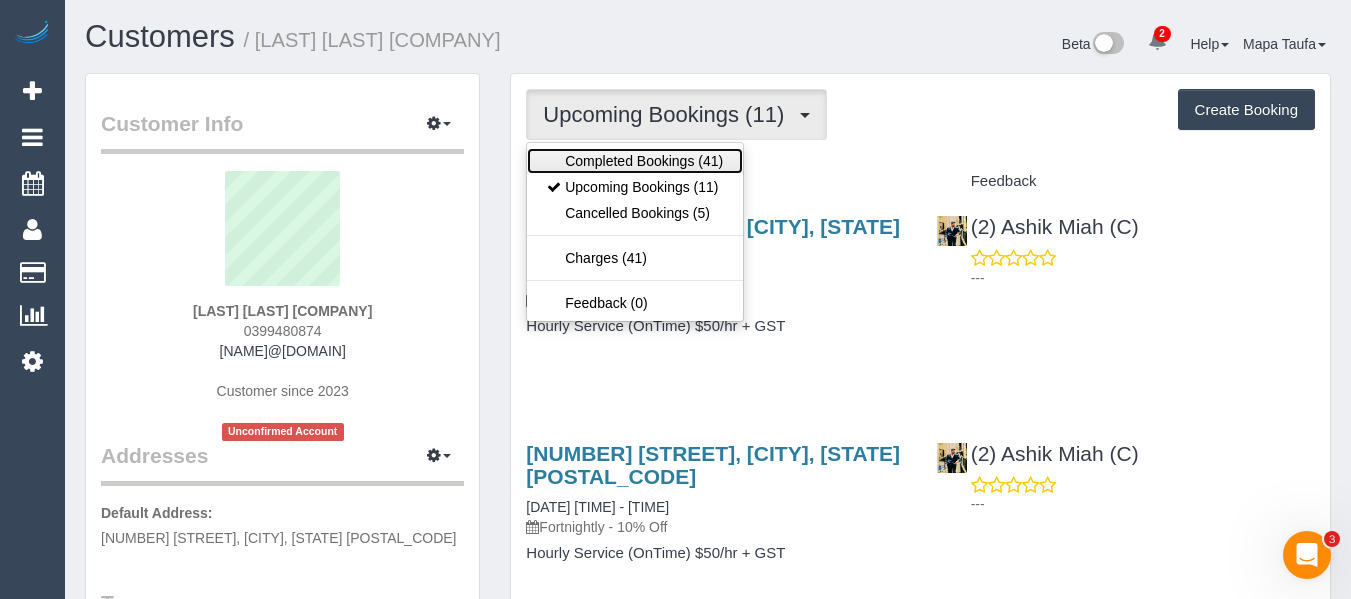 click on "Completed Bookings (41)" at bounding box center [635, 161] 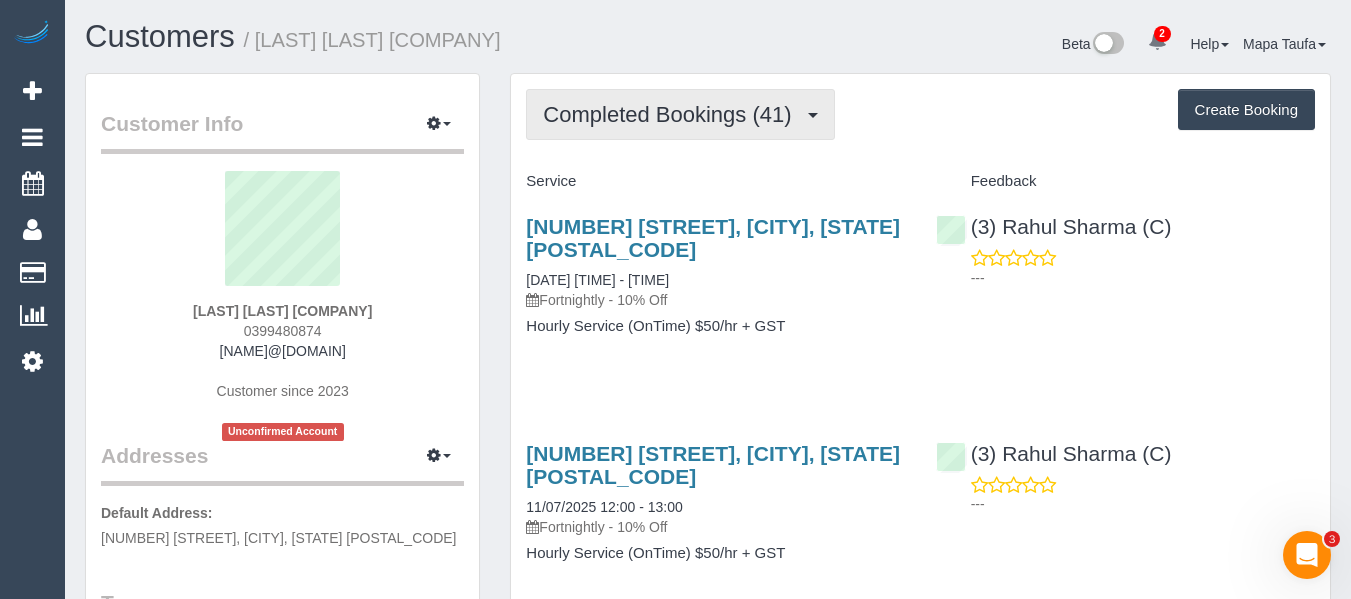 click on "Completed Bookings (41)" at bounding box center [672, 114] 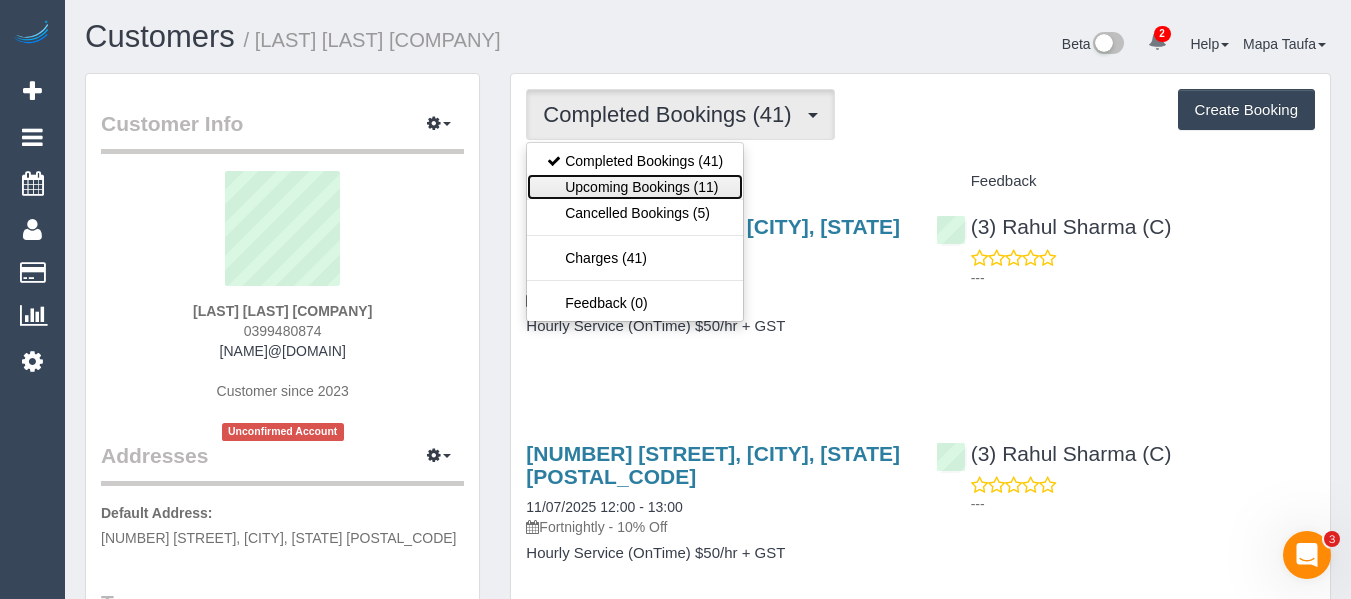click on "Upcoming Bookings (11)" at bounding box center (635, 187) 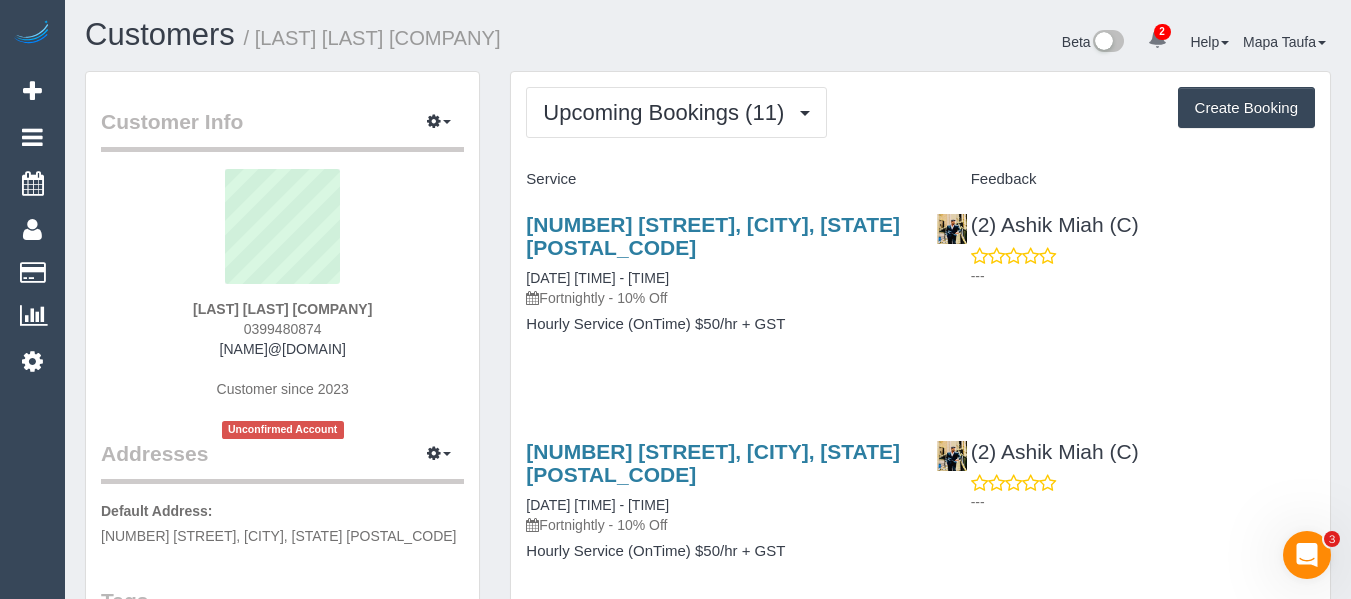 scroll, scrollTop: 0, scrollLeft: 0, axis: both 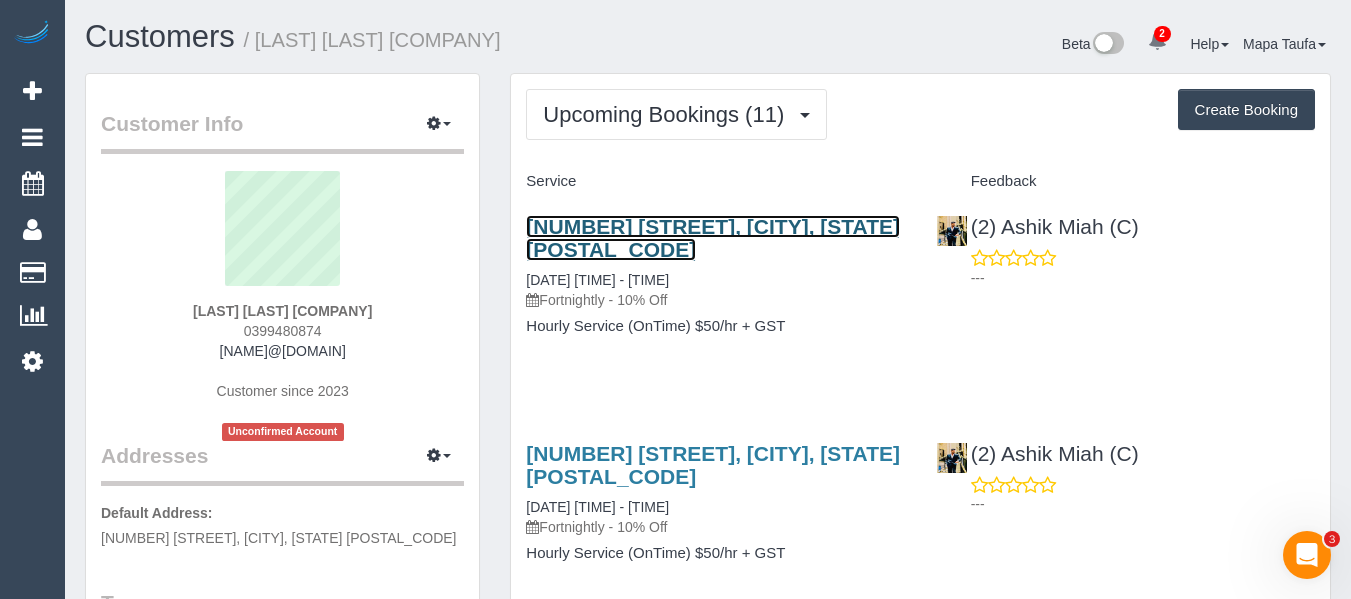 click on "20 Siracusa Avenue, Point Cook, VIC 3030" at bounding box center [713, 238] 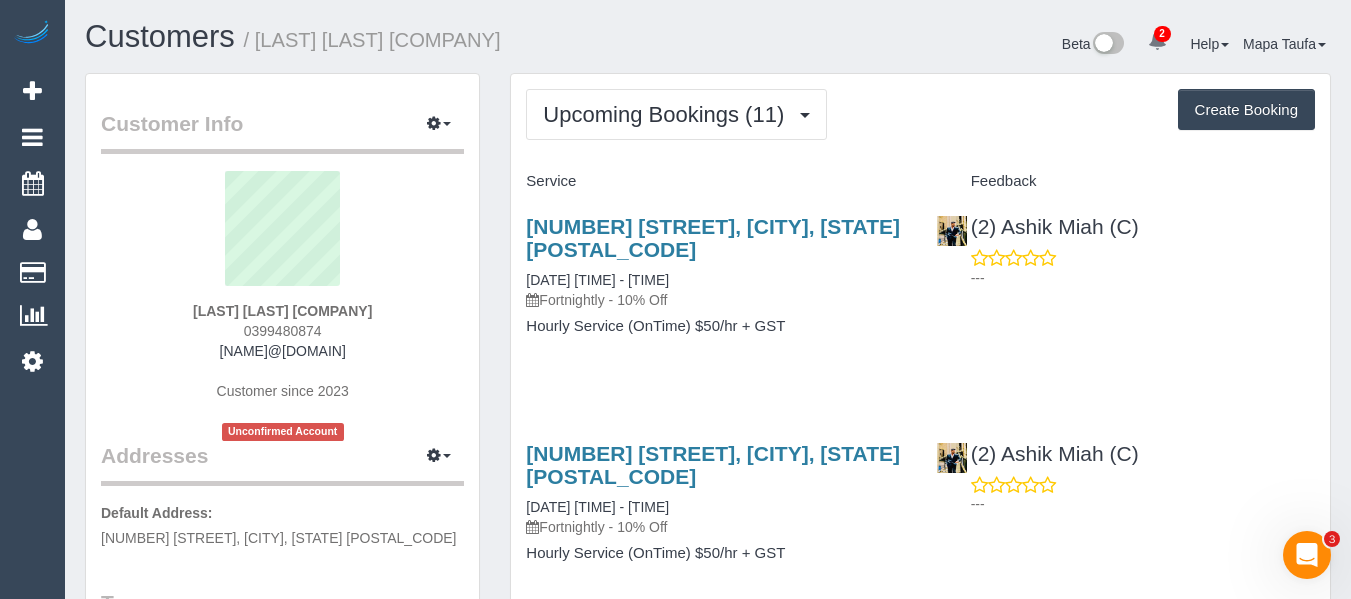 click on "Customer Info
Edit Contact Info
Send Message
Email Preferences
Special Sales Tax
View Changes
Send Confirm Account email
Block this Customer
Archive Account
Delete Account
Sevim Ilyas OnTime Homecare" at bounding box center (282, 994) 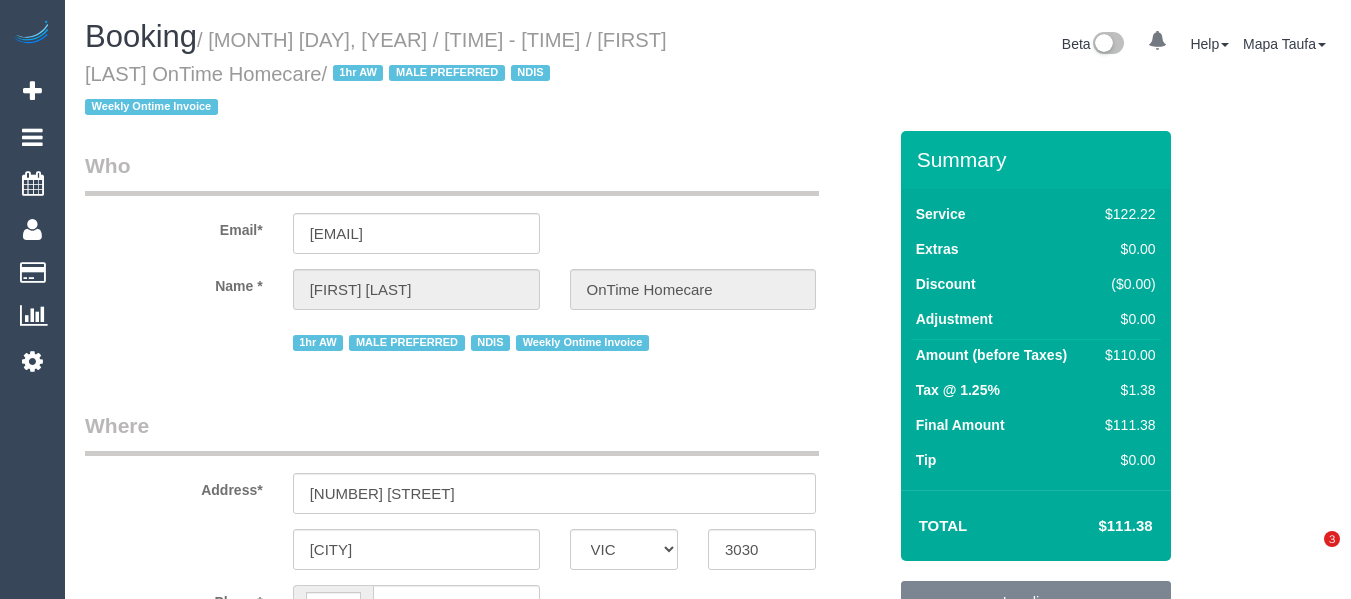 select on "VIC" 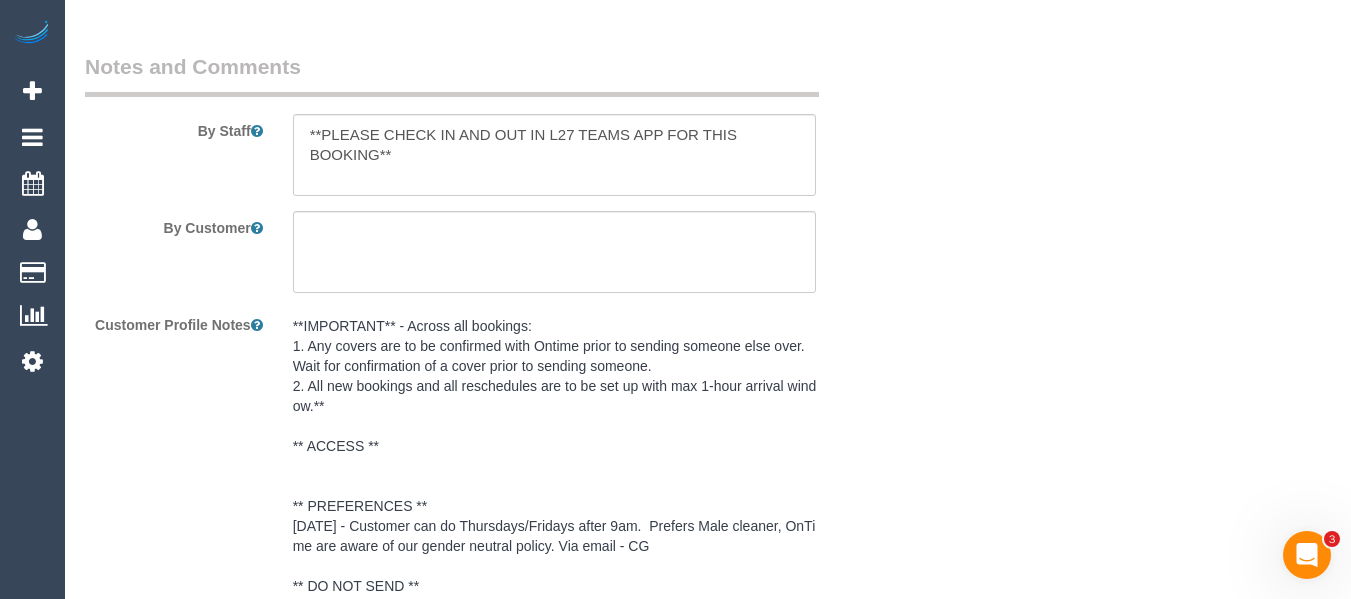 scroll, scrollTop: 0, scrollLeft: 0, axis: both 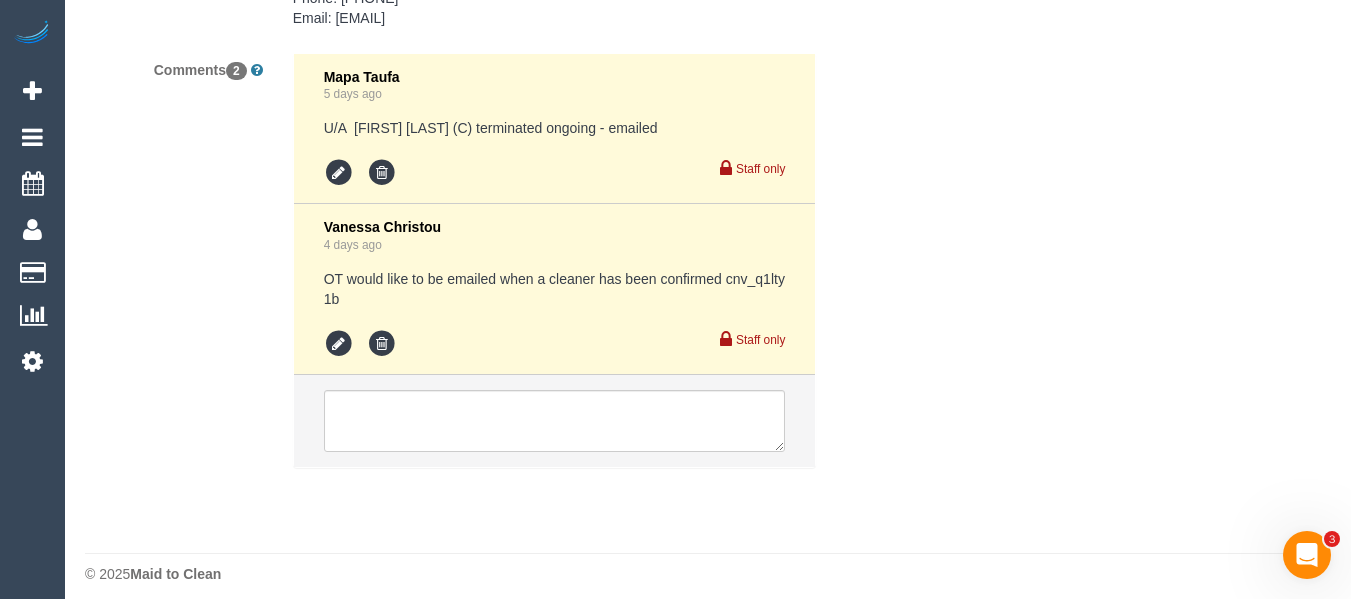 select on "object:343" 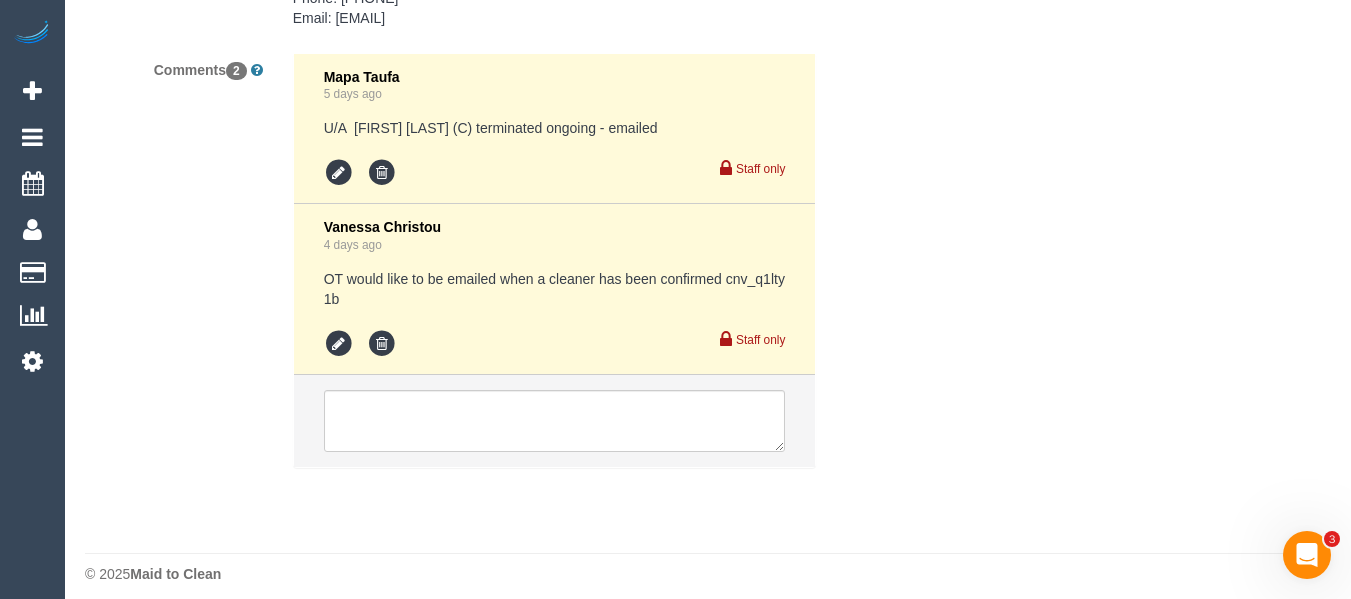 select on "string:AU" 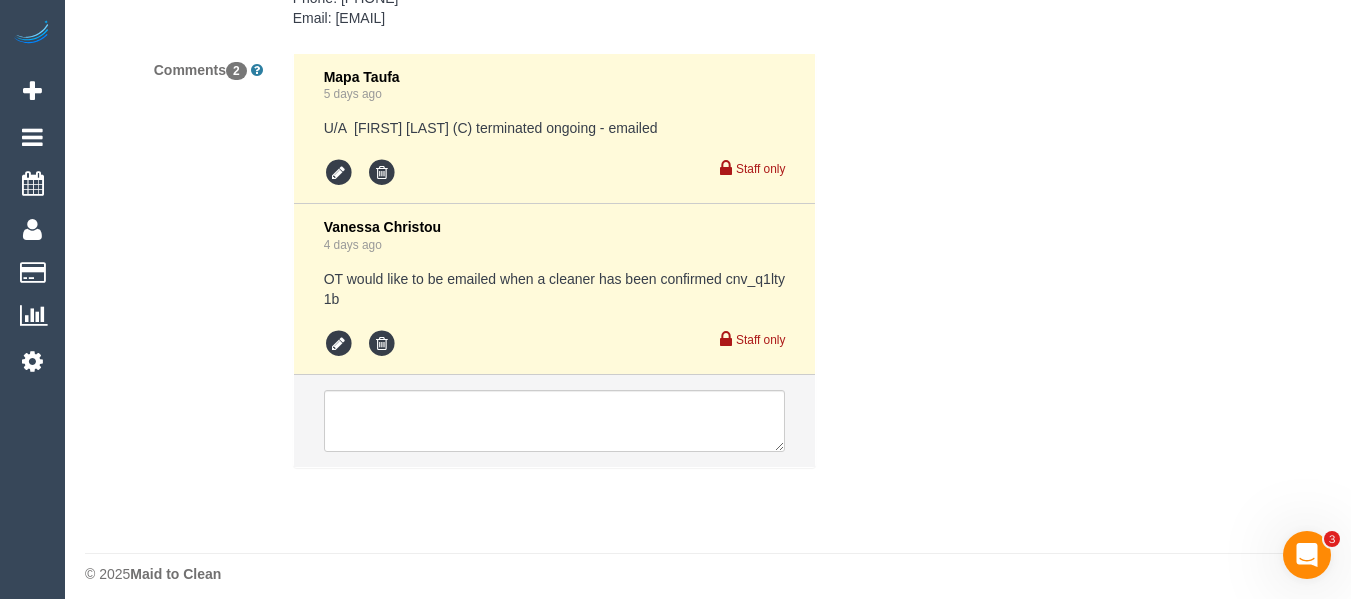 select on "object:802" 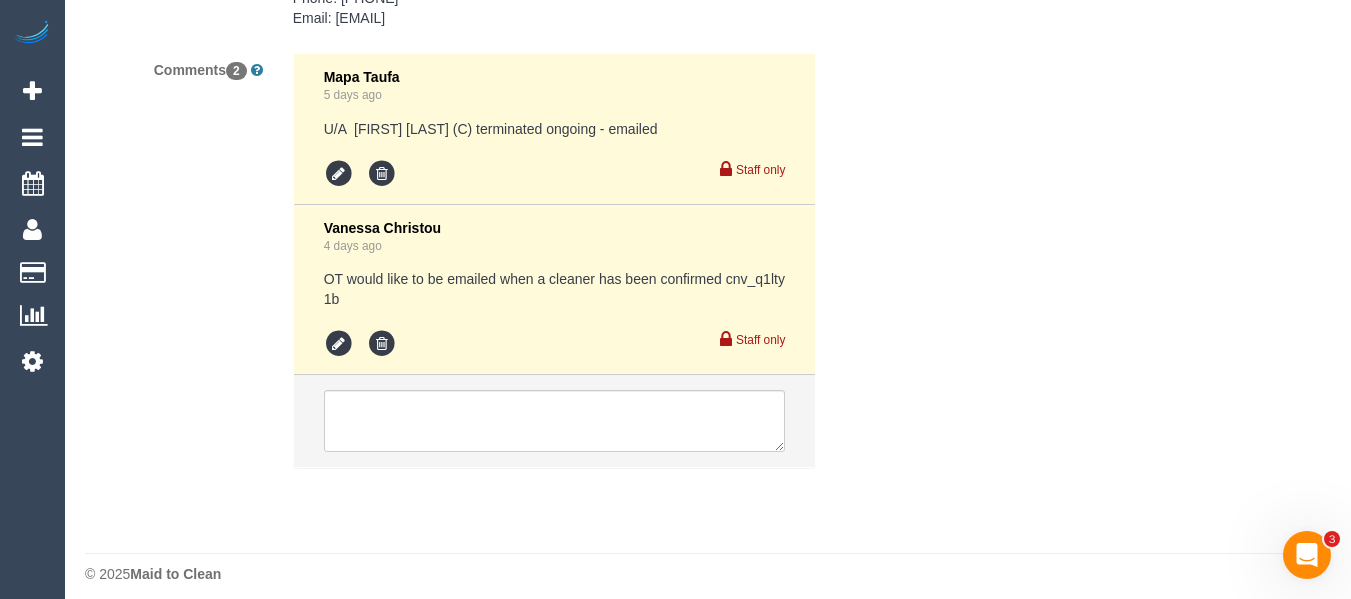 scroll, scrollTop: 0, scrollLeft: 0, axis: both 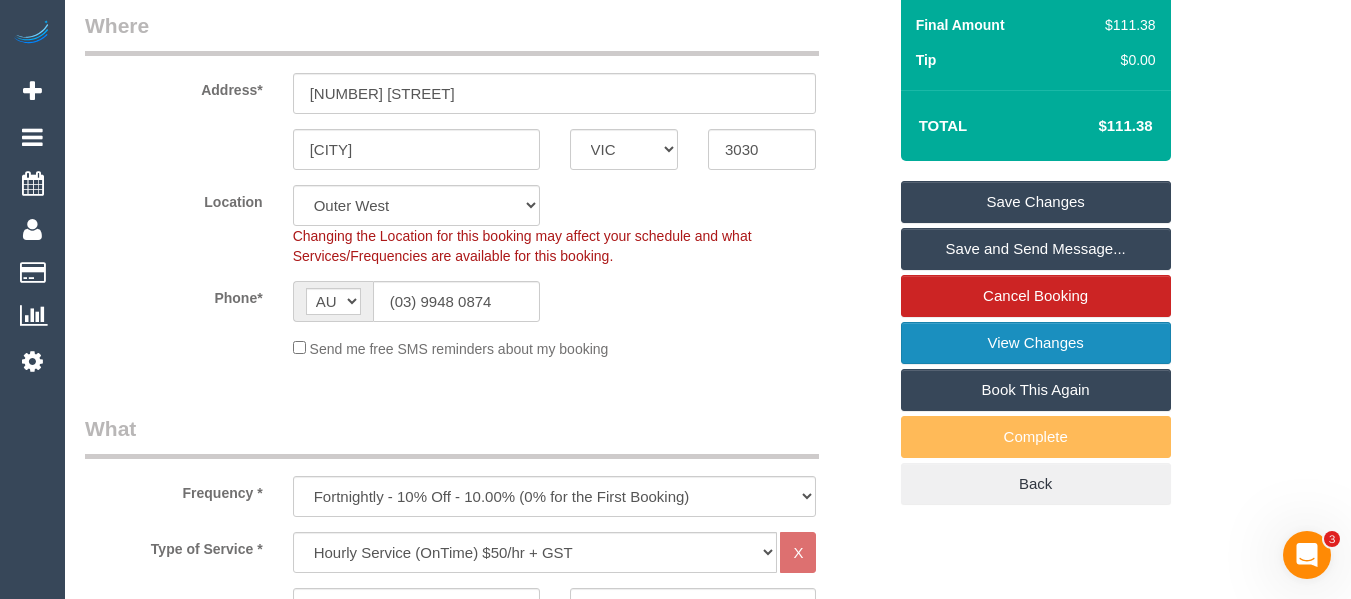 click on "View Changes" at bounding box center [1036, 343] 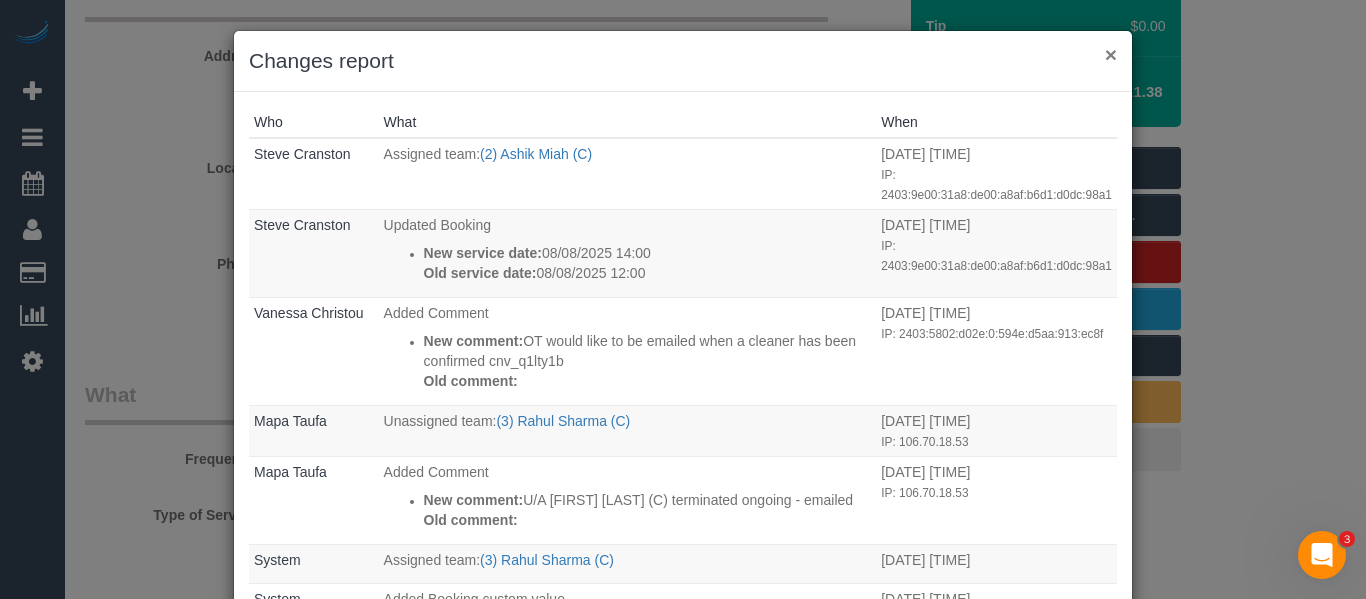 click on "×" at bounding box center [1111, 54] 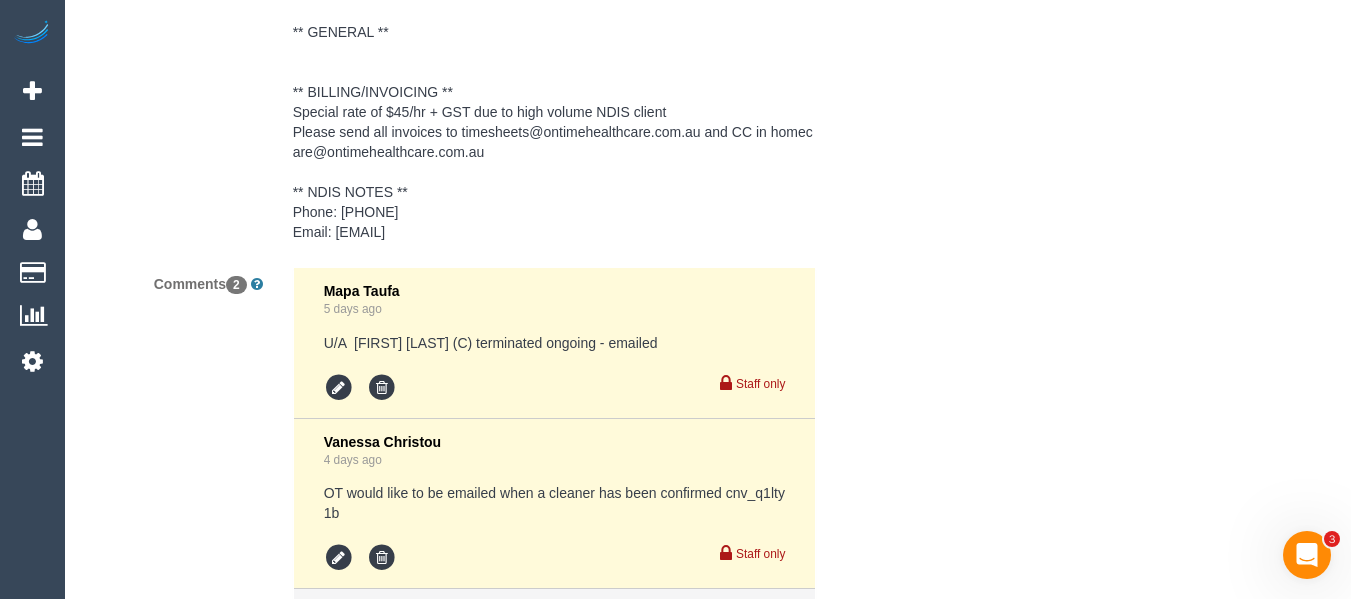 scroll, scrollTop: 3777, scrollLeft: 0, axis: vertical 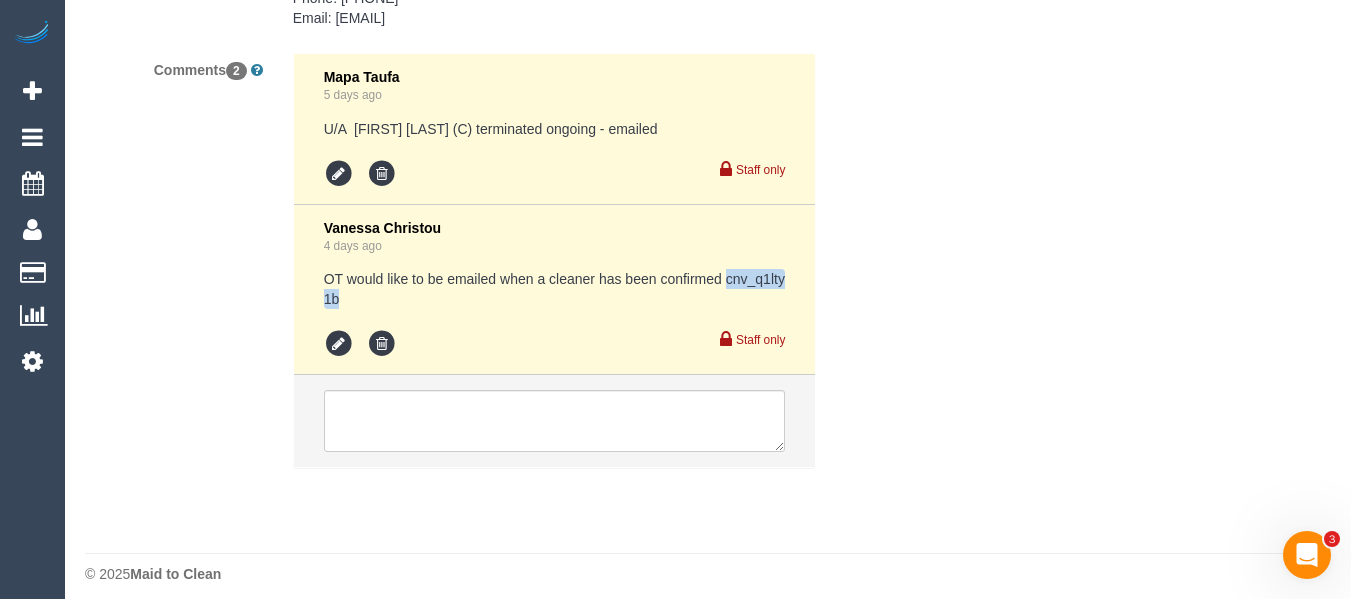 drag, startPoint x: 727, startPoint y: 265, endPoint x: 805, endPoint y: 285, distance: 80.523285 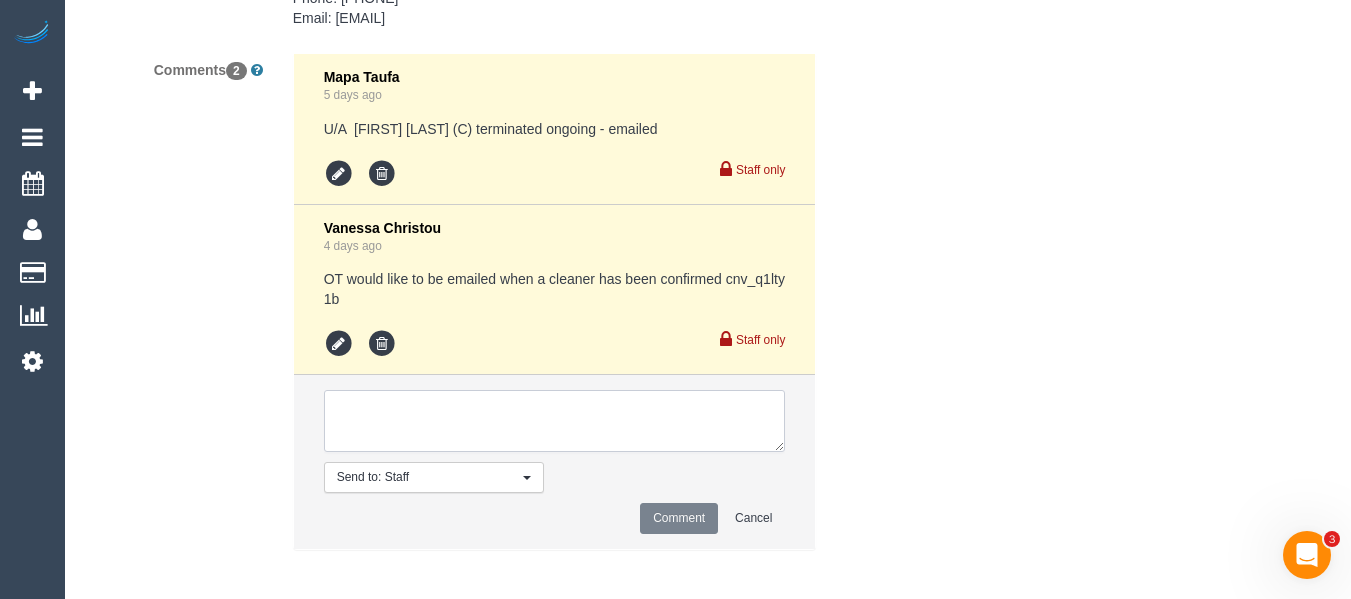 click at bounding box center (555, 421) 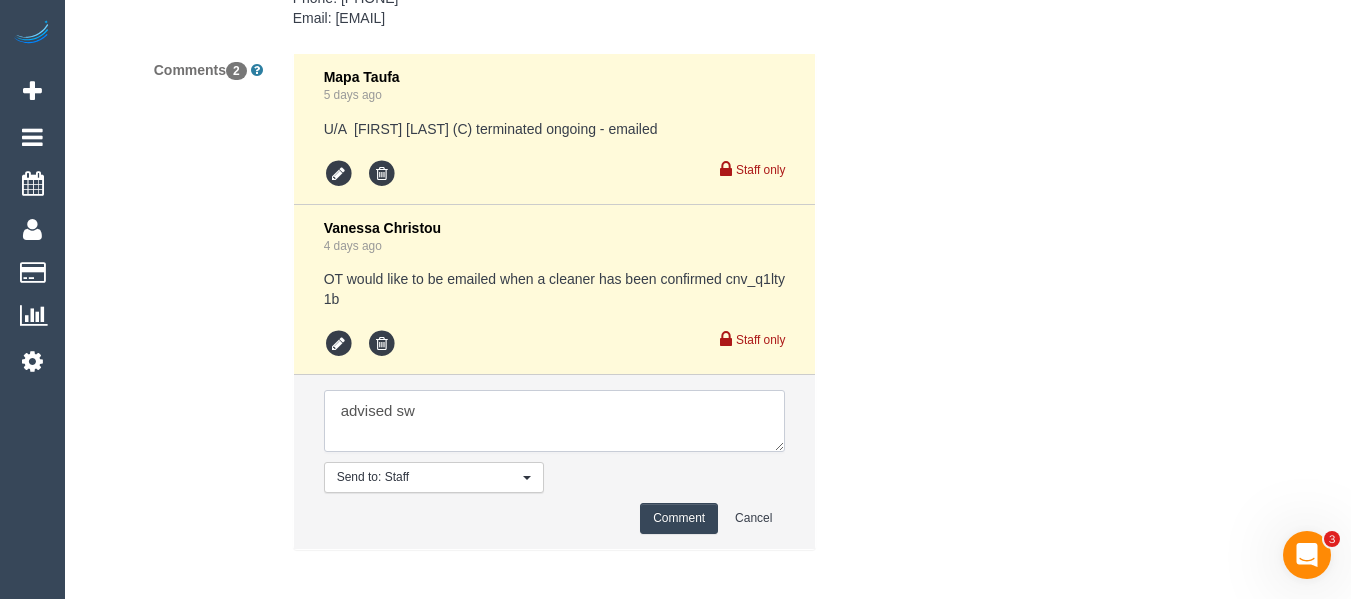 type on "advised sw" 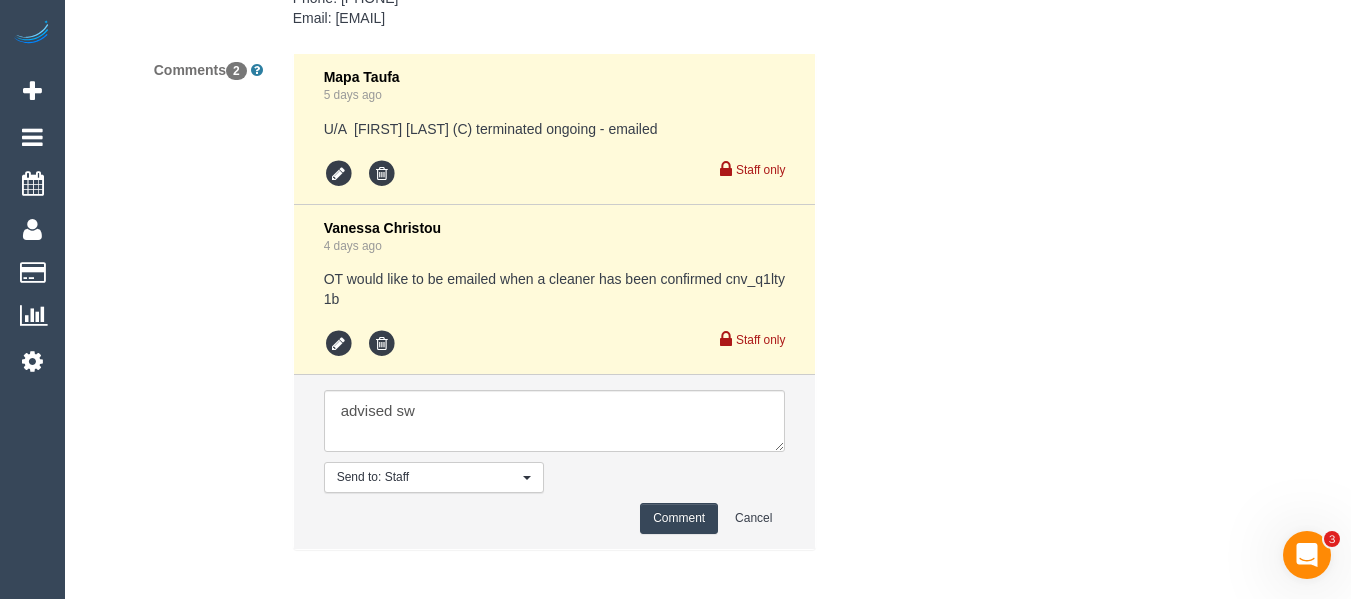 click on "Comment" at bounding box center [679, 518] 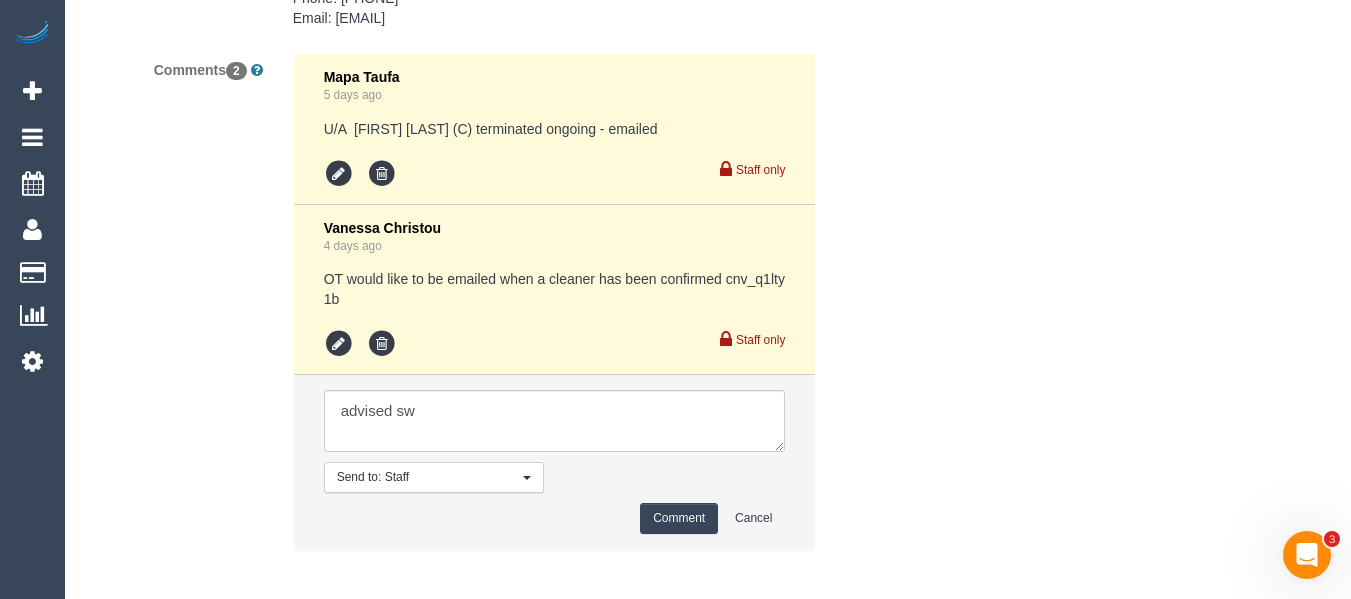 type 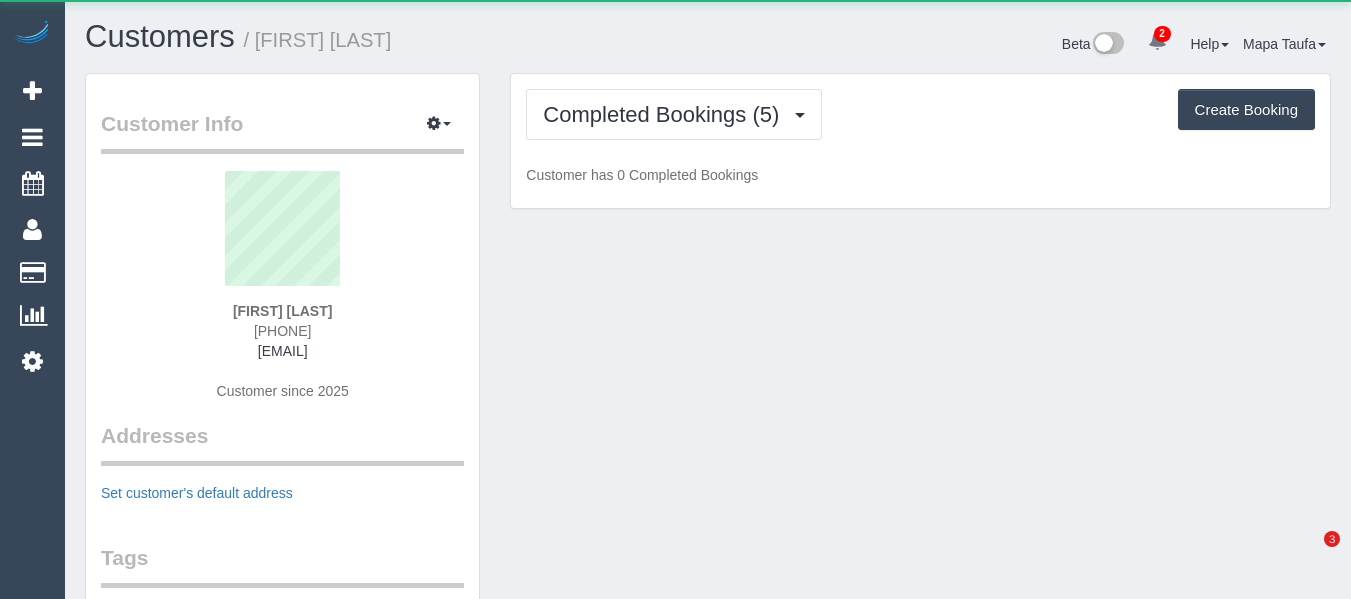 scroll, scrollTop: 0, scrollLeft: 0, axis: both 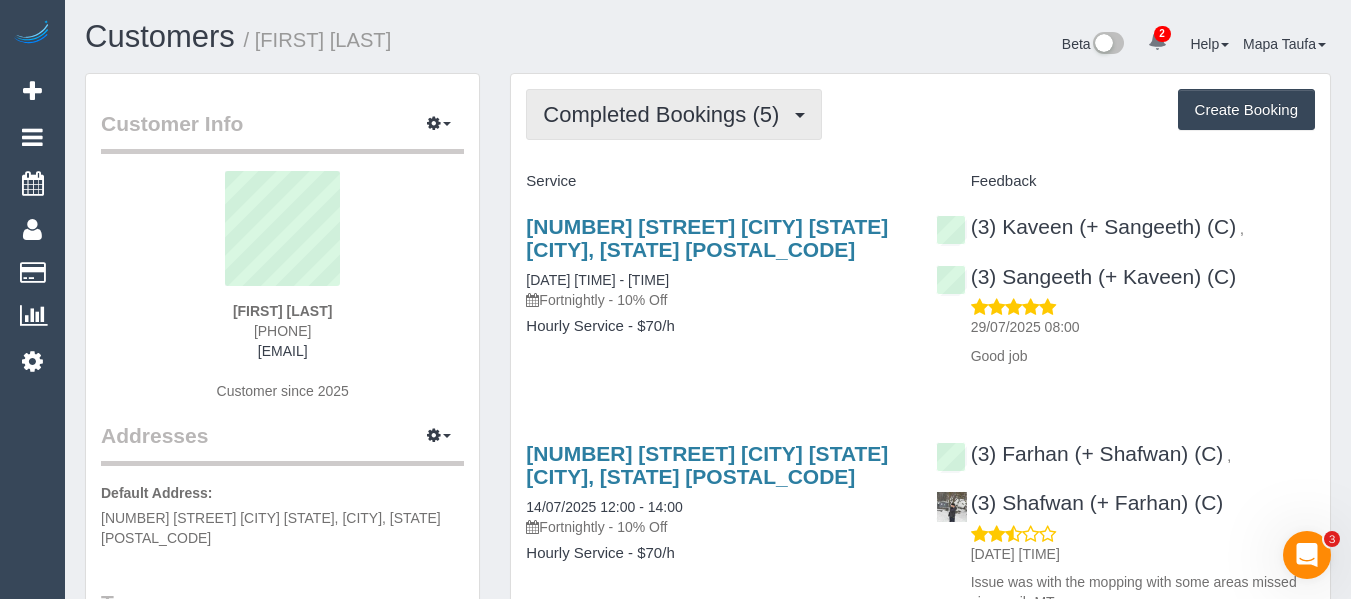 click on "Completed Bookings (5)" at bounding box center (666, 114) 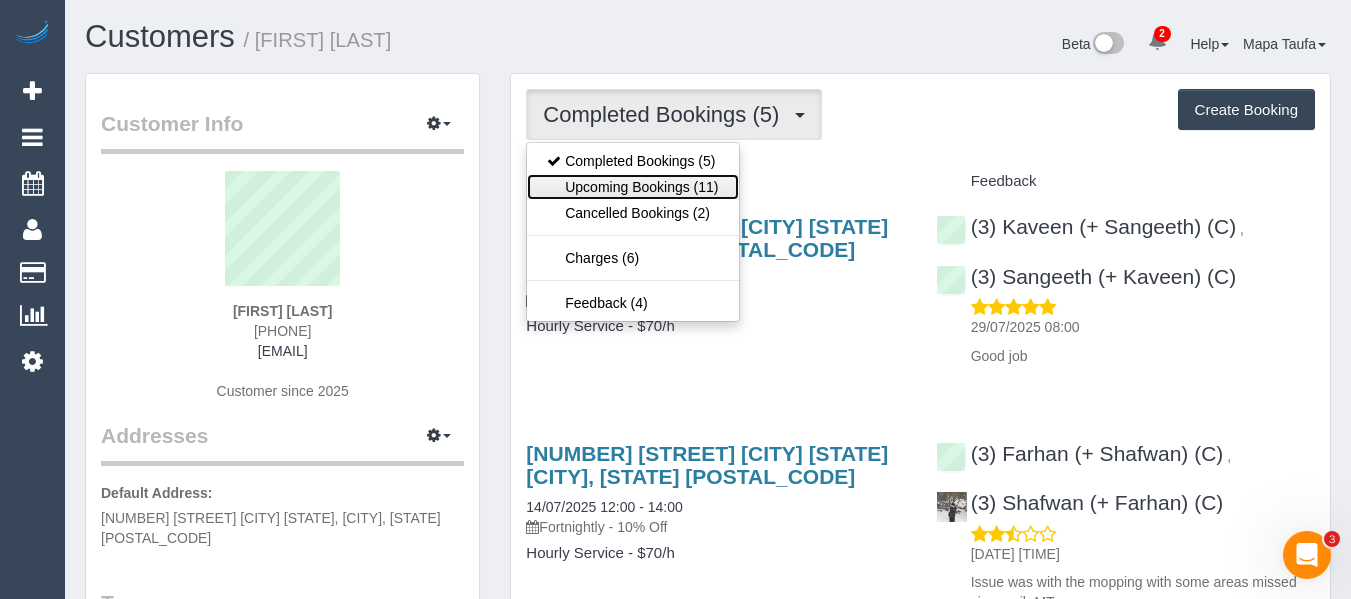 click on "Upcoming Bookings (11)" at bounding box center (632, 187) 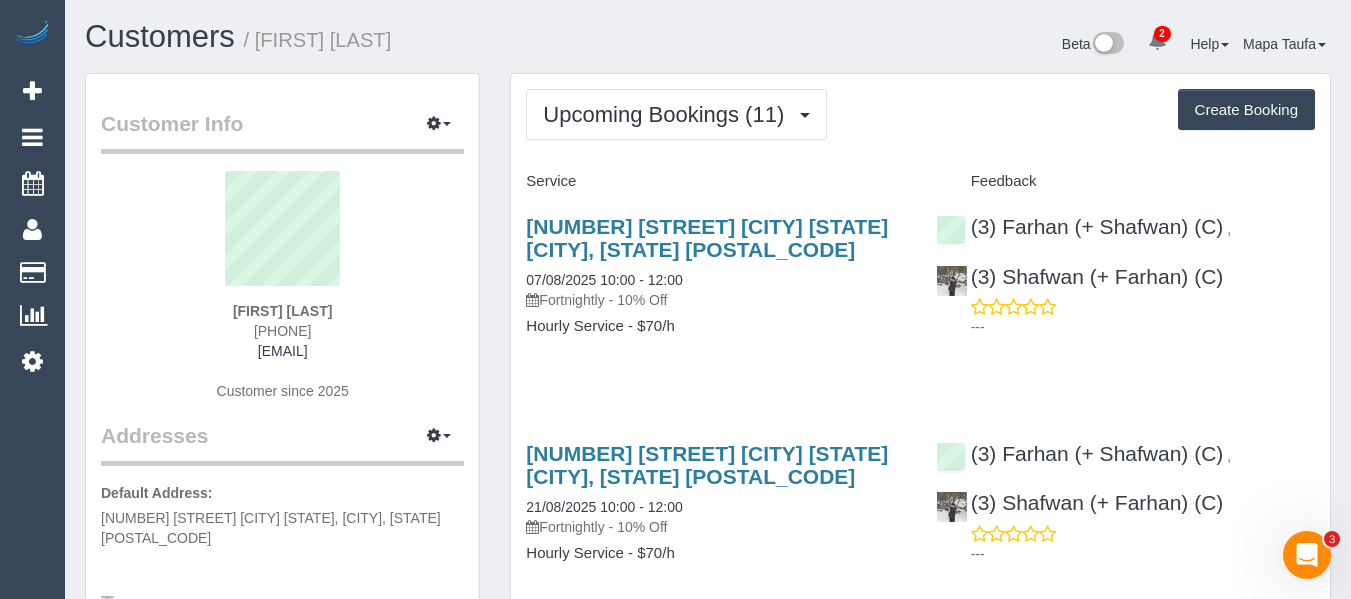 click on "1 Cool Street Reservoir Vic 3073, Reservoir, VIC 3073
07/08/2025 10:00 - 12:00
Fortnightly - 10% Off
Hourly Service - $70/h" at bounding box center [715, 286] 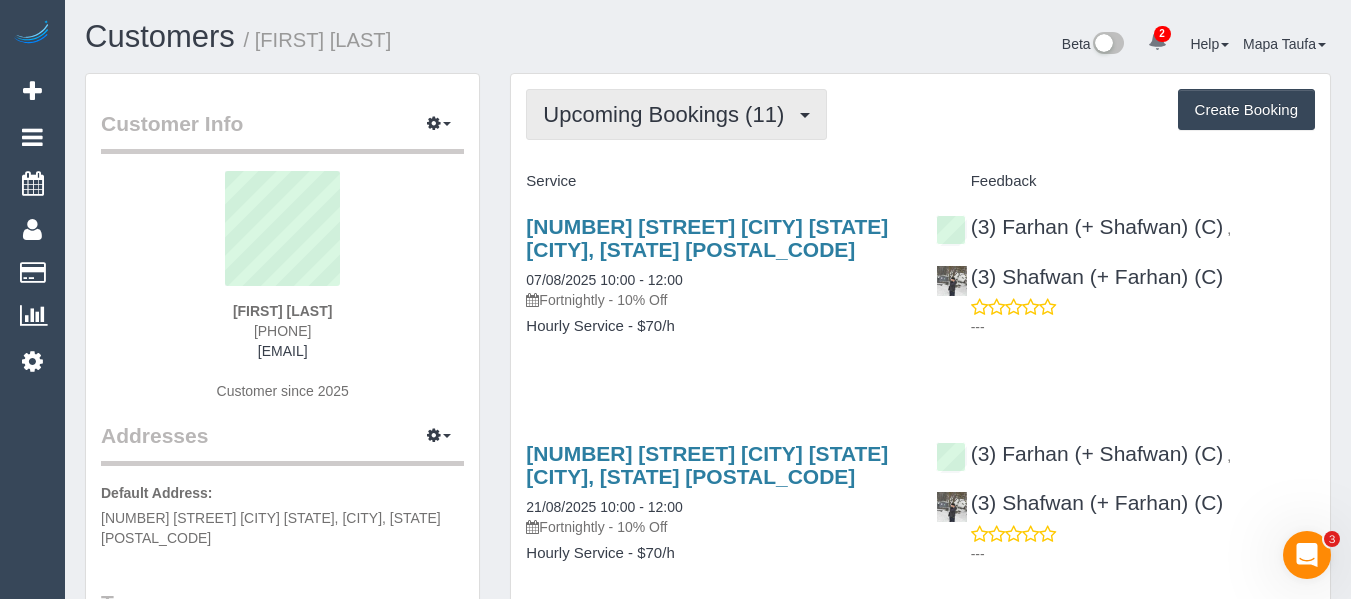click on "Upcoming Bookings (11)" at bounding box center [668, 114] 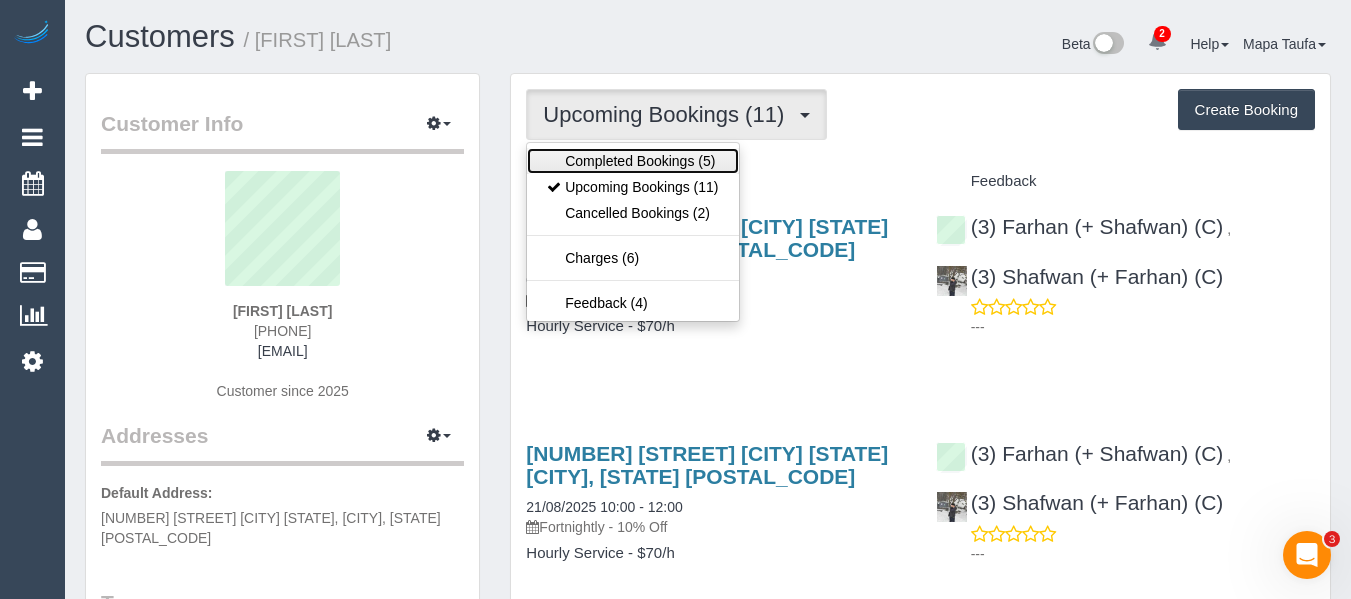 click on "Completed Bookings (5)" at bounding box center [632, 161] 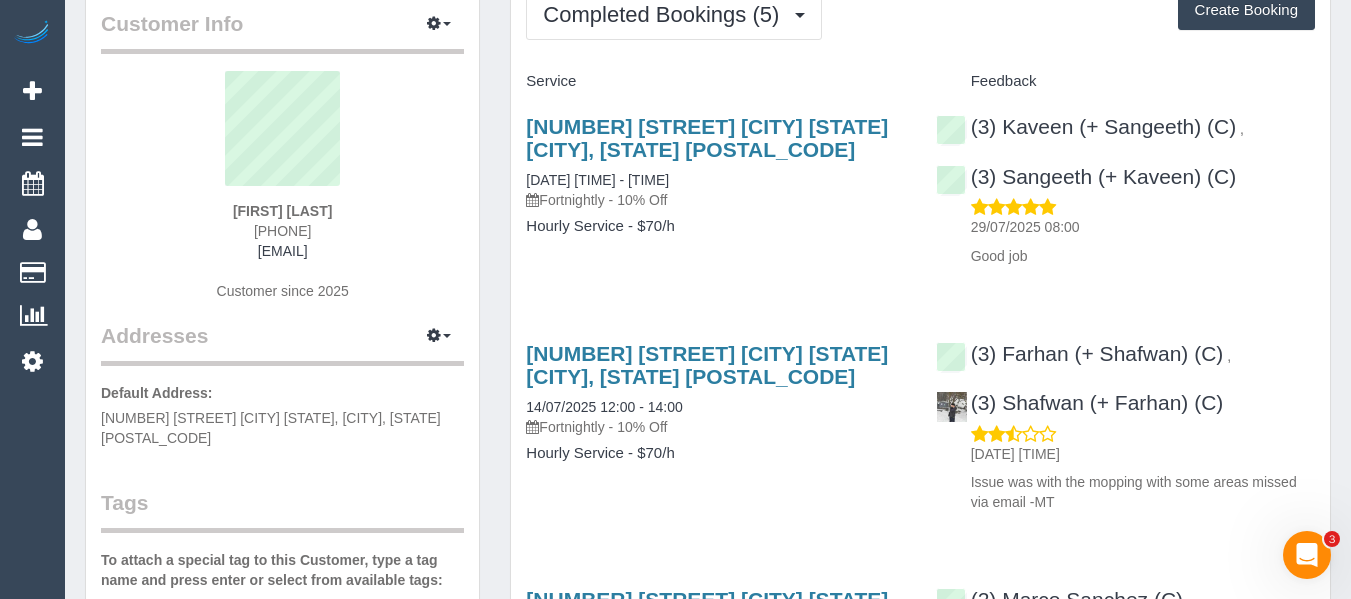 scroll, scrollTop: 0, scrollLeft: 0, axis: both 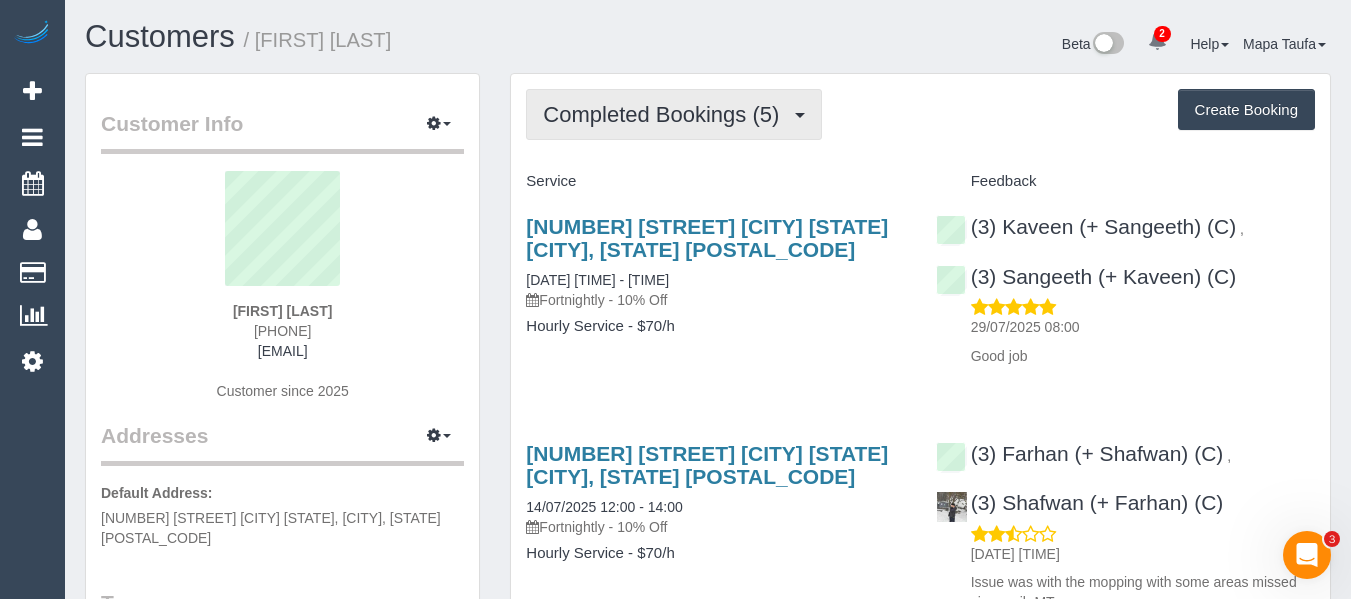 click on "Completed Bookings (5)" at bounding box center [666, 114] 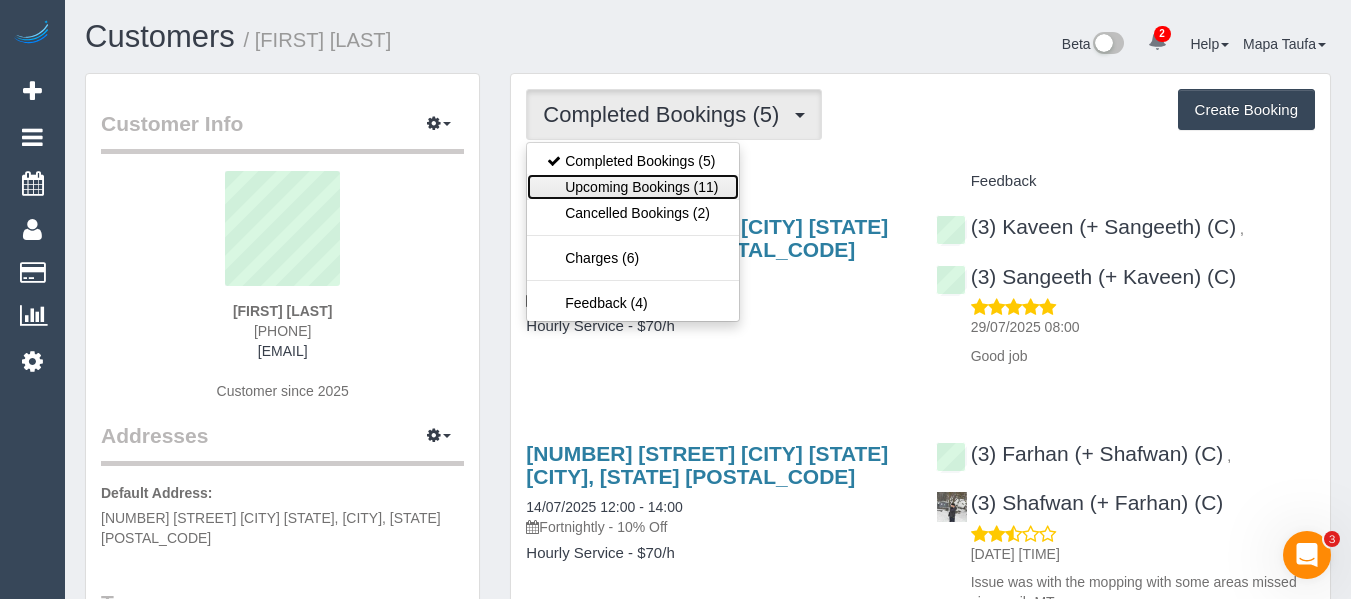 click on "Upcoming Bookings (11)" at bounding box center (632, 187) 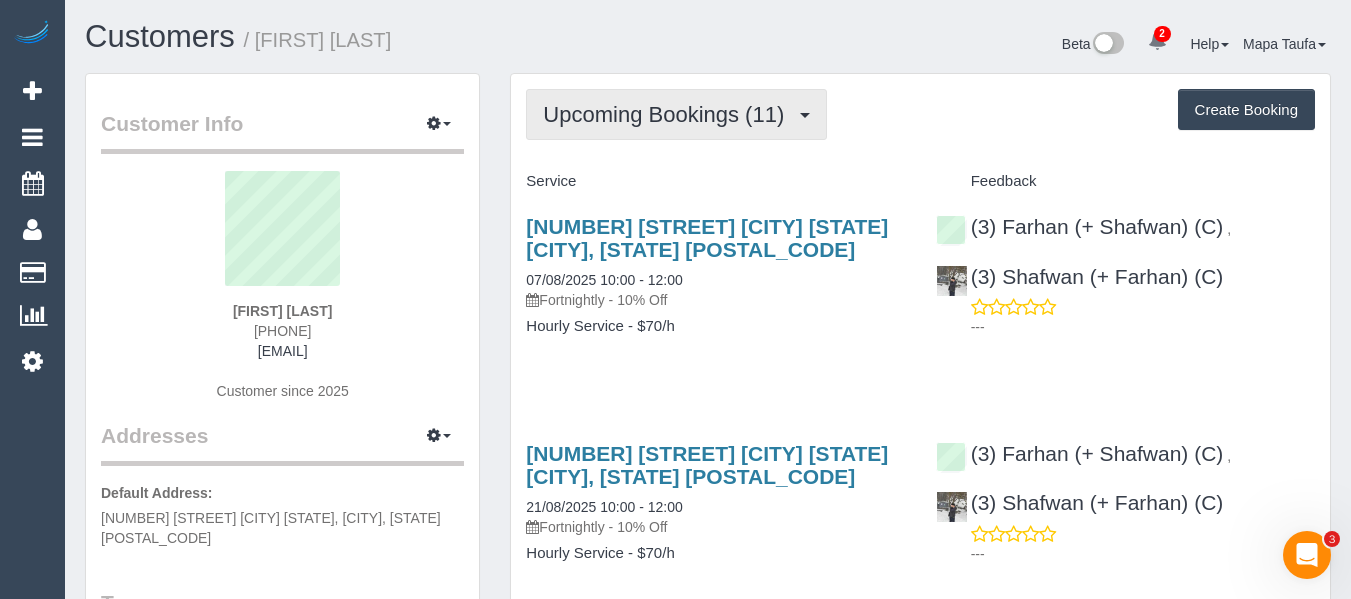 click on "Upcoming Bookings (11)" at bounding box center (668, 114) 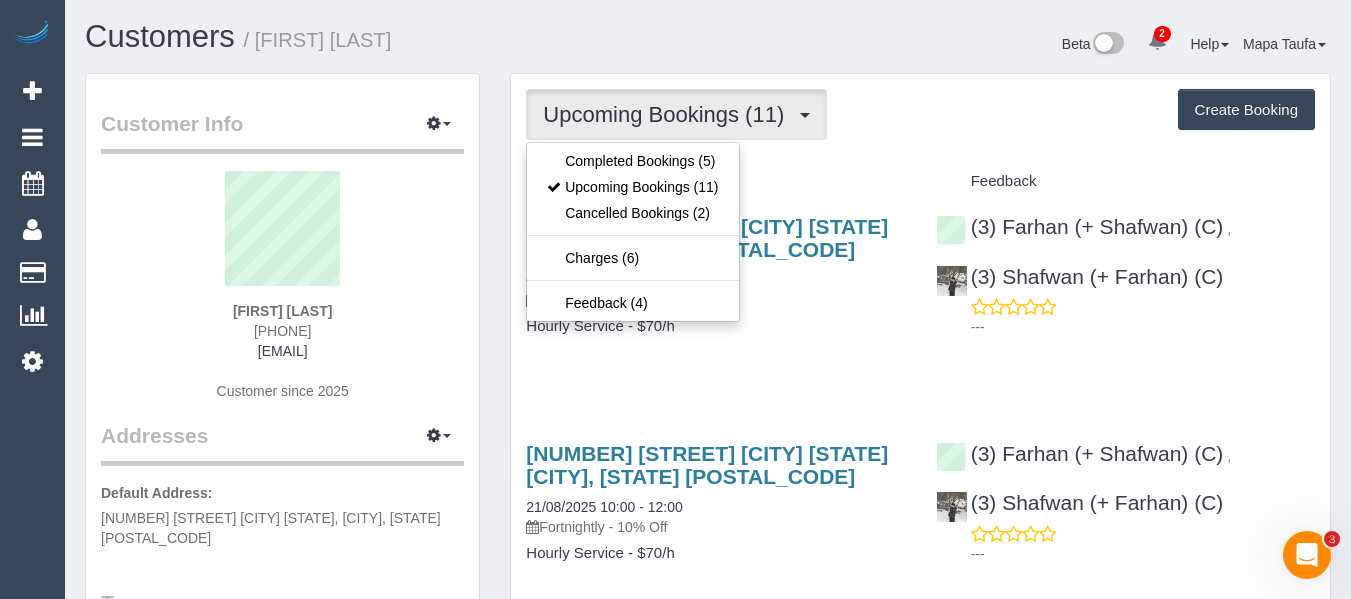 click on "Upcoming Bookings (11)
Completed Bookings (5)
Upcoming Bookings (11)
Cancelled Bookings (2)
Charges (6)
Feedback (4)
Create Booking
Service
Feedback" at bounding box center (920, 1490) 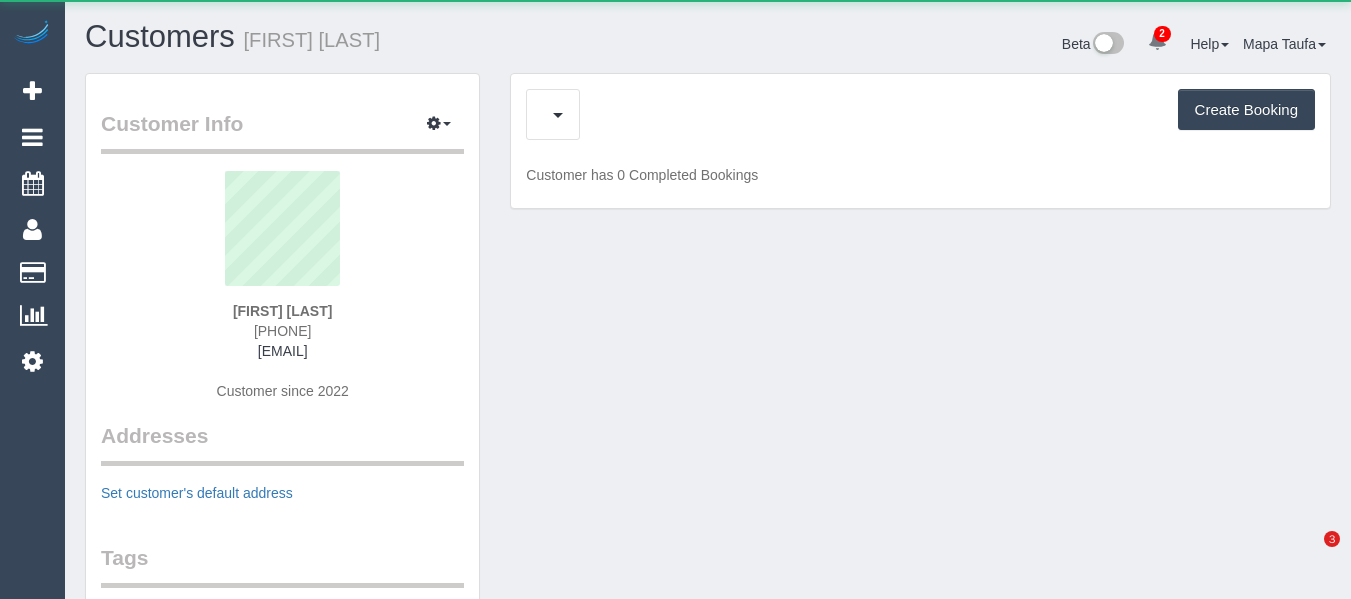 scroll, scrollTop: 0, scrollLeft: 0, axis: both 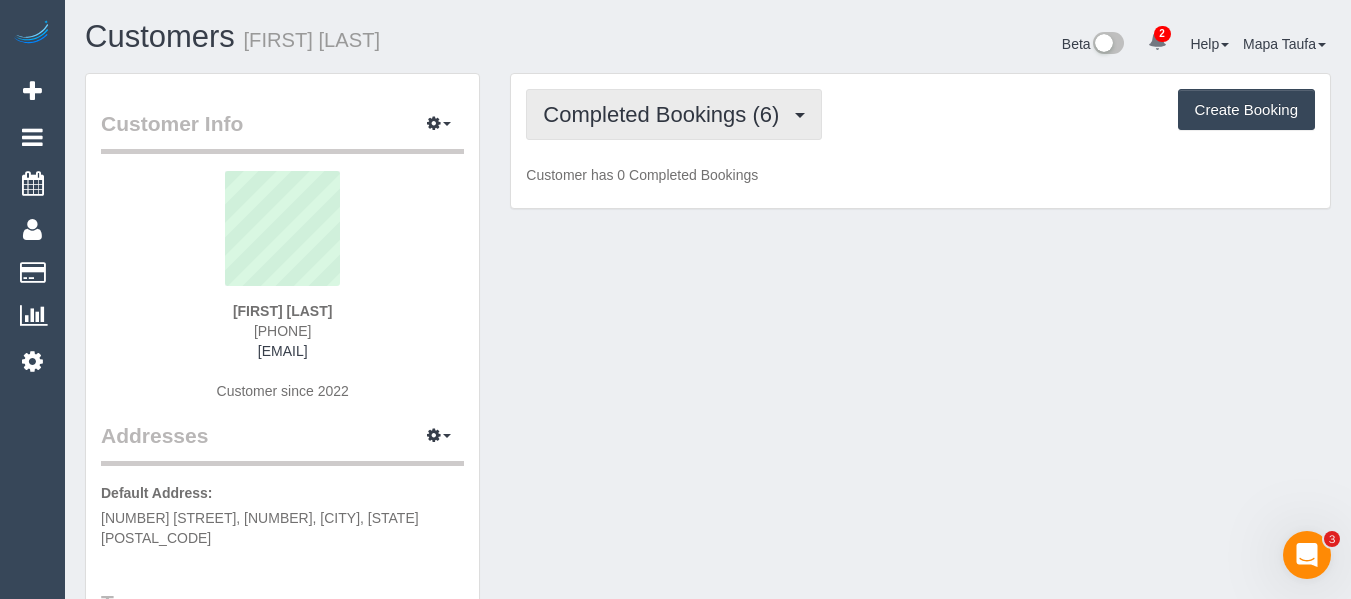 click on "Completed Bookings (6)" at bounding box center (666, 114) 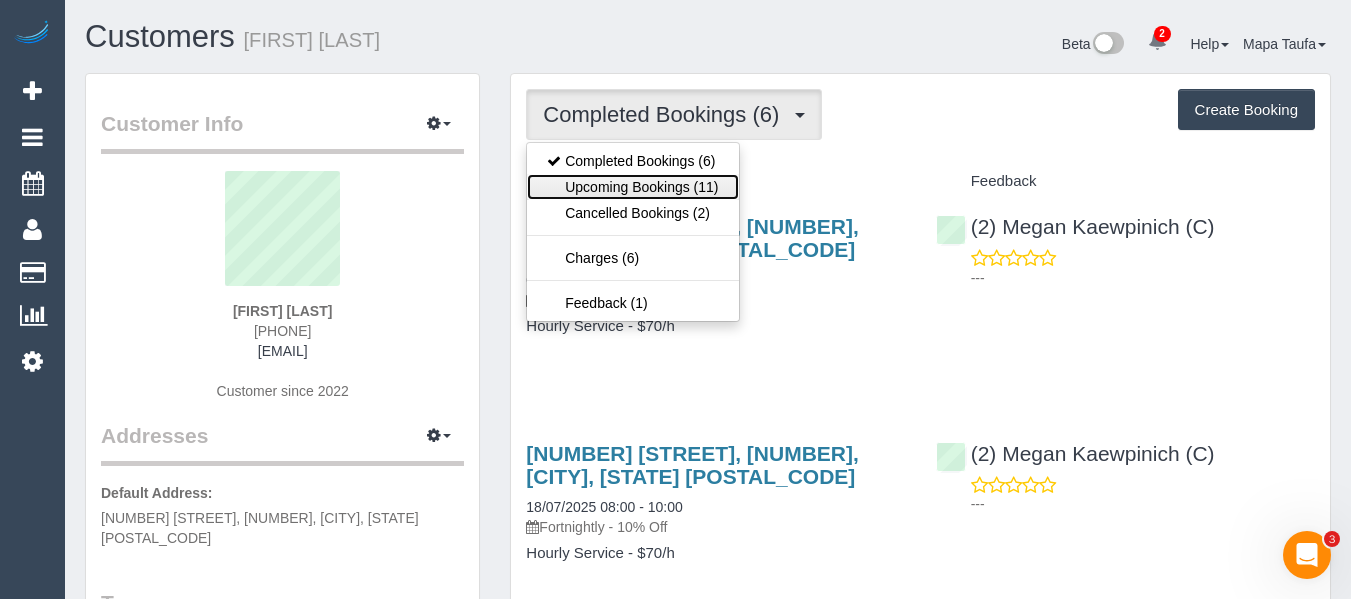 click on "Upcoming Bookings (11)" at bounding box center (632, 187) 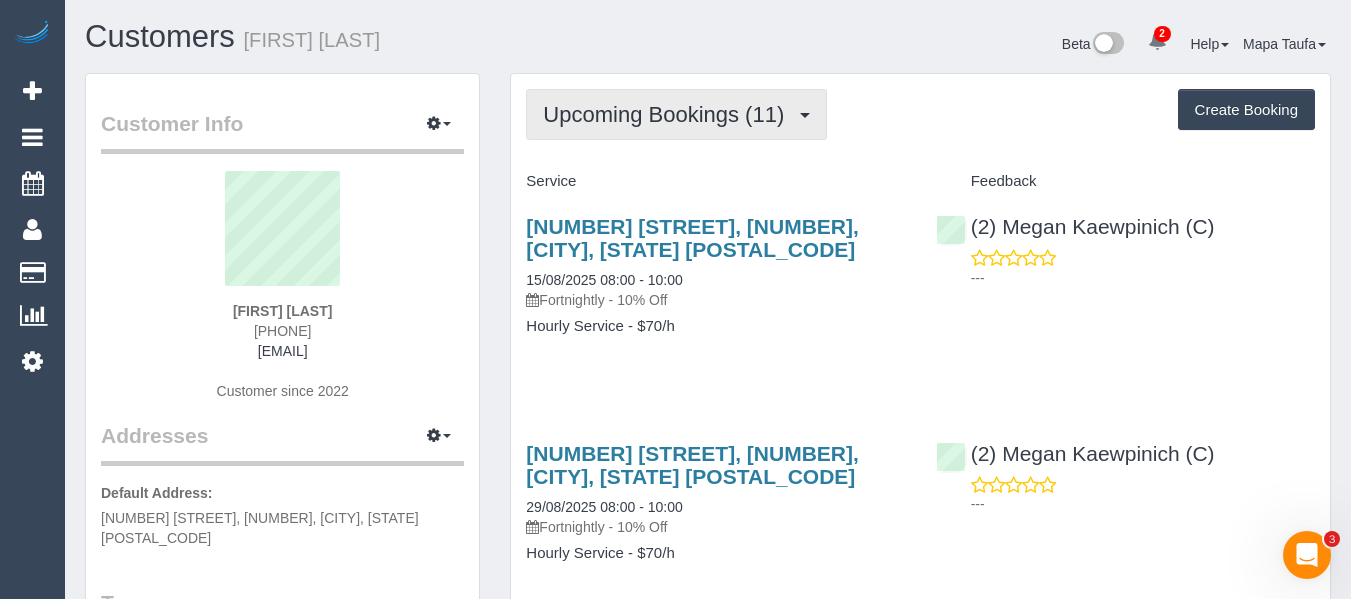 click on "Upcoming Bookings (11)" at bounding box center (668, 114) 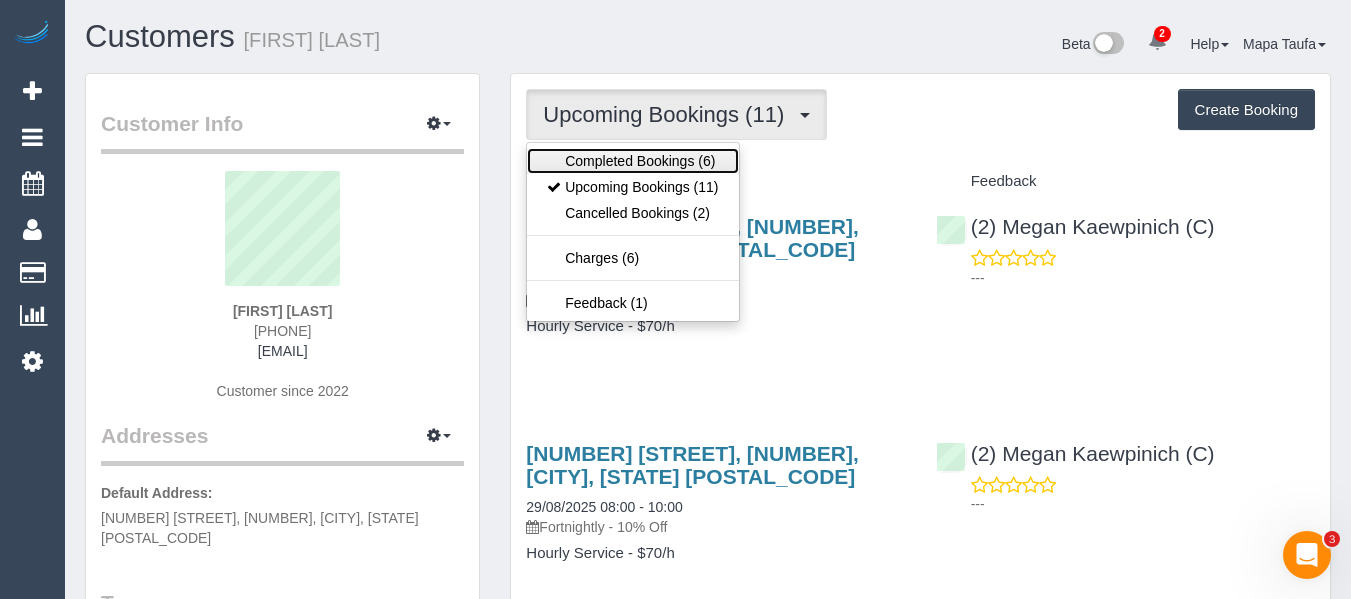 click on "Completed Bookings (6)" at bounding box center (632, 161) 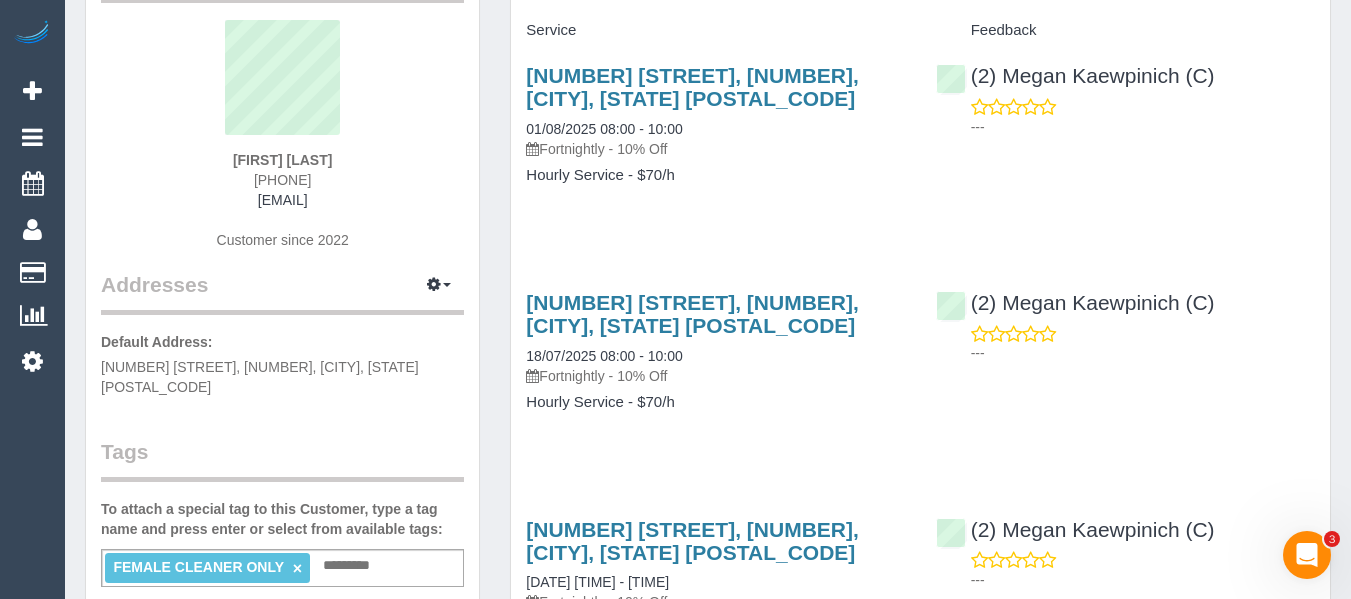 scroll, scrollTop: 200, scrollLeft: 0, axis: vertical 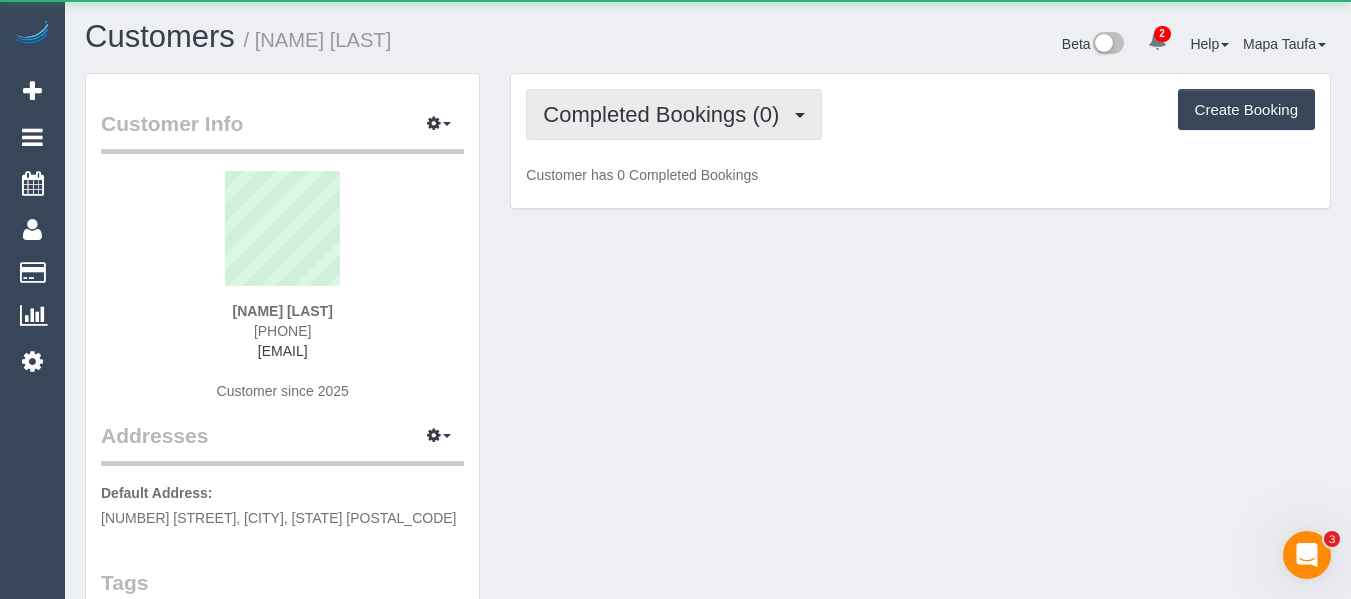click on "Completed Bookings (0)" at bounding box center (666, 114) 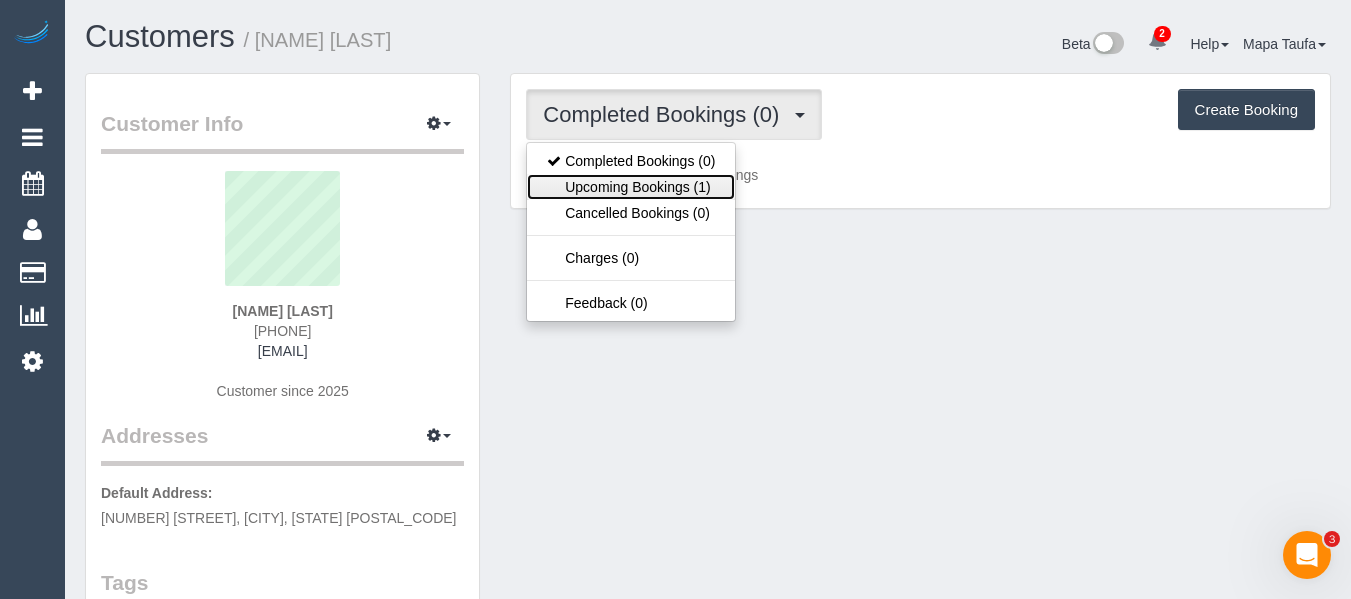 click on "Upcoming Bookings (1)" at bounding box center (631, 187) 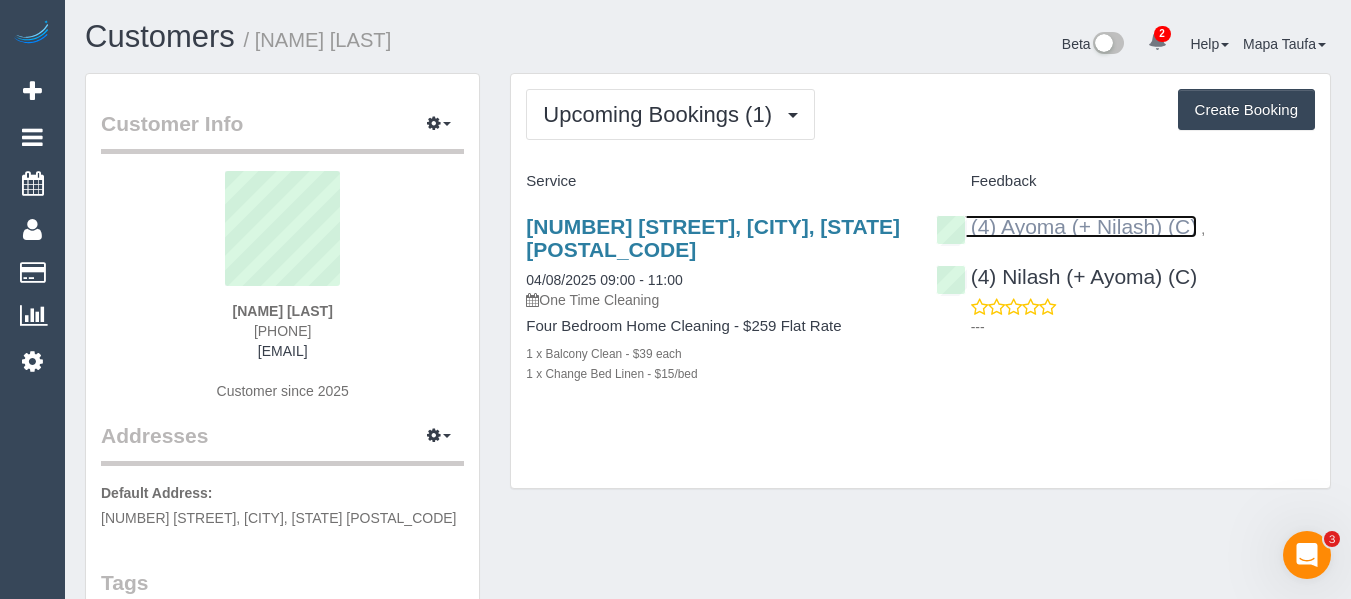 click on "(4) Ayoma (+ Nilash) (C)" at bounding box center [1067, 226] 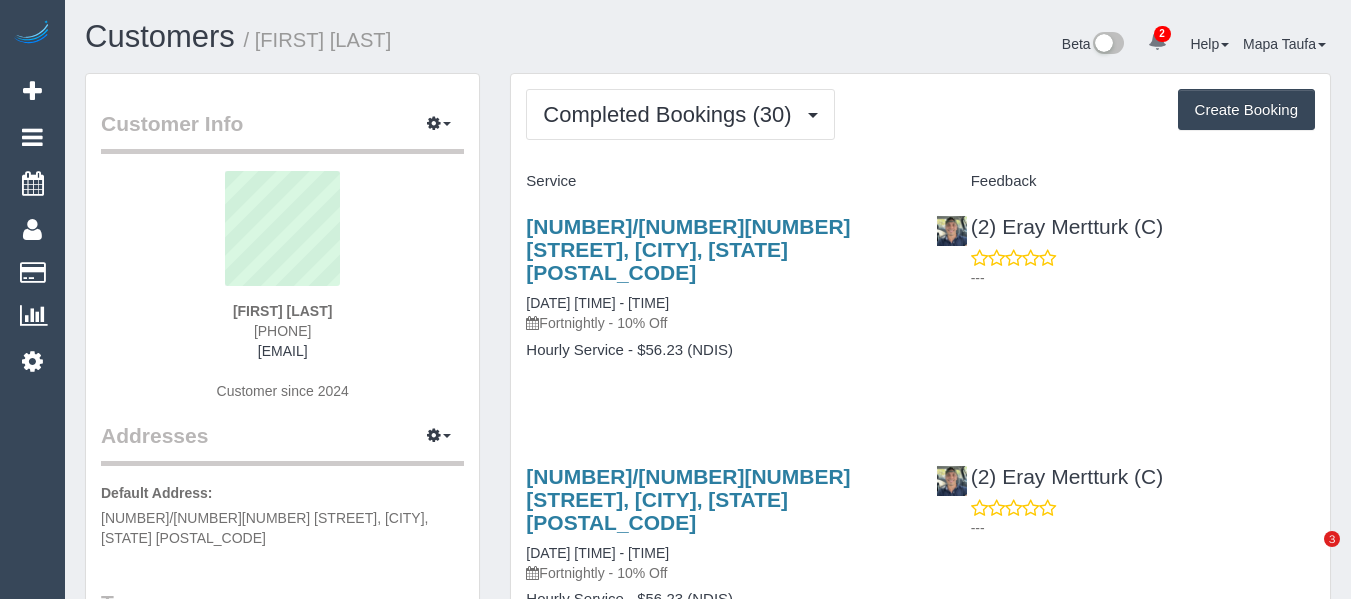 scroll, scrollTop: 0, scrollLeft: 0, axis: both 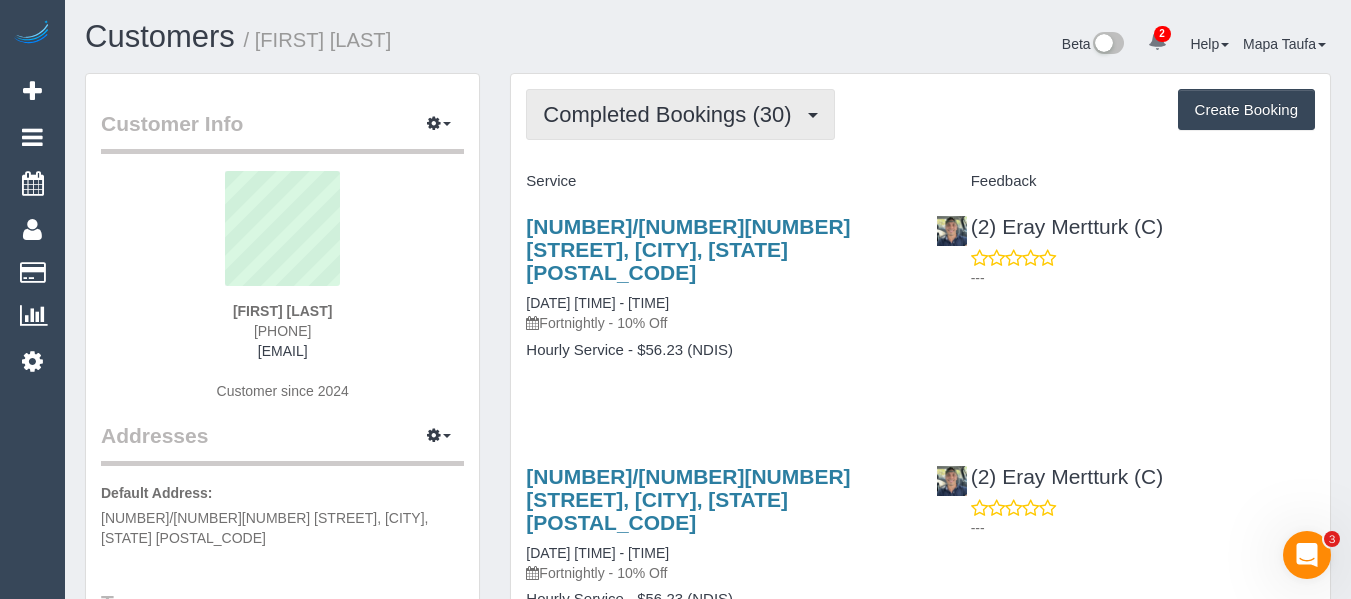 click on "Completed Bookings (30)" at bounding box center (672, 114) 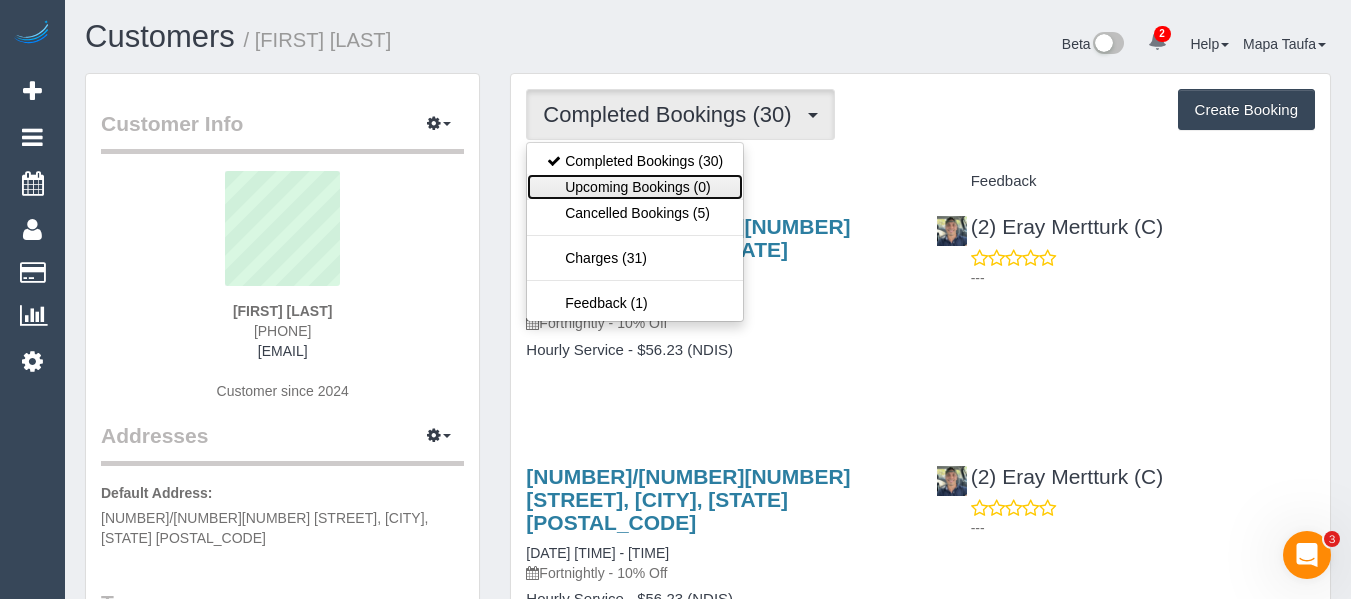 click on "Upcoming Bookings (0)" at bounding box center (635, 187) 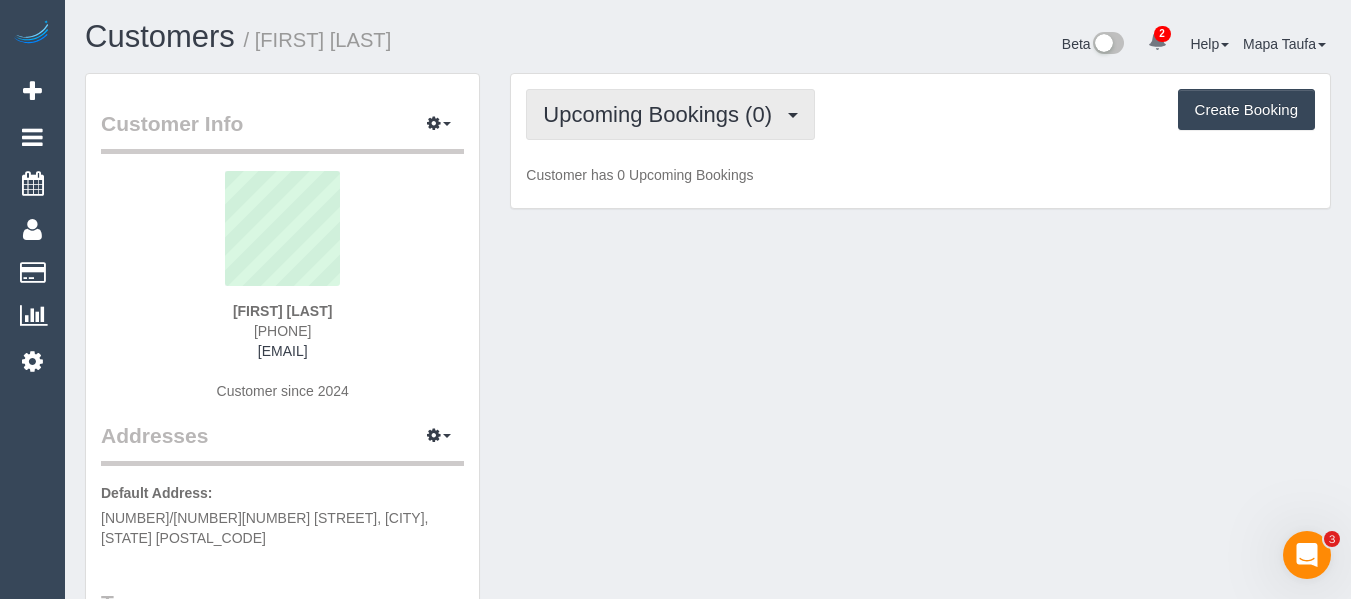 click on "Upcoming Bookings (0)" at bounding box center [662, 114] 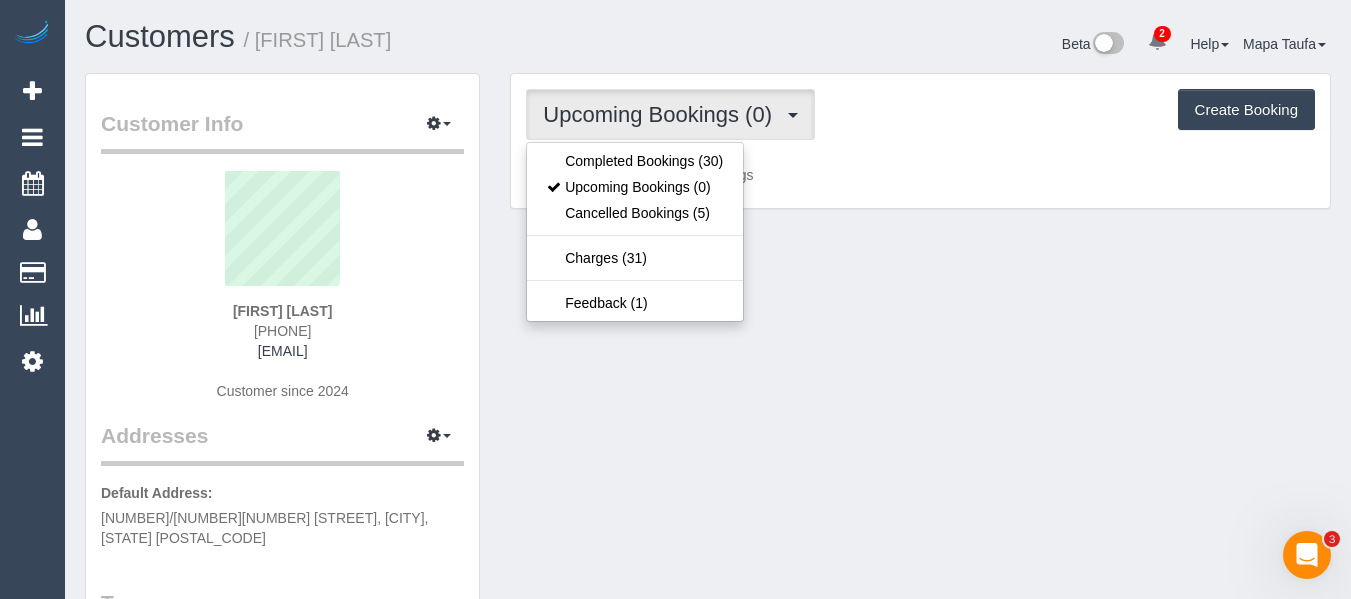click on "Completed Bookings (30)
Upcoming Bookings (0)
Cancelled Bookings (5)
Charges (31)
Feedback (1)" at bounding box center [635, 232] 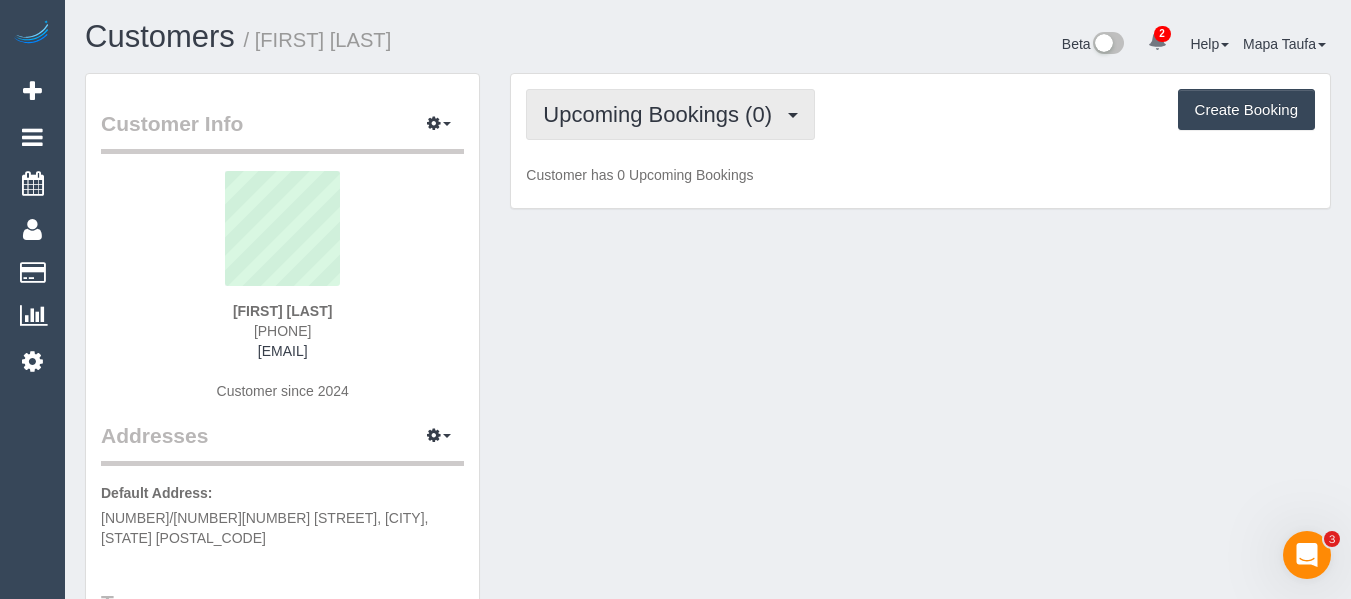 drag, startPoint x: 648, startPoint y: 114, endPoint x: 644, endPoint y: 143, distance: 29.274563 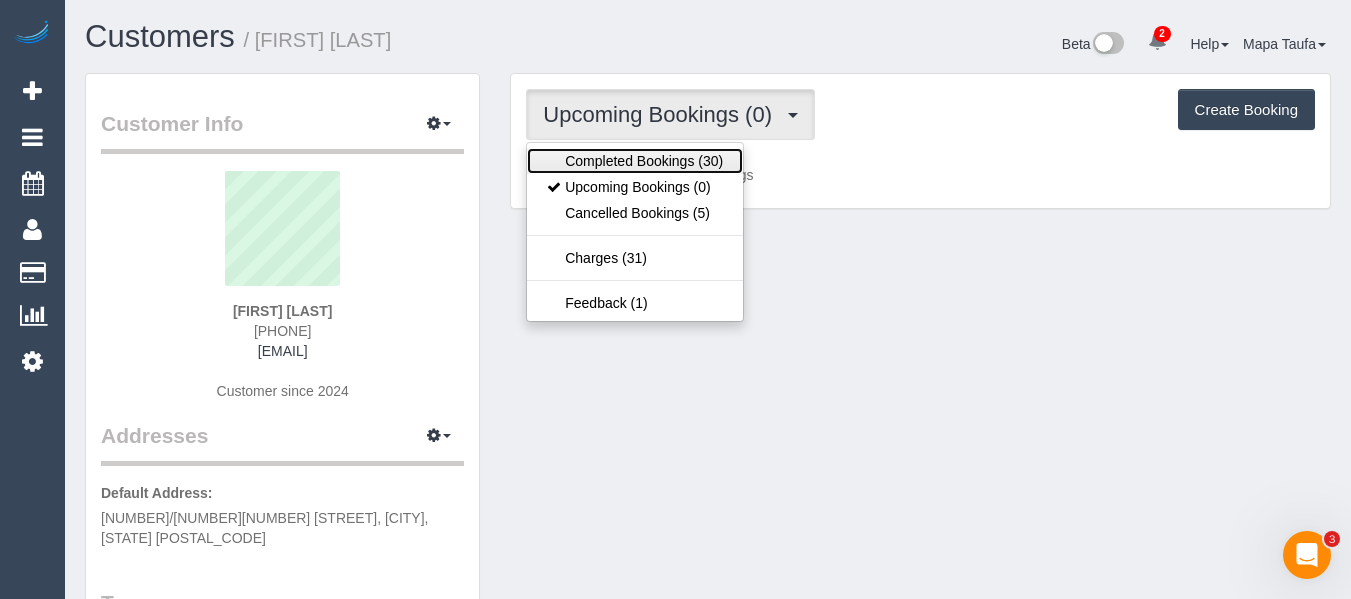 click on "Completed Bookings (30)" at bounding box center [635, 161] 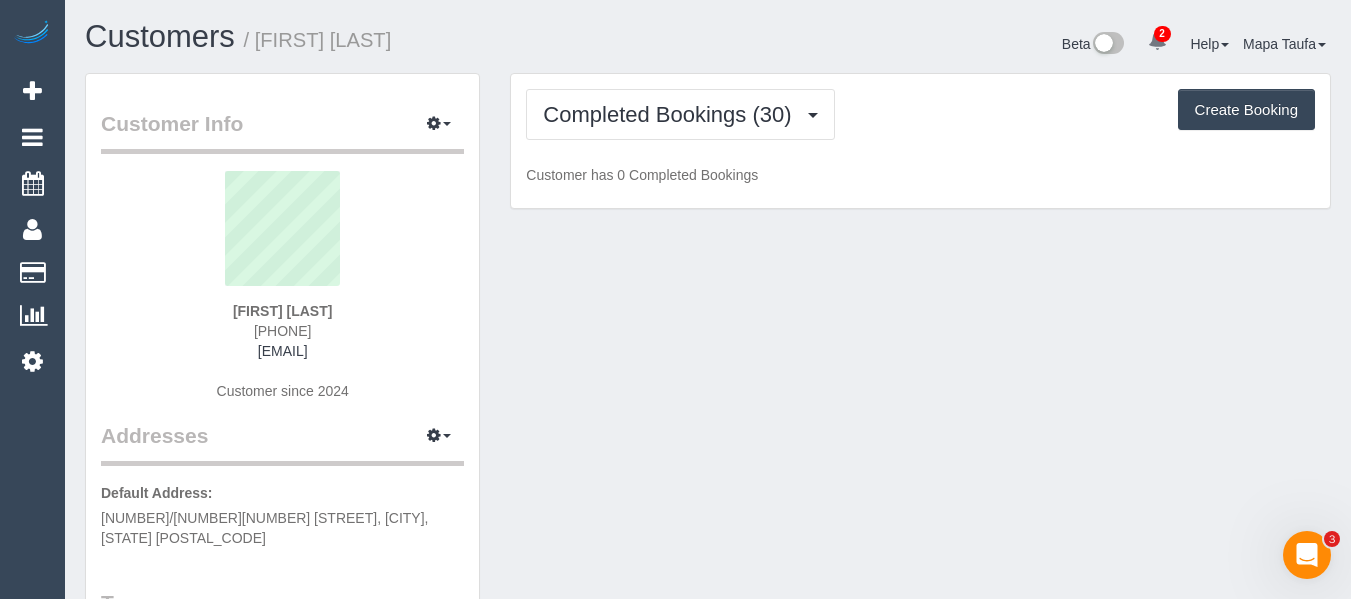 click on "Customers
/ Paul Griffin
Beta
2
Your Notifications
You have 0 alerts
×
You have 2  to charge for 04/08/2025
×
You have 34  to charge for 02/08/2025
Help
Help Docs
Take a Tour
Contact Support
Mapa Taufa" at bounding box center (708, 46) 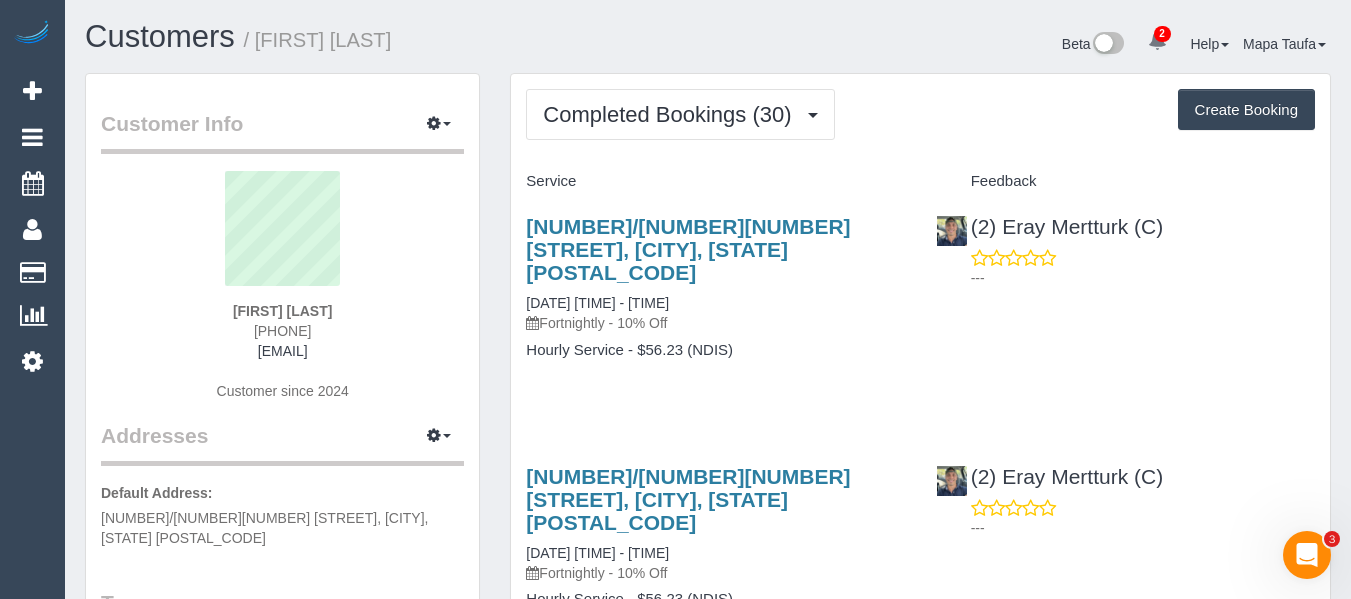 click on "3/102a Moreland Road, Brunswick, VIC 3056
18/06/2025 11:00 - 13:00
Fortnightly - 10% Off
Hourly Service - $56.23 (NDIS)" at bounding box center (715, 298) 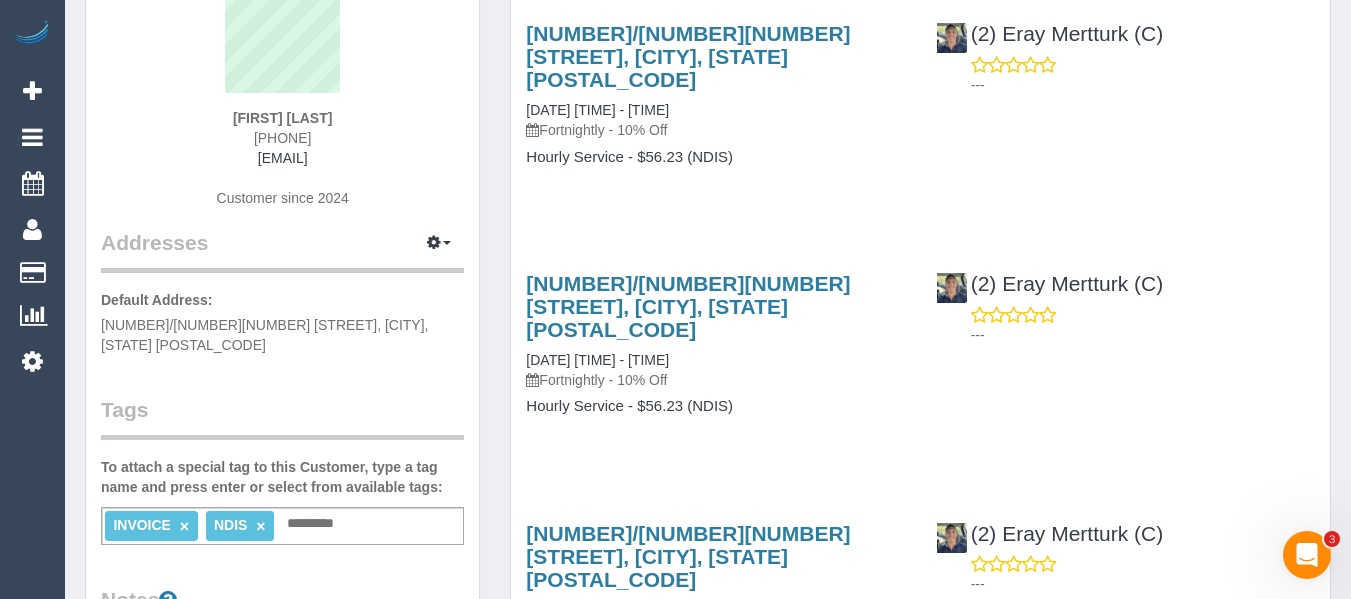 scroll, scrollTop: 100, scrollLeft: 0, axis: vertical 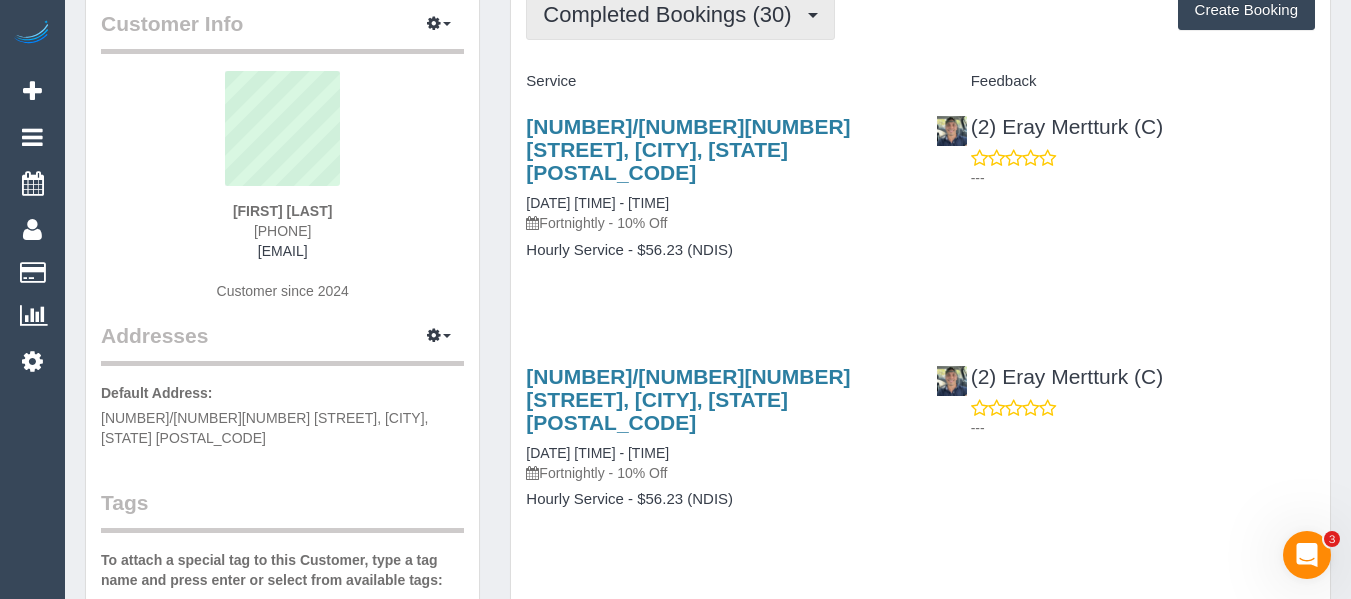 click on "Completed Bookings (30)" at bounding box center (680, 14) 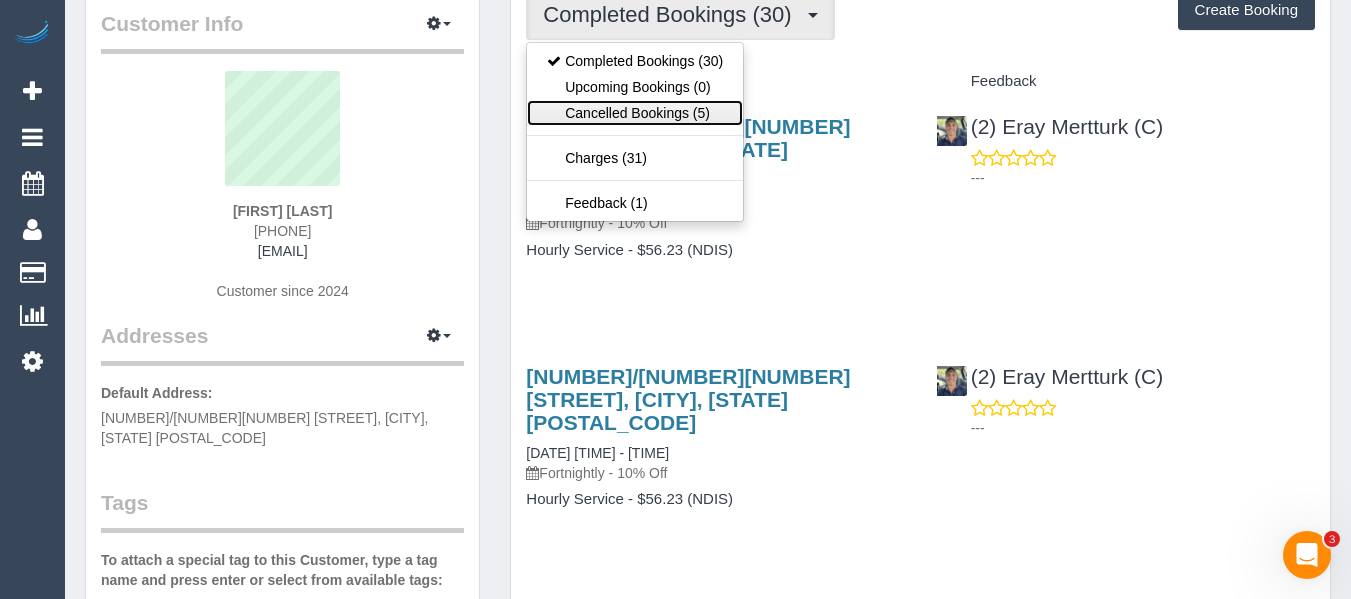 click on "Cancelled Bookings (5)" at bounding box center [635, 113] 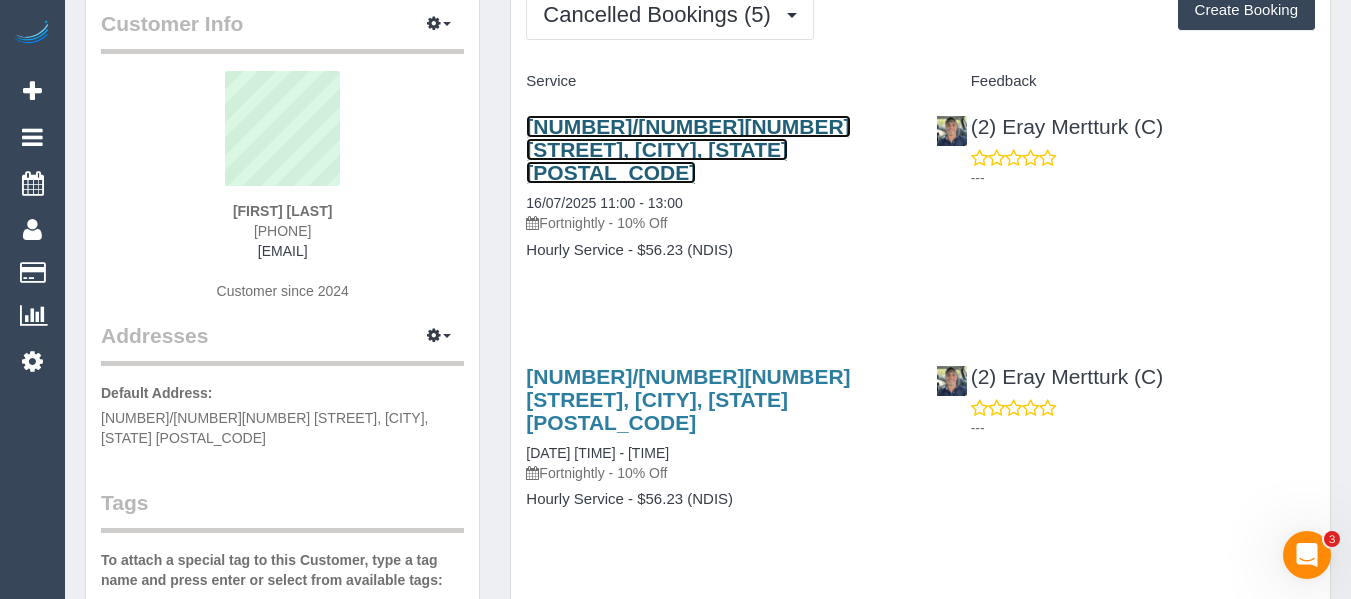 click on "3/102a Moreland Road, Brunswick, VIC 3056" at bounding box center (688, 149) 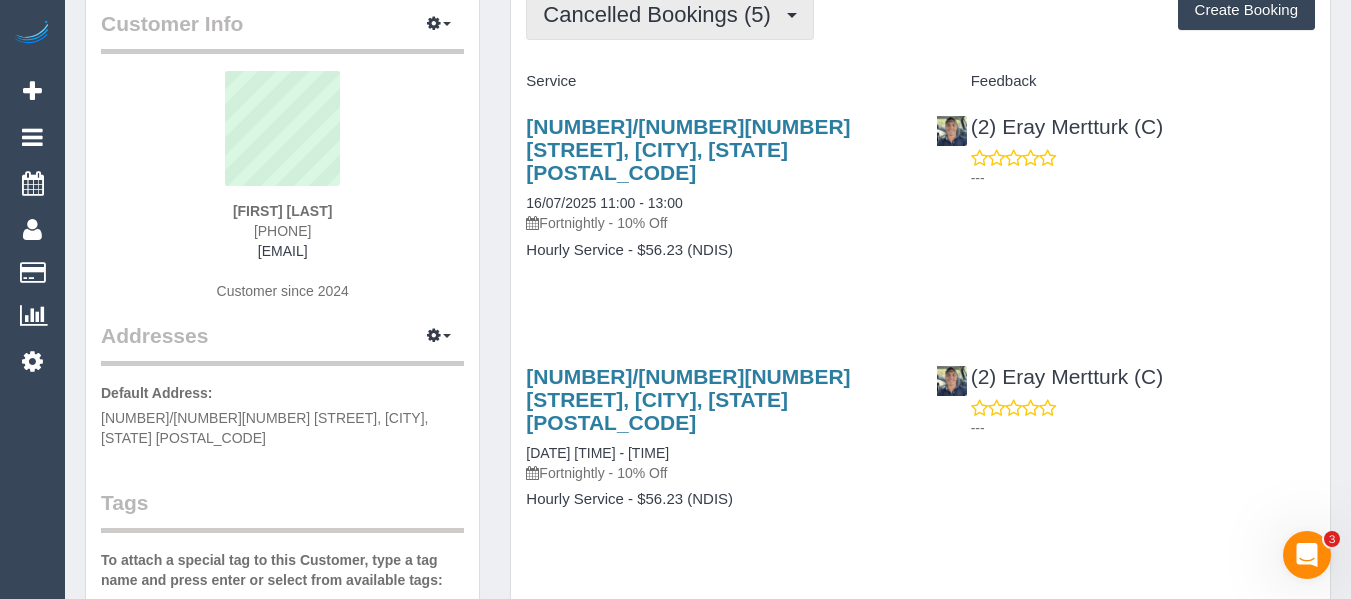 click on "Cancelled Bookings (5)" at bounding box center (661, 14) 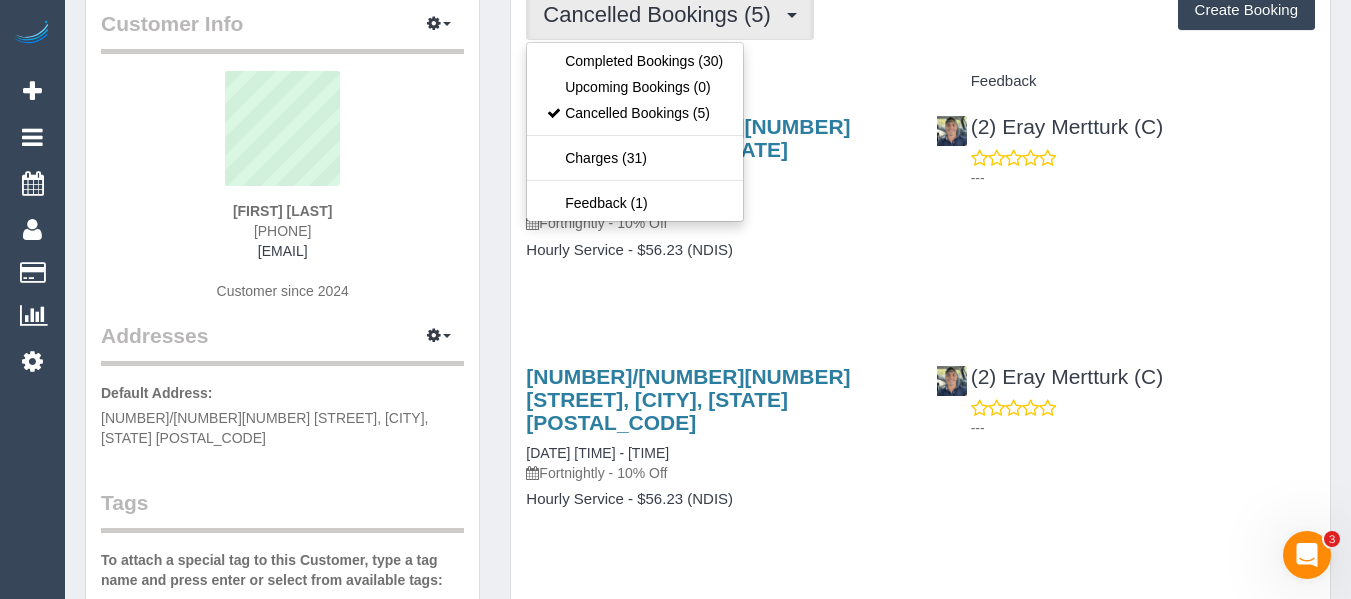 click on "Service" at bounding box center (715, 82) 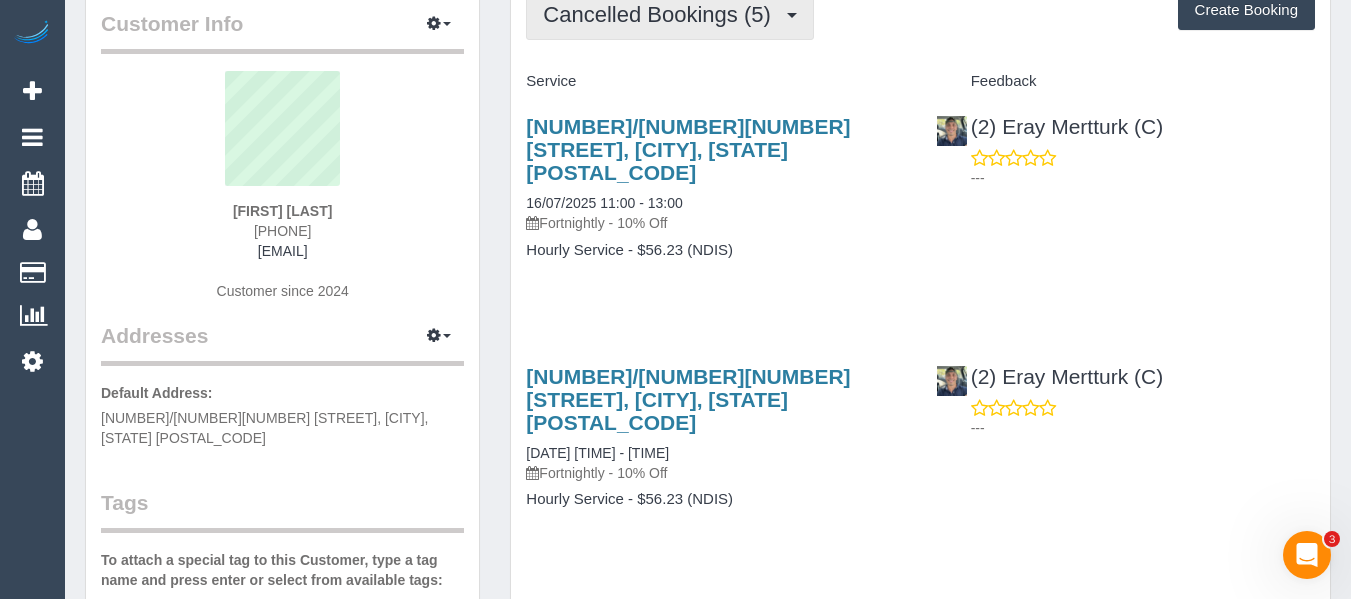 click on "Cancelled Bookings (5)" at bounding box center (670, 14) 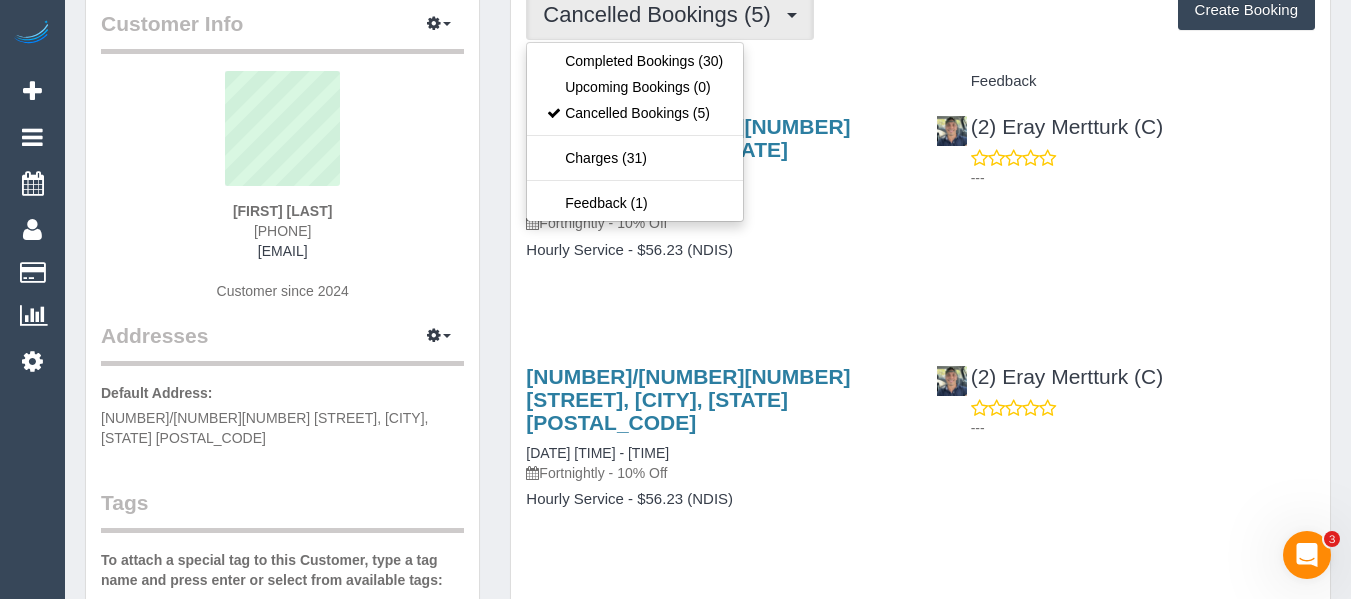 drag, startPoint x: 869, startPoint y: 76, endPoint x: 743, endPoint y: 9, distance: 142.706 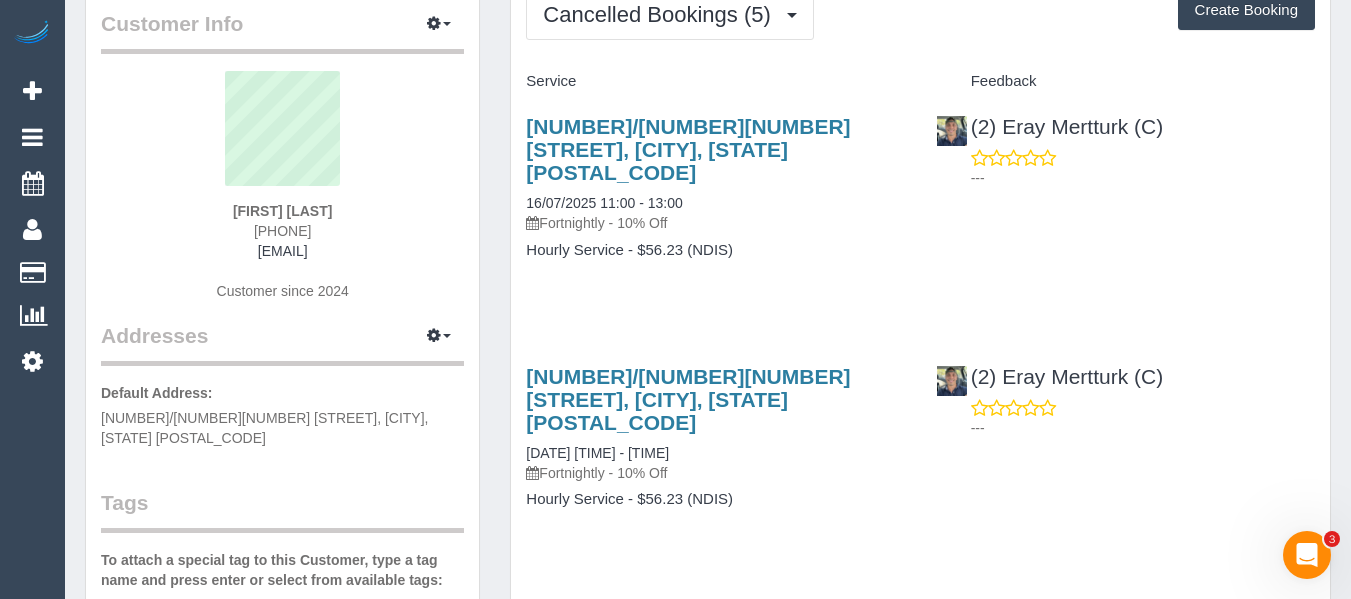 drag, startPoint x: 307, startPoint y: 271, endPoint x: 151, endPoint y: 270, distance: 156.0032 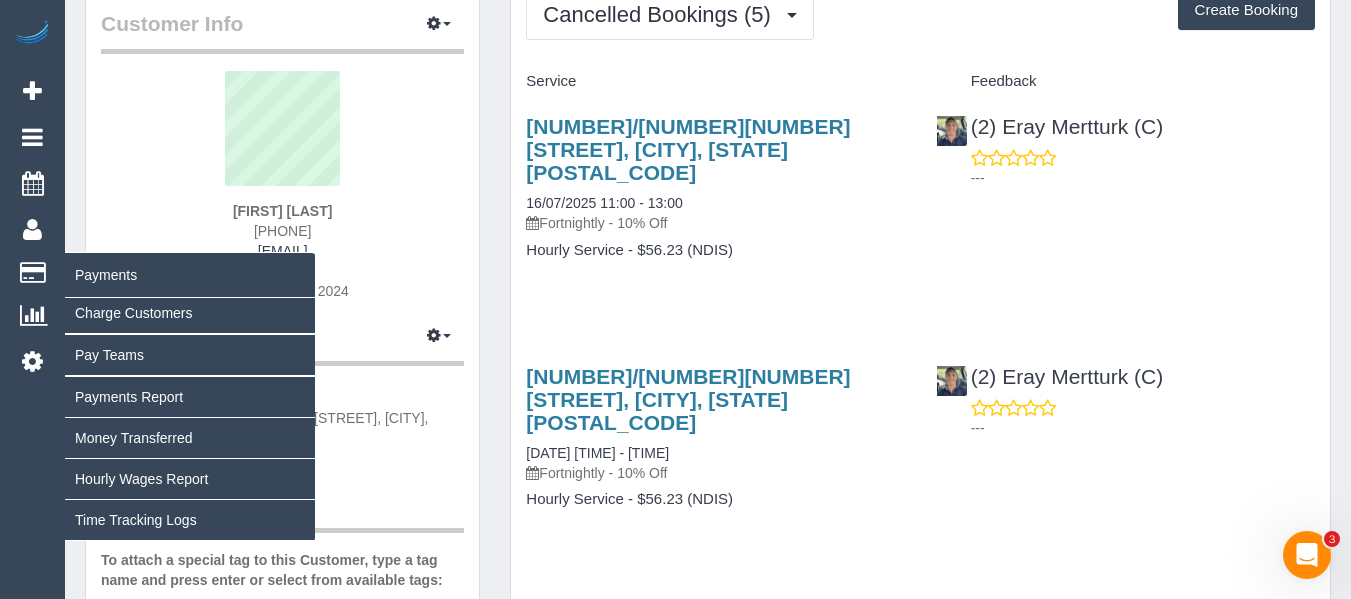 copy on "vanessa.blaxhall@gmail.com" 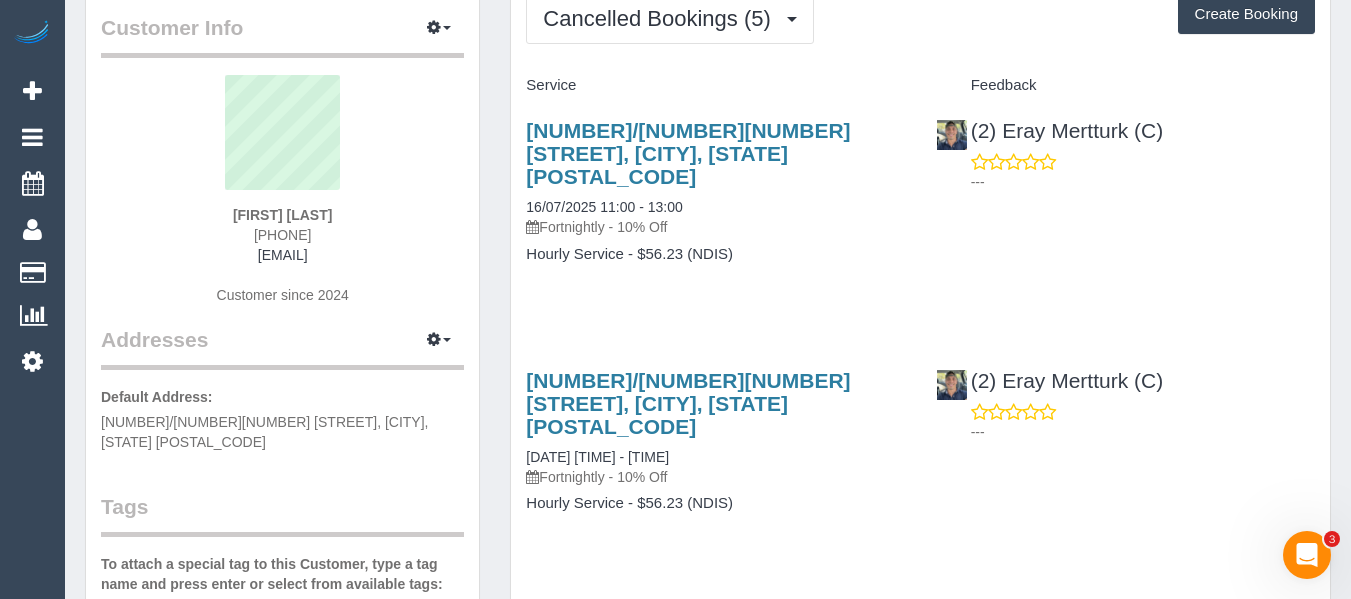 scroll, scrollTop: 0, scrollLeft: 0, axis: both 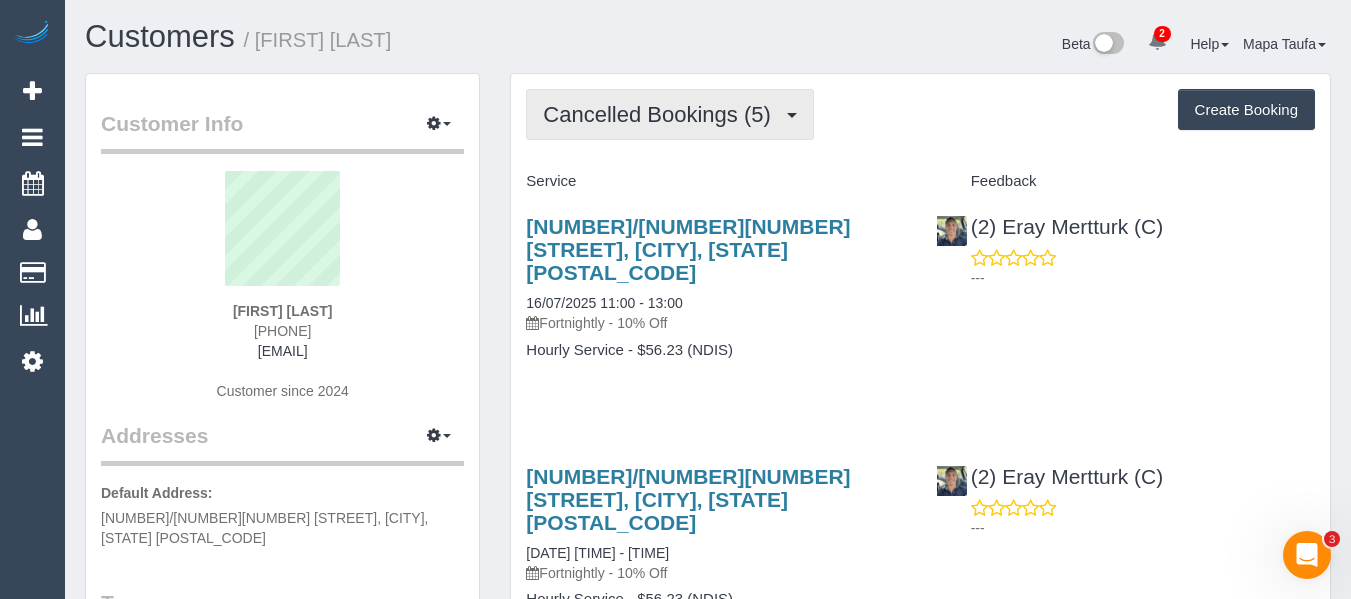 click on "Cancelled Bookings (5)" at bounding box center [670, 114] 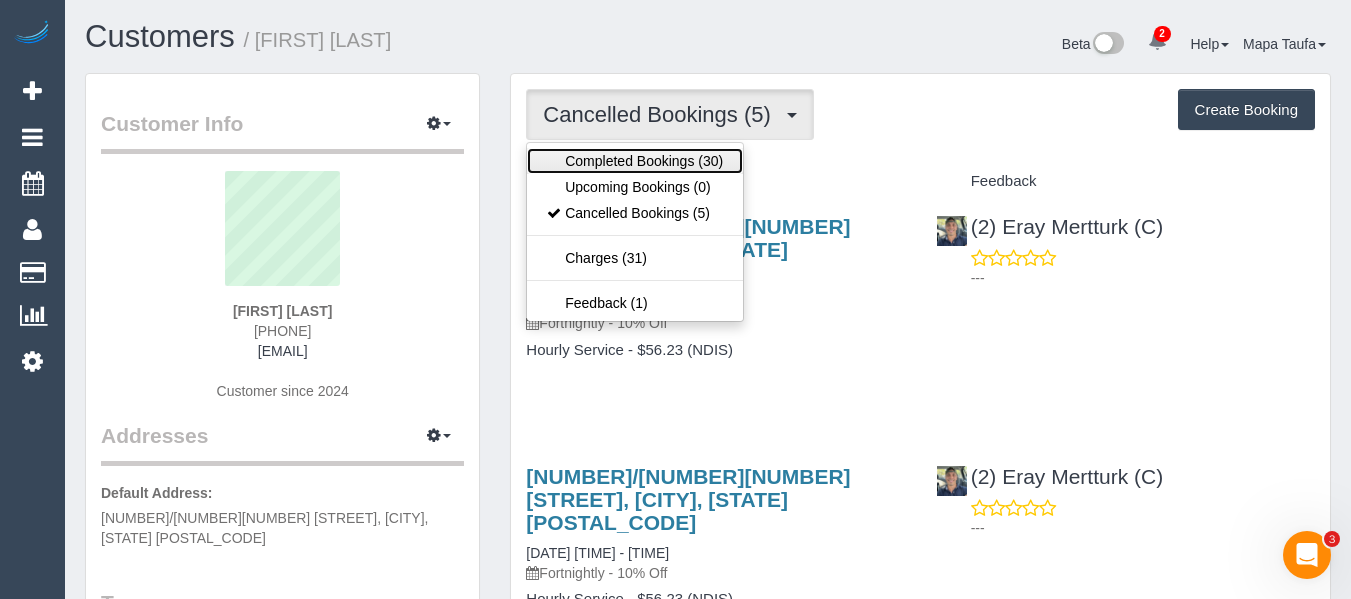 click on "Completed Bookings (30)" at bounding box center [635, 161] 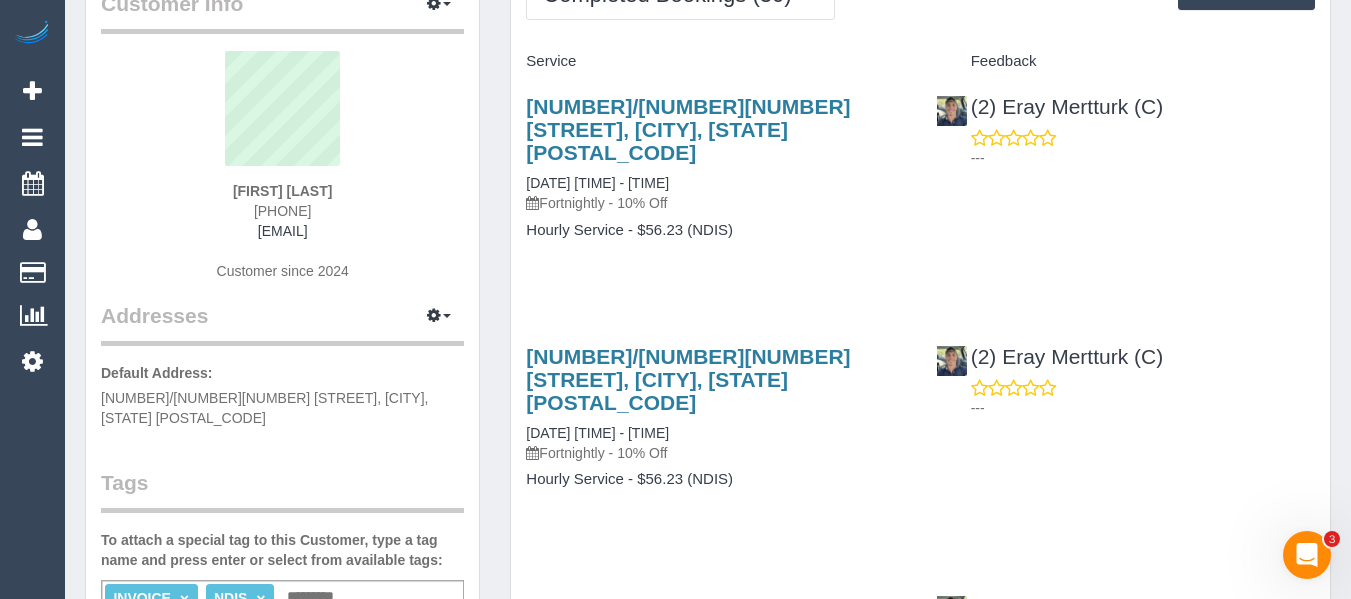 scroll, scrollTop: 0, scrollLeft: 0, axis: both 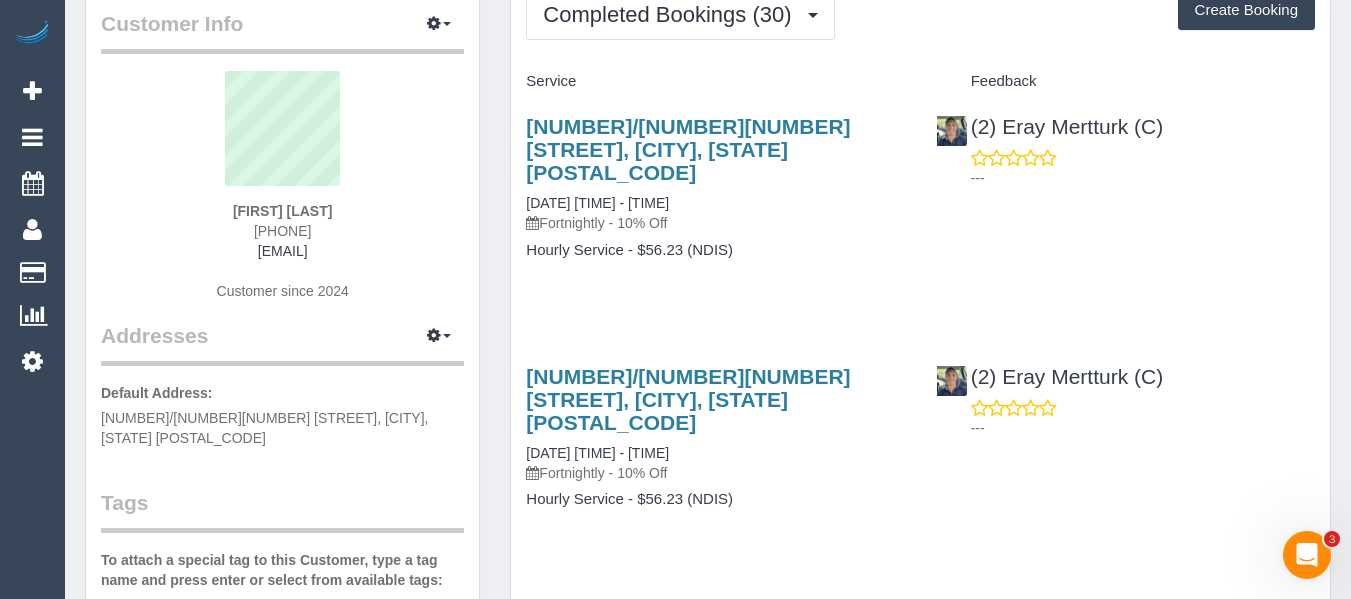 click on "3/102a Moreland Road, Brunswick, VIC 3056
18/06/2025 11:00 - 13:00
Fortnightly - 10% Off
Hourly Service - $56.23 (NDIS)" at bounding box center [715, 198] 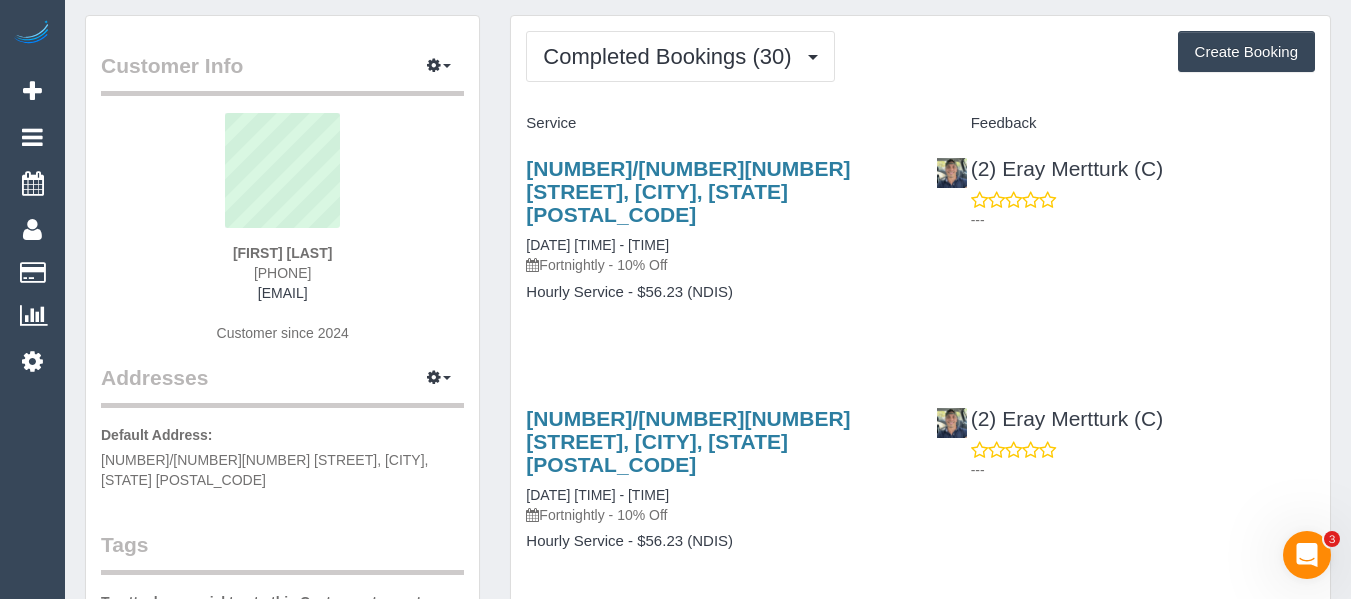 scroll, scrollTop: 0, scrollLeft: 0, axis: both 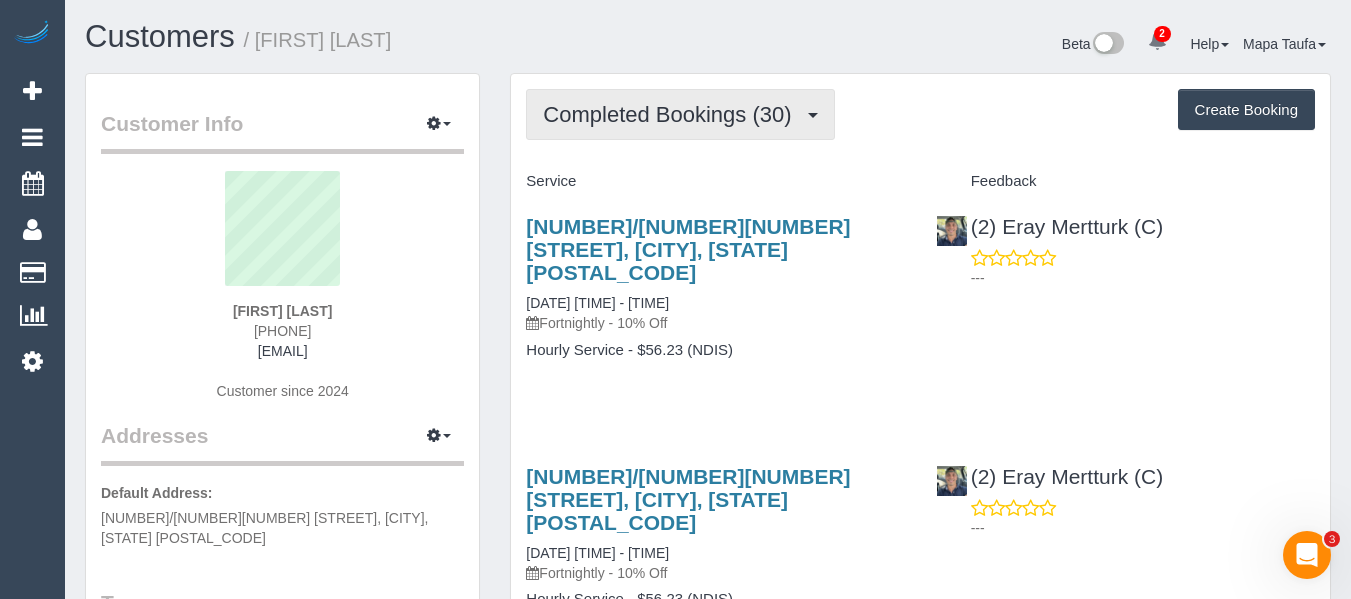 click on "Completed Bookings (30)" at bounding box center (672, 114) 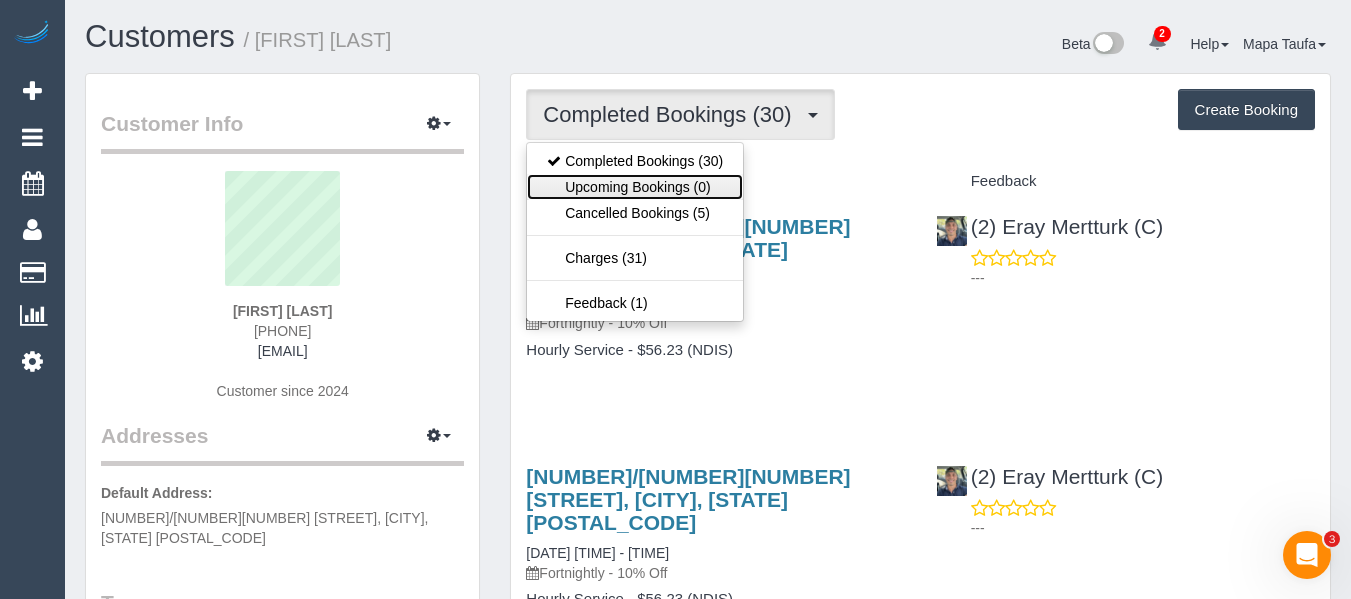 click on "Upcoming Bookings (0)" at bounding box center [635, 187] 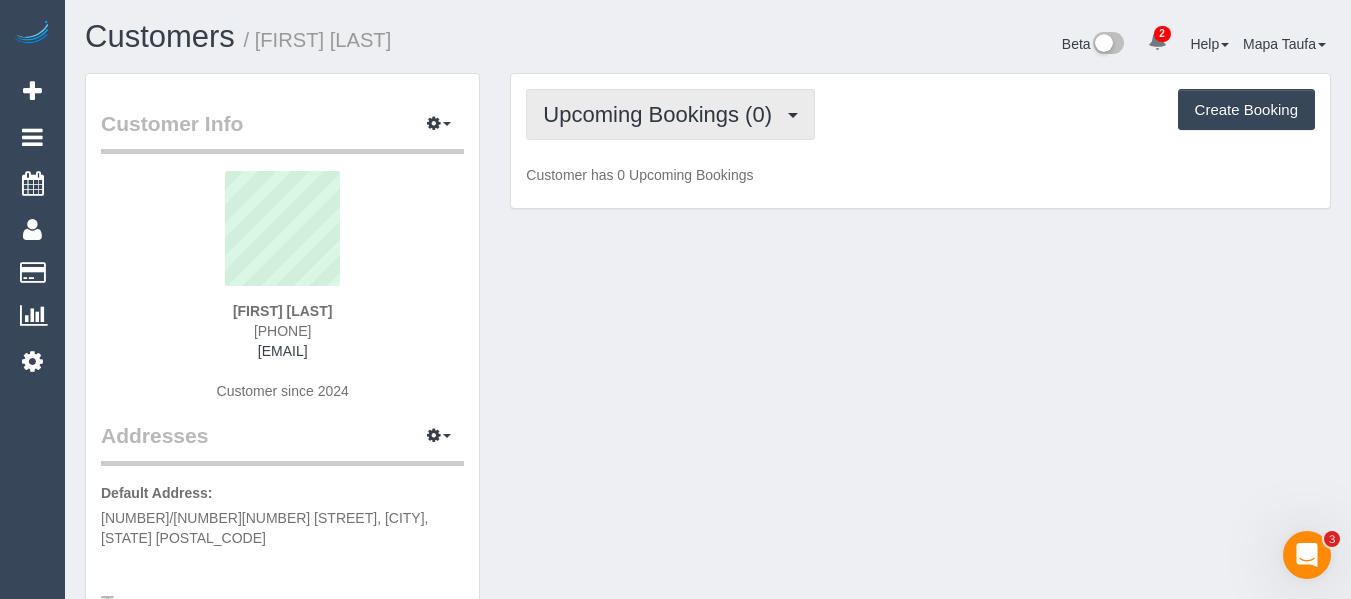 click on "Upcoming Bookings (0)" at bounding box center (670, 114) 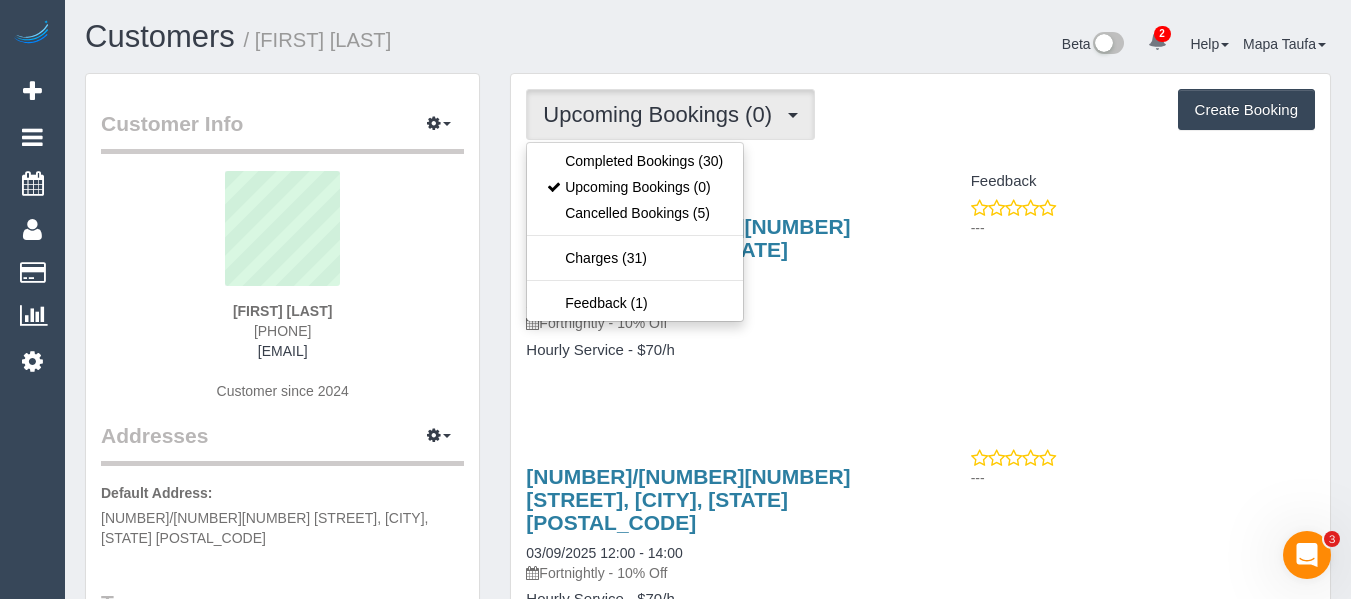 click on "Beta
2
Your Notifications
You have 0 alerts
×
You have 2  to charge for 04/08/2025
×
You have 34  to charge for 02/08/2025
Help
Help Docs
Take a Tour
Contact Support
Mapa Taufa
My Account" at bounding box center (1027, 46) 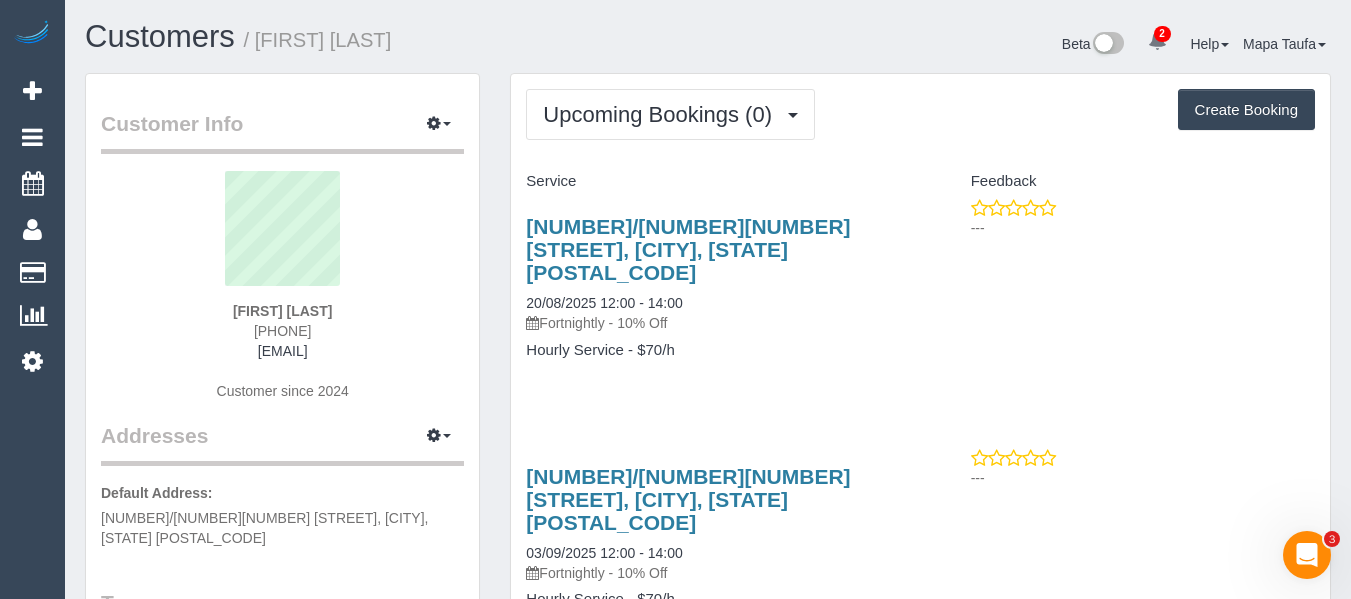 click on "3/102a Moreland Road, Brunswick, VIC 3056
20/08/2025 12:00 - 14:00
Fortnightly - 10% Off
Hourly Service - $70/h
---" at bounding box center (920, 298) 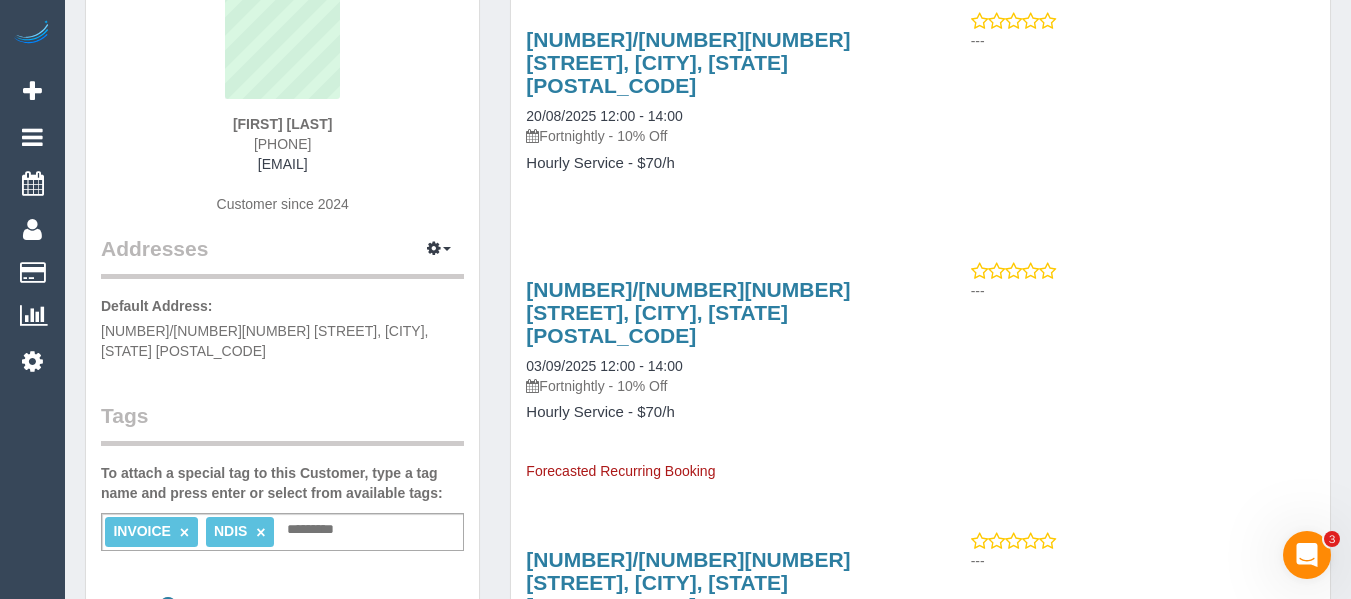 scroll, scrollTop: 0, scrollLeft: 0, axis: both 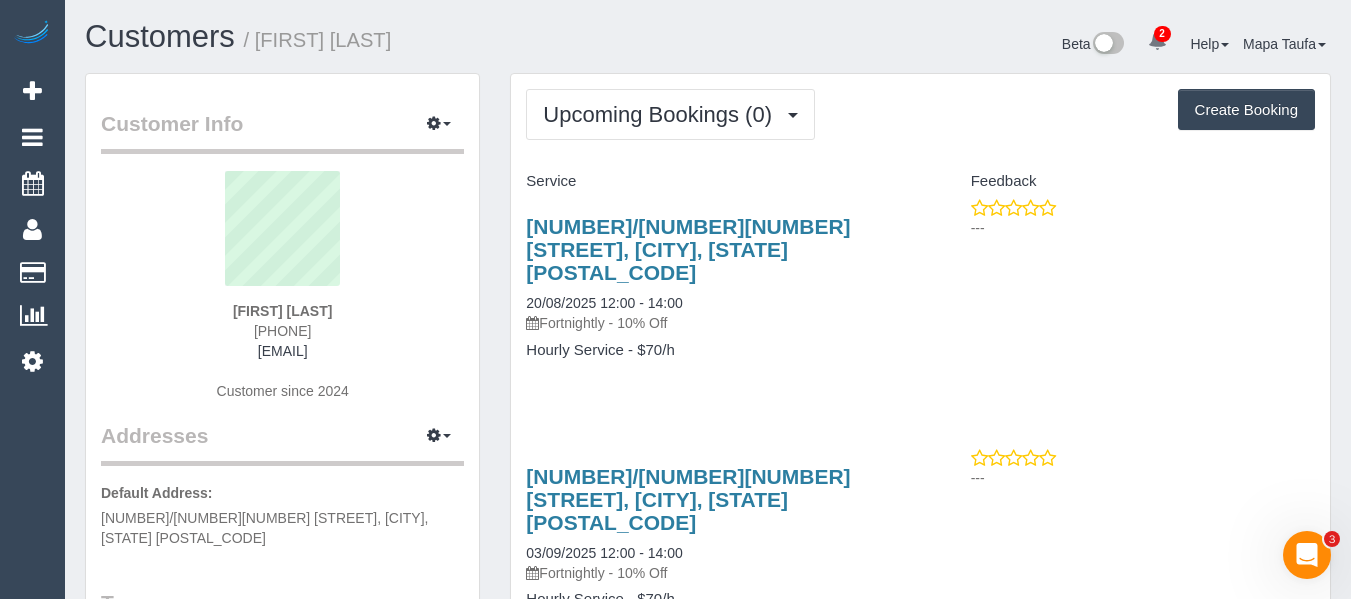 click on "3/102a Moreland Road, Brunswick, VIC 3056
20/08/2025 12:00 - 14:00
Fortnightly - 10% Off
Hourly Service - $70/h" at bounding box center (715, 298) 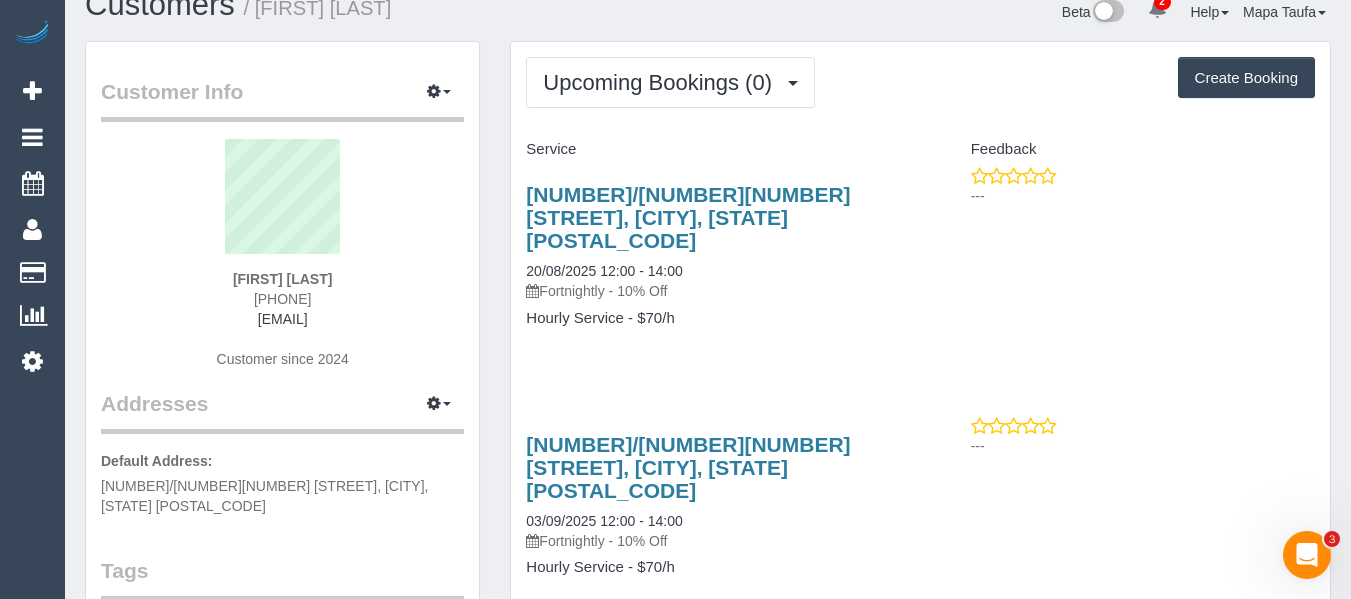 scroll, scrollTop: 0, scrollLeft: 0, axis: both 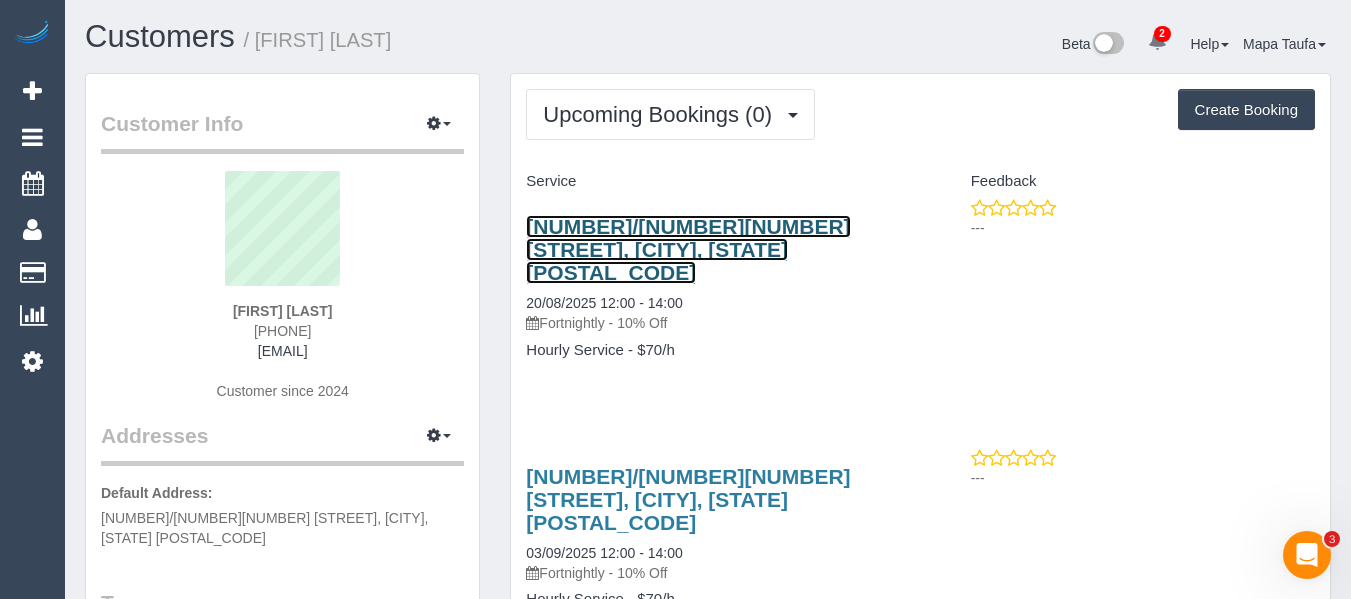 click on "3/102a Moreland Road, Brunswick, VIC 3056" at bounding box center [688, 249] 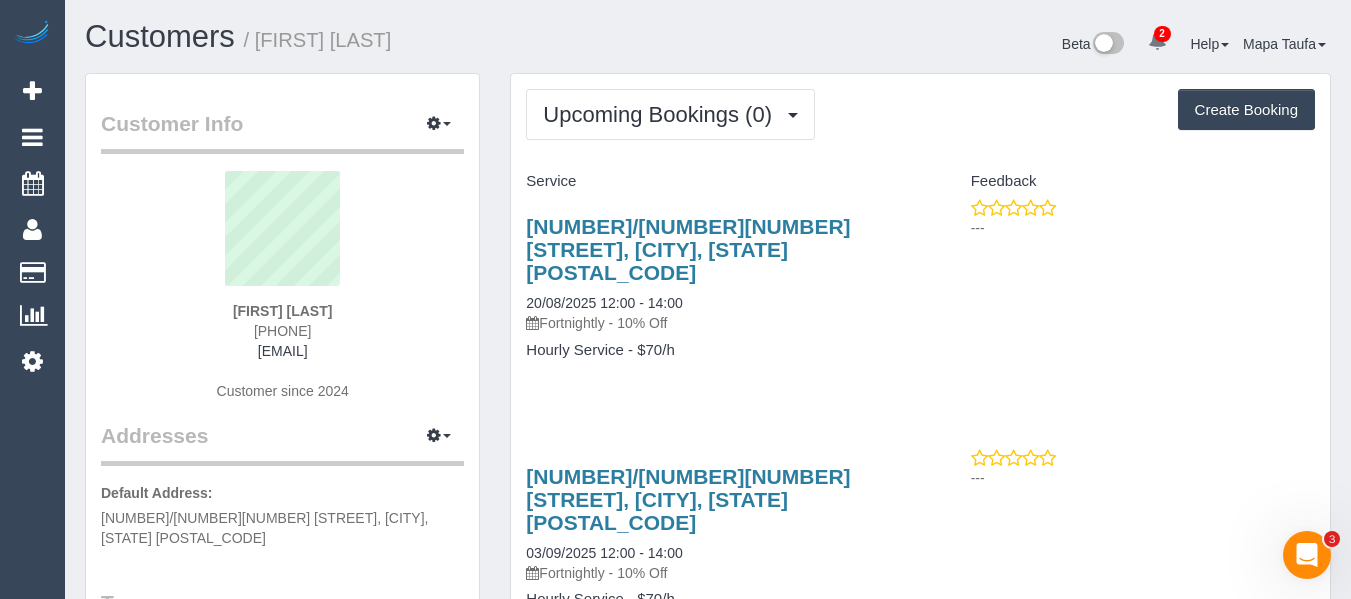 click at bounding box center [1157, 40] 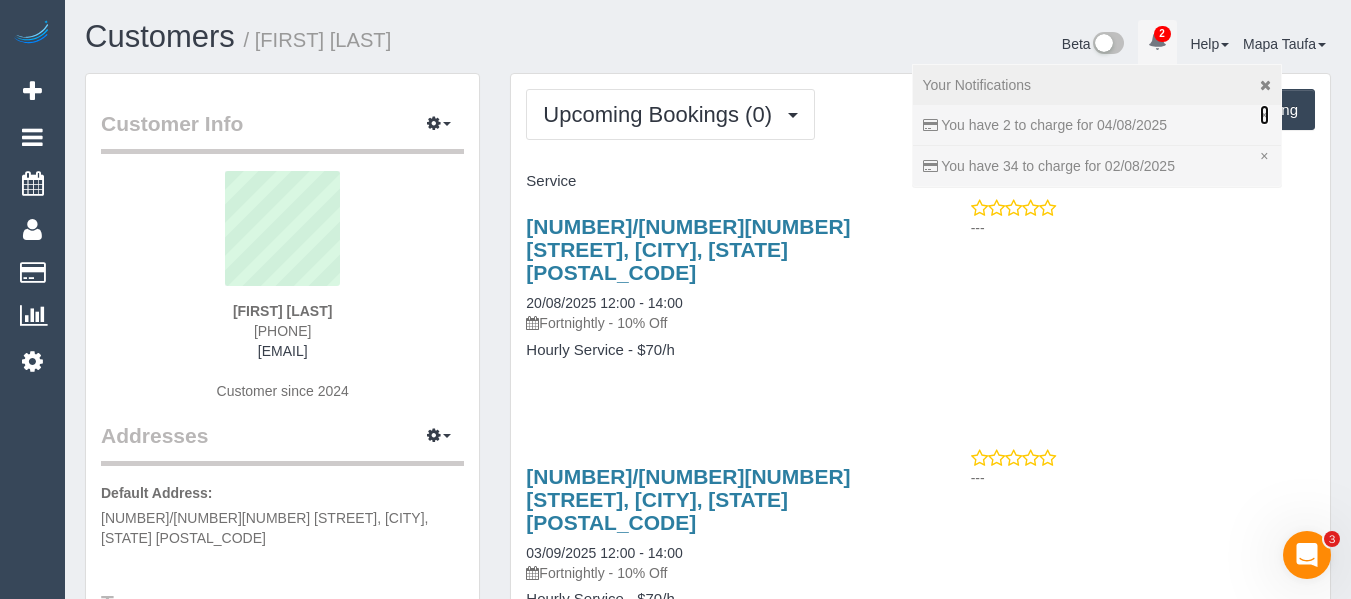 click on "×" at bounding box center (1264, 115) 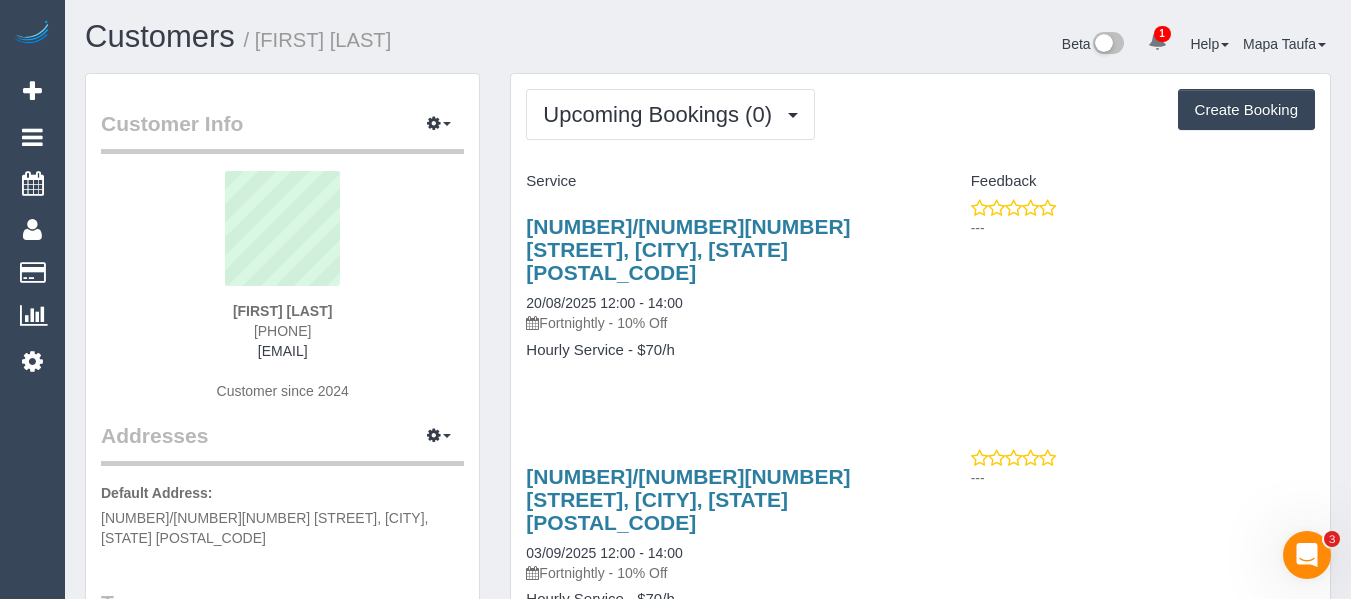 click on "---" at bounding box center (1125, 218) 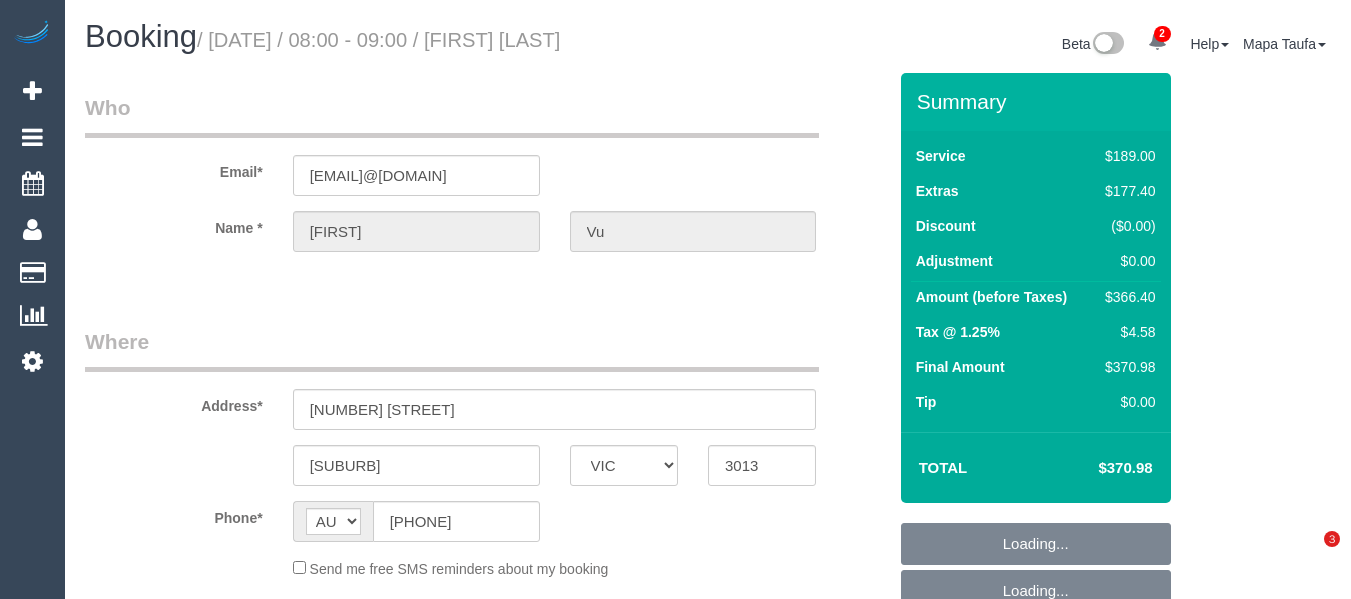 select on "VIC" 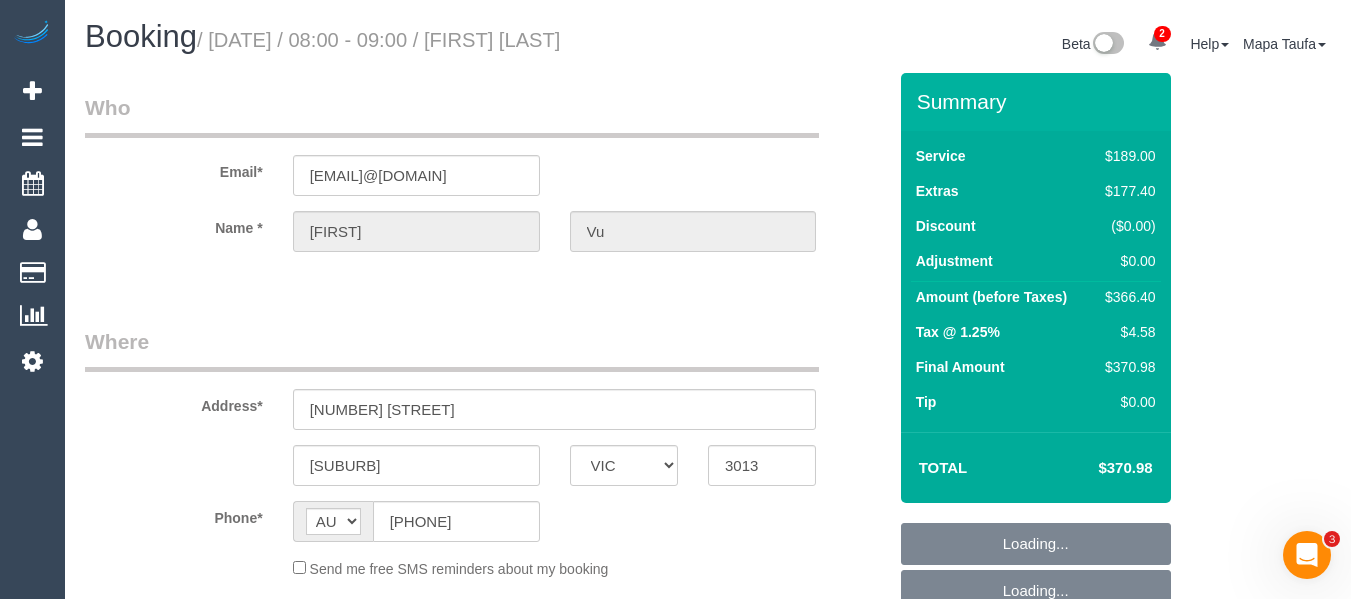 scroll, scrollTop: 0, scrollLeft: 0, axis: both 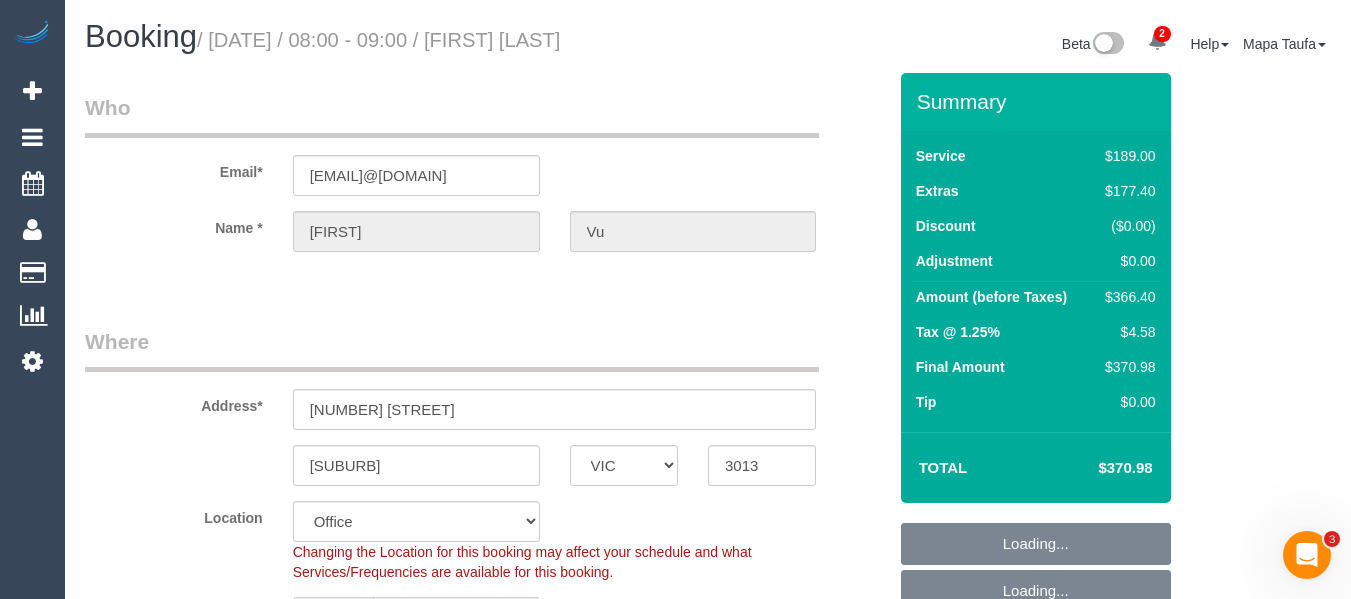 select on "object:837" 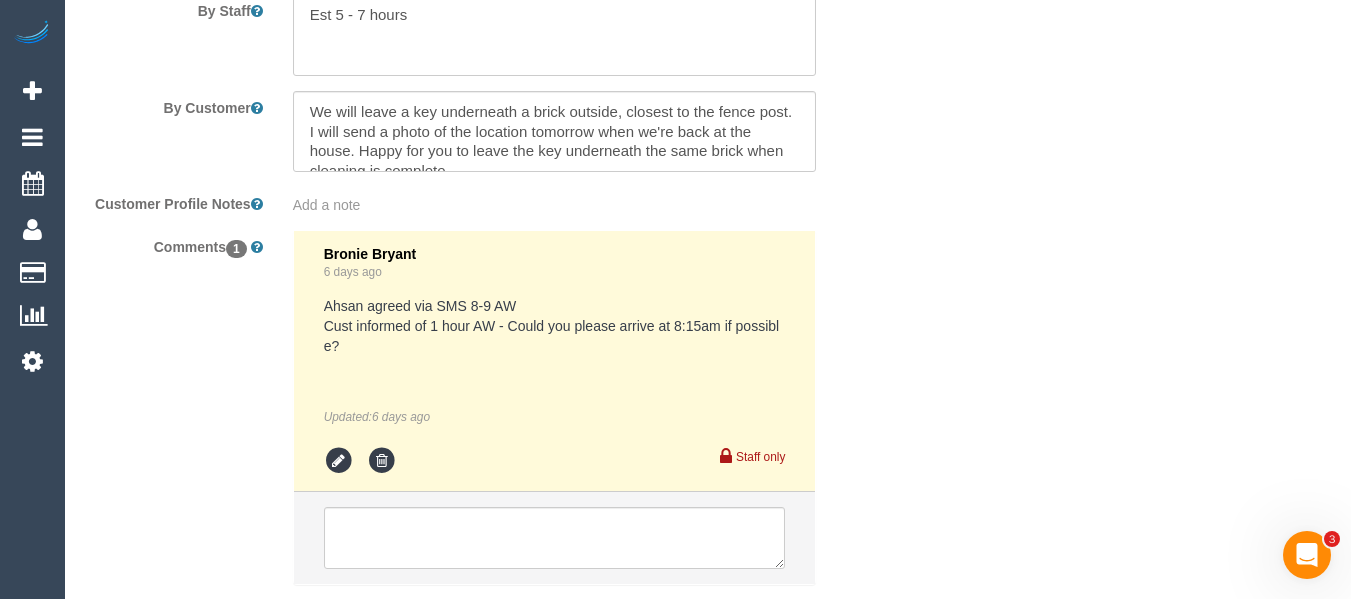 scroll, scrollTop: 3617, scrollLeft: 0, axis: vertical 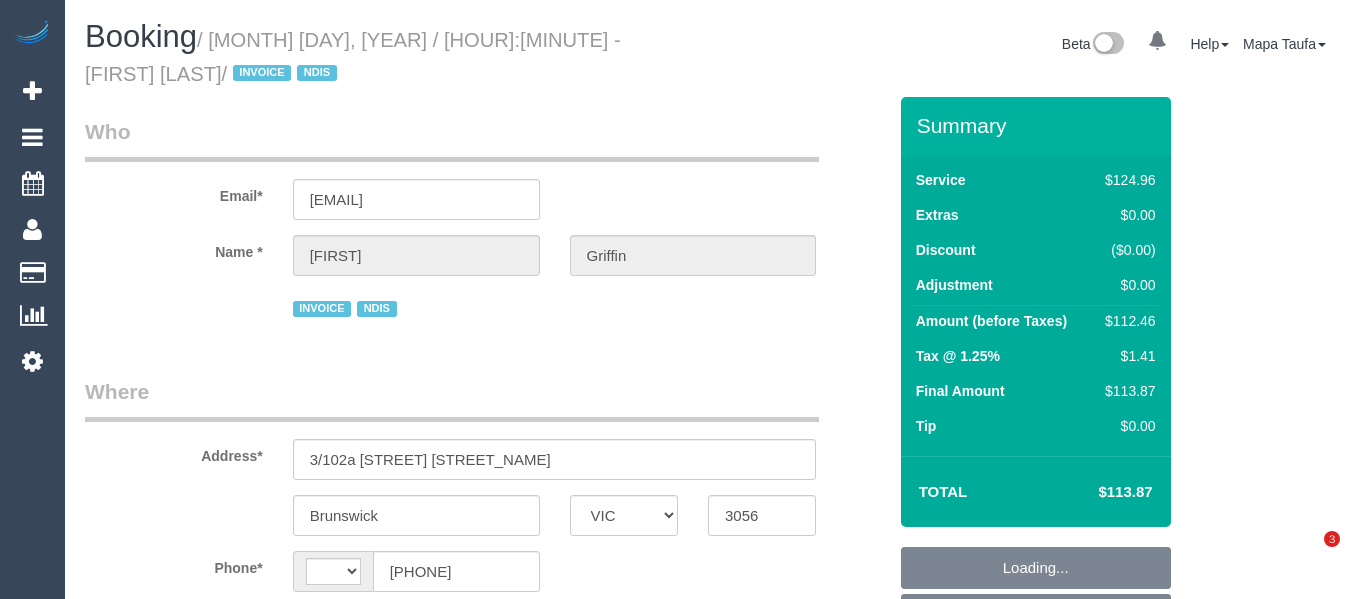 select on "VIC" 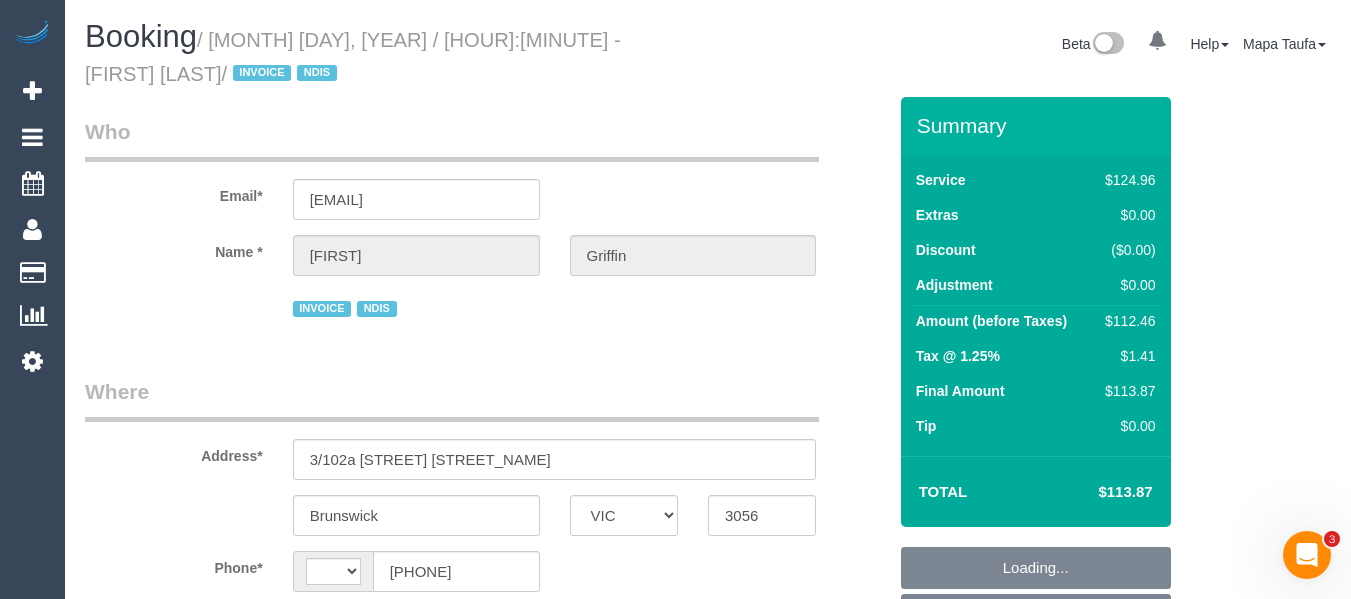 scroll, scrollTop: 0, scrollLeft: 0, axis: both 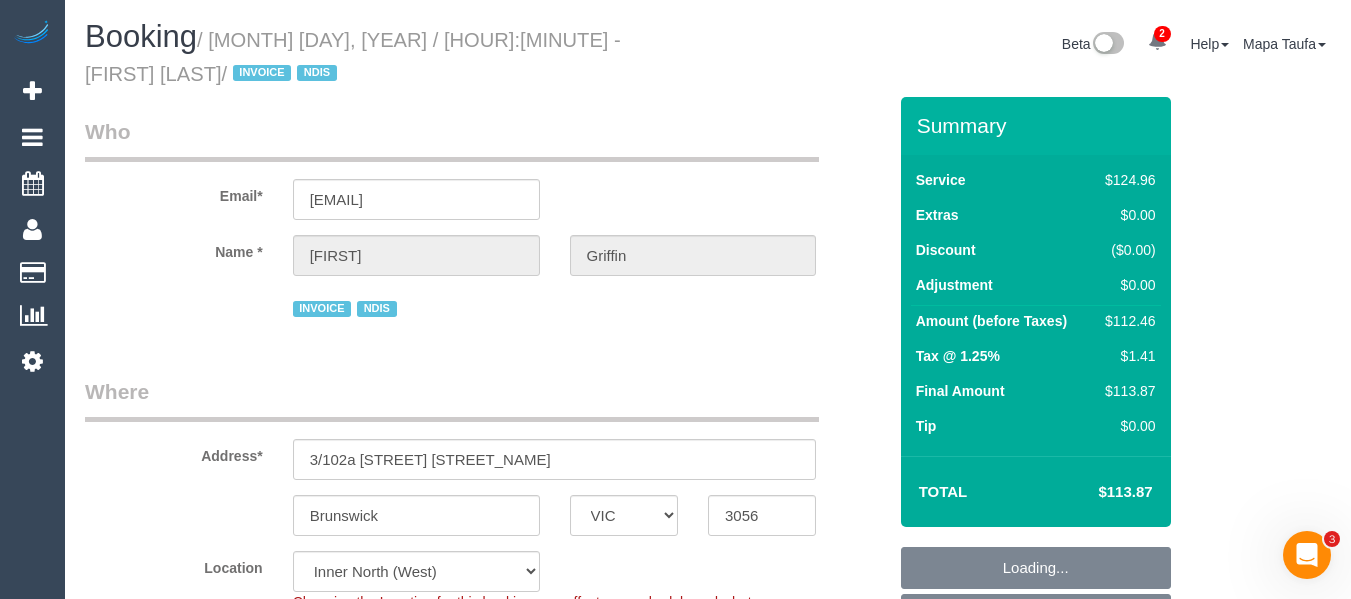 select on "object:482" 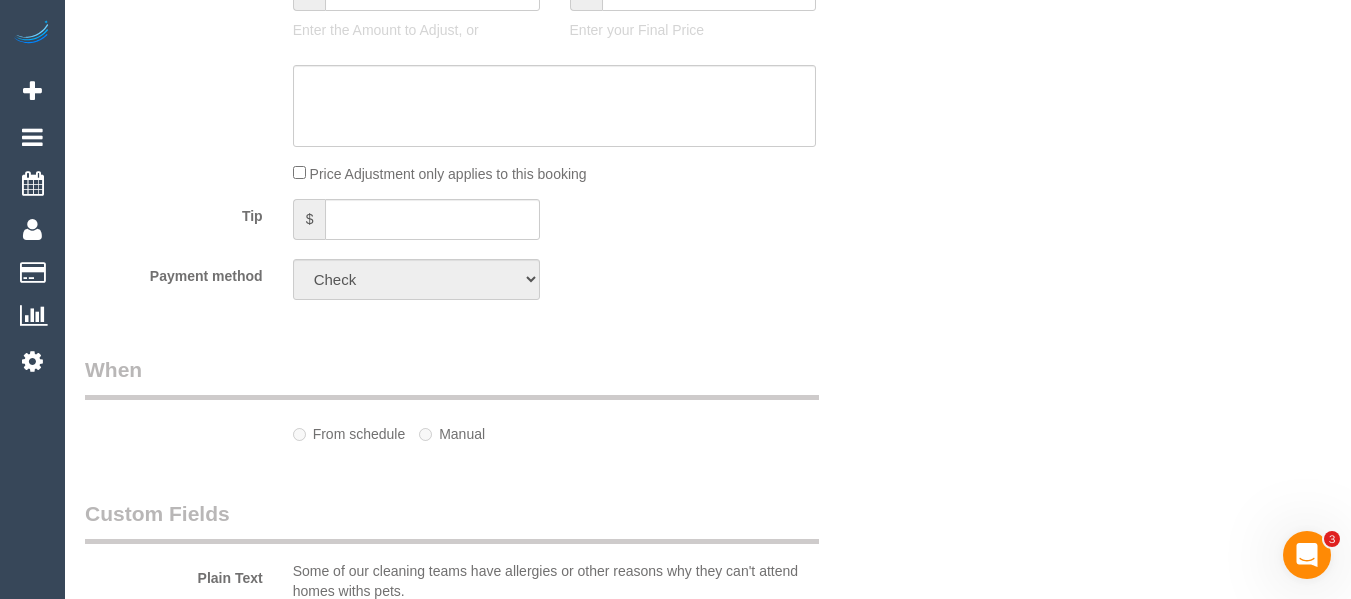 select on "string:AU" 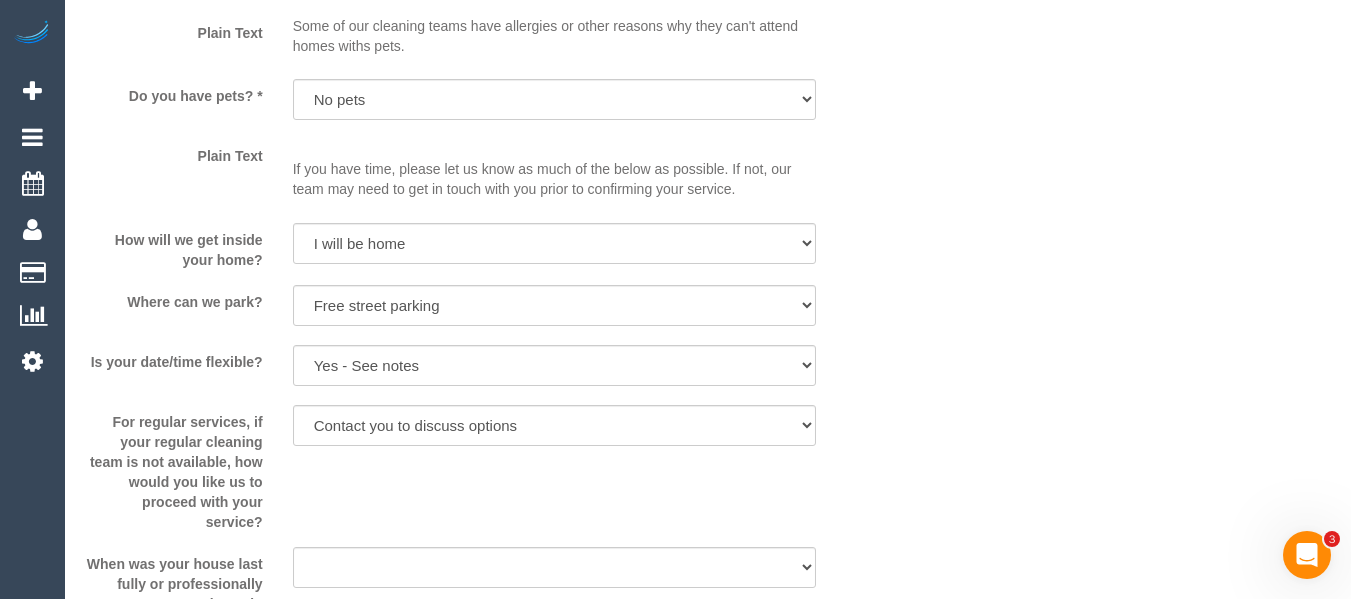 scroll, scrollTop: 2863, scrollLeft: 0, axis: vertical 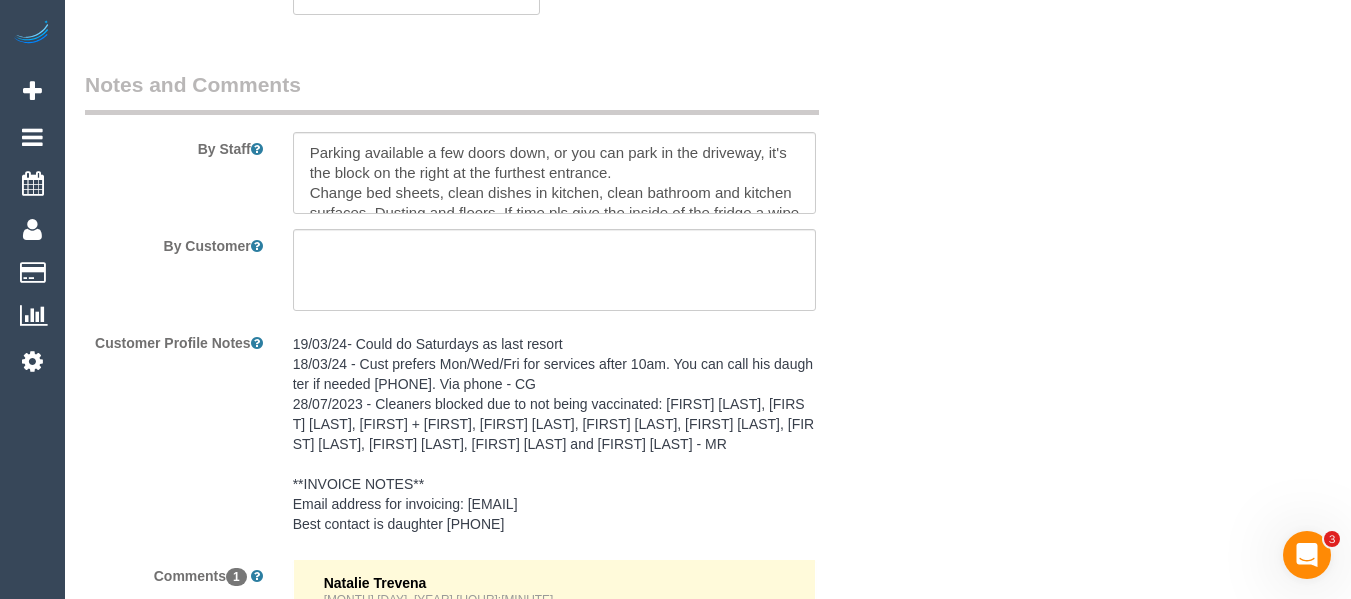 select on "spot1" 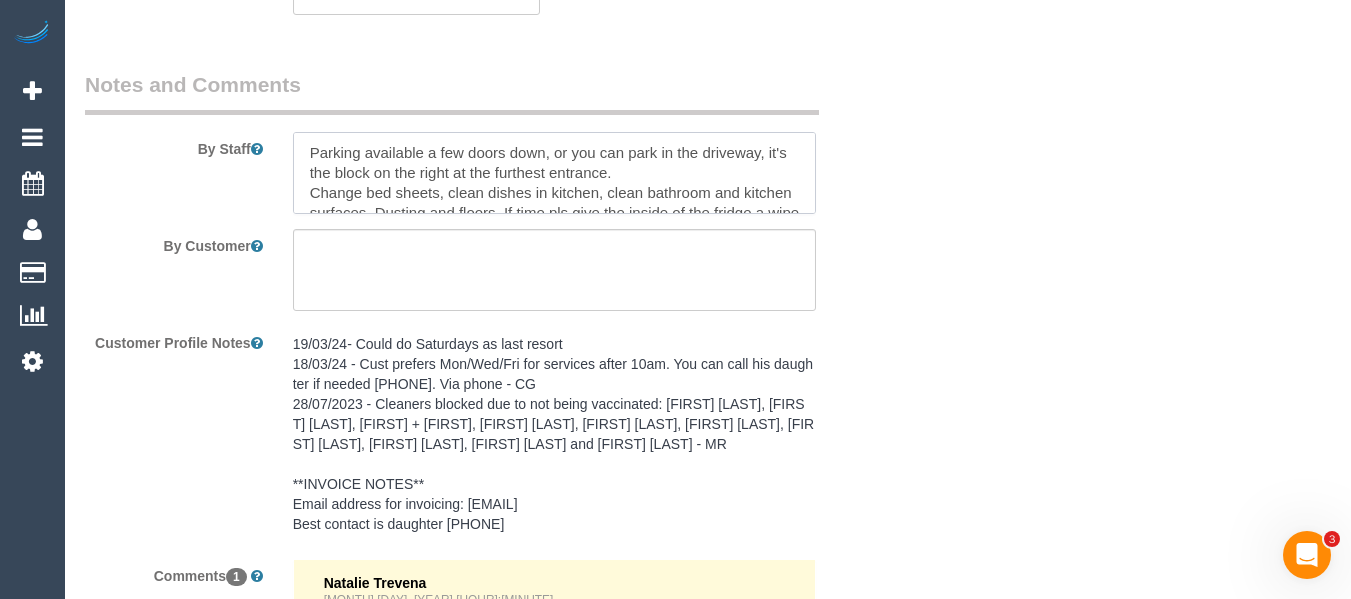 drag, startPoint x: 801, startPoint y: 162, endPoint x: 805, endPoint y: 199, distance: 37.215588 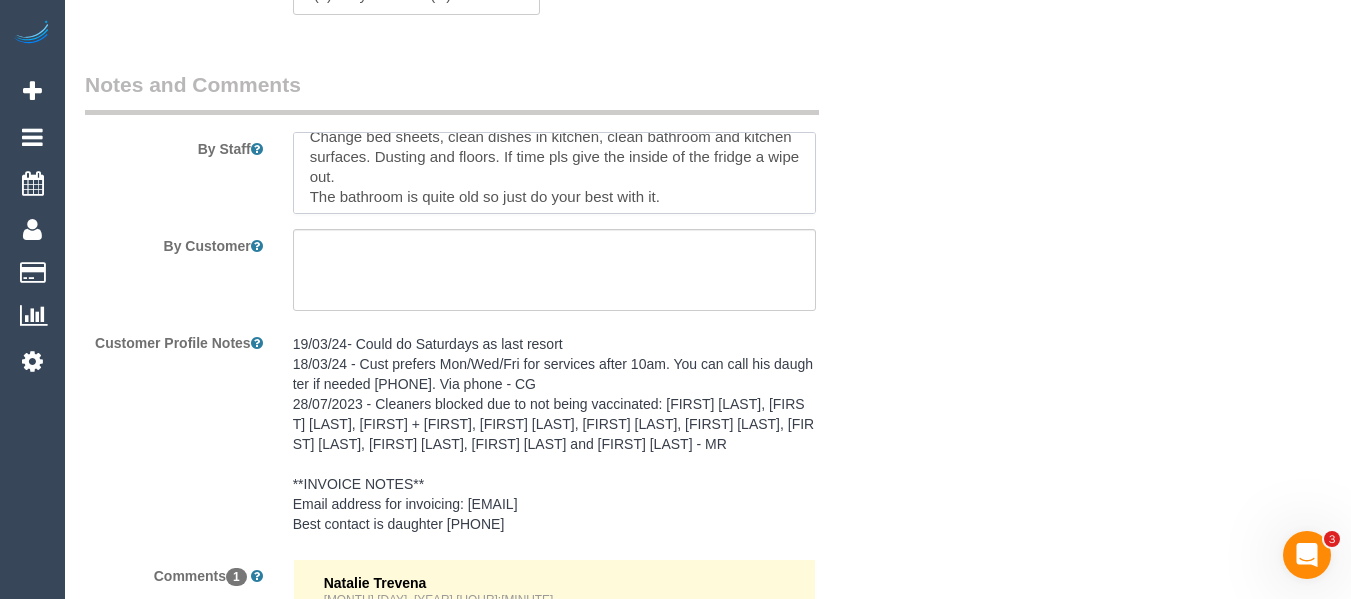 scroll, scrollTop: 60, scrollLeft: 0, axis: vertical 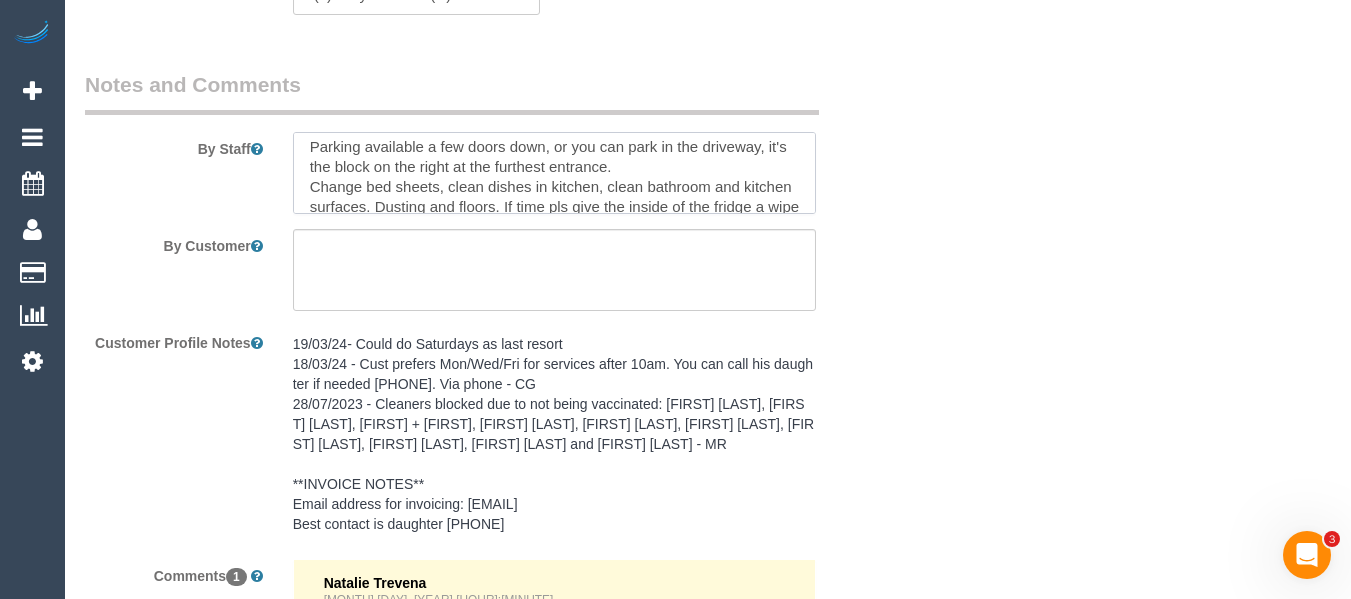click at bounding box center [555, 173] 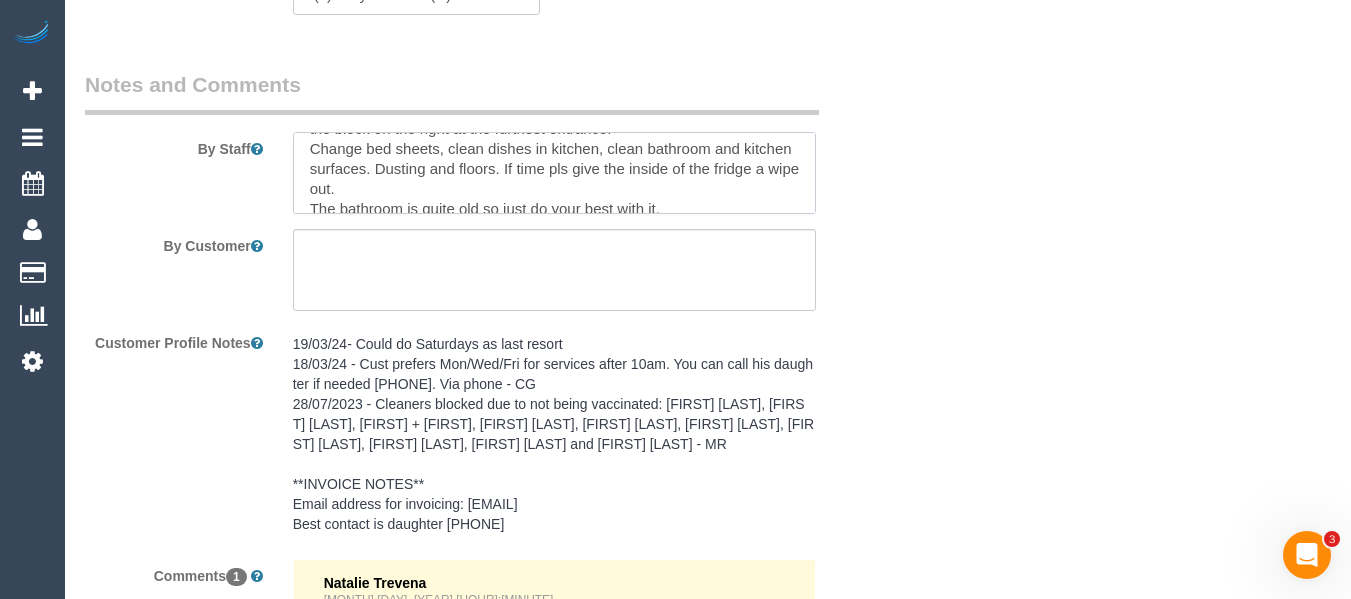 scroll, scrollTop: 47, scrollLeft: 0, axis: vertical 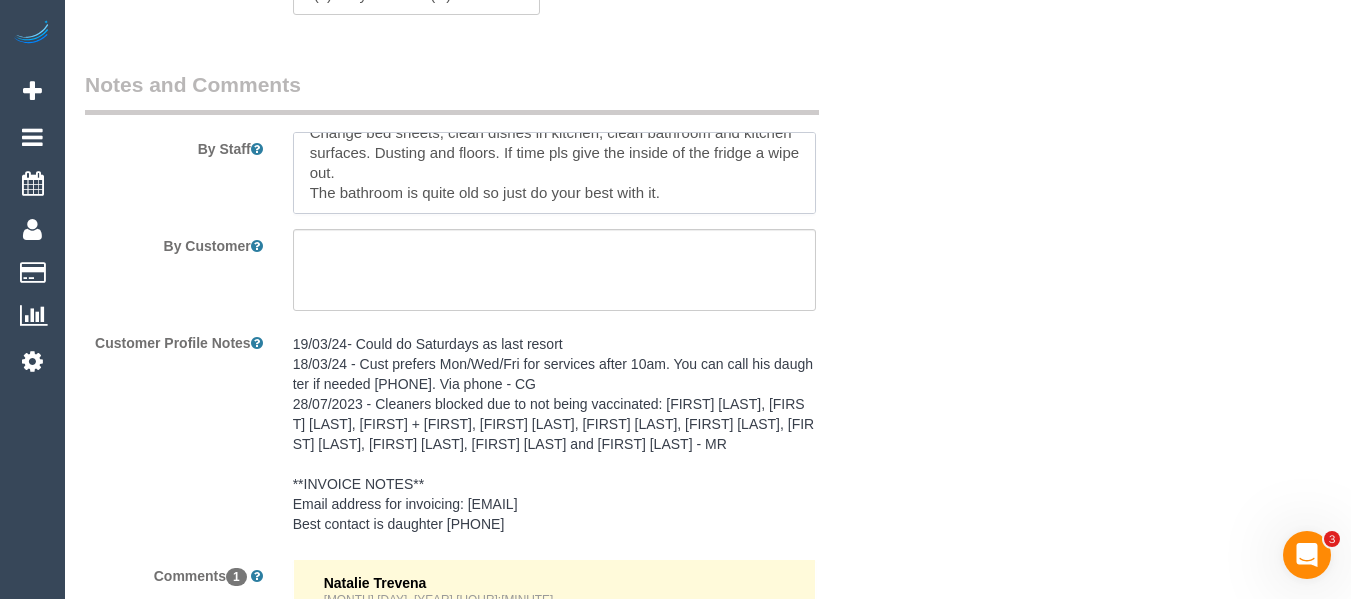 drag, startPoint x: 702, startPoint y: 191, endPoint x: 270, endPoint y: 189, distance: 432.00464 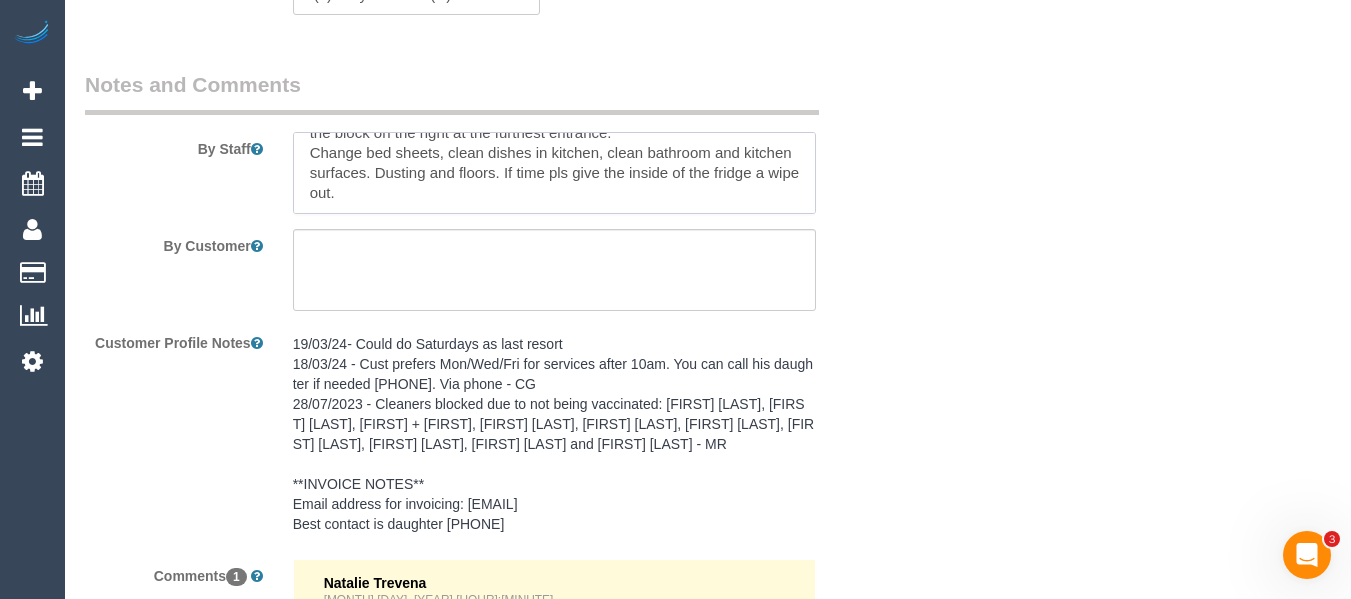 scroll, scrollTop: 40, scrollLeft: 0, axis: vertical 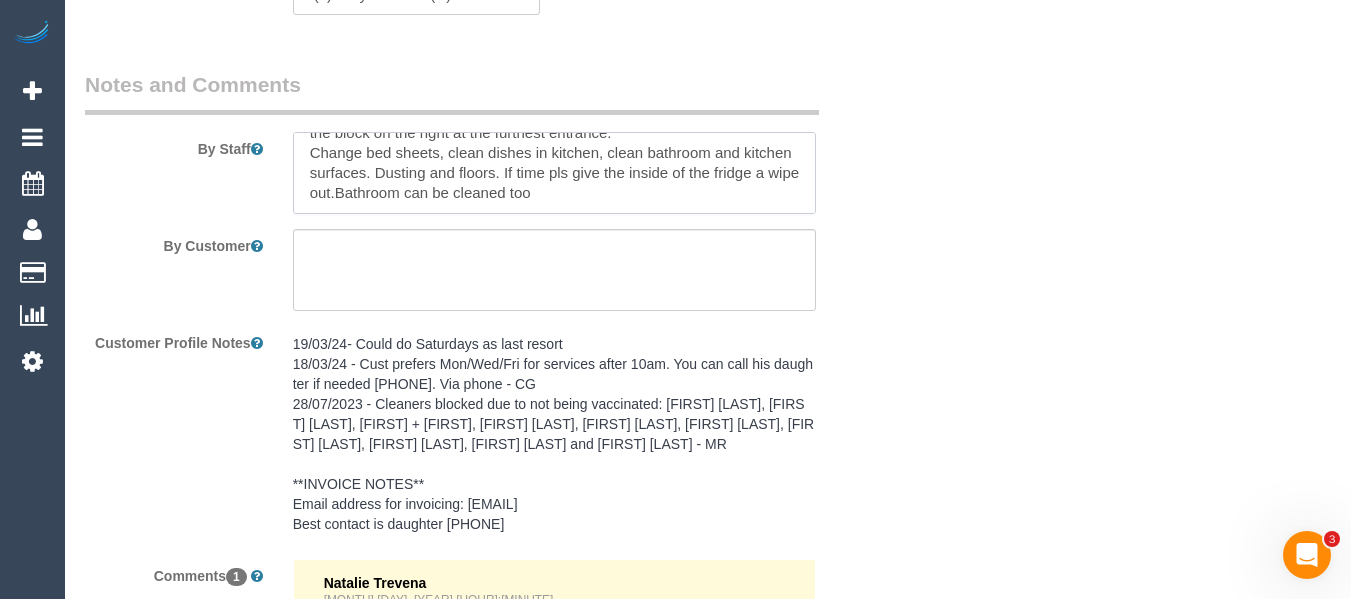click at bounding box center (555, 173) 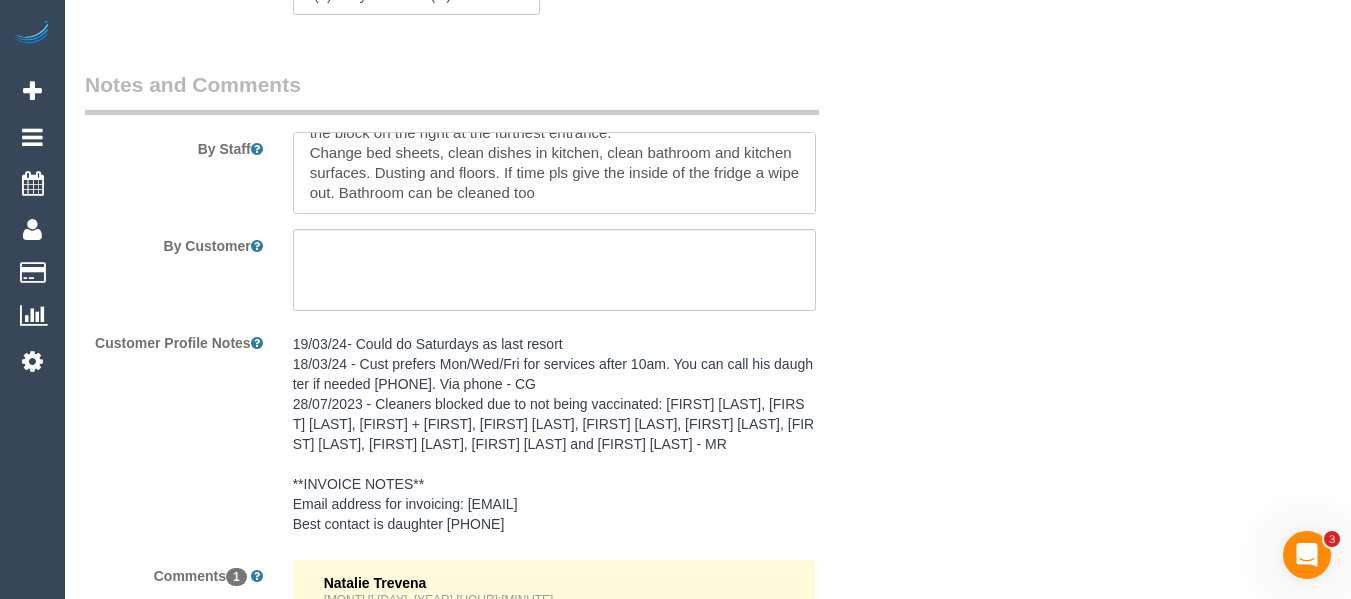 type on "Parking available a few doors down, or you can park in the driveway, it's the block on the right at the furthest entrance.
Change bed sheets, clean dishes in kitchen, clean bathroom and kitchen surfaces. Dusting and floors. If time pls give the inside of the fridge a wipe out. Bathroom can be cleaned too" 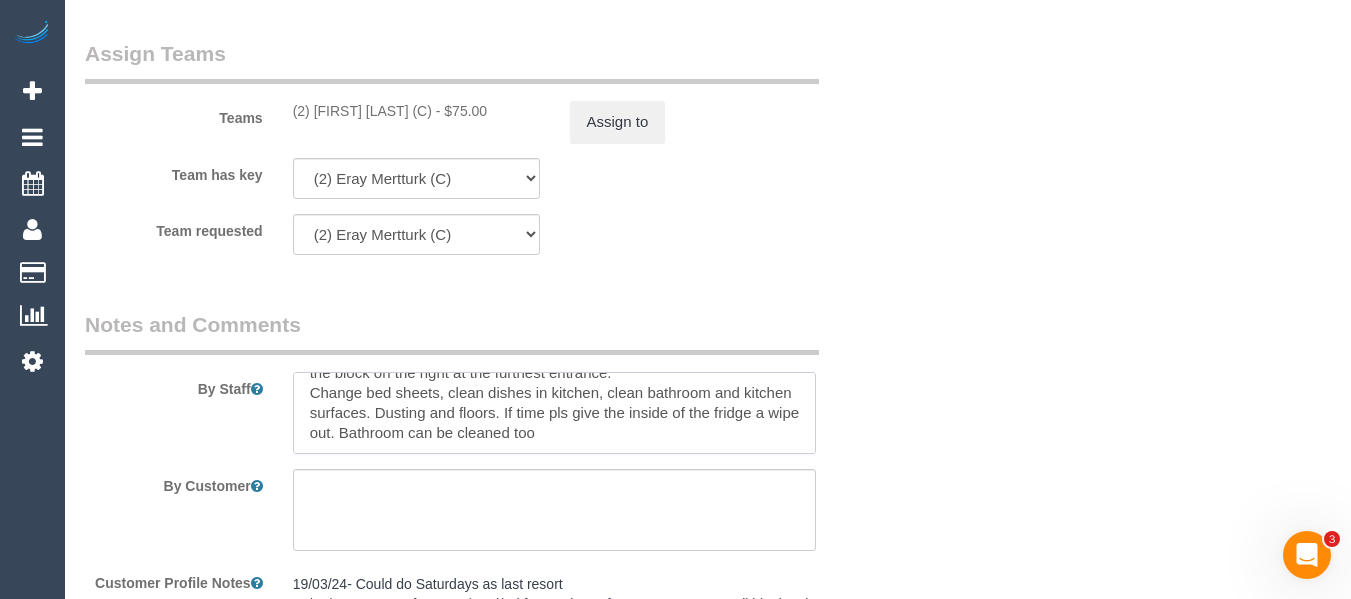scroll, scrollTop: 2671, scrollLeft: 0, axis: vertical 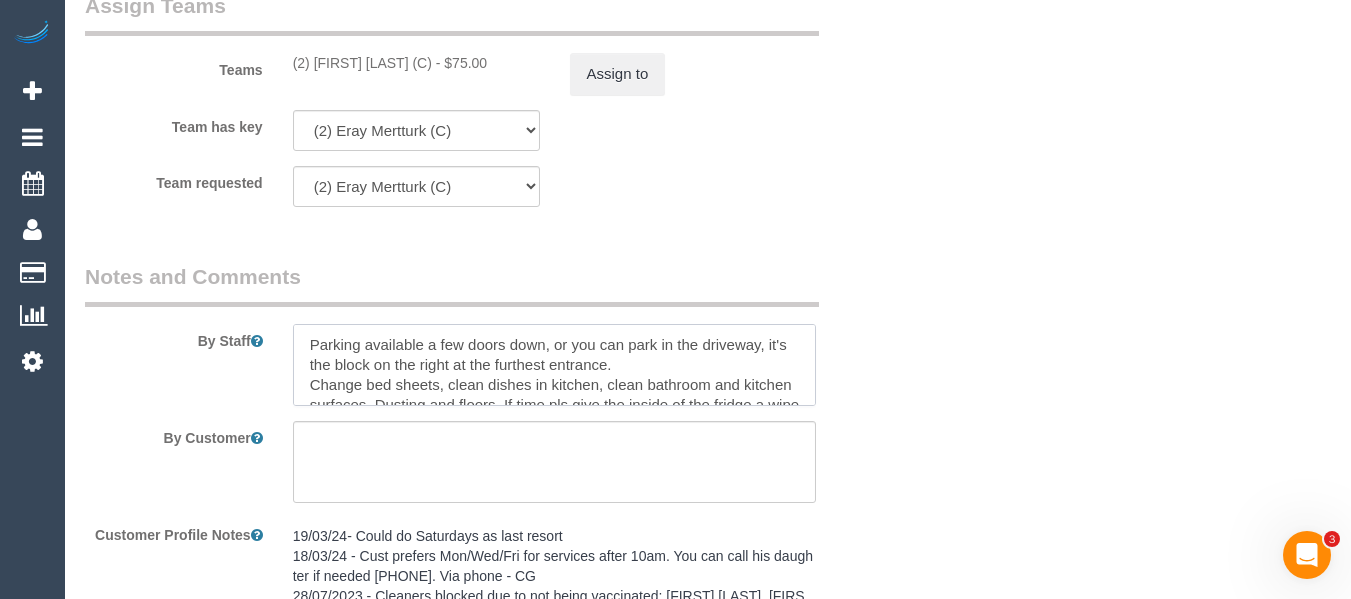 drag, startPoint x: 695, startPoint y: 390, endPoint x: 66, endPoint y: 214, distance: 653.15924 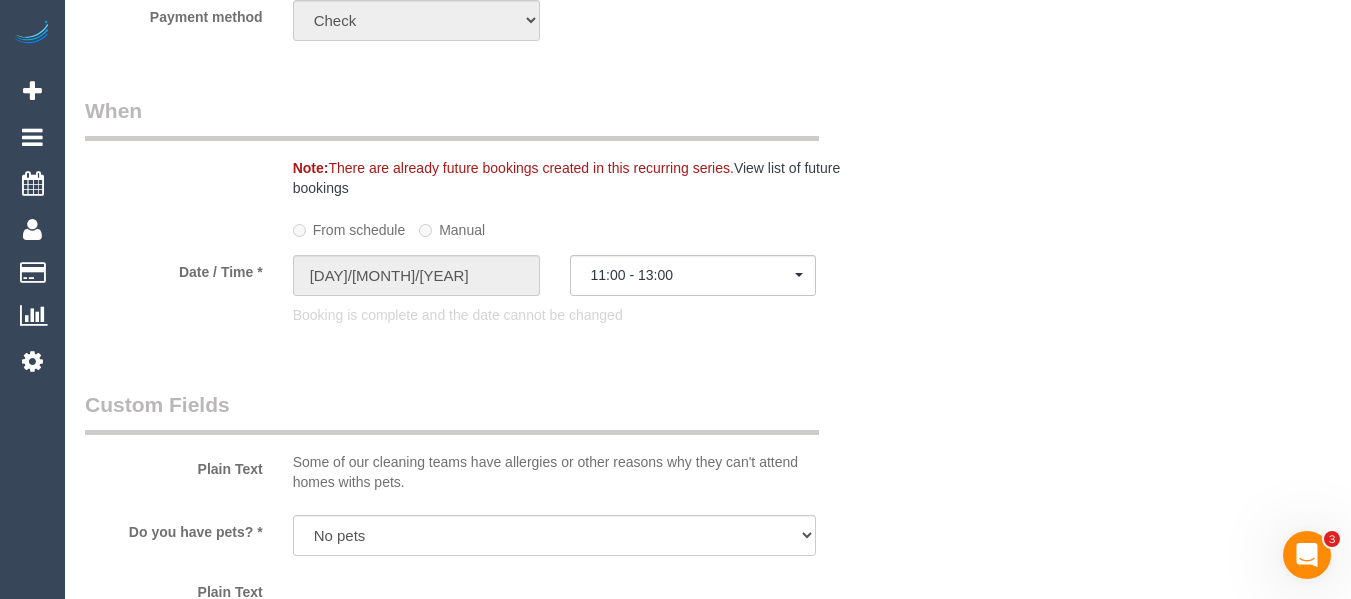 scroll, scrollTop: 0, scrollLeft: 0, axis: both 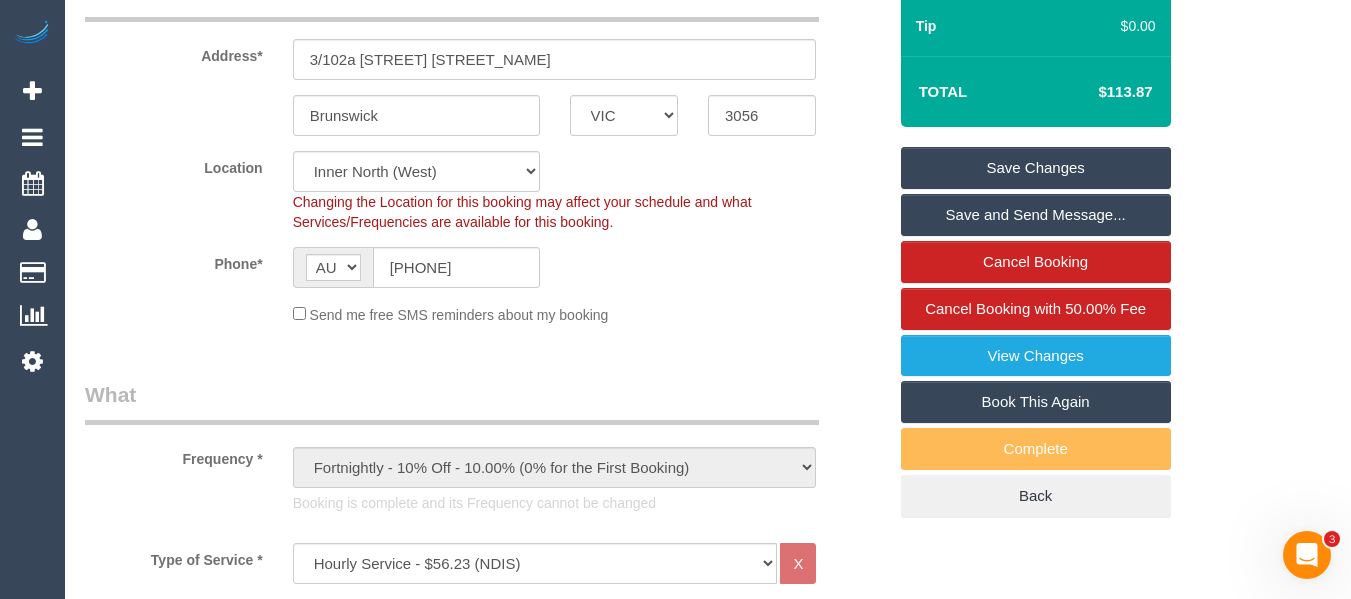click on "Book This Again" at bounding box center [1036, 402] 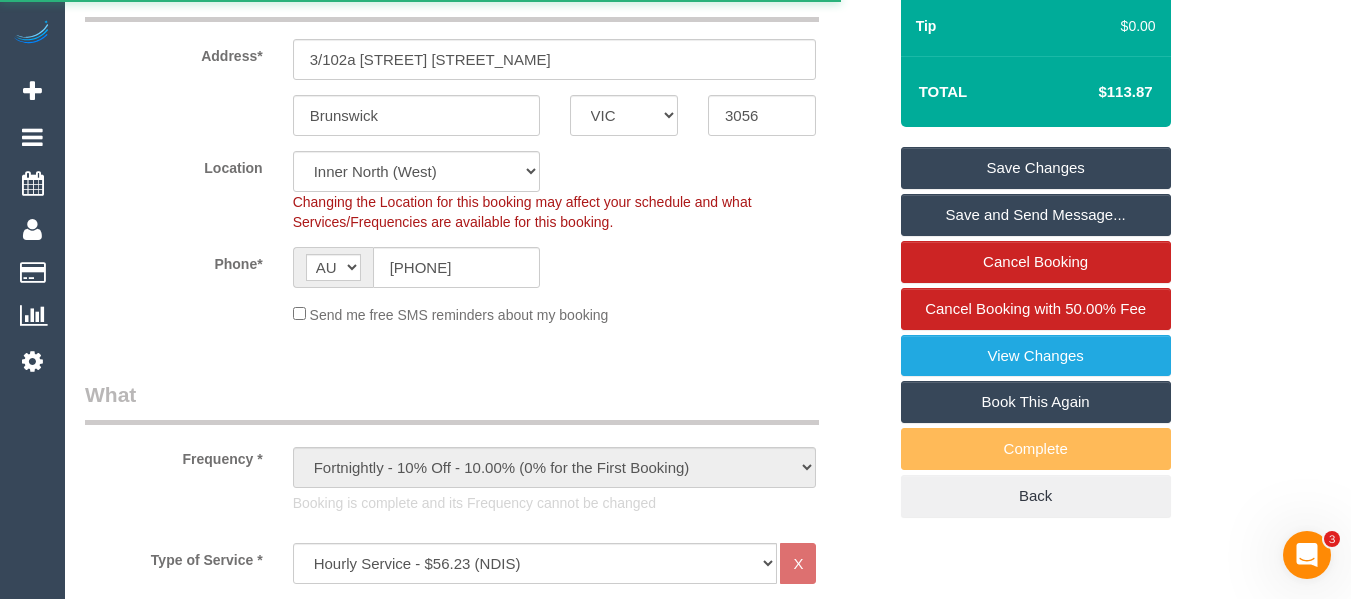 select on "VIC" 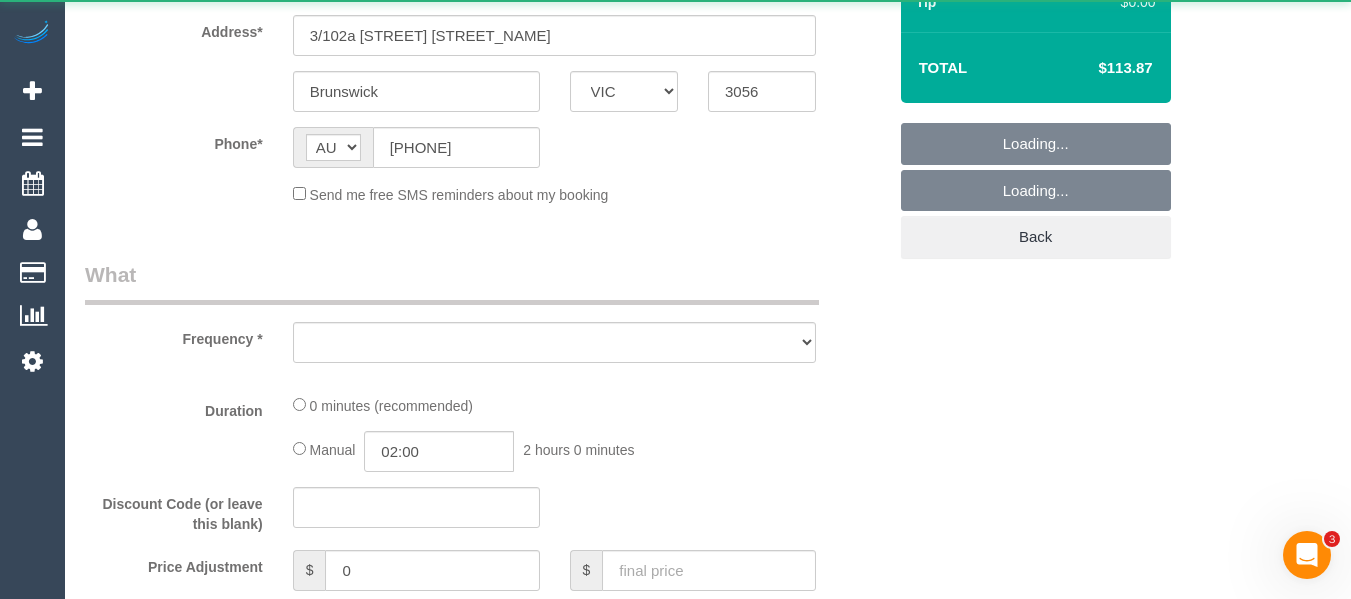 select on "string:stripe" 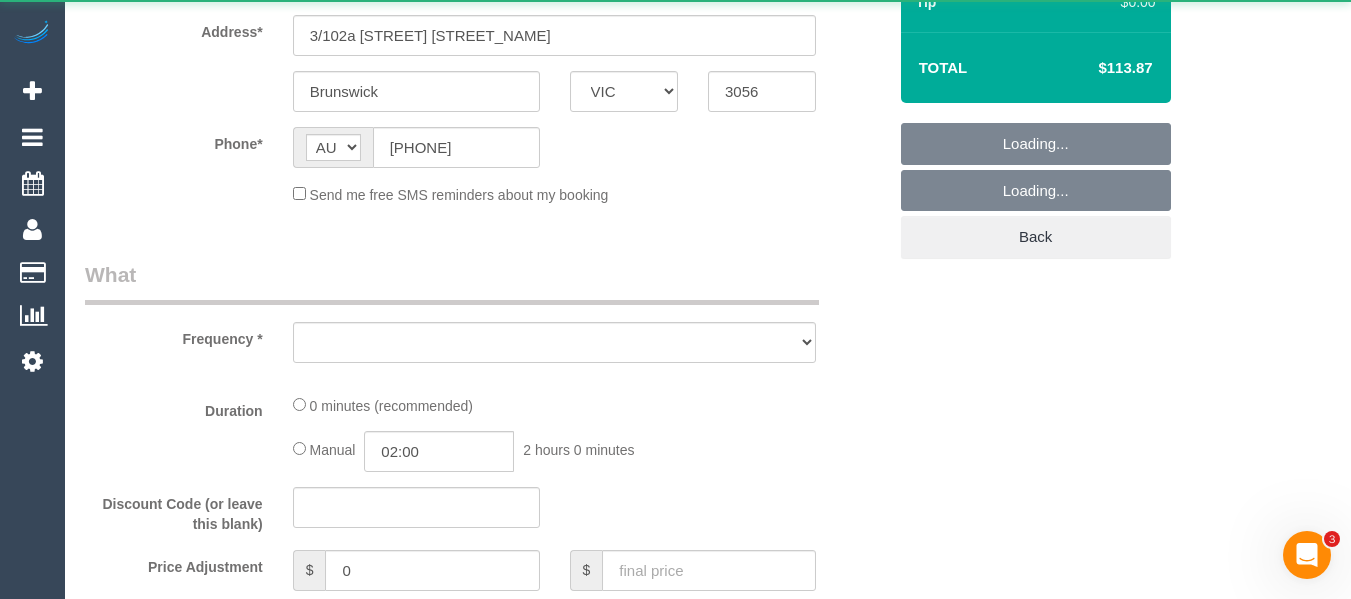 scroll, scrollTop: 0, scrollLeft: 0, axis: both 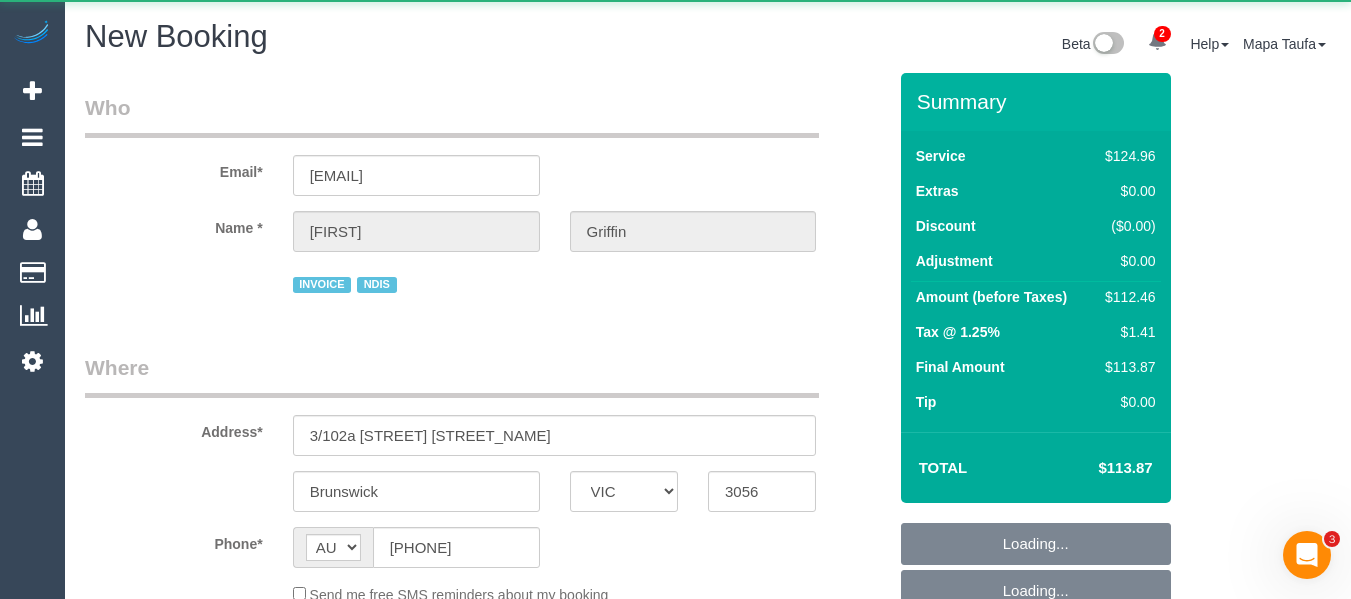 select on "number:28" 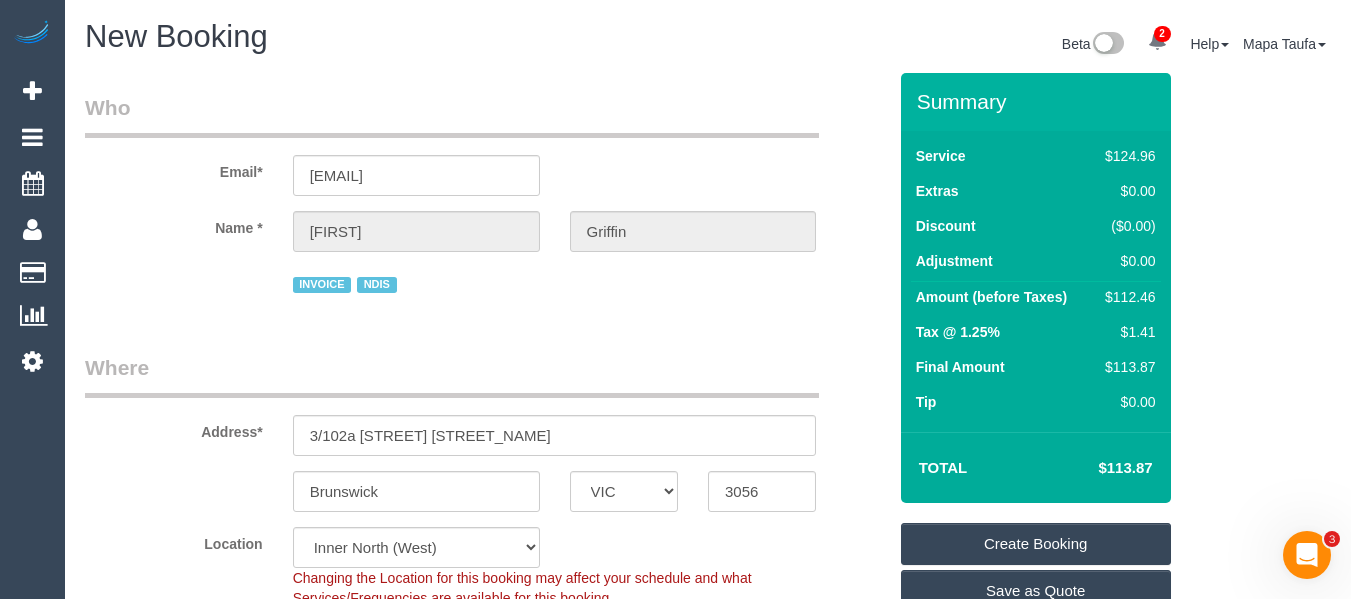 select on "object:3826" 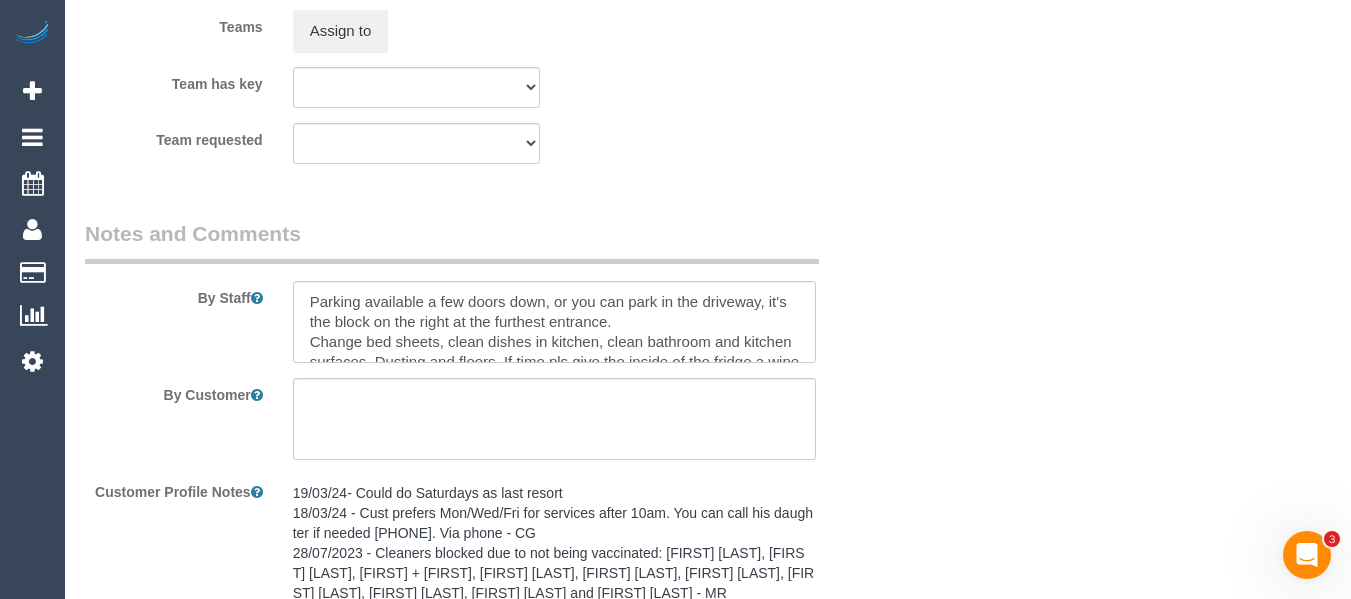 scroll, scrollTop: 3500, scrollLeft: 0, axis: vertical 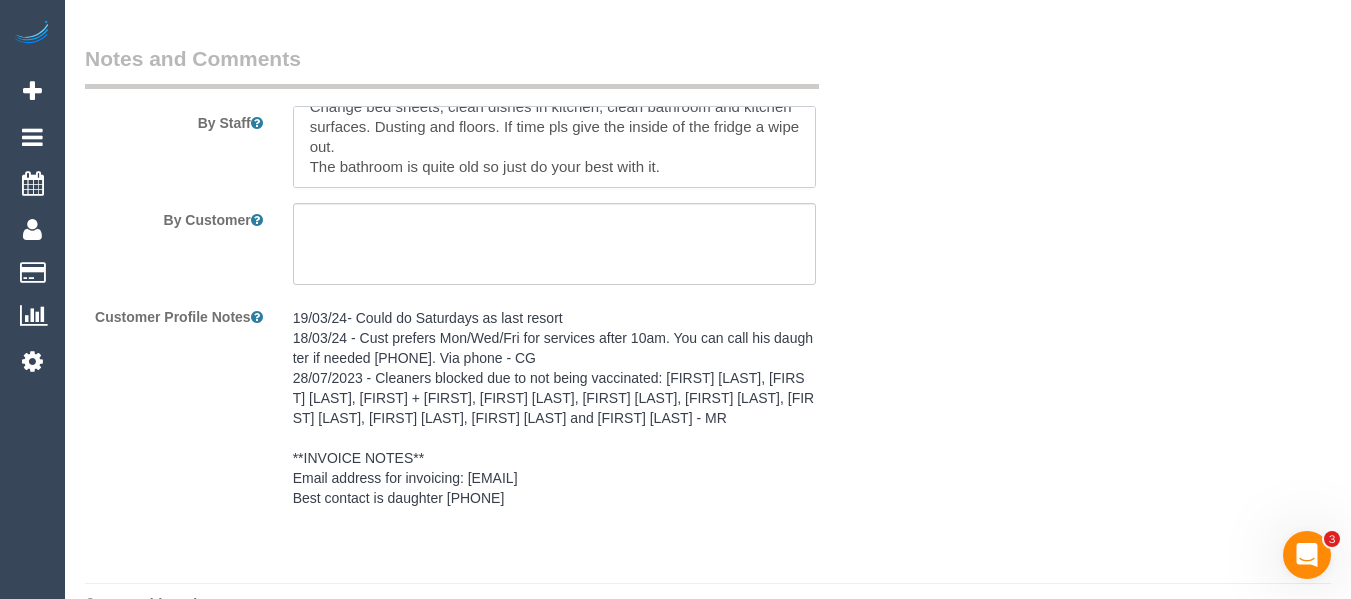 drag, startPoint x: 720, startPoint y: 173, endPoint x: -8, endPoint y: 53, distance: 737.82385 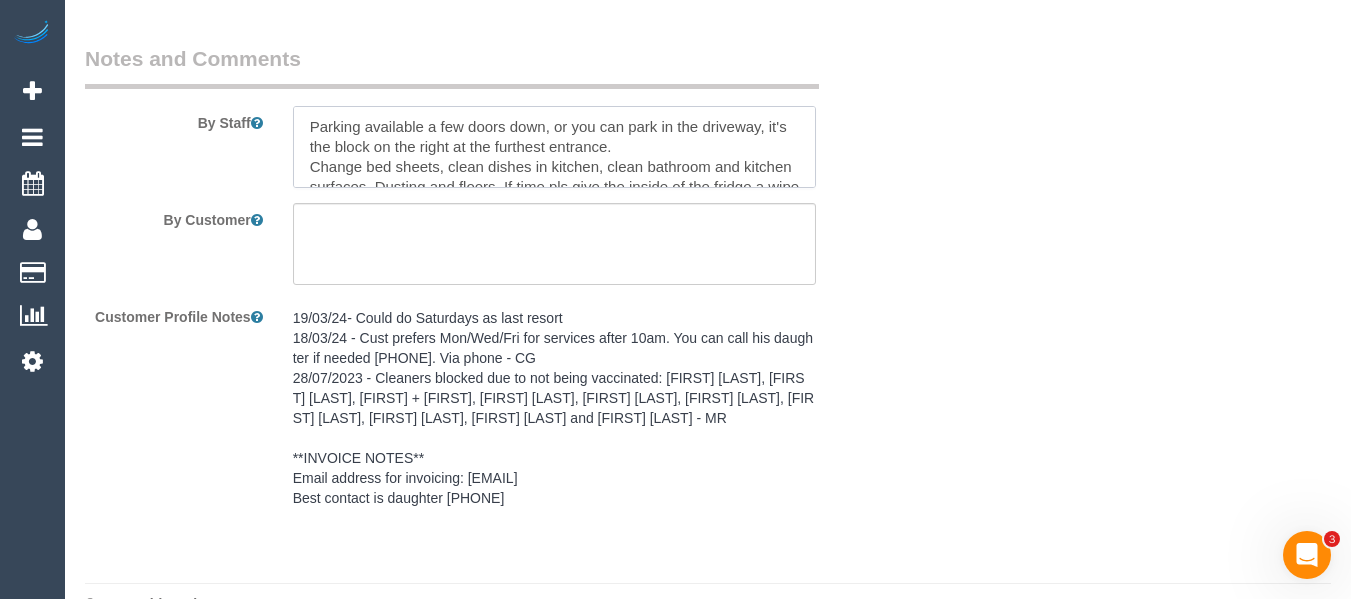 paste on "Bathroom can be cleaned too" 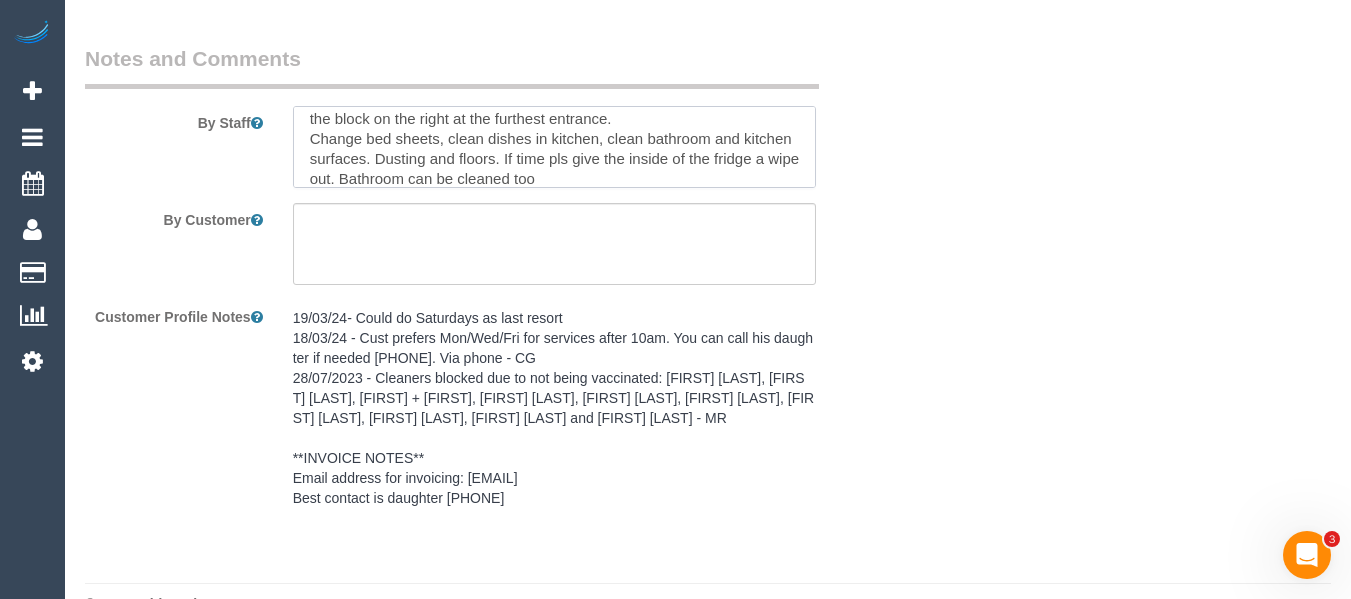 type on "Parking available a few doors down, or you can park in the driveway, it's the block on the right at the furthest entrance.
Change bed sheets, clean dishes in kitchen, clean bathroom and kitchen surfaces. Dusting and floors. If time pls give the inside of the fridge a wipe out. Bathroom can be cleaned too" 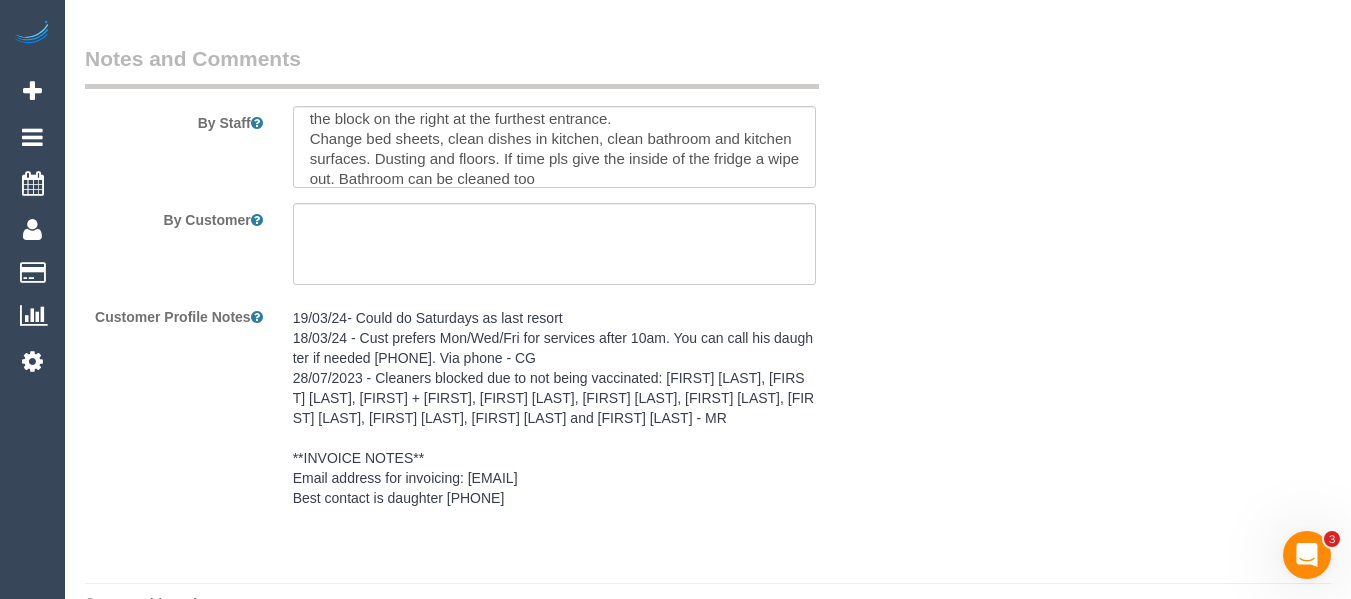 click on "Who
Email*
vanessa.blaxhall@gmail.com
Name *
Paul
Griffin
INVOICE
NDIS
Where
Address*
3/102a Moreland Road
Brunswick
ACT
NSW
NT
QLD
SA
TAS
VIC
WA
3056
Re-Book Last Service
Location
Office City East (North) East (South) Inner East Inner North (East) Inner North (West) Inner South East Inner West North (East) North (West) Outer East Outer North (East) Outer North (West) Outer South East Outer West South East (East) ZG - East" at bounding box center [708, -1427] 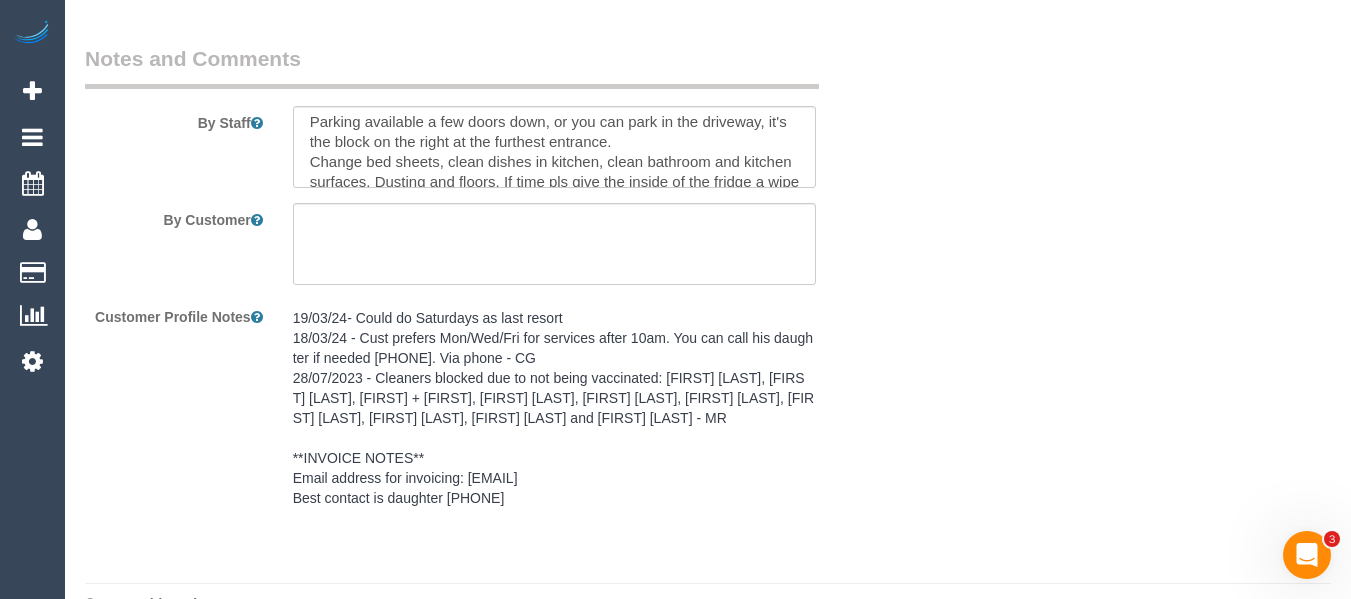scroll, scrollTop: 0, scrollLeft: 0, axis: both 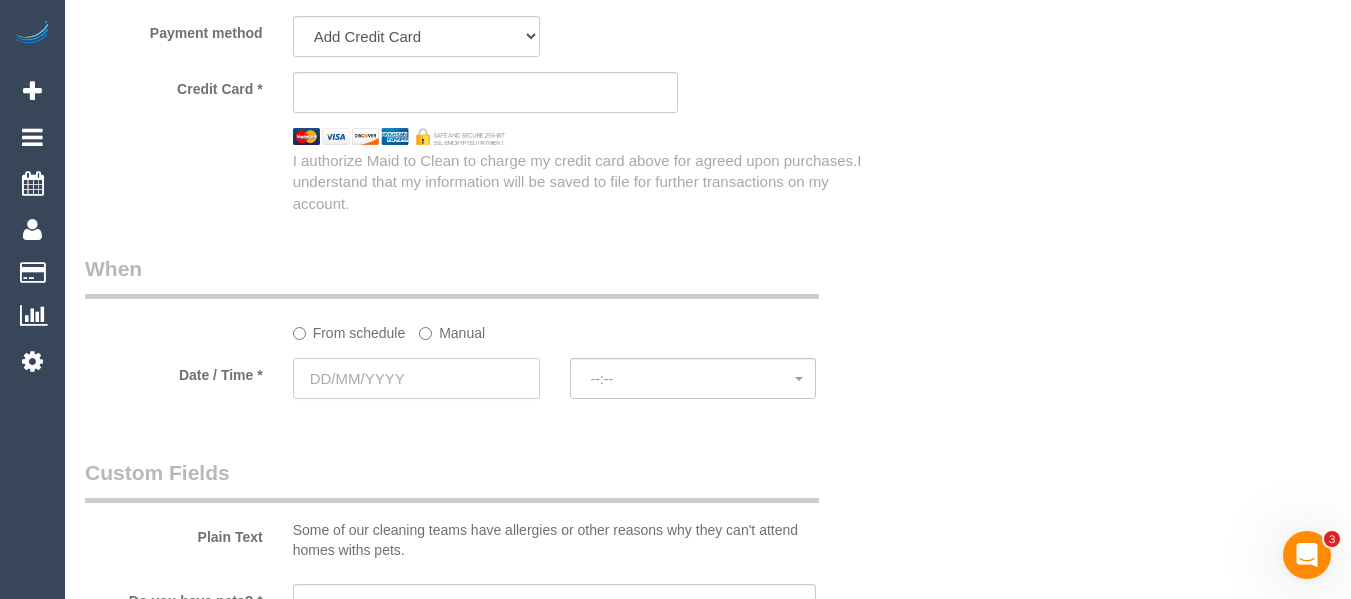 click at bounding box center (416, 378) 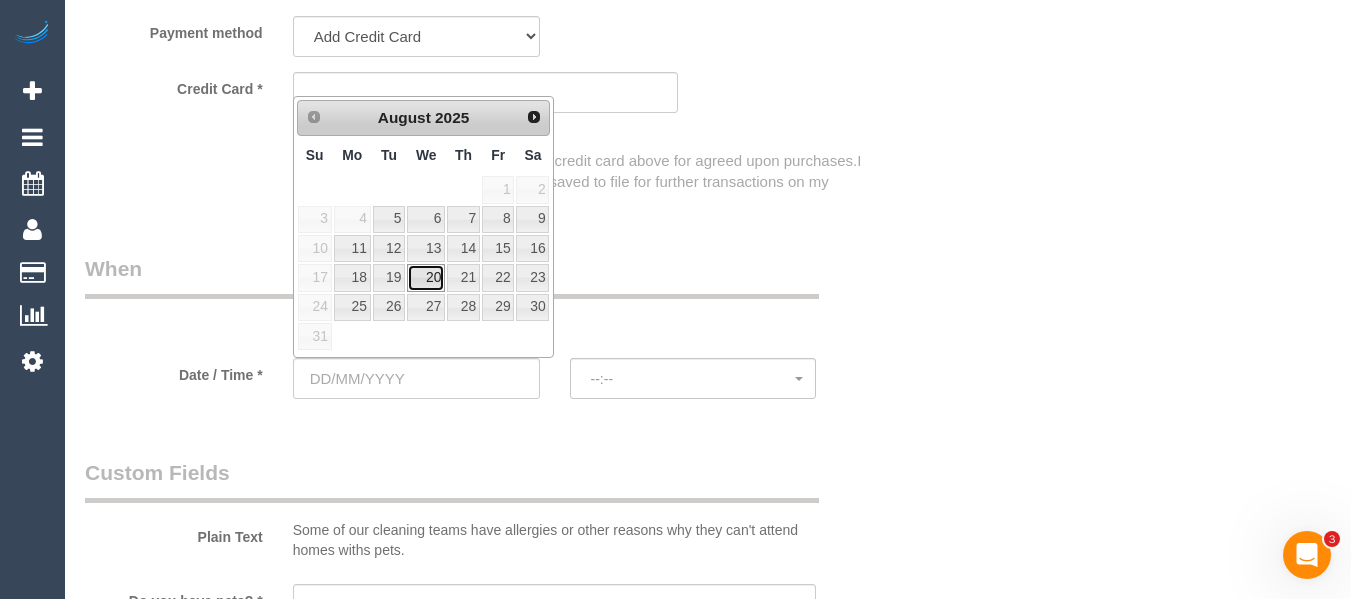 click on "20" at bounding box center [426, 277] 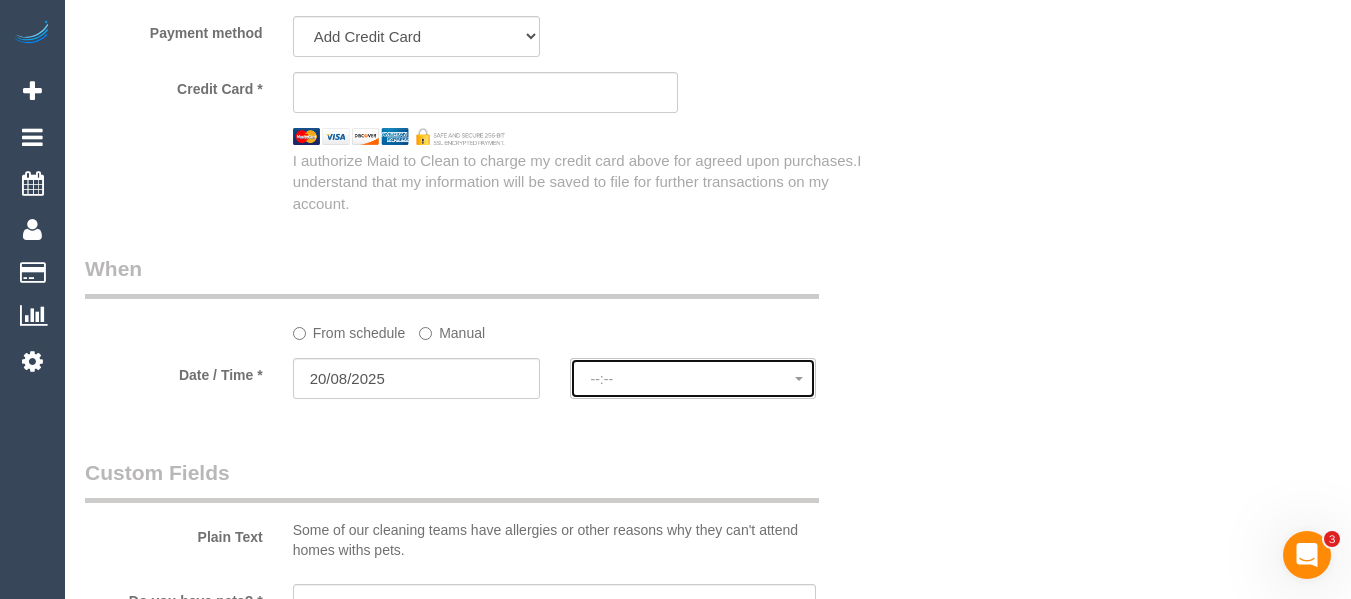 click on "--:--" 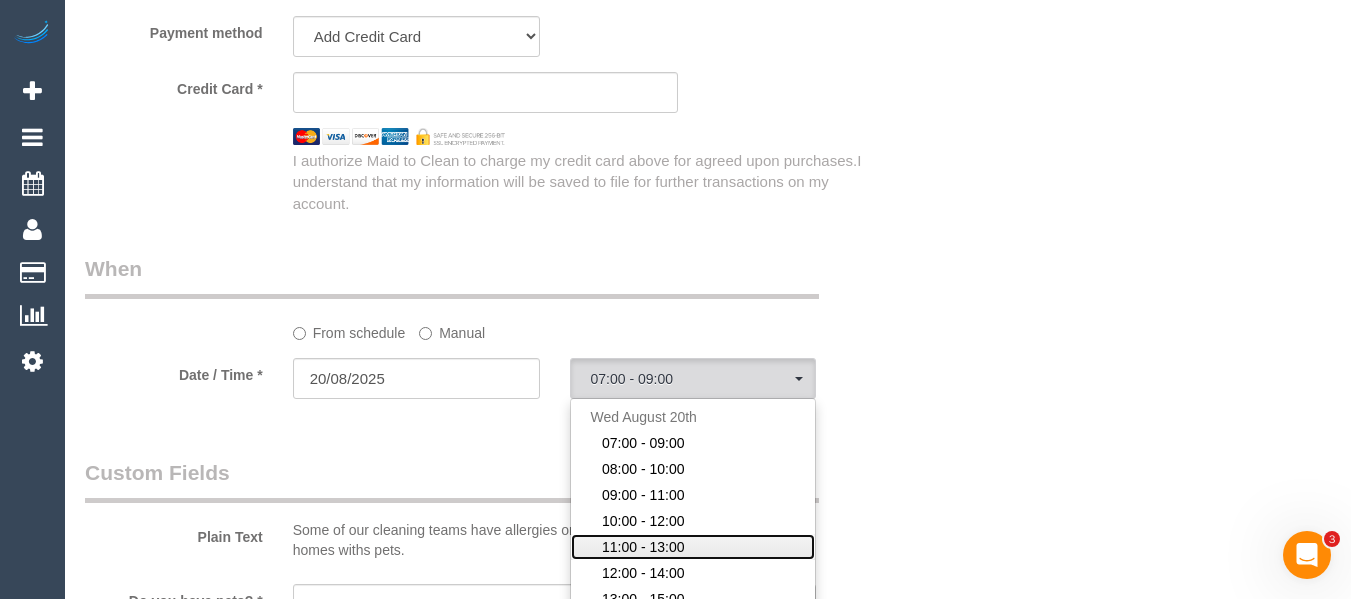 click on "11:00 - 13:00" 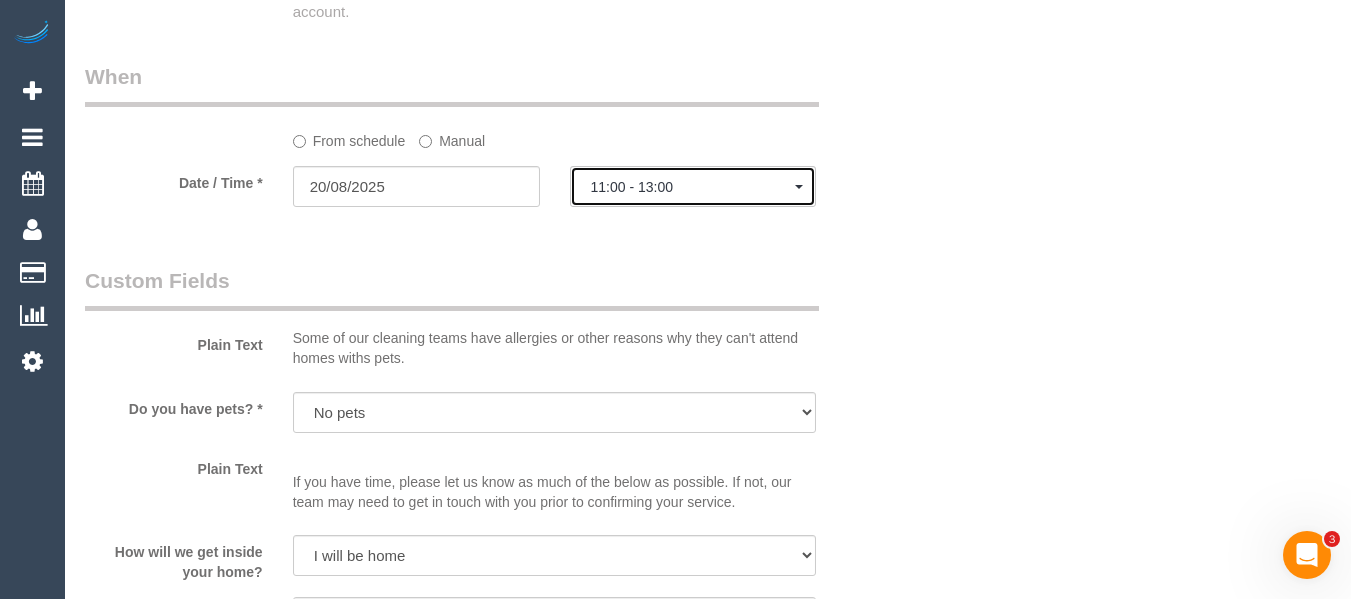 scroll, scrollTop: 2300, scrollLeft: 0, axis: vertical 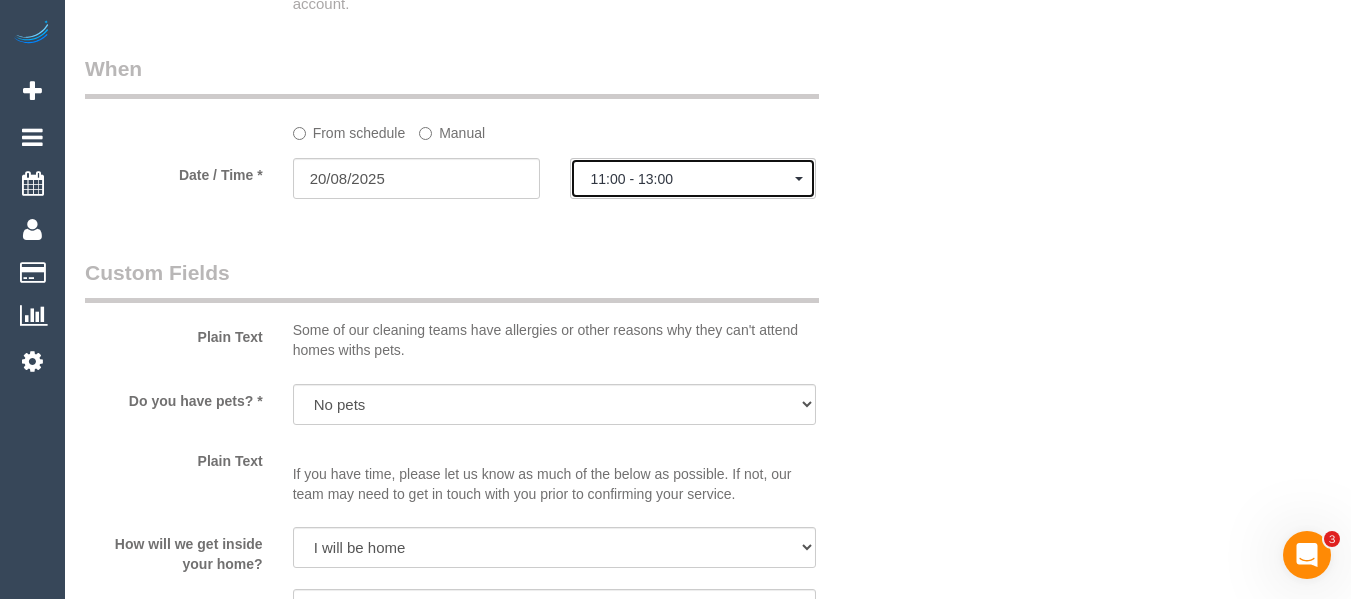 click on "11:00 - 13:00" 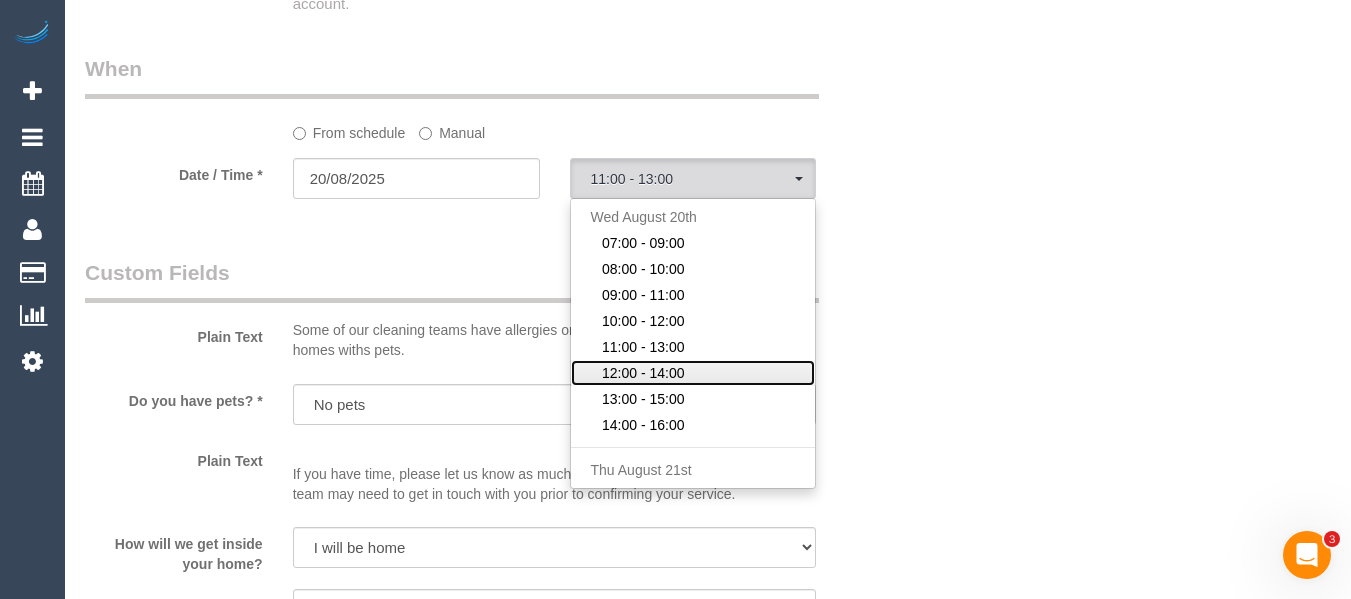 click on "12:00 - 14:00" 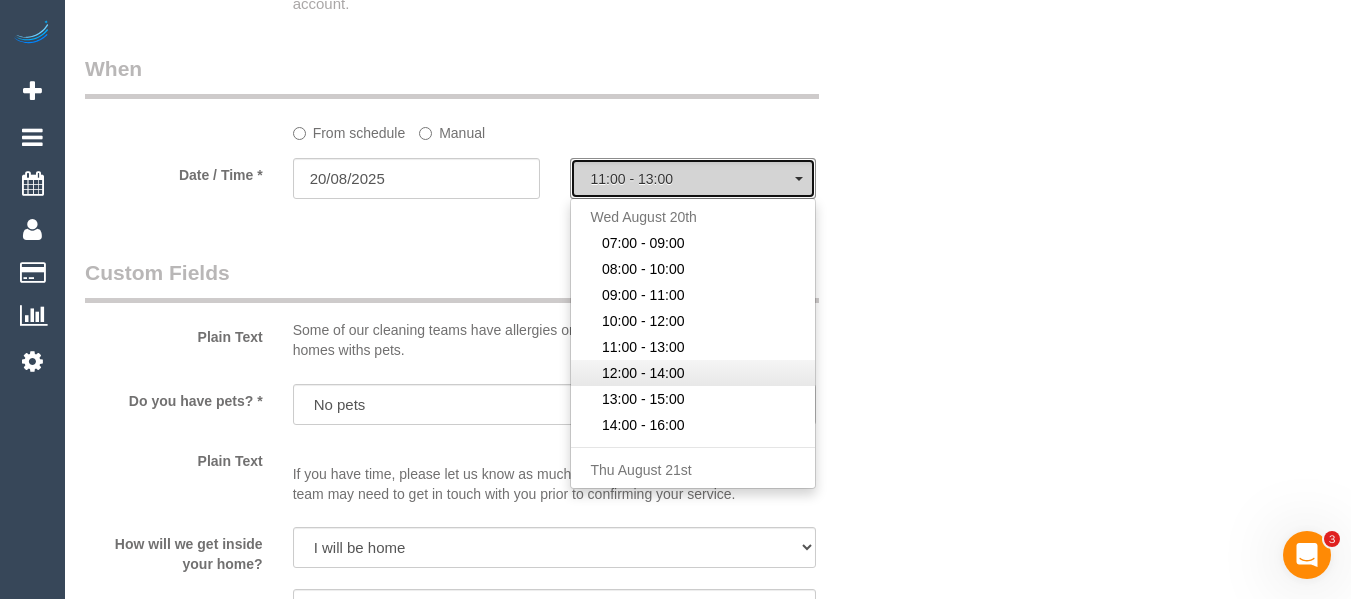 select on "spot16" 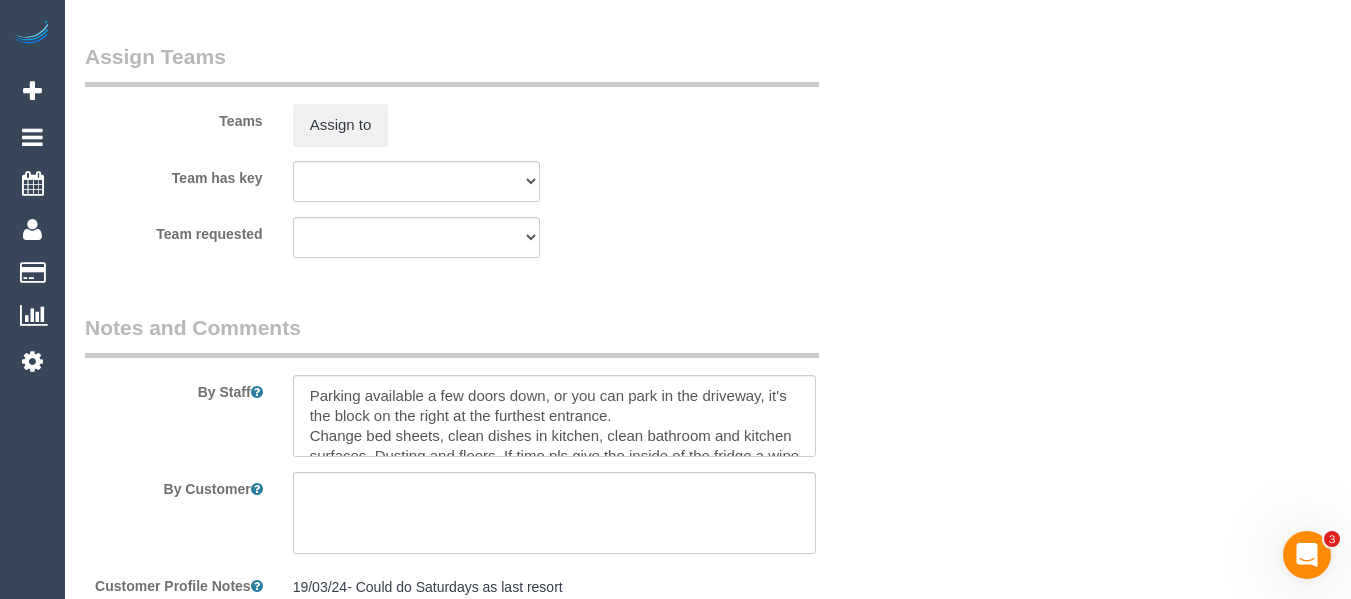 scroll, scrollTop: 3500, scrollLeft: 0, axis: vertical 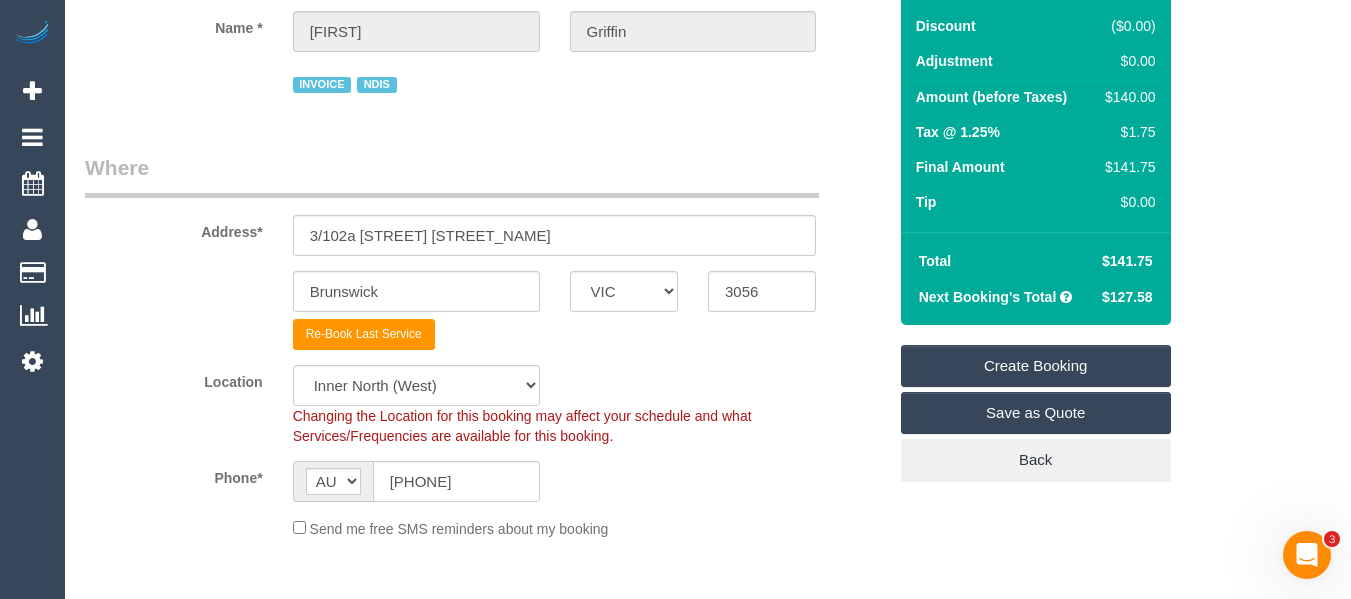 click on "Create Booking" at bounding box center (1036, 366) 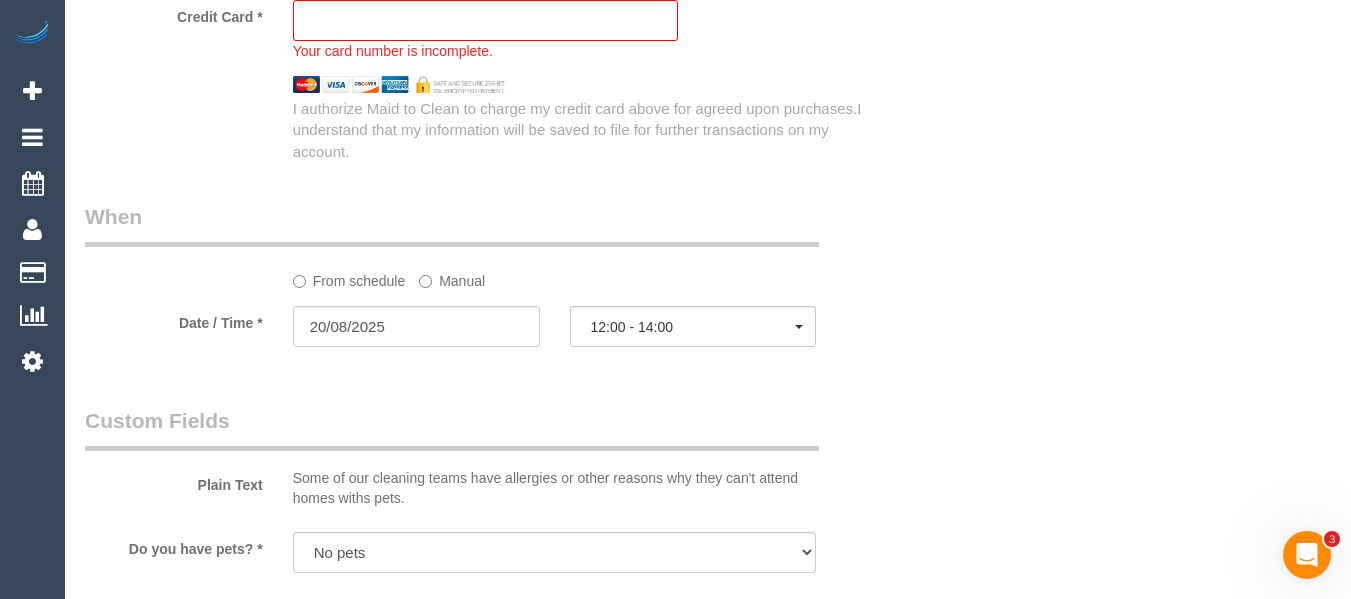 scroll, scrollTop: 1944, scrollLeft: 0, axis: vertical 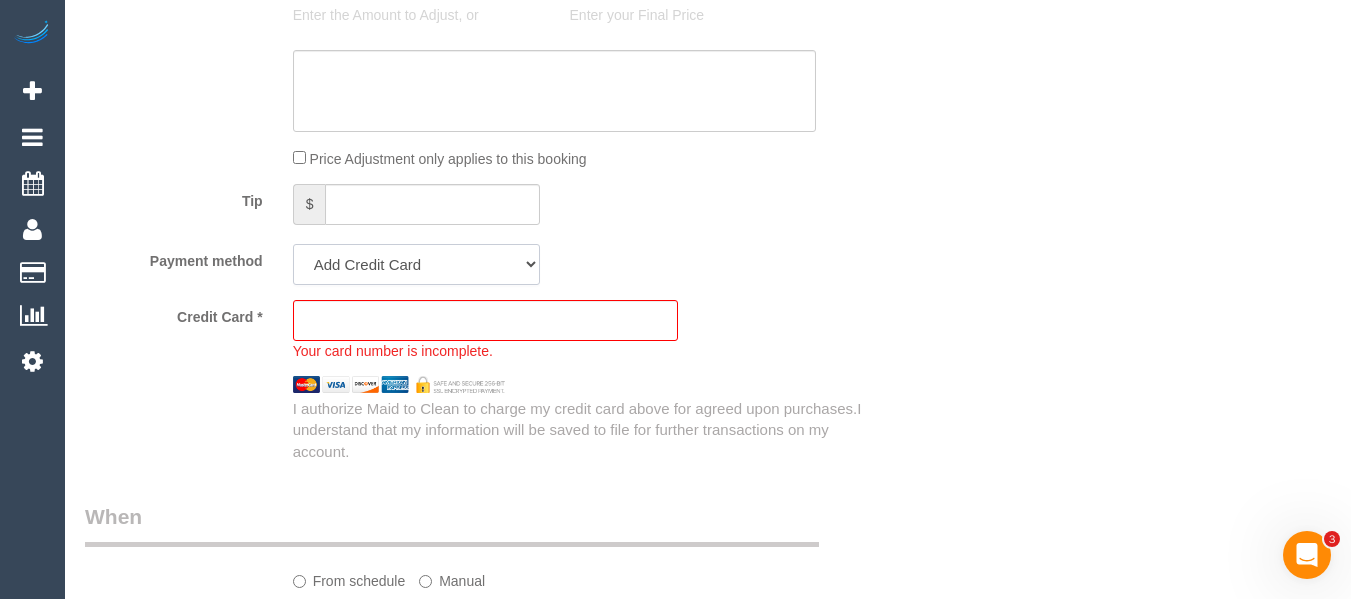 click on "Add Credit Card Cash Check Paypal" 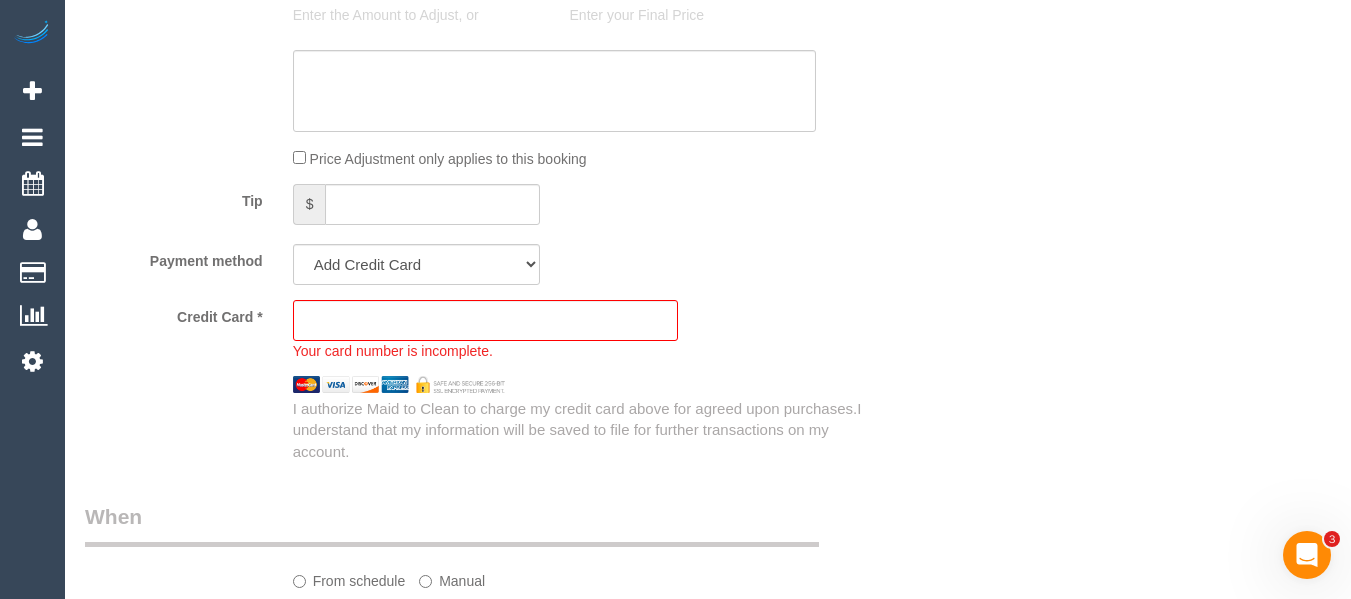 click on "Credit Card *
Your card number is incomplete." at bounding box center [485, 330] 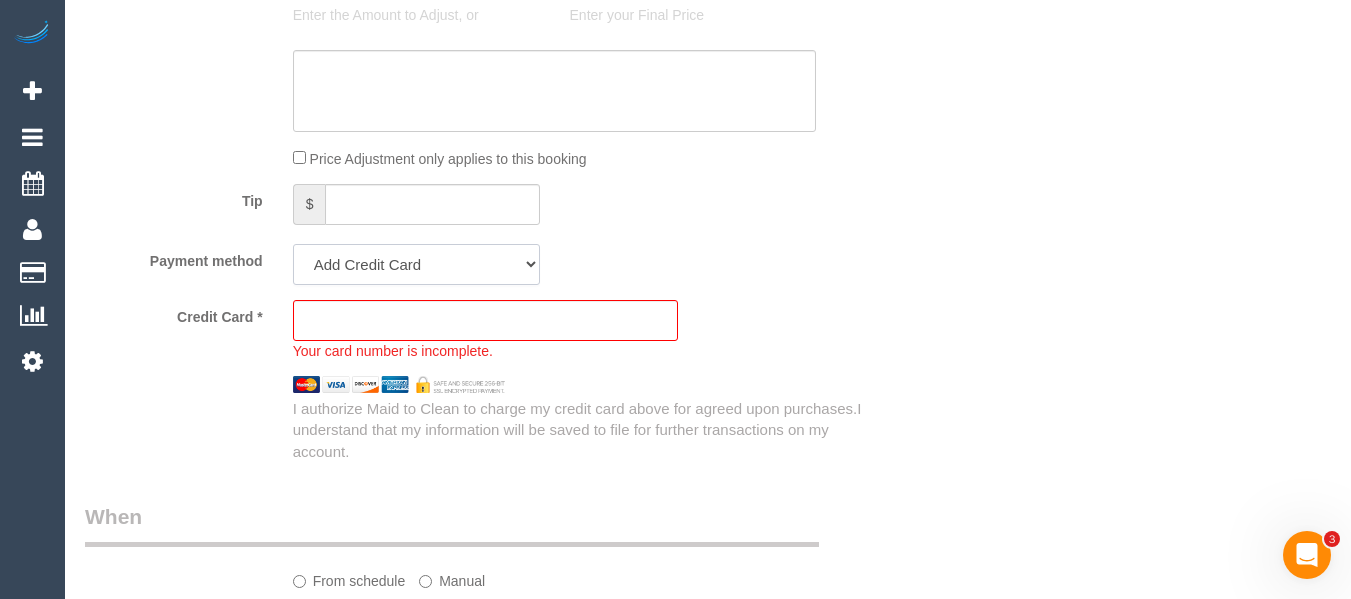 click on "Add Credit Card Cash Check Paypal" 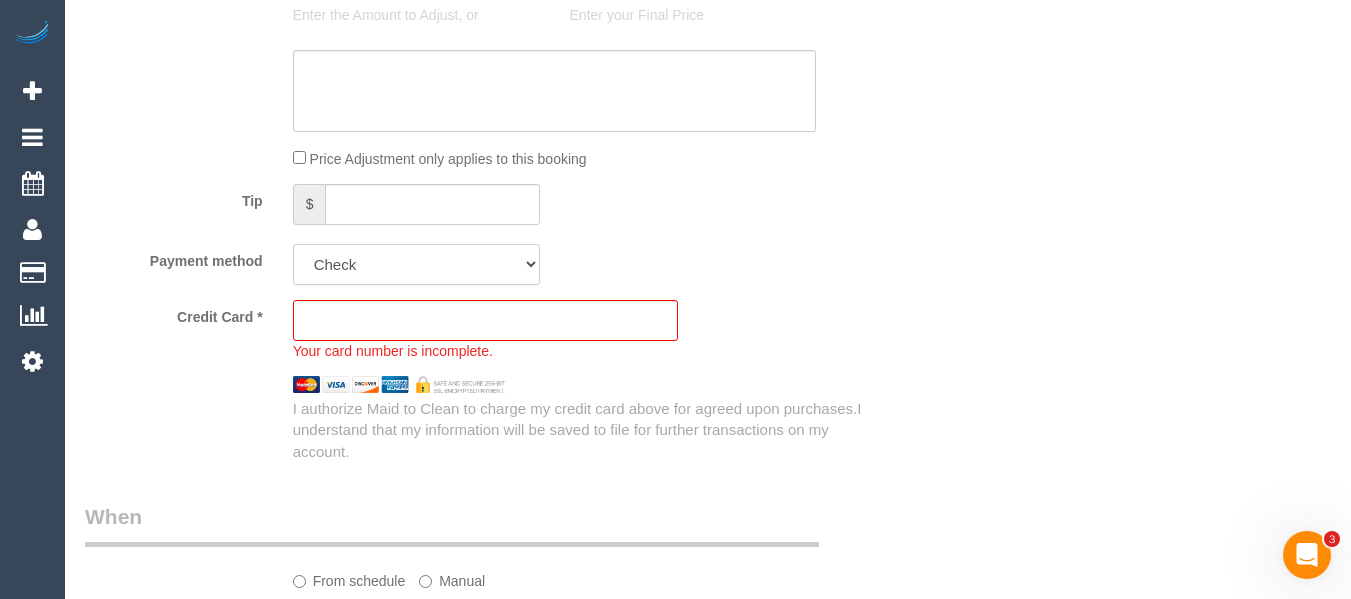 click on "Add Credit Card Cash Check Paypal" 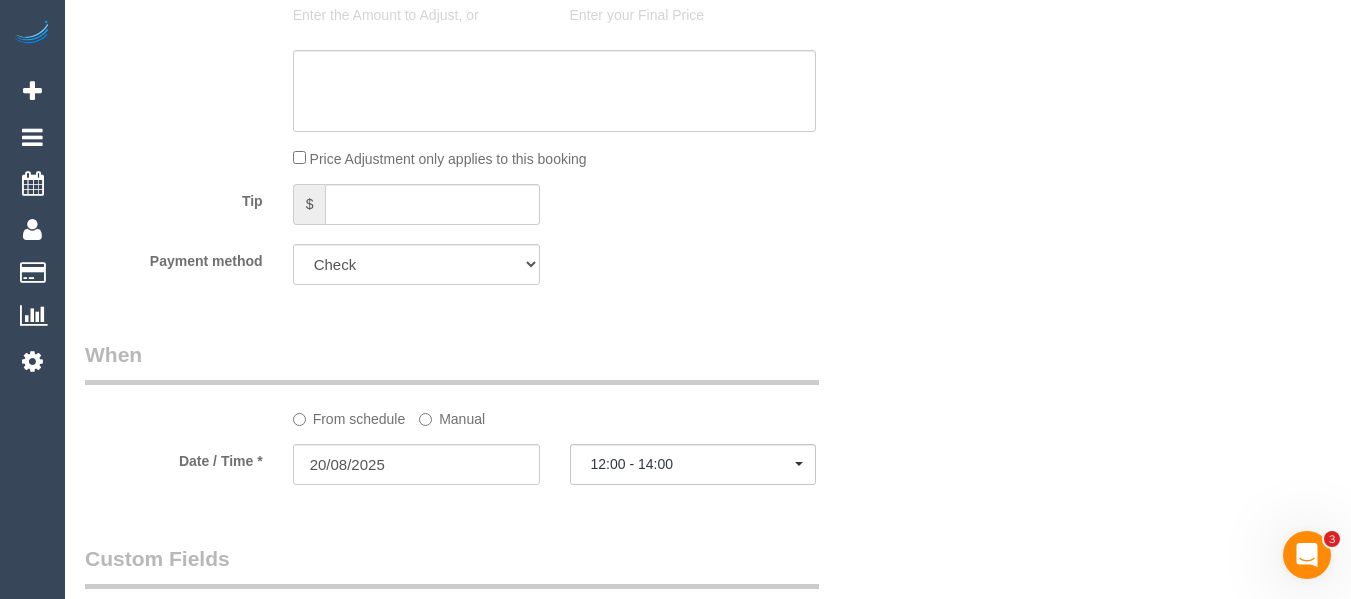 click on "Who
Email*
vanessa.blaxhall@gmail.com
Name *
Paul
Griffin
INVOICE
NDIS
Where
Address*
3/102a Moreland Road
Brunswick
ACT
NSW
NT
QLD
SA
TAS
VIC
WA
3056
Re-Book Last Service
Location
Office City East (North) East (South) Inner East Inner North (East) Inner North (West) Inner South East Inner West North (East) North (West) Outer East Outer North (East) Outer North (West) Outer South East Outer West South East (East) ZG - East" at bounding box center [708, 130] 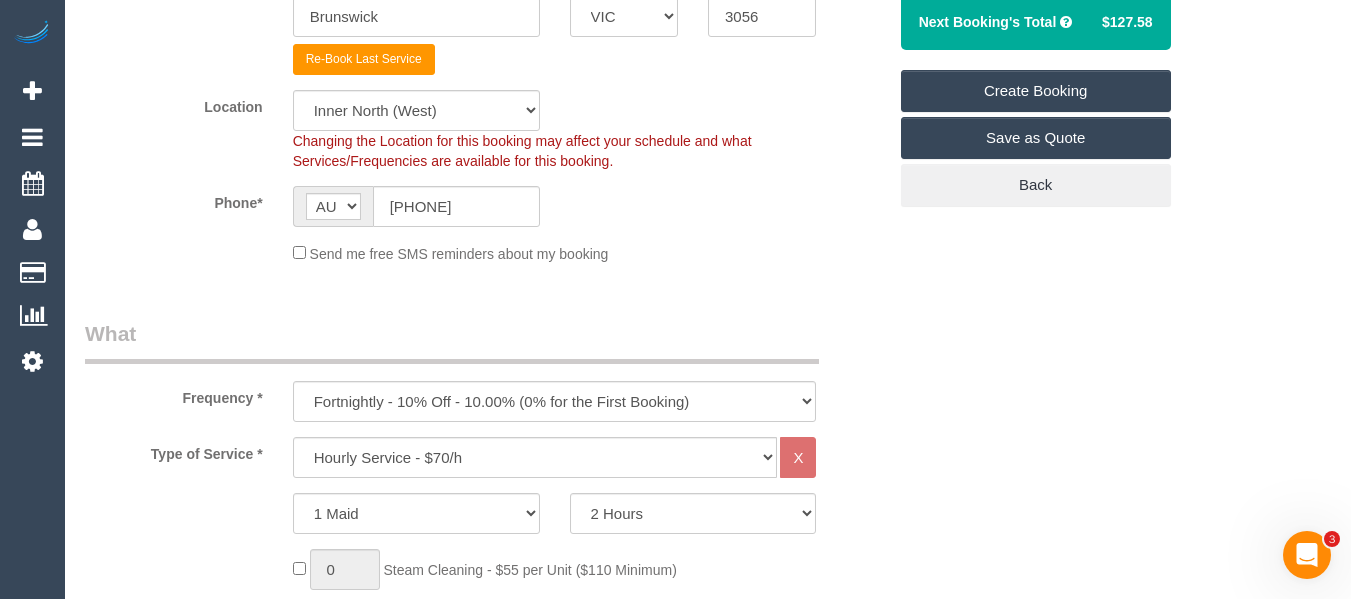 scroll, scrollTop: 0, scrollLeft: 0, axis: both 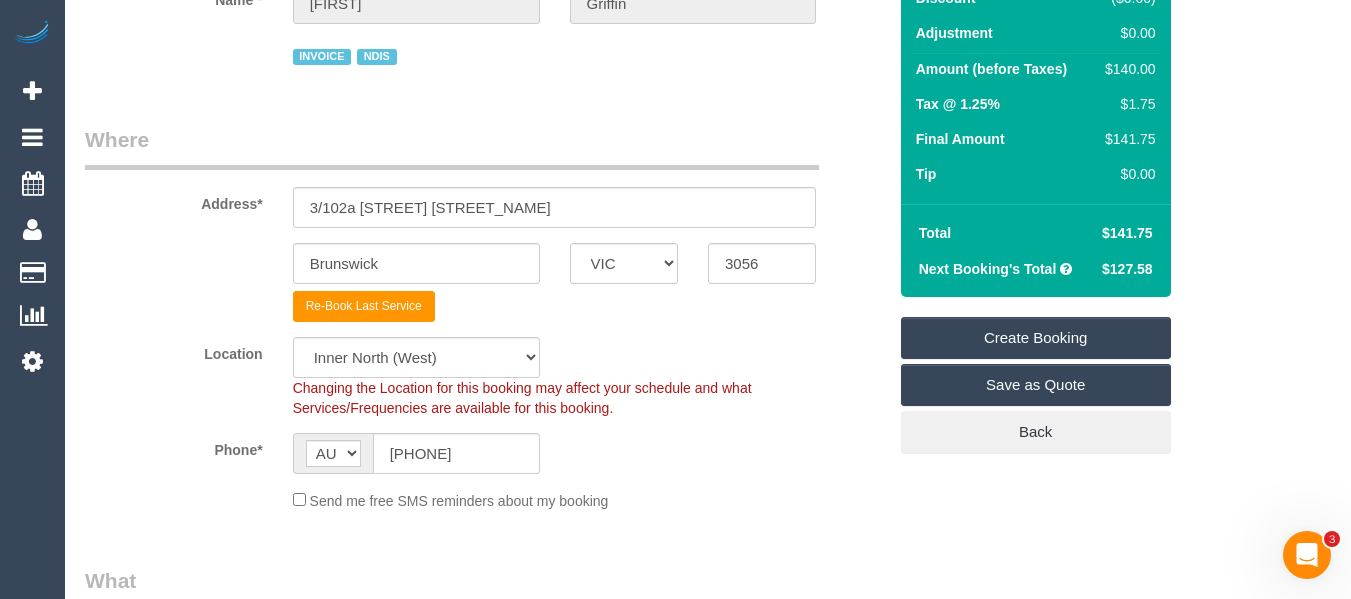 click on "Create Booking" at bounding box center (1036, 338) 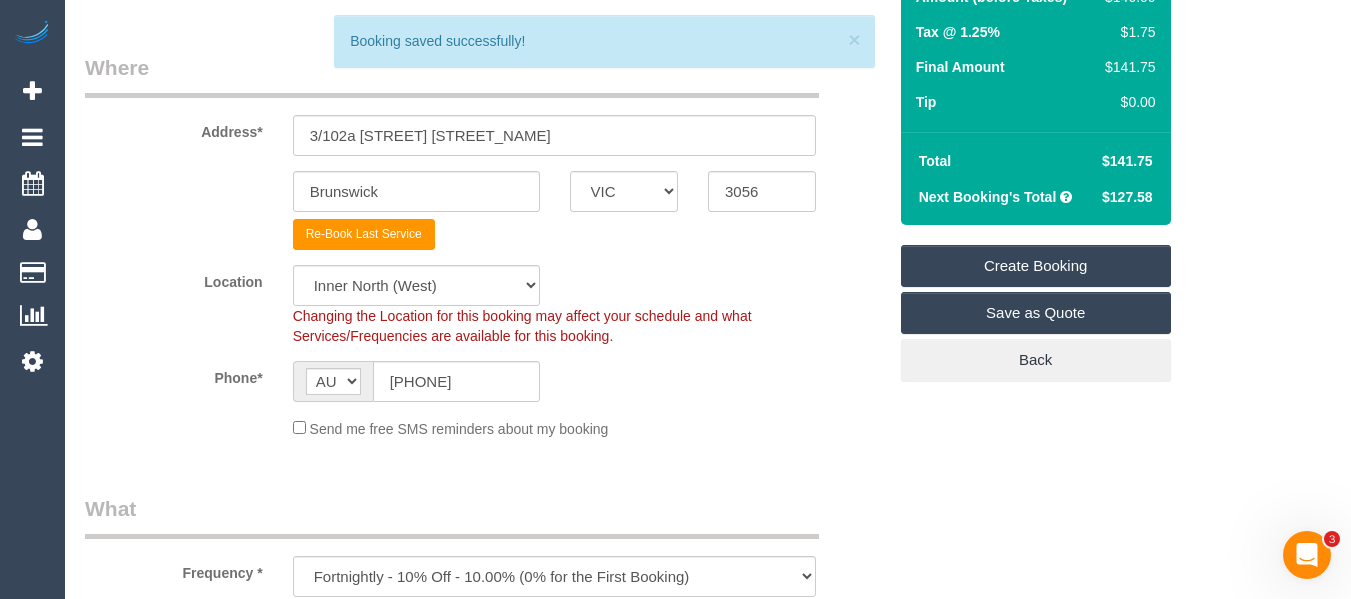 scroll, scrollTop: 228, scrollLeft: 0, axis: vertical 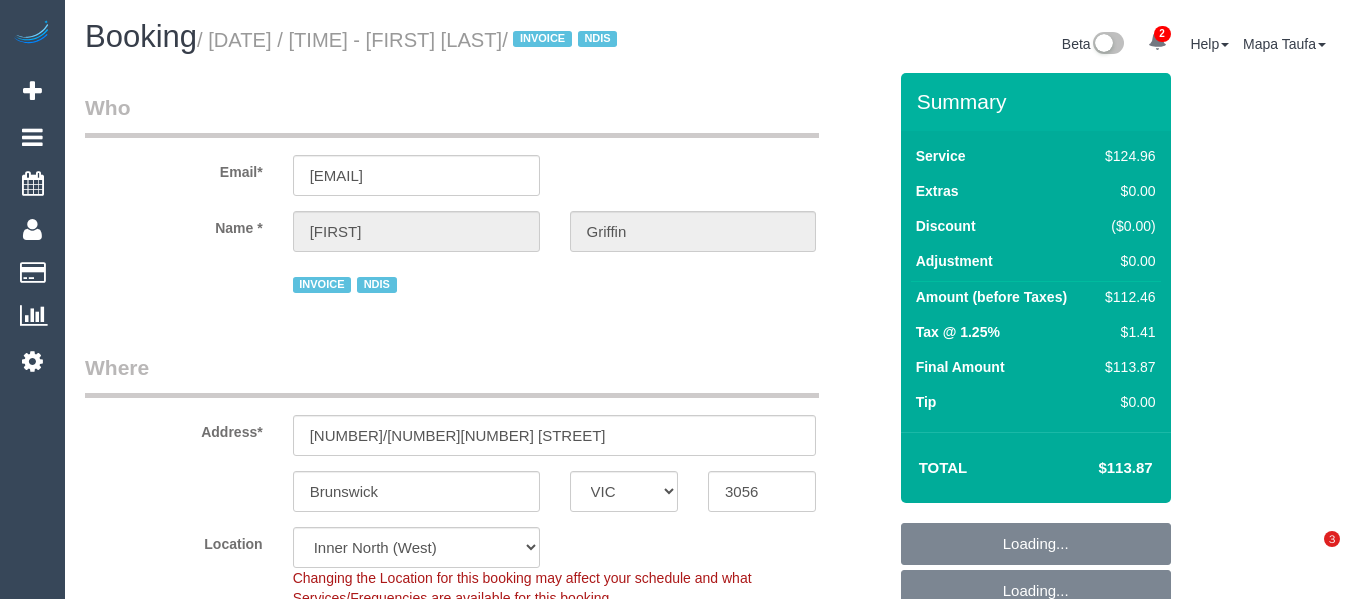 select on "VIC" 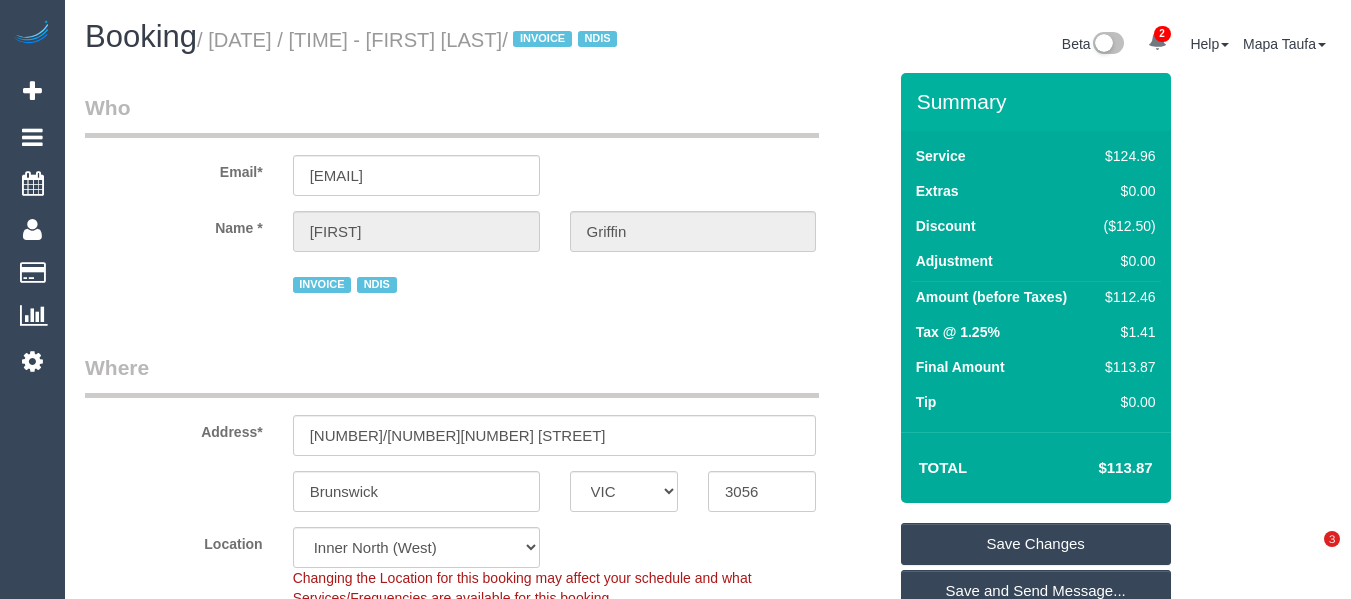 scroll, scrollTop: 0, scrollLeft: 0, axis: both 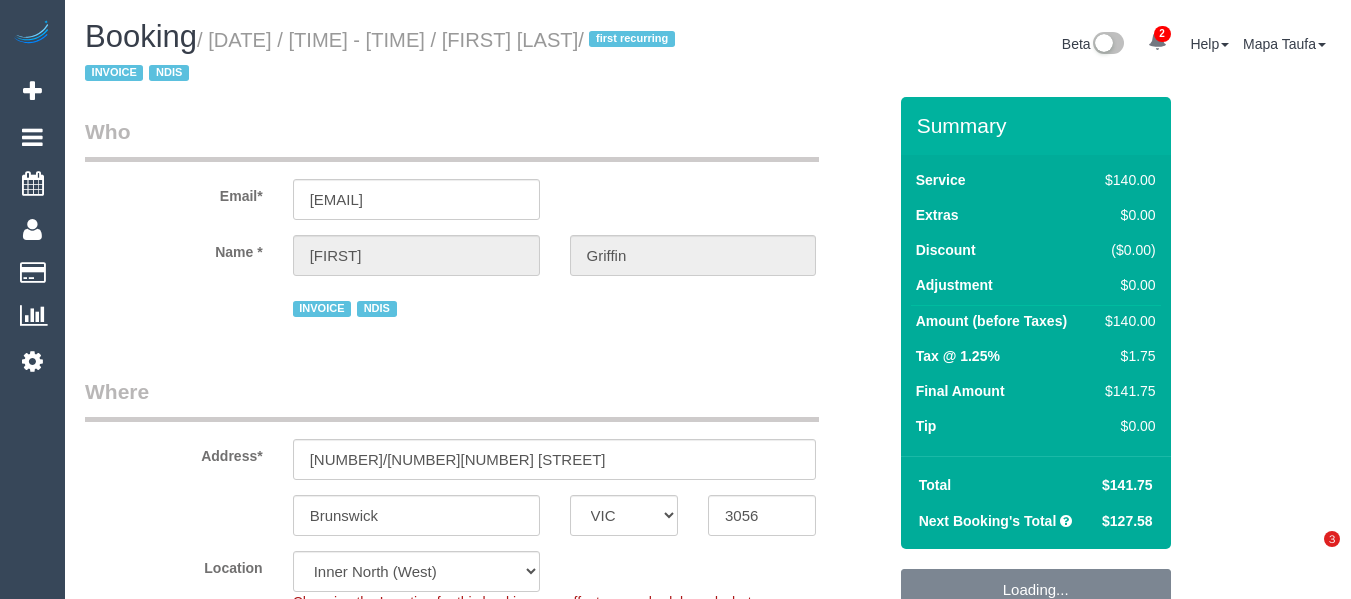 select on "VIC" 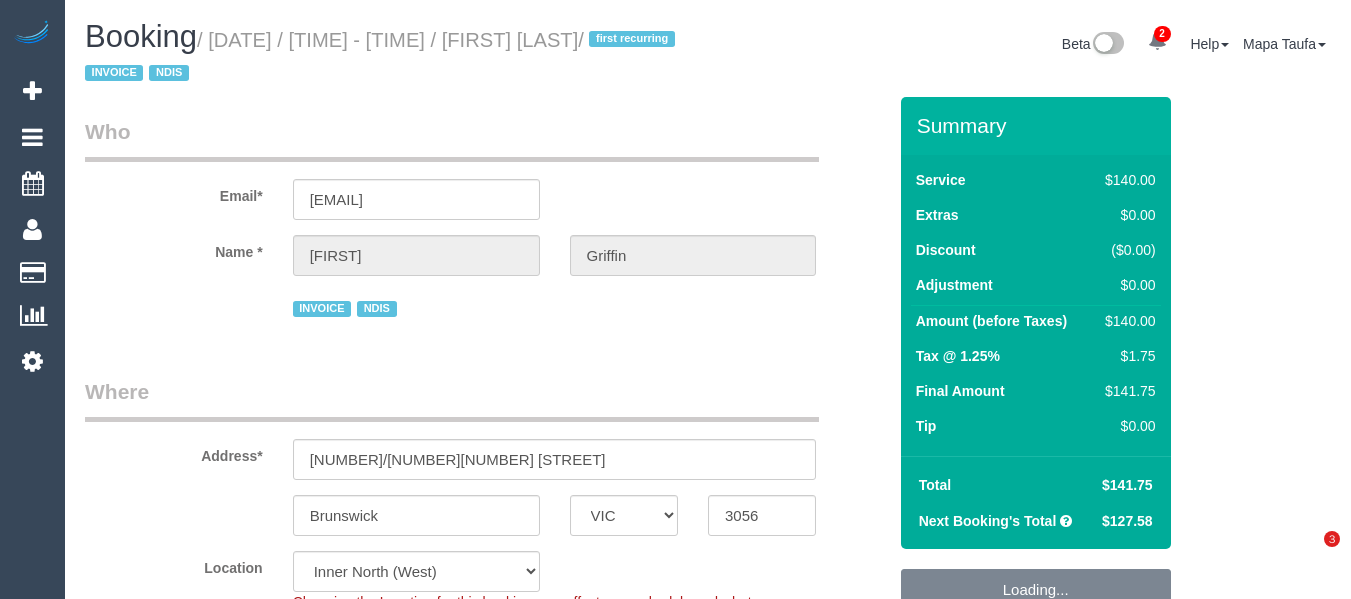 select on "object:1705" 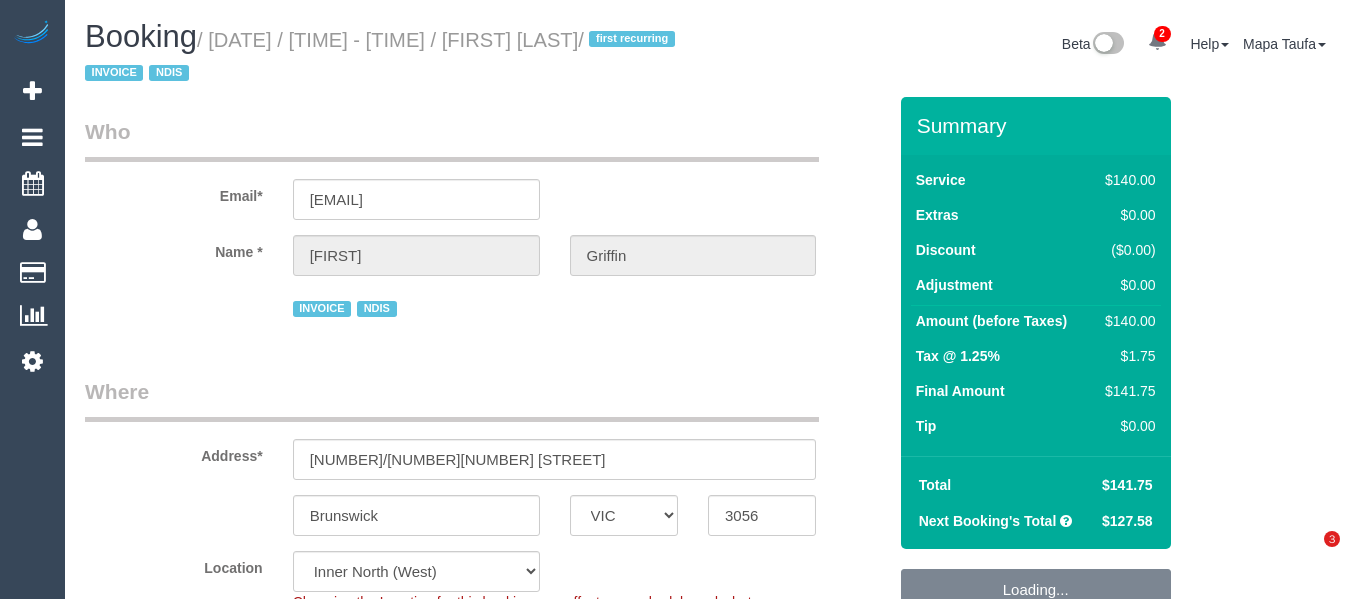 select on "spot6" 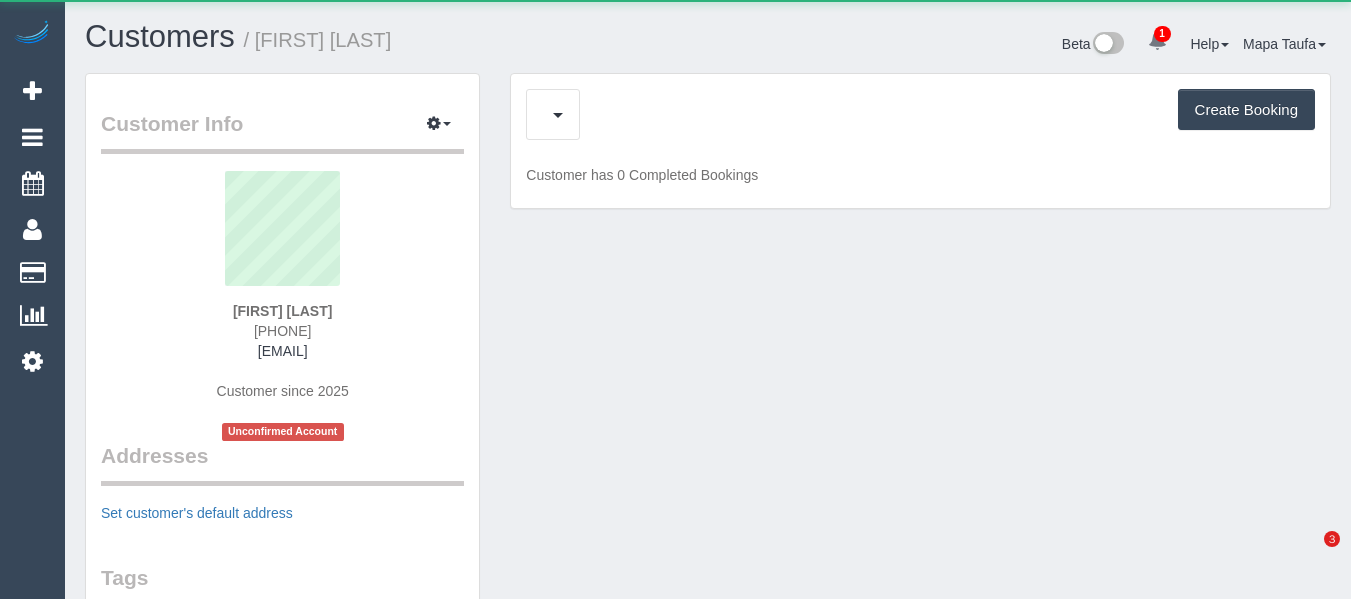 scroll, scrollTop: 0, scrollLeft: 0, axis: both 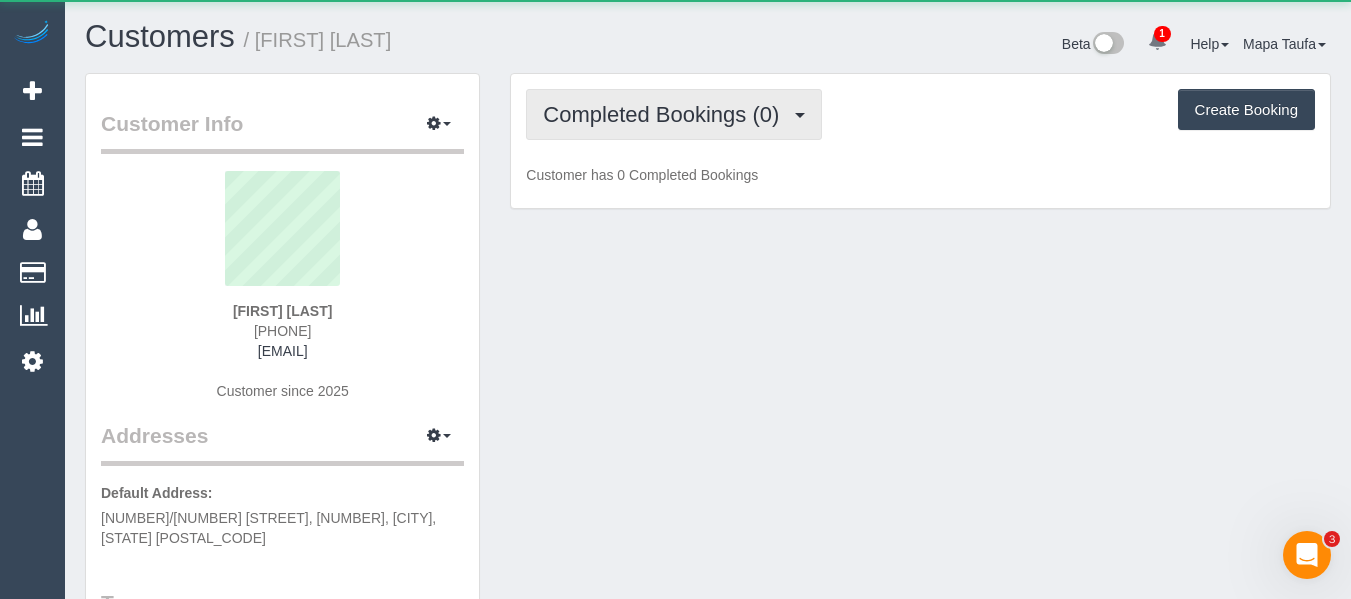click on "Completed Bookings (0)" at bounding box center (666, 114) 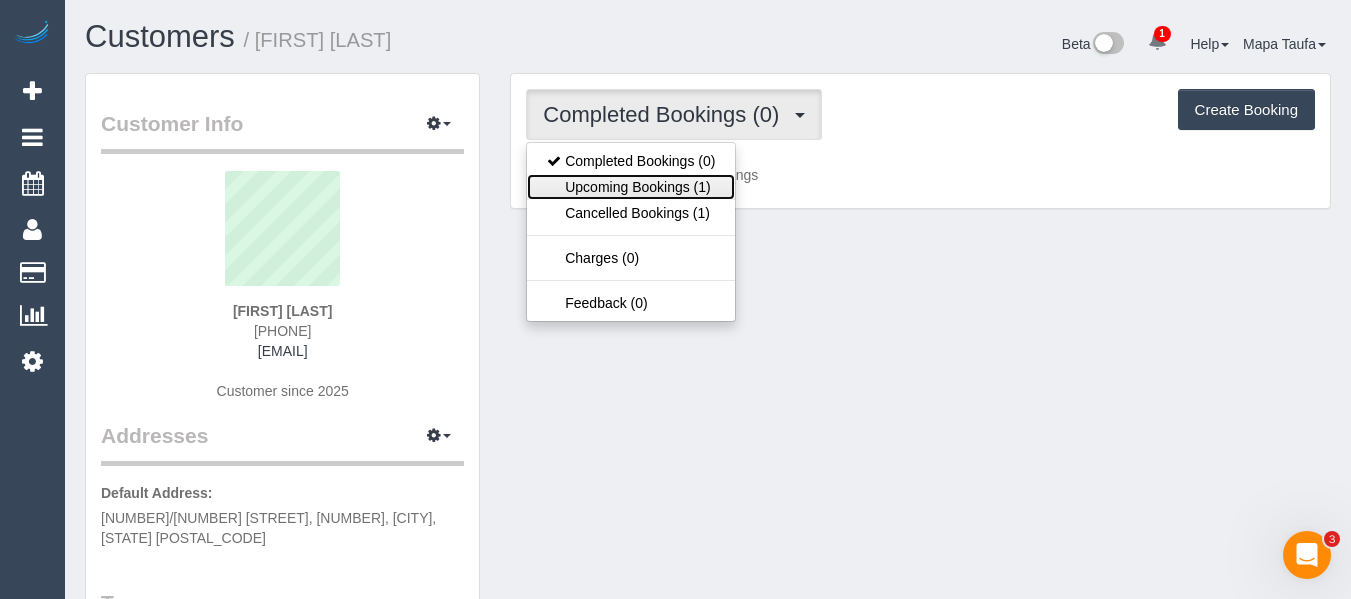 click on "Upcoming Bookings (1)" at bounding box center (631, 187) 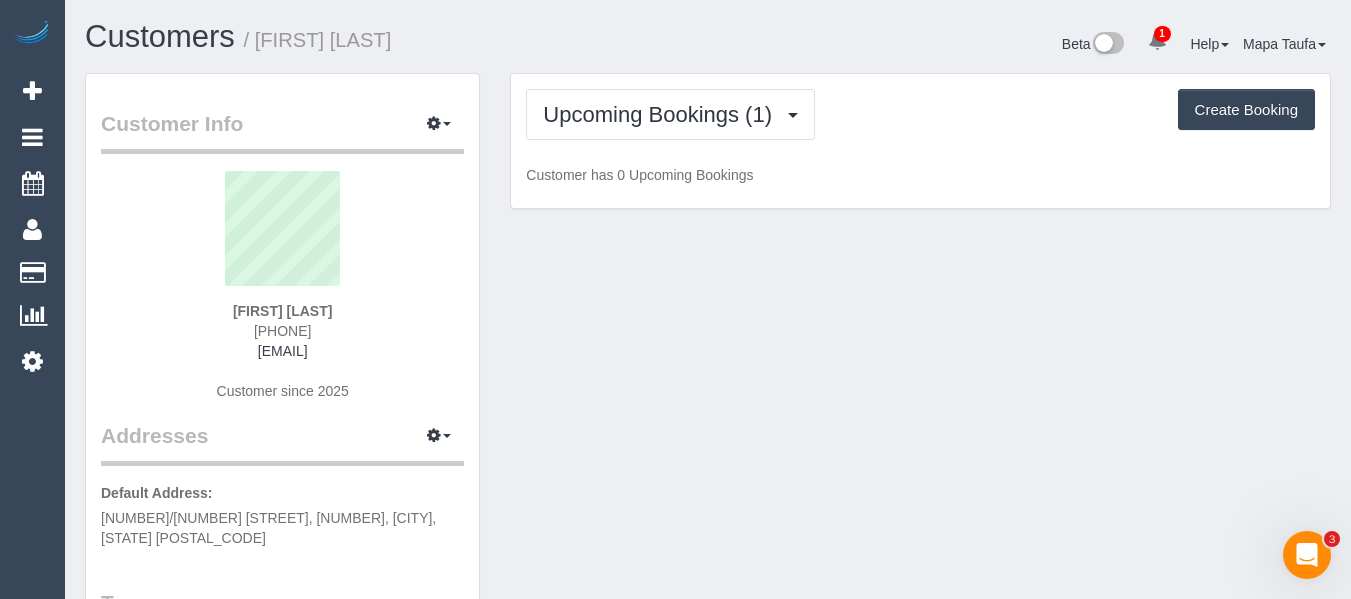 click on "Beta
1
Your Notifications
You have 0 alerts
×
You have 34  to charge for [DATE]
Help
Help Docs
Take a Tour
Contact Support
[FIRST] [LAST]
My Account
Change Password
Email Preferences
Community" at bounding box center [1027, 46] 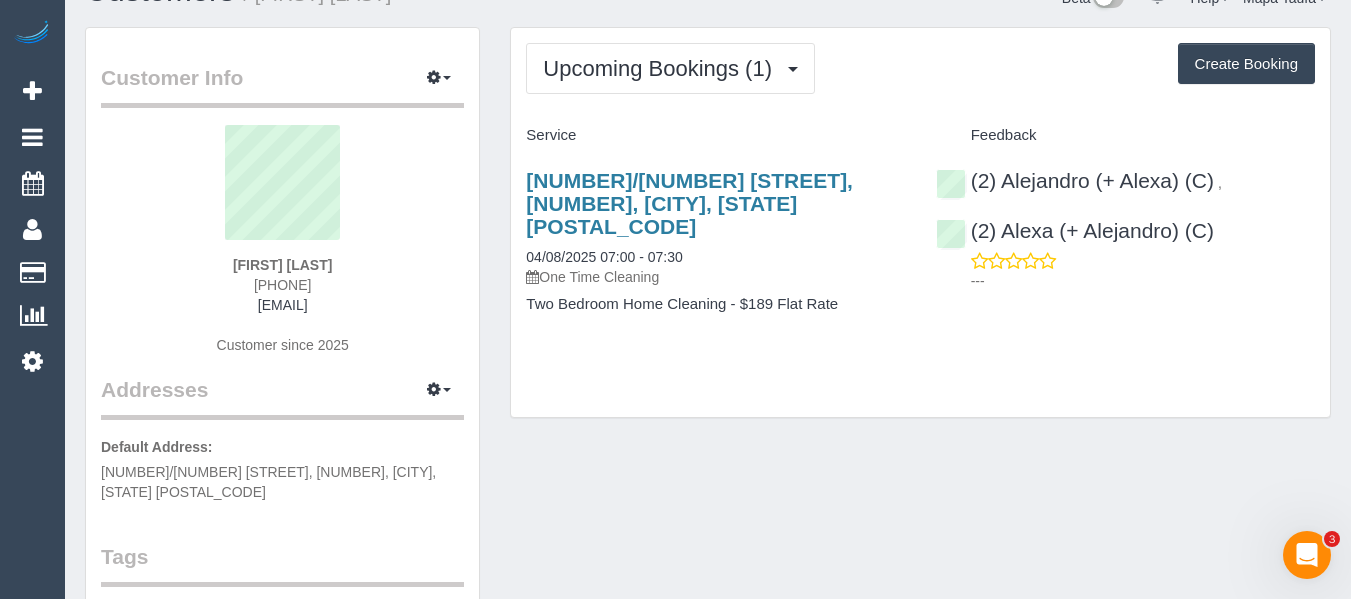 scroll, scrollTop: 0, scrollLeft: 0, axis: both 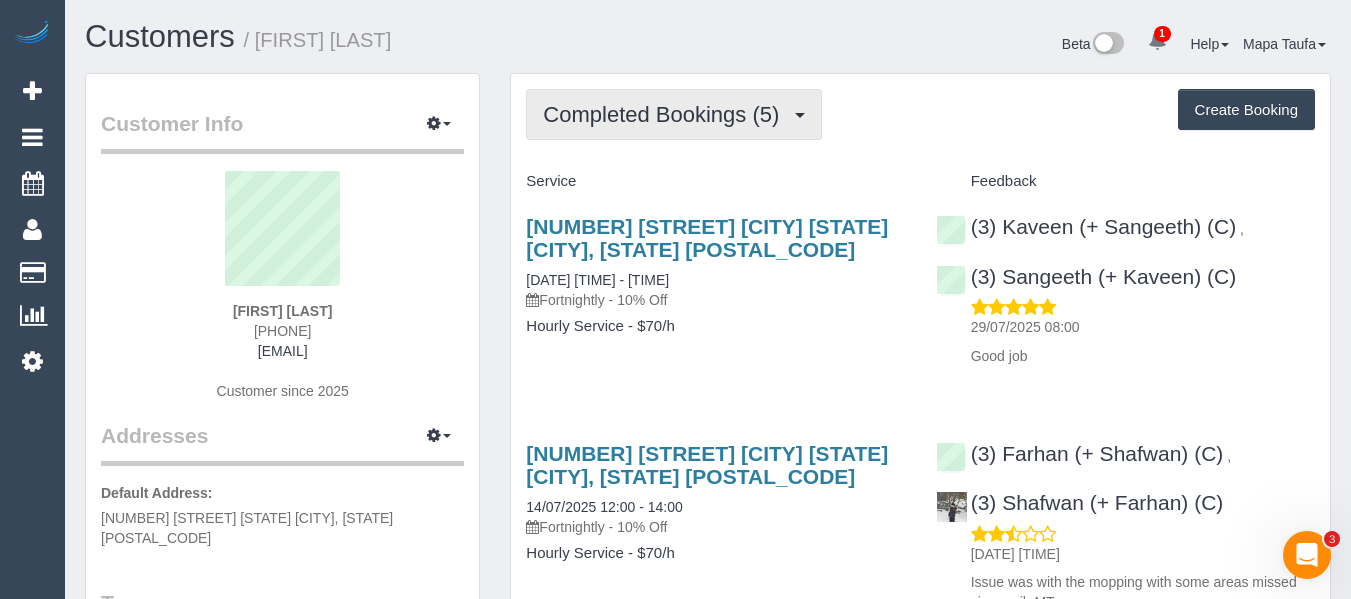 click on "Completed Bookings (5)" at bounding box center (674, 114) 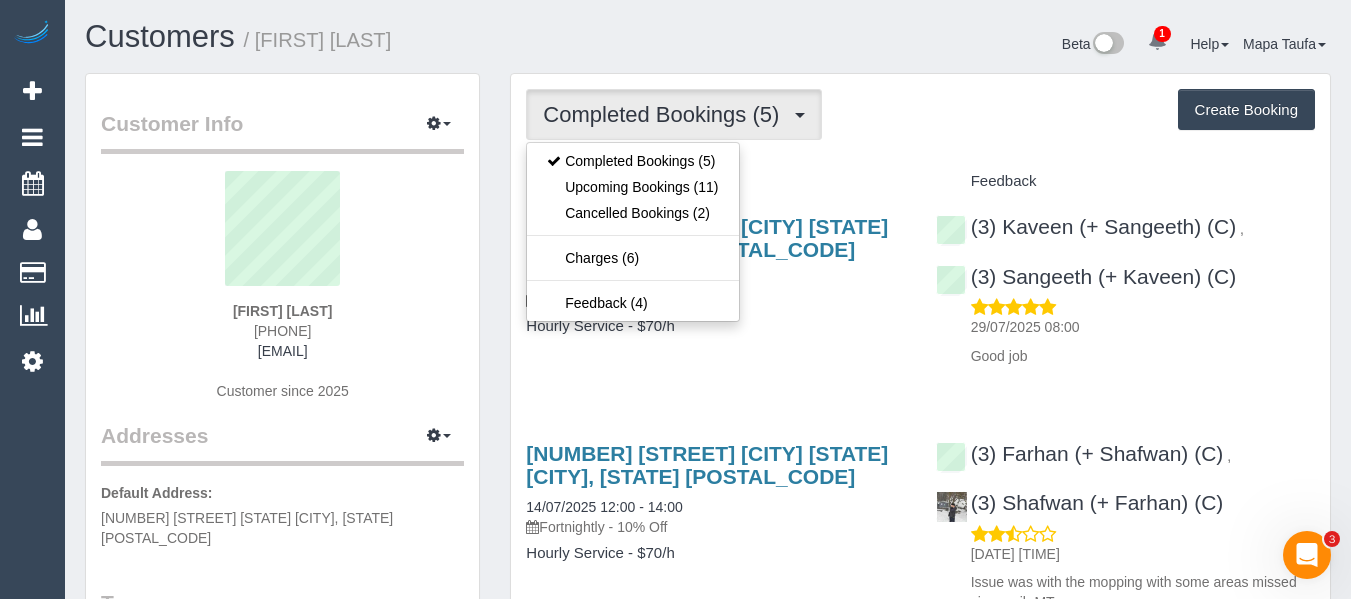 click on "Completed Bookings (5)" at bounding box center (666, 114) 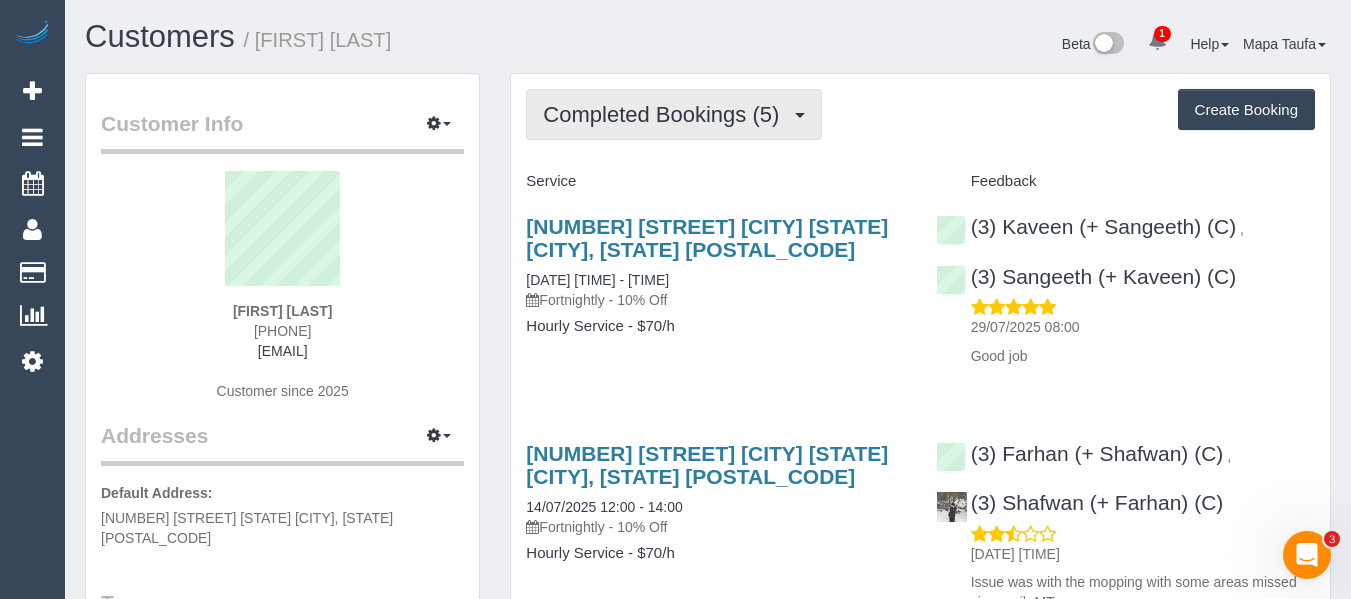 drag, startPoint x: 578, startPoint y: 117, endPoint x: 596, endPoint y: 167, distance: 53.14132 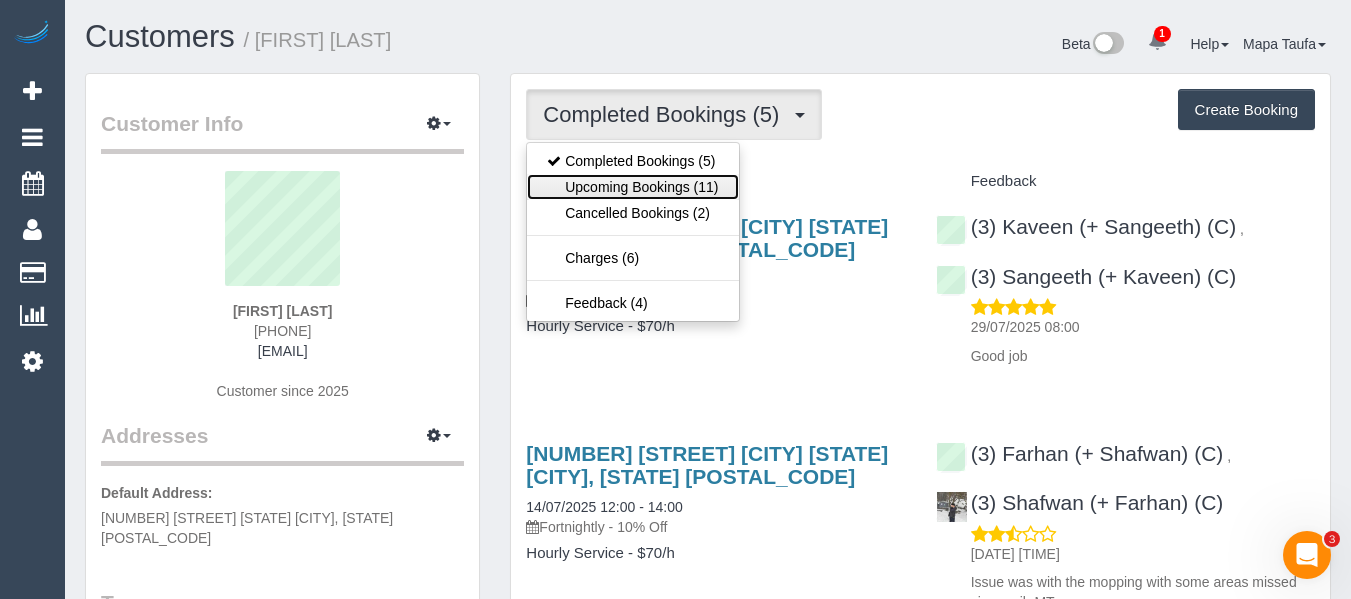 click on "Upcoming Bookings (11)" at bounding box center [632, 187] 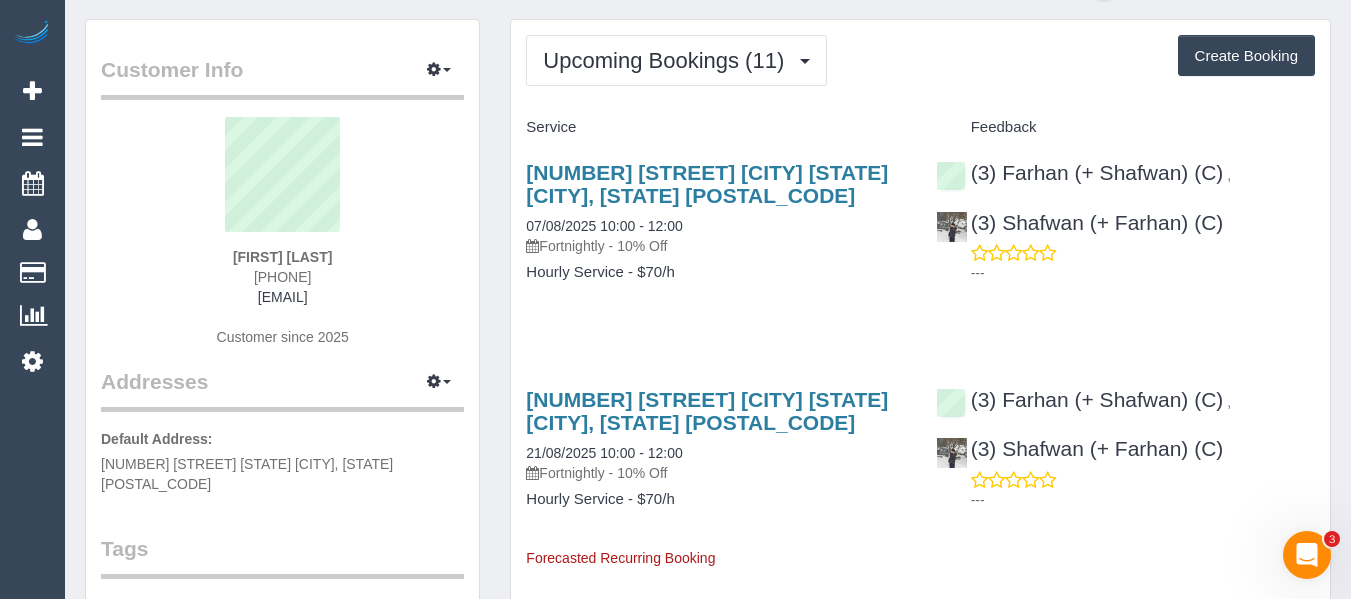 scroll, scrollTop: 100, scrollLeft: 0, axis: vertical 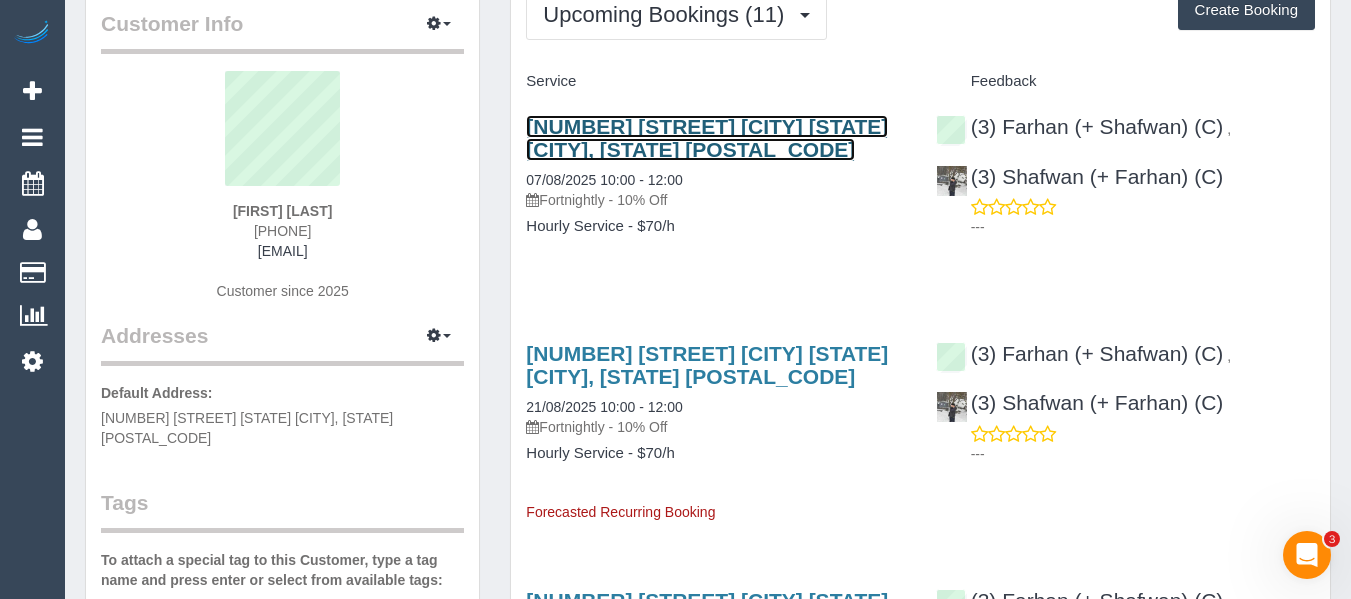 click on "[NUMBER] [STREET] [CITY] [STATE] [CITY], [STATE] [POSTAL_CODE]" at bounding box center (707, 138) 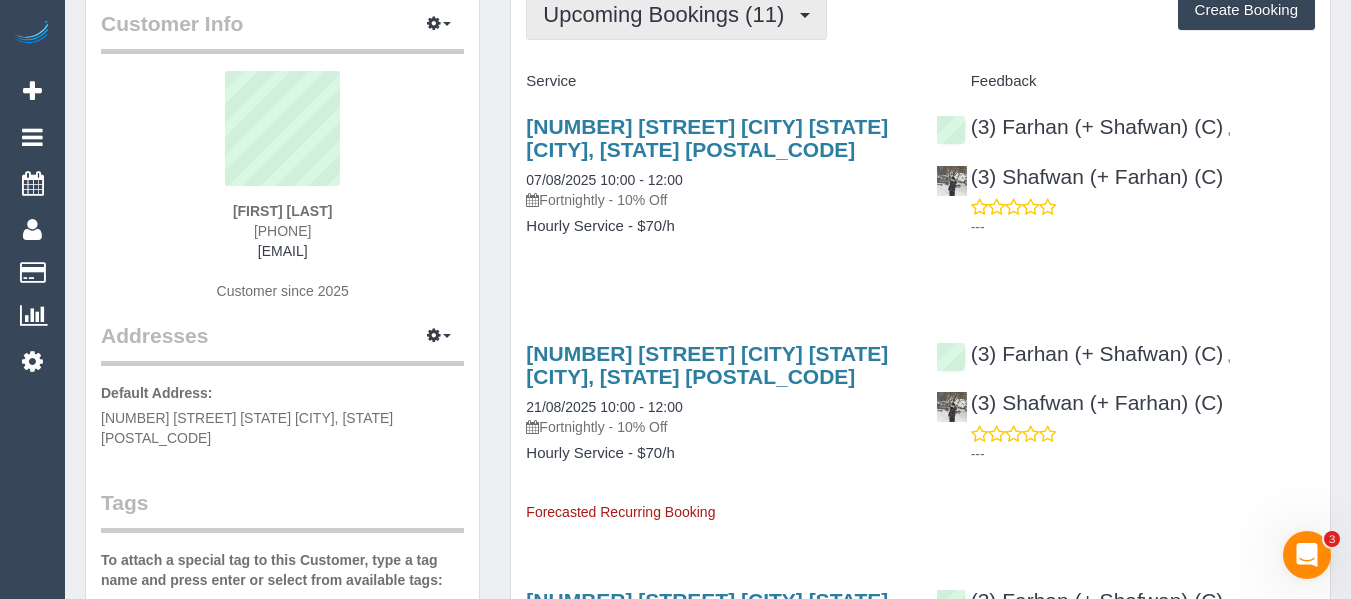 click on "Upcoming Bookings (11)" at bounding box center [668, 14] 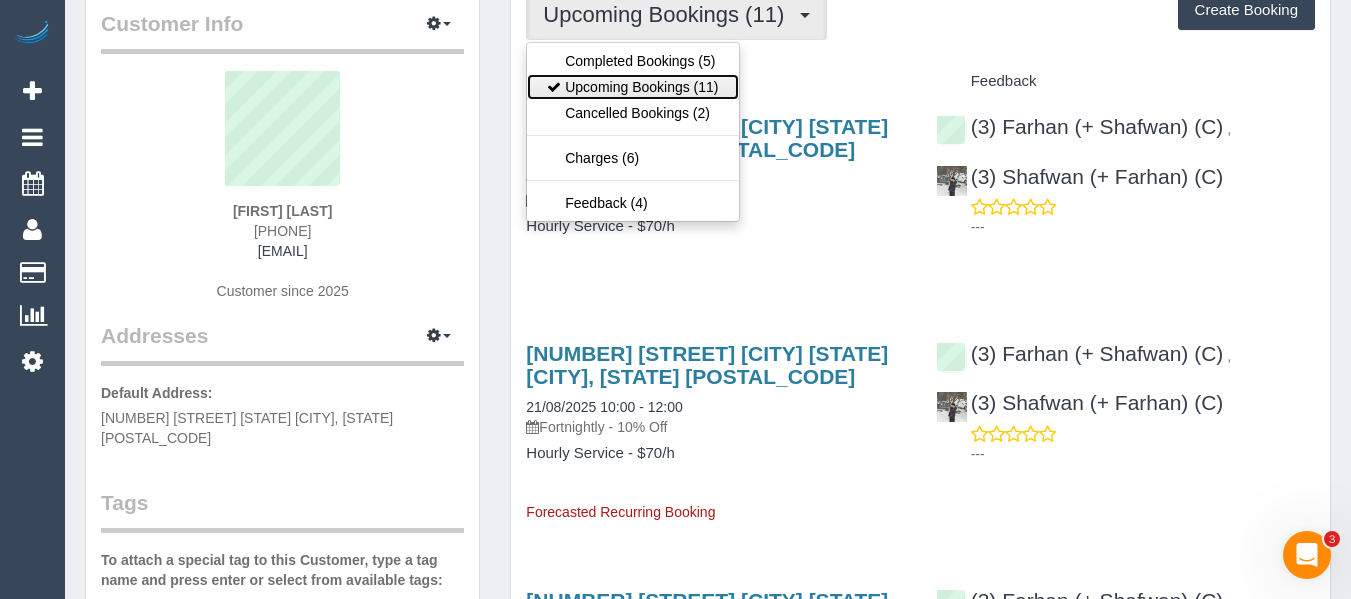 click on "Upcoming Bookings (11)" at bounding box center (632, 87) 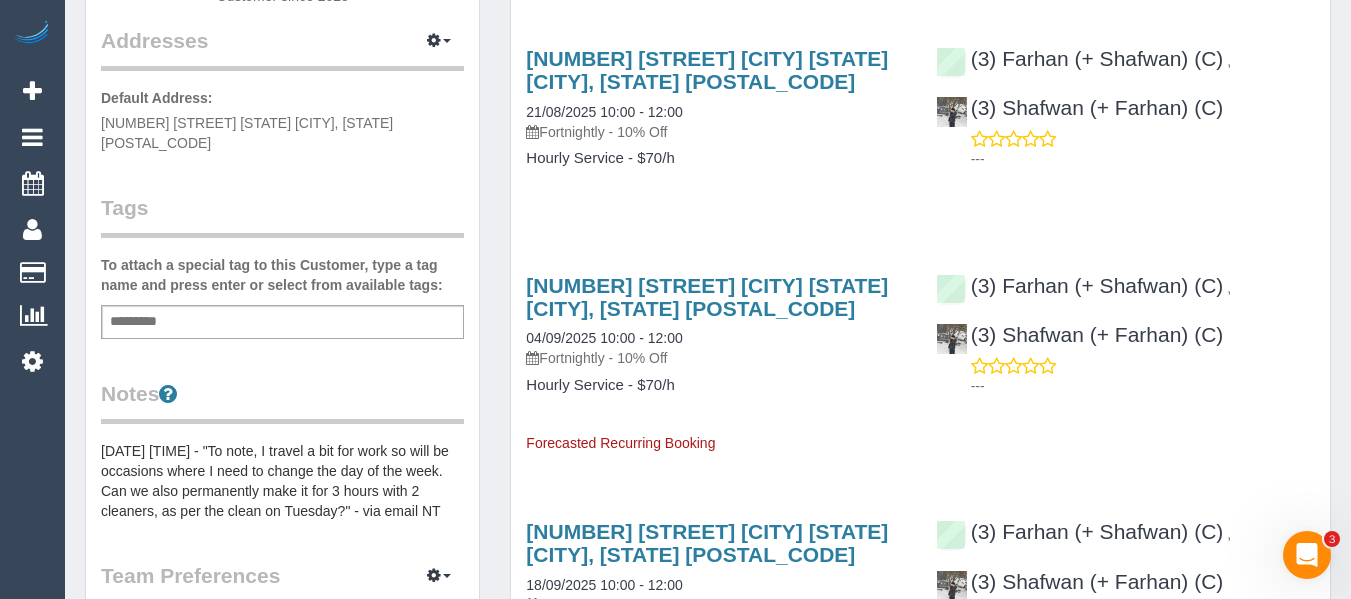 scroll, scrollTop: 400, scrollLeft: 0, axis: vertical 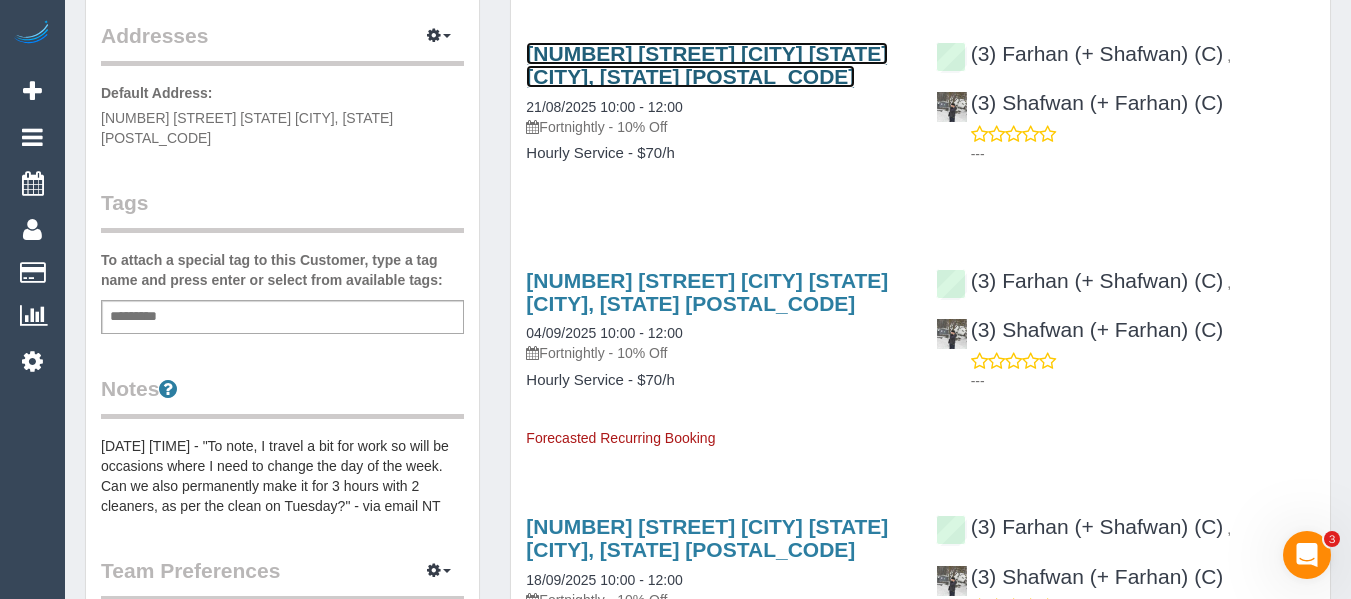 click on "1 Cool Street Reservoir Vic 3073, Reservoir, VIC 3073" at bounding box center [707, 65] 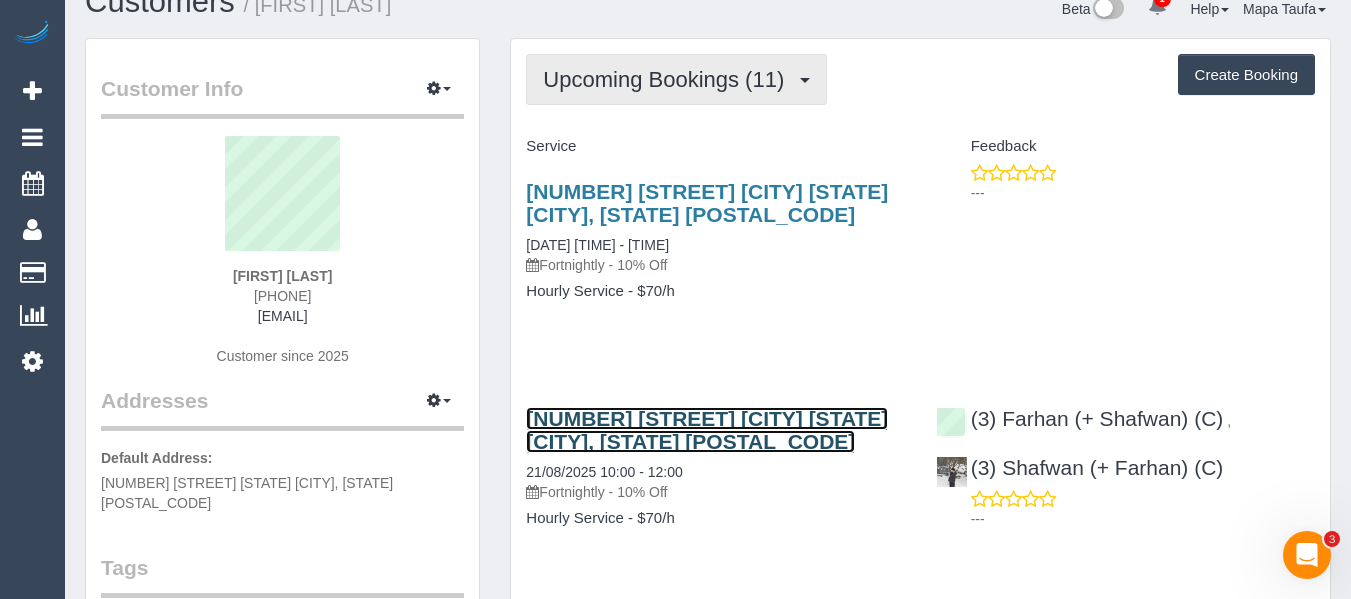 scroll, scrollTop: 0, scrollLeft: 0, axis: both 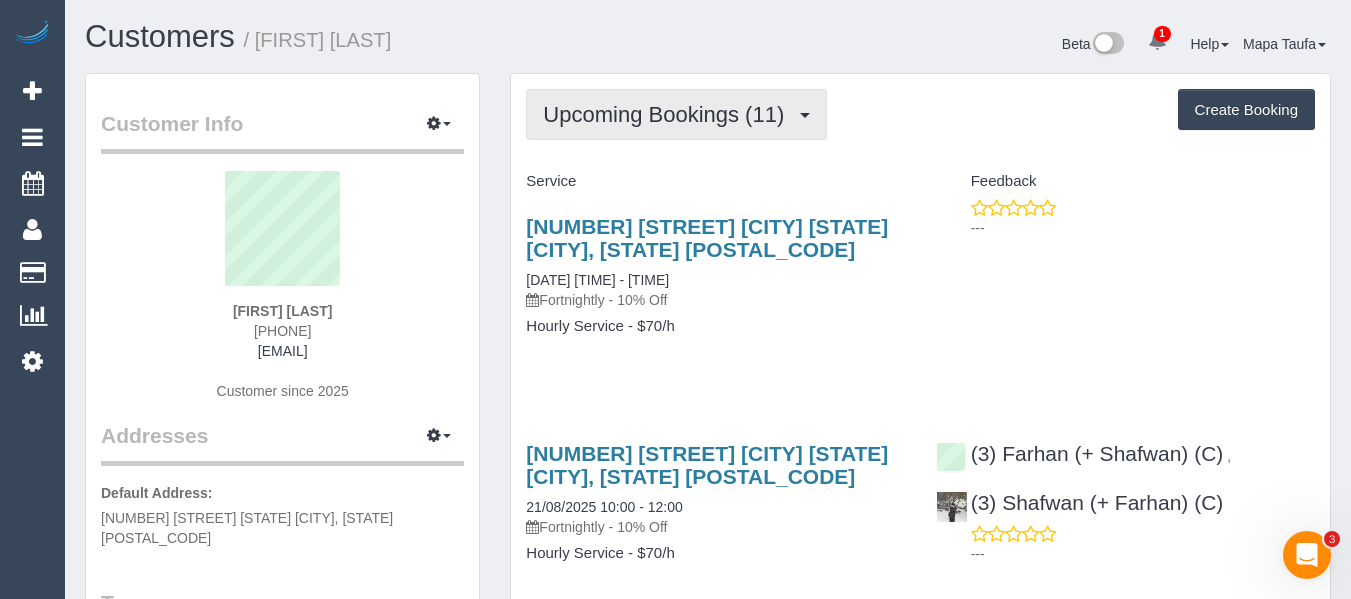 click on "Upcoming Bookings (11)" at bounding box center [676, 114] 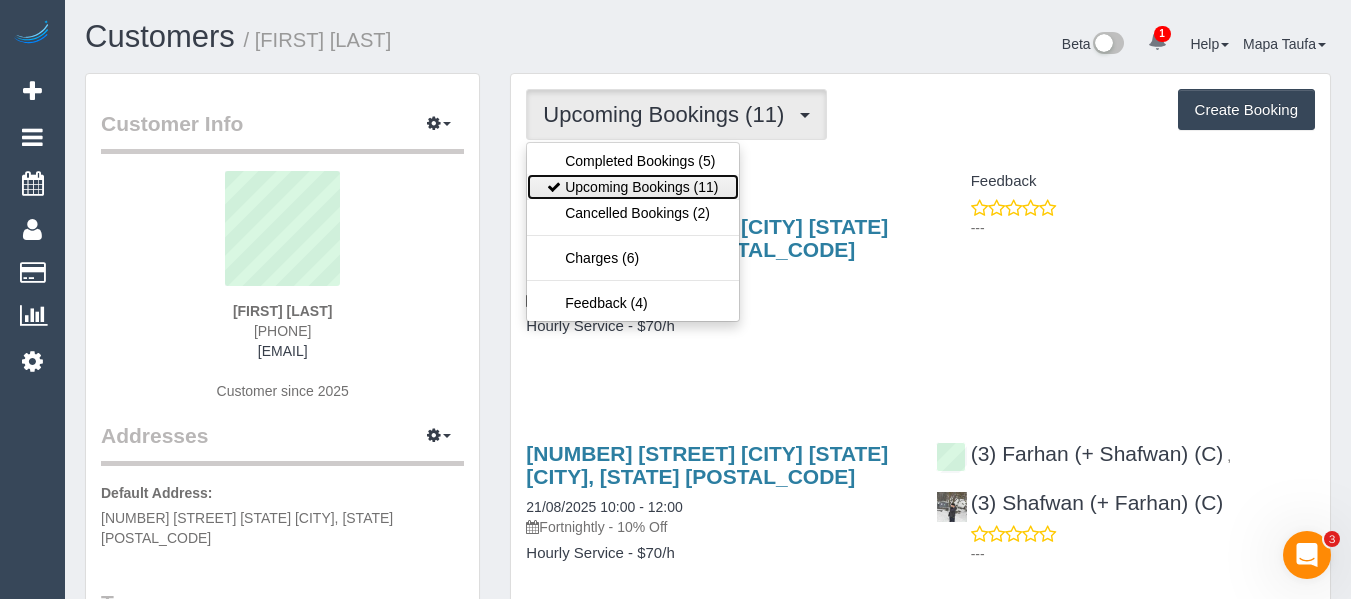 click on "Upcoming Bookings (11)" at bounding box center (632, 187) 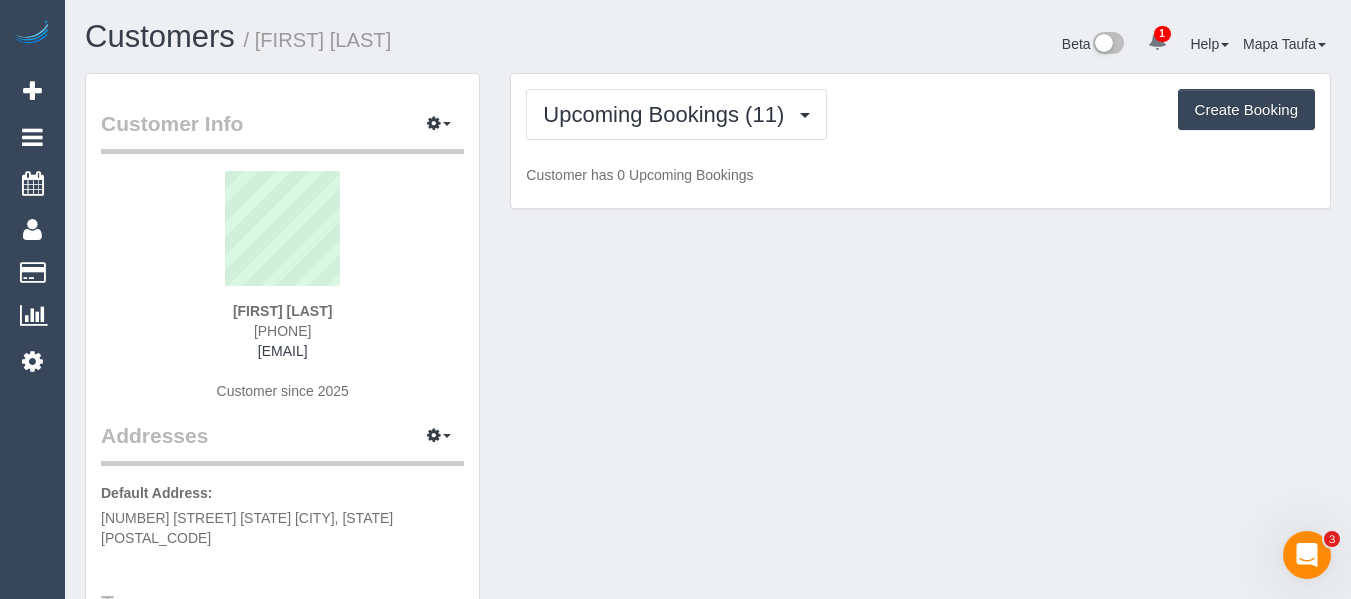 click on "Beta
1
Your Notifications
You have 0 alerts
×
You have 34  to charge for 02/08/2025
Help
Help Docs
Take a Tour
Contact Support
Mapa Taufa
My Account
Change Password
Email Preferences
Community" at bounding box center [1027, 46] 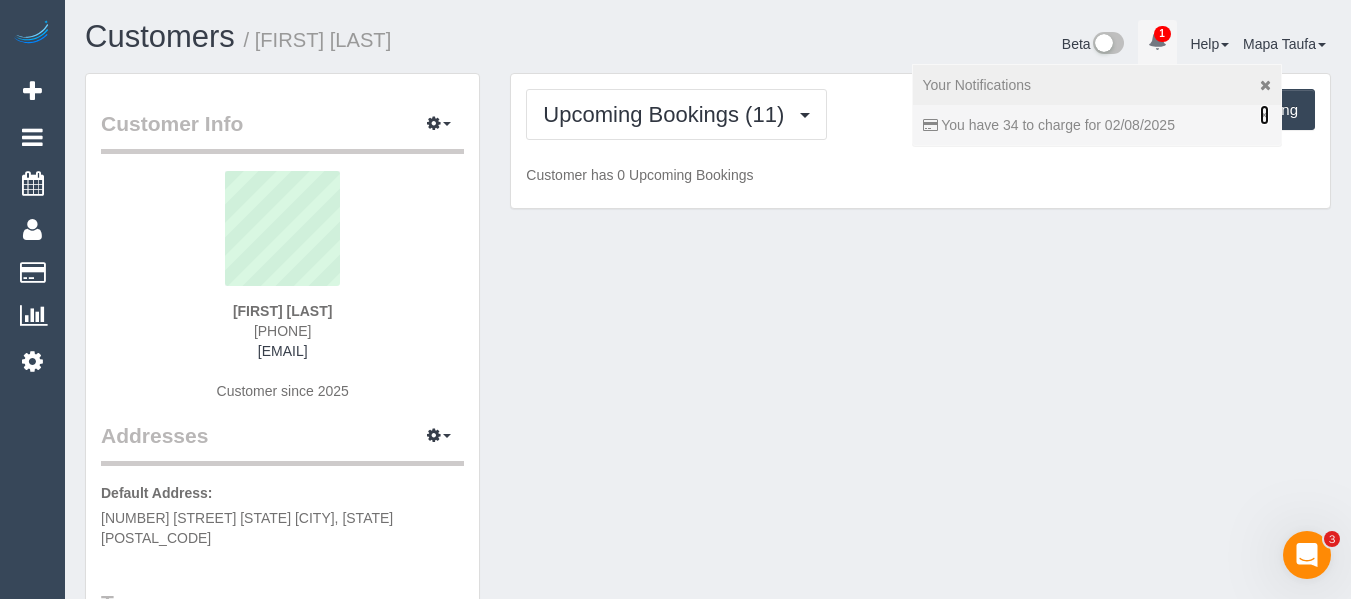 click on "×" at bounding box center (1264, 115) 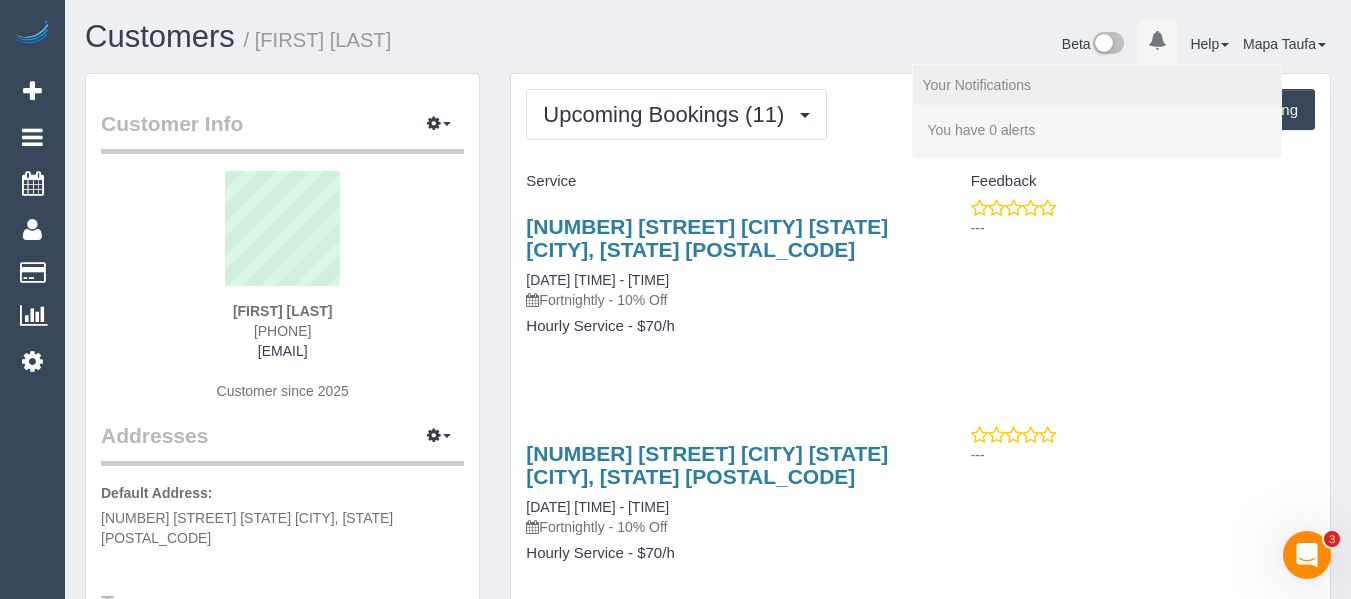 click on "Beta
0
Your Notifications
You have 0 alerts
×
You have 34  to charge for 02/08/2025
Help
Help Docs
Take a Tour
Contact Support
Mapa Taufa
My Account
Change Password
Email Preferences
Community" at bounding box center (1027, 46) 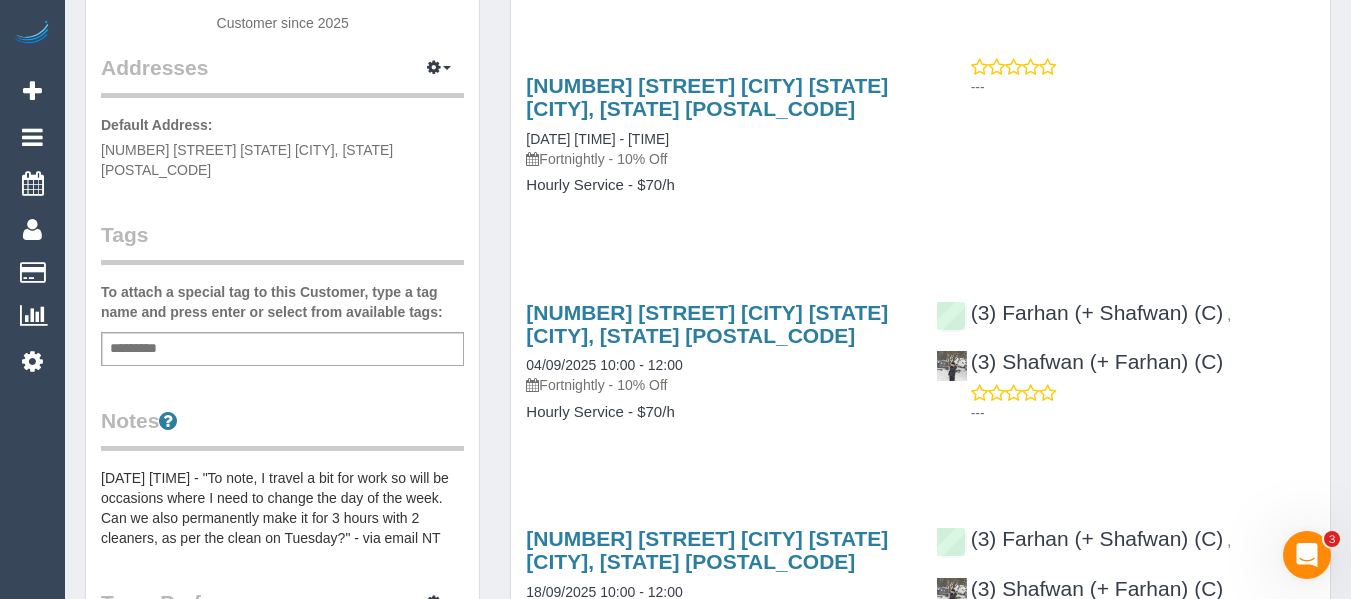 scroll, scrollTop: 400, scrollLeft: 0, axis: vertical 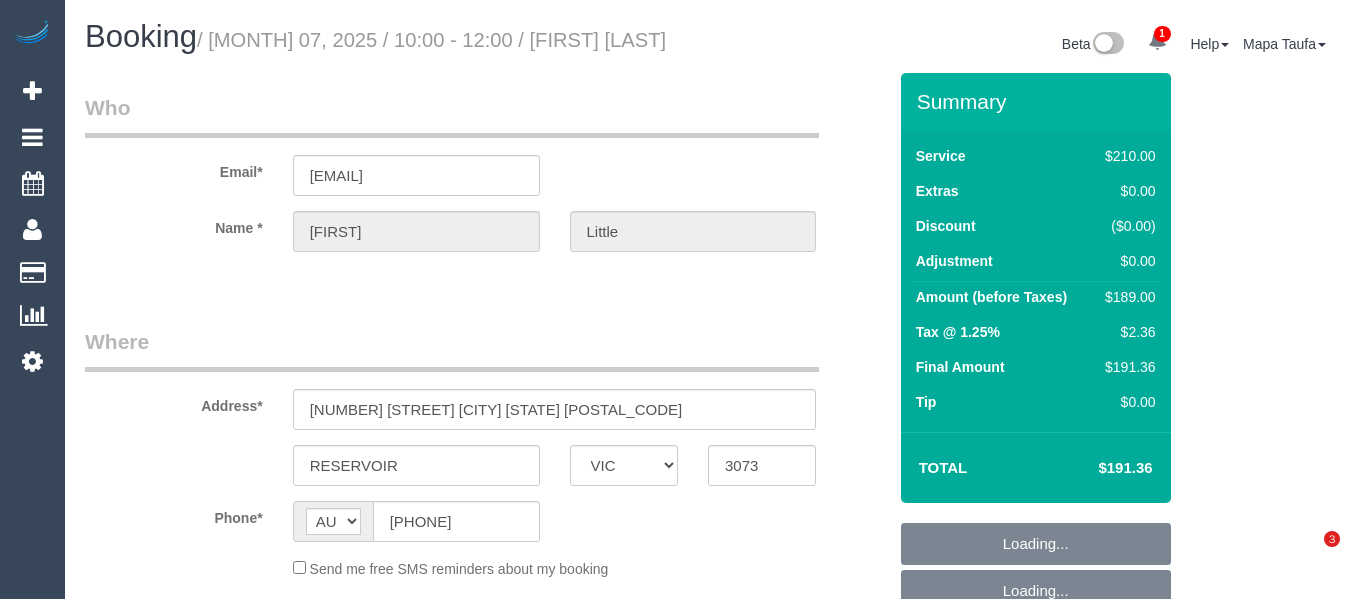 select on "VIC" 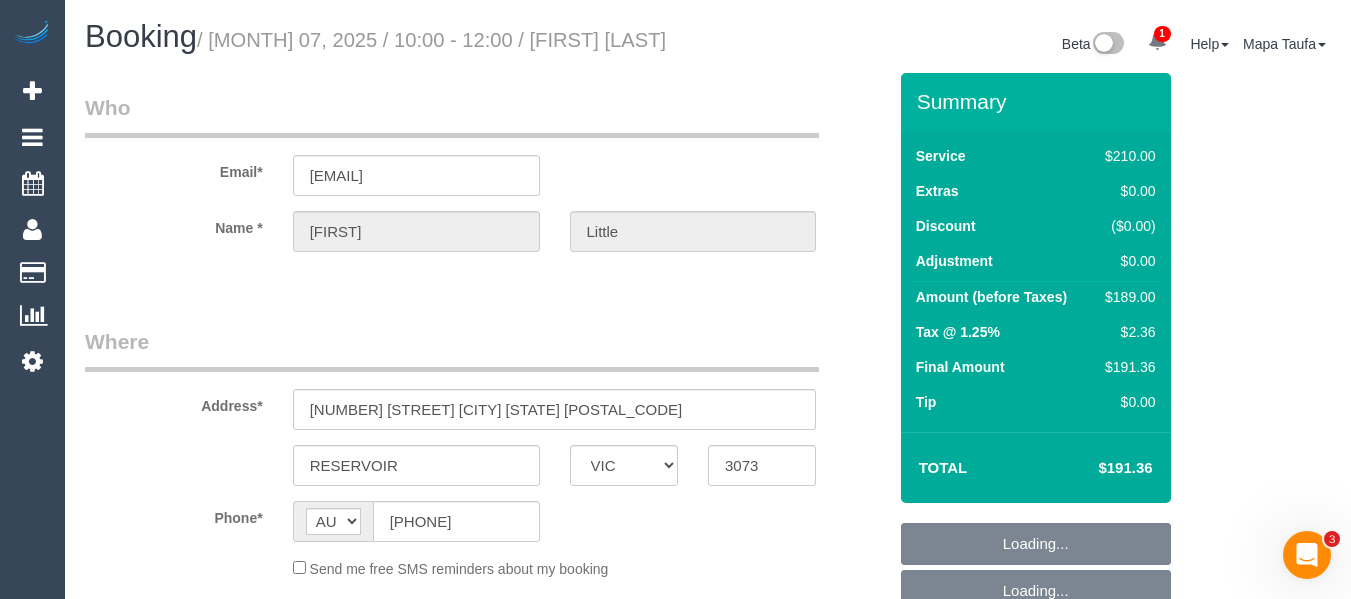 scroll, scrollTop: 0, scrollLeft: 0, axis: both 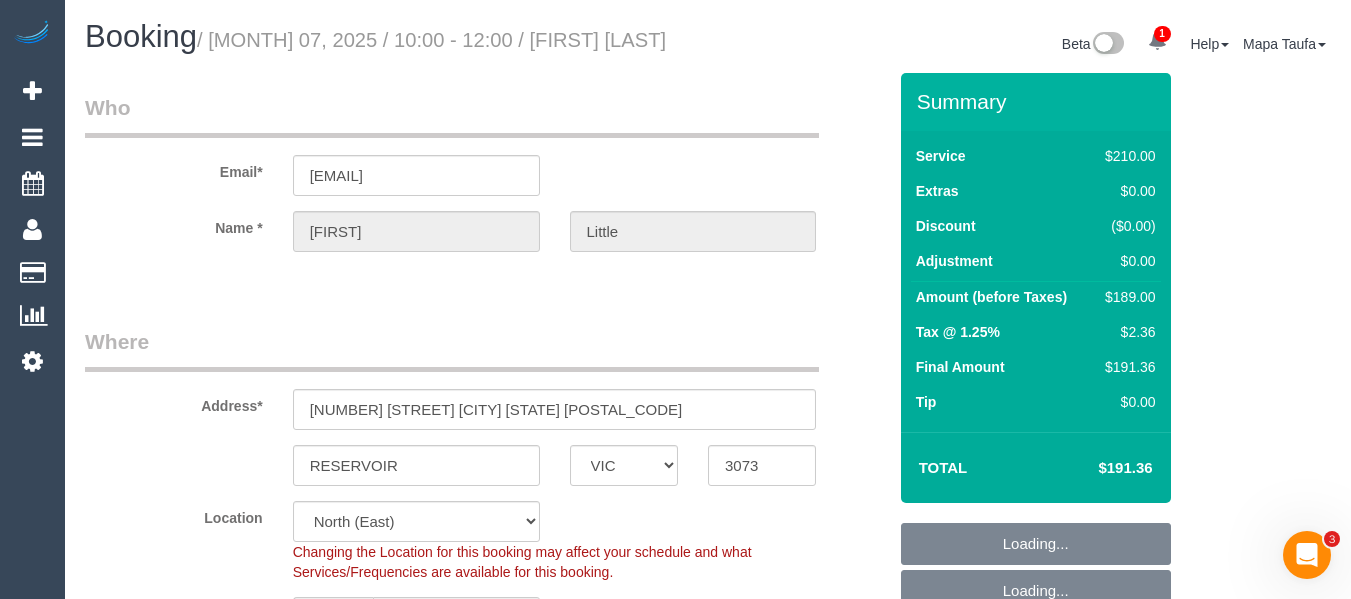 select on "object:694" 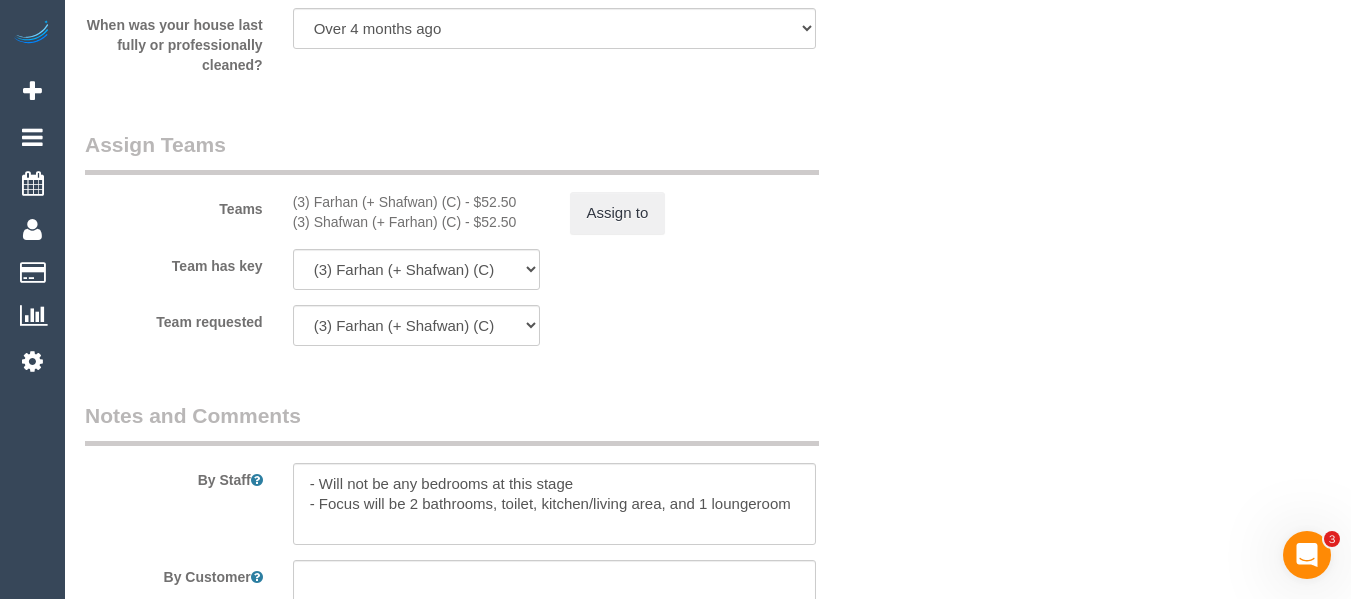 scroll, scrollTop: 3000, scrollLeft: 0, axis: vertical 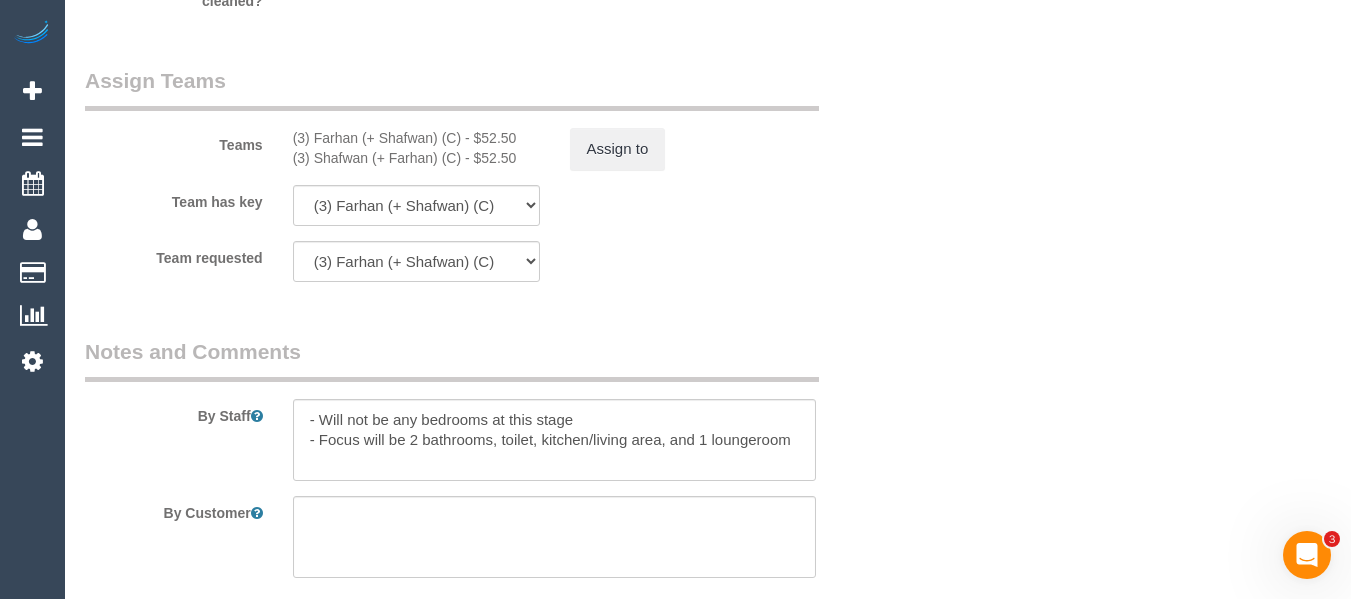 drag, startPoint x: 466, startPoint y: 140, endPoint x: 316, endPoint y: 133, distance: 150.16324 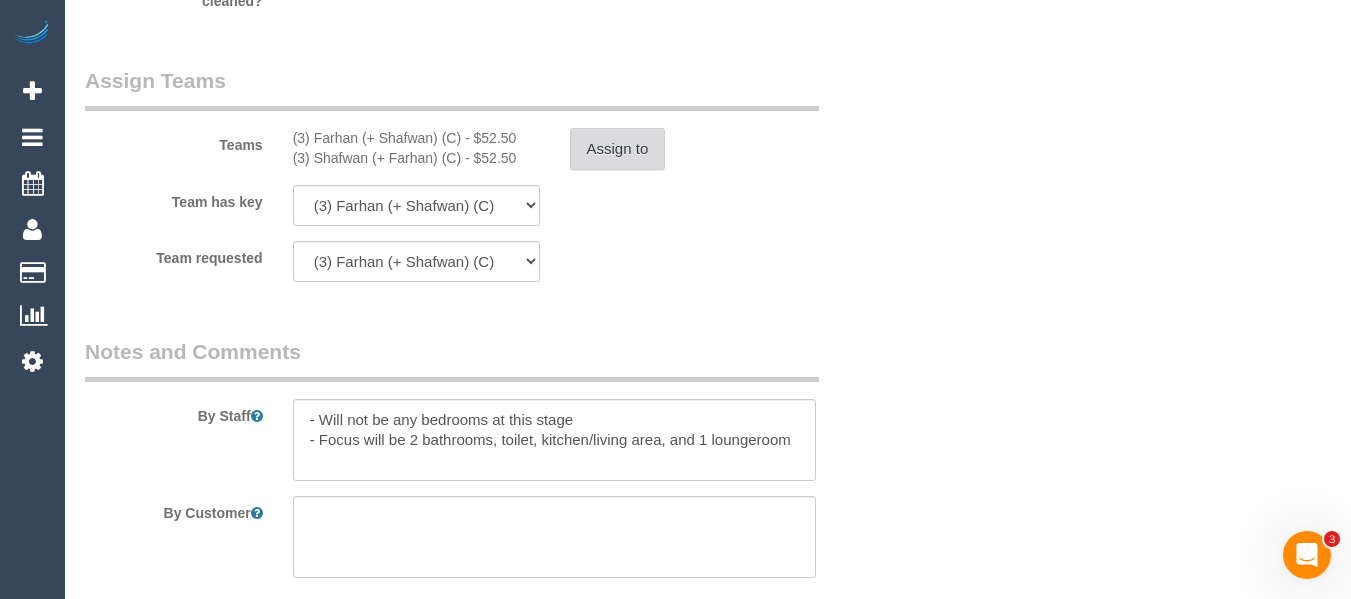 click on "Assign to" at bounding box center [618, 149] 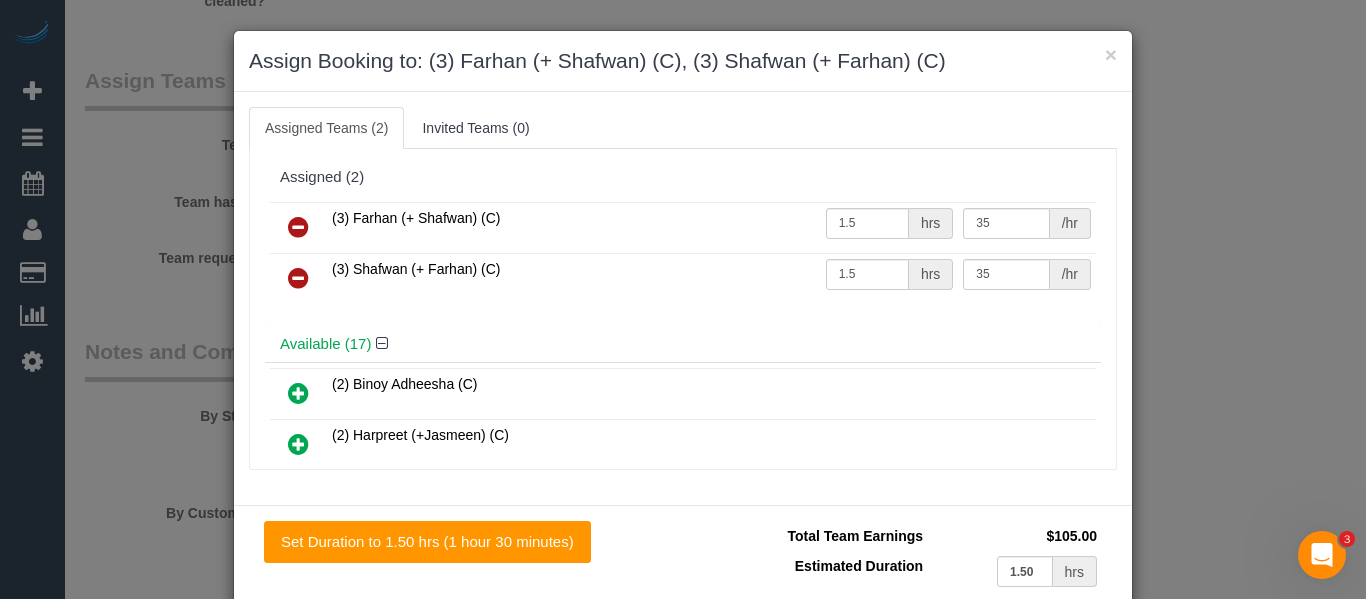 click on "(3) Farhan (+ Shafwan) (C)" at bounding box center (574, 227) 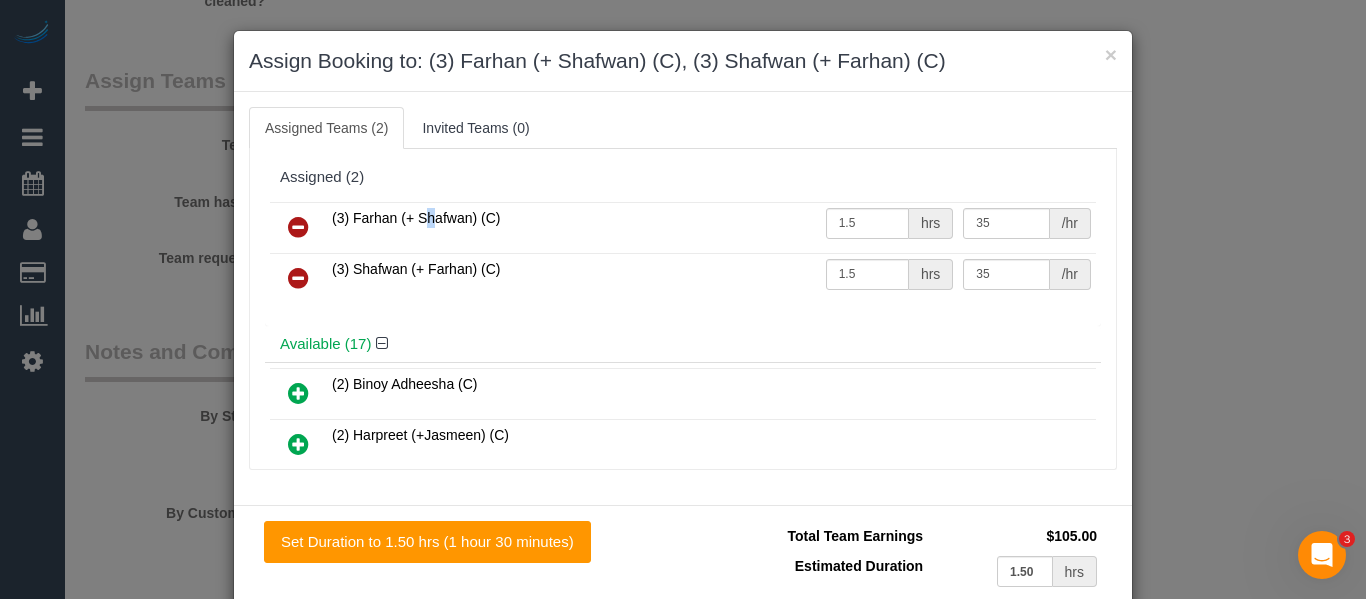 click on "(3) Farhan (+ Shafwan) (C)" at bounding box center (574, 227) 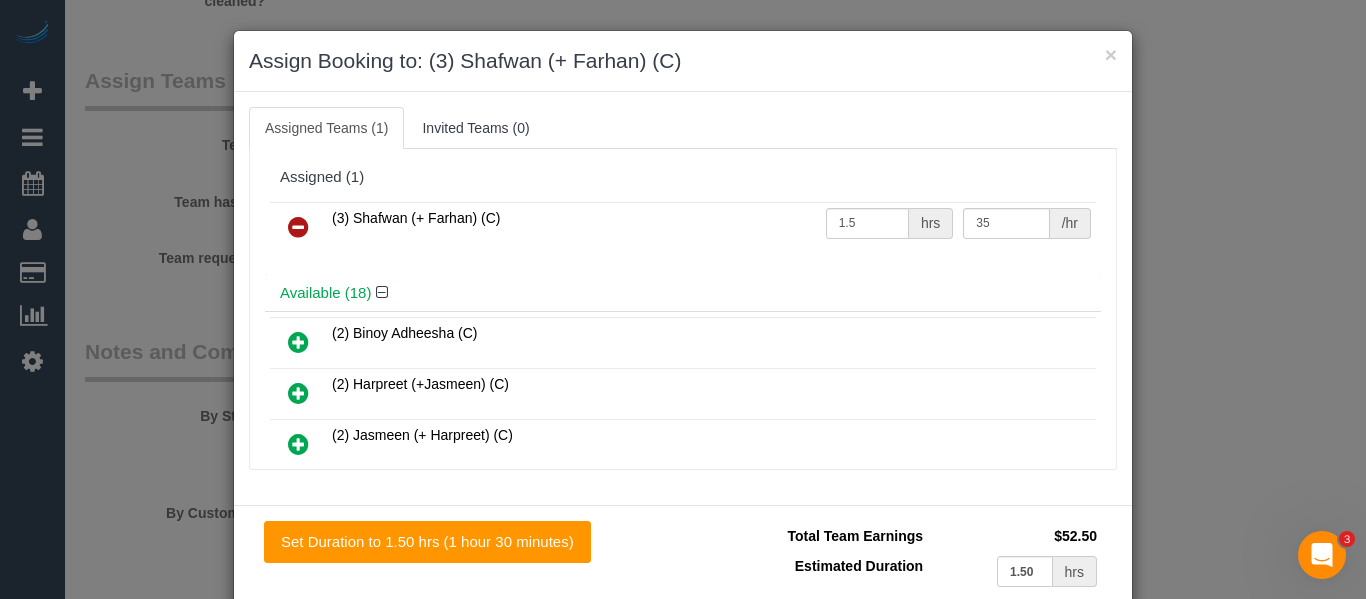 click at bounding box center [298, 228] 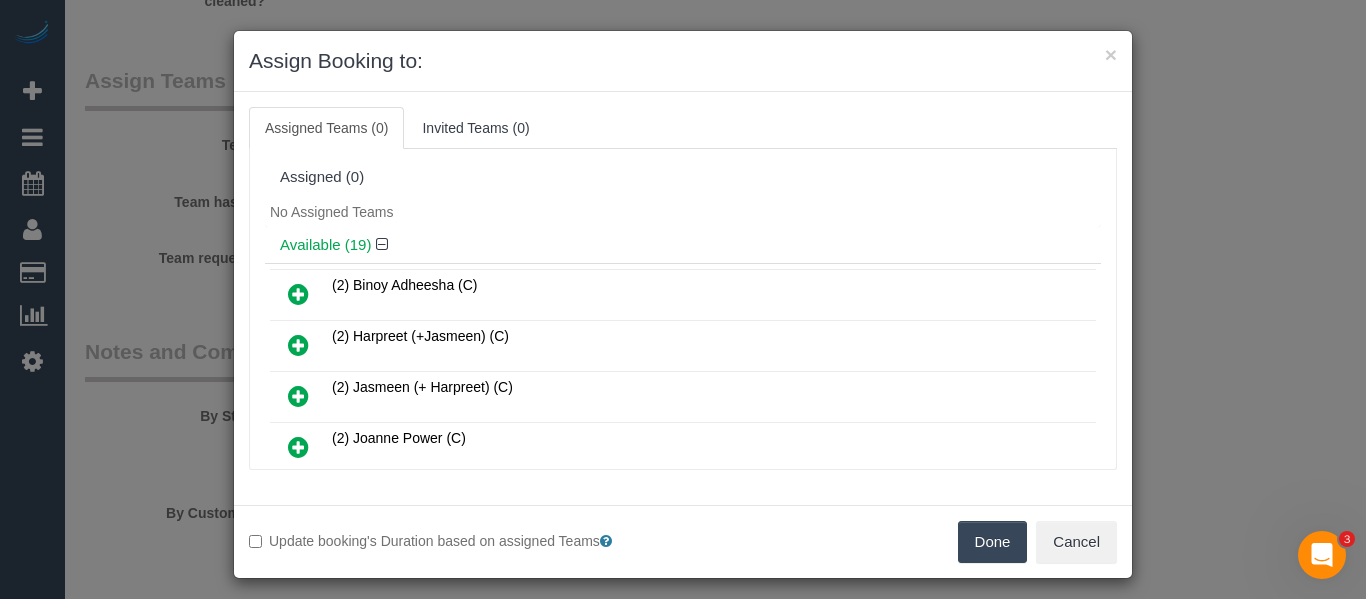 drag, startPoint x: 979, startPoint y: 538, endPoint x: 961, endPoint y: 547, distance: 20.12461 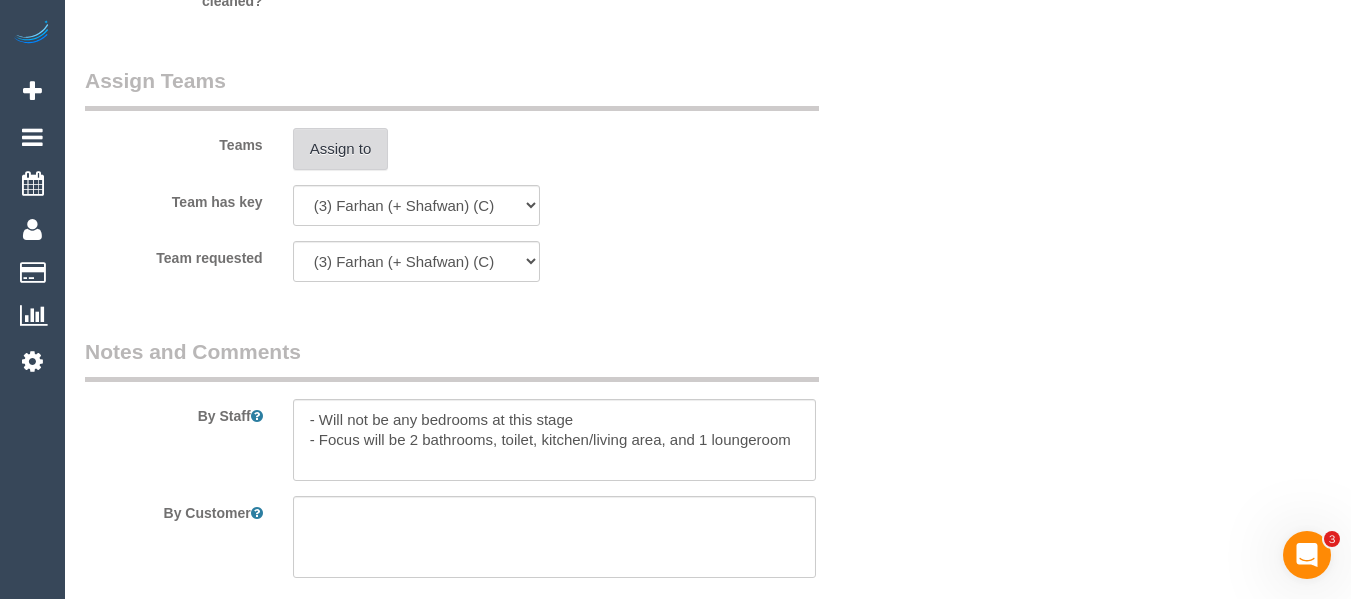 scroll, scrollTop: 3326, scrollLeft: 0, axis: vertical 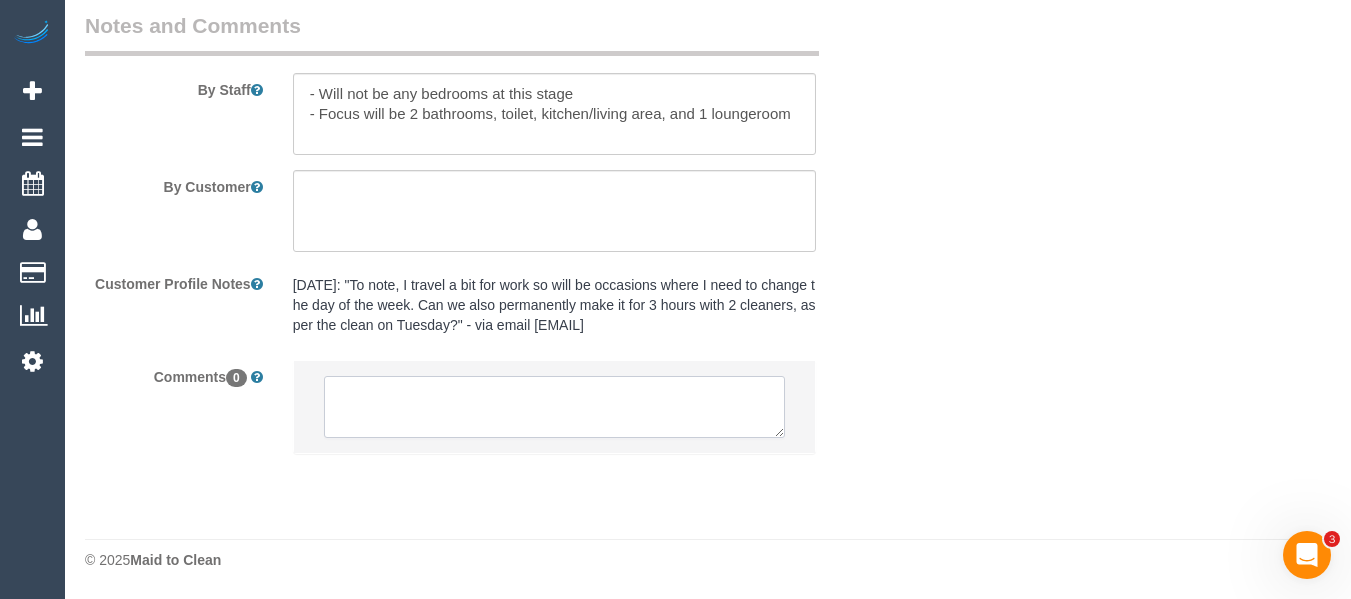 click at bounding box center (555, 407) 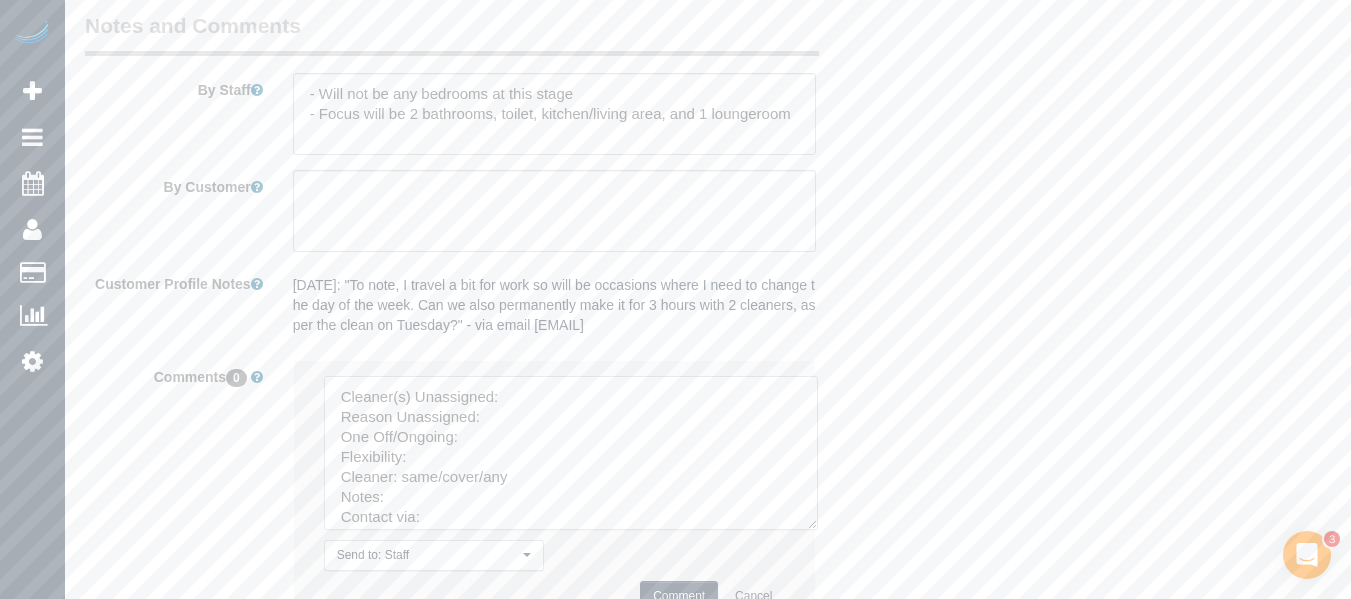 drag, startPoint x: 781, startPoint y: 433, endPoint x: 821, endPoint y: 539, distance: 113.296074 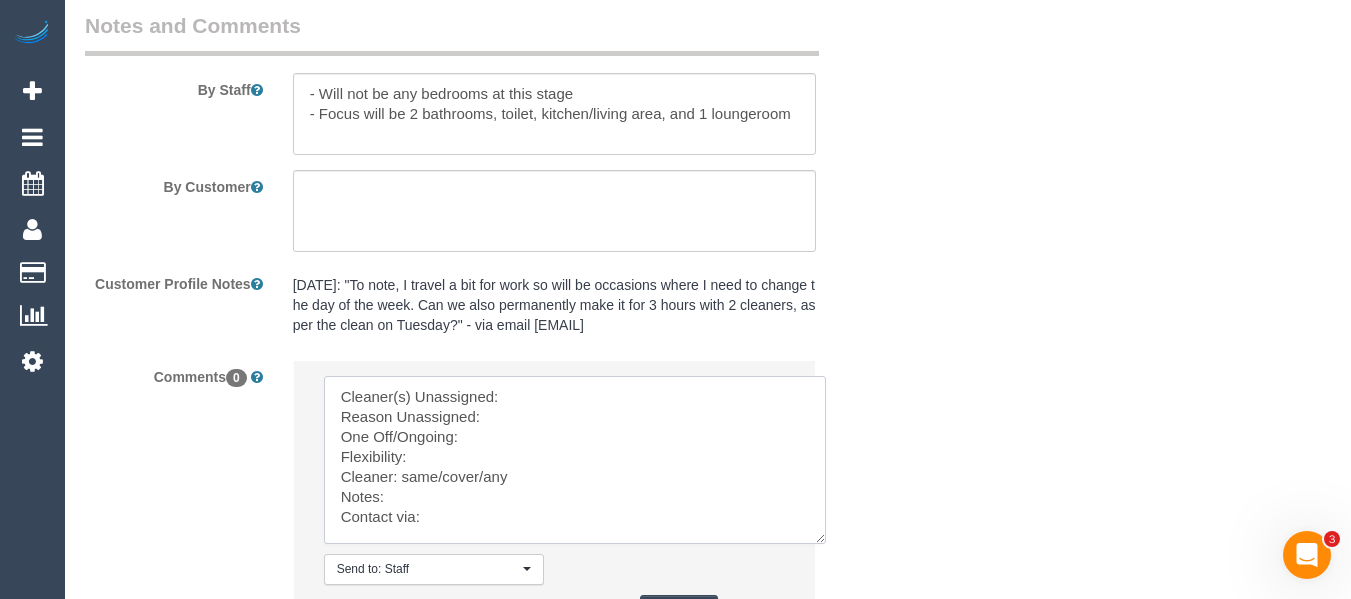 click at bounding box center (575, 460) 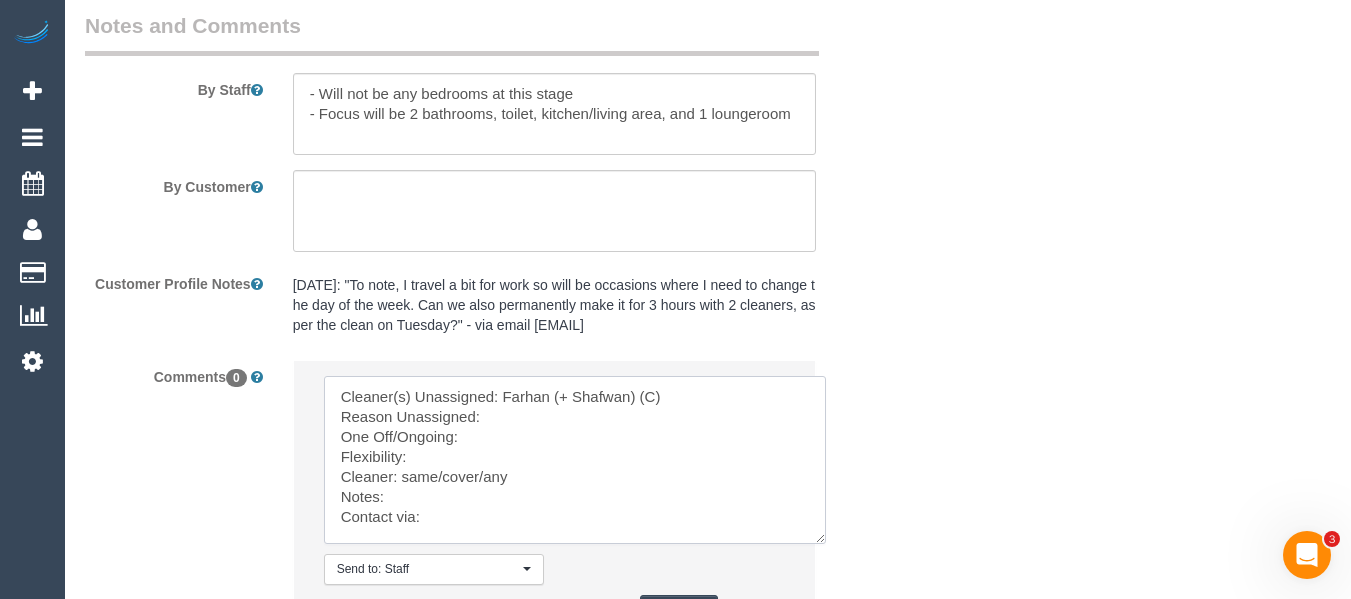 click at bounding box center (575, 460) 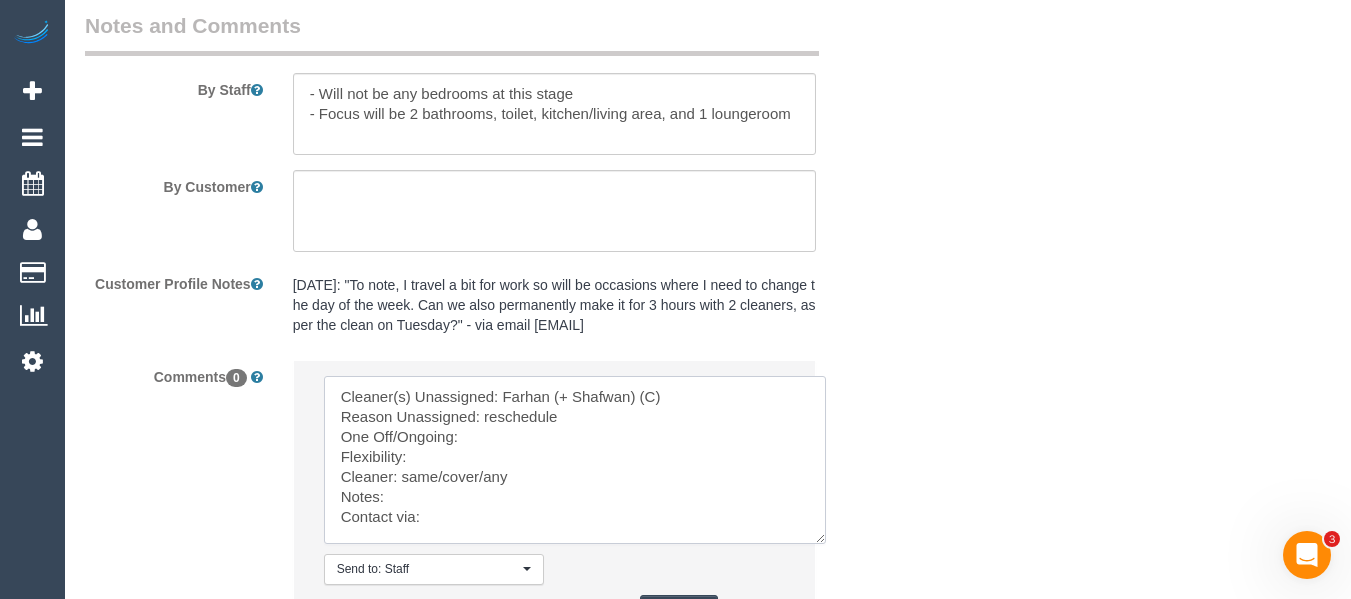 click at bounding box center [575, 460] 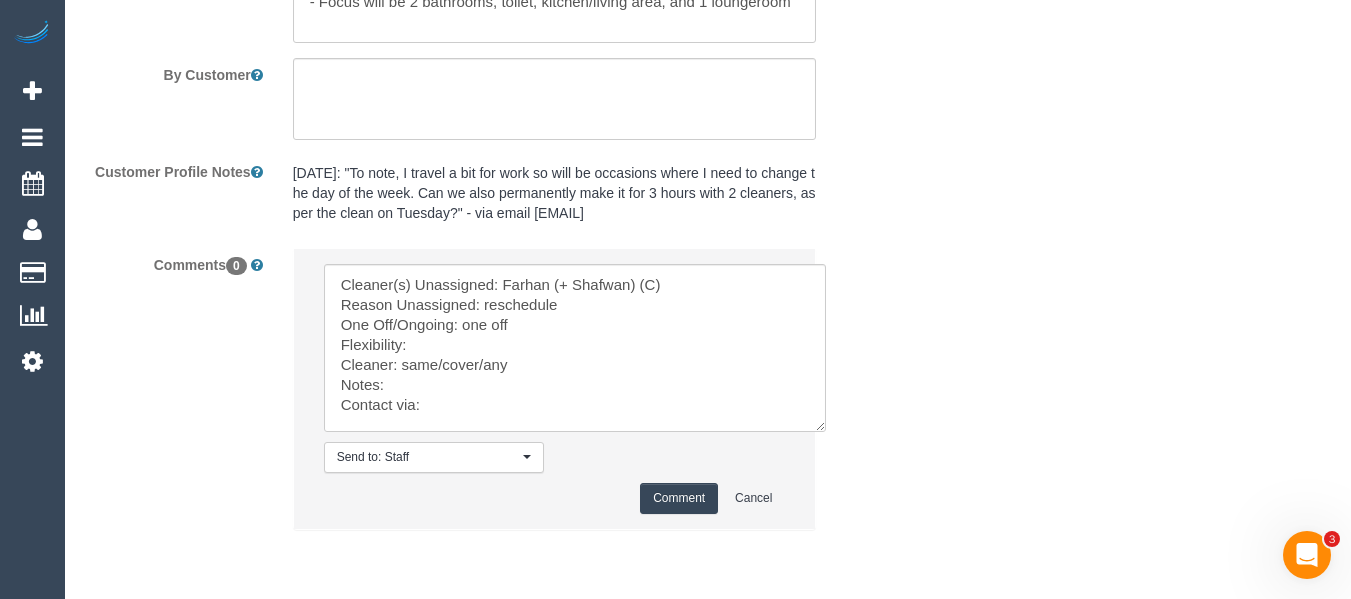scroll, scrollTop: 3514, scrollLeft: 0, axis: vertical 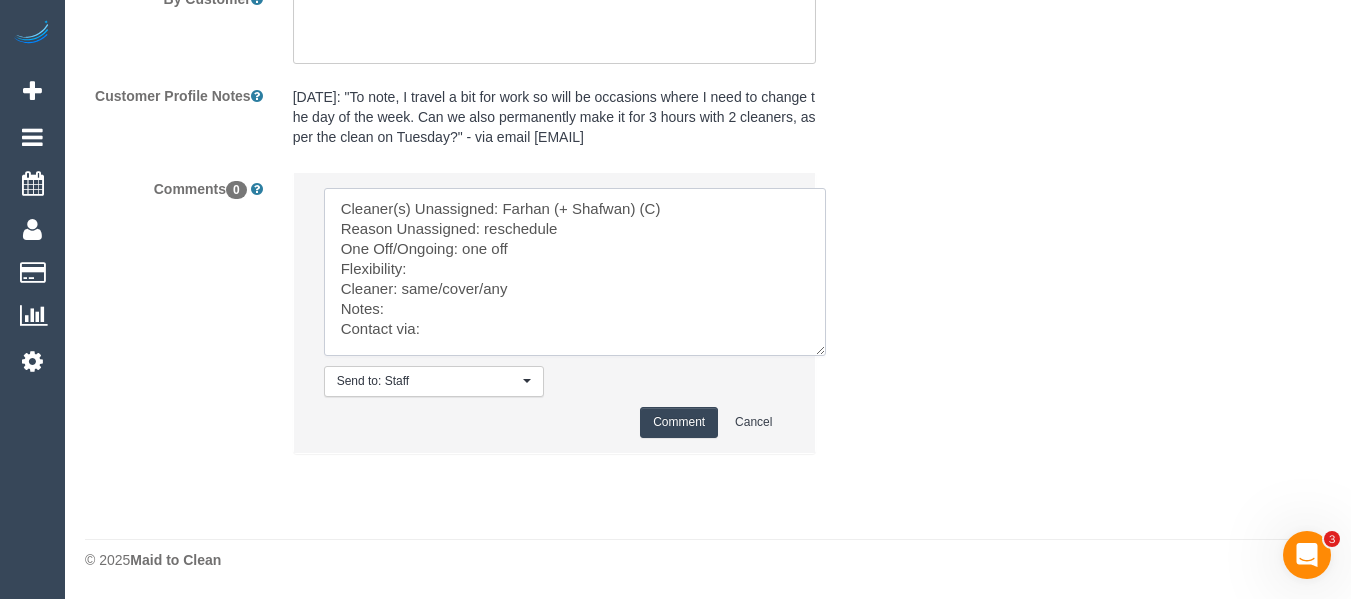 click at bounding box center (575, 272) 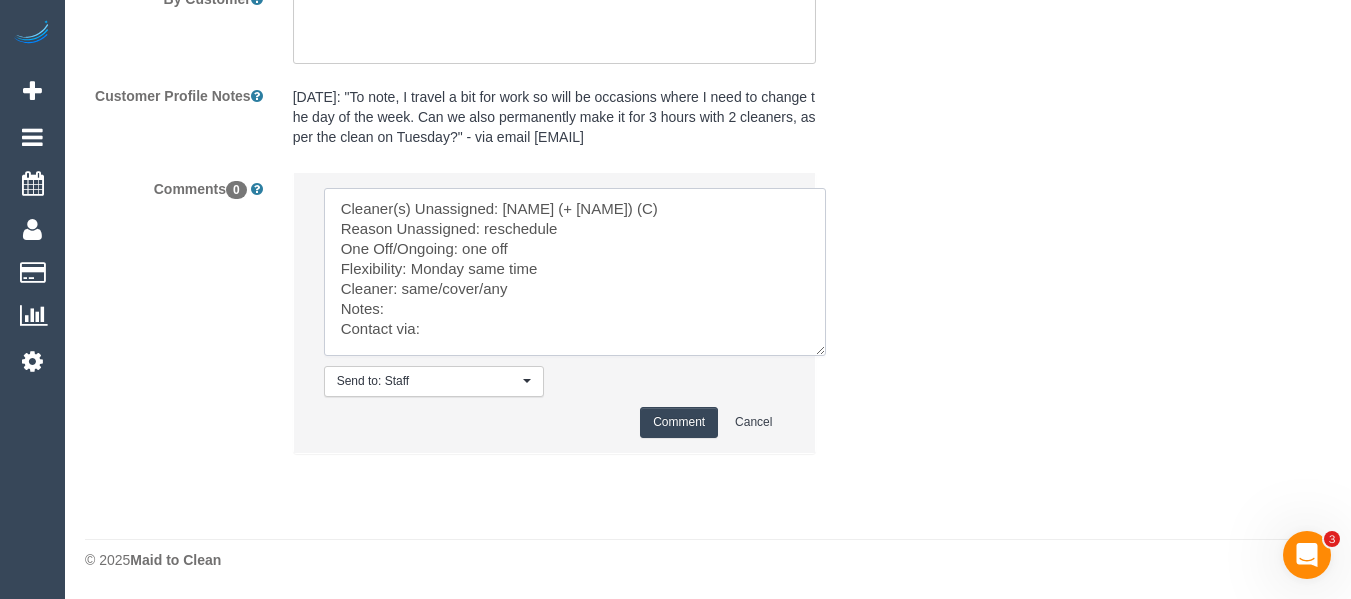 drag, startPoint x: 480, startPoint y: 286, endPoint x: 403, endPoint y: 286, distance: 77 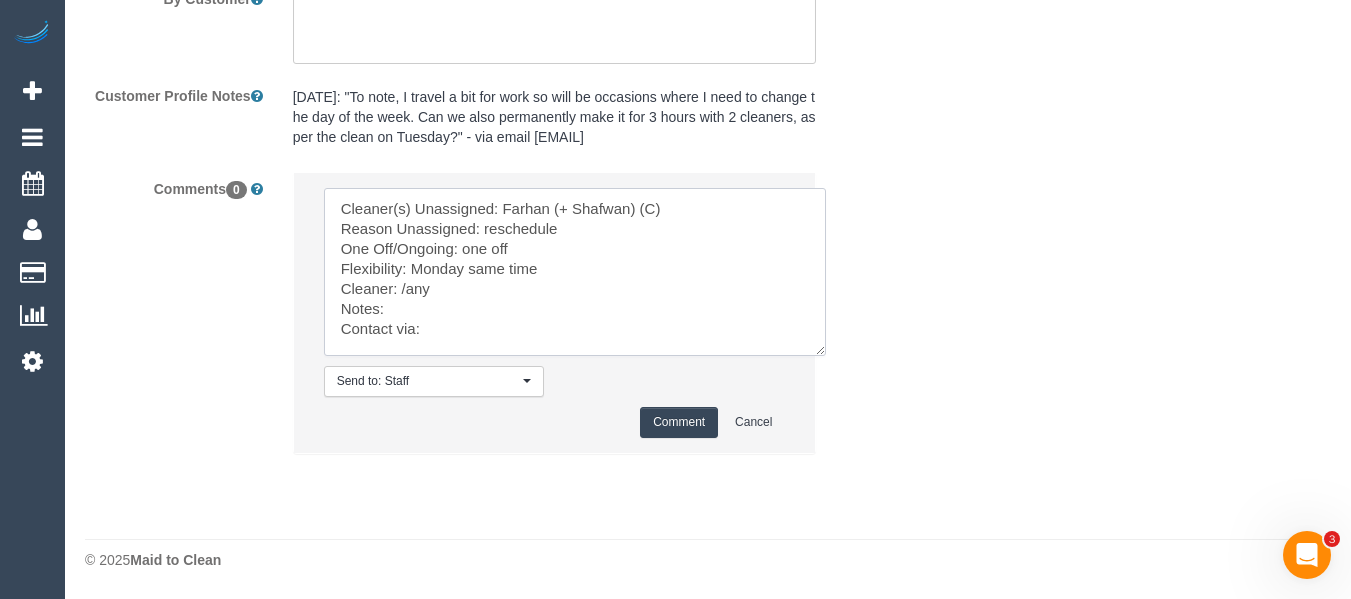 click at bounding box center [575, 272] 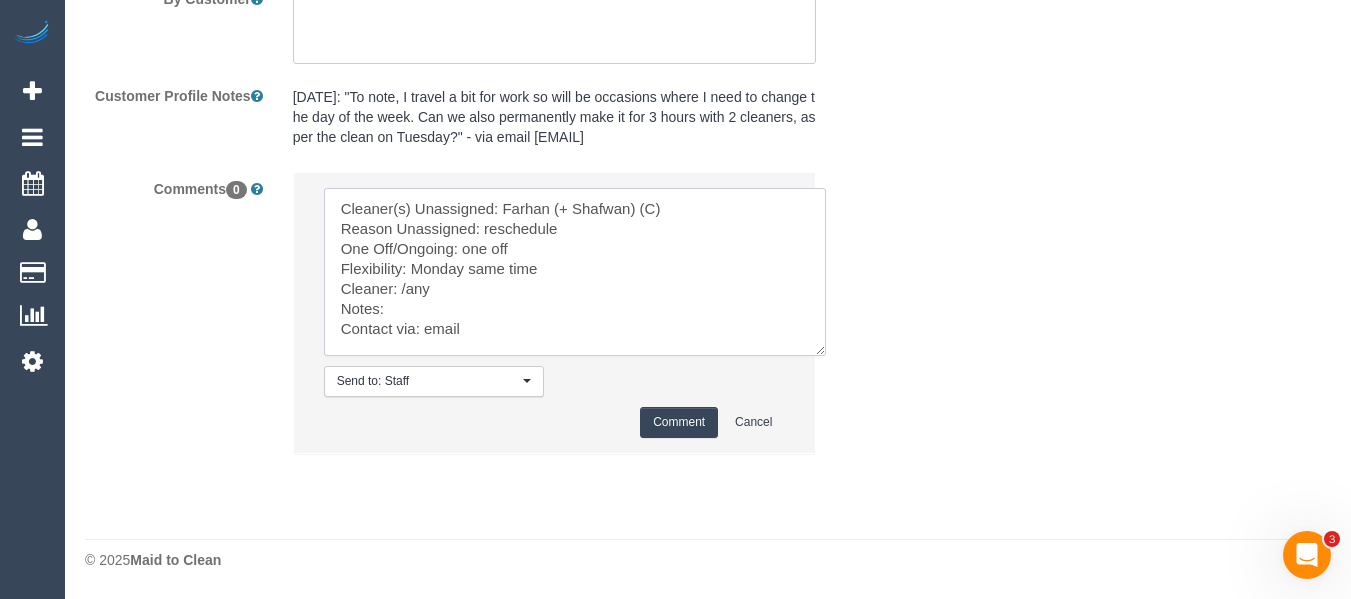 type on "Cleaner(s) Unassigned: Farhan (+ Shafwan) (C)
Reason Unassigned: reschedule
One Off/Ongoing: one off
Flexibility: Monday same time
Cleaner: /any
Notes:
Contact via: email" 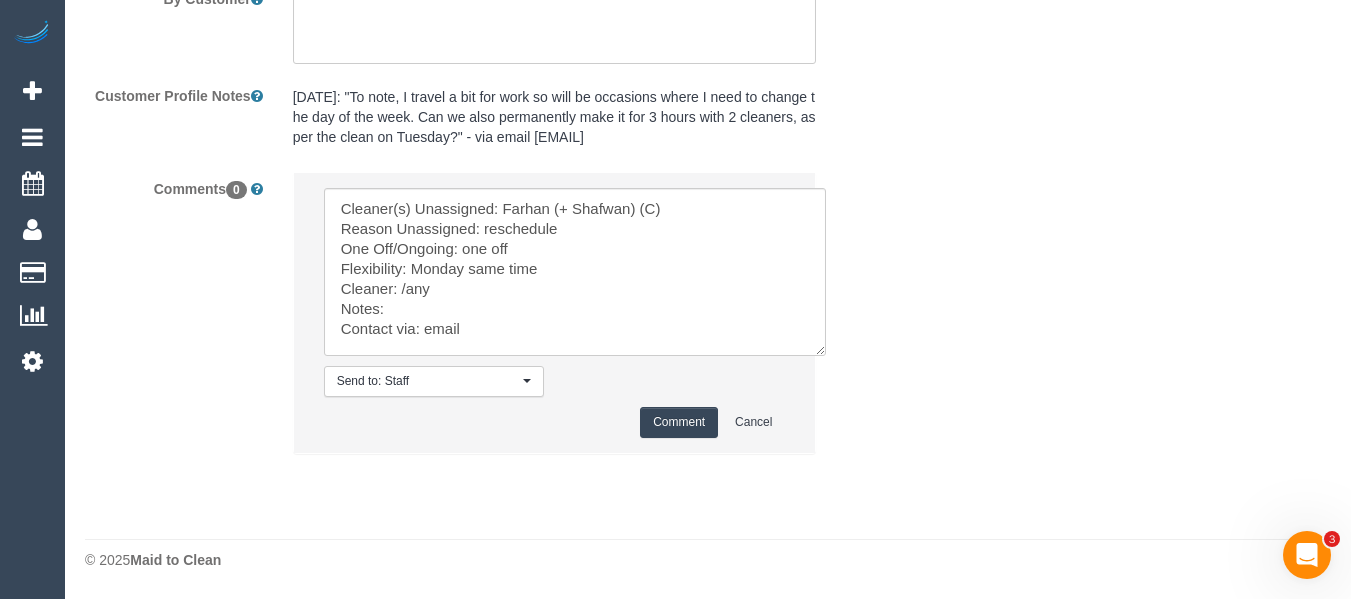 click on "Comment" at bounding box center [679, 422] 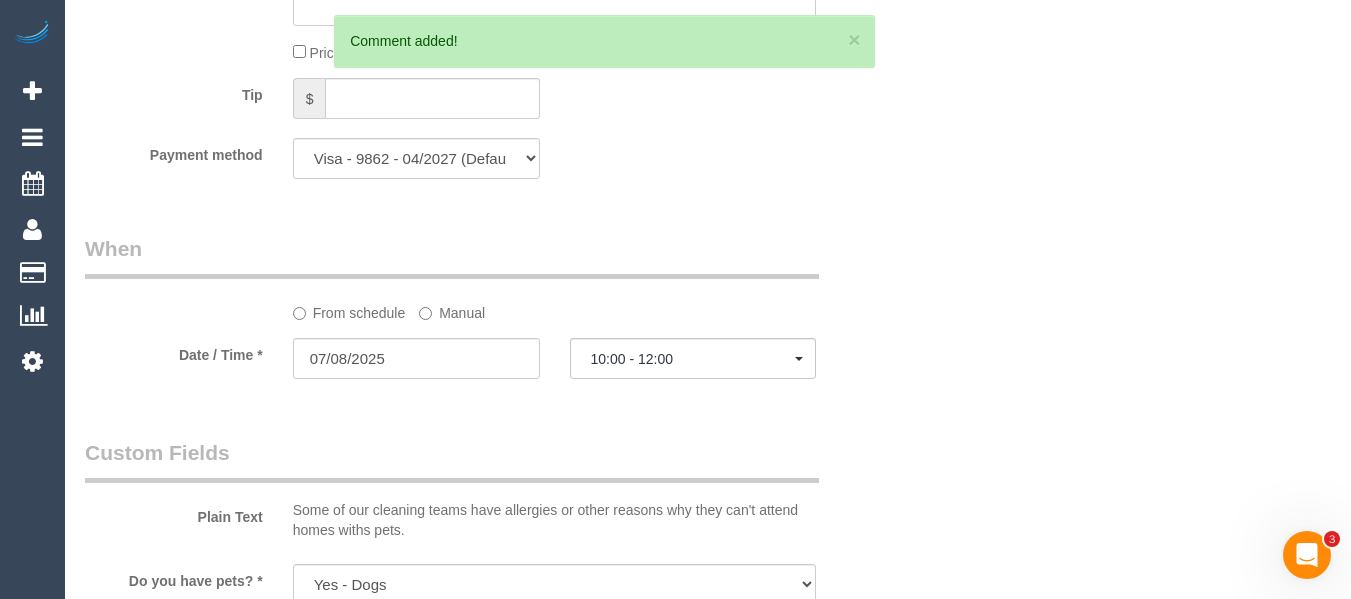 scroll, scrollTop: 1914, scrollLeft: 0, axis: vertical 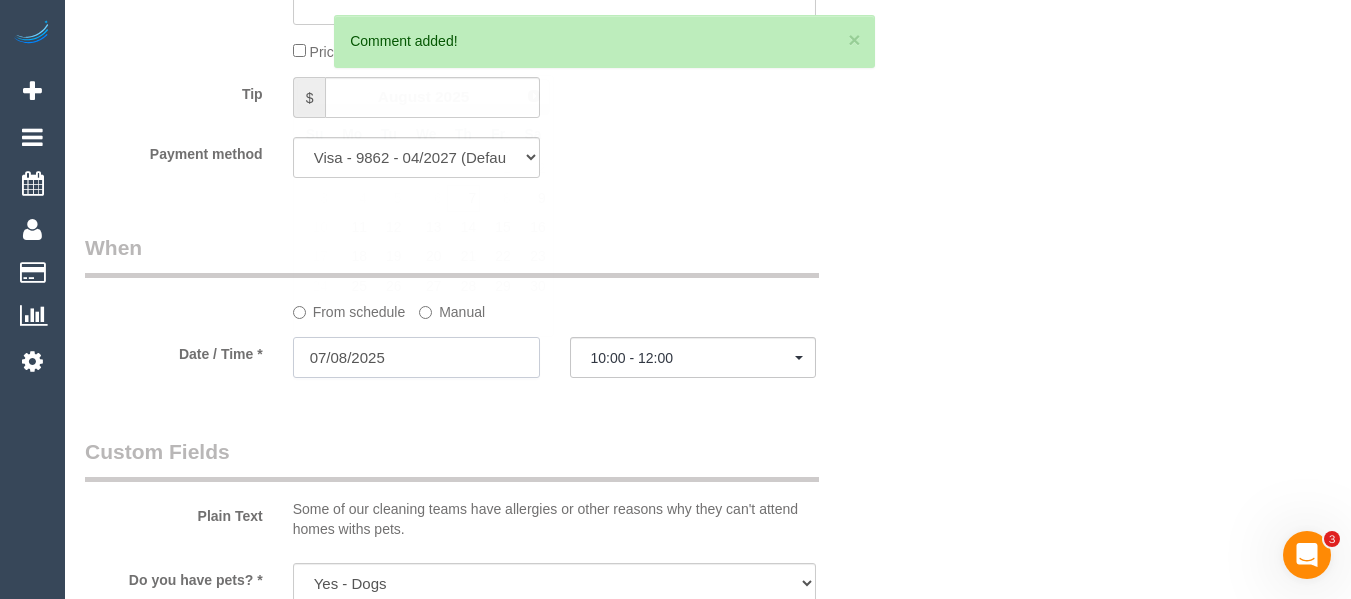 click on "07/08/2025" at bounding box center [416, 357] 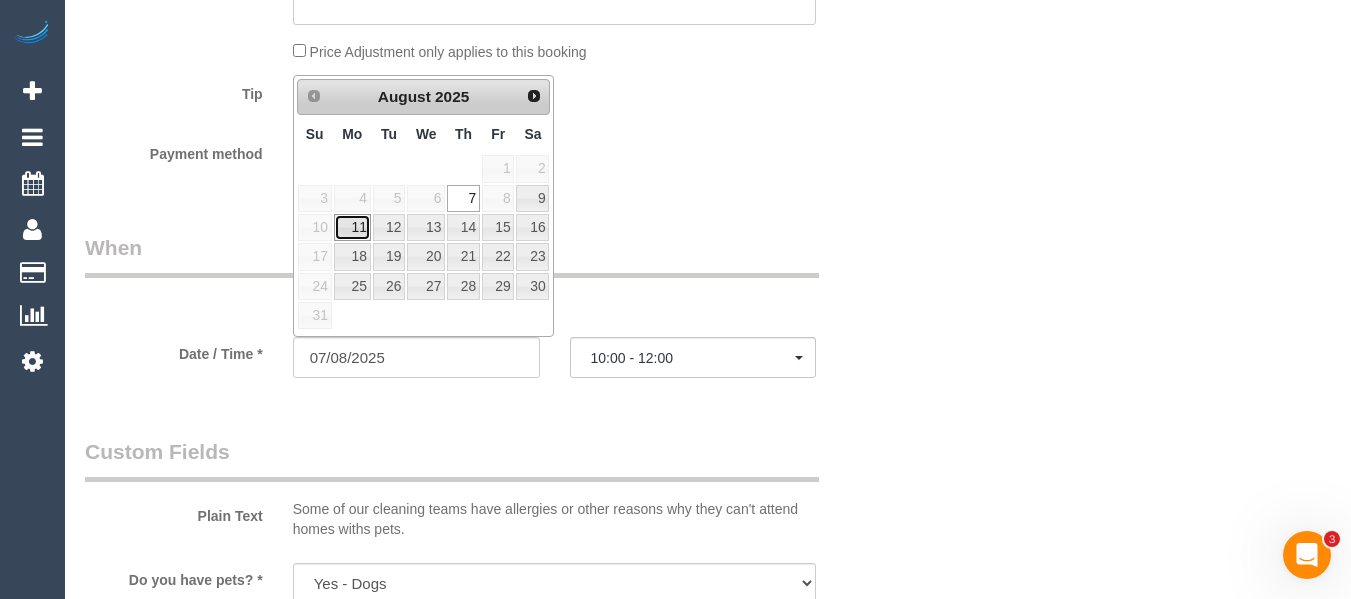 click on "11" at bounding box center (352, 227) 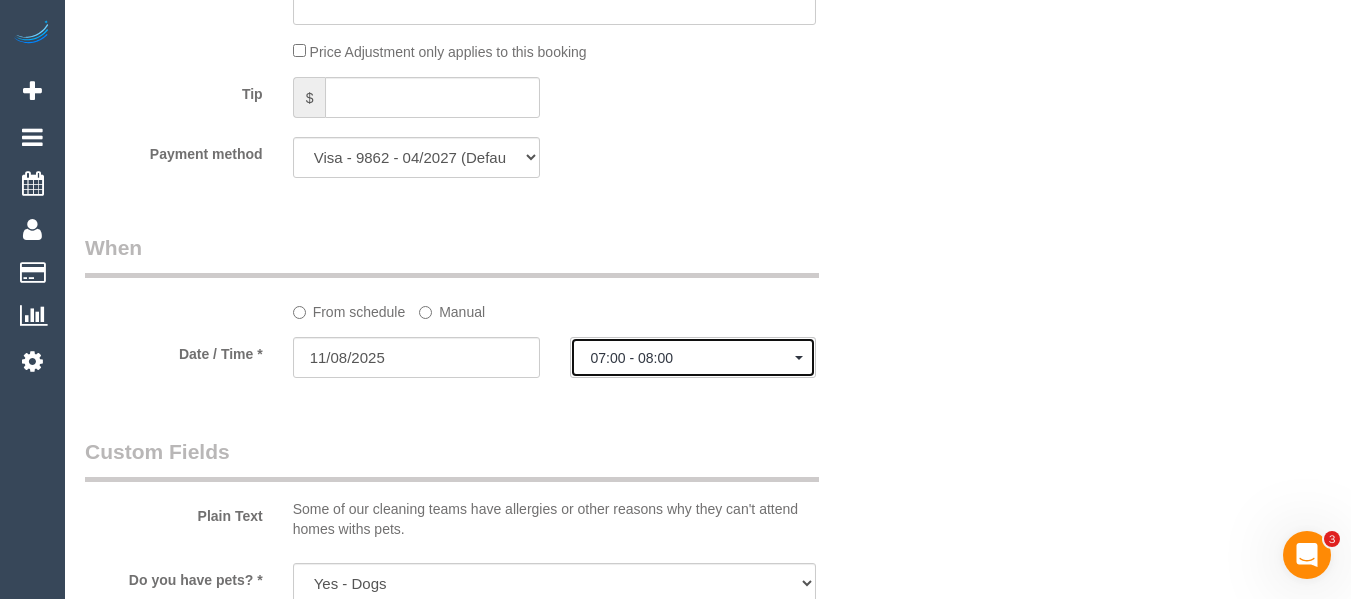 click on "07:00 - 08:00" 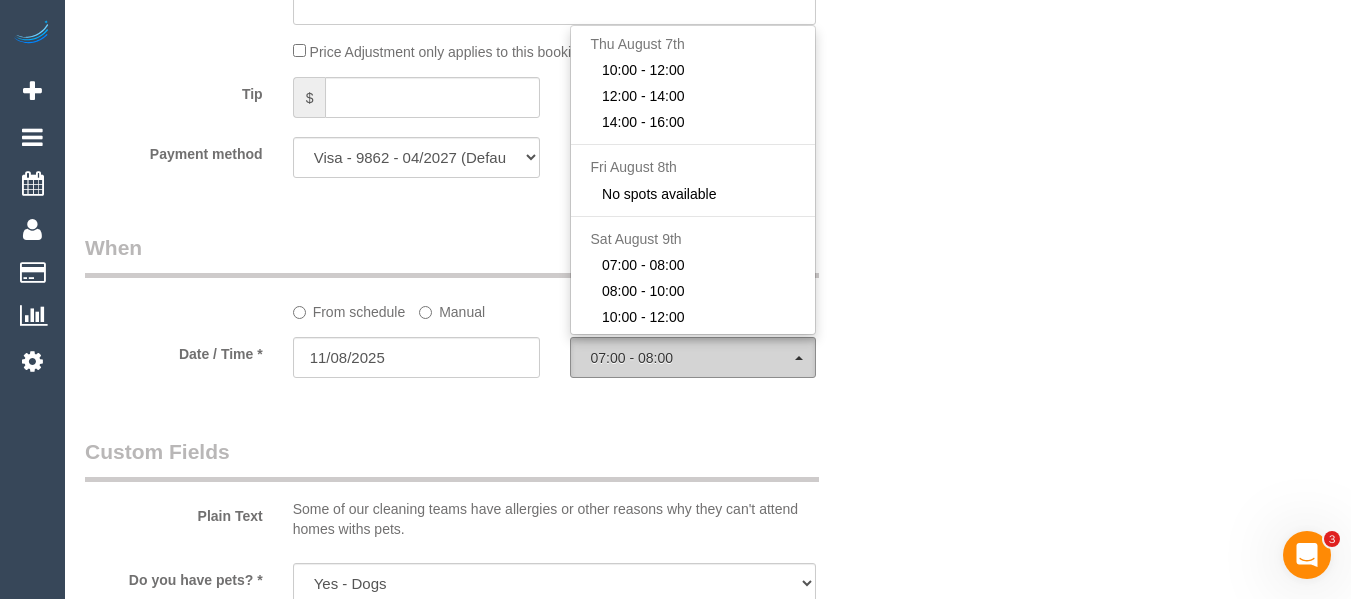 scroll, scrollTop: 299, scrollLeft: 0, axis: vertical 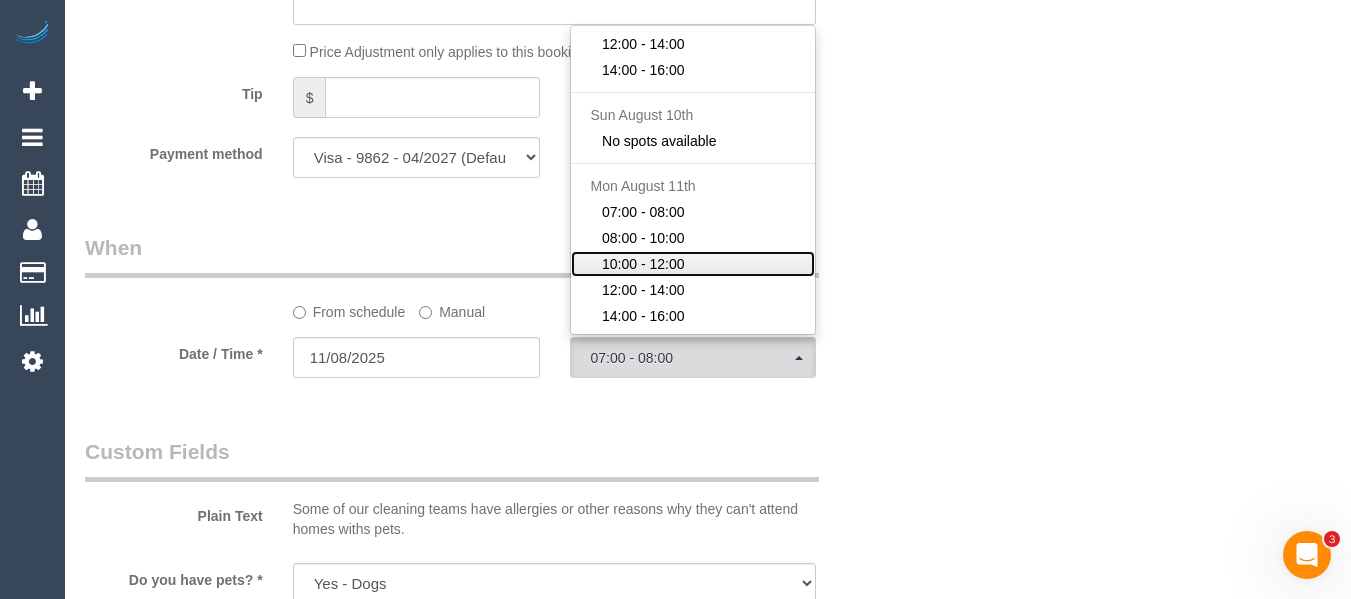 click on "10:00 - 12:00" 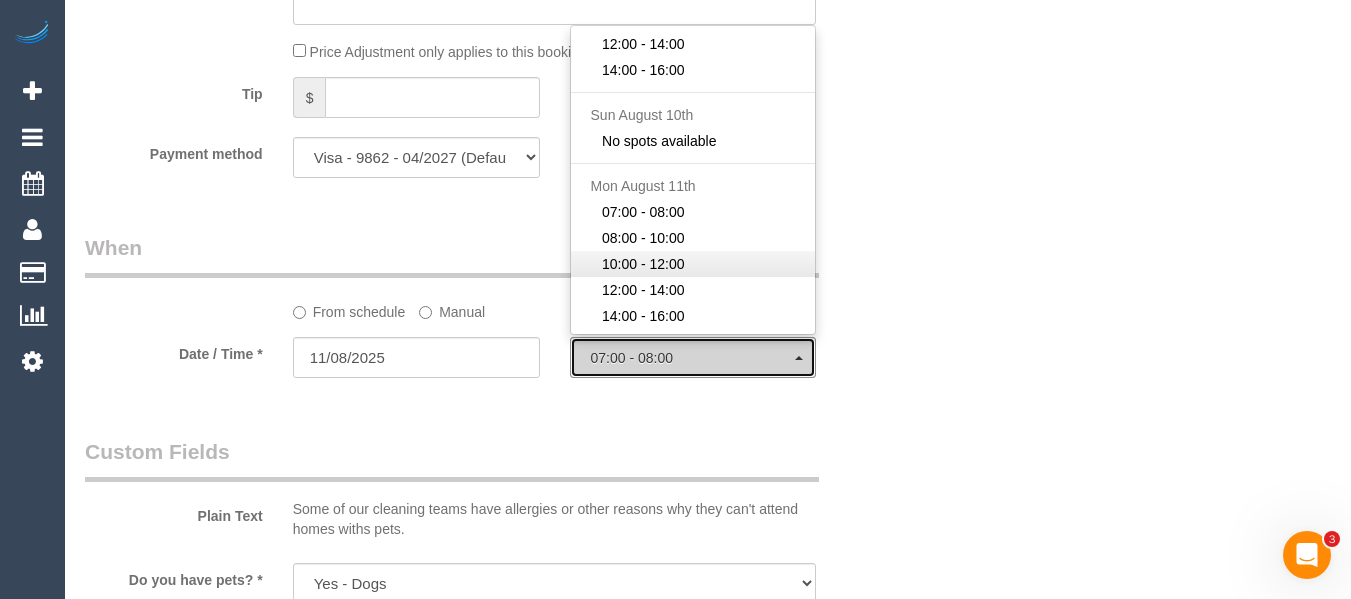select on "spot13" 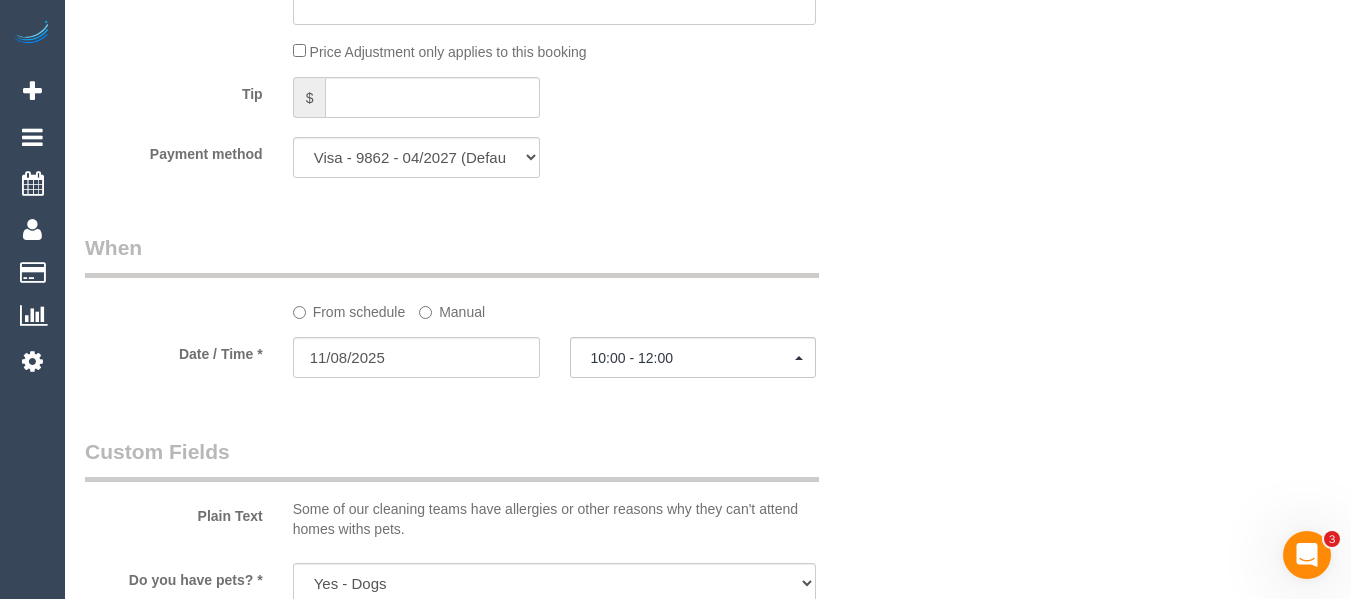click on "Who
Email*
chris.little@coface.com
Name *
Chris
Little
Where
Address*
1 Cool Street Reservoir VIC 3073
RESERVOIR
ACT
NSW
NT
QLD
SA
TAS
VIC
WA
3073
Location
Office City East (North) East (South) Inner East Inner North (East) Inner North (West) Inner South East Inner West North (East) North (West) Outer East Outer North (East) Outer North (West) Outer South East Outer West South East (East) South East (West) West (North) West (South) ZG - Central ZG - East ZG - North ZG - South" at bounding box center [708, 238] 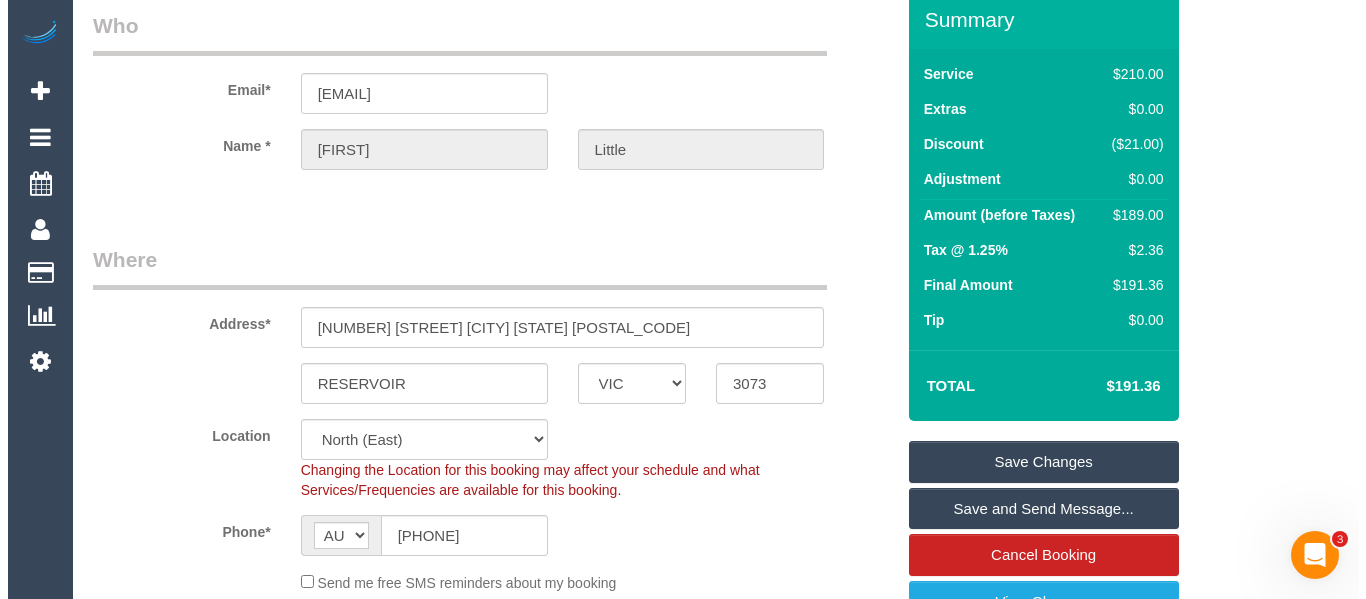 scroll, scrollTop: 74, scrollLeft: 0, axis: vertical 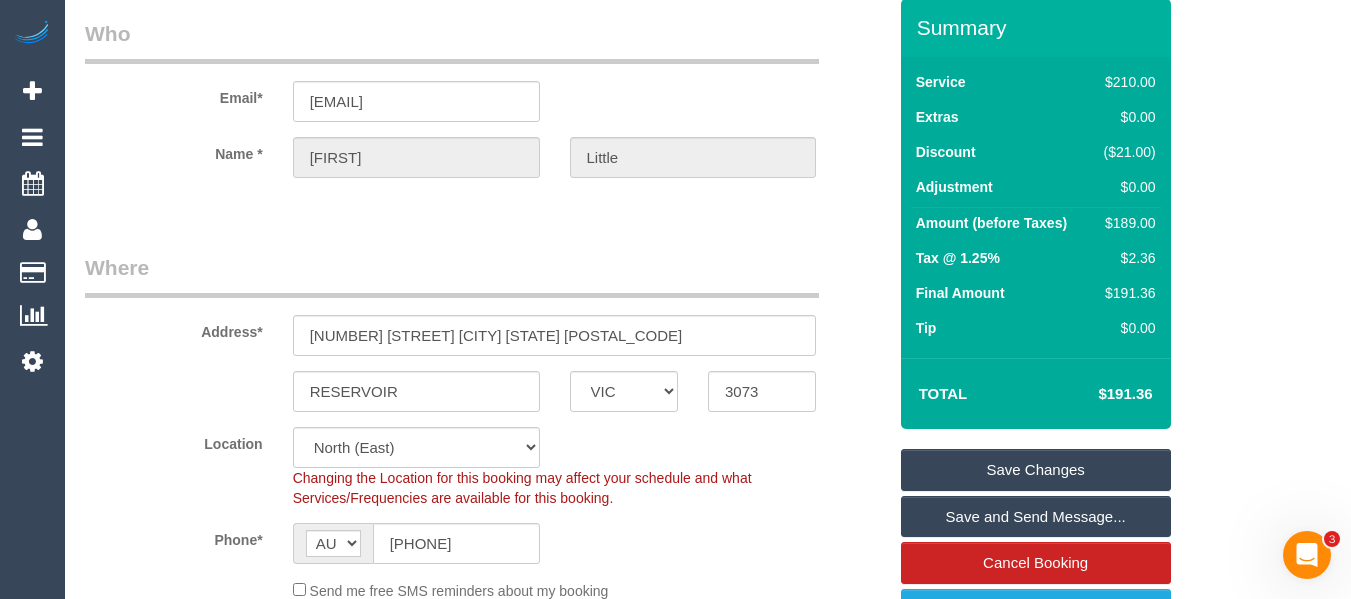 click on "Save Changes" at bounding box center [1036, 470] 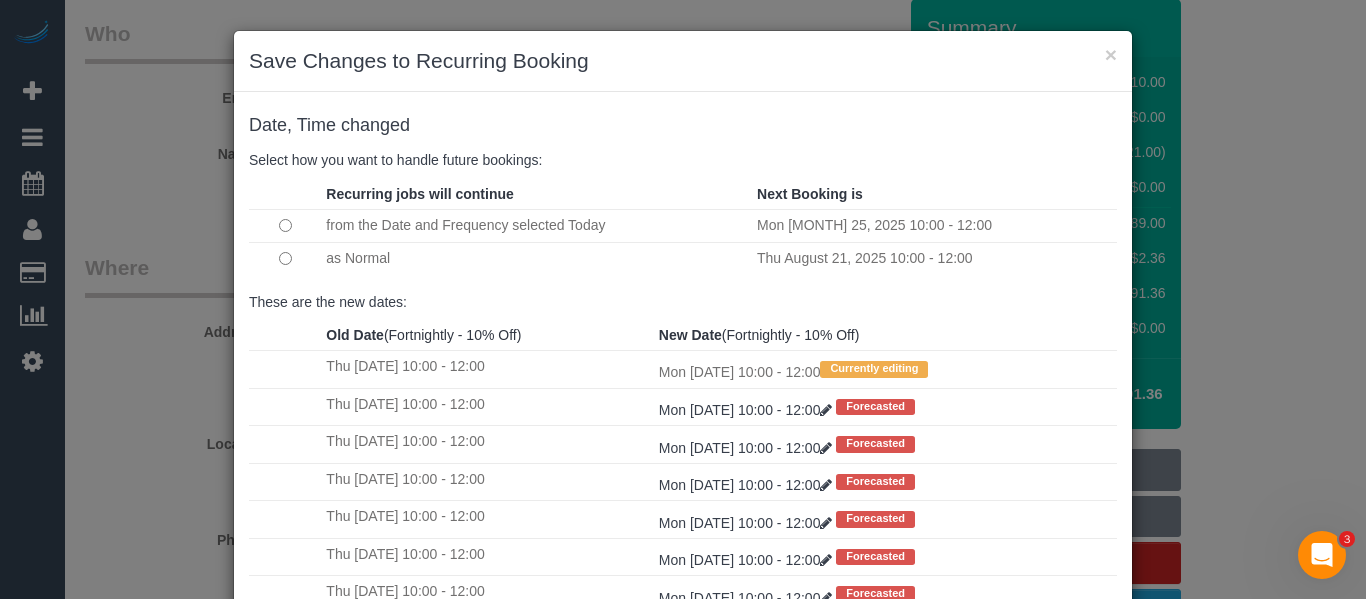 click at bounding box center [285, 258] 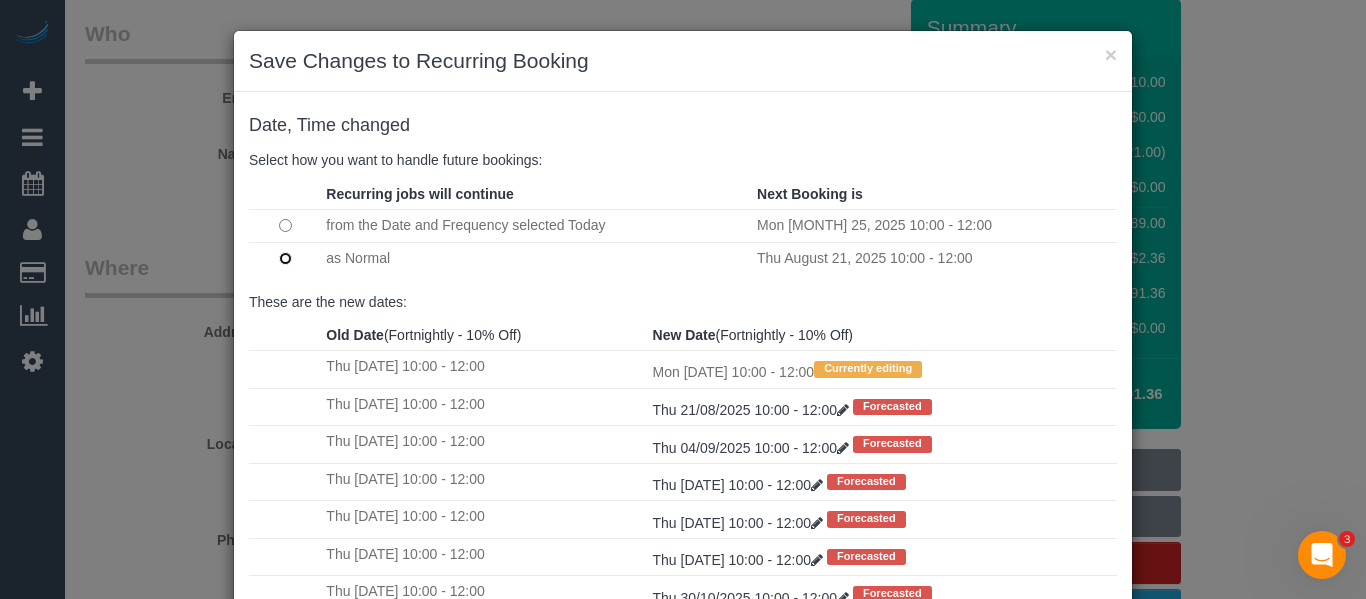 scroll, scrollTop: 3, scrollLeft: 0, axis: vertical 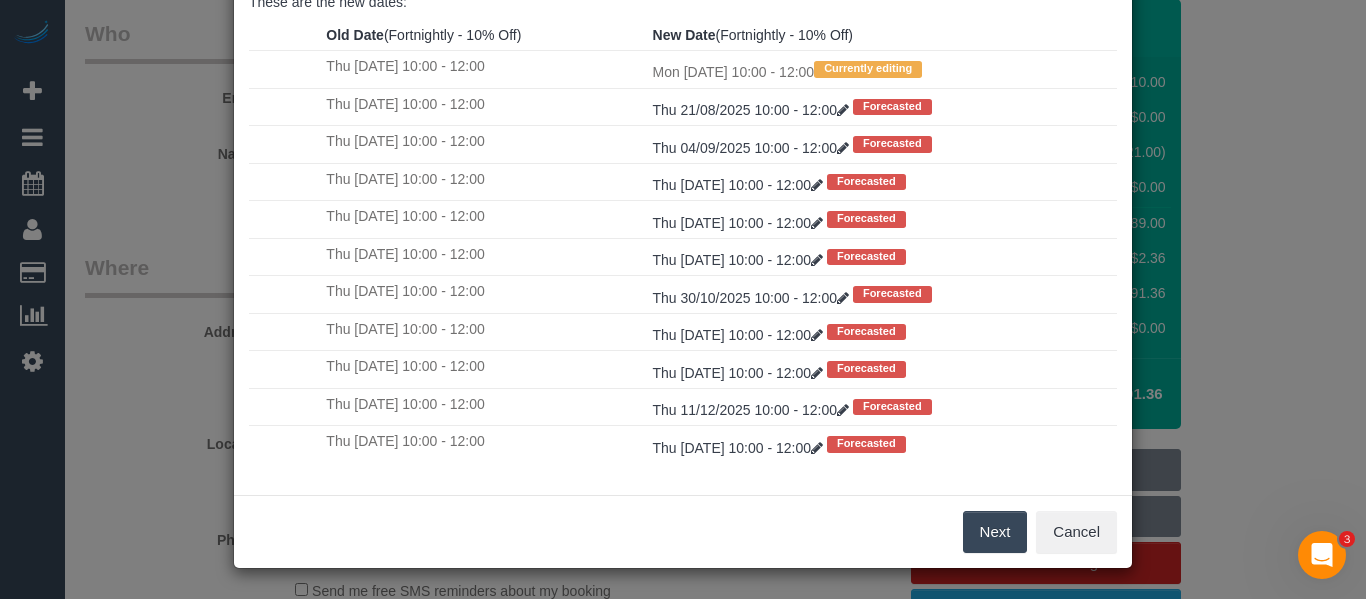 click on "Next" at bounding box center (995, 532) 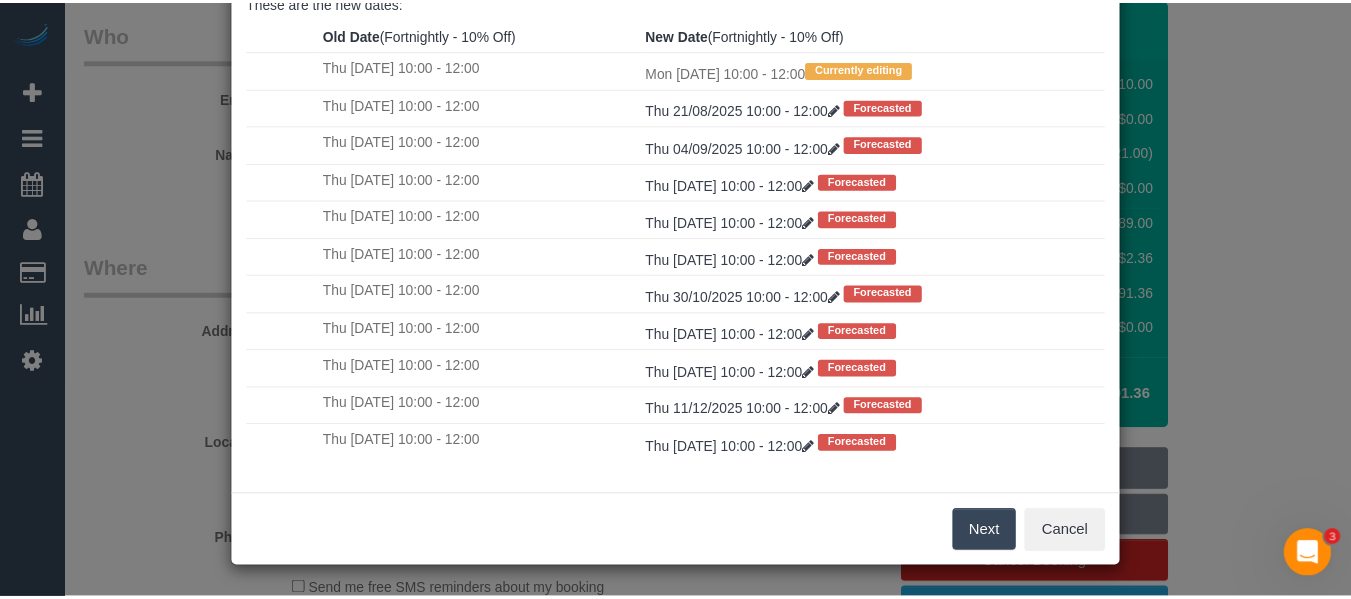 scroll, scrollTop: 0, scrollLeft: 0, axis: both 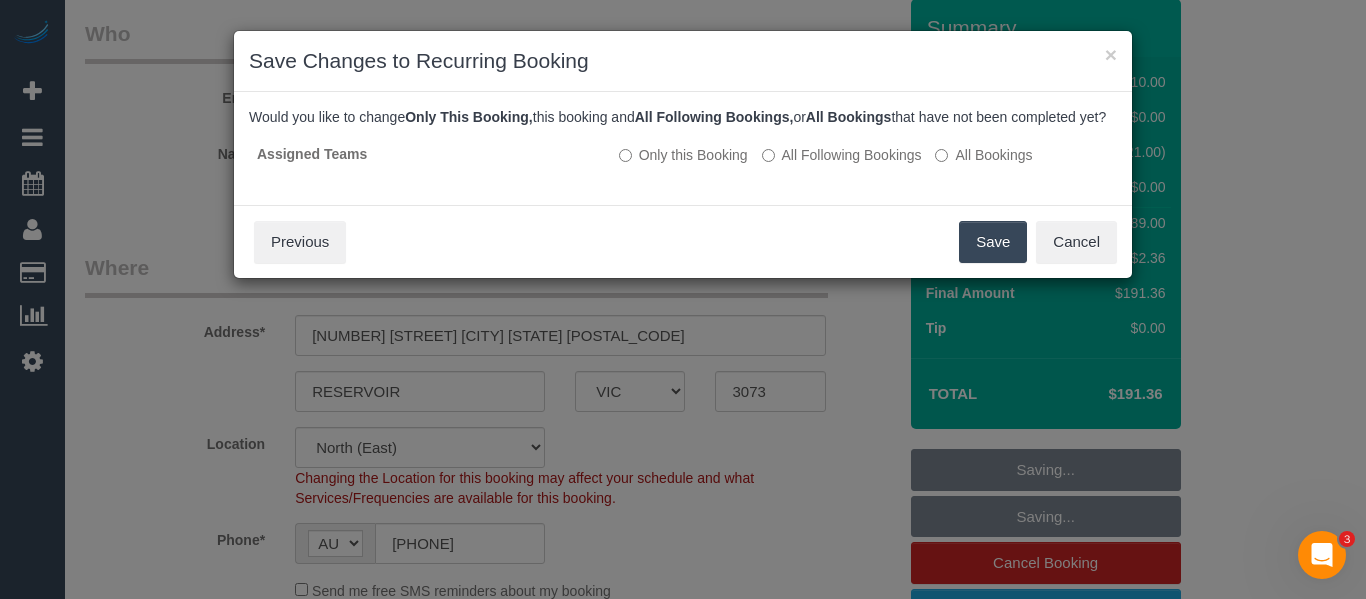 click on "Save" at bounding box center [993, 242] 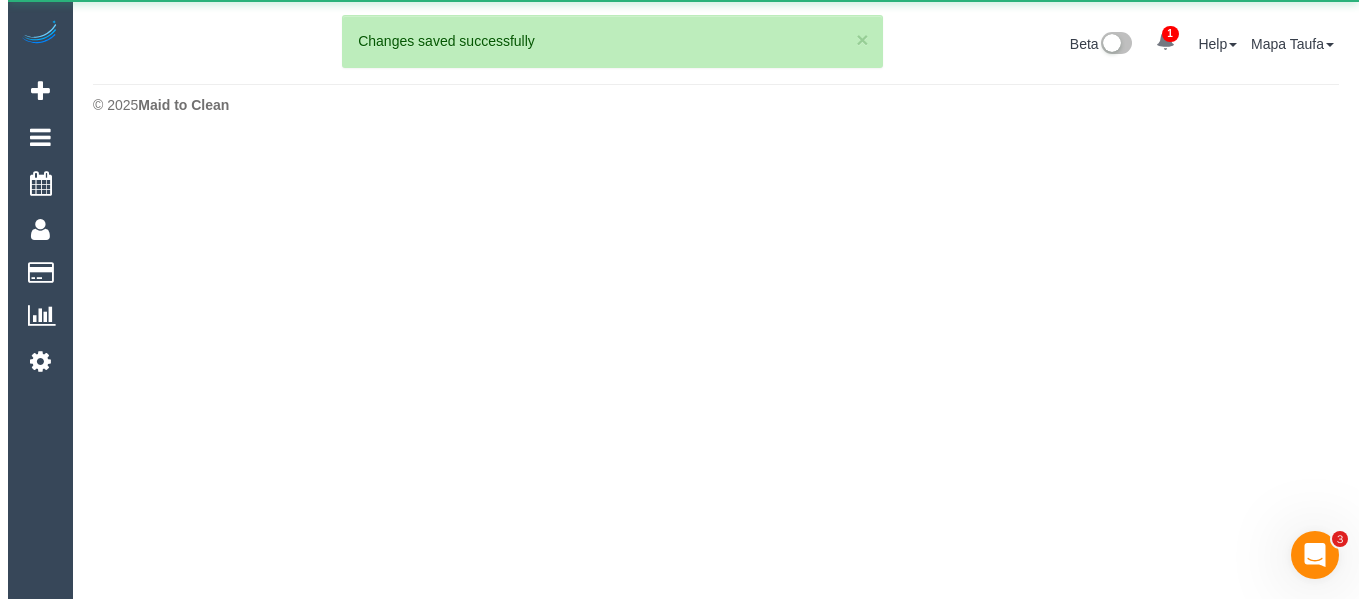 scroll, scrollTop: 0, scrollLeft: 0, axis: both 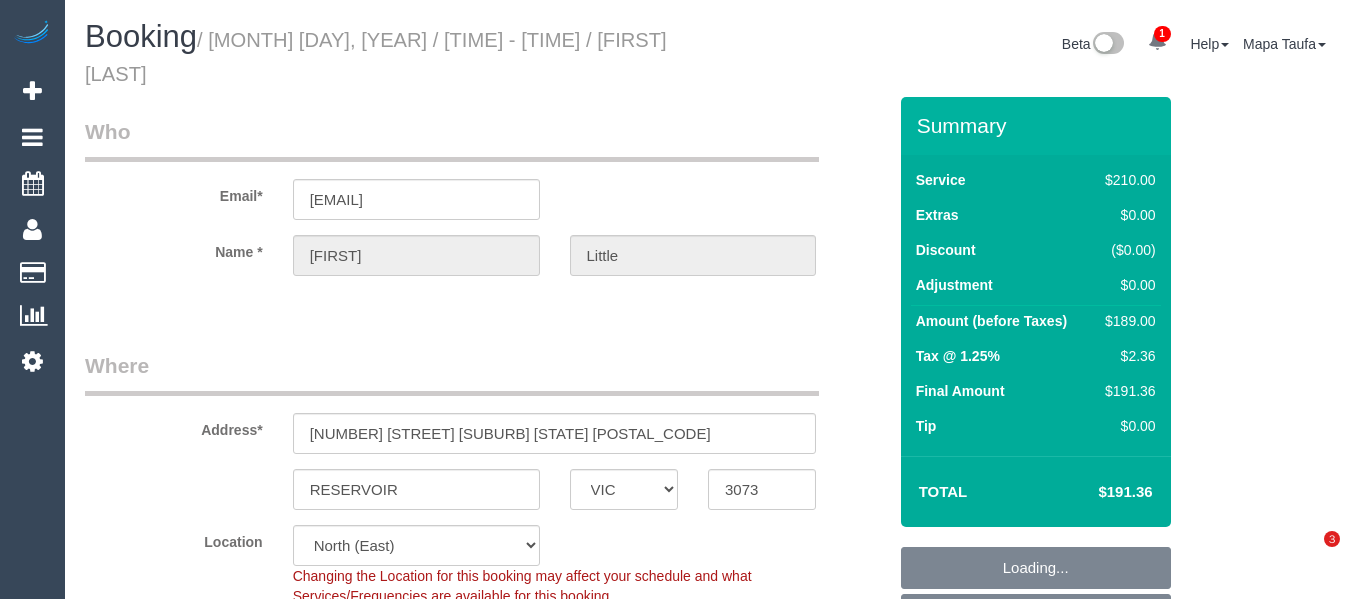 select on "VIC" 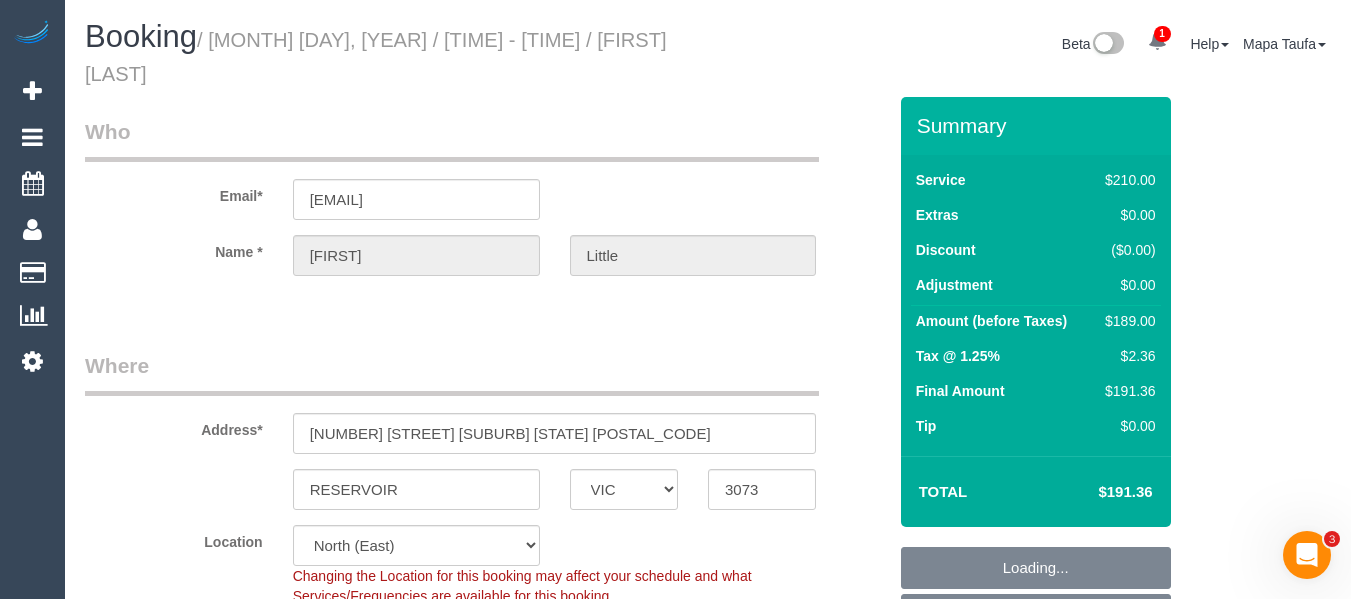 scroll, scrollTop: 0, scrollLeft: 0, axis: both 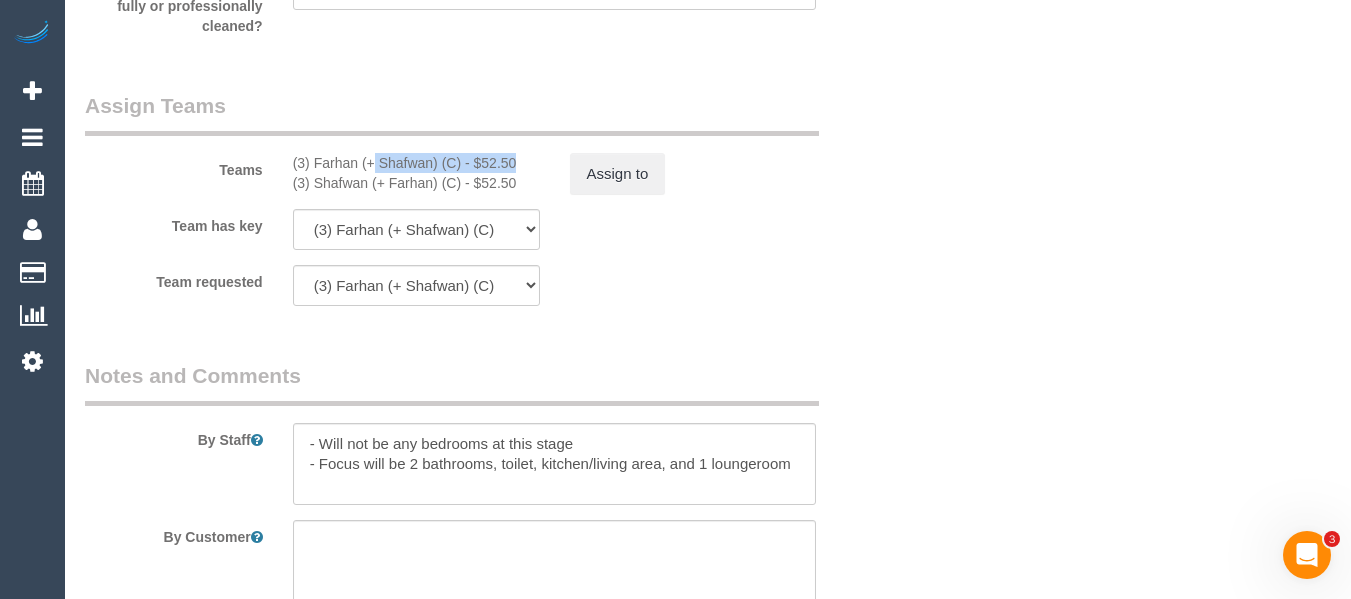 drag, startPoint x: 461, startPoint y: 145, endPoint x: 316, endPoint y: 127, distance: 146.11298 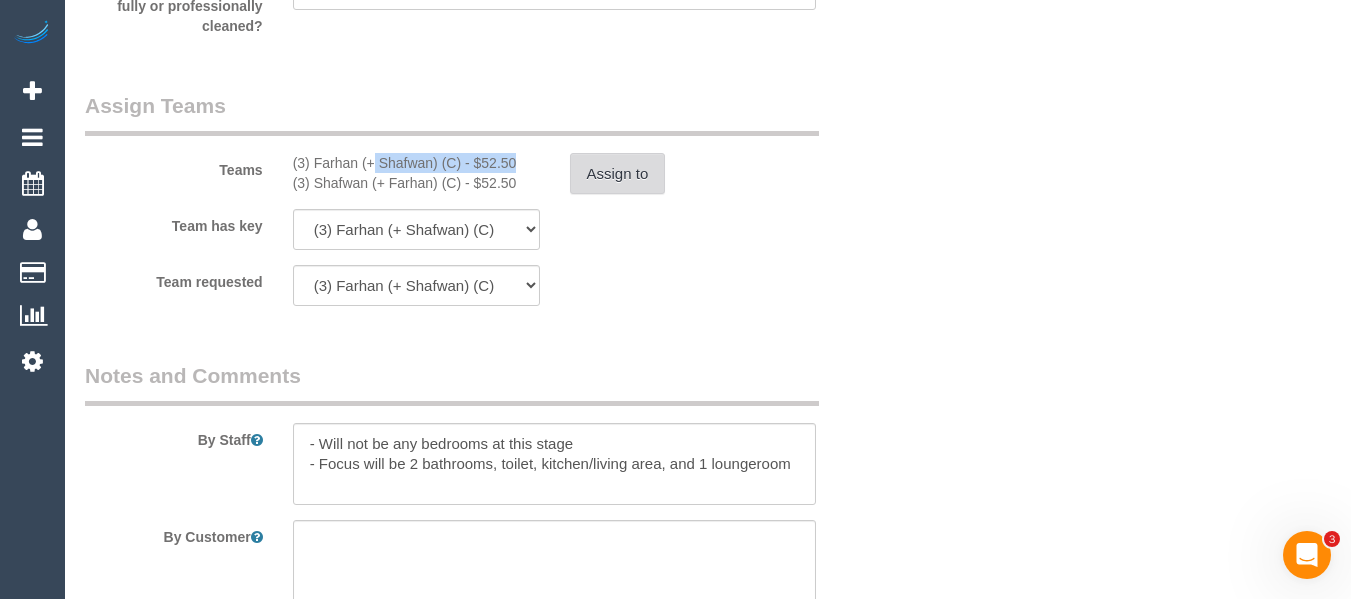 click on "Assign to" at bounding box center (618, 174) 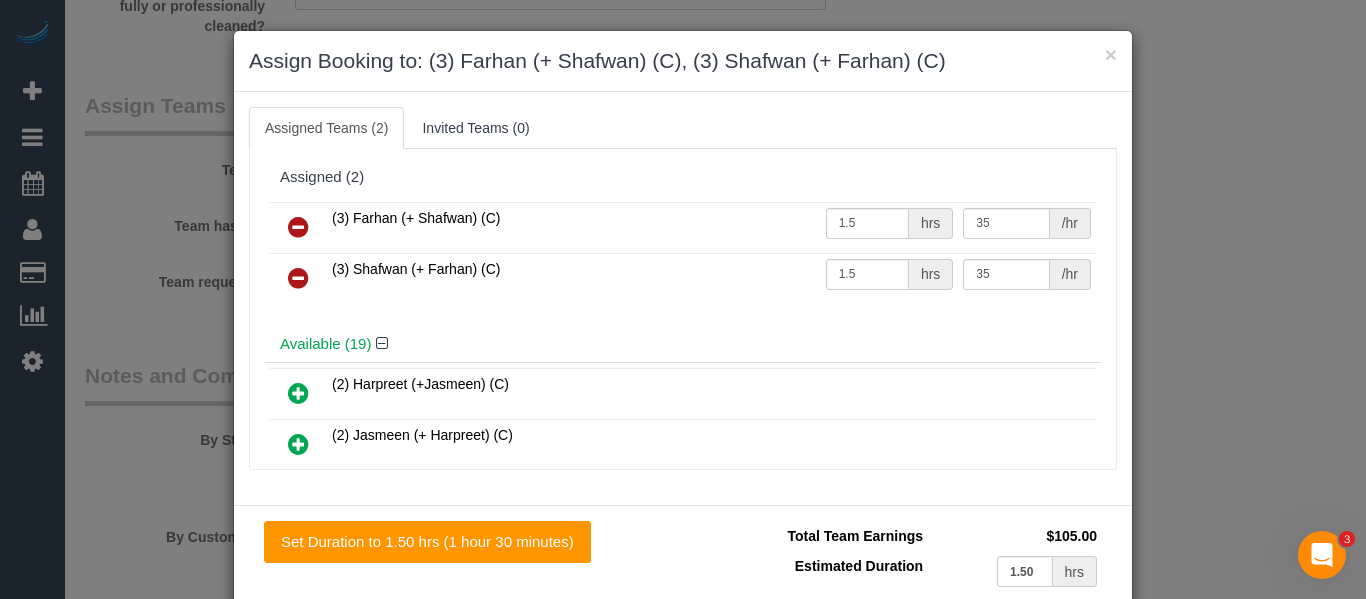 click on "(3) Farhan (+ Shafwan) (C)" at bounding box center [574, 227] 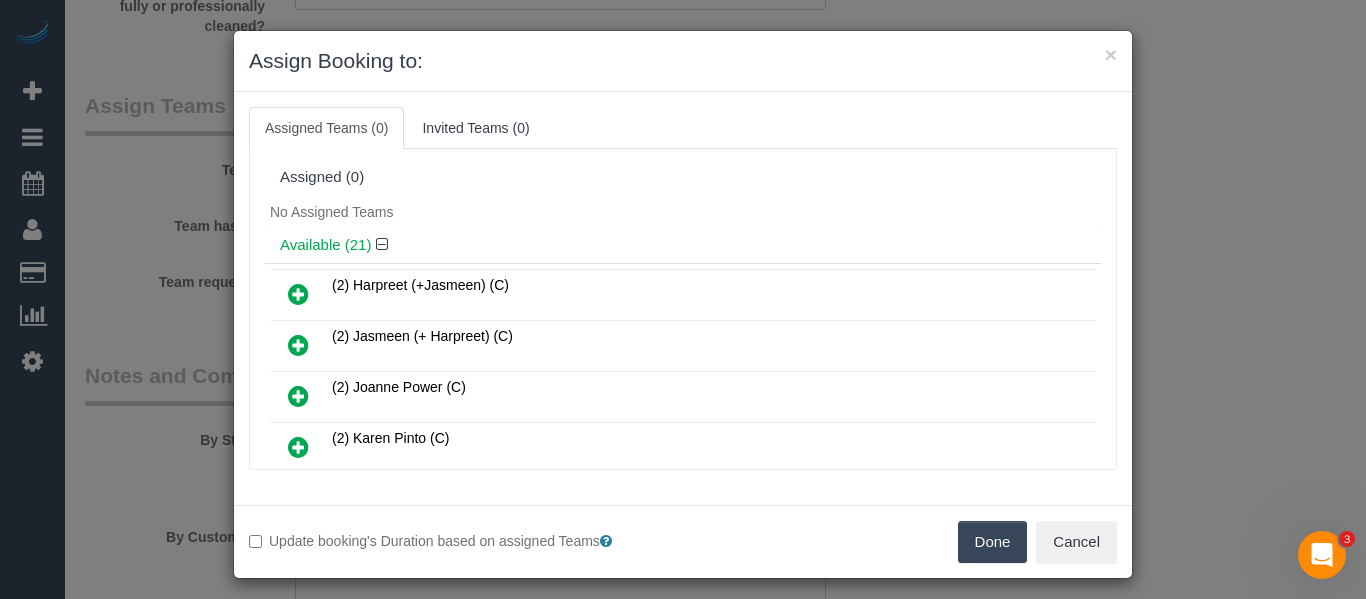 drag, startPoint x: 945, startPoint y: 530, endPoint x: 975, endPoint y: 538, distance: 31.04835 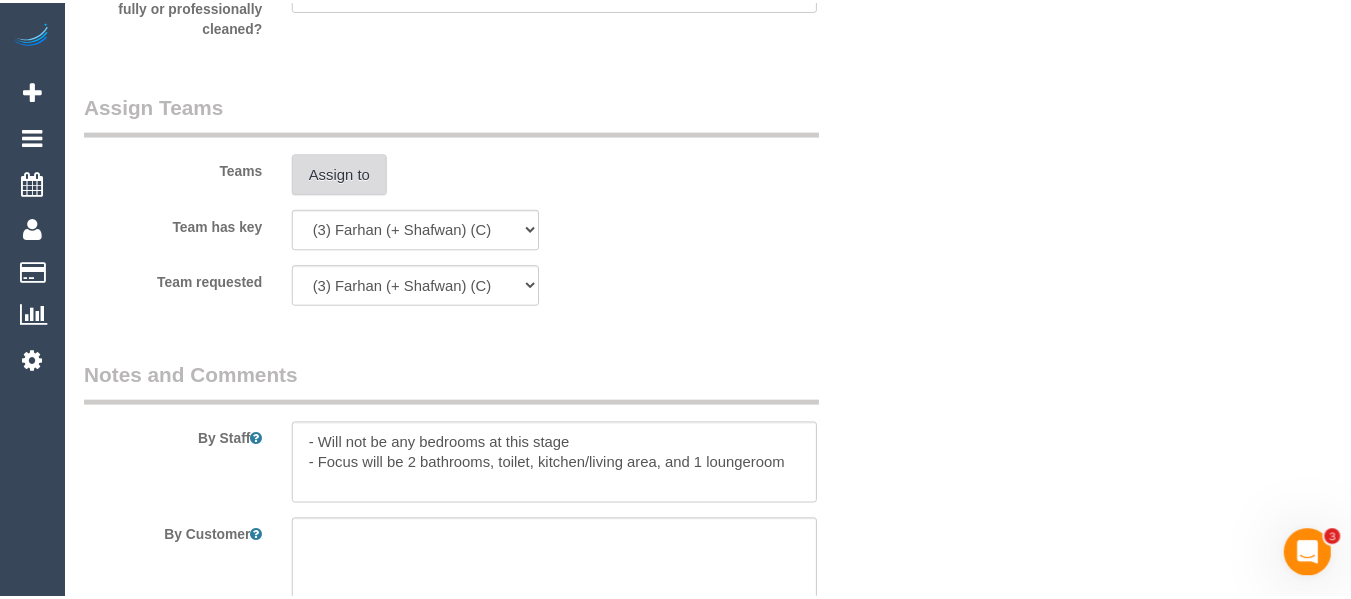 scroll, scrollTop: 3326, scrollLeft: 0, axis: vertical 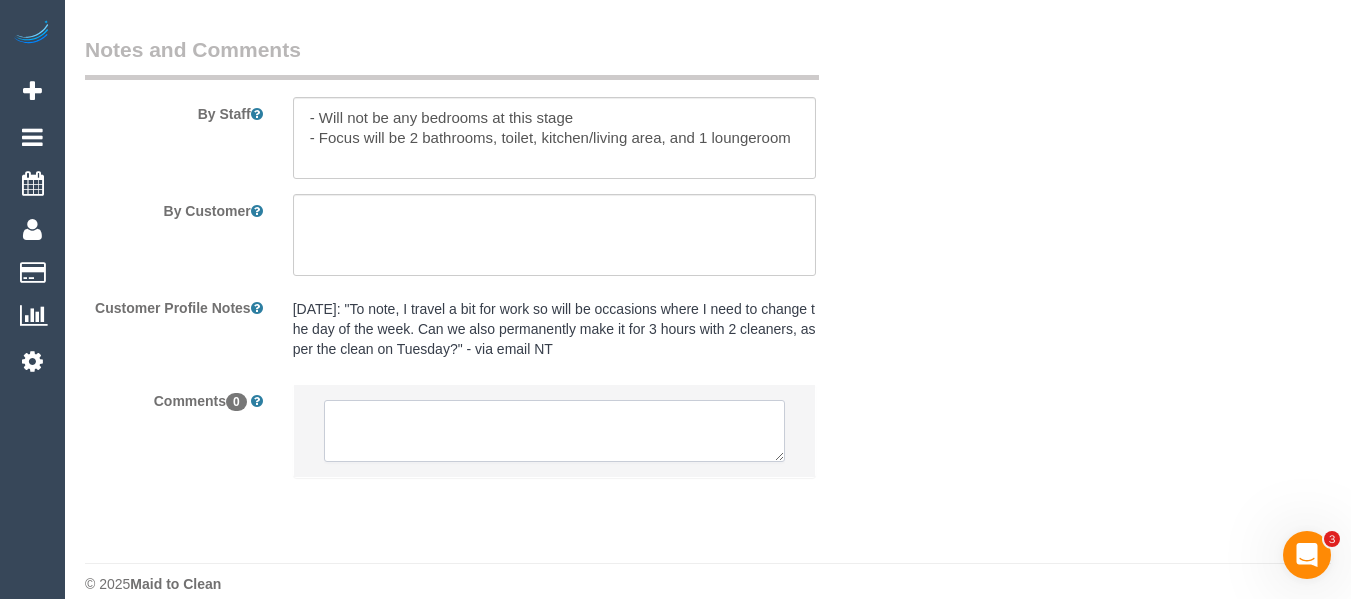click at bounding box center (555, 431) 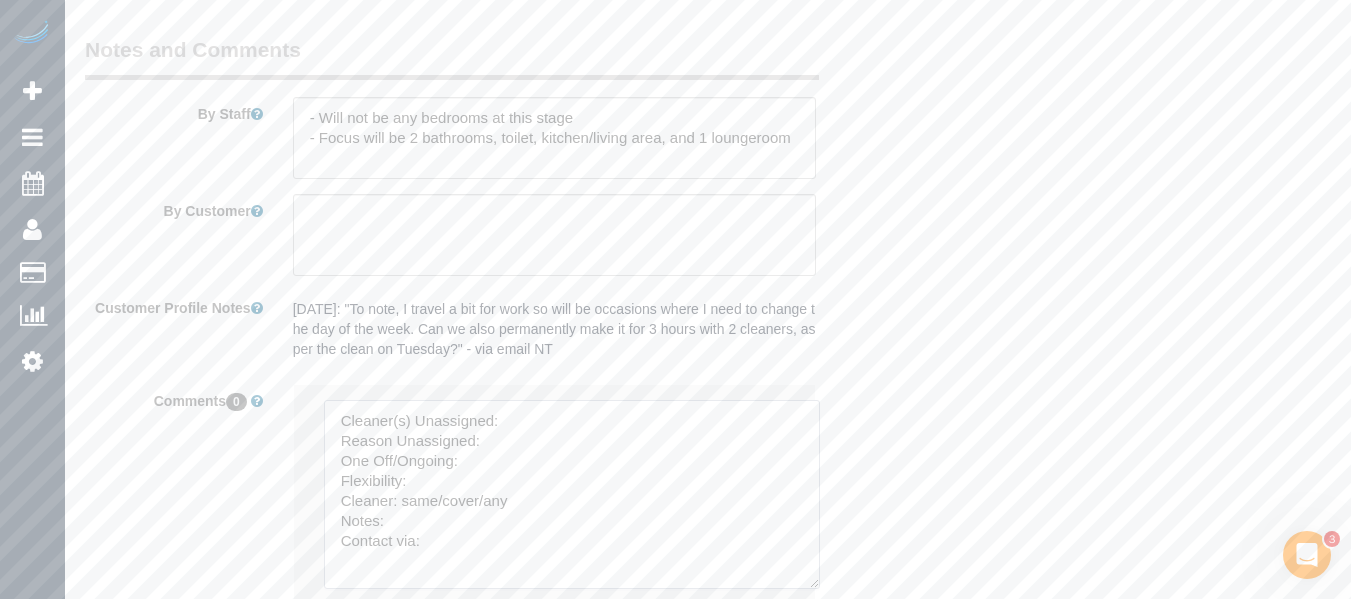 drag, startPoint x: 811, startPoint y: 554, endPoint x: 610, endPoint y: 435, distance: 233.5851 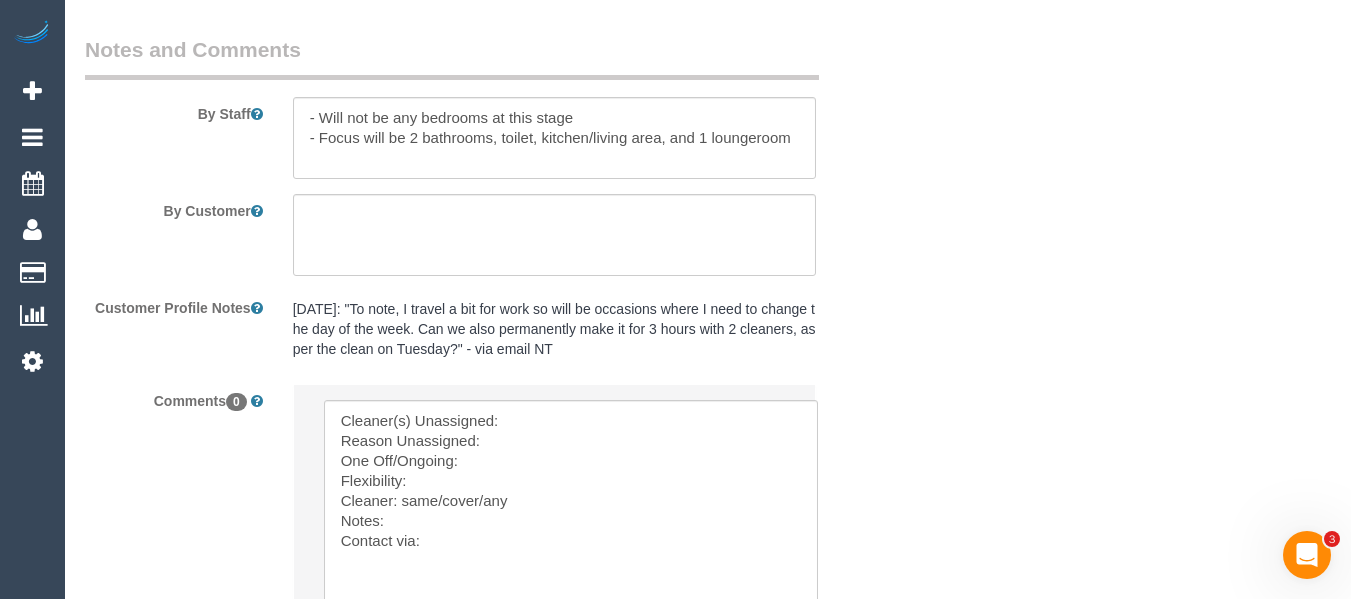 drag, startPoint x: 552, startPoint y: 368, endPoint x: 543, endPoint y: 394, distance: 27.513634 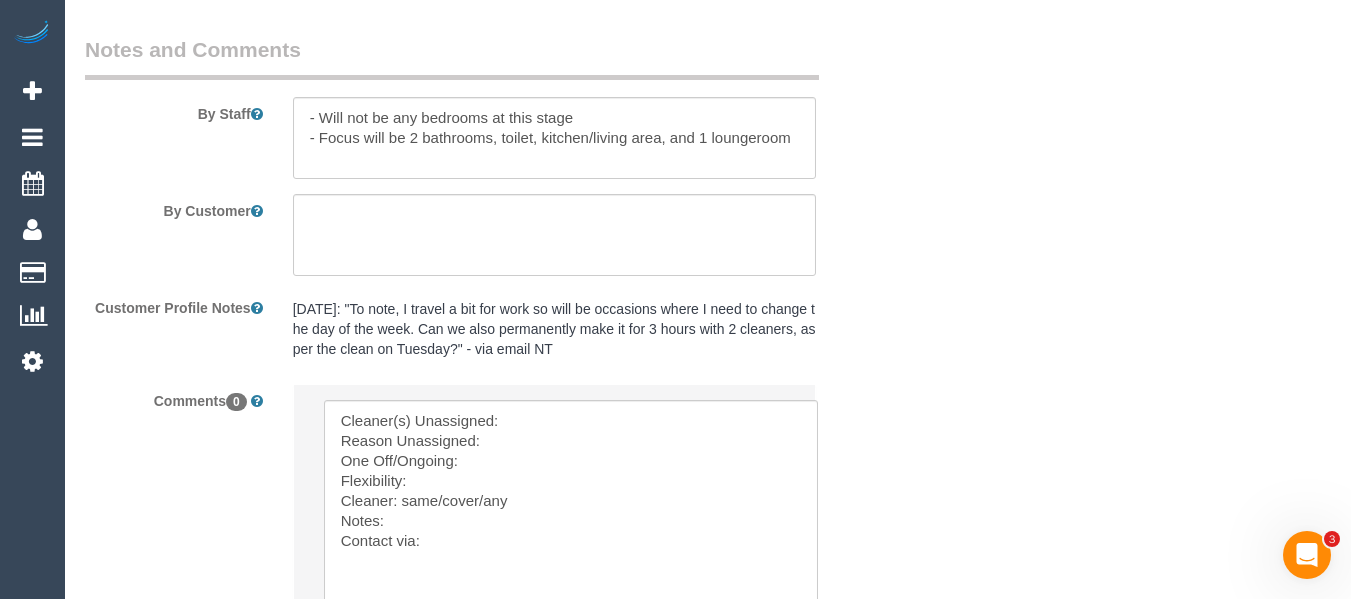 click on "Send to: Staff
Nothing selected
Send to: Staff
Send to: Customer
Send to: Team
Send to: Everyone
Comment
Cancel" at bounding box center [555, 550] 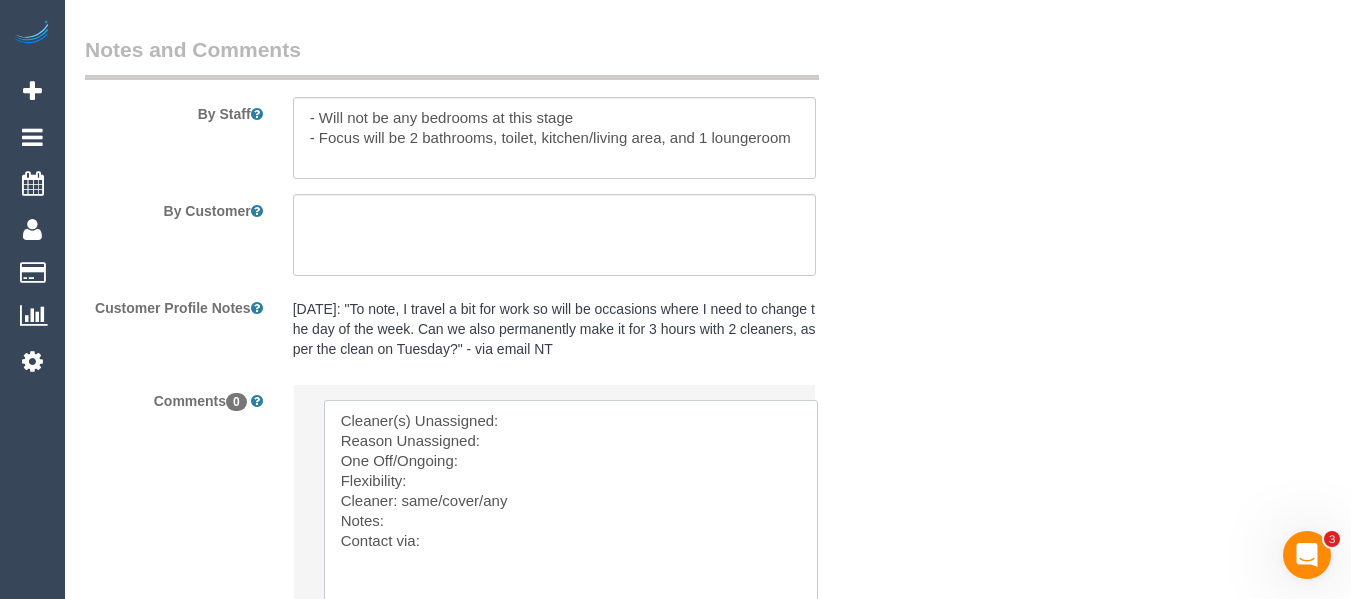 click at bounding box center [571, 509] 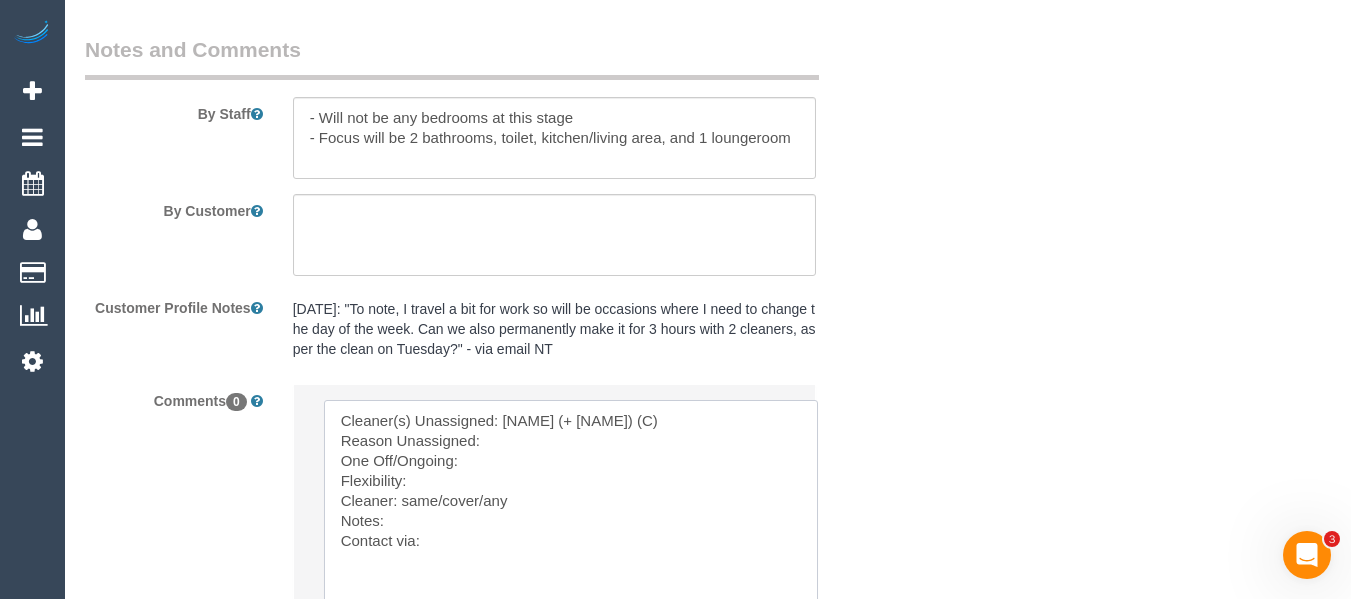 click at bounding box center [571, 509] 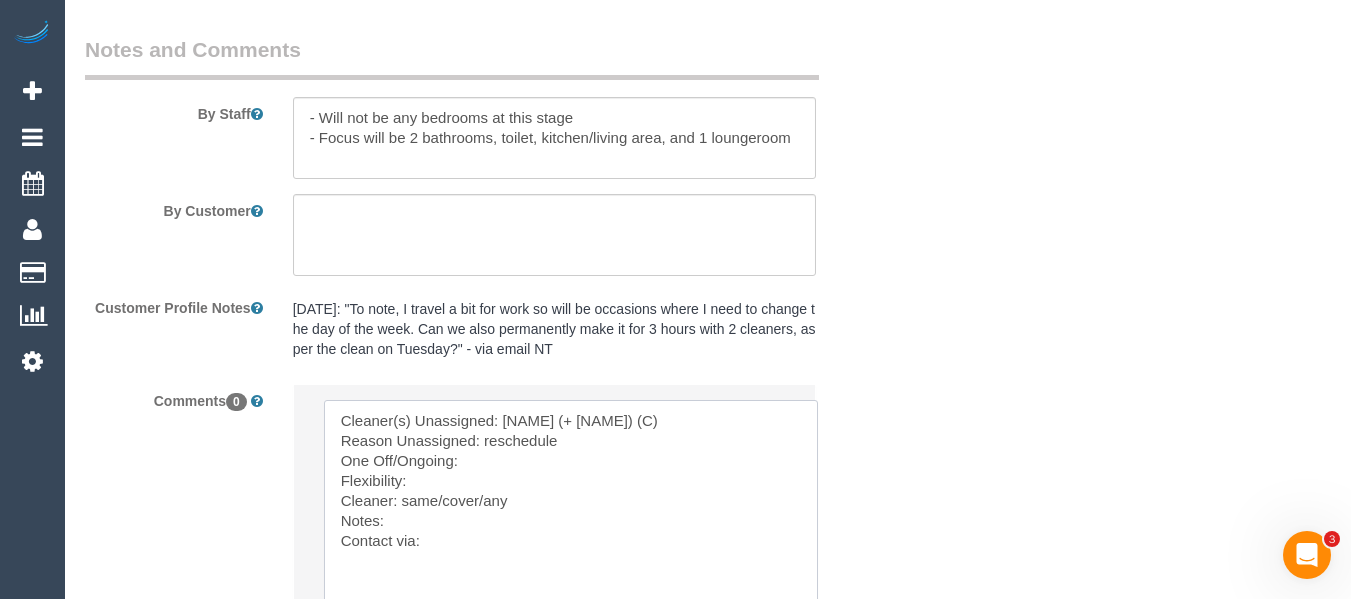 click at bounding box center [571, 509] 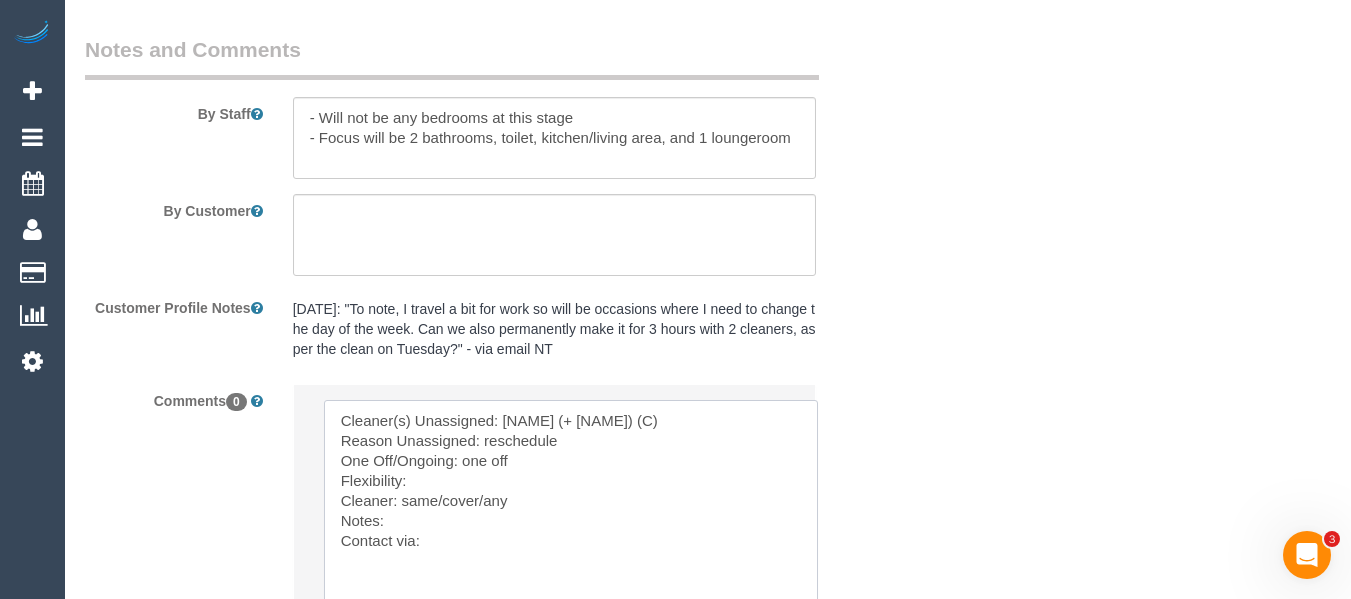 click at bounding box center [571, 509] 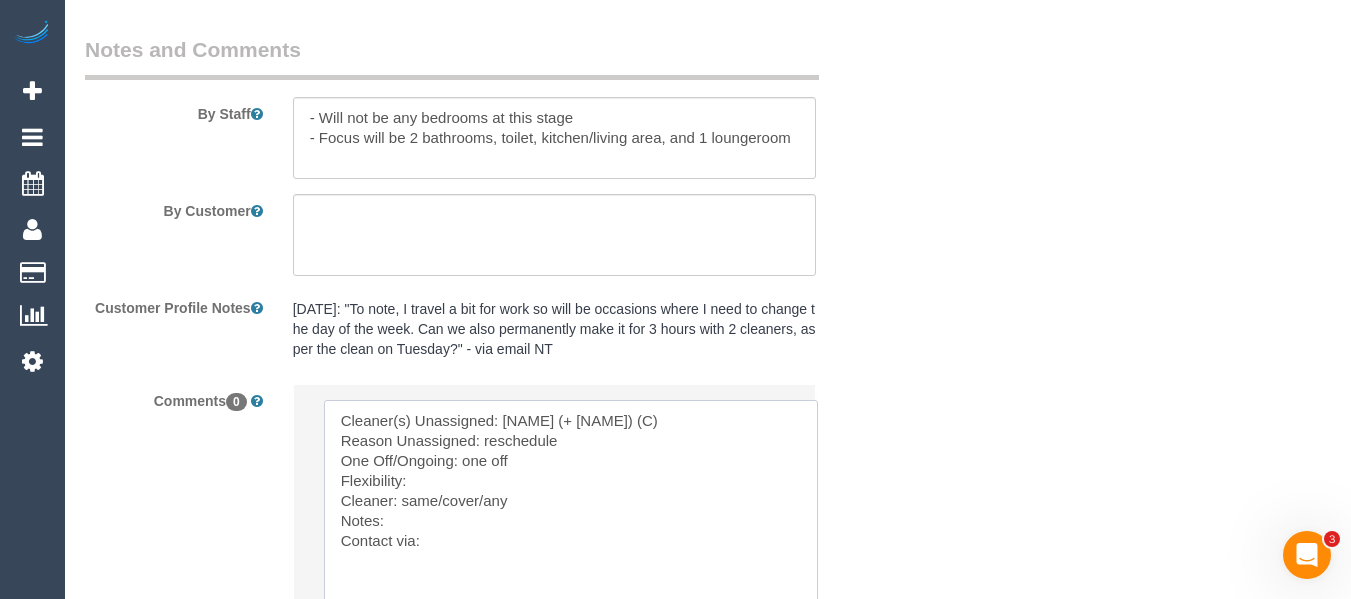 click at bounding box center [571, 509] 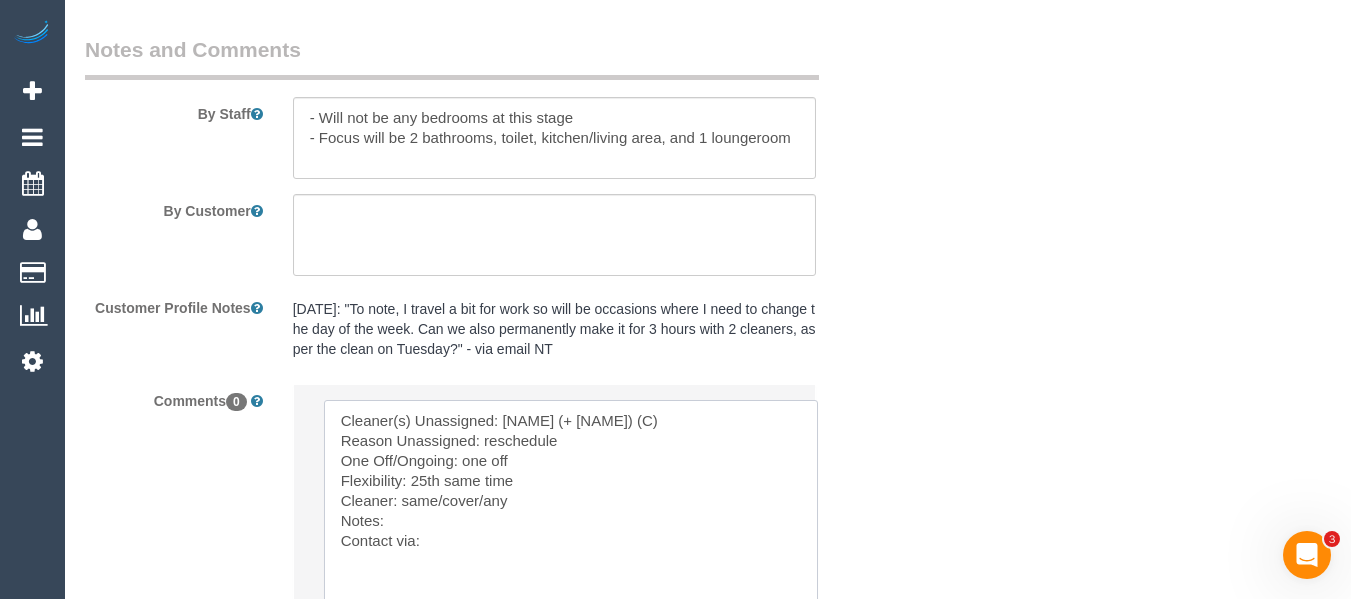 drag, startPoint x: 485, startPoint y: 472, endPoint x: 401, endPoint y: 472, distance: 84 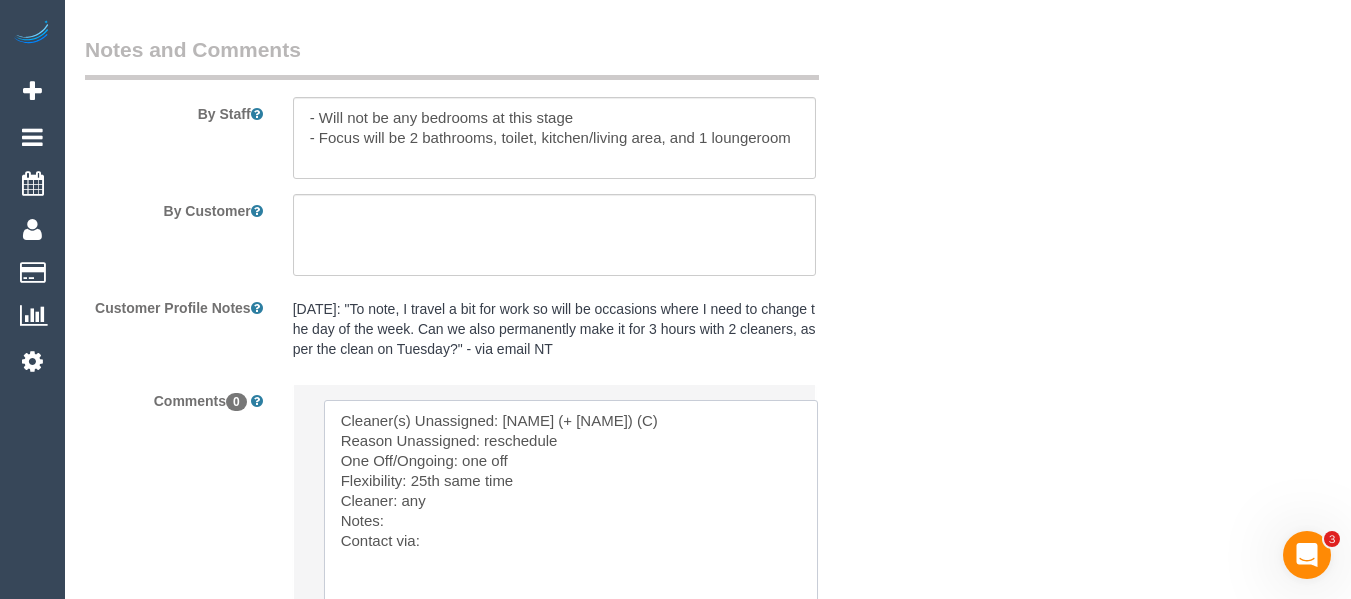 click at bounding box center [571, 509] 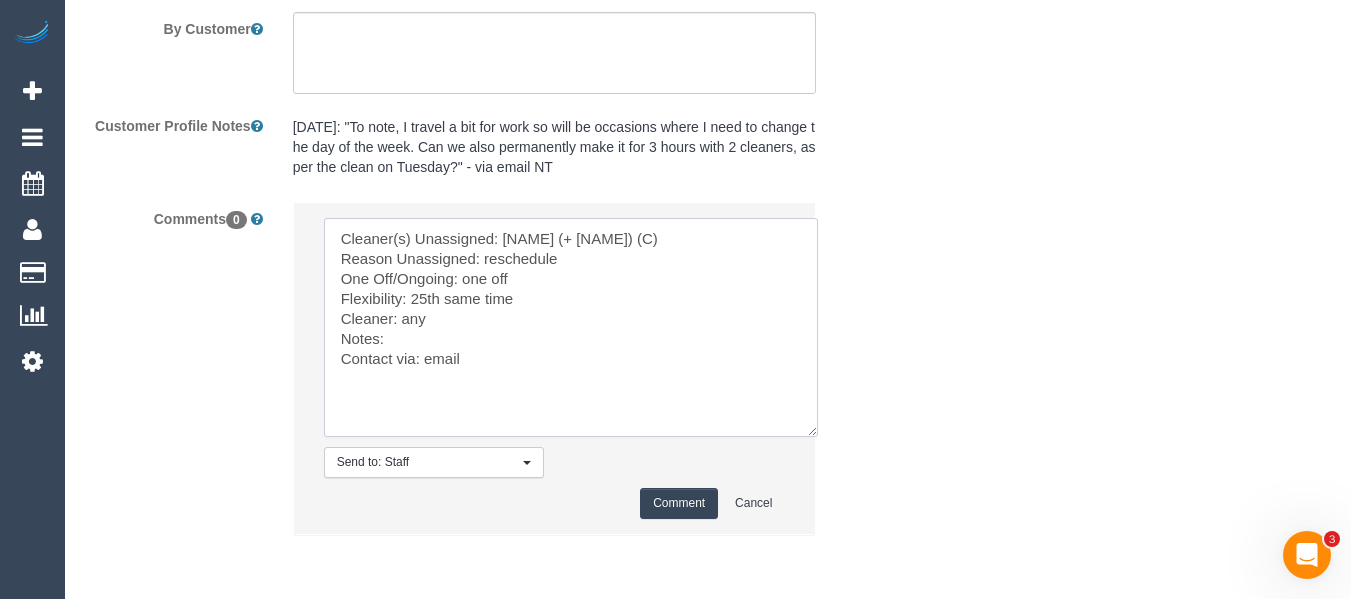 scroll, scrollTop: 3526, scrollLeft: 0, axis: vertical 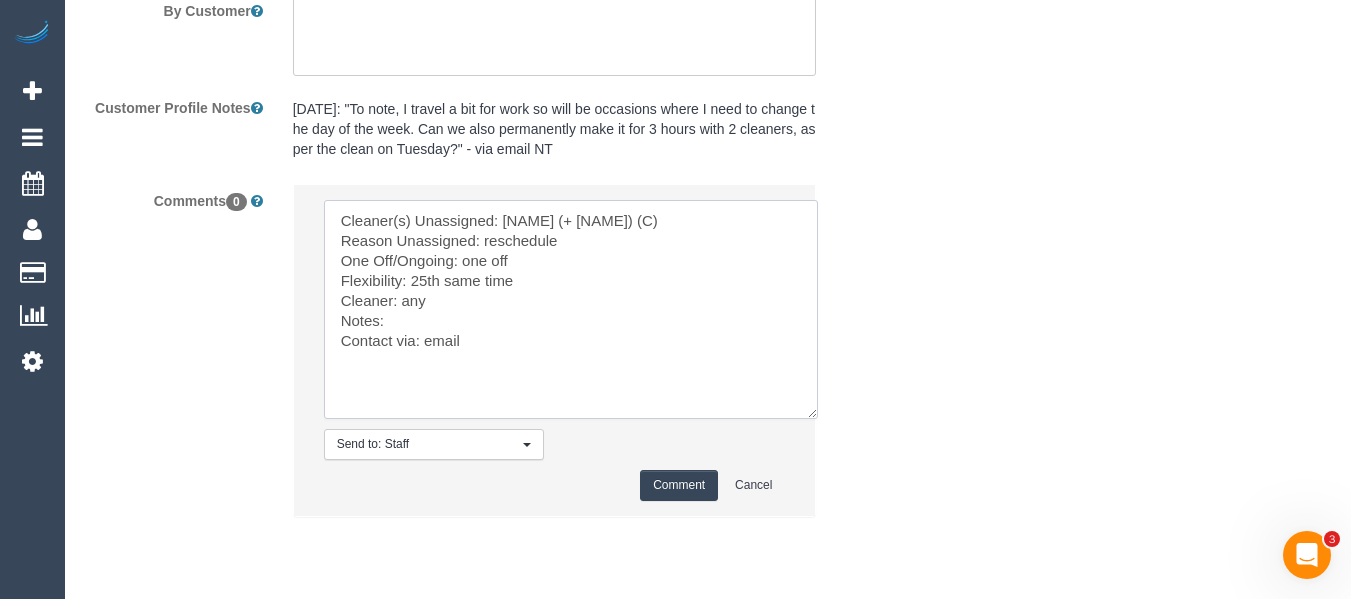 type on "Cleaner(s) Unassigned: Farhan (+ Shafwan) (C)
Reason Unassigned: reschedule
One Off/Ongoing: one off
Flexibility: 25th same time
Cleaner: any
Notes:
Contact via: email" 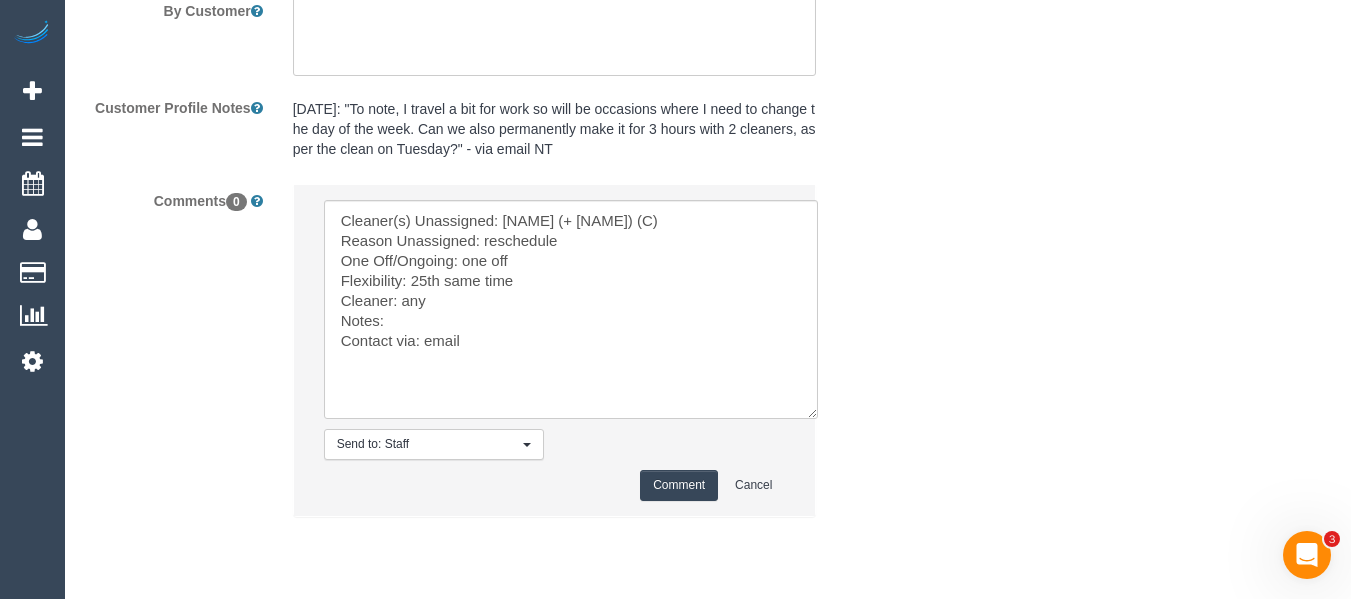 click on "Comment" at bounding box center (679, 485) 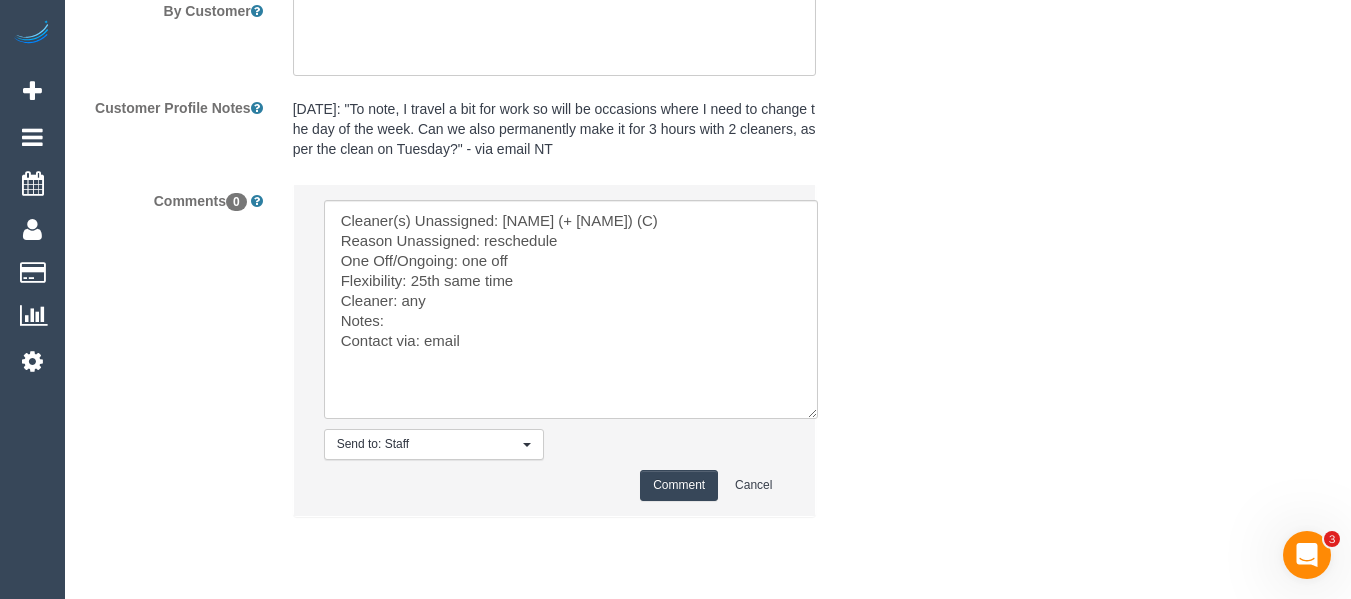 type 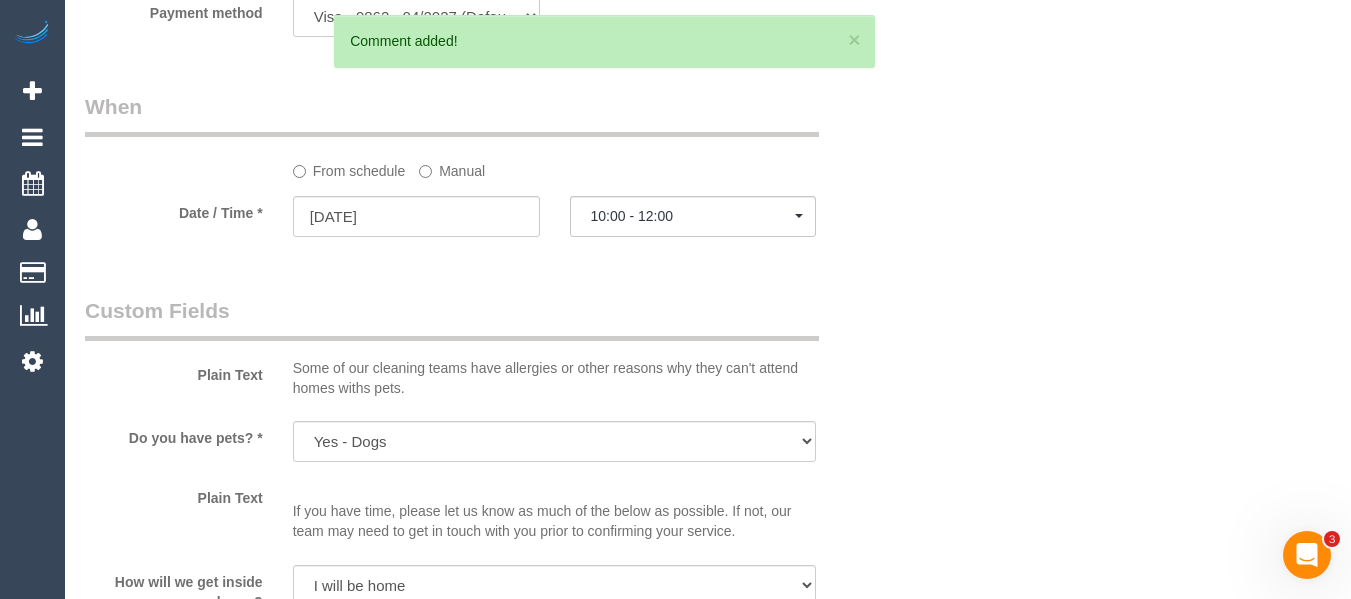 scroll, scrollTop: 1826, scrollLeft: 0, axis: vertical 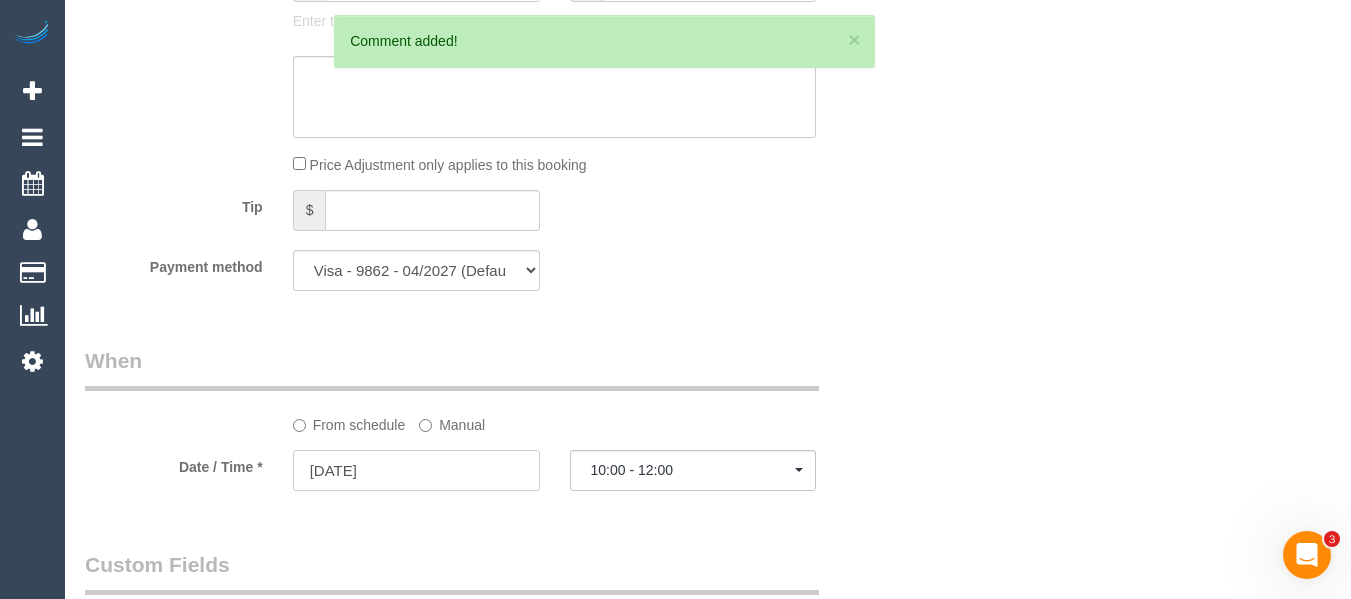 click on "21/08/2025" at bounding box center [416, 470] 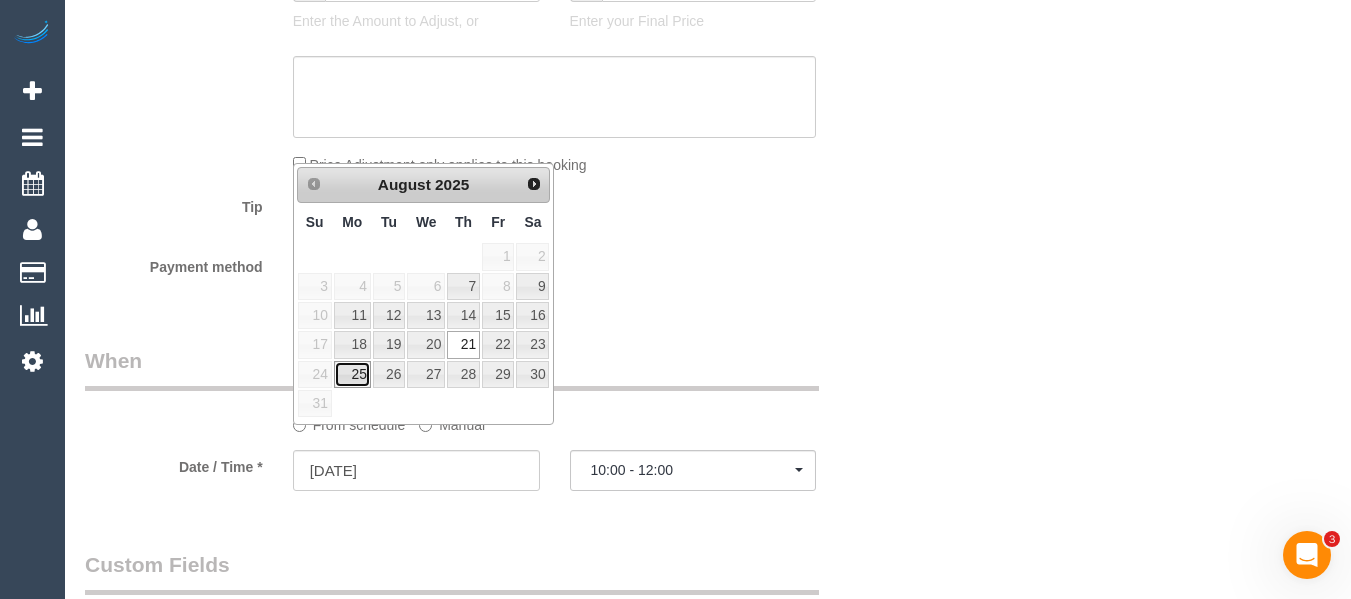 click on "25" at bounding box center (352, 374) 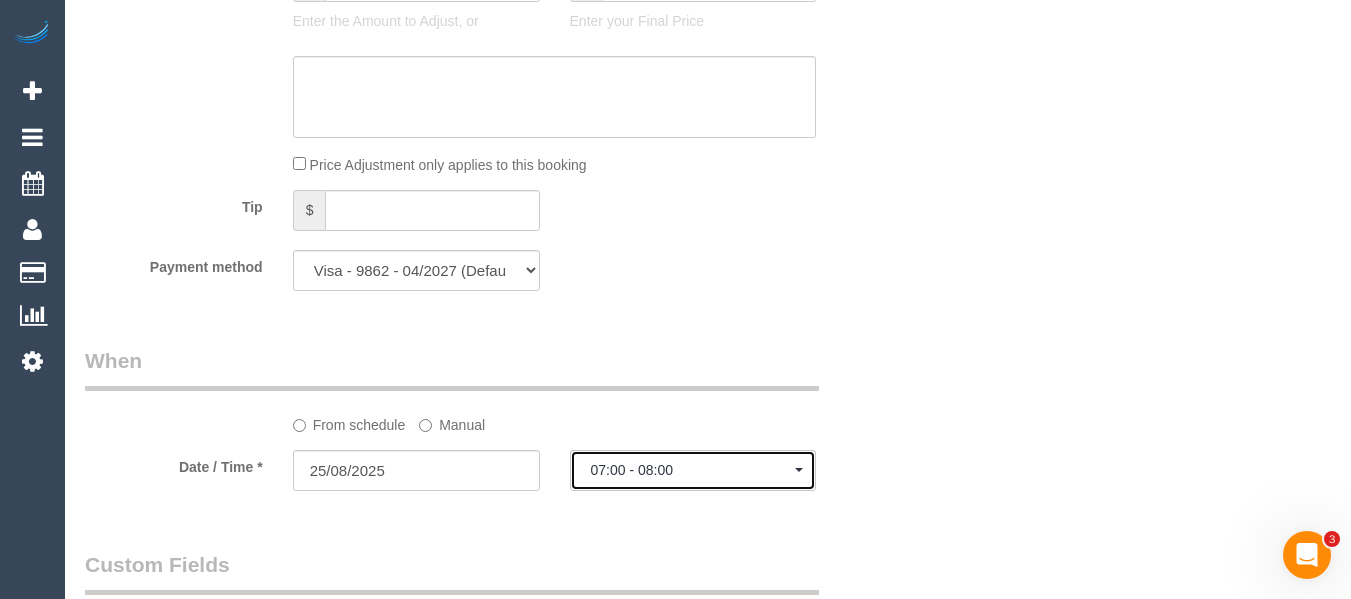 click on "07:00 - 08:00" 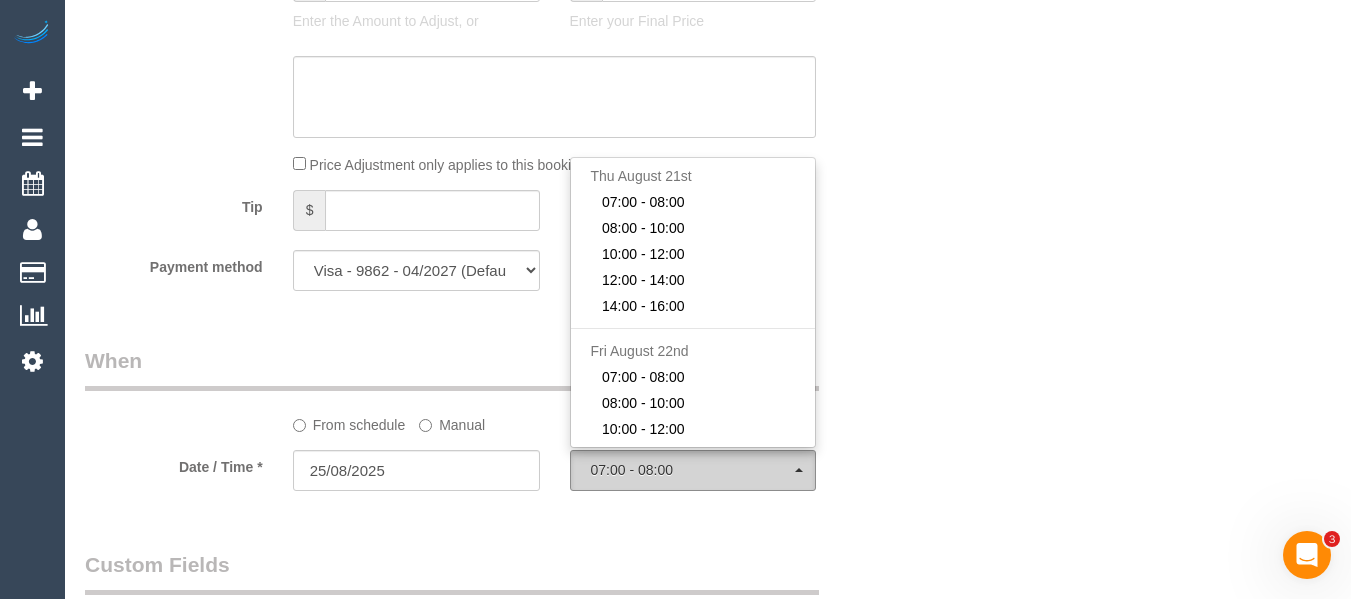 scroll, scrollTop: 474, scrollLeft: 0, axis: vertical 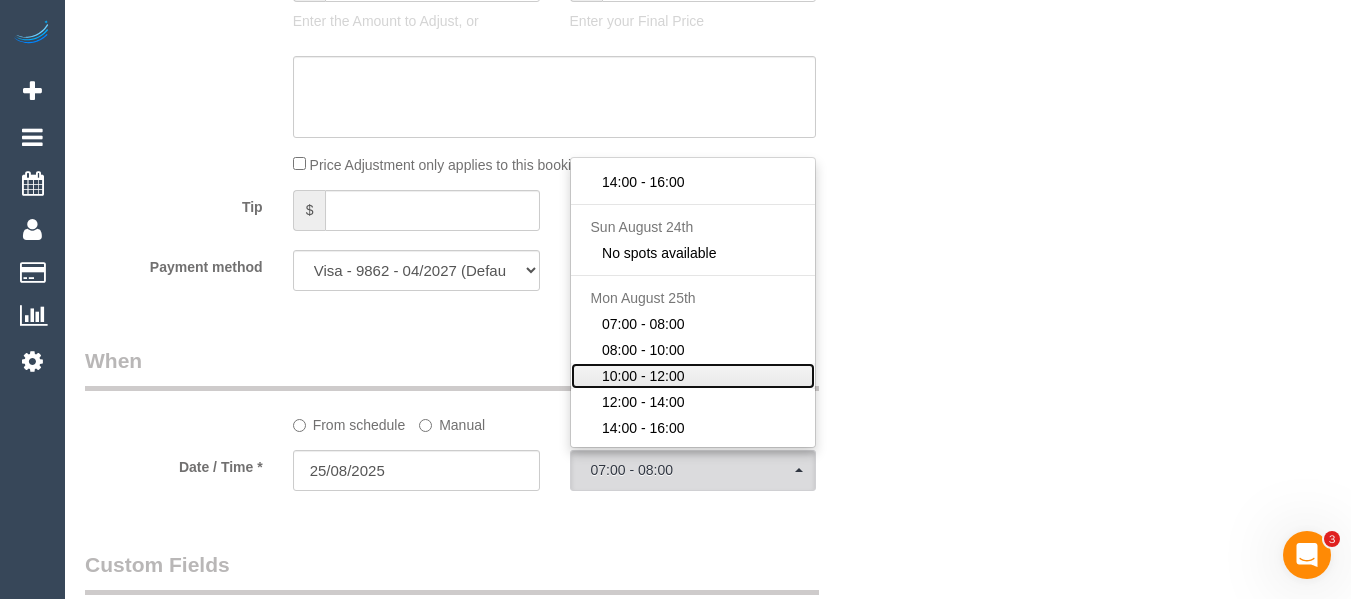 click on "10:00 - 12:00" 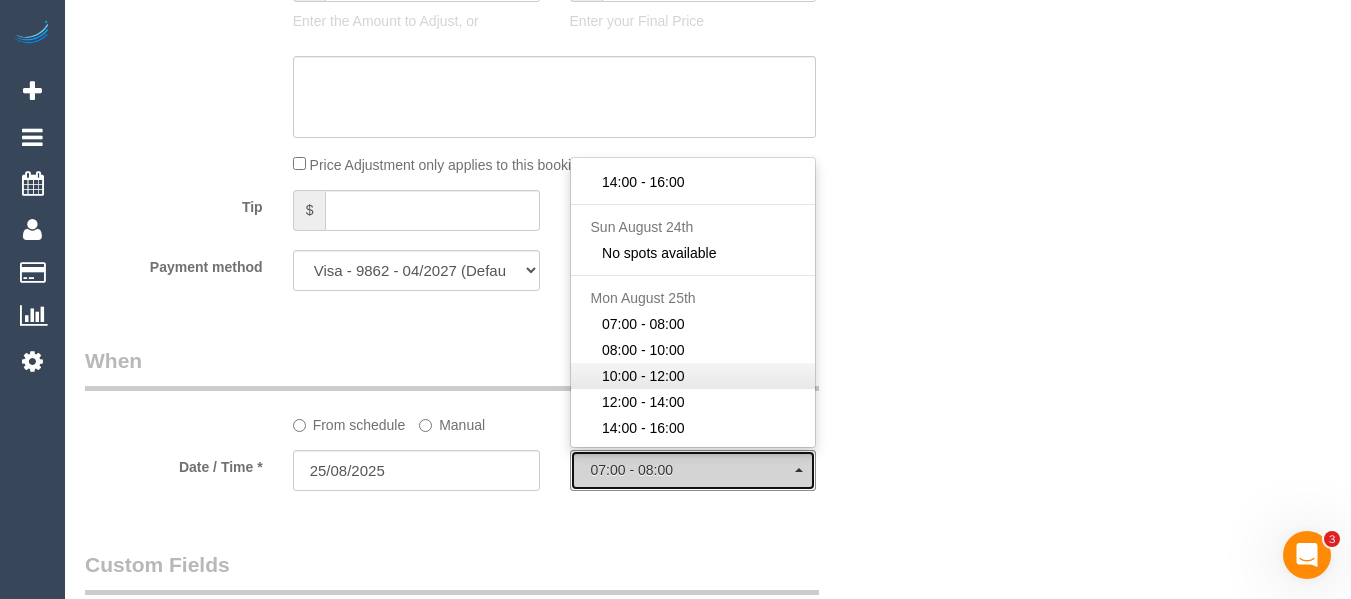 select on "spot19" 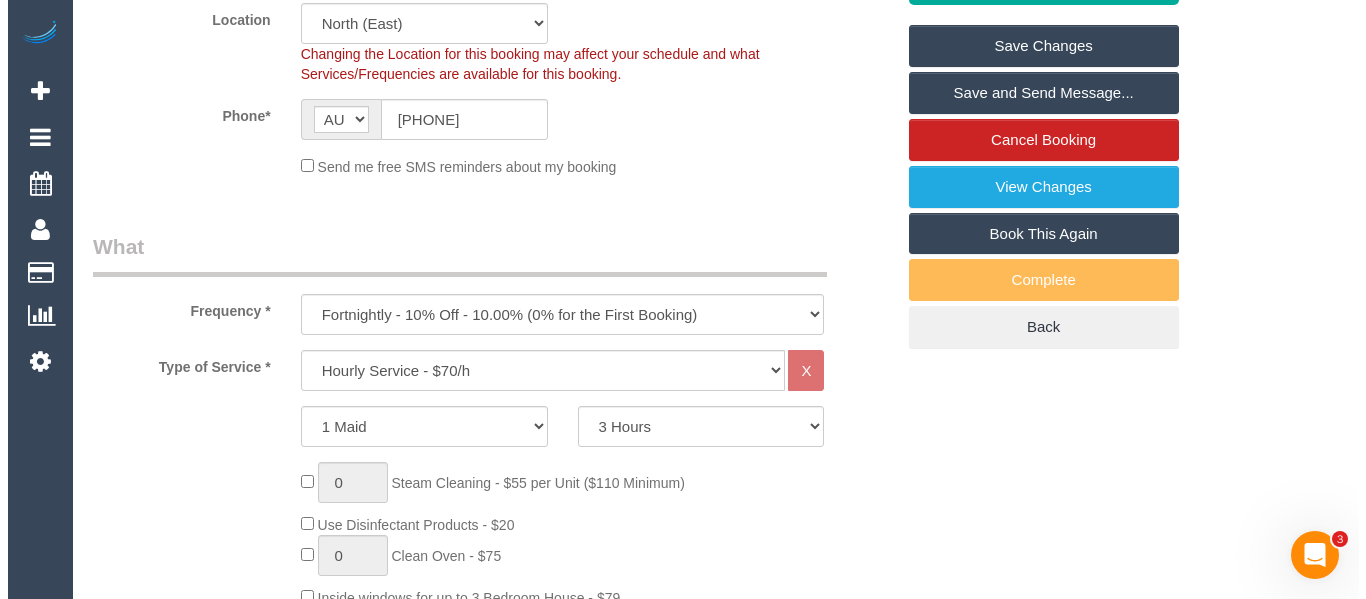 scroll, scrollTop: 406, scrollLeft: 0, axis: vertical 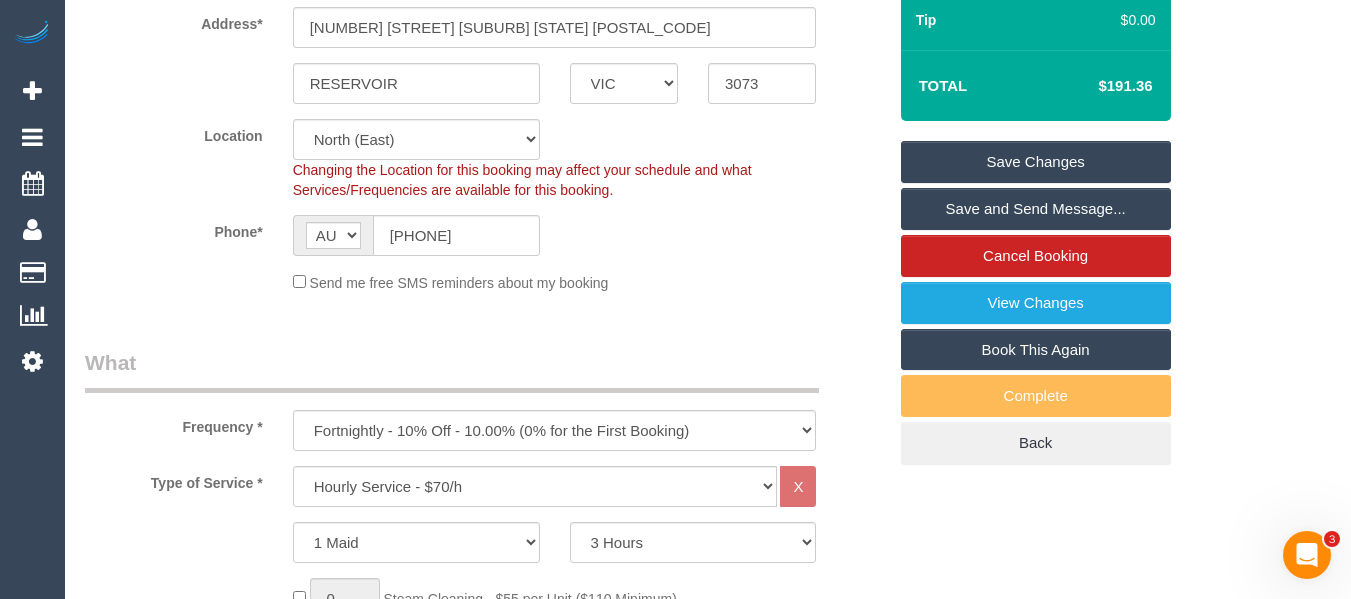 click on "Save Changes" at bounding box center (1036, 162) 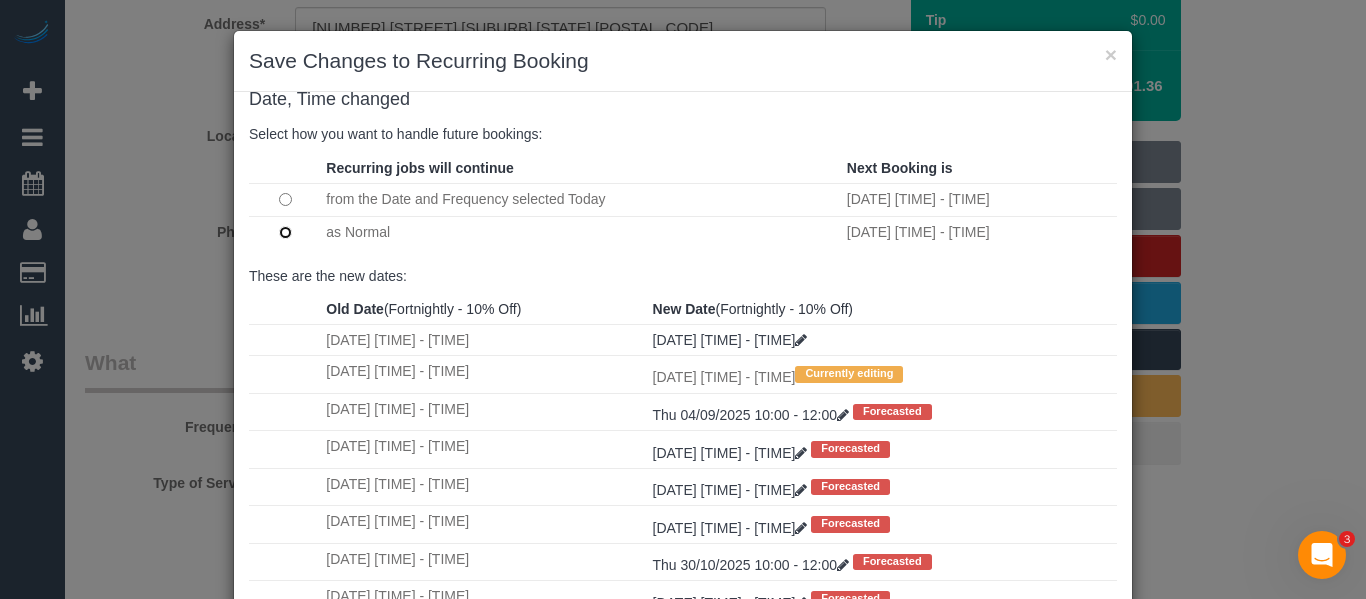 scroll, scrollTop: 34, scrollLeft: 0, axis: vertical 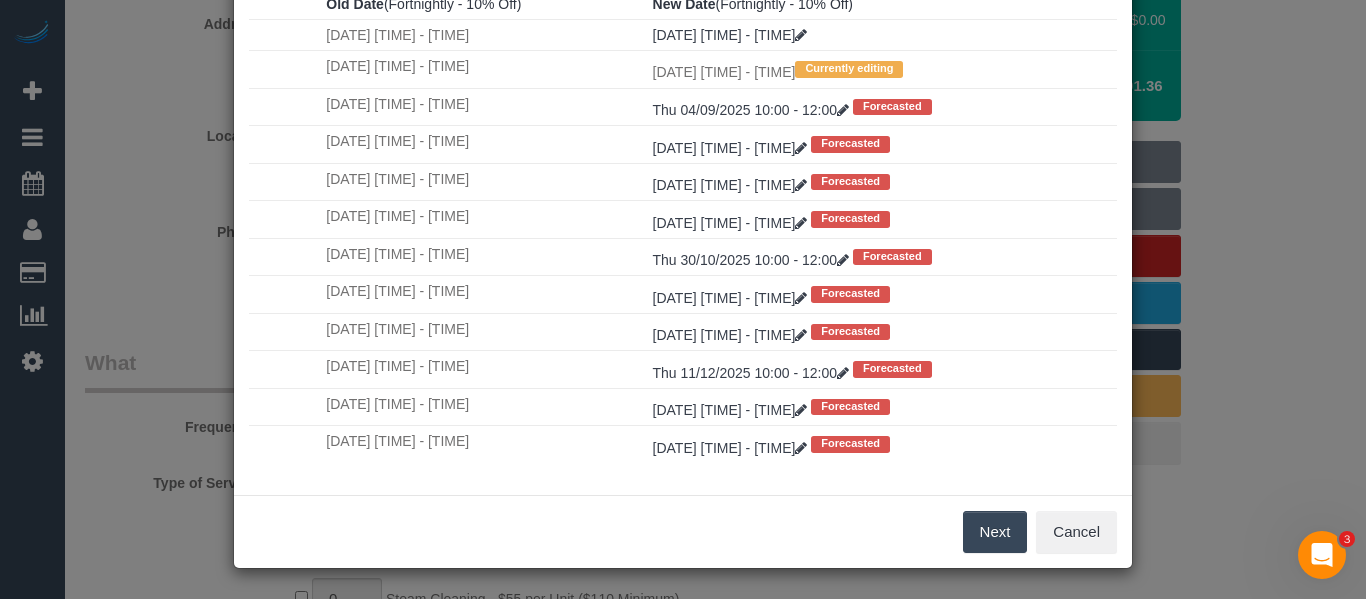 click on "Next" at bounding box center (995, 532) 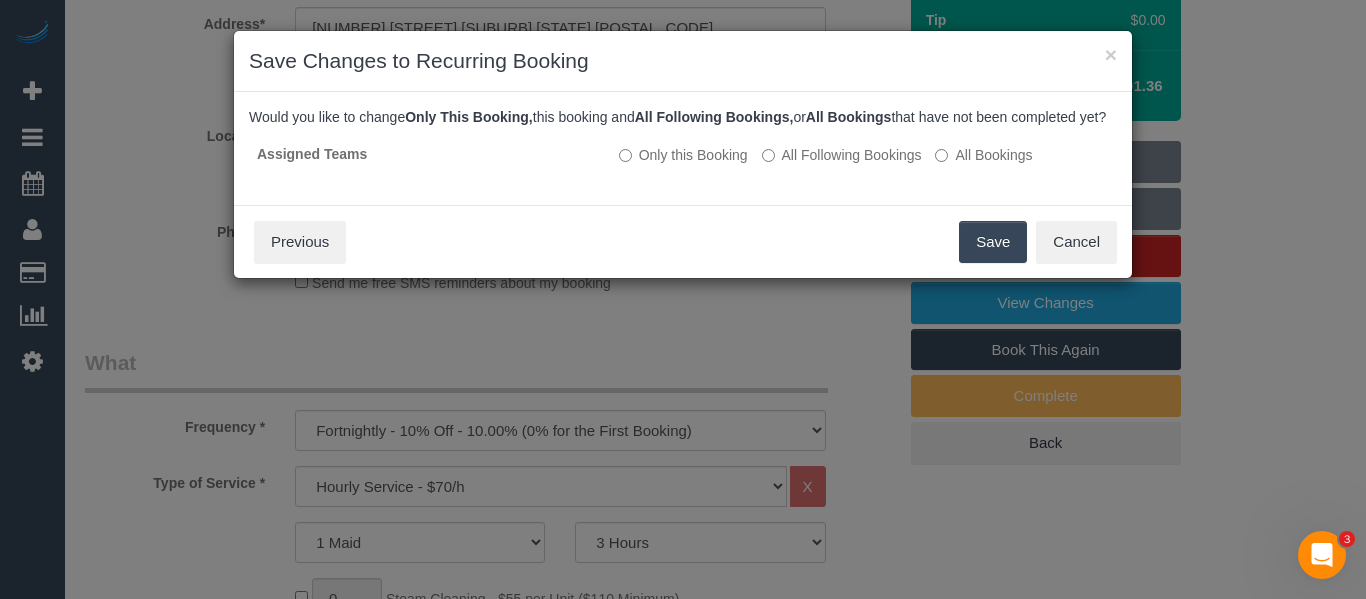 scroll, scrollTop: 0, scrollLeft: 0, axis: both 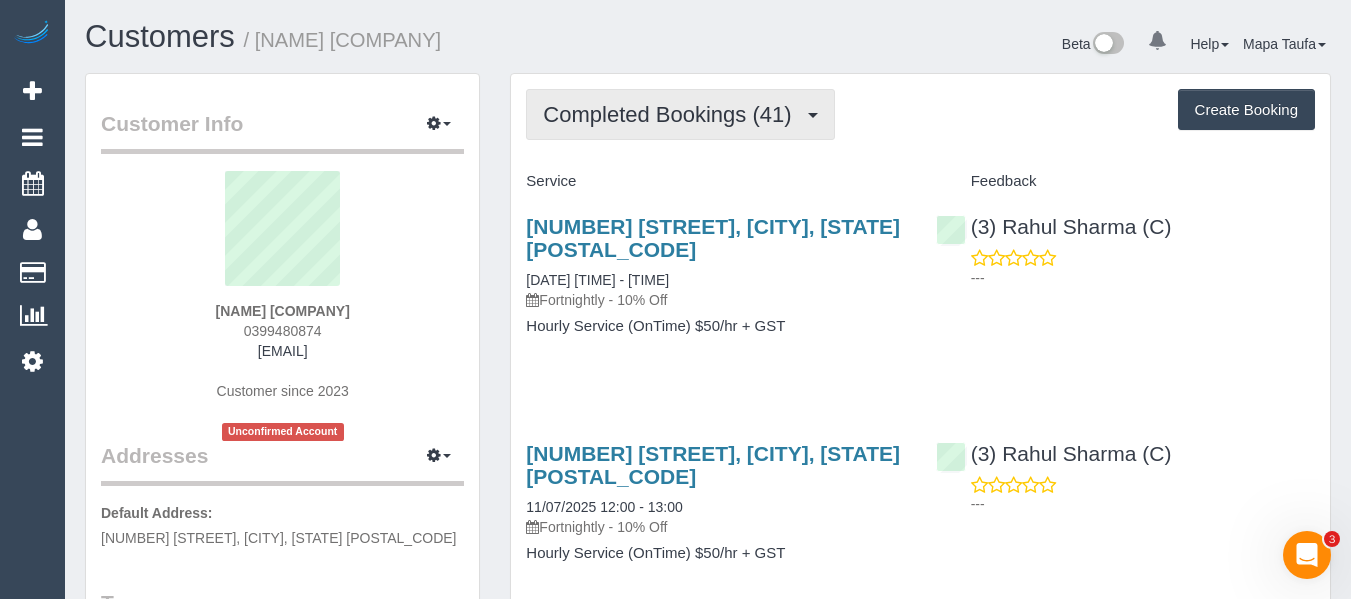 drag, startPoint x: 703, startPoint y: 89, endPoint x: 695, endPoint y: 102, distance: 15.264338 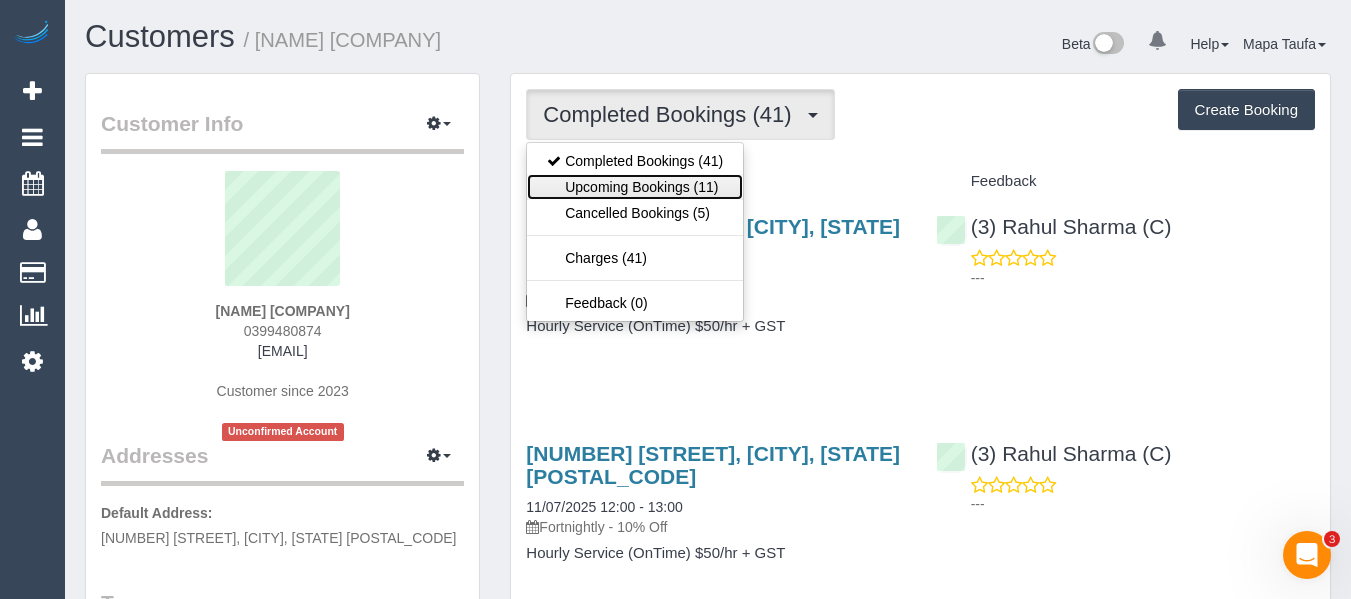 click on "Upcoming Bookings (11)" at bounding box center (635, 187) 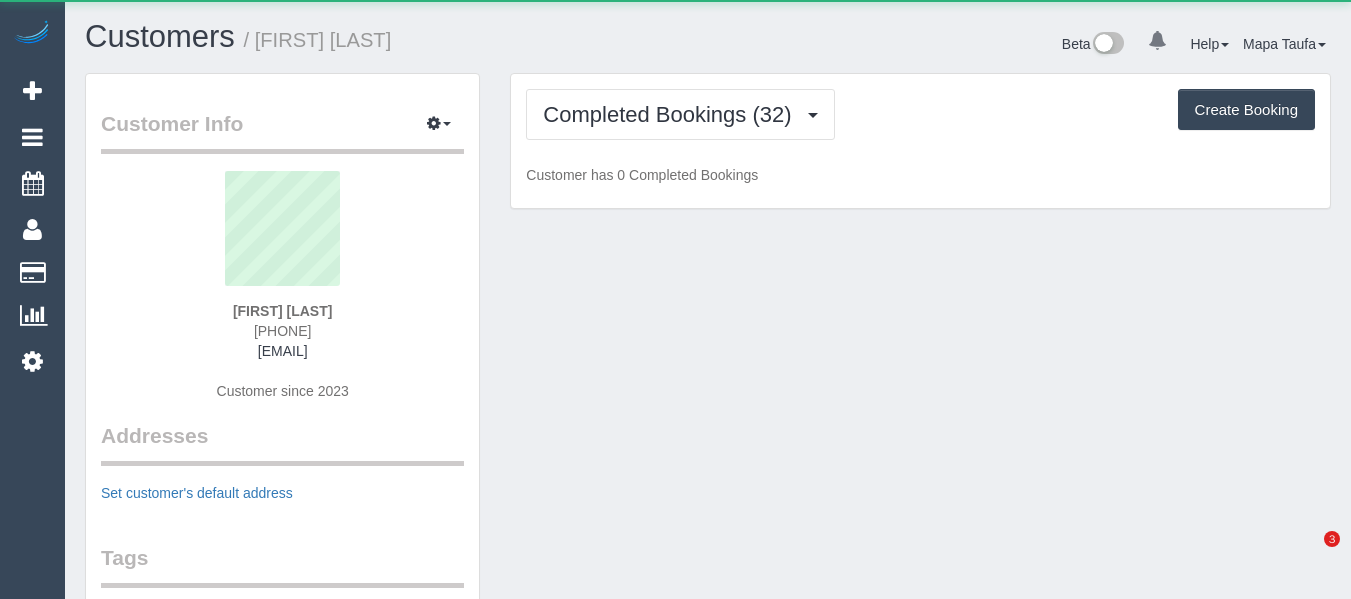 scroll, scrollTop: 0, scrollLeft: 0, axis: both 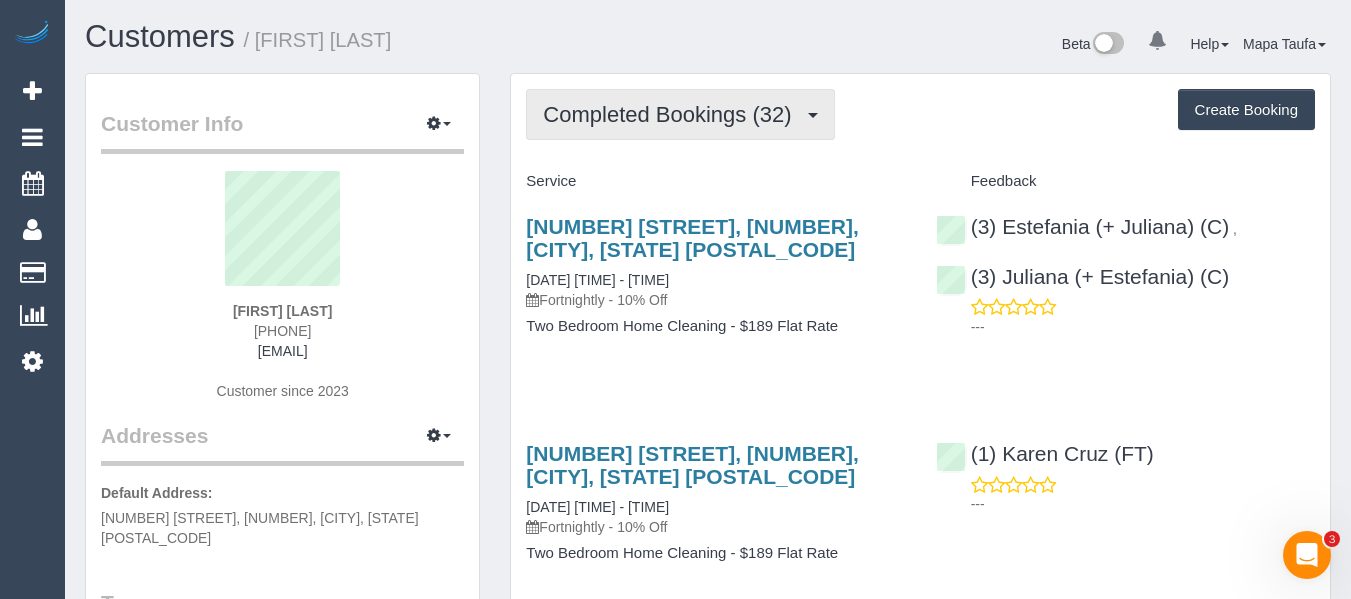 click on "Completed Bookings (32)" at bounding box center (672, 114) 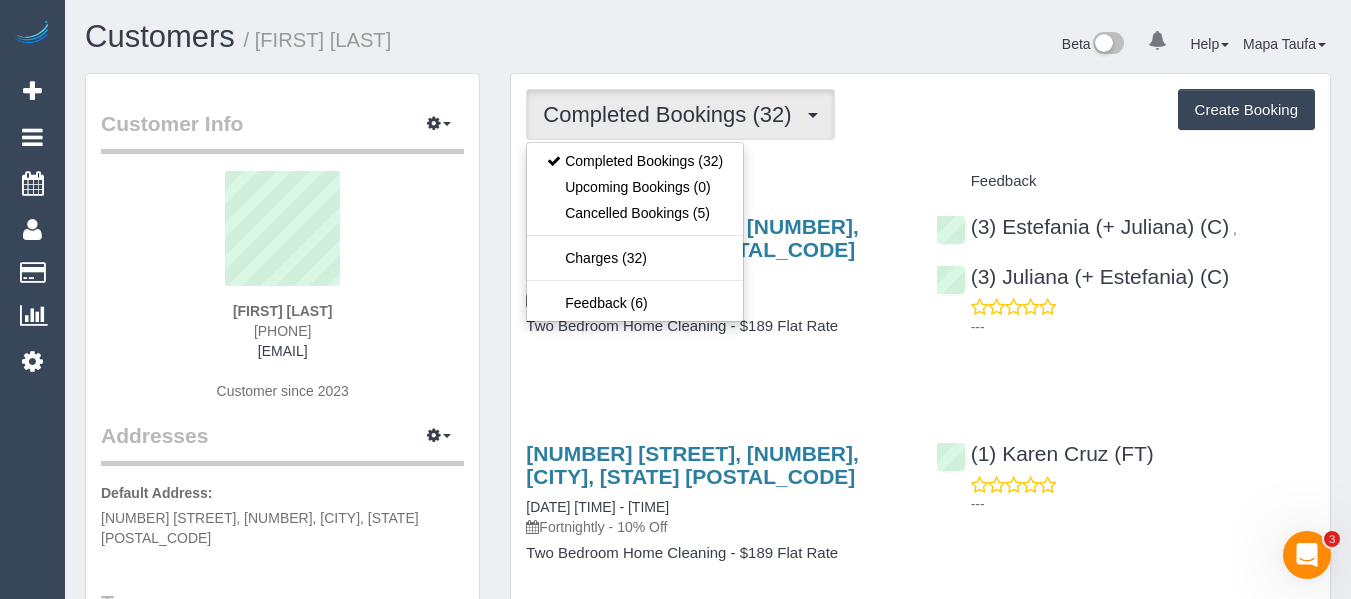 click on "Completed Bookings (32)
Completed Bookings (32)
Upcoming Bookings (0)
Cancelled Bookings (5)
Charges (32)
Feedback (6)
Create Booking
Service
Feedback" at bounding box center (920, 2977) 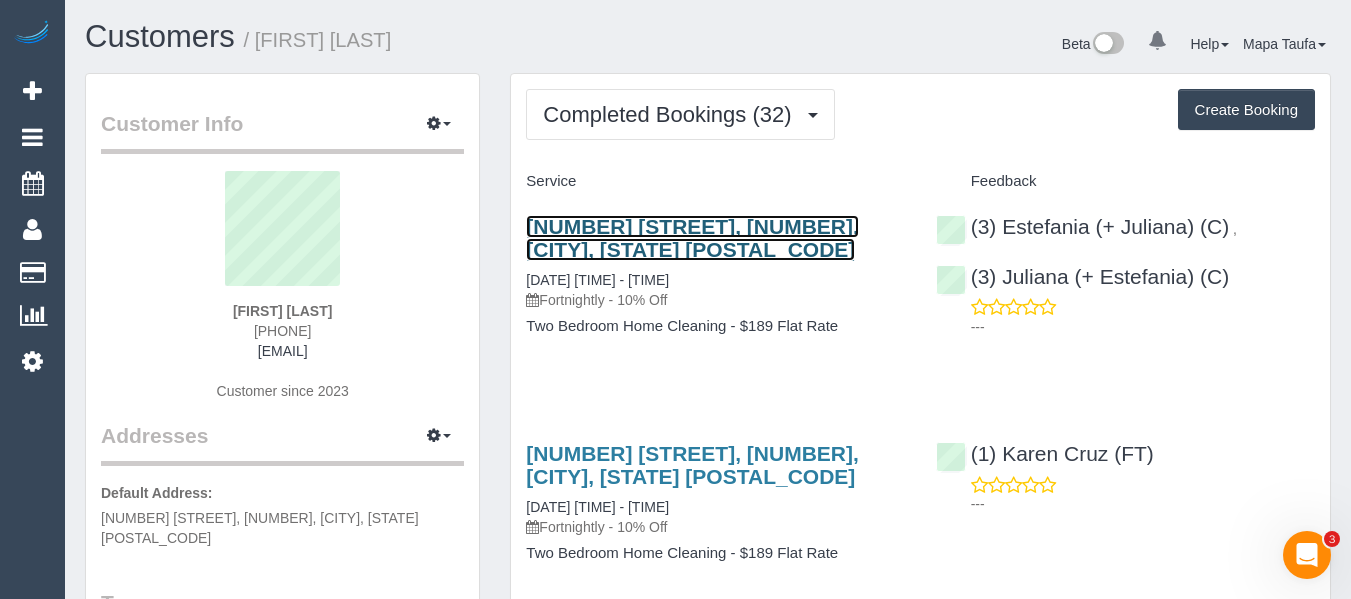 click on "[NUMBER] [STREET], [NUMBER], [CITY], [STATE] [POSTAL_CODE]" at bounding box center [692, 238] 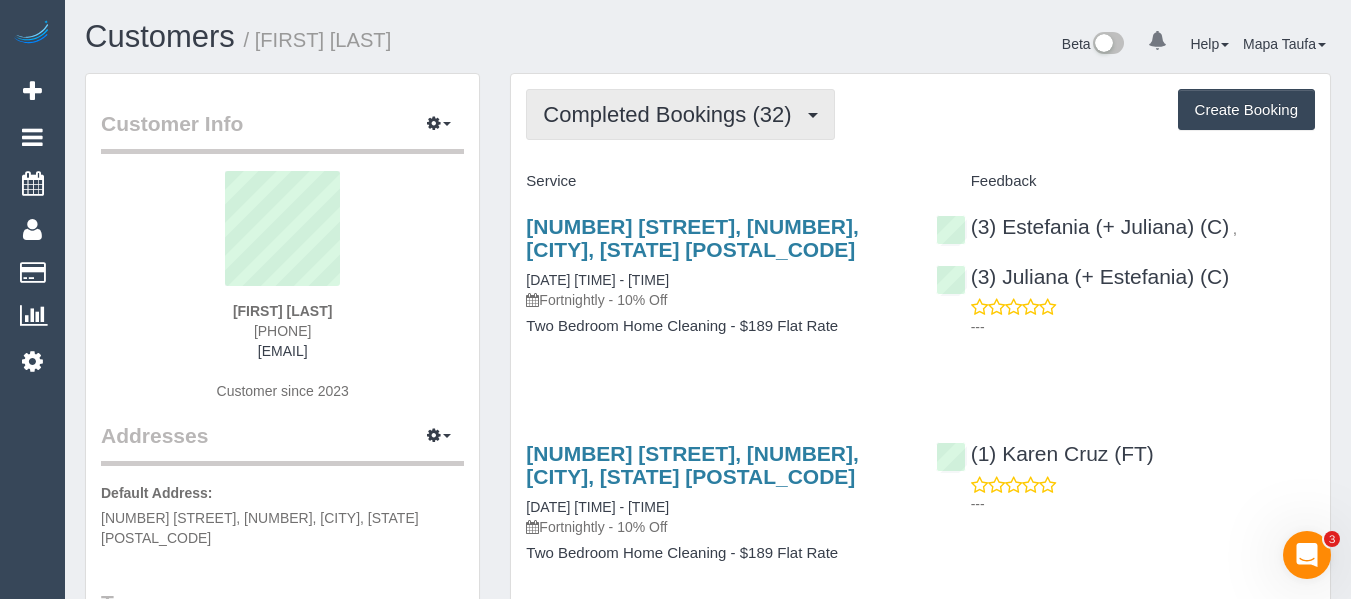 click on "Completed Bookings (32)" at bounding box center (672, 114) 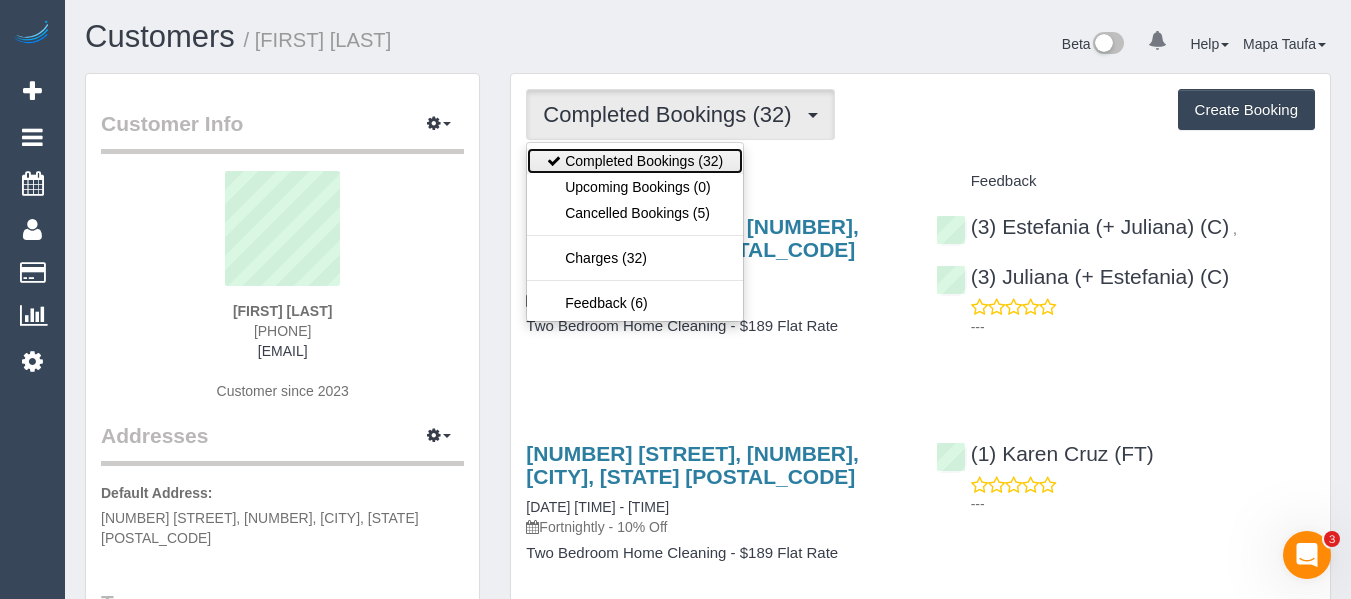 click on "Completed Bookings (32)" at bounding box center [635, 161] 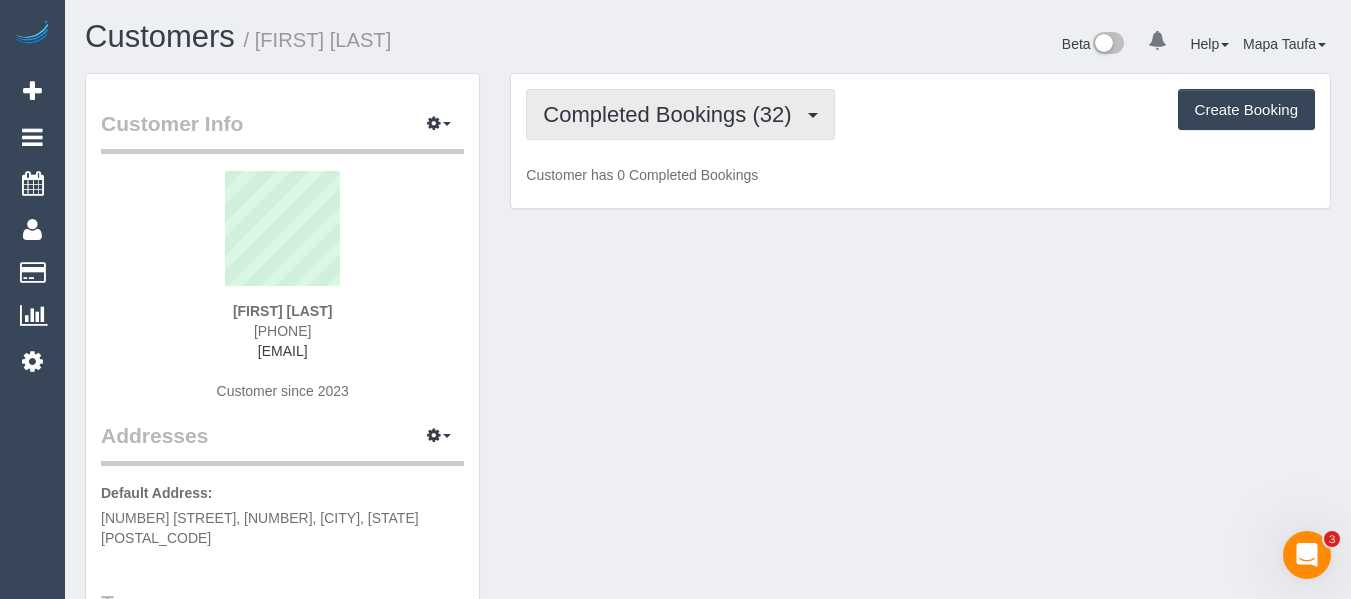 drag, startPoint x: 611, startPoint y: 138, endPoint x: 624, endPoint y: 183, distance: 46.840153 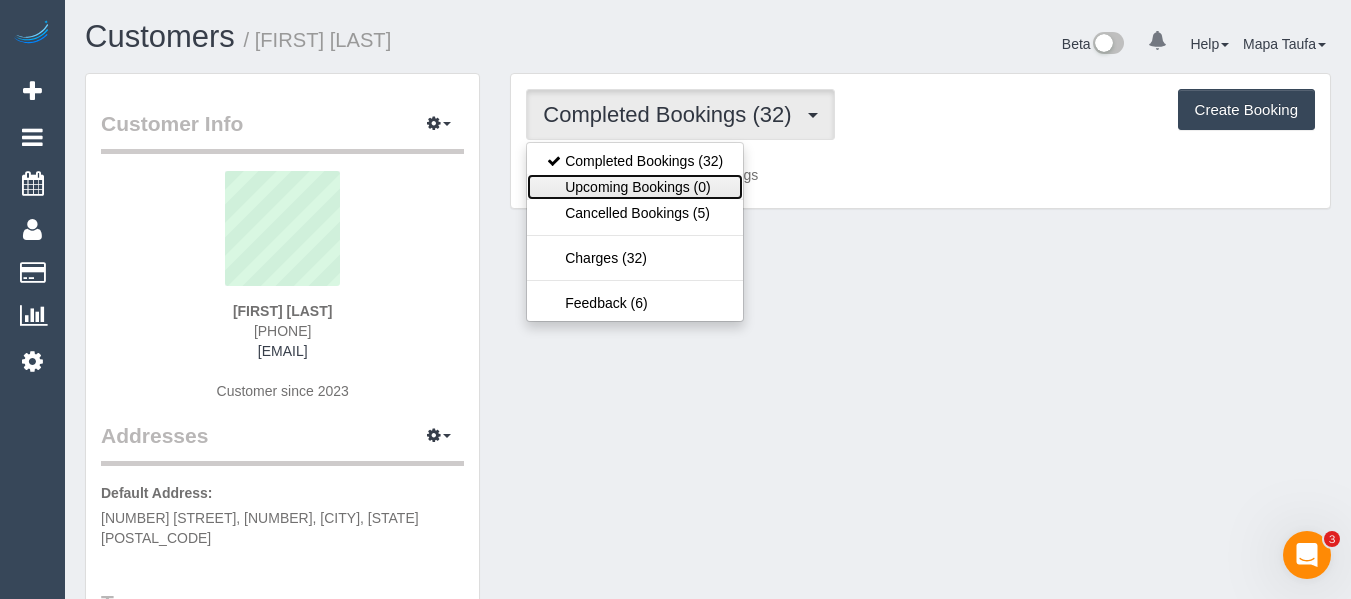 click on "Upcoming Bookings (0)" at bounding box center [635, 187] 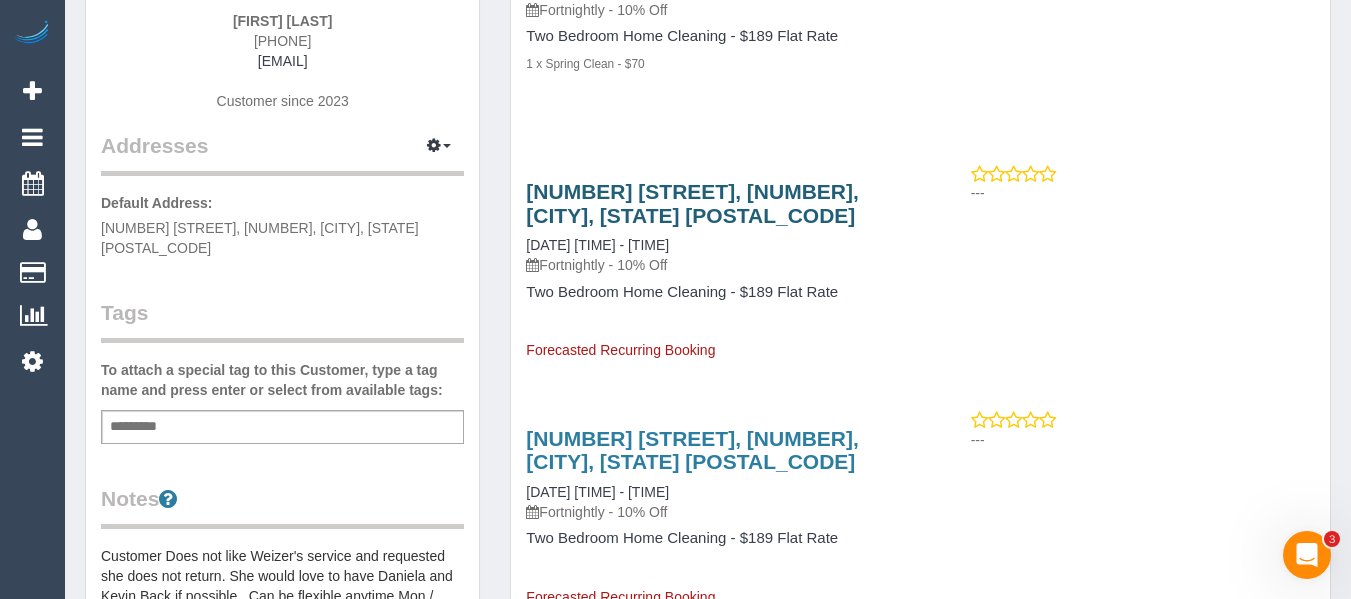 scroll, scrollTop: 300, scrollLeft: 0, axis: vertical 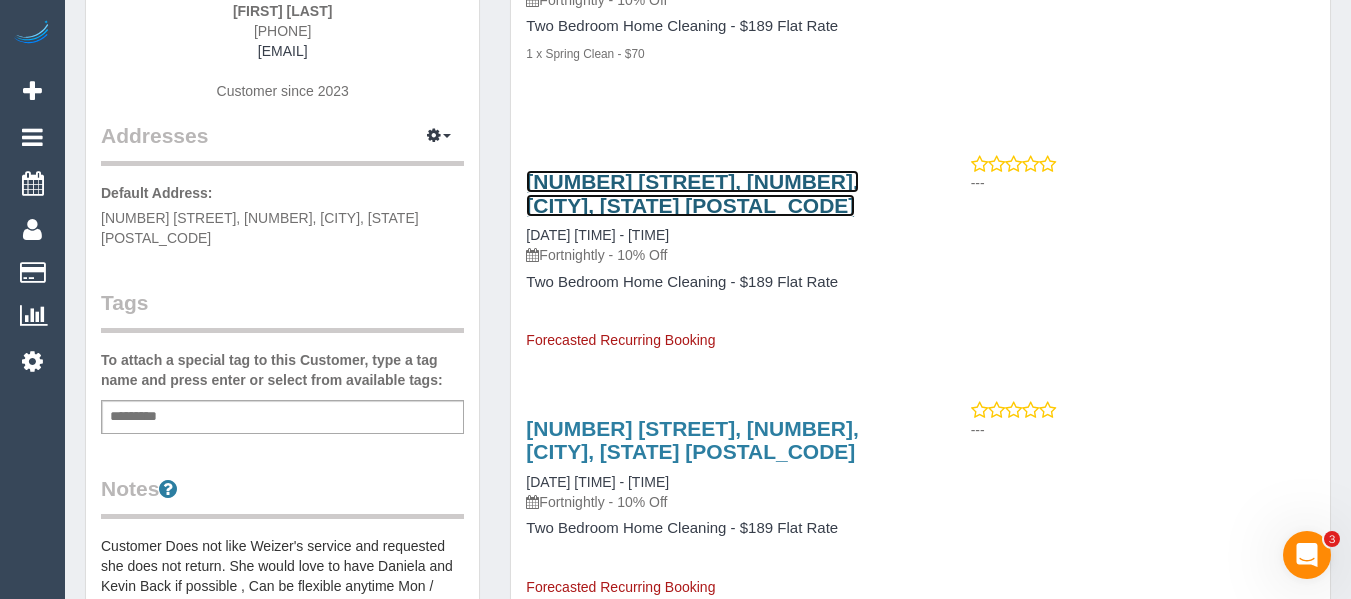 click on "[NUMBER] [STREET], [NUMBER], [CITY], [STATE] [POSTAL_CODE]" at bounding box center (692, 193) 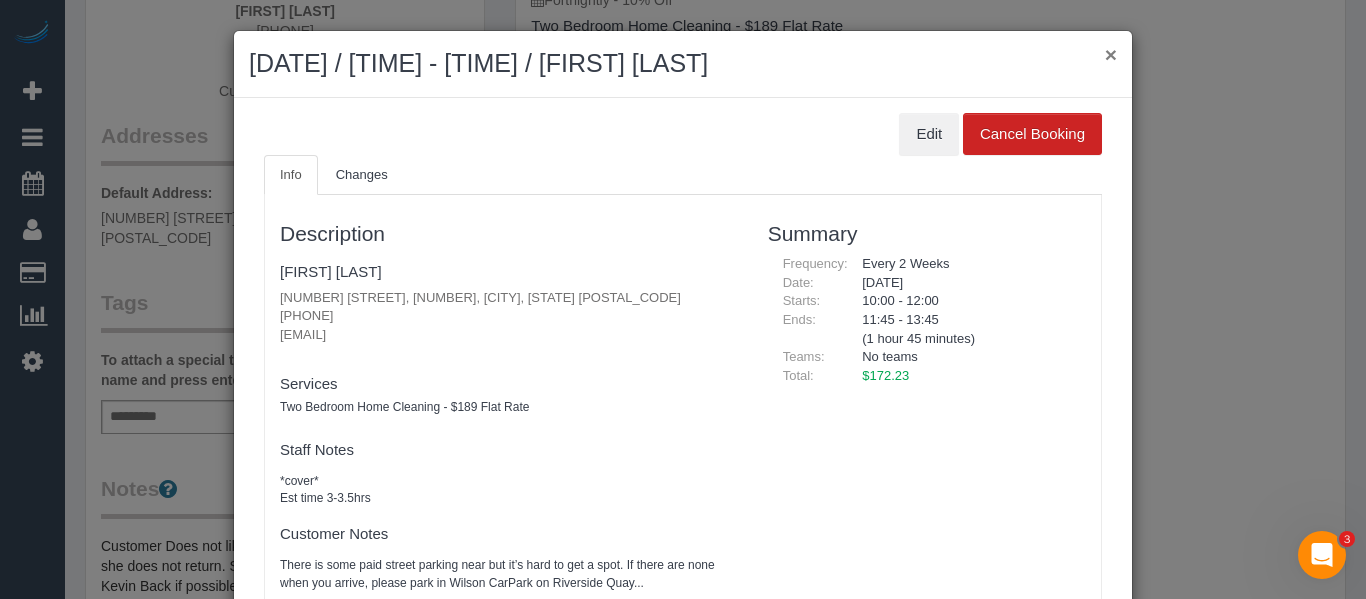 click on "×" at bounding box center [1111, 54] 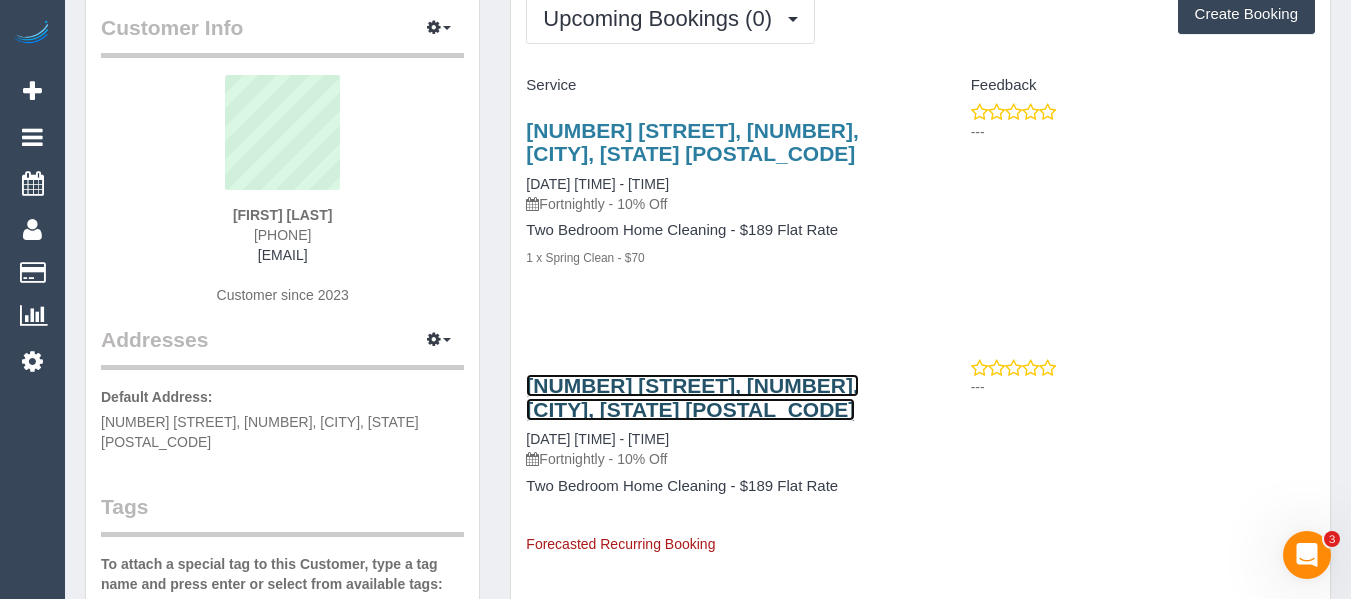 scroll, scrollTop: 0, scrollLeft: 0, axis: both 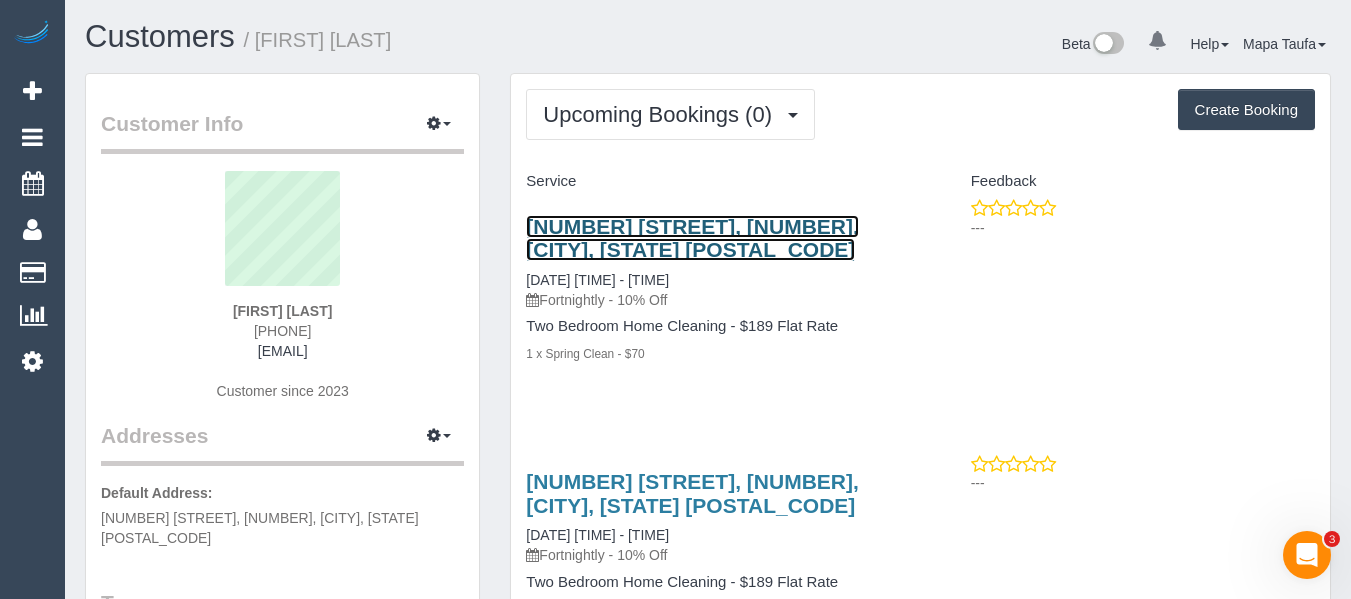 click on "[NUMBER] [STREET], [NUMBER], [CITY], [STATE] [POSTAL_CODE]" at bounding box center (692, 238) 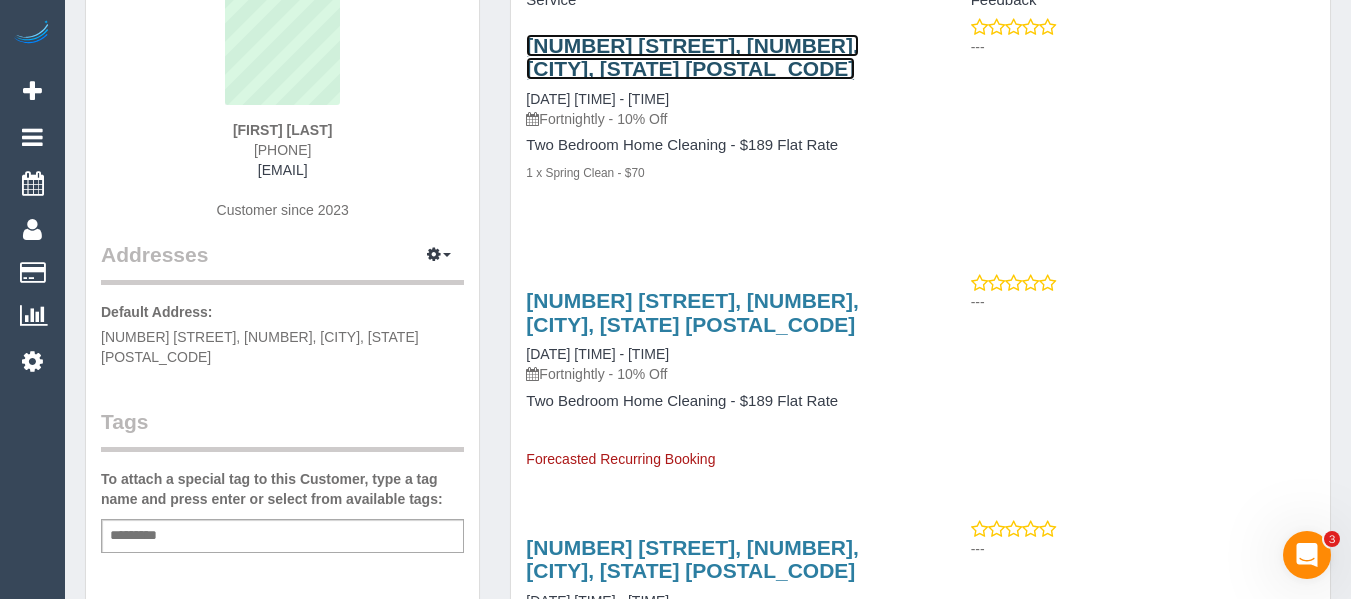 scroll, scrollTop: 500, scrollLeft: 0, axis: vertical 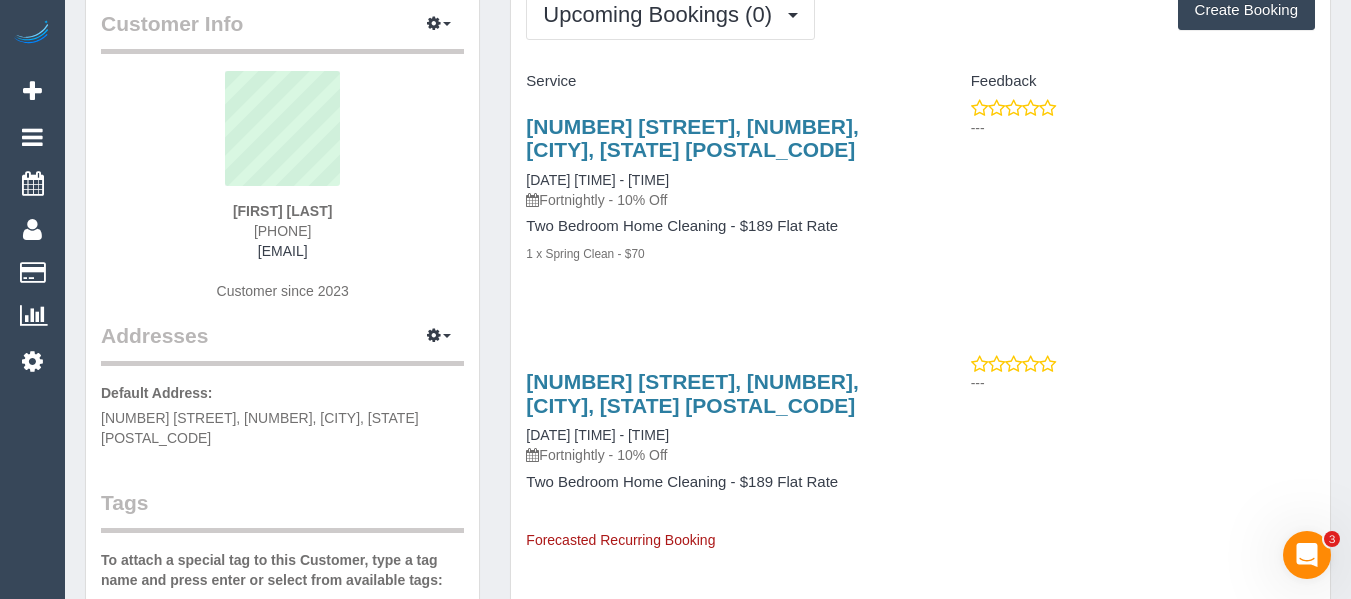 click on "[NUMBER] [STREET], [NUMBER], [CITY], [STATE] [POSTAL_CODE]
[DATE] [TIME] - [TIME]
Fortnightly - 10% Off
Two Bedroom Home Cleaning - $189 Flat Rate
1 x Spring Clean - $70" at bounding box center [715, 200] 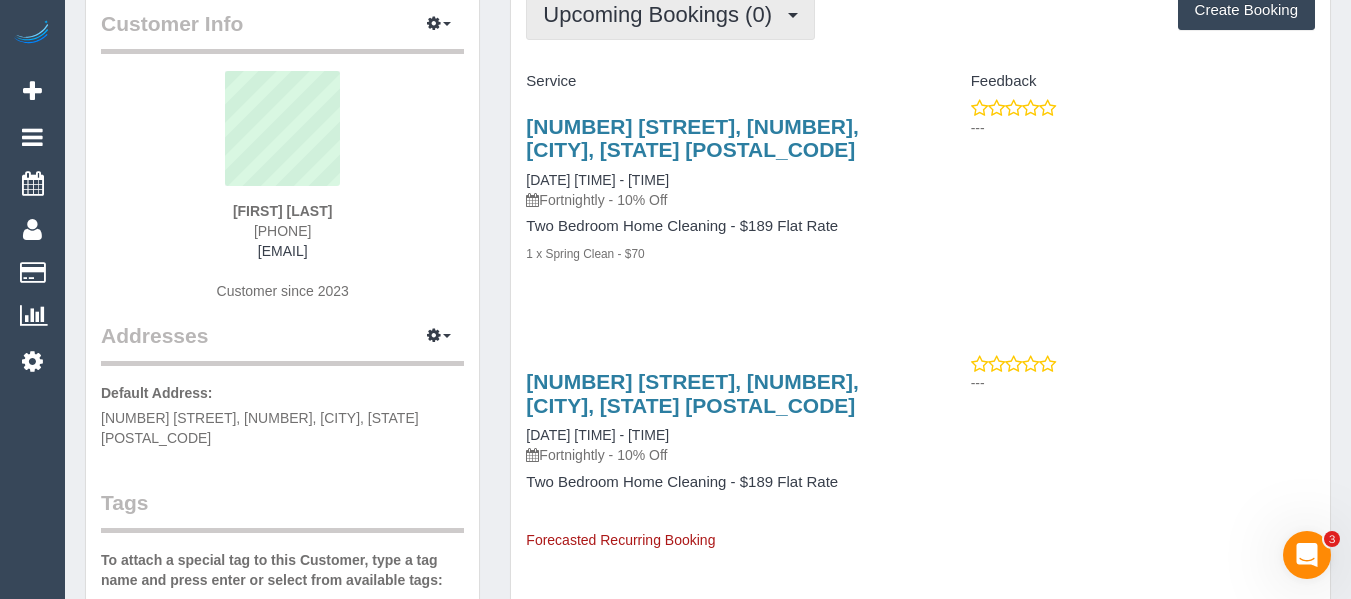 click on "Upcoming Bookings (0)" at bounding box center (662, 14) 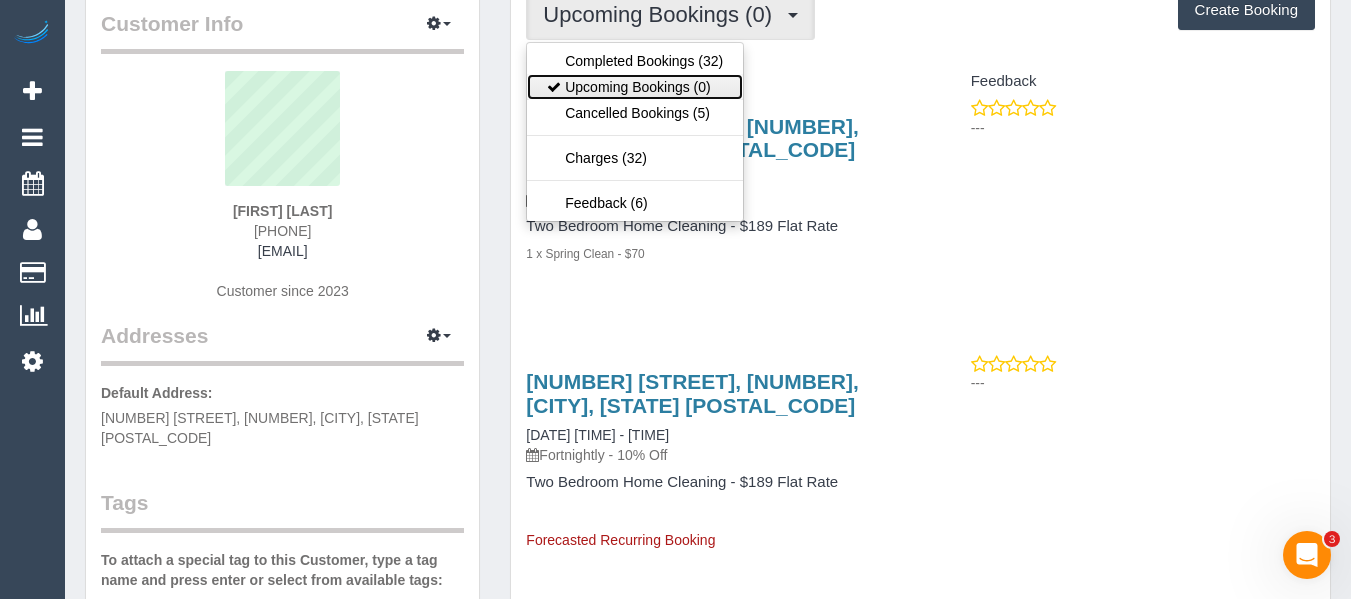 click on "Upcoming Bookings (0)" at bounding box center [635, 87] 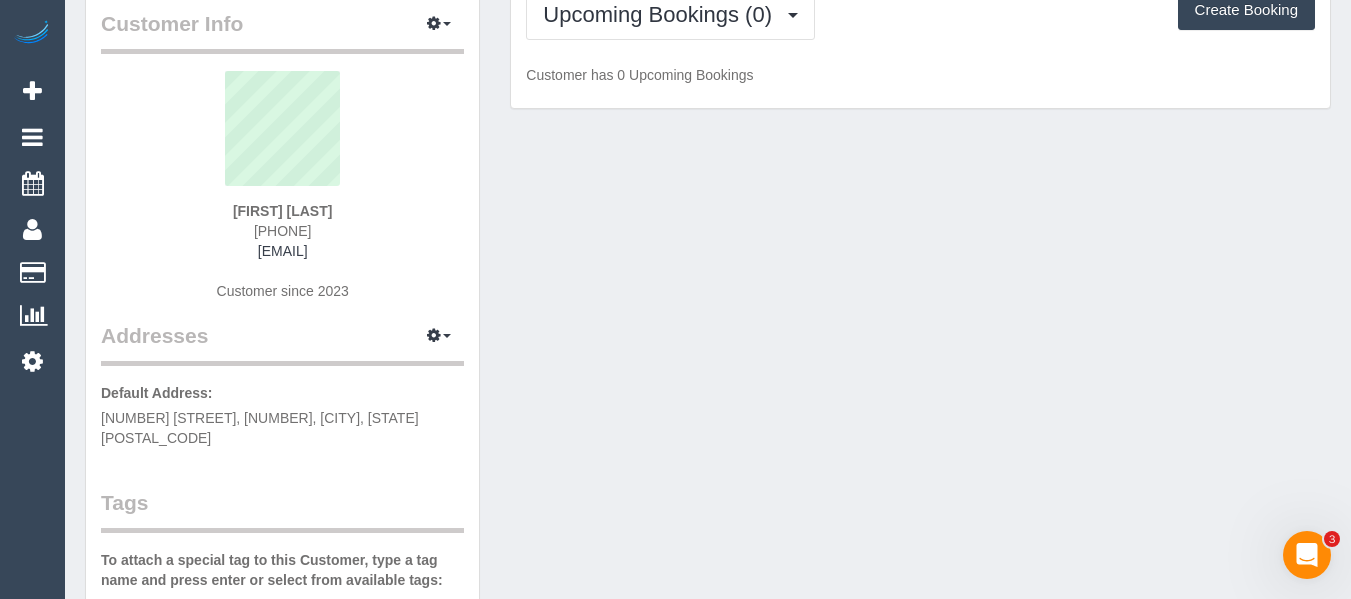 click on "Customer has 0 Upcoming Bookings" at bounding box center (920, 75) 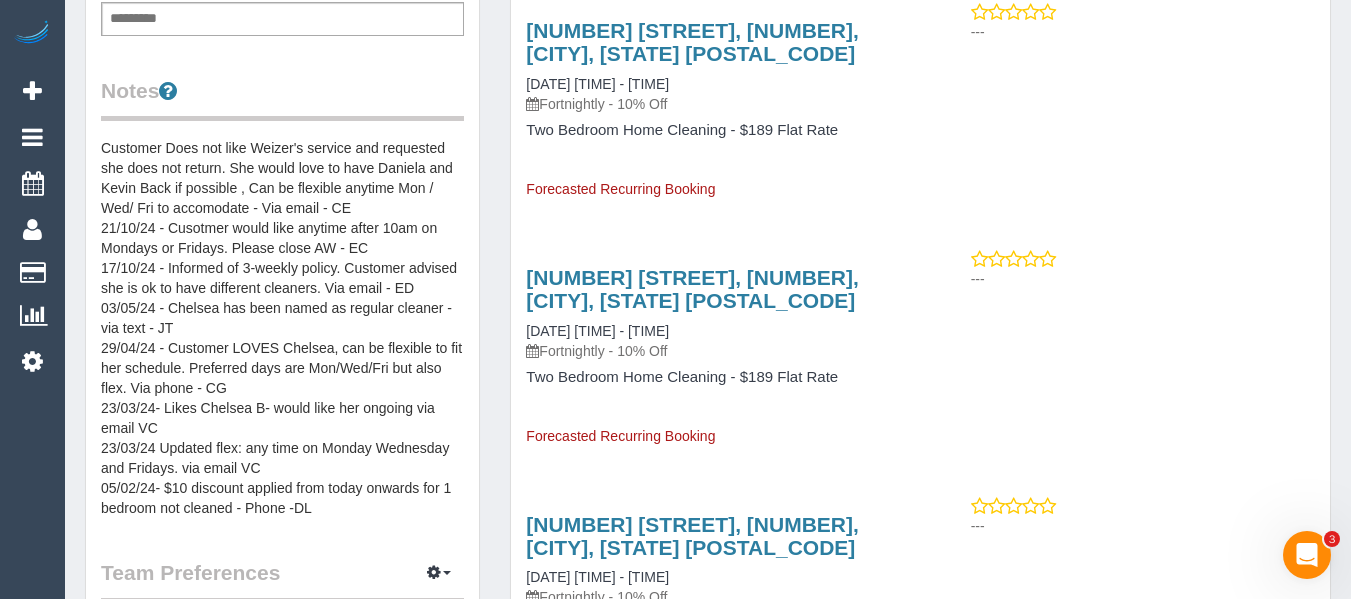 scroll, scrollTop: 700, scrollLeft: 0, axis: vertical 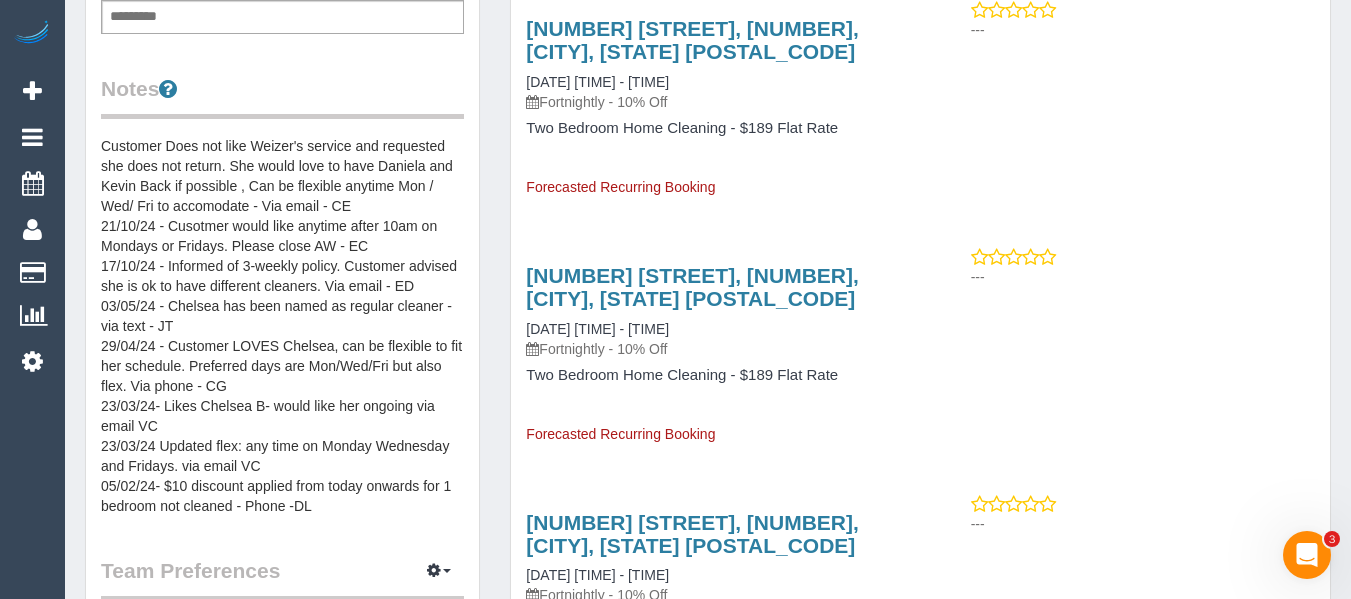 click on "Customer Does not like Weizer's service and requested she does not return. She would love to have Daniela and Kevin Back if possible , Can be flexible anytime Mon / Wed/ Fri to accomodate - Via email - CE
21/10/24 - Cusotmer would like anytime after 10am on Mondays or Fridays. Please close AW - EC
17/10/24 - Informed of 3-weekly policy. Customer advised she is ok to have different cleaners. Via email - ED
03/05/24 - Chelsea has been named as regular cleaner - via text - JT
29/04/24 - Customer LOVES Chelsea, can be flexible to fit her schedule. Preferred days are Mon/Wed/Fri but also flex. Via phone - CG
23/03/24- Likes Chelsea B- would like her ongoing via email VC
23/03/24 Updated flex: any time on Monday Wednesday and Fridays. via email VC
05/02/24- $10 discount applied from today onwards for 1 bedroom not cleaned - Phone -DL" at bounding box center (282, 326) 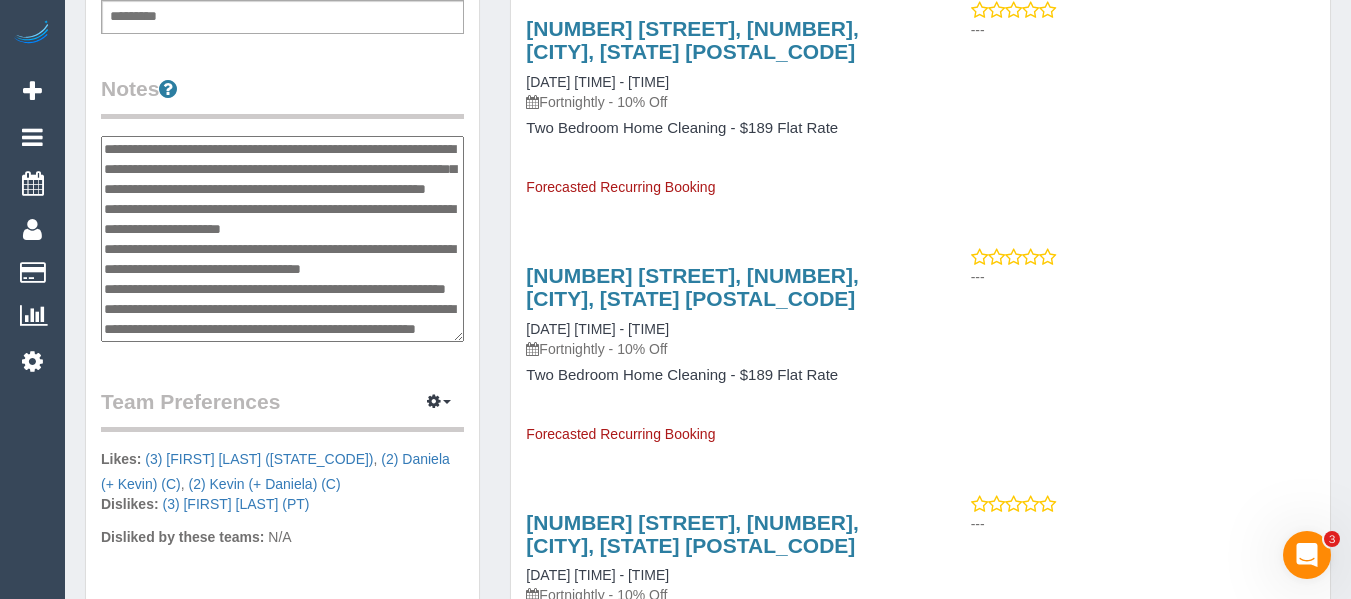 scroll, scrollTop: 200, scrollLeft: 0, axis: vertical 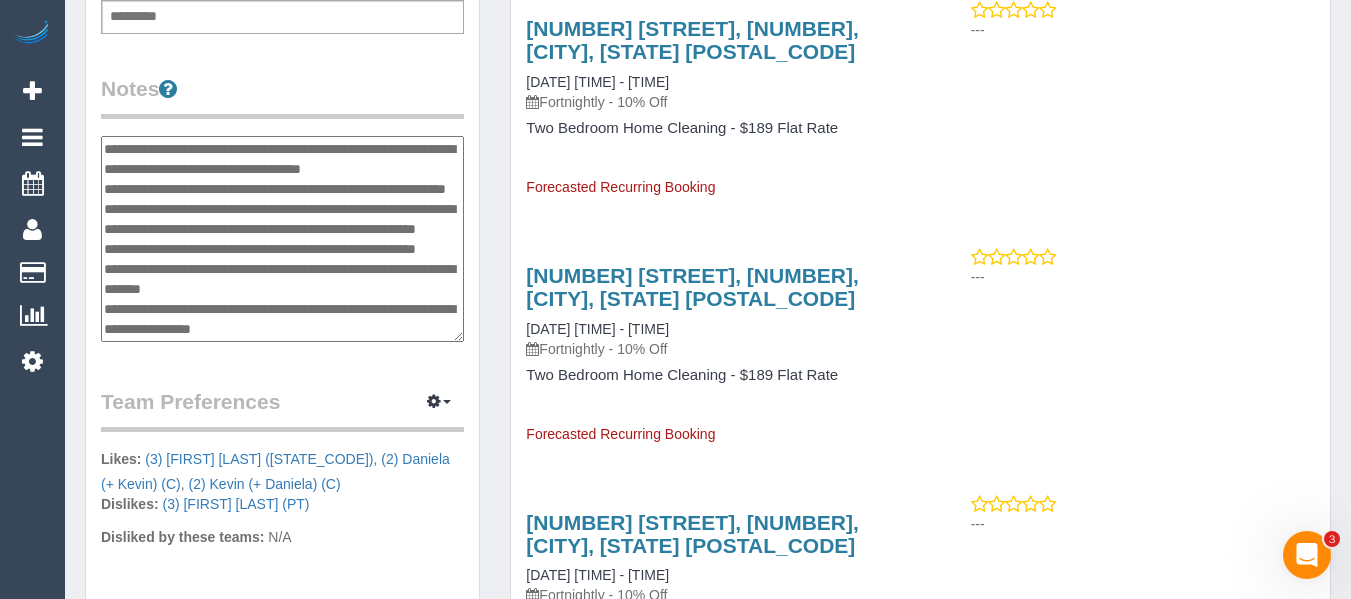 drag, startPoint x: 382, startPoint y: 304, endPoint x: 100, endPoint y: 212, distance: 296.62772 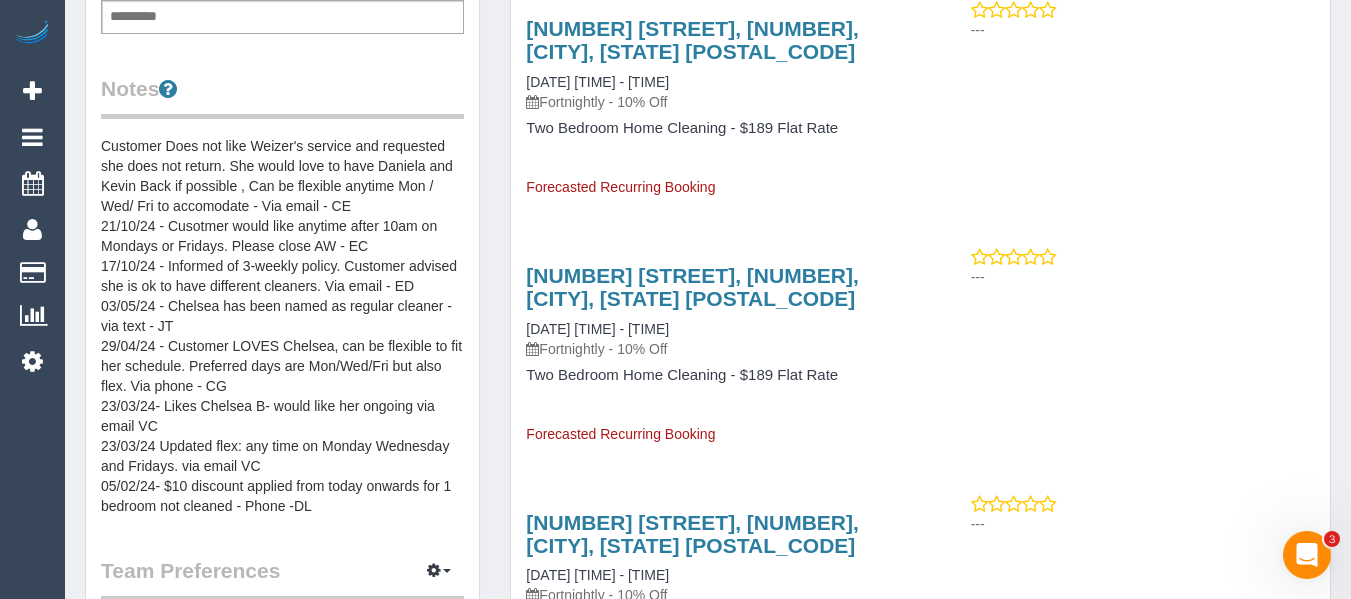 click on "Customer Does not like Weizer's service and requested she does not return. She would love to have Daniela and Kevin Back if possible , Can be flexible anytime Mon / Wed/ Fri to accomodate - Via email - CE
21/10/24 - Cusotmer would like anytime after 10am on Mondays or Fridays. Please close AW - EC
17/10/24 - Informed of 3-weekly policy. Customer advised she is ok to have different cleaners. Via email - ED
03/05/24 - Chelsea has been named as regular cleaner - via text - JT
29/04/24 - Customer LOVES Chelsea, can be flexible to fit her schedule. Preferred days are Mon/Wed/Fri but also flex. Via phone - CG
23/03/24- Likes Chelsea B- would like her ongoing via email VC
23/03/24 Updated flex: any time on Monday Wednesday and Fridays. via email VC
05/02/24- $10 discount applied from today onwards for 1 bedroom not cleaned - Phone -DL" at bounding box center (282, 326) 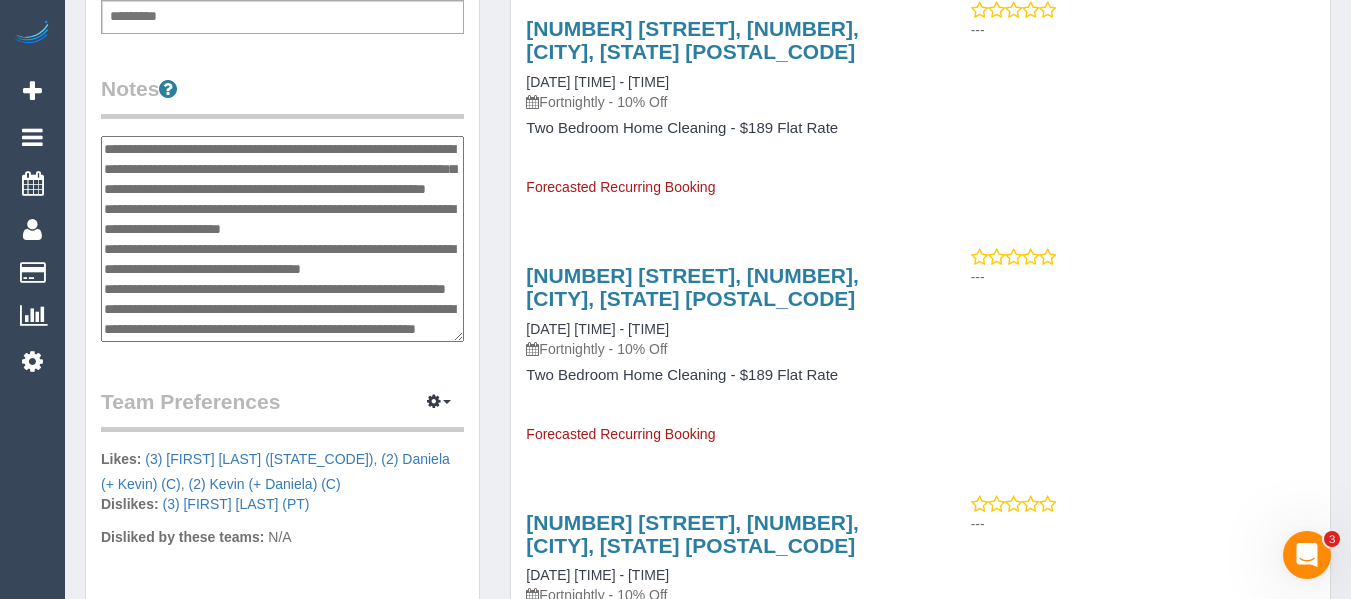 scroll, scrollTop: 200, scrollLeft: 0, axis: vertical 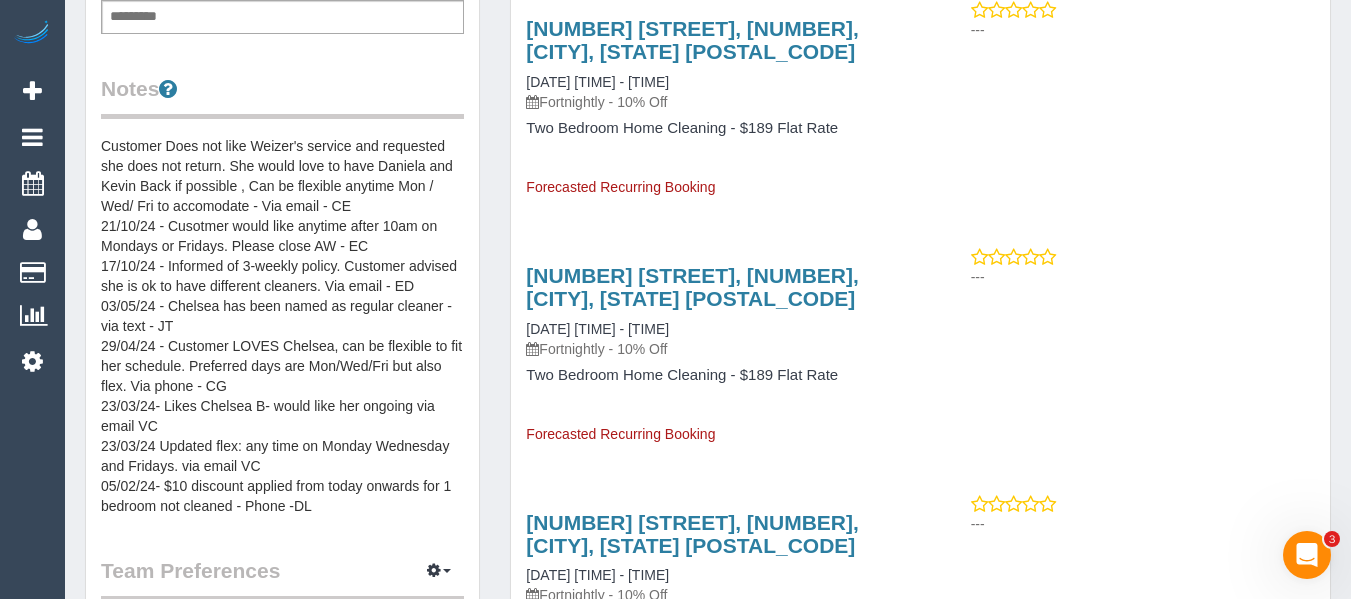 click on "Customer Does not like Weizer's service and requested she does not return. She would love to have Daniela and Kevin Back if possible , Can be flexible anytime Mon / Wed/ Fri to accomodate - Via email - CE
21/10/24 - Cusotmer would like anytime after 10am on Mondays or Fridays. Please close AW - EC
17/10/24 - Informed of 3-weekly policy. Customer advised she is ok to have different cleaners. Via email - ED
03/05/24 - Chelsea has been named as regular cleaner - via text - JT
29/04/24 - Customer LOVES Chelsea, can be flexible to fit her schedule. Preferred days are Mon/Wed/Fri but also flex. Via phone - CG
23/03/24- Likes Chelsea B- would like her ongoing via email VC
23/03/24 Updated flex: any time on Monday Wednesday and Fridays. via email VC
05/02/24- $10 discount applied from today onwards for 1 bedroom not cleaned - Phone -DL" at bounding box center [282, 326] 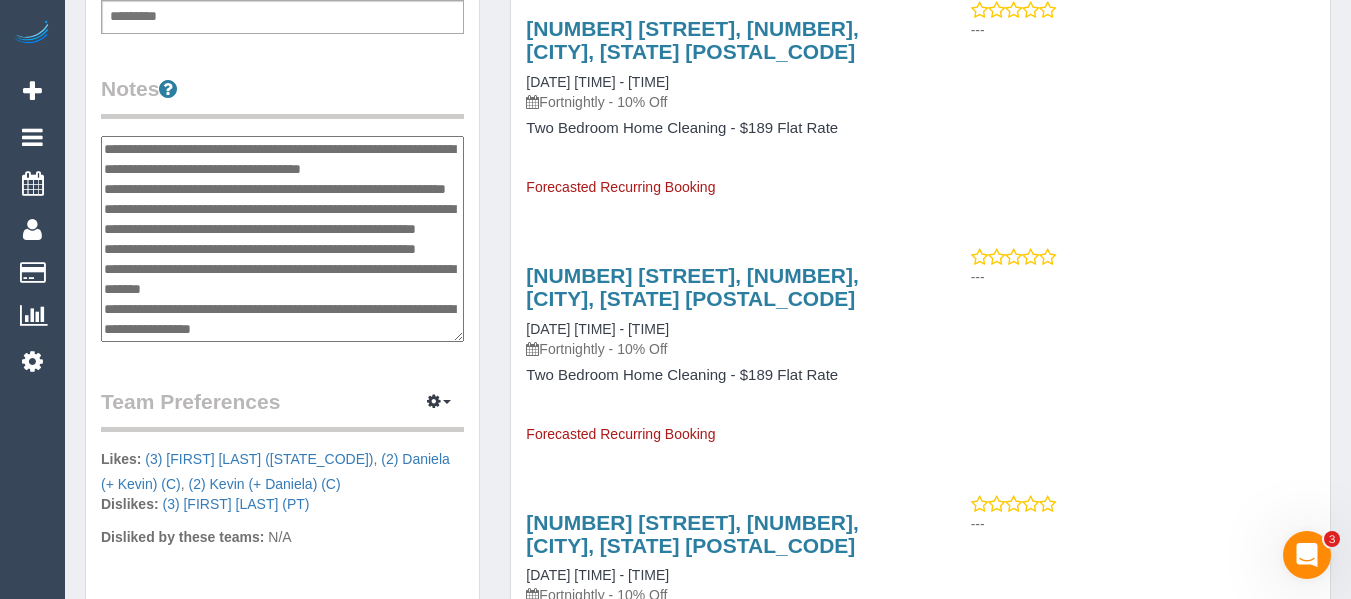 scroll, scrollTop: 0, scrollLeft: 0, axis: both 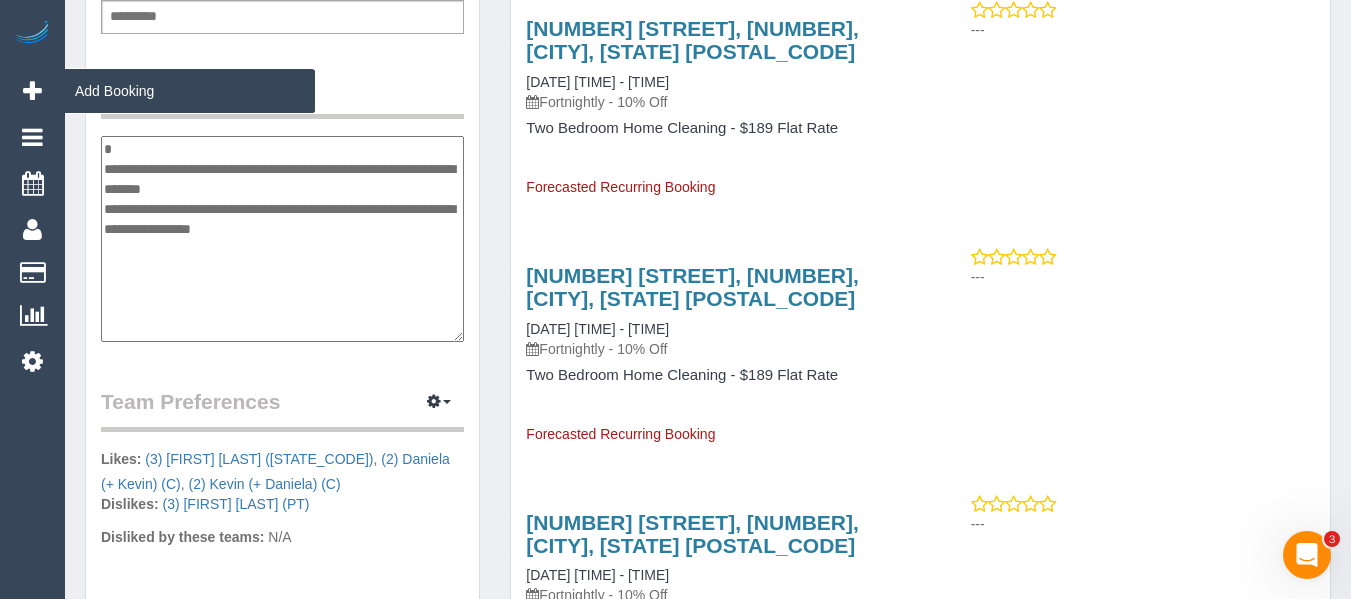drag, startPoint x: 380, startPoint y: 227, endPoint x: 65, endPoint y: 113, distance: 334.99402 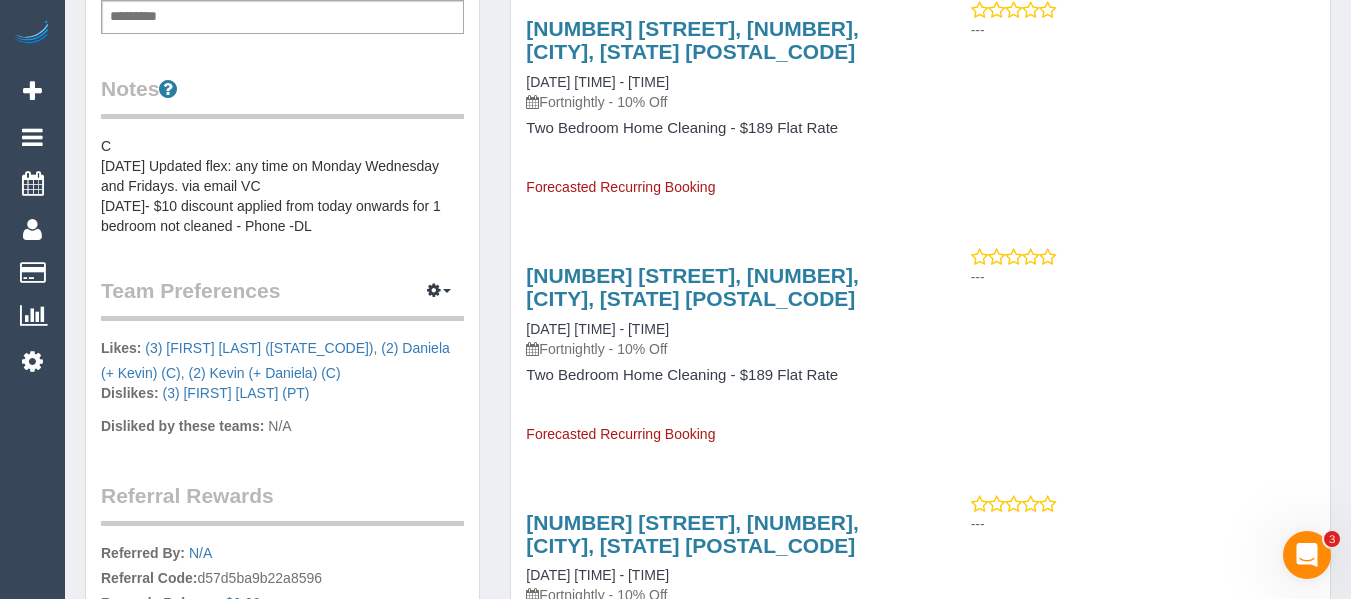 click on "C
[DATE] Updated flex: any time on Monday Wednesday and Fridays. via email VC
[DATE]- $10 discount applied from today onwards for 1 bedroom not cleaned - Phone -DL" at bounding box center (282, 186) 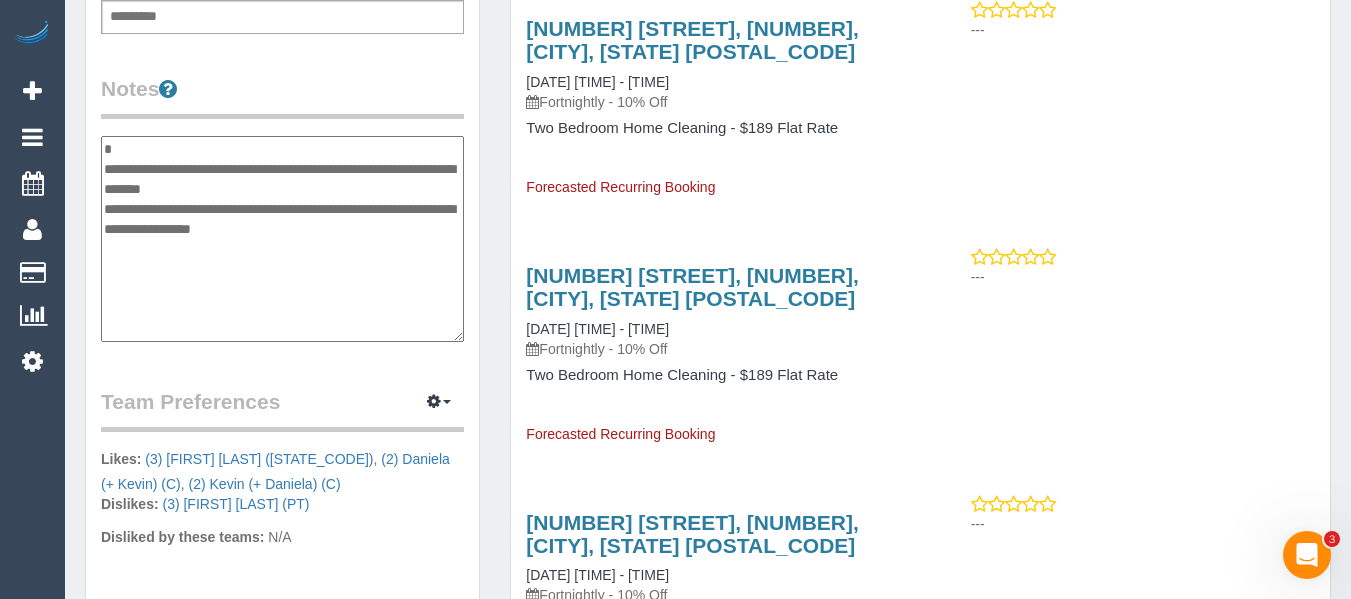 drag, startPoint x: 372, startPoint y: 205, endPoint x: 98, endPoint y: 126, distance: 285.16135 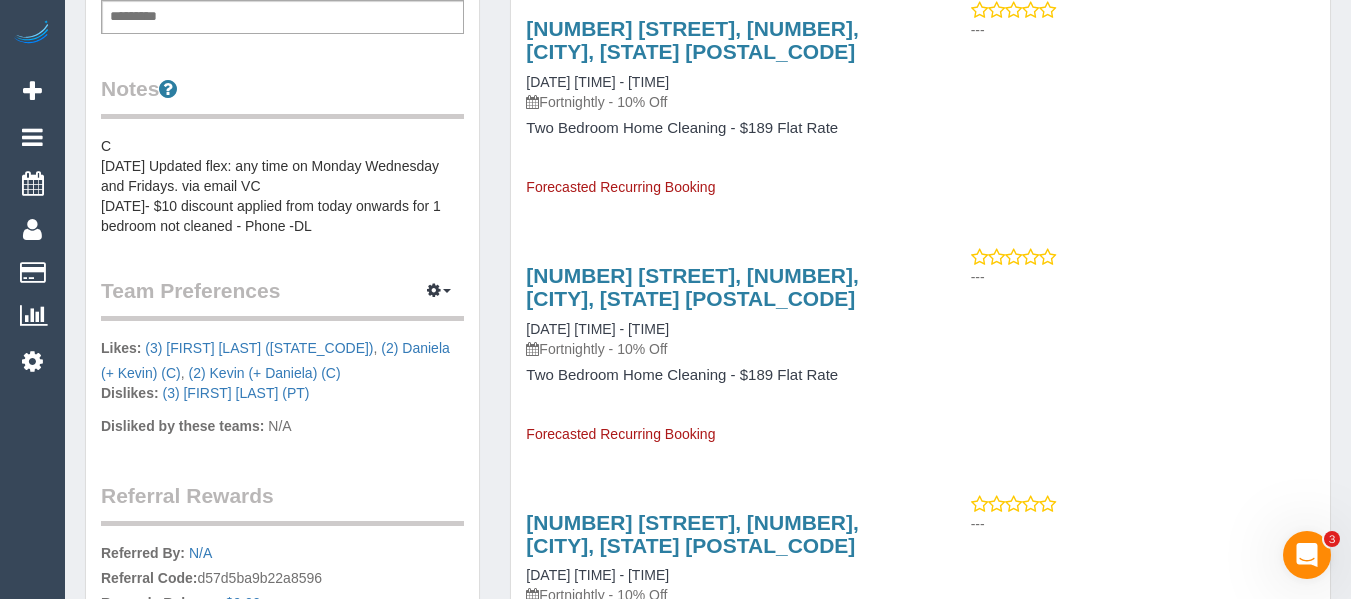 click on "C
[DATE] Updated flex: any time on Monday Wednesday and Fridays. via email VC
[DATE]- $10 discount applied from today onwards for 1 bedroom not cleaned - Phone -DL" at bounding box center [282, 186] 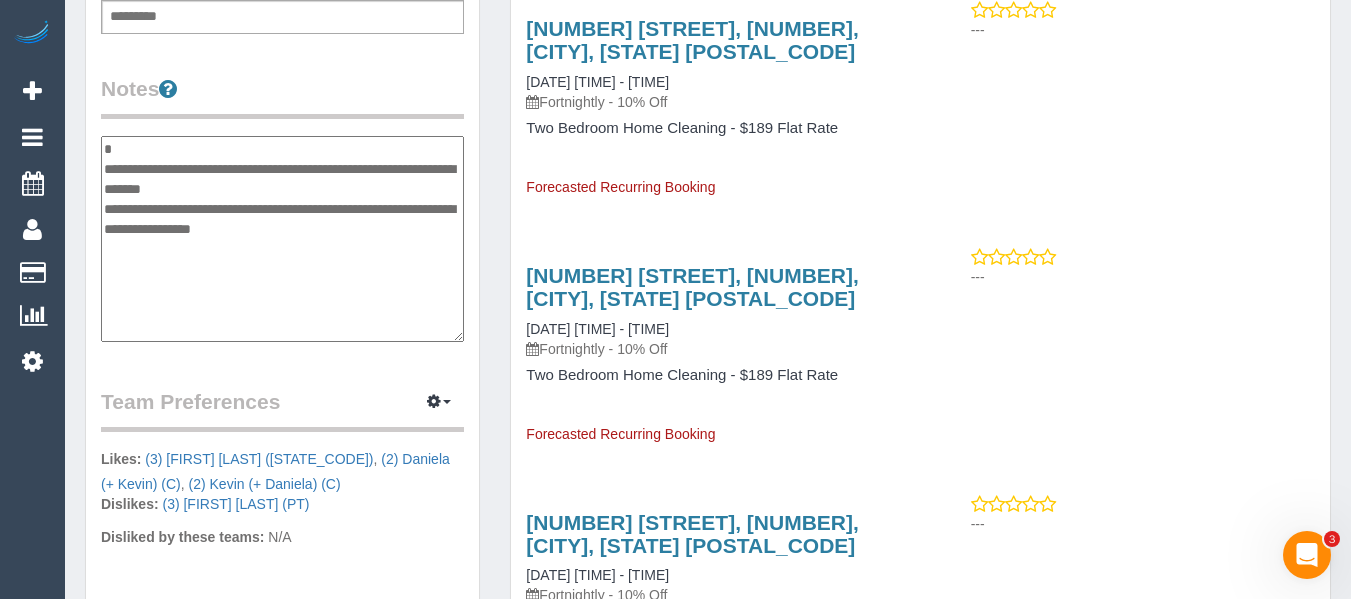 click on "**********" at bounding box center (282, 239) 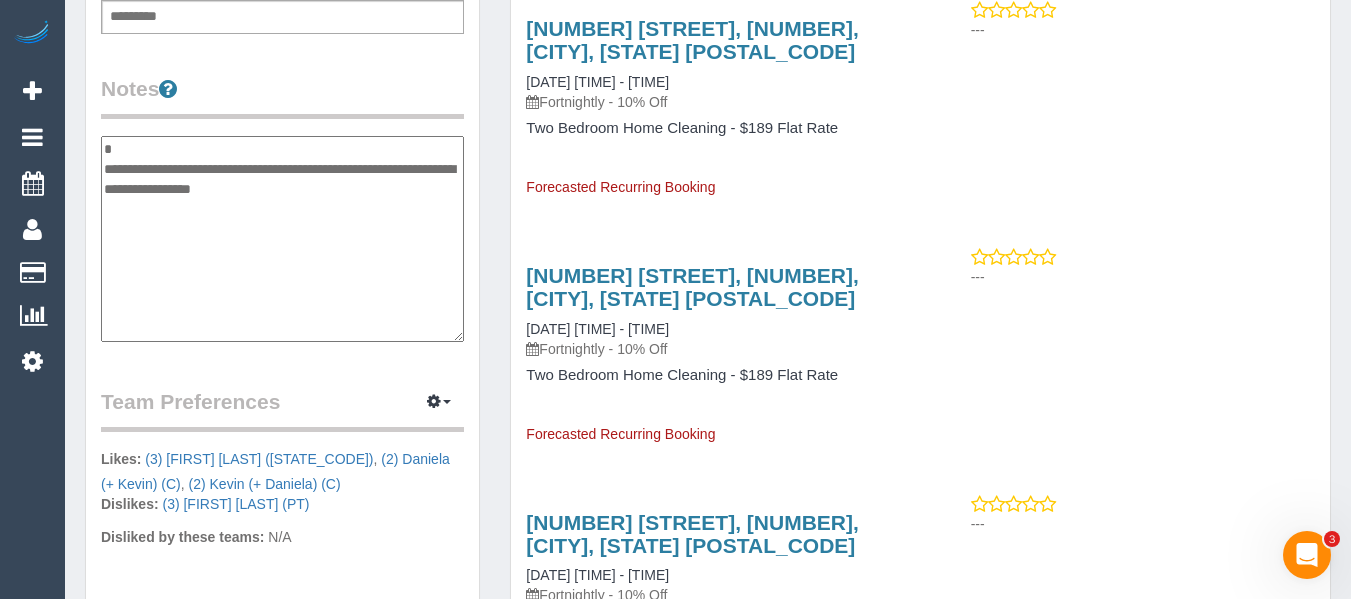click on "**********" at bounding box center [282, 239] 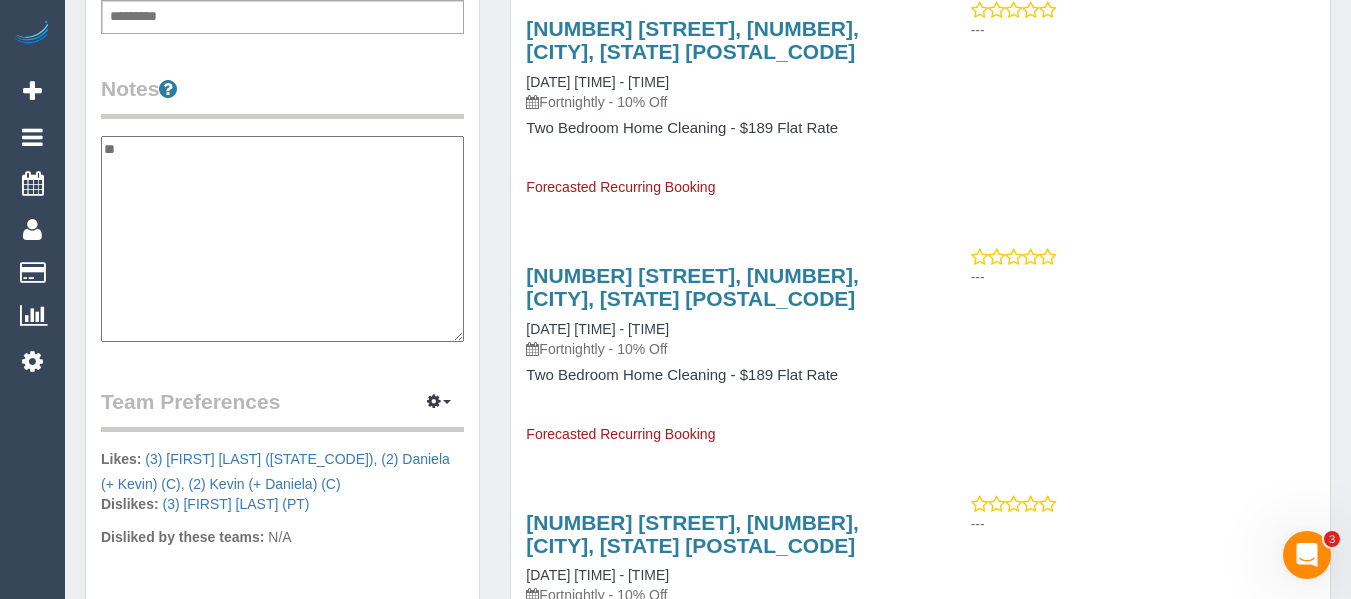 click on "*" at bounding box center [282, 239] 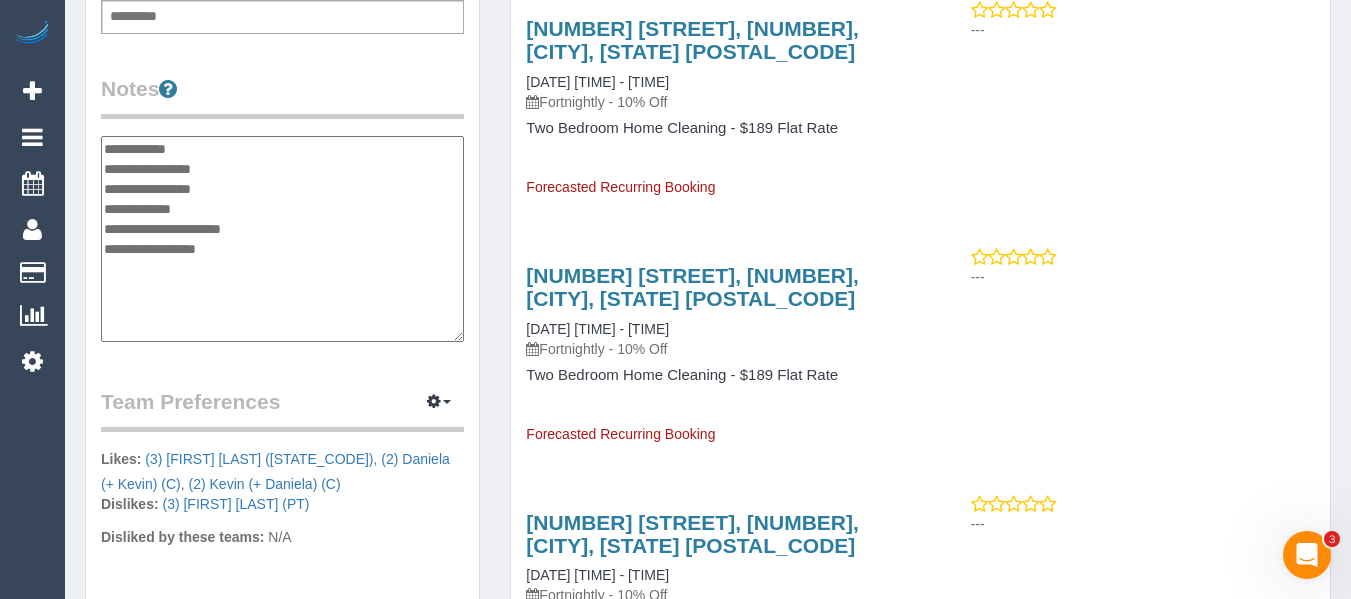 drag, startPoint x: 238, startPoint y: 231, endPoint x: 104, endPoint y: 204, distance: 136.69308 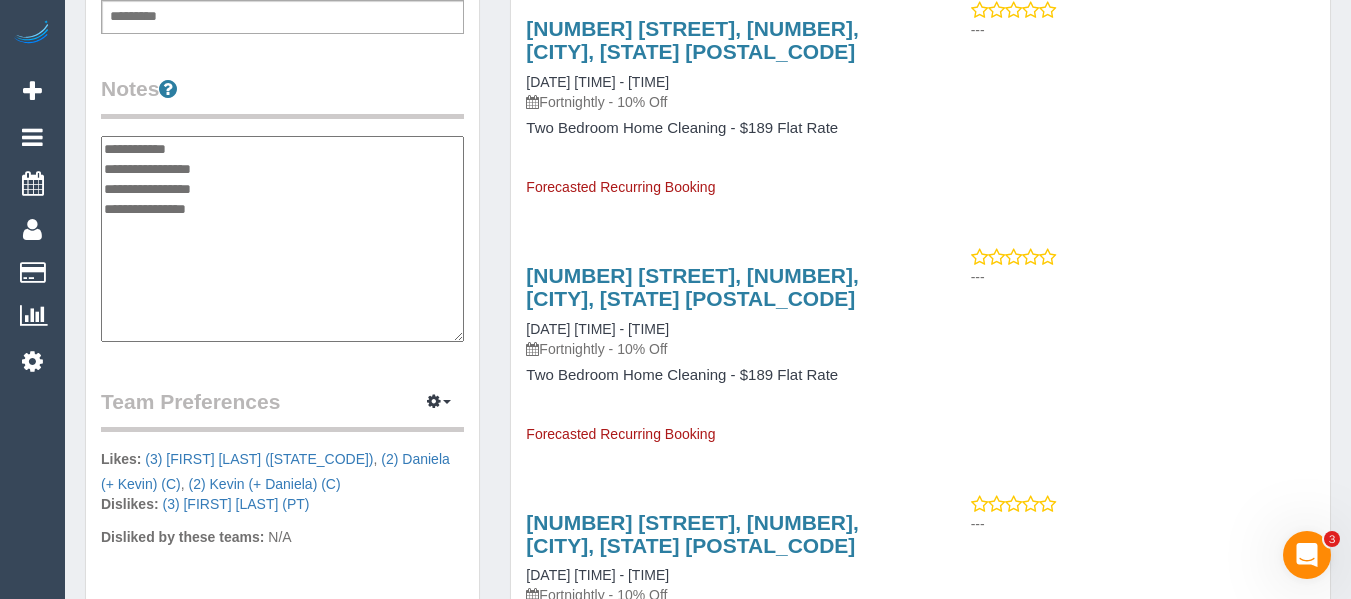 click on "**********" at bounding box center [282, 239] 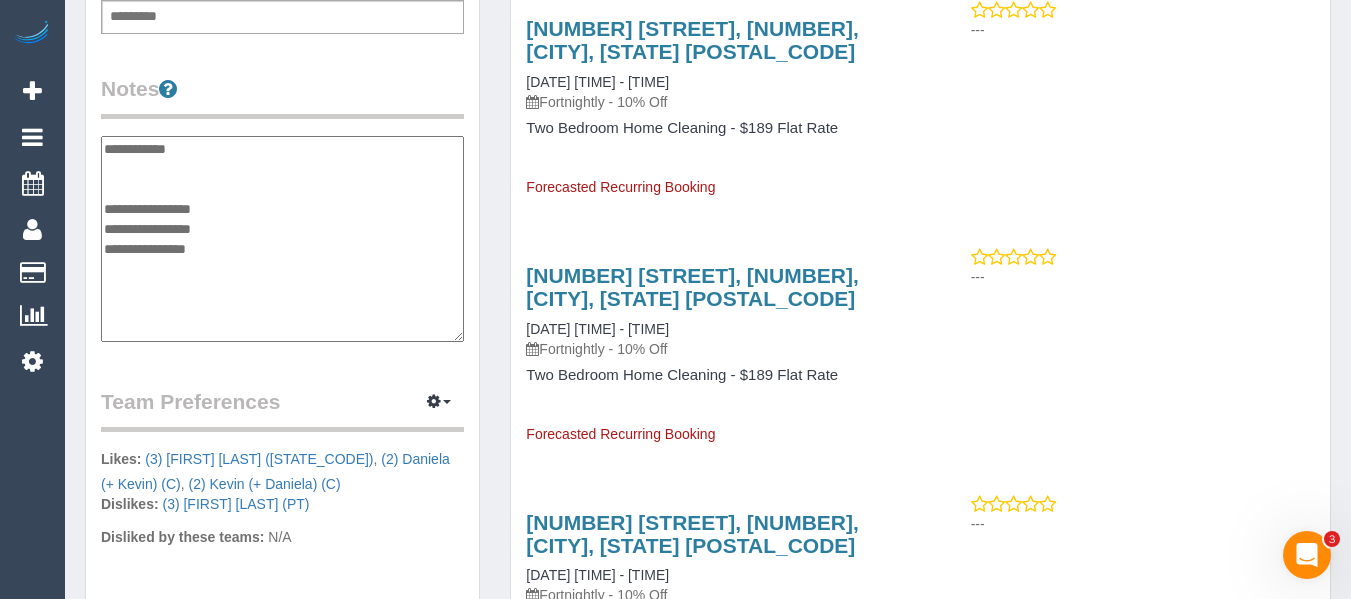 click on "**********" at bounding box center [282, 239] 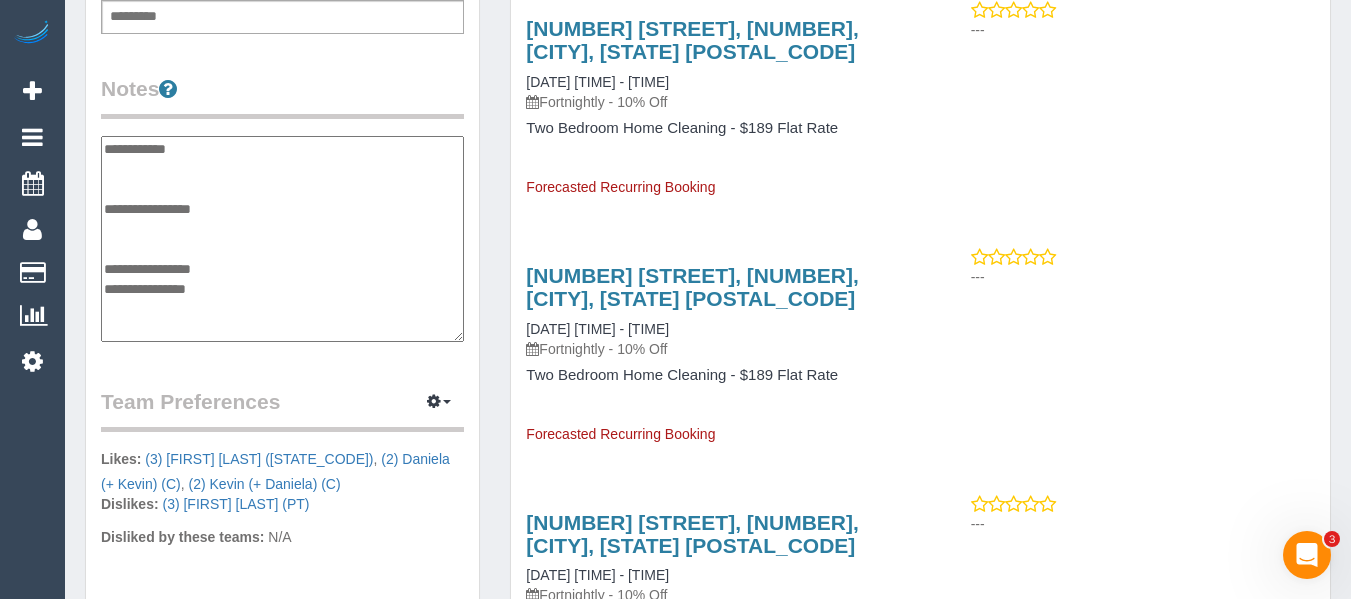scroll, scrollTop: 20, scrollLeft: 0, axis: vertical 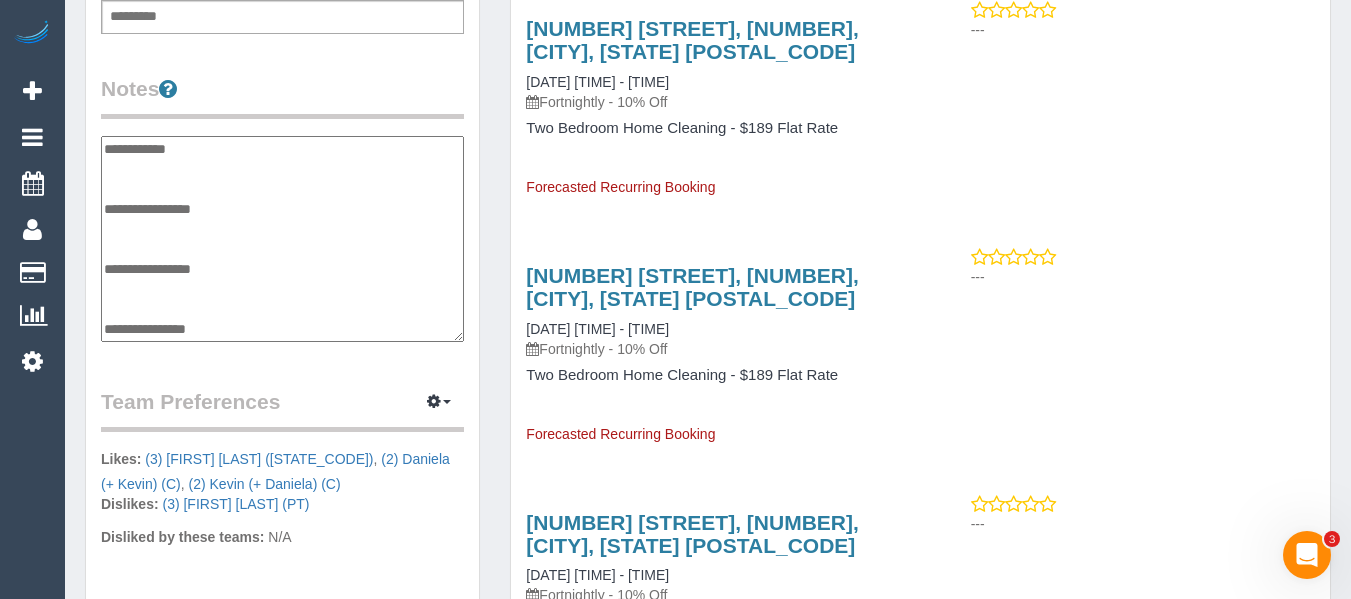 click on "**********" at bounding box center [282, 239] 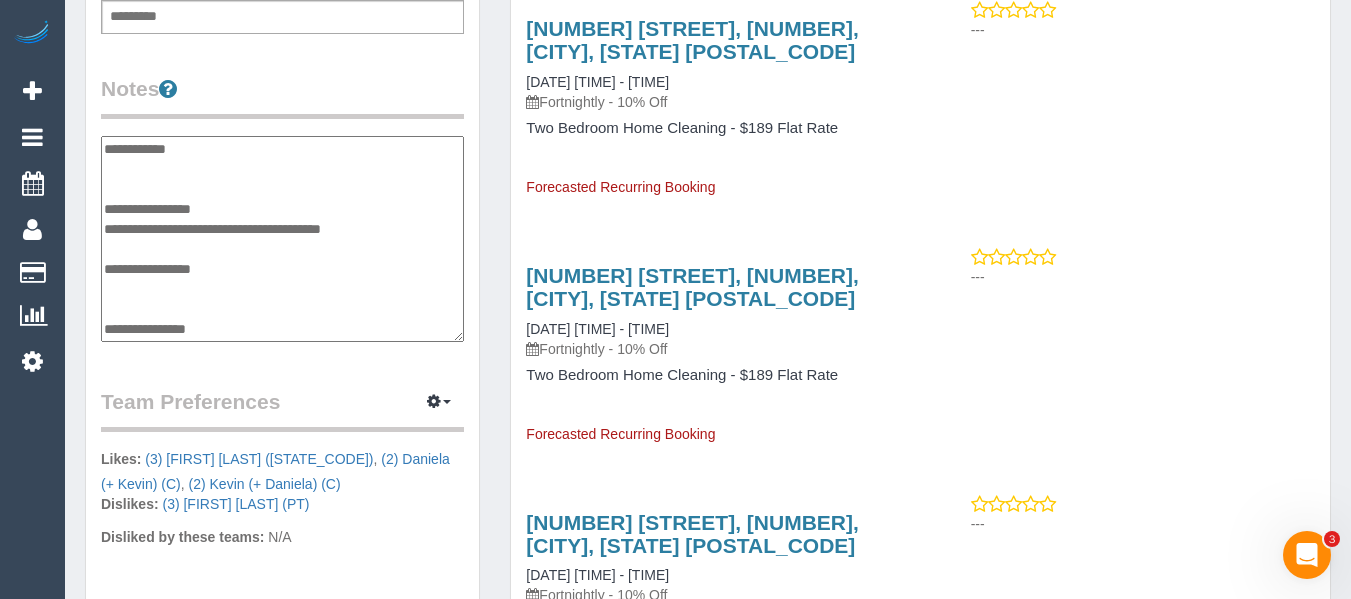 type on "**********" 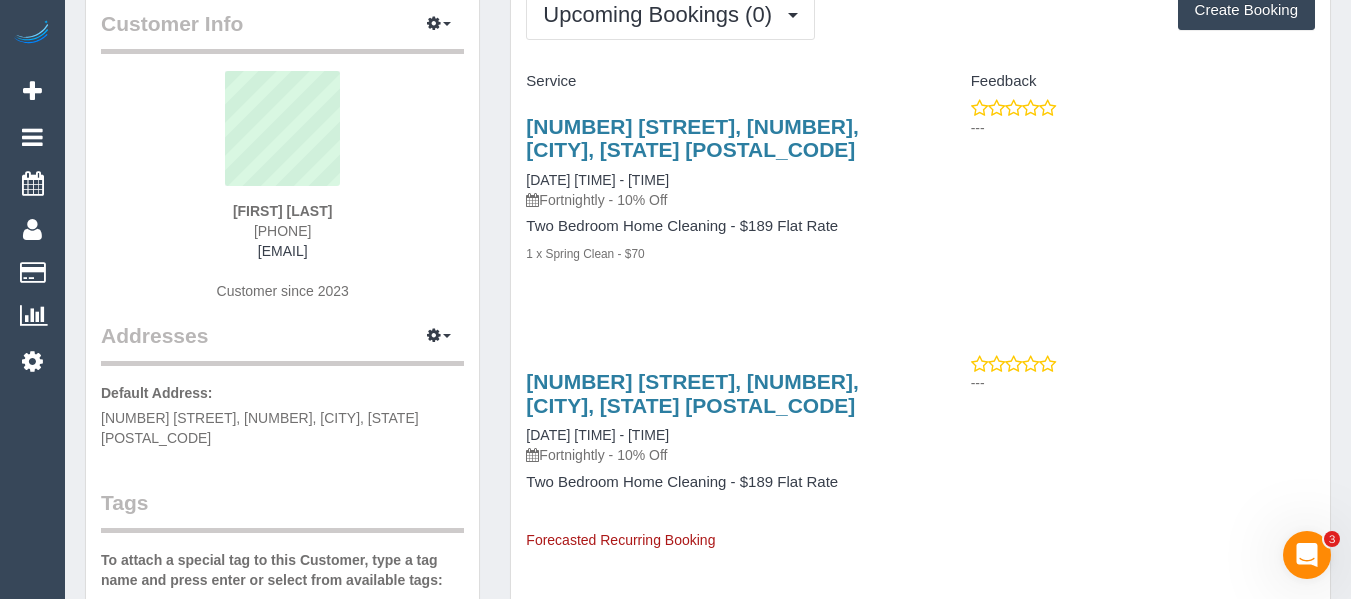scroll, scrollTop: 0, scrollLeft: 0, axis: both 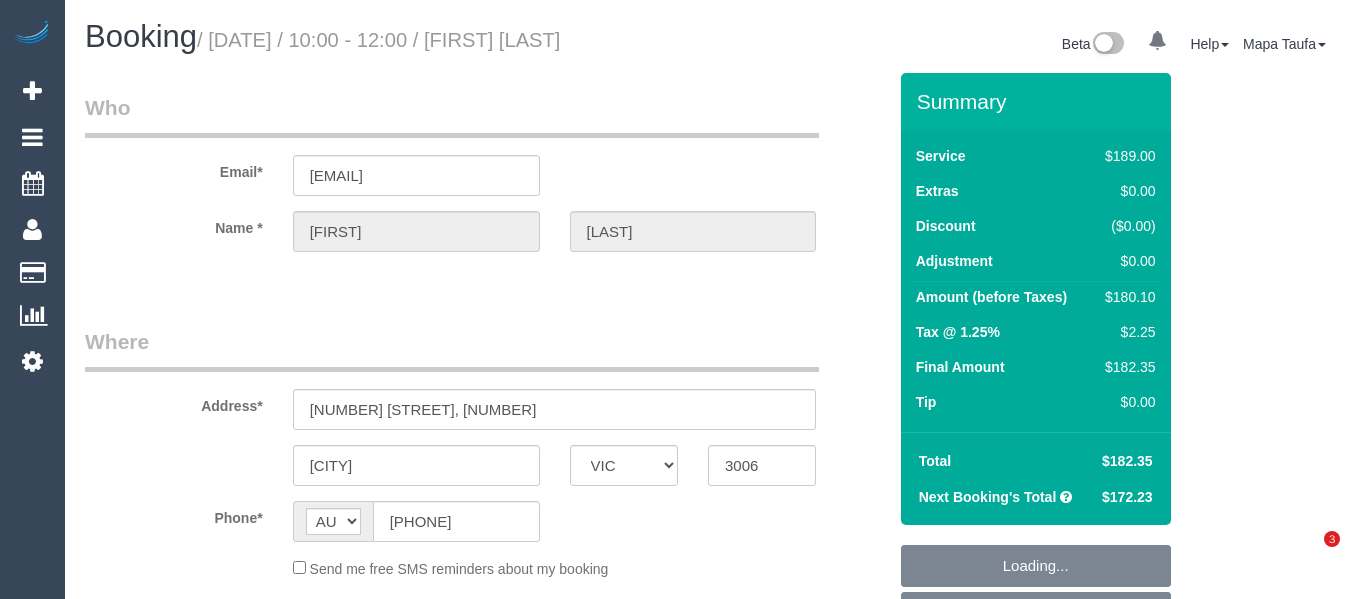 select on "VIC" 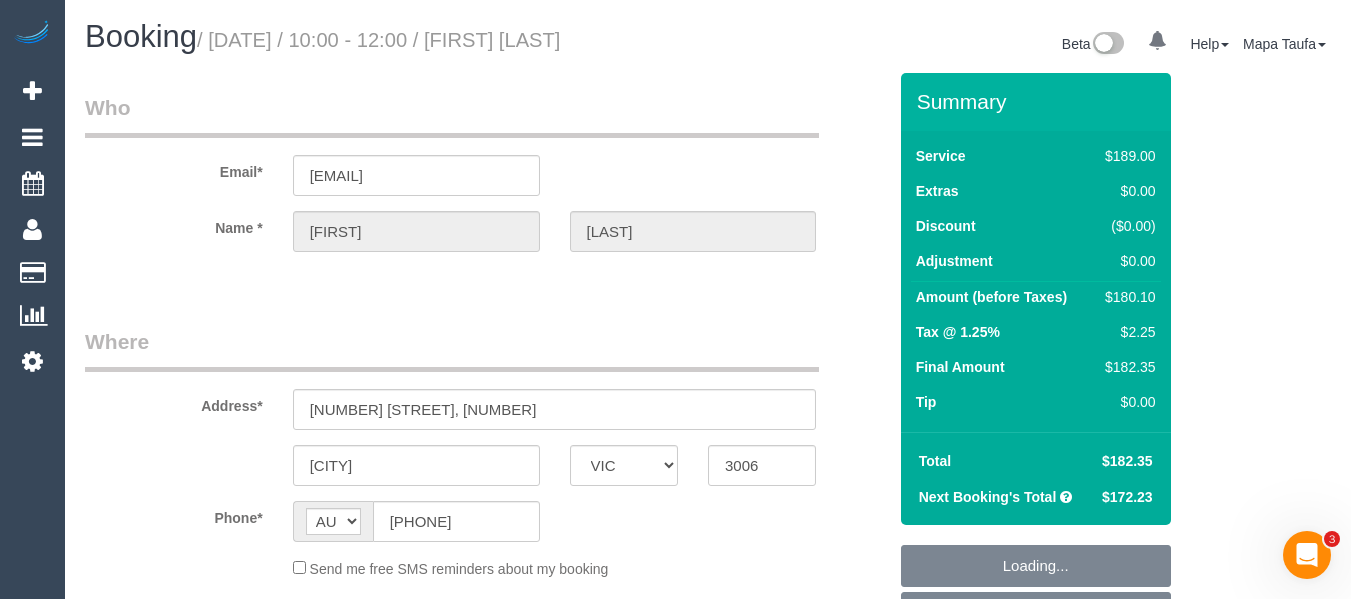 scroll, scrollTop: 0, scrollLeft: 0, axis: both 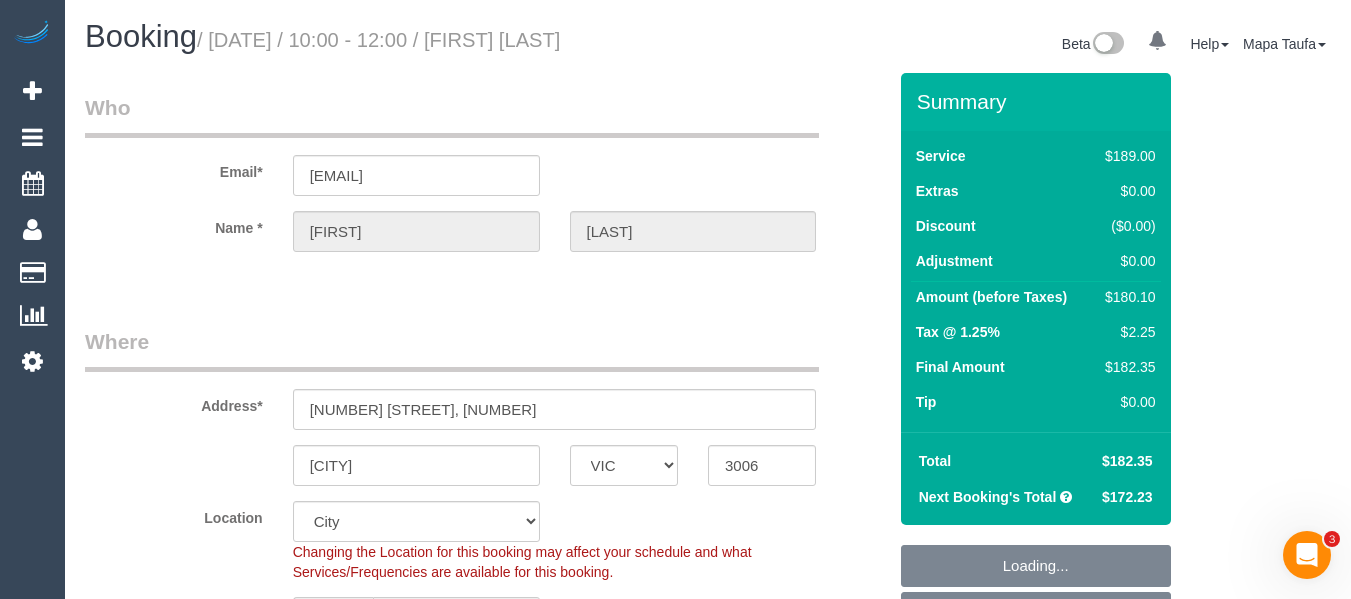 select on "object:1222" 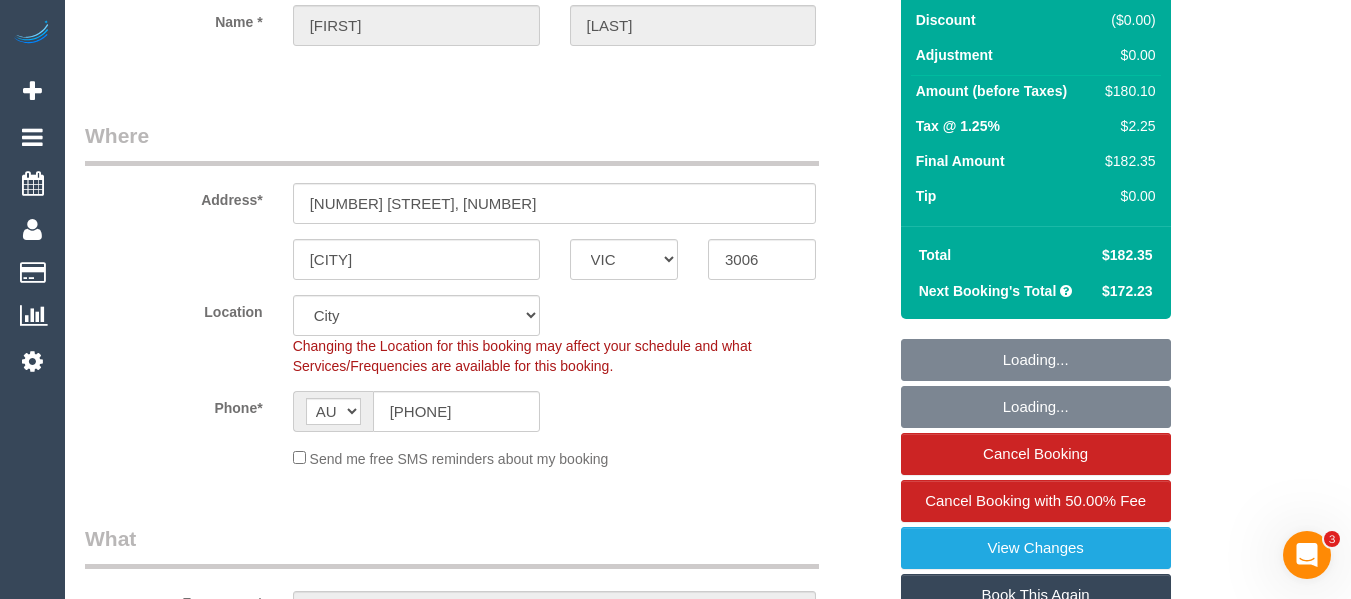 scroll, scrollTop: 400, scrollLeft: 0, axis: vertical 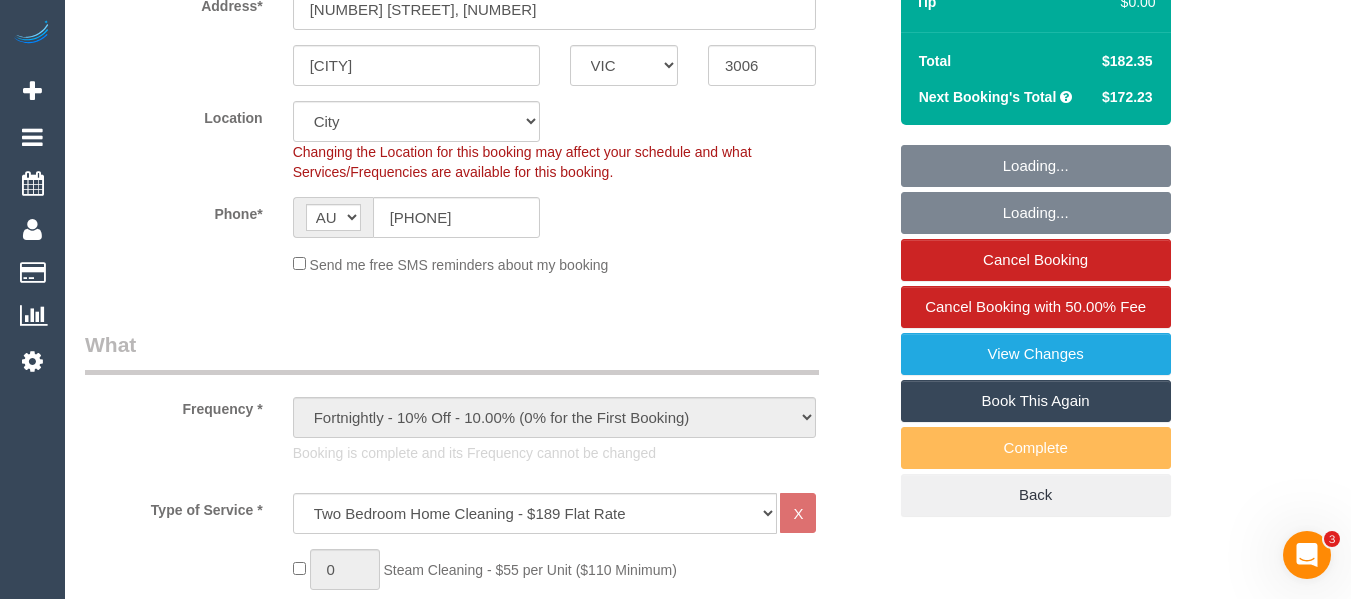click on "Book This Again" at bounding box center [1036, 401] 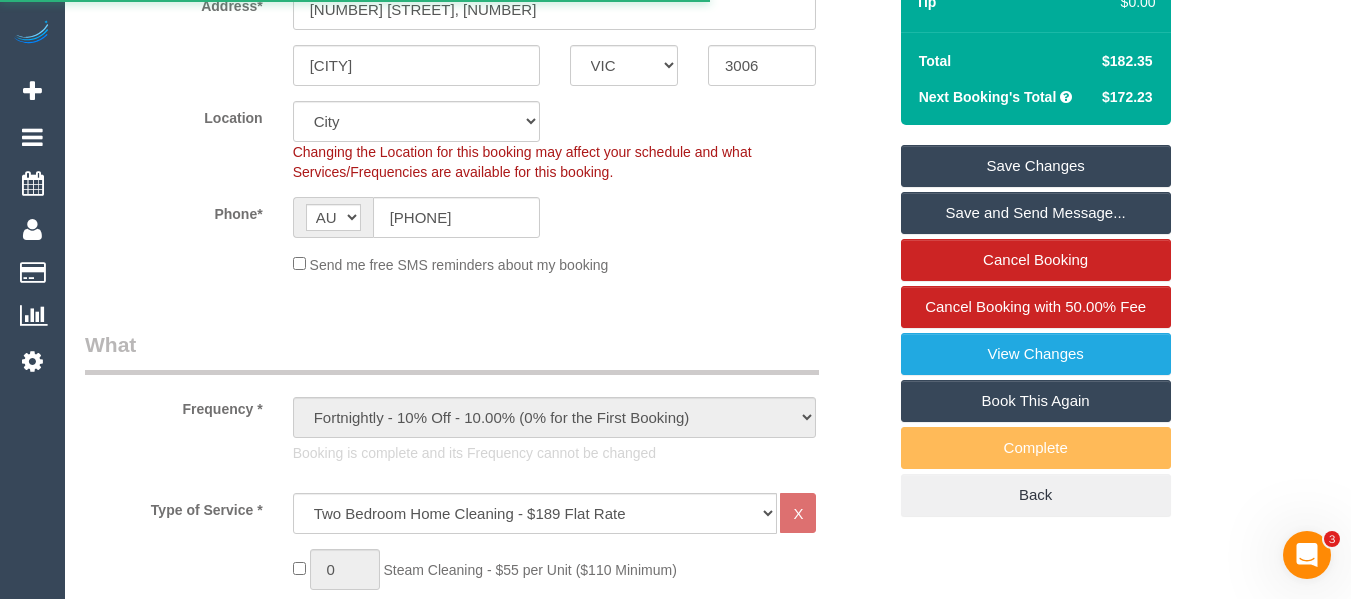 scroll, scrollTop: 0, scrollLeft: 0, axis: both 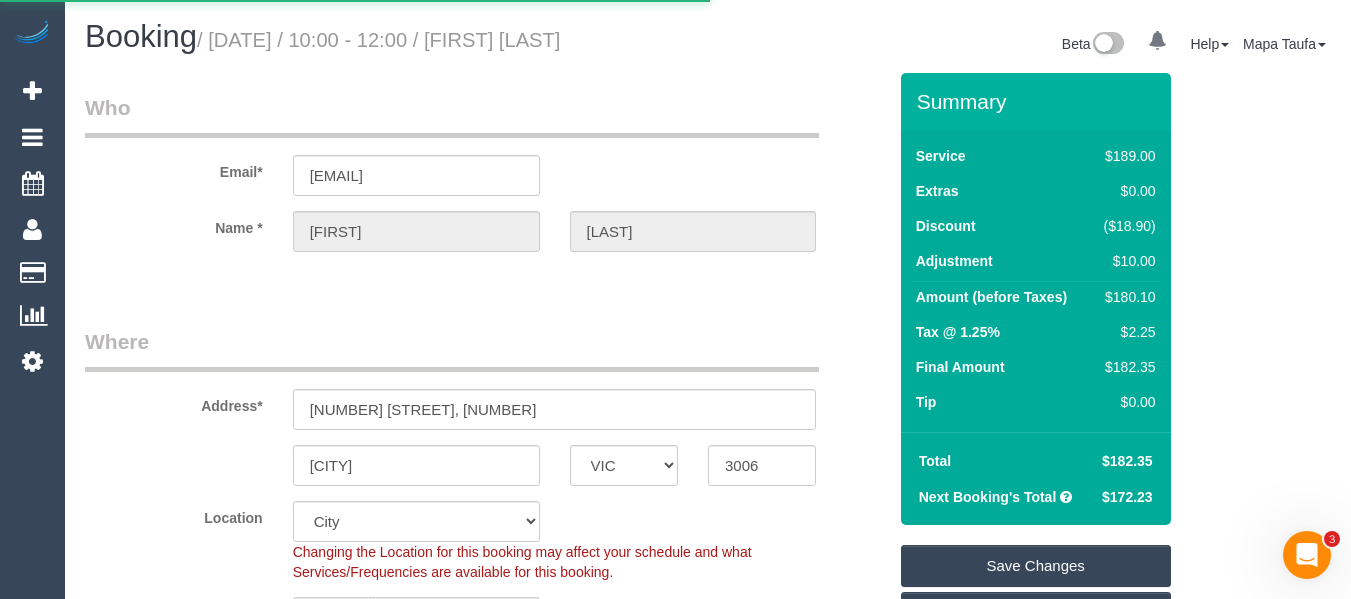 select on "VIC" 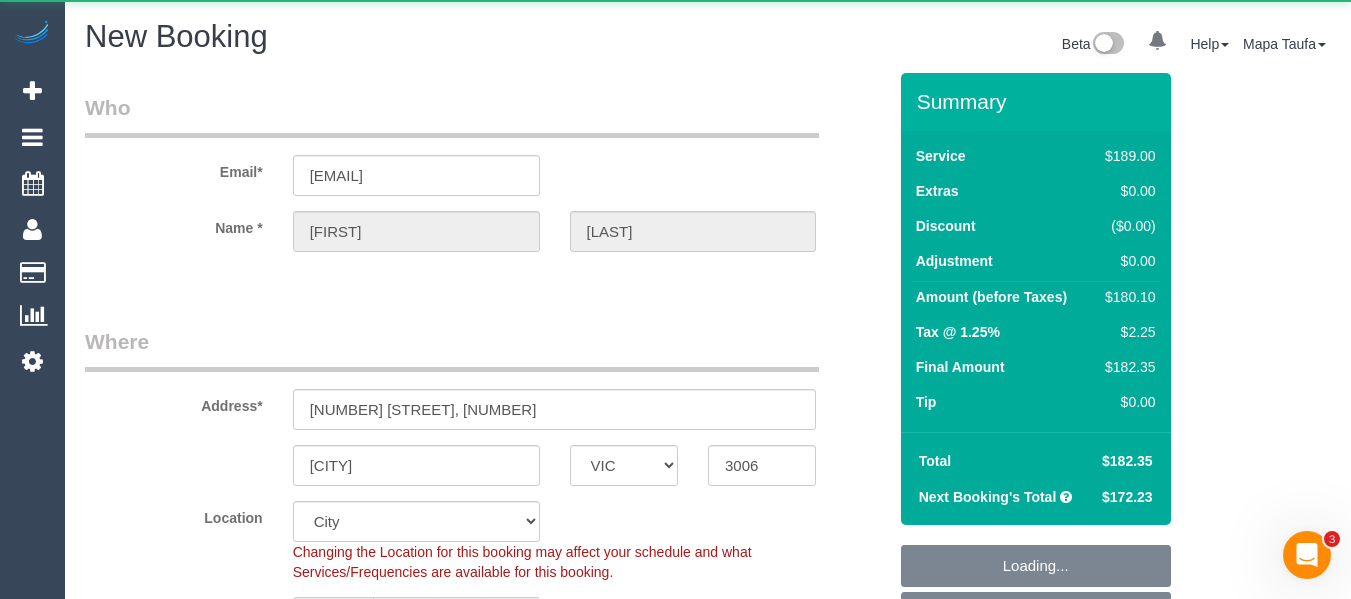 select on "string:stripe-pm_1OJ9GA2GScqysDRVCtBNDTpl" 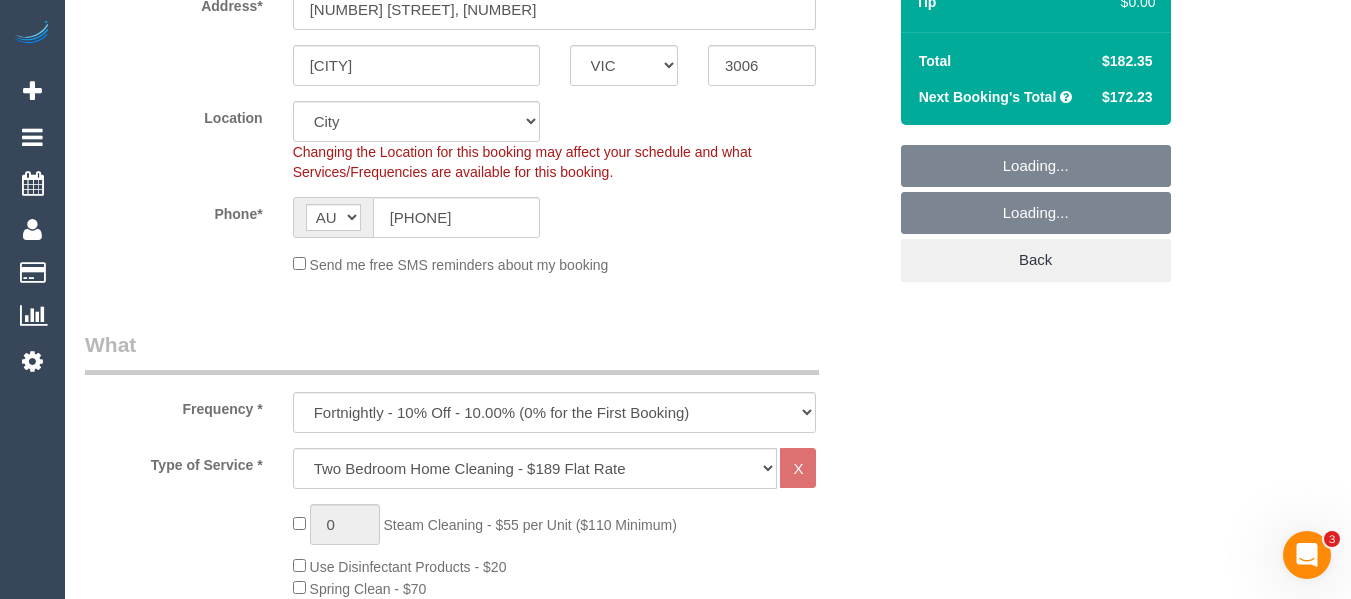 select on "object:2410" 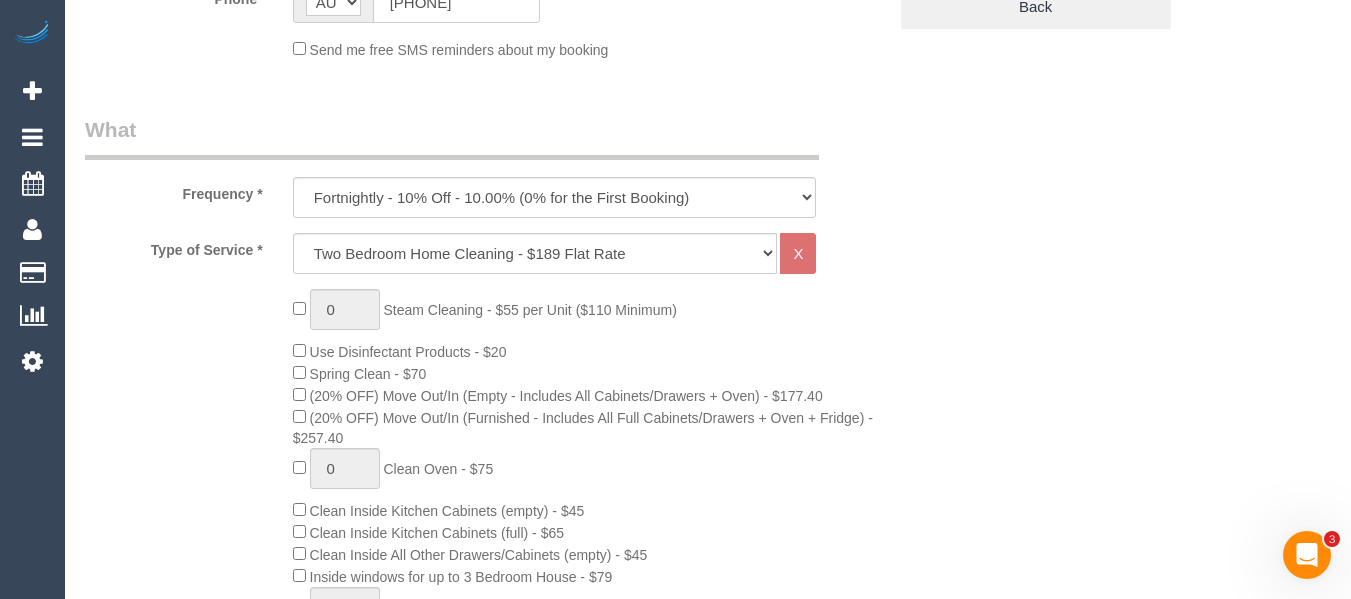 scroll, scrollTop: 638, scrollLeft: 0, axis: vertical 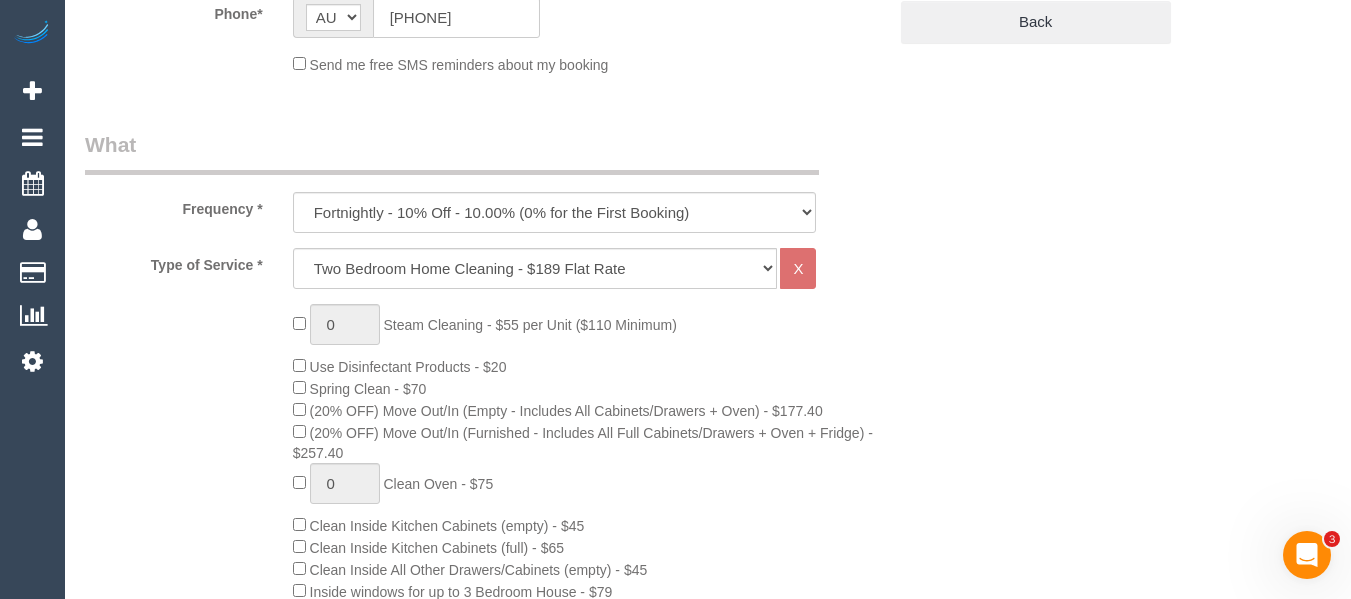 click on "Spring Clean - $70" 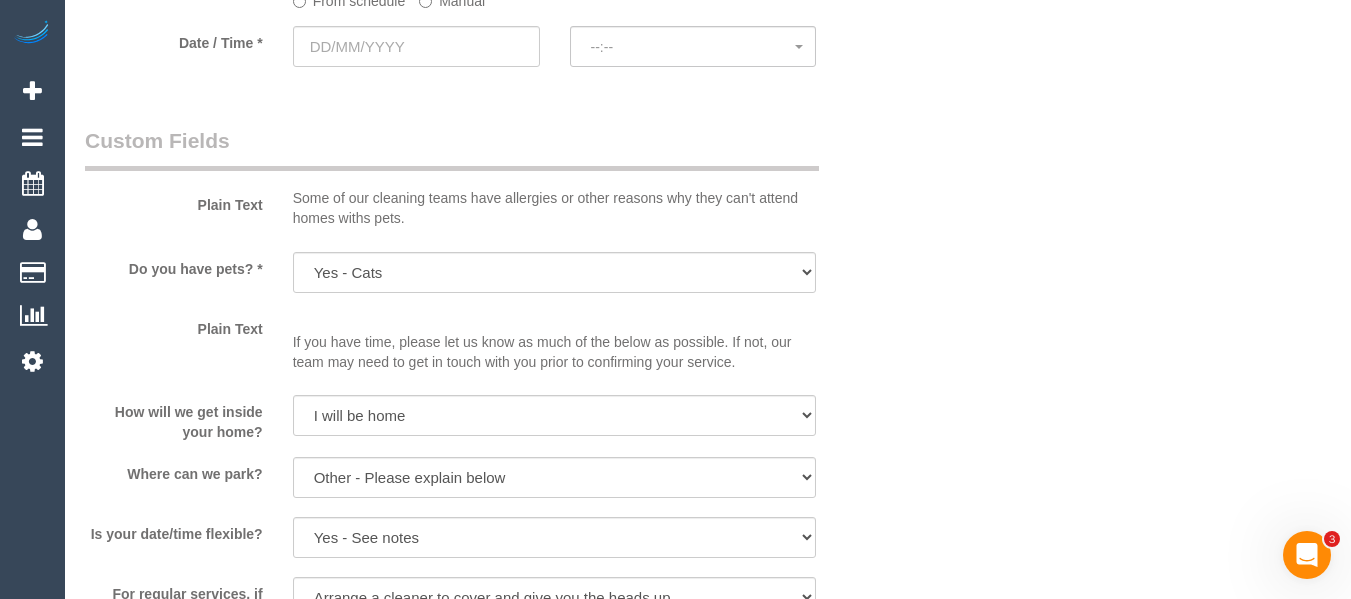 scroll, scrollTop: 2338, scrollLeft: 0, axis: vertical 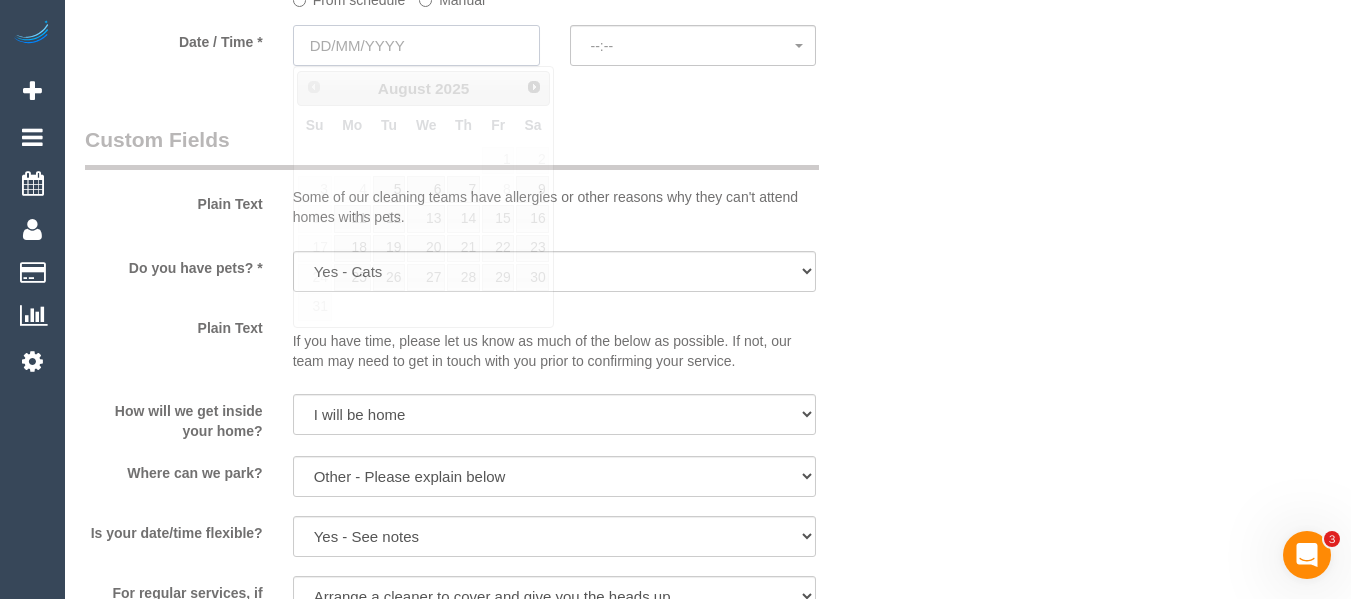 click at bounding box center (416, 45) 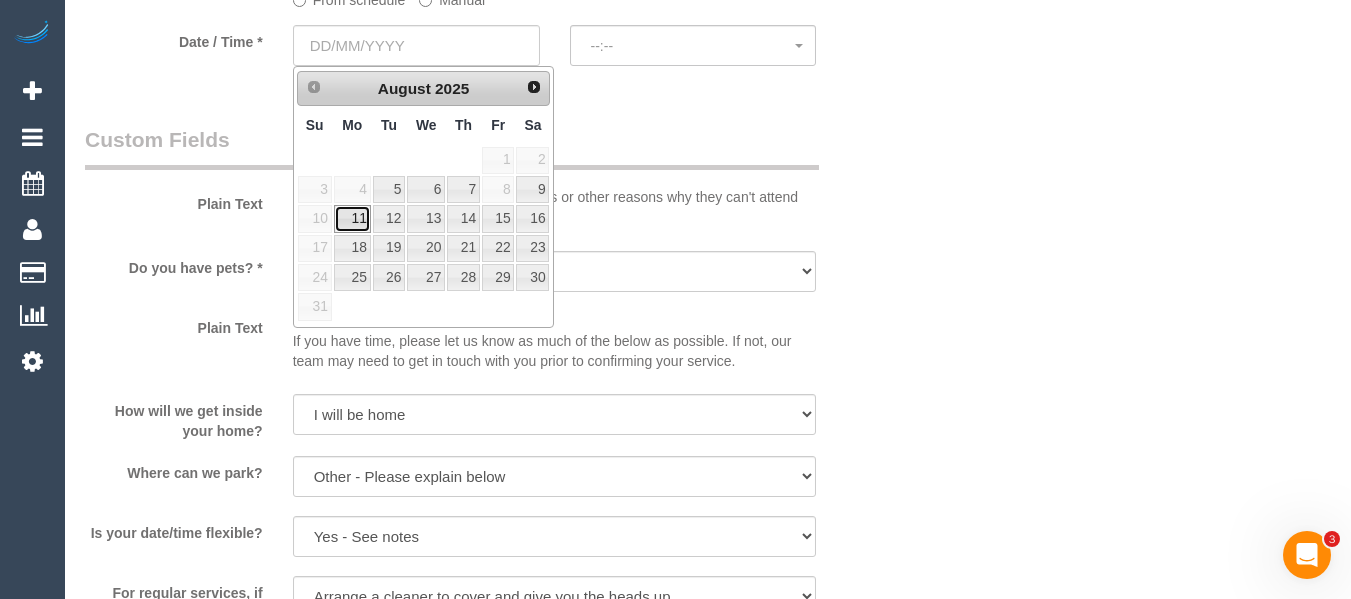 click on "11" at bounding box center [352, 218] 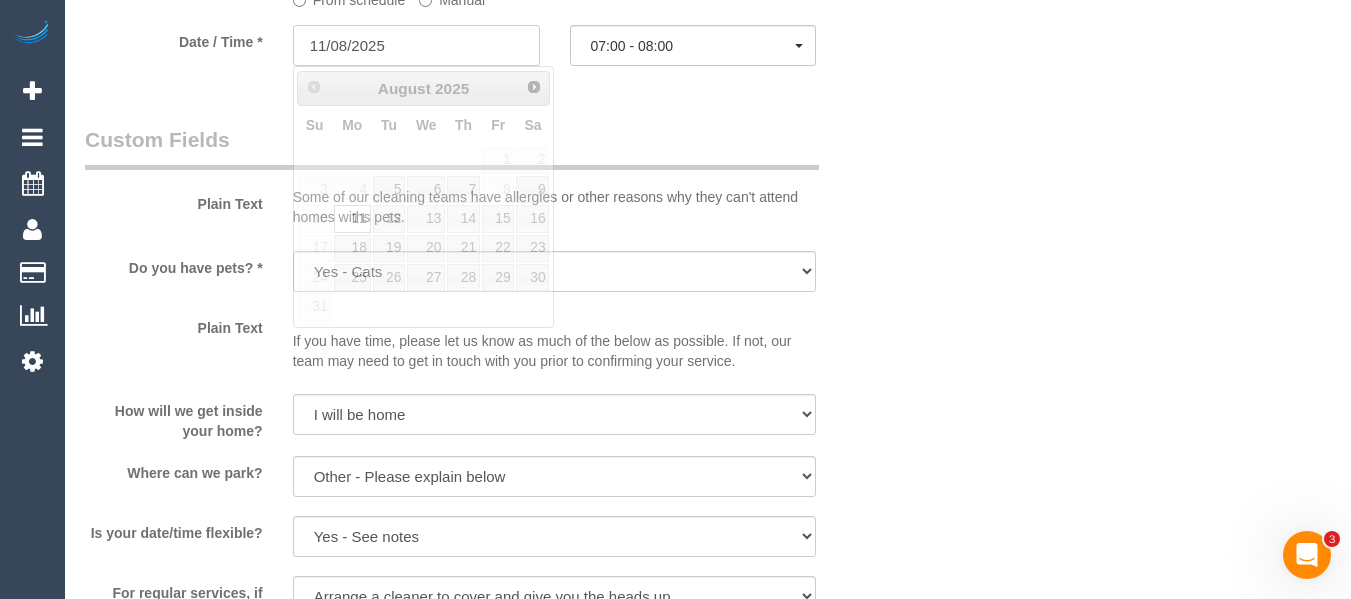 click on "11/08/2025" at bounding box center [416, 45] 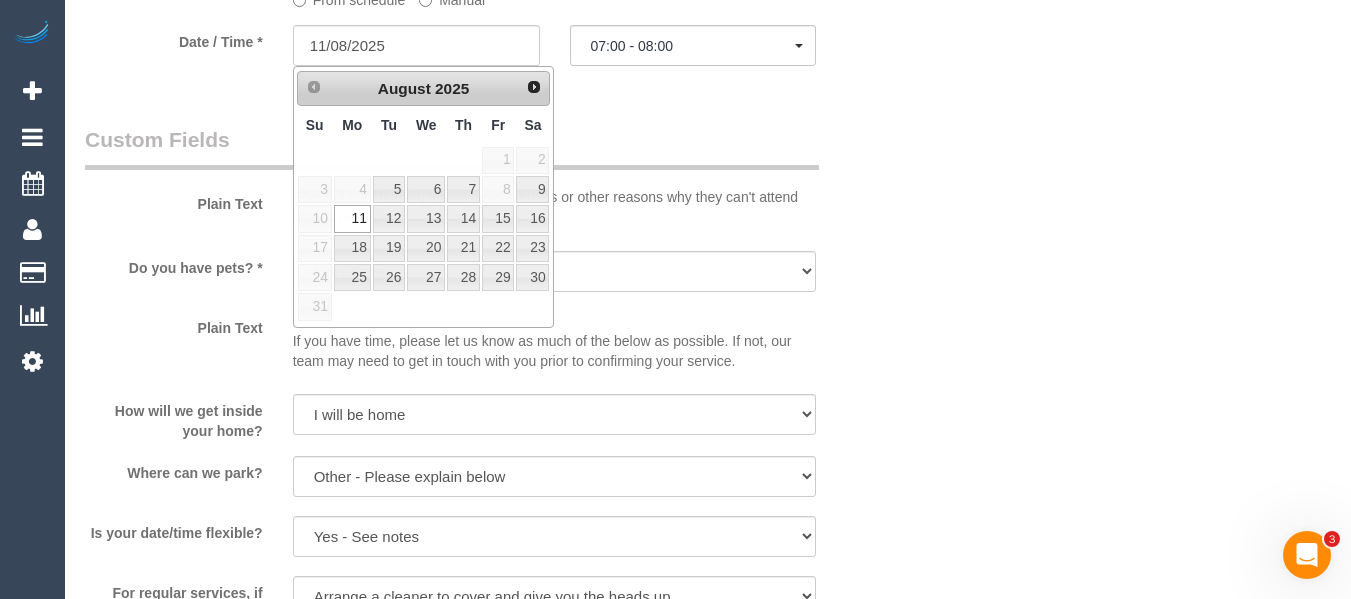 click on "Who
Email*
stephmailnz@gmail.com
Name *
Stephanie
Soper
Where
Address*
88 Southbank Boulevard, 189
Southbank
ACT
NSW
NT
QLD
SA
TAS
VIC
WA
3006
Re-Book Last Service
Location
Office City East (North) East (South) Inner East Inner North (East) Inner North (West) Inner South East Inner West North (East) North (West) Outer East Outer North (East) Outer North (West) Outer South East Outer West South East (East) South East (West) West (North) West (South)" at bounding box center (708, -272) 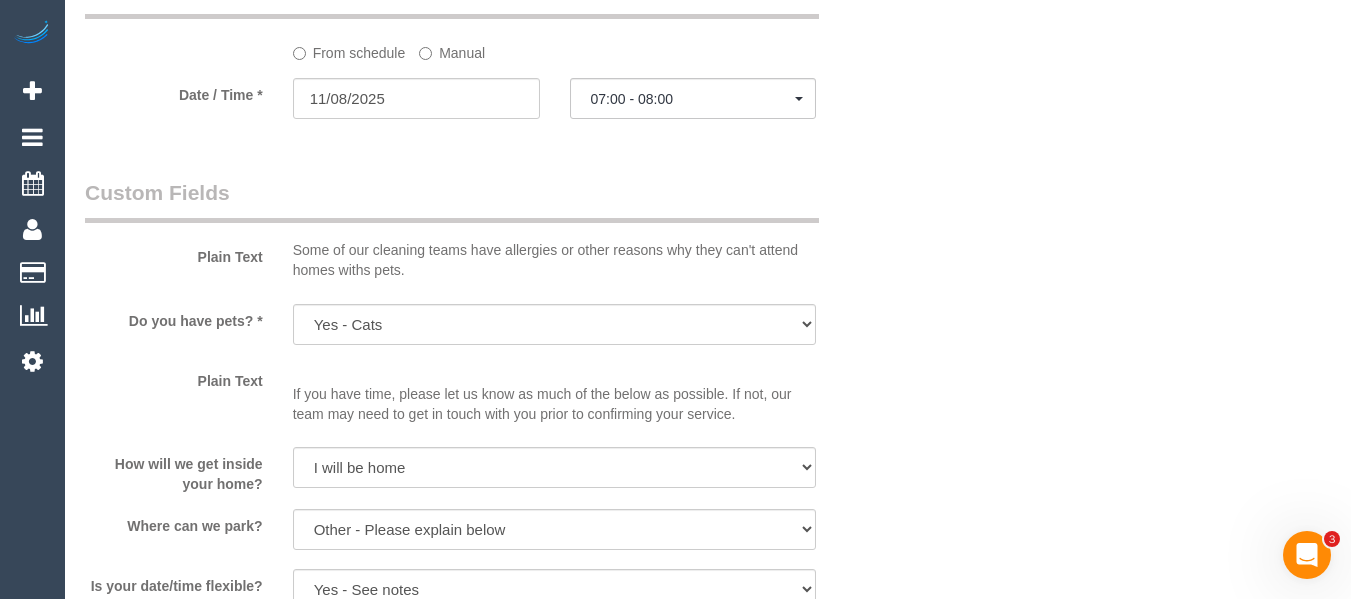 scroll, scrollTop: 2238, scrollLeft: 0, axis: vertical 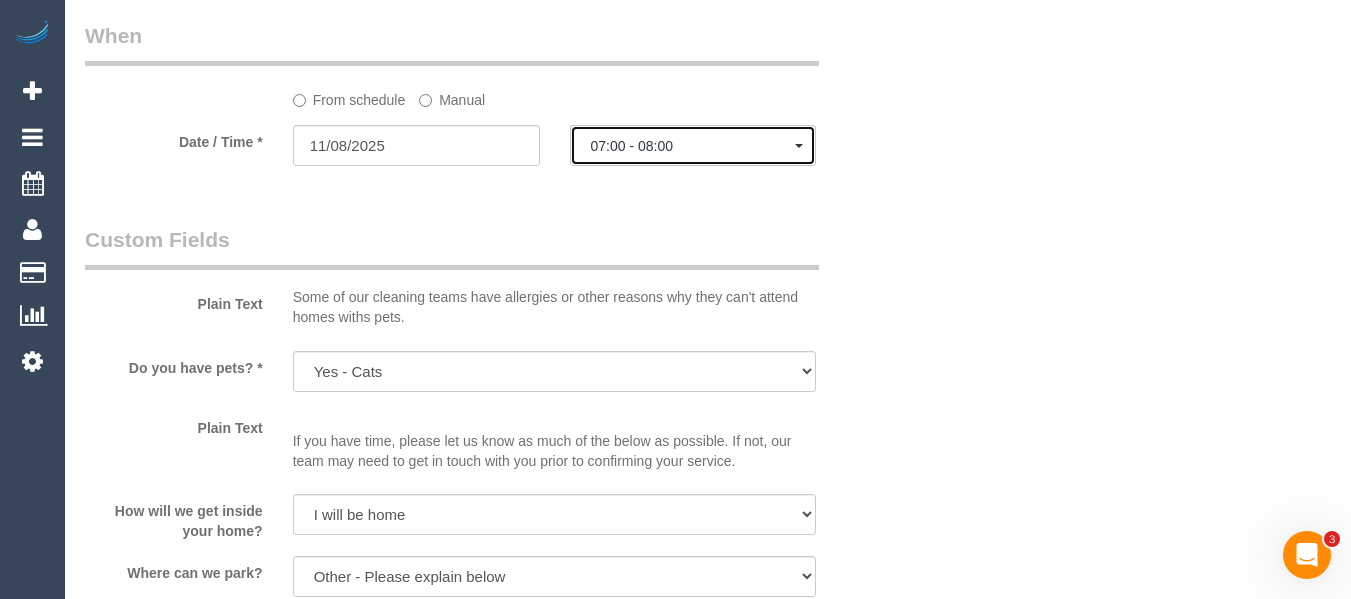 click on "07:00 - 08:00" 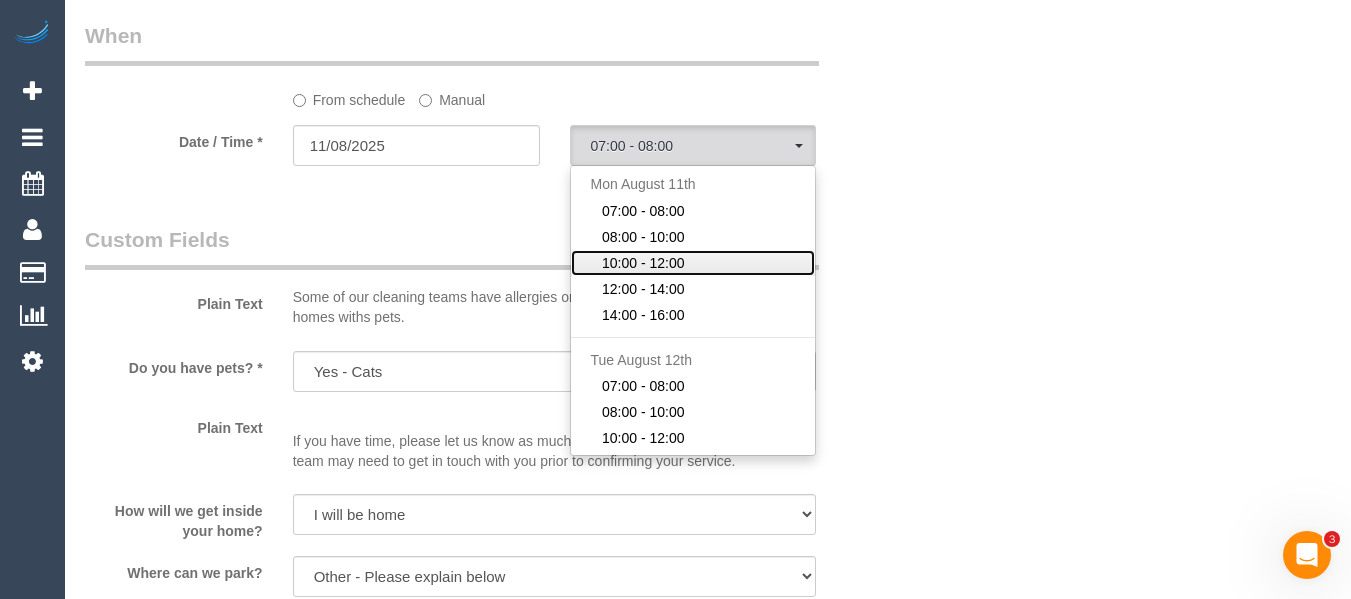 click on "10:00 - 12:00" 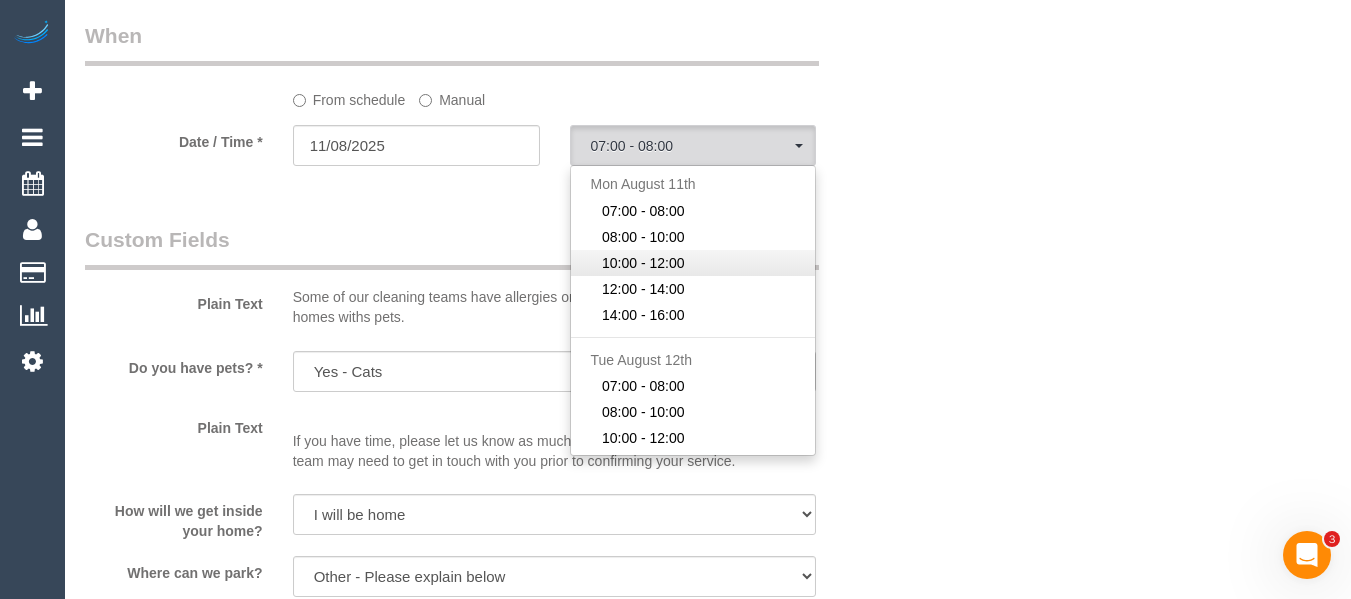 select on "spot13" 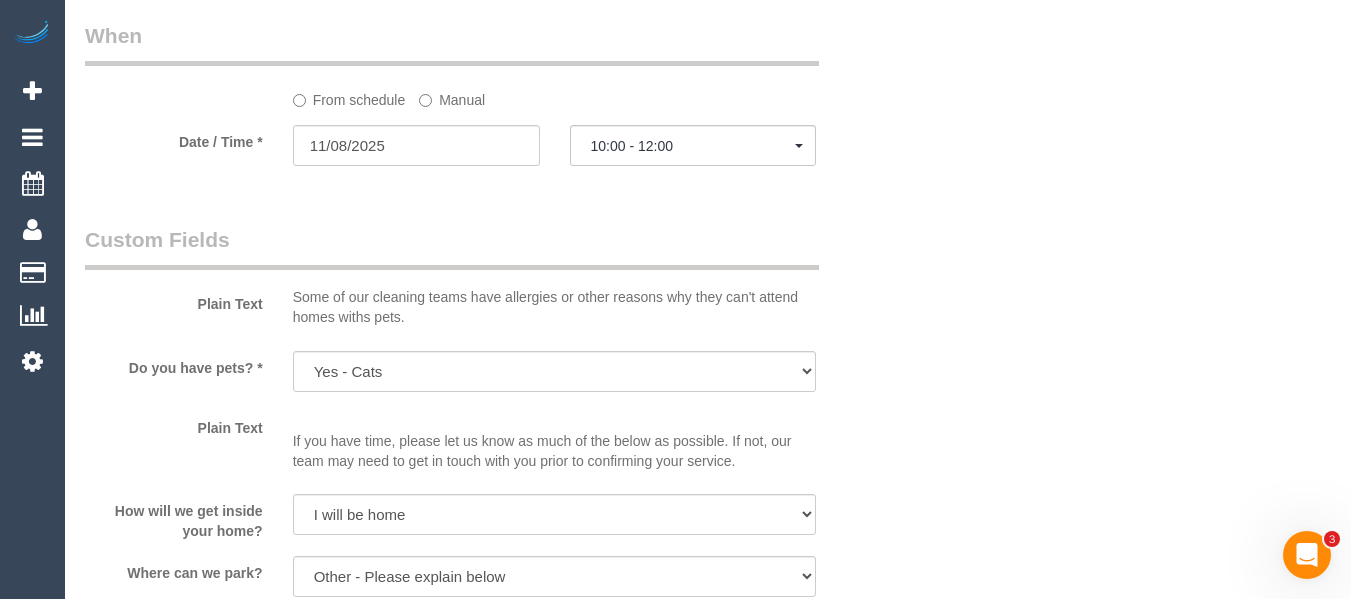 click on "Who
Email*
stephmailnz@gmail.com
Name *
Stephanie
Soper
Where
Address*
88 Southbank Boulevard, 189
Southbank
ACT
NSW
NT
QLD
SA
TAS
VIC
WA
3006
Re-Book Last Service
Location
Office City East (North) East (South) Inner East Inner North (East) Inner North (West) Inner South East Inner West North (East) North (West) Outer East Outer North (East) Outer North (West) Outer South East Outer West South East (East) South East (West) West (North) West (South)" at bounding box center (708, -172) 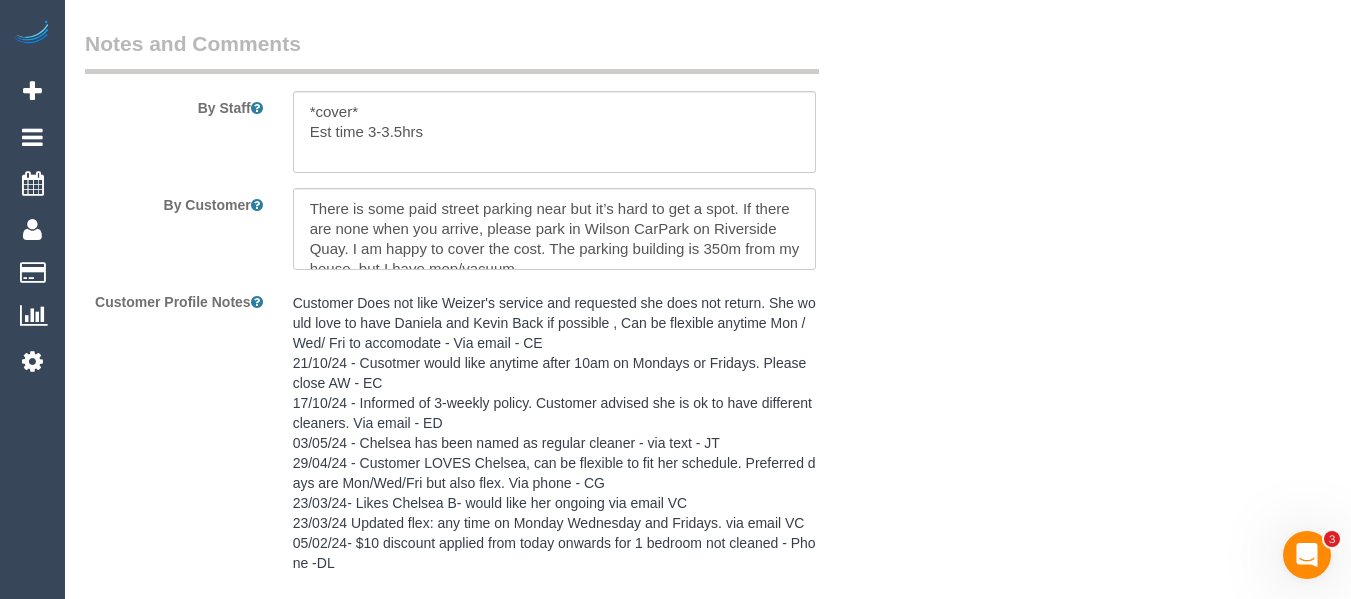 scroll, scrollTop: 3529, scrollLeft: 0, axis: vertical 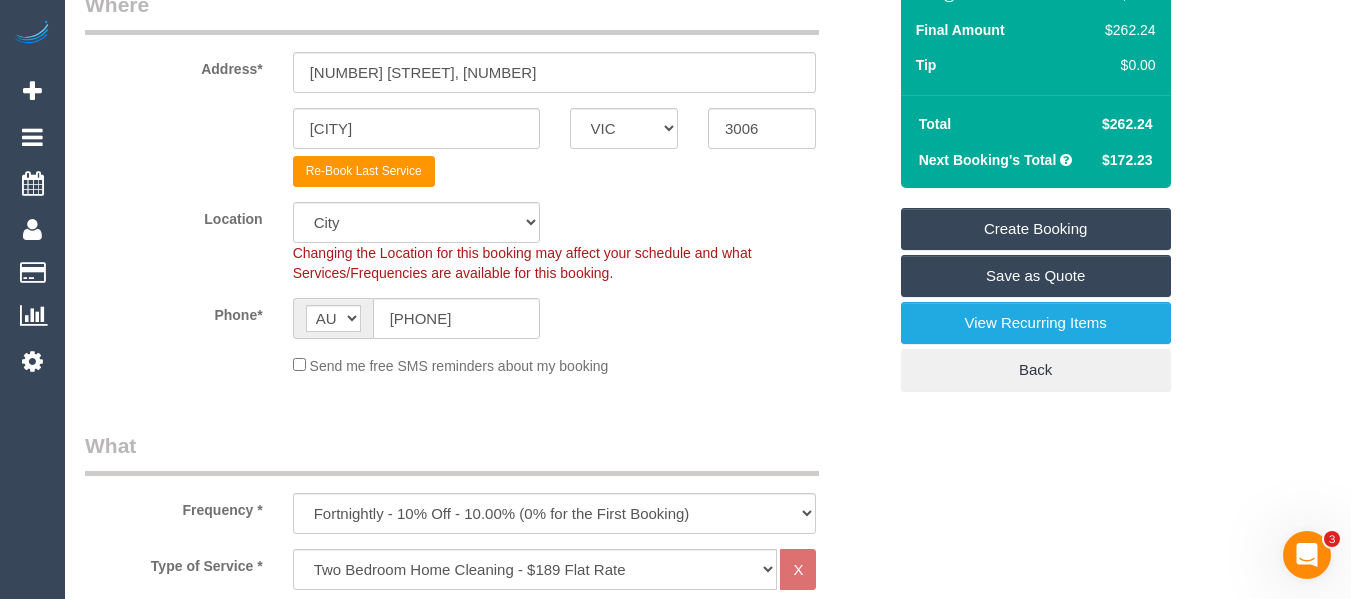 click on "Create Booking" at bounding box center (1036, 229) 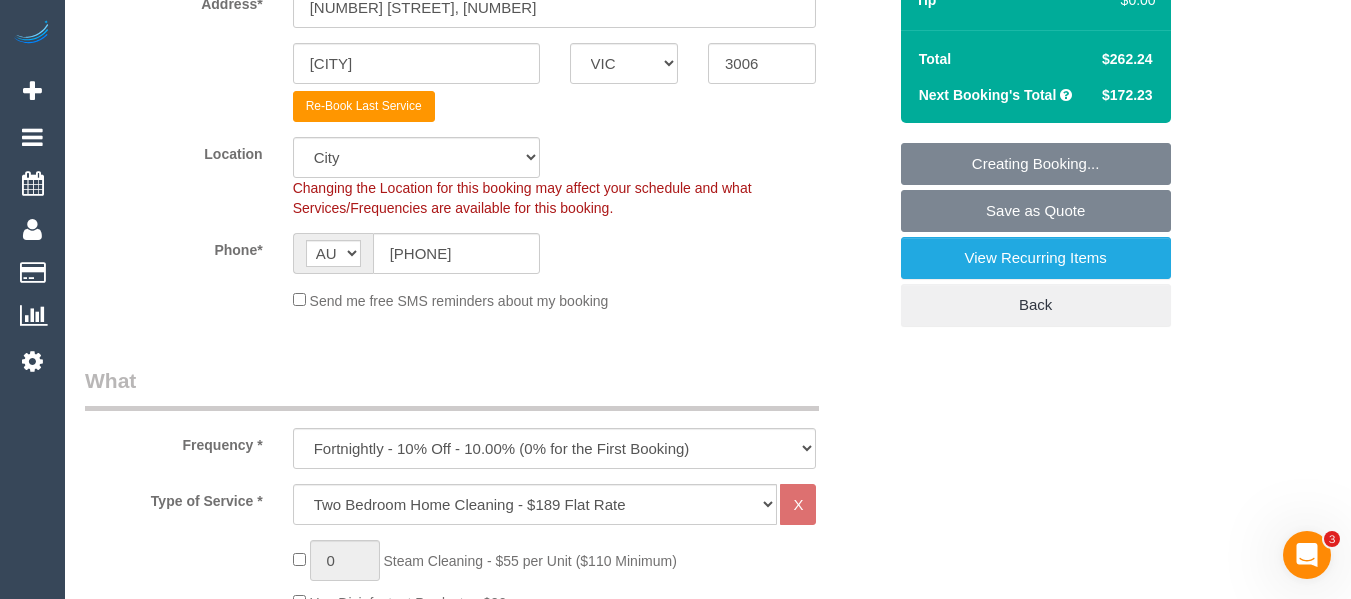 scroll, scrollTop: 437, scrollLeft: 0, axis: vertical 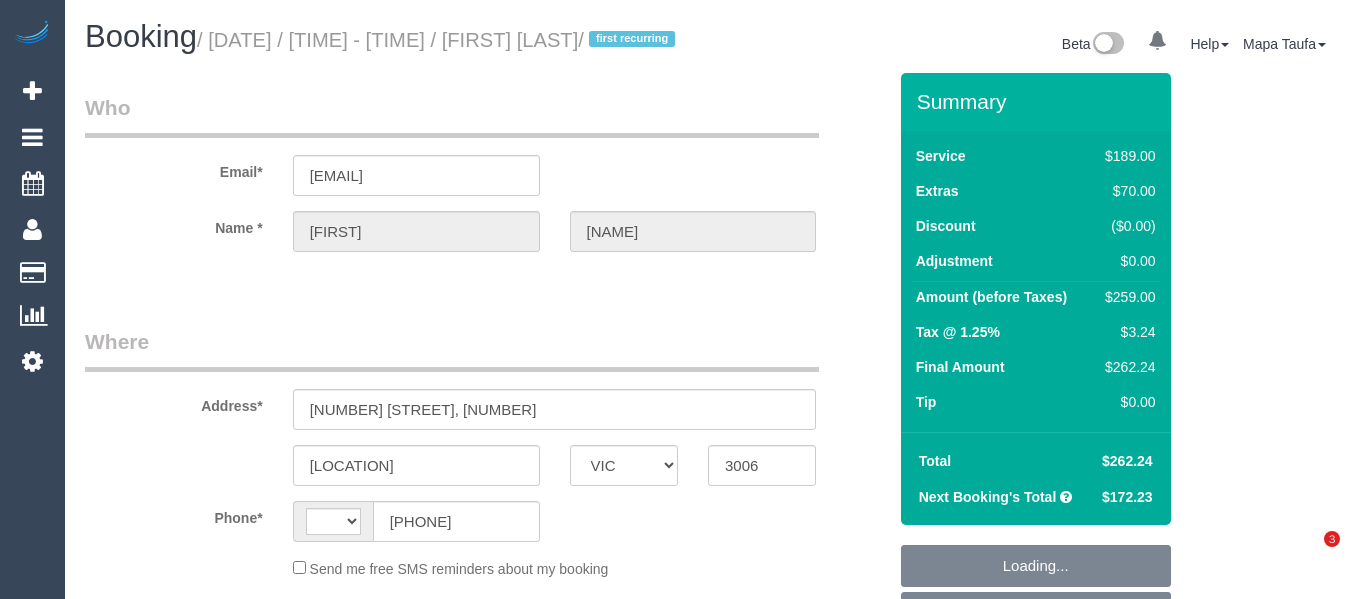 select on "VIC" 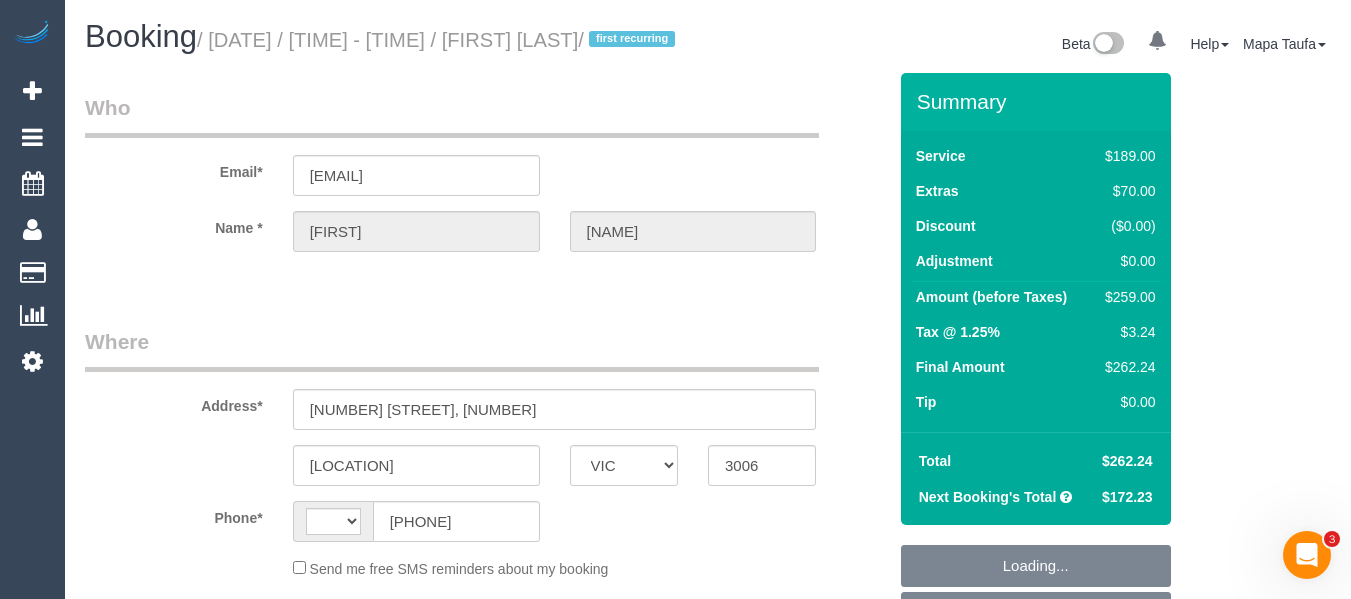 scroll, scrollTop: 0, scrollLeft: 0, axis: both 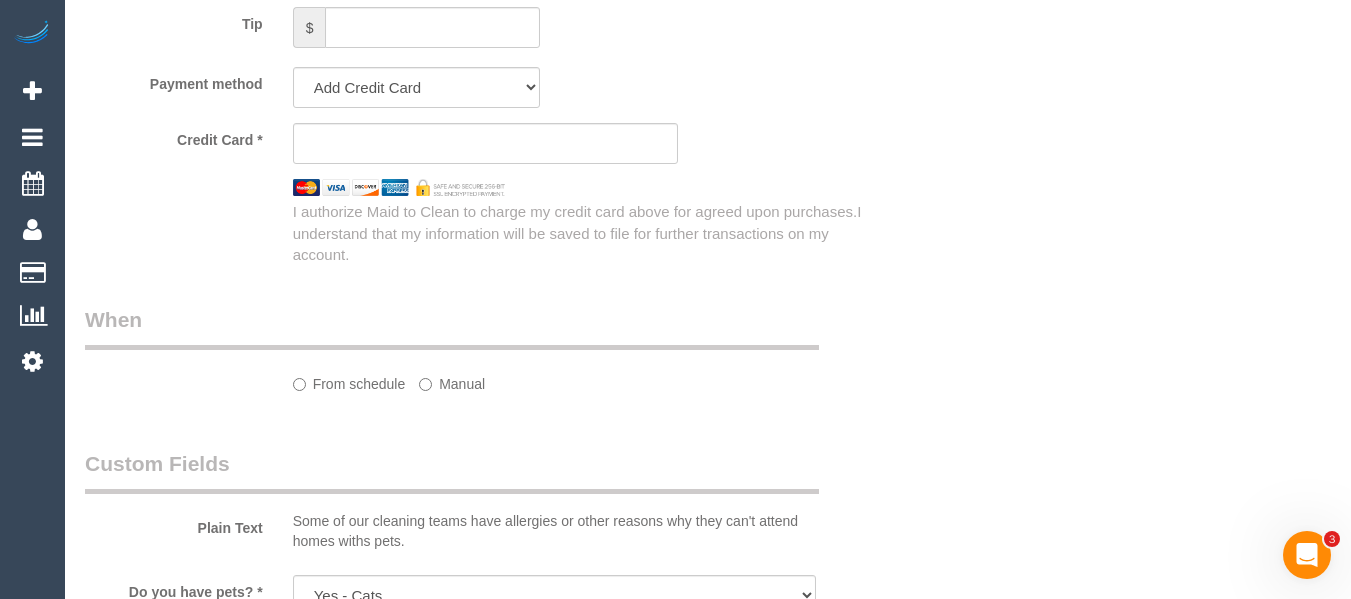 select on "object:682" 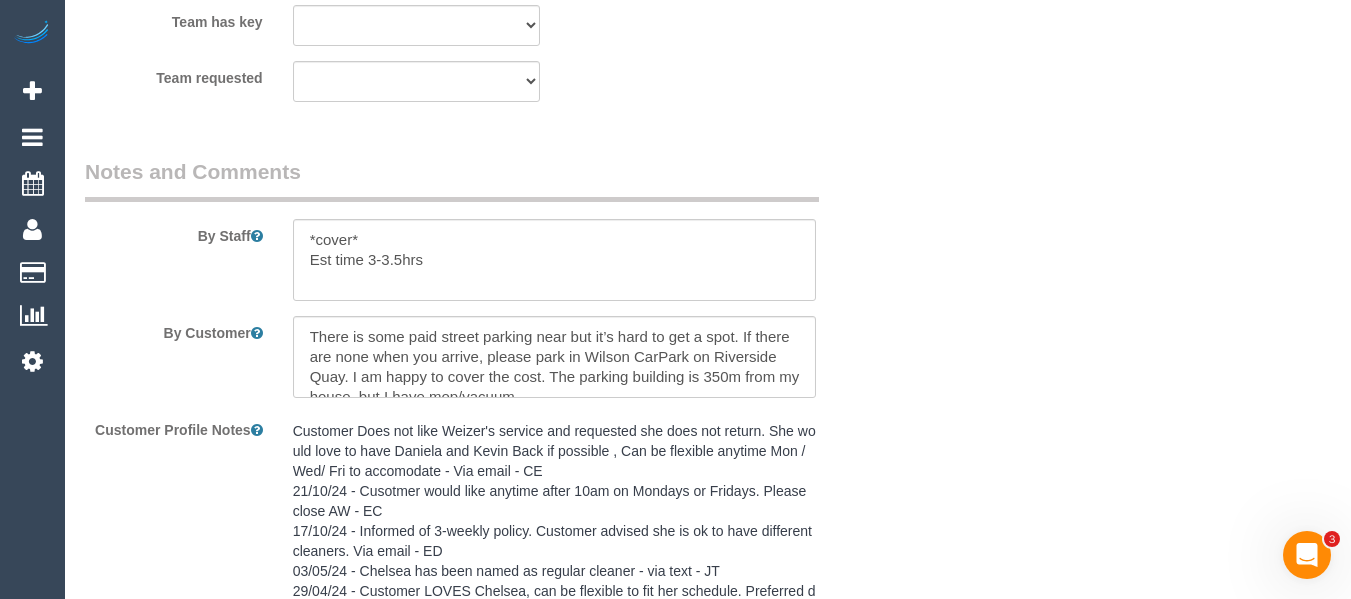 select on "string:stripe-pm_1OJ9GA2GScqysDRVCtBNDTpl" 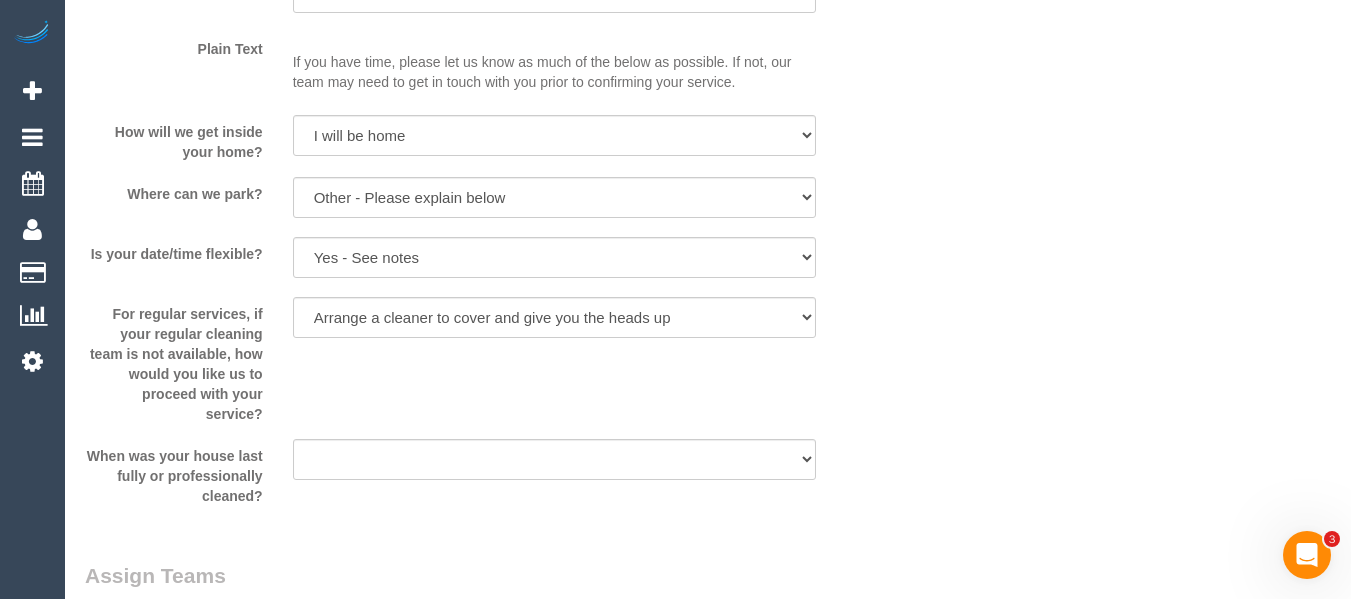 scroll, scrollTop: 2579, scrollLeft: 0, axis: vertical 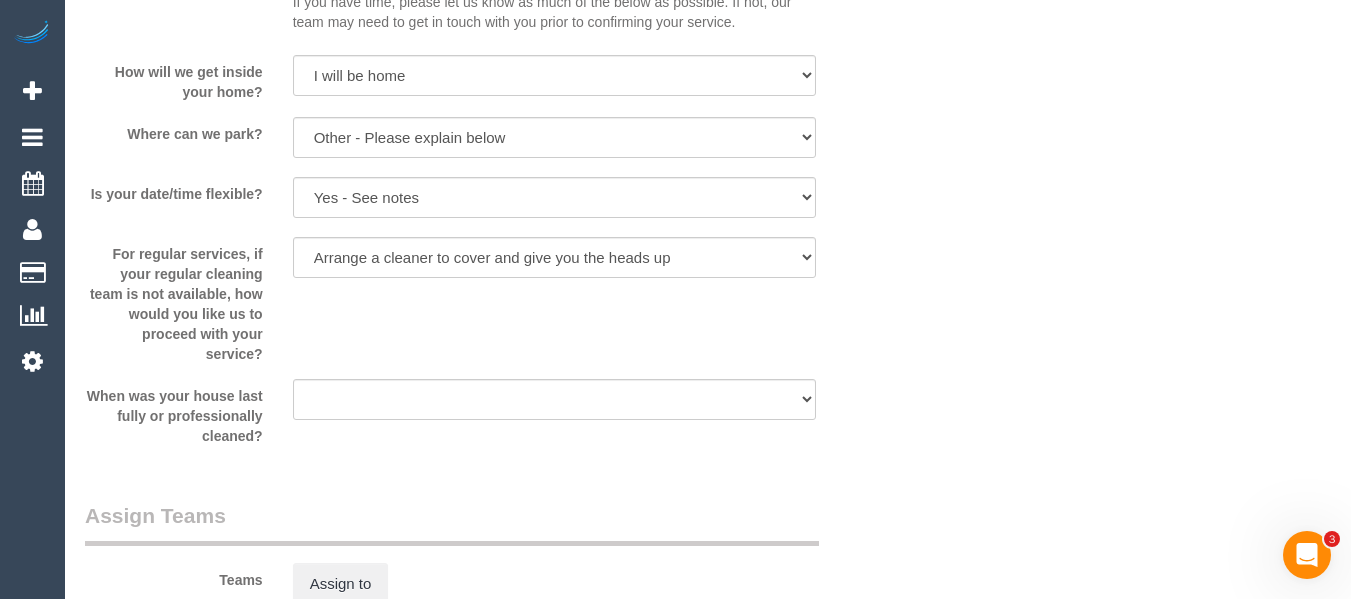 select on "spot3" 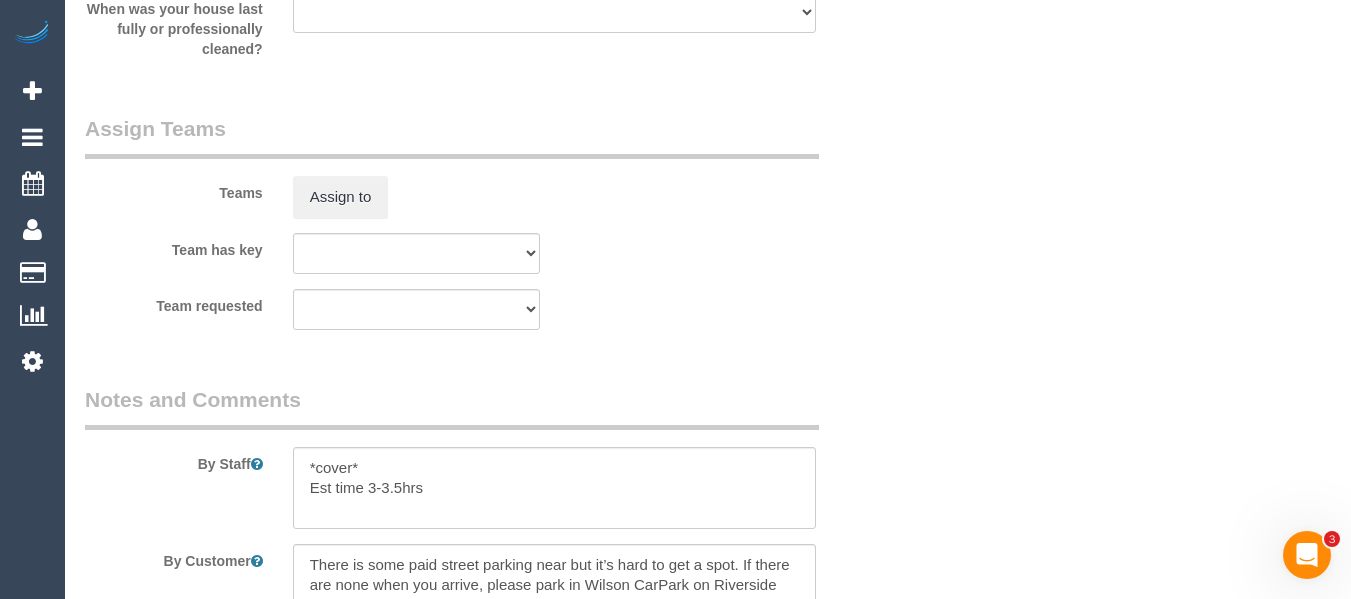scroll, scrollTop: 3279, scrollLeft: 0, axis: vertical 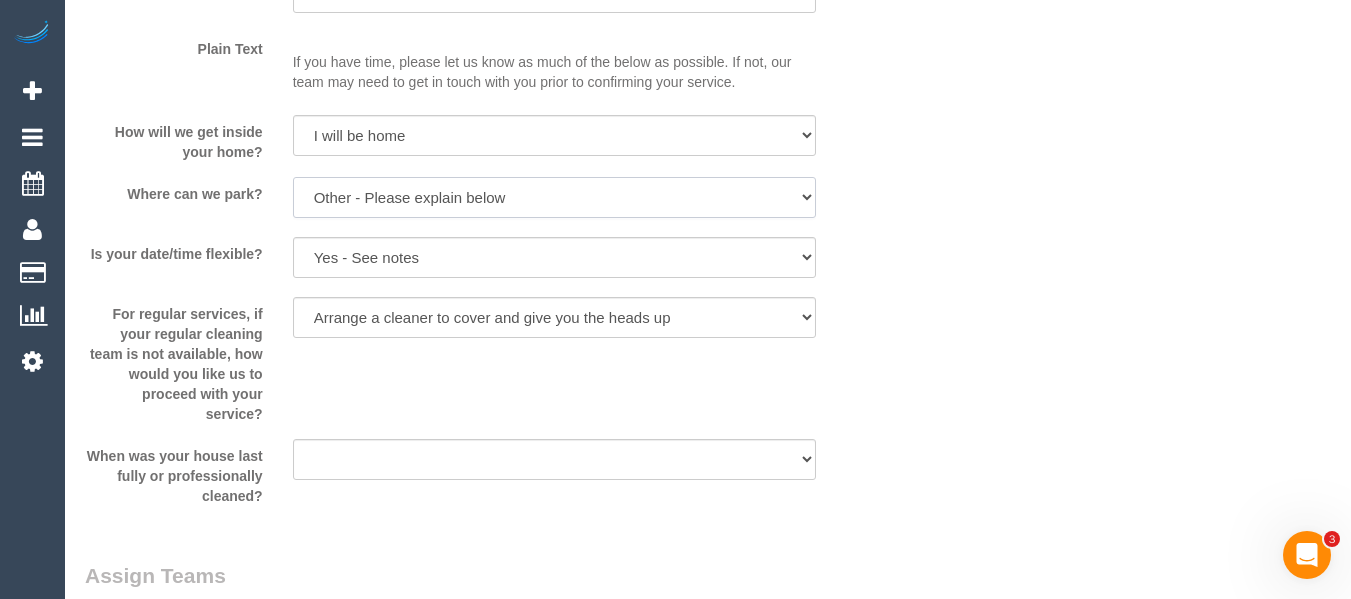 click on "I will provide parking on-site Free street parking Paid street parking (cost will be added to booking total) Other - Please explain below" at bounding box center [555, 197] 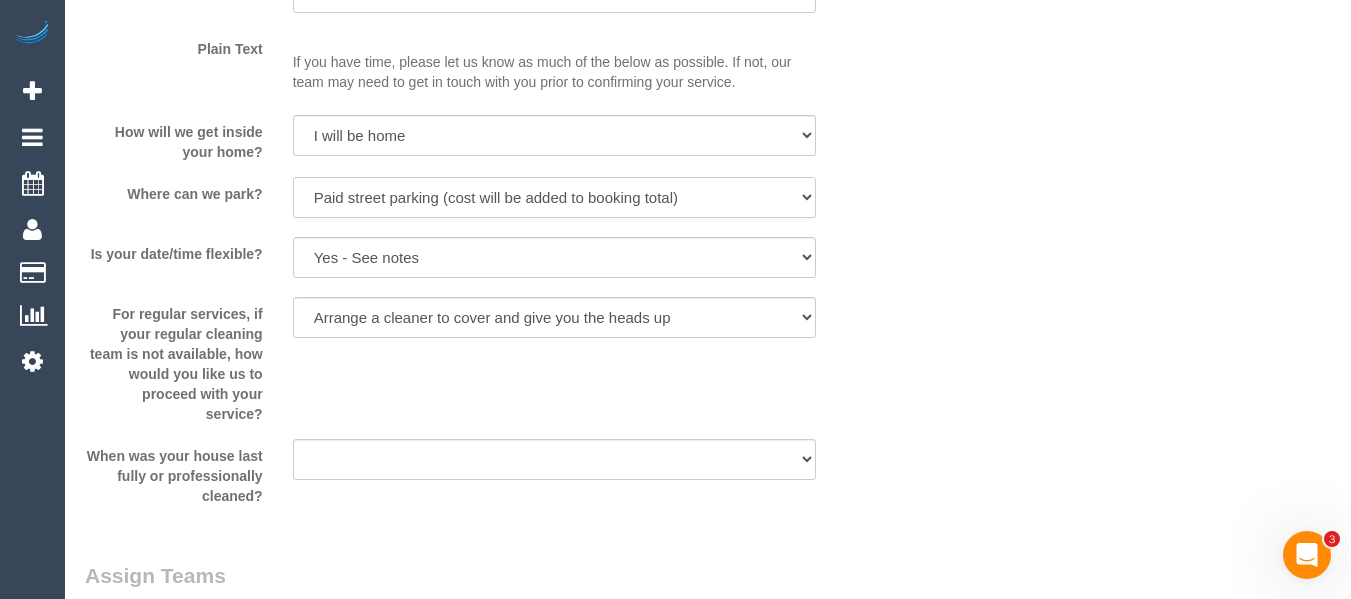 click on "I will provide parking on-site Free street parking Paid street parking (cost will be added to booking total) Other - Please explain below" at bounding box center (555, 197) 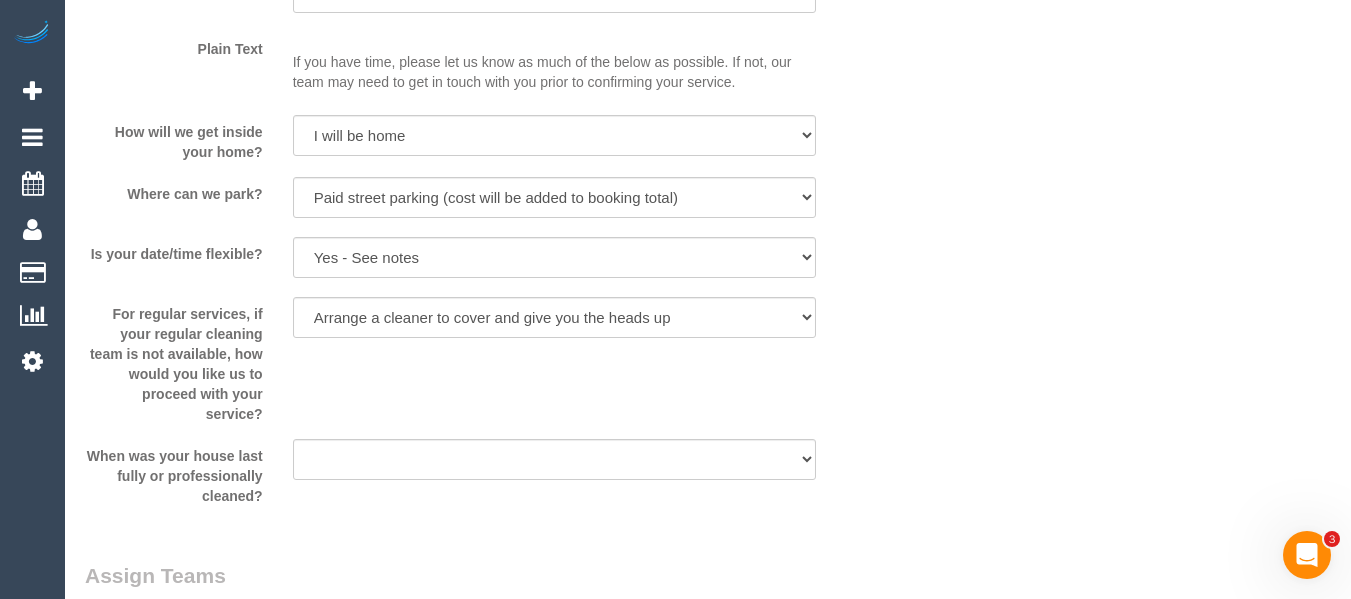 click on "Who
Email*
stephmailnz@gmail.com
Name *
Stephanie
Soper
Where
Address*
88 Southbank Boulevard, 189
Southbank
ACT
NSW
NT
QLD
SA
TAS
VIC
WA
3006
Location
Office City East (North) East (South) Inner East Inner North (East) Inner North (West) Inner South East Inner West North (East) North (West) Outer East Outer North (East) Outer North (West) Outer South East Outer West South East (East) South East (West) West (North) West (South) ZG - Central ZG - East ZG - North ZG - South" at bounding box center (708, -468) 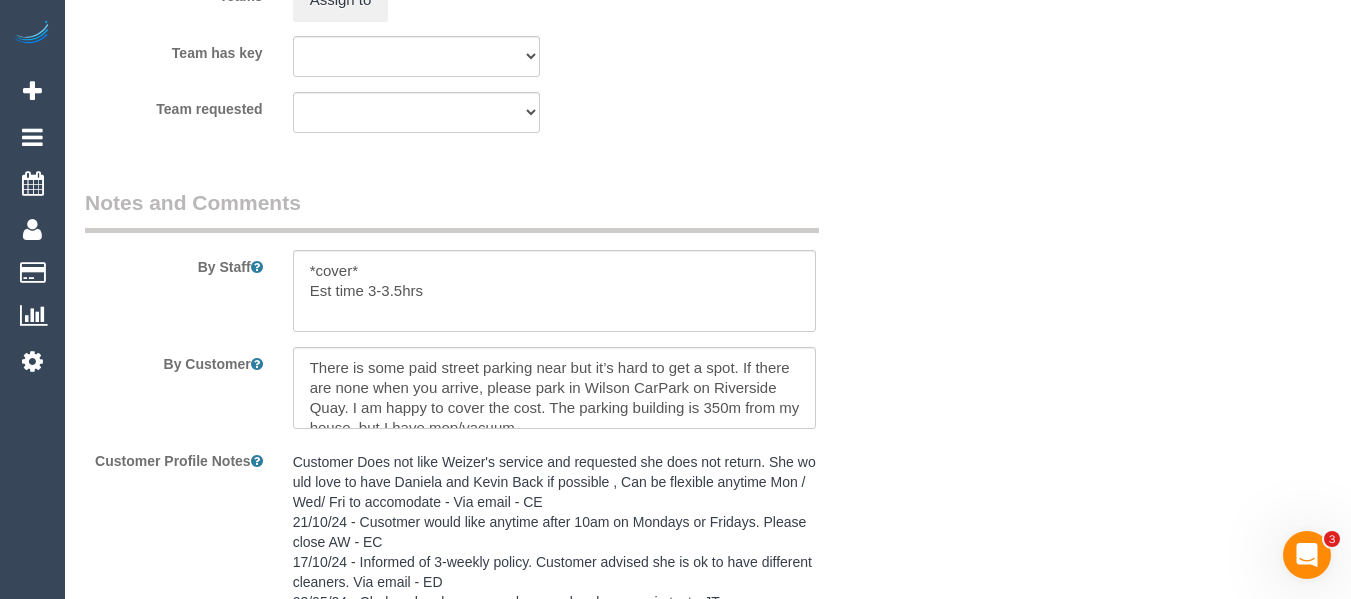 scroll, scrollTop: 3644, scrollLeft: 0, axis: vertical 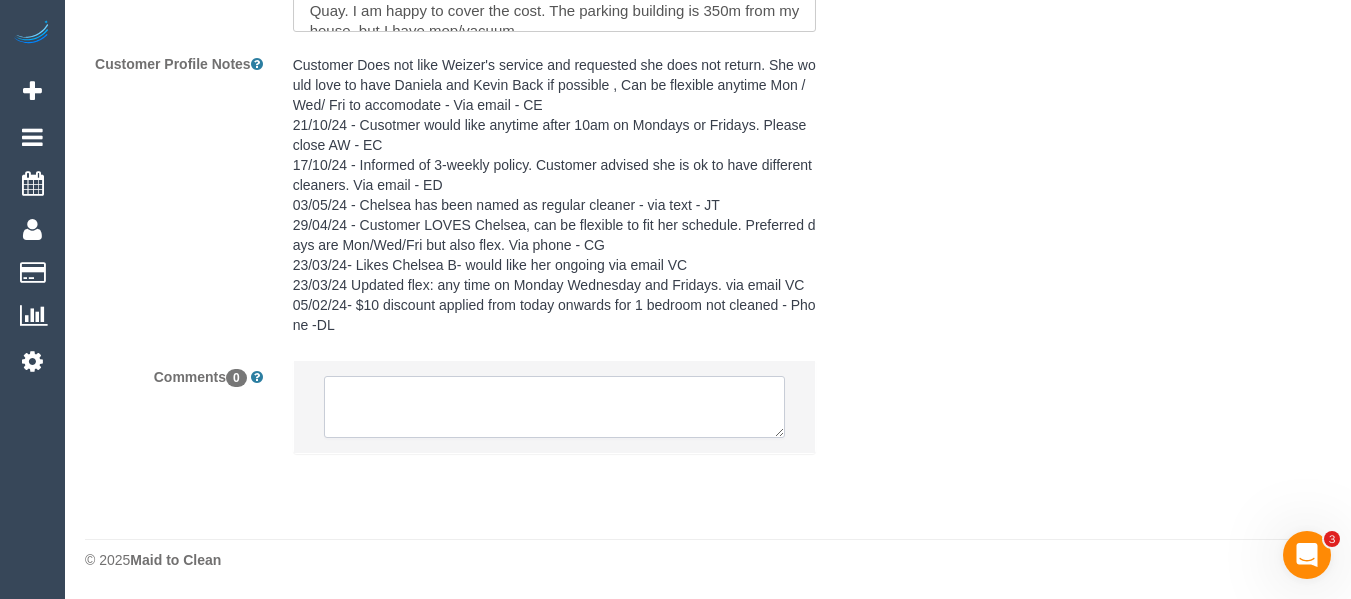 click at bounding box center [555, 407] 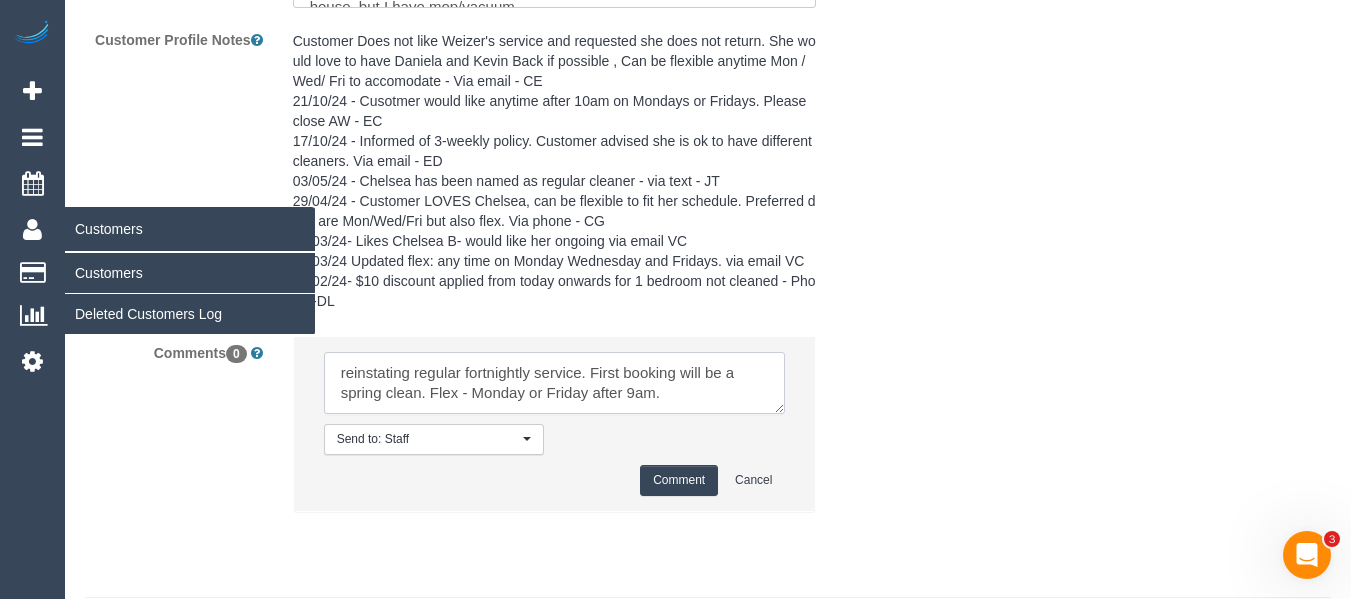 type on "reinstating regular fortnightly service. First booking will be a spring clean. Flex - Monday or Friday after 9am." 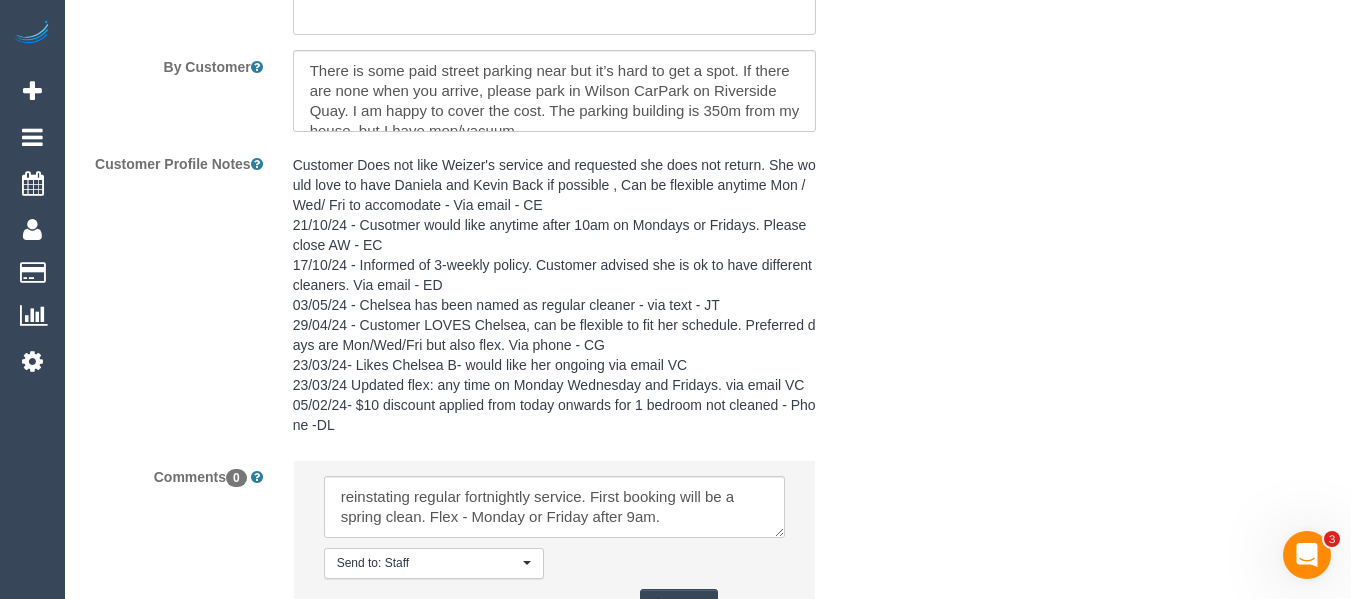 scroll, scrollTop: 3344, scrollLeft: 0, axis: vertical 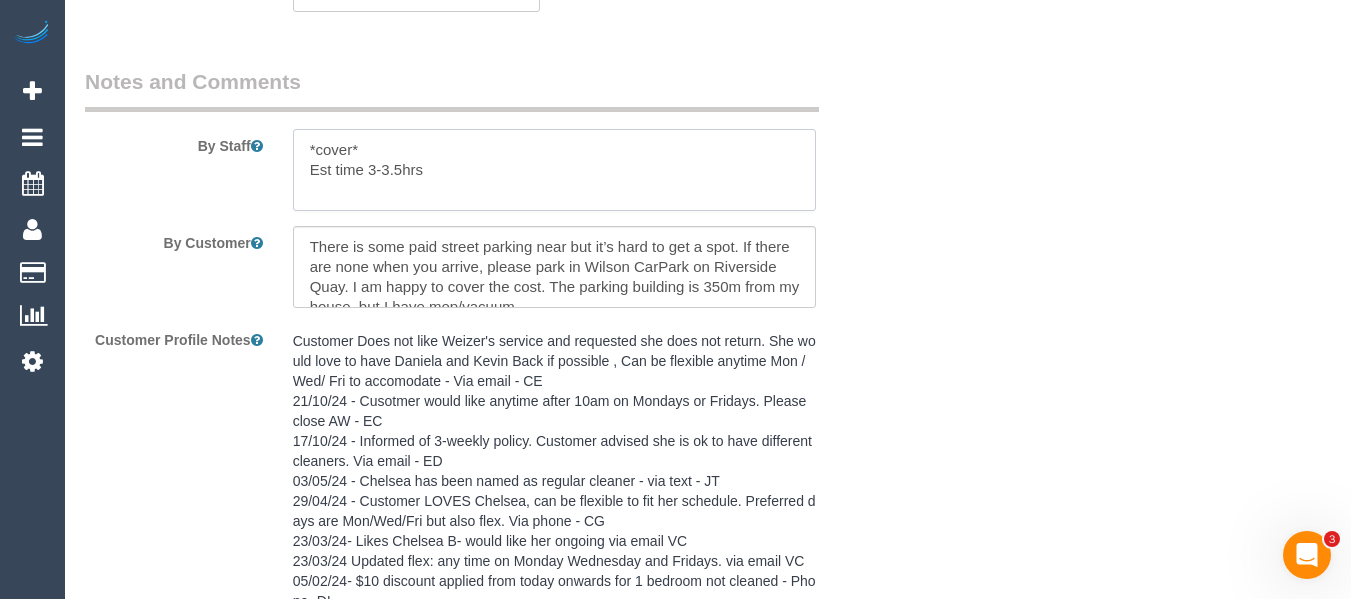 drag, startPoint x: 438, startPoint y: 200, endPoint x: 308, endPoint y: 181, distance: 131.38112 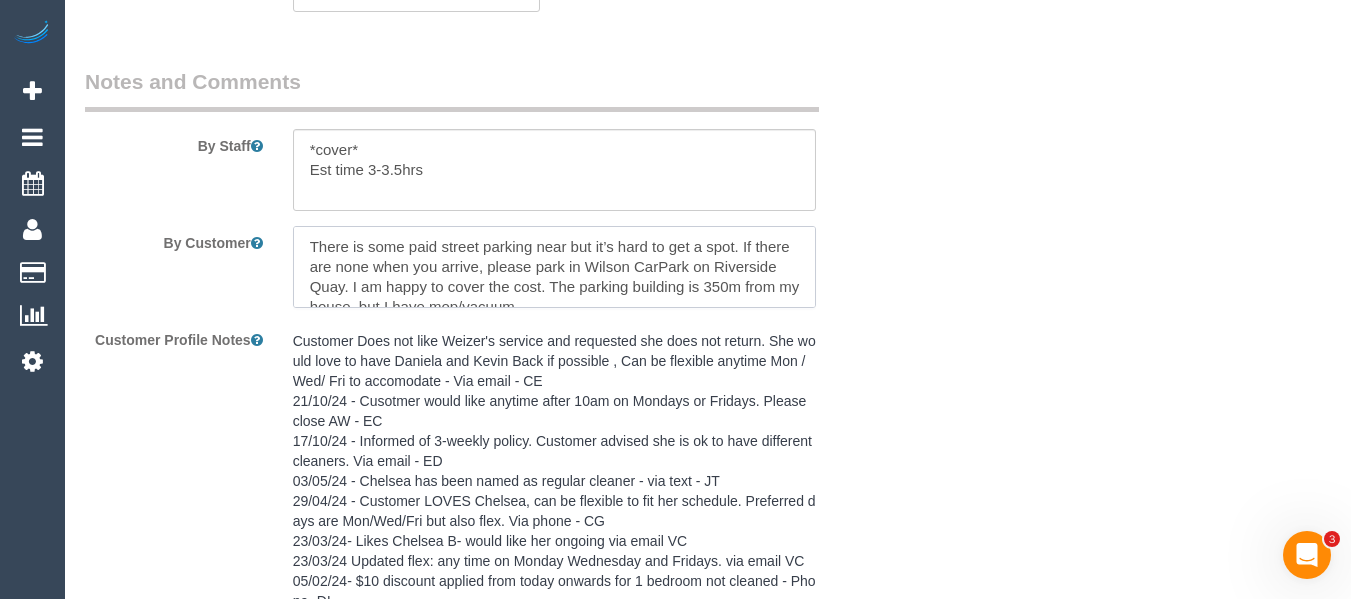 scroll, scrollTop: 20, scrollLeft: 0, axis: vertical 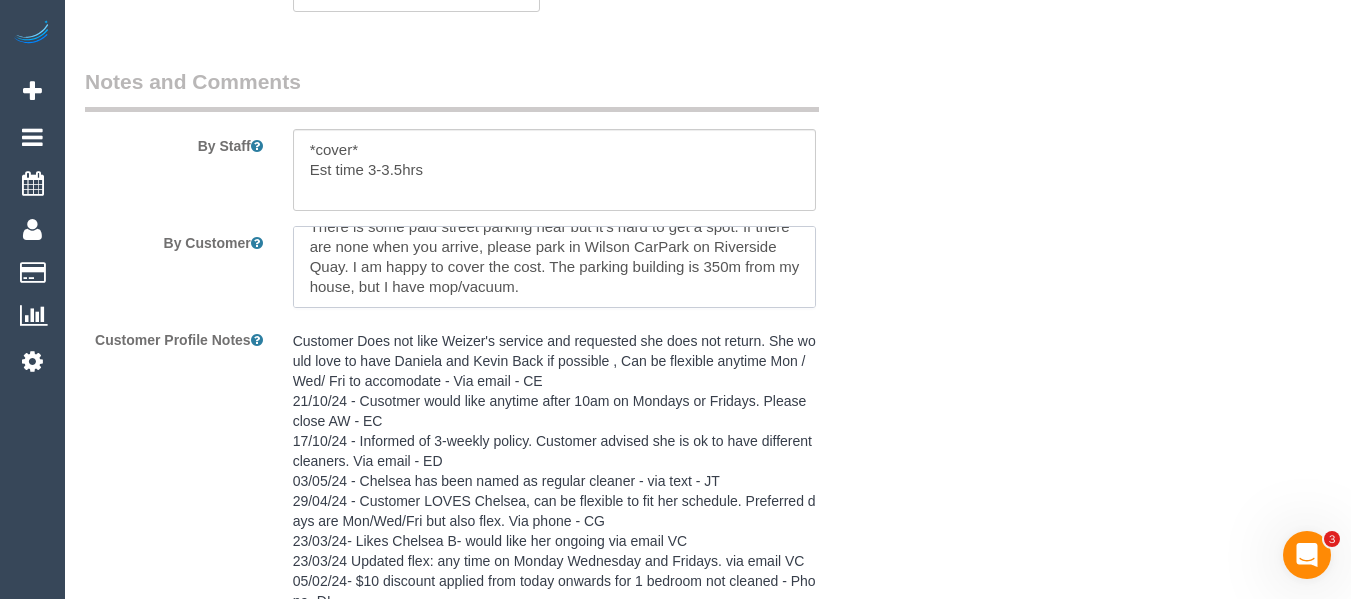 drag, startPoint x: 797, startPoint y: 302, endPoint x: 819, endPoint y: 290, distance: 25.059929 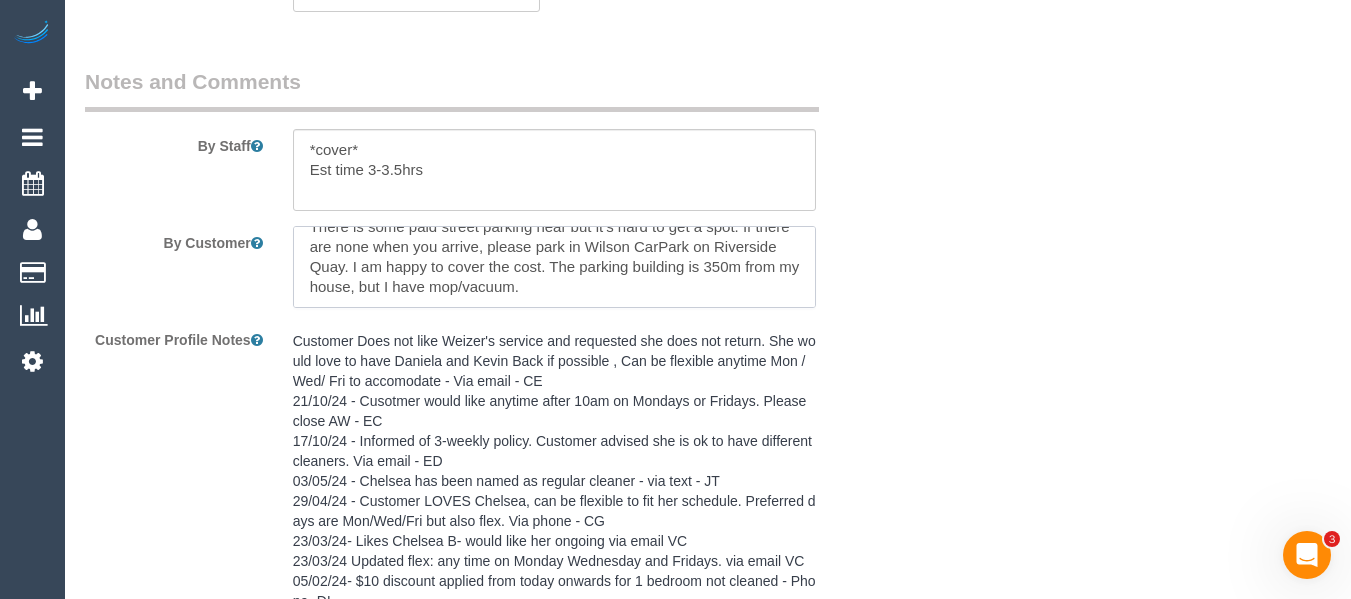 click at bounding box center [555, 267] 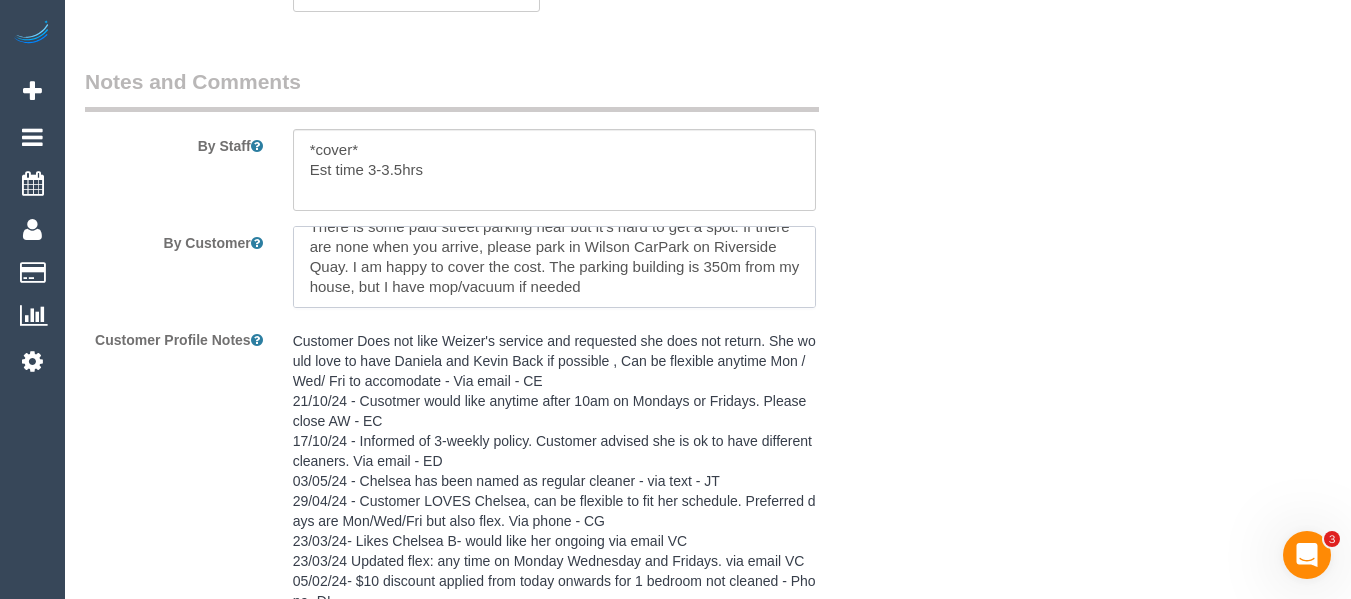 type on "There is some paid street parking near but it’s hard to get a spot. If there are none when you arrive, please park in Wilson CarPark on Riverside Quay. I am happy to cover the cost. The parking building is 350m from my house, but I have mop/vacuum if needed" 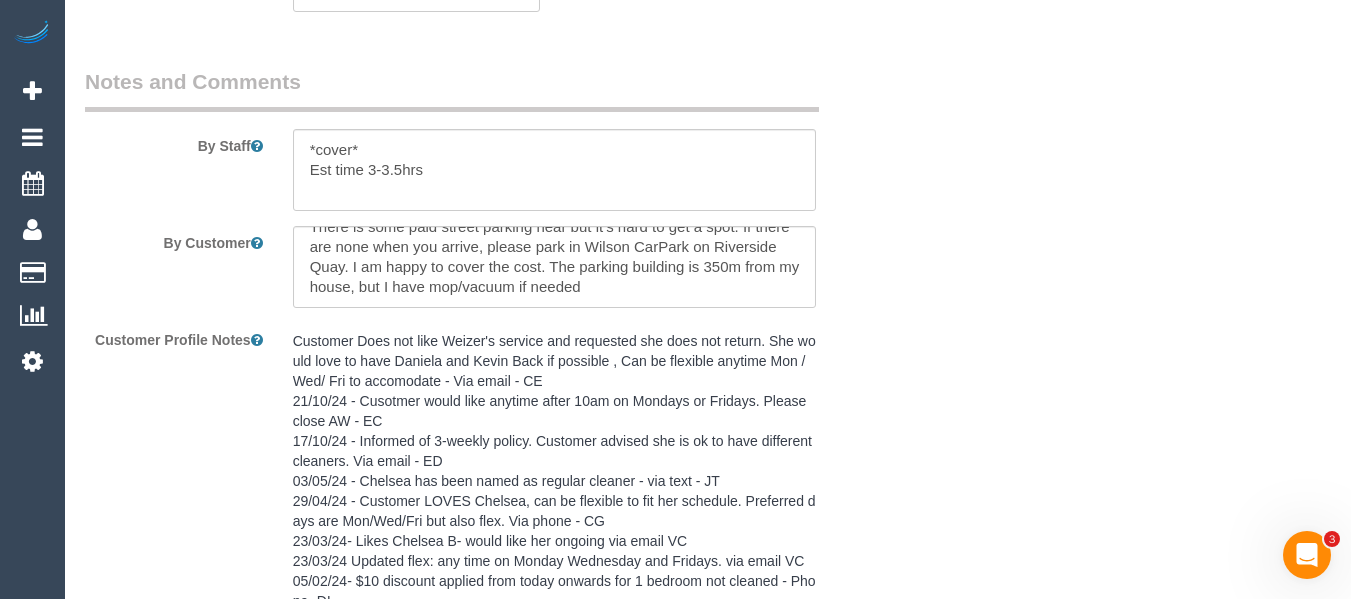 click on "Who
Email*
stephmailnz@gmail.com
Name *
Stephanie
Soper
Where
Address*
88 Southbank Boulevard, 189
Southbank
ACT
NSW
NT
QLD
SA
TAS
VIC
WA
3006
Location
Office City East (North) East (South) Inner East Inner North (East) Inner North (West) Inner South East Inner West North (East) North (West) Outer East Outer North (East) Outer North (West) Outer South East Outer West South East (East) South East (West) West (North) West (South) ZG - Central ZG - East ZG - North ZG - South" at bounding box center [708, -1192] 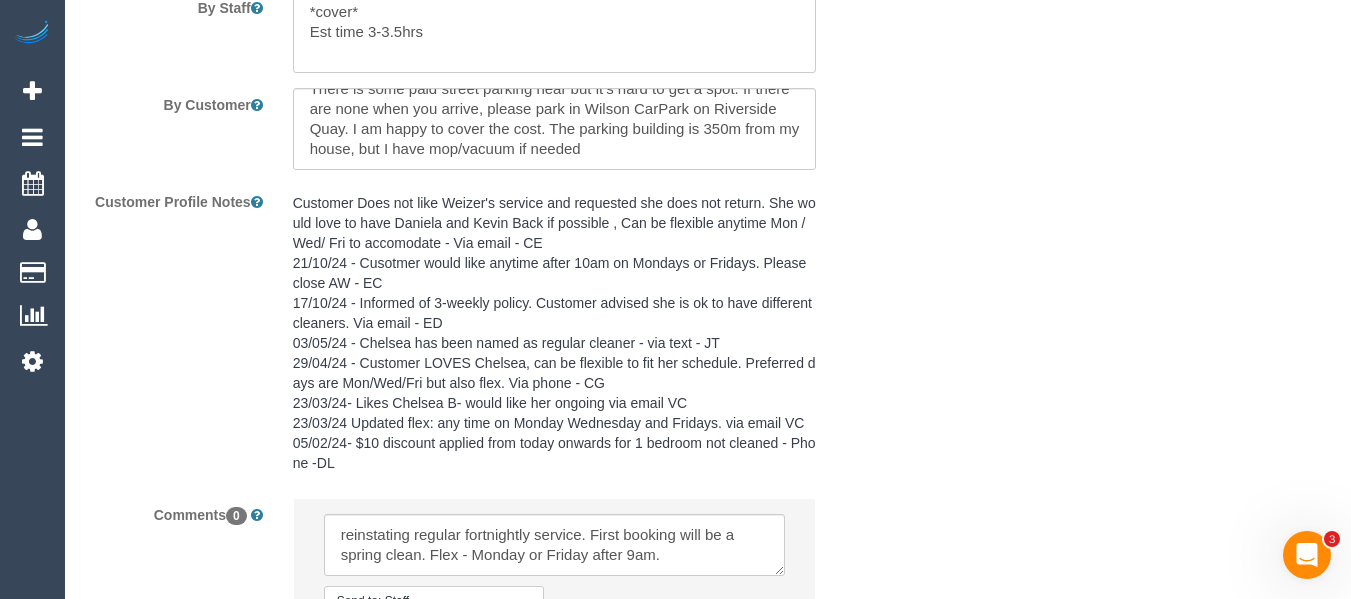 scroll, scrollTop: 3226, scrollLeft: 0, axis: vertical 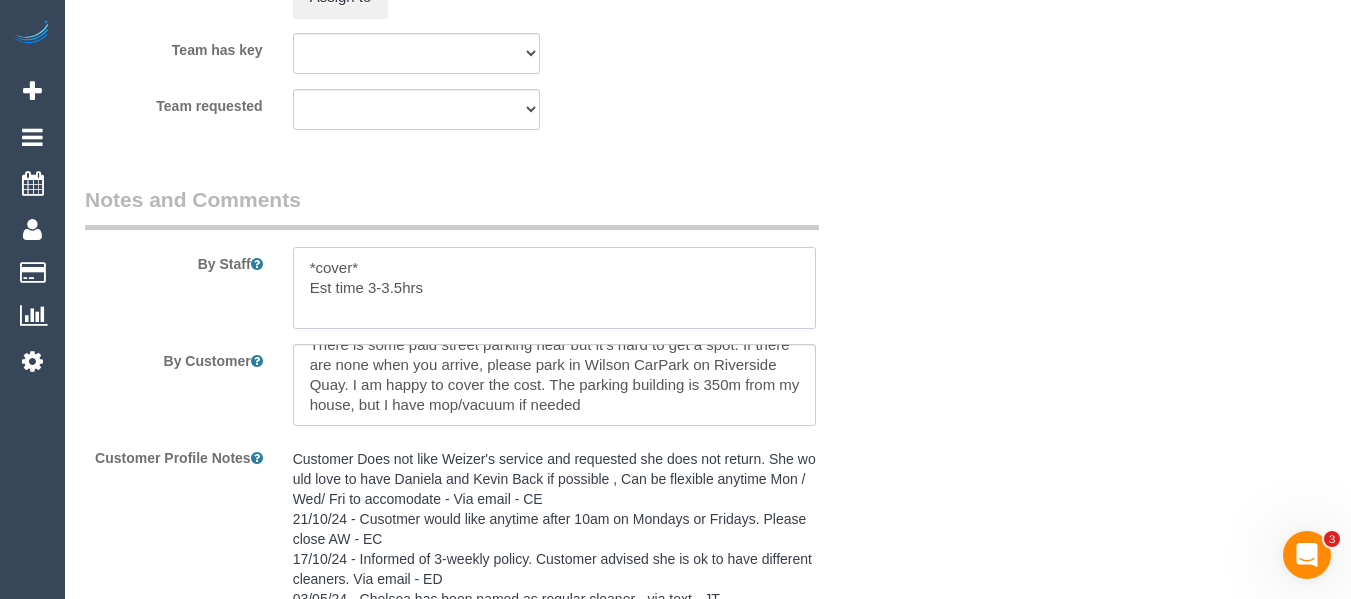 drag, startPoint x: 398, startPoint y: 288, endPoint x: 245, endPoint y: 282, distance: 153.1176 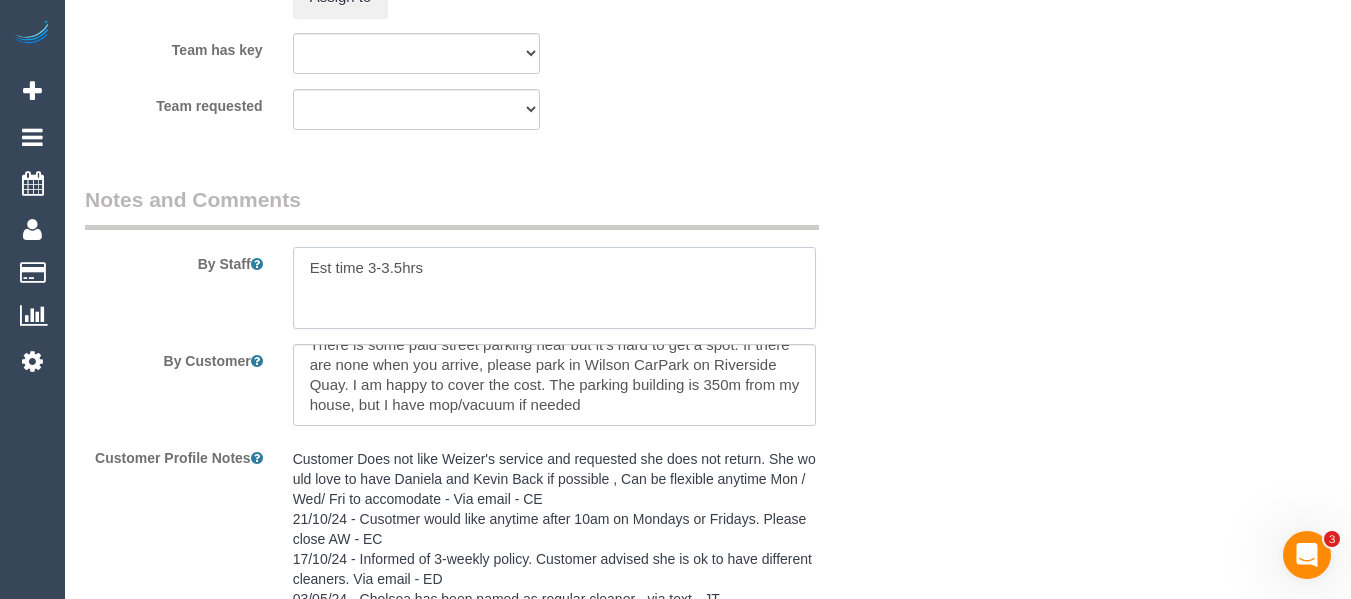type on "Est time 3-3.5hrs" 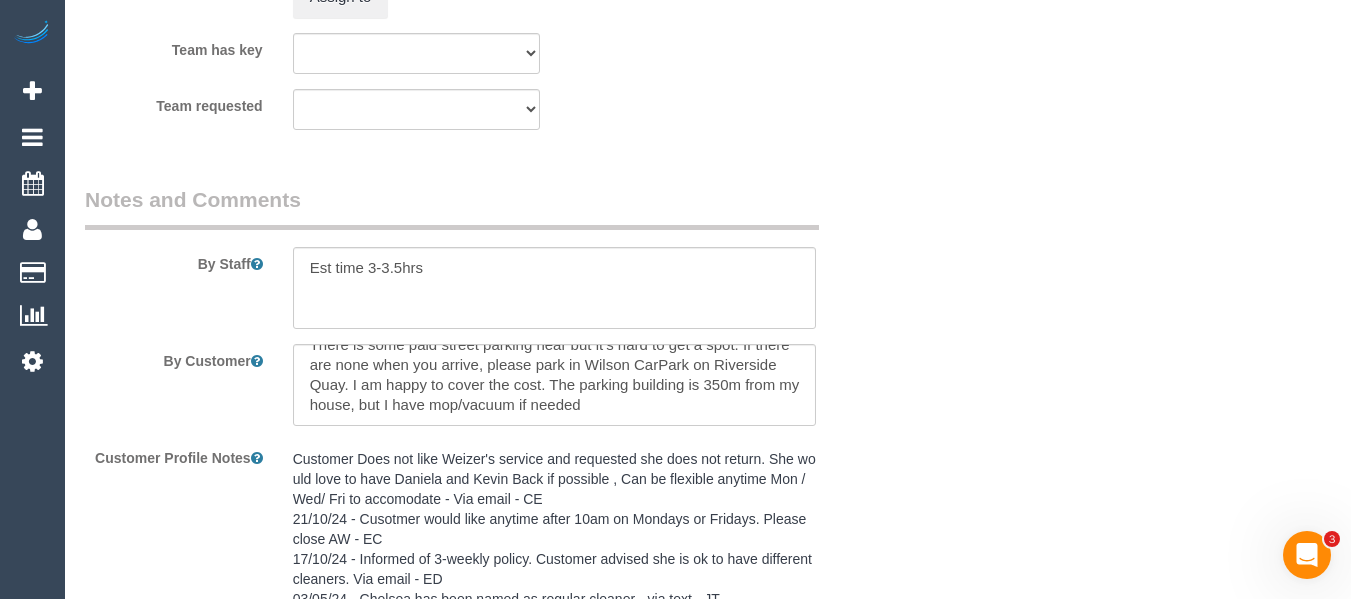 click on "Who
Email*
stephmailnz@gmail.com
Name *
Stephanie
Soper
Where
Address*
88 Southbank Boulevard, 189
Southbank
ACT
NSW
NT
QLD
SA
TAS
VIC
WA
3006
Location
Office City East (North) East (South) Inner East Inner North (East) Inner North (West) Inner South East Inner West North (East) North (West) Outer East Outer North (East) Outer North (West) Outer South East Outer West South East (East) South East (West) West (North) West (South) ZG - Central ZG - East ZG - North ZG - South" at bounding box center [708, -1074] 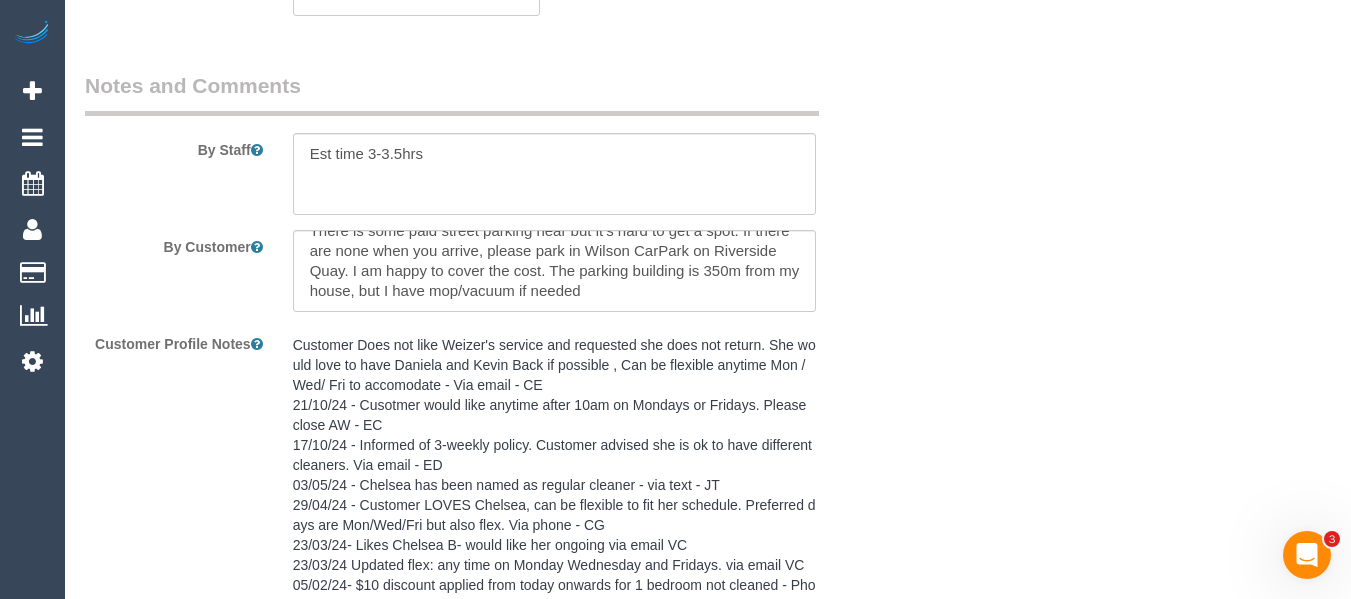 scroll, scrollTop: 3726, scrollLeft: 0, axis: vertical 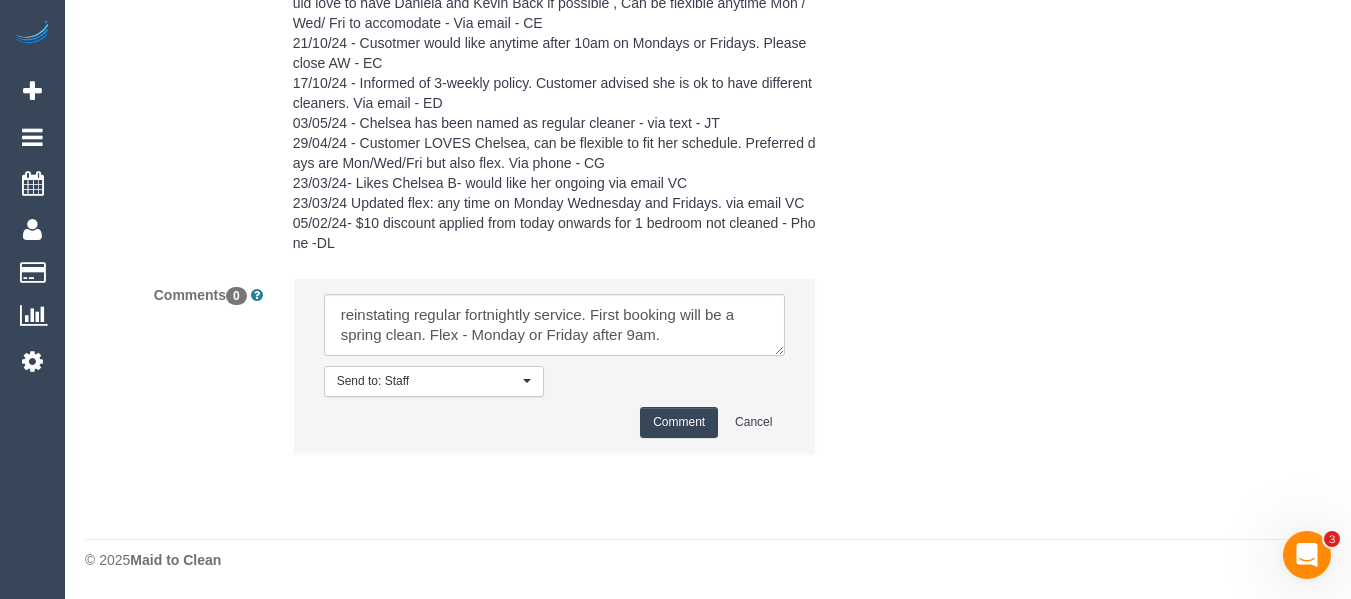 click on "Comment" at bounding box center (679, 422) 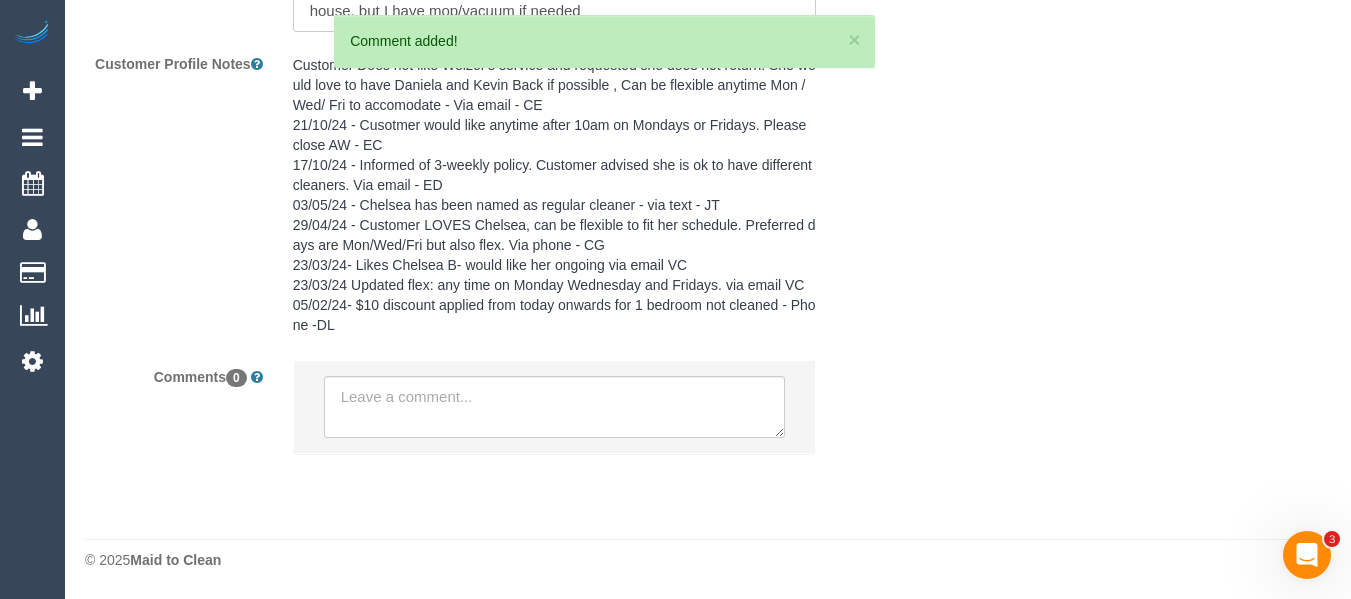 scroll, scrollTop: 3726, scrollLeft: 0, axis: vertical 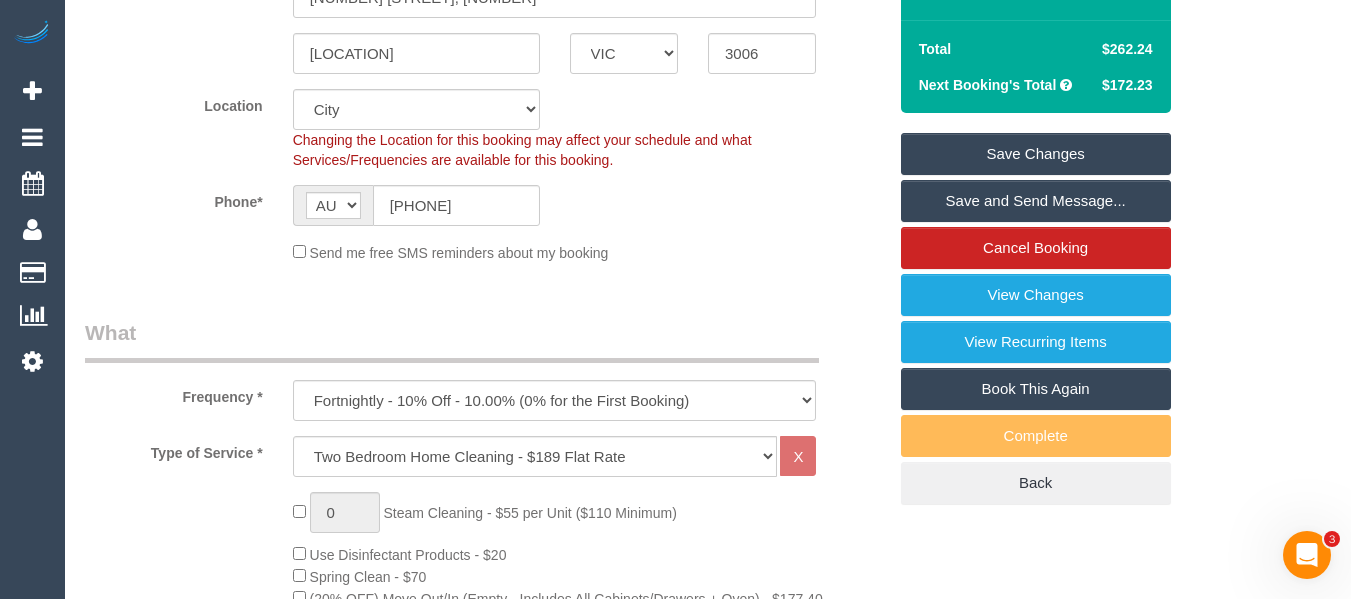 click on "Save Changes" at bounding box center (1036, 154) 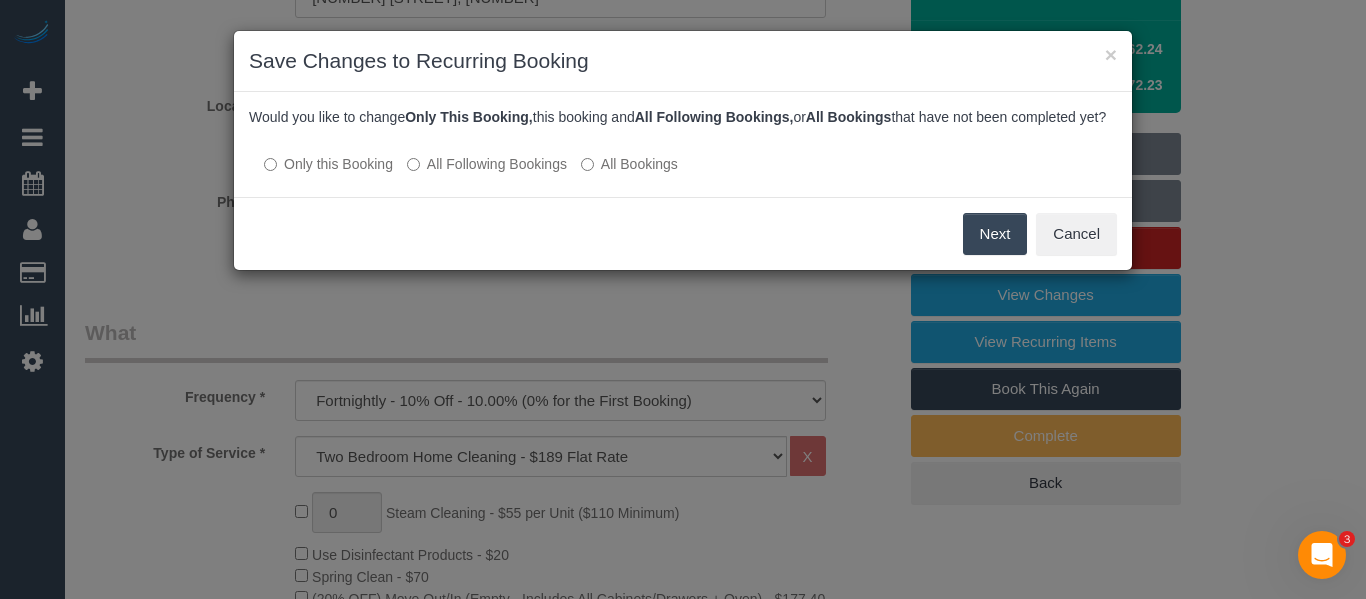 click on "All Following Bookings" at bounding box center (487, 164) 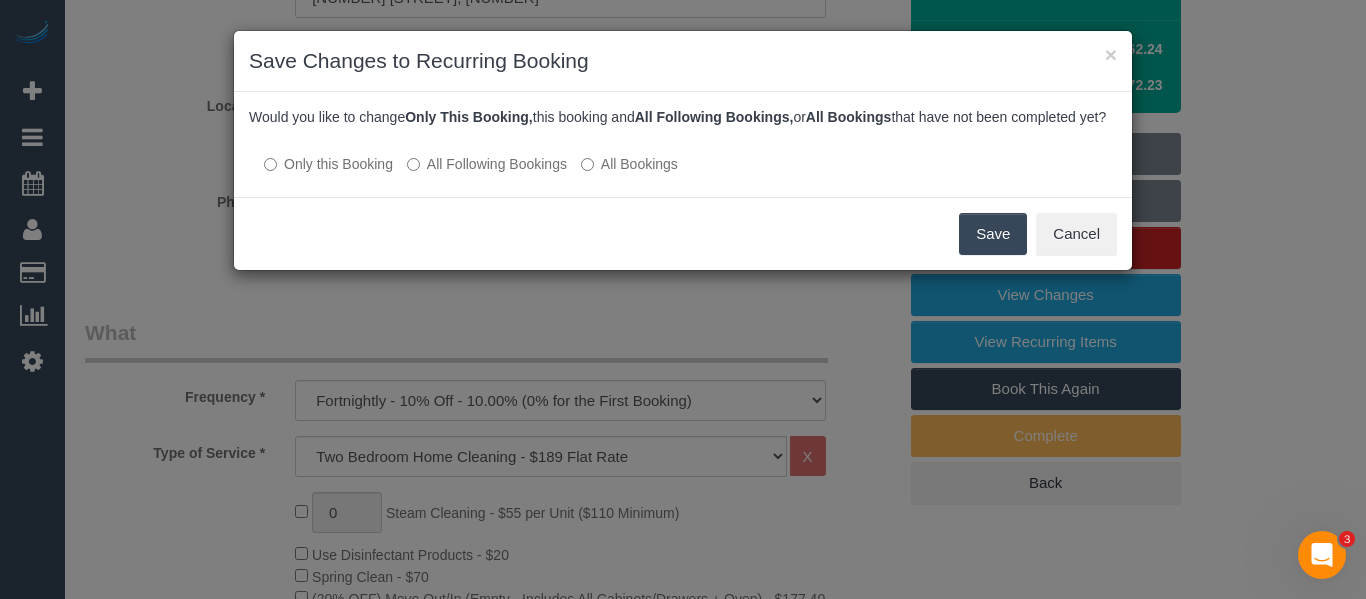 click on "Save" at bounding box center [993, 234] 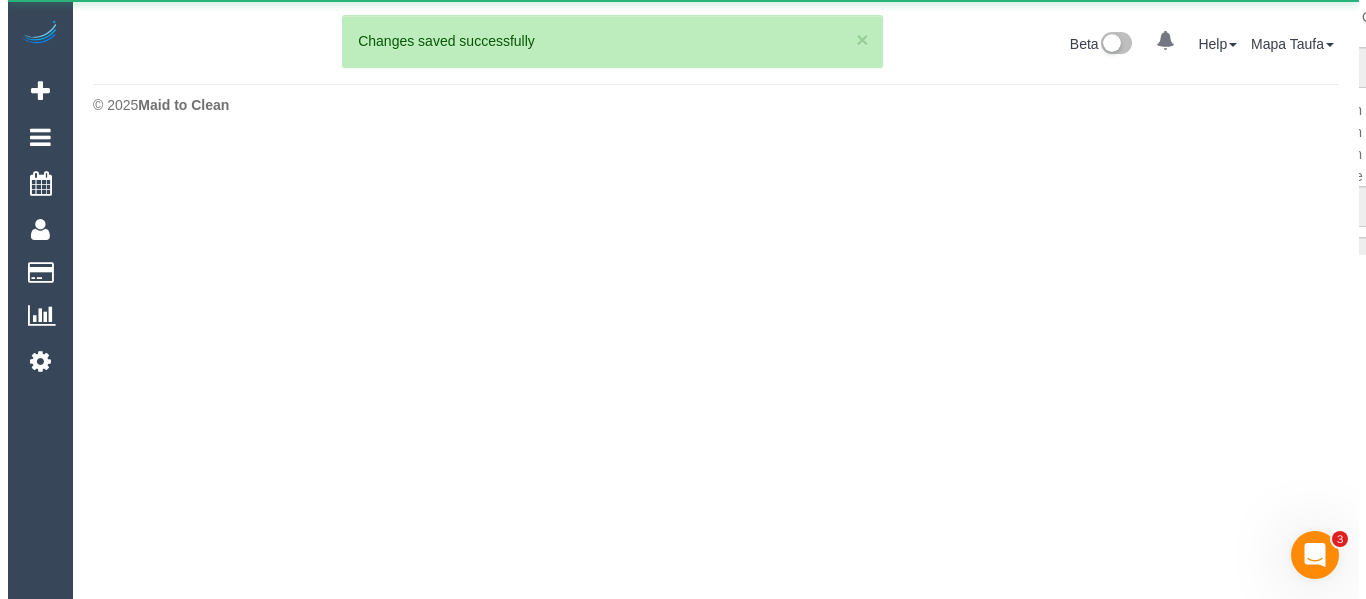 scroll, scrollTop: 0, scrollLeft: 0, axis: both 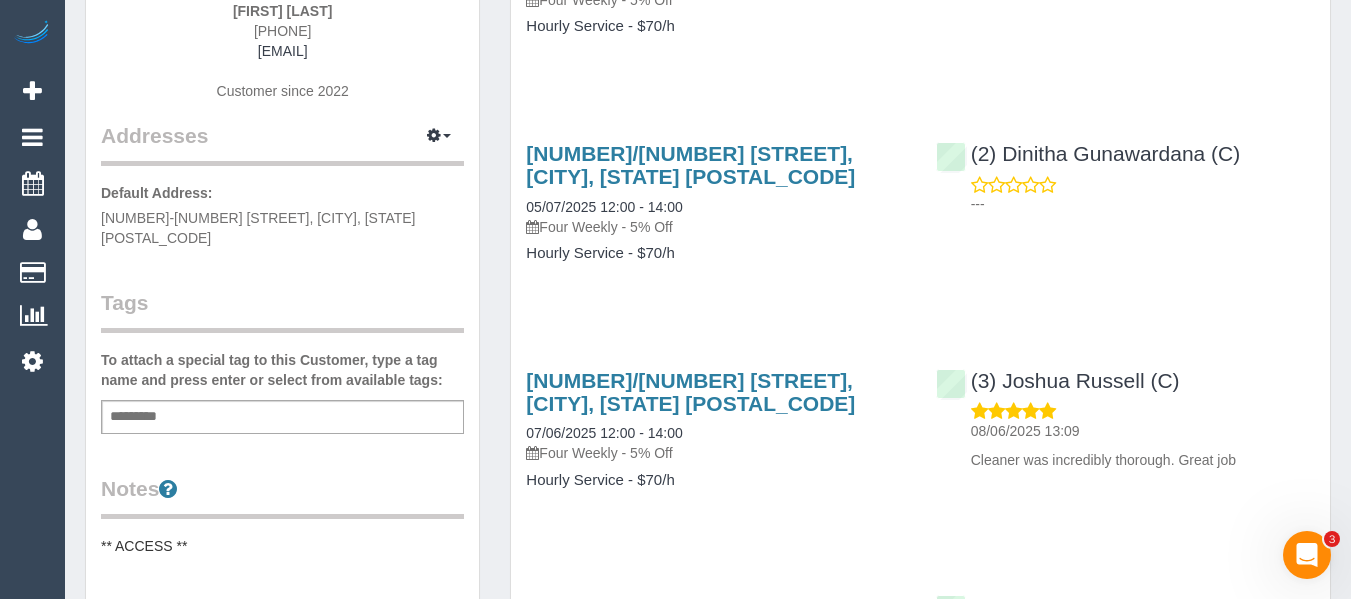 click at bounding box center (139, 417) 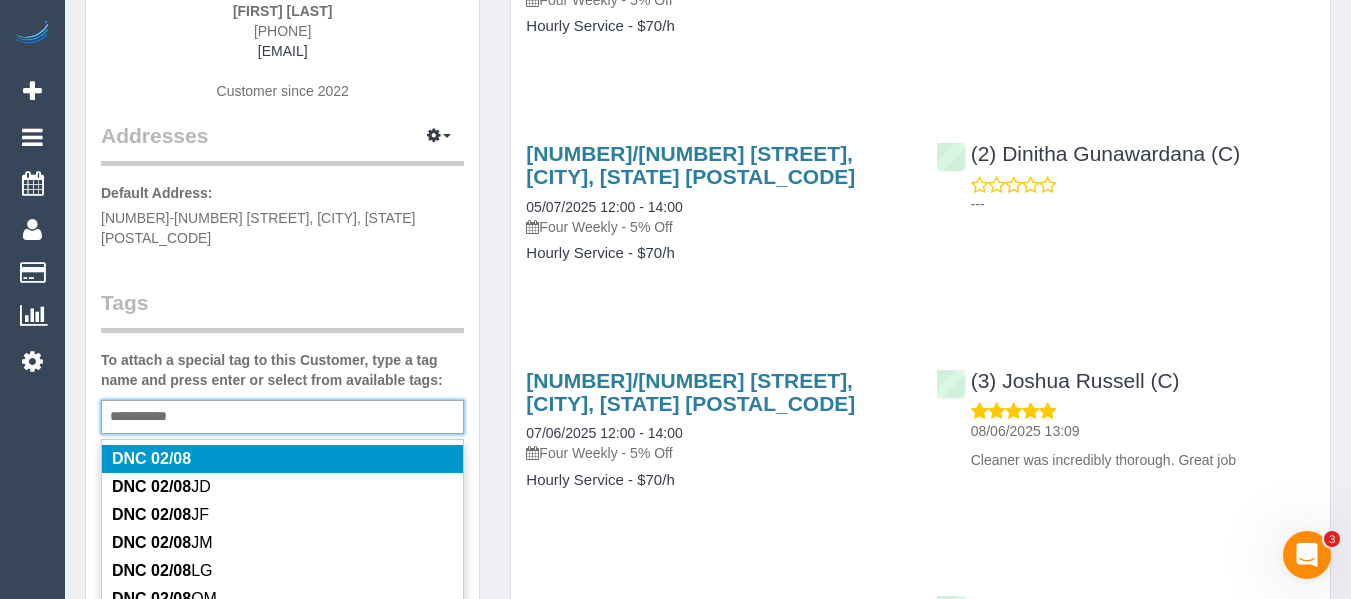 type on "**********" 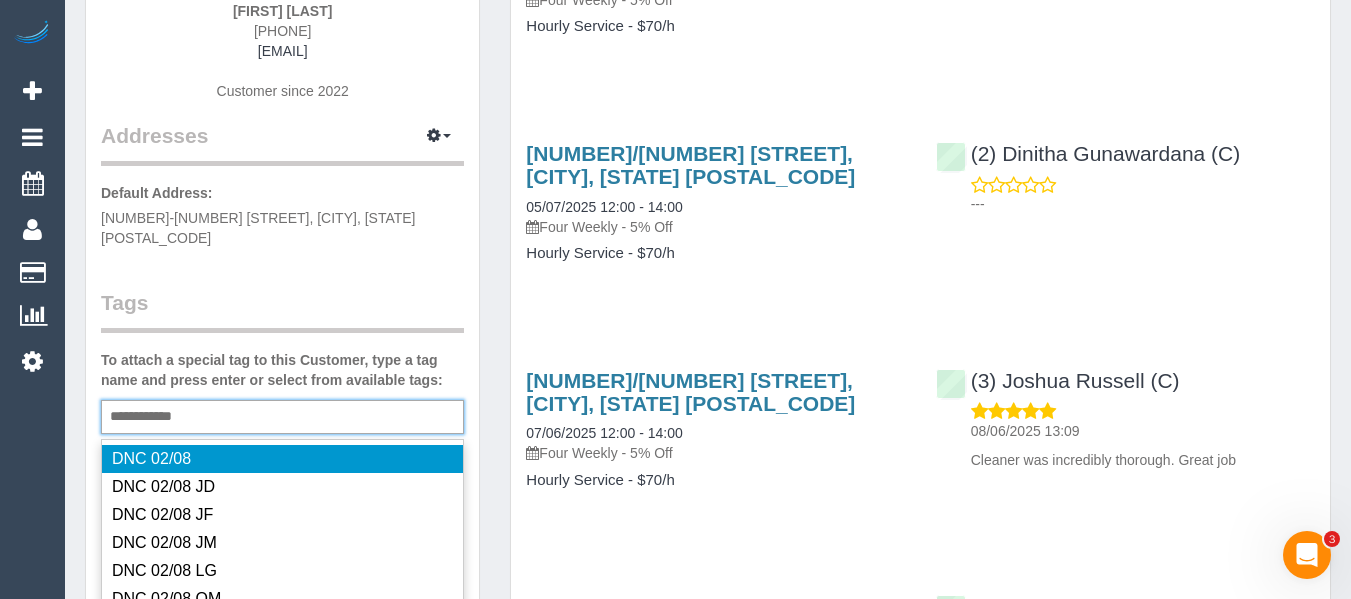 type 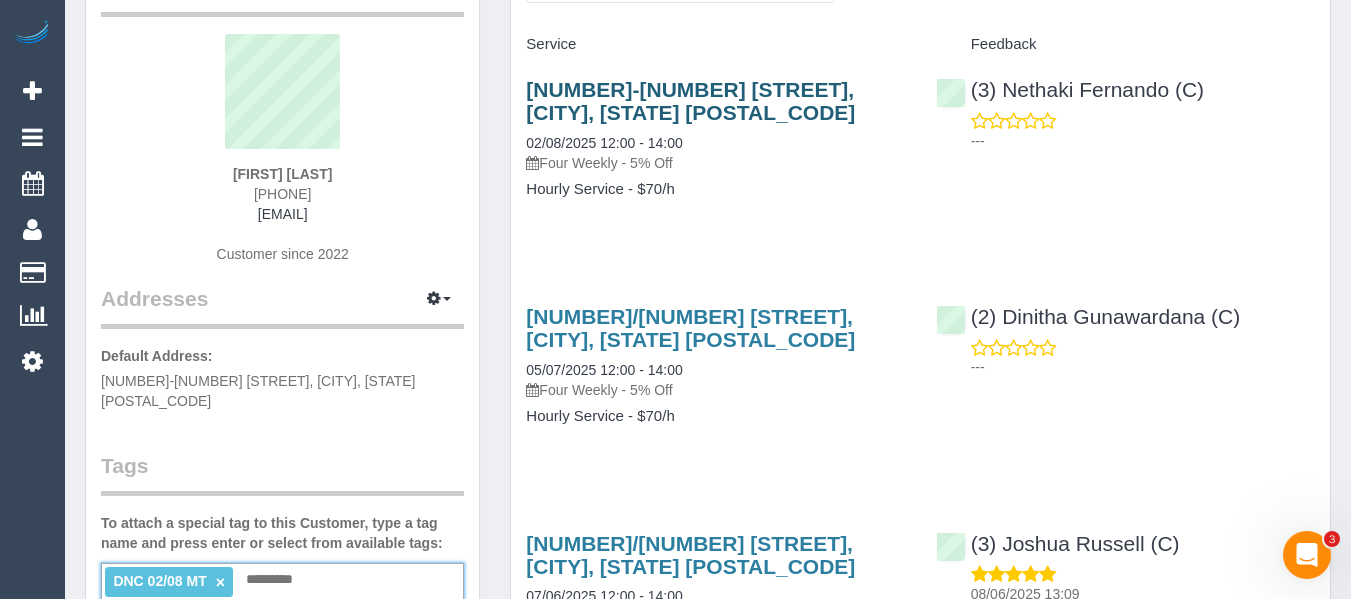 scroll, scrollTop: 0, scrollLeft: 0, axis: both 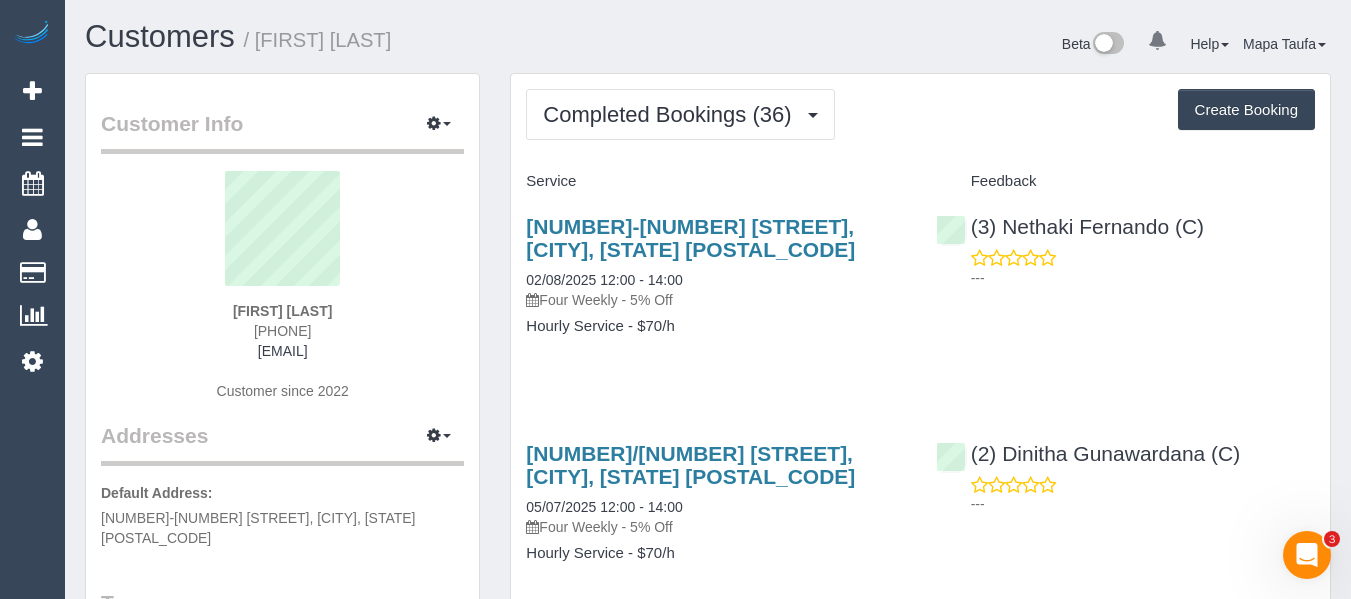 click on "[FIRST] [LAST]
[PHONE]
[EMAIL]
Customer since 2022" at bounding box center (282, 296) 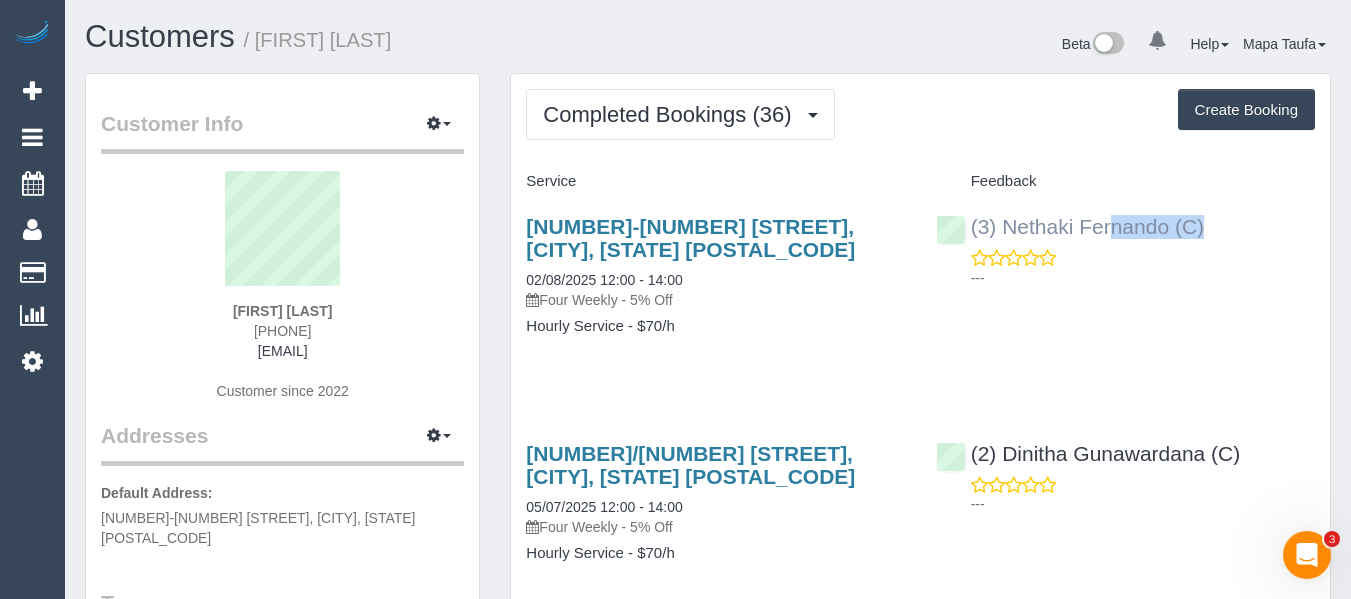 drag, startPoint x: 1251, startPoint y: 247, endPoint x: 1003, endPoint y: 223, distance: 249.15858 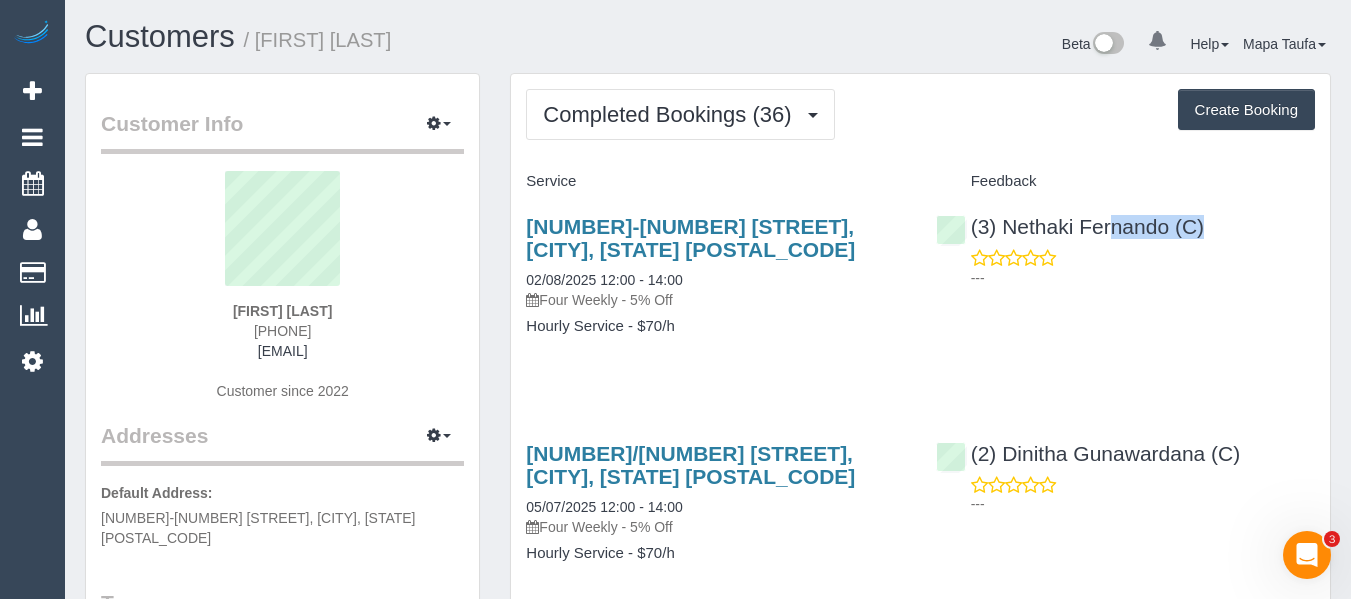 copy on "[FIRST] [LAST] (C)" 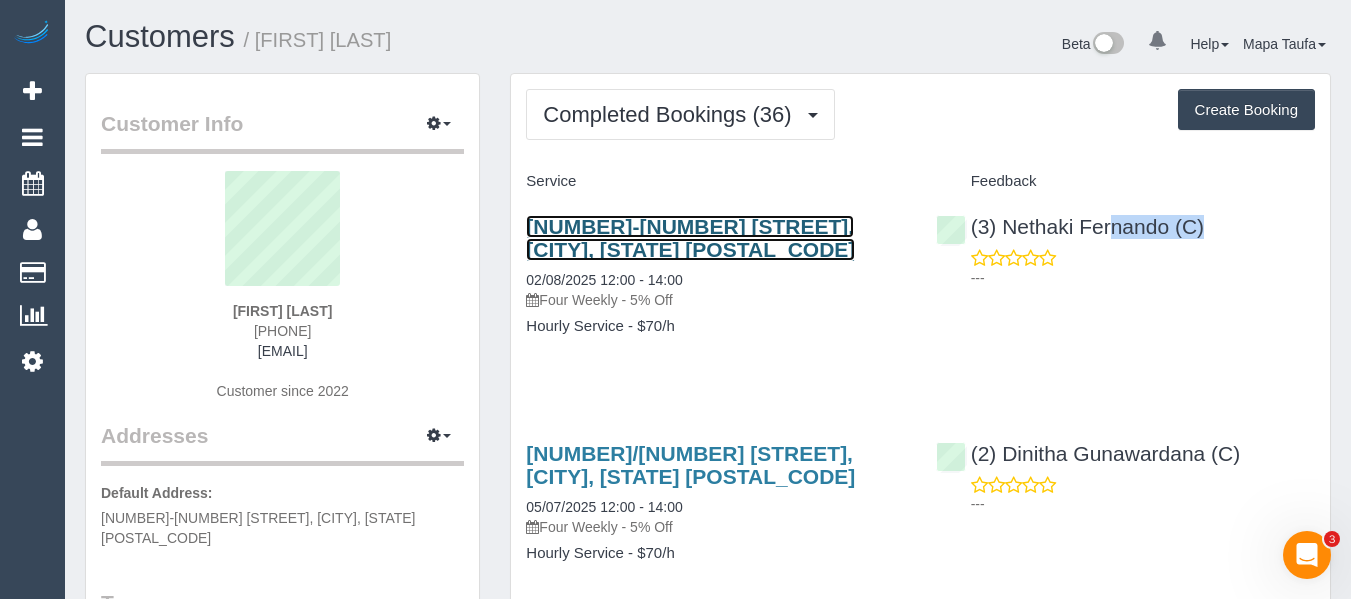 click on "[NUMBER]-[NUMBER] [STREET], [CITY], [STATE] [POSTAL_CODE]" at bounding box center (690, 238) 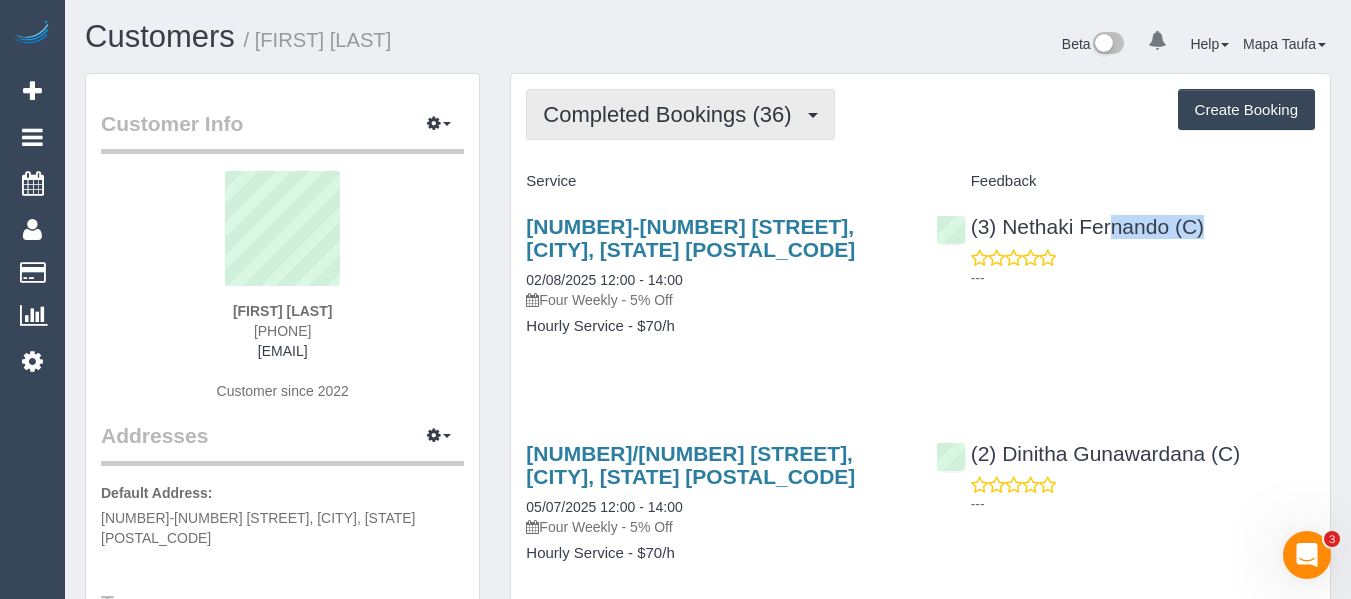 click on "Completed Bookings (36)" at bounding box center (672, 114) 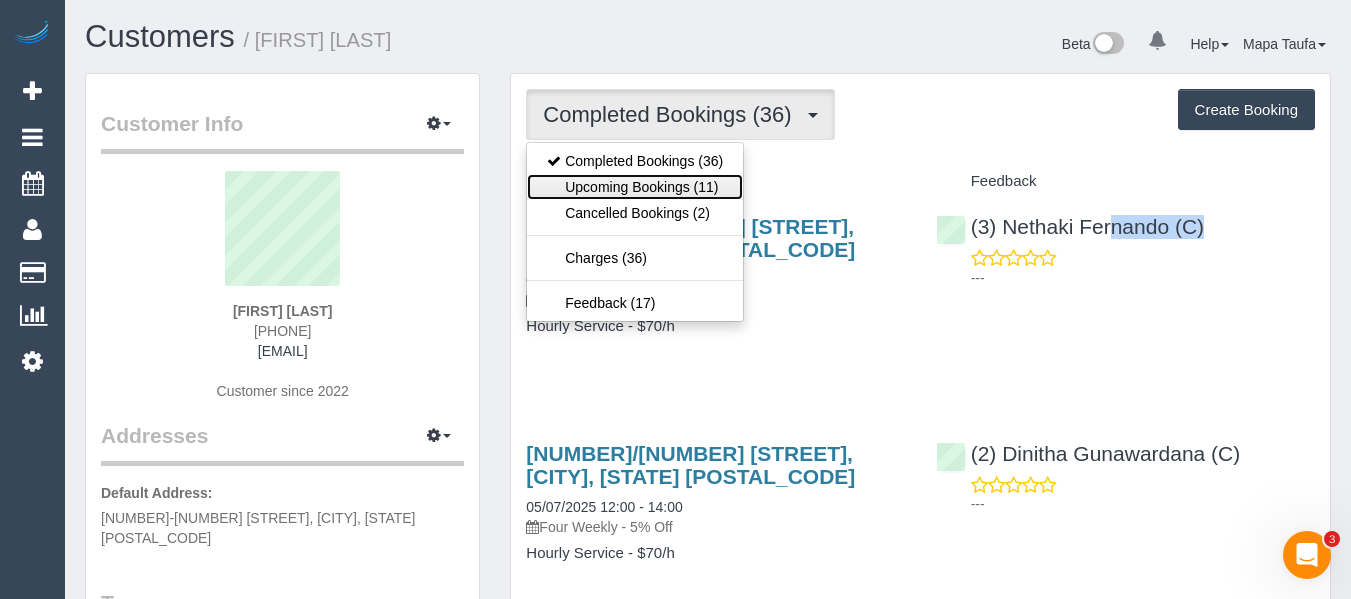 click on "Upcoming Bookings (11)" at bounding box center [635, 187] 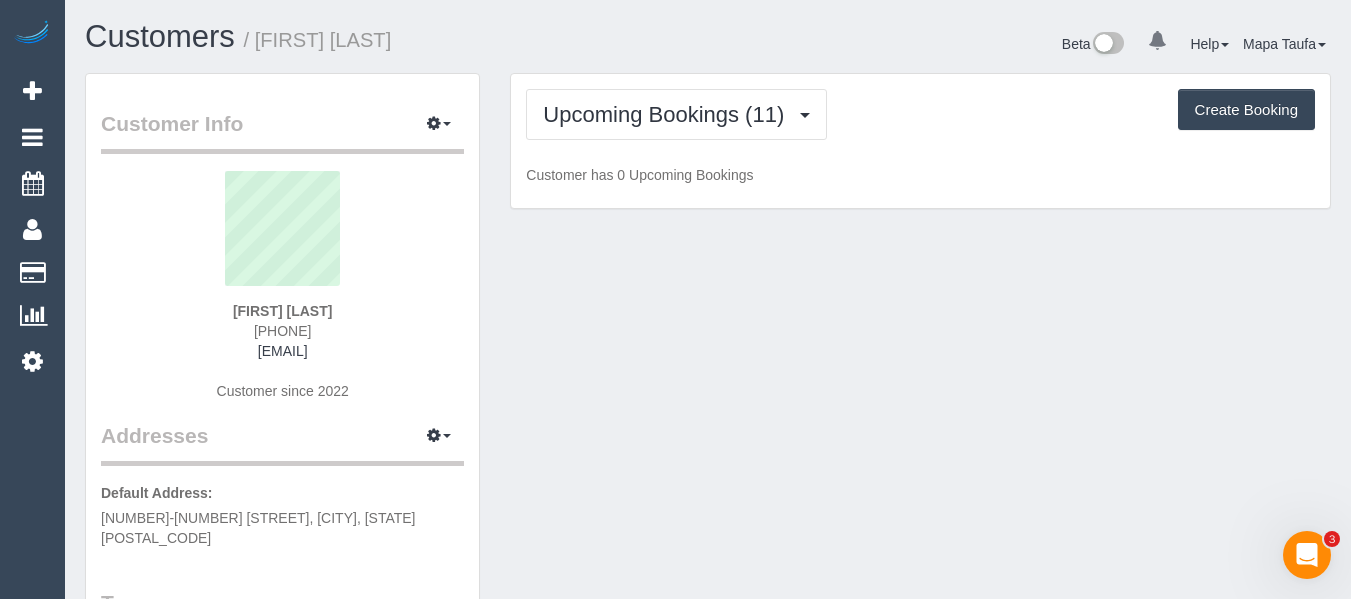 click on "Upcoming Bookings (11)
Completed Bookings (36)
Upcoming Bookings (11)
Cancelled Bookings (2)
Charges (36)
Feedback (17)
Create Booking" at bounding box center [920, 114] 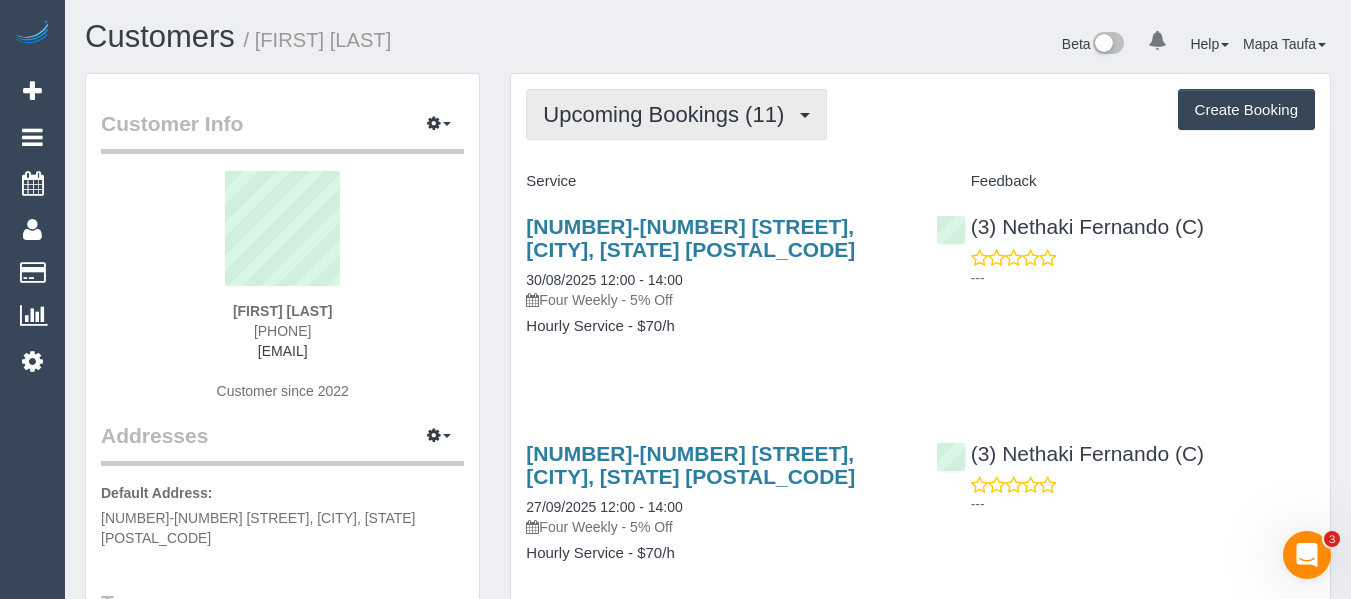 click on "Upcoming Bookings (11)" at bounding box center (668, 114) 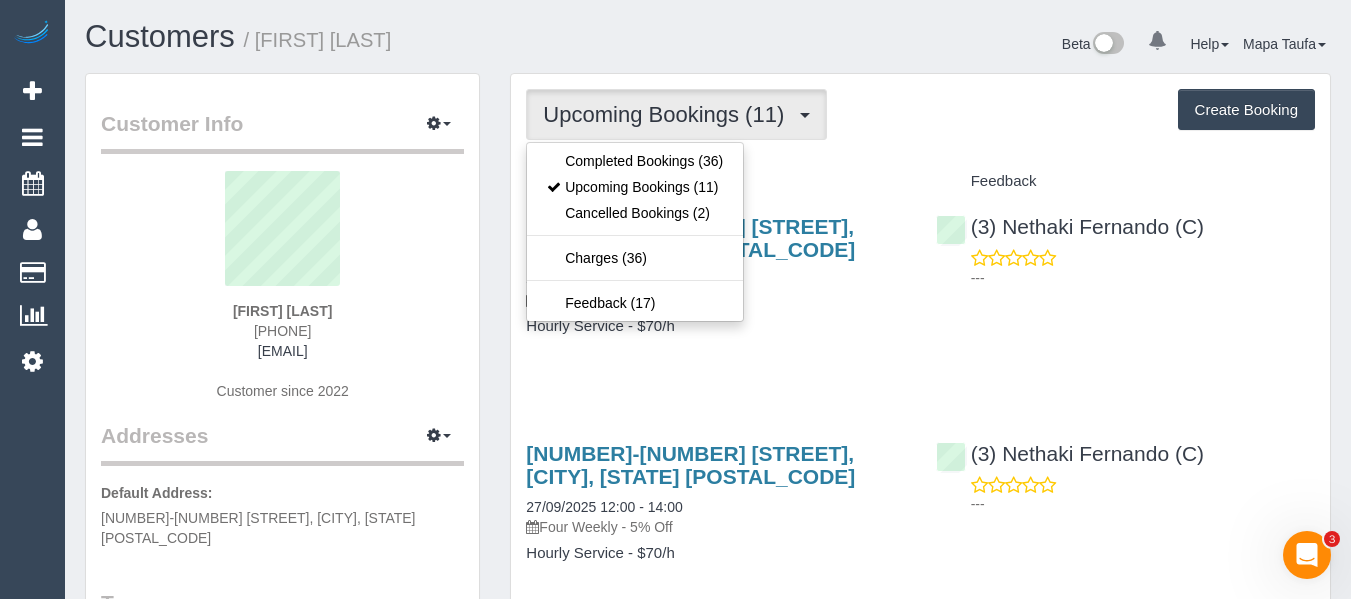 click on "Customers
/ Greg Dyett
Beta
0
Your Notifications
You have 0 alerts
Help
Help Docs
Take a Tour
Contact Support
Mapa Taufa
My Account
Change Password
Email Preferences
Community
Log Out" at bounding box center [708, 1499] 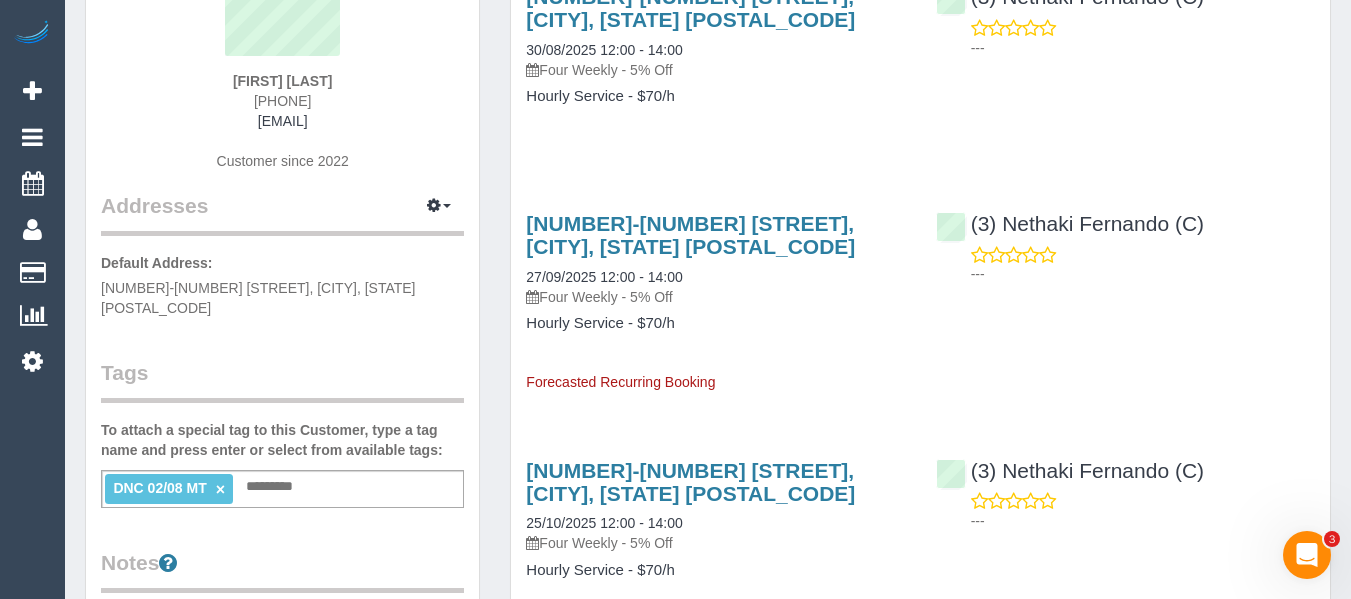 scroll, scrollTop: 0, scrollLeft: 0, axis: both 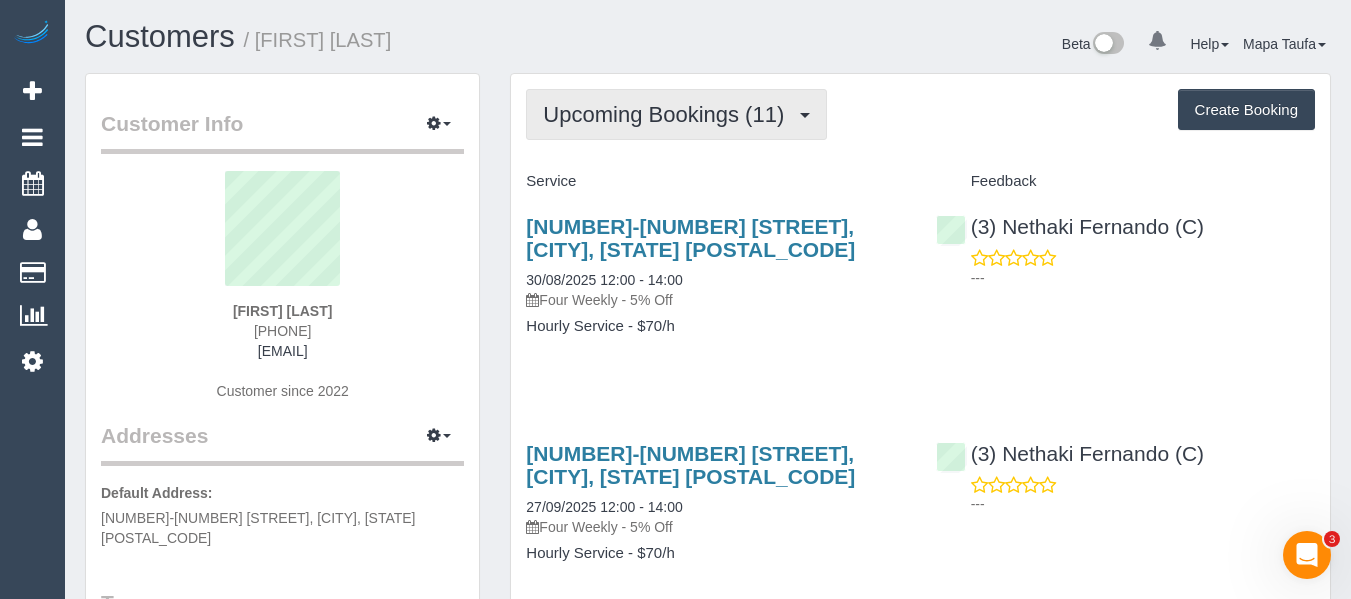 click on "Upcoming Bookings (11)" at bounding box center (668, 114) 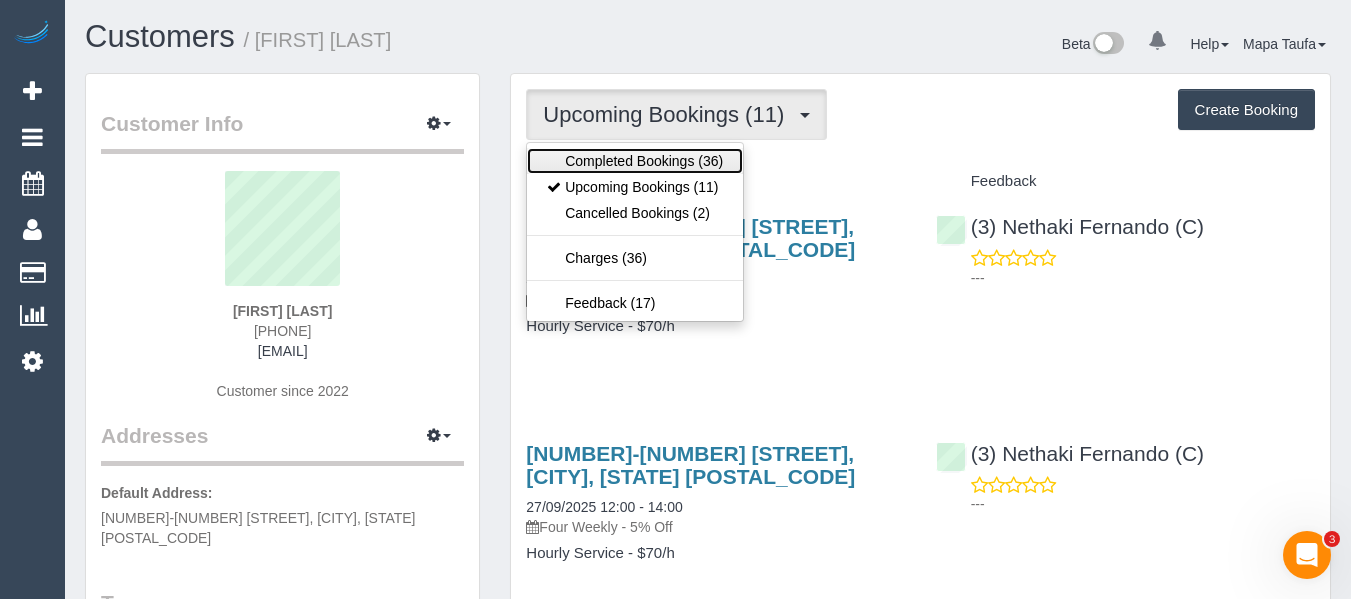 click on "Completed Bookings (36)" at bounding box center [635, 161] 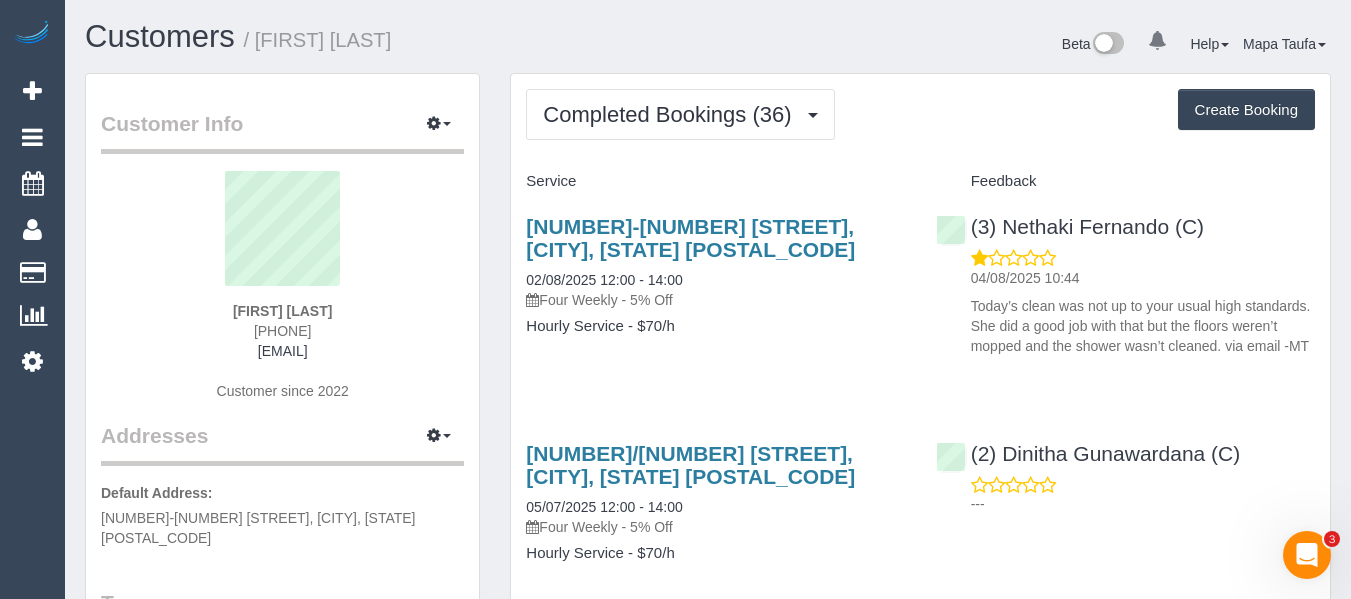 drag, startPoint x: 340, startPoint y: 314, endPoint x: 160, endPoint y: 316, distance: 180.01111 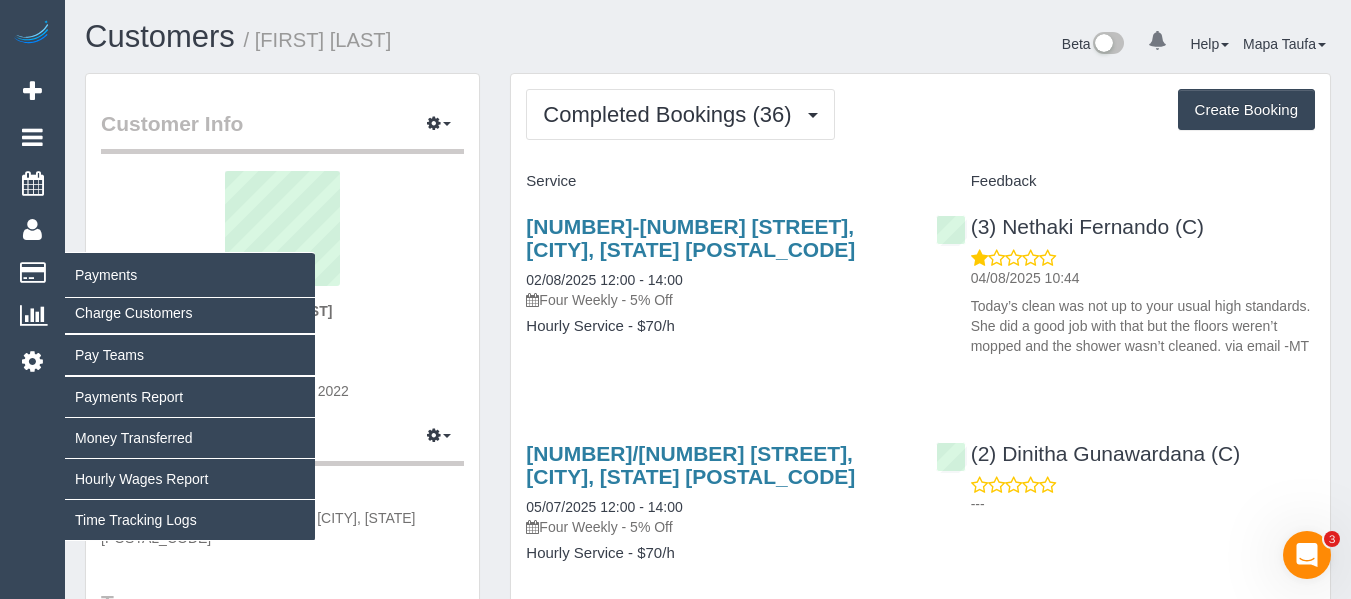 copy on "Greg Dyett" 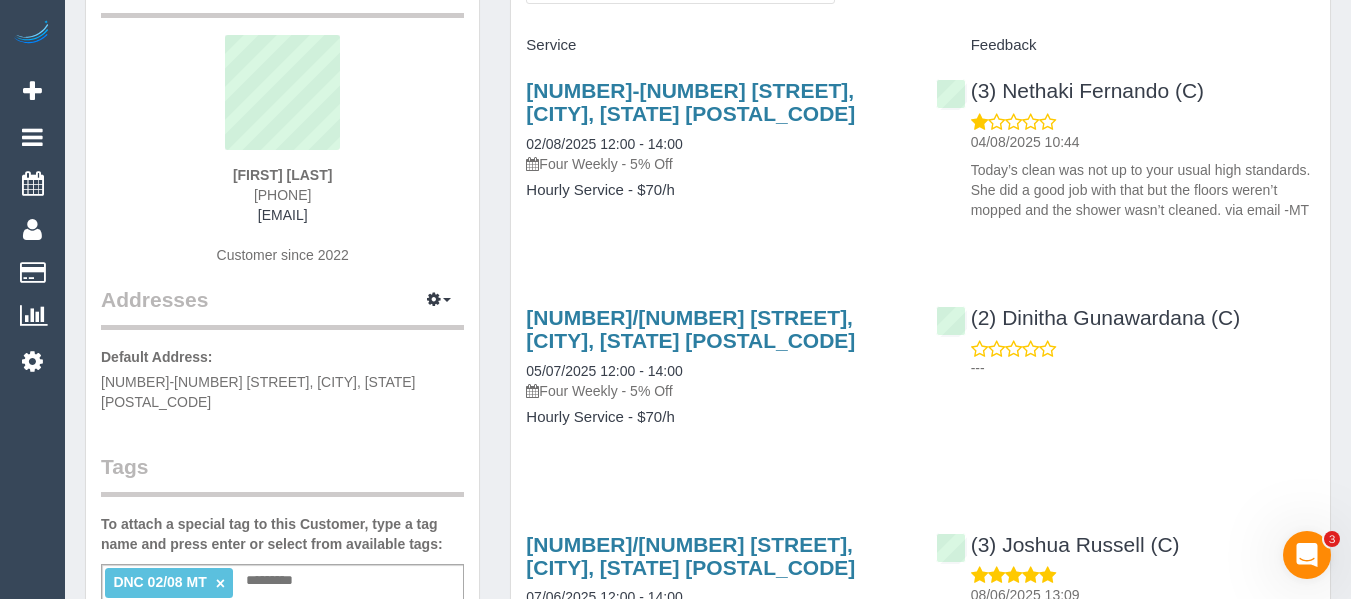 scroll, scrollTop: 0, scrollLeft: 0, axis: both 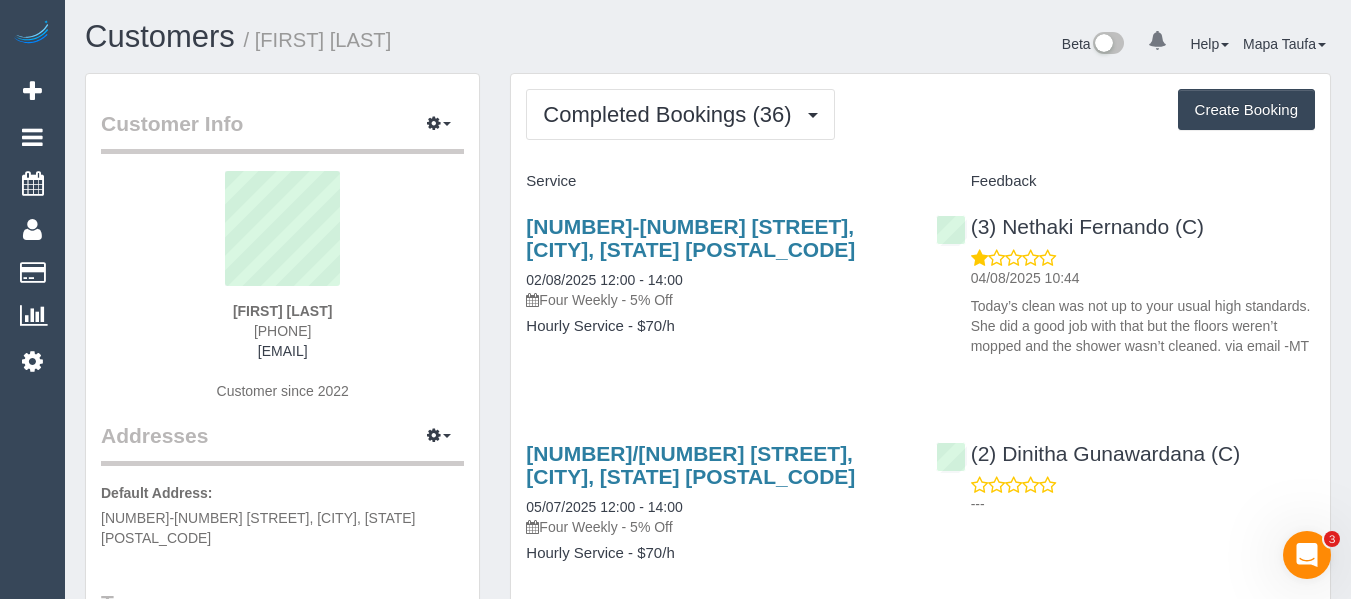 click on "Greg Dyett
0425732763
gregdyett@yahoo.com.au
Customer since 2022" at bounding box center [282, 296] 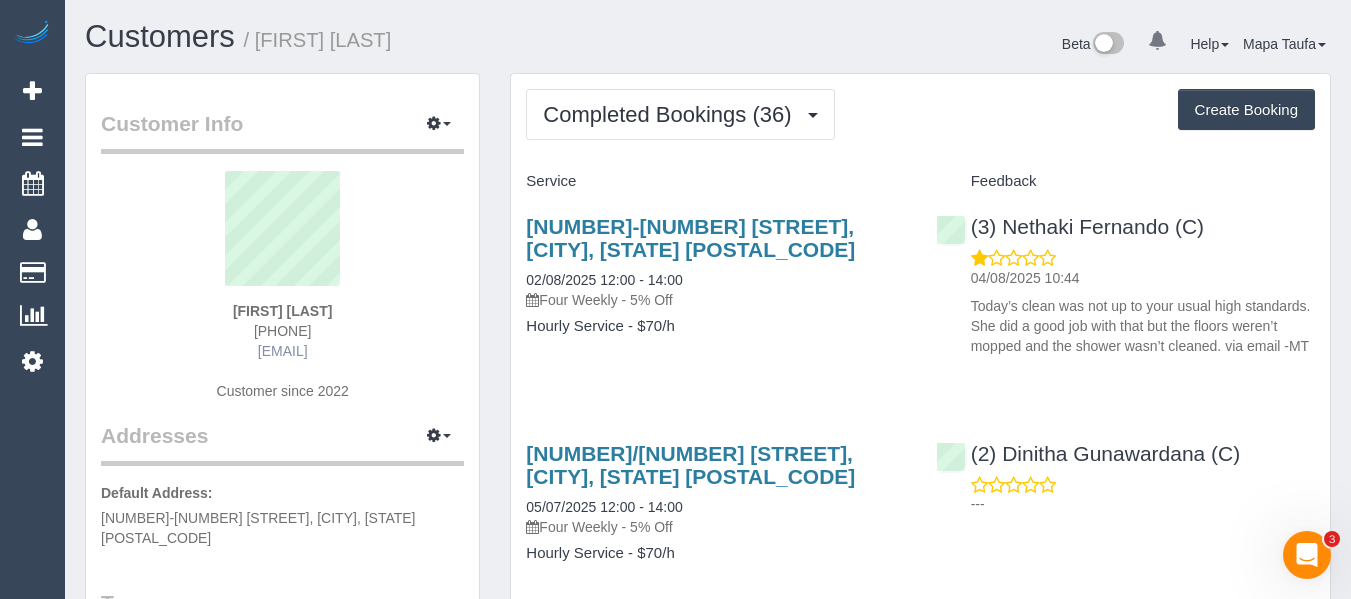 drag, startPoint x: 342, startPoint y: 334, endPoint x: 288, endPoint y: 352, distance: 56.920998 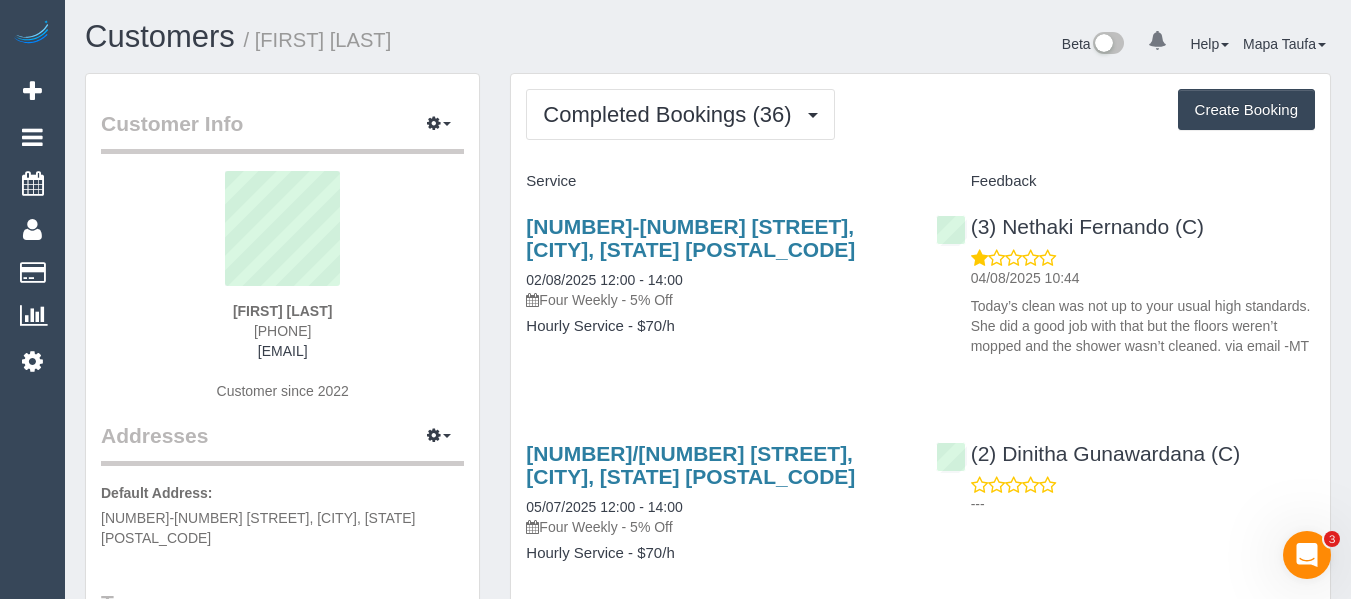 copy on "0425732763" 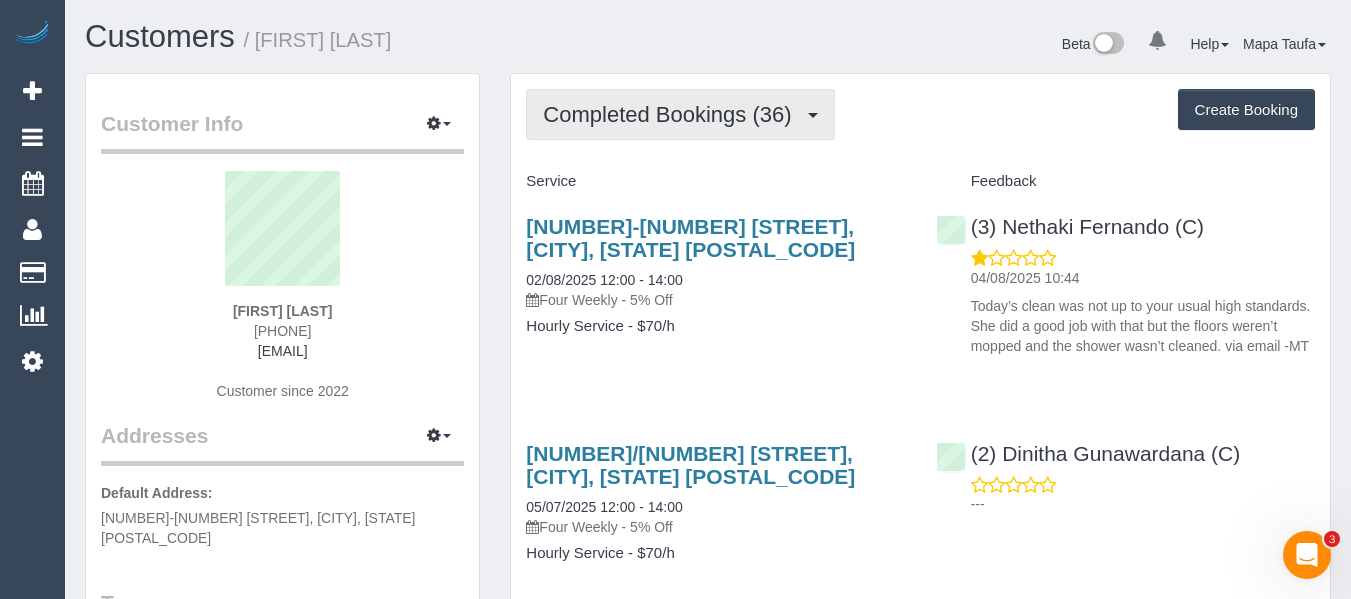 click on "Completed Bookings (36)" at bounding box center (672, 114) 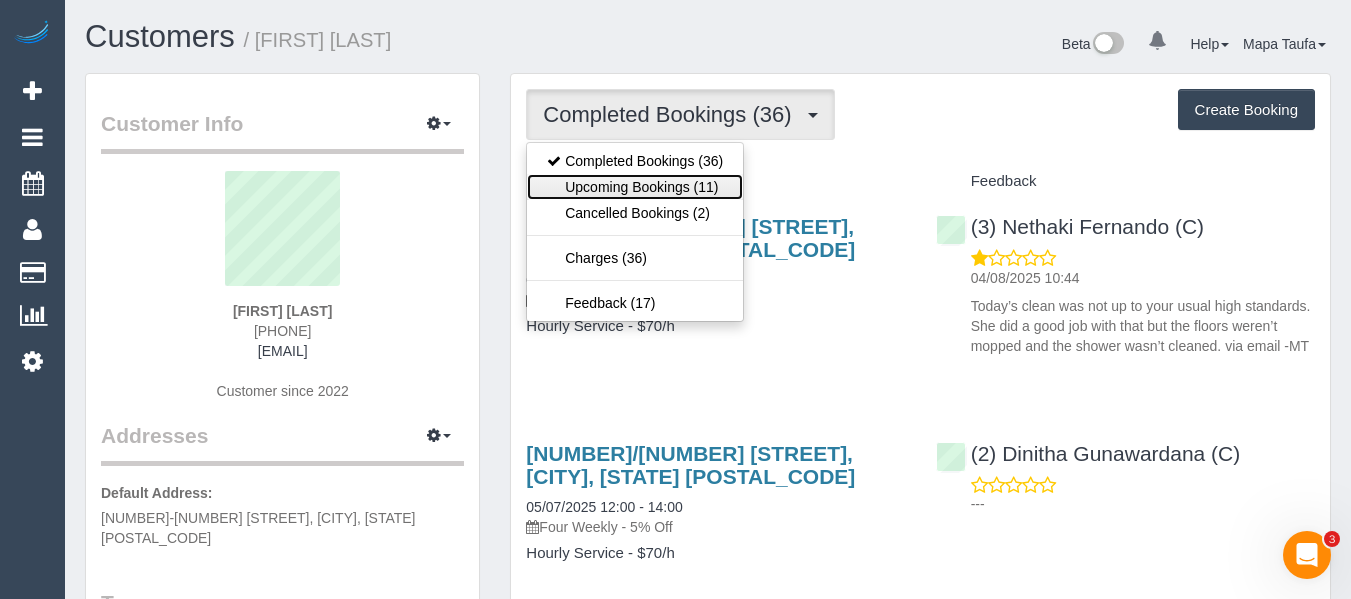 click on "Upcoming Bookings (11)" at bounding box center (635, 187) 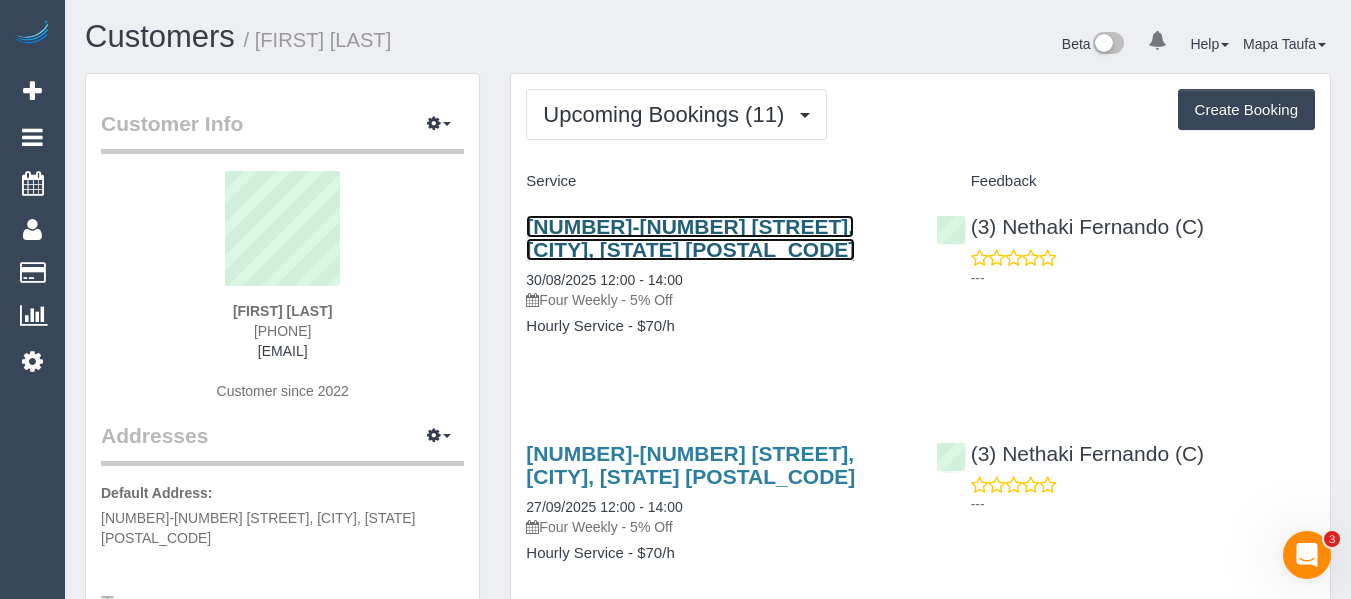 click on "11/2-4 Kensington Road, South Yarra, VIC 3141" at bounding box center [690, 238] 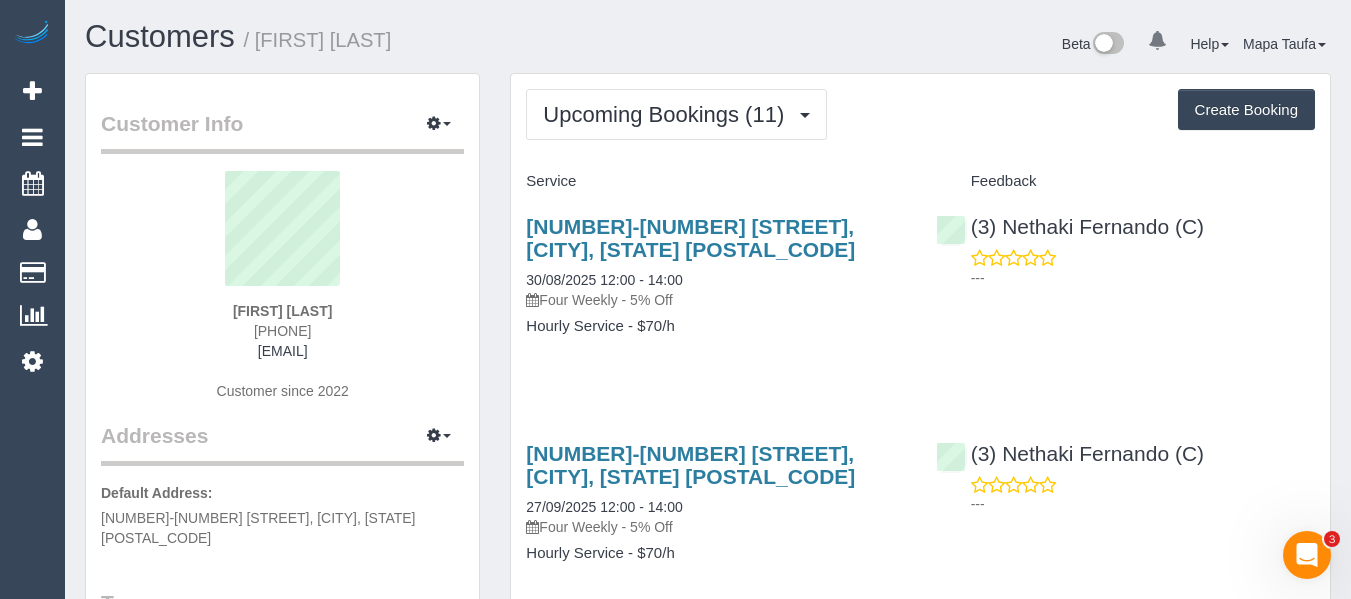 click on "Greg Dyett
0425732763
gregdyett@yahoo.com.au
Customer since 2022" at bounding box center (282, 296) 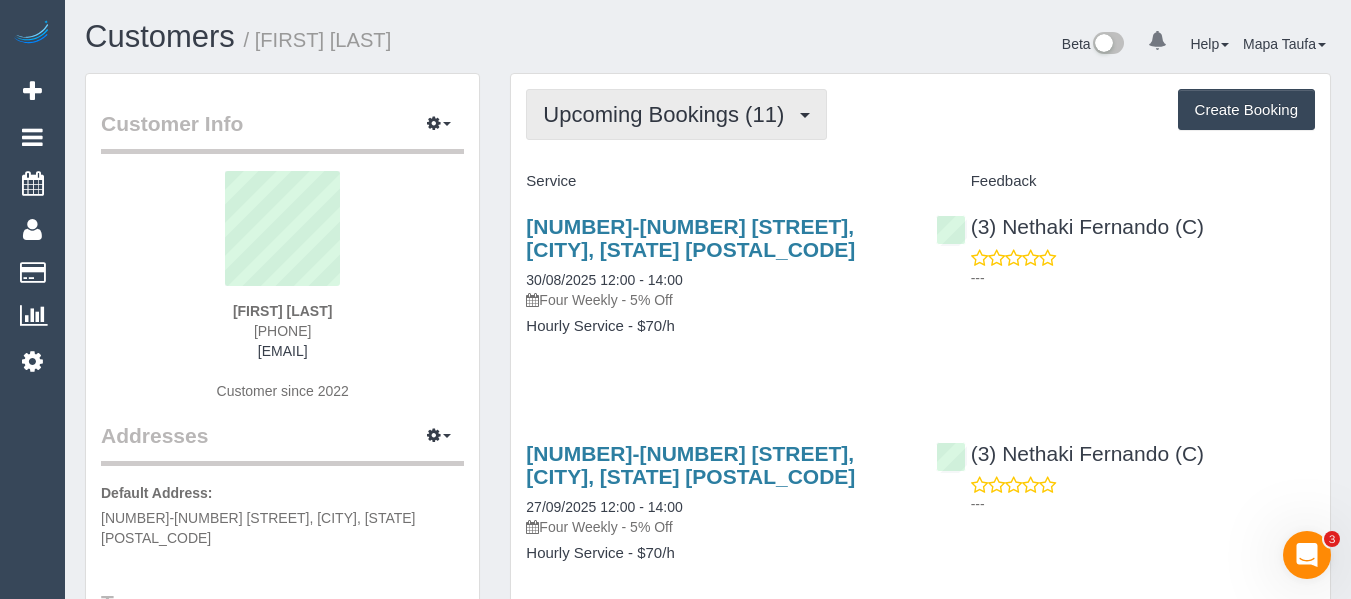 drag, startPoint x: 663, startPoint y: 144, endPoint x: 655, endPoint y: 123, distance: 22.472204 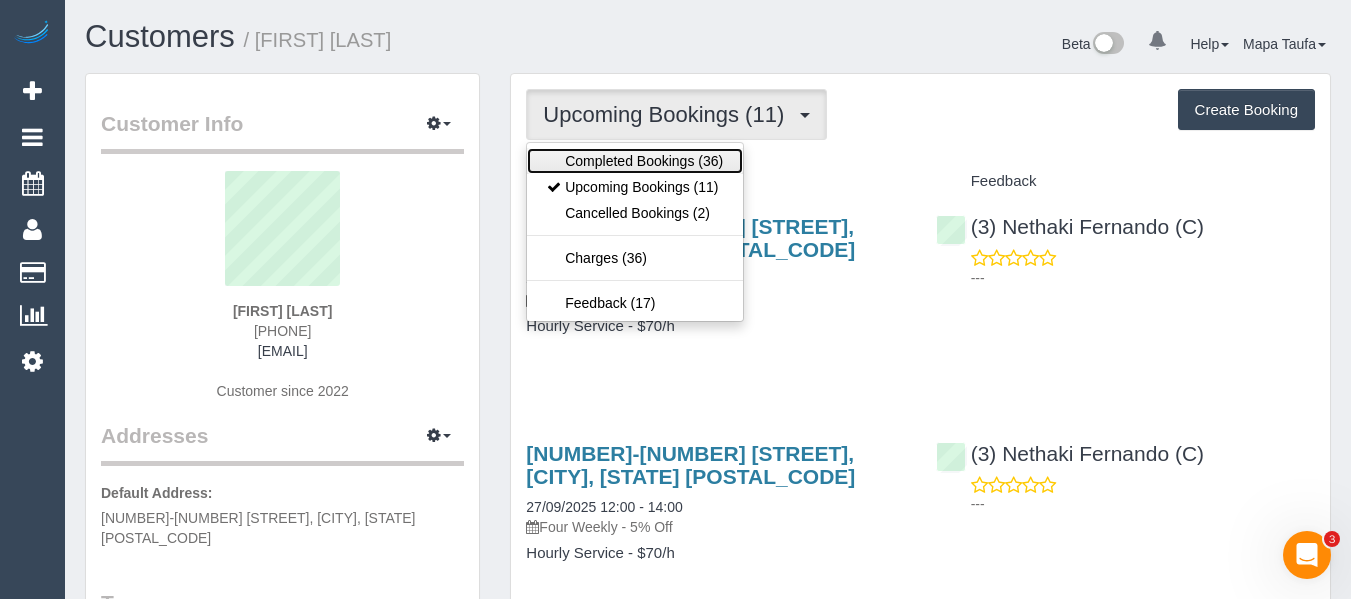 click on "Completed Bookings (36)" at bounding box center [635, 161] 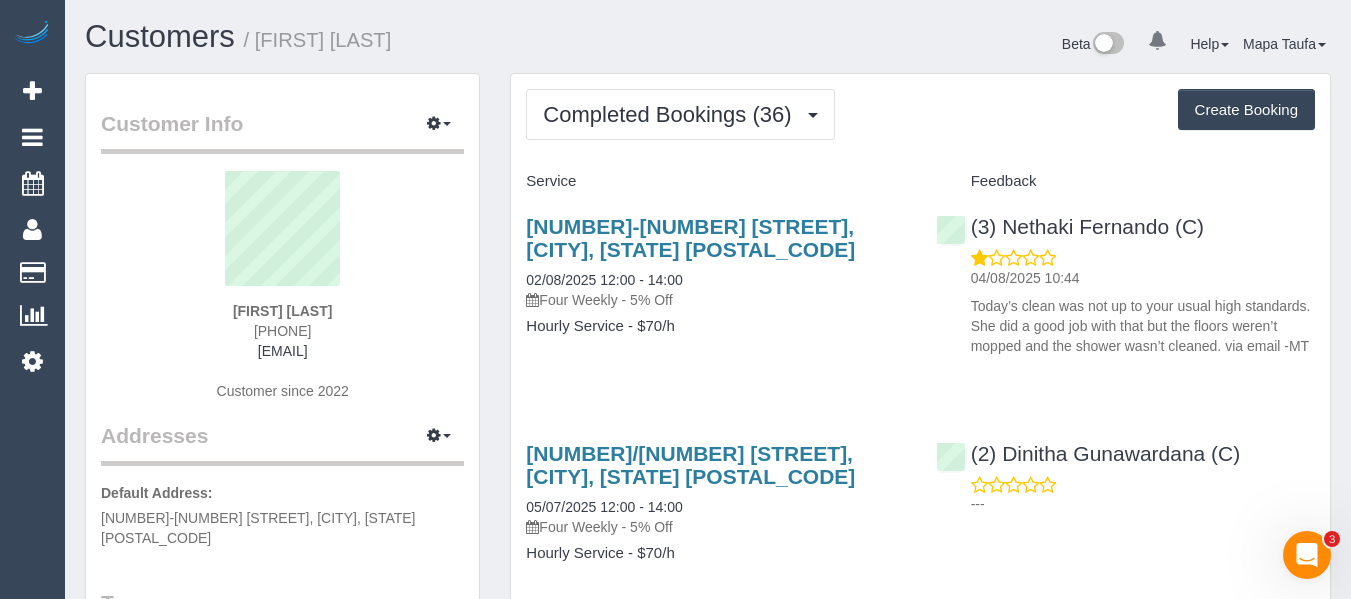 click on "Customers
/ Greg Dyett" at bounding box center (389, 37) 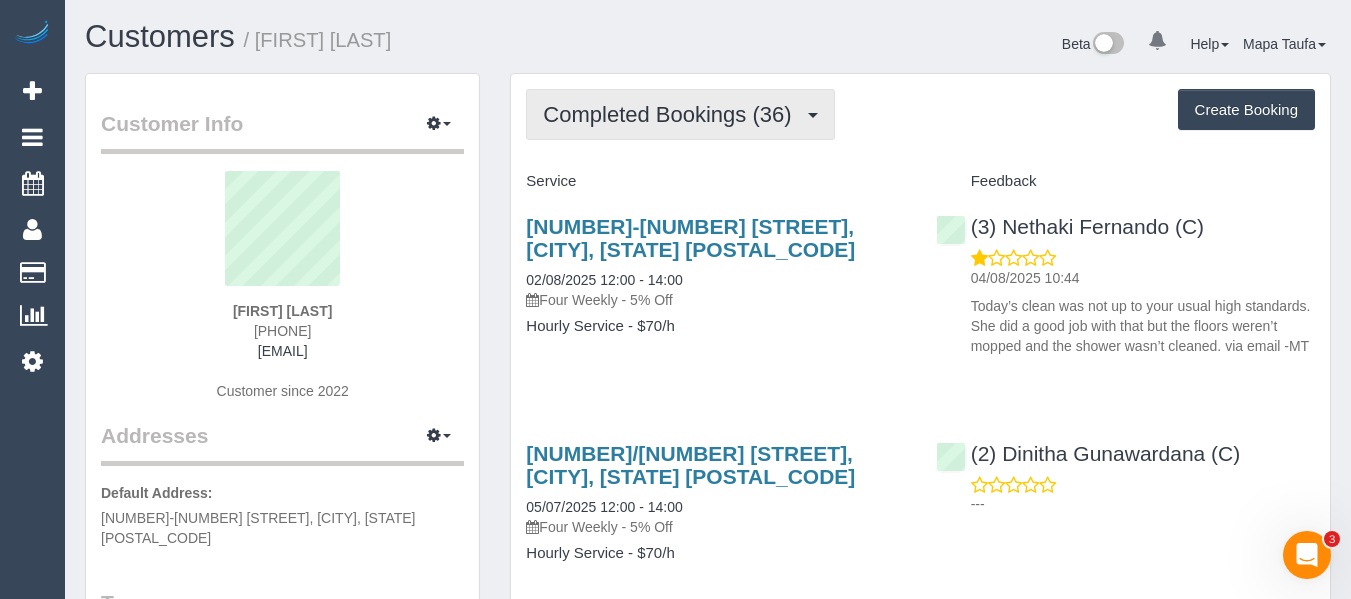 click on "Completed Bookings (36)" at bounding box center [672, 114] 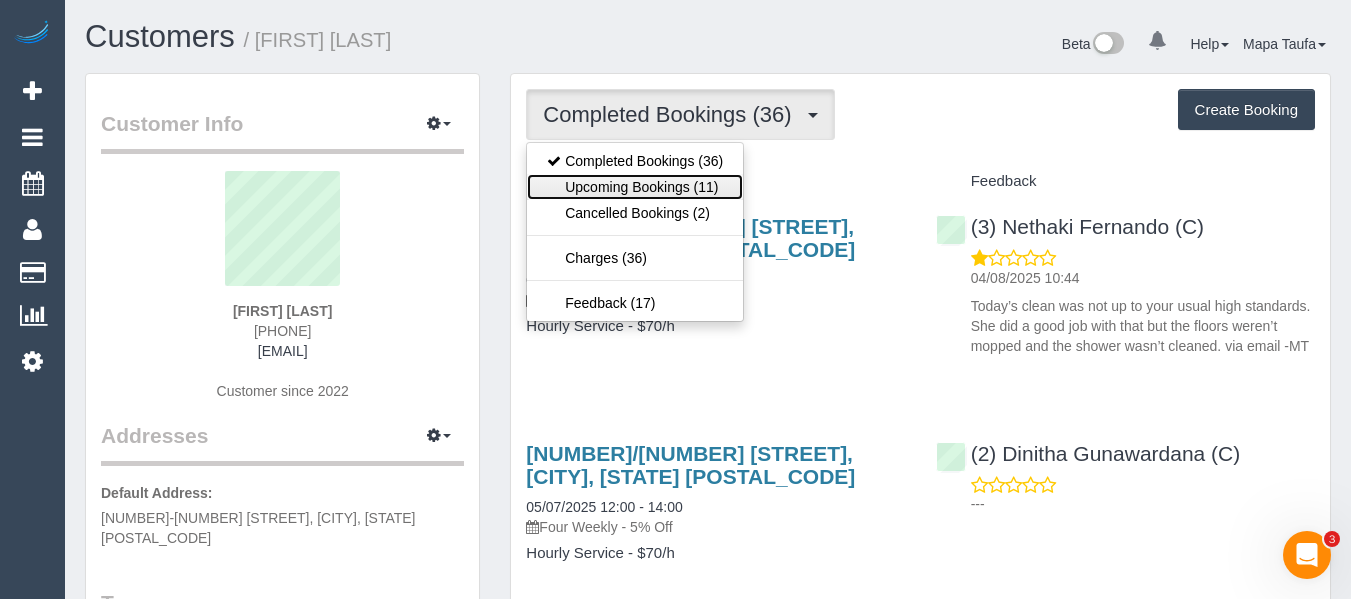 click on "Upcoming Bookings (11)" at bounding box center [635, 187] 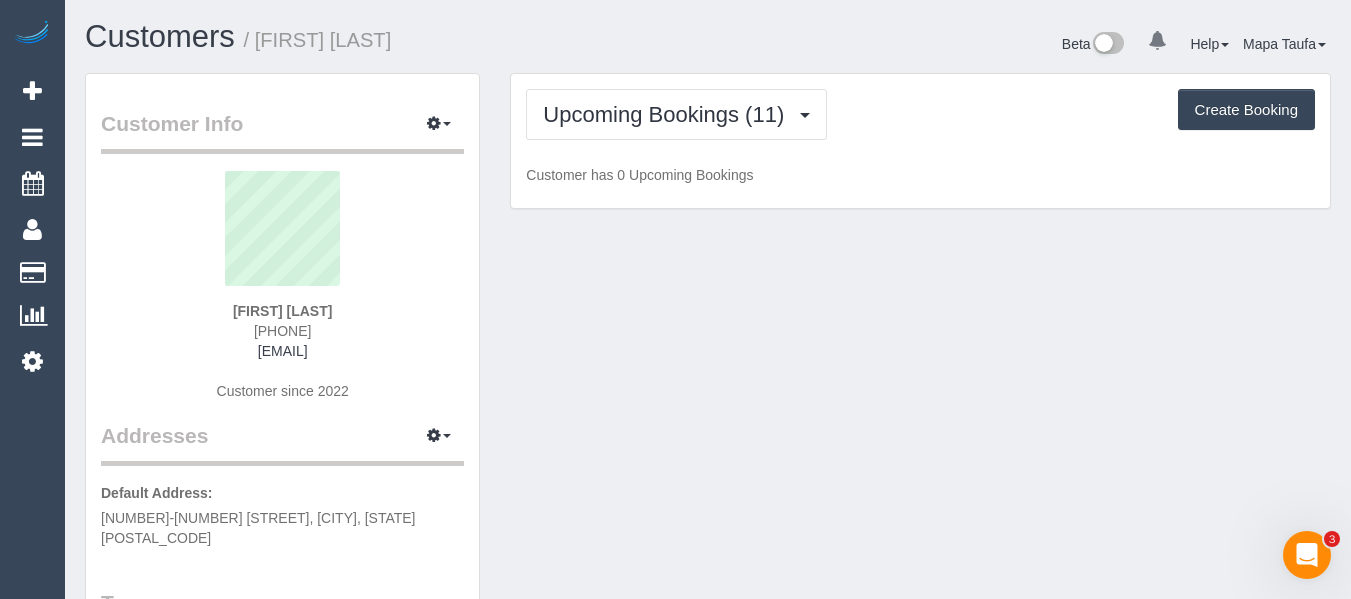 click on "Upcoming Bookings (11)
Completed Bookings (36)
Upcoming Bookings (11)
Cancelled Bookings (2)
Charges (36)
Feedback (17)
Create Booking
Customer has 0 Upcoming Bookings" at bounding box center [920, 141] 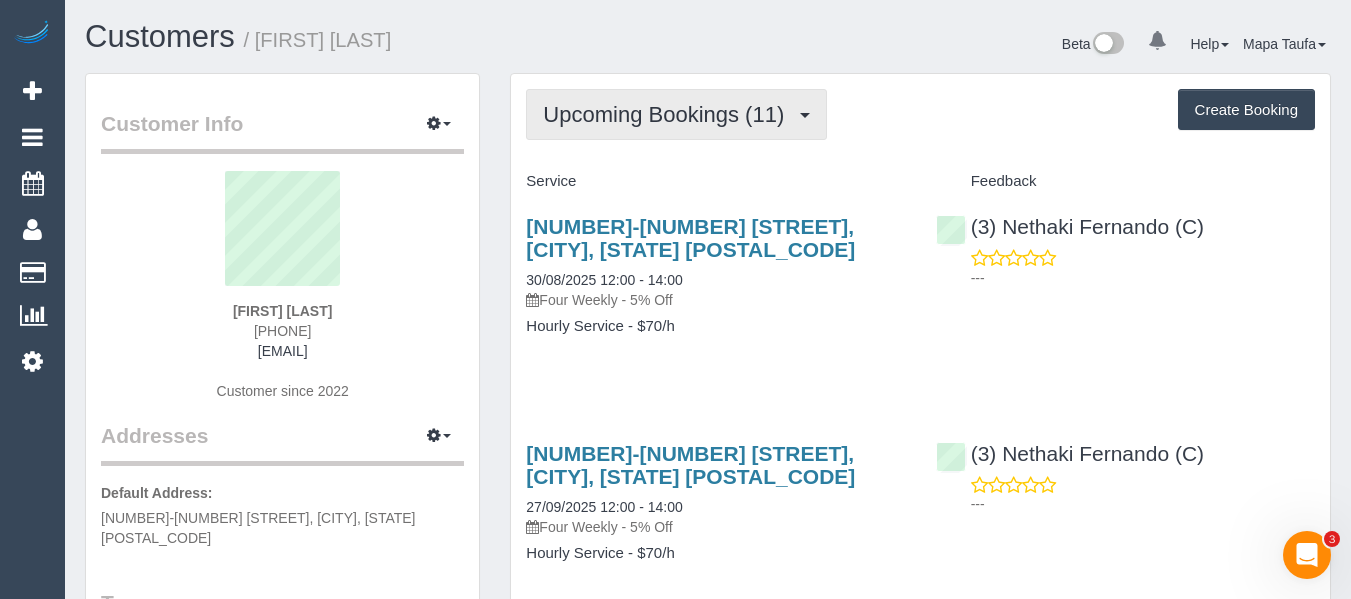 click on "Upcoming Bookings (11)" at bounding box center (668, 114) 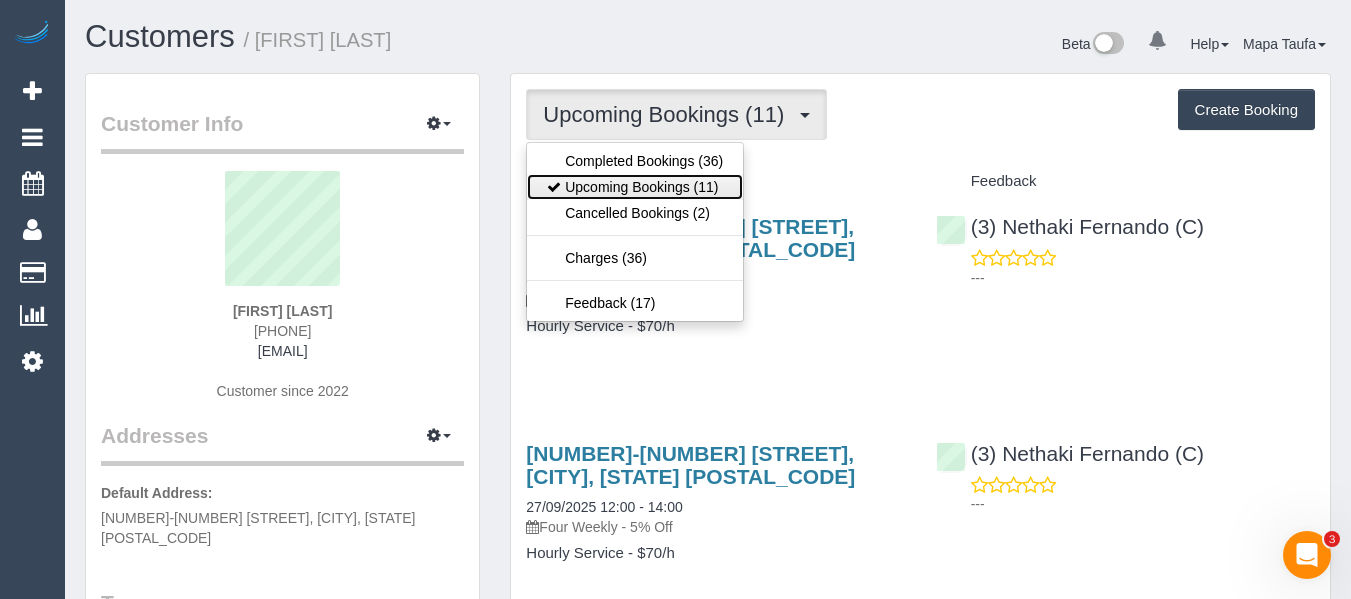 click on "Upcoming Bookings (11)" at bounding box center [635, 187] 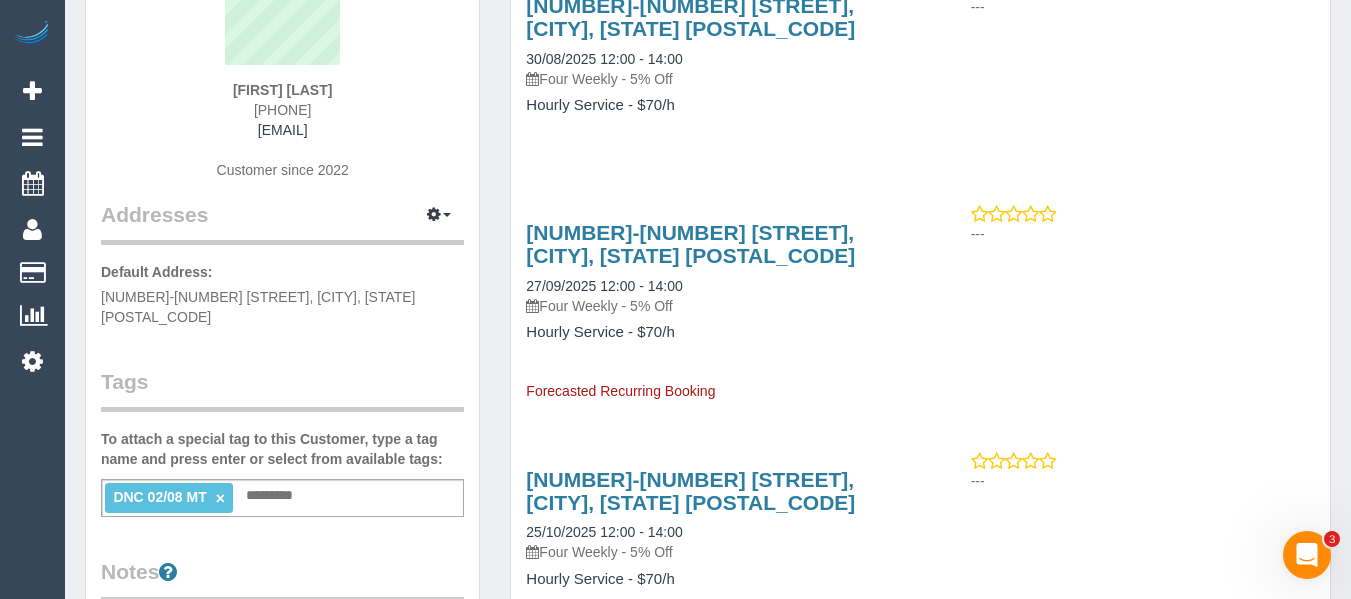 scroll, scrollTop: 200, scrollLeft: 0, axis: vertical 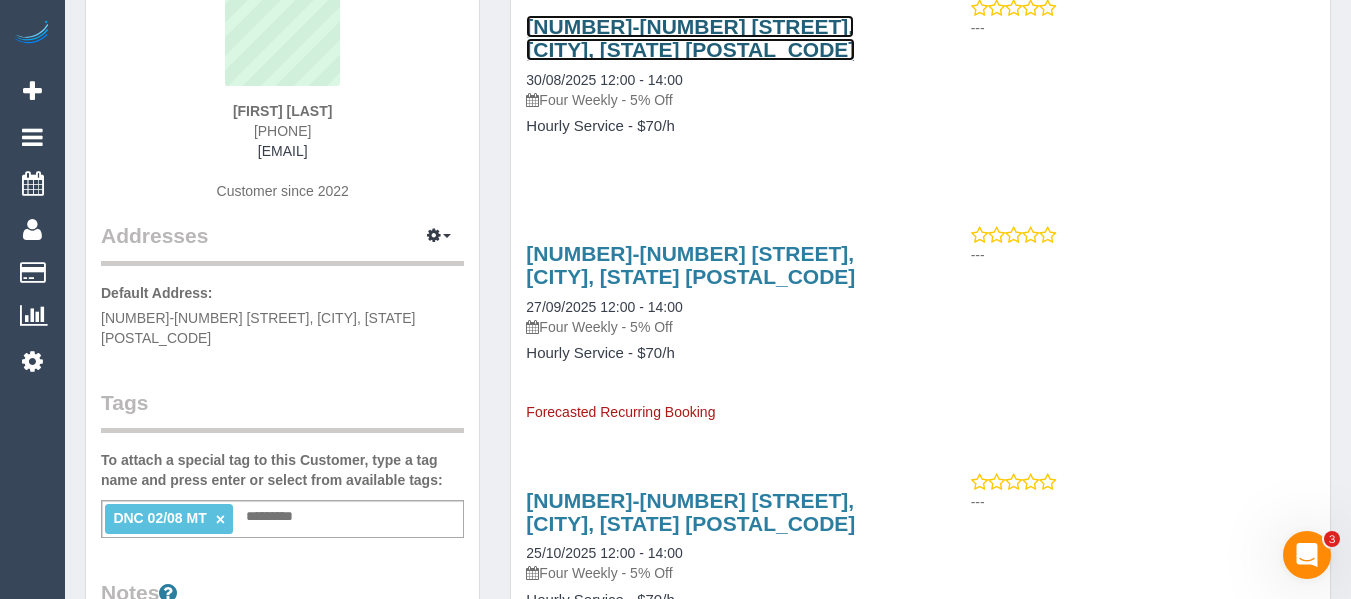 click on "11/2-4 Kensington Road, South Yarra, VIC 3141" at bounding box center [690, 38] 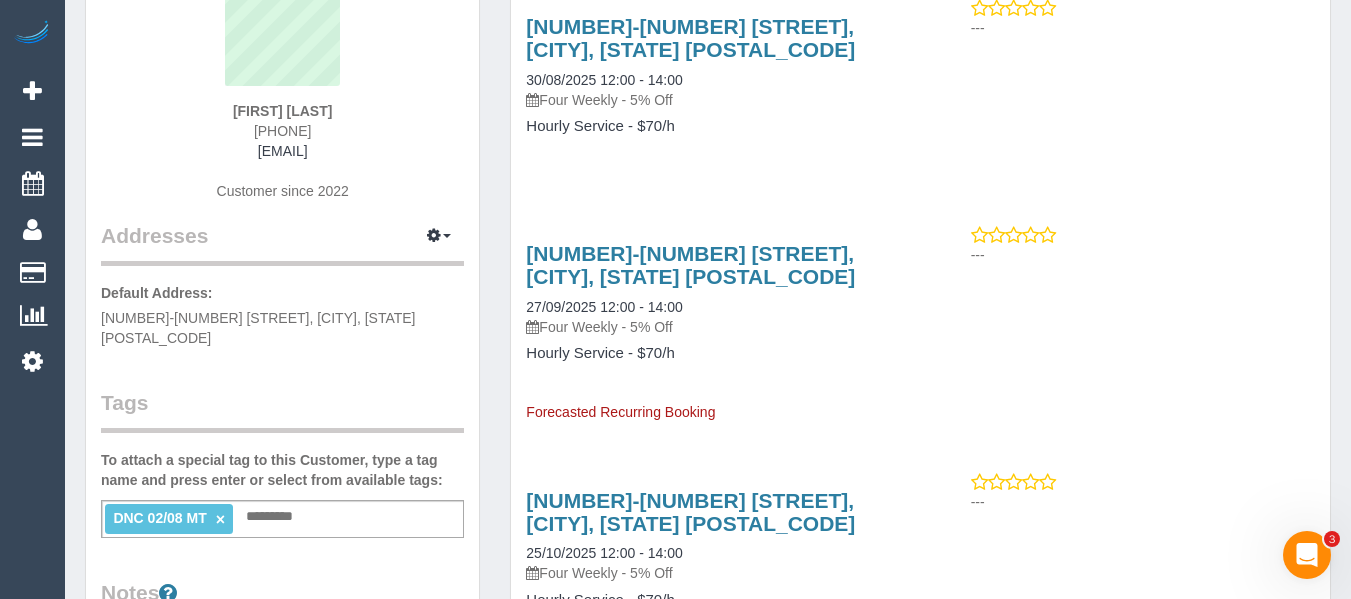 click on "×" at bounding box center (220, 519) 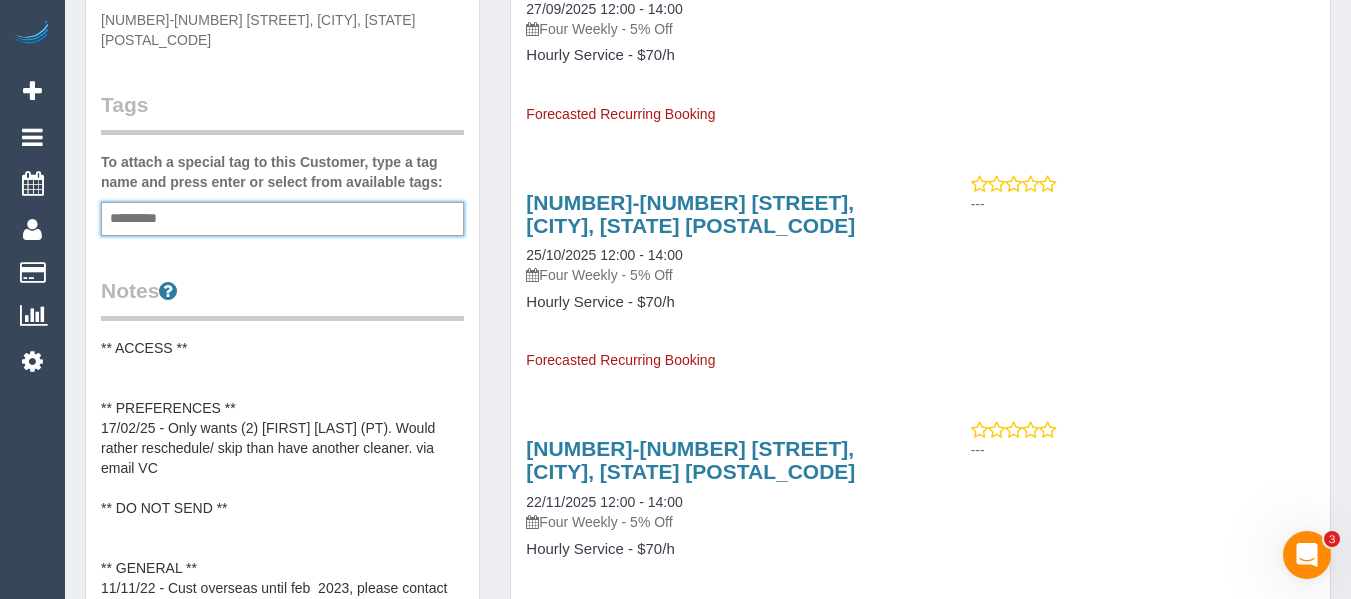 scroll, scrollTop: 500, scrollLeft: 0, axis: vertical 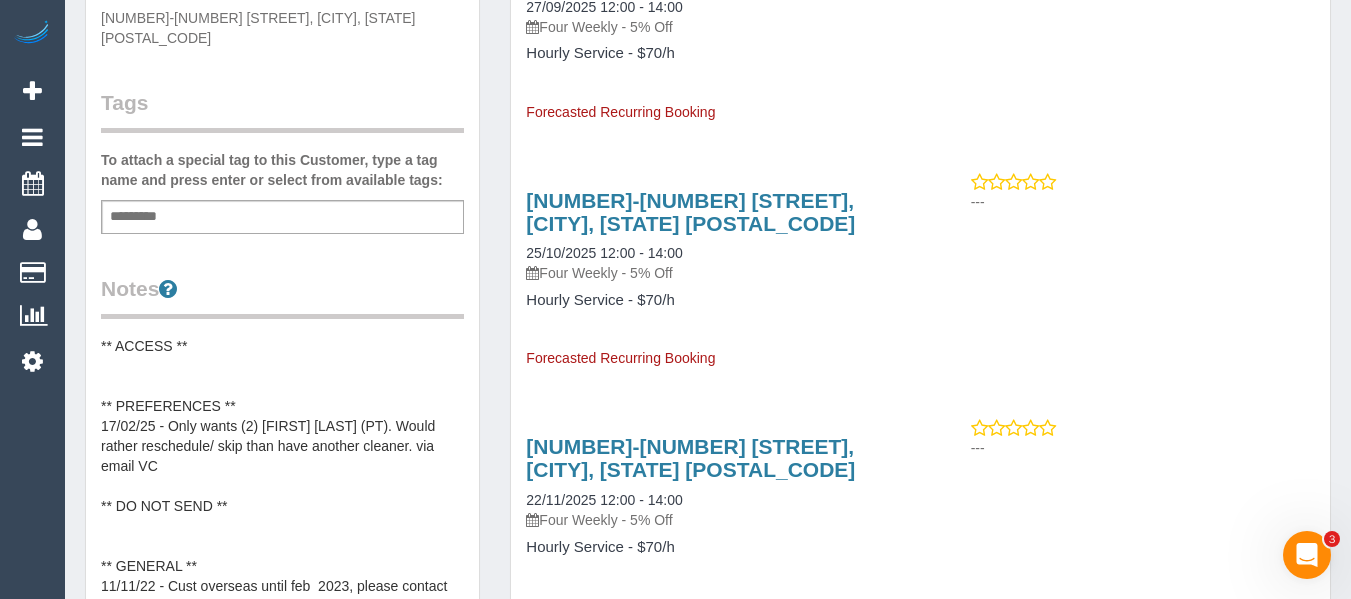click on "** ACCESS **
** PREFERENCES **
17/02/25 - Only wants (2) Felipe Rincon (PT). Would rather reschedule/ skip than have another cleaner. via email VC
** DO NOT SEND **
** GENERAL **
11/11/22 - Cust overseas until feb  2023, please contact customer when assigning to ensure they are ready to start services back up. Via email LG
06.06.22 -- Husband is Michael on 0401 702 085. If Greg is not home Michael will be.  Via email - MA
** BILLING/INVOICING **
** NDIS NOTES **" at bounding box center [282, 536] 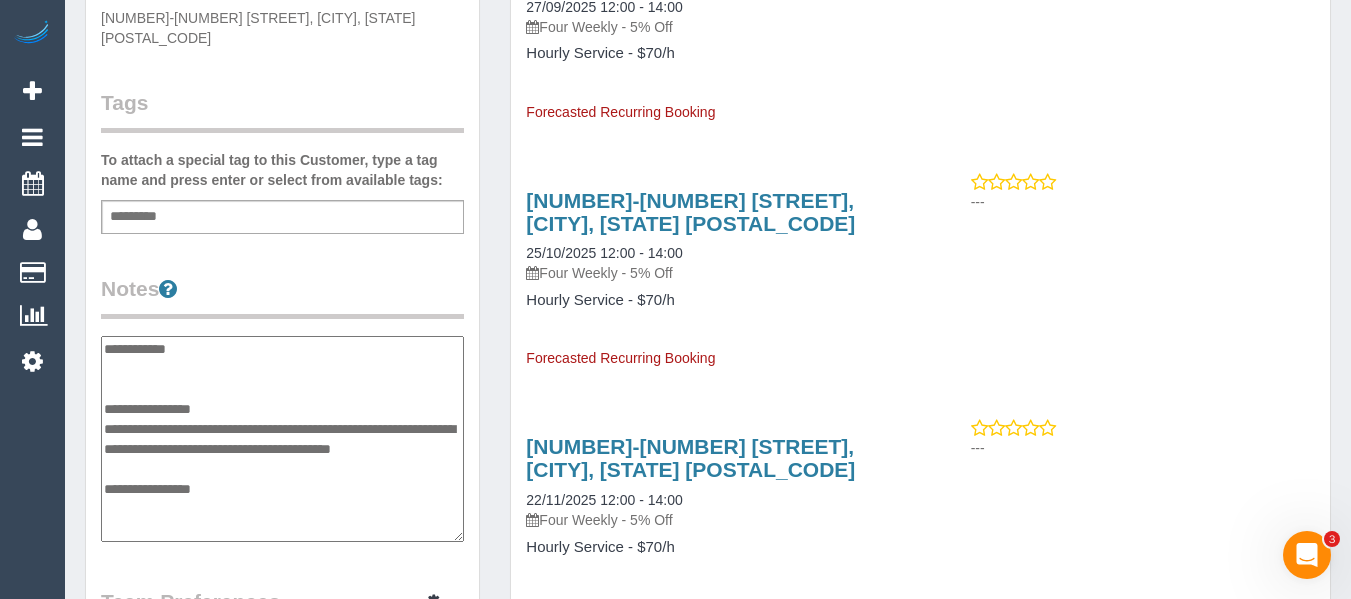 scroll, scrollTop: 240, scrollLeft: 0, axis: vertical 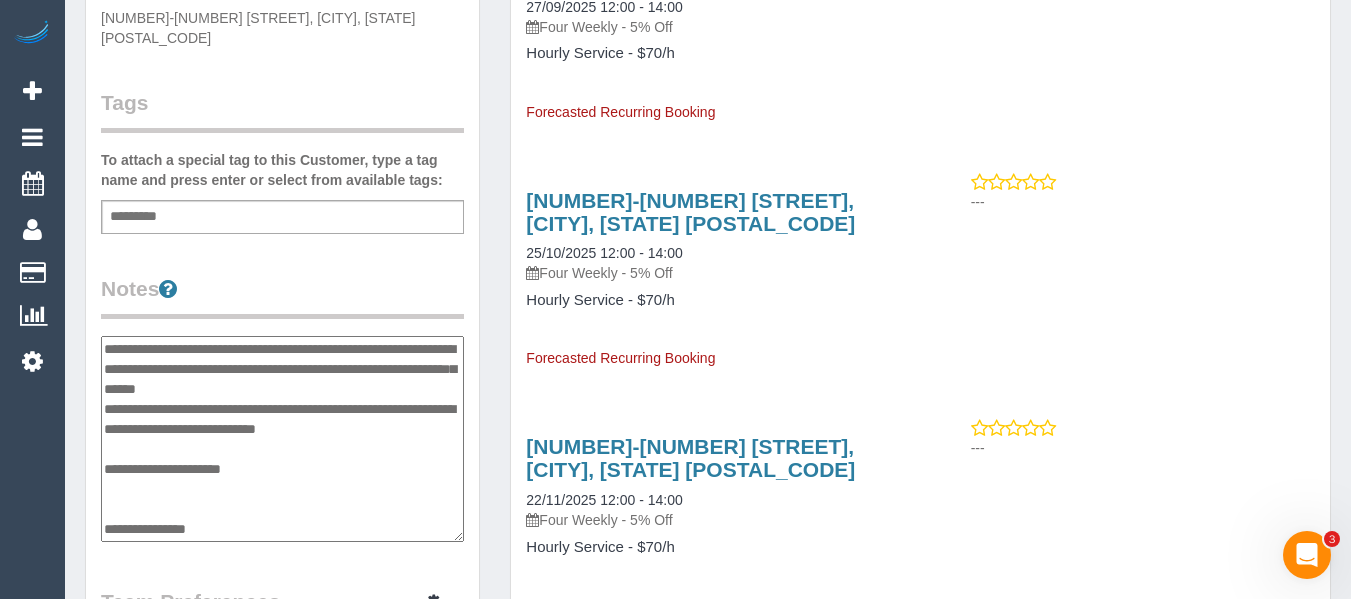 click on "**********" at bounding box center (282, 439) 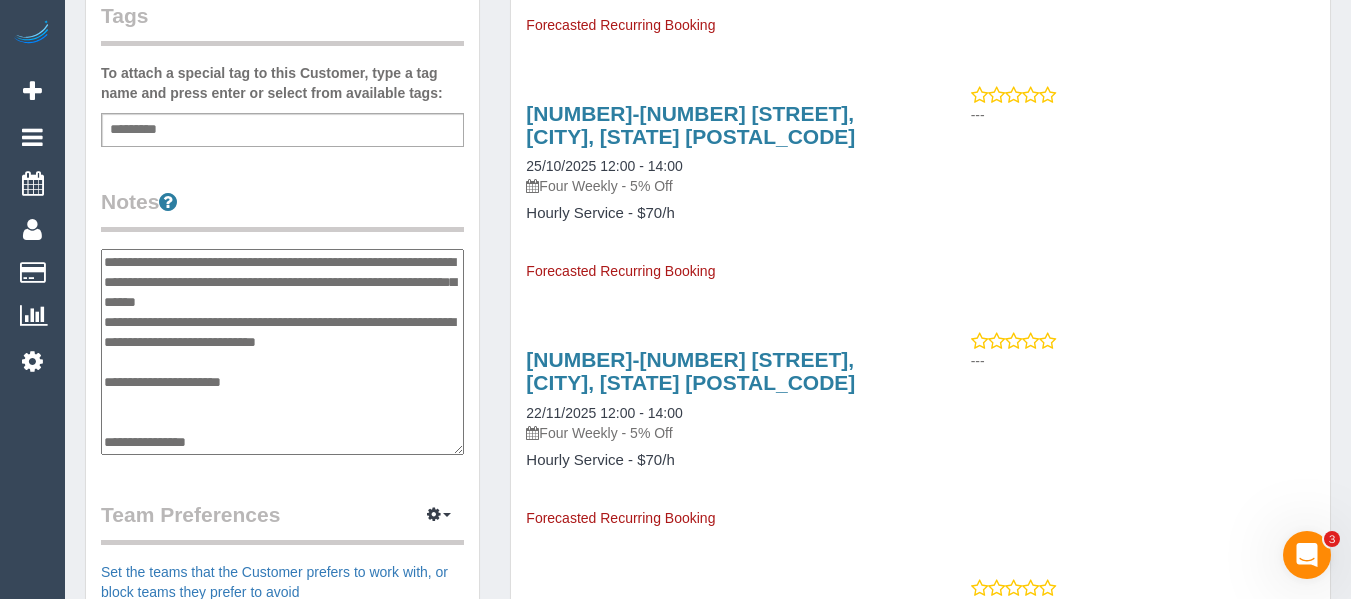 scroll, scrollTop: 700, scrollLeft: 0, axis: vertical 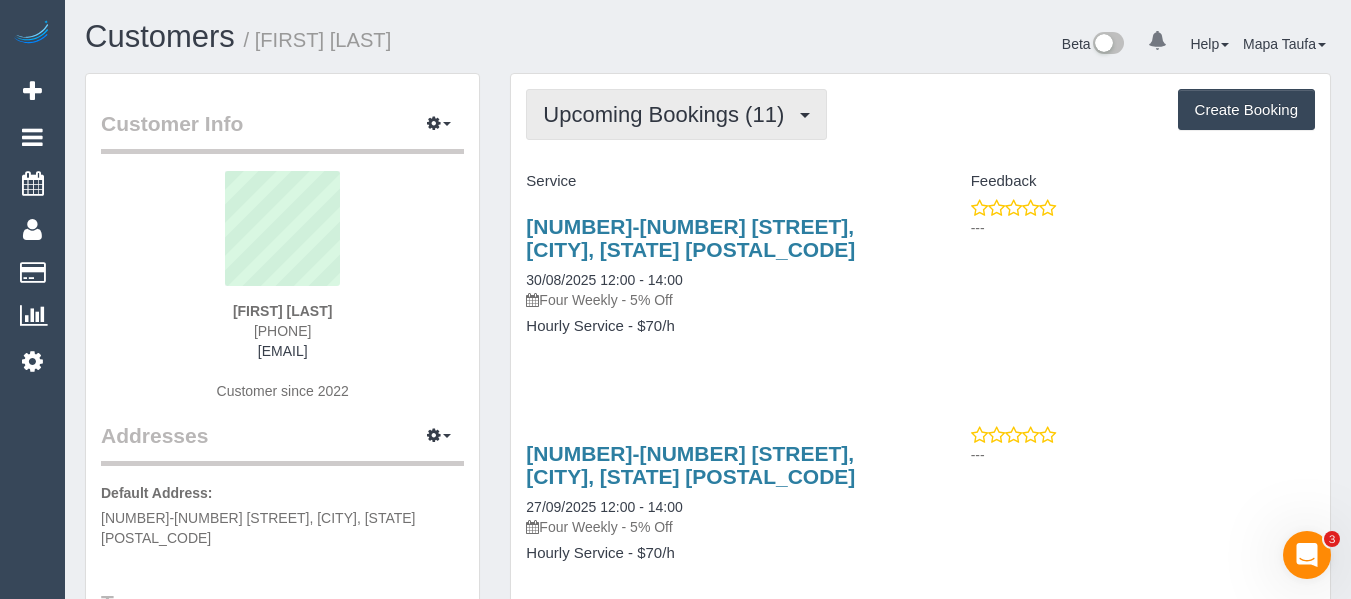 click on "Upcoming Bookings (11)" at bounding box center (668, 114) 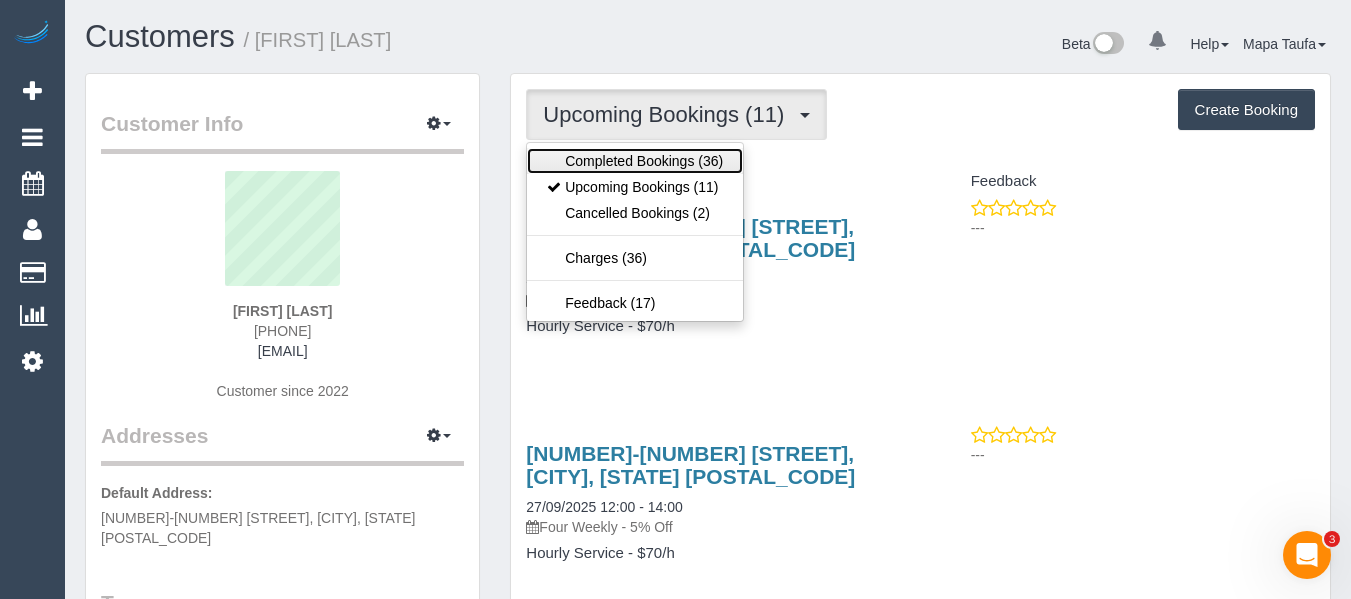 click on "Completed Bookings (36)" at bounding box center (635, 161) 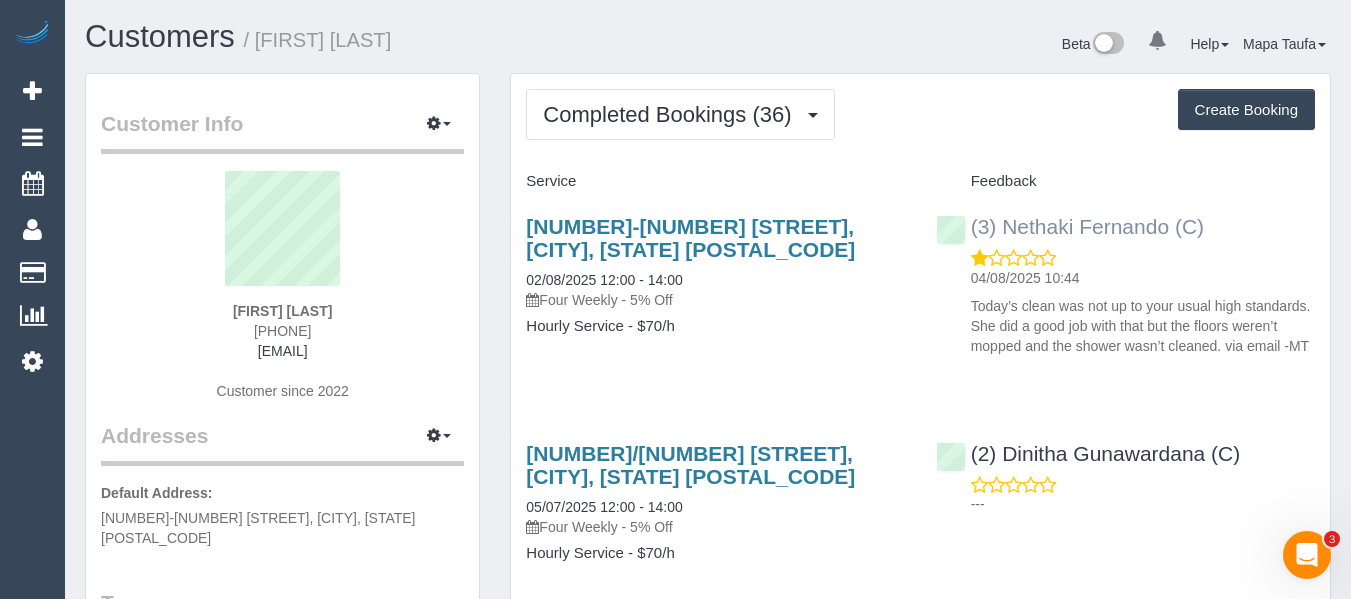 drag, startPoint x: 1220, startPoint y: 233, endPoint x: 1005, endPoint y: 226, distance: 215.11392 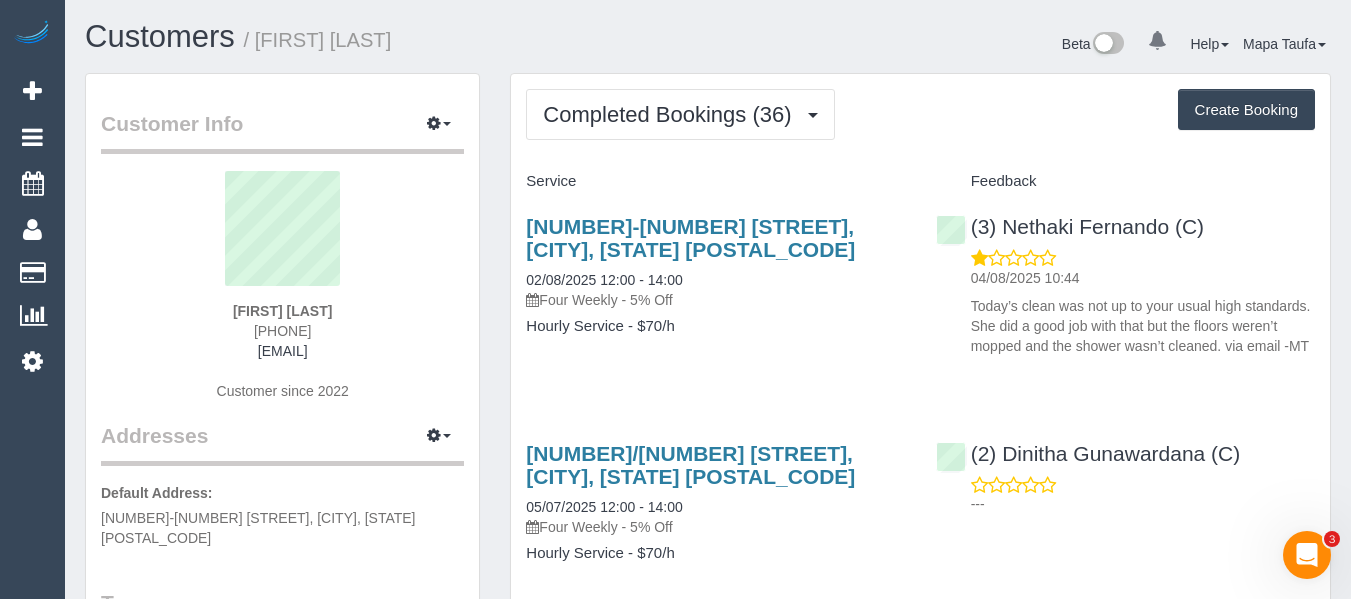 copy on "Nethaki Fernando (C)" 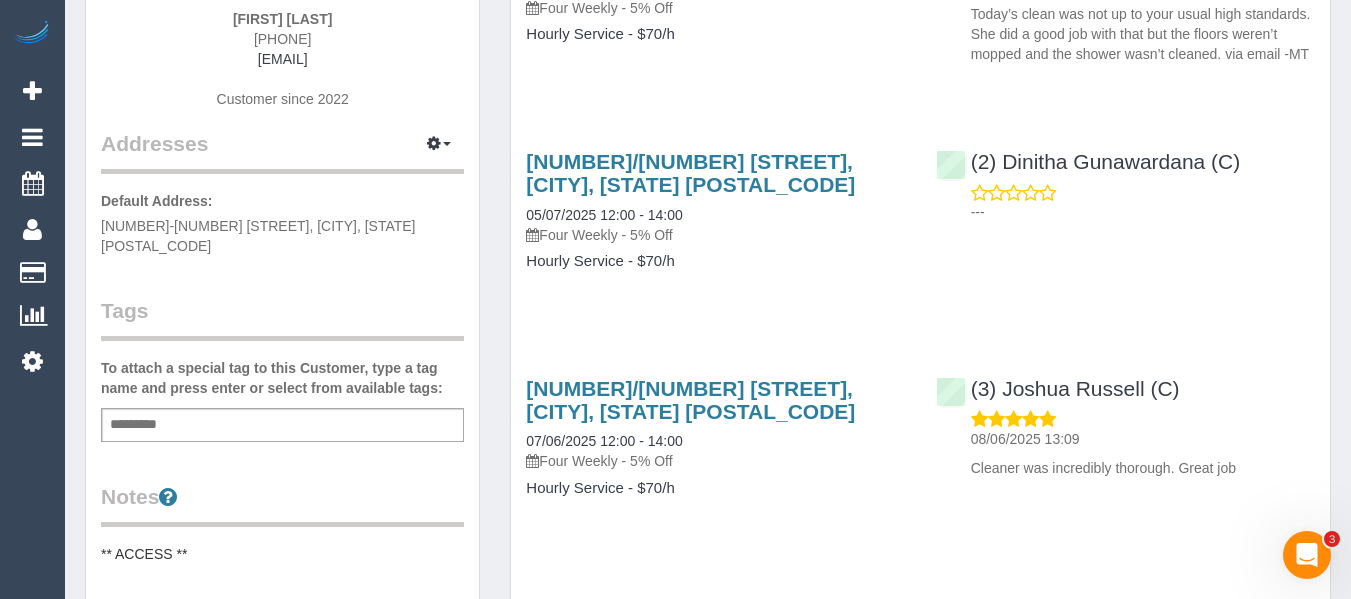 scroll, scrollTop: 500, scrollLeft: 0, axis: vertical 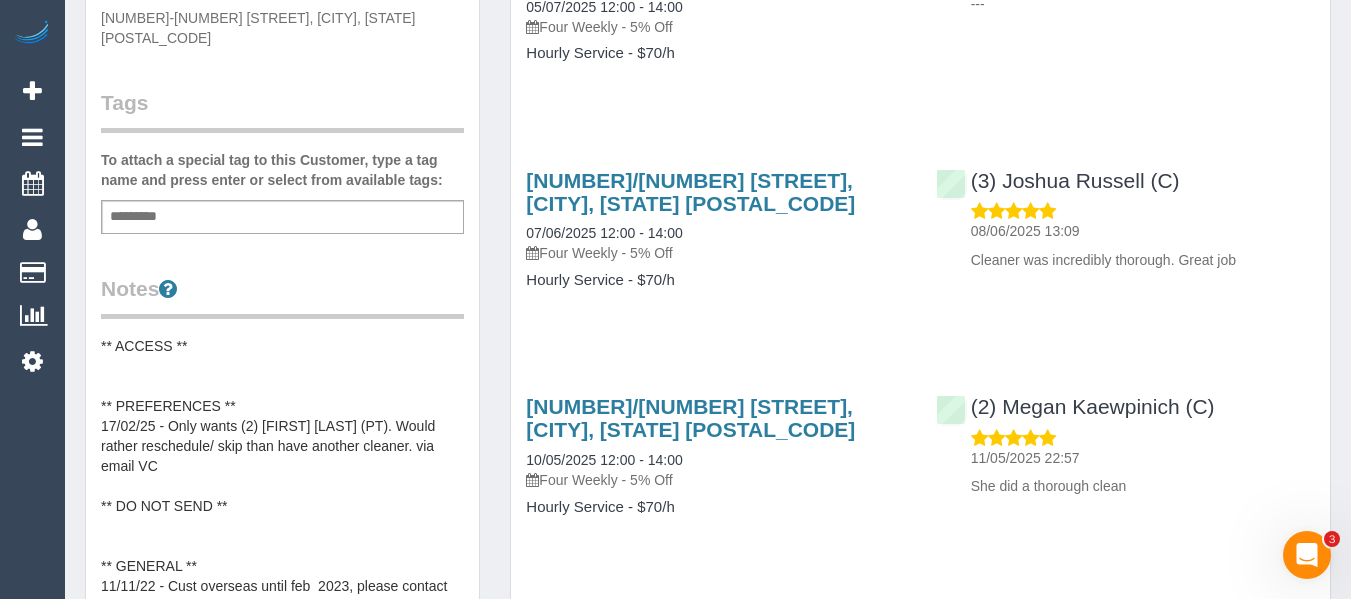 click on "** ACCESS **
** PREFERENCES **
17/02/25 - Only wants (2) Felipe Rincon (PT). Would rather reschedule/ skip than have another cleaner. via email VC
** DO NOT SEND **
** GENERAL **
11/11/22 - Cust overseas until feb  2023, please contact customer when assigning to ensure they are ready to start services back up. Via email LG
06.06.22 -- Husband is Michael on 0401 702 085. If Greg is not home Michael will be.  Via email - MA
** BILLING/INVOICING **
** NDIS NOTES **" at bounding box center [282, 536] 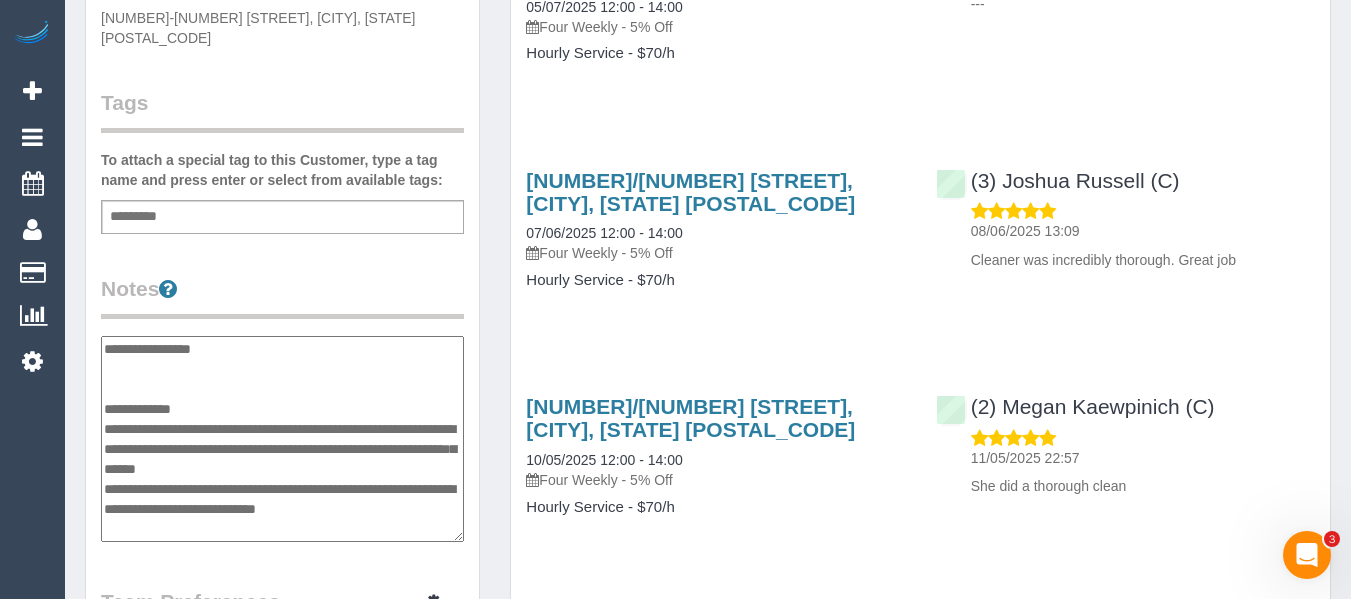 scroll, scrollTop: 40, scrollLeft: 0, axis: vertical 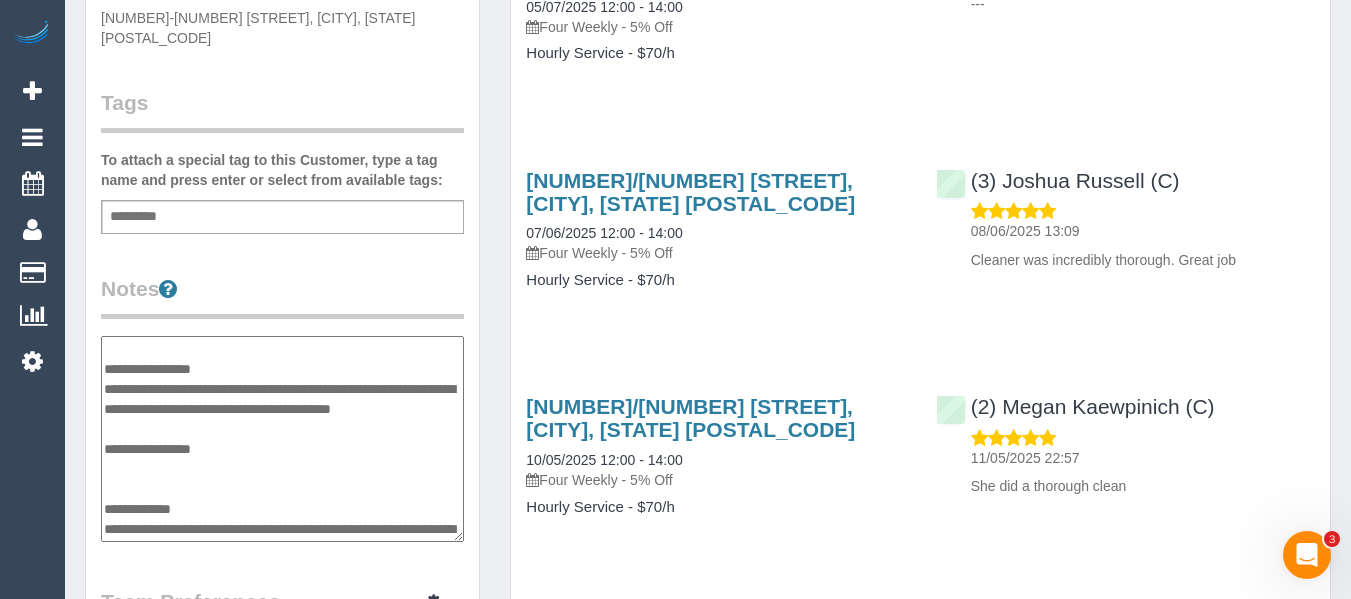 click on "**********" at bounding box center [282, 439] 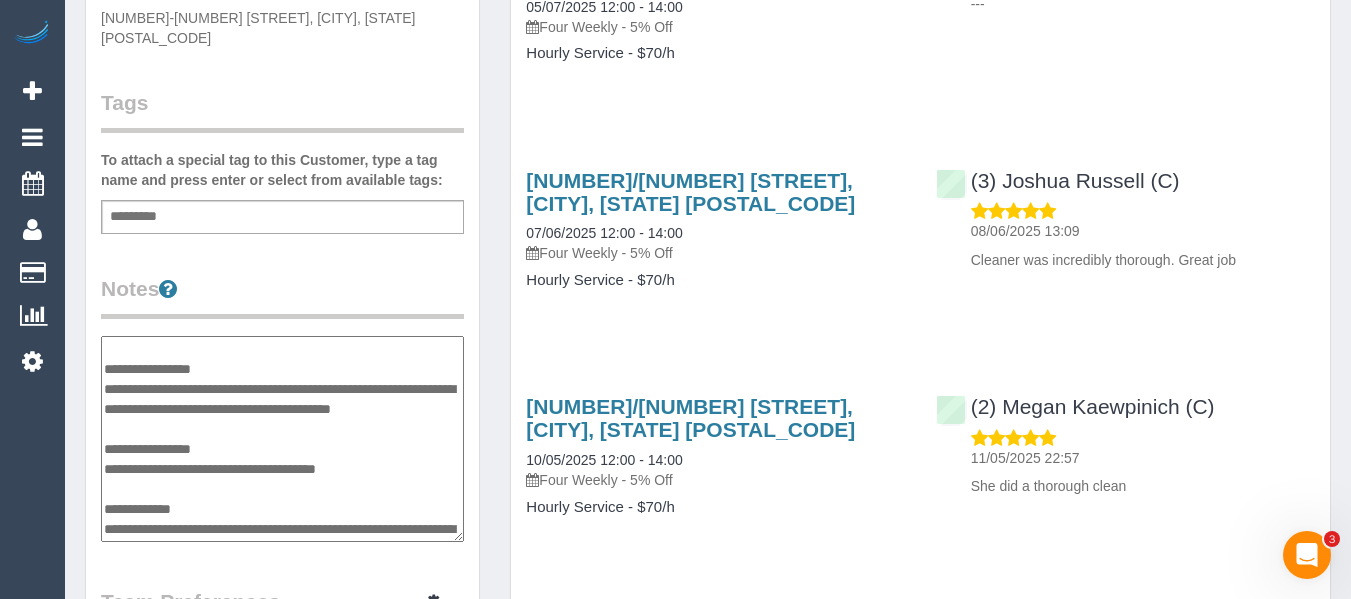 type on "**********" 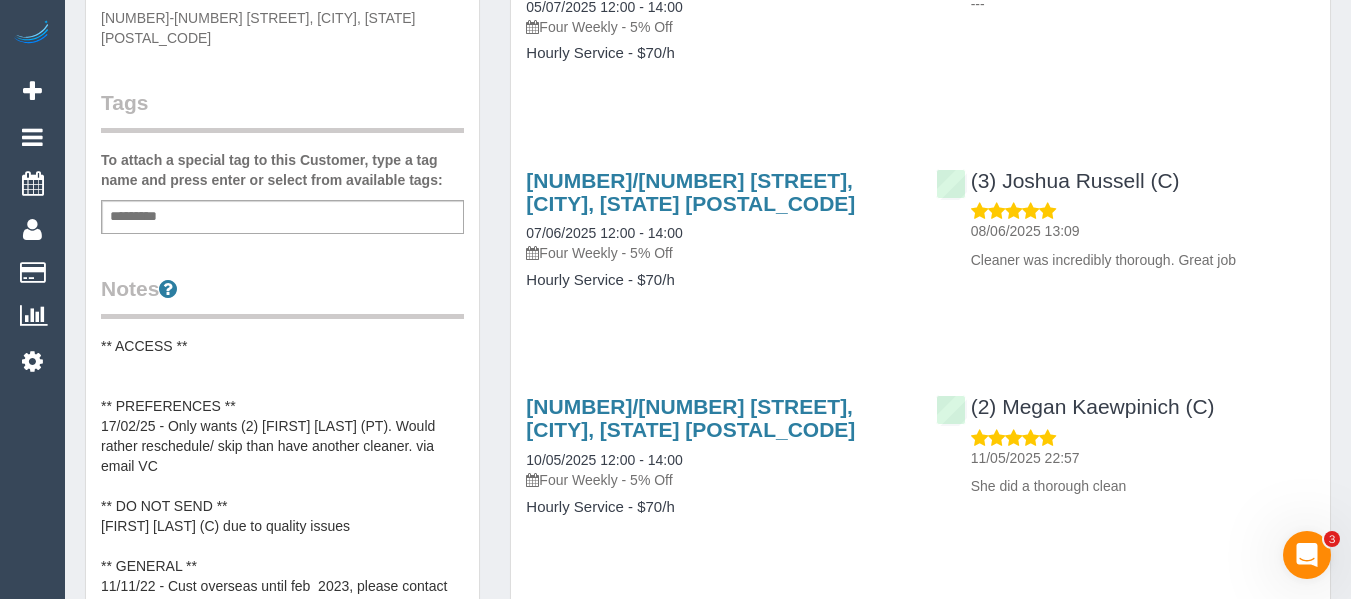 scroll, scrollTop: 800, scrollLeft: 0, axis: vertical 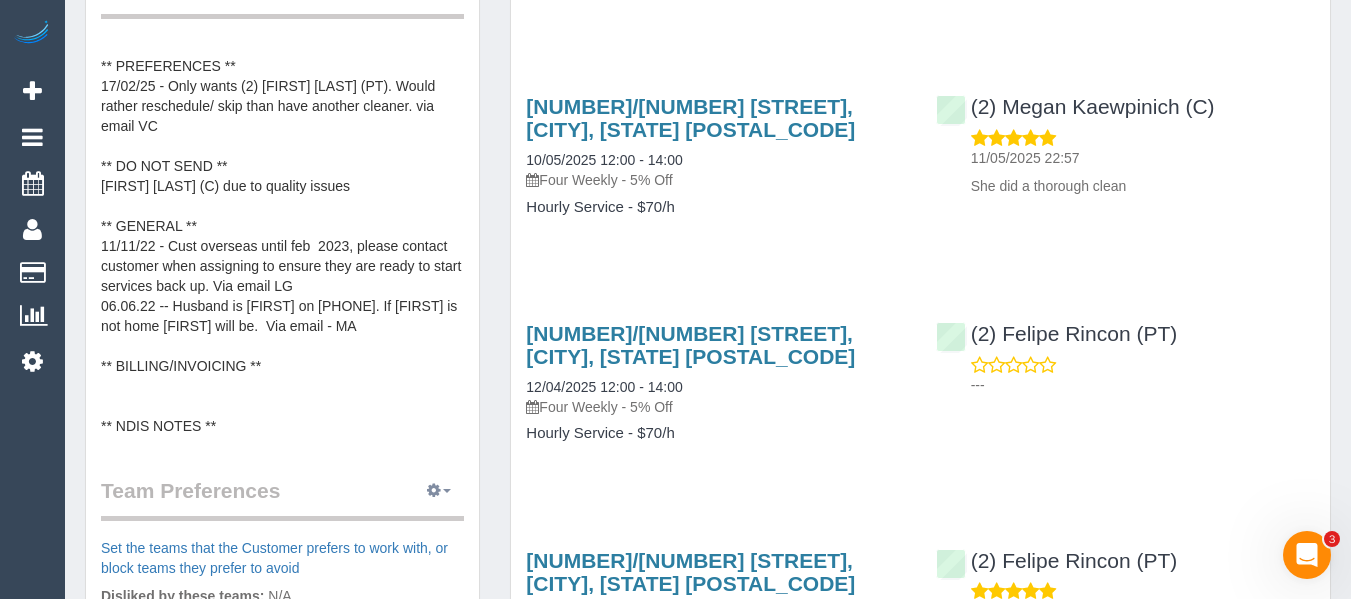 click at bounding box center (439, 491) 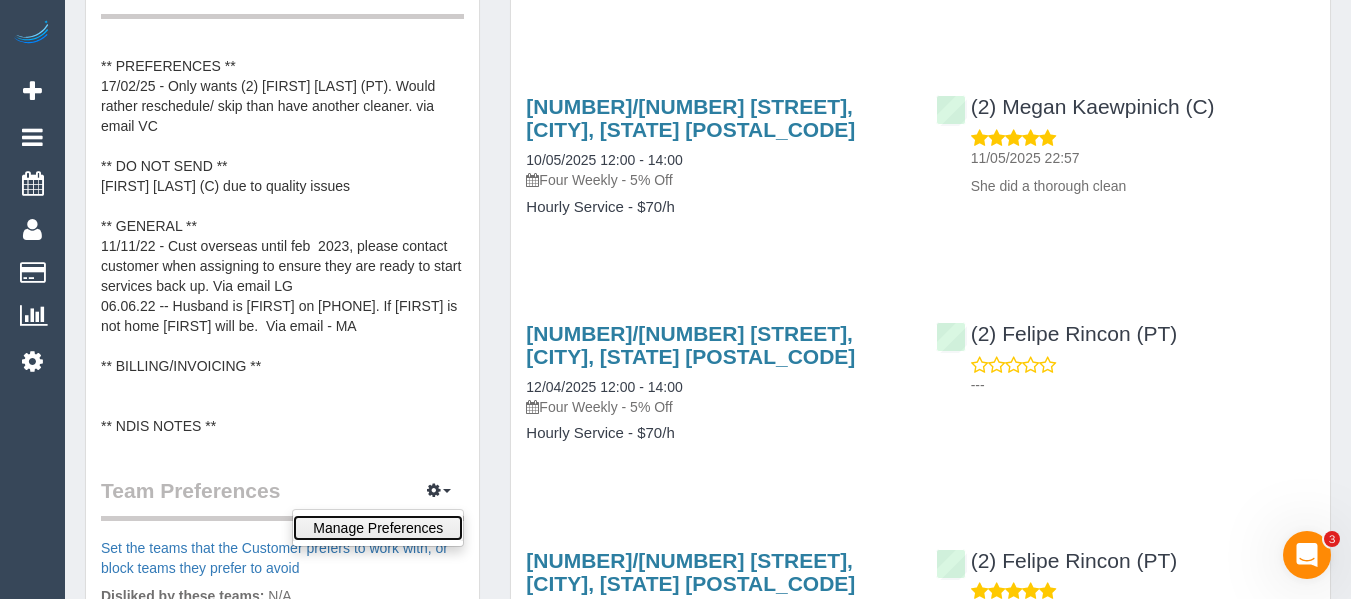 click on "Manage Preferences" at bounding box center [378, 528] 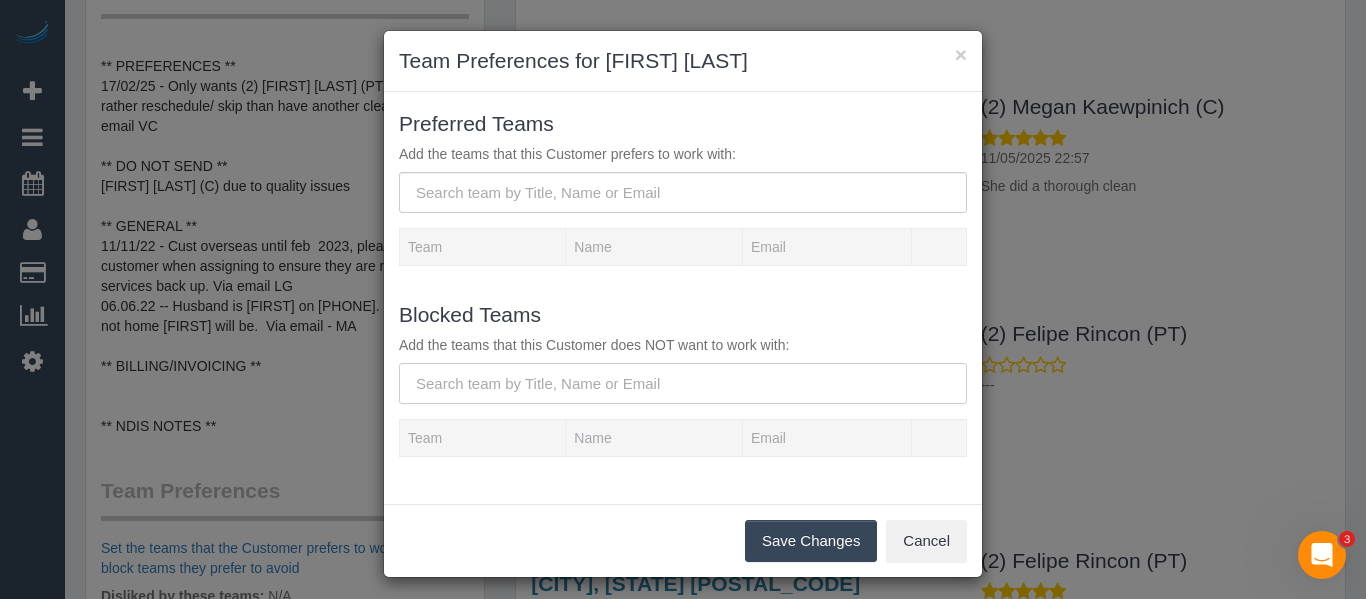 click at bounding box center (683, 383) 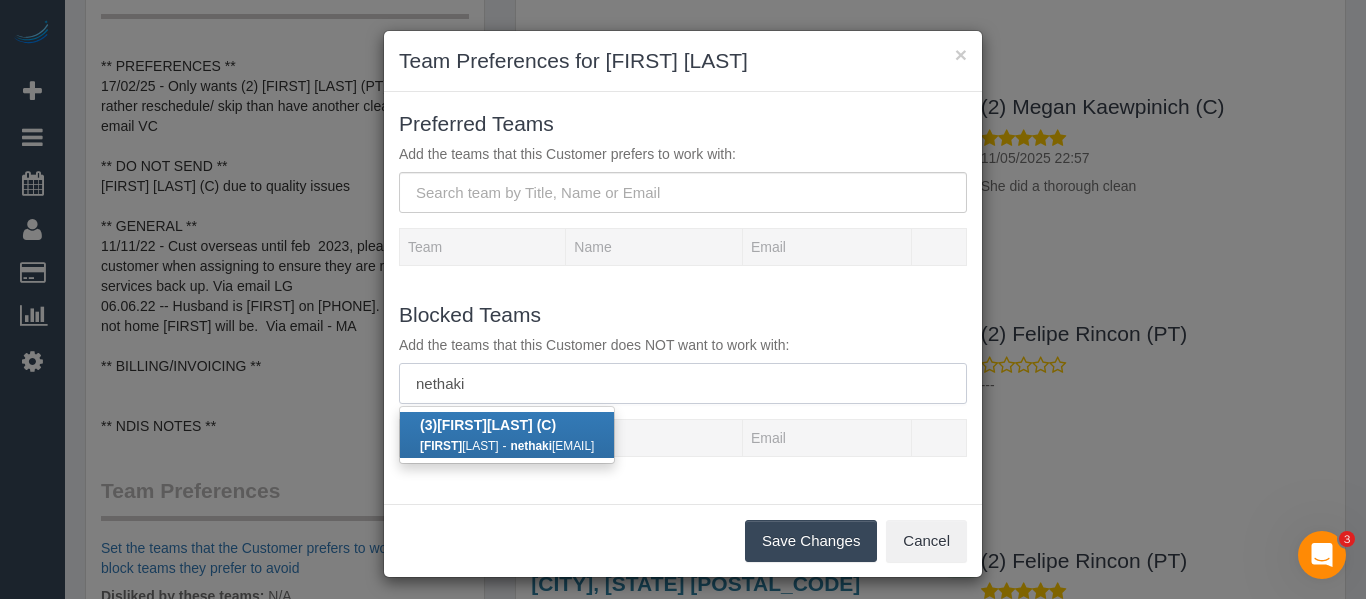 type on "nethaki" 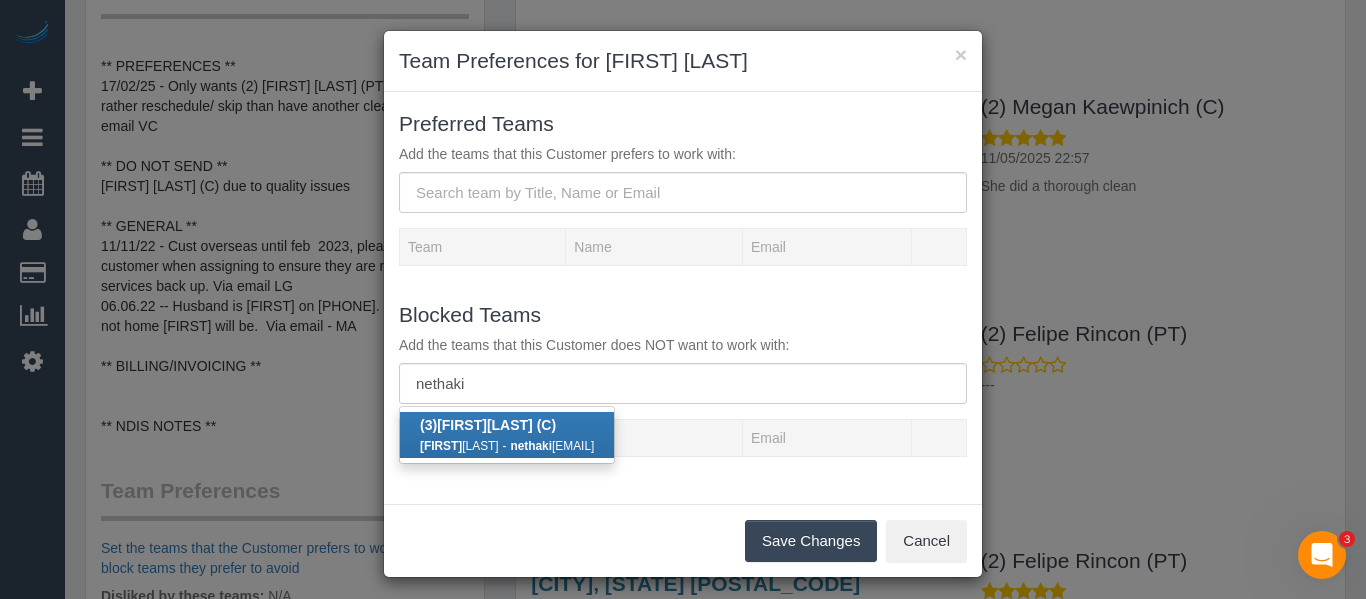 click on "(3)  Nethaki  Fernando (C)
Nethaki  Fernando
-
nethaki f27@gmail.com" at bounding box center [507, 435] 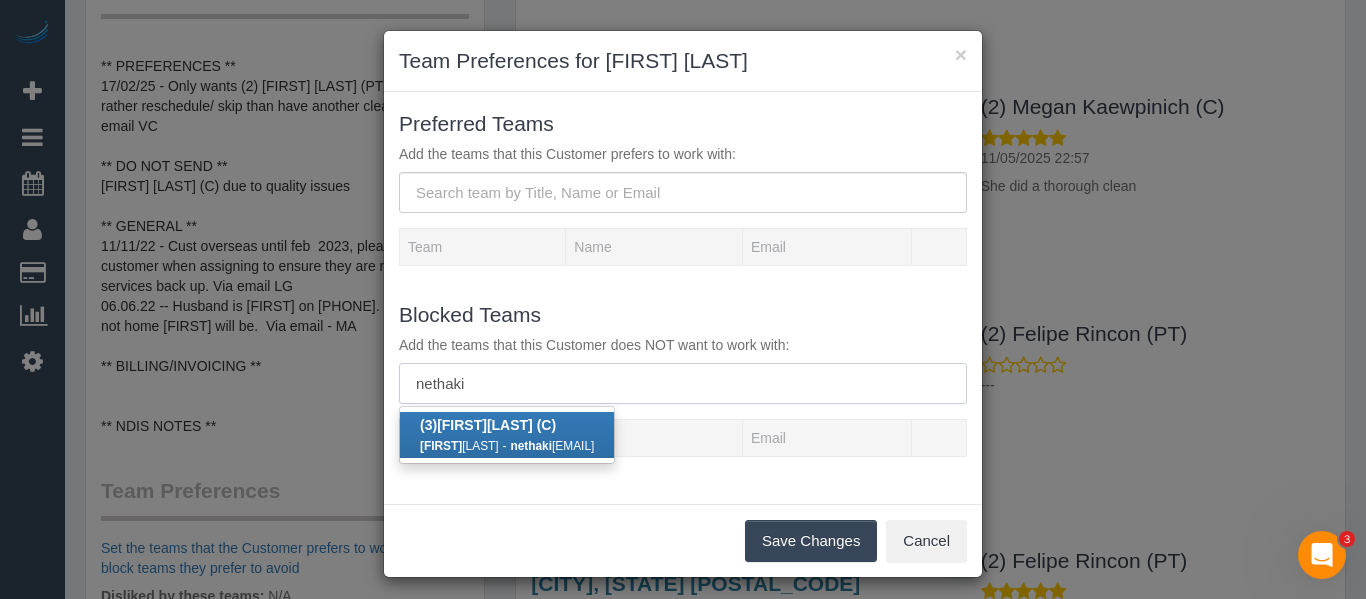 type 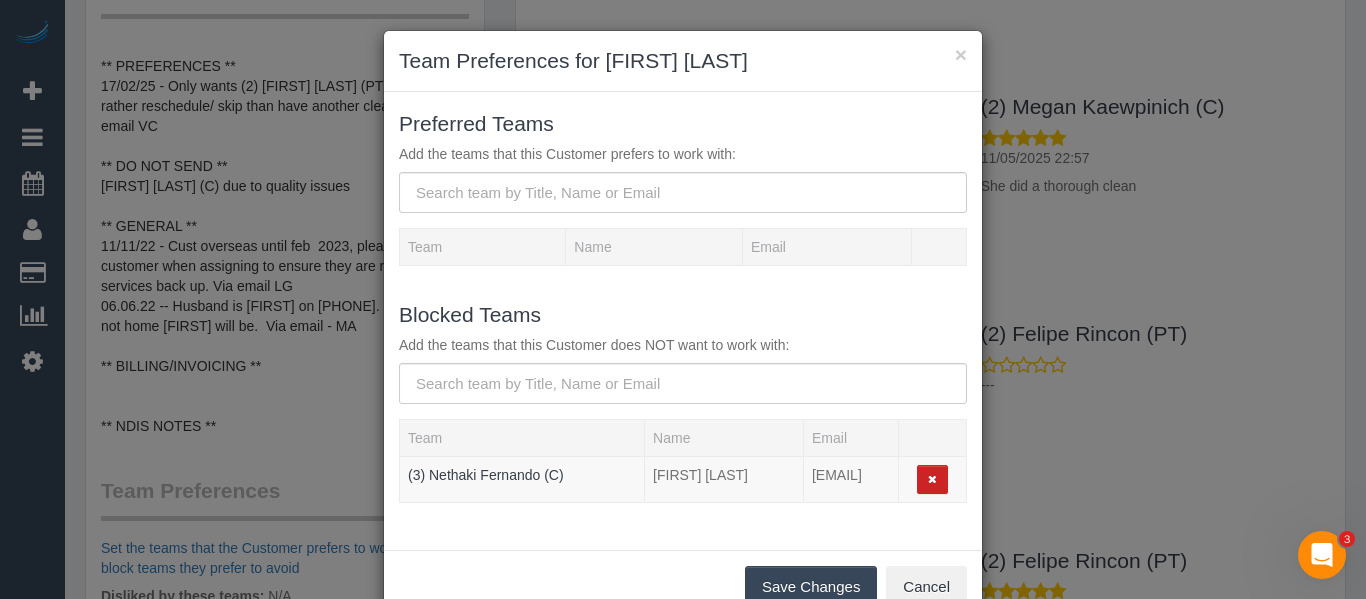 click on "Save Changes" at bounding box center [811, 587] 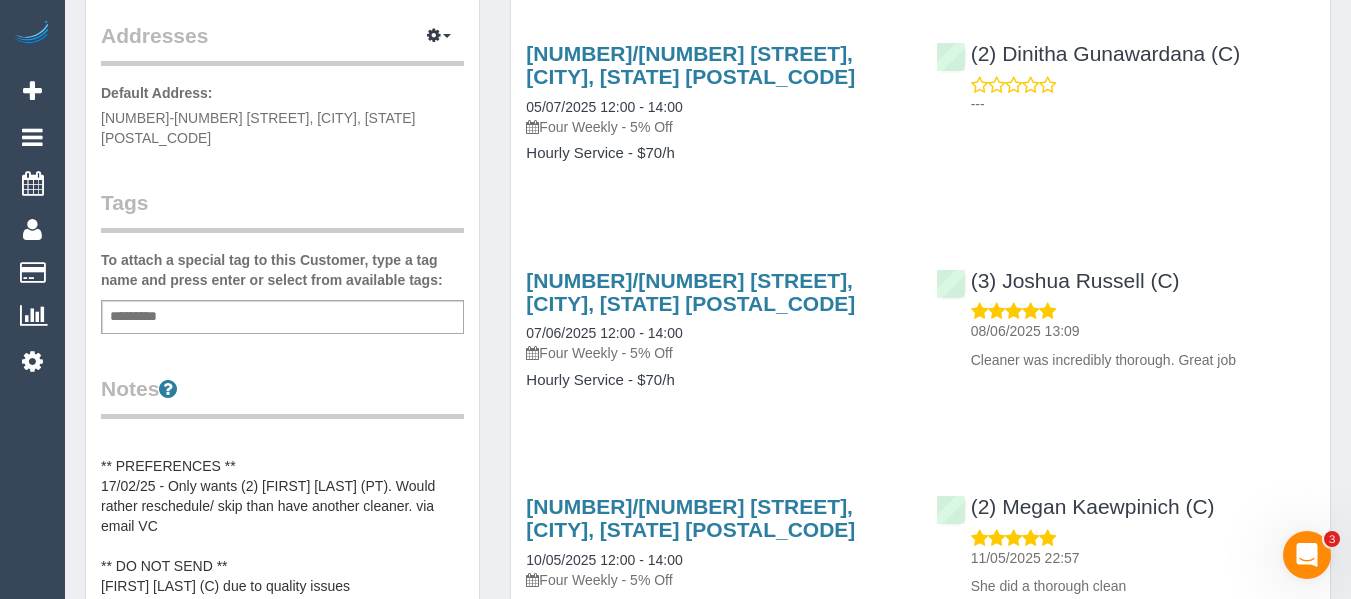 scroll, scrollTop: 0, scrollLeft: 0, axis: both 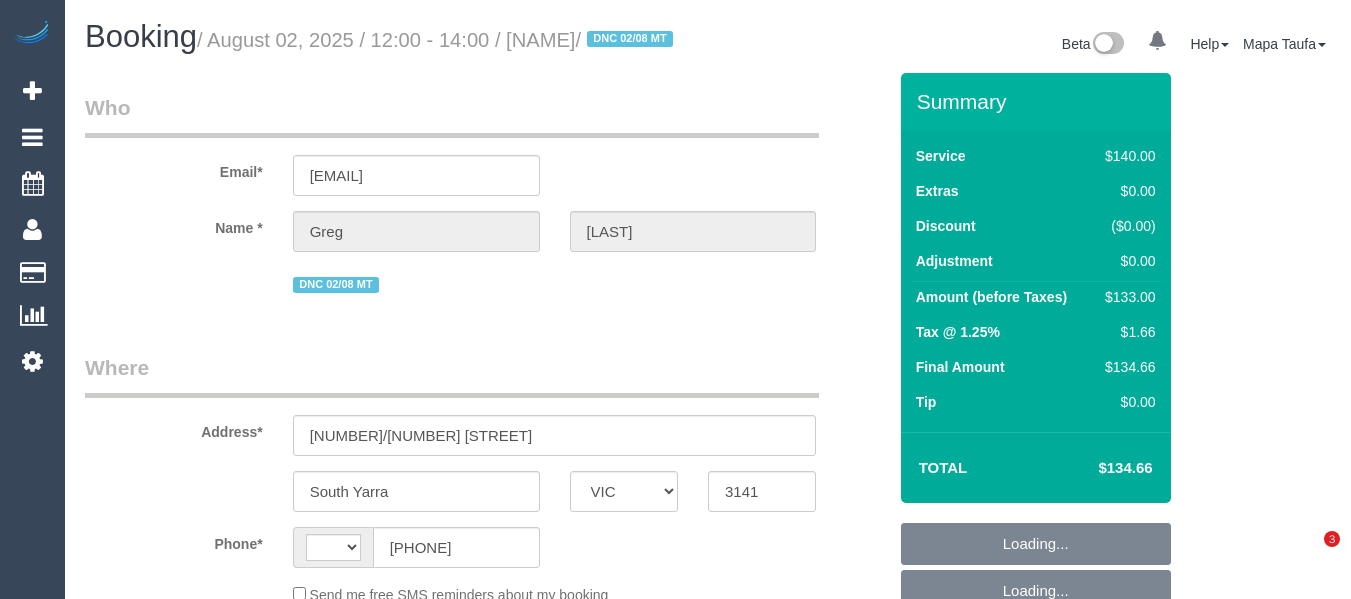 select on "VIC" 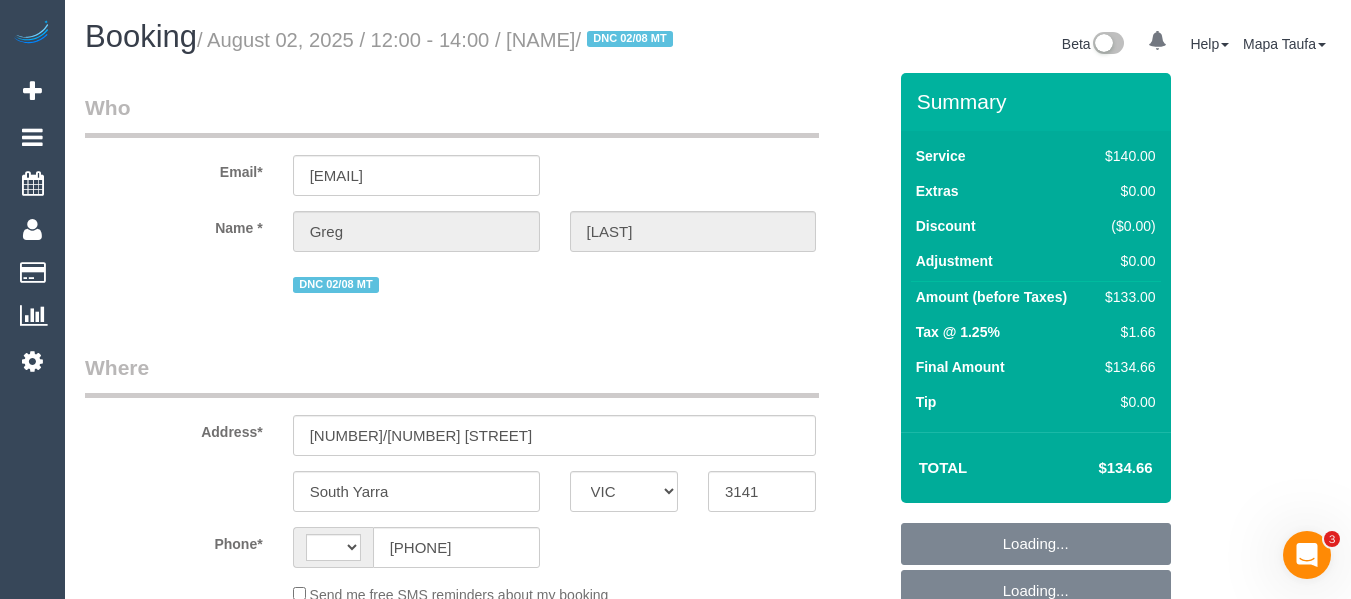 scroll, scrollTop: 0, scrollLeft: 0, axis: both 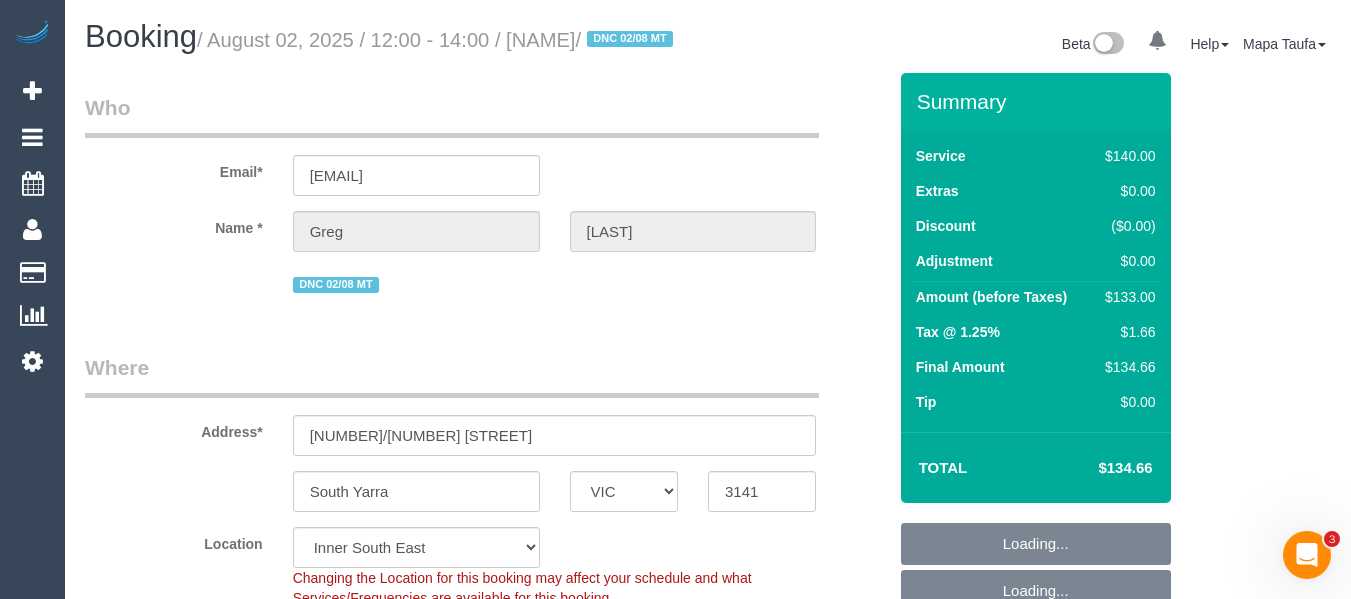select on "number:28" 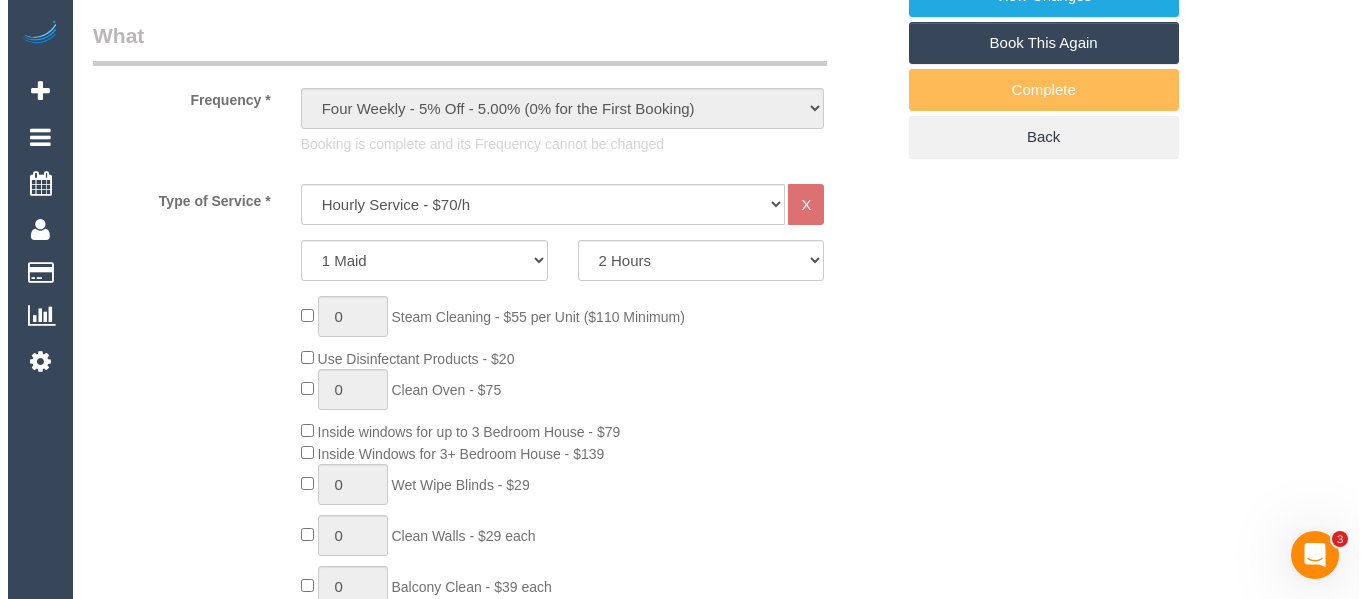 scroll, scrollTop: 581, scrollLeft: 0, axis: vertical 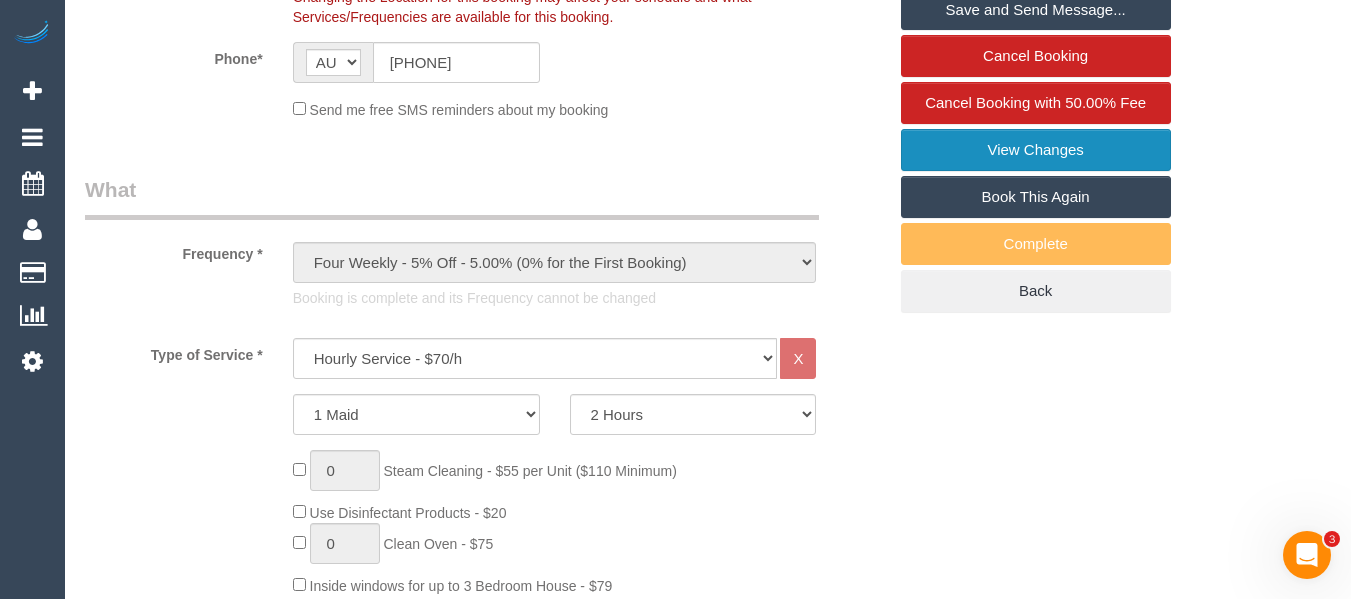 click on "View Changes" at bounding box center [1036, 150] 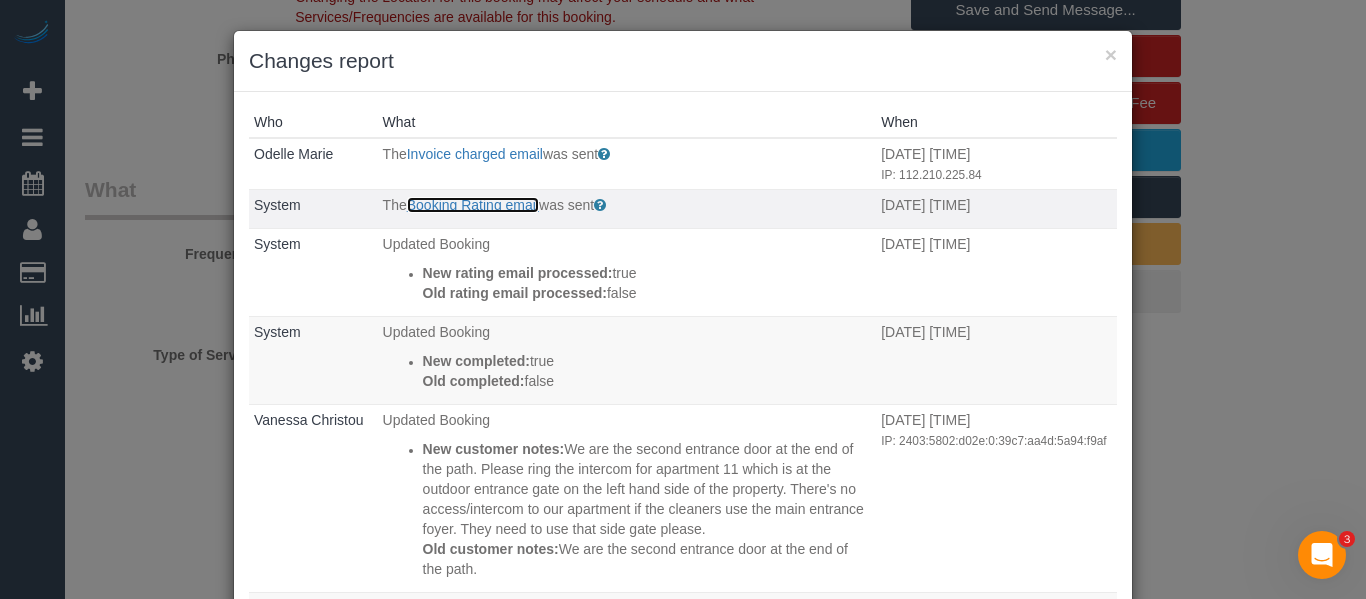 click on "Booking Rating email" at bounding box center [473, 205] 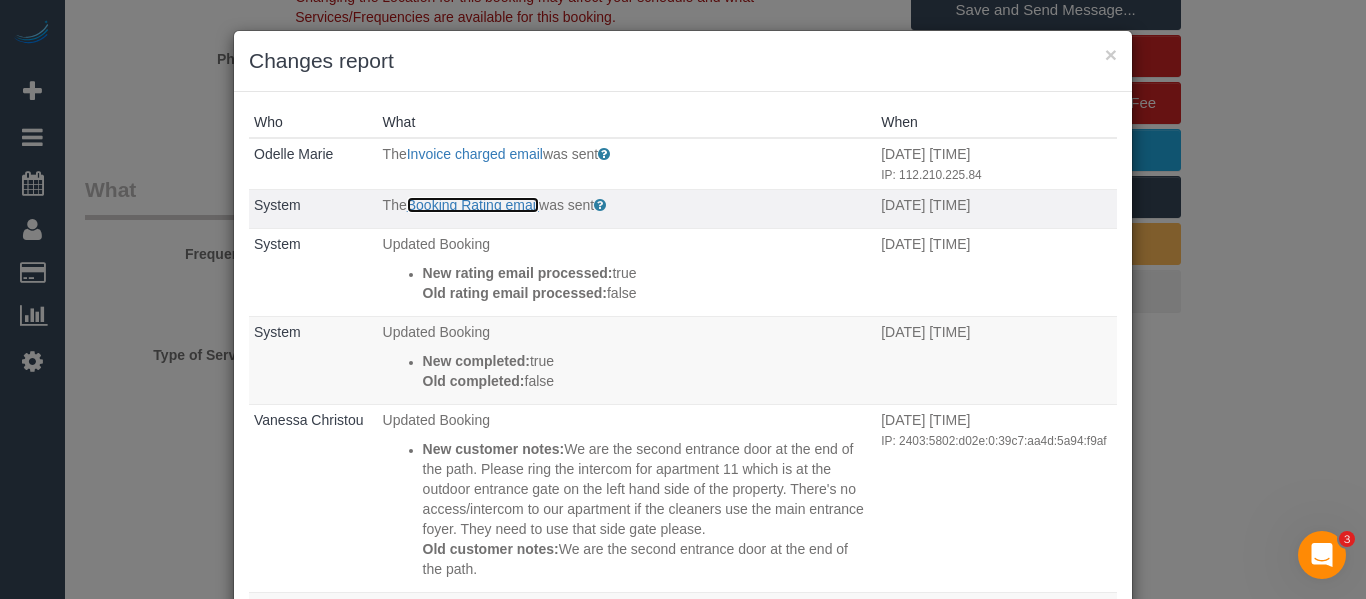 click on "Booking Rating email" at bounding box center [473, 205] 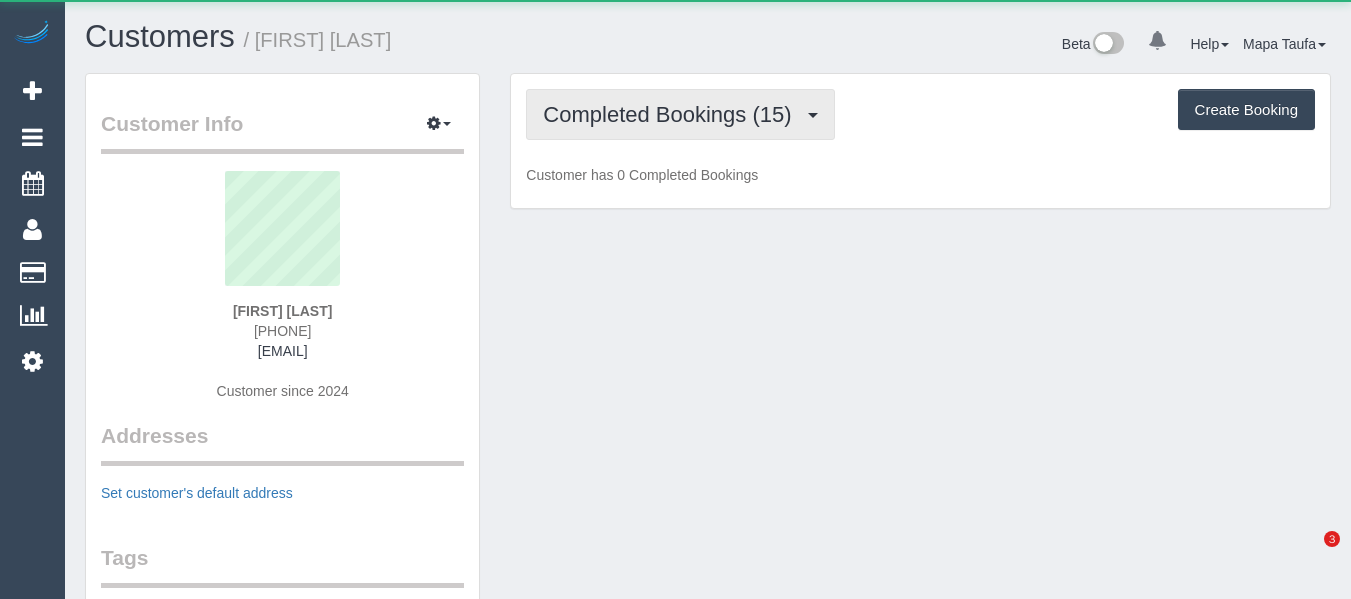 scroll, scrollTop: 0, scrollLeft: 0, axis: both 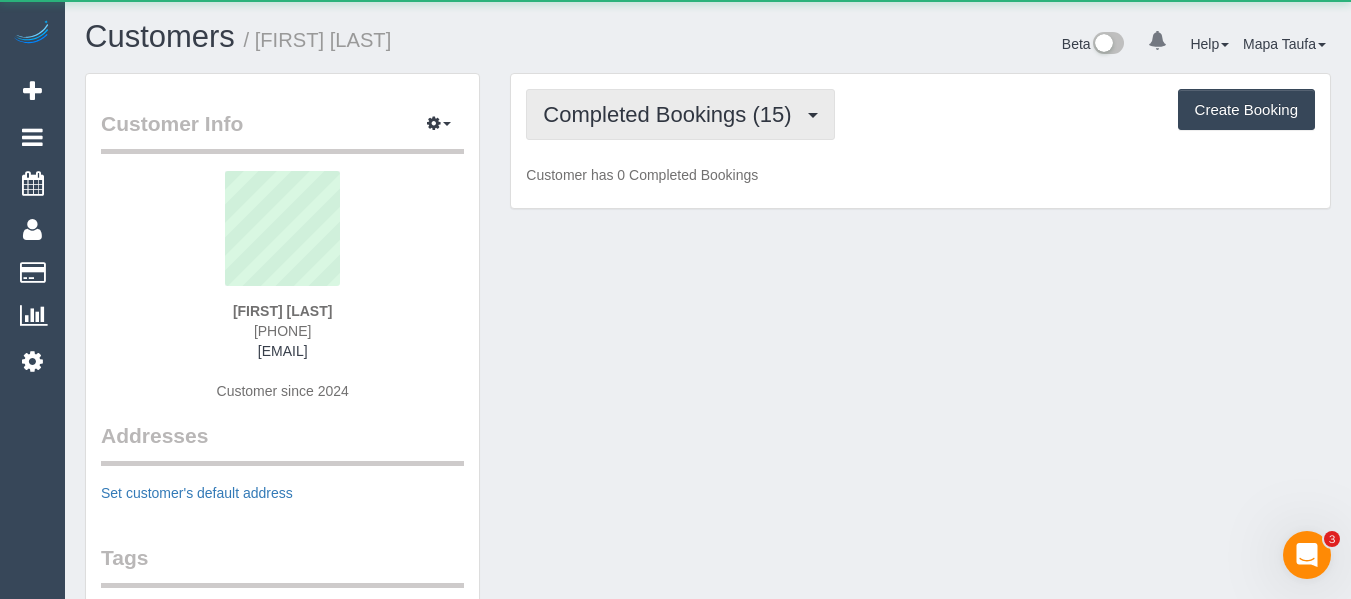 click on "Completed Bookings (15)" at bounding box center [672, 114] 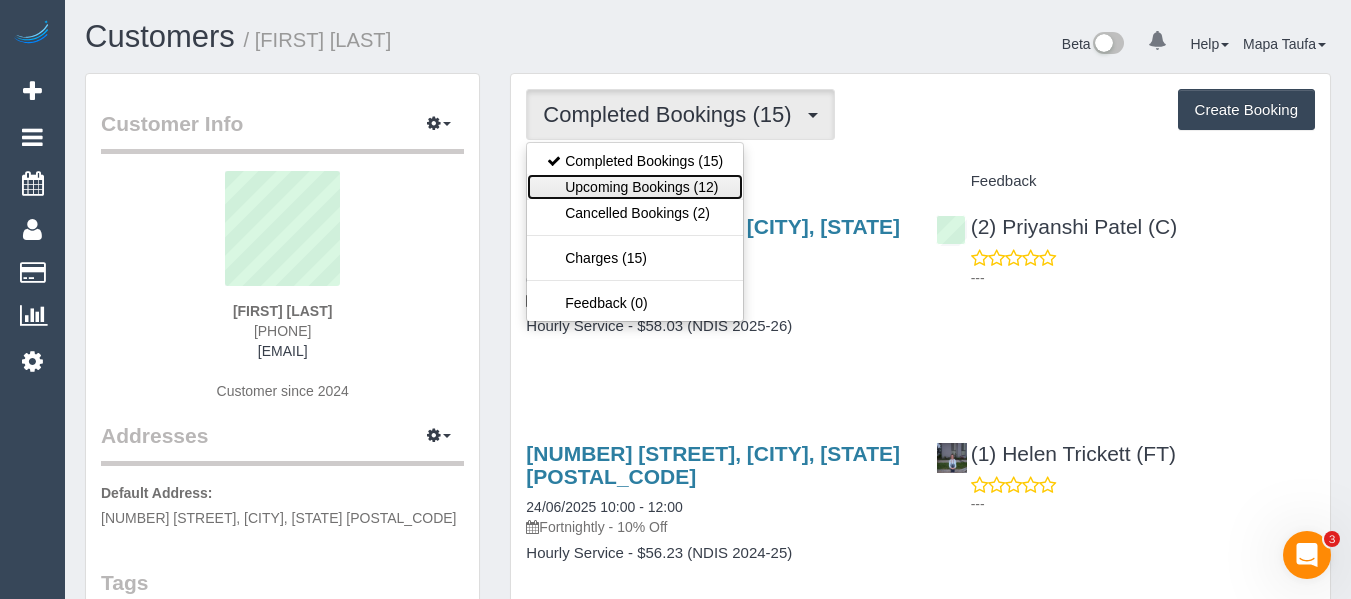 click on "Upcoming Bookings (12)" at bounding box center (635, 187) 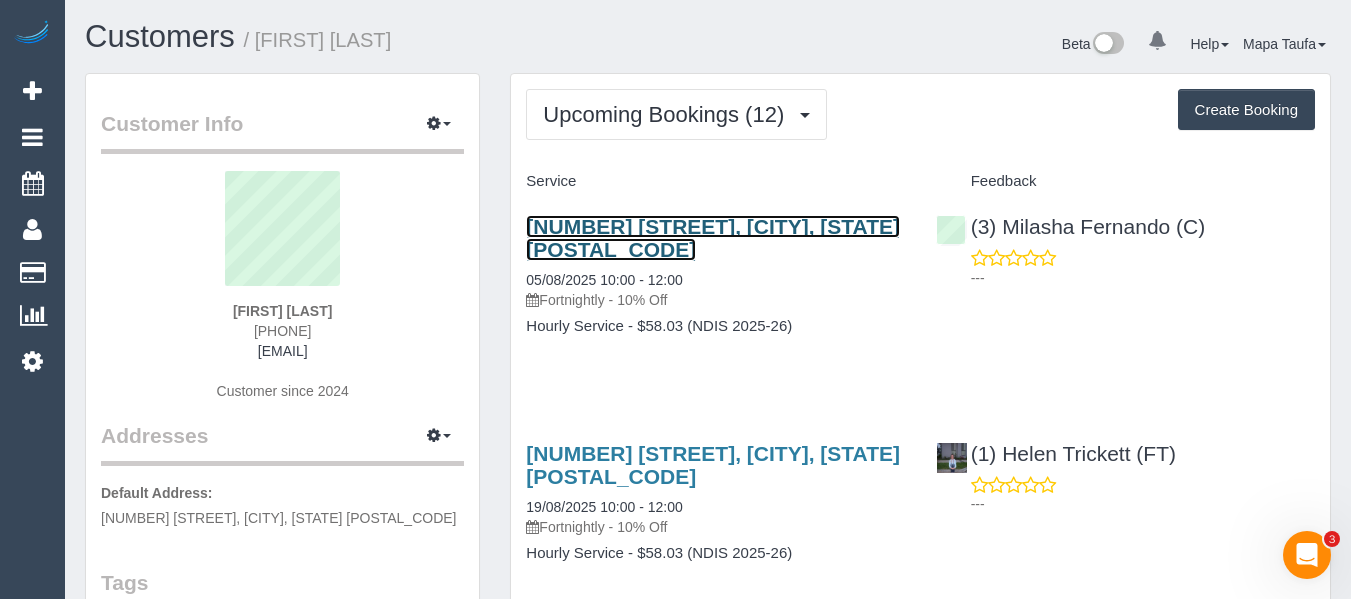 click on "[NUMBER] [STREET], [CITY], [STATE] [POSTAL_CODE]" at bounding box center [713, 238] 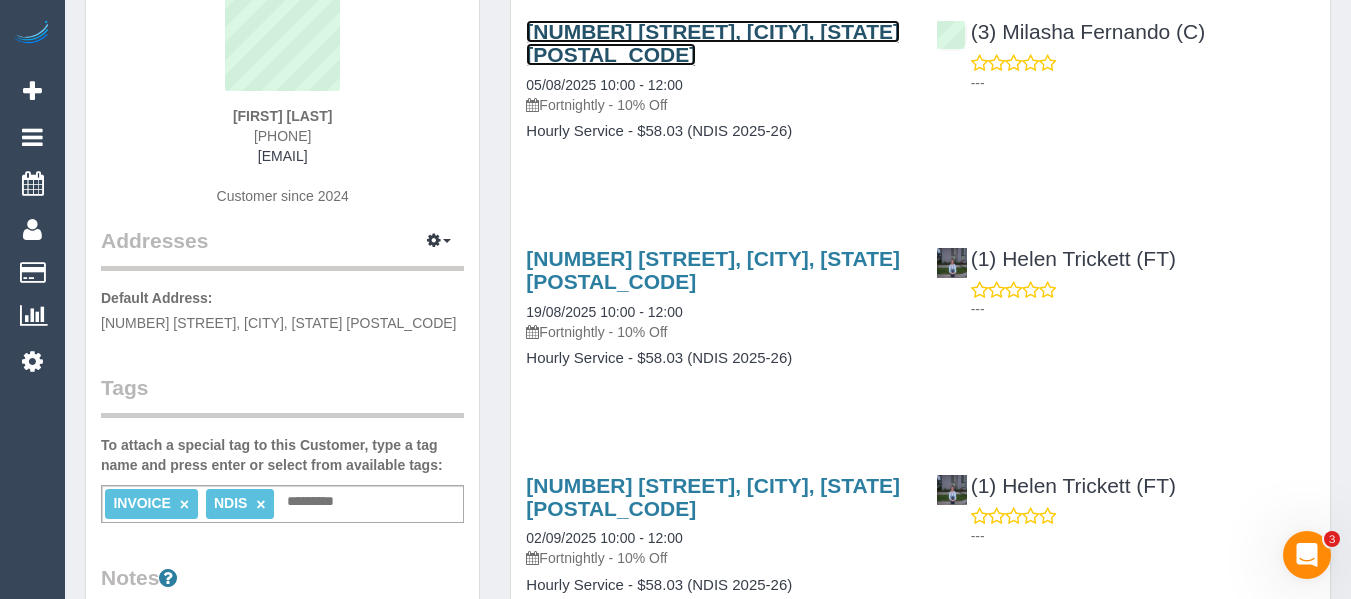 scroll, scrollTop: 200, scrollLeft: 0, axis: vertical 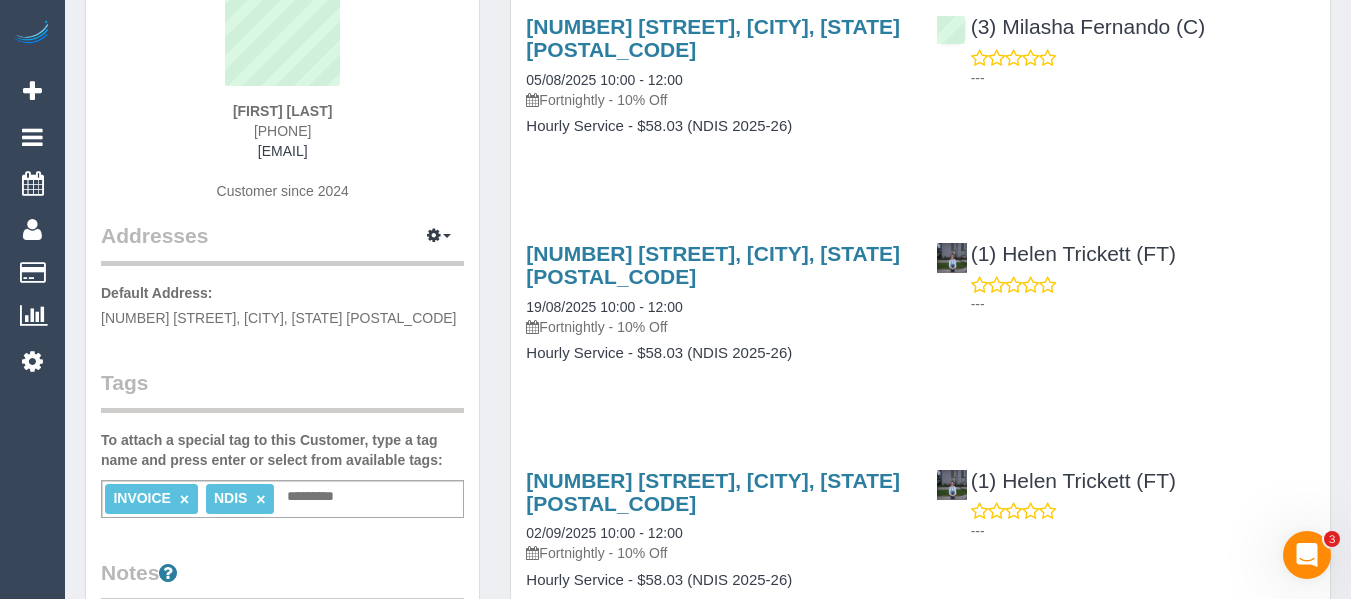 click on "Service
Feedback
20 St Adrews Court, Narre Warren South, VIC 3805
05/08/2025 10:00 - 12:00
Fortnightly - 10% Off
Hourly Service - $58.03 (NDIS 2025-26)
(3) Milasha Fernando (C)
---
20 St Adrews Court, Narre Warren South, VIC 3805
19/08/2025 10:00 - 12:00" at bounding box center (920, 1417) 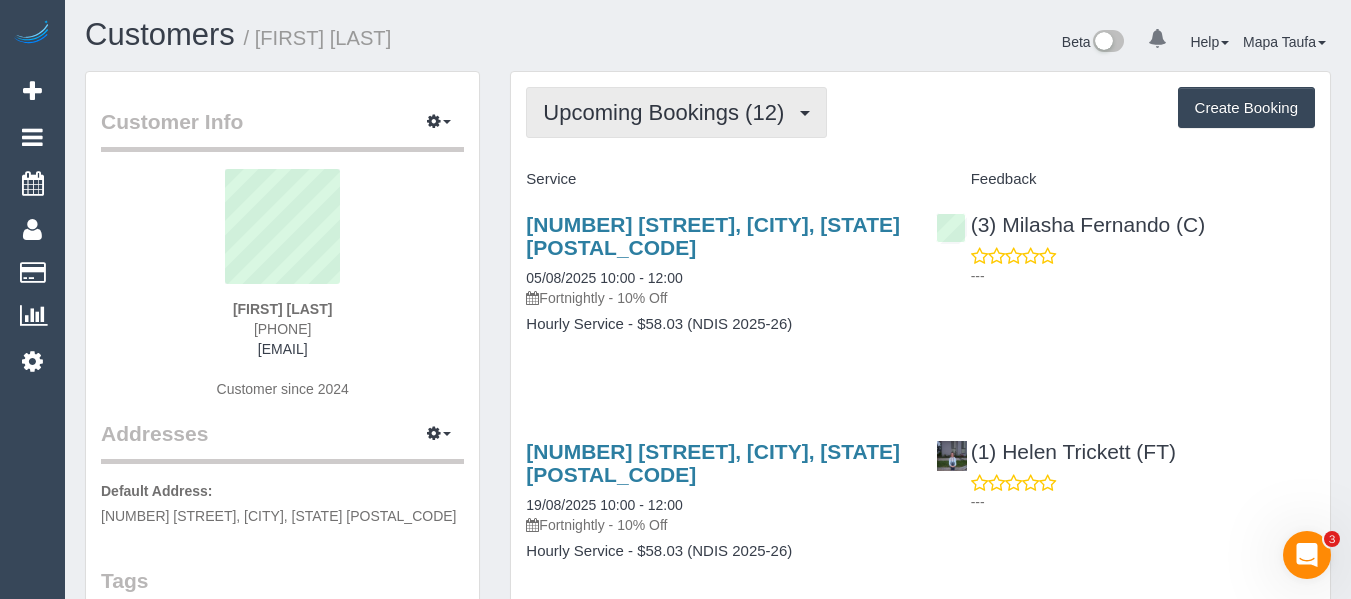 scroll, scrollTop: 0, scrollLeft: 0, axis: both 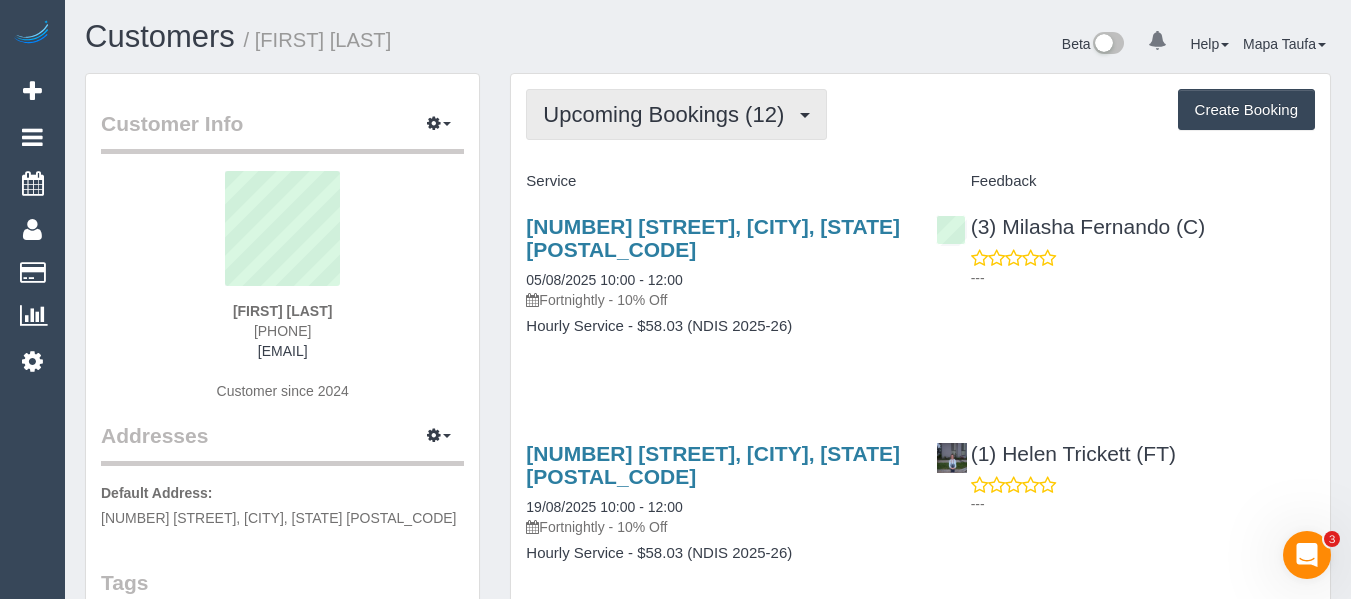 click on "Upcoming Bookings (12)" at bounding box center [668, 114] 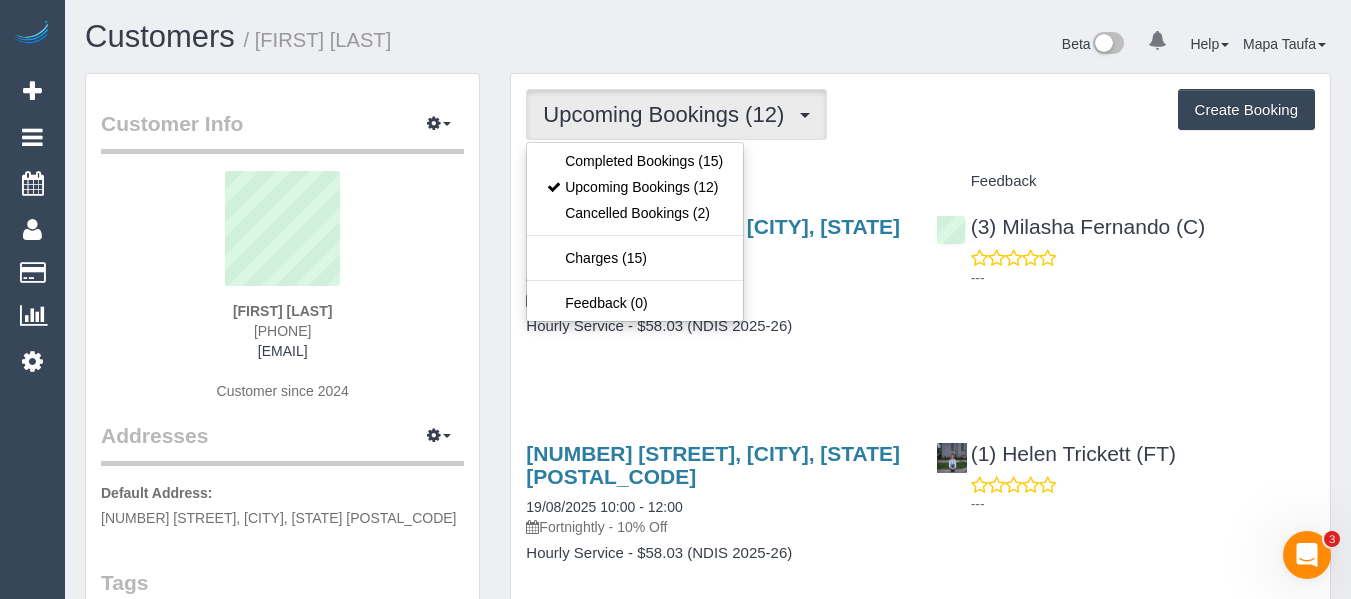 drag, startPoint x: 900, startPoint y: 379, endPoint x: 928, endPoint y: 376, distance: 28.160255 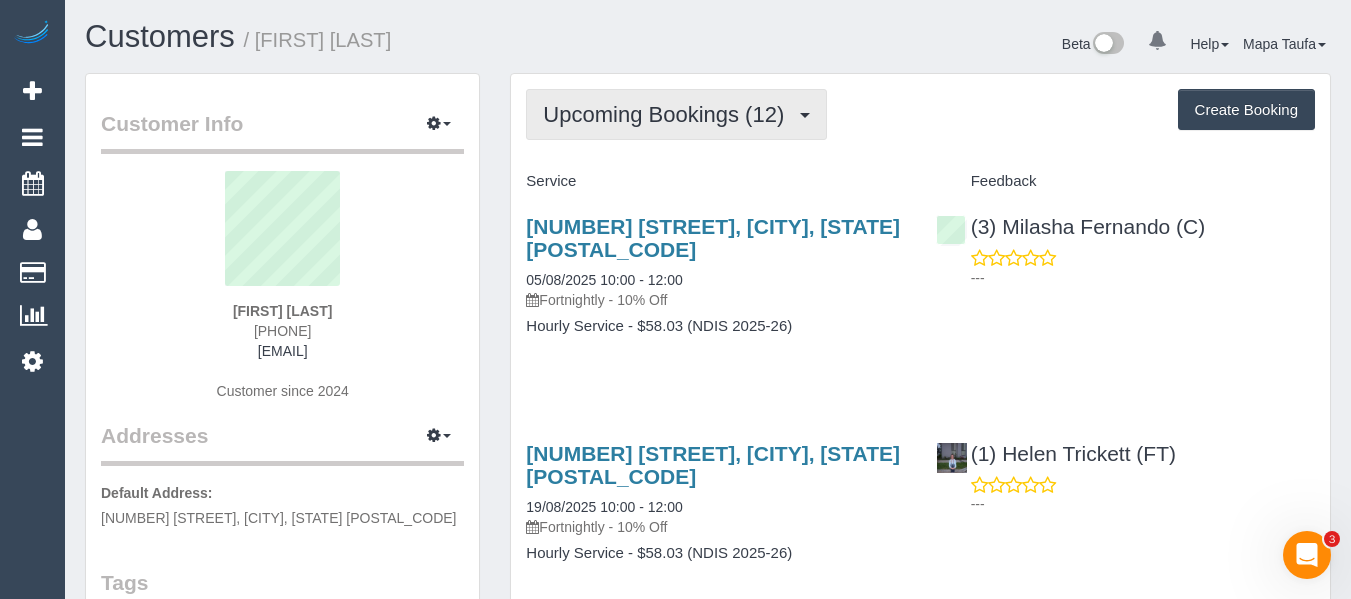 click on "Upcoming Bookings (12)" at bounding box center (668, 114) 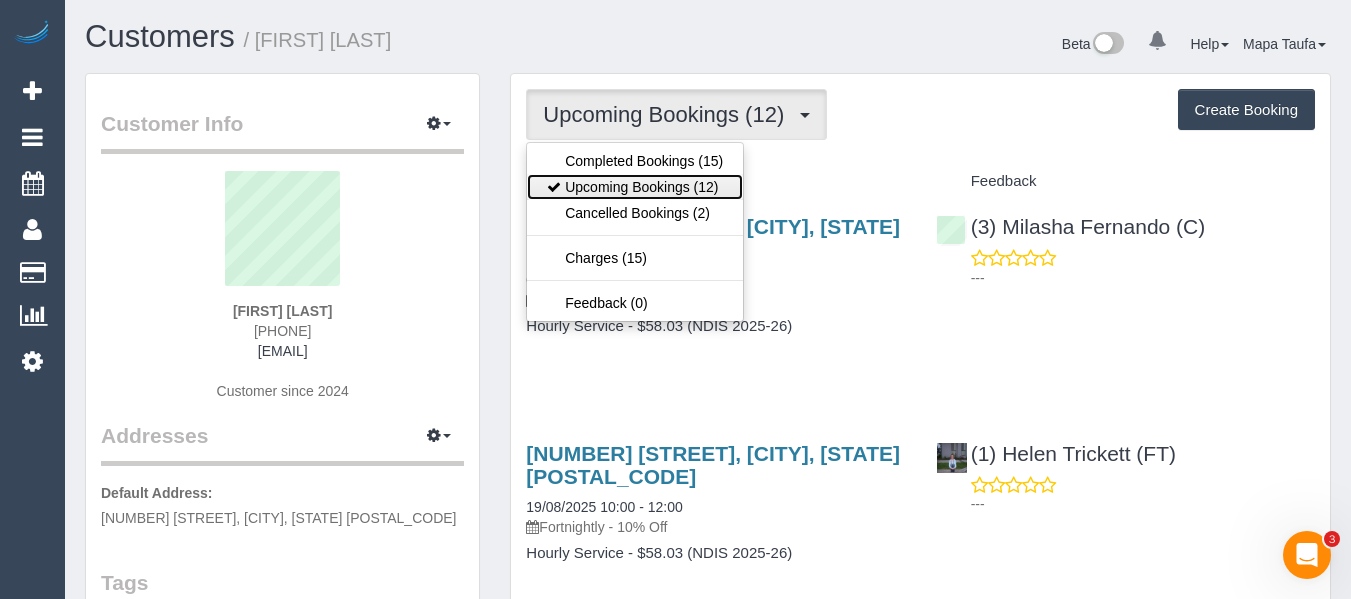 click on "Upcoming Bookings (12)" at bounding box center [635, 187] 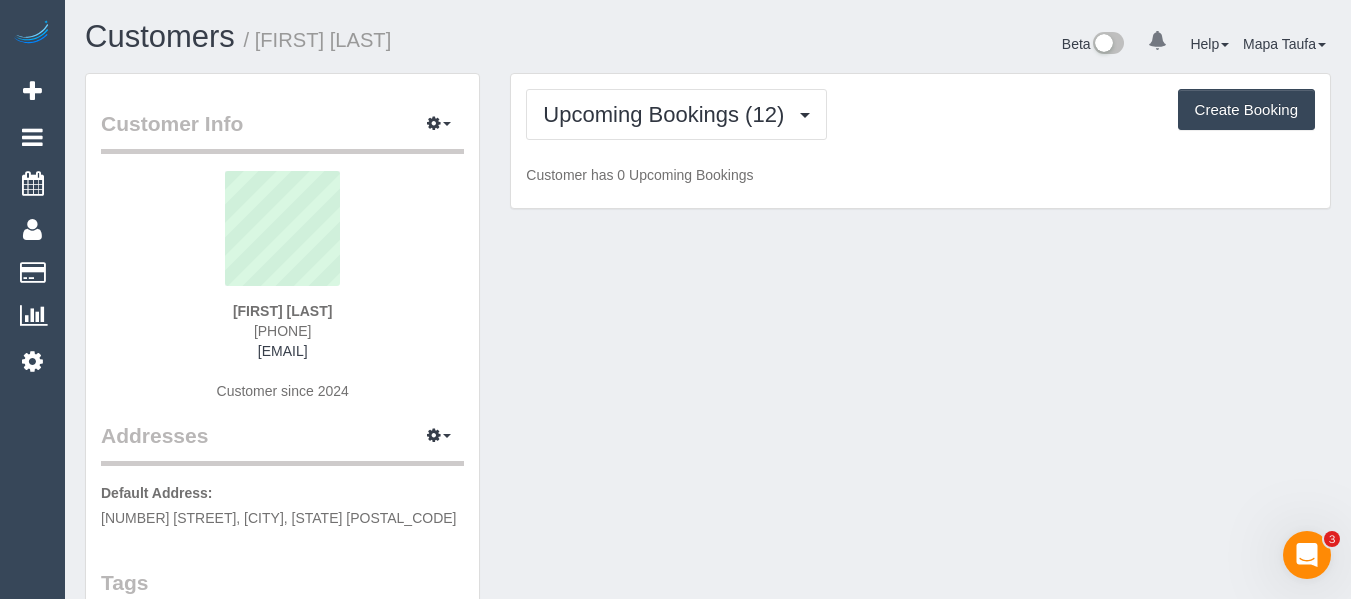click on "Upcoming Bookings (12)
Completed Bookings (15)
Upcoming Bookings (12)
Cancelled Bookings (2)
Charges (15)
Feedback (0)
Create Booking" at bounding box center (920, 114) 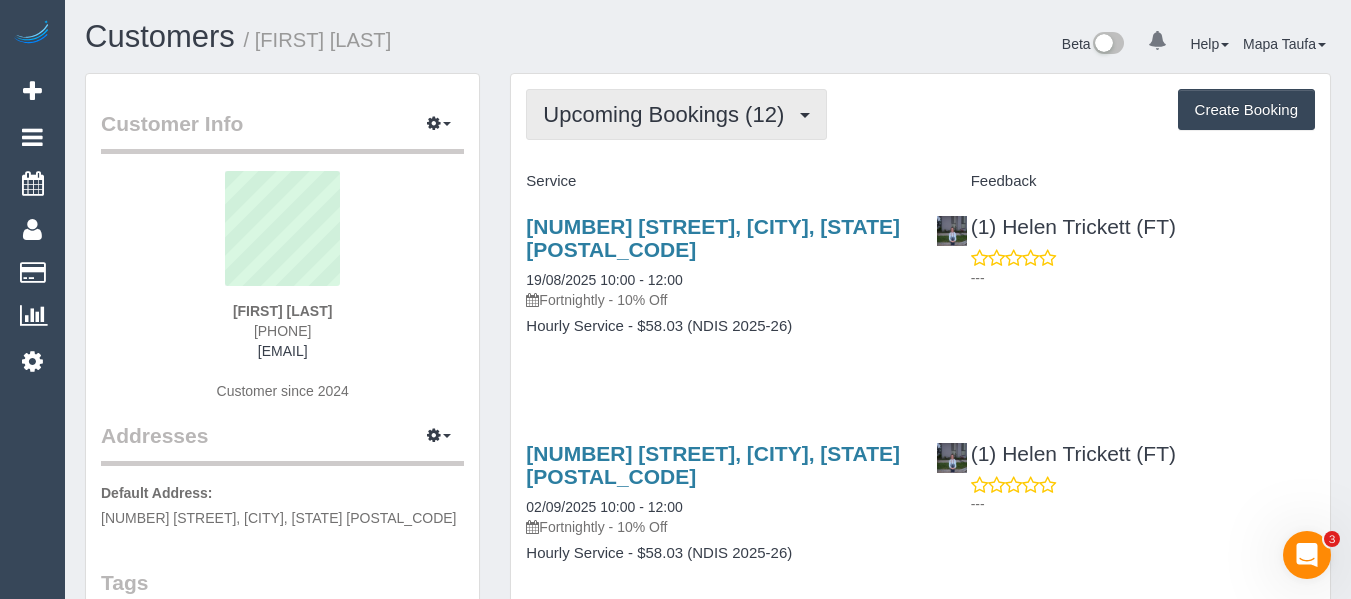 click on "Upcoming Bookings (12)" at bounding box center [668, 114] 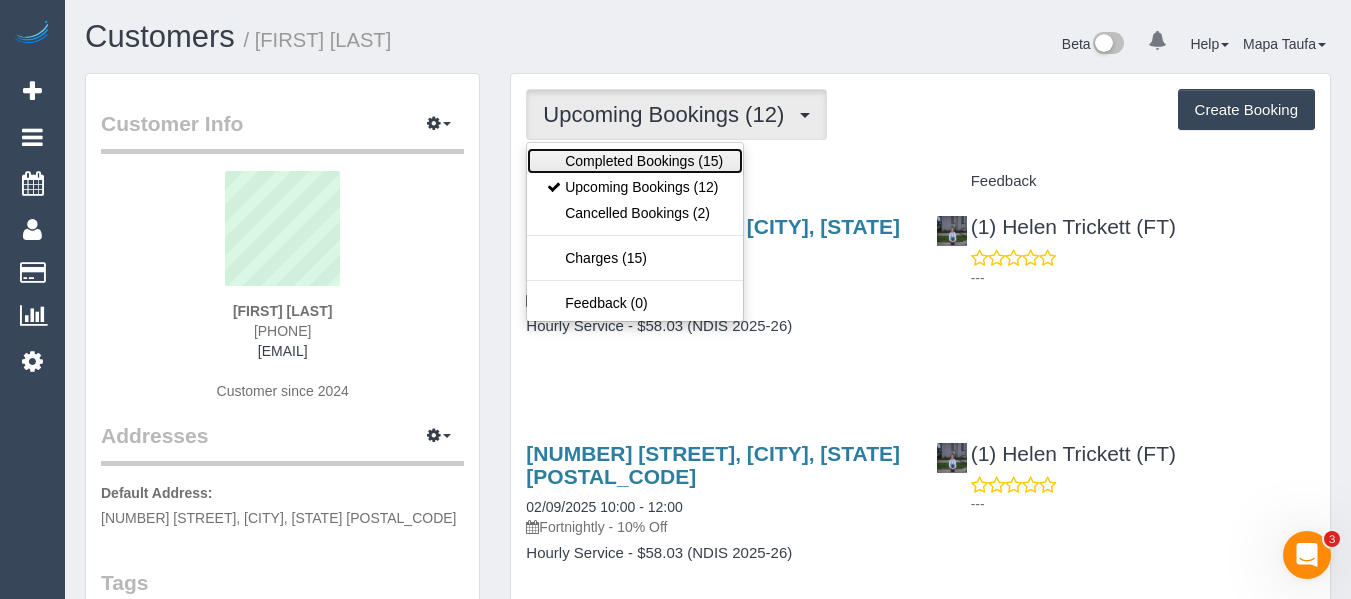 click on "Completed Bookings (15)" at bounding box center (635, 161) 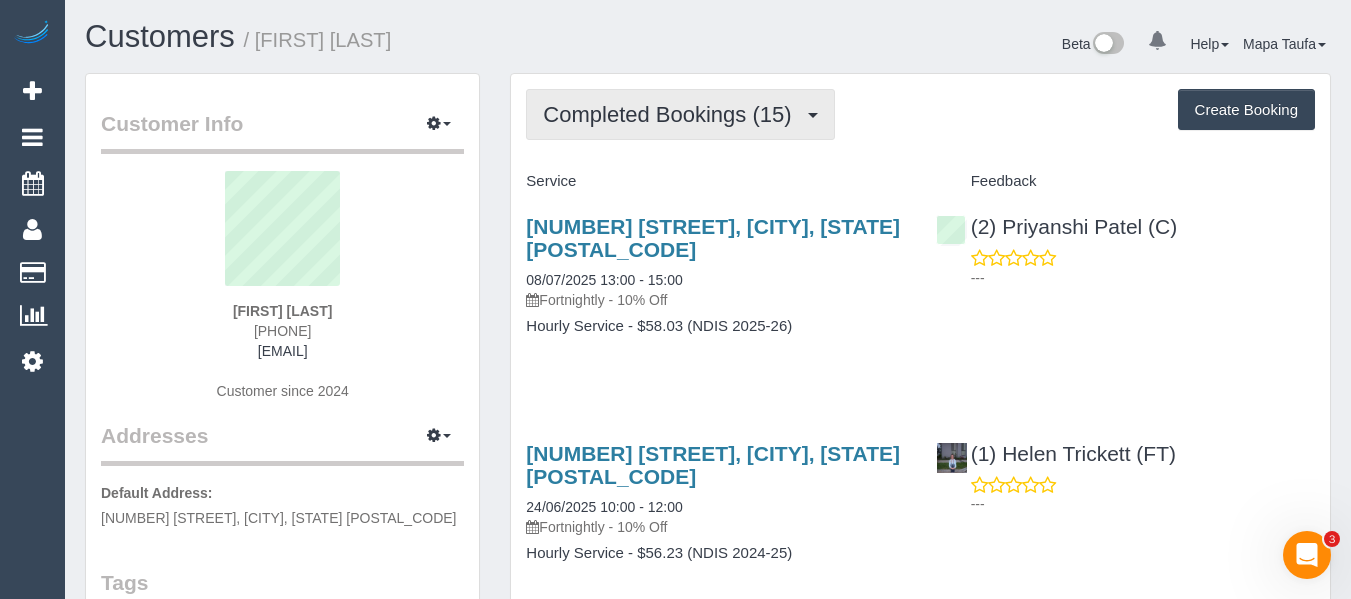 click on "Completed Bookings (15)" at bounding box center [672, 114] 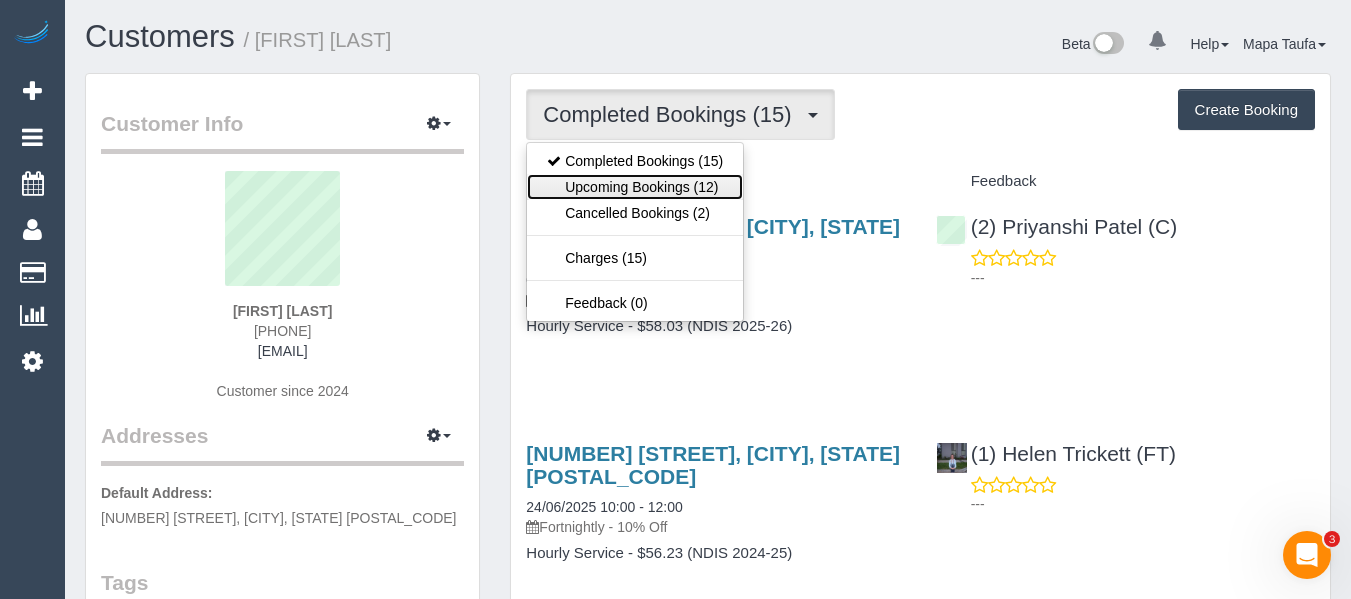 click on "Upcoming Bookings (12)" at bounding box center (635, 187) 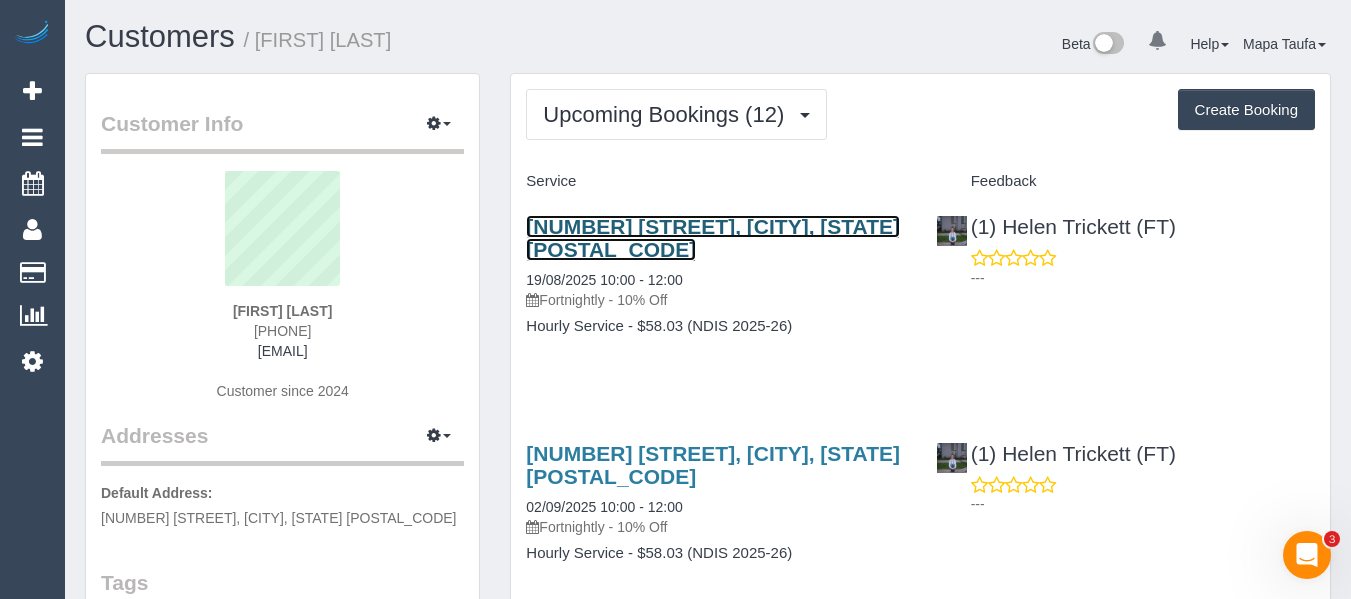 click on "20 St Adrews Court, Narre Warren South, VIC 3805" at bounding box center (713, 238) 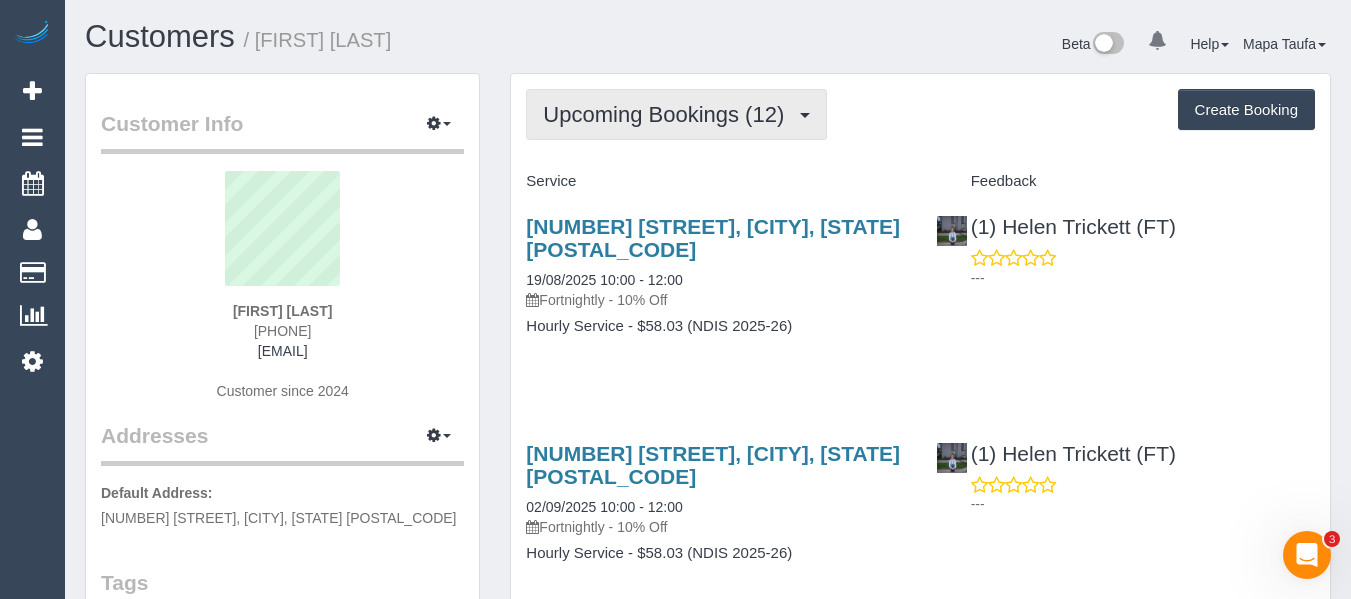 click on "Upcoming Bookings (12)" at bounding box center (668, 114) 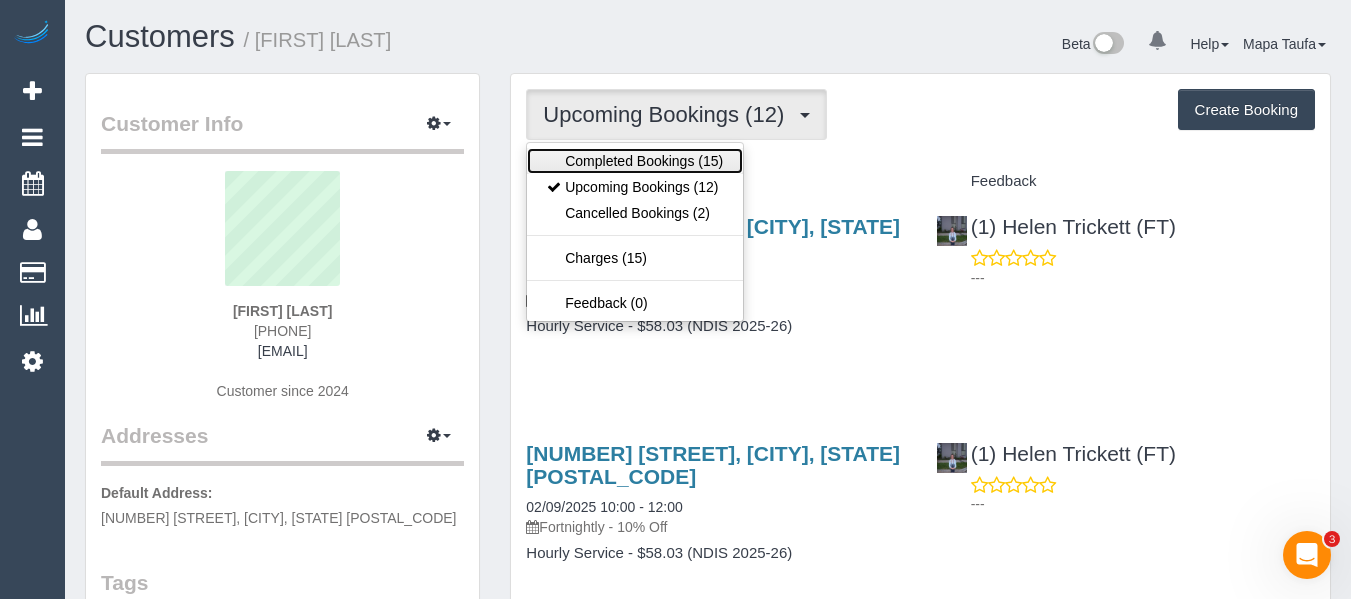 click on "Completed Bookings (15)" at bounding box center (635, 161) 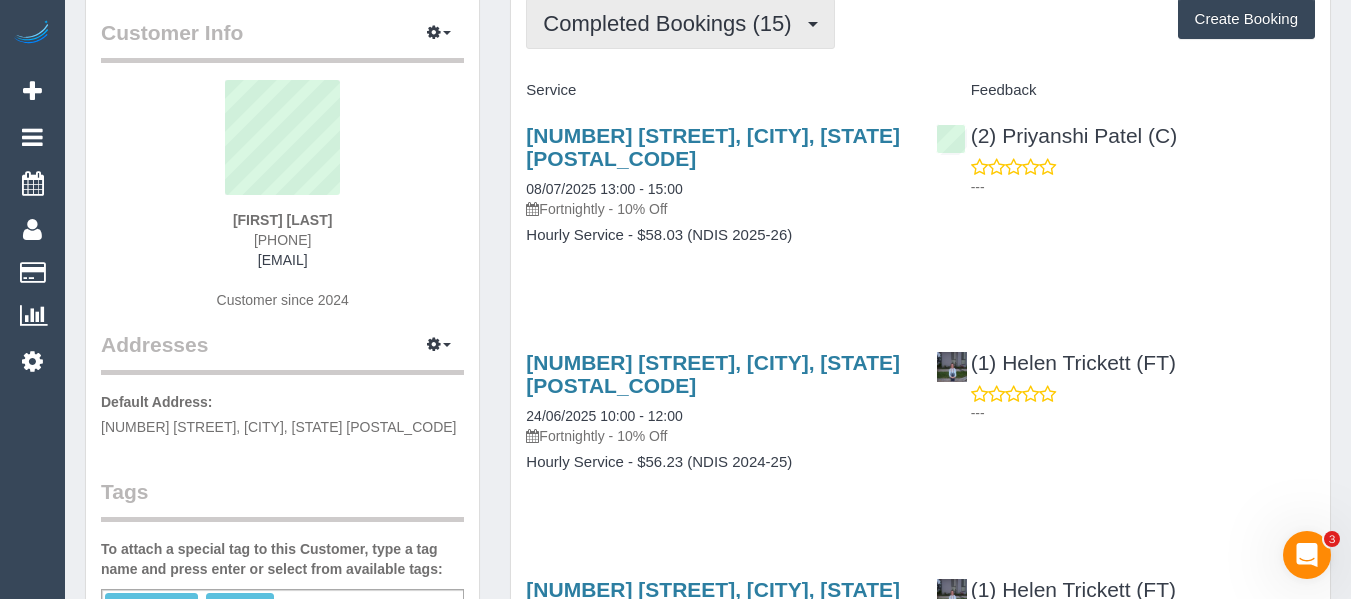 scroll, scrollTop: 0, scrollLeft: 0, axis: both 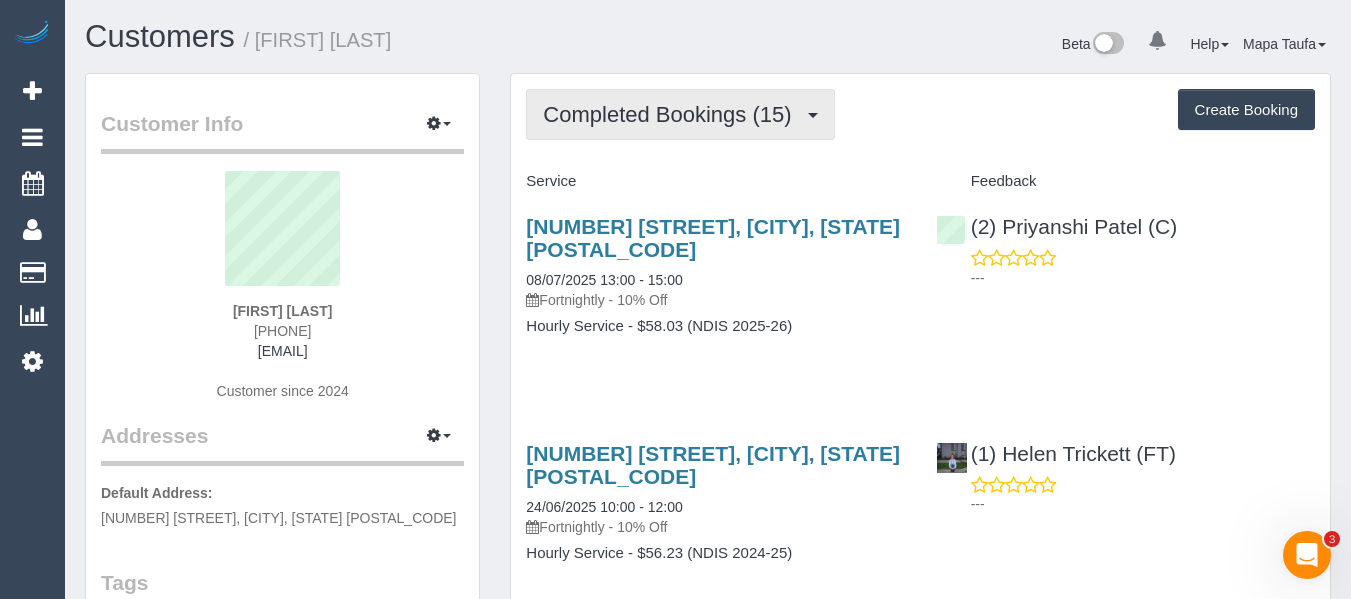 click on "Completed Bookings (15)" at bounding box center (672, 114) 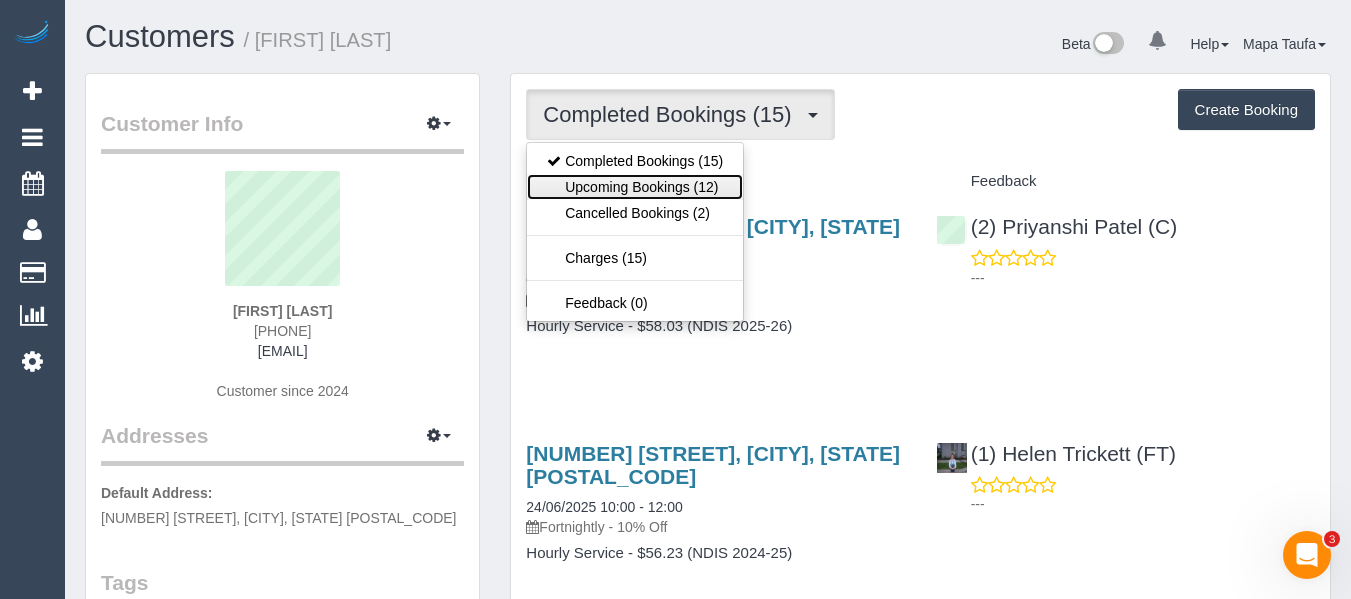 drag, startPoint x: 671, startPoint y: 179, endPoint x: 861, endPoint y: 18, distance: 249.04016 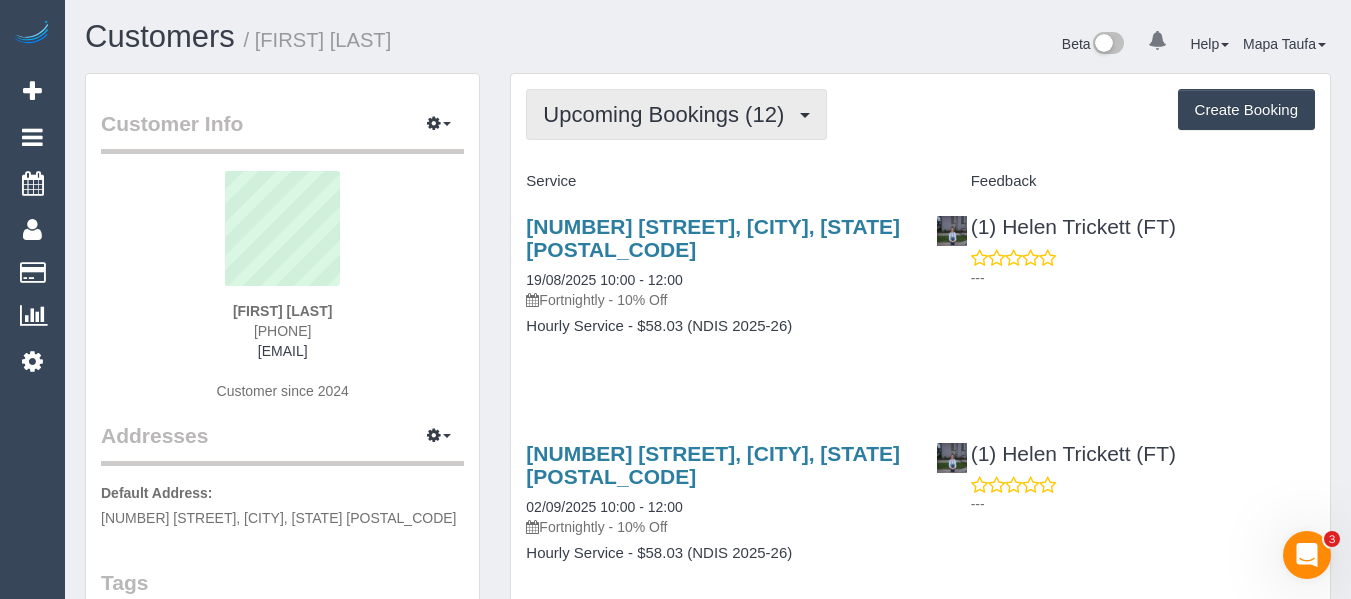 click on "Upcoming Bookings (12)" at bounding box center (668, 114) 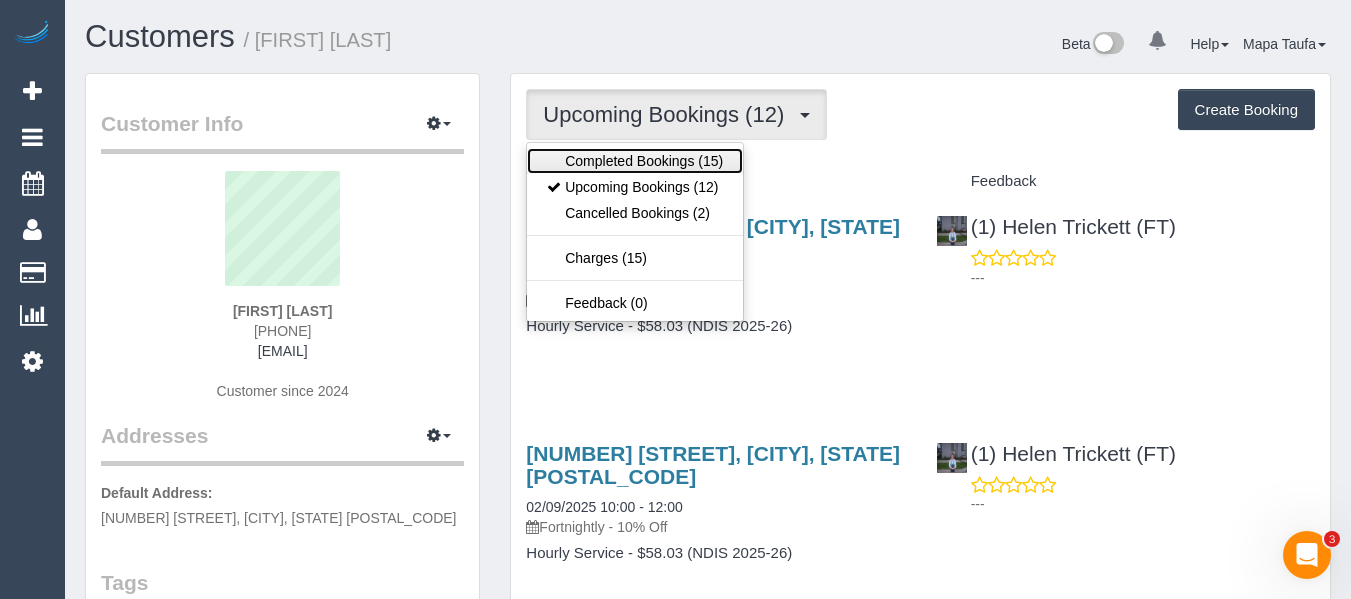 click on "Completed Bookings (15)" at bounding box center [635, 161] 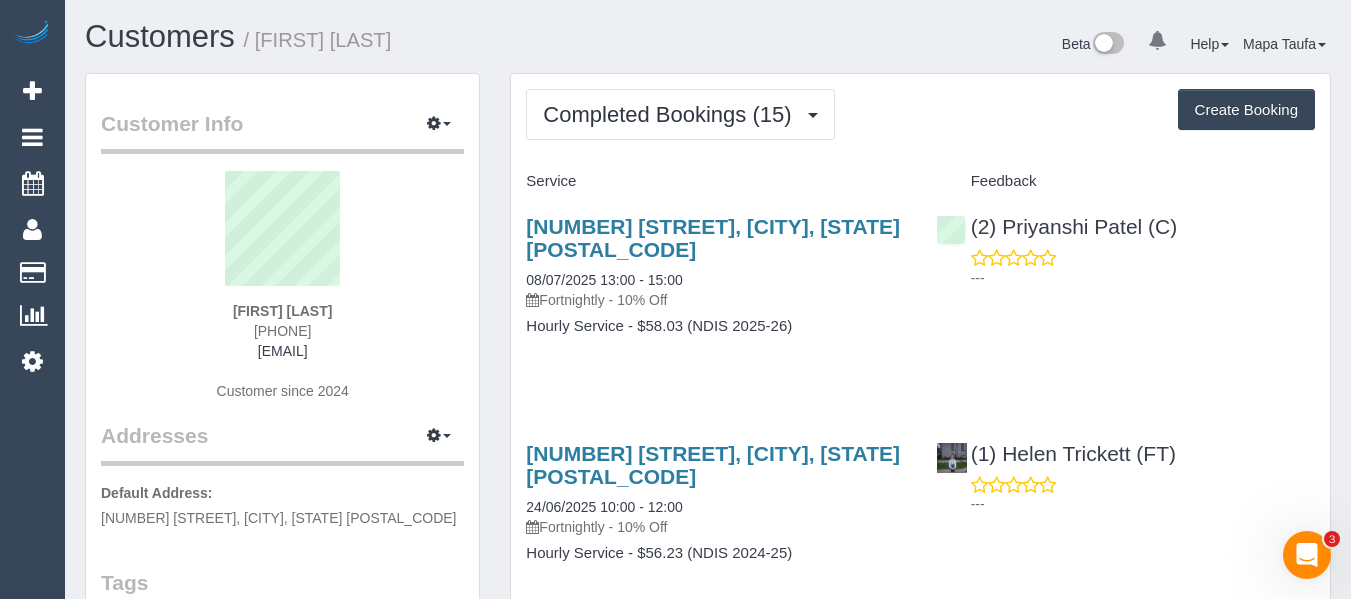 drag, startPoint x: 913, startPoint y: 358, endPoint x: 1058, endPoint y: 293, distance: 158.90248 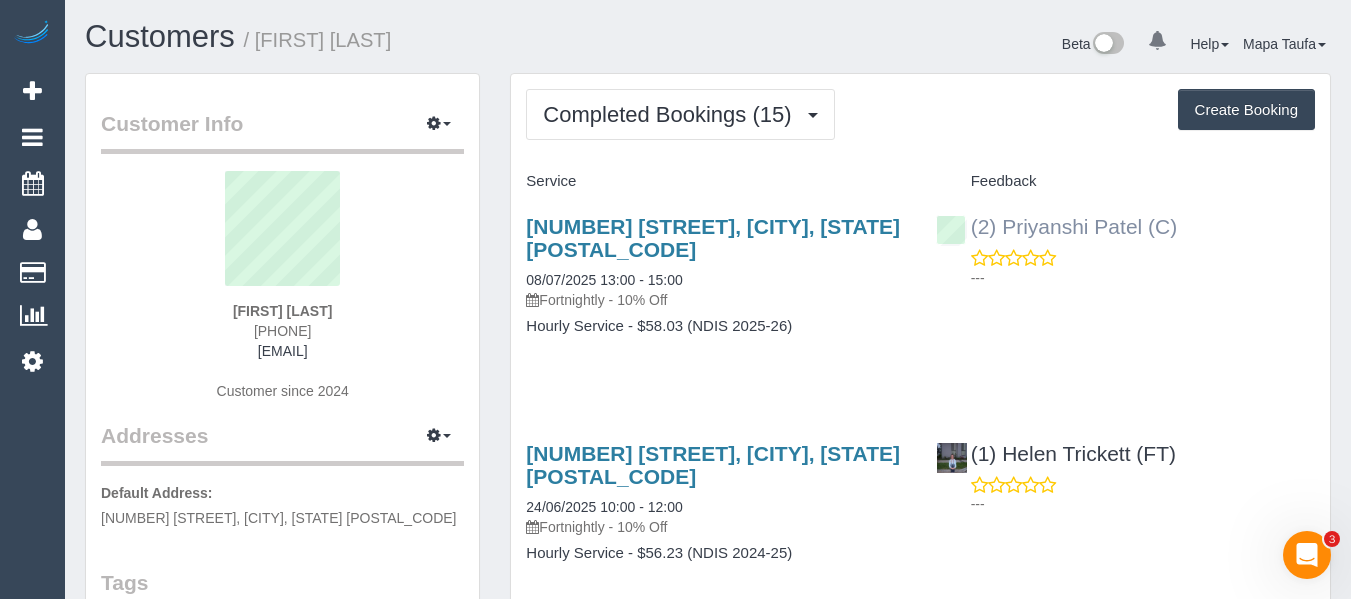 drag, startPoint x: 1211, startPoint y: 232, endPoint x: 1003, endPoint y: 226, distance: 208.08652 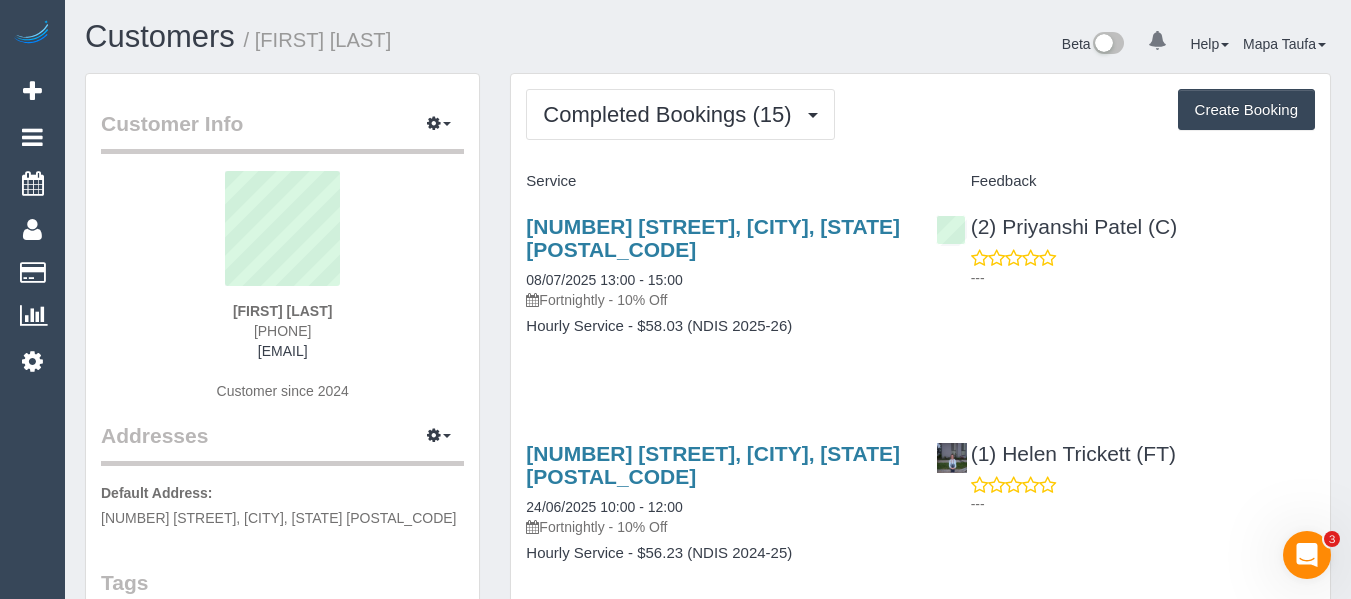 copy on "[FIRST] [LAST] (C)" 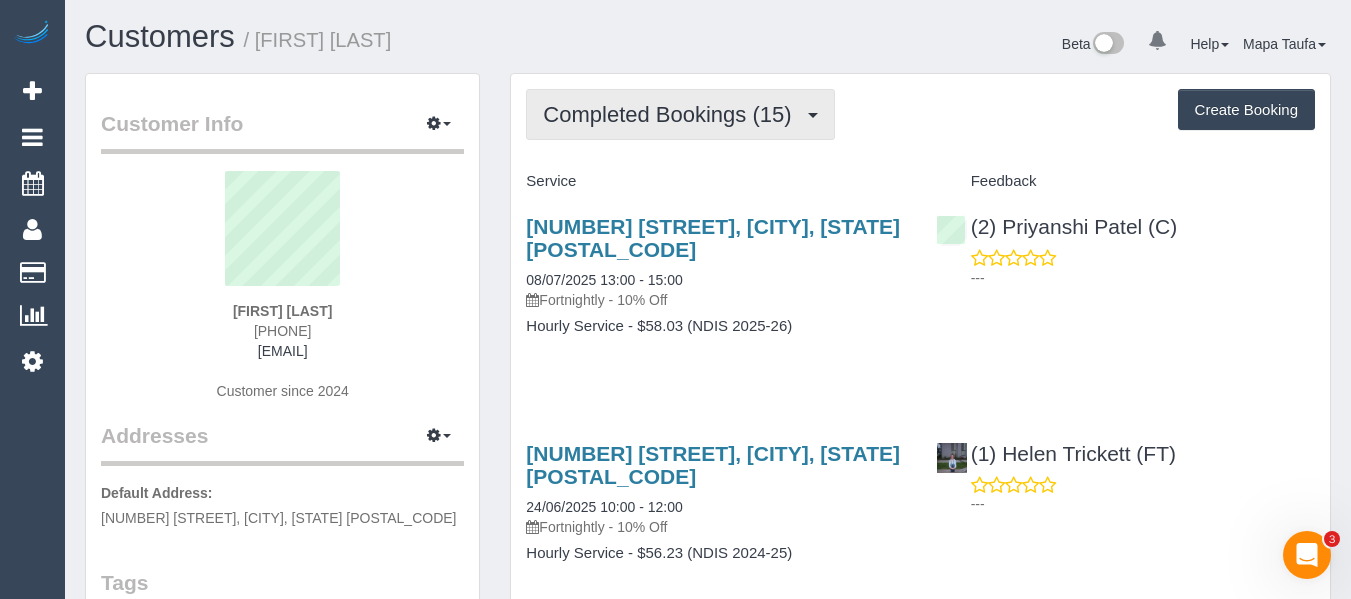 click on "Completed Bookings (15)" at bounding box center (680, 114) 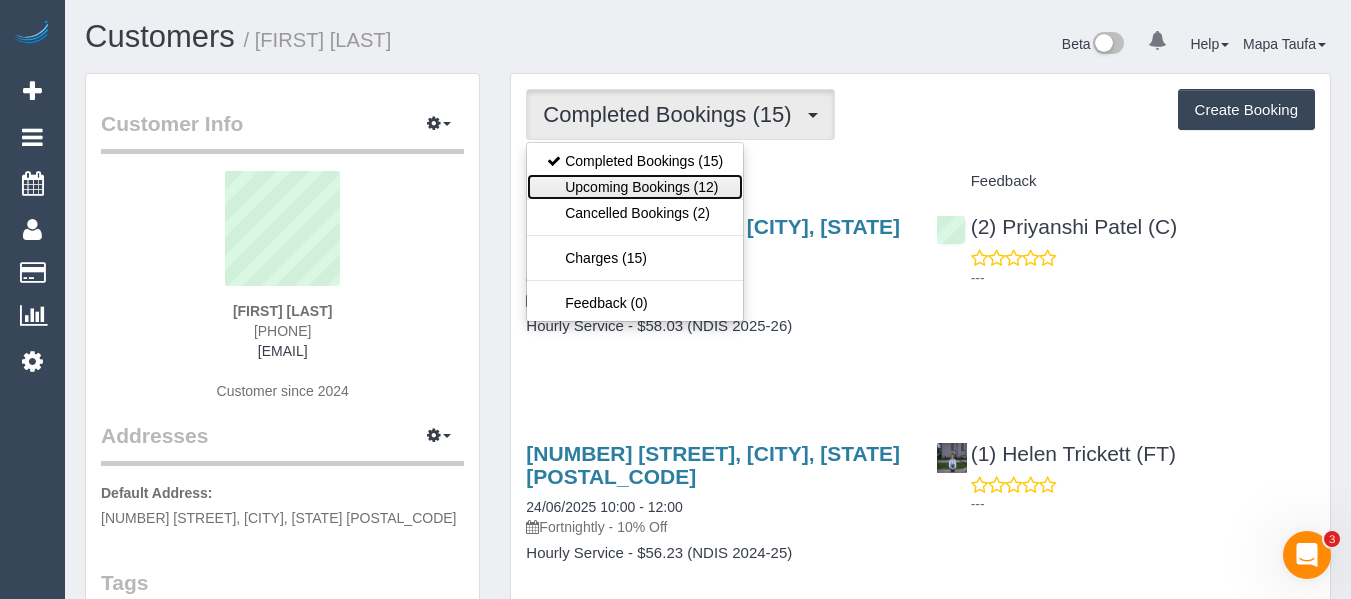 click on "Upcoming Bookings (12)" at bounding box center (635, 187) 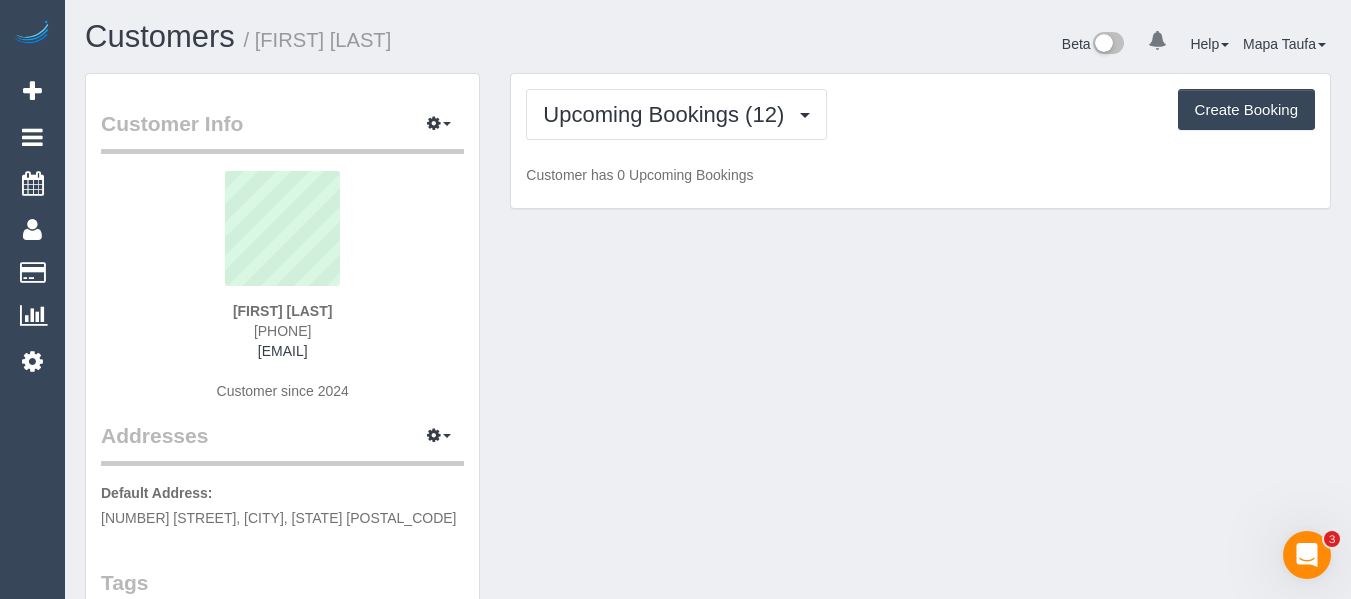 click on "Upcoming Bookings (12)
Completed Bookings (15)
Upcoming Bookings (12)
Cancelled Bookings (2)
Charges (15)
Feedback (0)
Create Booking" at bounding box center [920, 114] 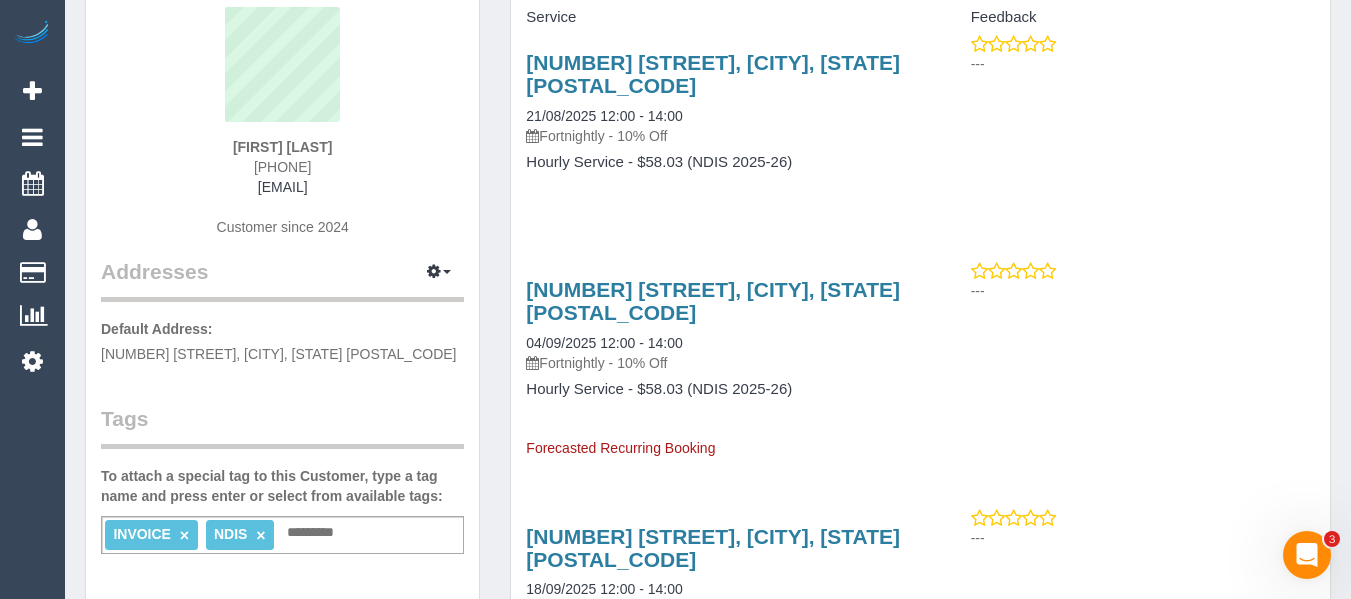 scroll, scrollTop: 51, scrollLeft: 0, axis: vertical 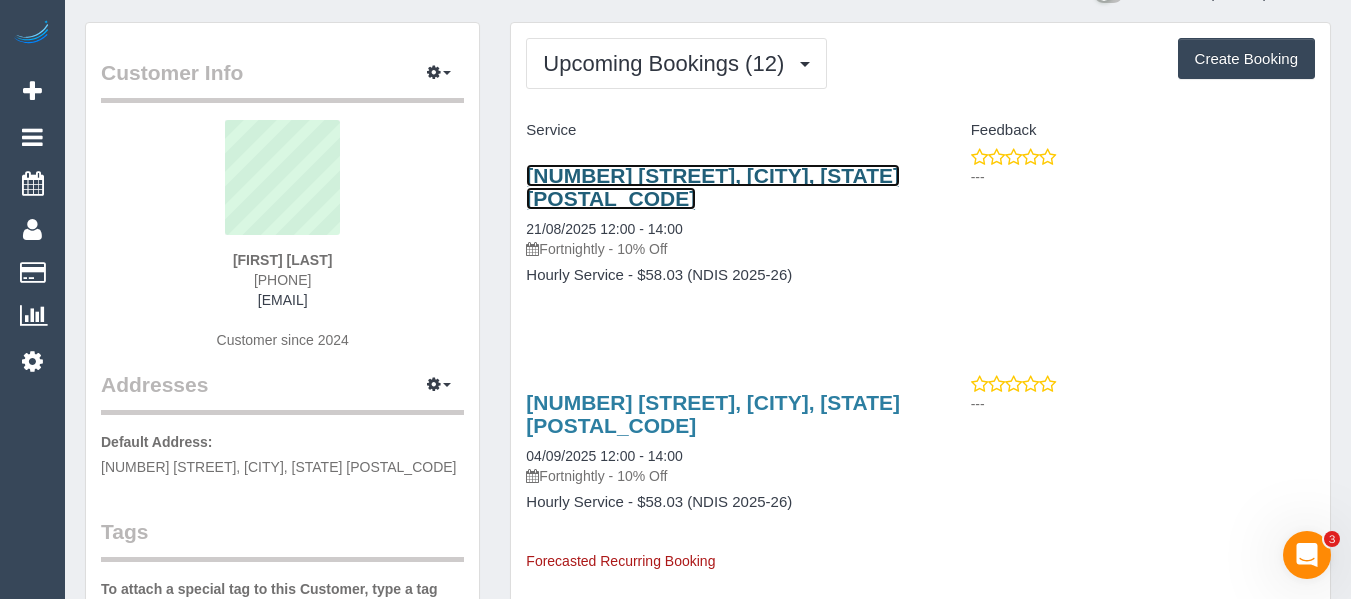 click on "20 St Adrews Court, Narre Warren South, VIC 3805" at bounding box center (713, 187) 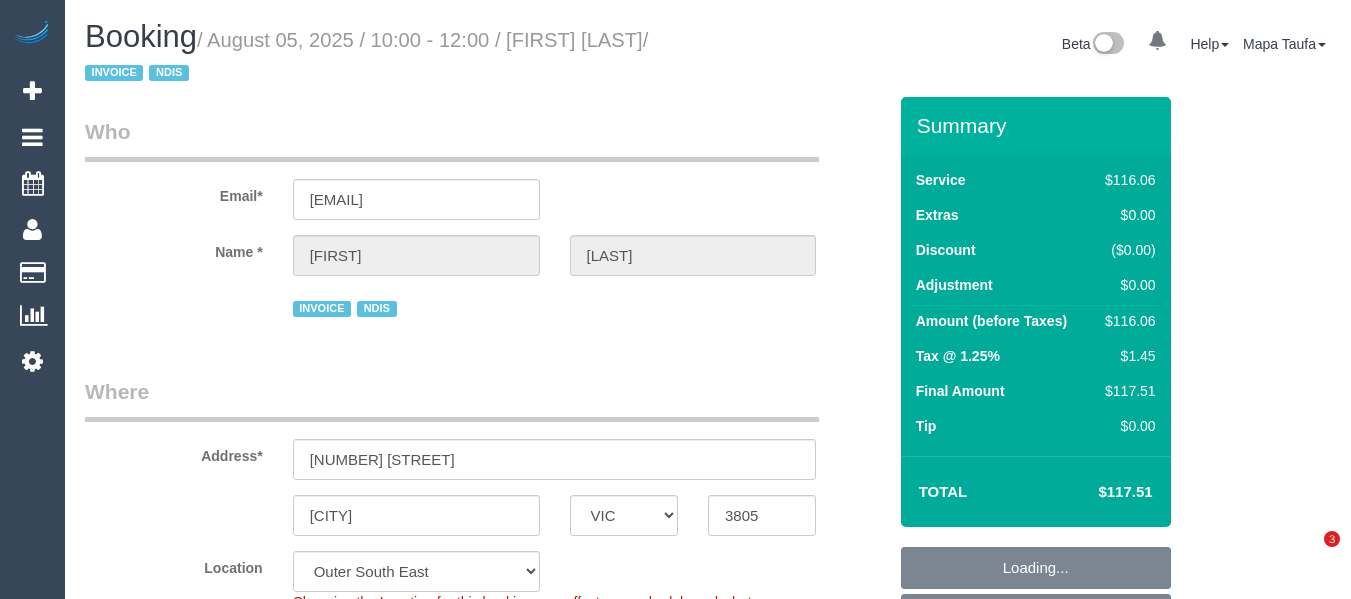 select on "VIC" 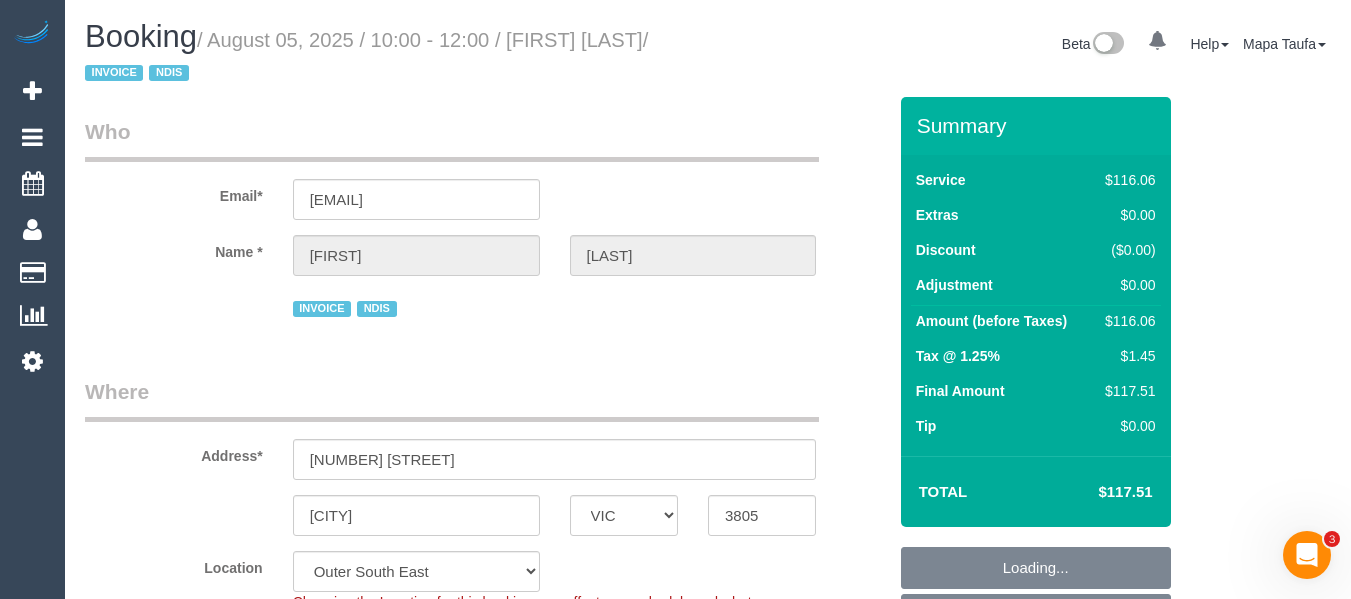 scroll, scrollTop: 0, scrollLeft: 0, axis: both 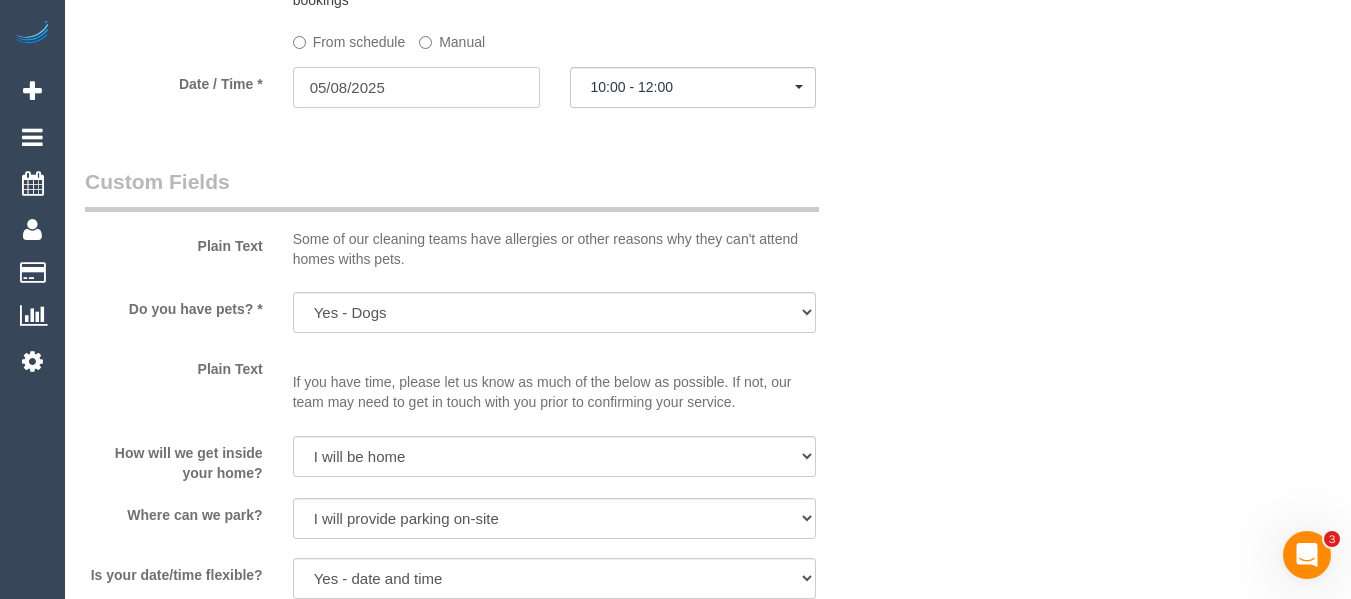 click on "05/08/2025" at bounding box center (416, 87) 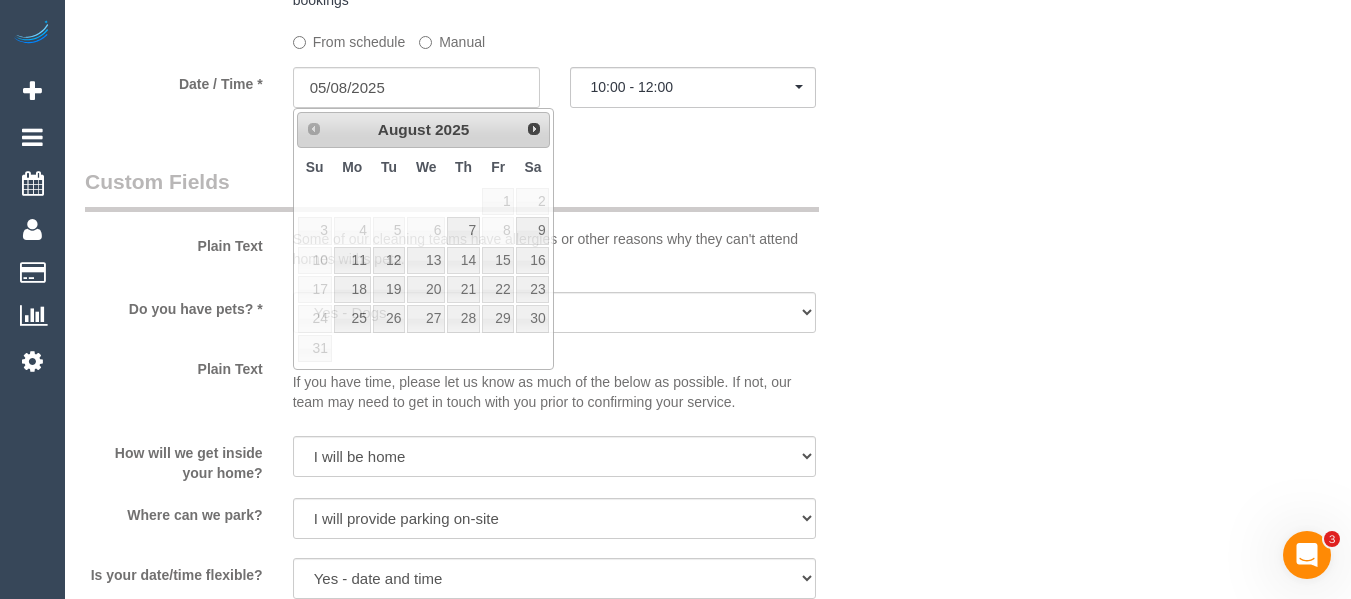 drag, startPoint x: 1000, startPoint y: 225, endPoint x: 949, endPoint y: 1, distance: 229.73245 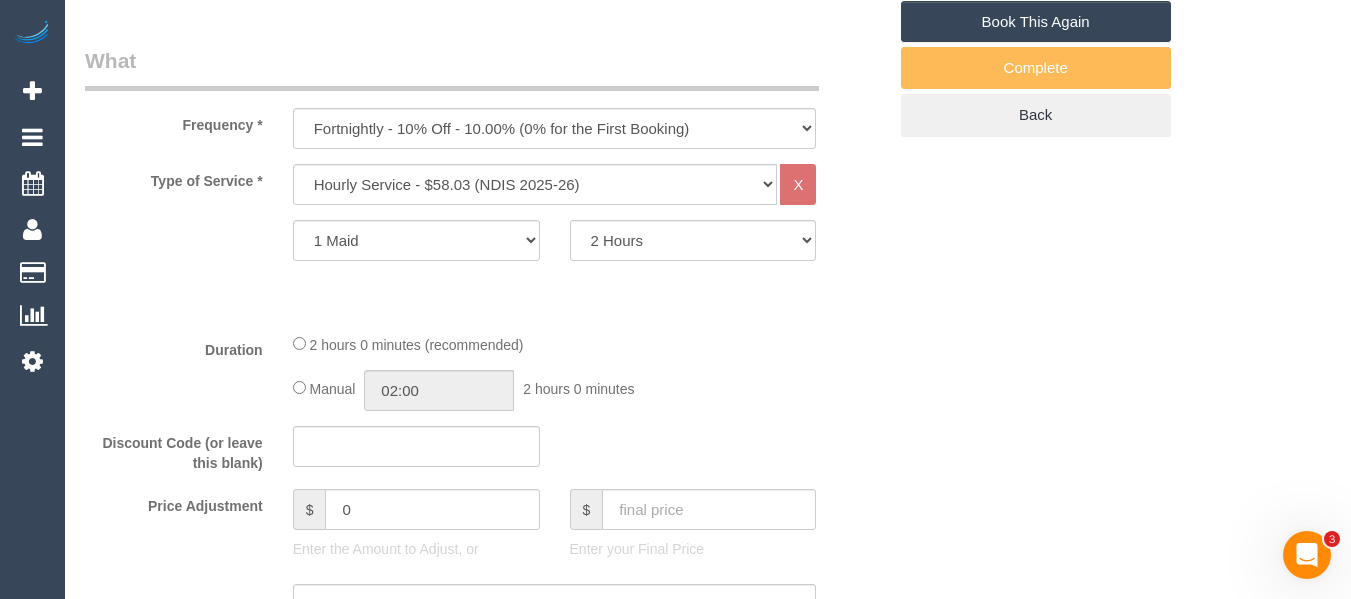 scroll, scrollTop: 431, scrollLeft: 0, axis: vertical 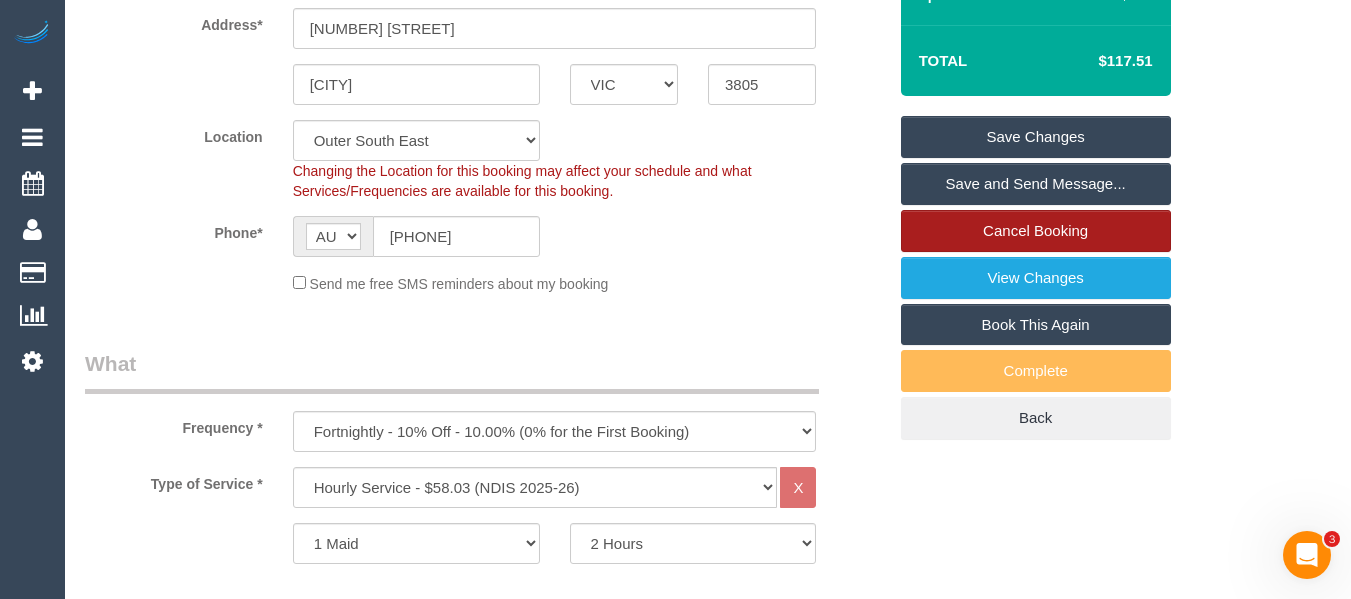 click on "Cancel Booking" at bounding box center [1036, 231] 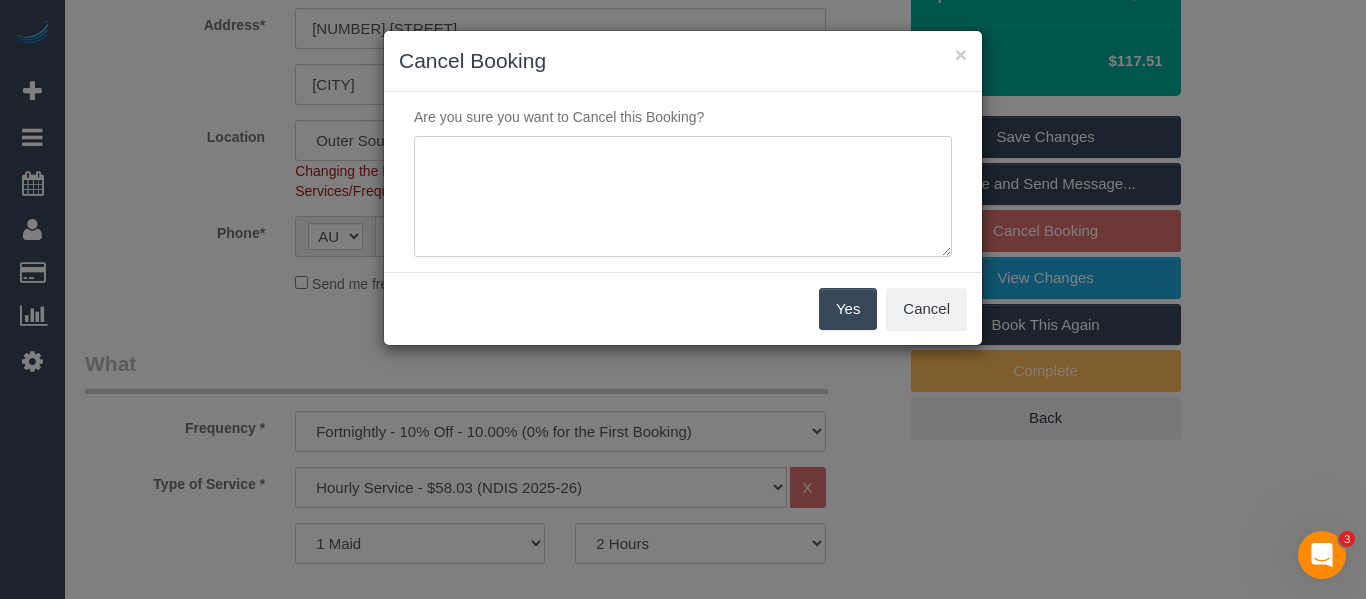 click at bounding box center [683, 197] 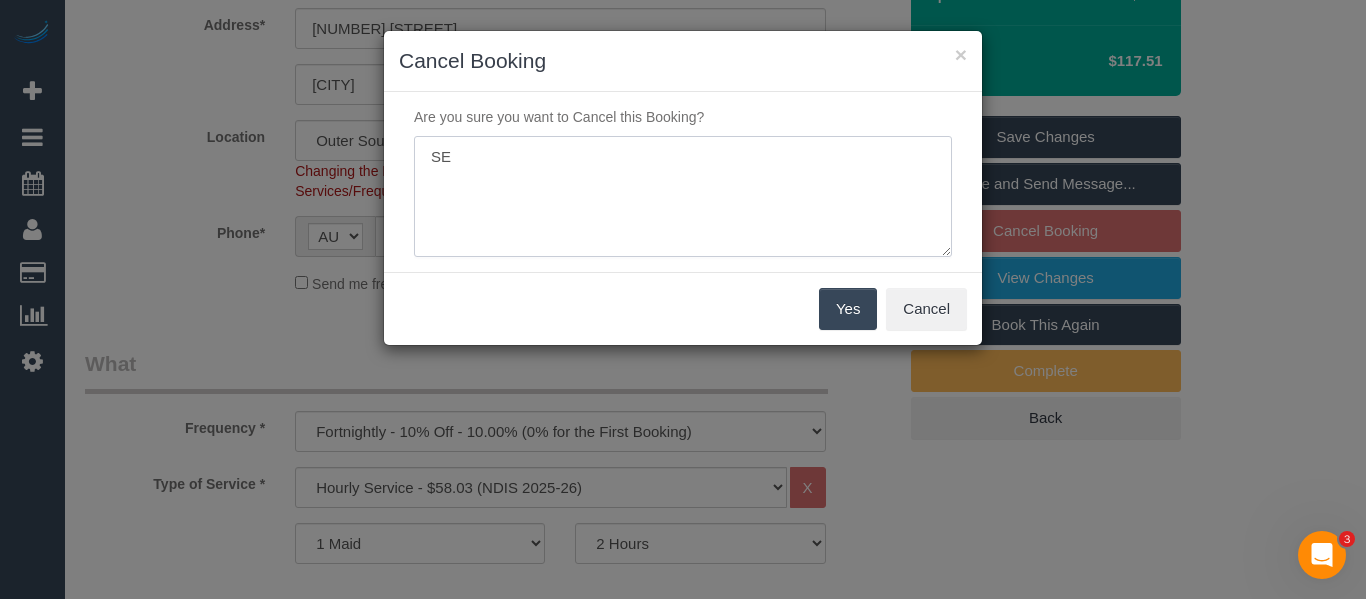 type on "S" 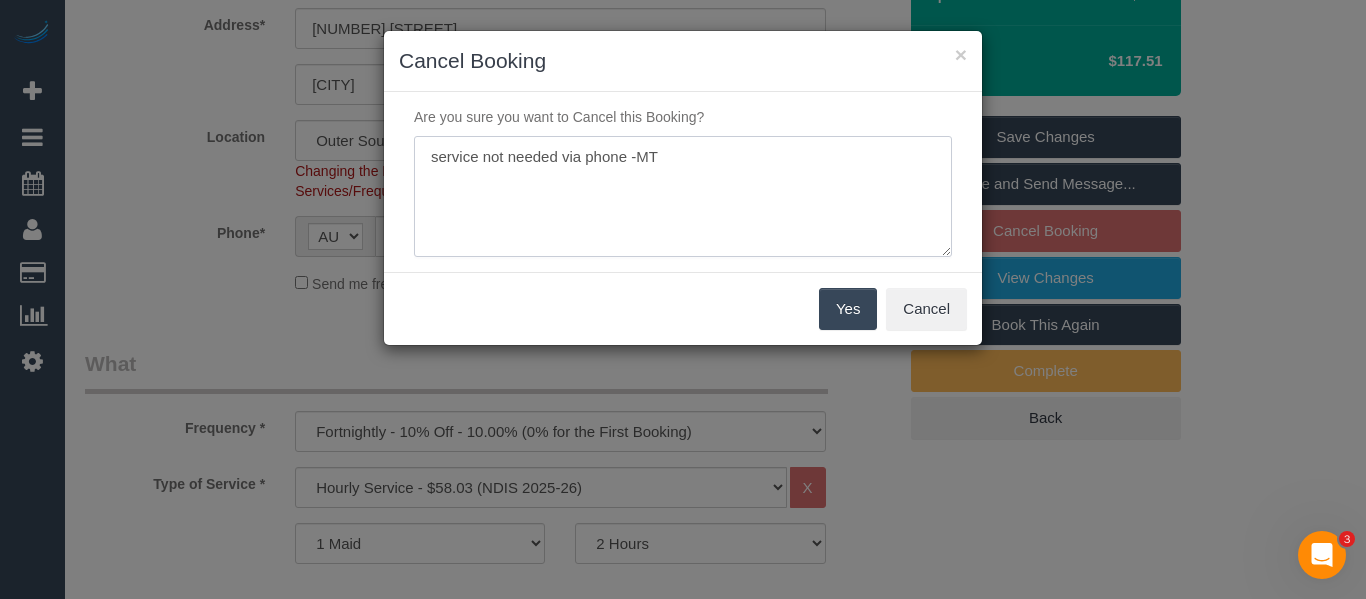 type on "service not needed via phone -MT" 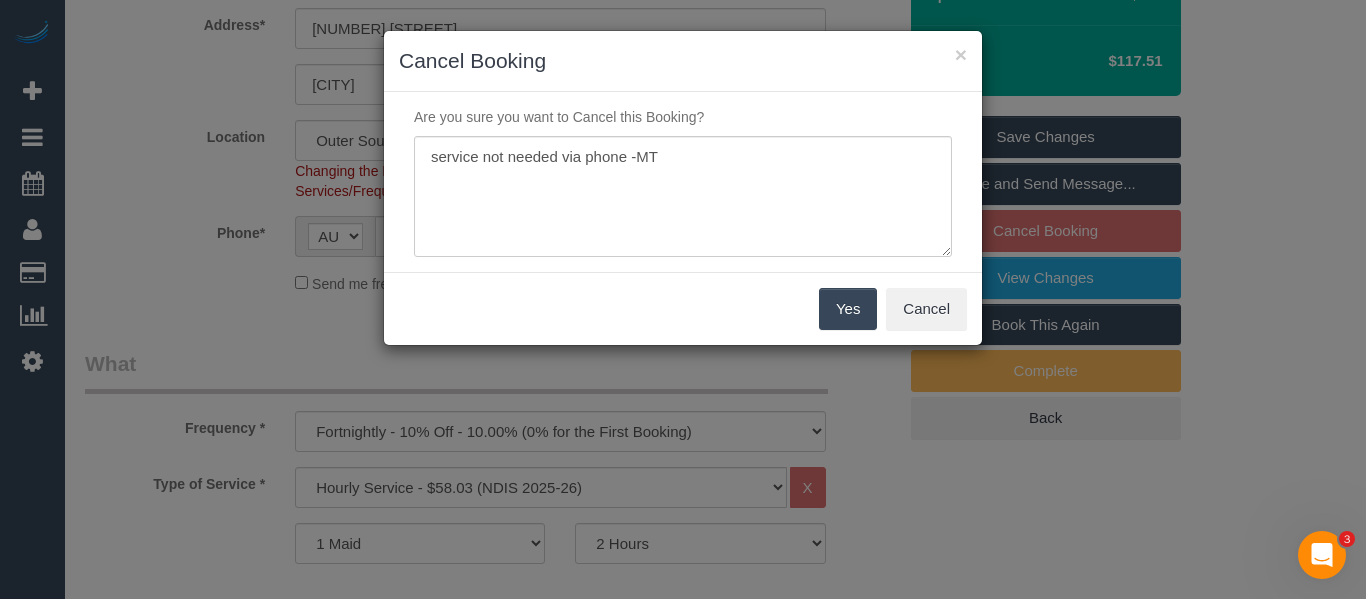 click on "Yes" at bounding box center [848, 309] 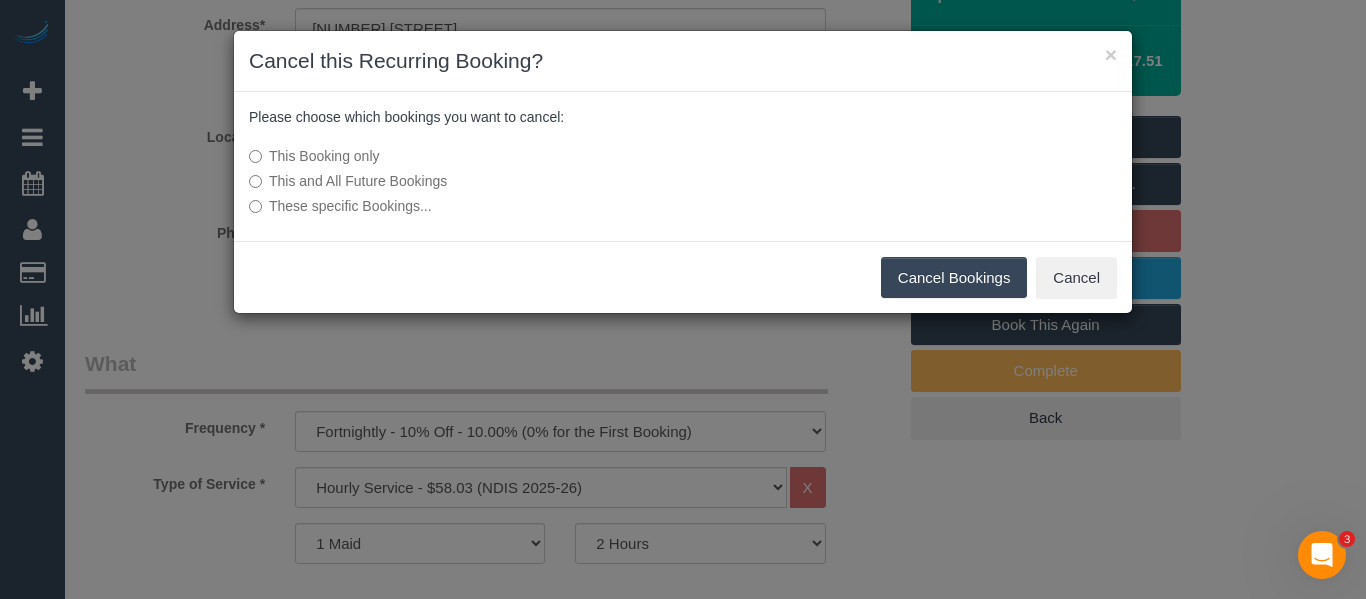 click on "Cancel Bookings" at bounding box center [954, 278] 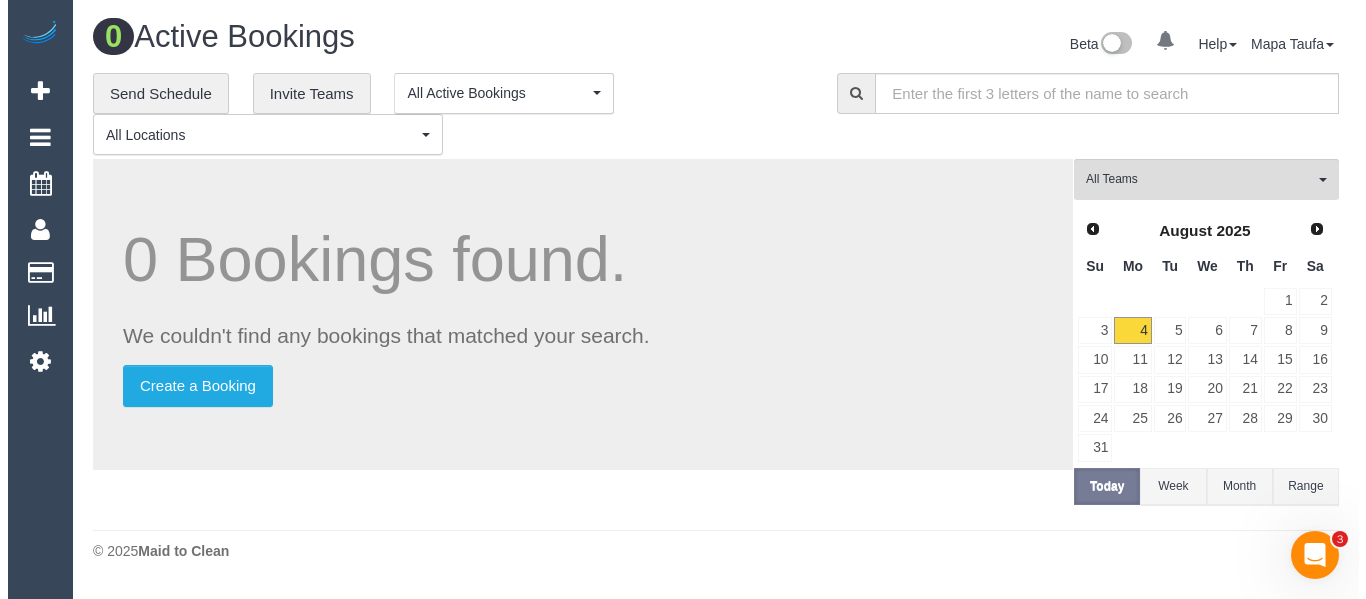 scroll, scrollTop: 0, scrollLeft: 0, axis: both 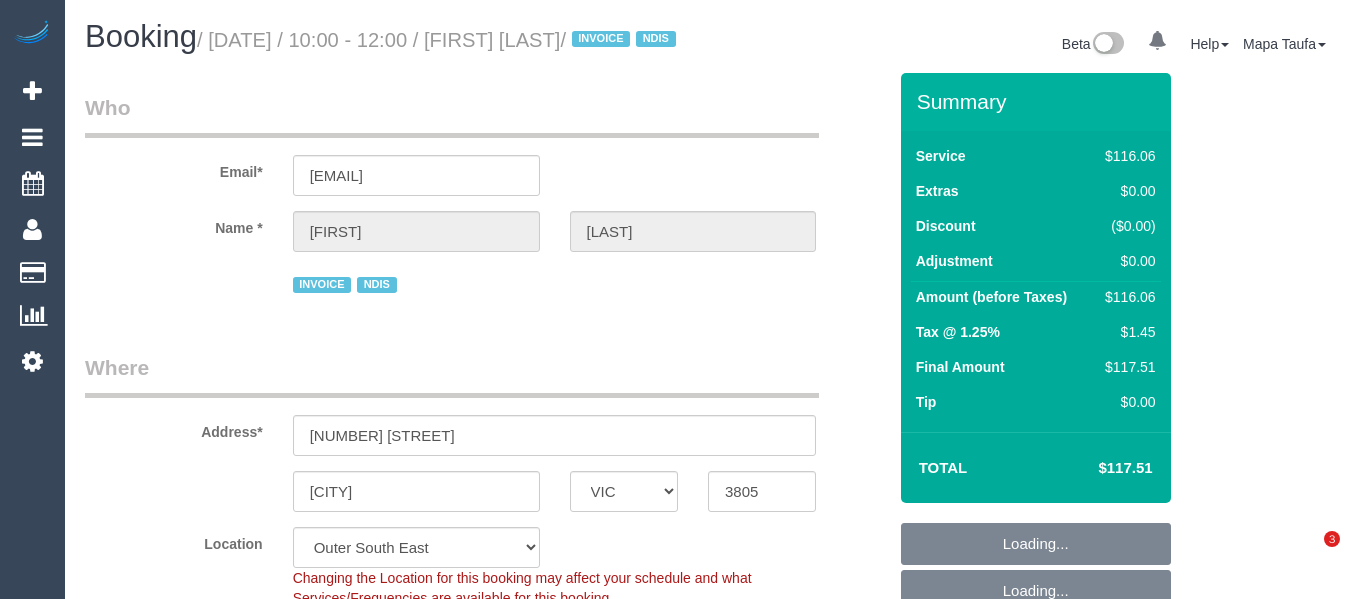 select on "VIC" 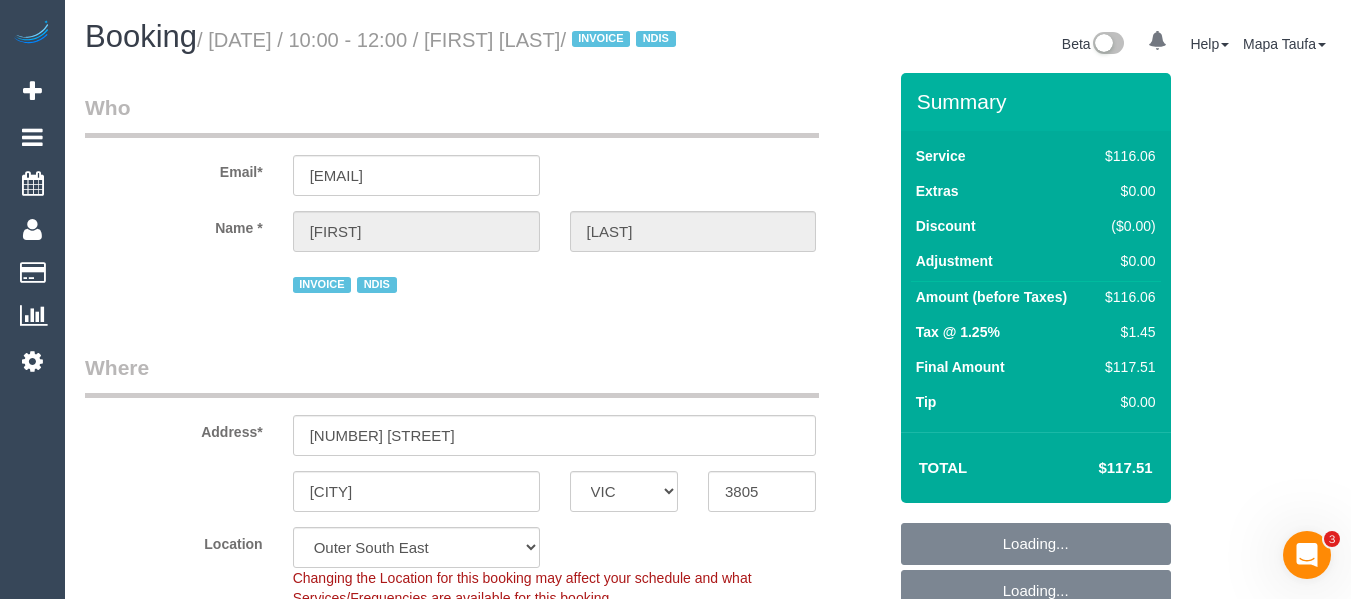 scroll, scrollTop: 0, scrollLeft: 0, axis: both 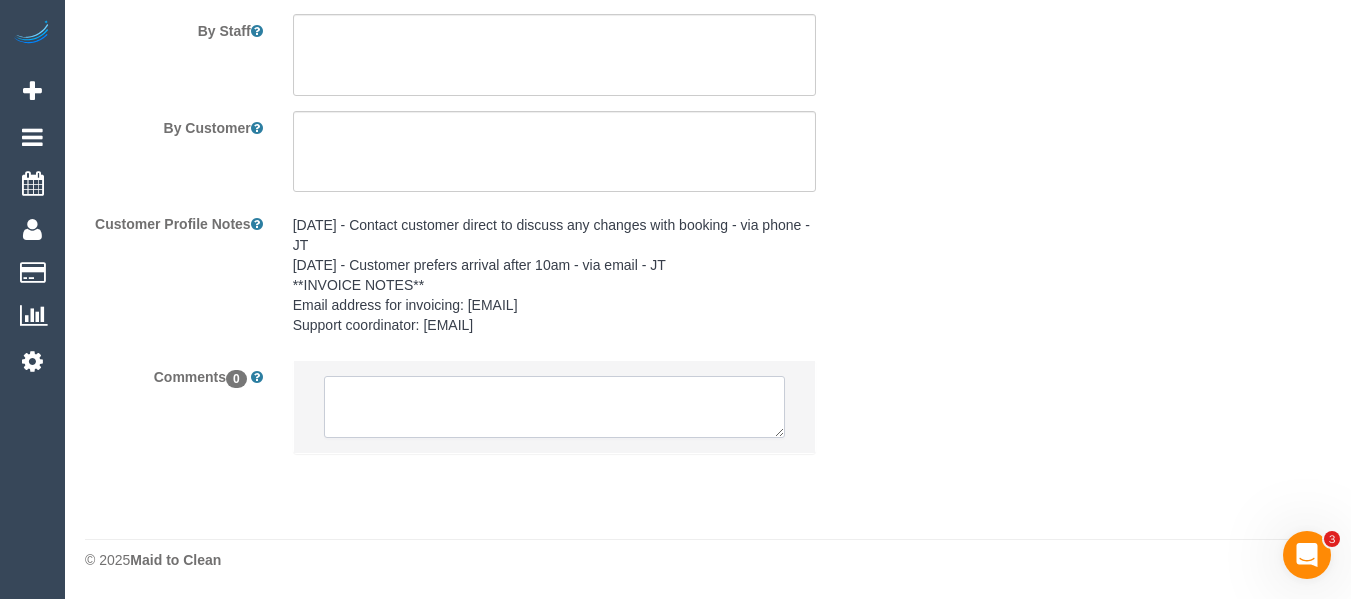 click at bounding box center [555, 407] 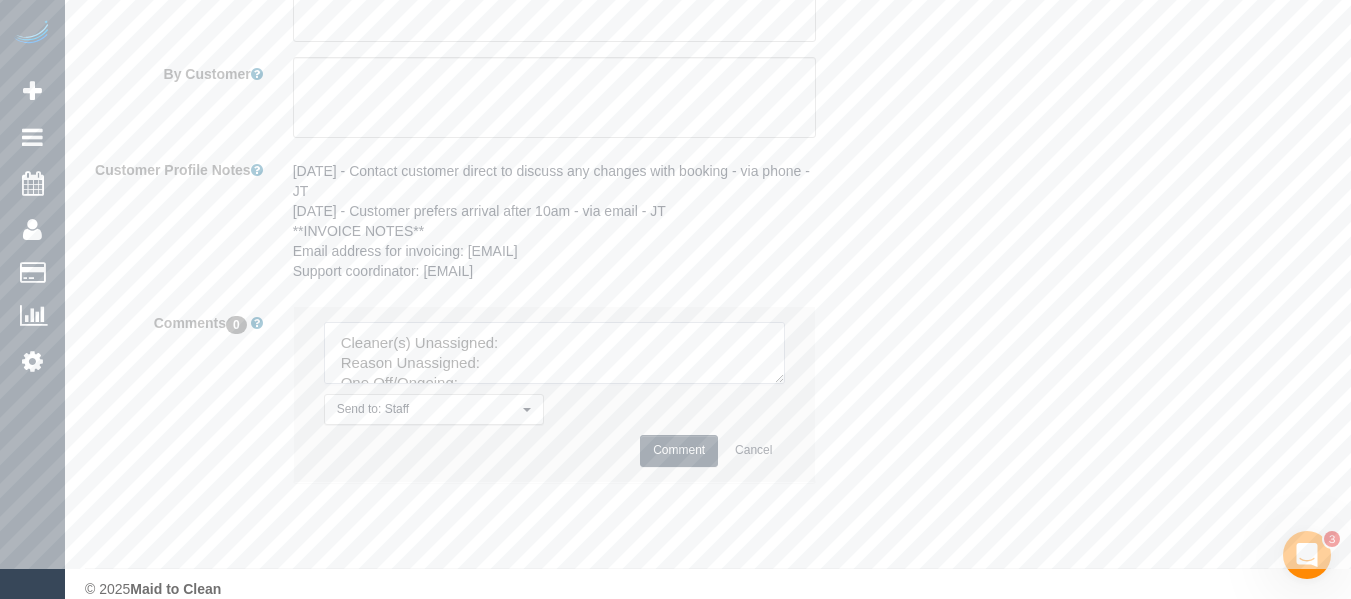 scroll, scrollTop: 2929, scrollLeft: 0, axis: vertical 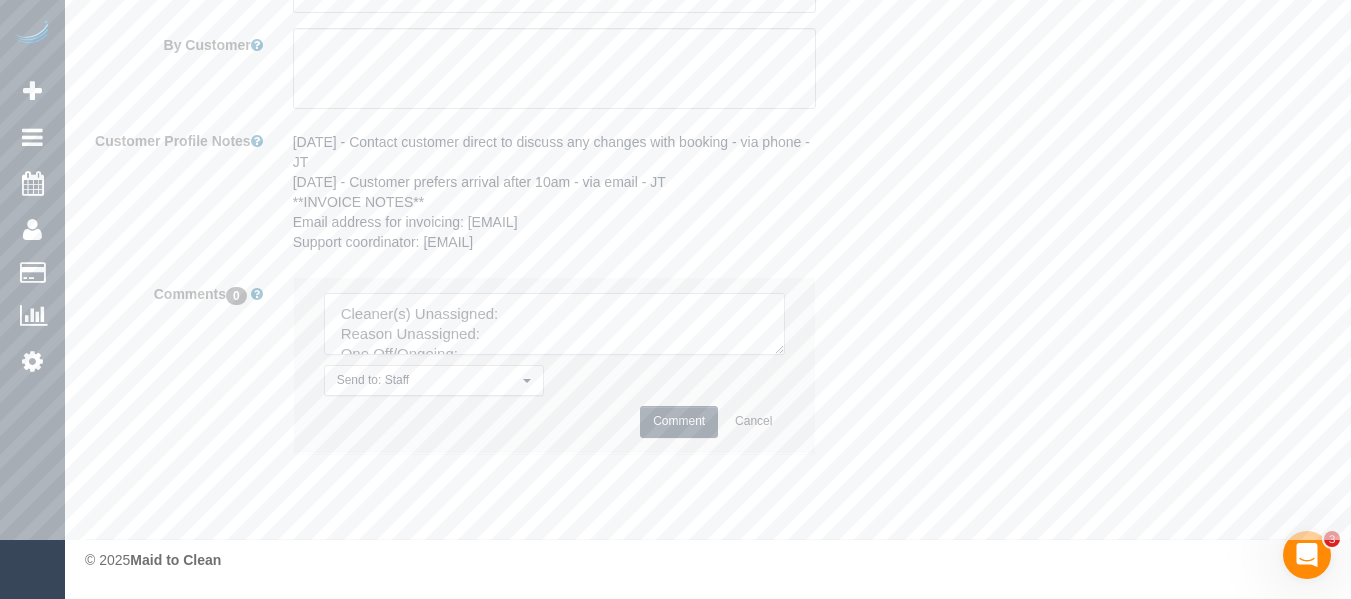type on "Cleaner(s) Unassigned:
Reason Unassigned:
One Off/Ongoing:
Flexibility:
Cleaner: same/cover/any
Notes:
Contact via:" 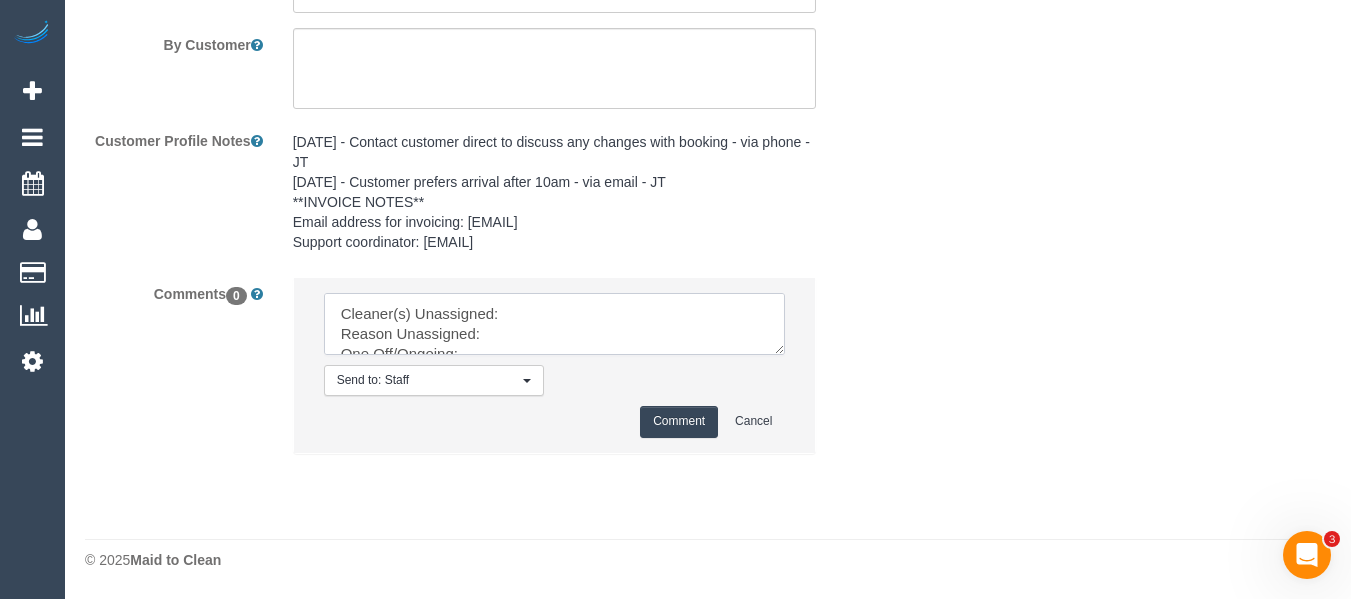 drag, startPoint x: 774, startPoint y: 344, endPoint x: 791, endPoint y: 502, distance: 158.91193 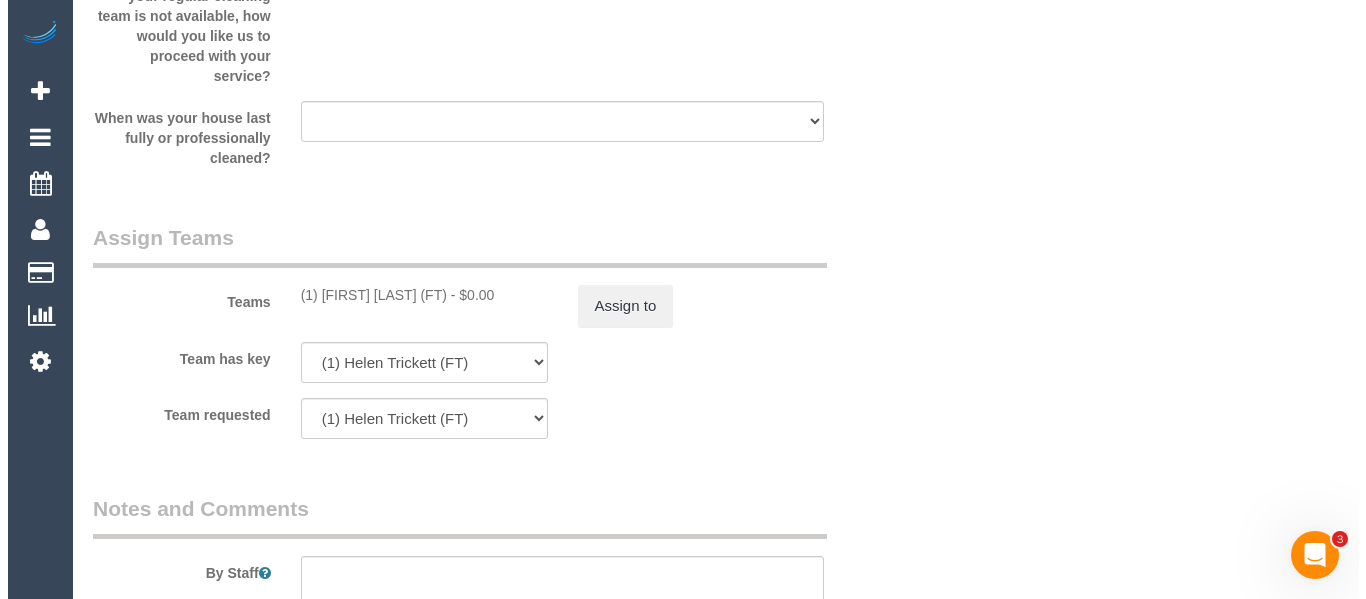 scroll, scrollTop: 2129, scrollLeft: 0, axis: vertical 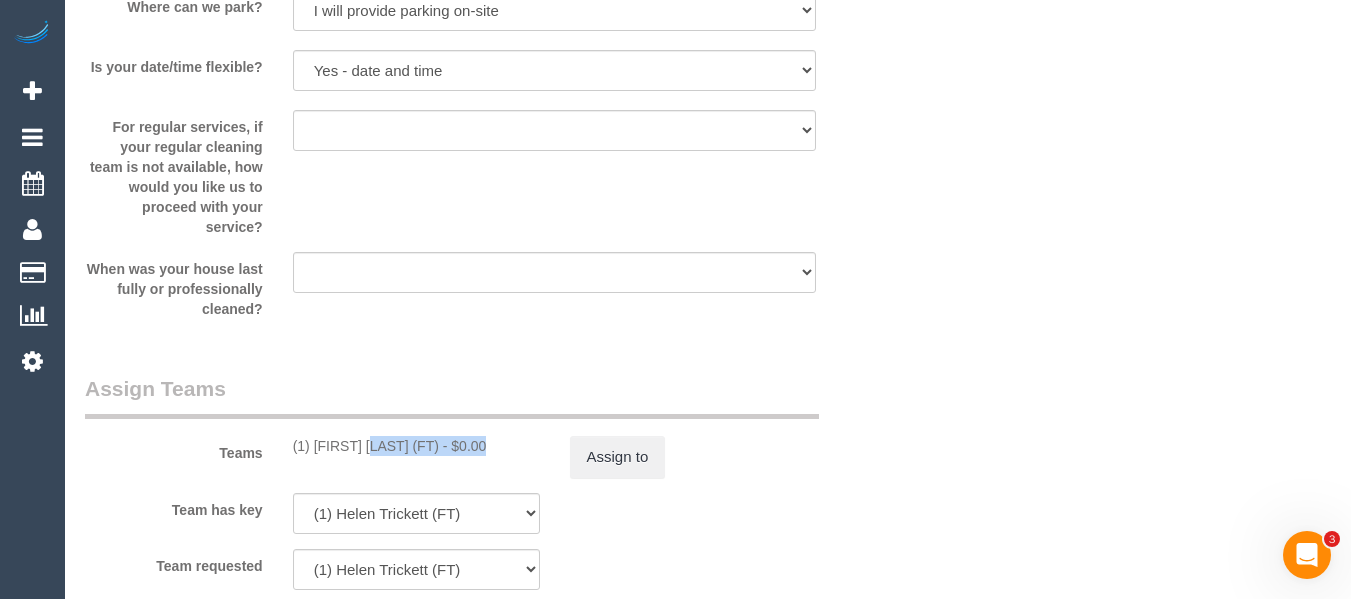 drag, startPoint x: 423, startPoint y: 471, endPoint x: 315, endPoint y: 471, distance: 108 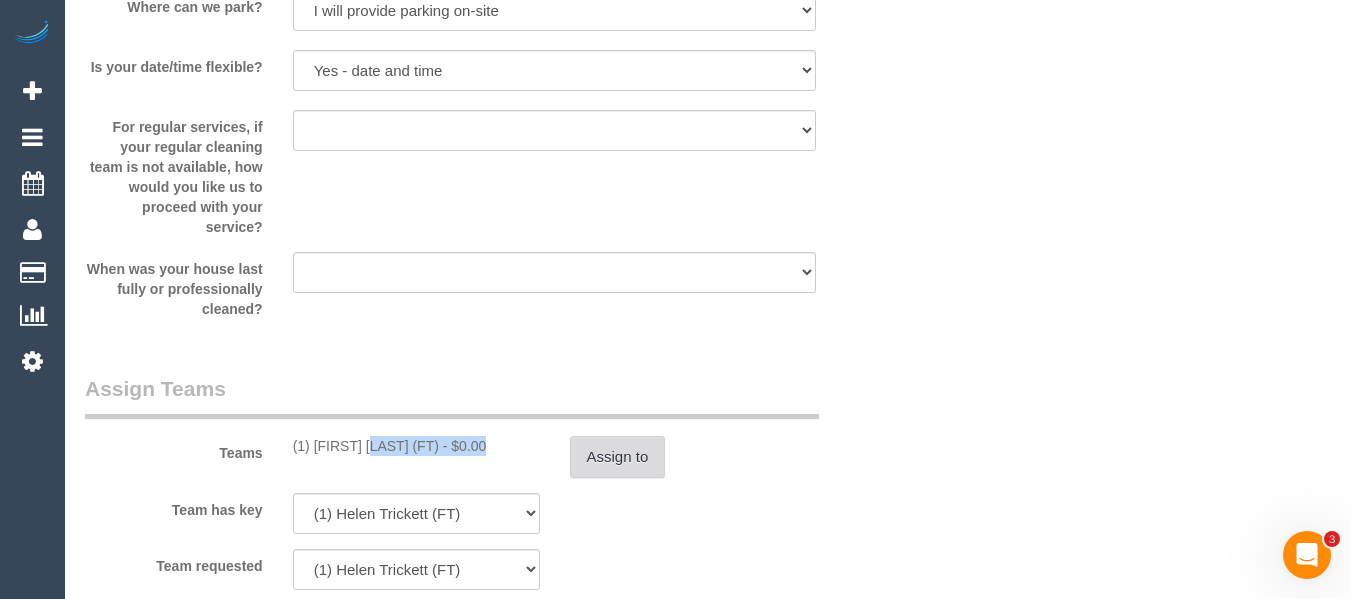 type 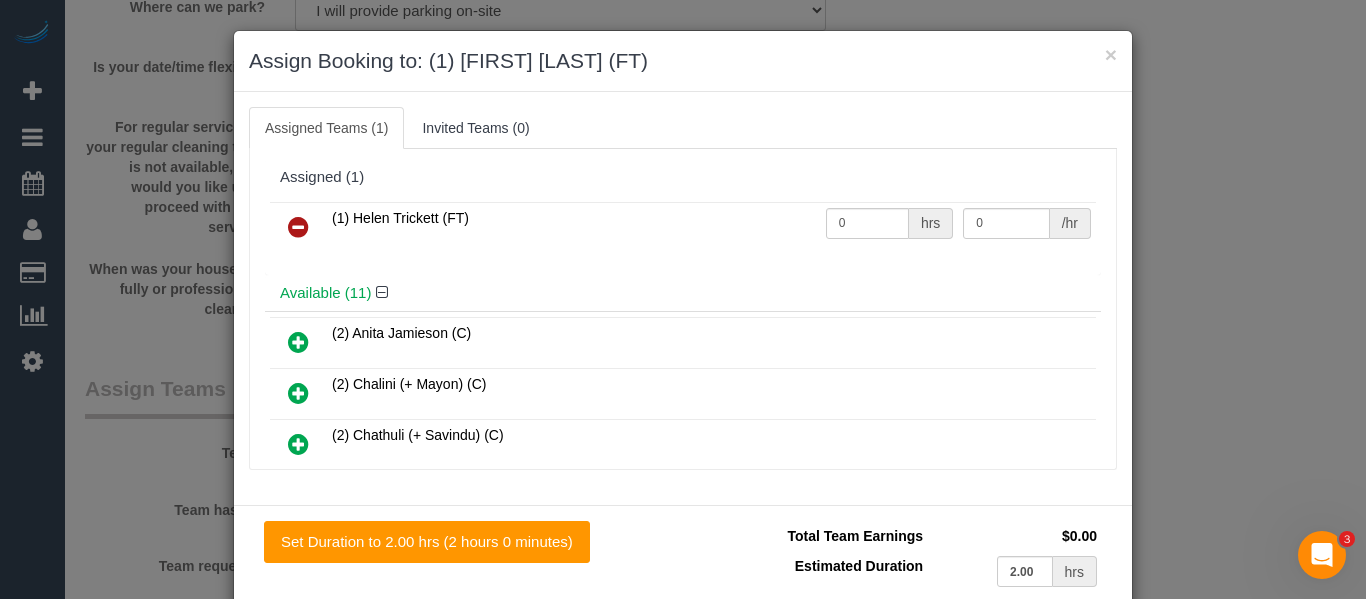 click at bounding box center (298, 227) 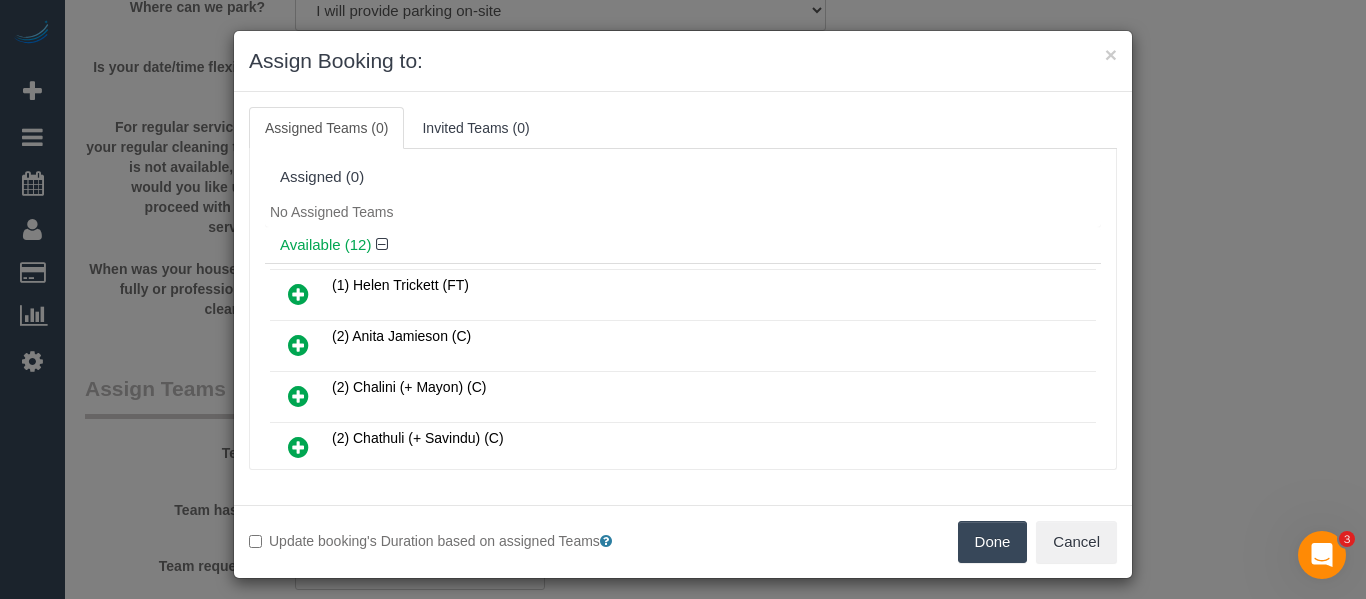 click on "Done" at bounding box center (993, 542) 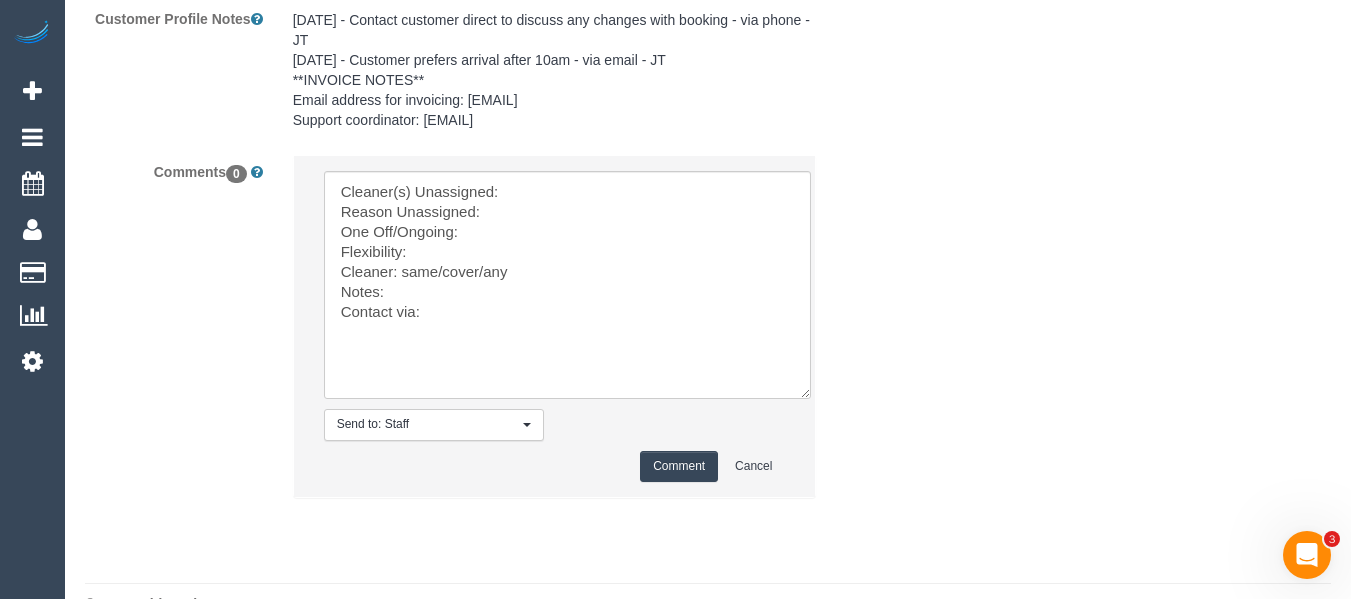 scroll, scrollTop: 3029, scrollLeft: 0, axis: vertical 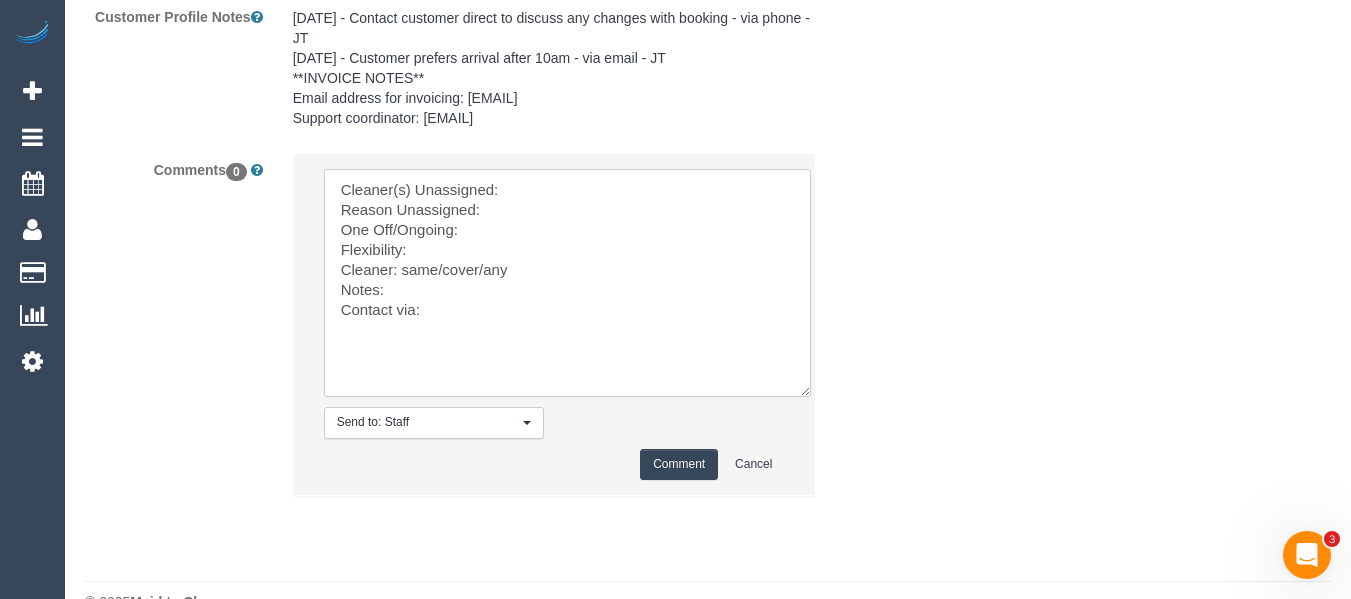 click at bounding box center [567, 283] 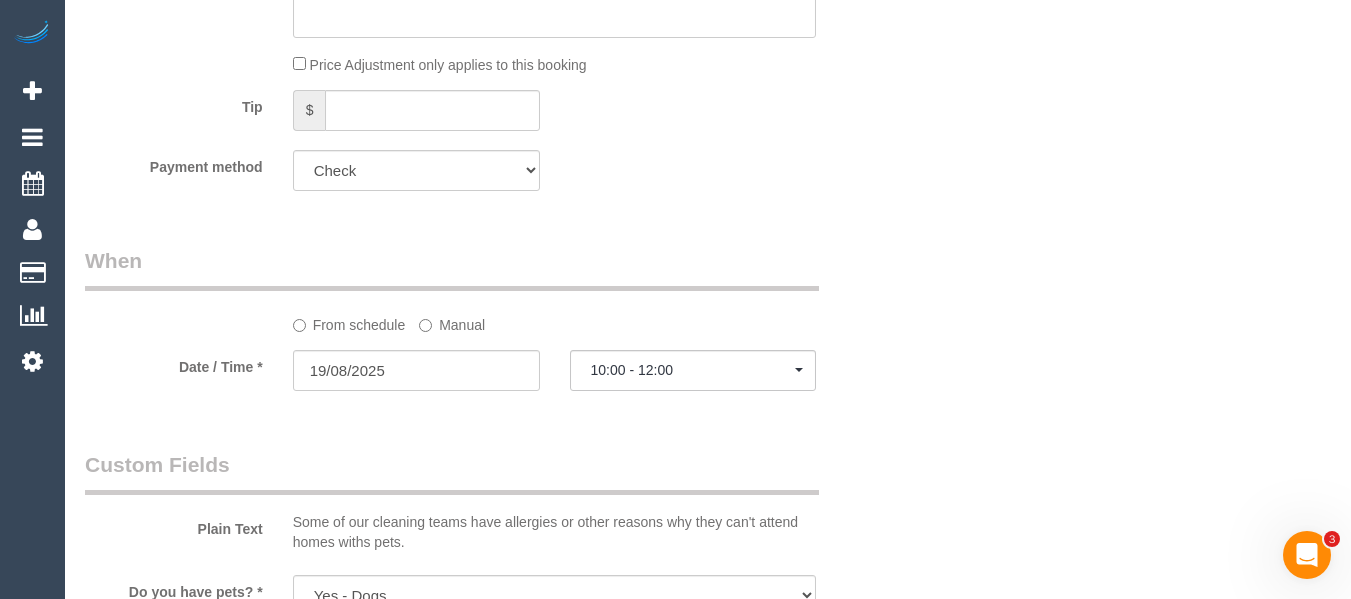 scroll, scrollTop: 1329, scrollLeft: 0, axis: vertical 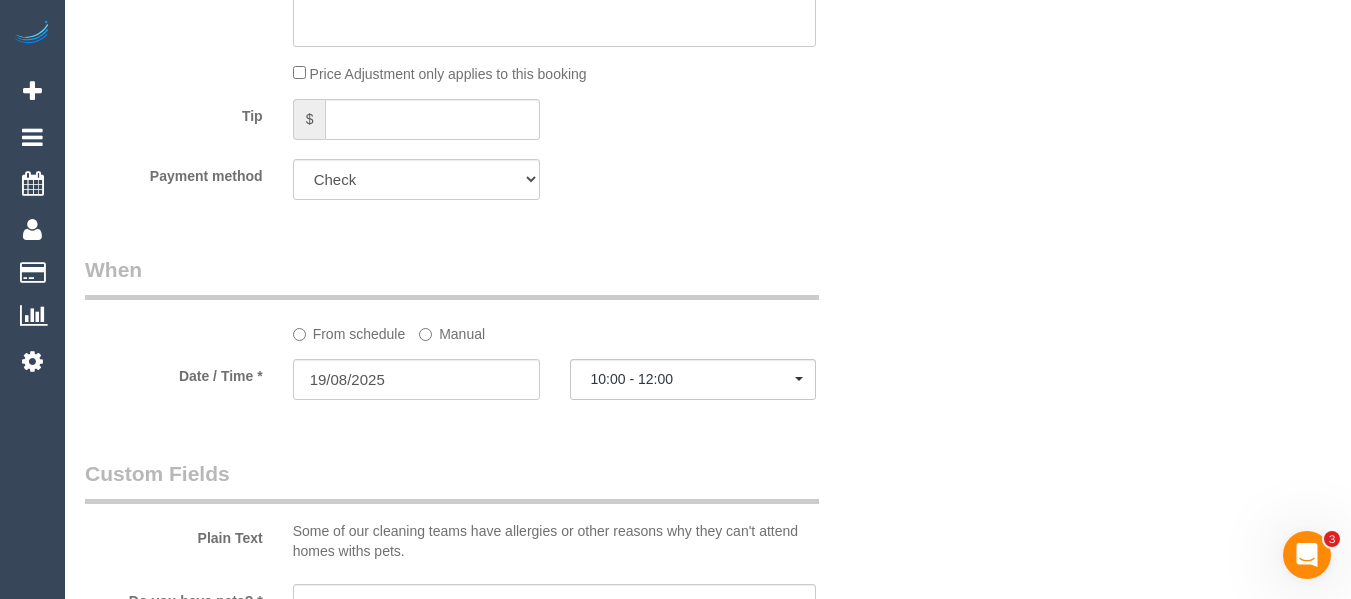 type on "Cleaner(s) Unassigned: Helen Trickett (FT
Reason Unassigned:
One Off/Ongoing:
Flexibility:
Cleaner: same/cover/any
Notes:
Contact via:" 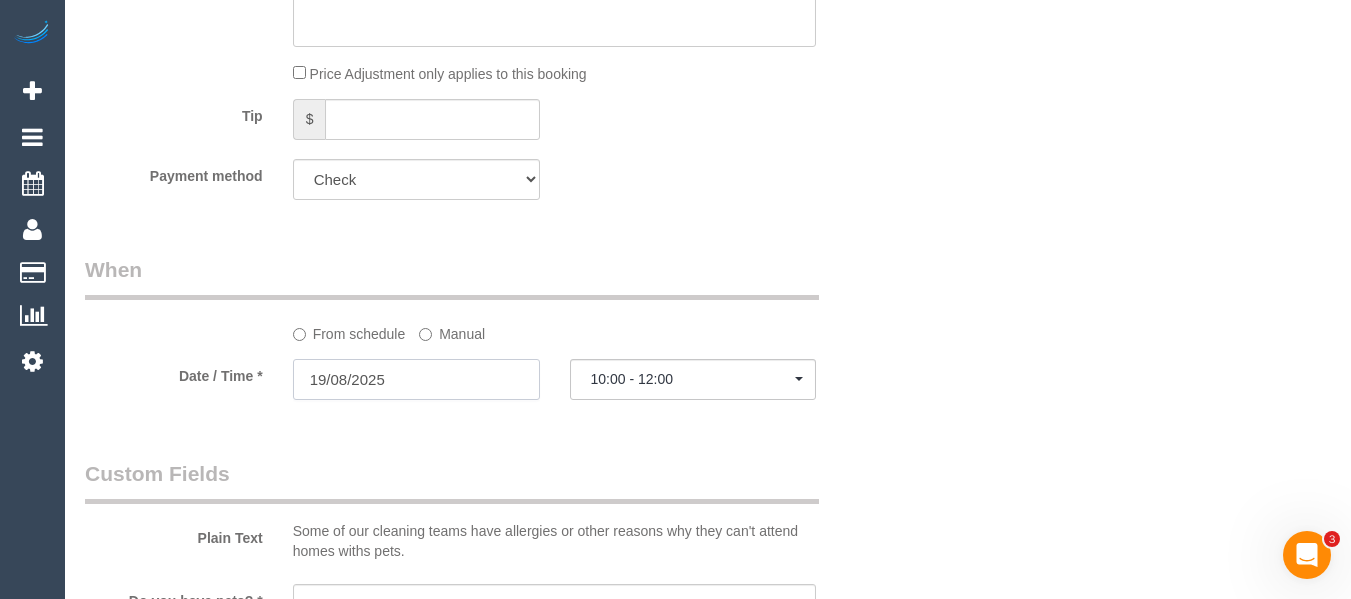 click on "19/08/2025" at bounding box center [416, 379] 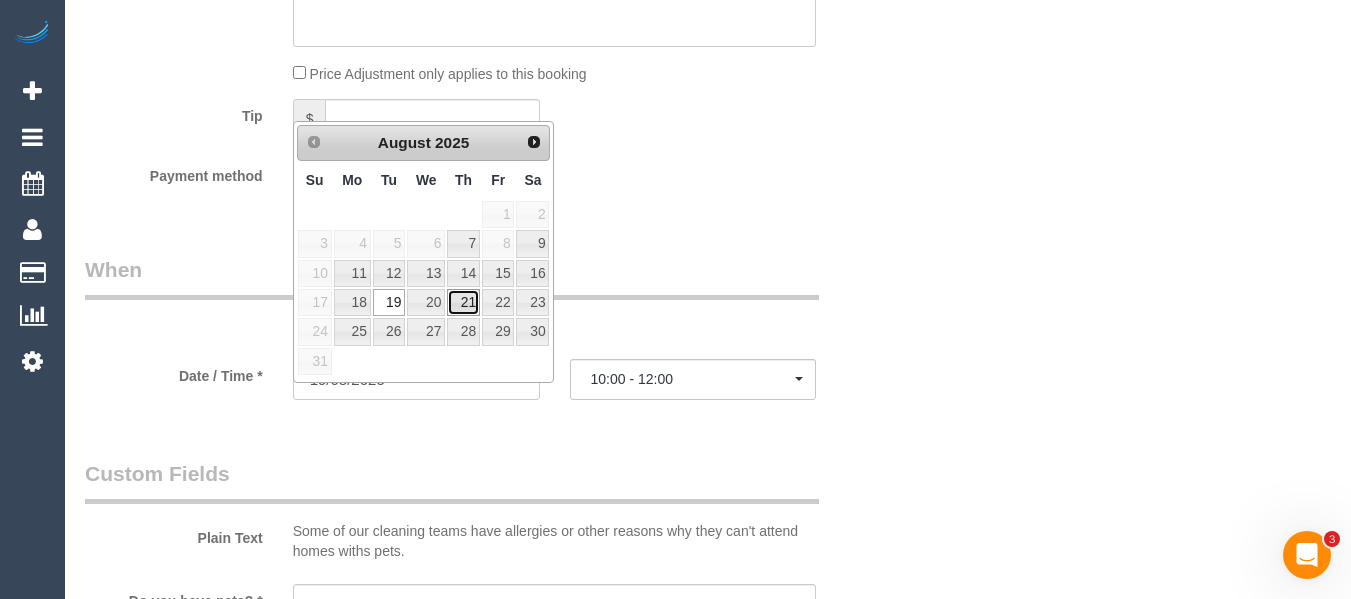 click on "21" at bounding box center [463, 302] 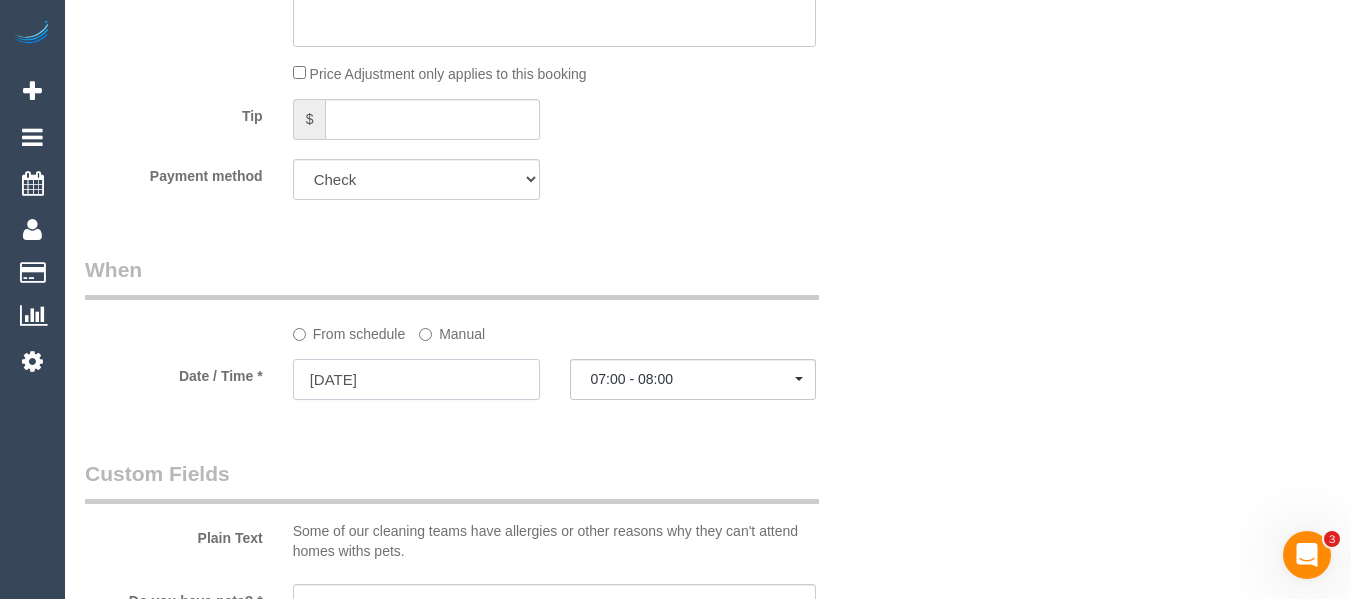 click on "21/08/2025" at bounding box center [416, 379] 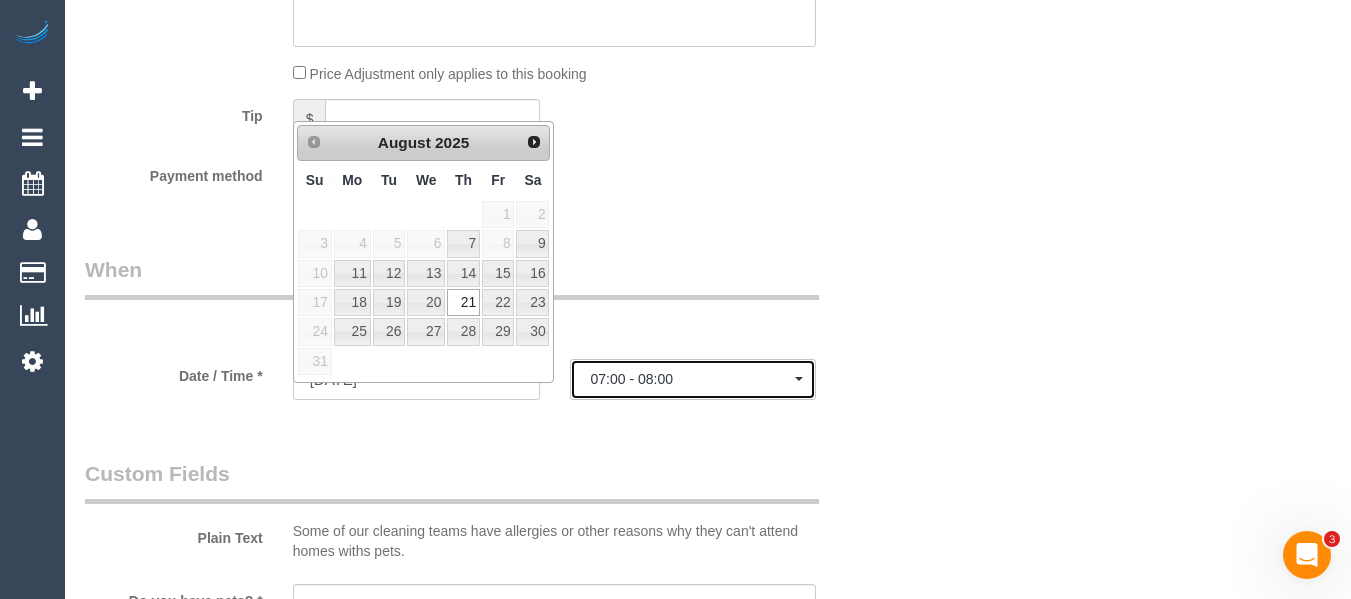 click on "07:00 - 08:00" 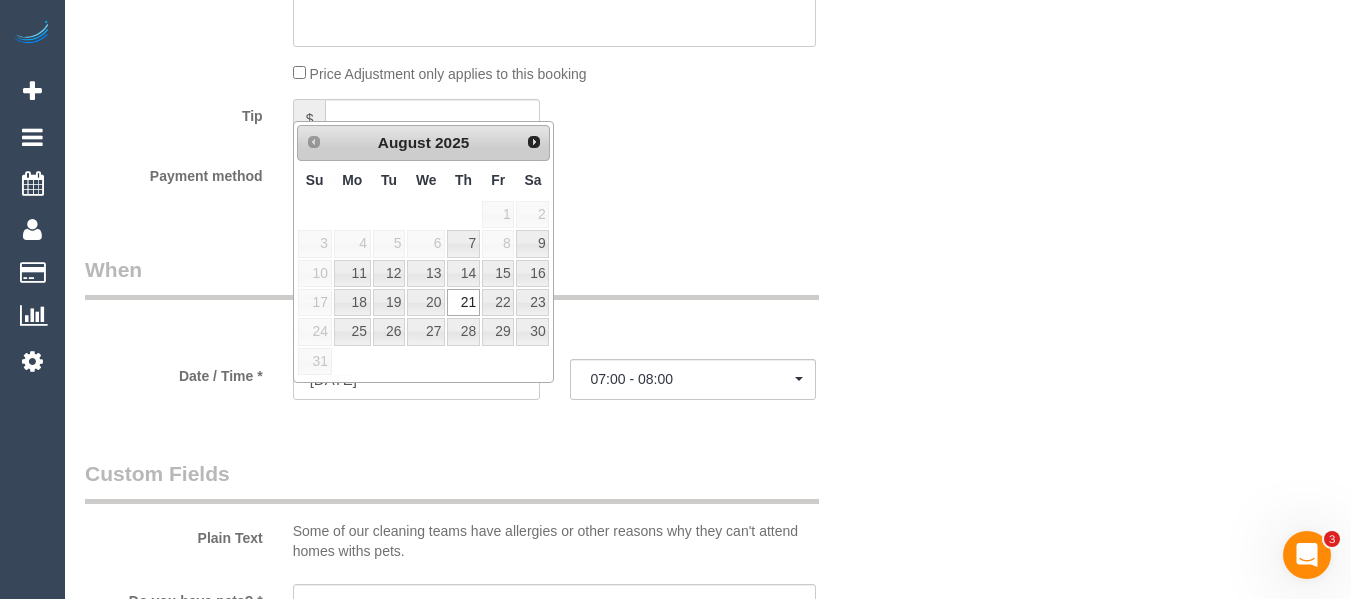 scroll, scrollTop: 224, scrollLeft: 0, axis: vertical 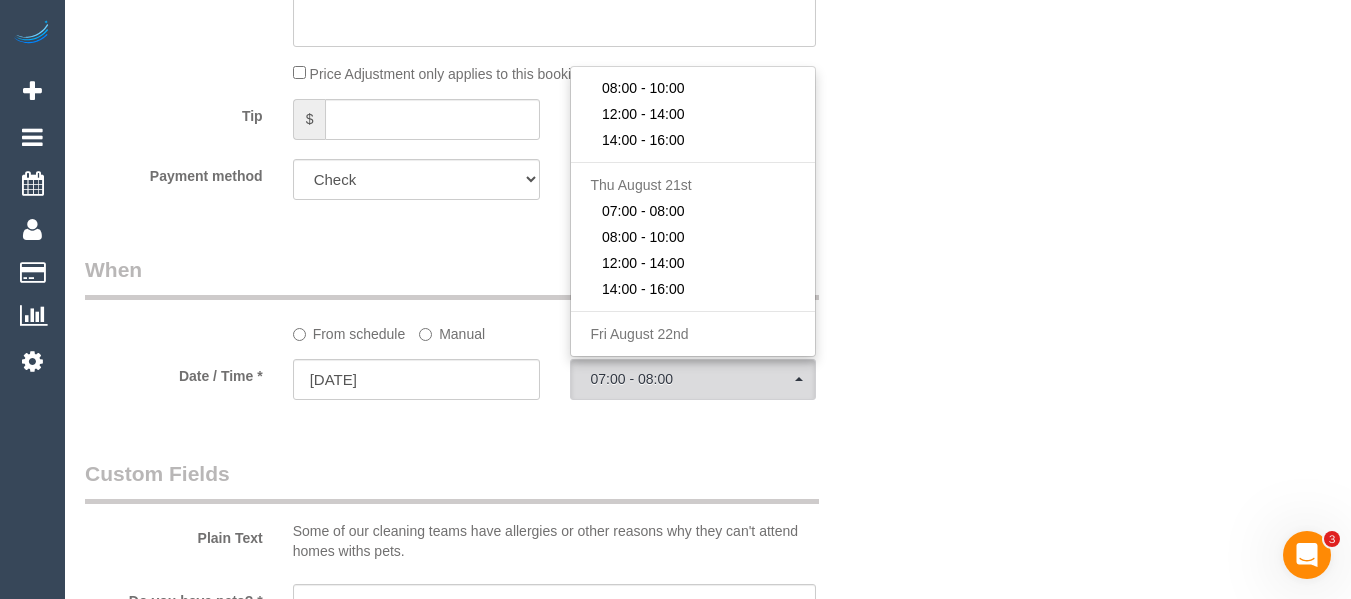 click on "Who
Email*
haddos@live.com.au
Name *
Hayden
McLean
INVOICE
NDIS
Where
Address*
20 St Adrews Court
Narre Warren South
ACT
NSW
NT
QLD
SA
TAS
VIC
WA
3805
Location
Office City East (North) East (South) Inner East Inner North (East) Inner North (West) Inner South East Inner West North (East) North (West) Outer East Outer North (East) Outer North (West) Outer South East Outer West South East (East) South East (West) West (North) West (South) ZG - Central ZG - East" at bounding box center (708, 507) 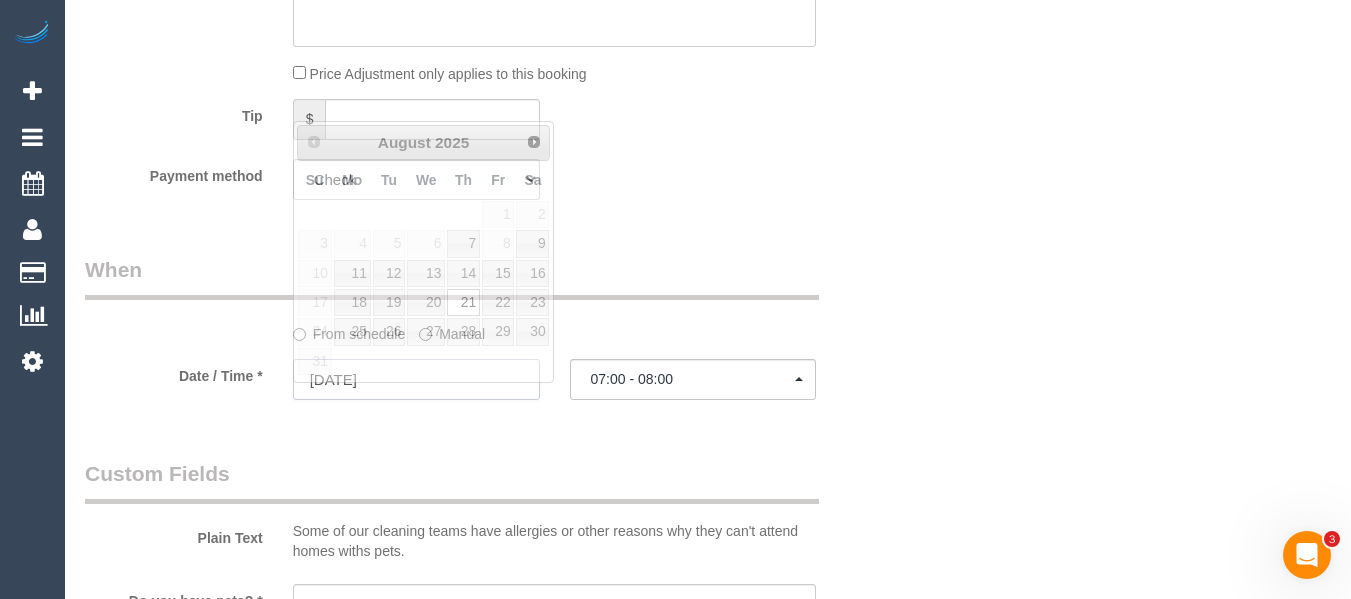 click on "21/08/2025" at bounding box center (416, 379) 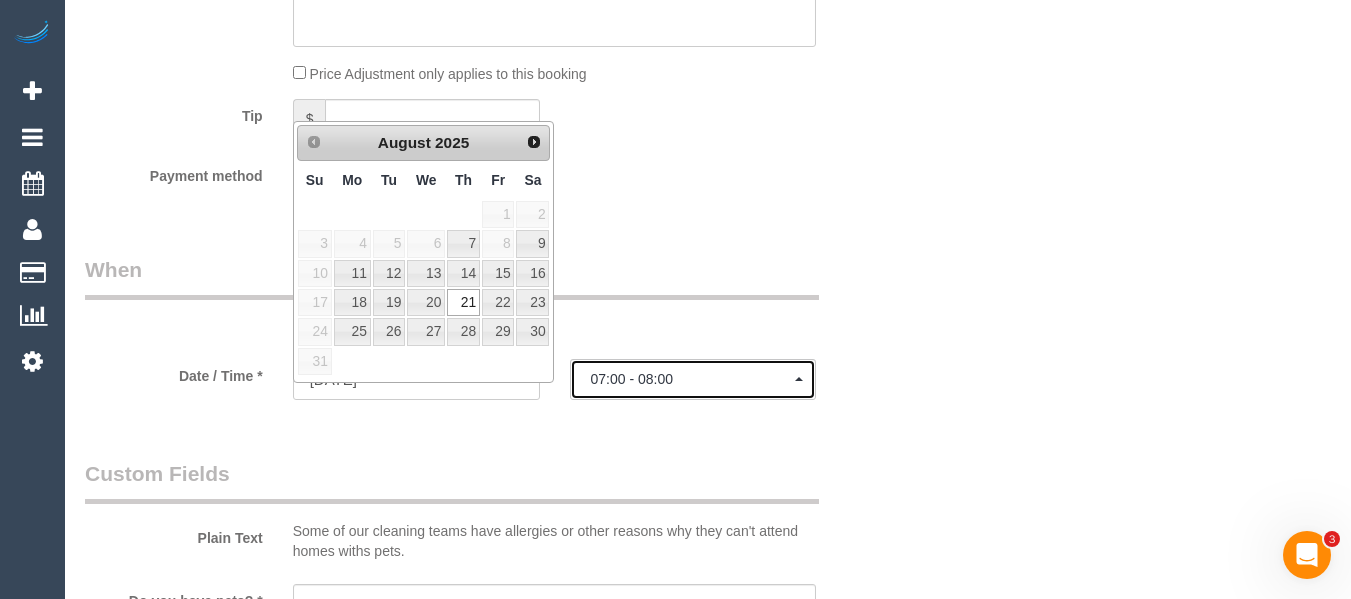 click on "07:00 - 08:00" 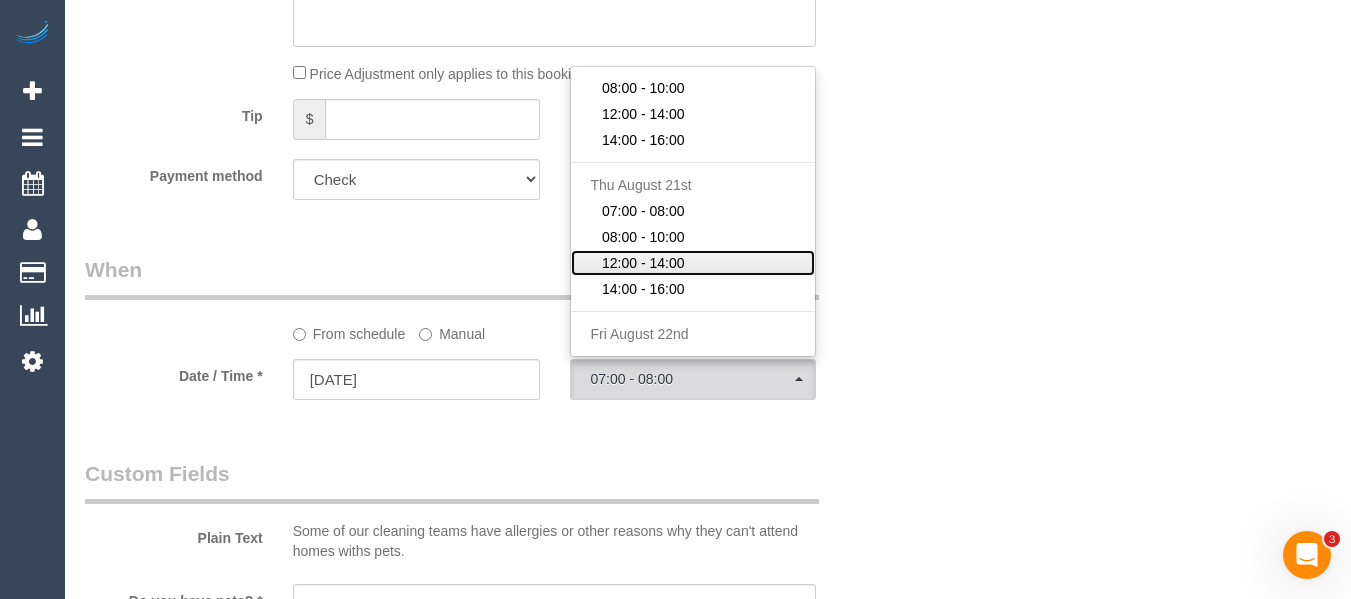 click on "12:00 - 14:00" 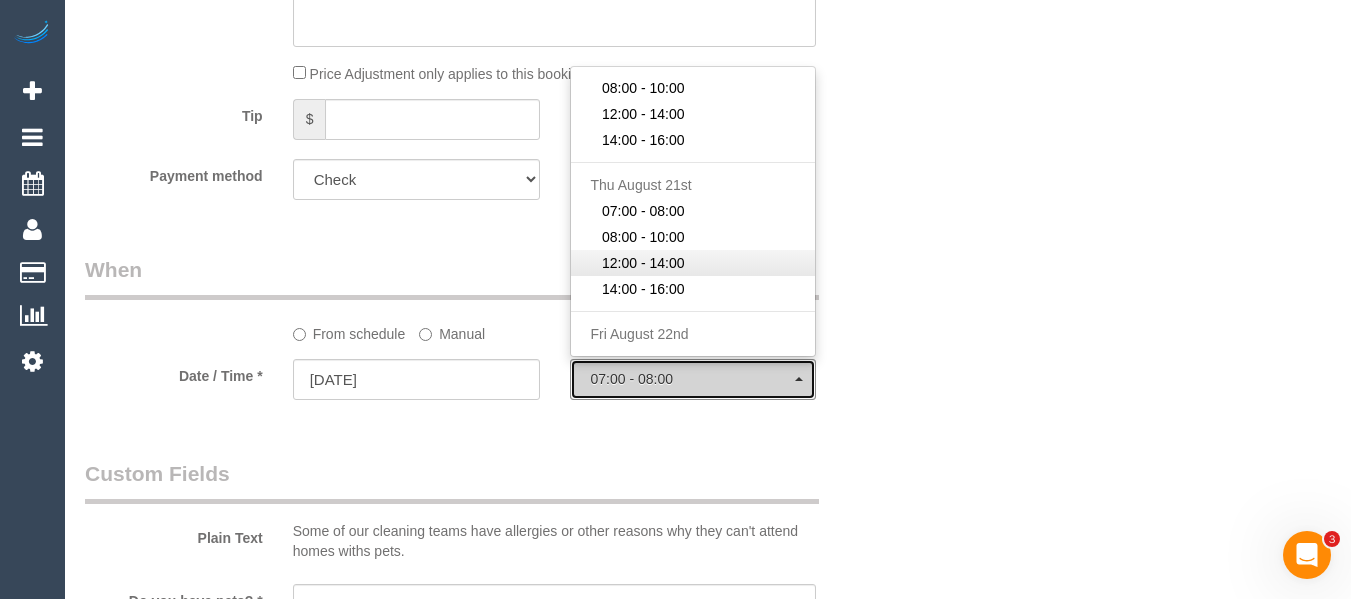 select on "spot12" 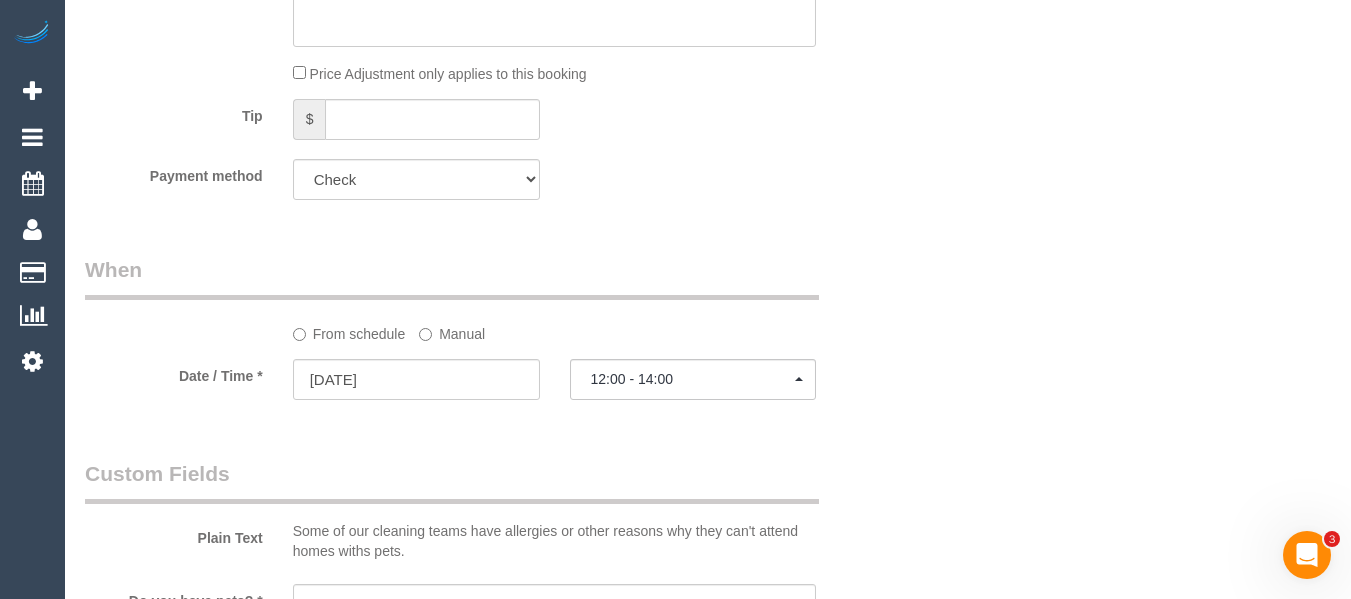 click on "Who
Email*
haddos@live.com.au
Name *
Hayden
McLean
INVOICE
NDIS
Where
Address*
20 St Adrews Court
Narre Warren South
ACT
NSW
NT
QLD
SA
TAS
VIC
WA
3805
Location
Office City East (North) East (South) Inner East Inner North (East) Inner North (West) Inner South East Inner West North (East) North (West) Outer East Outer North (East) Outer North (West) Outer South East Outer West South East (East) South East (West) West (North) West (South) ZG - Central ZG - East" at bounding box center (708, 507) 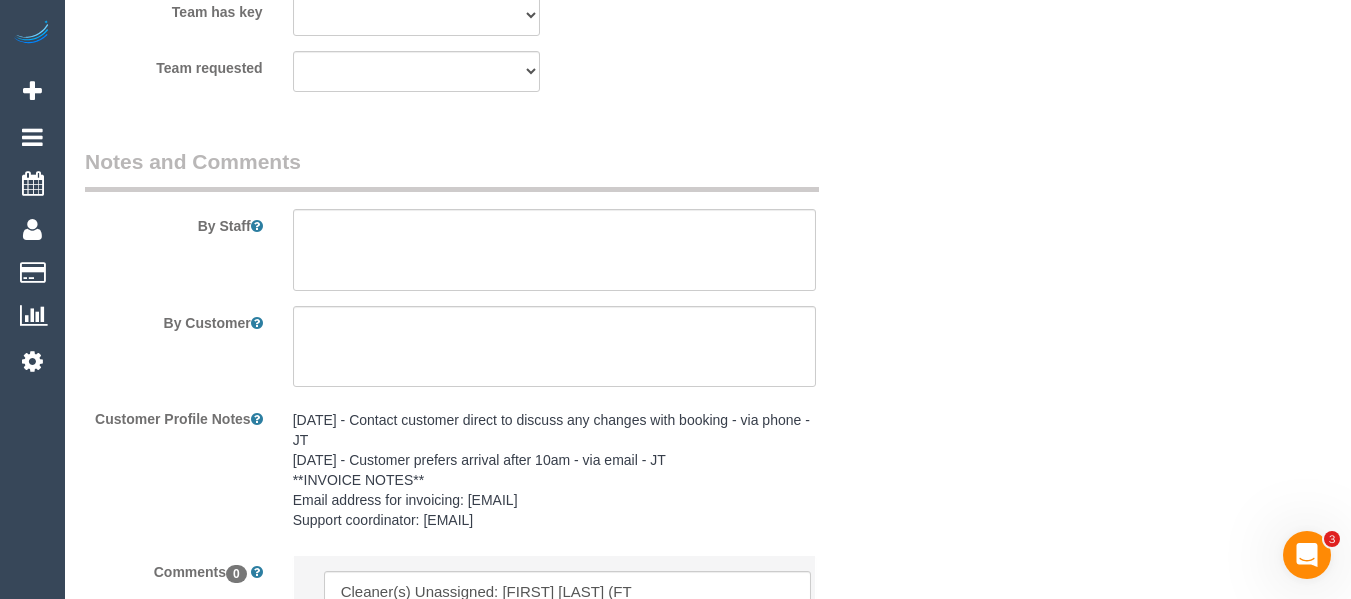 scroll, scrollTop: 3095, scrollLeft: 0, axis: vertical 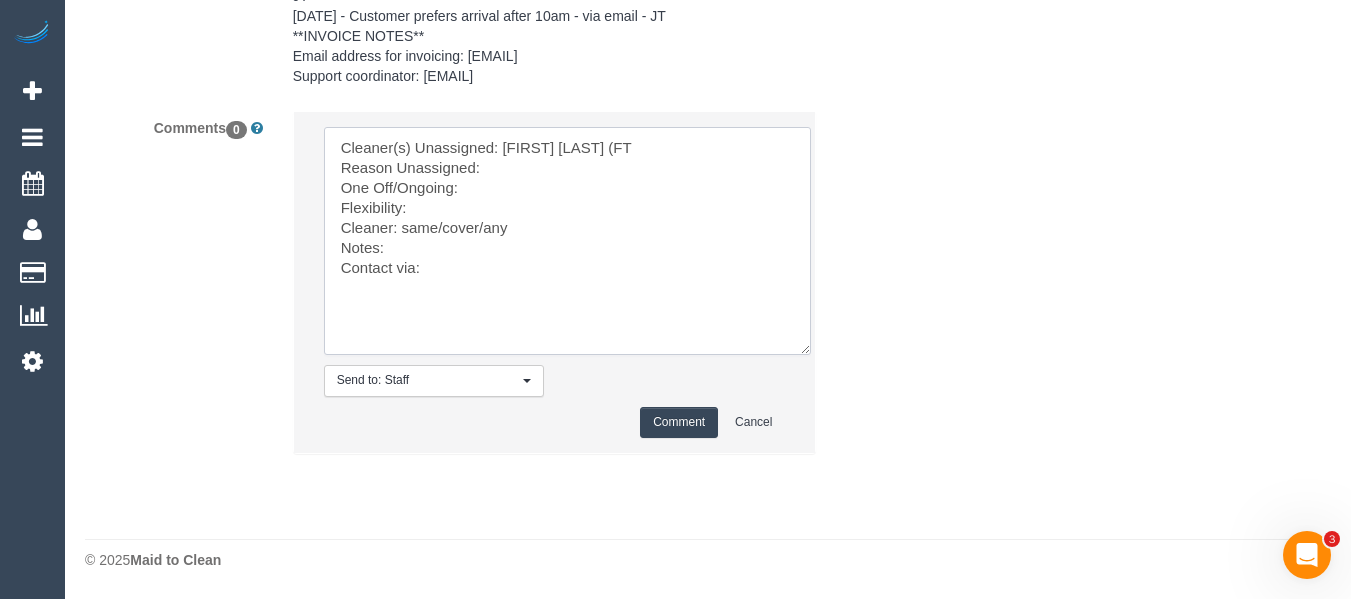 click at bounding box center (567, 241) 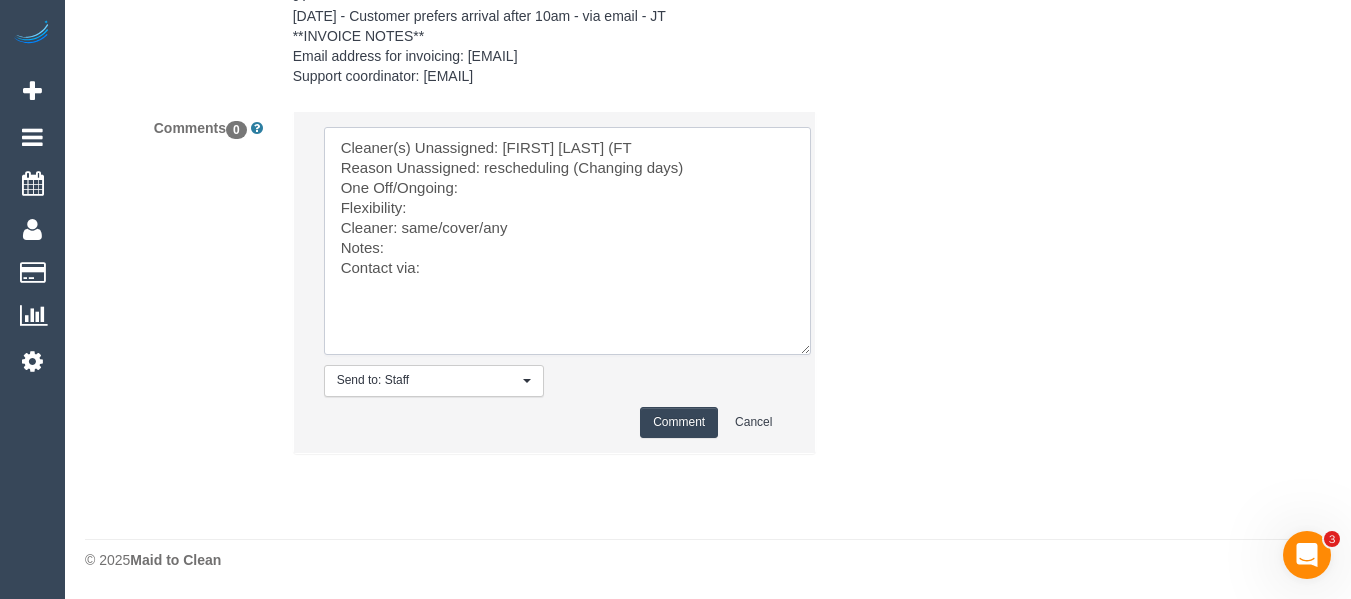 click at bounding box center (567, 241) 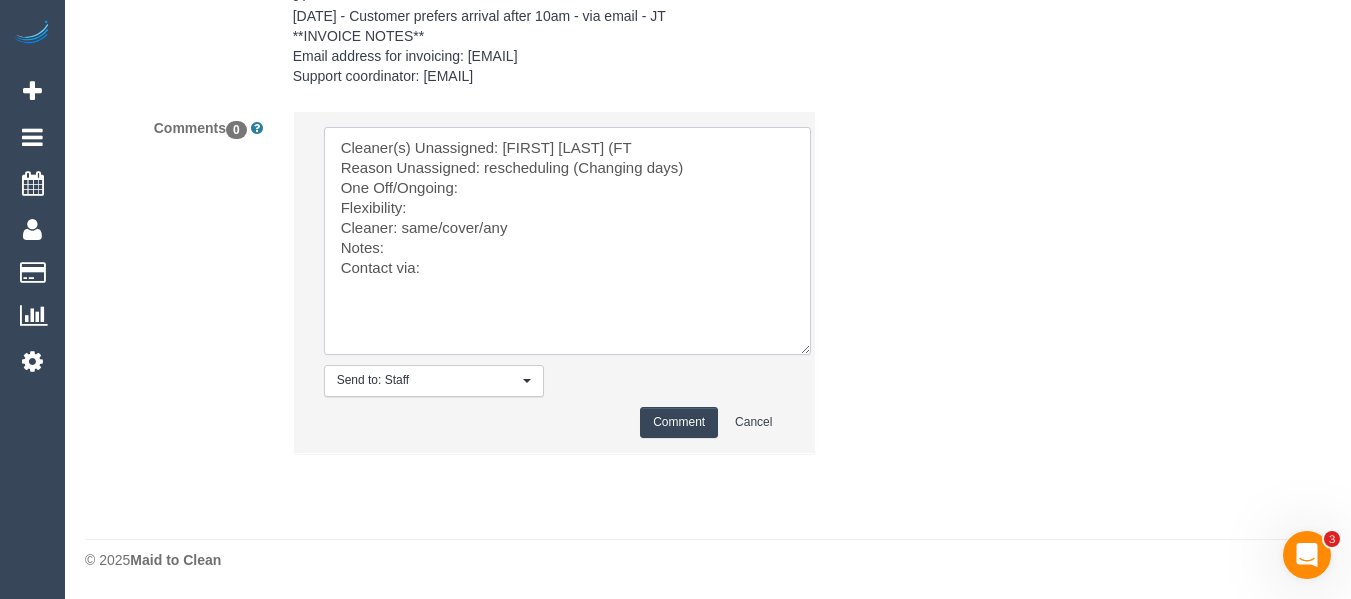 drag, startPoint x: 532, startPoint y: 225, endPoint x: 402, endPoint y: 221, distance: 130.06152 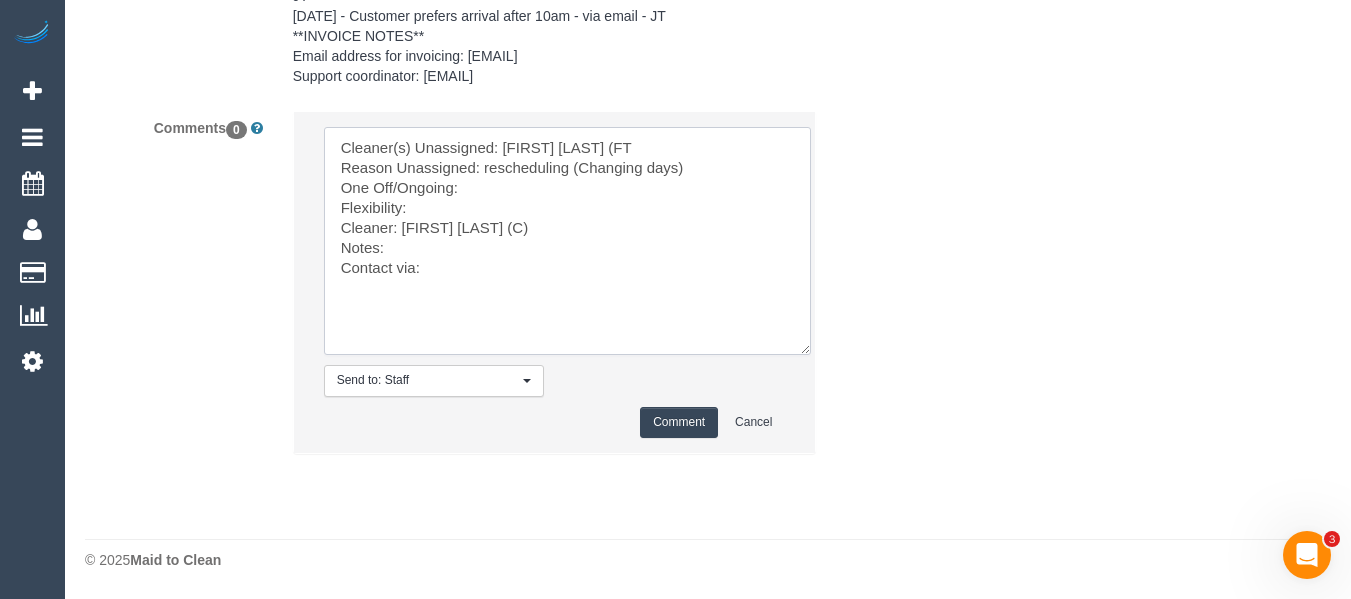 click at bounding box center [567, 241] 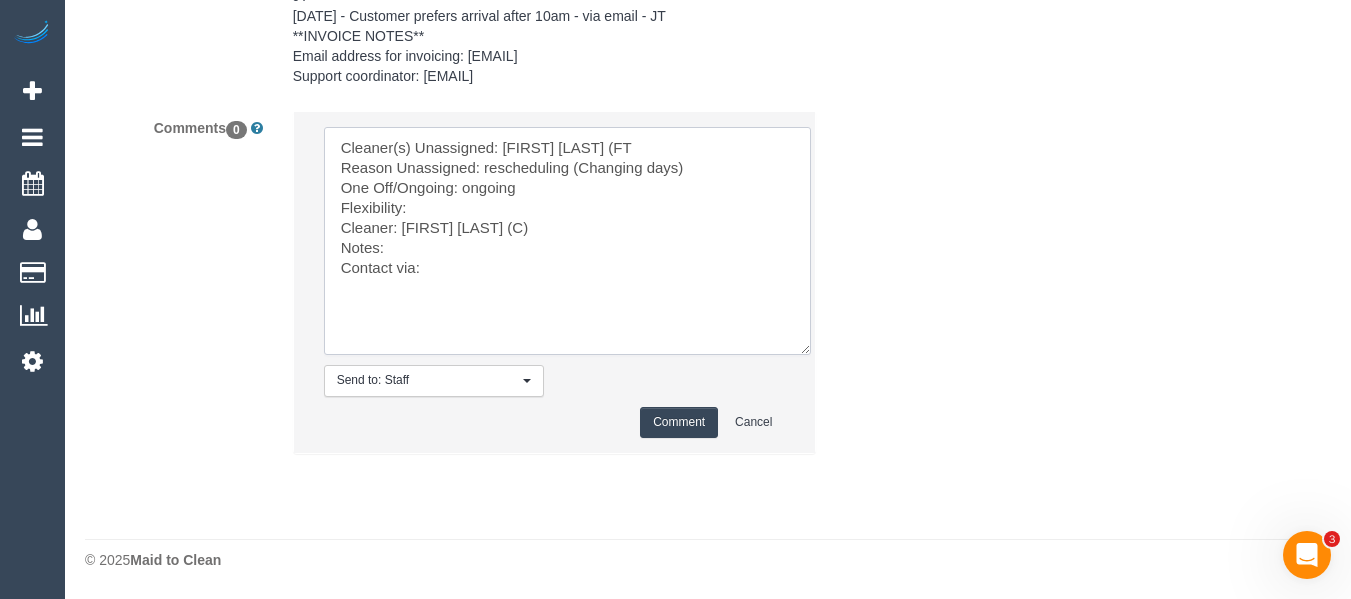 click at bounding box center (567, 241) 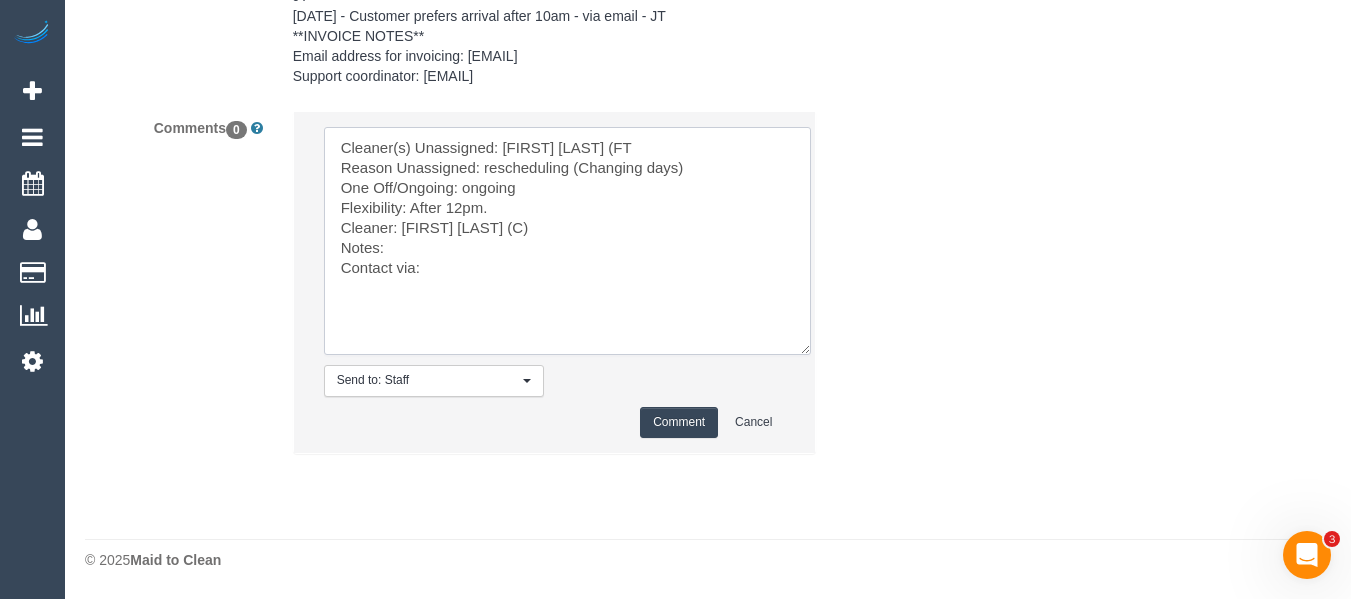 click at bounding box center [567, 241] 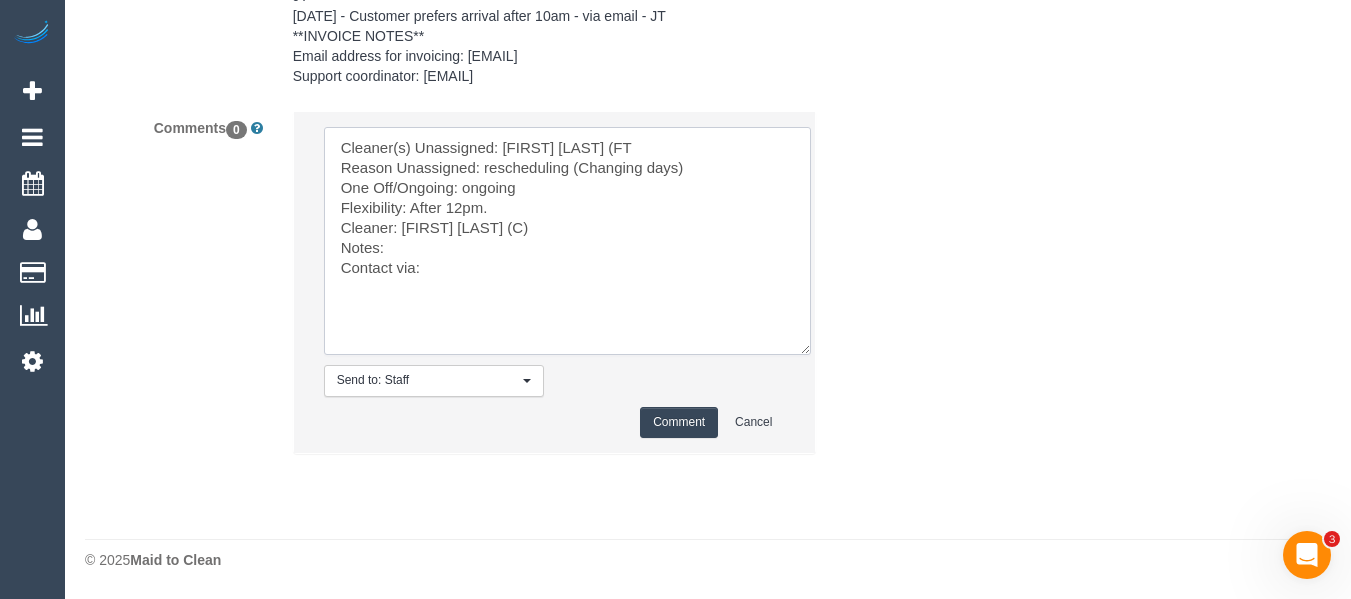 click at bounding box center (567, 241) 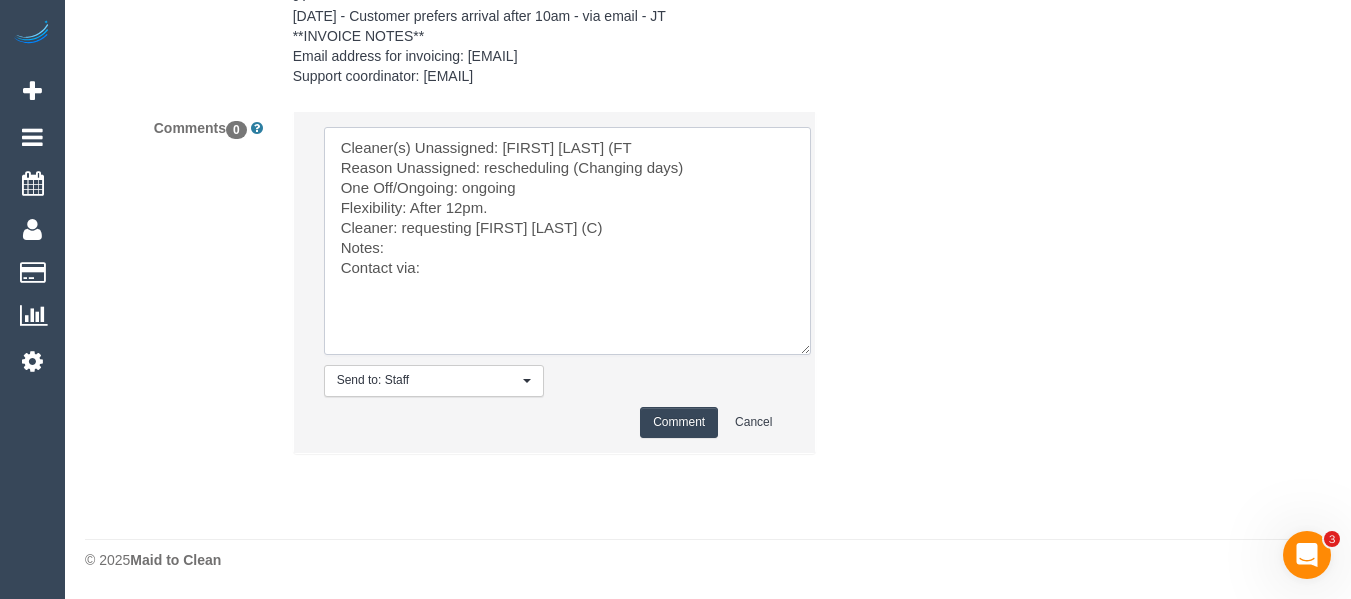click at bounding box center [567, 241] 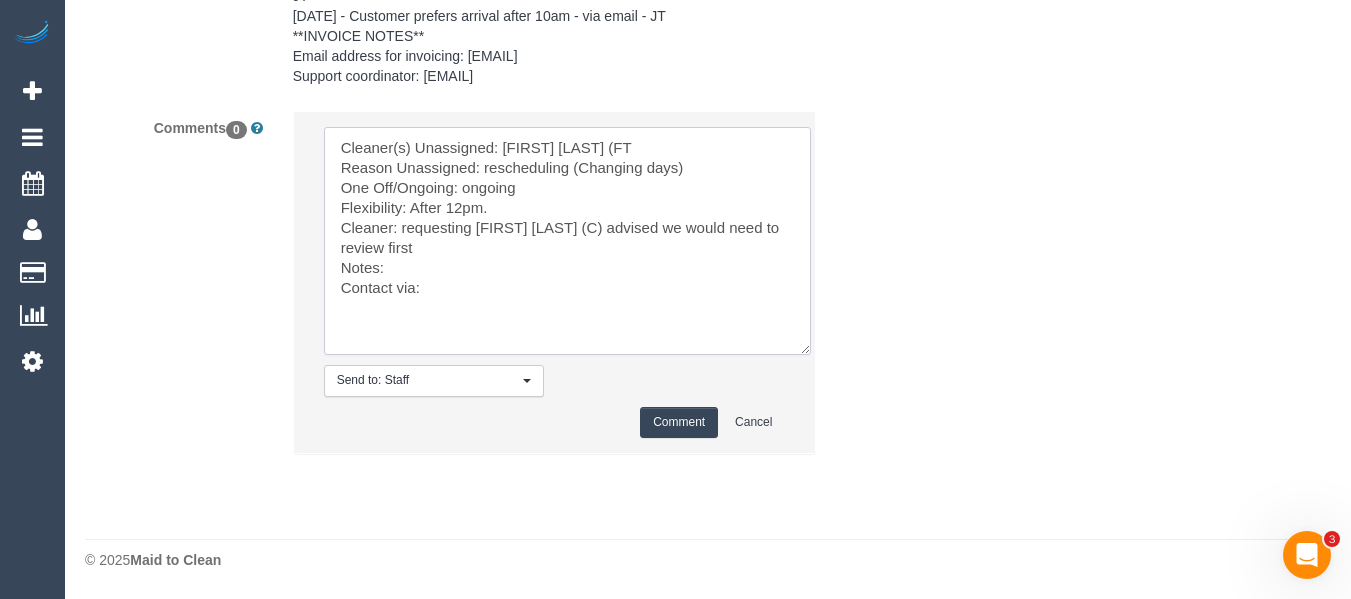 click at bounding box center (567, 241) 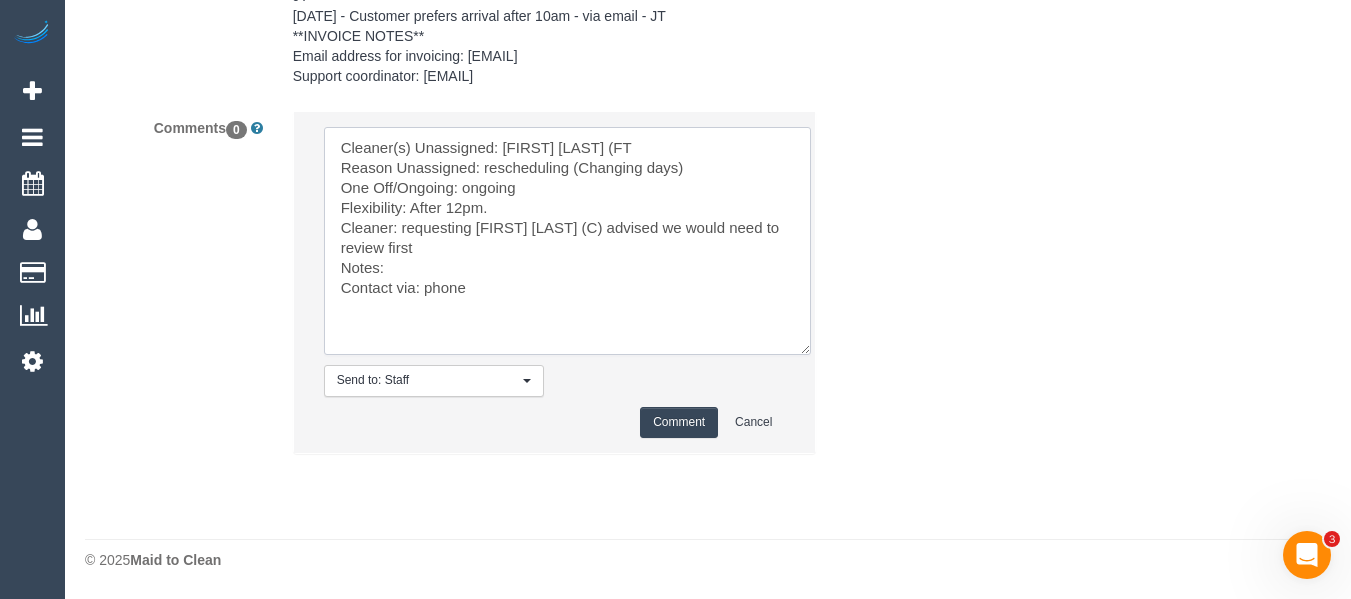click at bounding box center [567, 241] 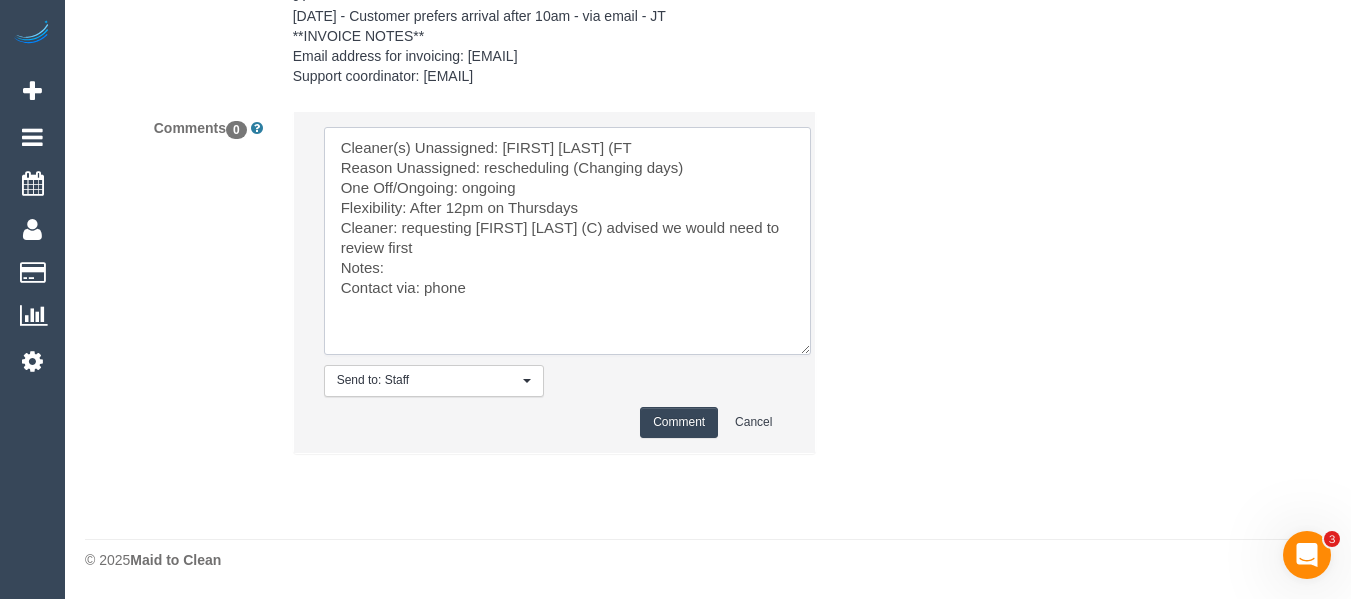 type on "Cleaner(s) Unassigned: Helen Trickett (FT
Reason Unassigned: rescheduling (Changing days)
One Off/Ongoing: ongoing
Flexibility: After 12pm on Thursdays
Cleaner: requesting Priyanshi Patel (C) advised we would need to review first
Notes:
Contact via: phone" 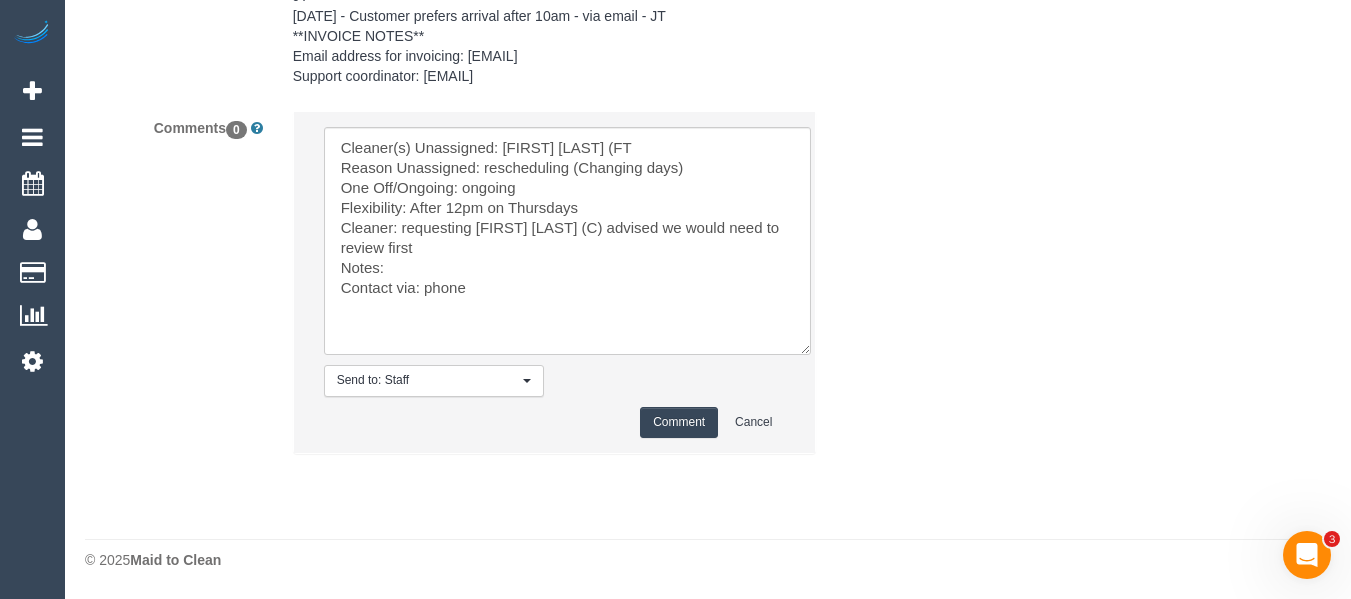 click on "Comment" at bounding box center (679, 422) 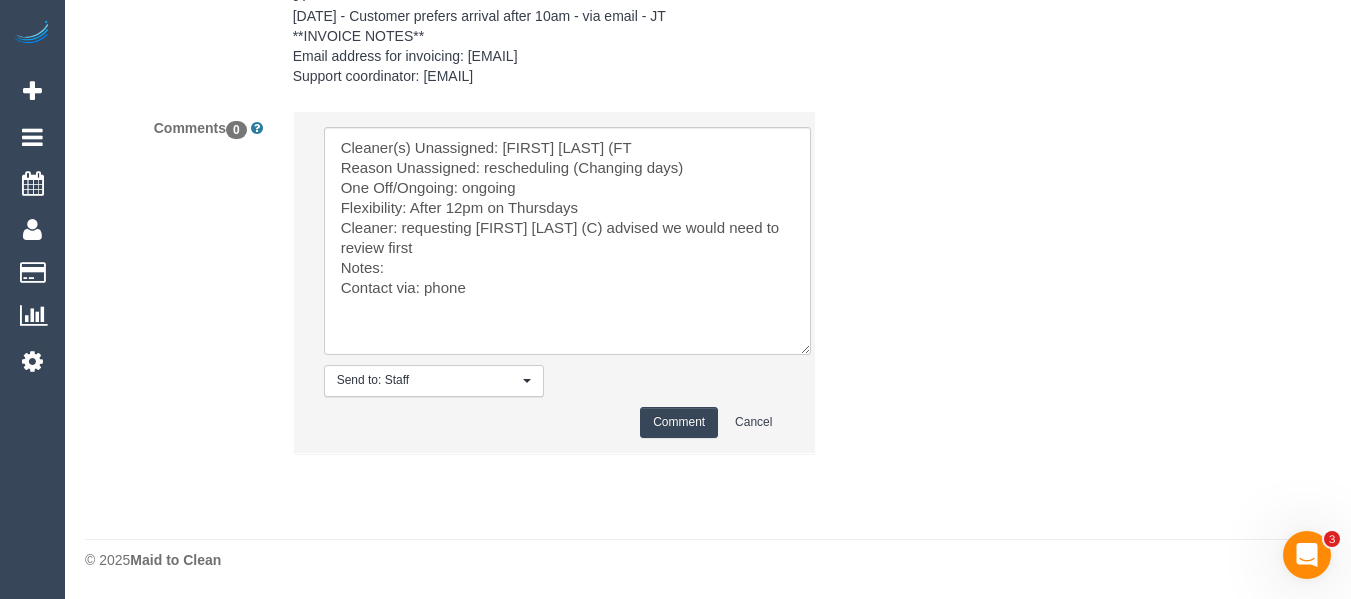 type 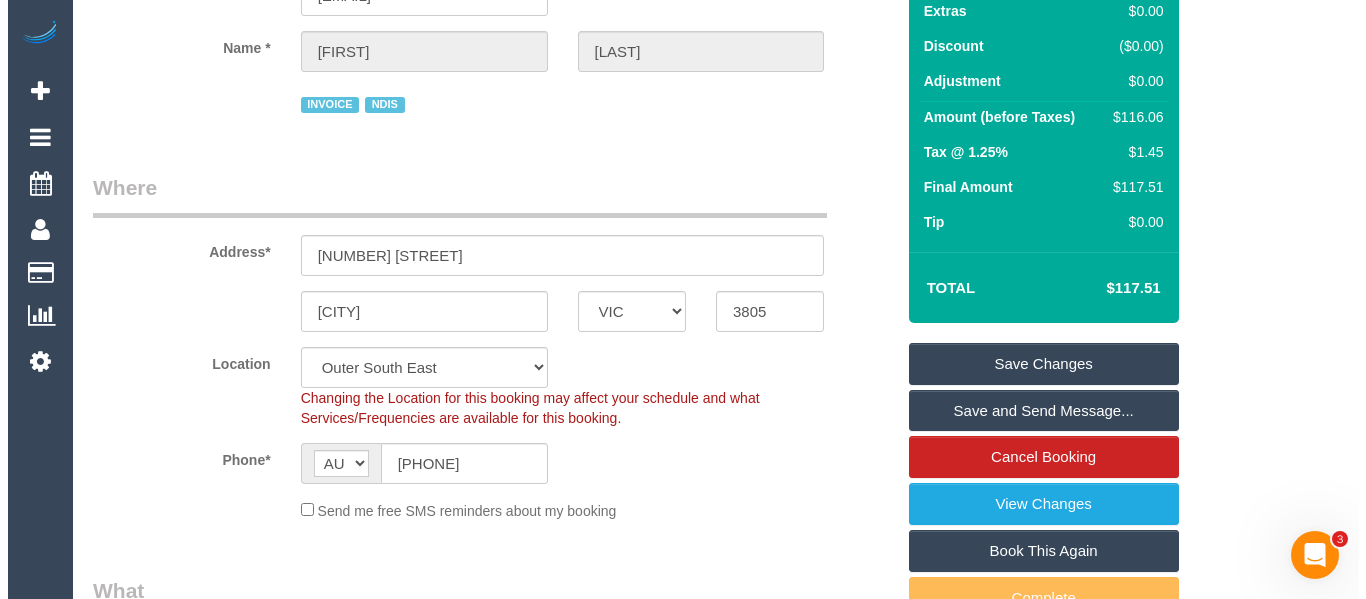 scroll, scrollTop: 221, scrollLeft: 0, axis: vertical 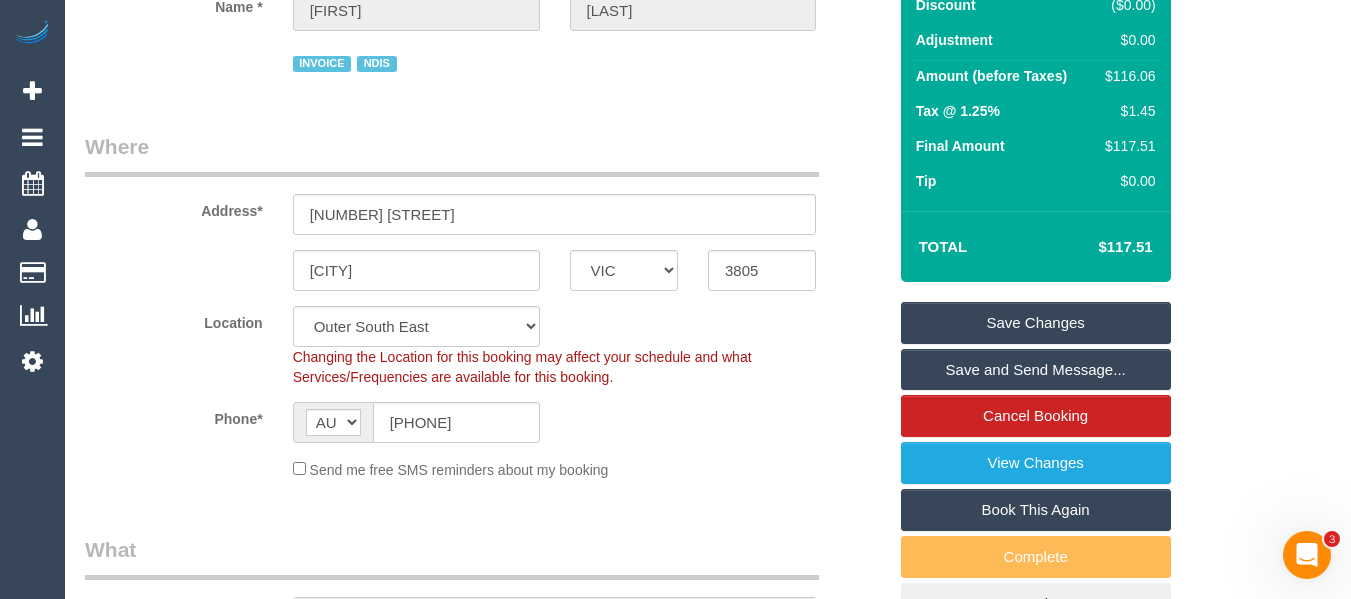 click on "Save Changes" at bounding box center [1036, 323] 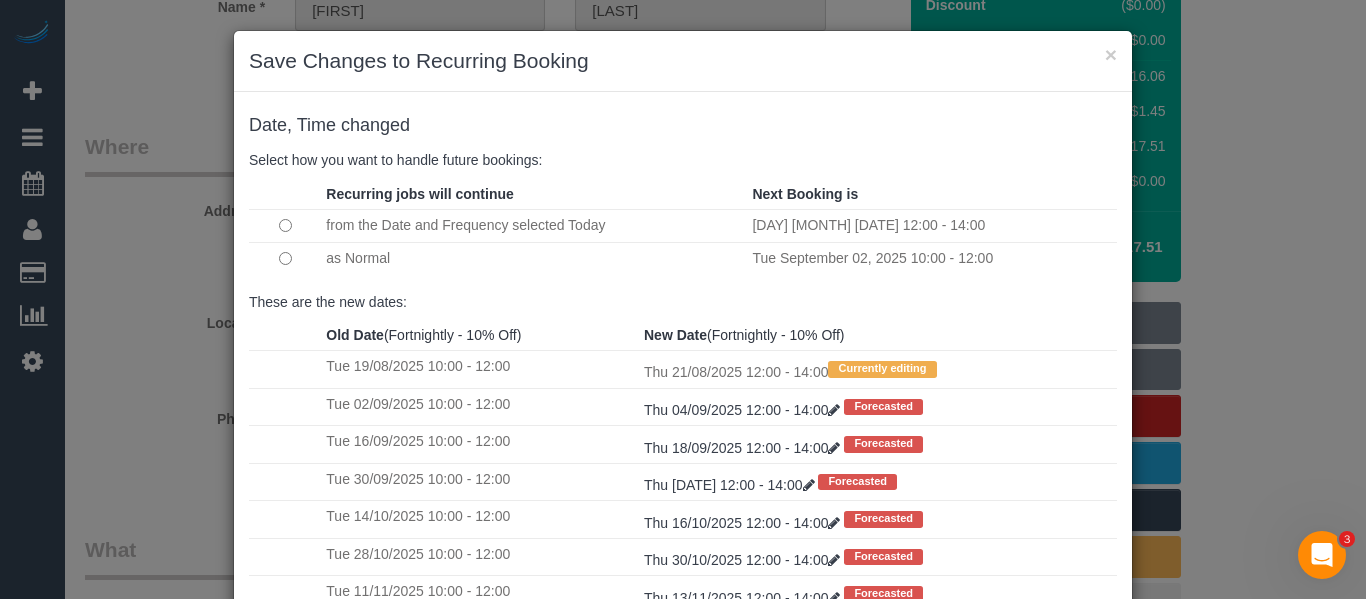 scroll, scrollTop: 3, scrollLeft: 0, axis: vertical 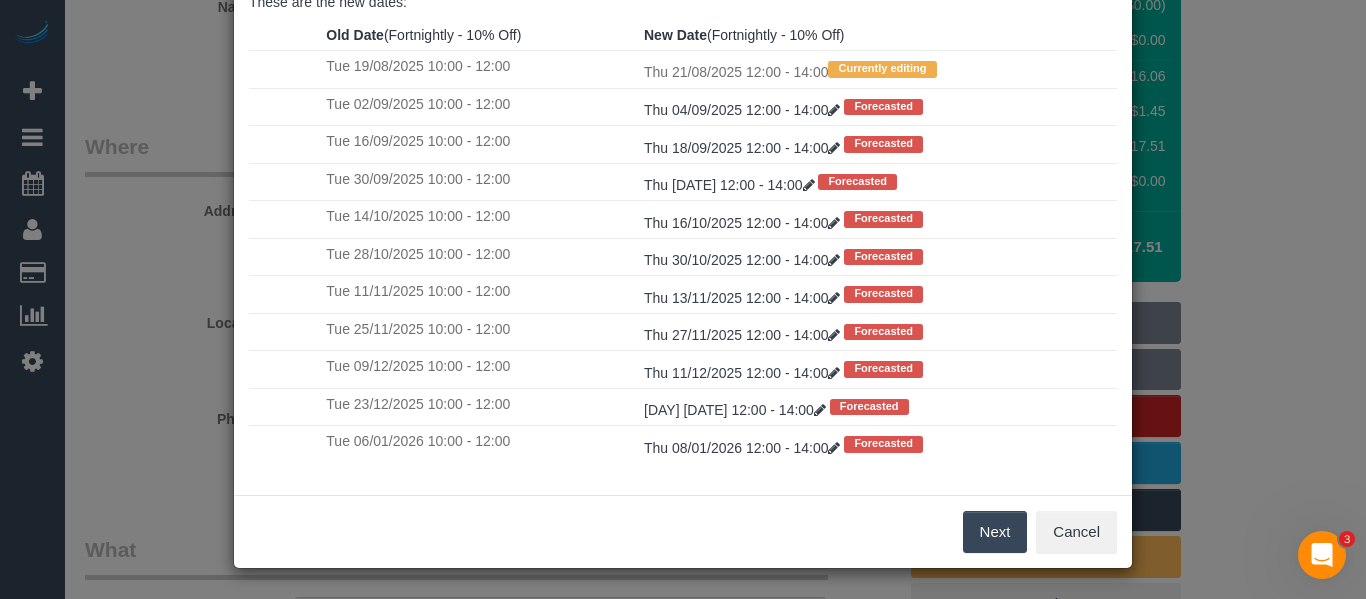 click on "Next" at bounding box center [995, 532] 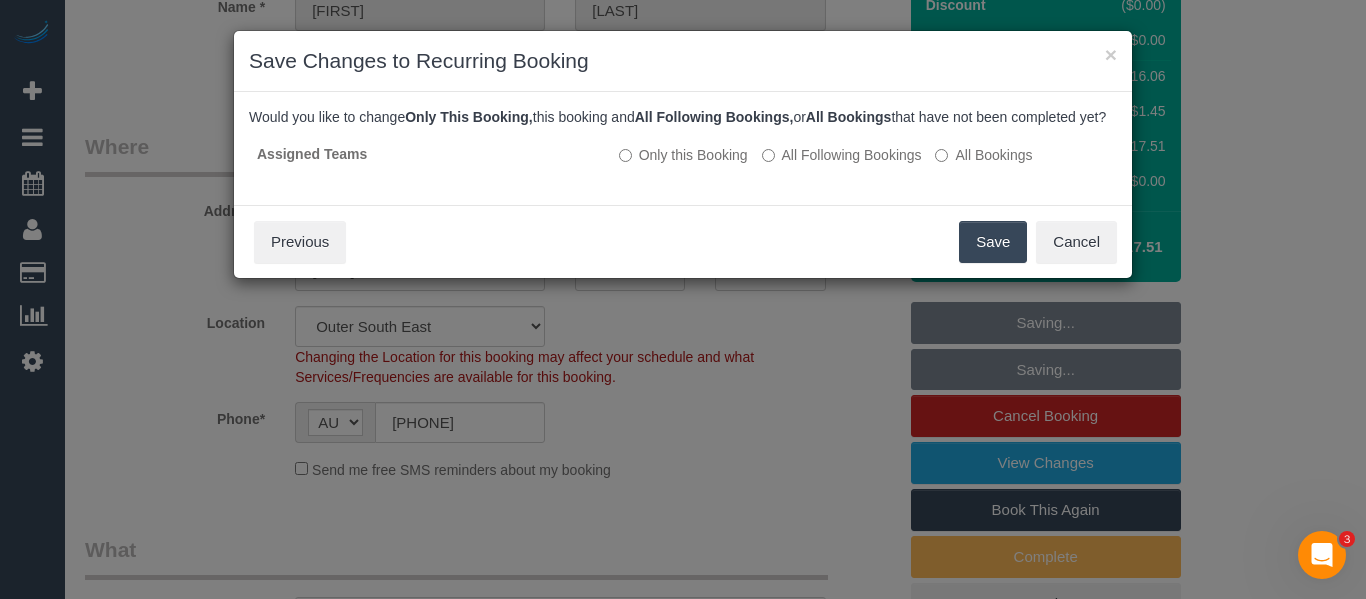 scroll, scrollTop: 0, scrollLeft: 0, axis: both 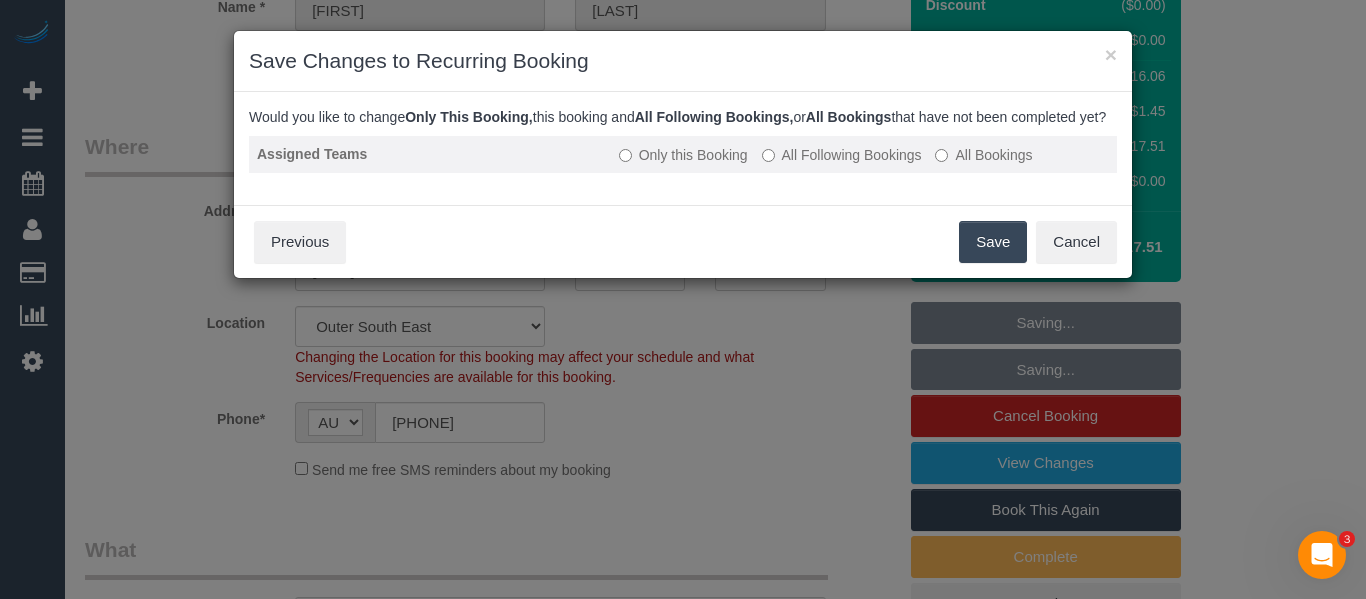 click on "Only this Booking
All Following Bookings
All Bookings" at bounding box center (864, 154) 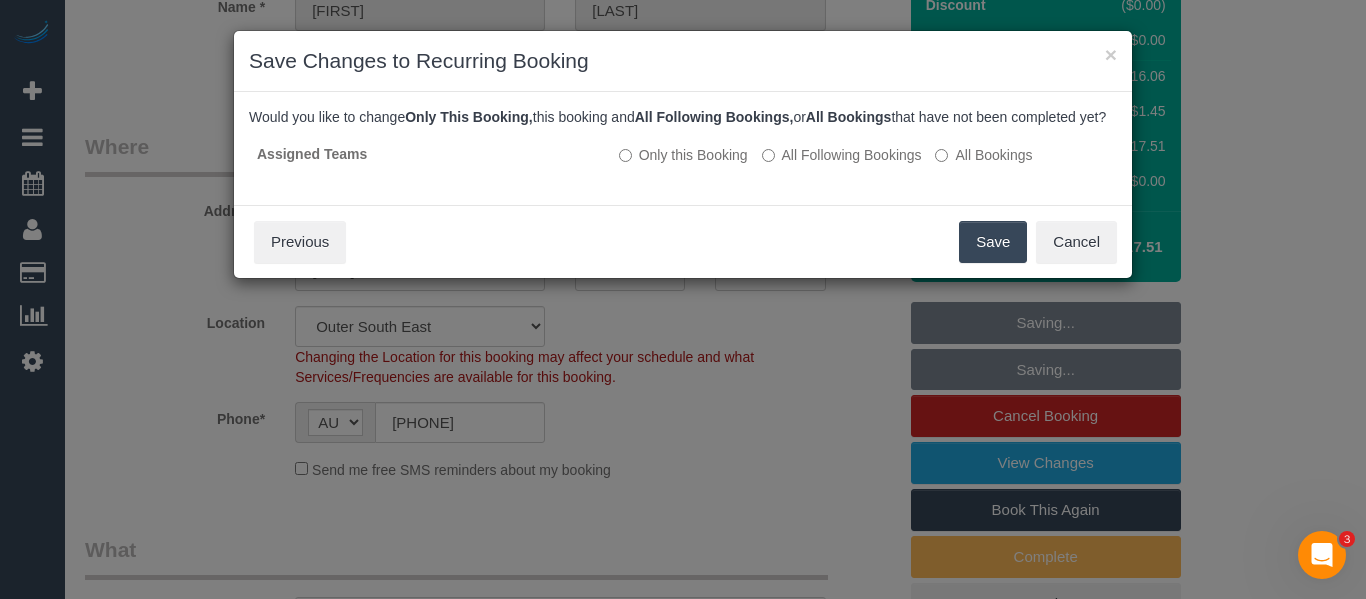 click on "Save" at bounding box center (993, 242) 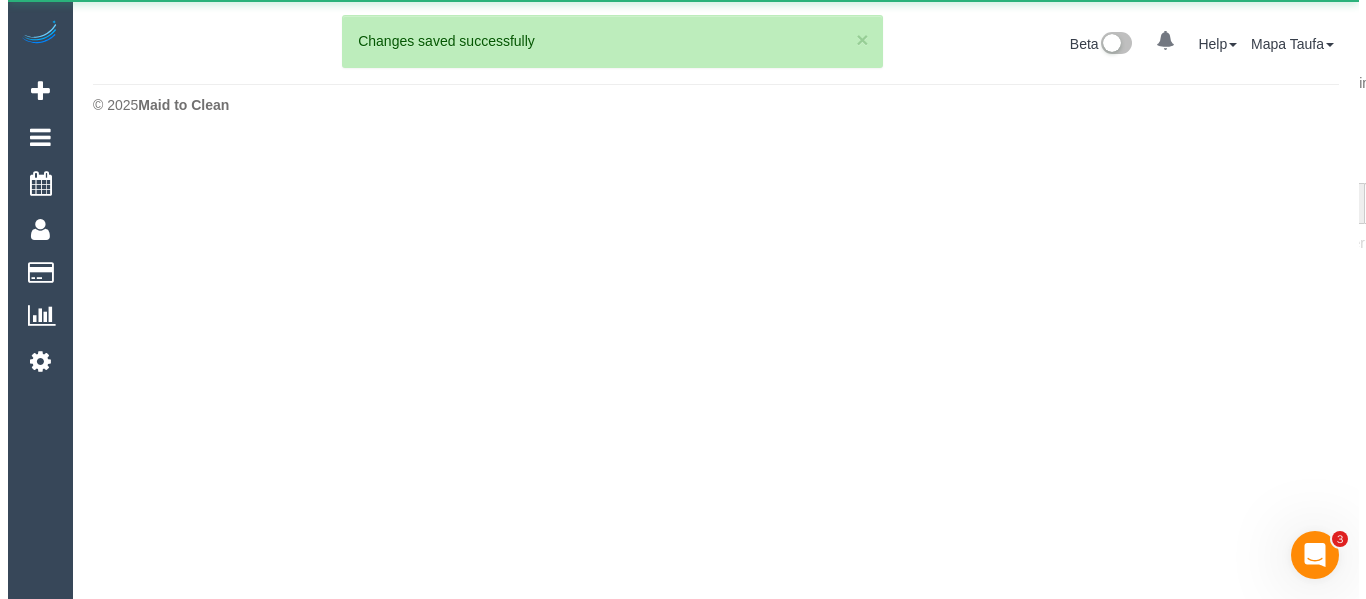scroll, scrollTop: 0, scrollLeft: 0, axis: both 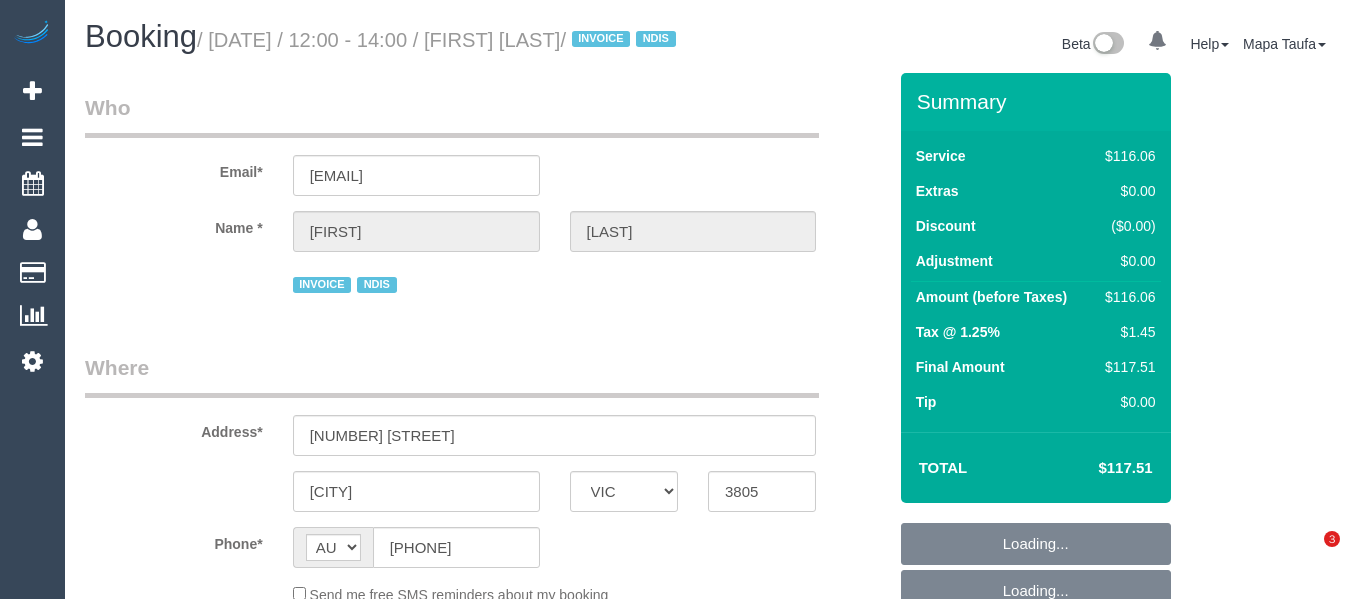 select on "VIC" 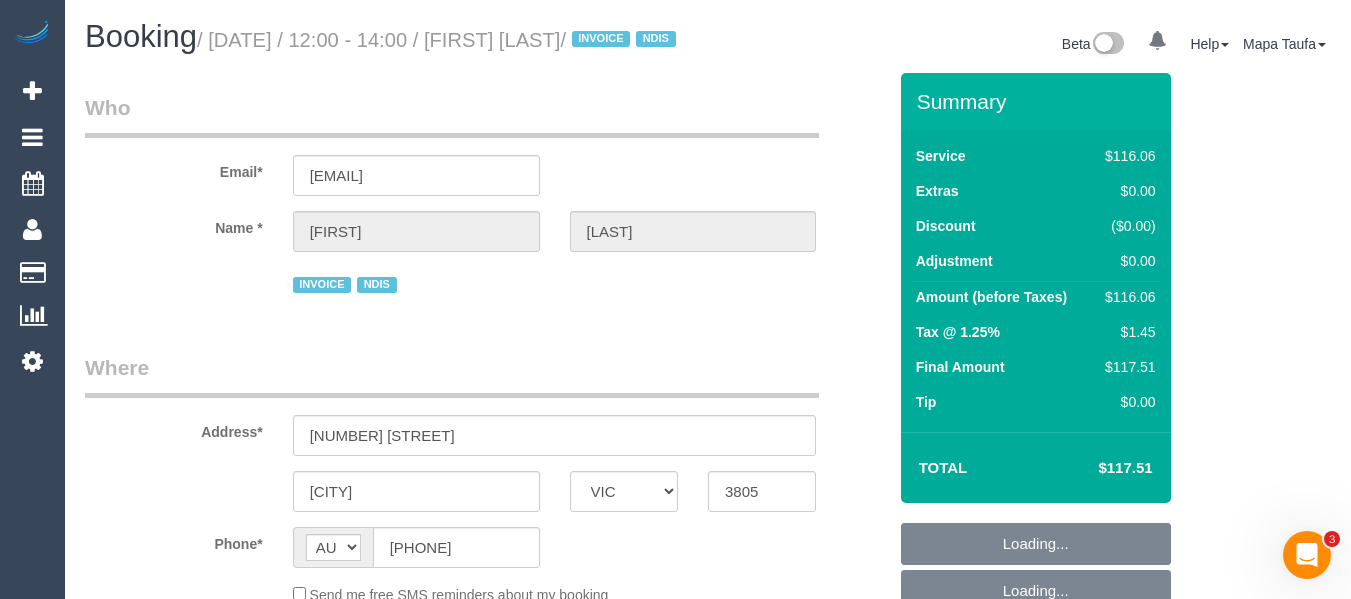 scroll, scrollTop: 0, scrollLeft: 0, axis: both 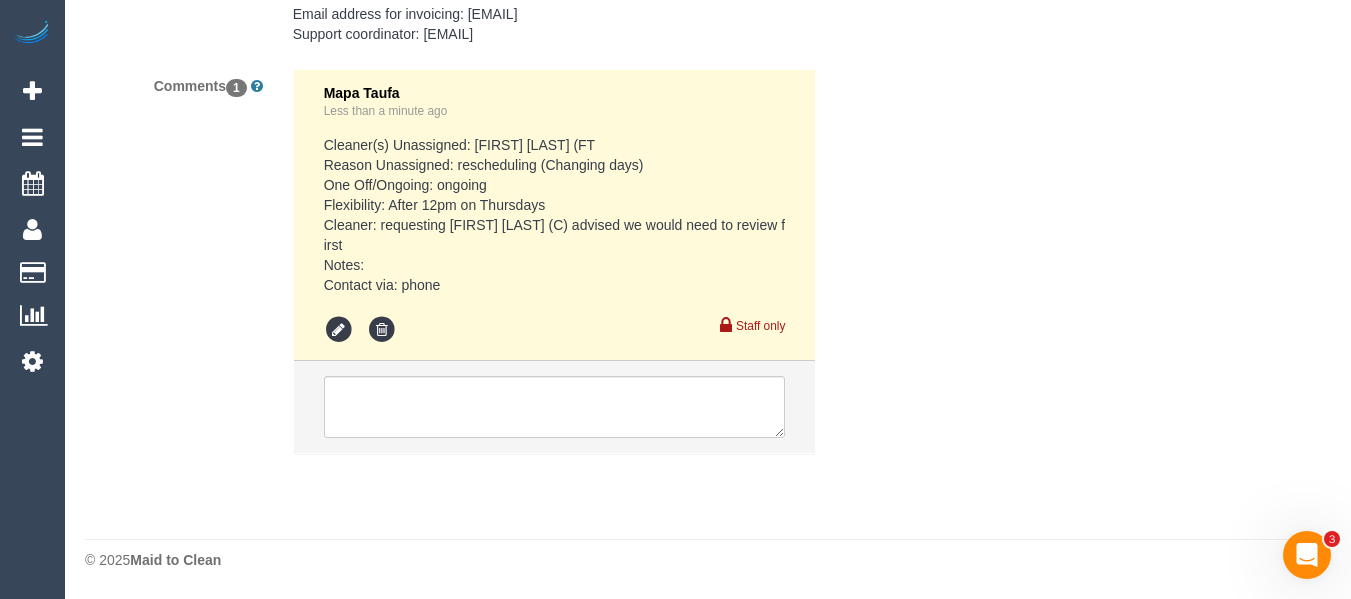 select on "number:27" 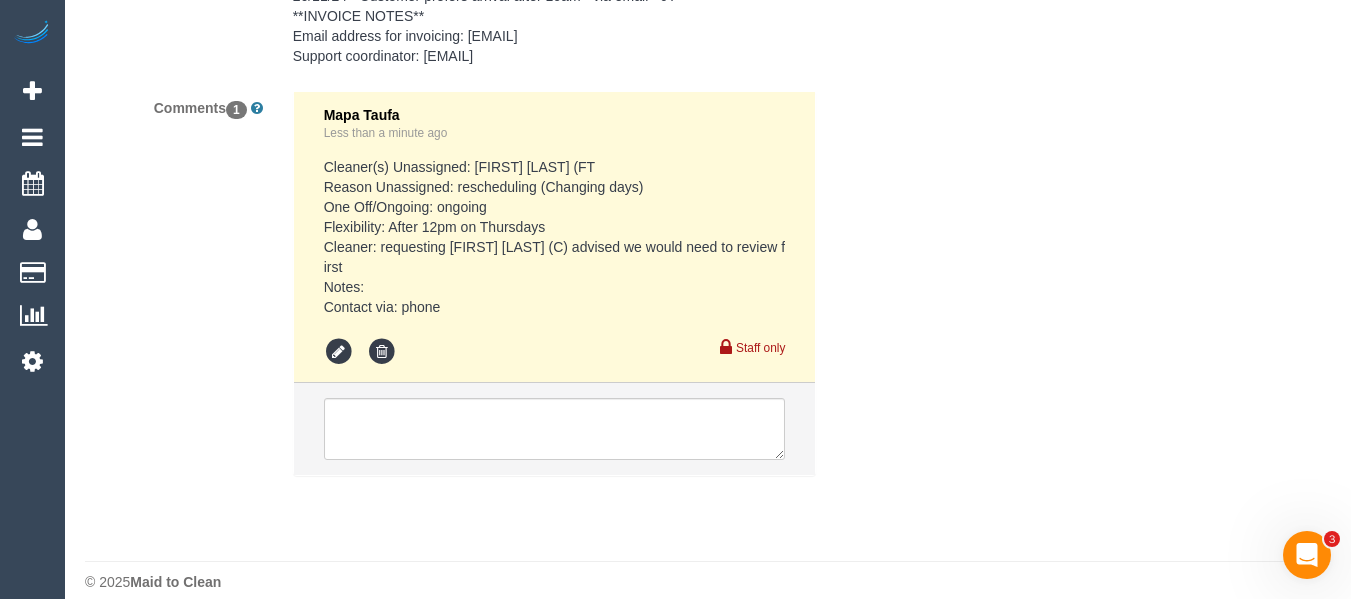 select on "object:752" 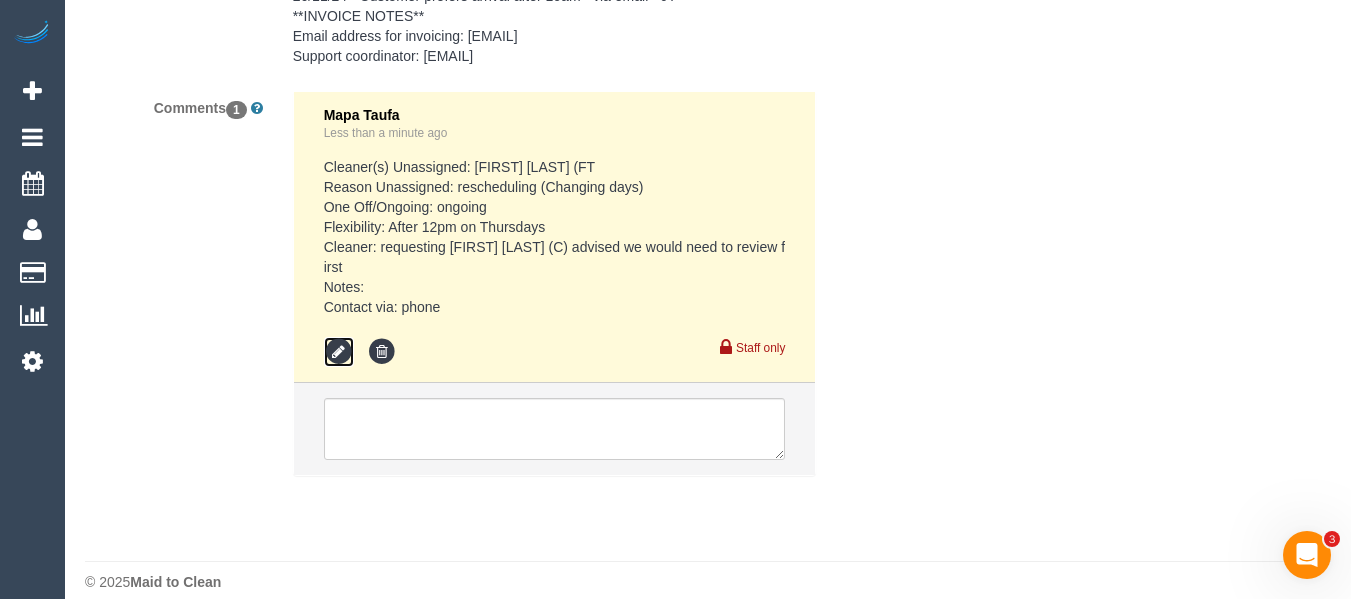 click at bounding box center [339, 352] 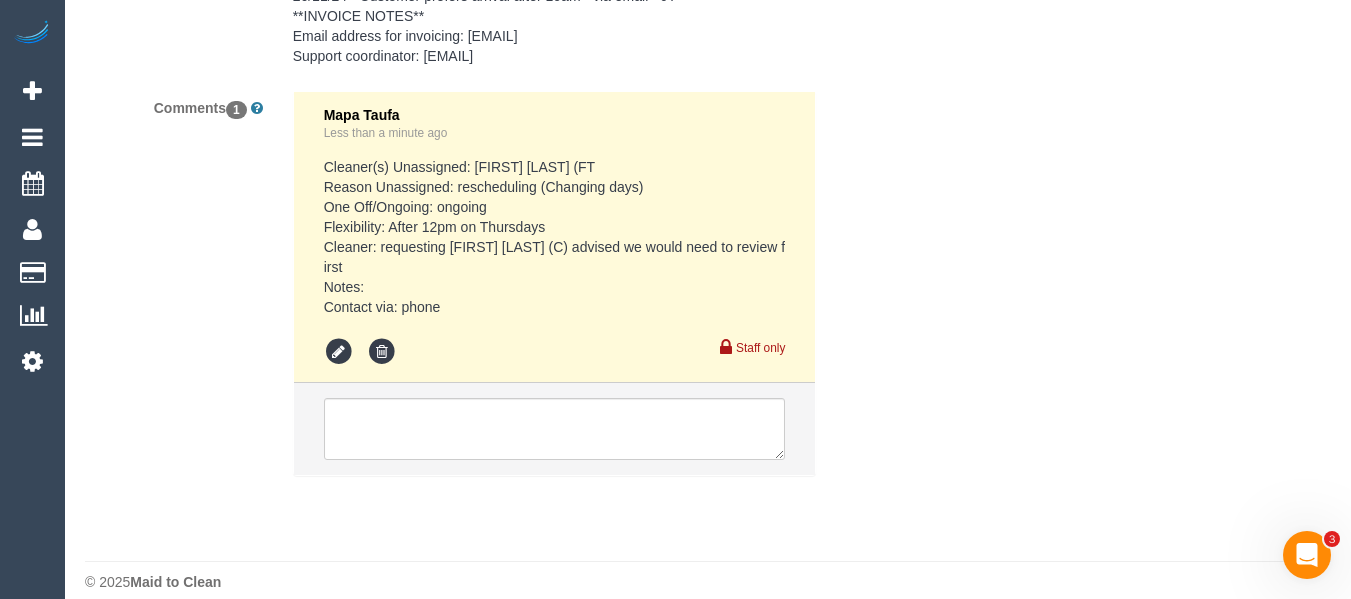 scroll, scrollTop: 3071, scrollLeft: 0, axis: vertical 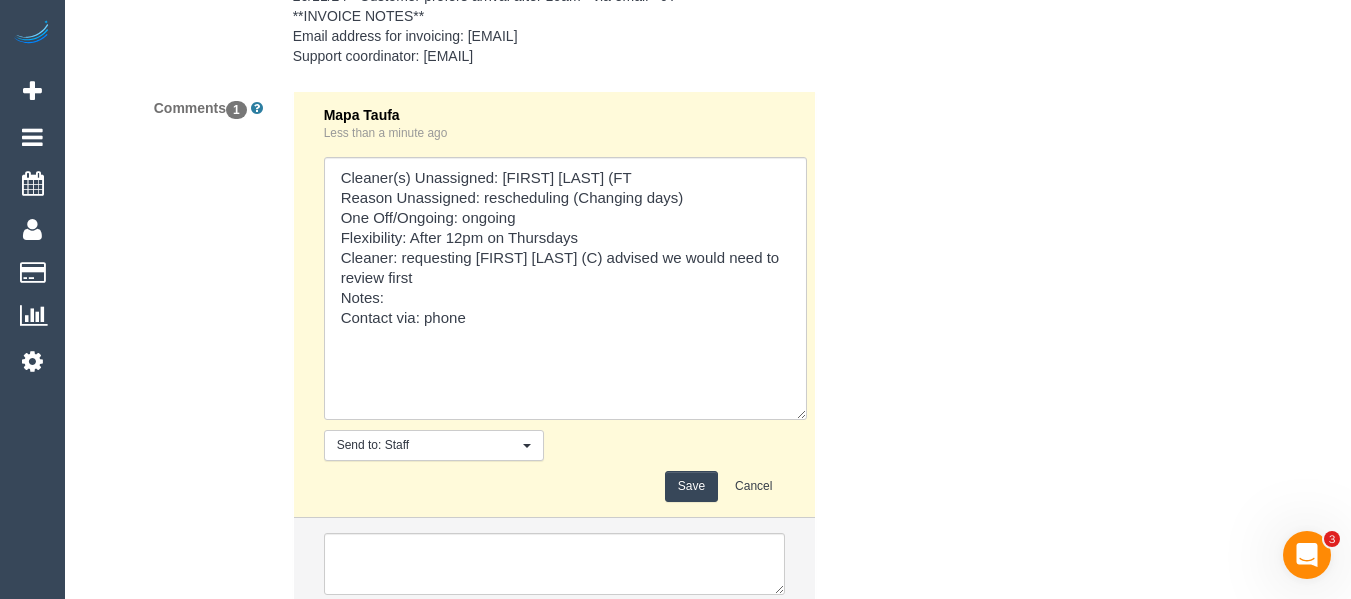 drag, startPoint x: 780, startPoint y: 311, endPoint x: 598, endPoint y: 400, distance: 202.59566 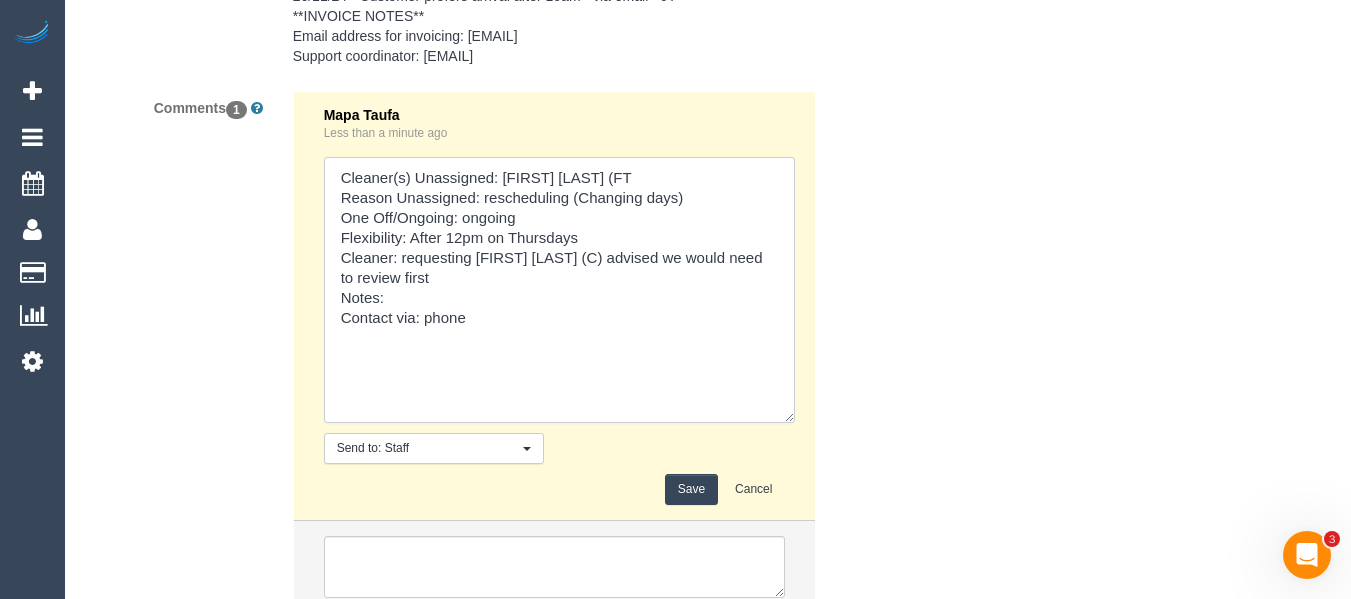click at bounding box center (559, 290) 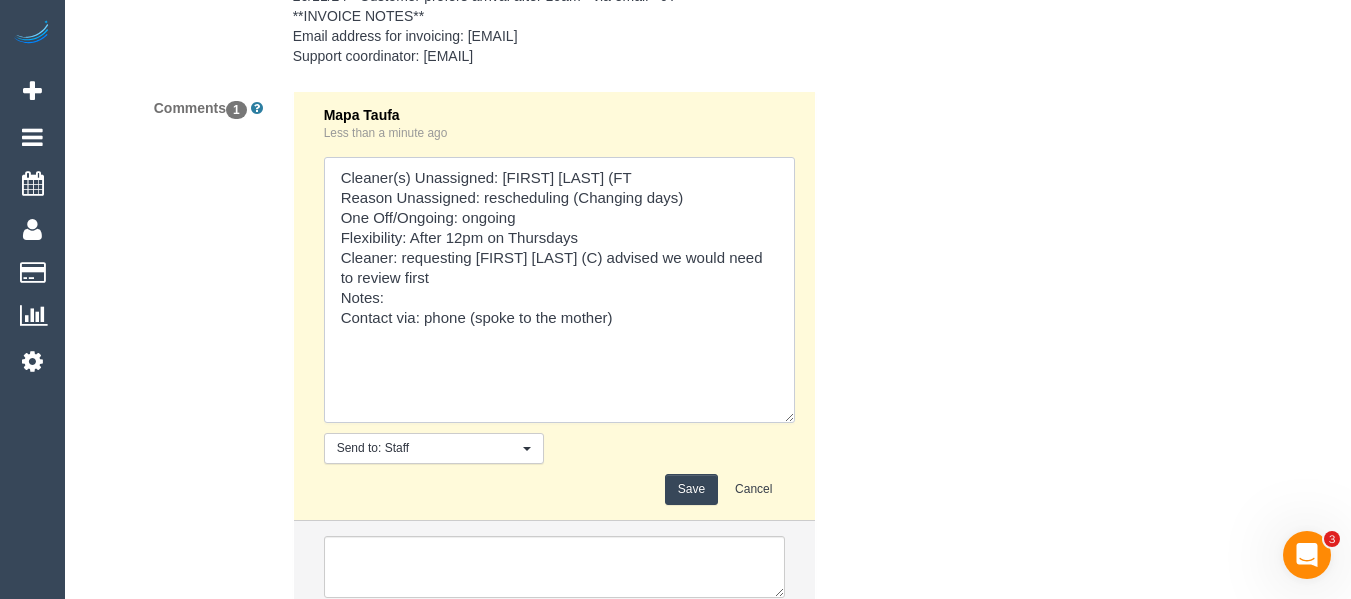 type on "Cleaner(s) Unassigned: [FIRST] [LAST] (FT
Reason Unassigned: rescheduling (Changing days)
One Off/Ongoing: ongoing
Flexibility: After 12pm on Thursdays
Cleaner: requesting [FIRST] [LAST] (C) advised we would need to review first
Notes:
Contact via: phone (spoke to the mother)" 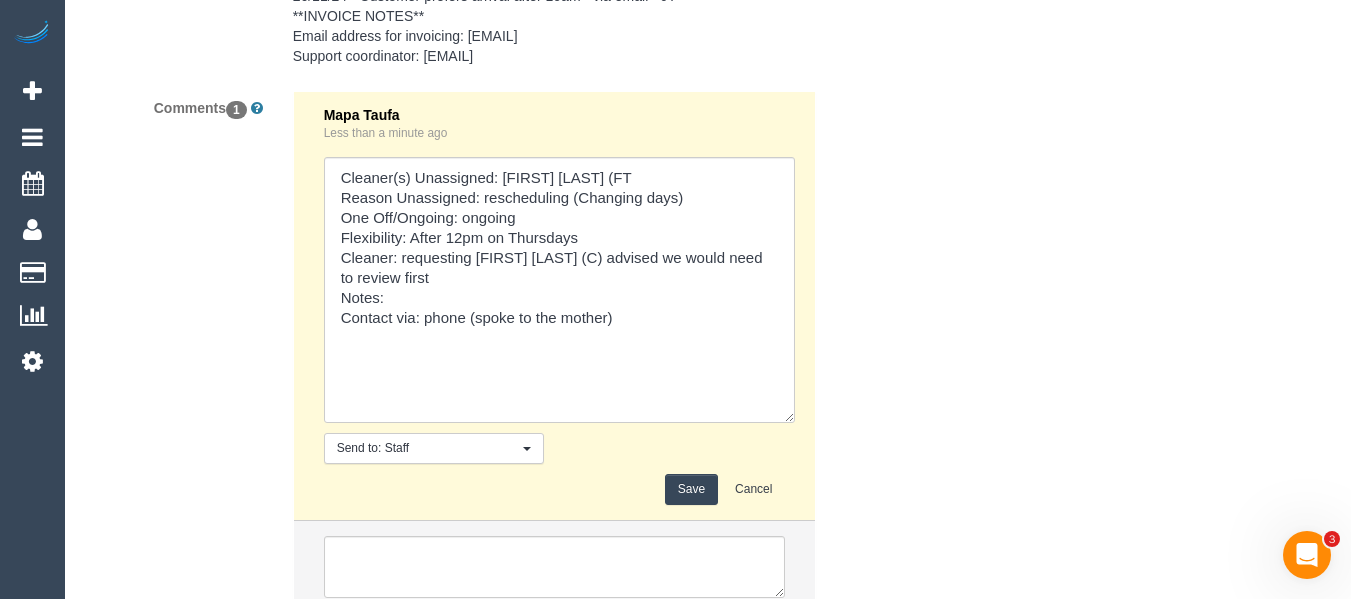 click on "Save" at bounding box center (691, 489) 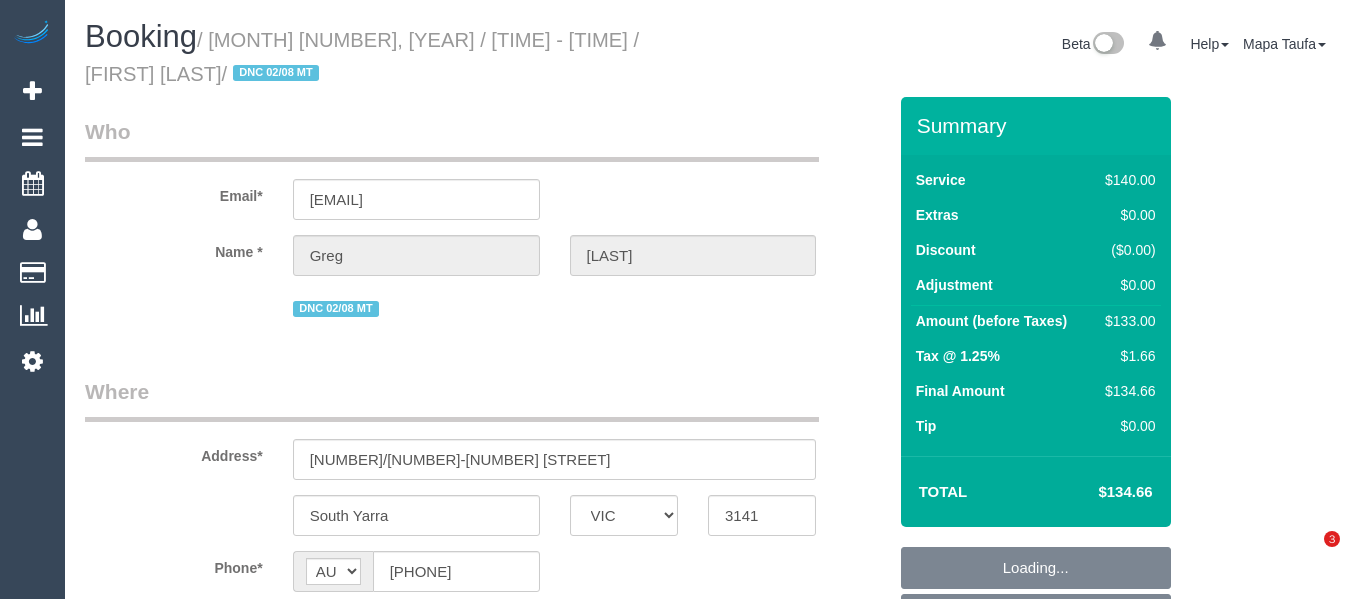 select on "VIC" 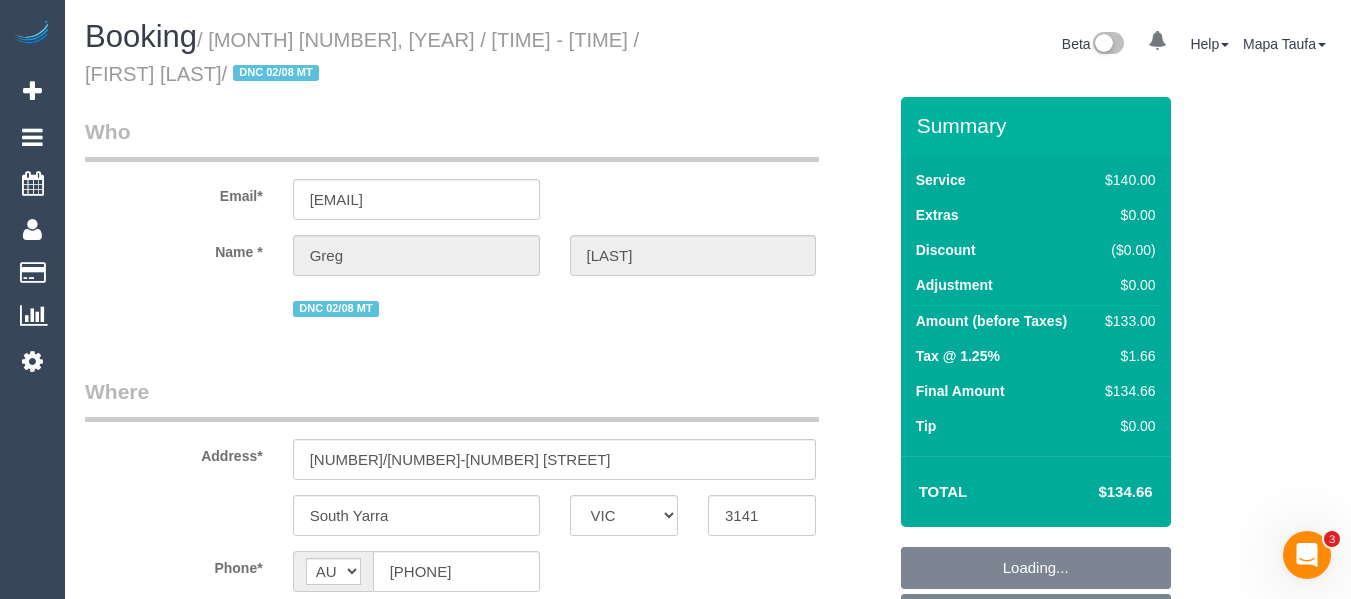 scroll, scrollTop: 0, scrollLeft: 0, axis: both 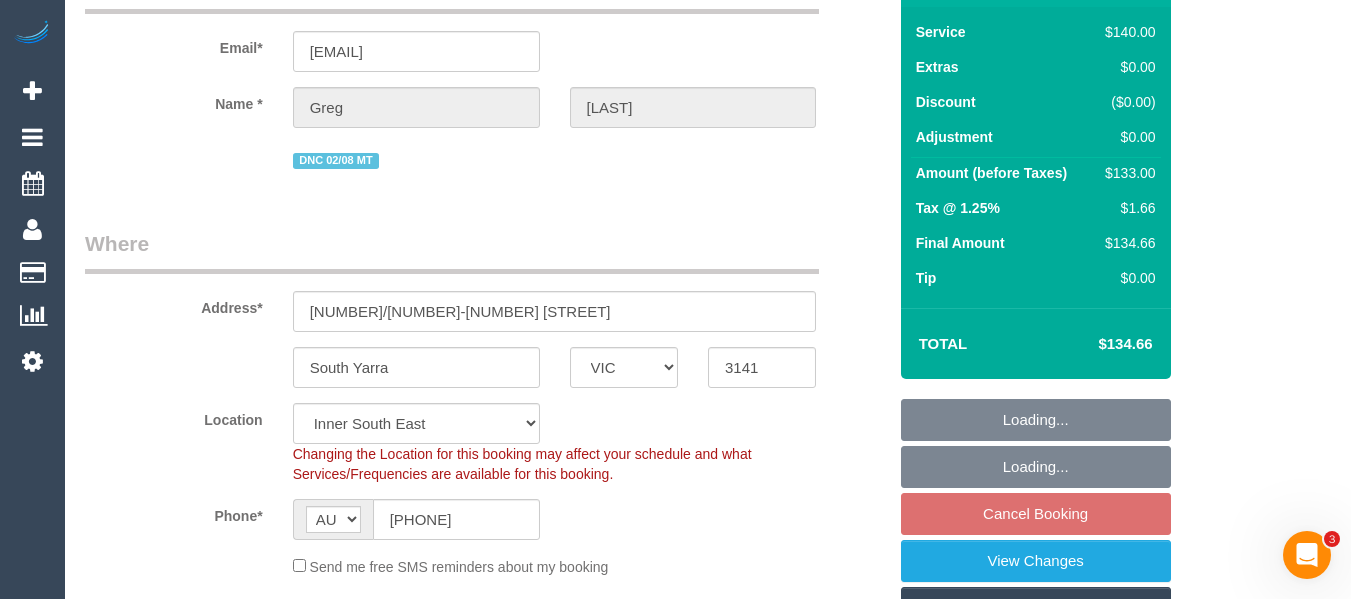 select on "object:685" 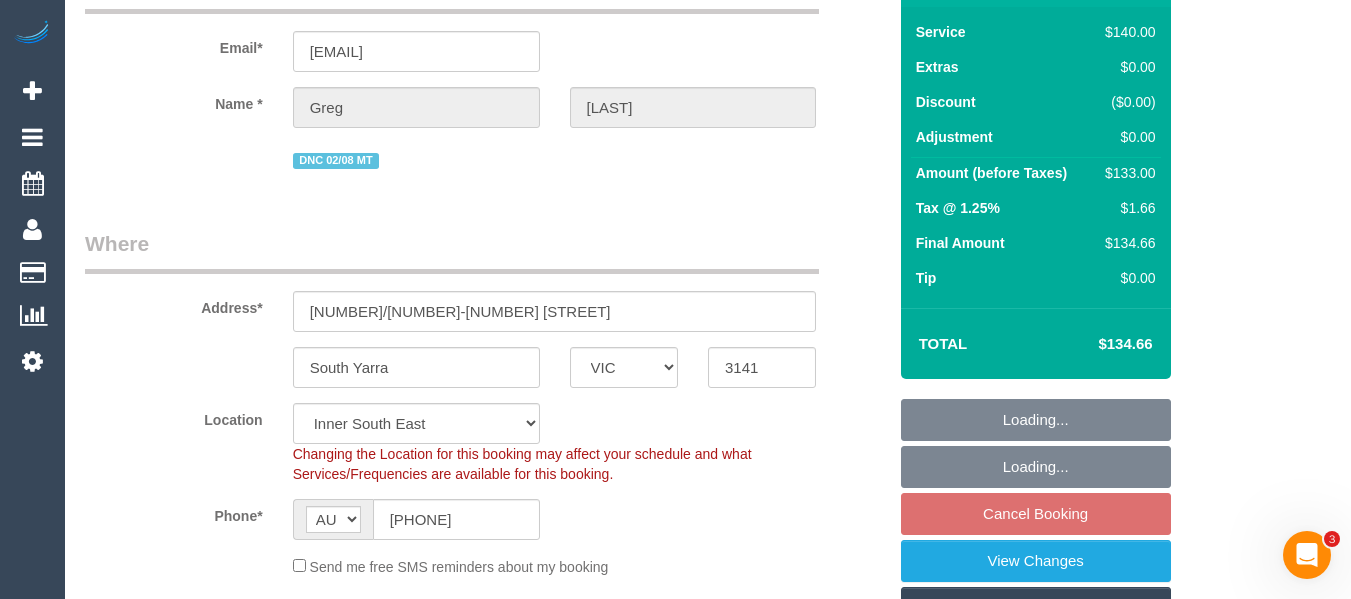 scroll, scrollTop: 174, scrollLeft: 0, axis: vertical 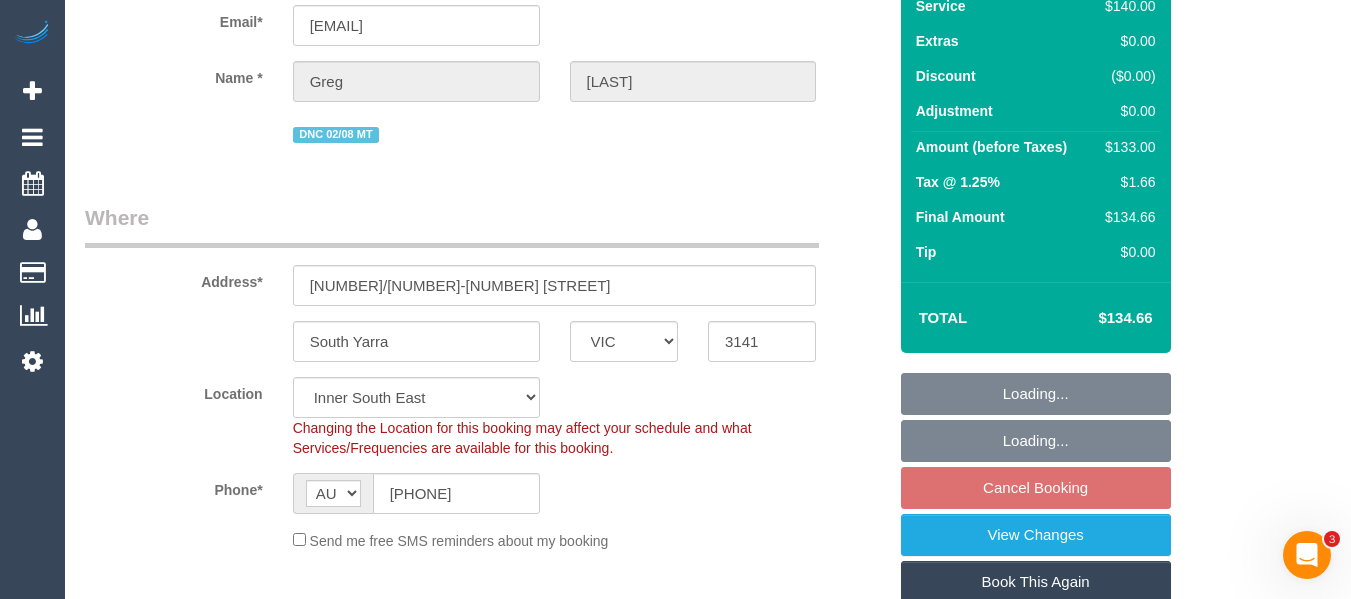 select on "object:1233" 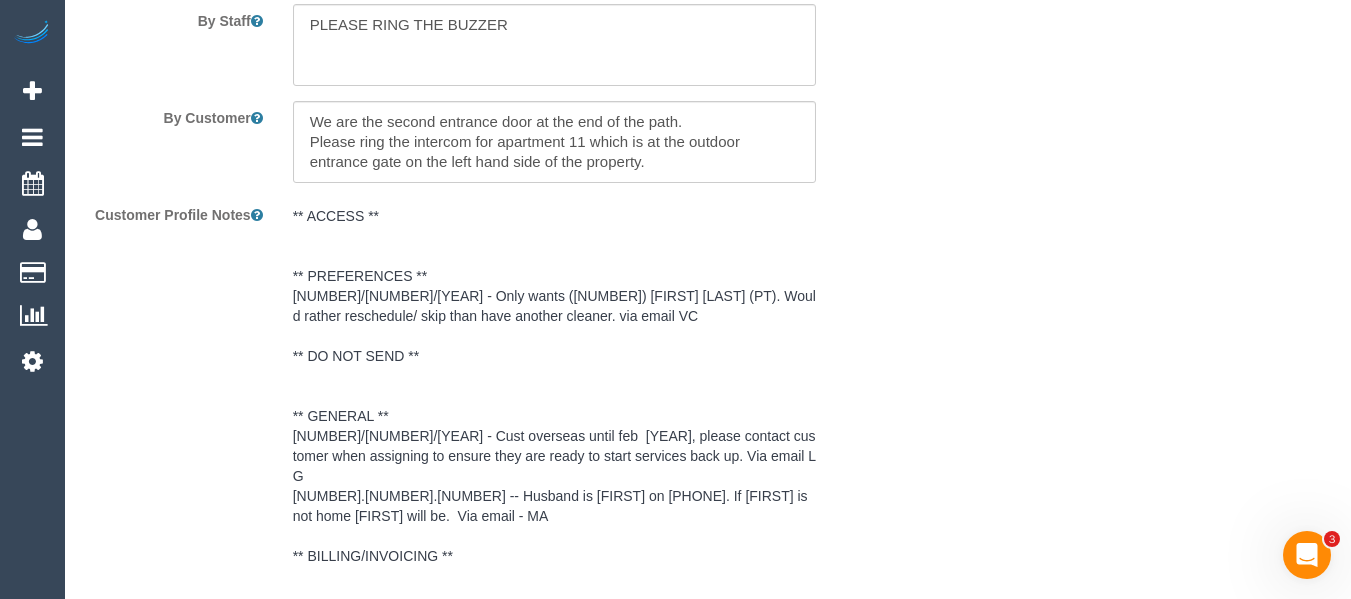 scroll, scrollTop: 3254, scrollLeft: 0, axis: vertical 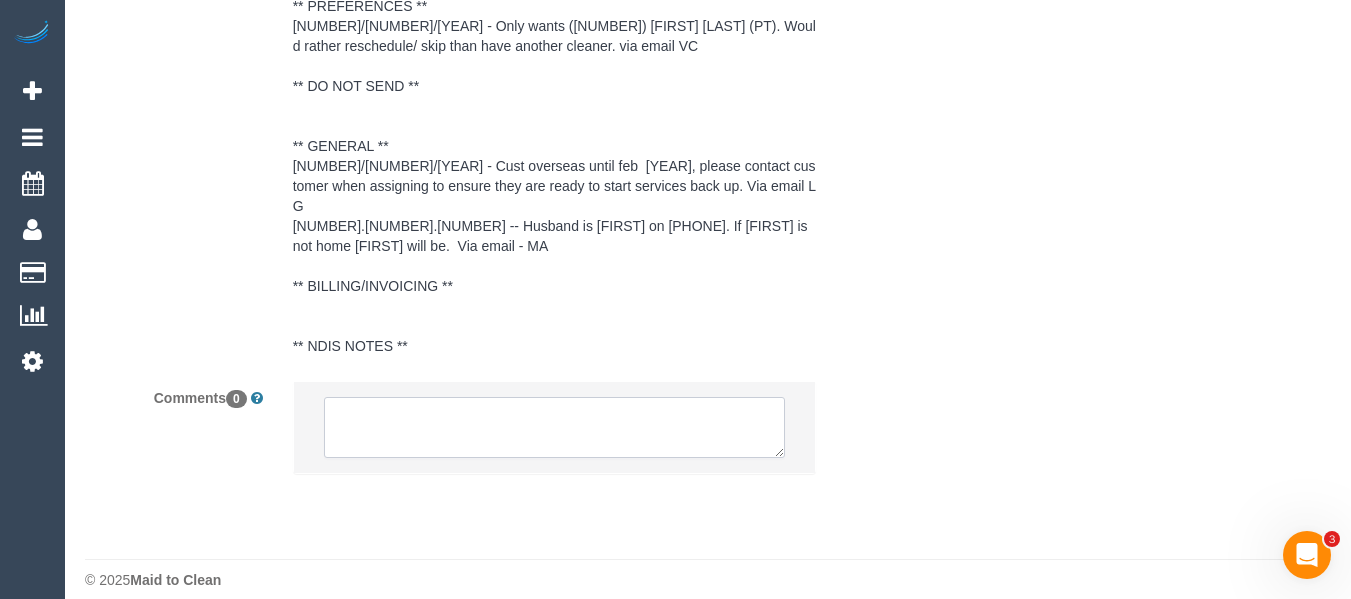 click at bounding box center [555, 428] 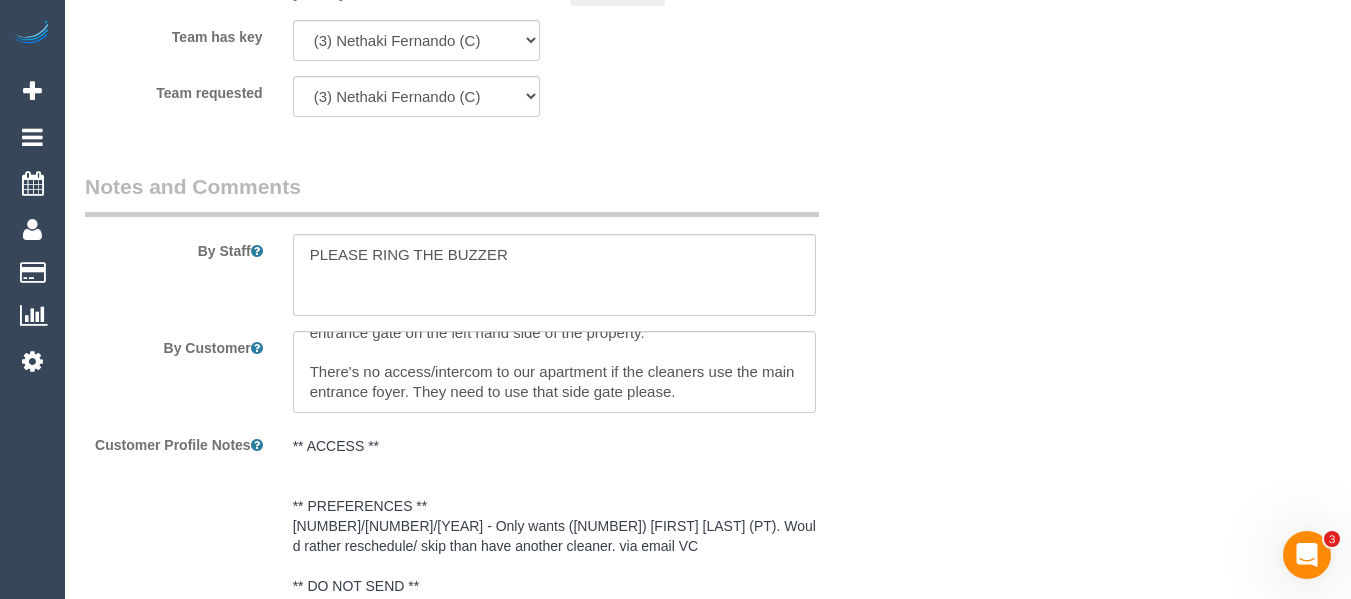 scroll, scrollTop: 2916, scrollLeft: 0, axis: vertical 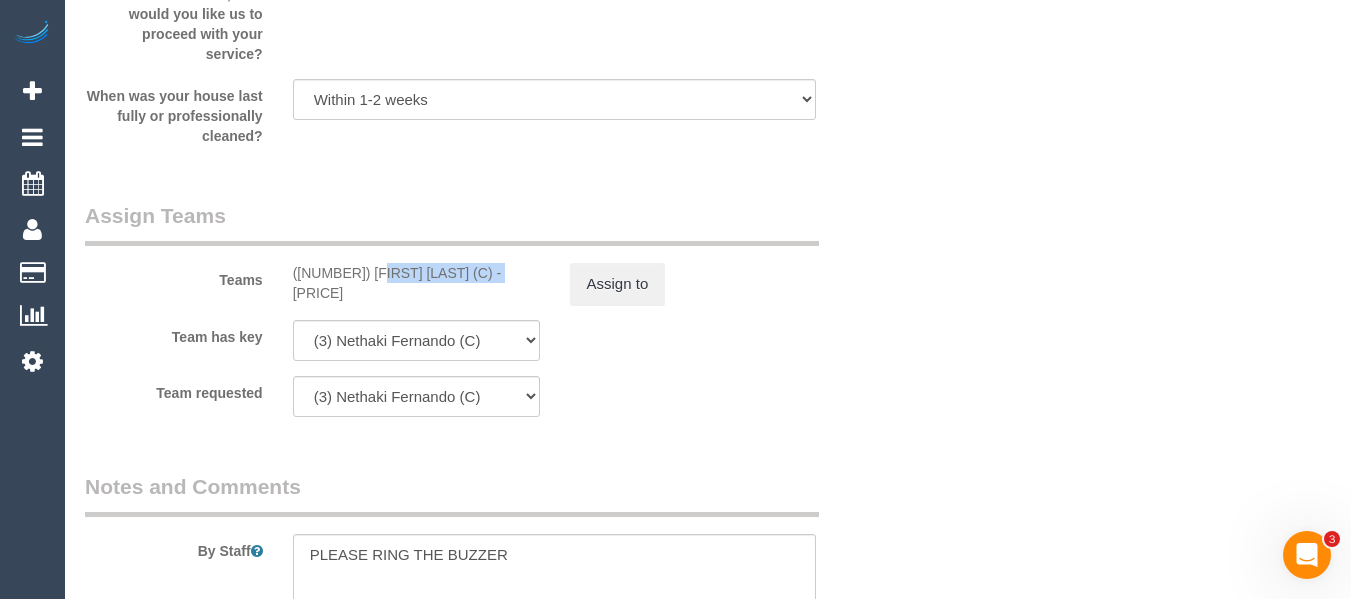 drag, startPoint x: 445, startPoint y: 277, endPoint x: 313, endPoint y: 282, distance: 132.09467 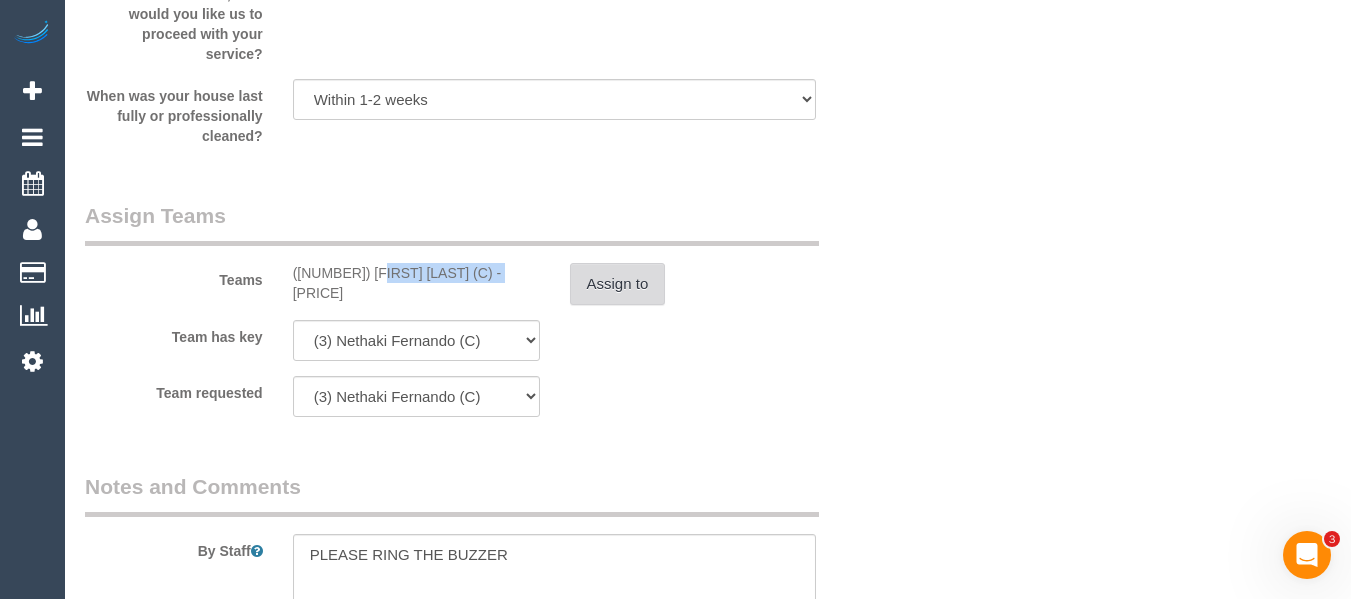 copy on "[FIRST] [LAST] (C" 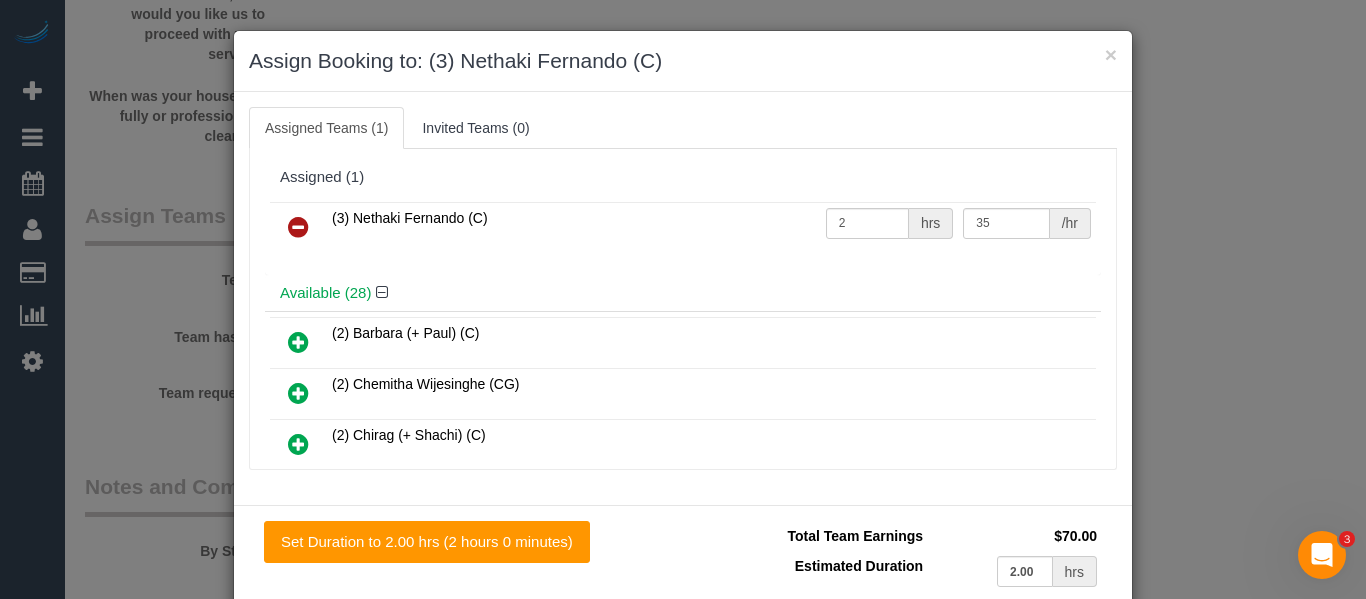 click at bounding box center (298, 227) 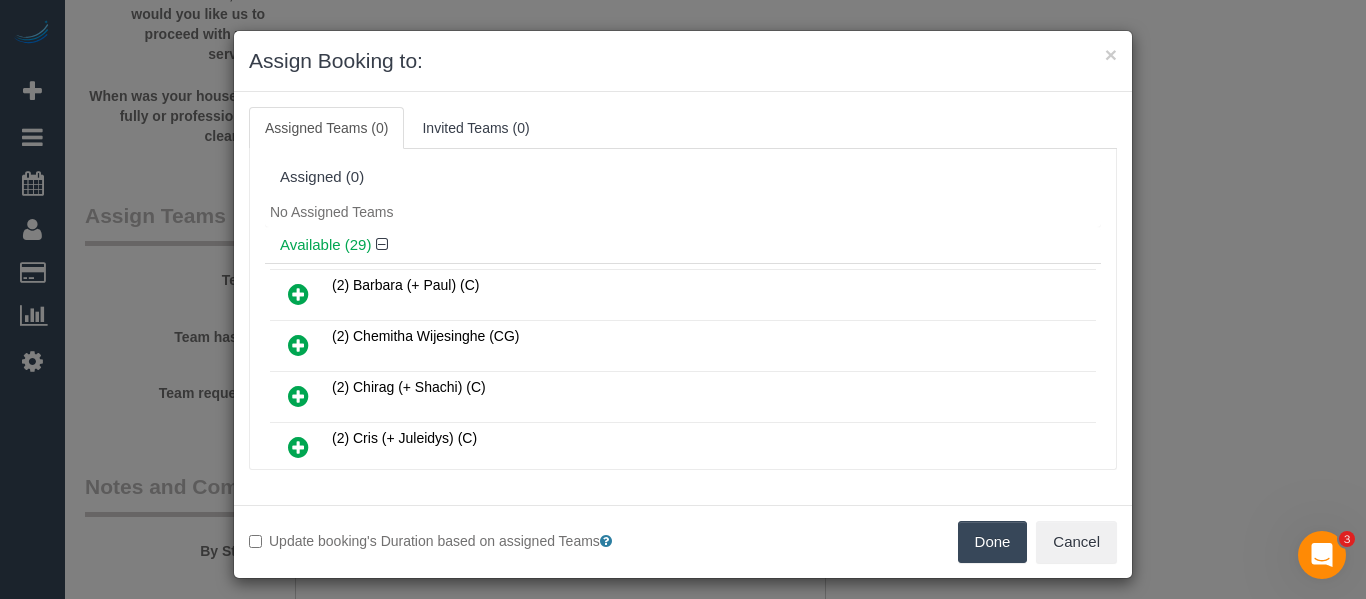 click on "Update booking's Duration based on assigned Teams
Done
Cancel" at bounding box center (683, 541) 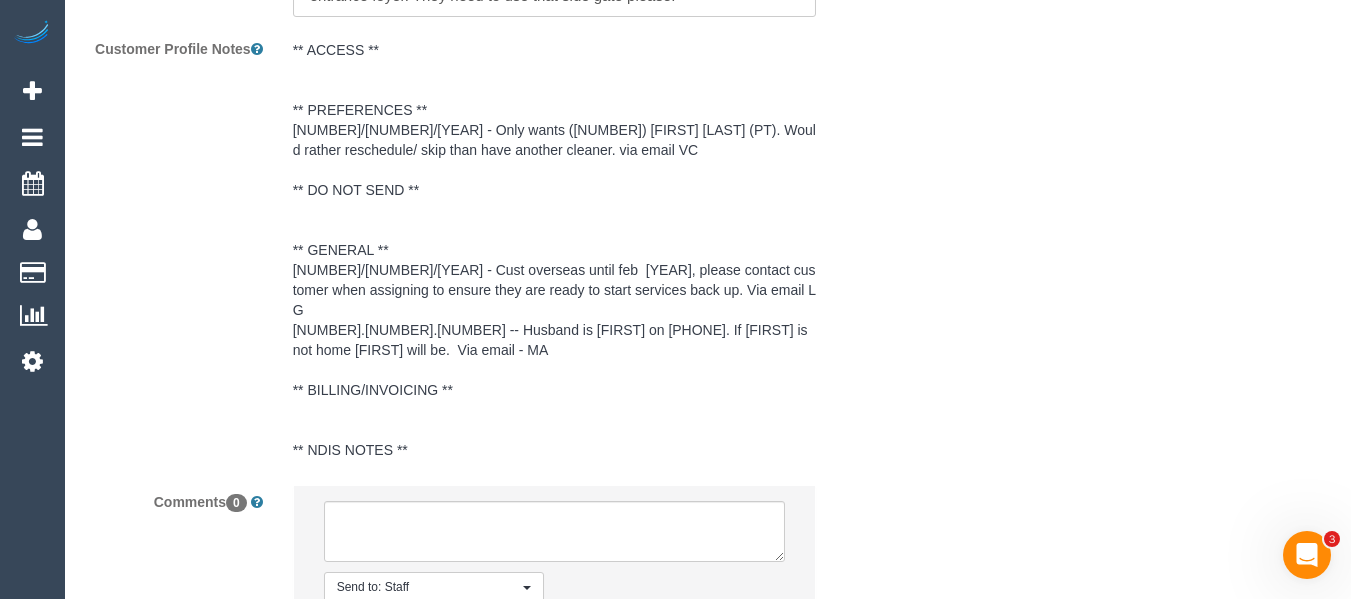 scroll, scrollTop: 3799, scrollLeft: 0, axis: vertical 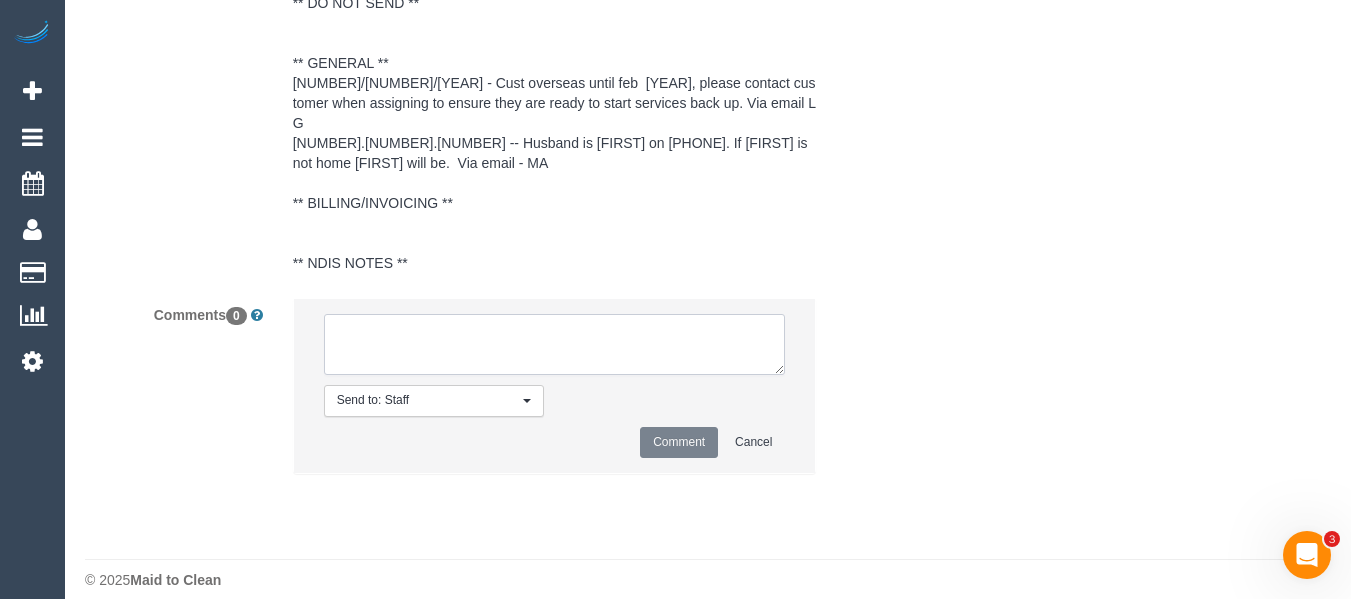 click at bounding box center [555, 345] 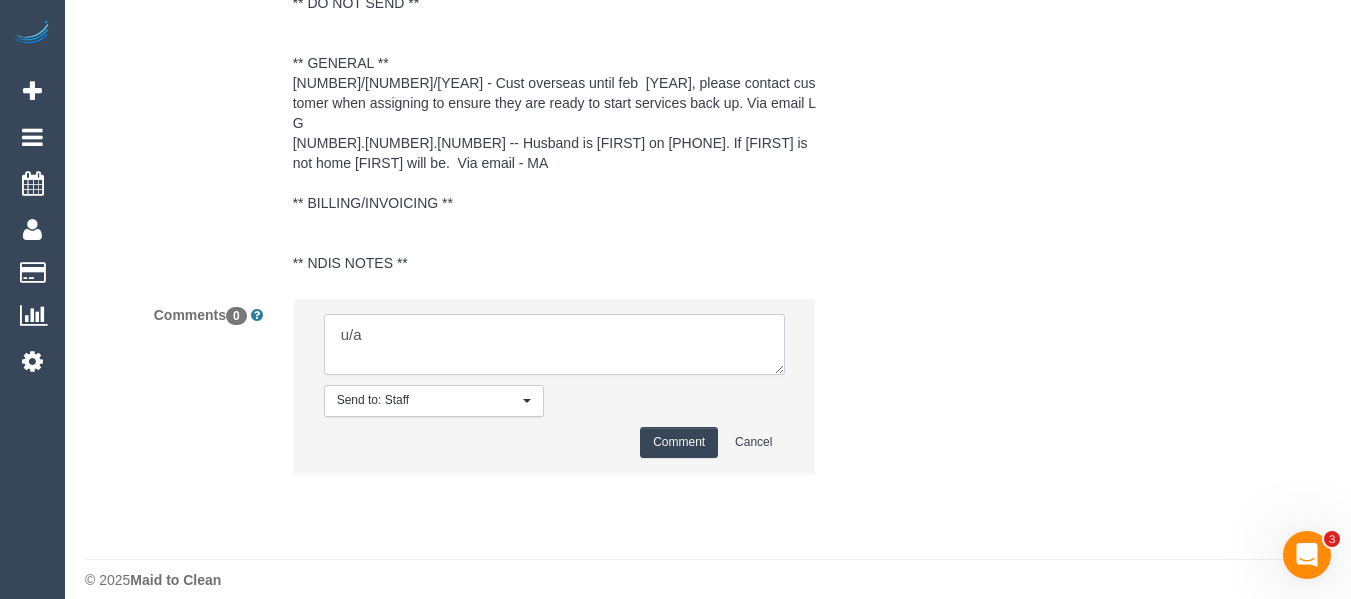 paste on "[FIRST] [LAST] (C" 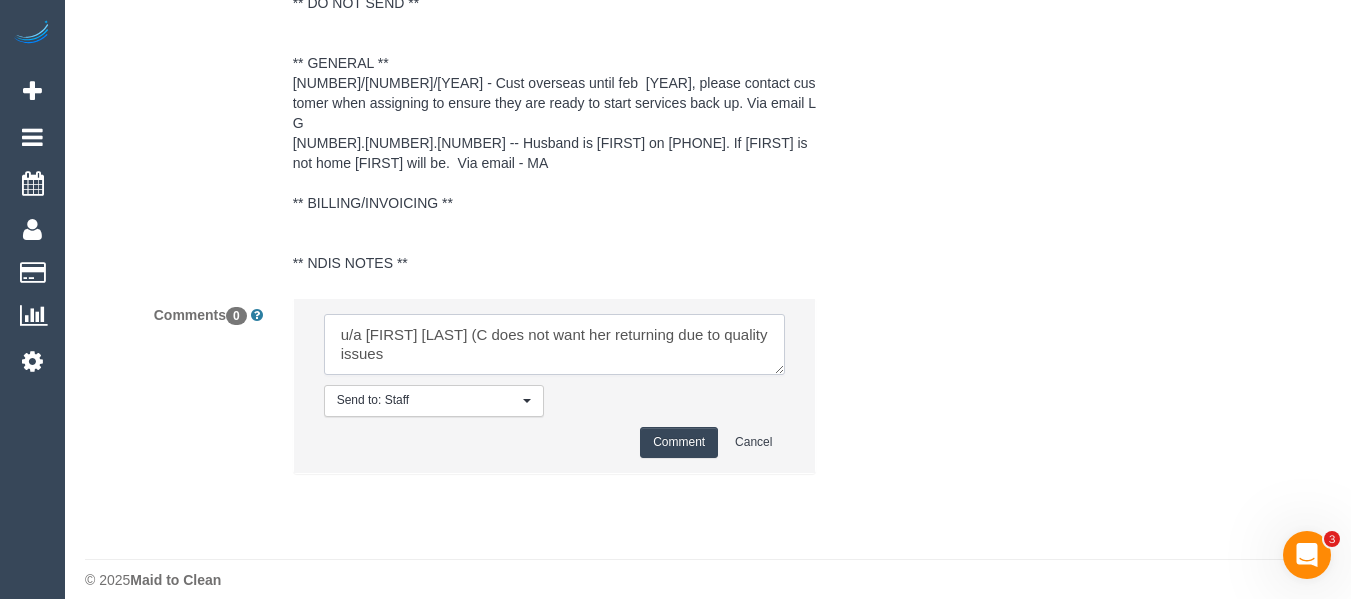 type on "u/a [FIRST] [LAST] (C does not want her returning due to quality issues" 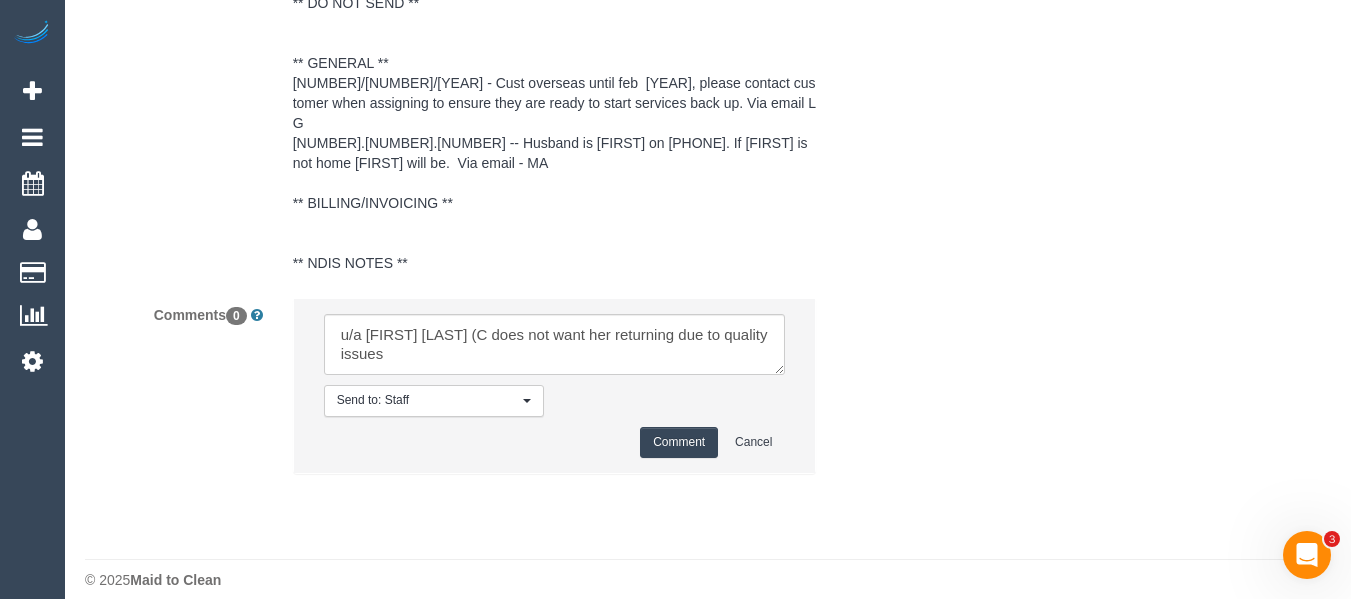 click on "Comment" at bounding box center [679, 442] 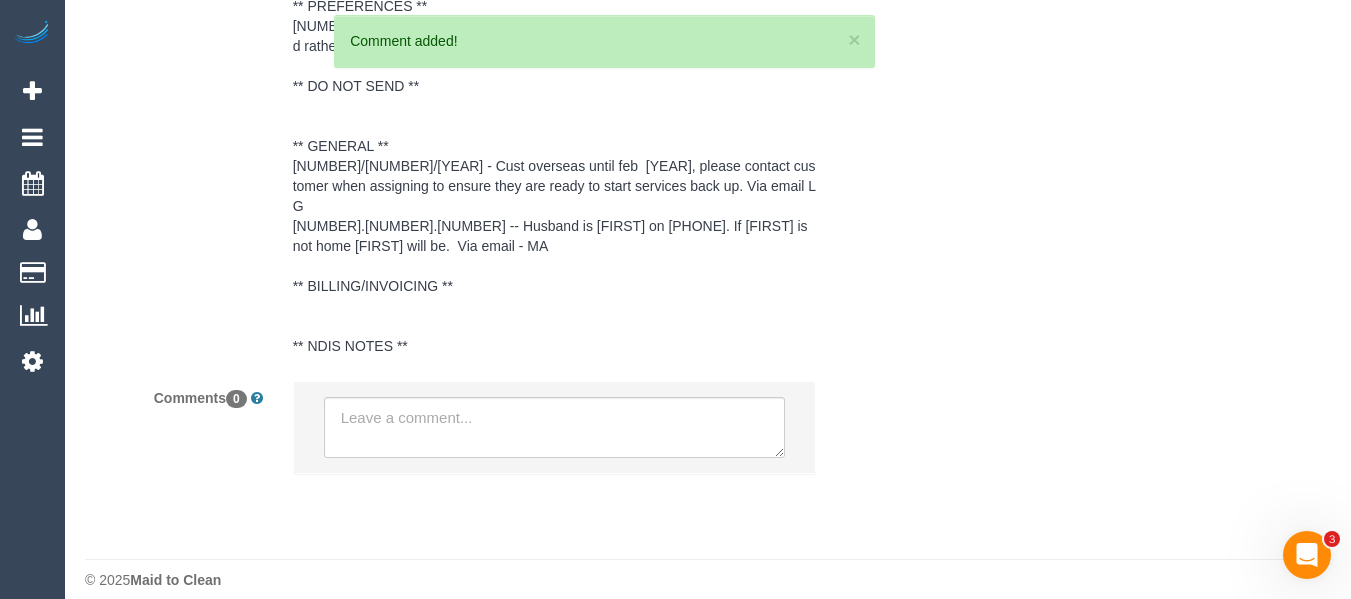 scroll, scrollTop: 3799, scrollLeft: 0, axis: vertical 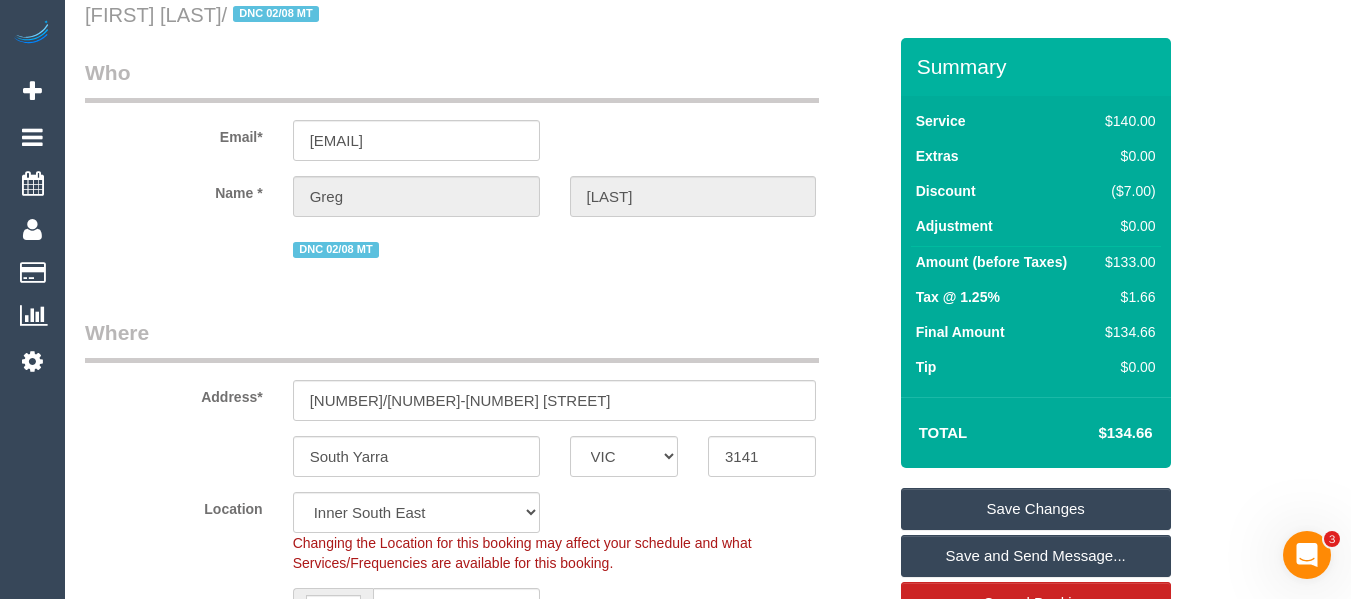 click on "Save Changes" at bounding box center (1036, 509) 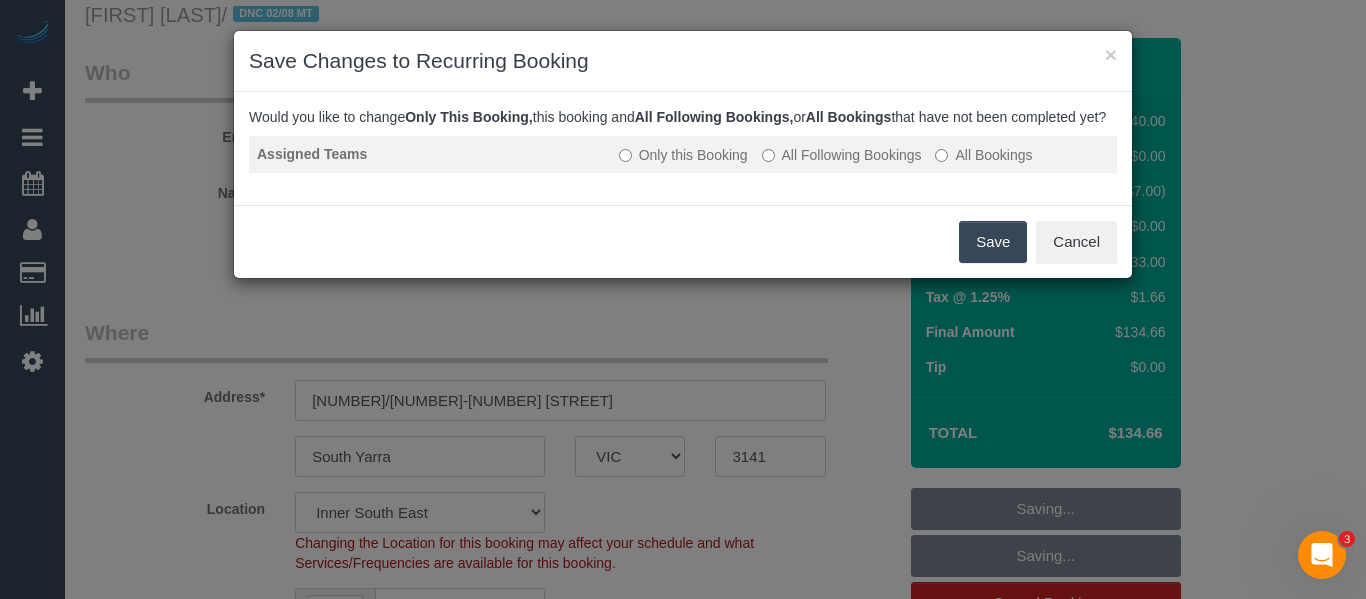 click on "All Following Bookings" at bounding box center (842, 155) 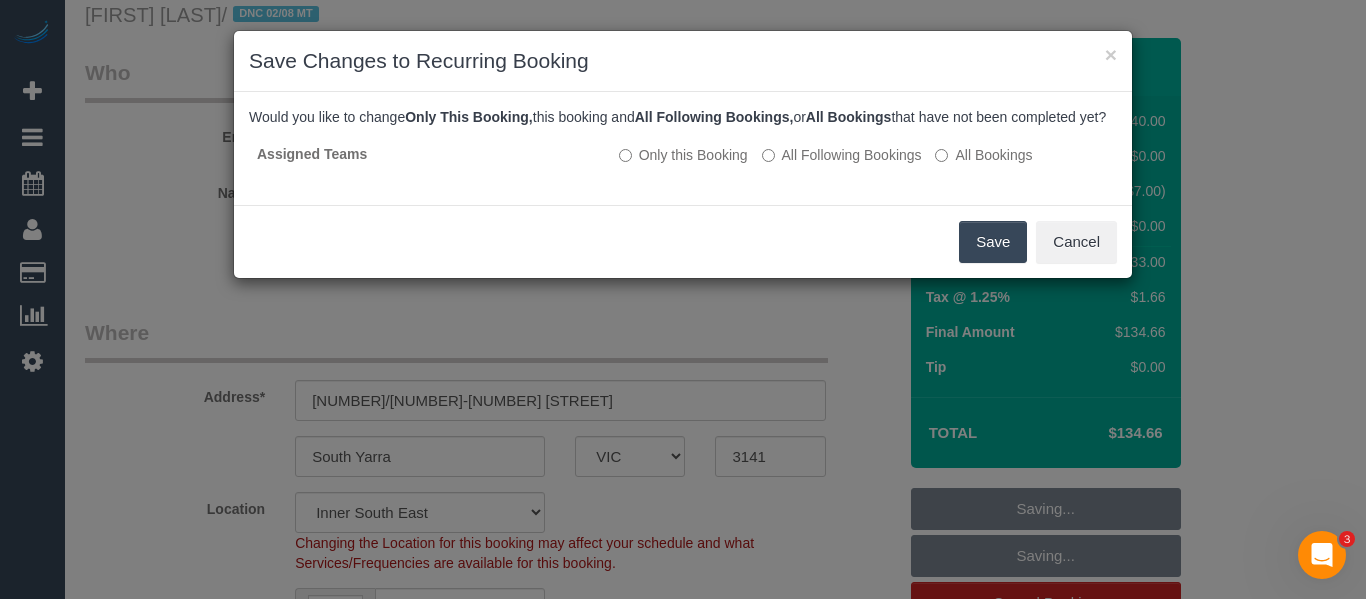 click on "Save" at bounding box center [993, 242] 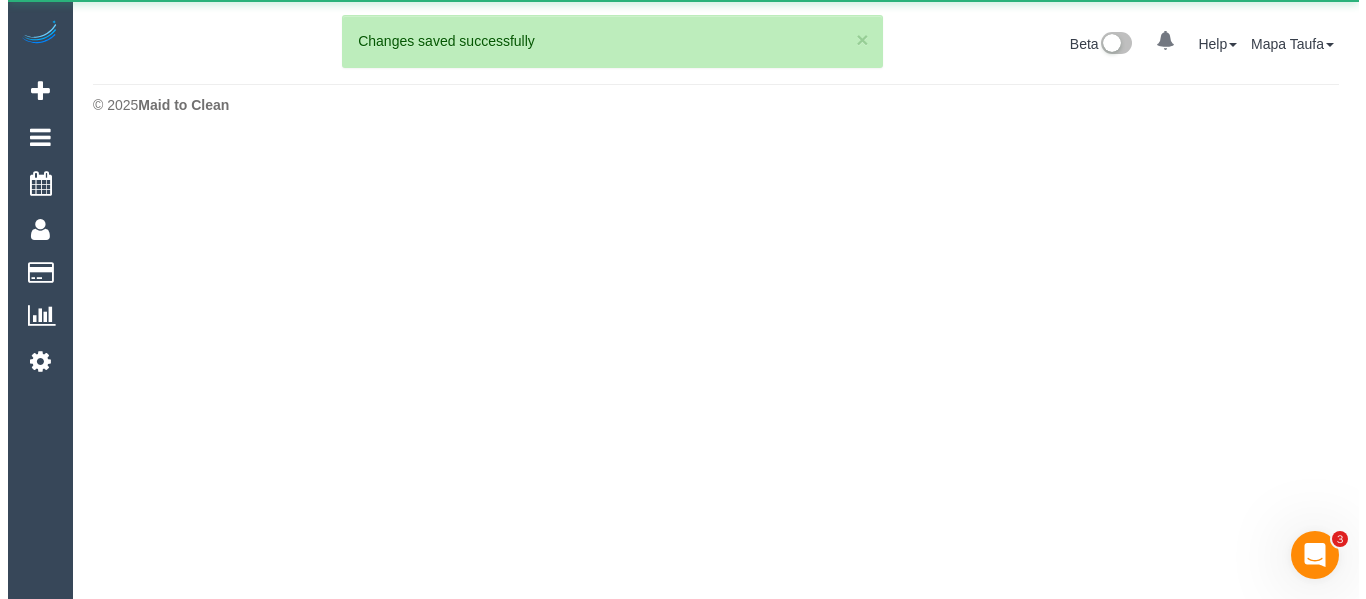 scroll, scrollTop: 0, scrollLeft: 0, axis: both 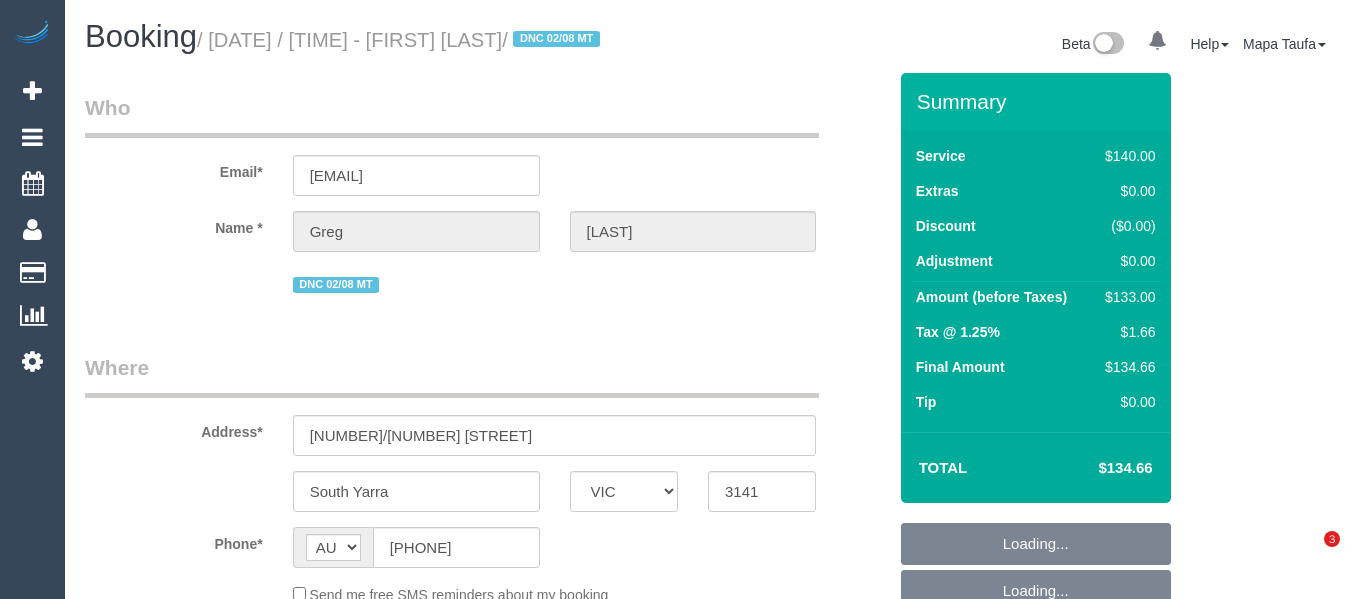 select on "VIC" 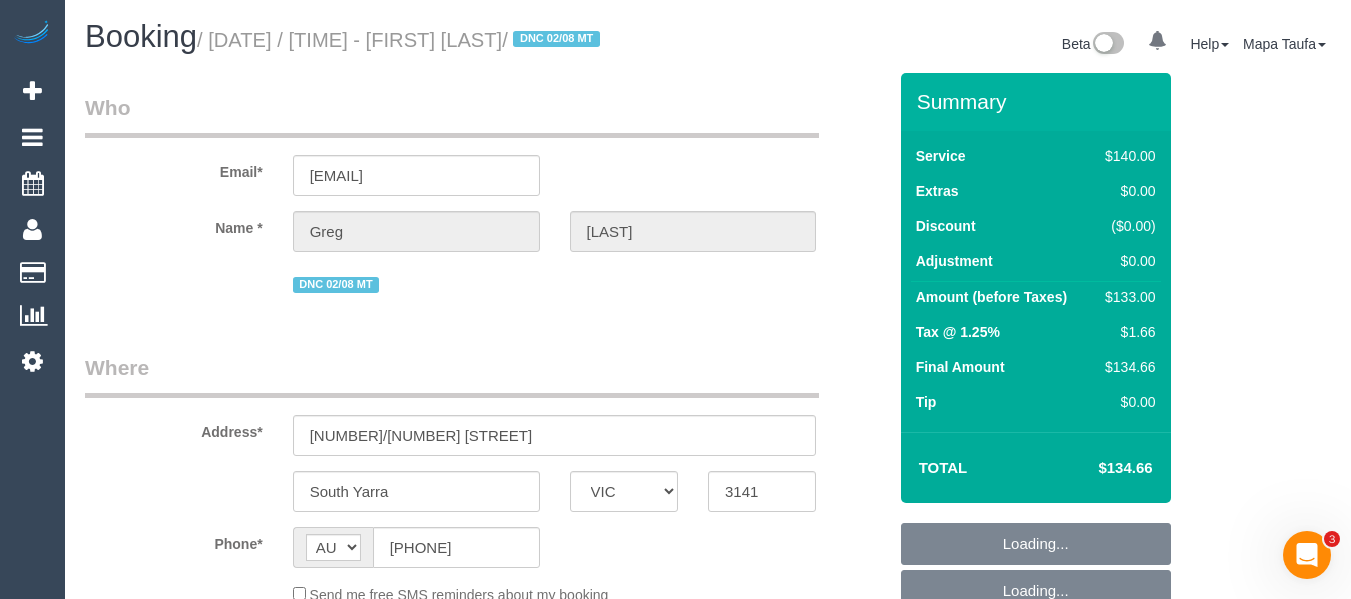 scroll, scrollTop: 0, scrollLeft: 0, axis: both 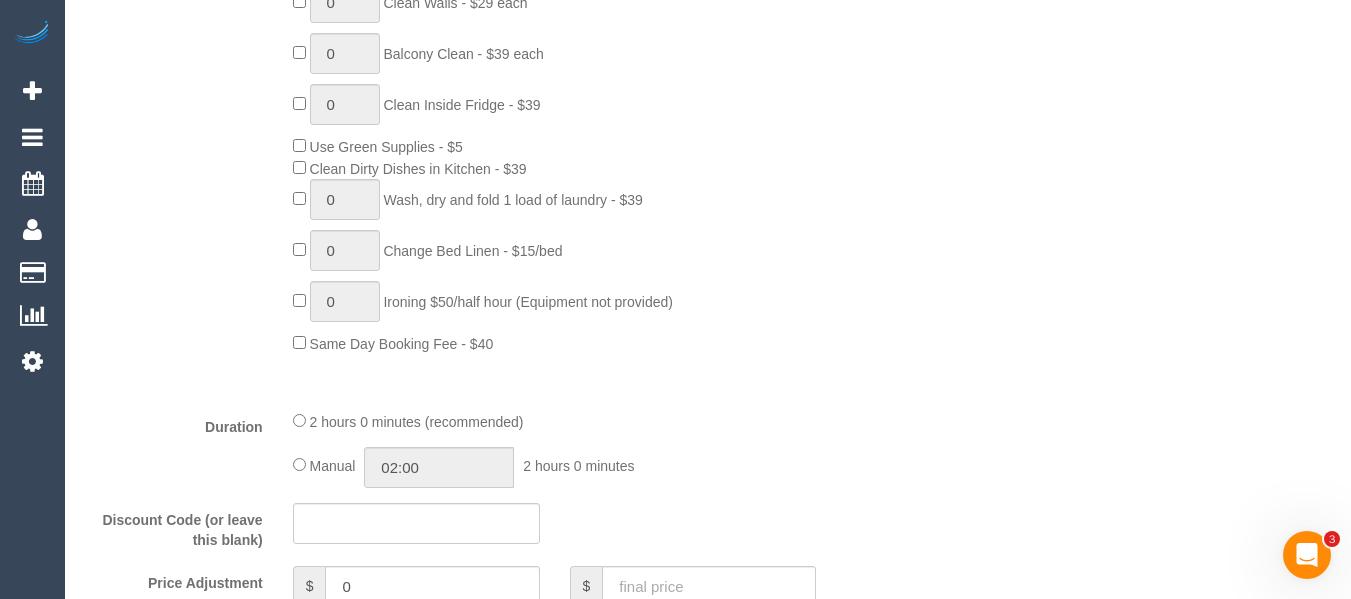 select on "spot4" 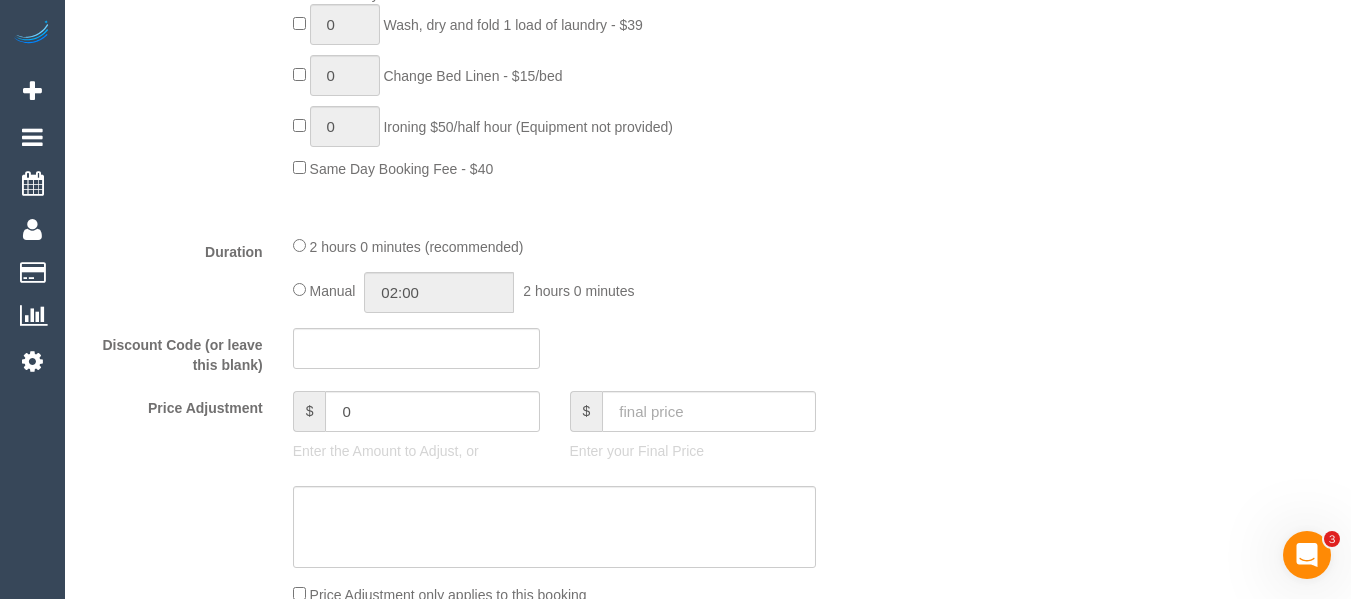 scroll, scrollTop: 1572, scrollLeft: 0, axis: vertical 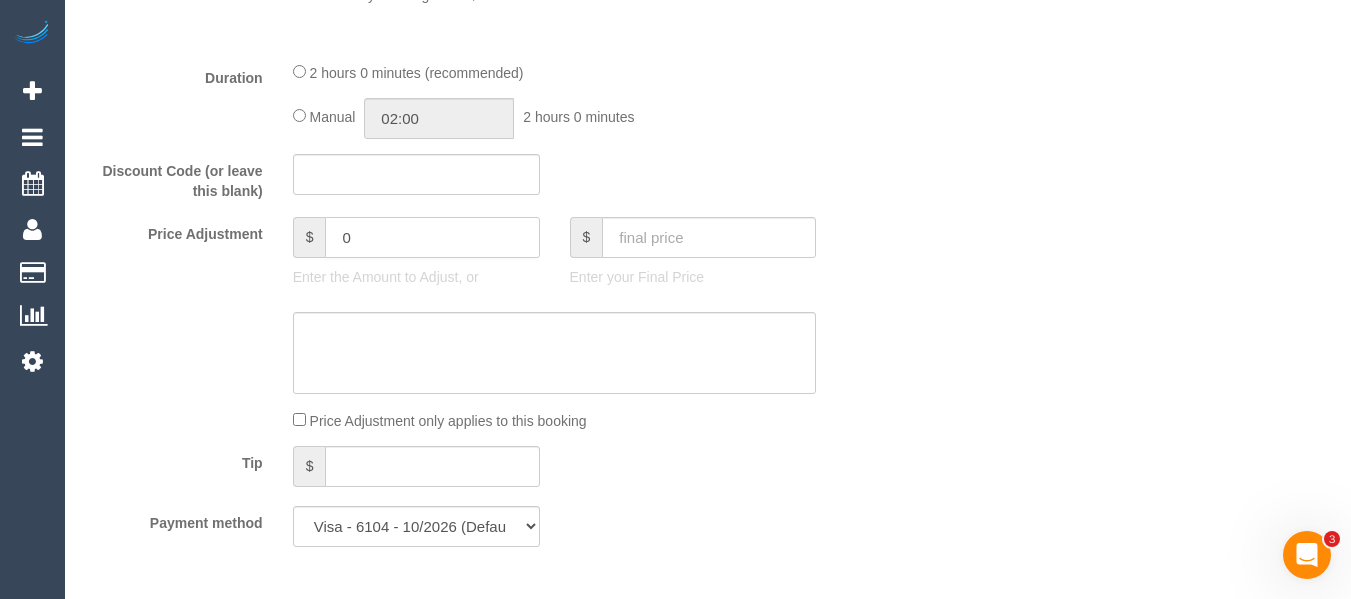 drag, startPoint x: 418, startPoint y: 280, endPoint x: 220, endPoint y: 274, distance: 198.09088 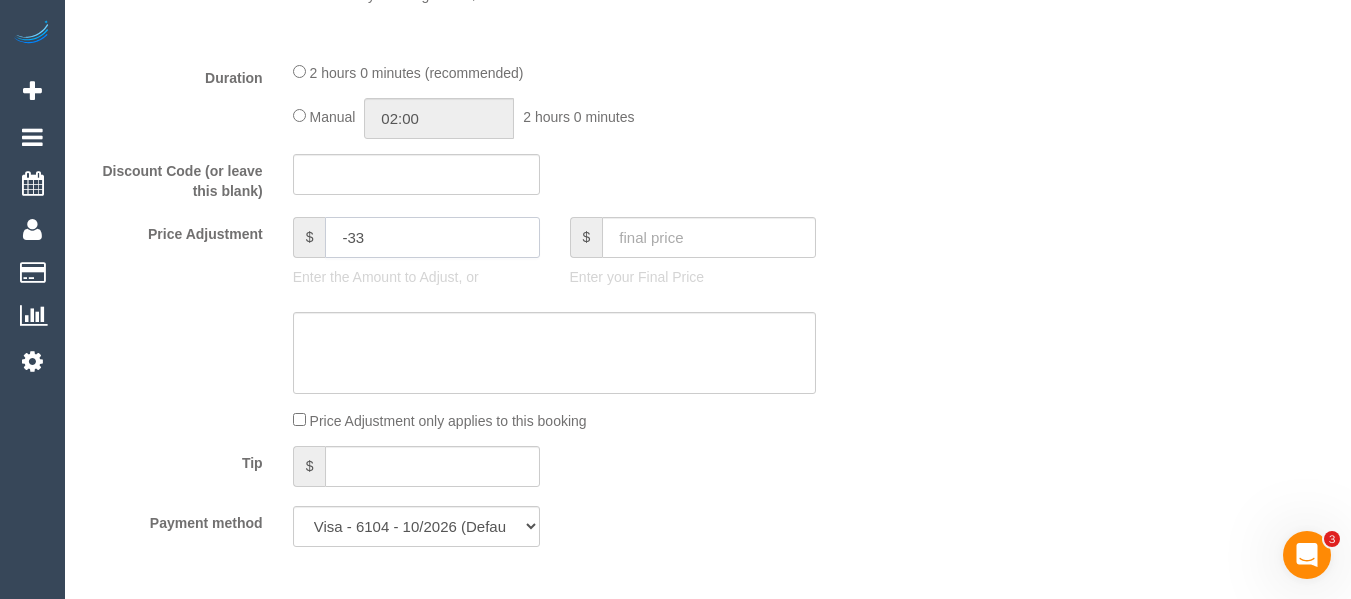 type on "-33" 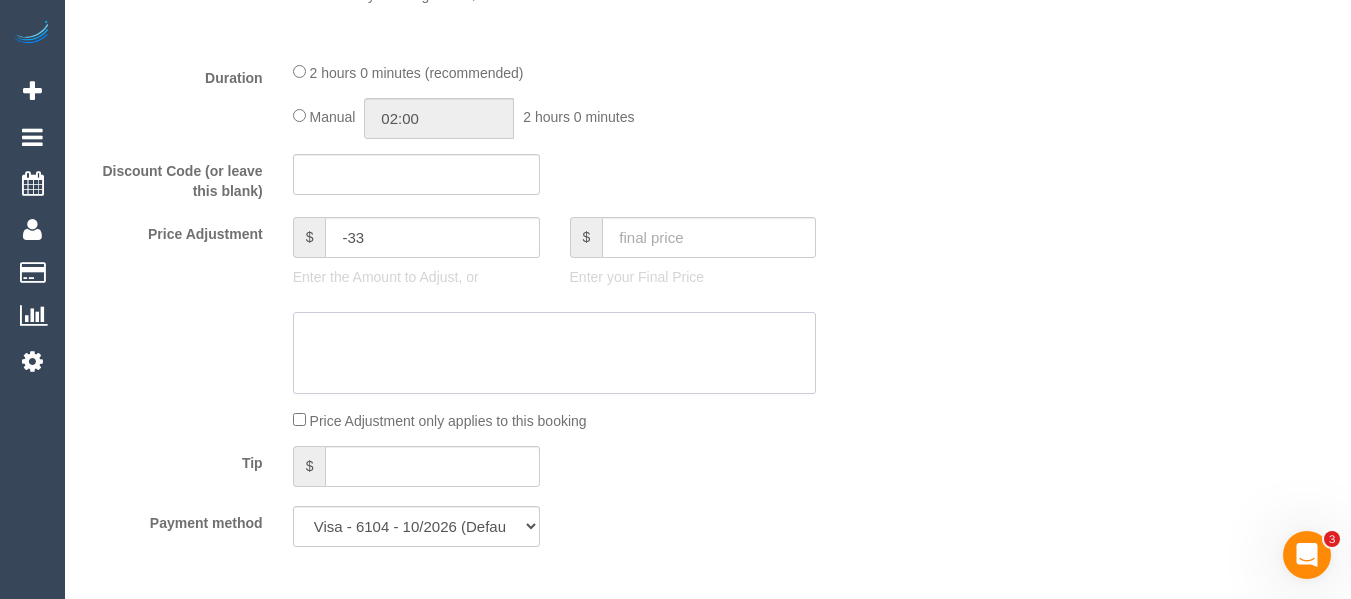 click 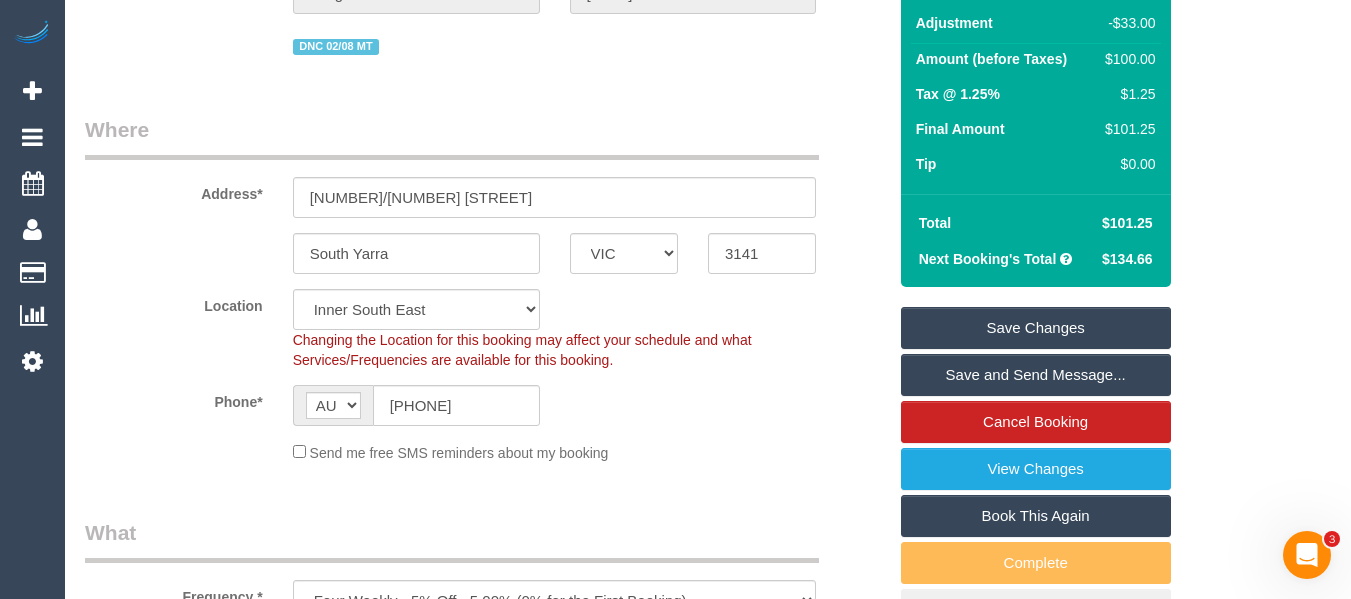 scroll, scrollTop: 0, scrollLeft: 0, axis: both 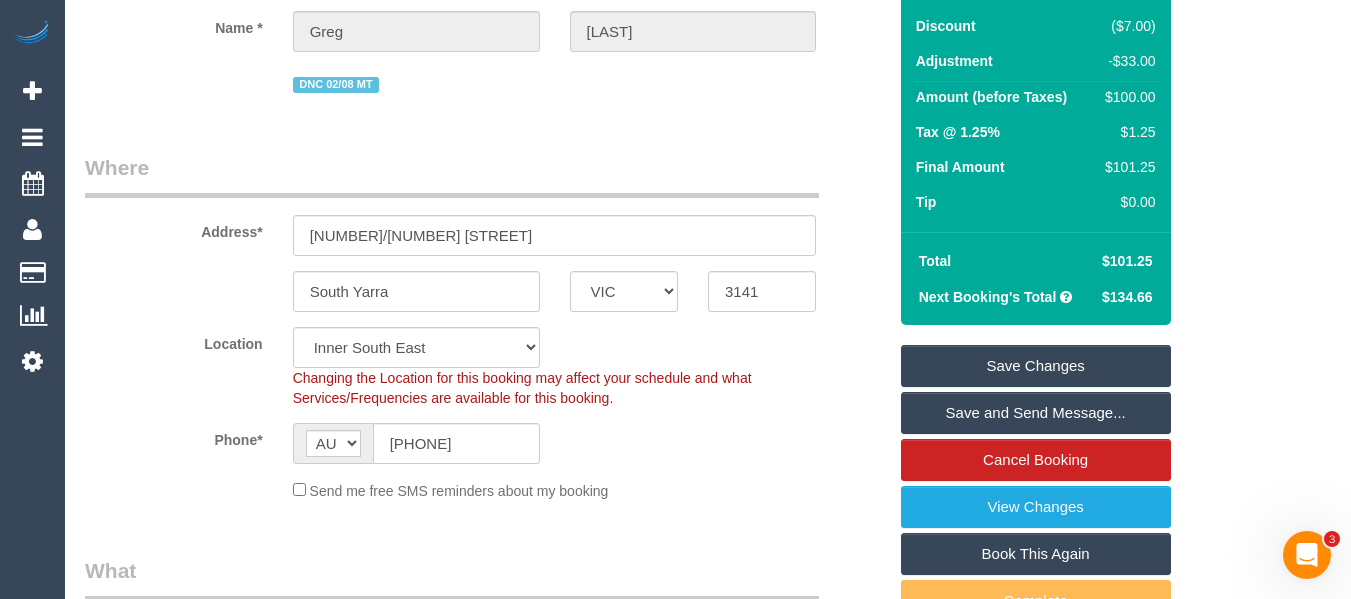 type on "discount for complaint from previous service not to affect cleaners pay via phone -MT" 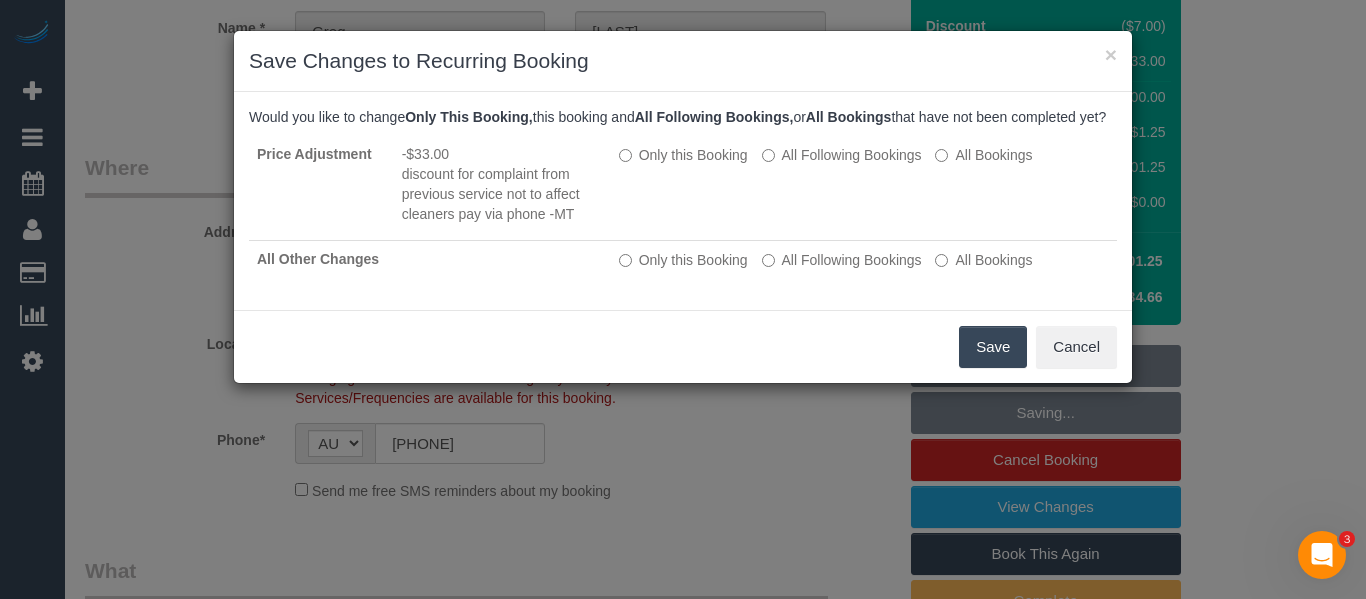 click on "Save" at bounding box center (993, 347) 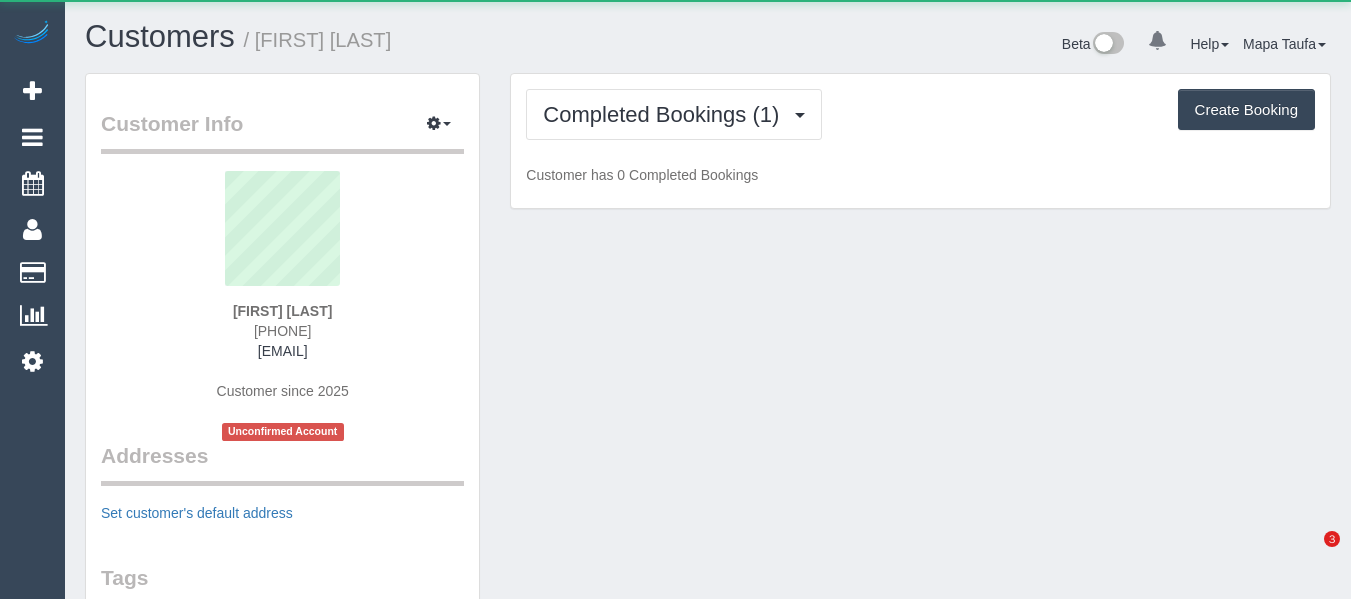 scroll, scrollTop: 0, scrollLeft: 0, axis: both 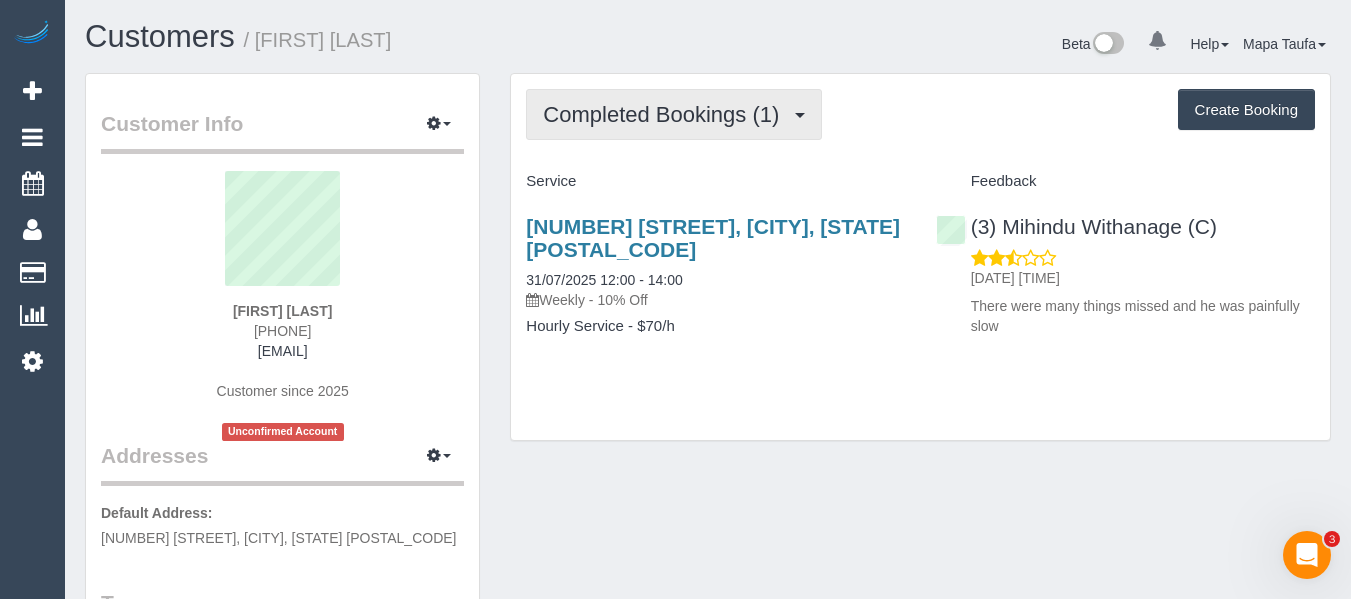 click on "Completed Bookings (1)" at bounding box center (674, 114) 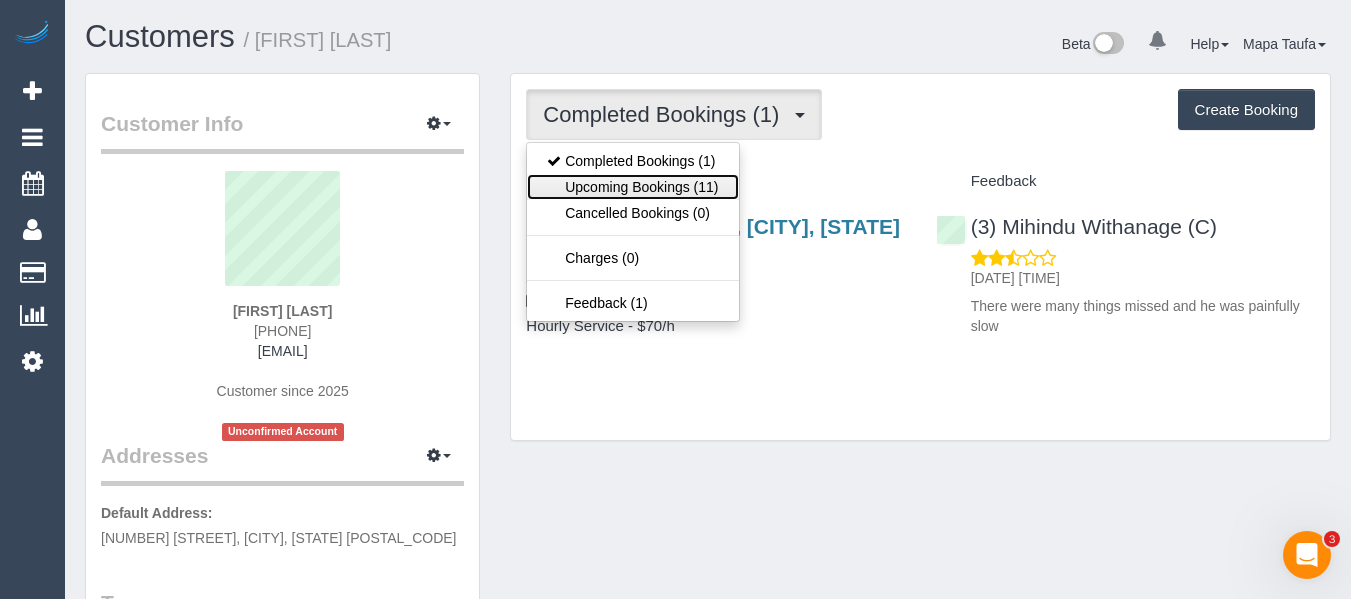 click on "Upcoming Bookings (11)" at bounding box center [632, 187] 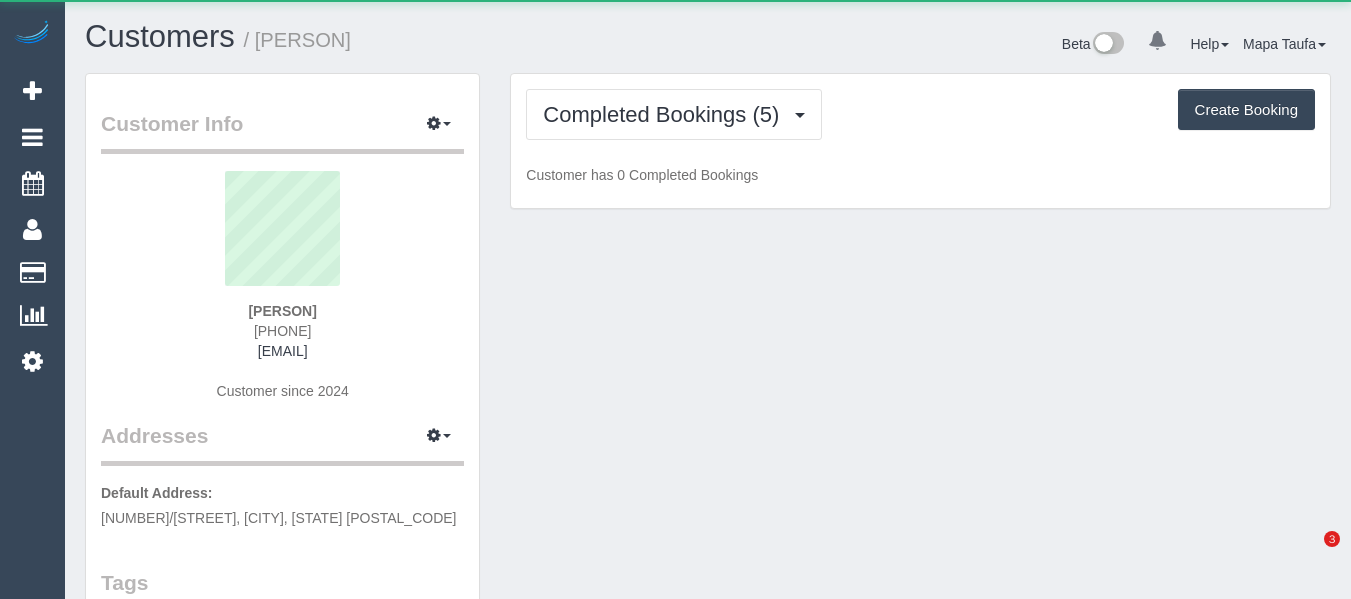 scroll, scrollTop: 0, scrollLeft: 0, axis: both 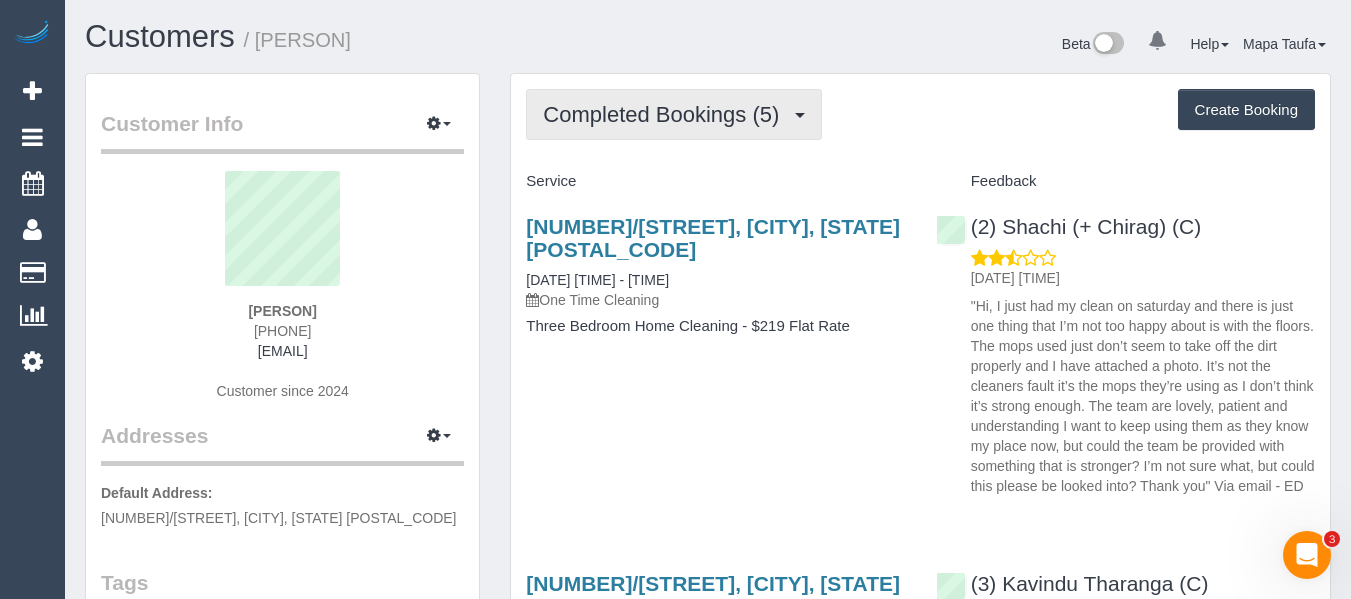 click on "Completed Bookings (5)" at bounding box center [666, 114] 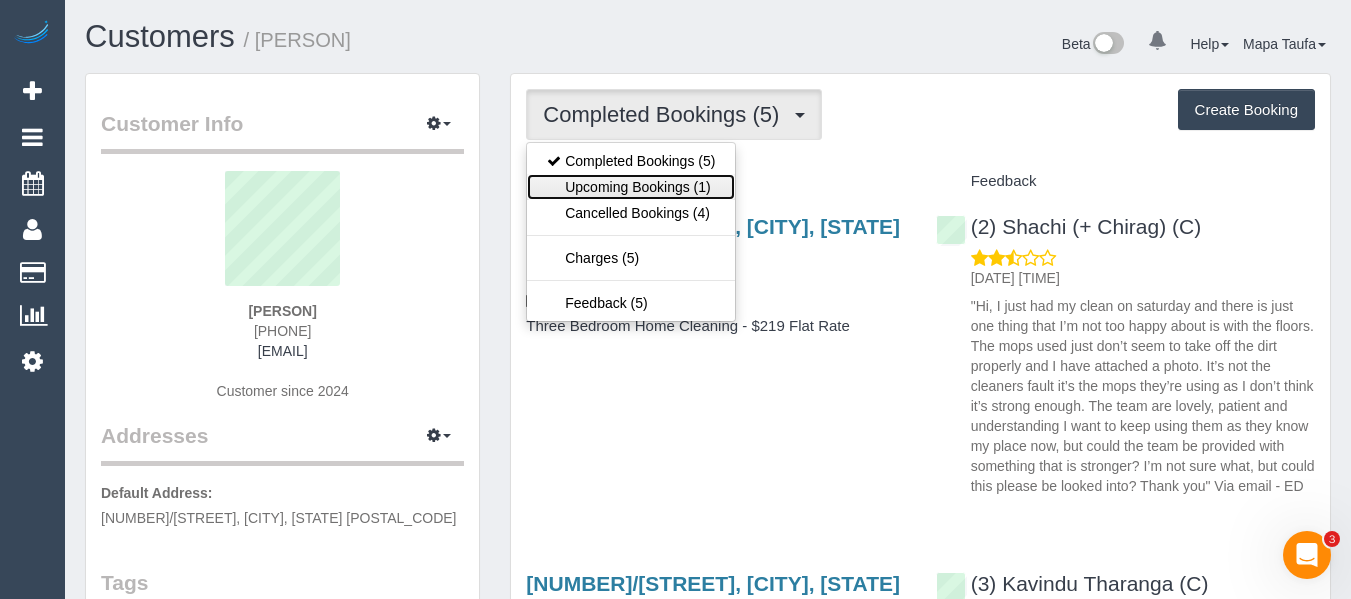 click on "Upcoming Bookings (1)" at bounding box center [631, 187] 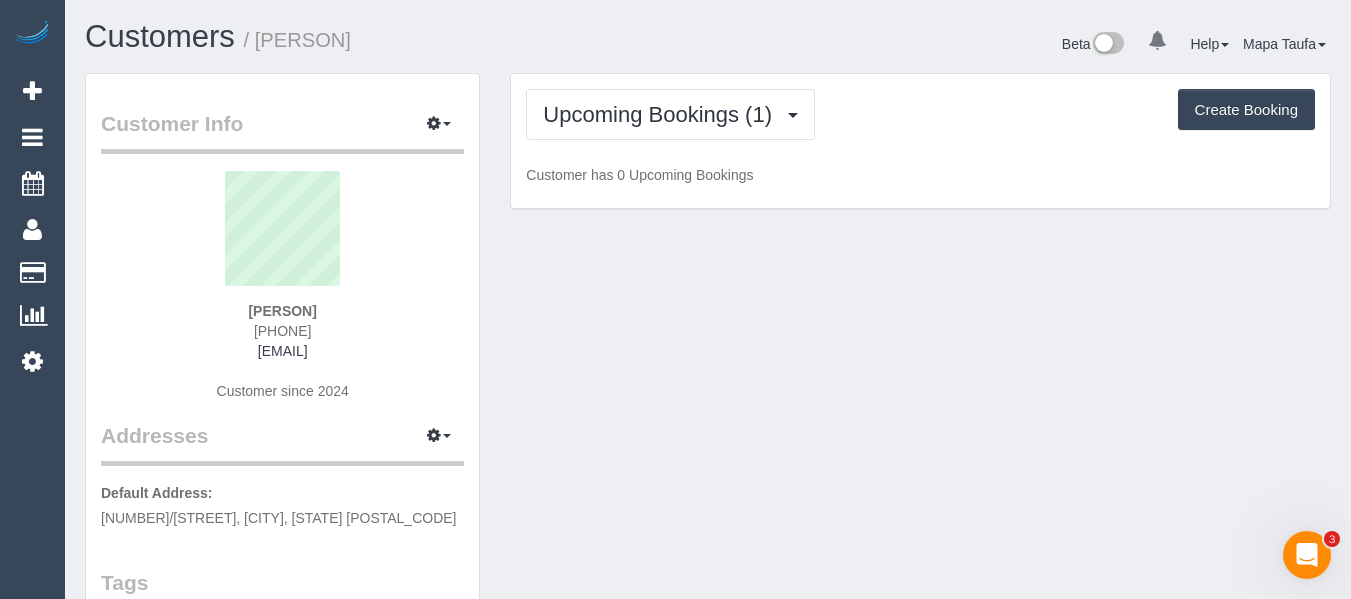 click on "Upcoming Bookings (1)
Completed Bookings (5)
Upcoming Bookings (1)
Cancelled Bookings (4)
Charges (5)
Feedback (5)
Create Booking" at bounding box center [920, 114] 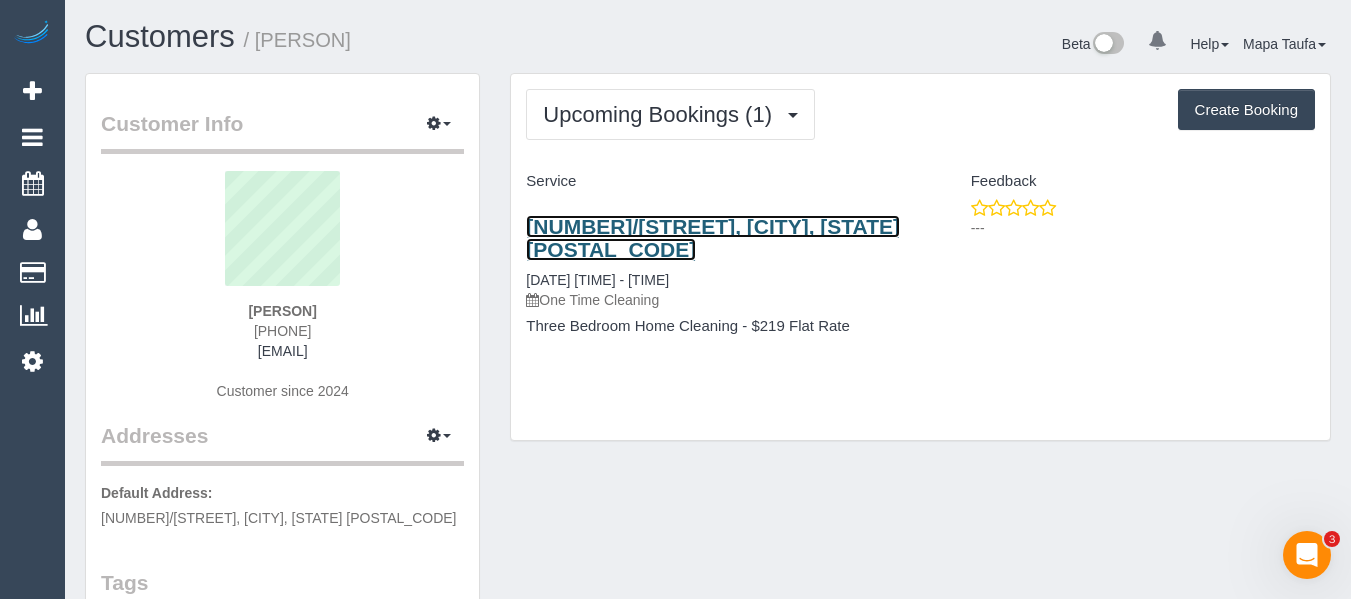click on "3/59 Lincoln Ave, Coburg North, VIC 3058" at bounding box center (713, 238) 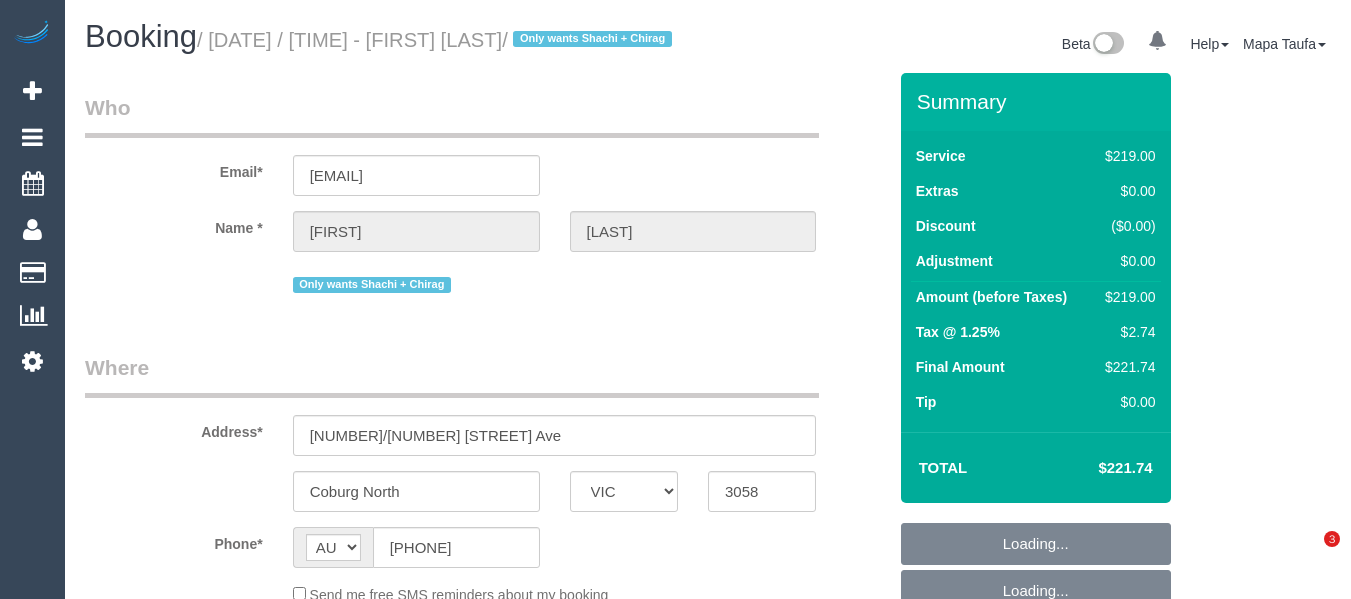 select on "VIC" 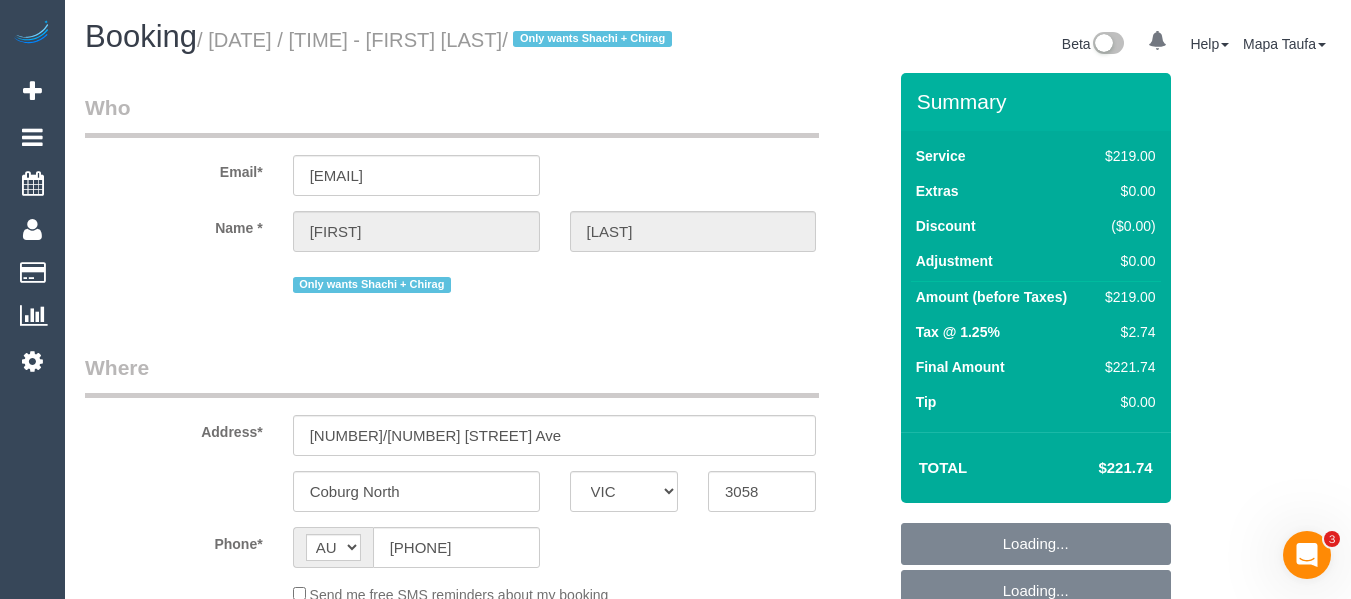 scroll, scrollTop: 0, scrollLeft: 0, axis: both 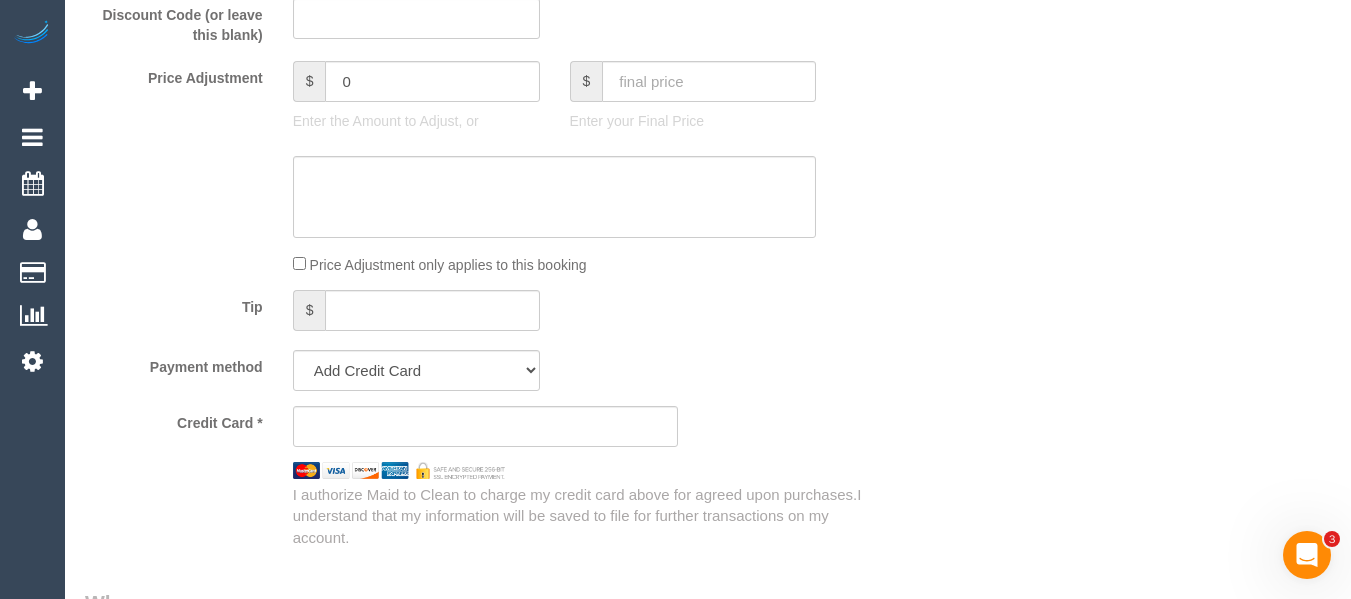 select on "string:stripe-pm_1Oelbt2GScqysDRVYvPfHbko" 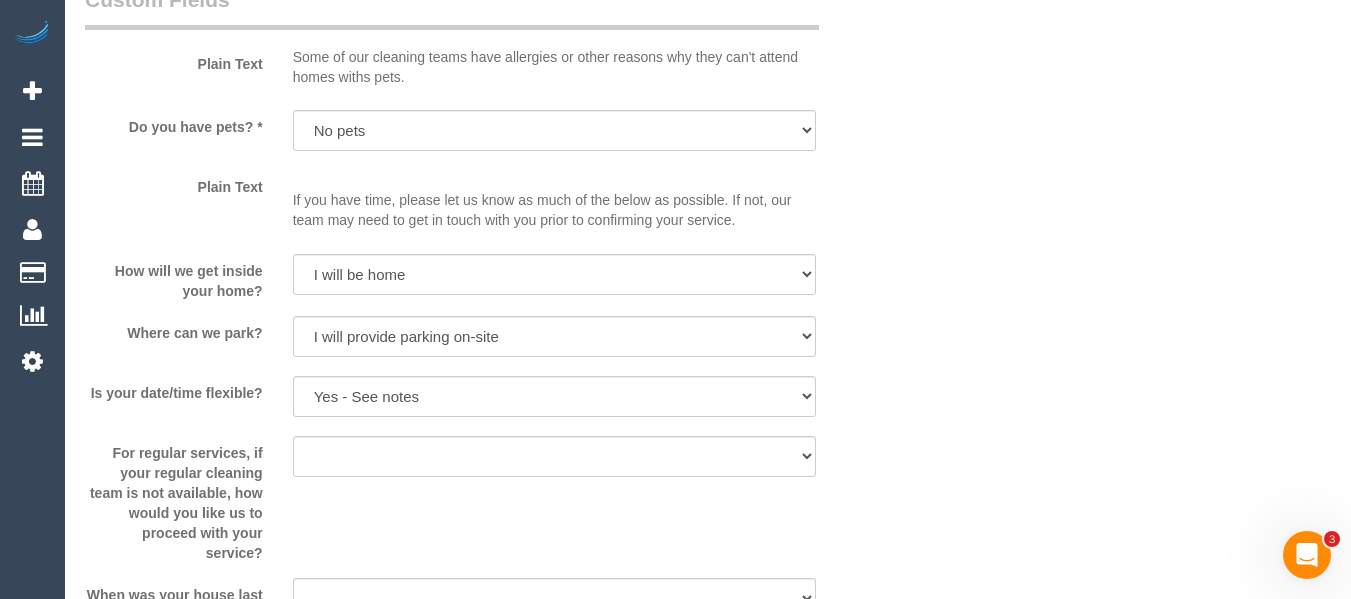 select on "object:1515" 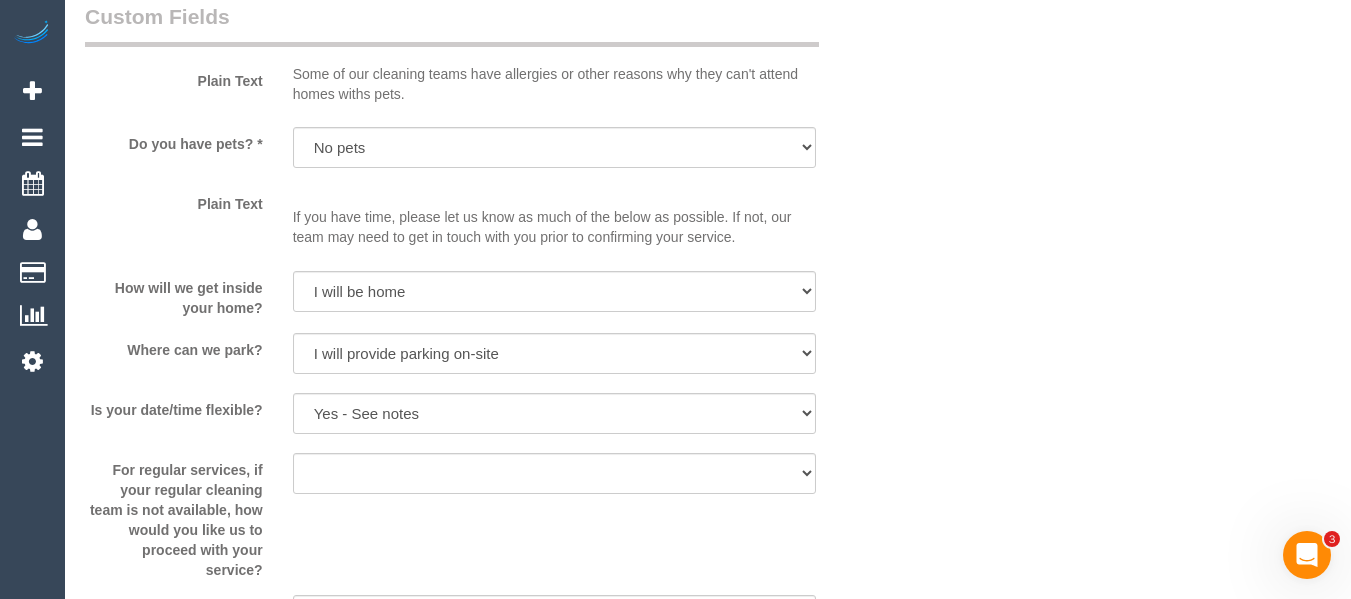 select on "object:1527" 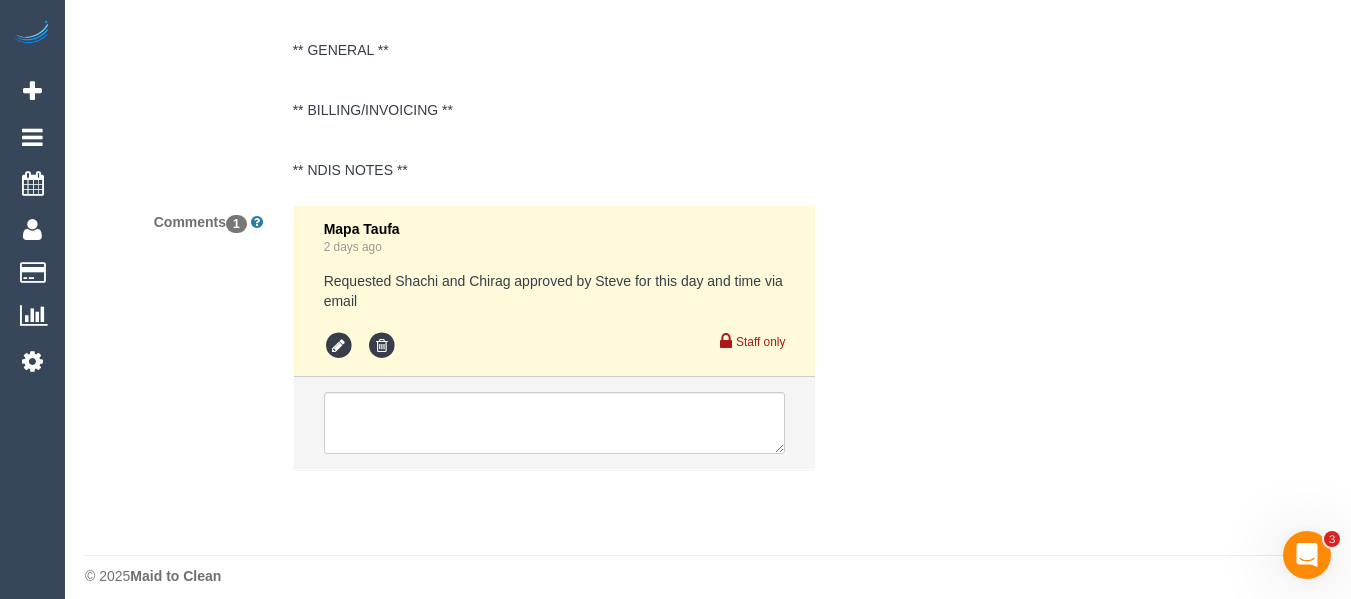 scroll, scrollTop: 0, scrollLeft: 0, axis: both 